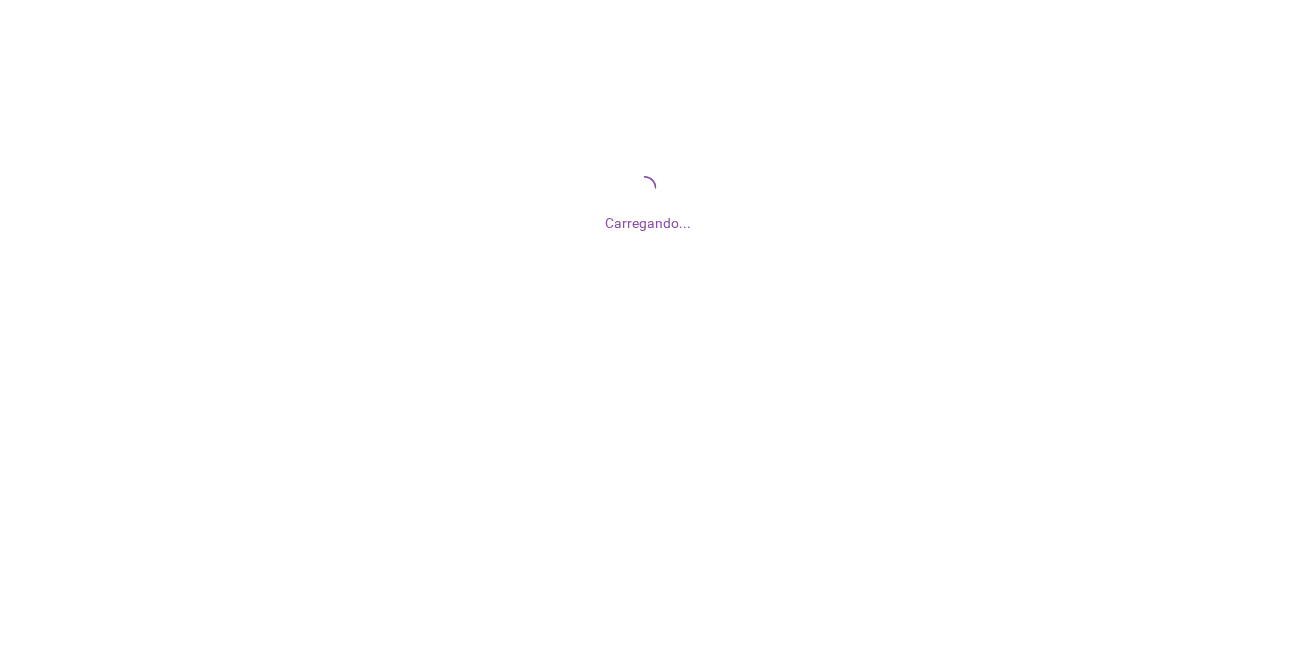scroll, scrollTop: 0, scrollLeft: 0, axis: both 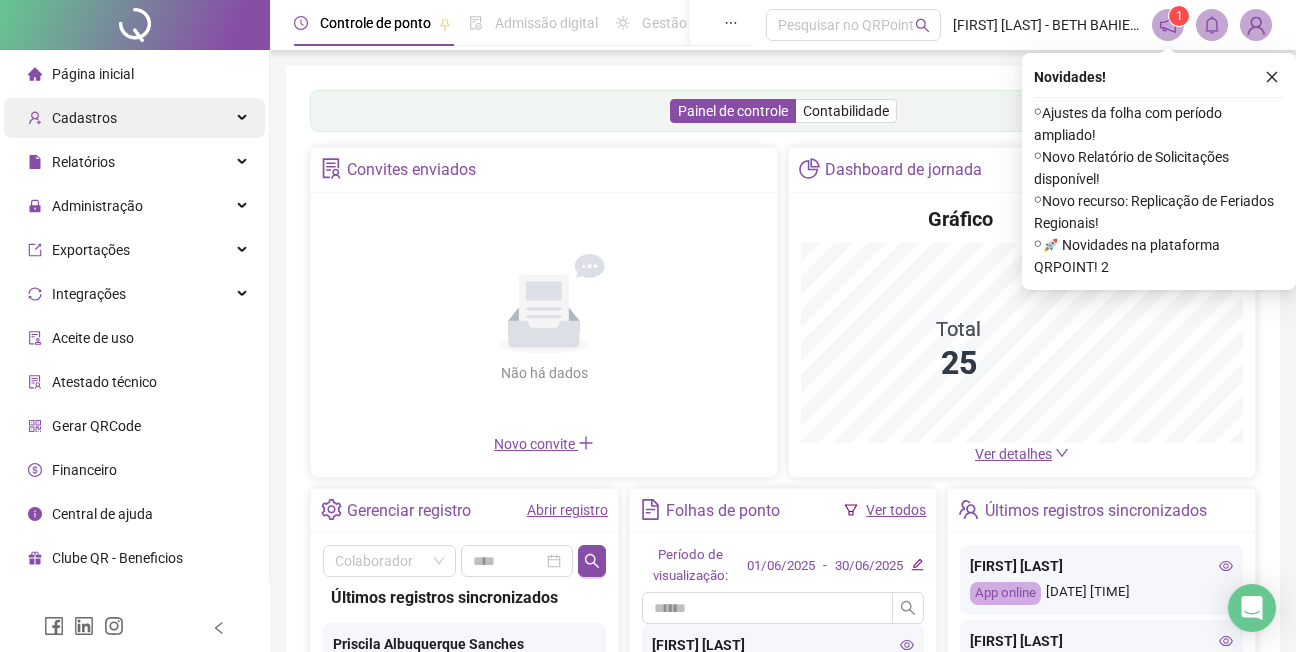 click on "Cadastros" at bounding box center [84, 118] 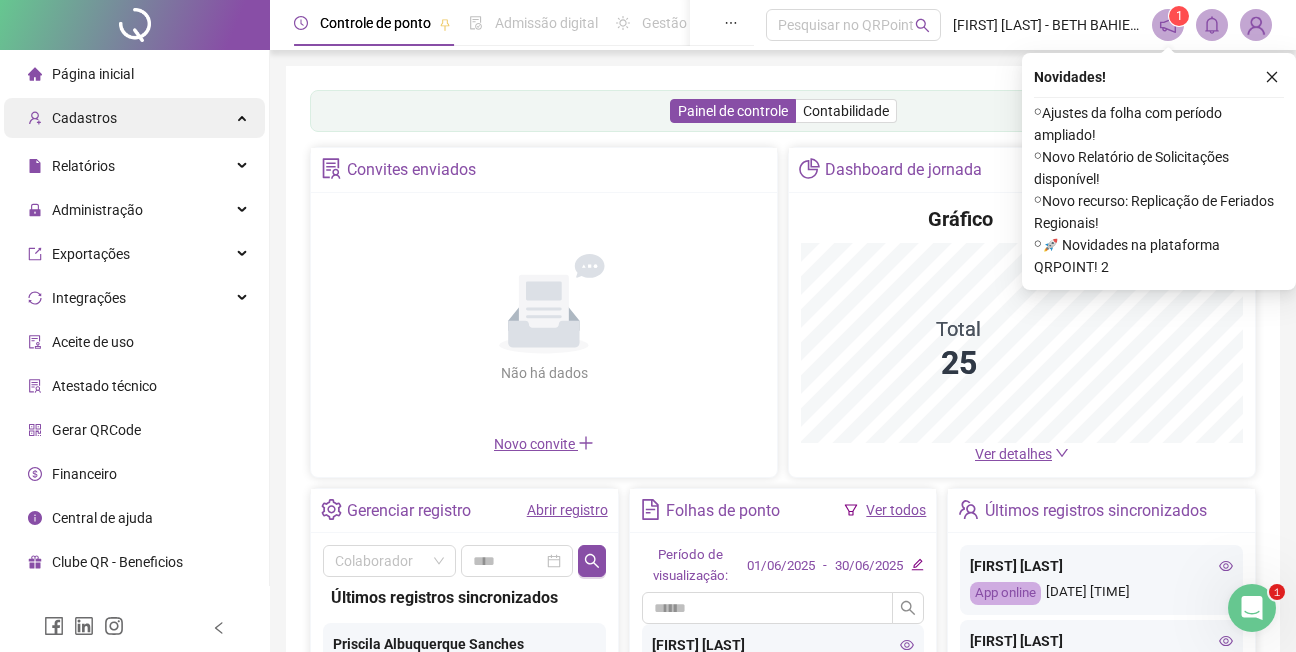 scroll, scrollTop: 0, scrollLeft: 0, axis: both 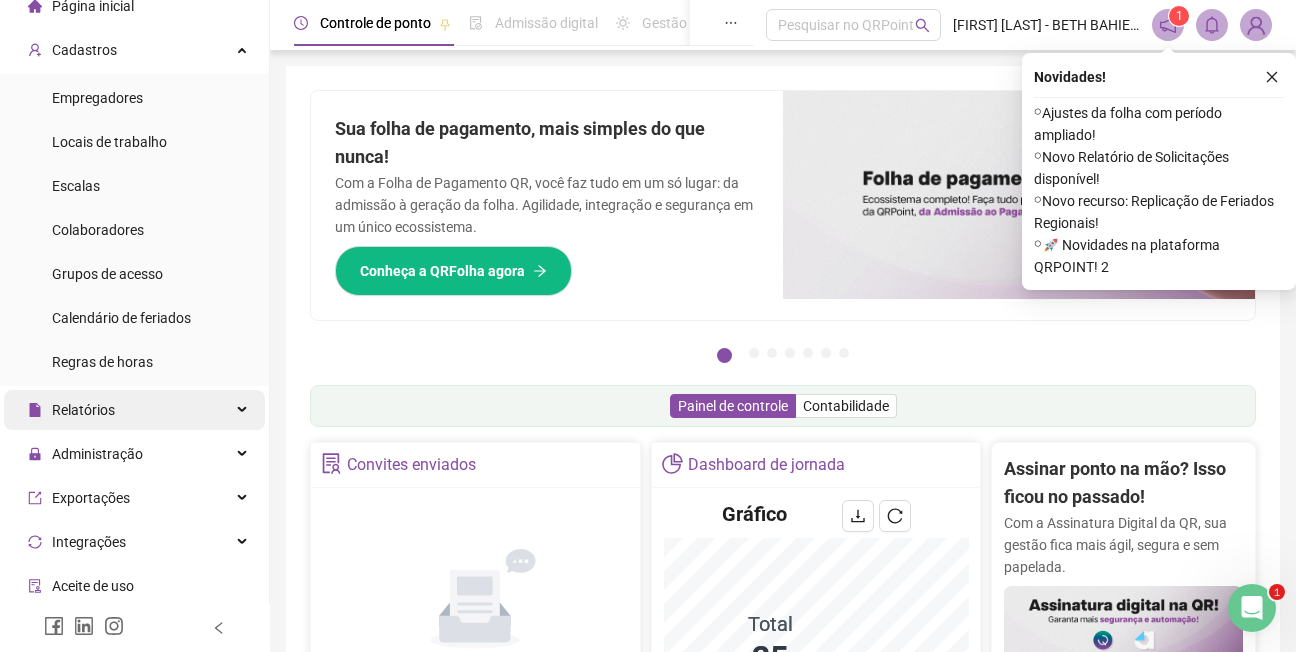click on "Relatórios" at bounding box center [83, 410] 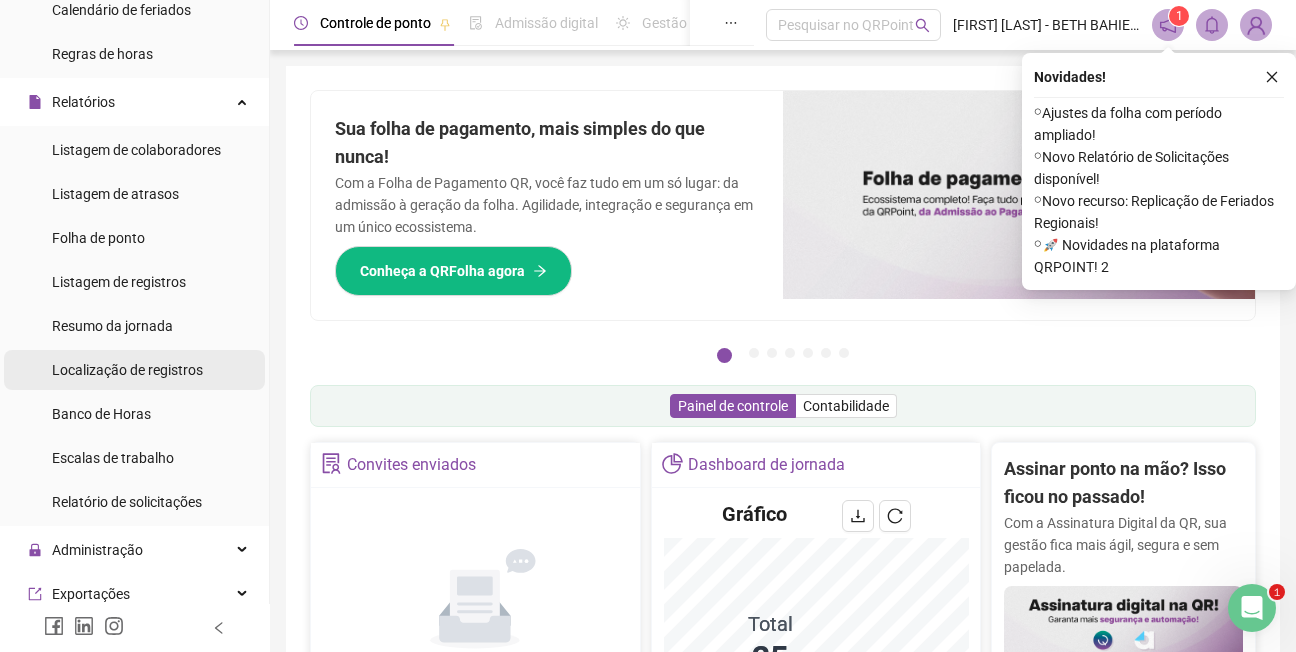 scroll, scrollTop: 468, scrollLeft: 0, axis: vertical 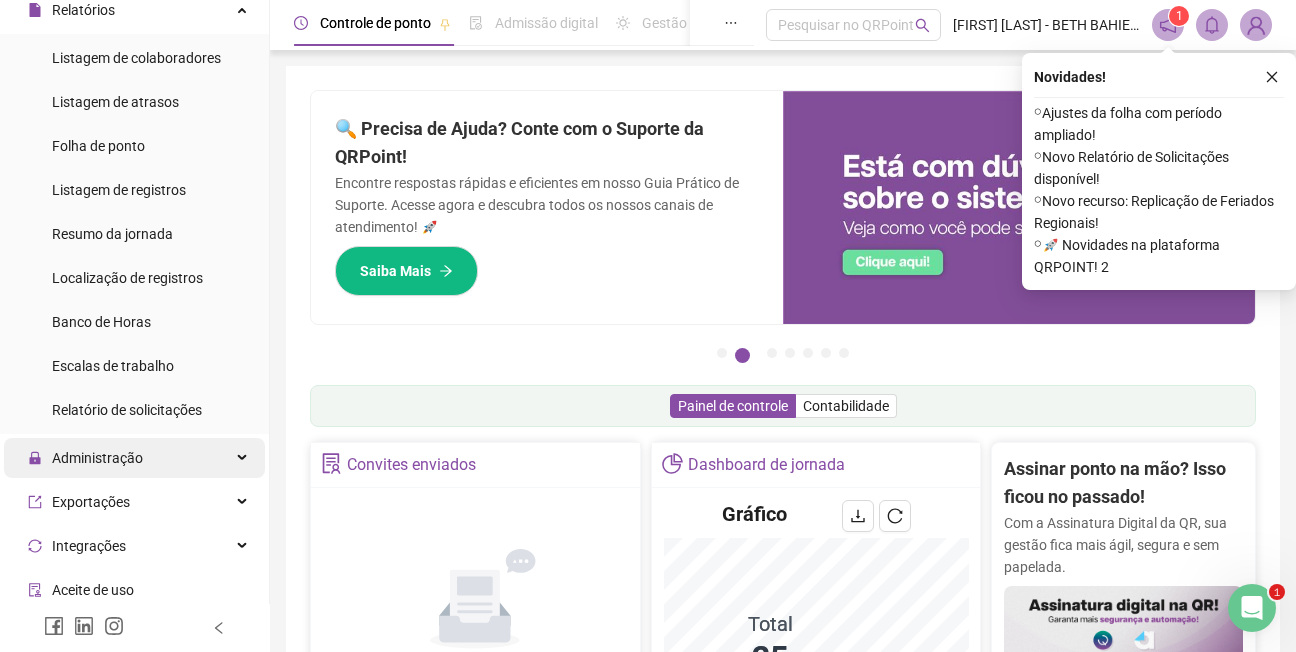 click on "Administração" at bounding box center [97, 458] 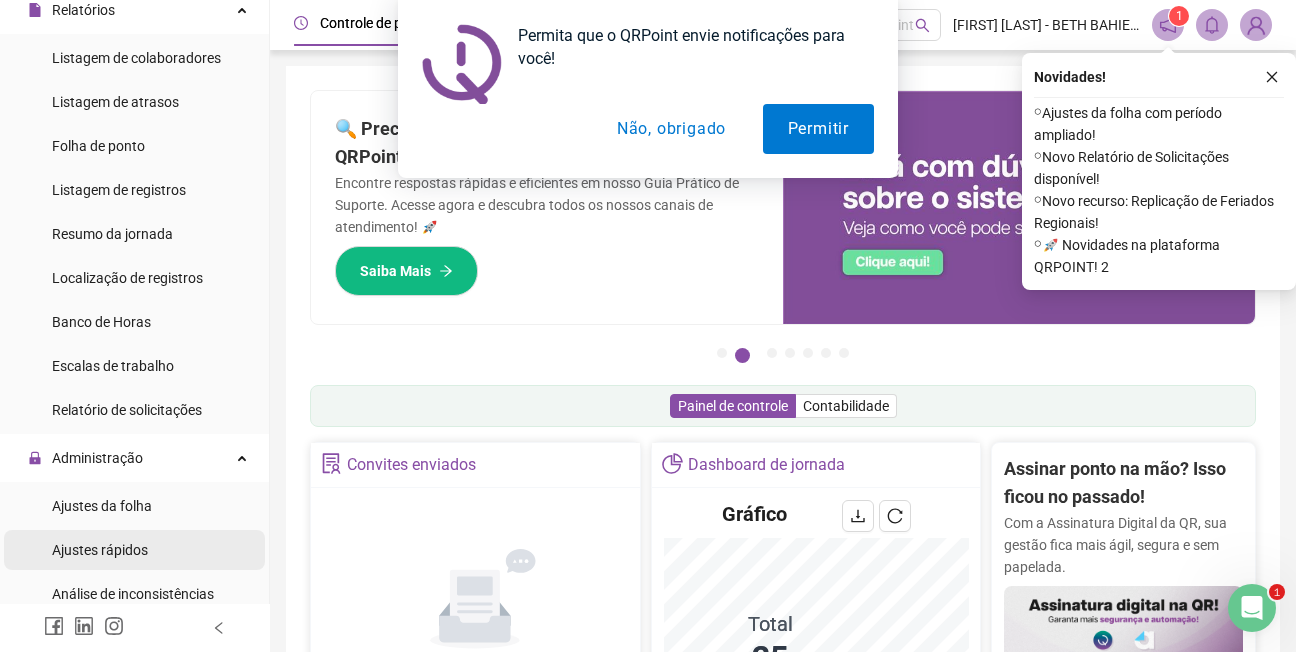 scroll, scrollTop: 568, scrollLeft: 0, axis: vertical 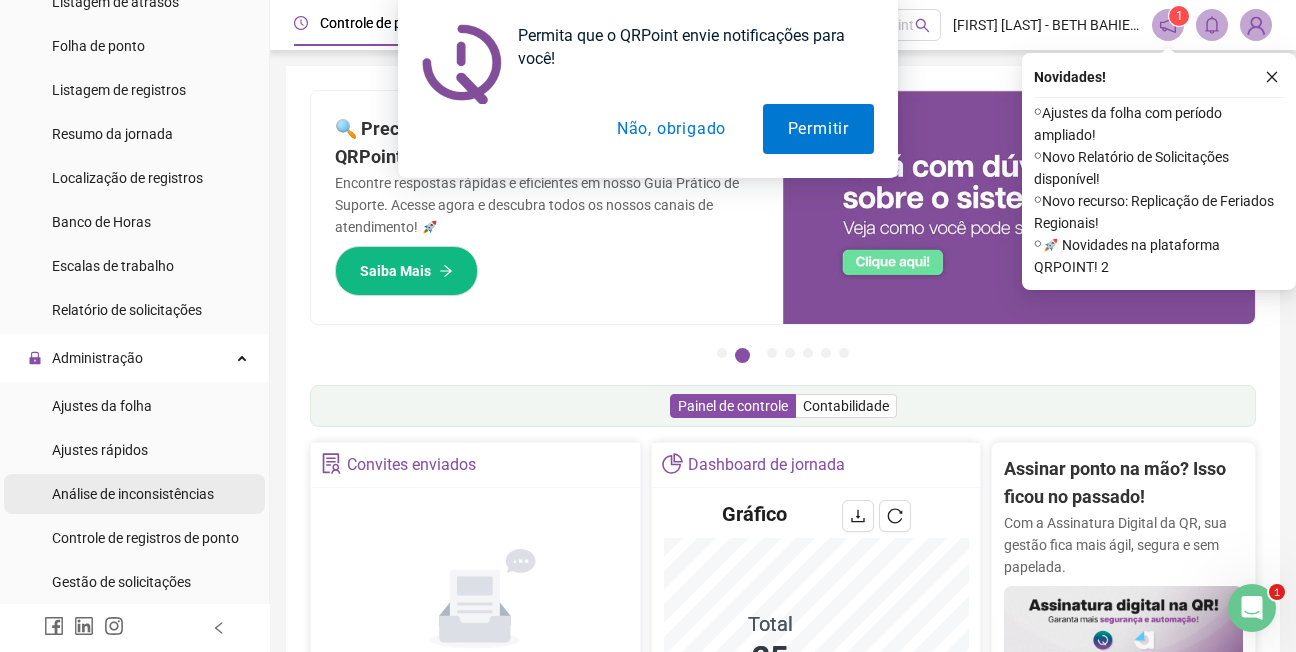 click on "Análise de inconsistências" at bounding box center (133, 494) 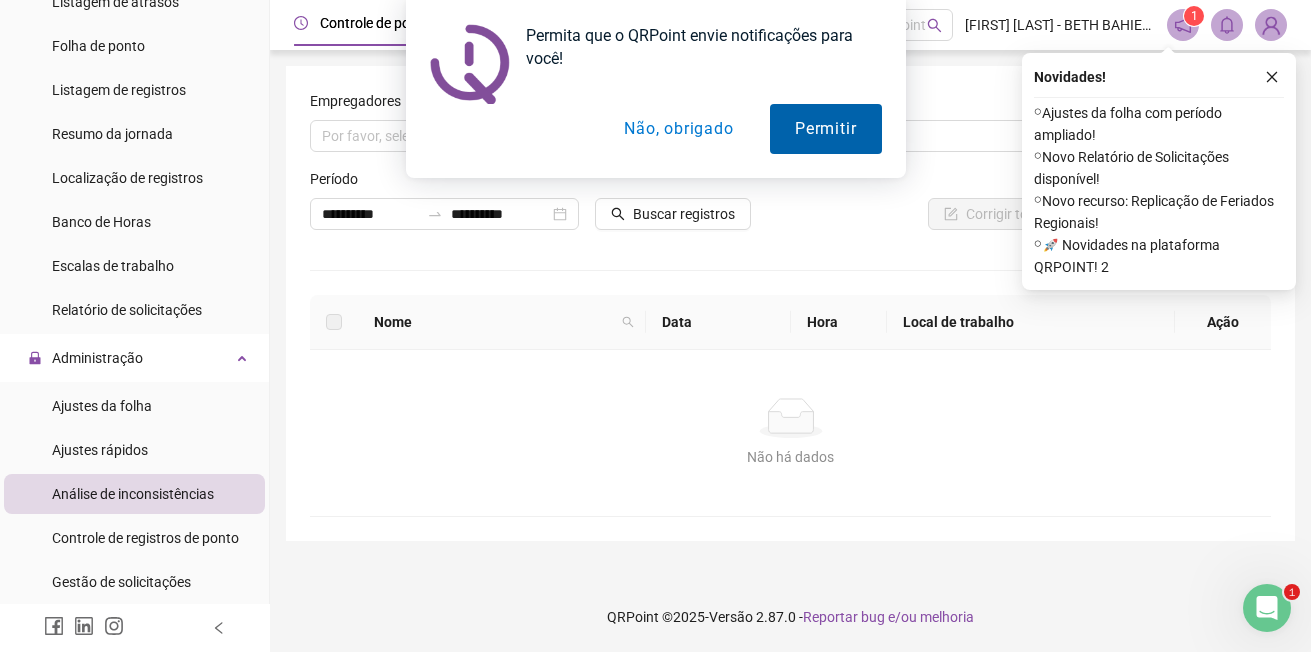 click on "Permitir" at bounding box center (825, 129) 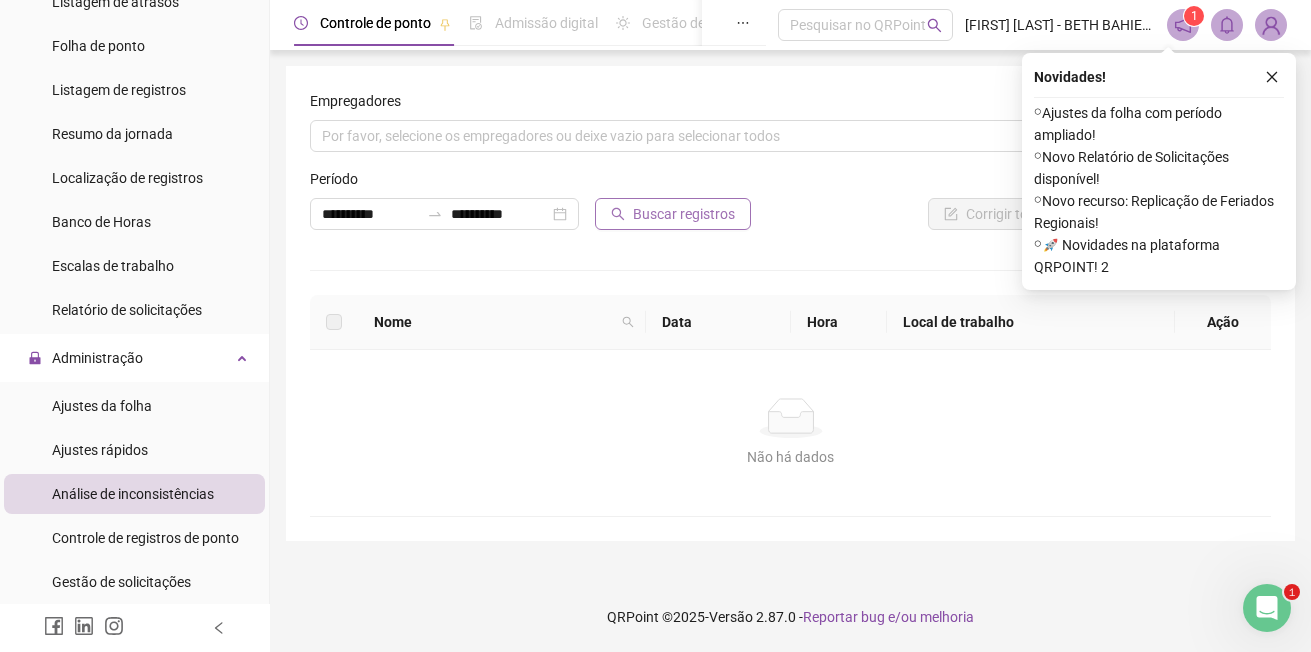 click on "Buscar registros" at bounding box center [684, 214] 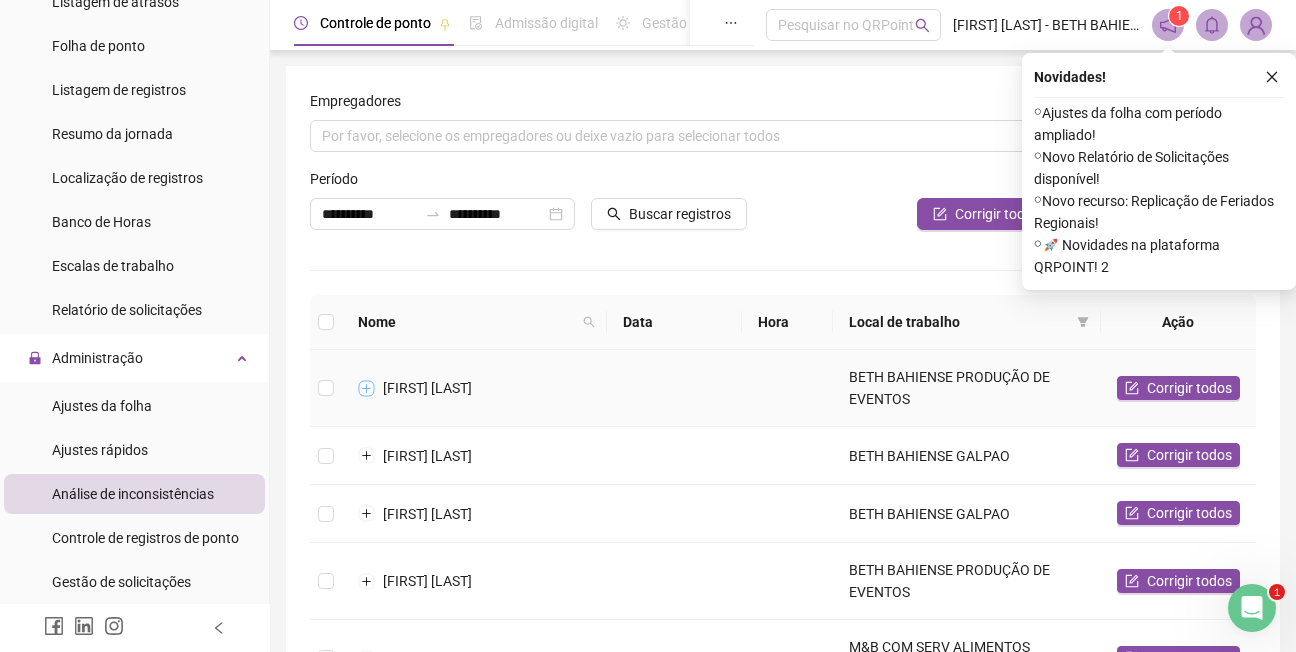 click at bounding box center [367, 388] 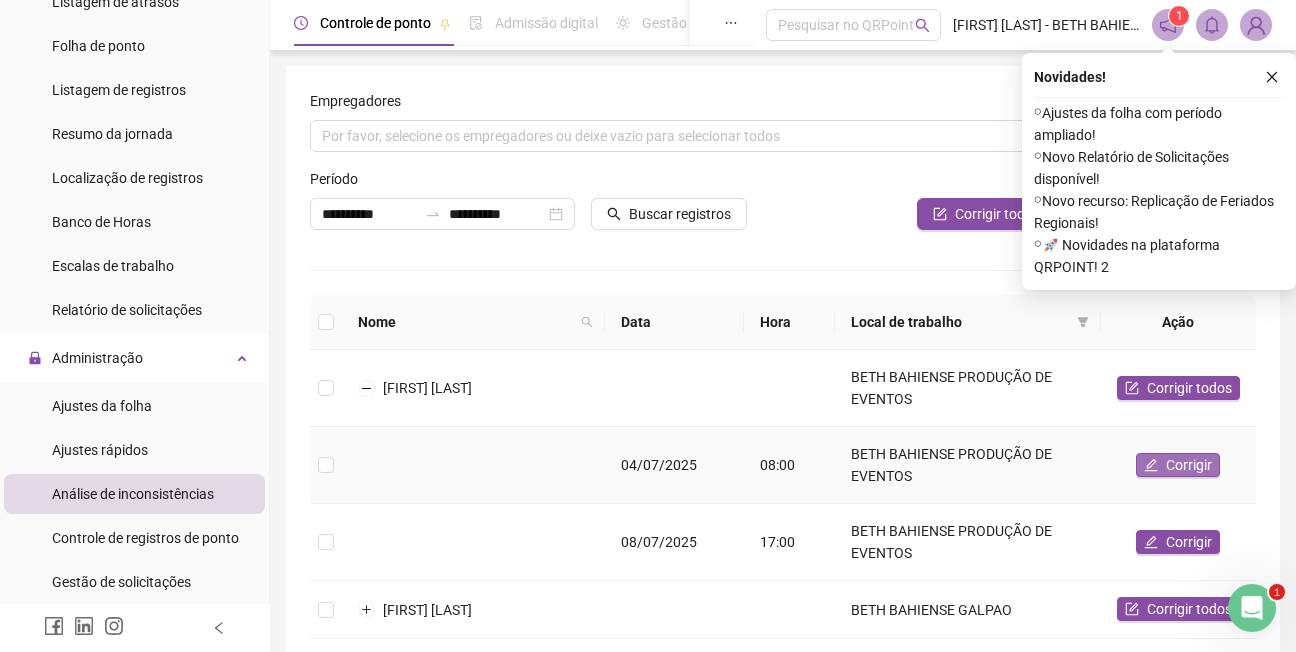 click on "Corrigir" at bounding box center (1189, 465) 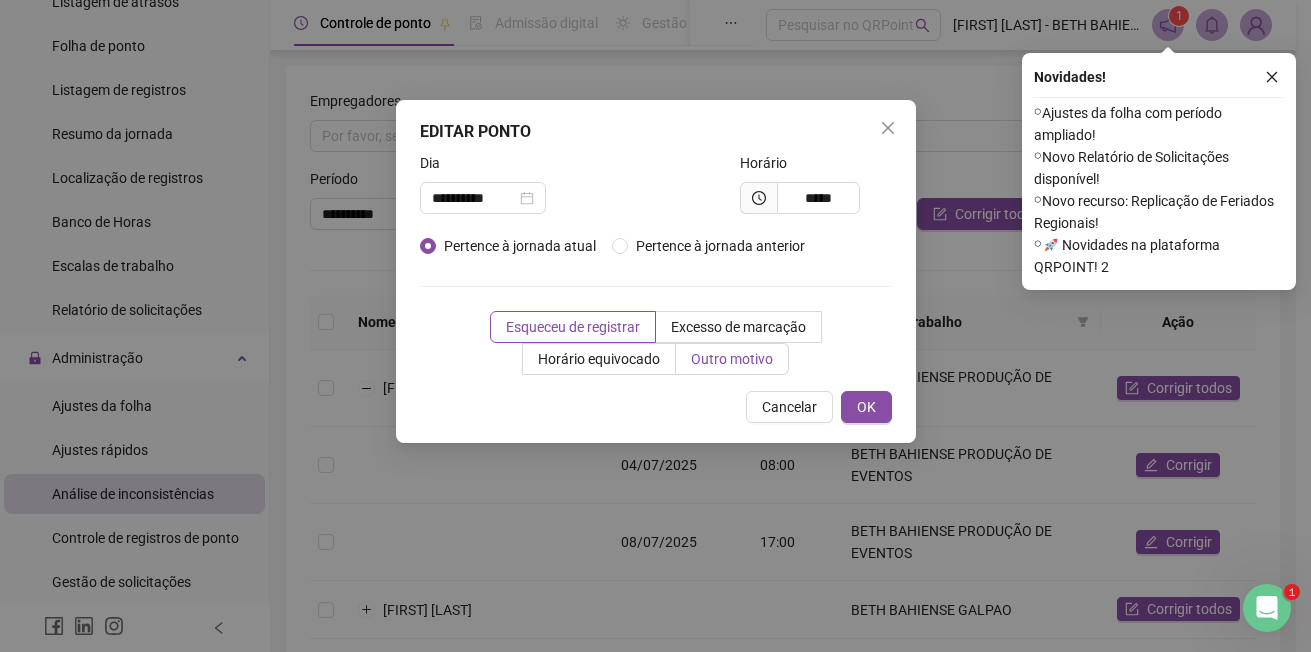 click on "Outro motivo" at bounding box center [732, 359] 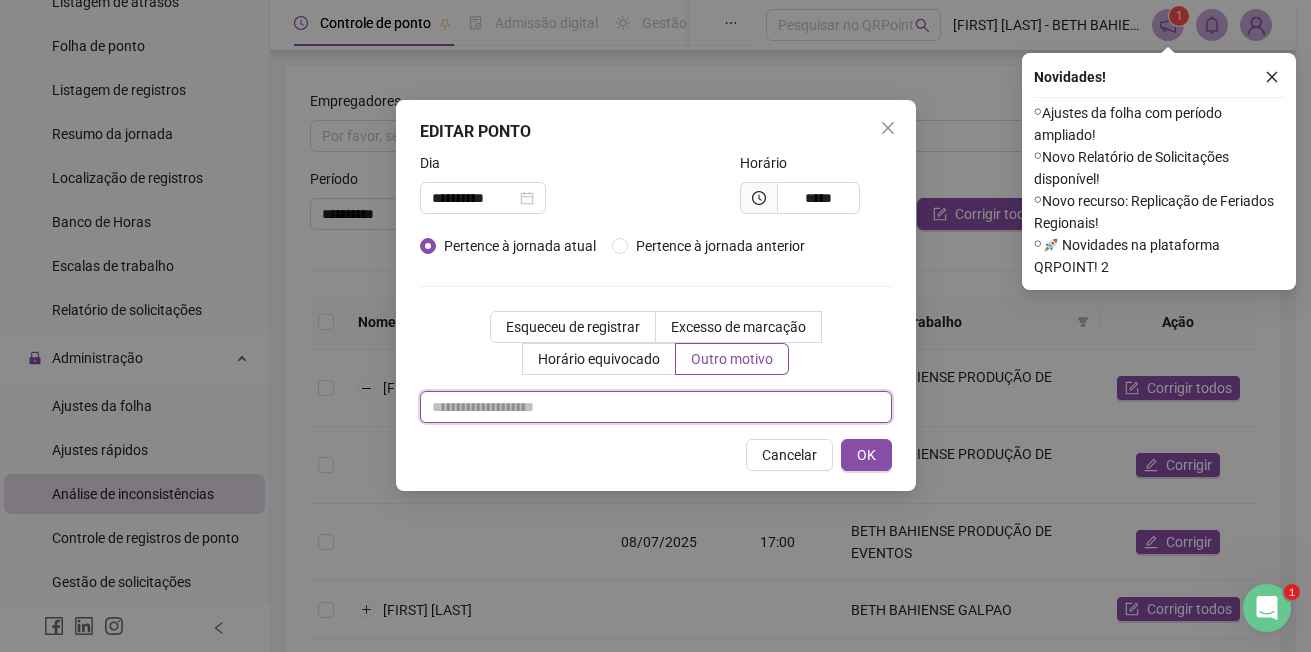 click at bounding box center [656, 407] 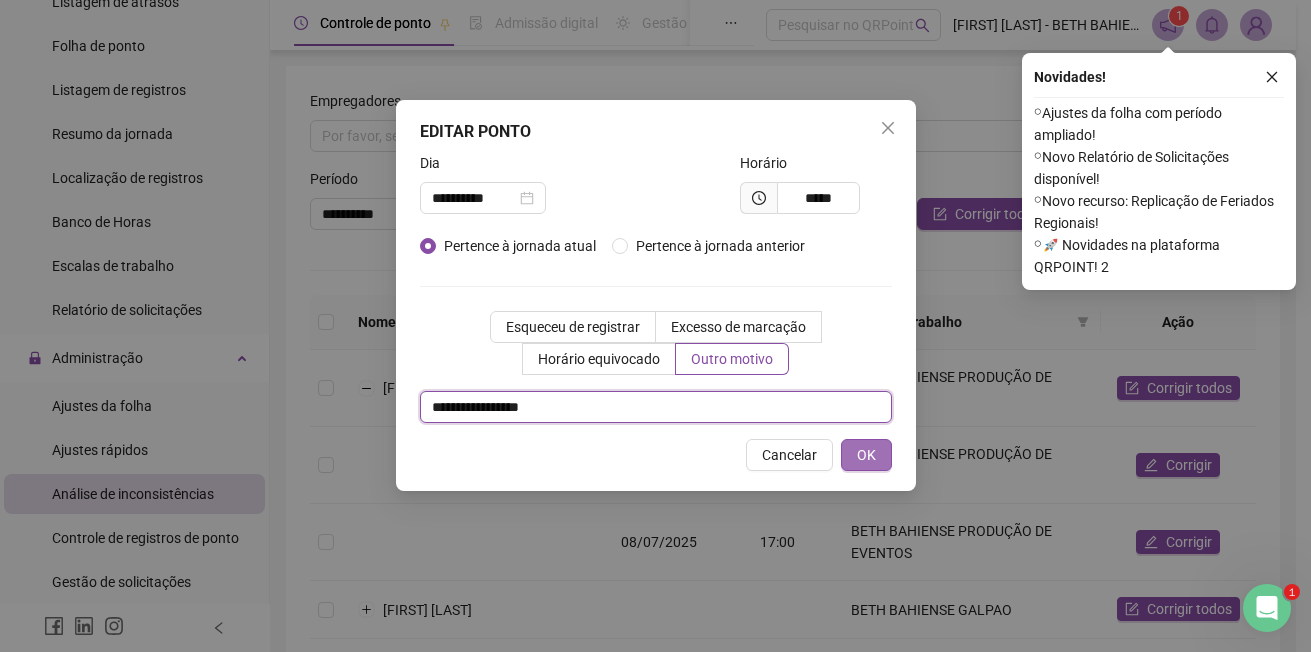 type on "**********" 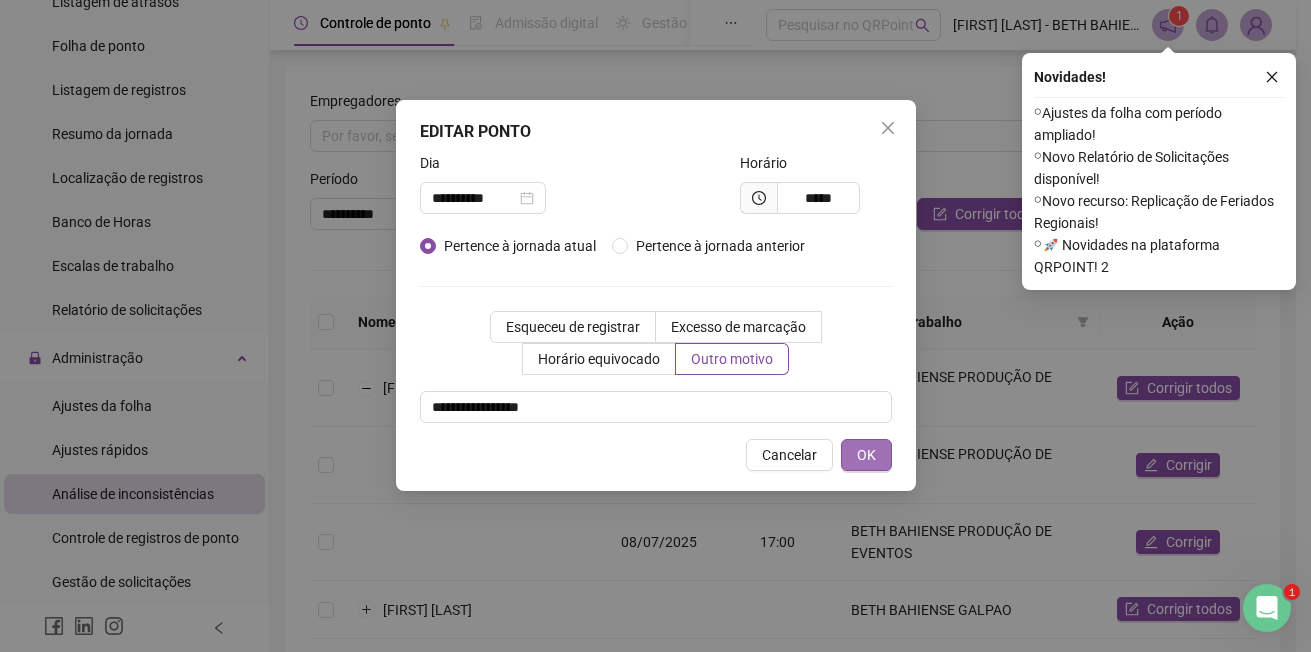 click on "OK" at bounding box center [866, 455] 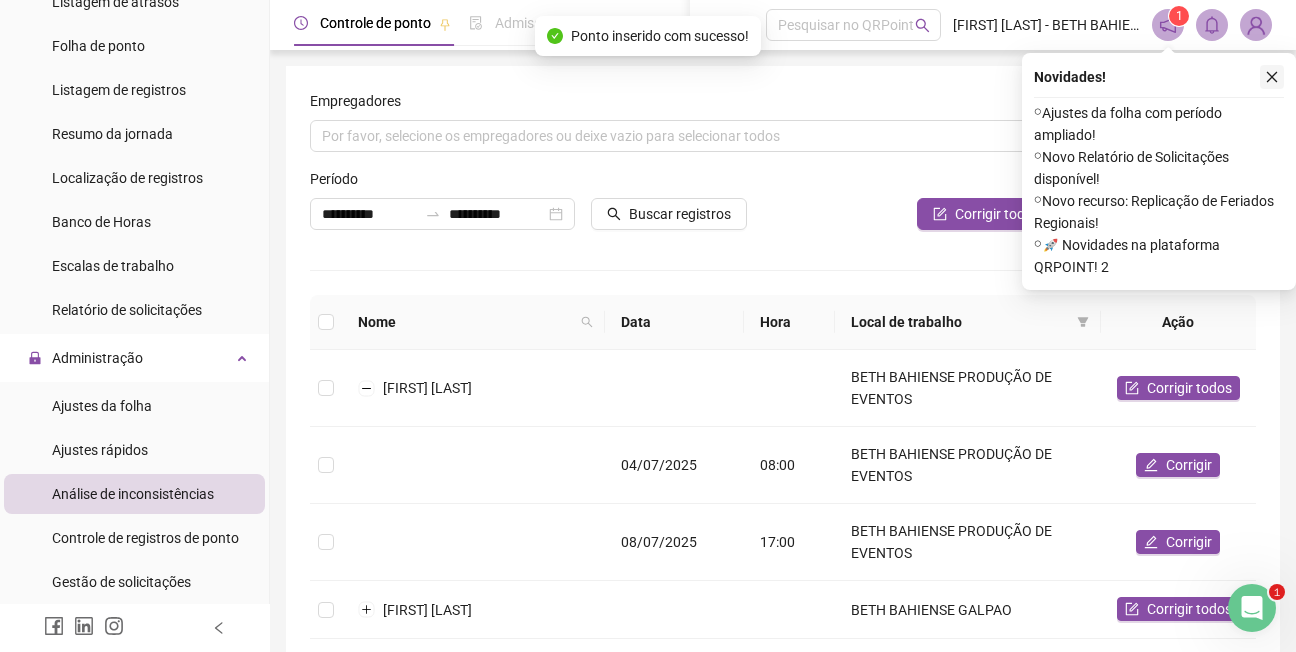 click 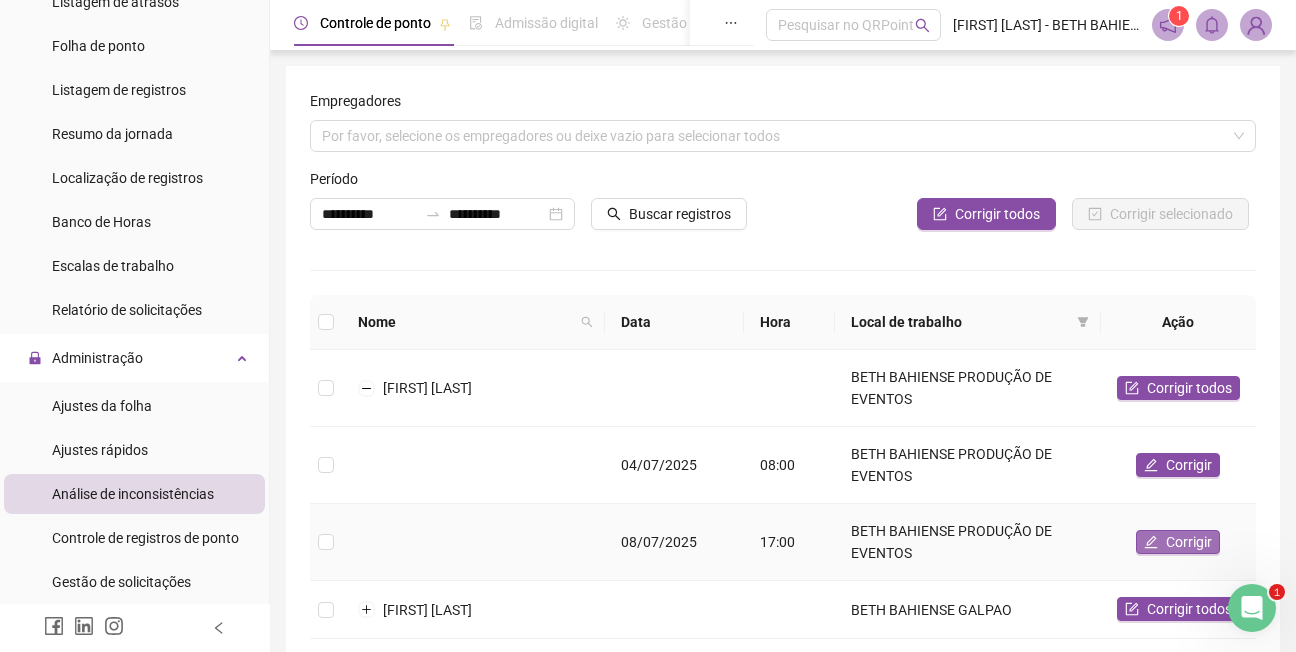 click on "Corrigir" at bounding box center (1189, 542) 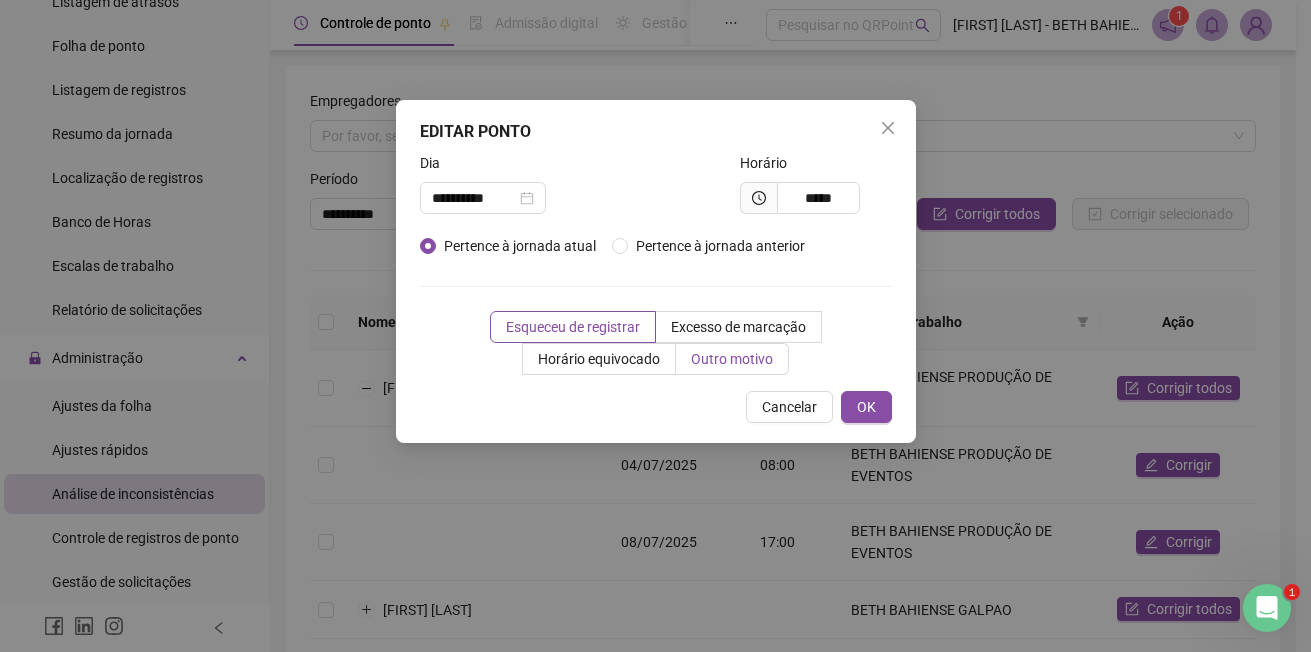 click on "Outro motivo" at bounding box center (732, 359) 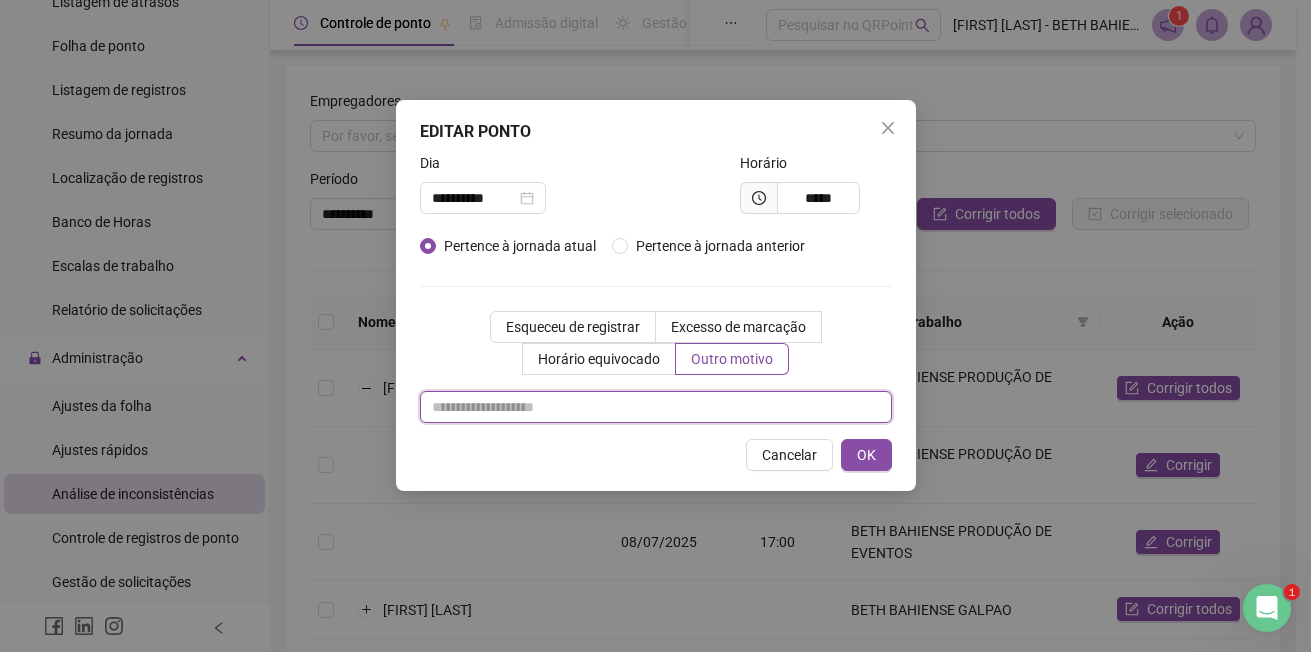click at bounding box center [656, 407] 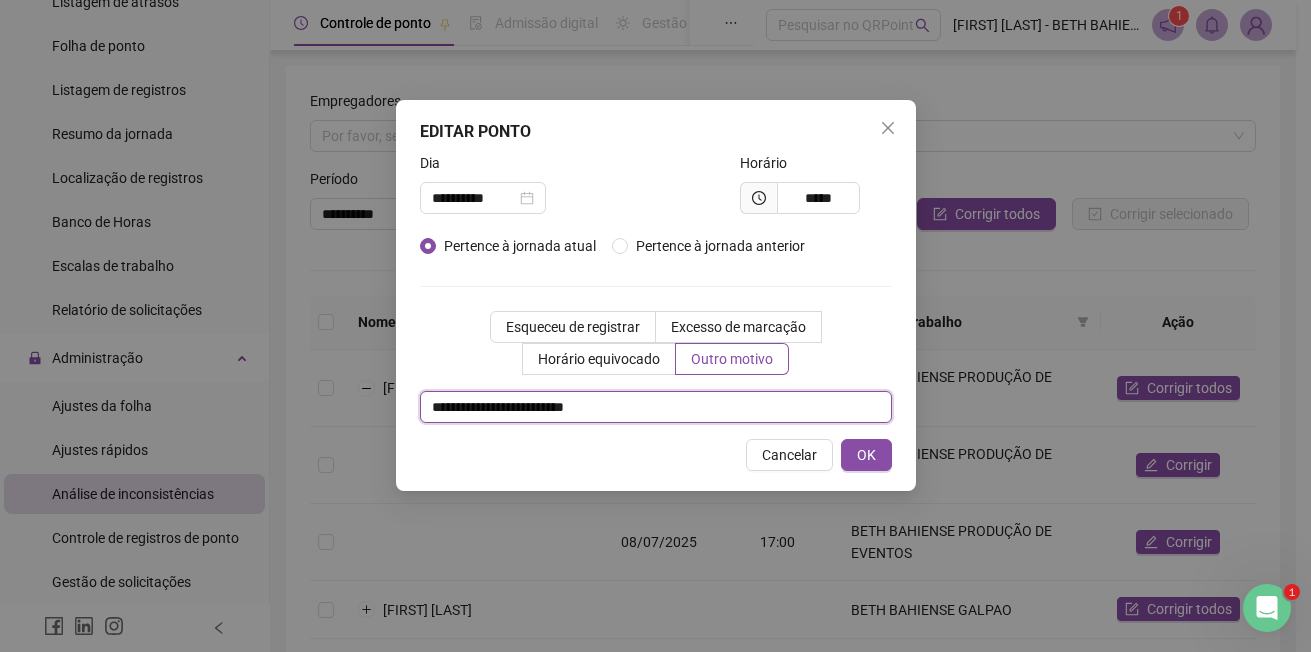 type on "**********" 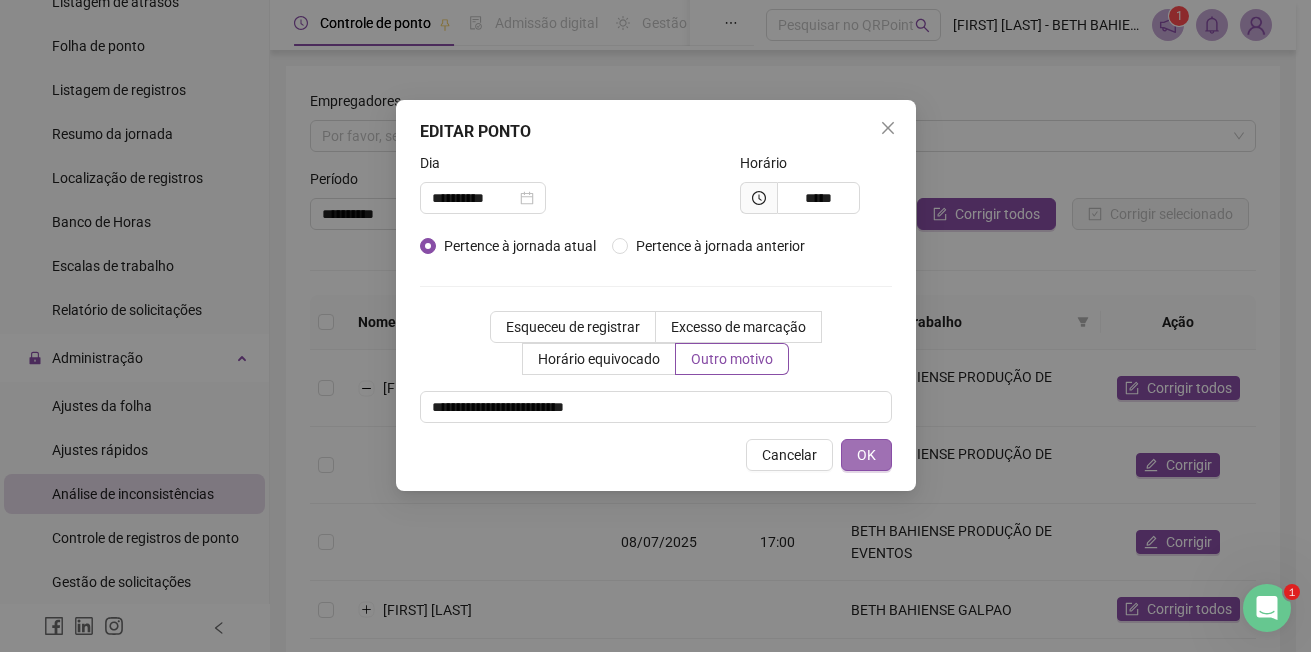 click on "OK" at bounding box center (866, 455) 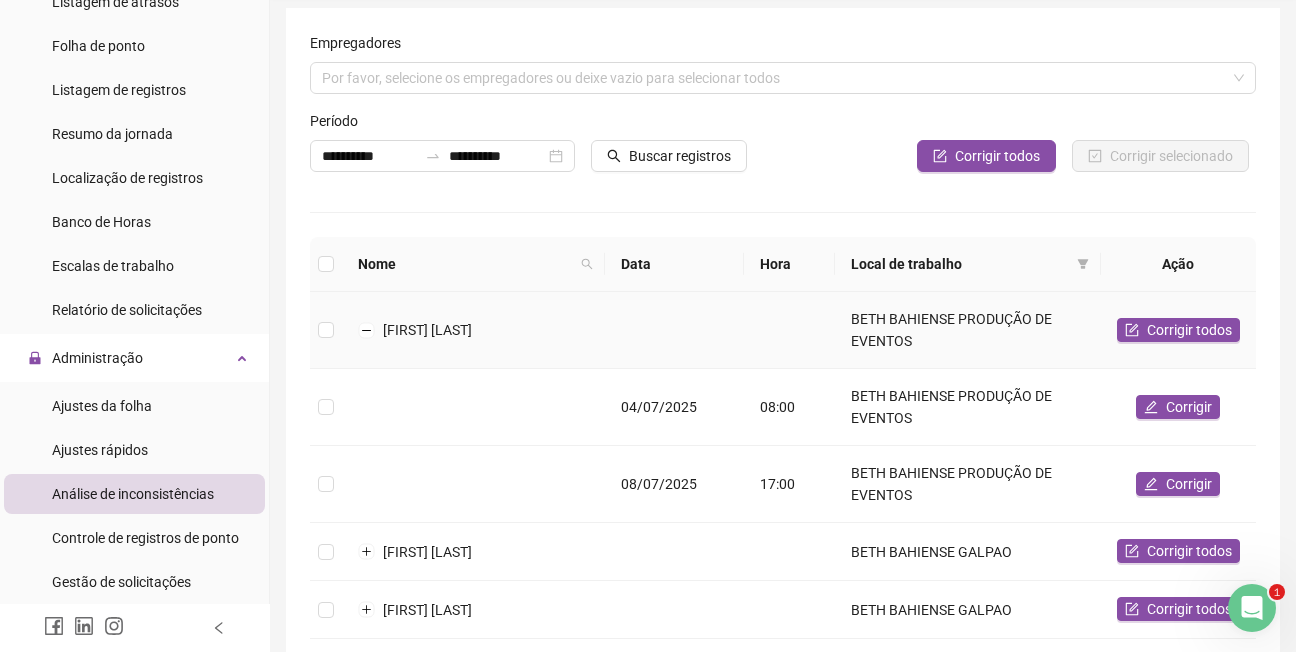 scroll, scrollTop: 100, scrollLeft: 0, axis: vertical 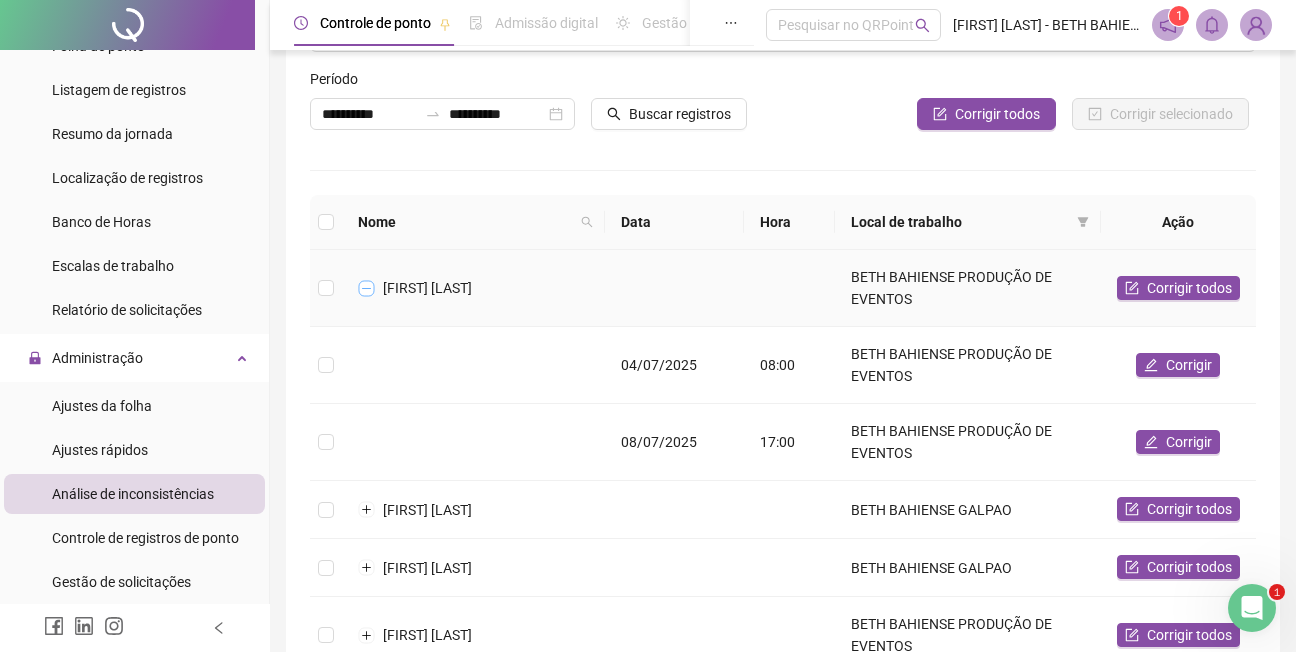 click at bounding box center (367, 288) 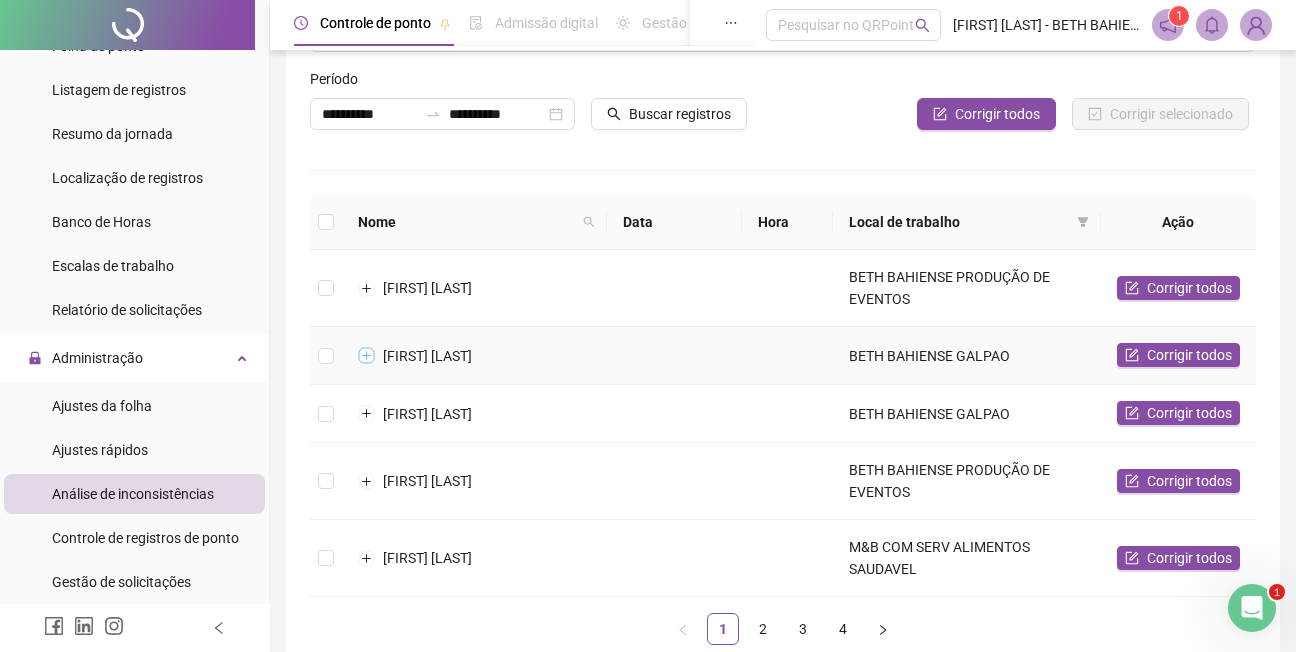 click at bounding box center [367, 356] 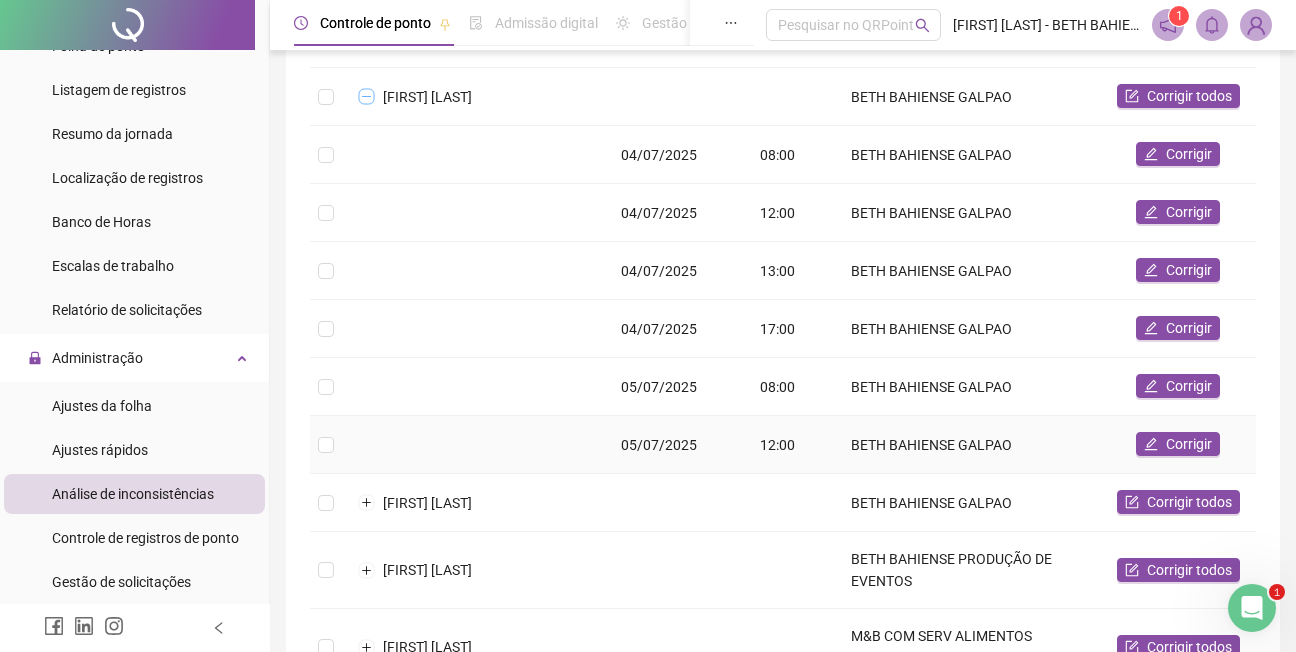 scroll, scrollTop: 400, scrollLeft: 0, axis: vertical 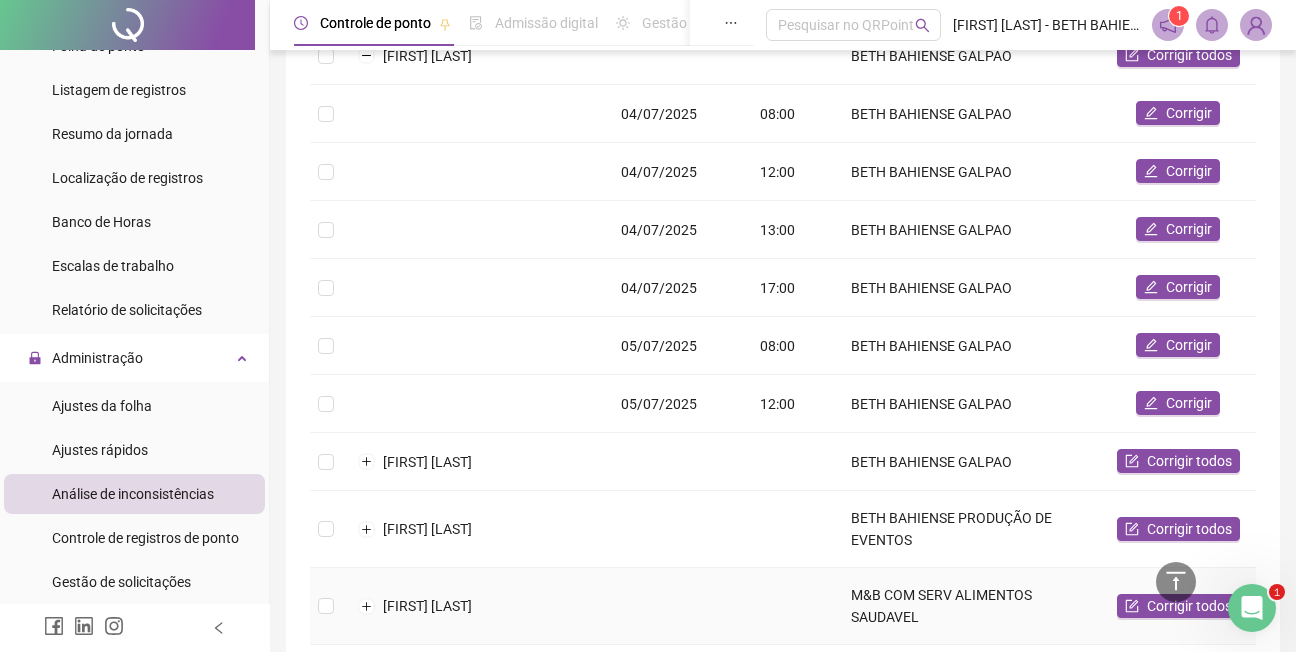 click at bounding box center (790, 606) 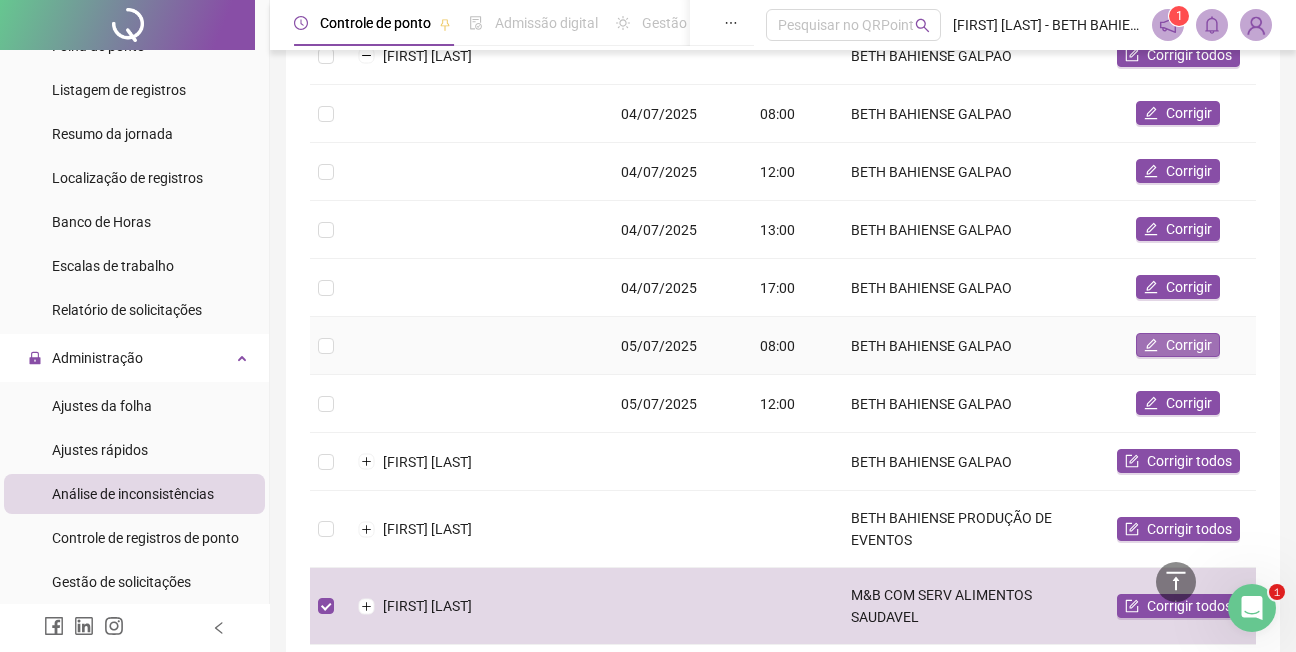 click on "Corrigir" at bounding box center [1189, 345] 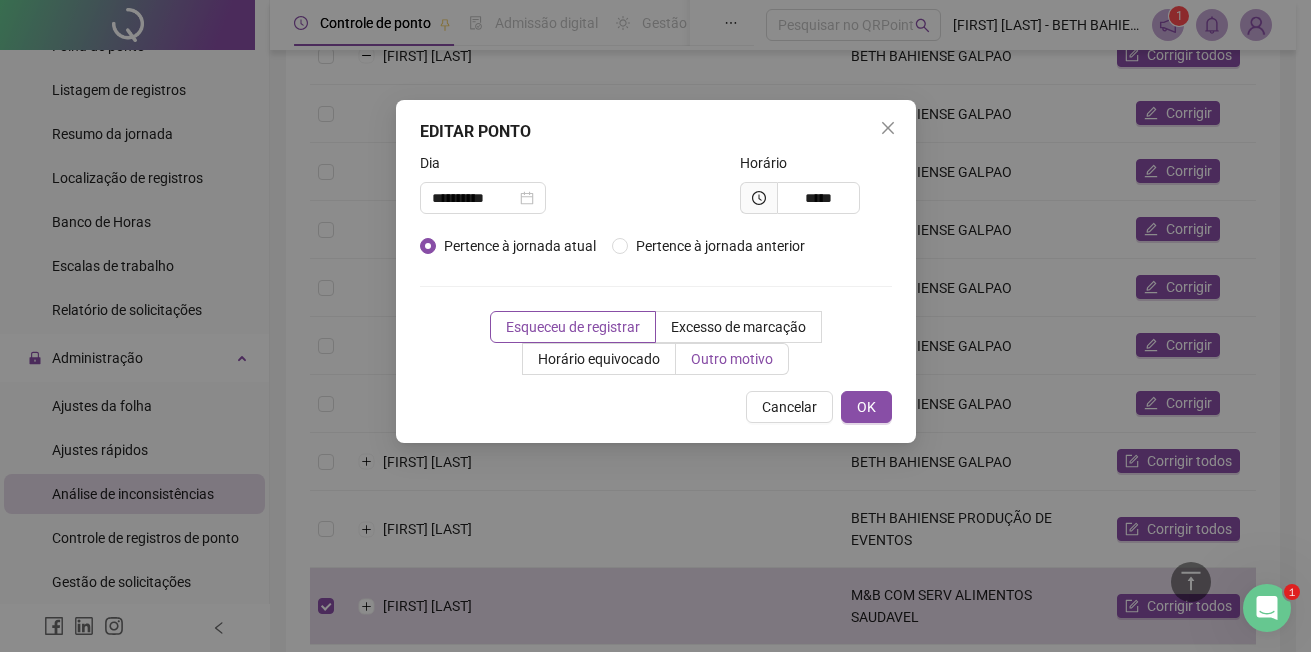 click on "Outro motivo" at bounding box center [732, 359] 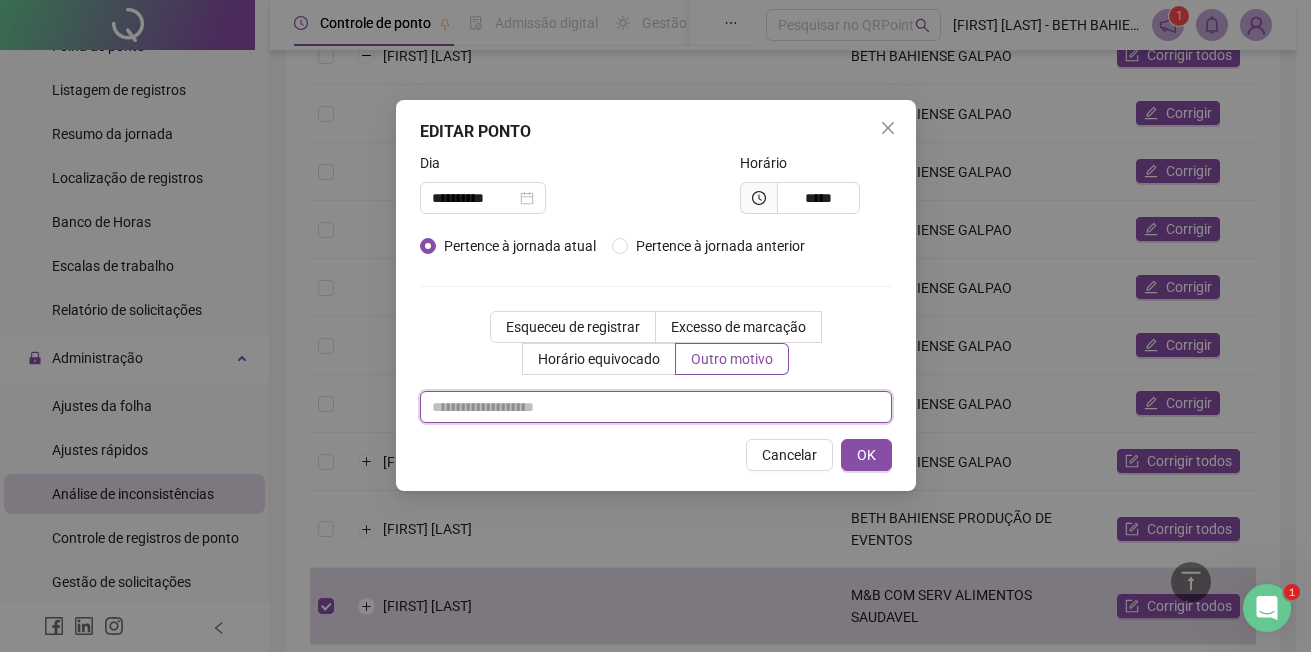 click at bounding box center [656, 407] 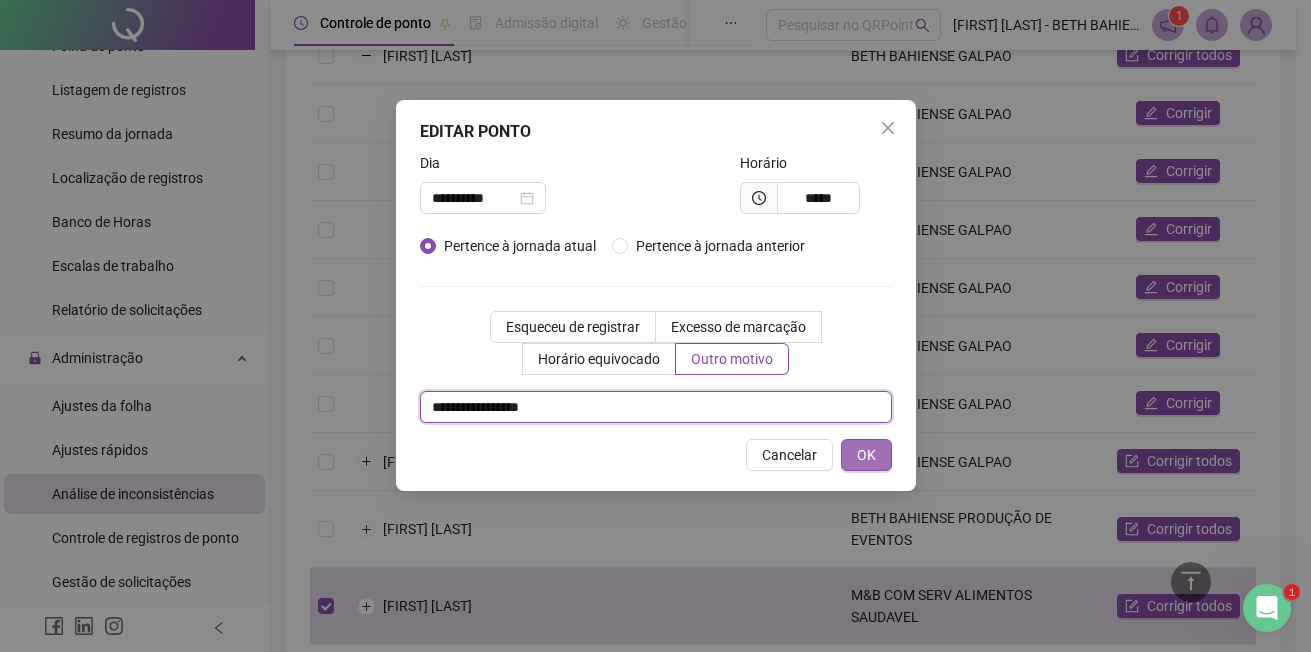 type on "**********" 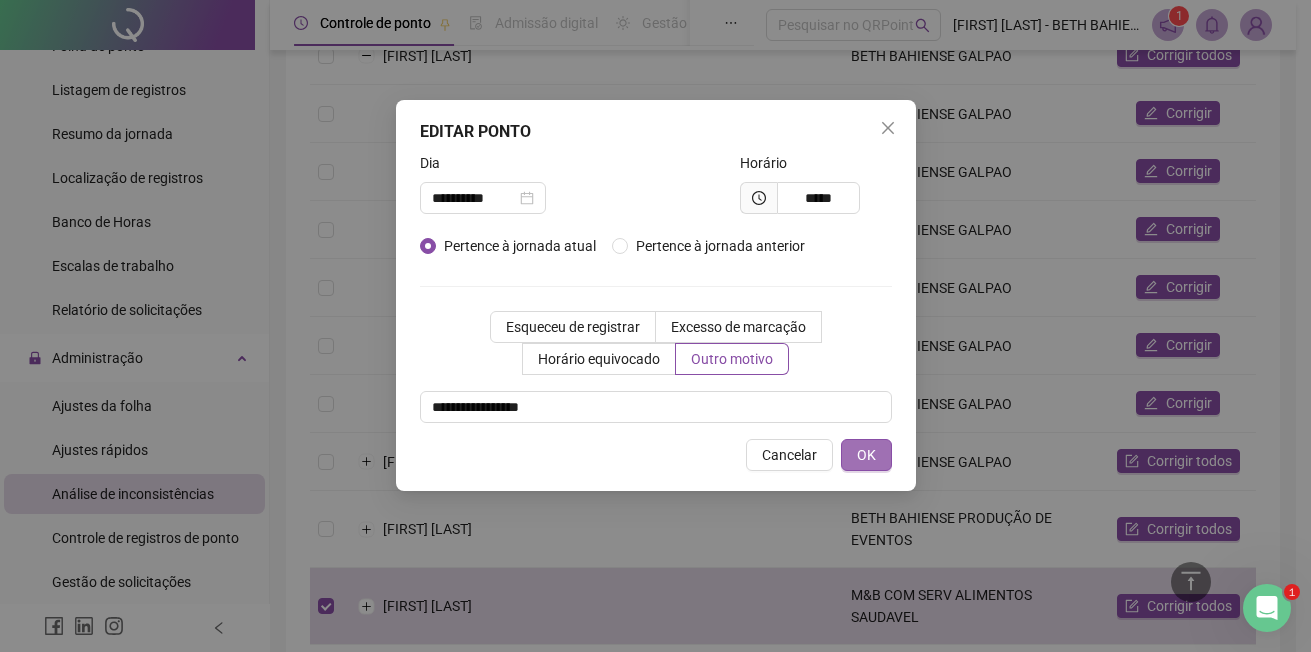 click on "OK" at bounding box center [866, 455] 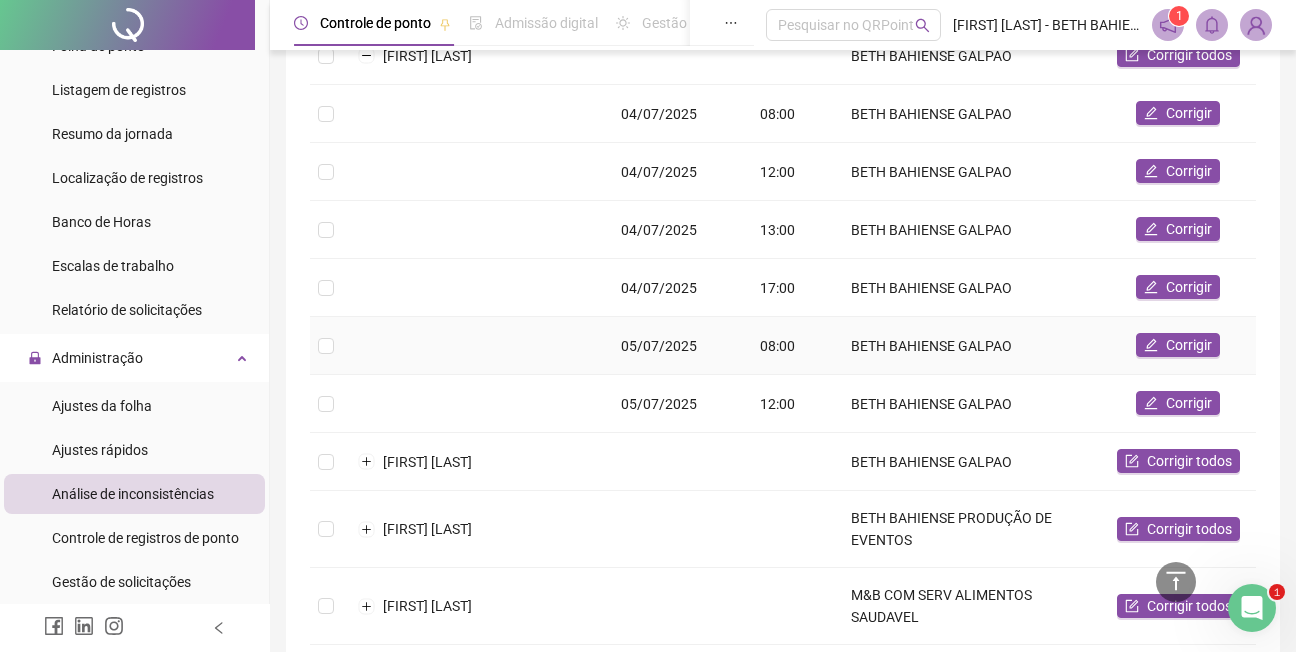click on "05/07/2025" at bounding box center [674, 346] 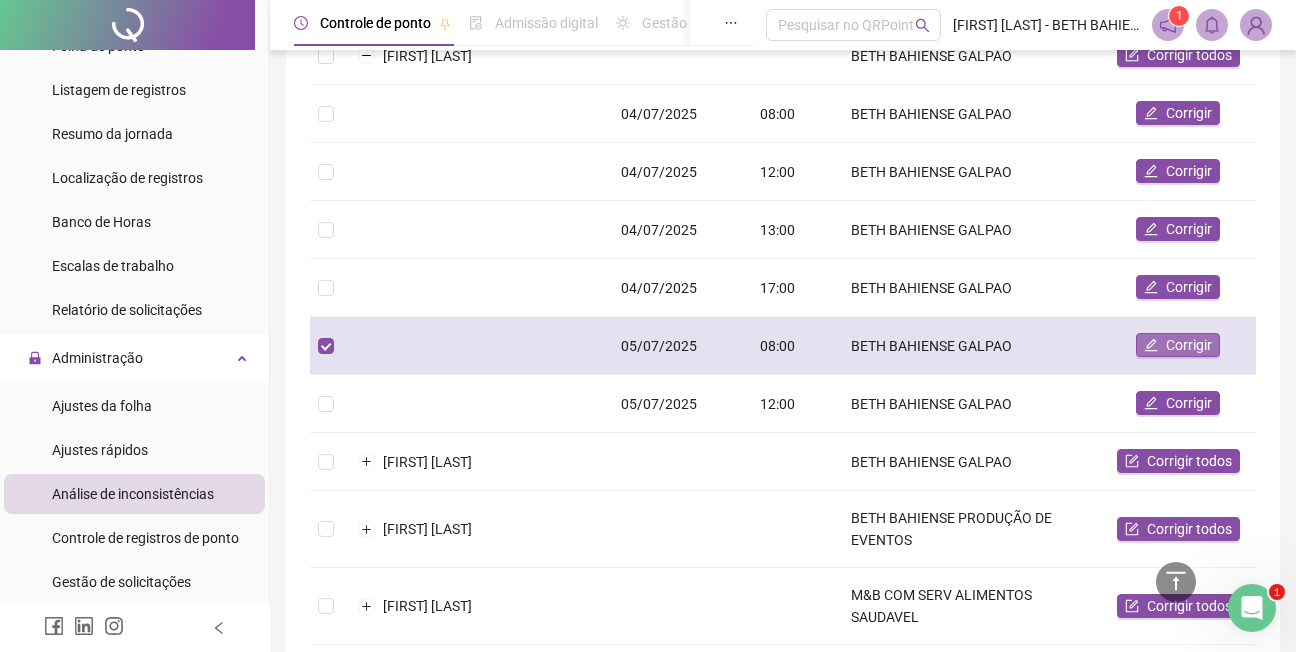 click on "Corrigir" at bounding box center (1189, 345) 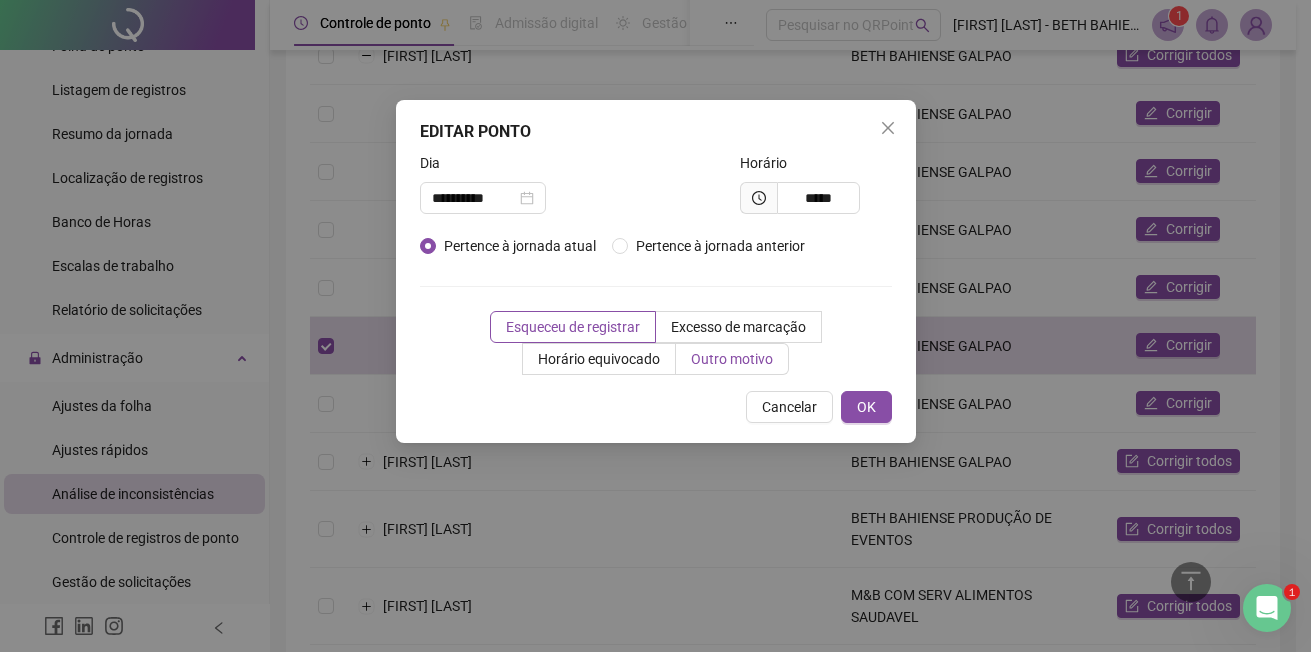 click on "Outro motivo" at bounding box center [732, 359] 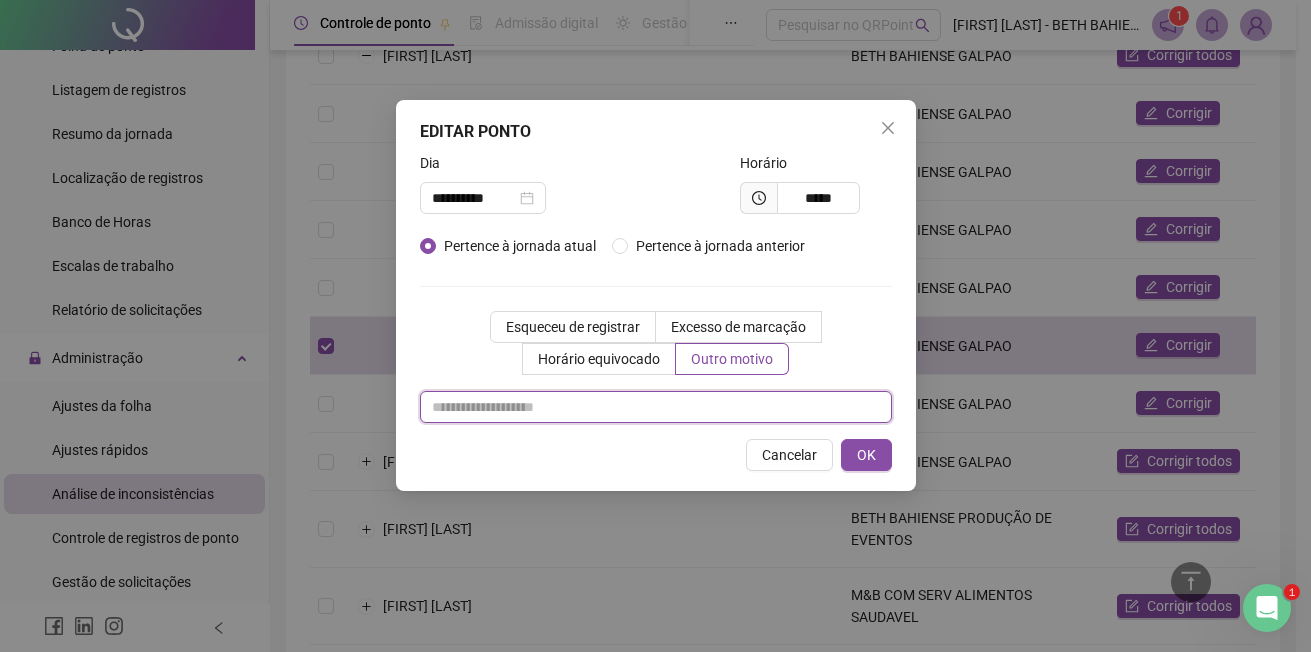 click at bounding box center (656, 407) 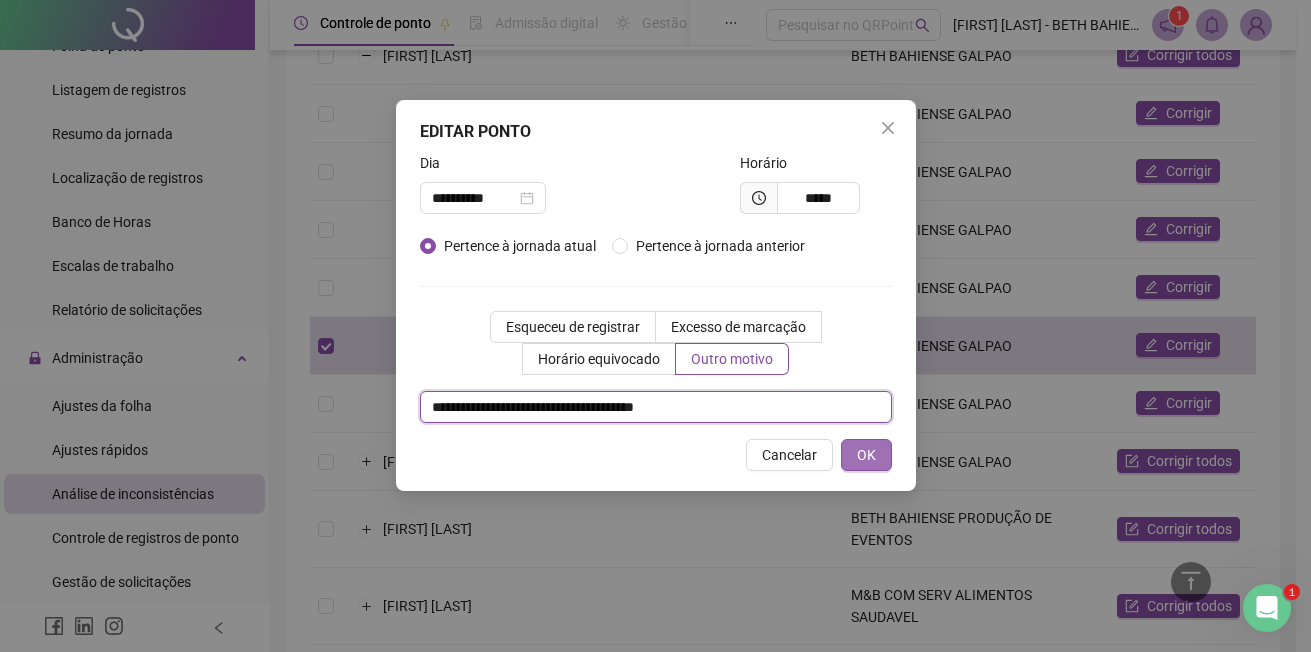 type on "**********" 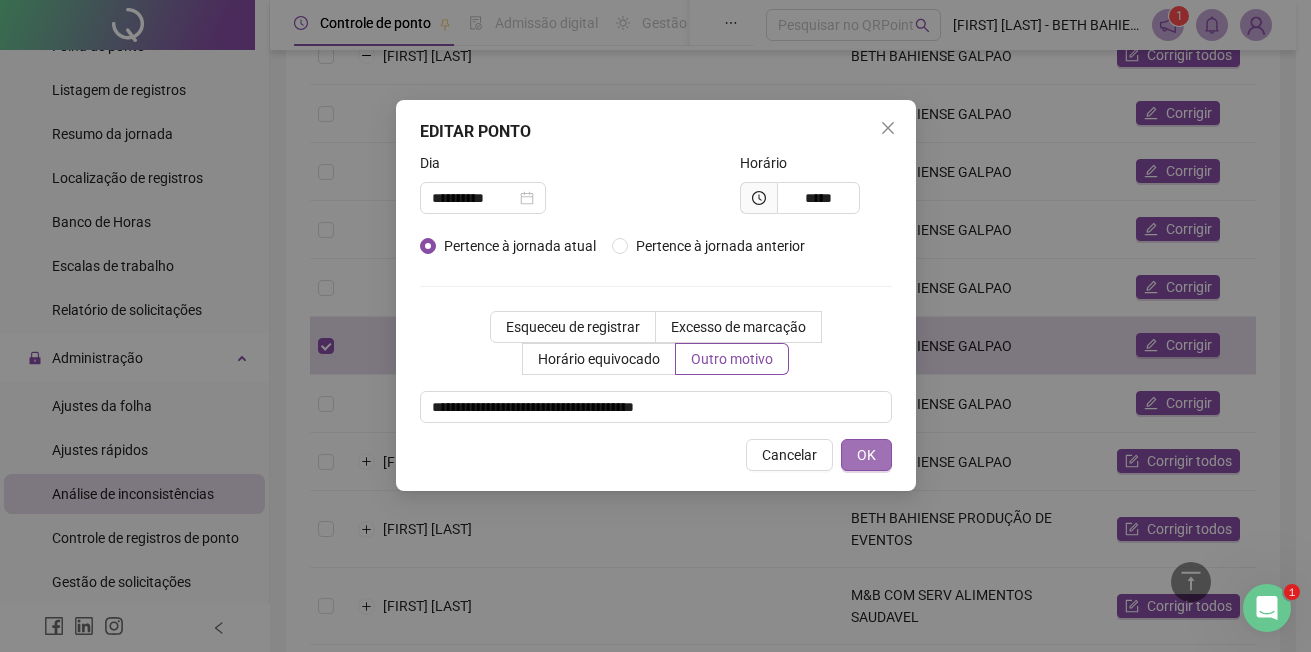 click on "OK" at bounding box center [866, 455] 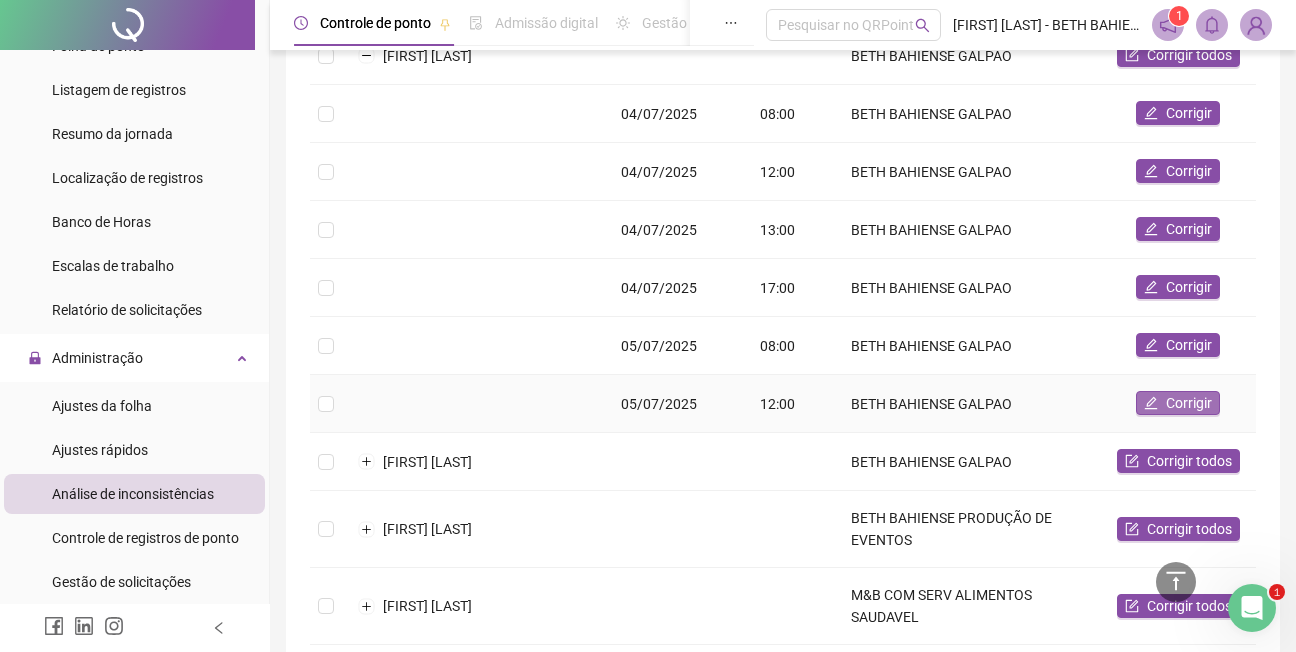 click on "Corrigir" at bounding box center (1189, 403) 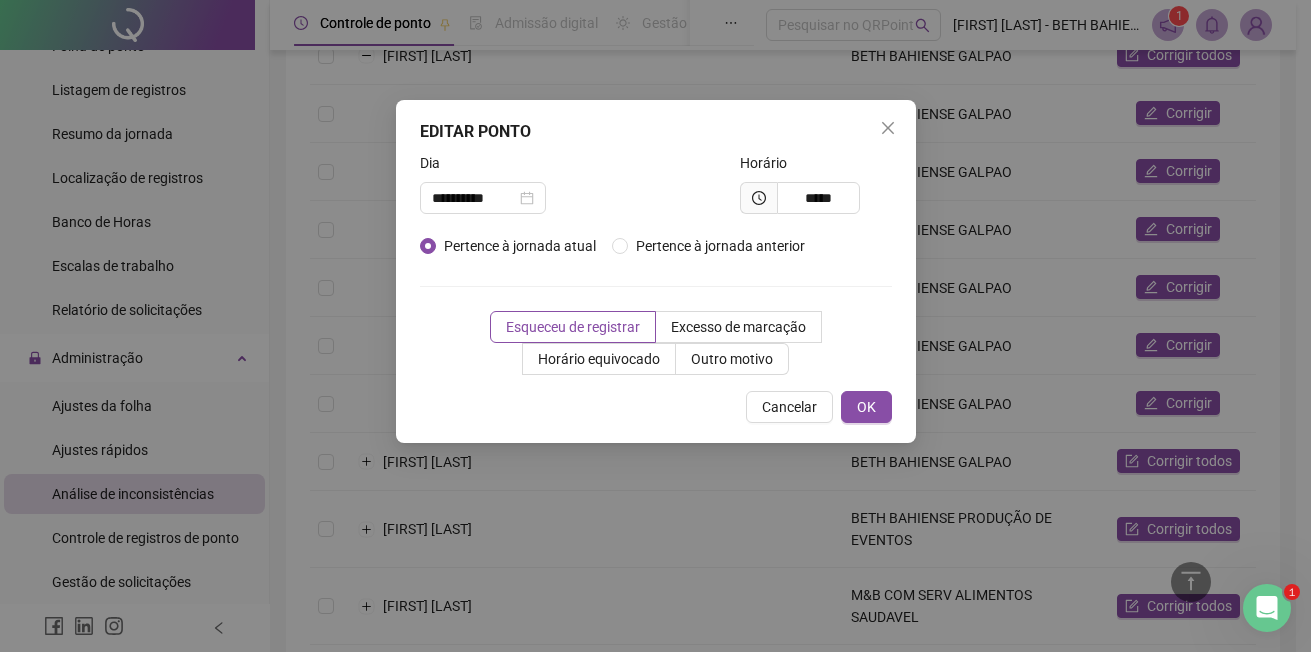 click on "**********" at bounding box center [655, 326] 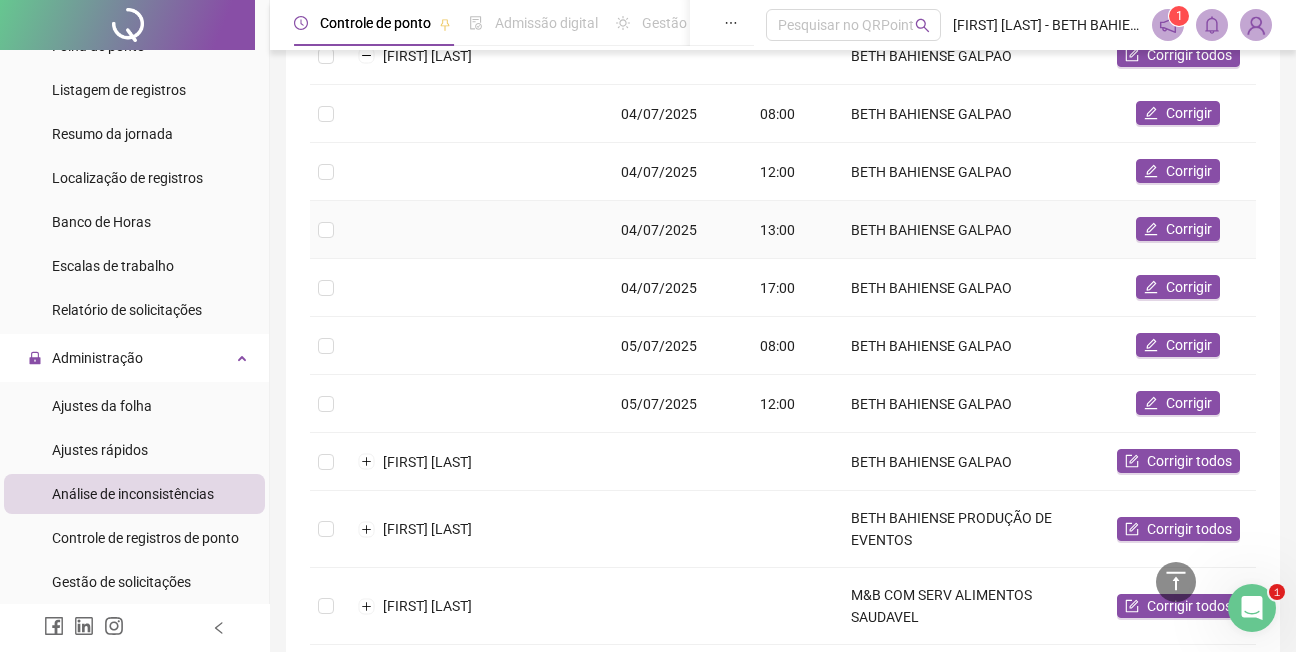 scroll, scrollTop: 500, scrollLeft: 0, axis: vertical 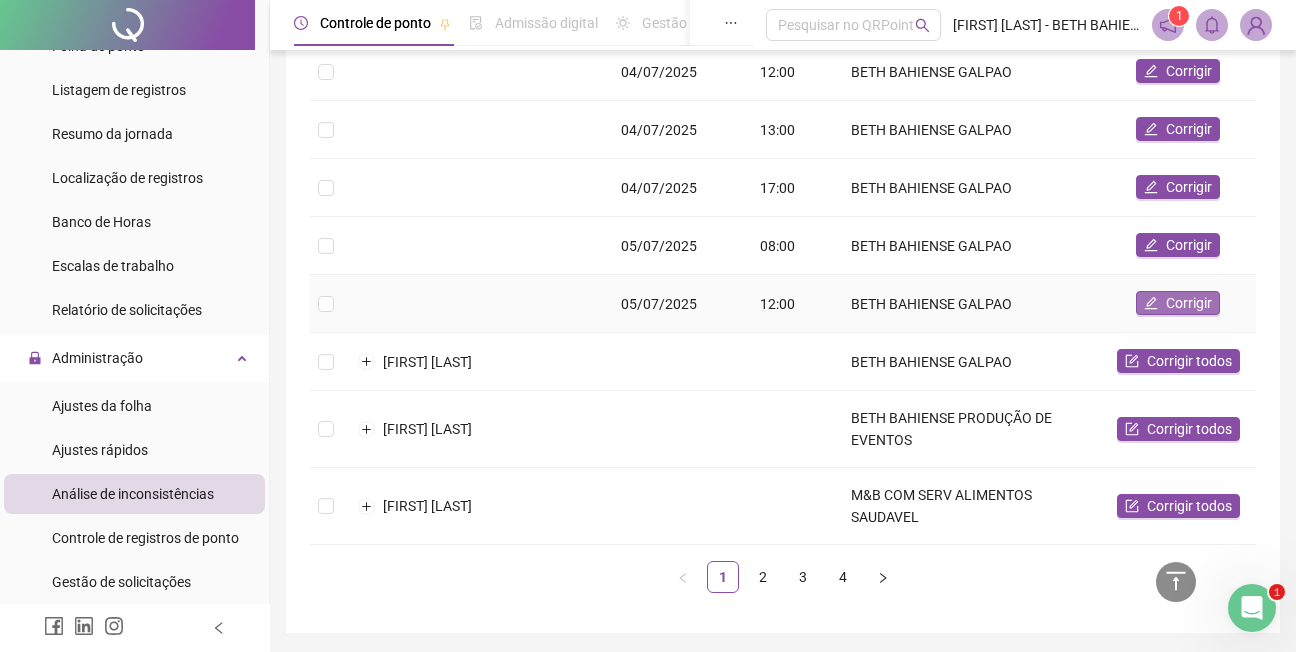 click on "Corrigir" at bounding box center [1189, 303] 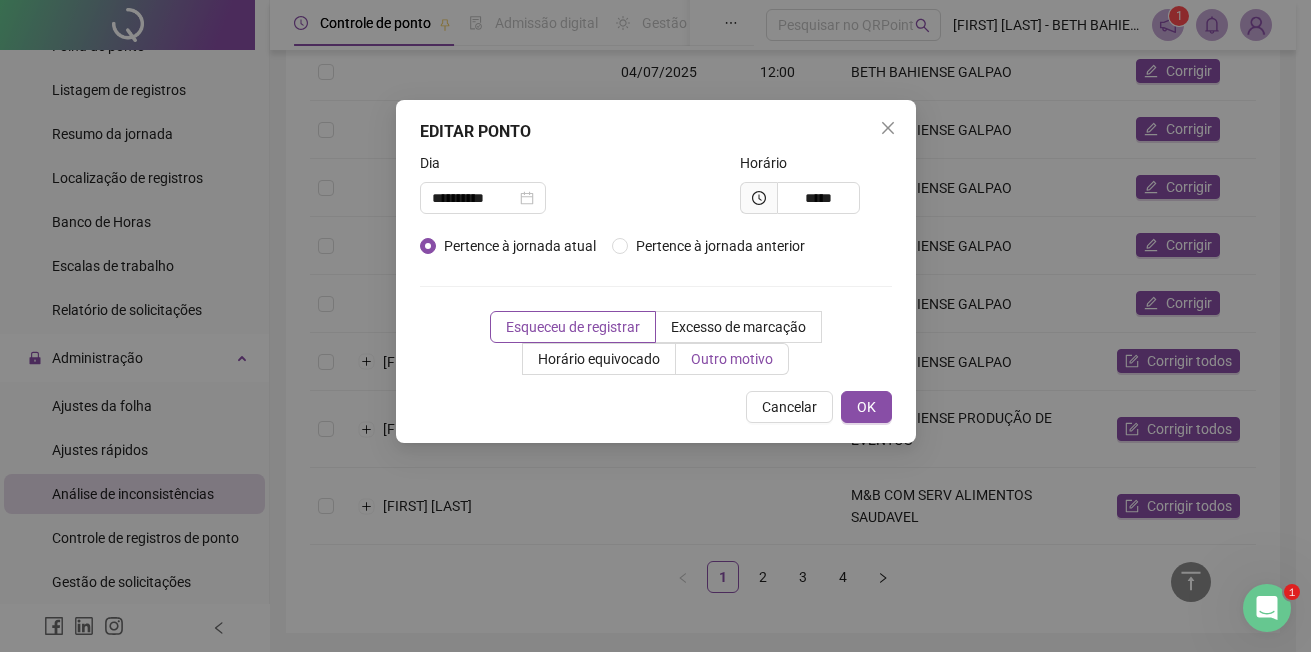 click on "Outro motivo" at bounding box center (732, 359) 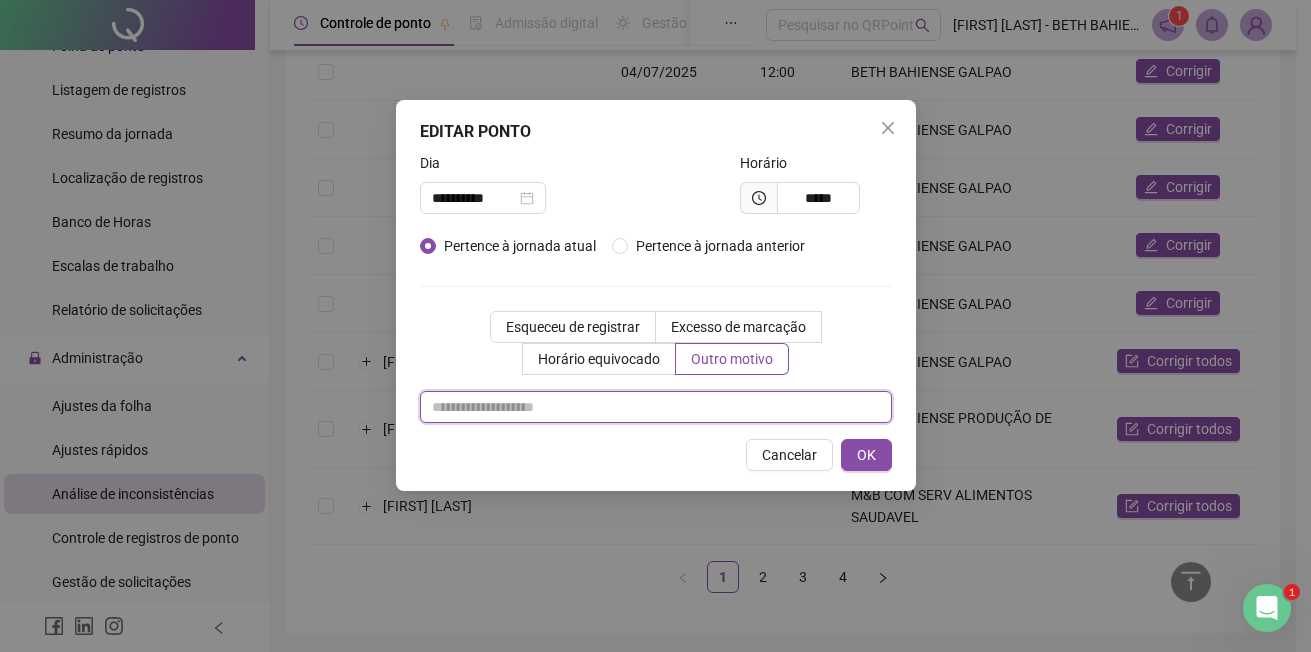 click at bounding box center [656, 407] 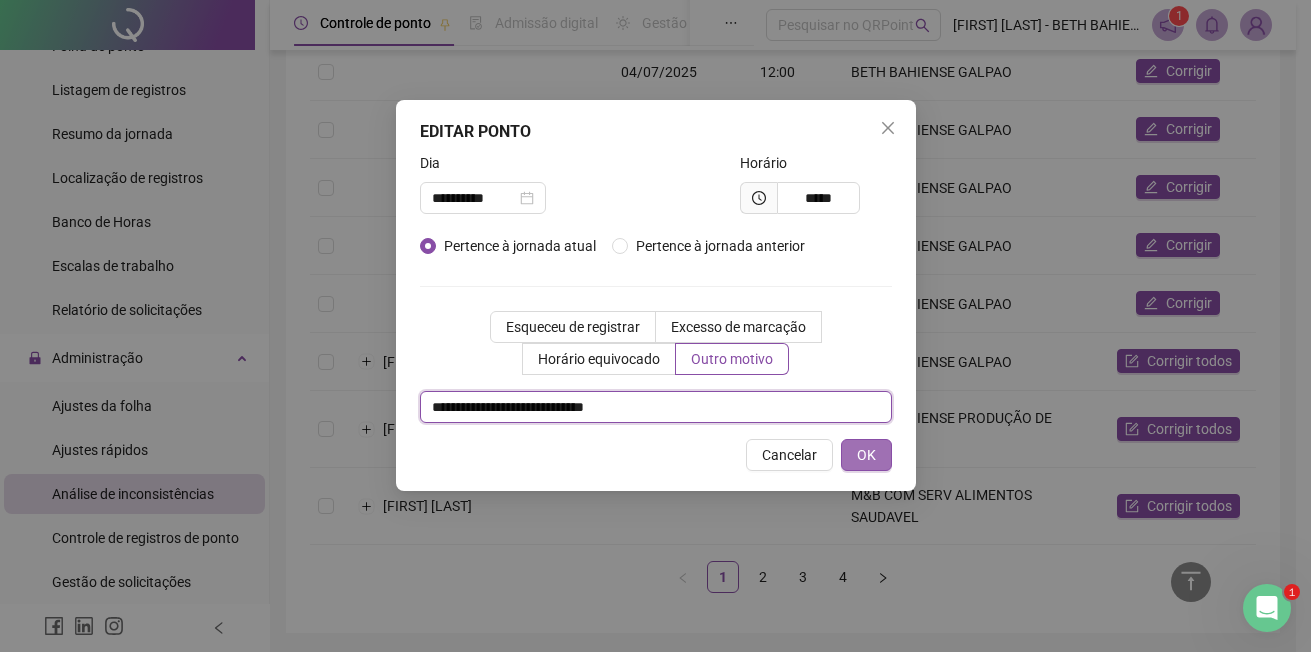 type on "**********" 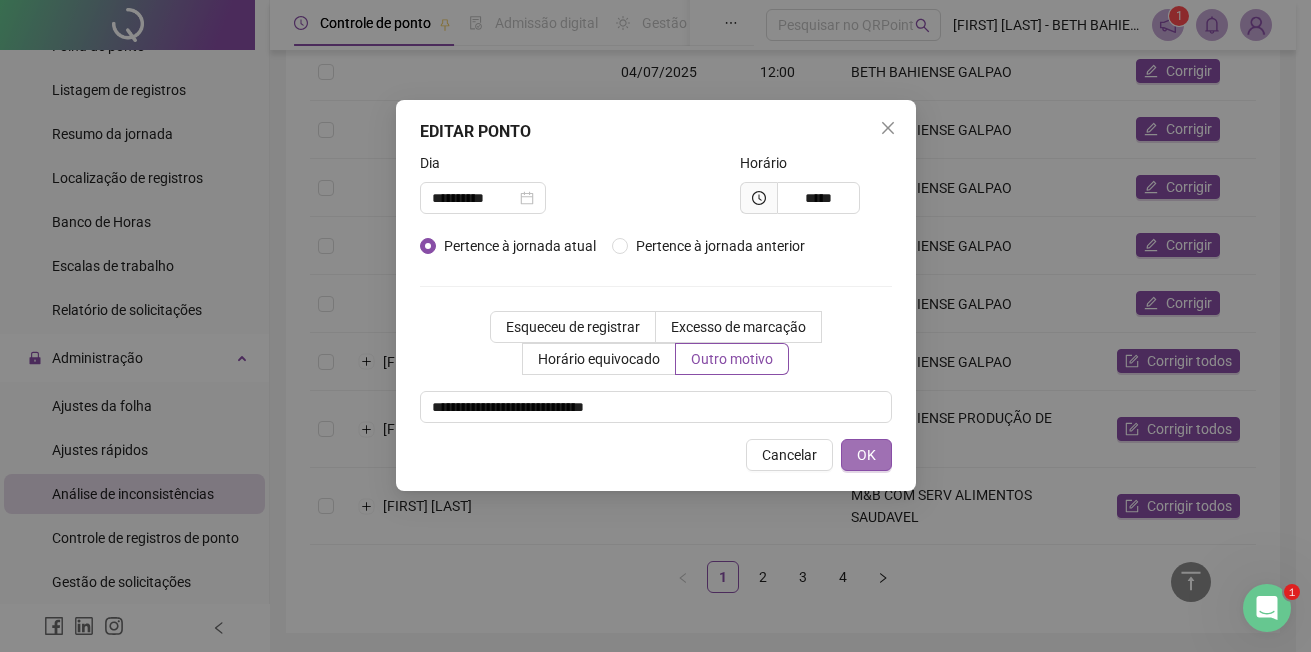 click on "OK" at bounding box center [866, 455] 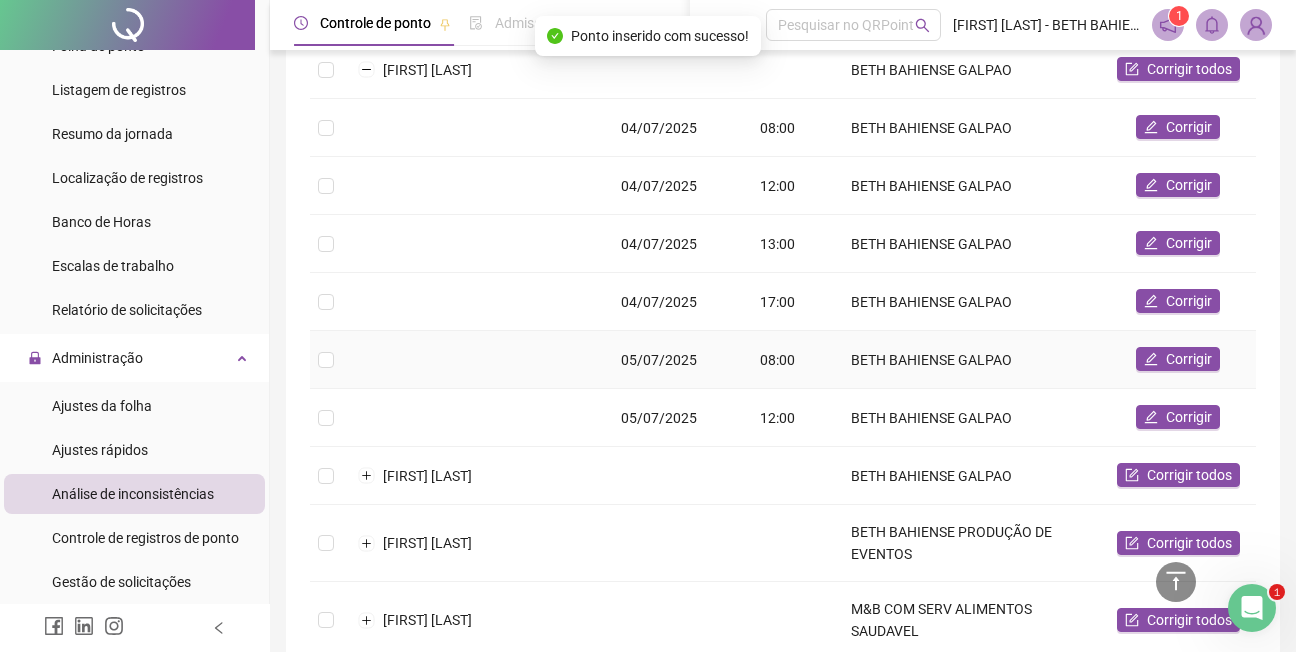 scroll, scrollTop: 100, scrollLeft: 0, axis: vertical 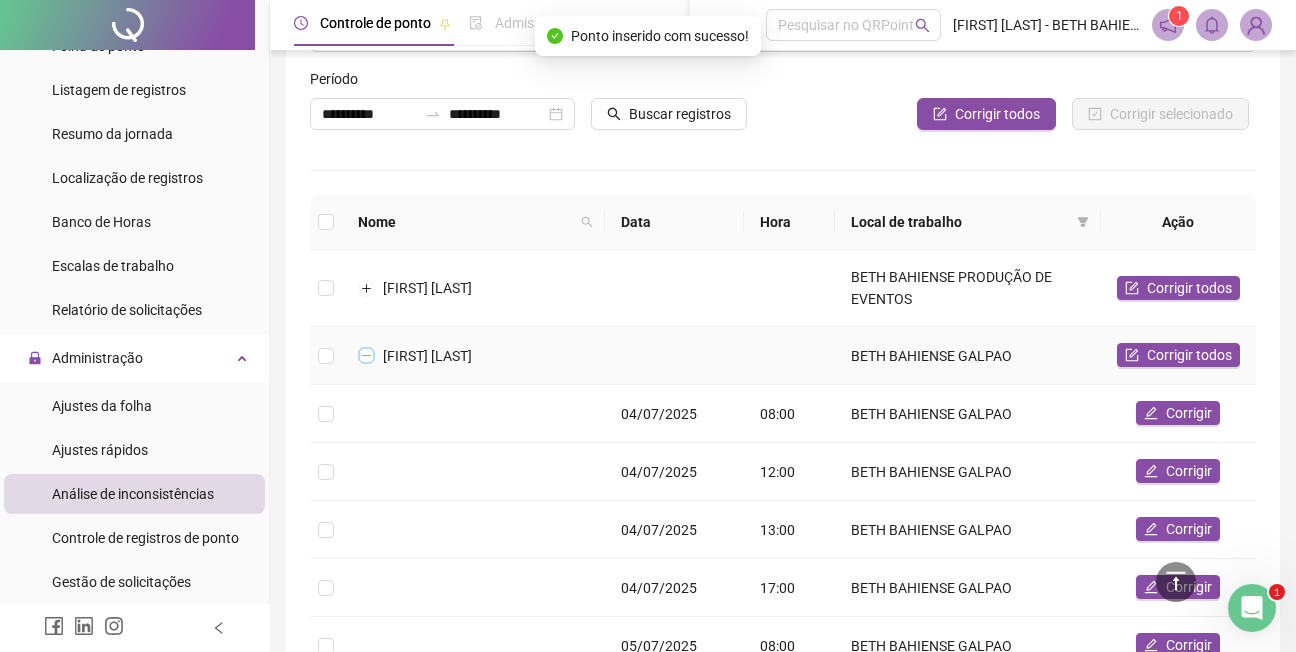 click at bounding box center (367, 356) 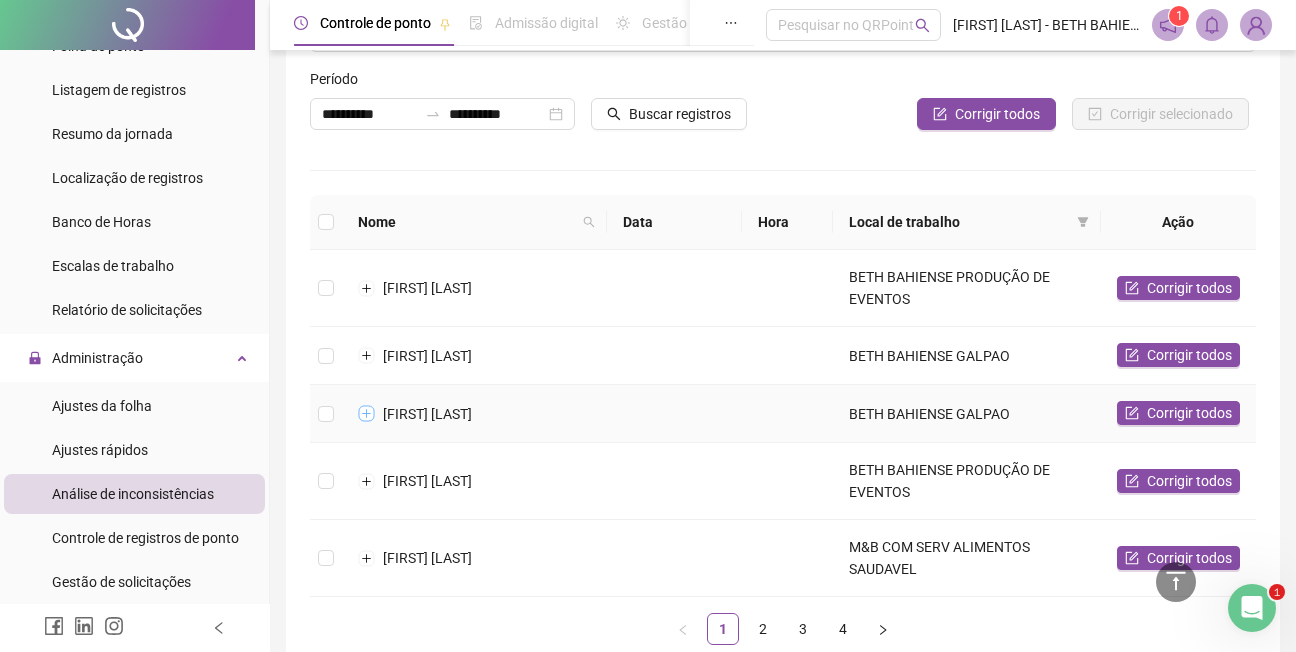 click at bounding box center (367, 414) 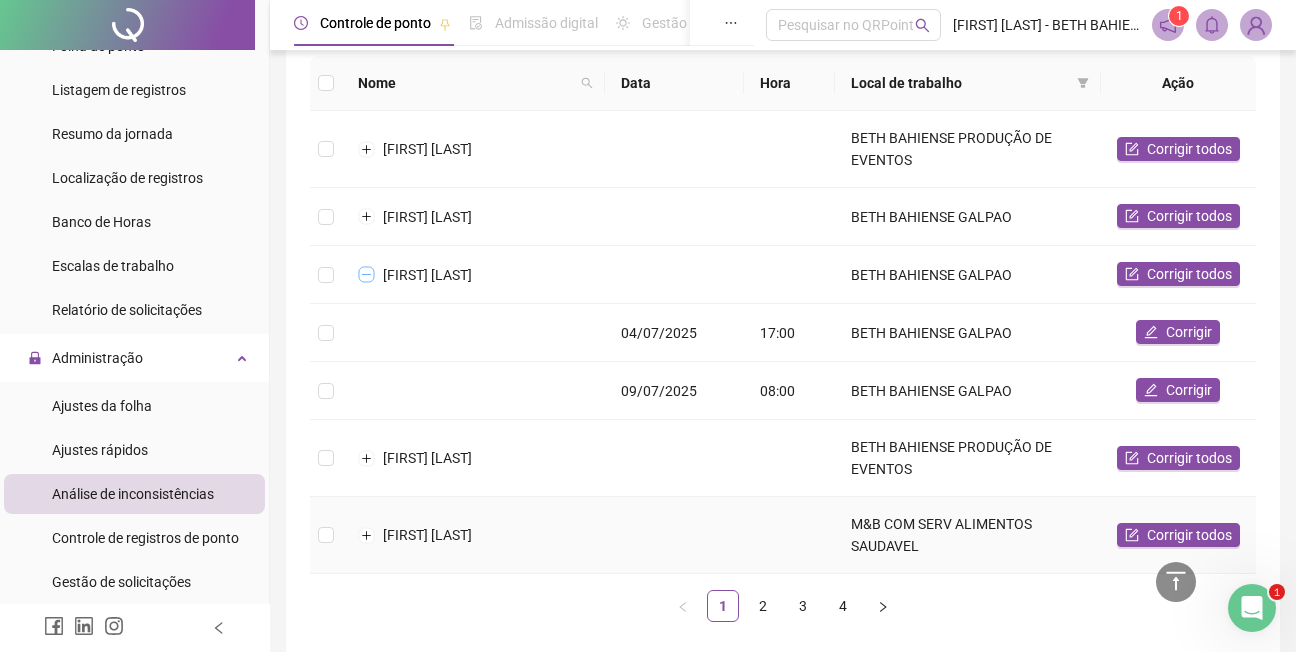 scroll, scrollTop: 300, scrollLeft: 0, axis: vertical 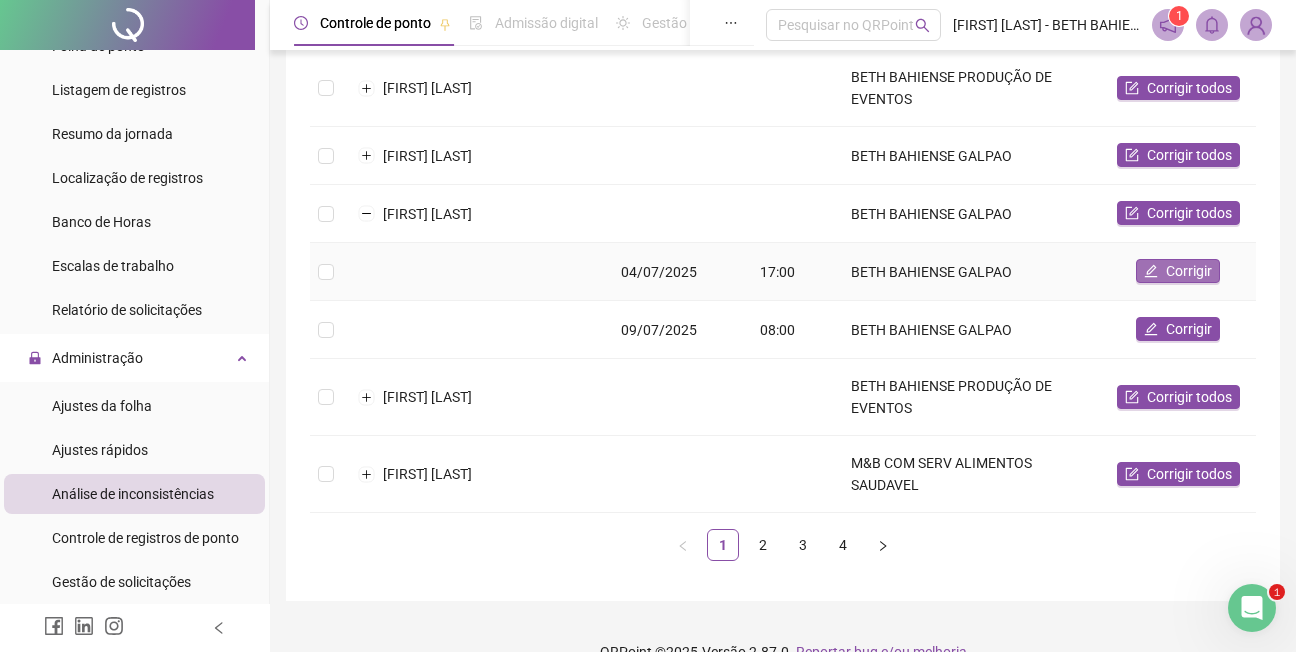 click on "Corrigir" at bounding box center [1189, 271] 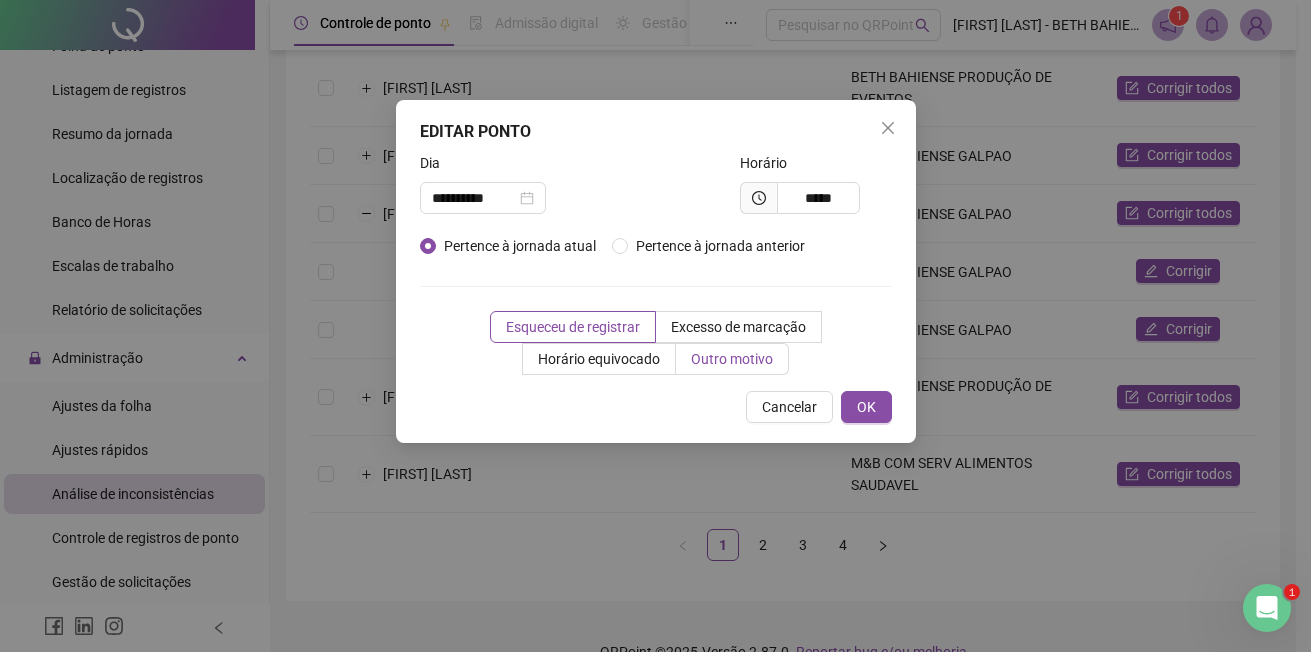 click on "Outro motivo" at bounding box center (732, 359) 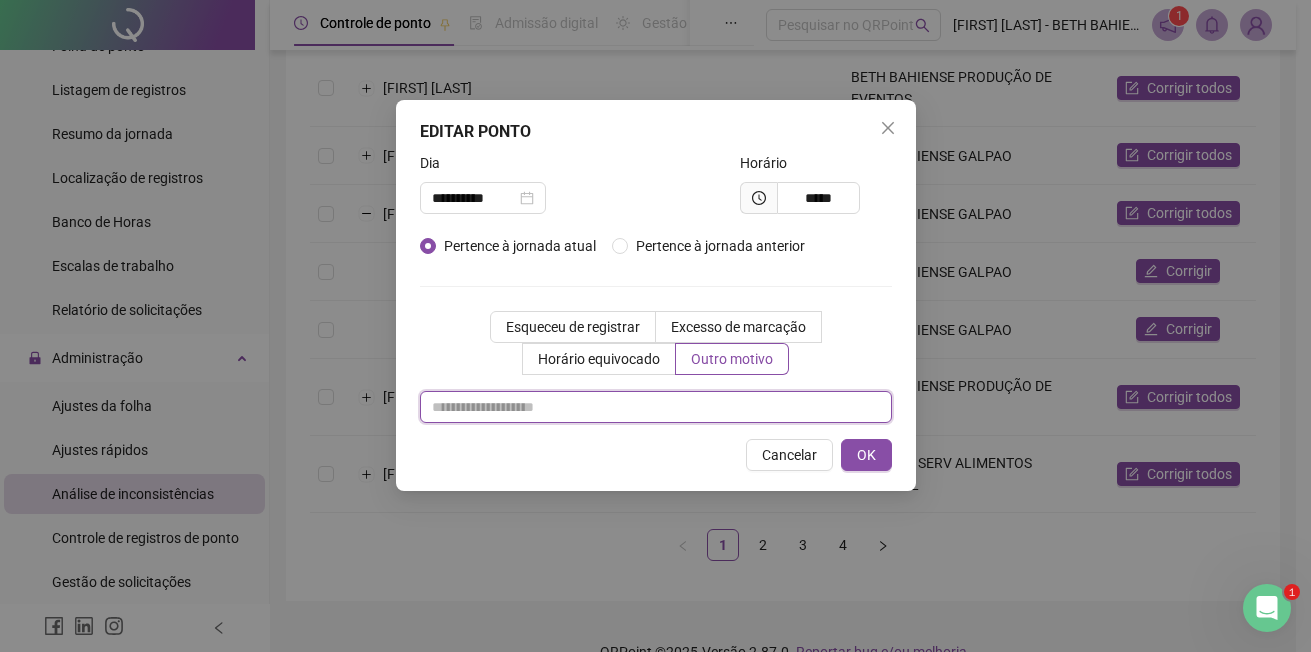 click at bounding box center (656, 407) 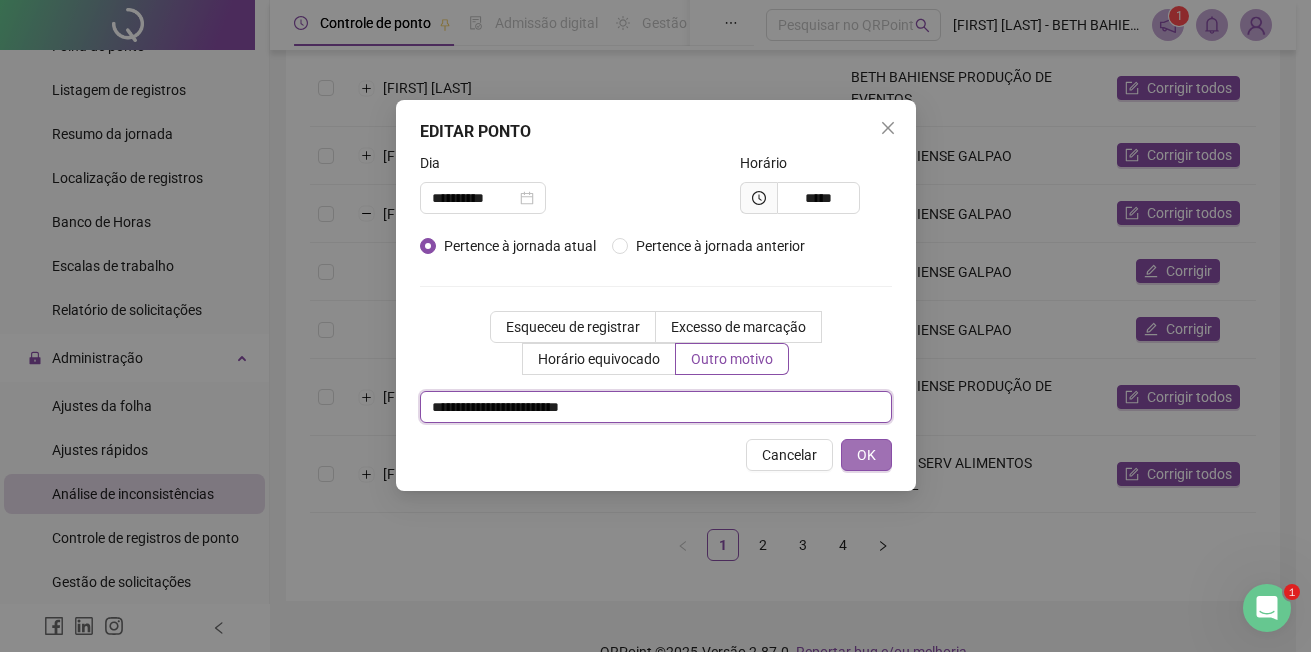 type on "**********" 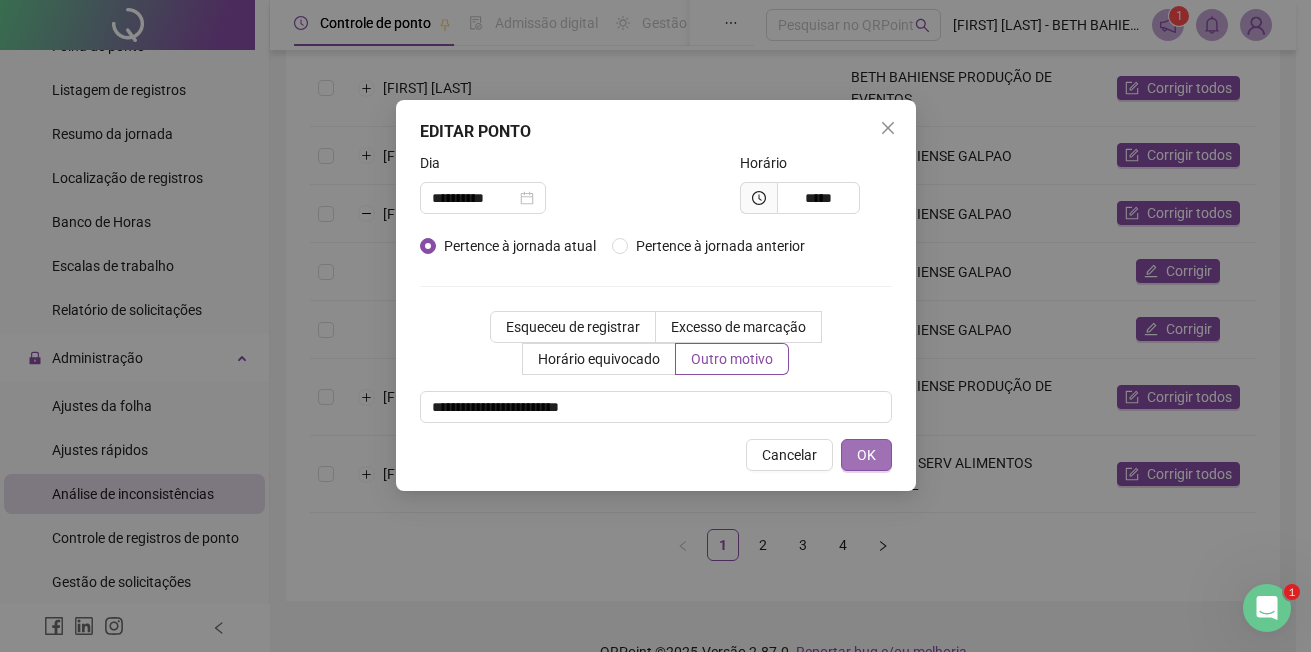 click on "OK" at bounding box center [866, 455] 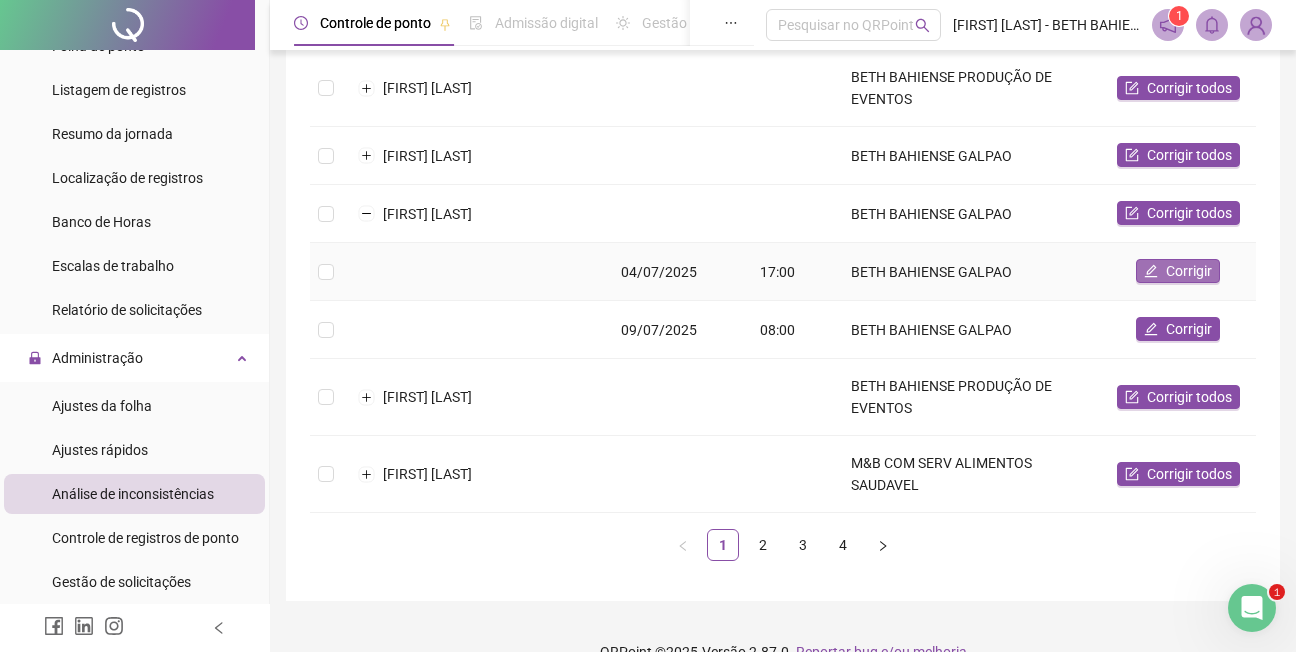 click on "Corrigir" at bounding box center [1189, 271] 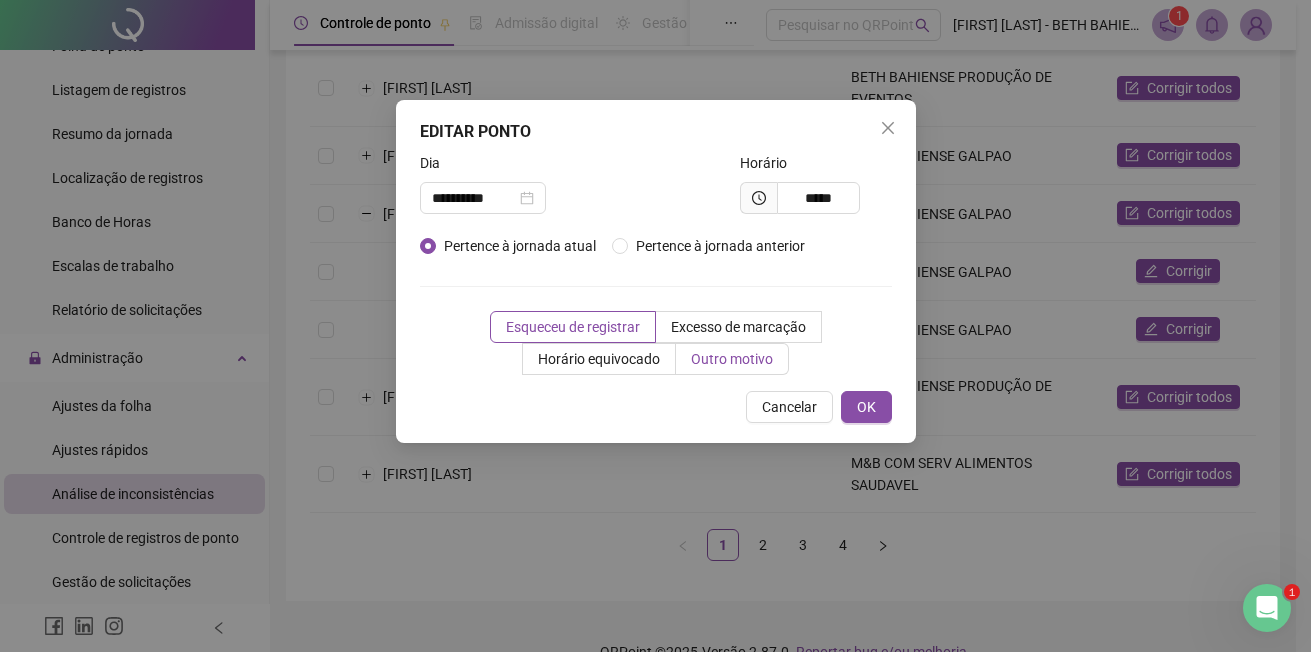 click on "Outro motivo" at bounding box center (732, 359) 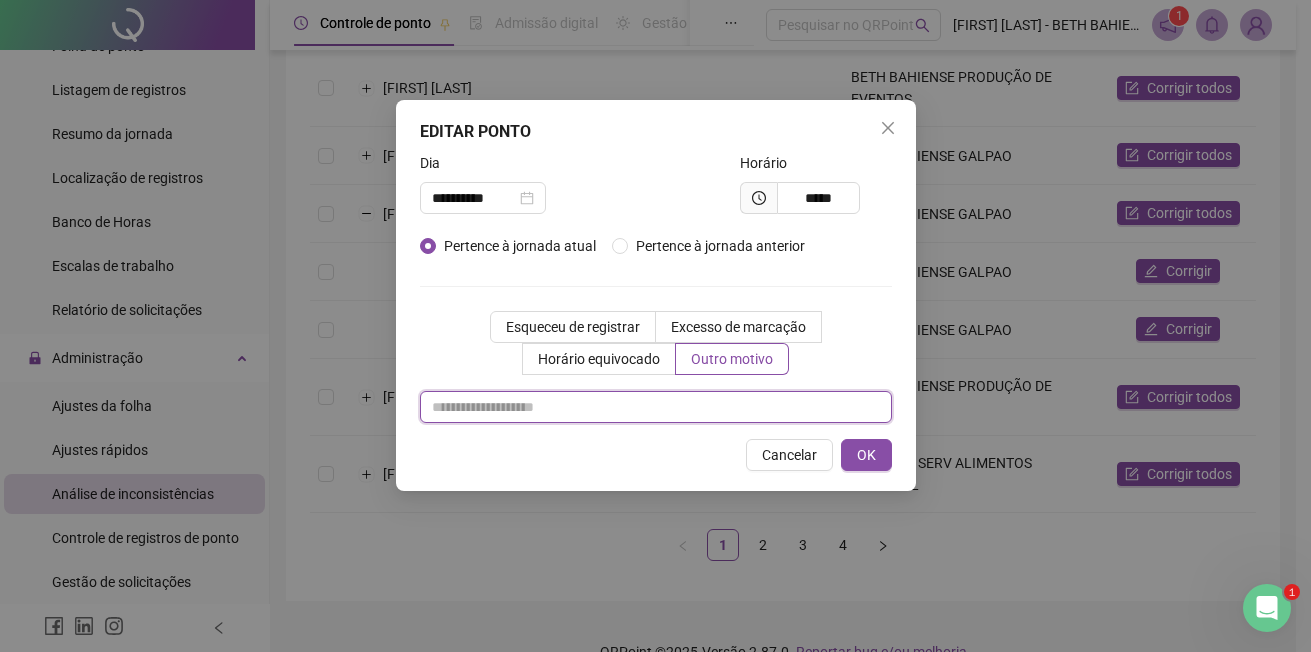 click at bounding box center (656, 407) 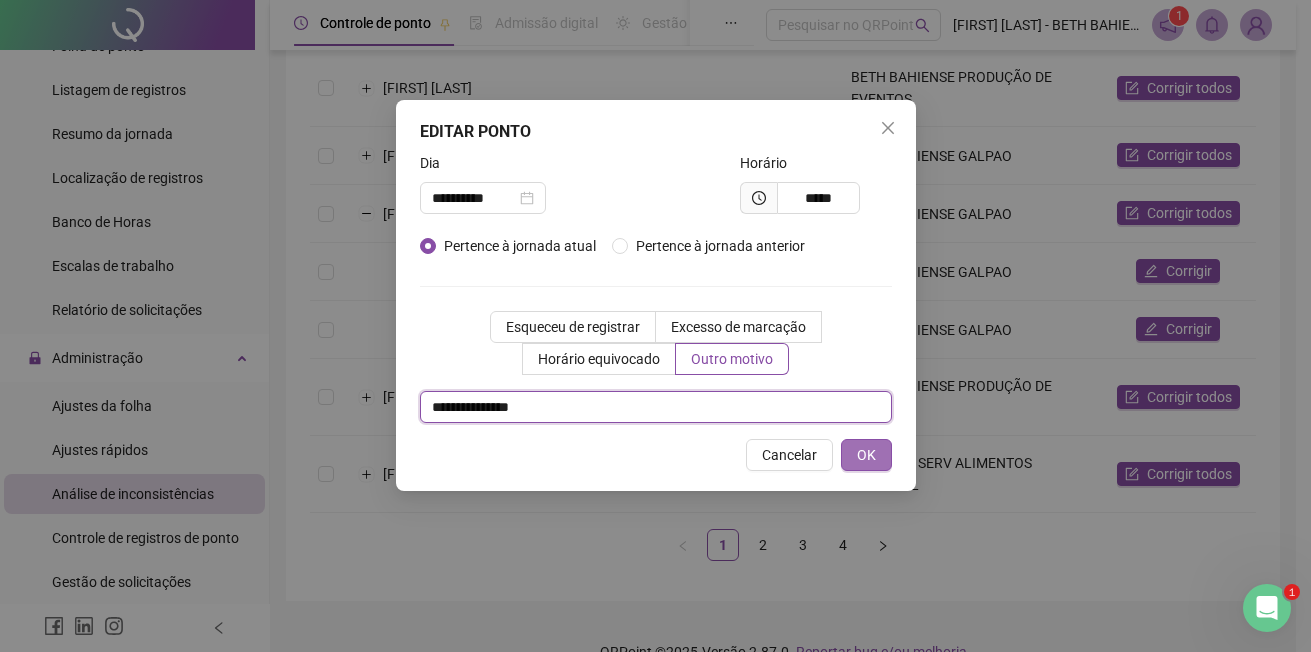 type on "**********" 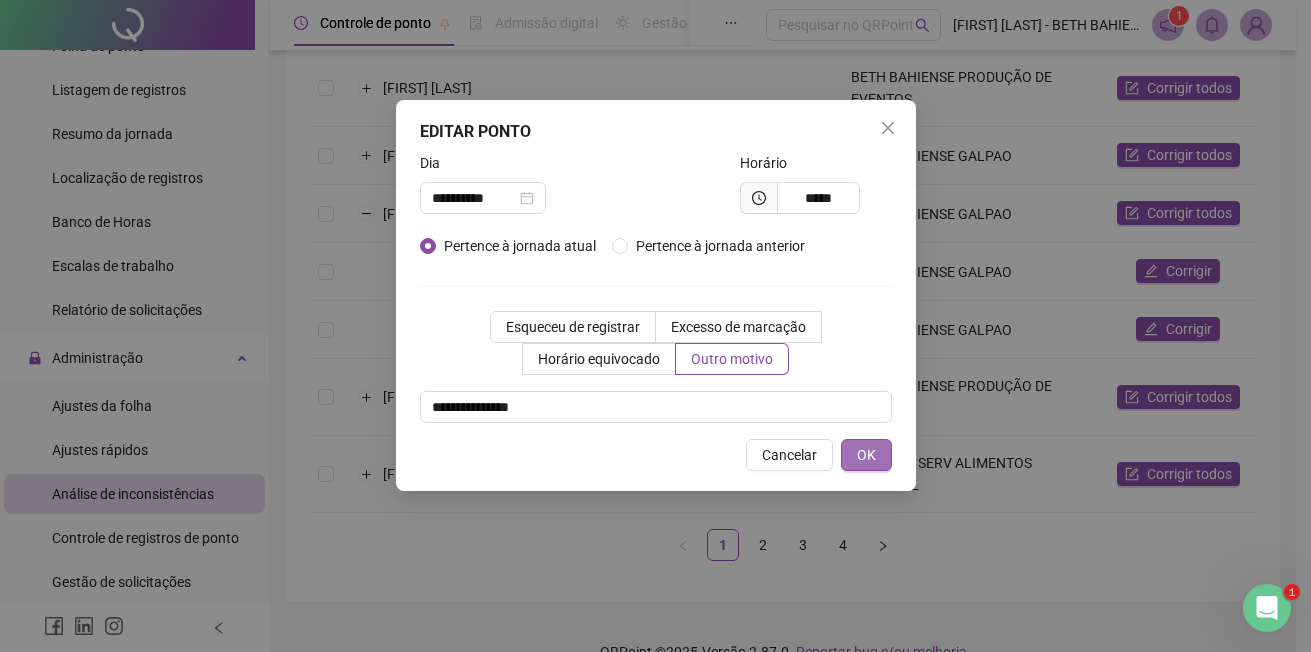 click on "OK" at bounding box center (866, 455) 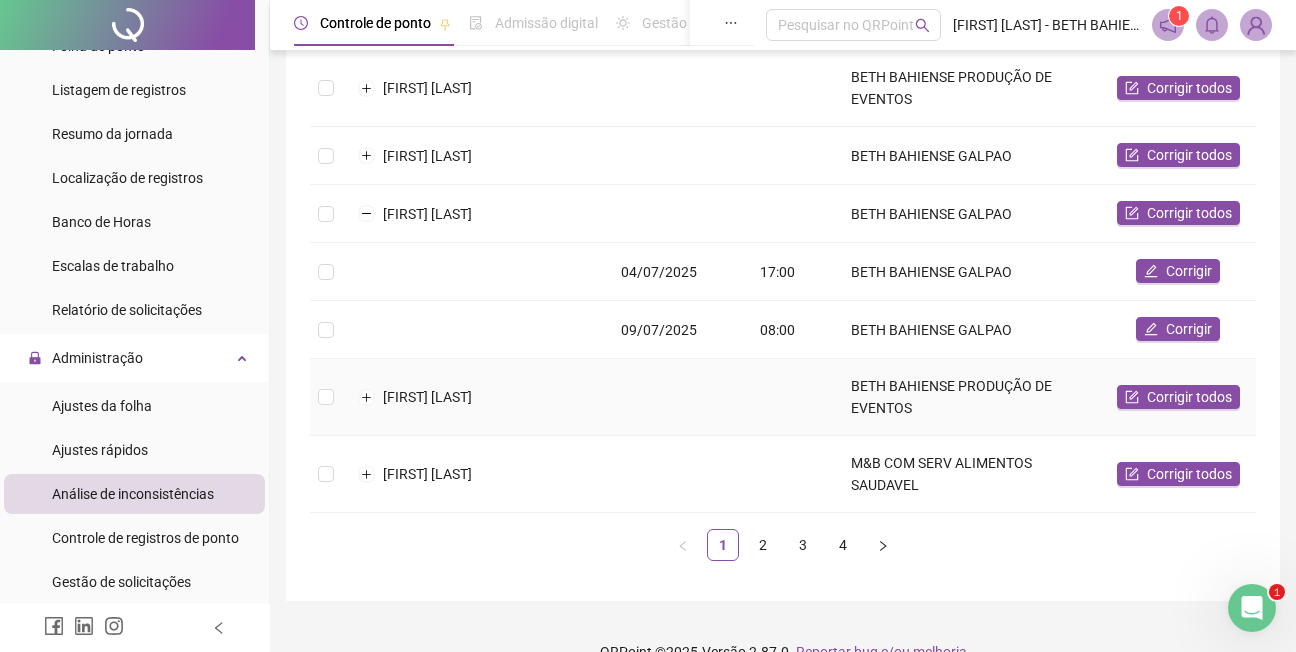 click at bounding box center [674, 397] 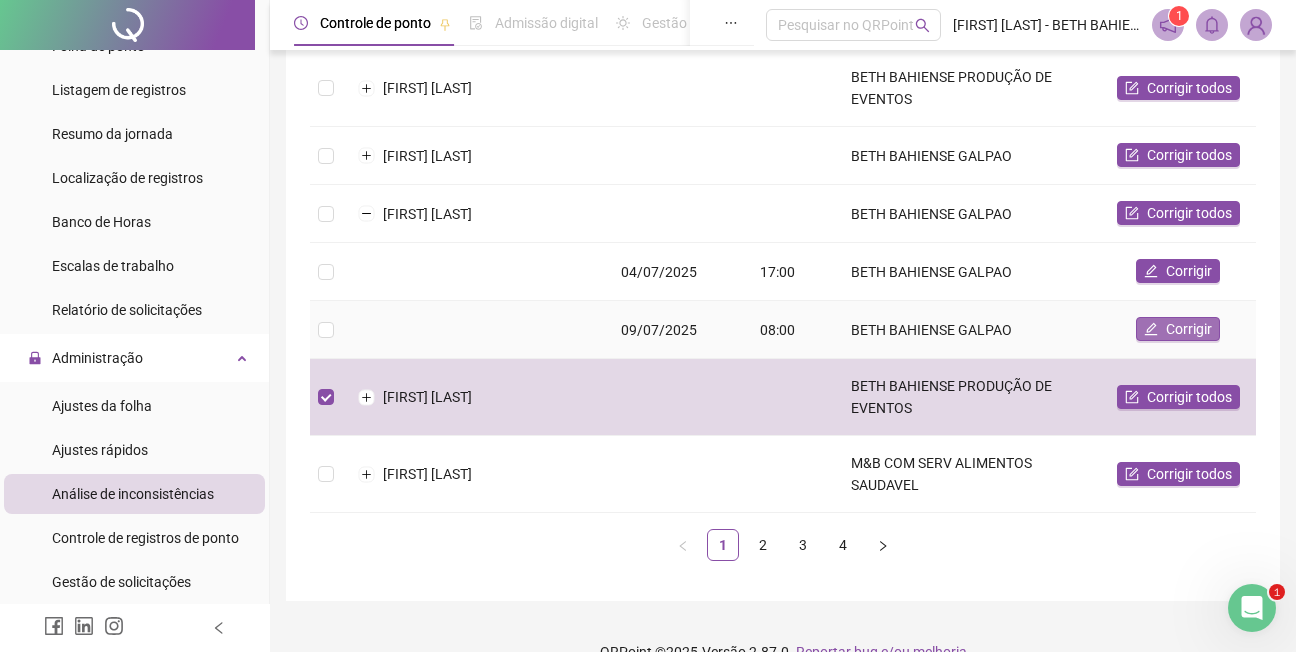 click on "Corrigir" at bounding box center (1189, 329) 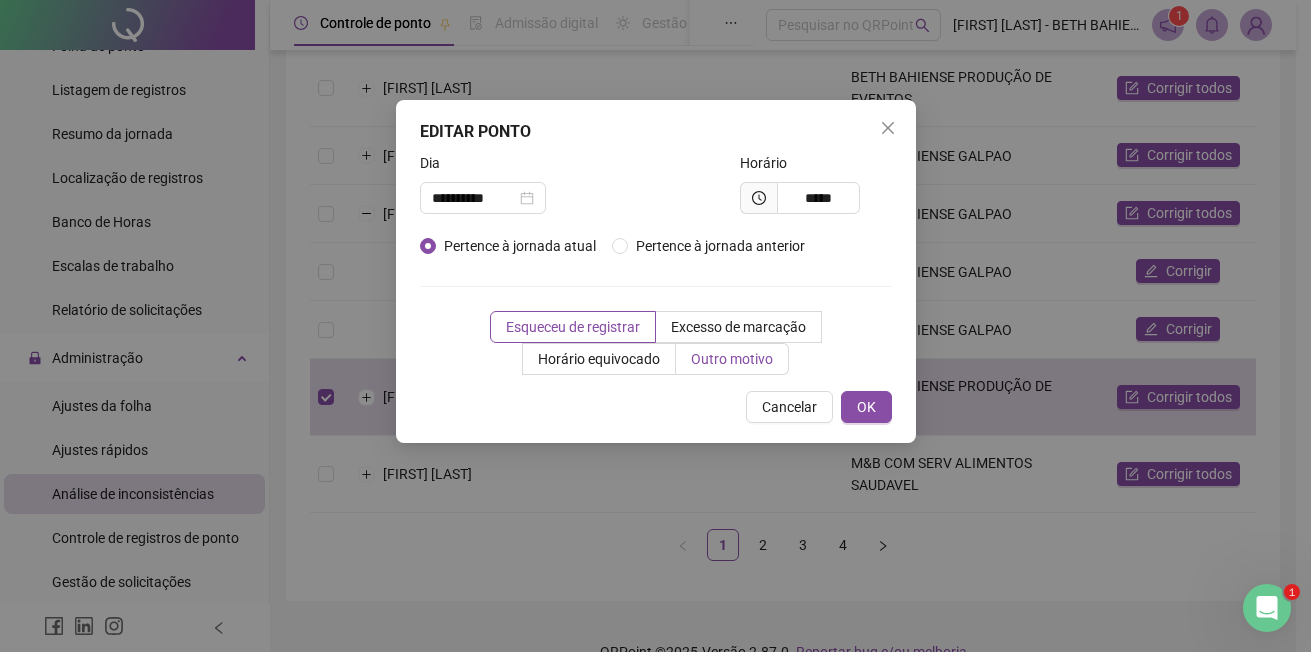 click on "Outro motivo" at bounding box center [732, 359] 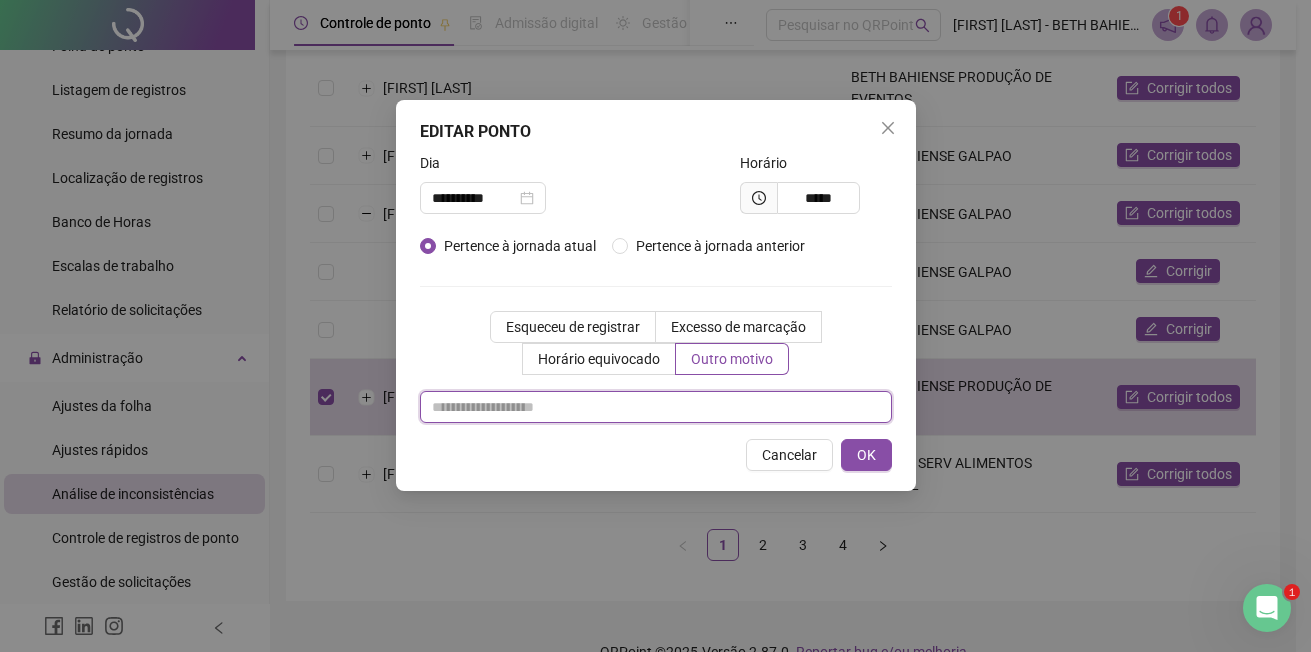 click at bounding box center [656, 407] 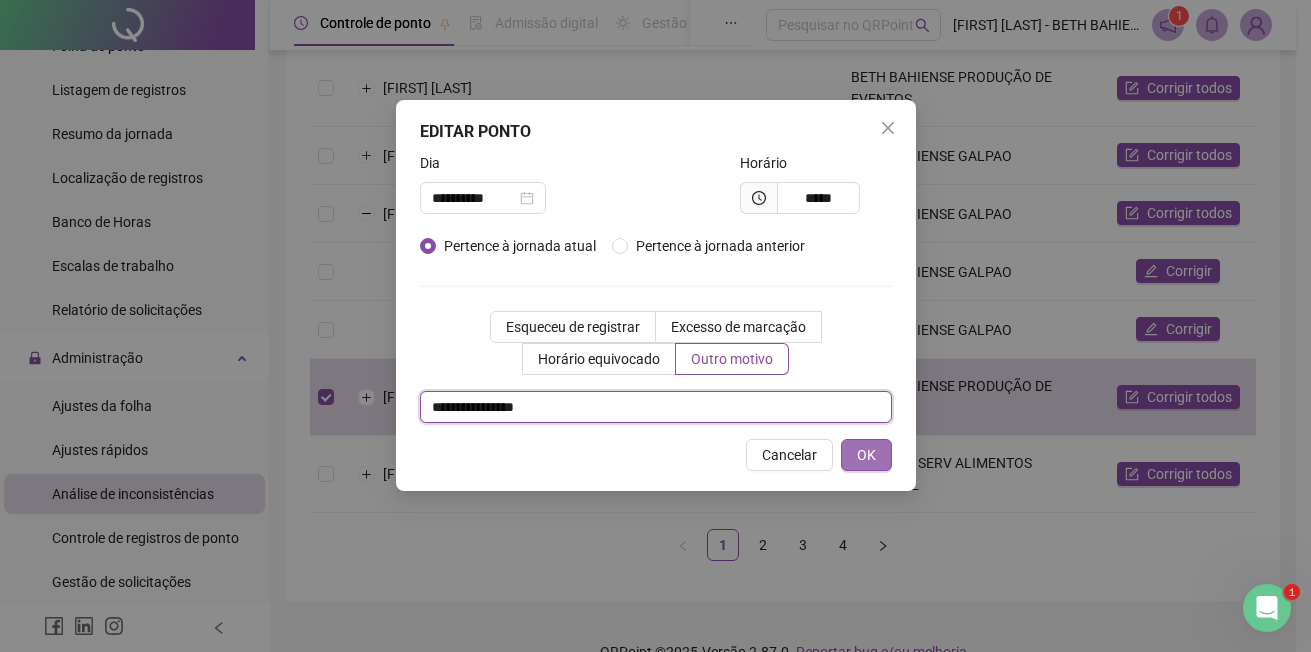 type on "**********" 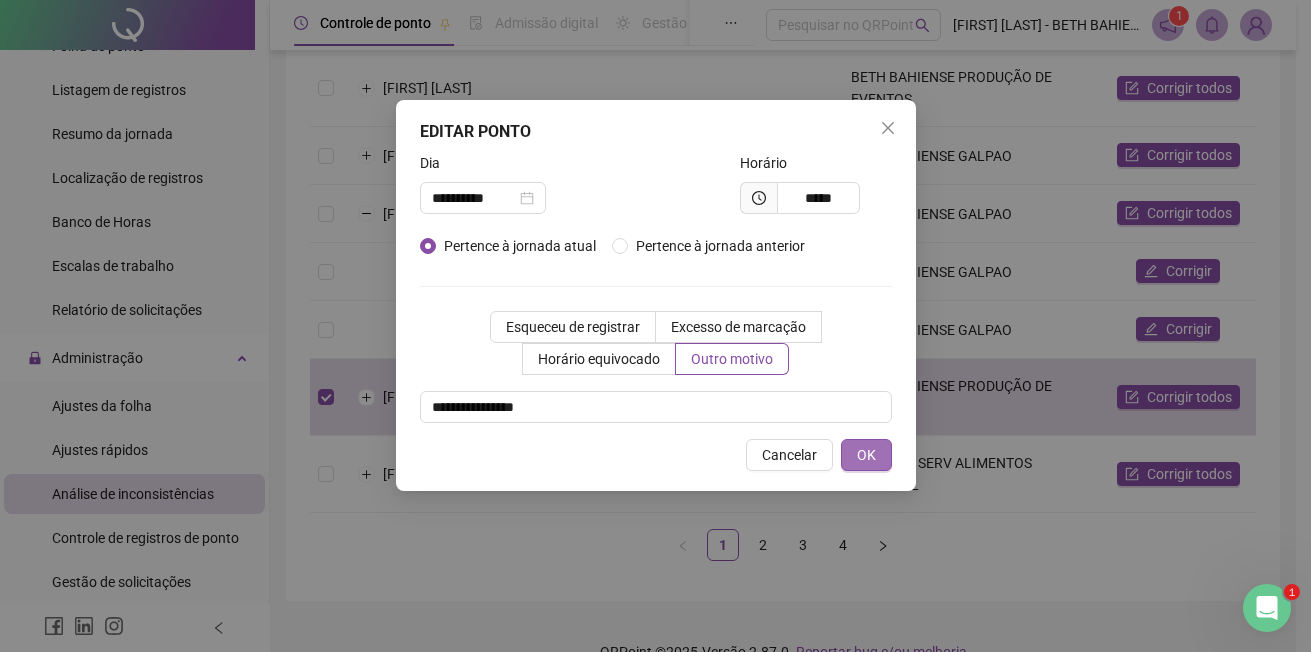 click on "OK" at bounding box center [866, 455] 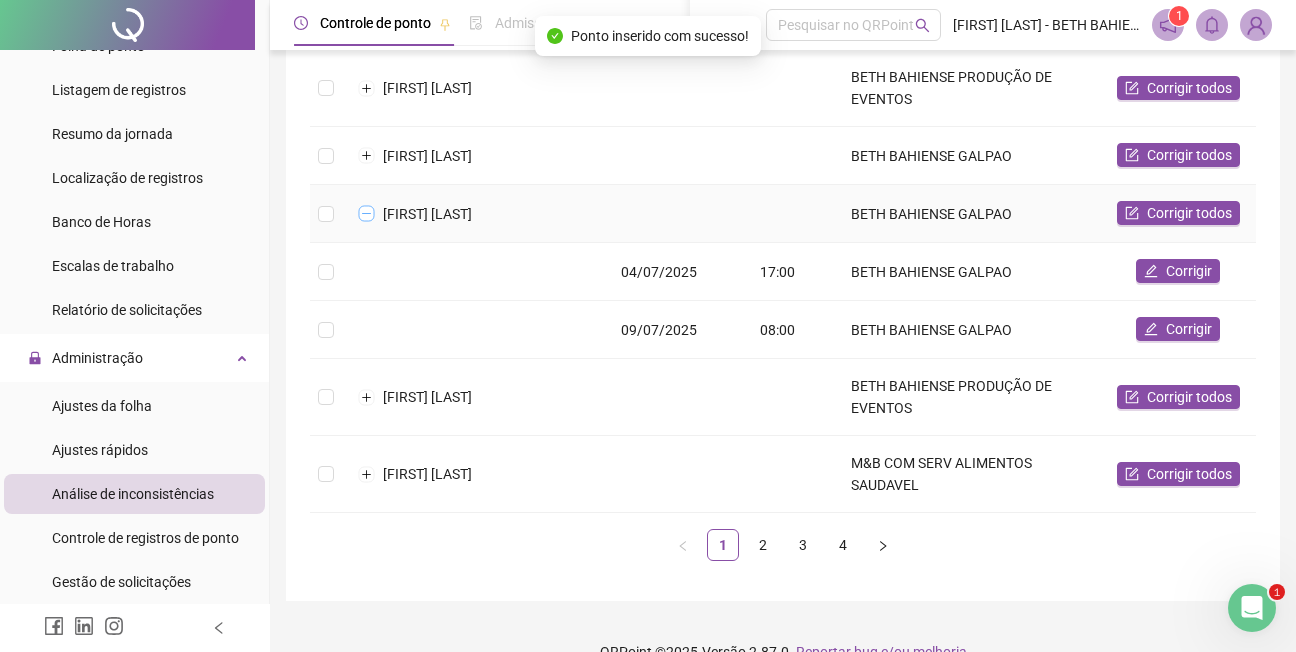 click at bounding box center [367, 214] 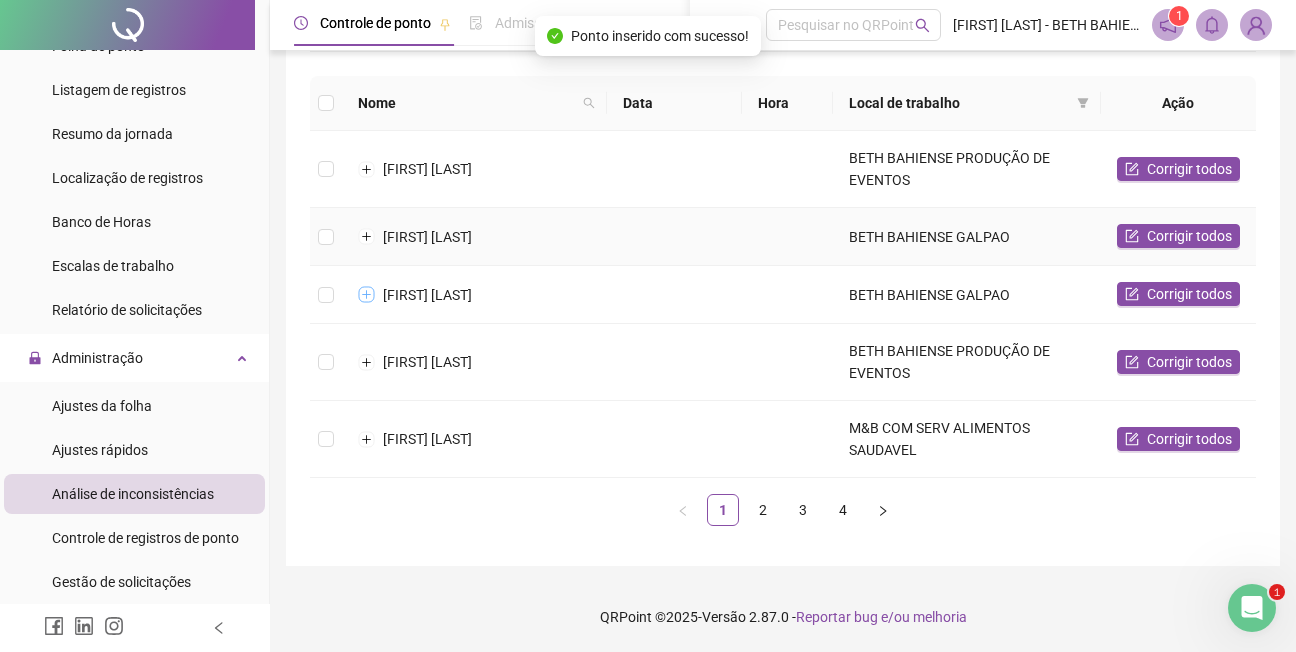 scroll, scrollTop: 238, scrollLeft: 0, axis: vertical 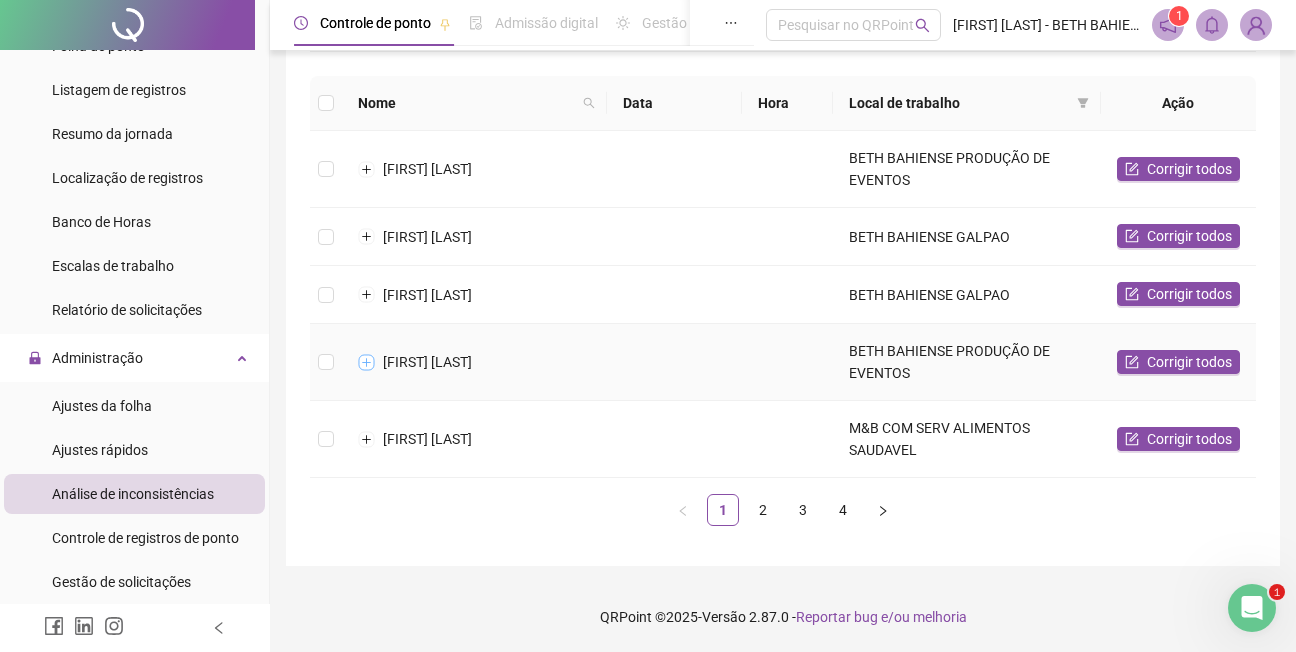click at bounding box center (367, 362) 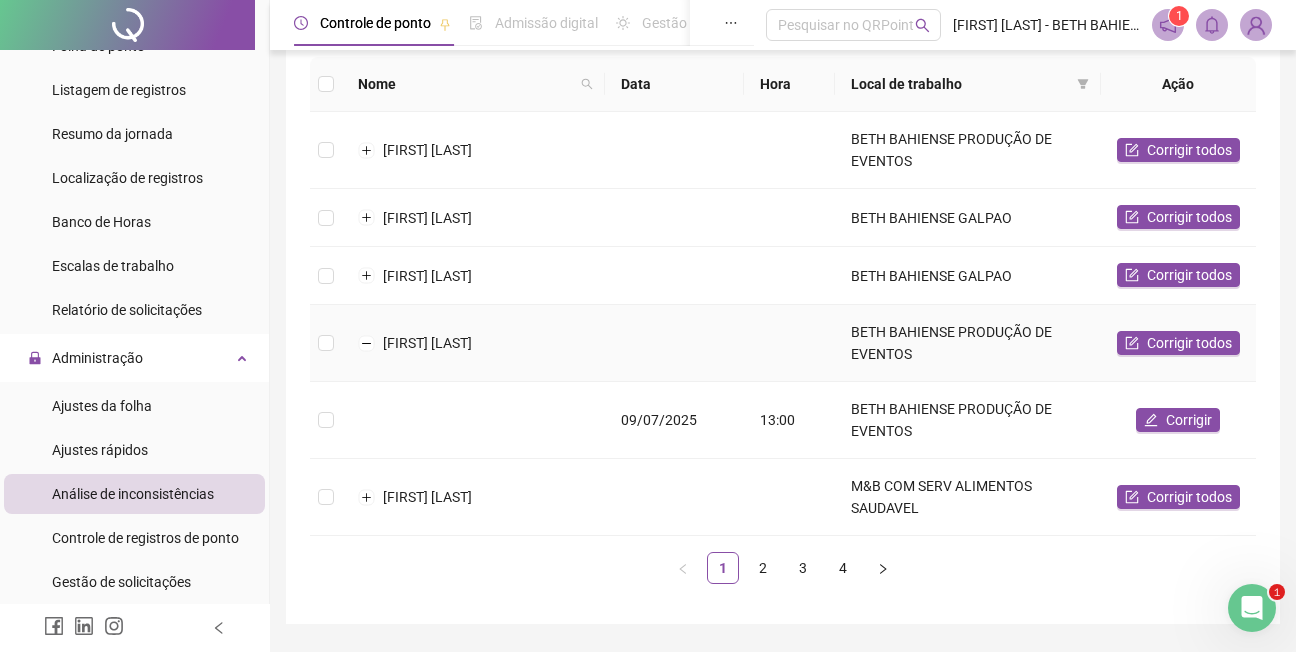 click at bounding box center (674, 343) 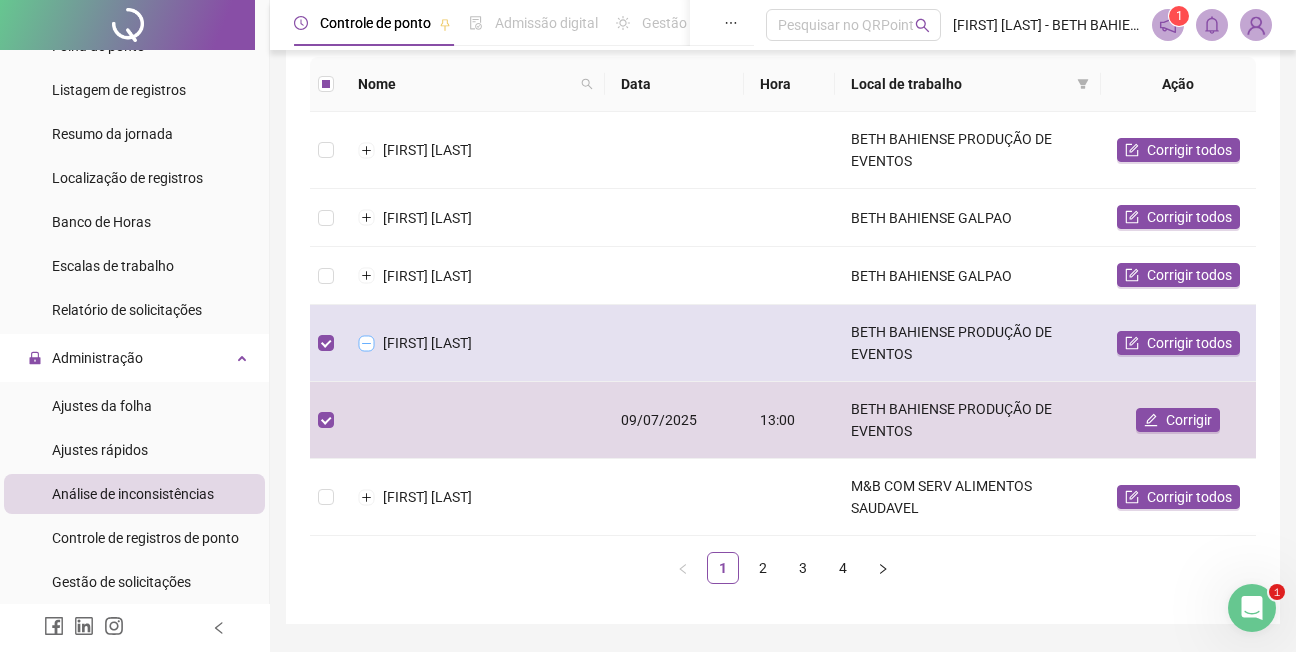click at bounding box center (367, 343) 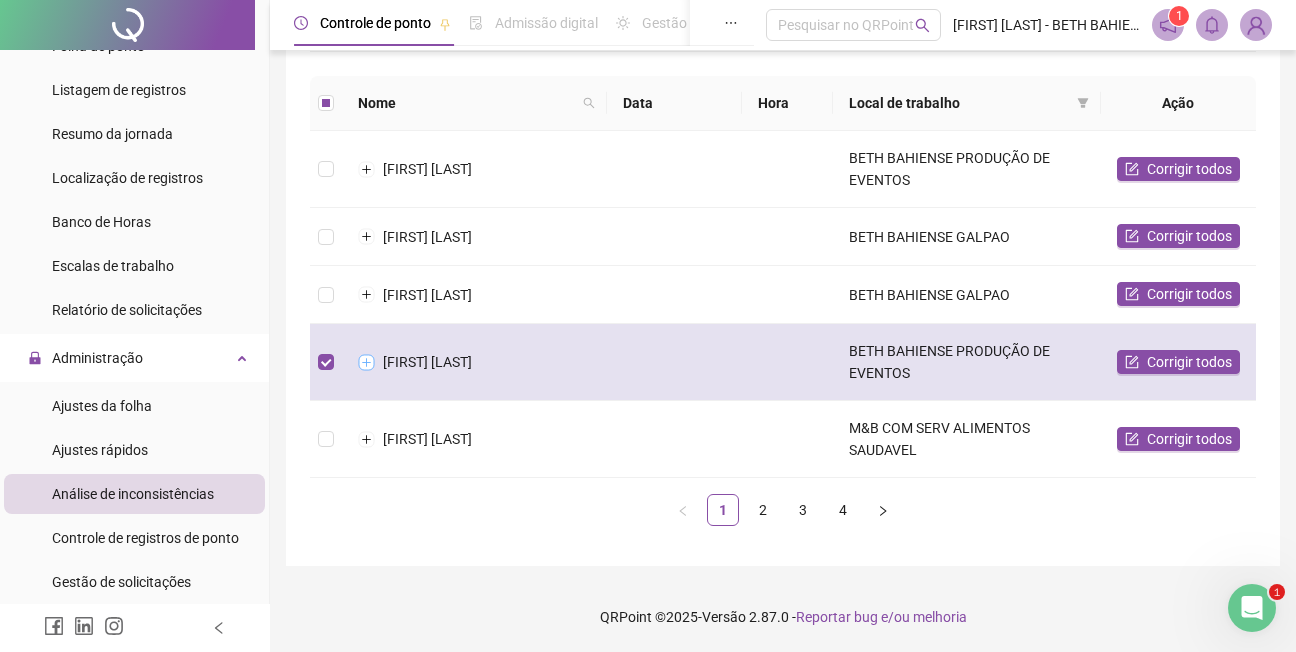 click at bounding box center (367, 362) 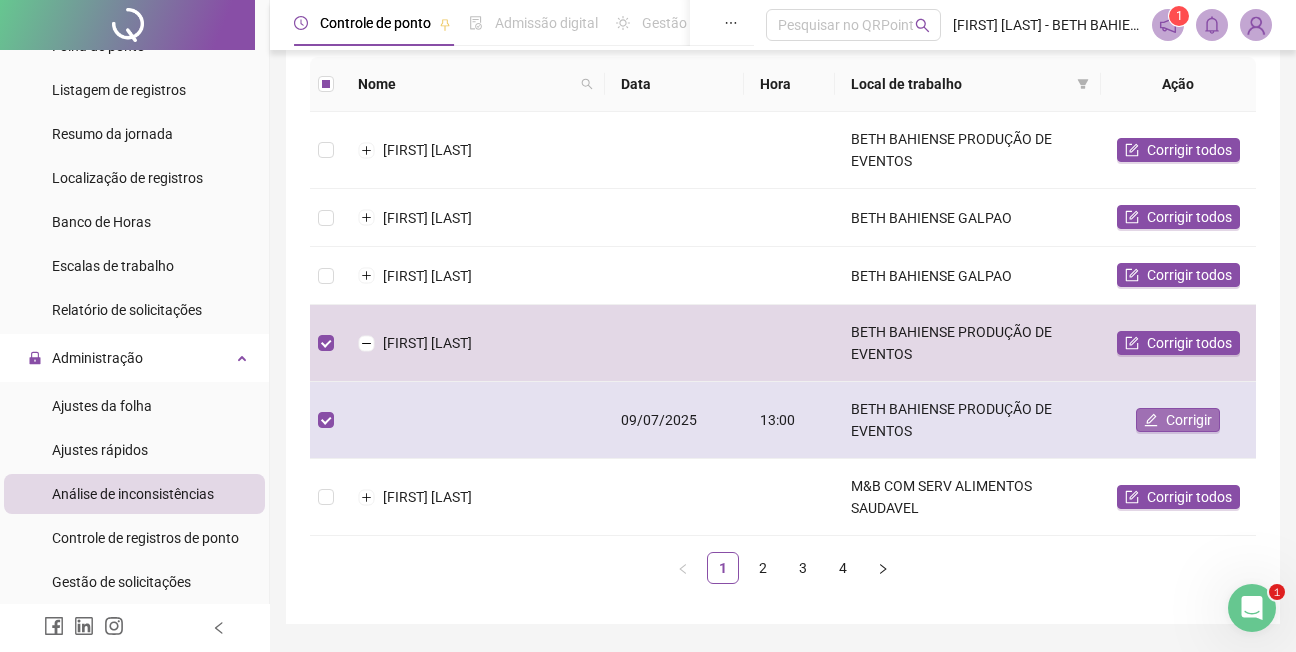 click on "Corrigir" at bounding box center [1189, 420] 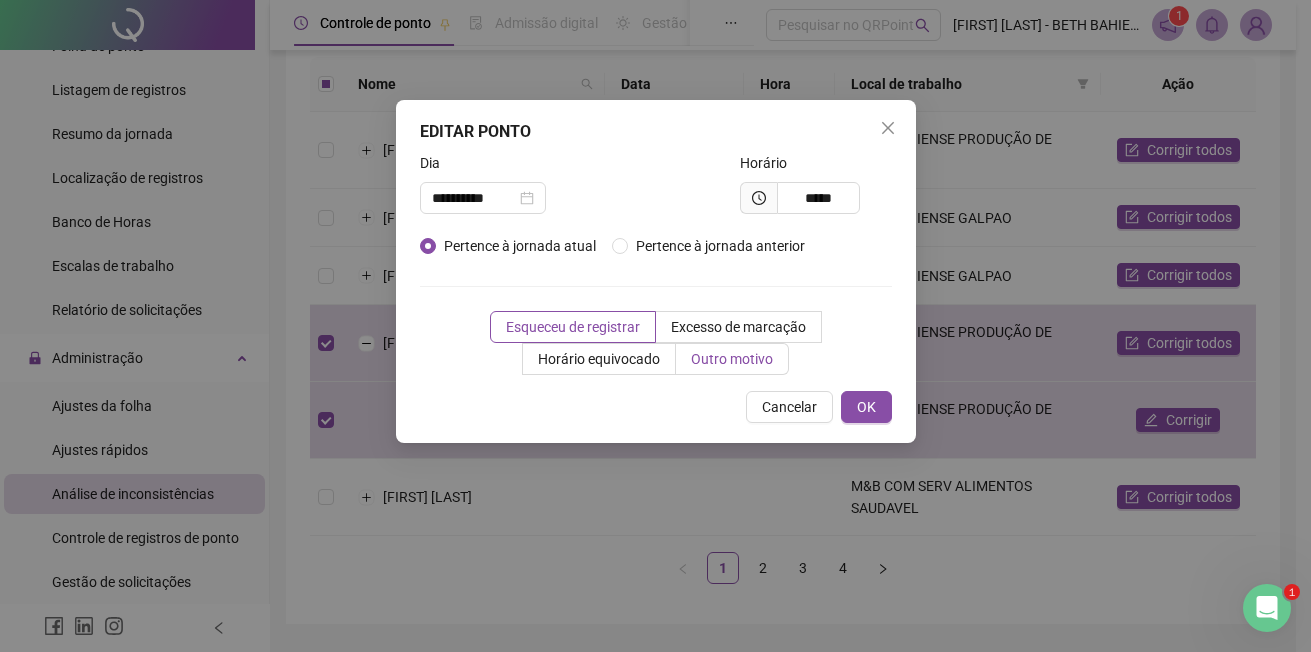 click on "Outro motivo" at bounding box center (732, 359) 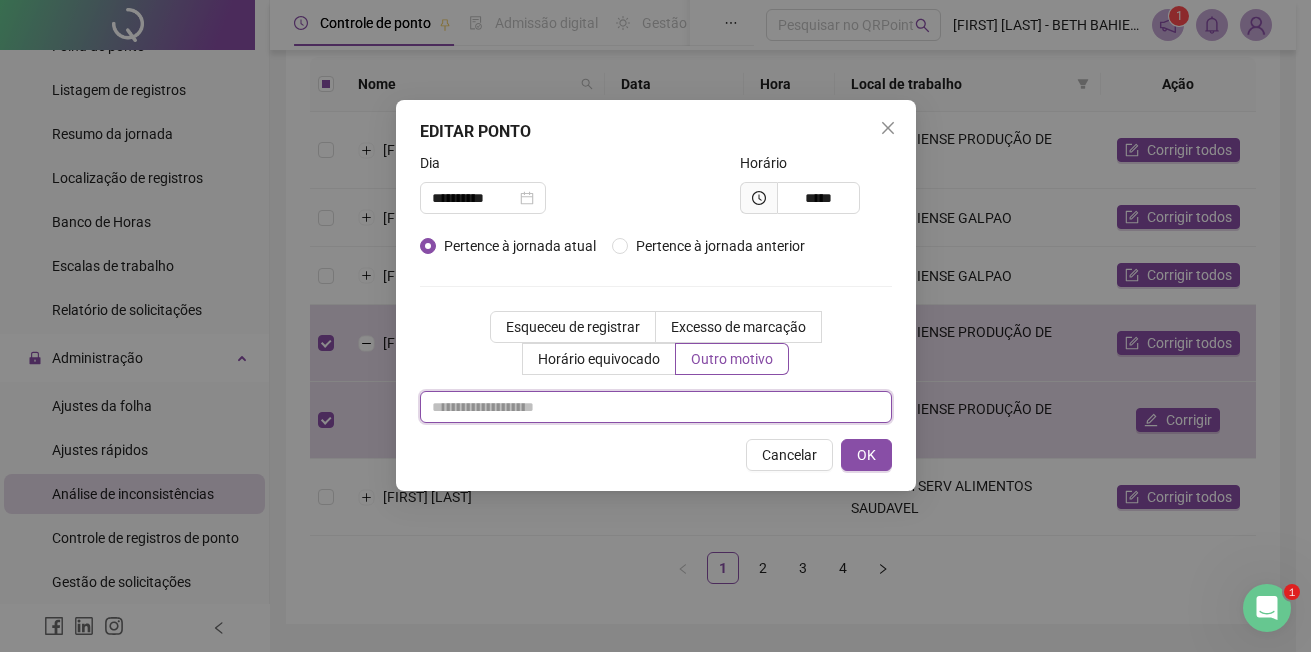 click at bounding box center (656, 407) 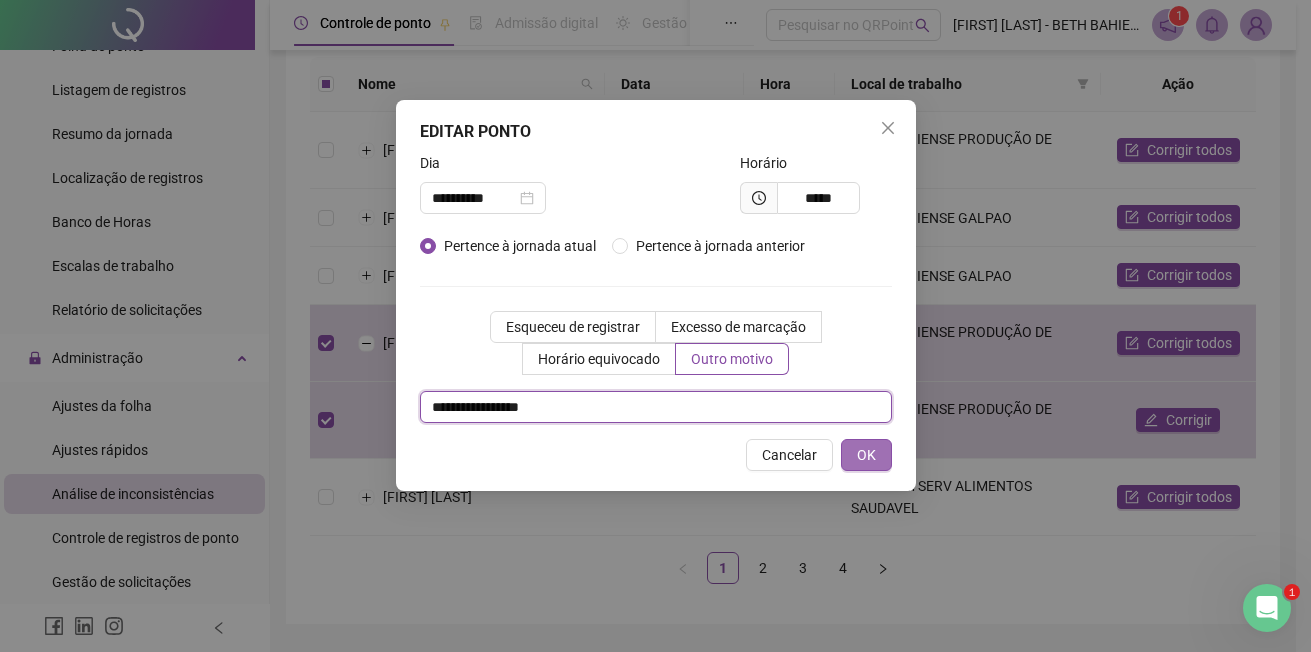 type on "**********" 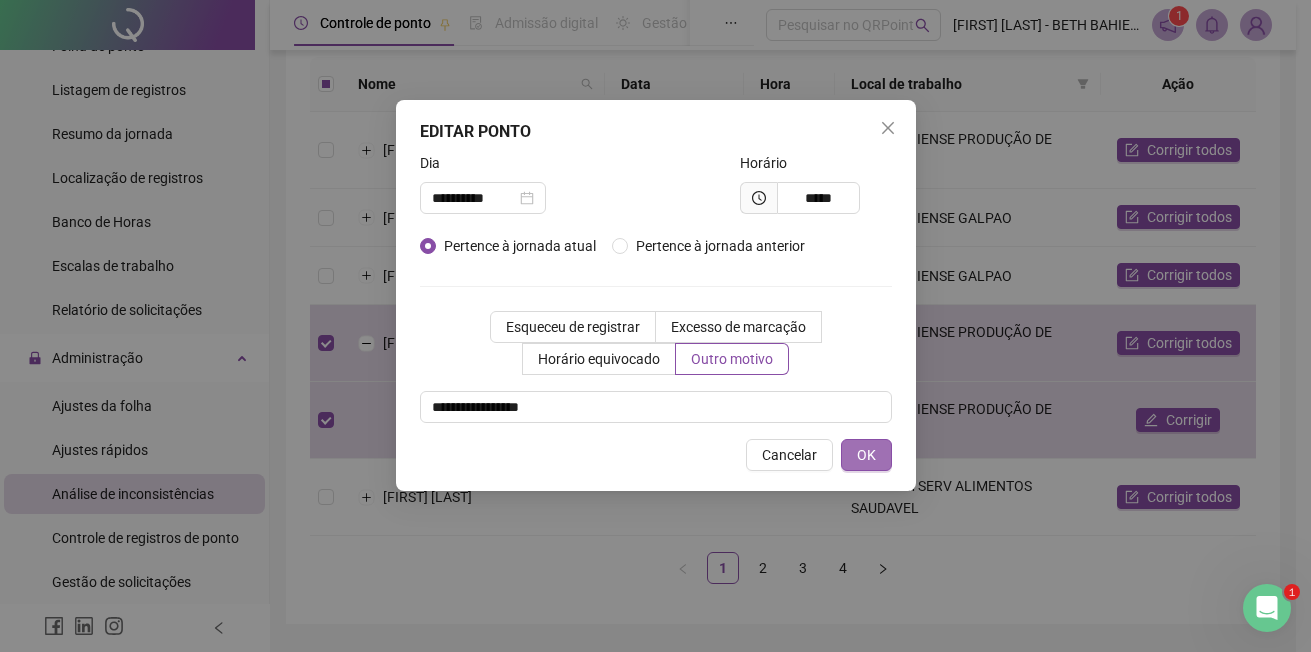 click on "OK" at bounding box center (866, 455) 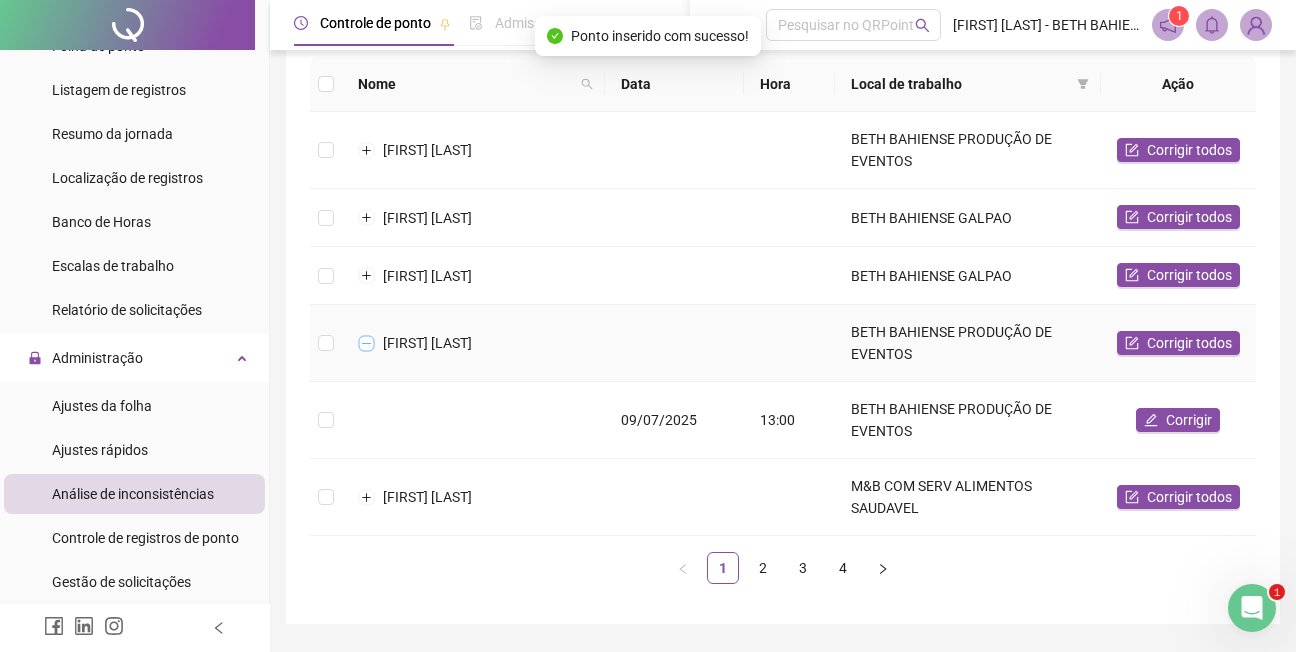click at bounding box center (367, 343) 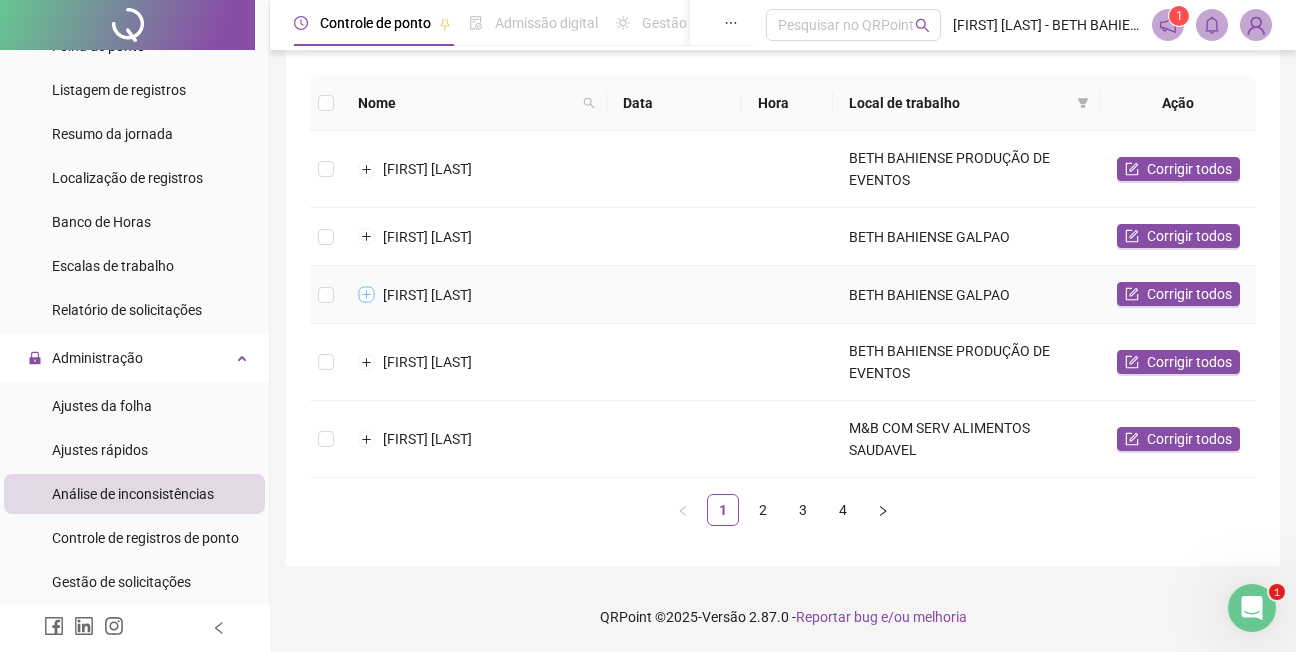 click at bounding box center [367, 295] 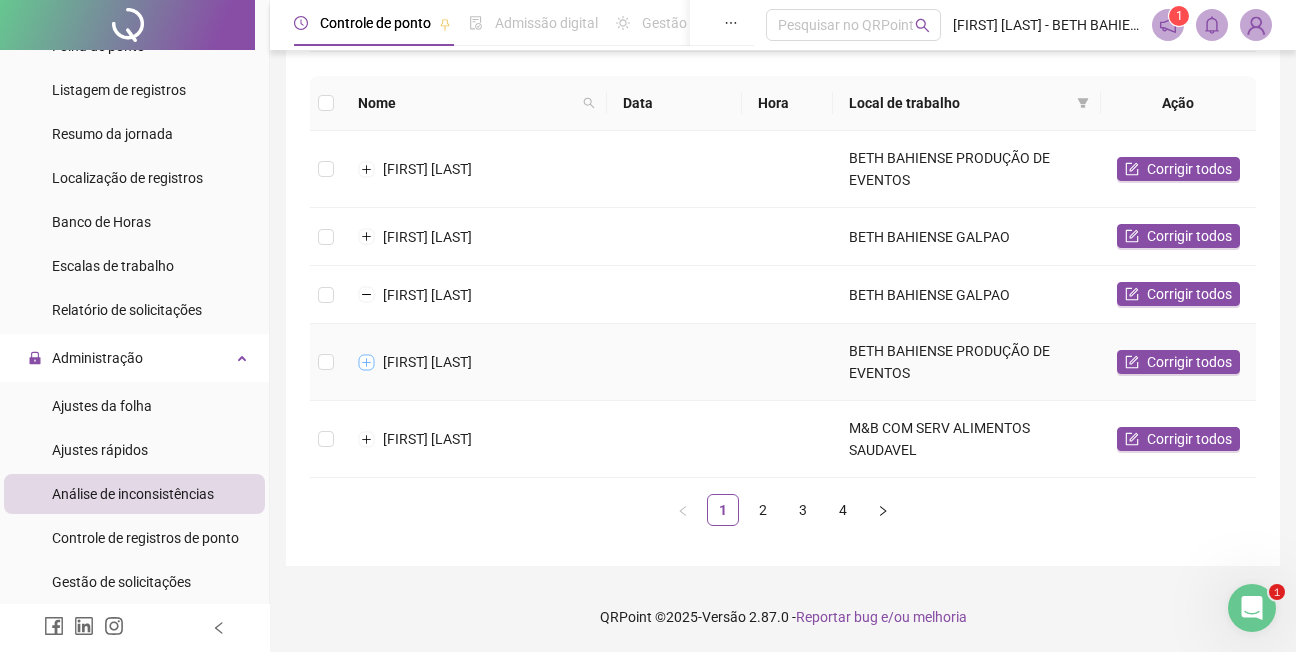 click at bounding box center (367, 362) 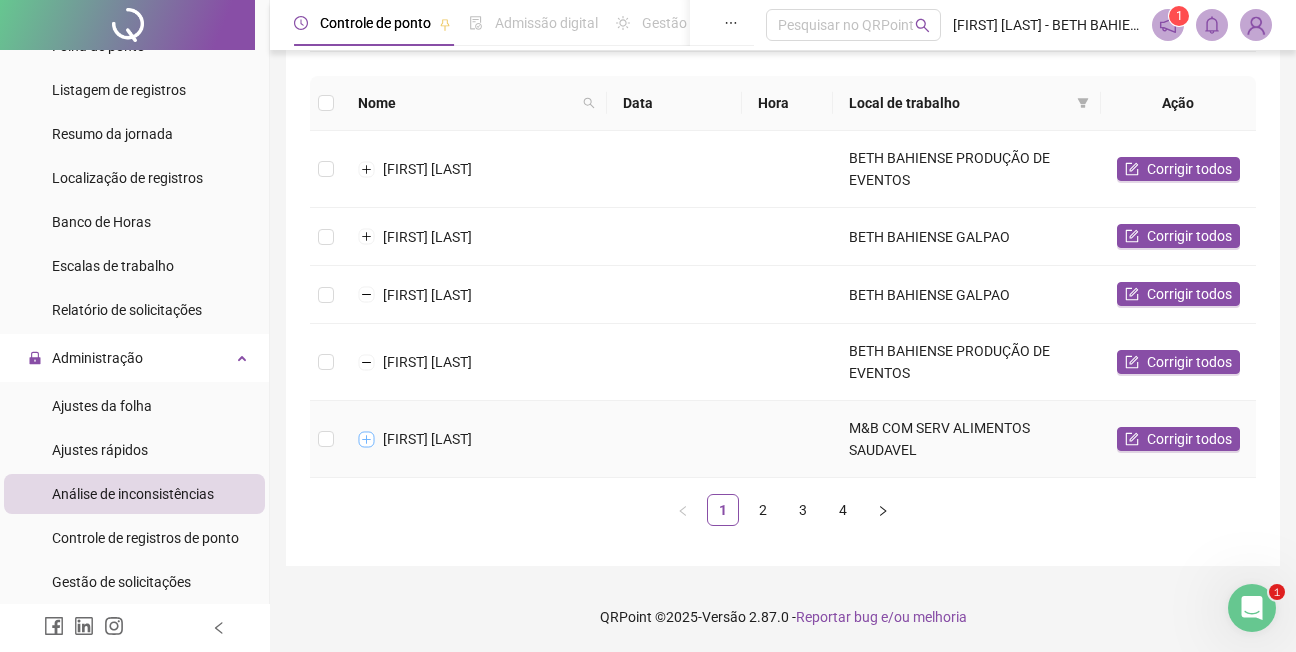 click at bounding box center (367, 439) 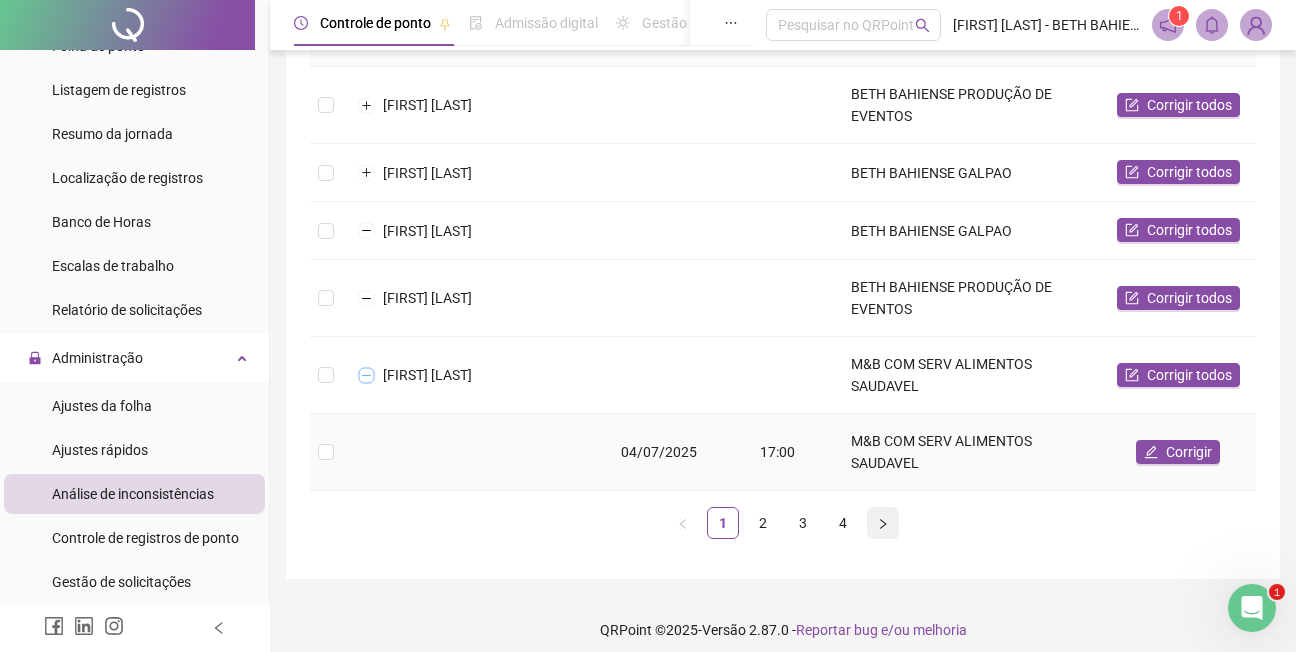 scroll, scrollTop: 315, scrollLeft: 0, axis: vertical 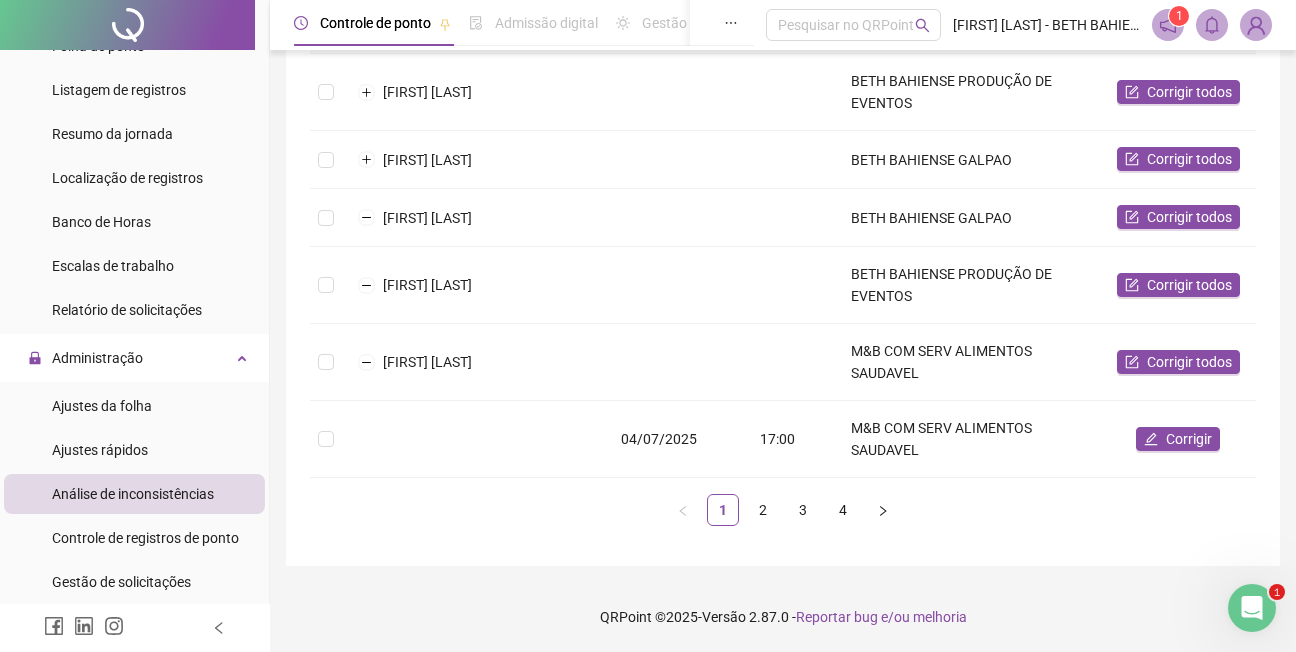 click on "Nome Data Hora Local de trabalho Ação             [FIRST] [LAST] BETH BAHIENSE PRODUÇÃO DE EVENTOS Corrigir todos [FIRST] [LAST] BETH BAHIENSE GALPAO Corrigir todos [FIRST] [LAST] BETH BAHIENSE GALPAO Corrigir todos [FIRST] [LAST] BETH BAHIENSE PRODUÇÃO DE EVENTOS Corrigir todos [FIRST] [LAST] M&B COM SERV ALIMENTOS SAUDAVEL Corrigir todos [DATE] [TIME] M&B COM SERV ALIMENTOS SAUDAVEL Corrigir 1 2 3 4" at bounding box center (783, 270) 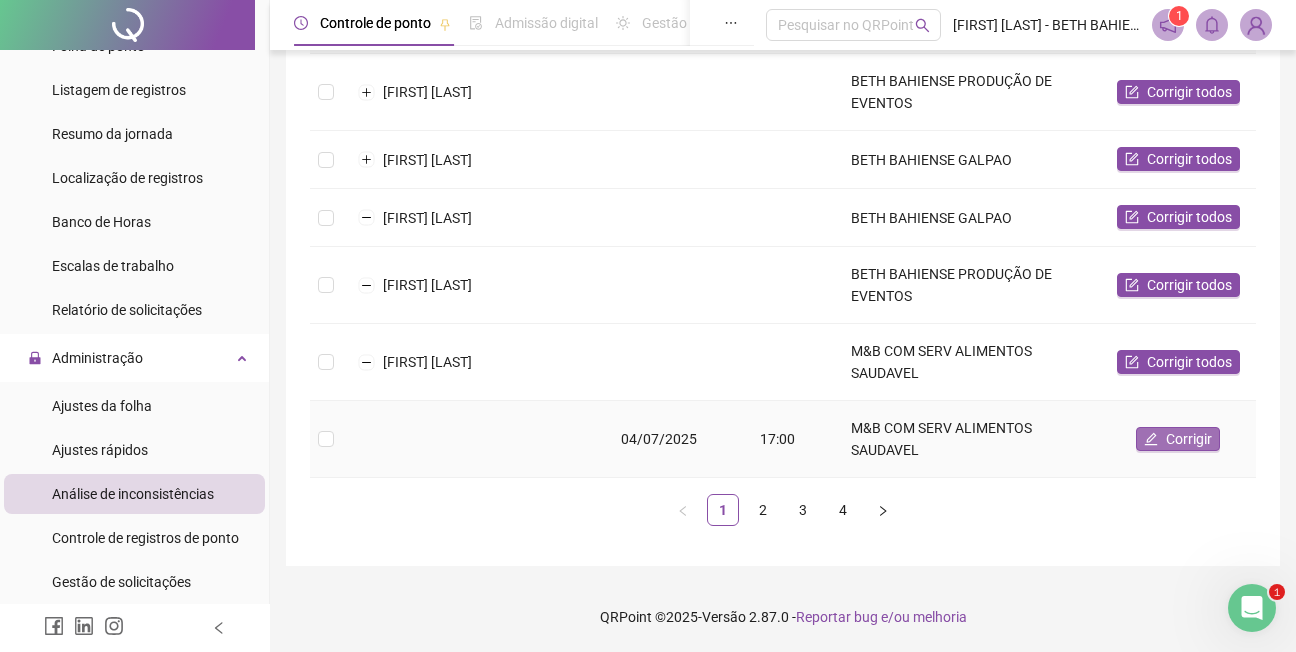 click on "Corrigir" at bounding box center [1189, 439] 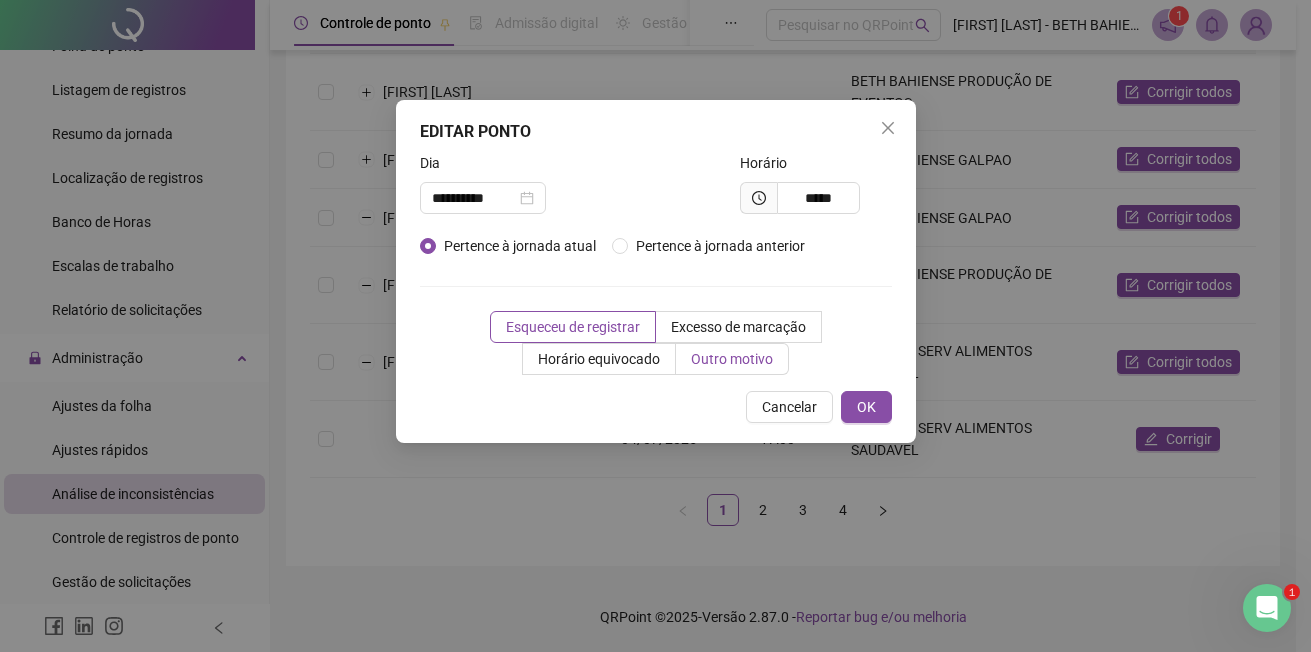 click on "Outro motivo" at bounding box center [732, 359] 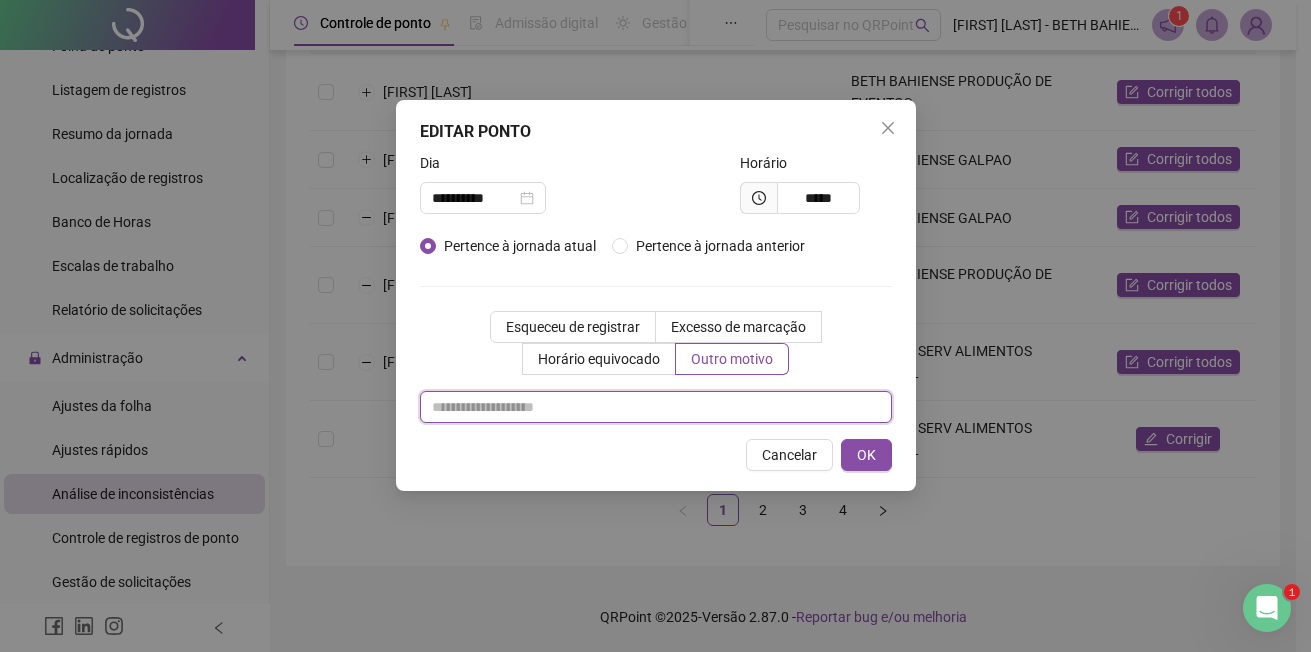 click at bounding box center (656, 407) 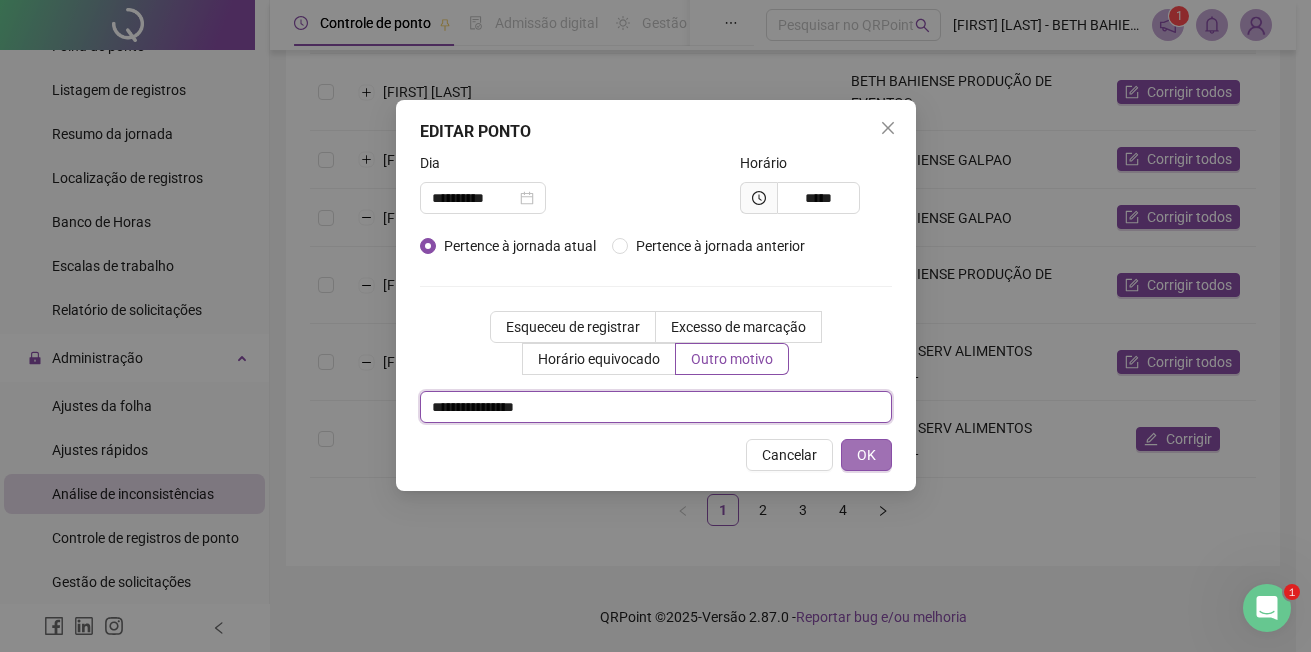 type on "**********" 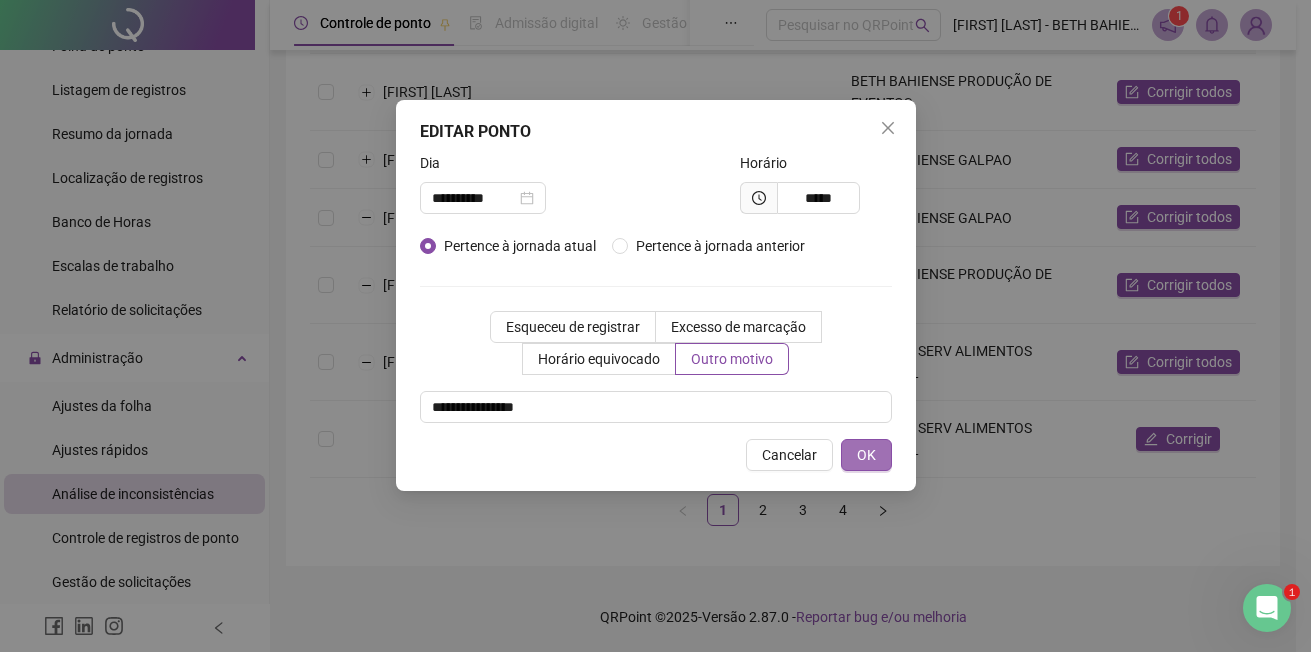 click on "OK" at bounding box center (866, 455) 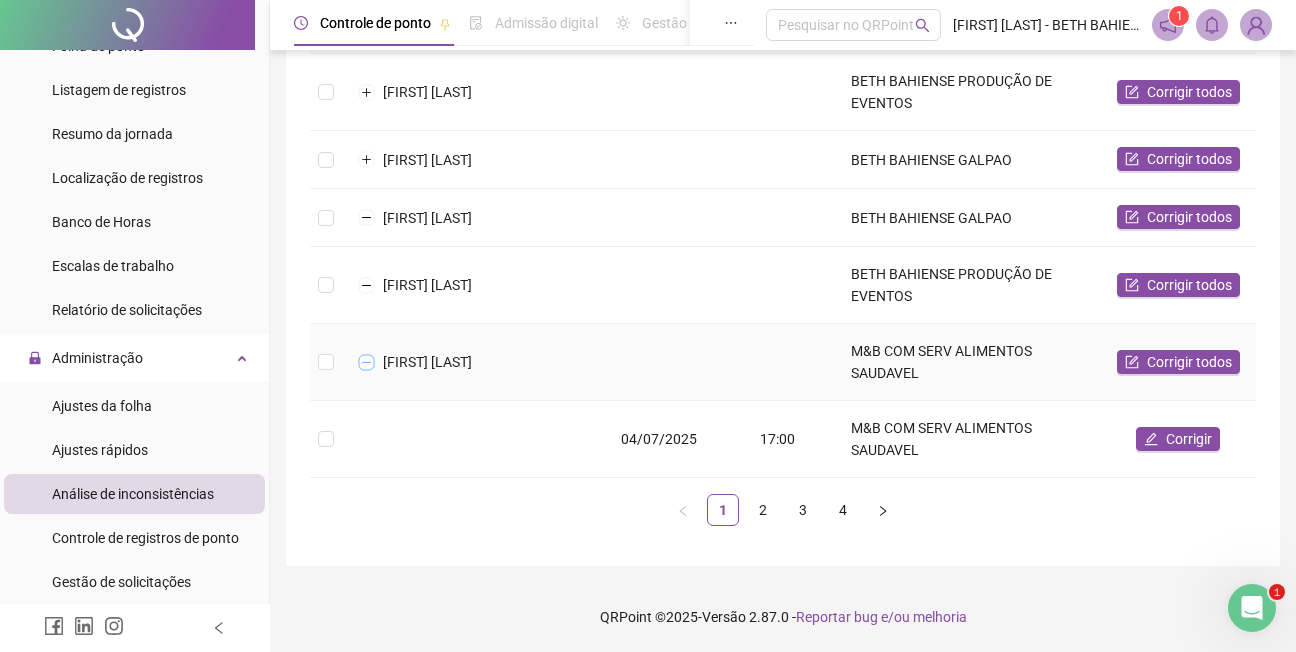 click at bounding box center [367, 362] 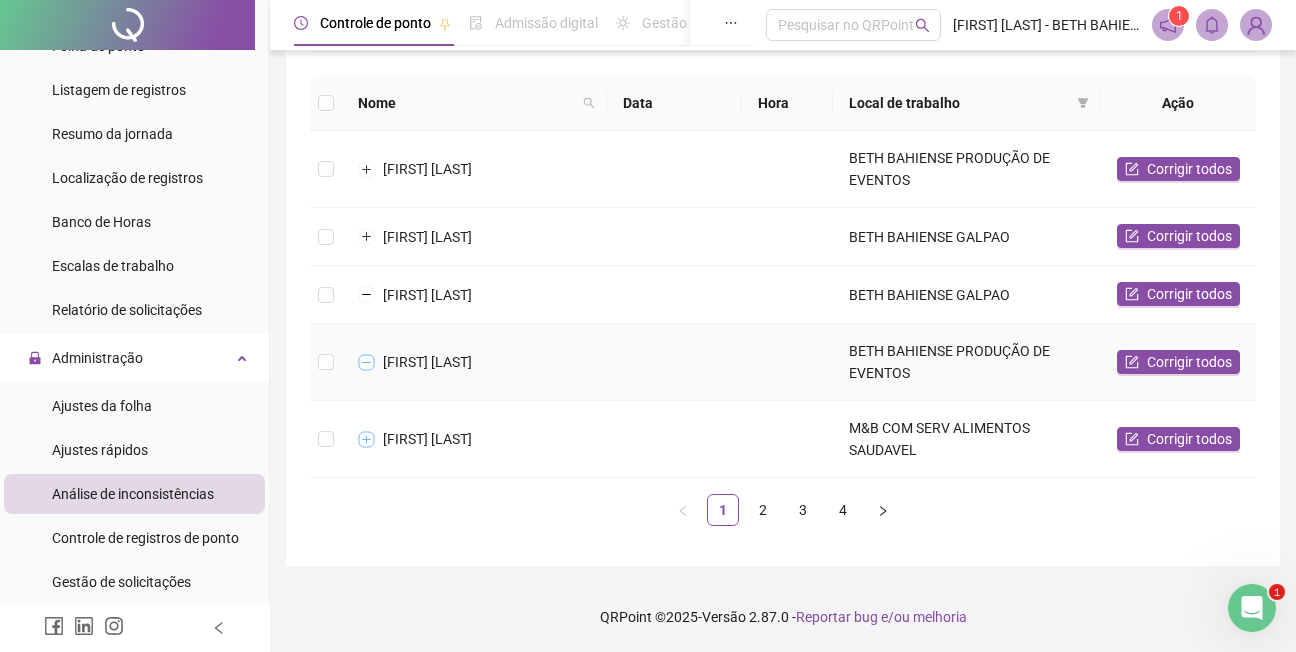 scroll, scrollTop: 238, scrollLeft: 0, axis: vertical 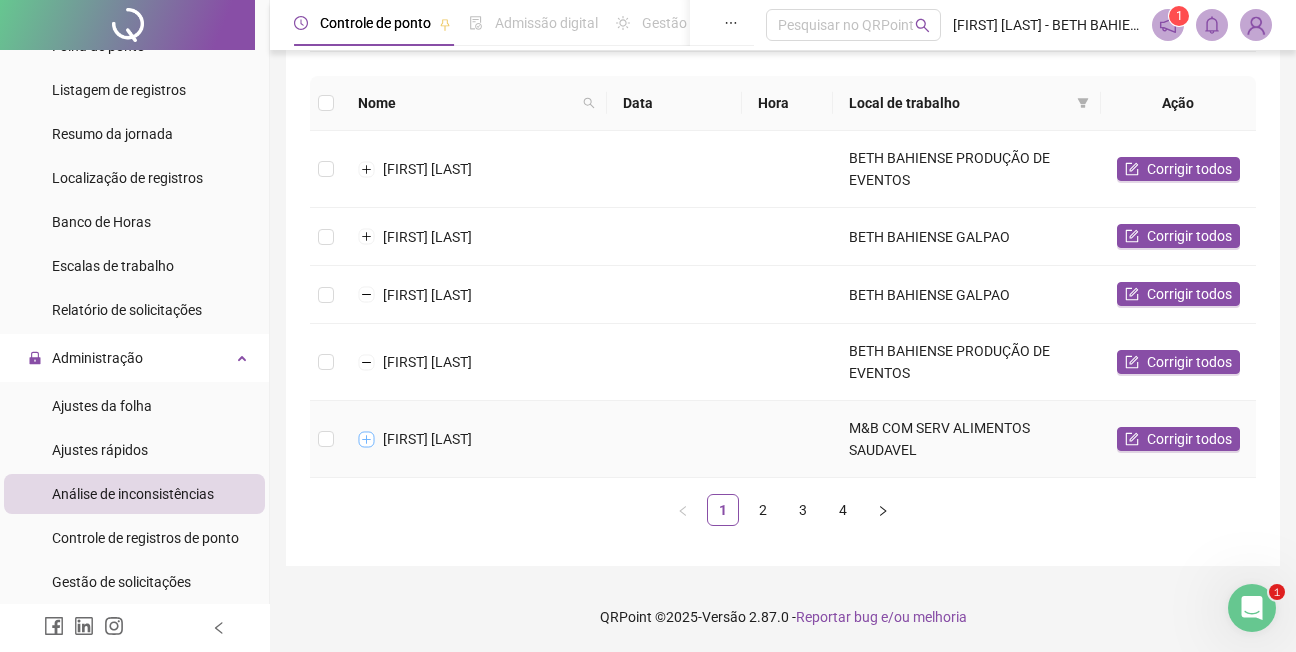 click at bounding box center [367, 439] 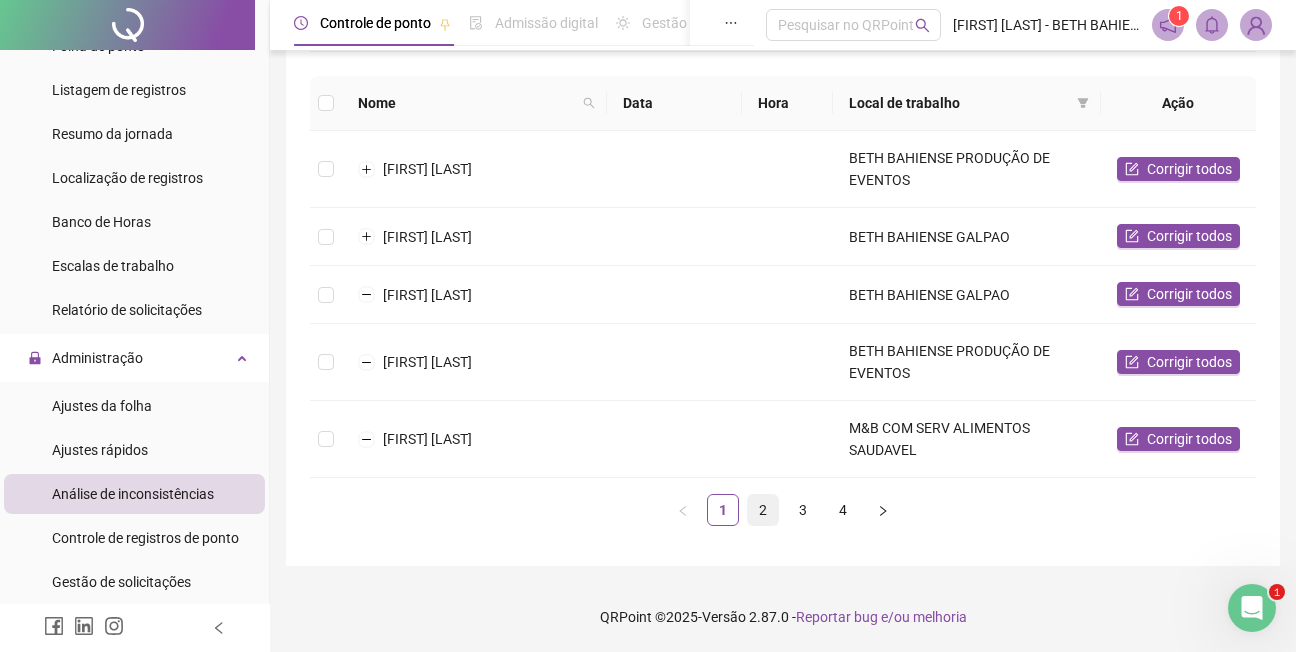 click on "2" at bounding box center (763, 510) 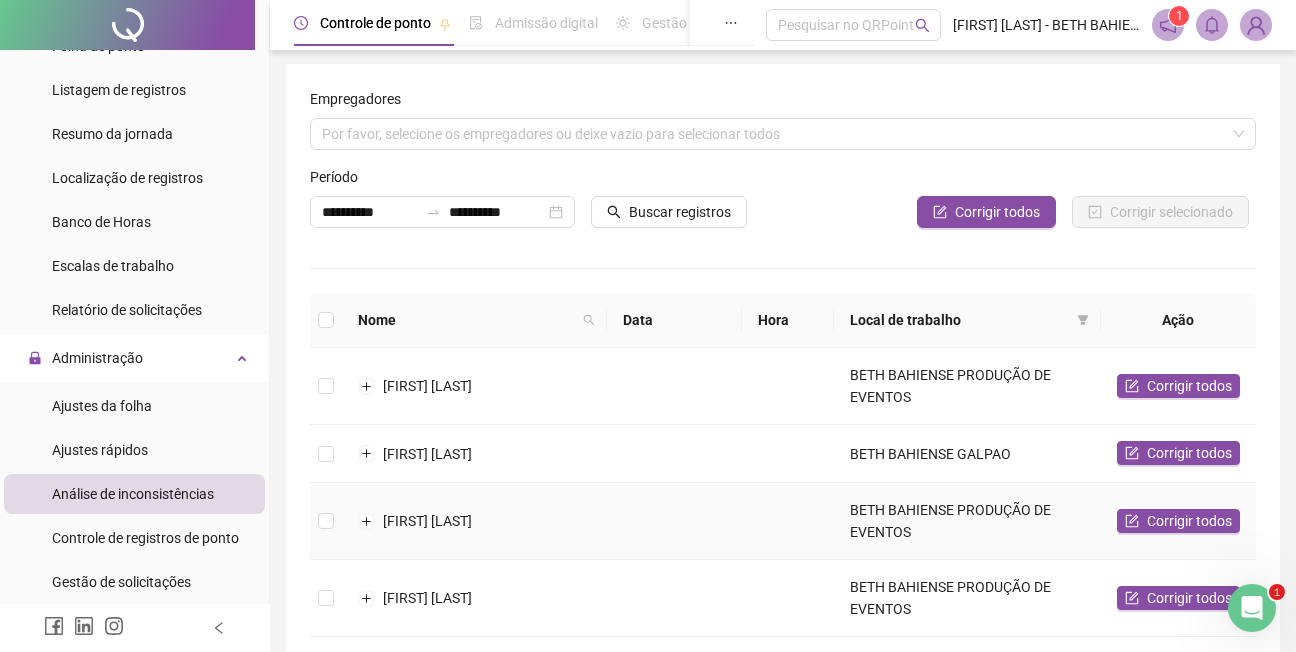 scroll, scrollTop: 0, scrollLeft: 0, axis: both 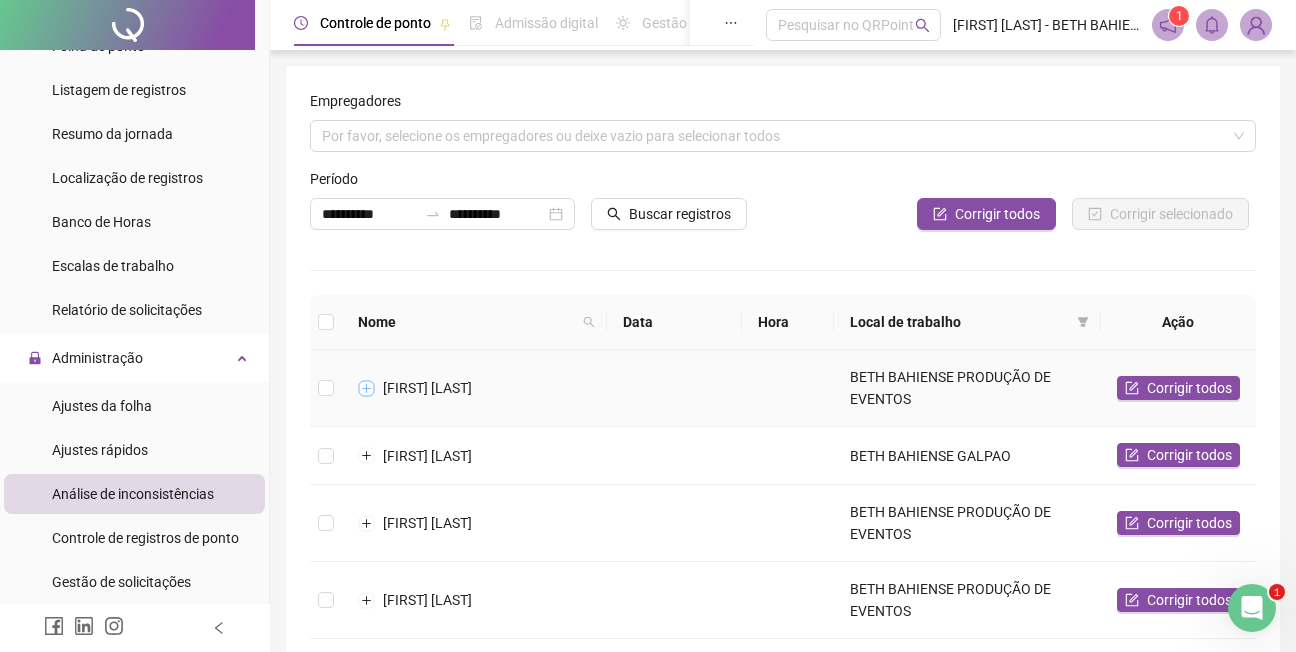 click at bounding box center [367, 388] 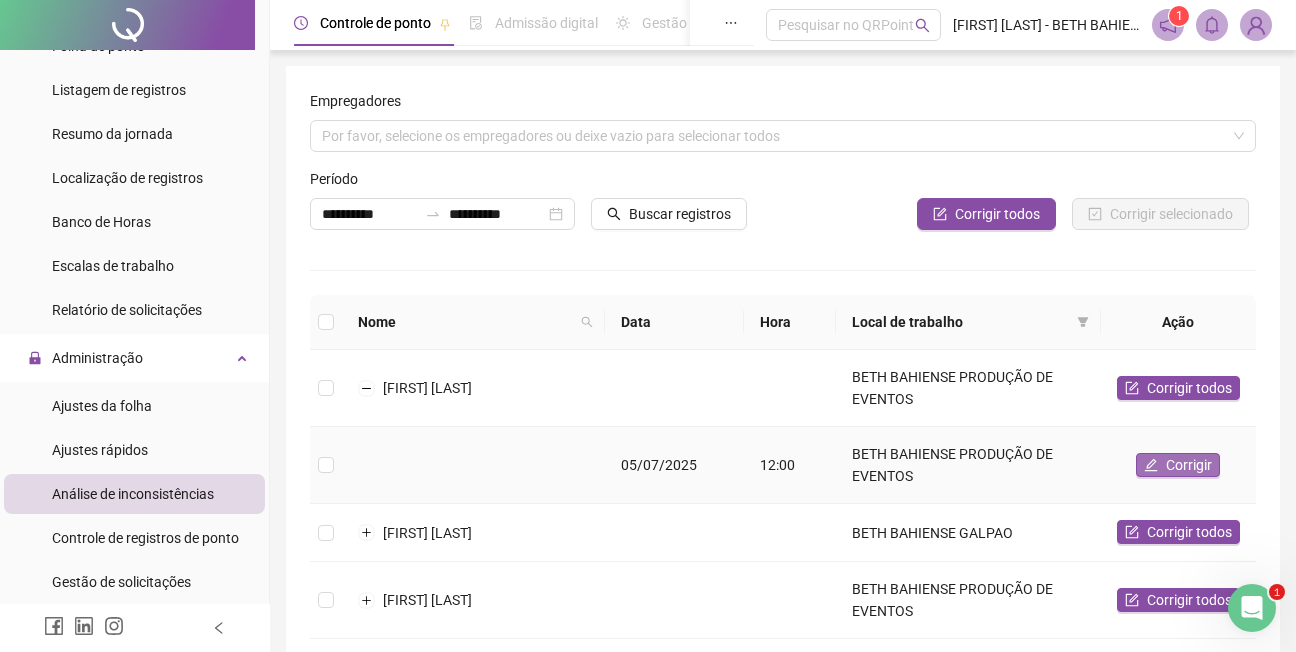 click on "Corrigir" at bounding box center (1189, 465) 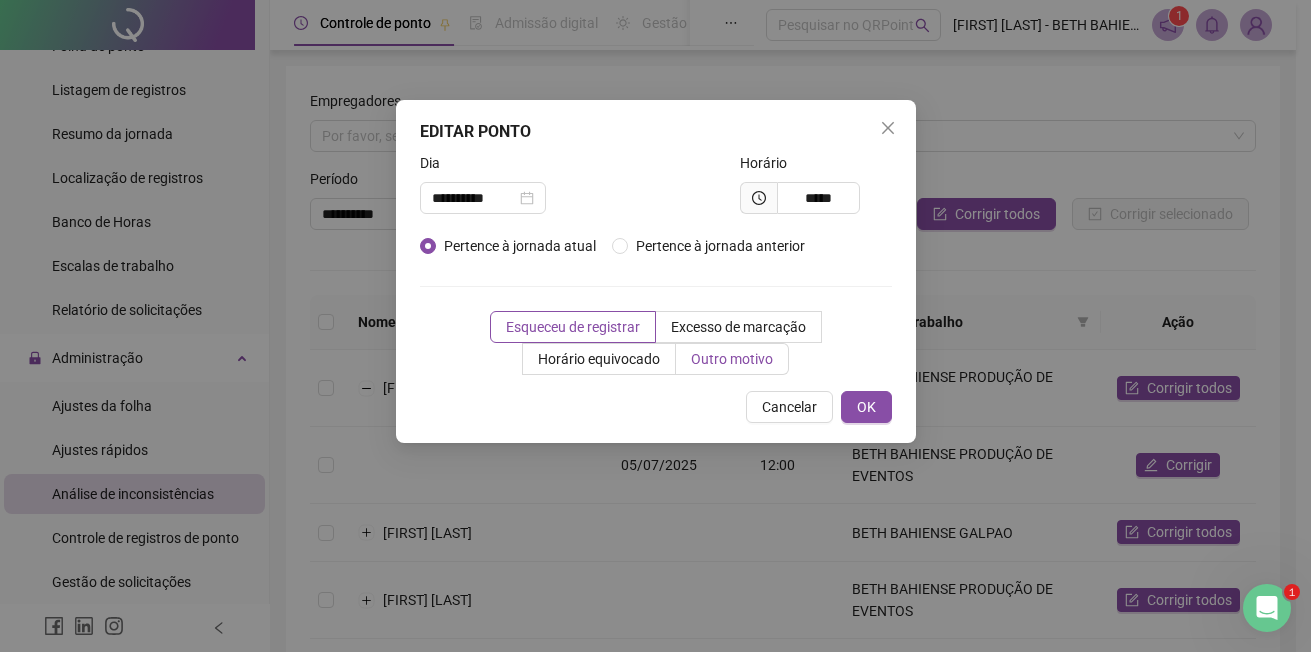 click on "Outro motivo" at bounding box center [732, 359] 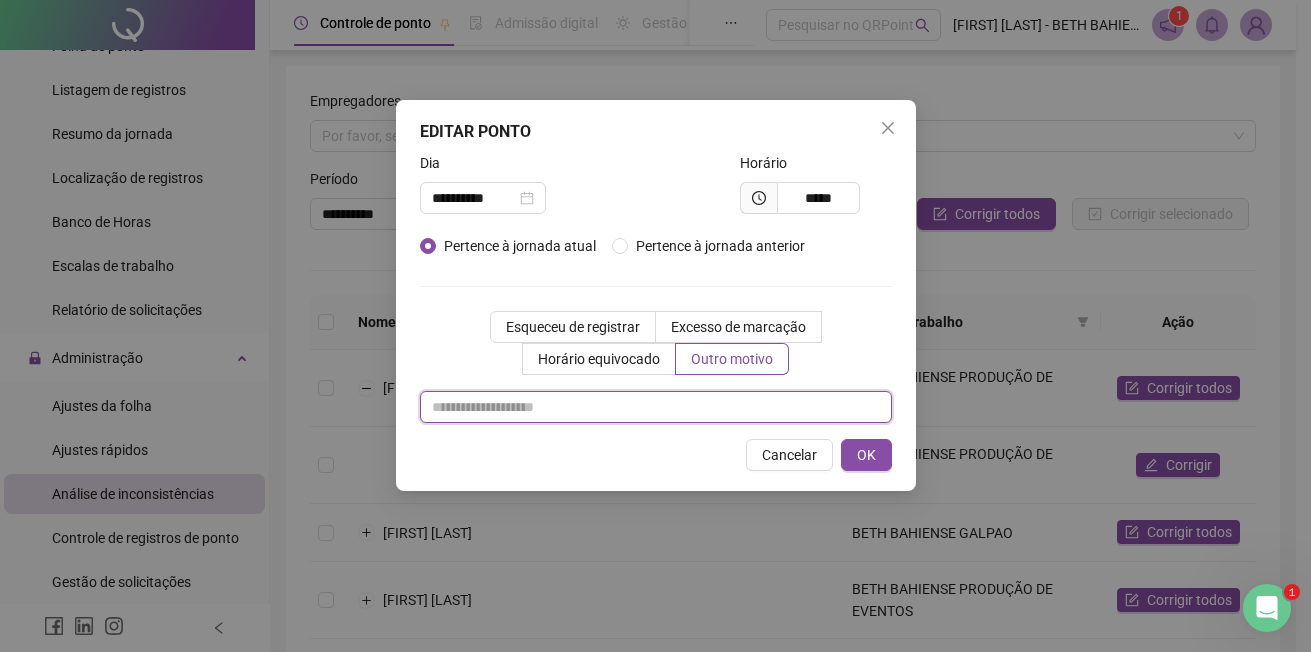 click at bounding box center (656, 407) 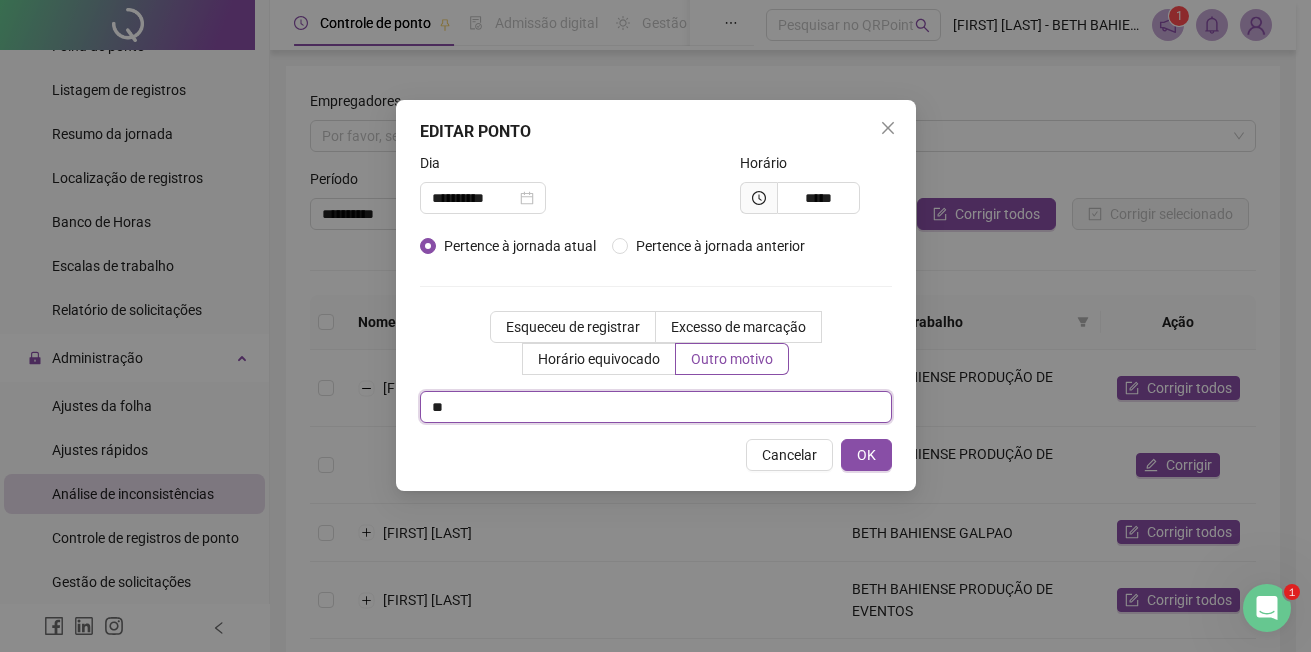 type on "*" 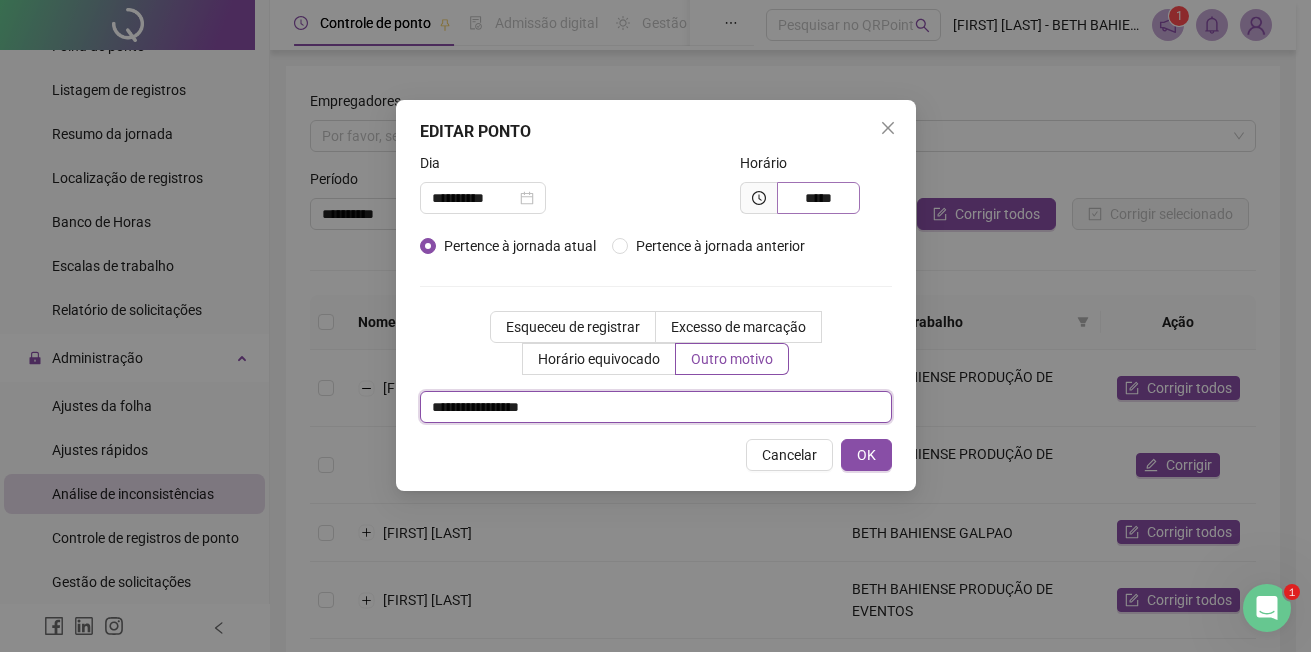 type on "**********" 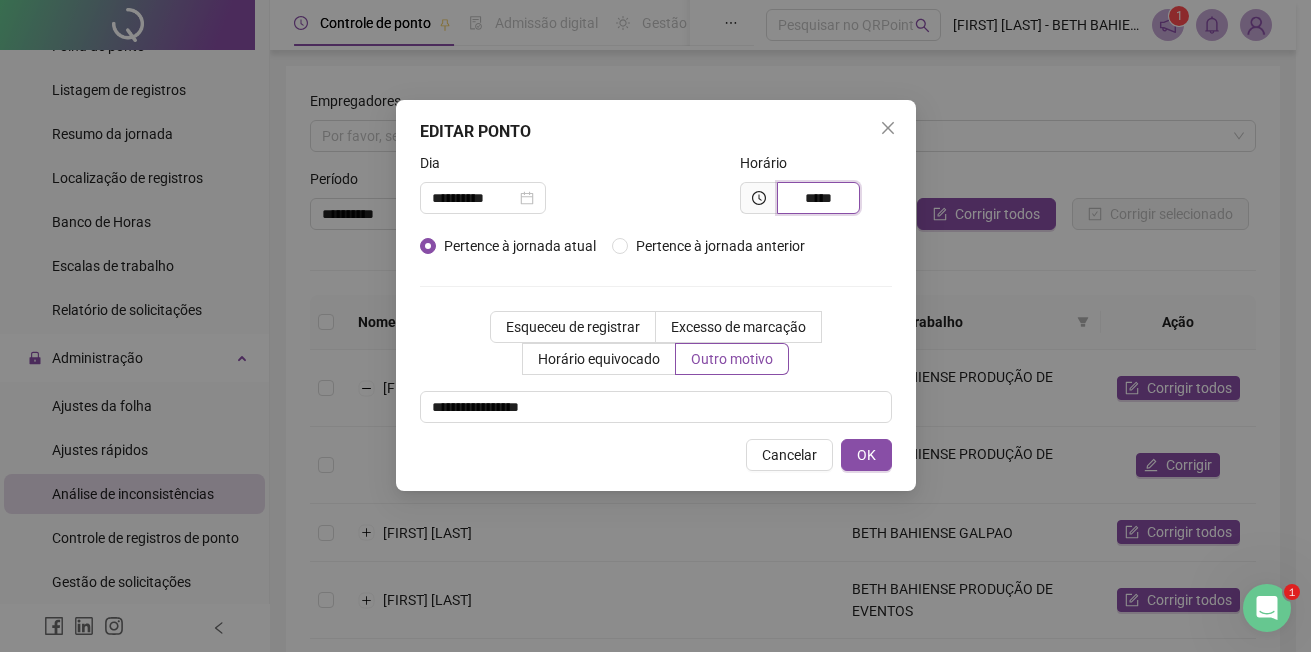 click on "*****" at bounding box center (818, 198) 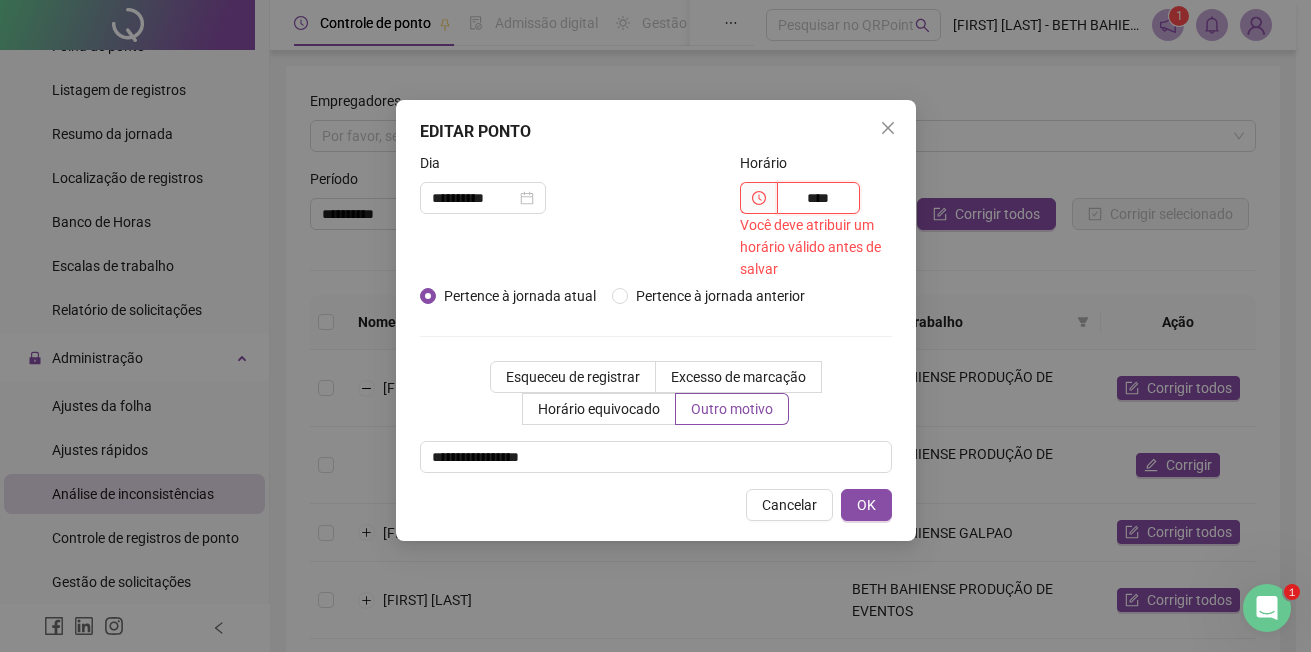type on "****" 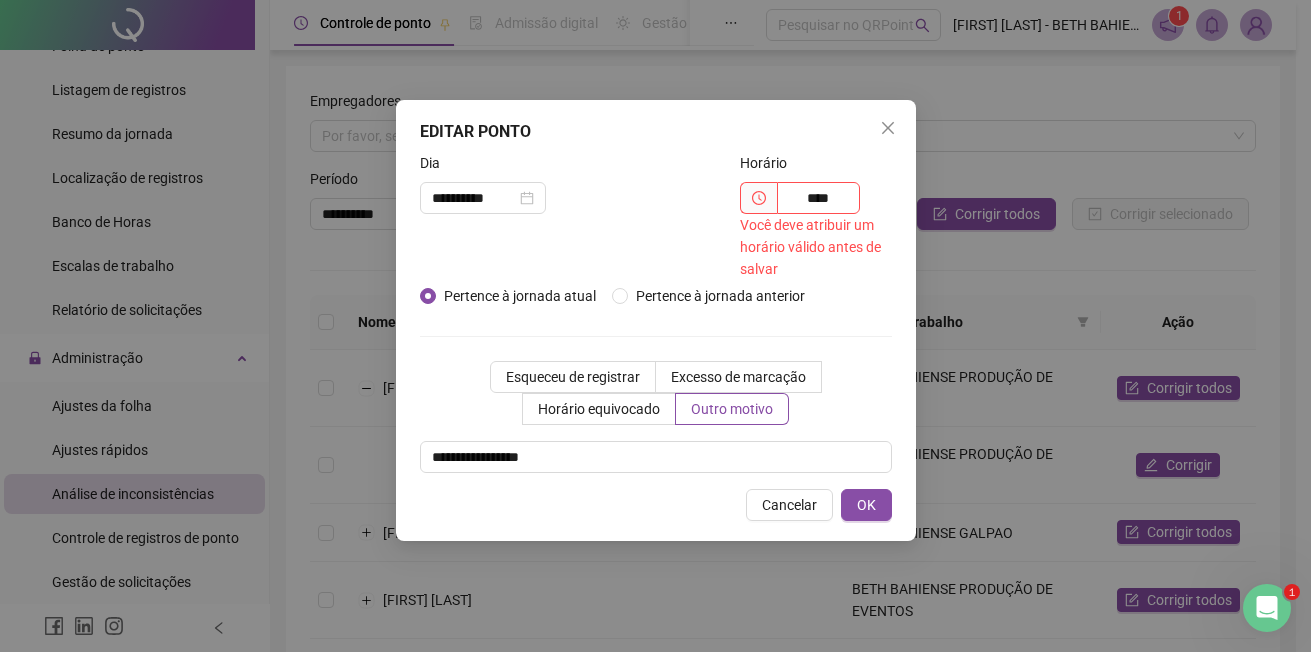 click 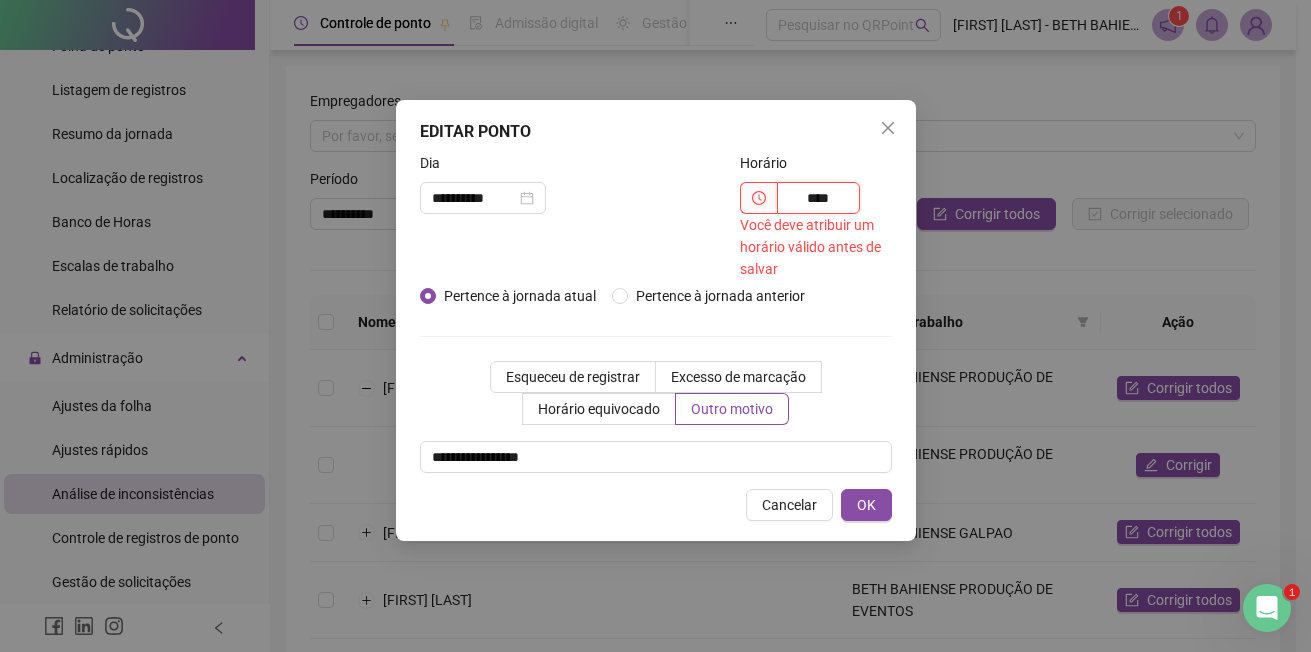 drag, startPoint x: 844, startPoint y: 200, endPoint x: 759, endPoint y: 183, distance: 86.683334 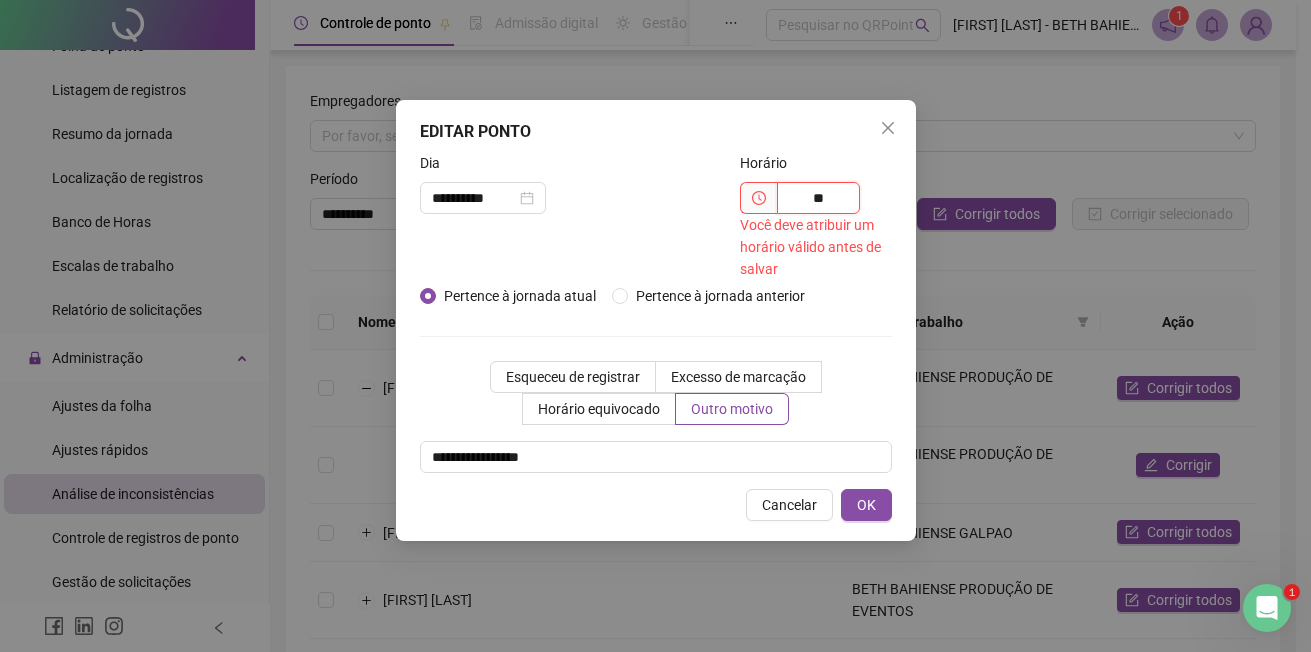 type on "*" 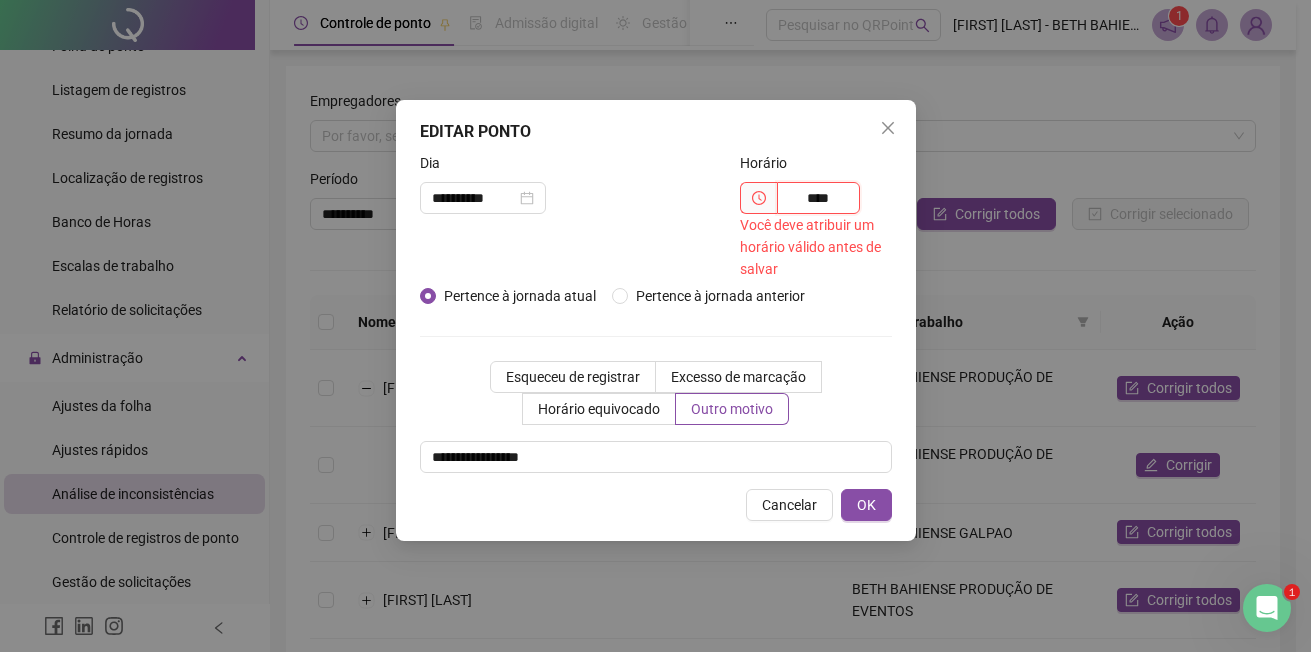 type on "*****" 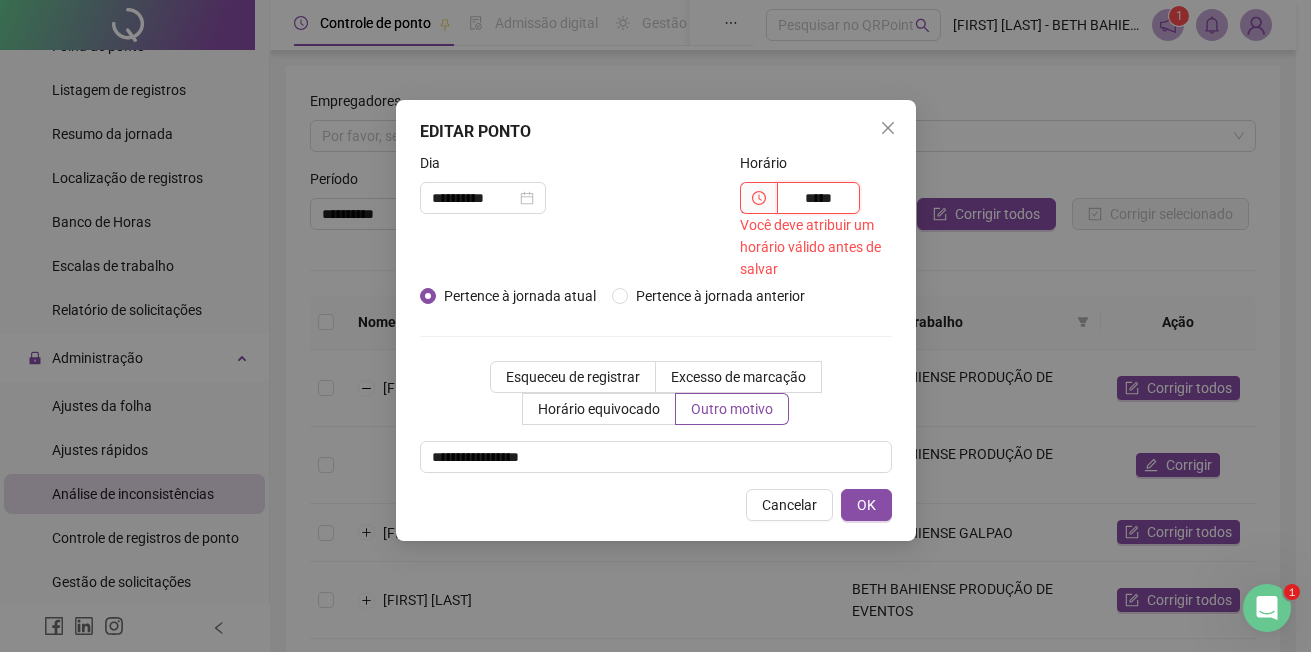 drag, startPoint x: 802, startPoint y: 196, endPoint x: 844, endPoint y: 196, distance: 42 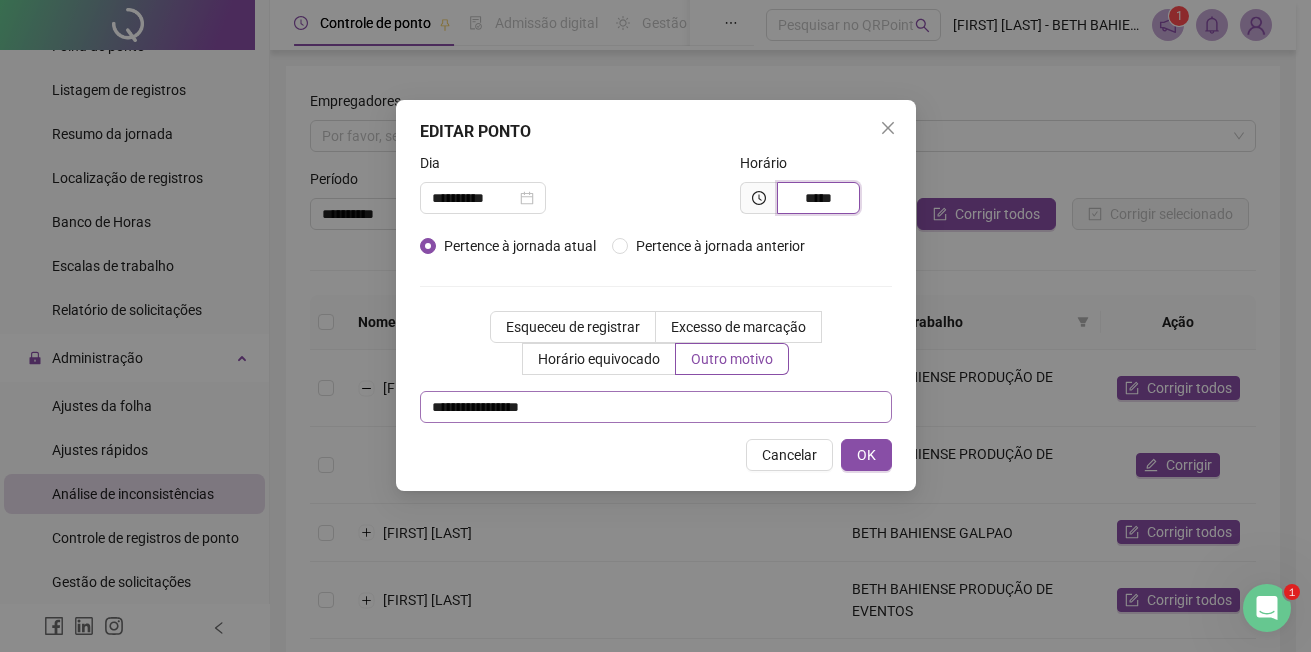 type on "*****" 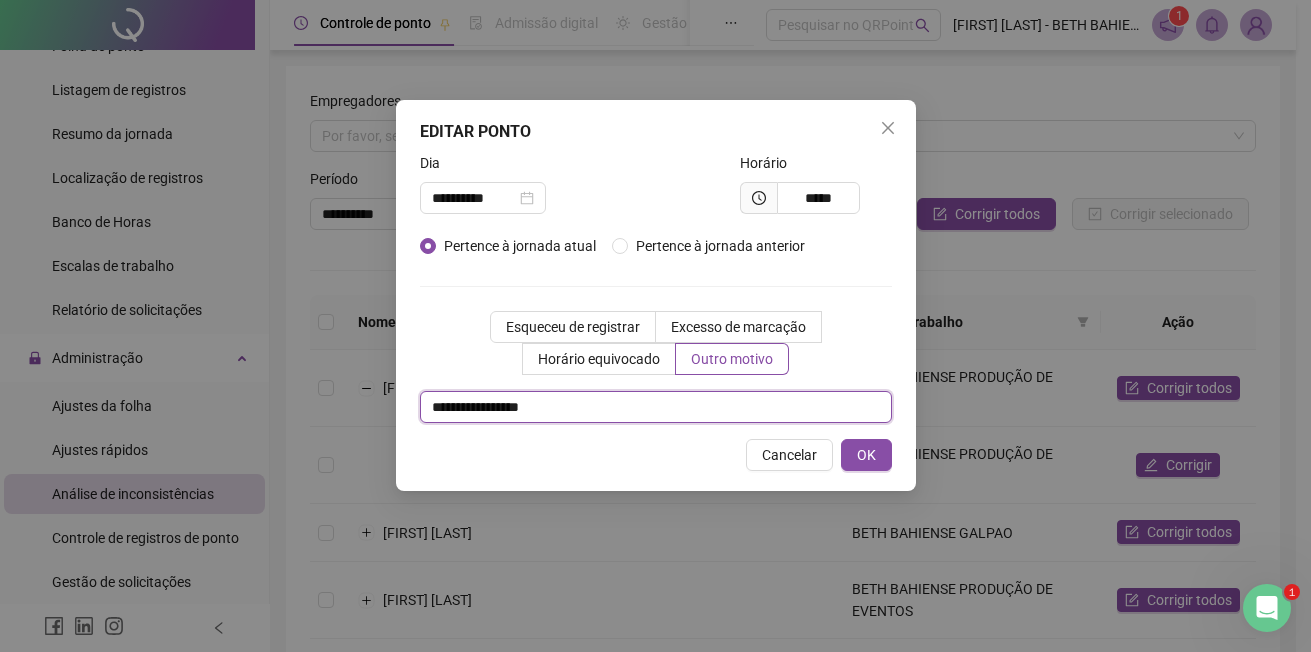 click on "**********" at bounding box center [656, 407] 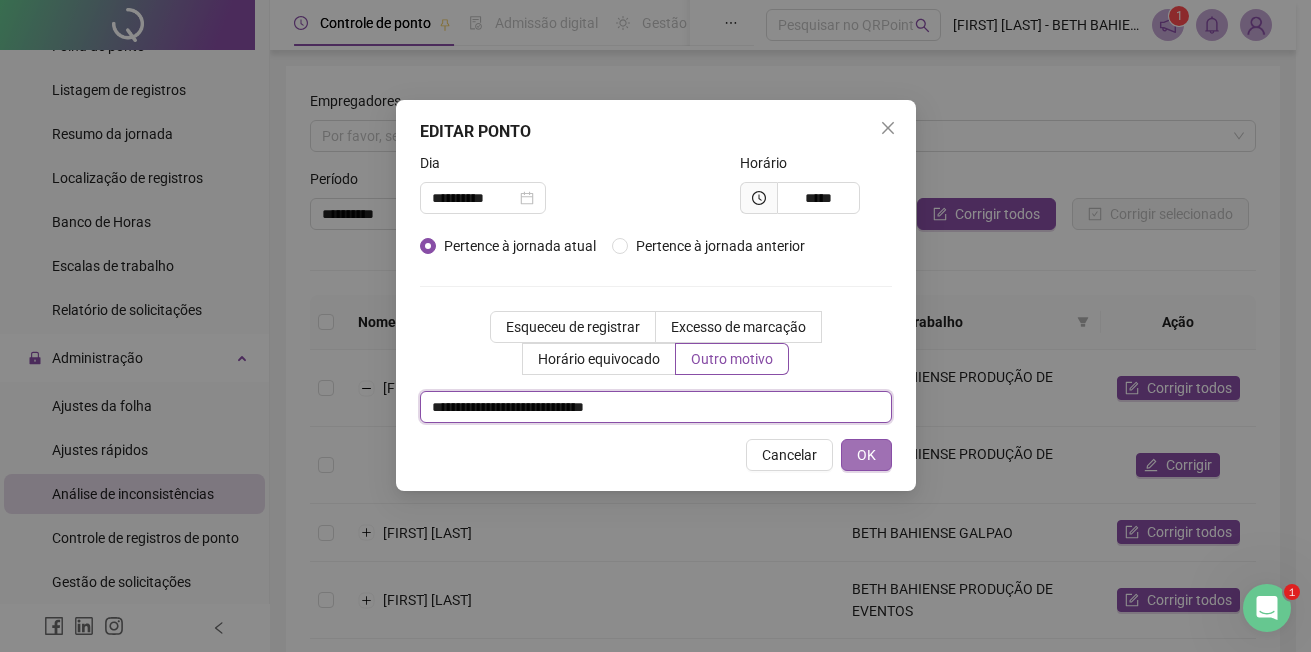 type on "**********" 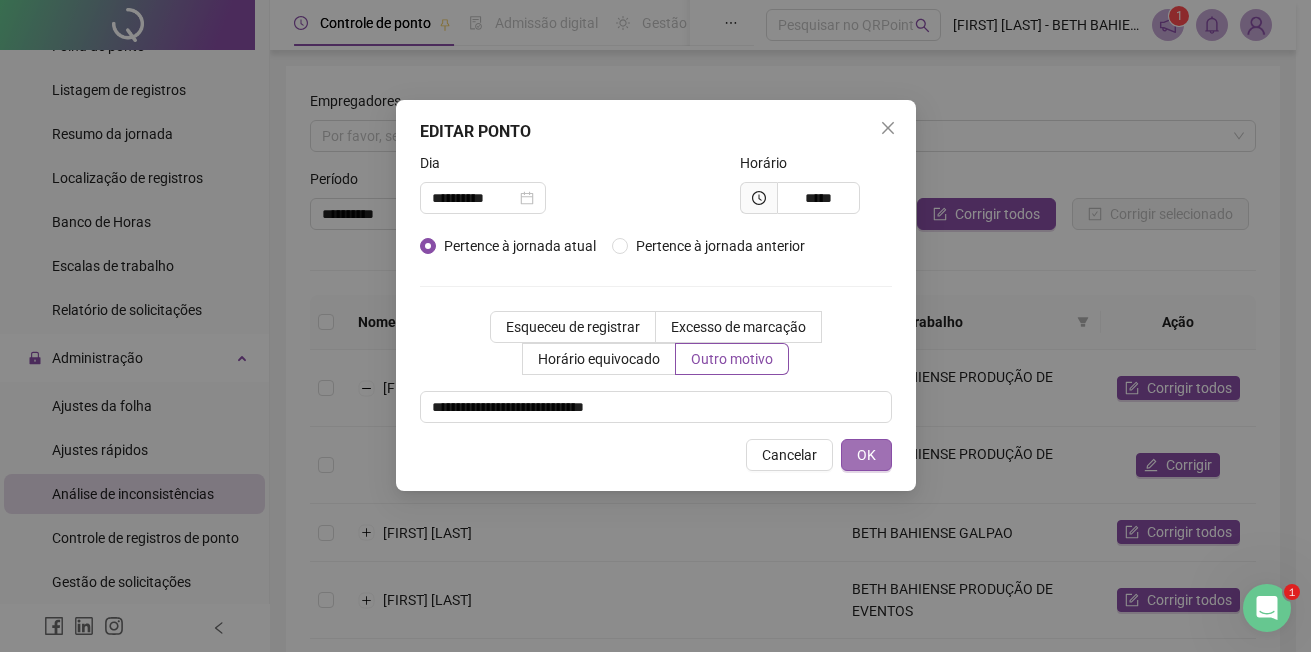 click on "OK" at bounding box center [866, 455] 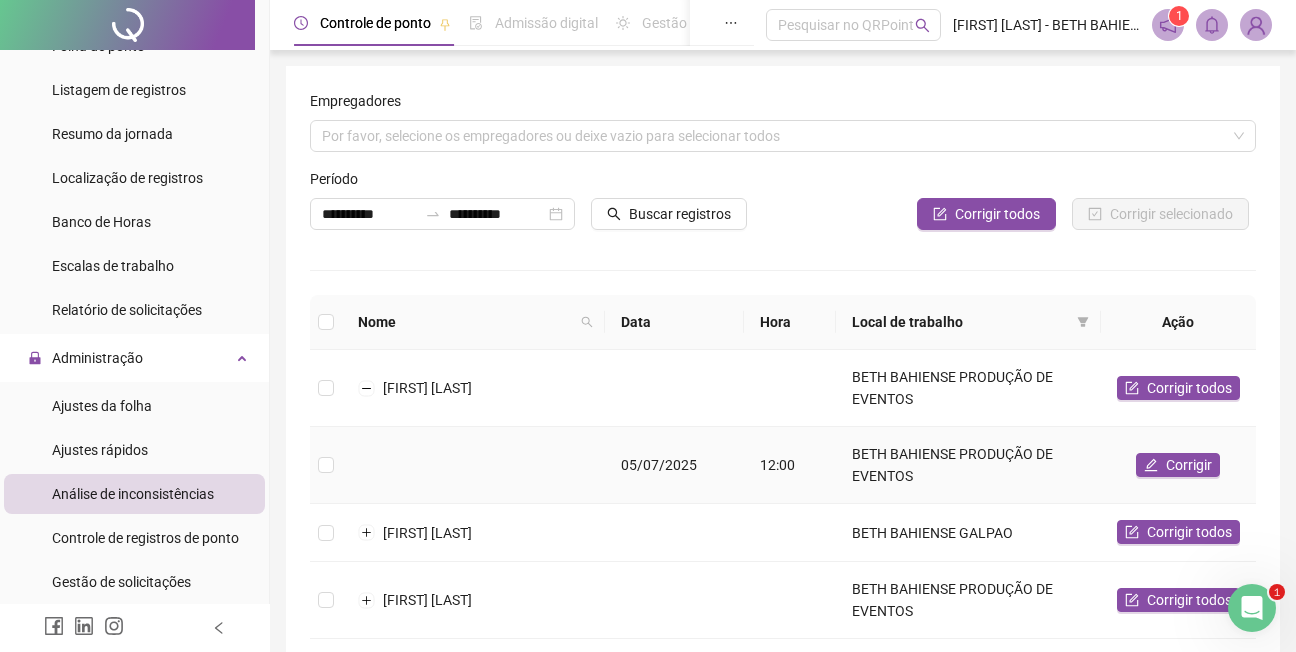 click on "05/07/2025" at bounding box center [674, 465] 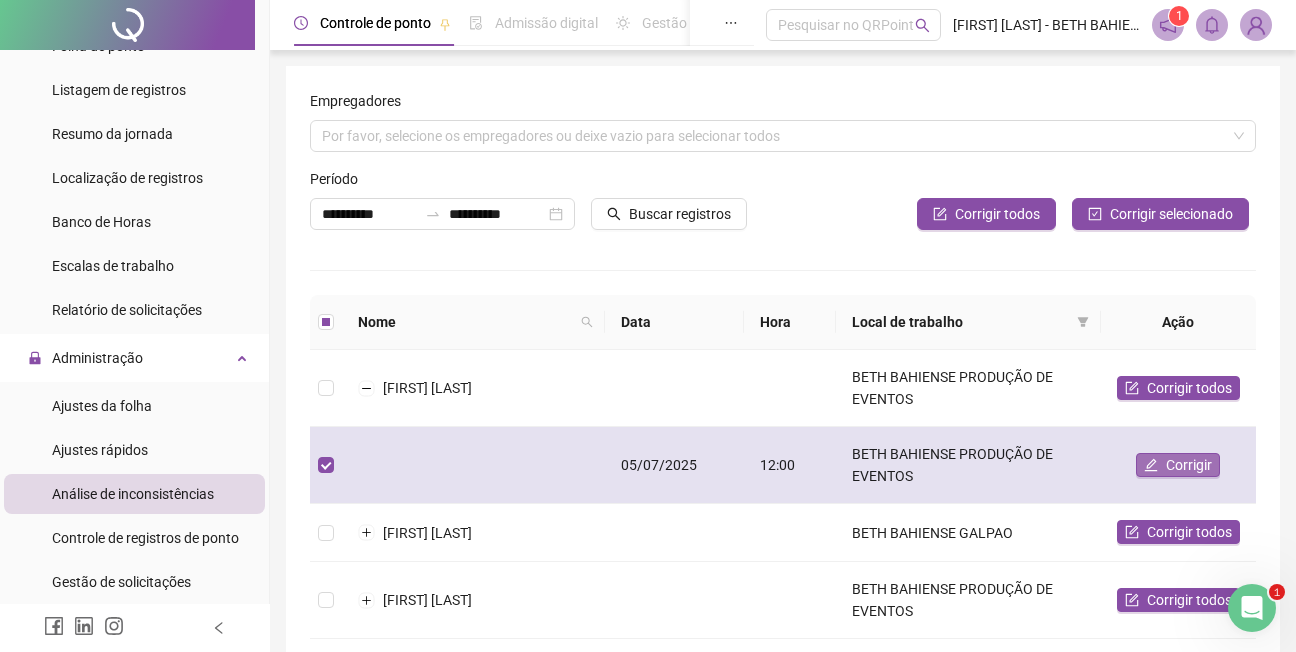 click on "Corrigir" at bounding box center (1189, 465) 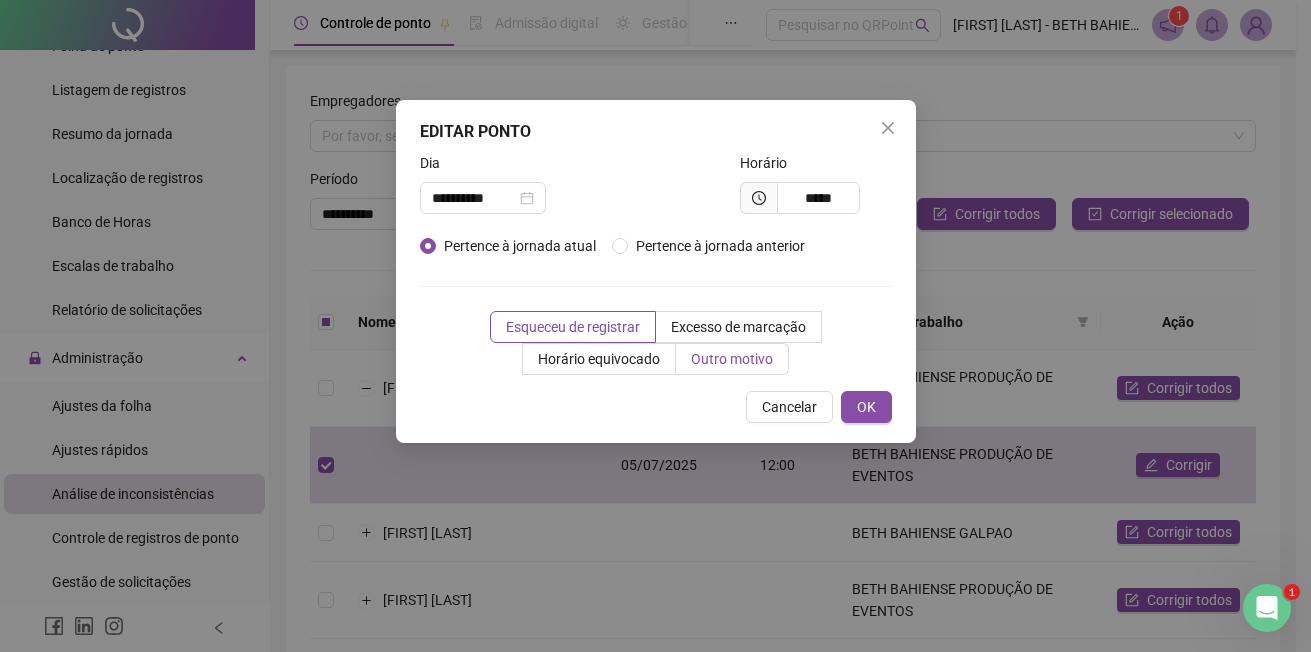click on "Outro motivo" at bounding box center (732, 359) 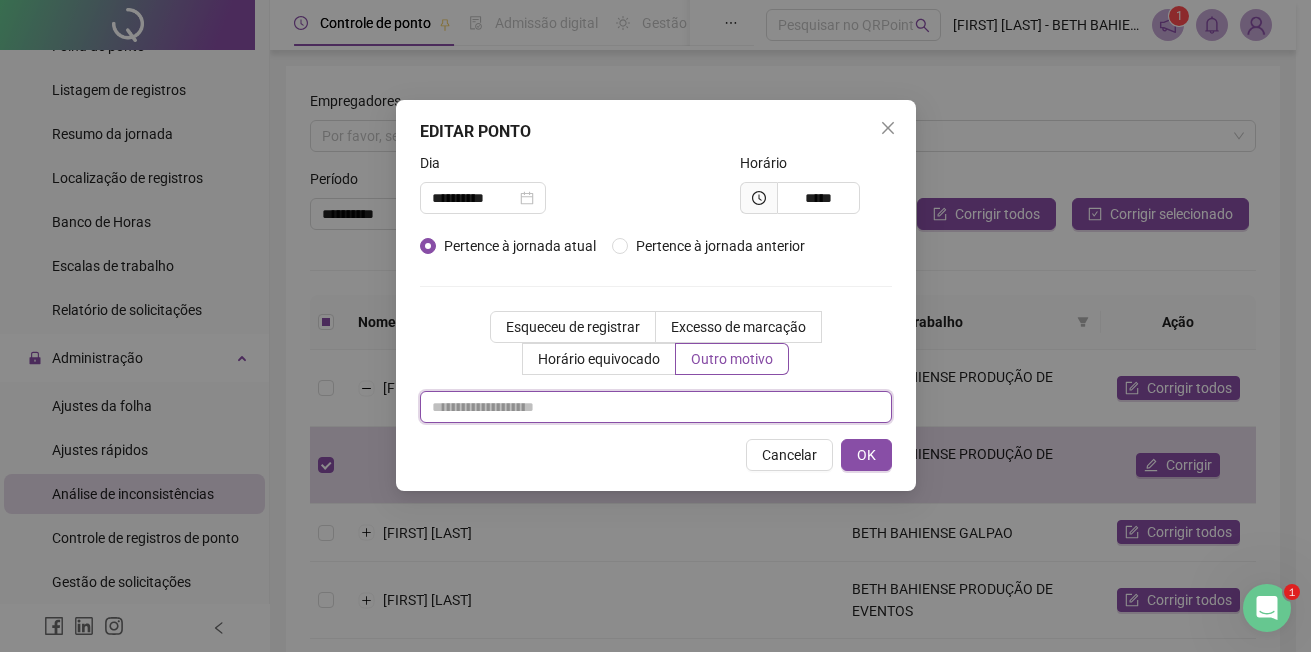 click at bounding box center [656, 407] 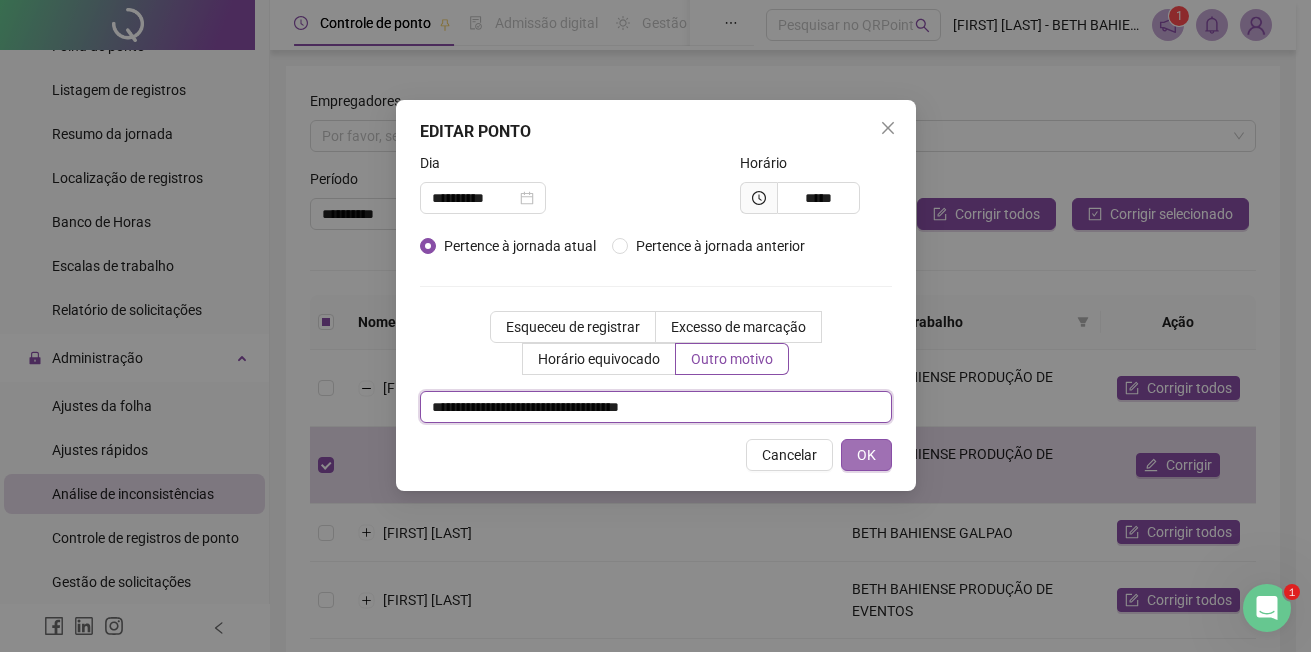 type on "**********" 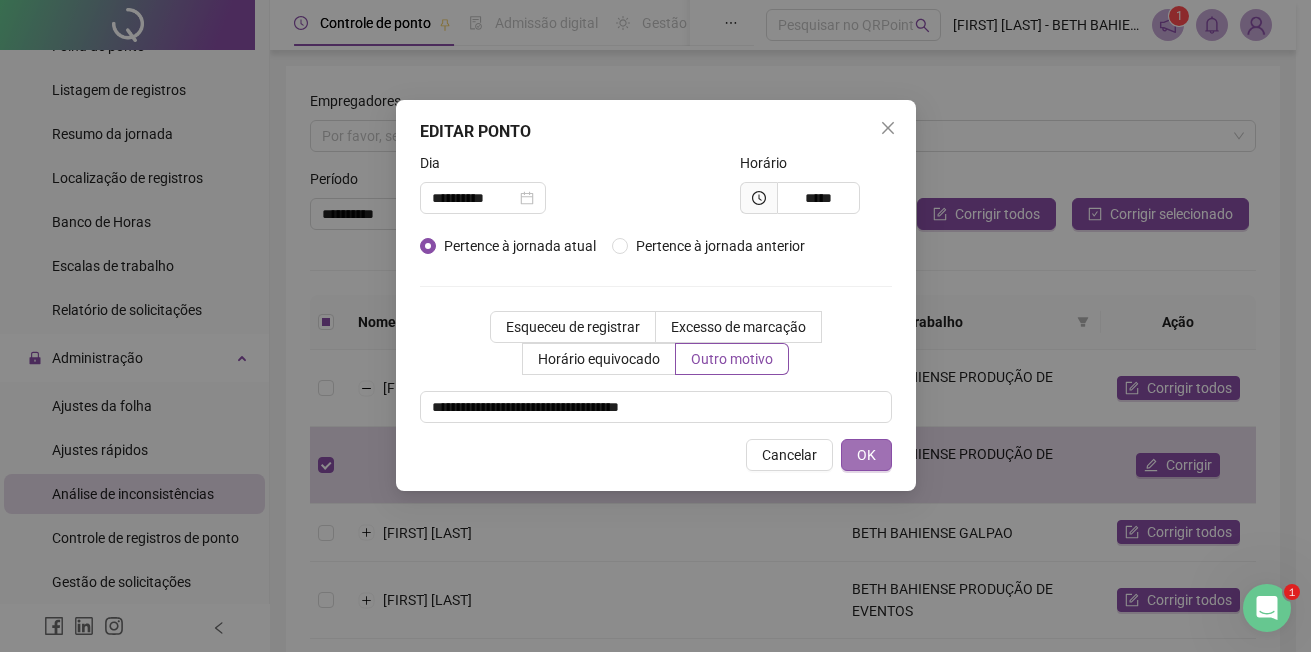 click on "OK" at bounding box center [866, 455] 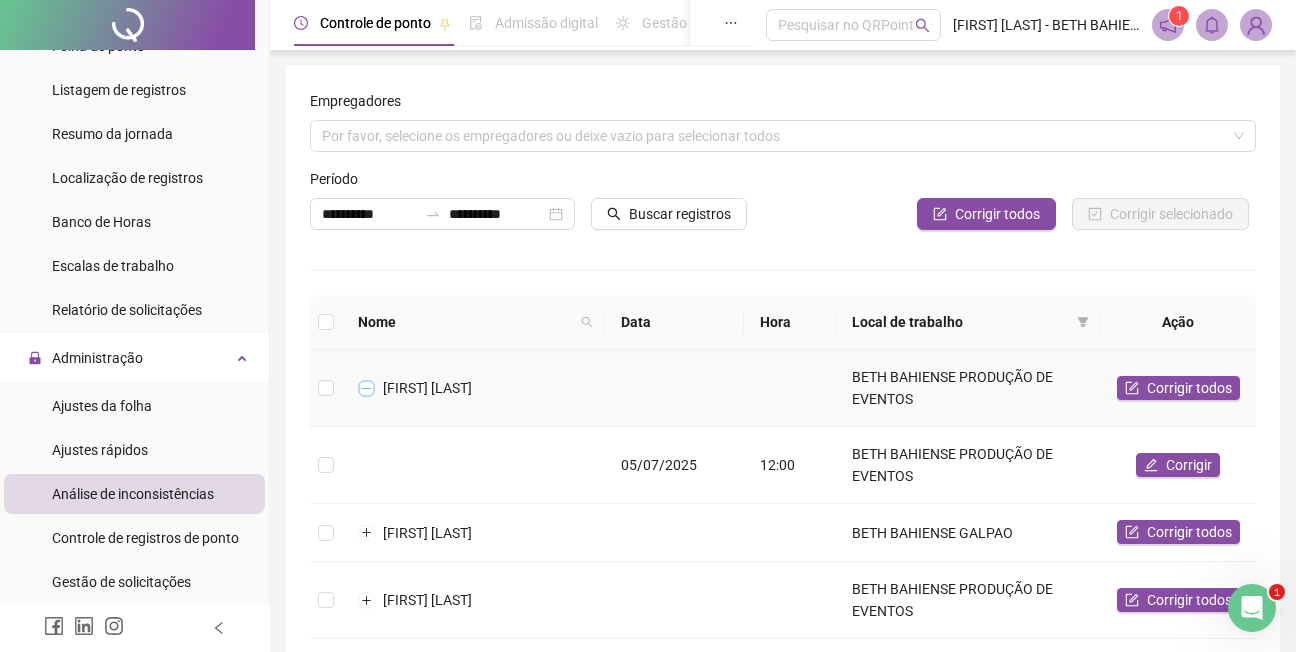 click at bounding box center (367, 388) 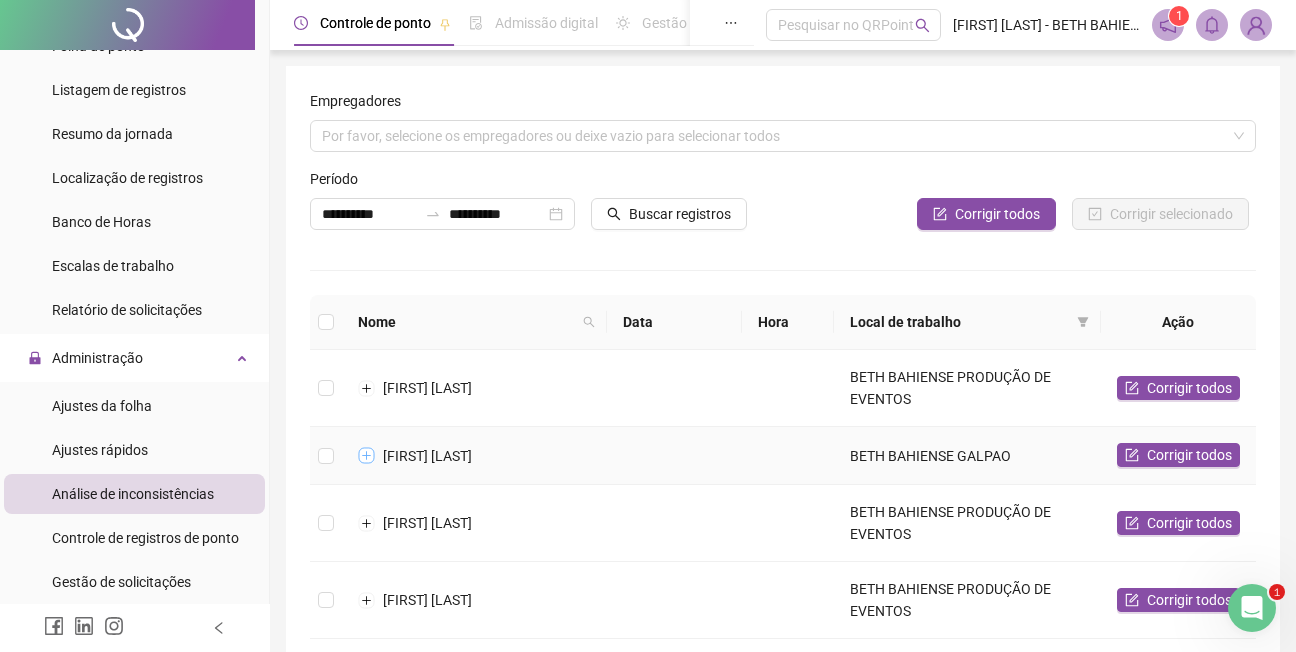 click at bounding box center [367, 456] 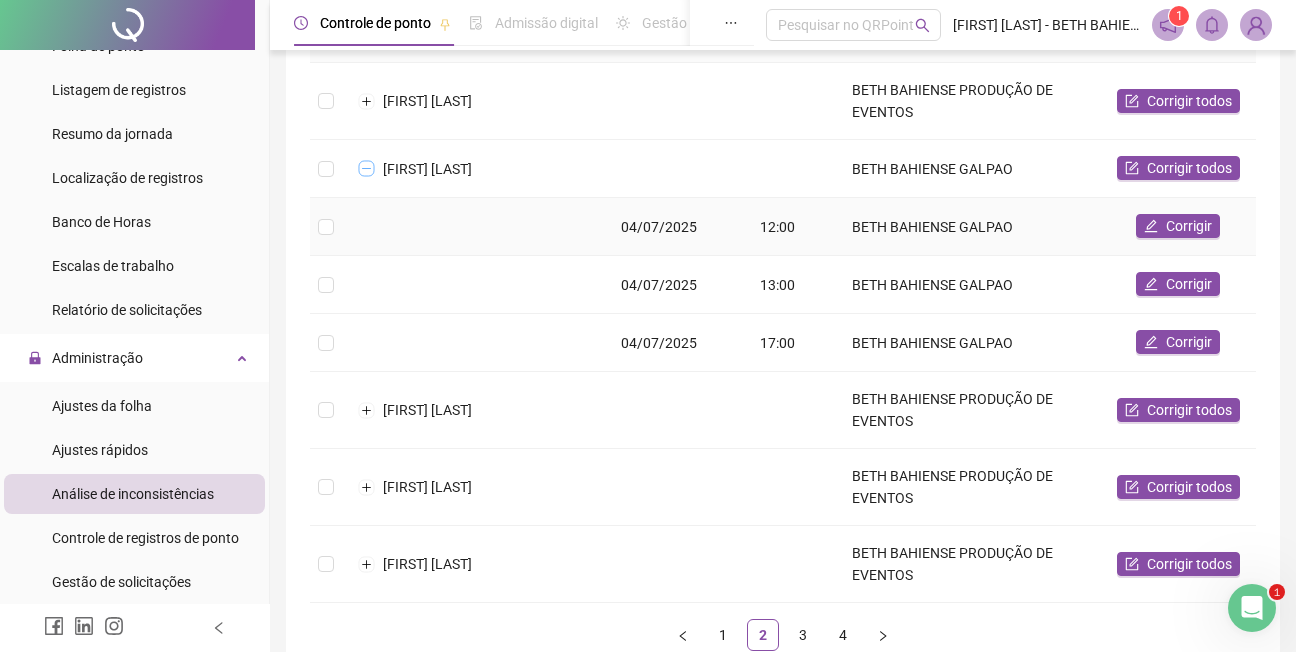 scroll, scrollTop: 300, scrollLeft: 0, axis: vertical 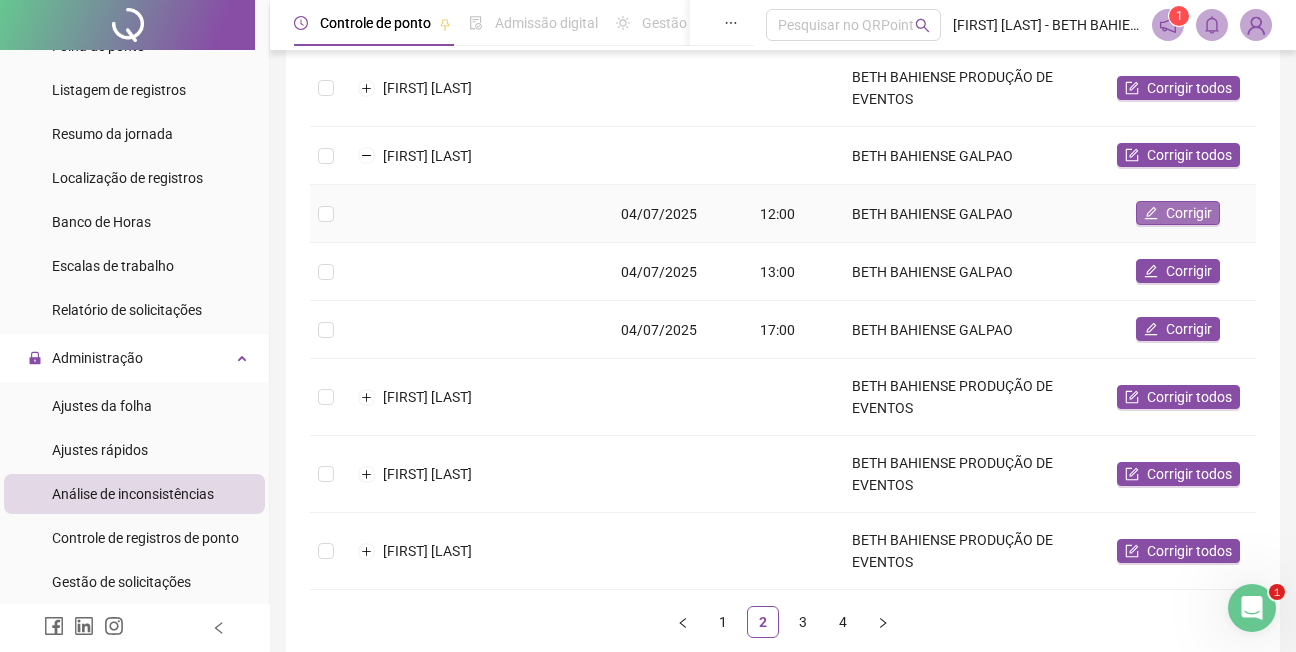 click on "Corrigir" at bounding box center [1189, 213] 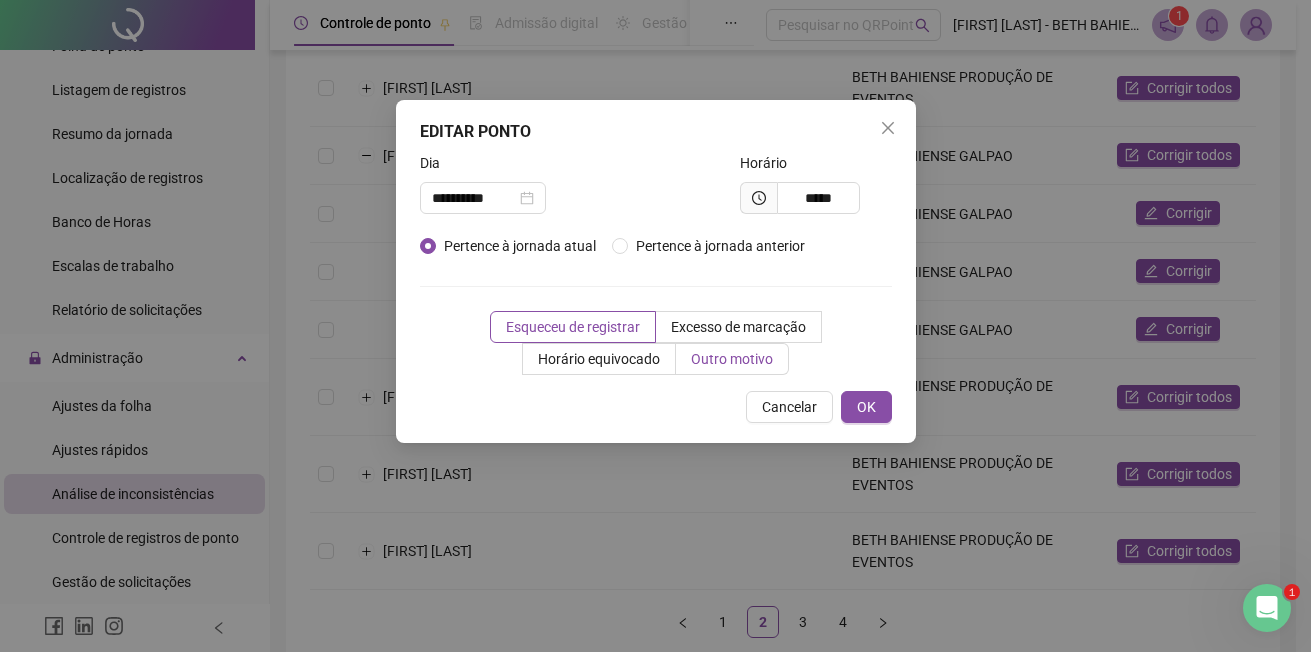 click on "Outro motivo" at bounding box center (732, 359) 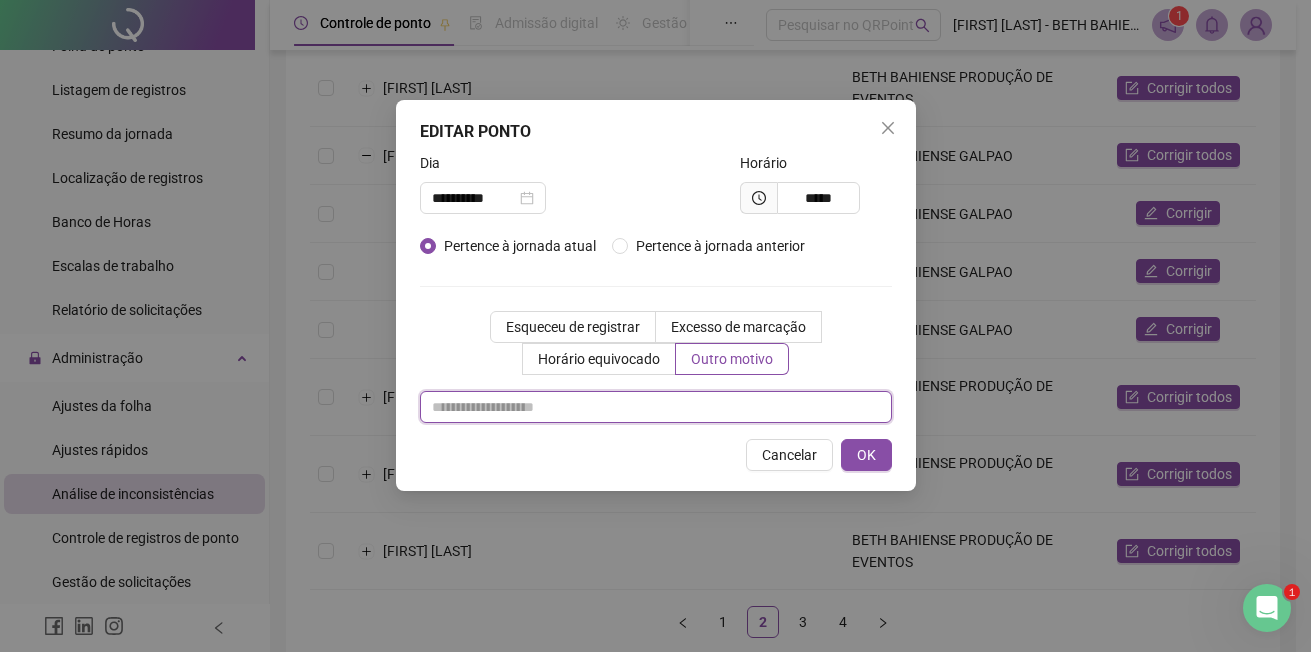 click at bounding box center [656, 407] 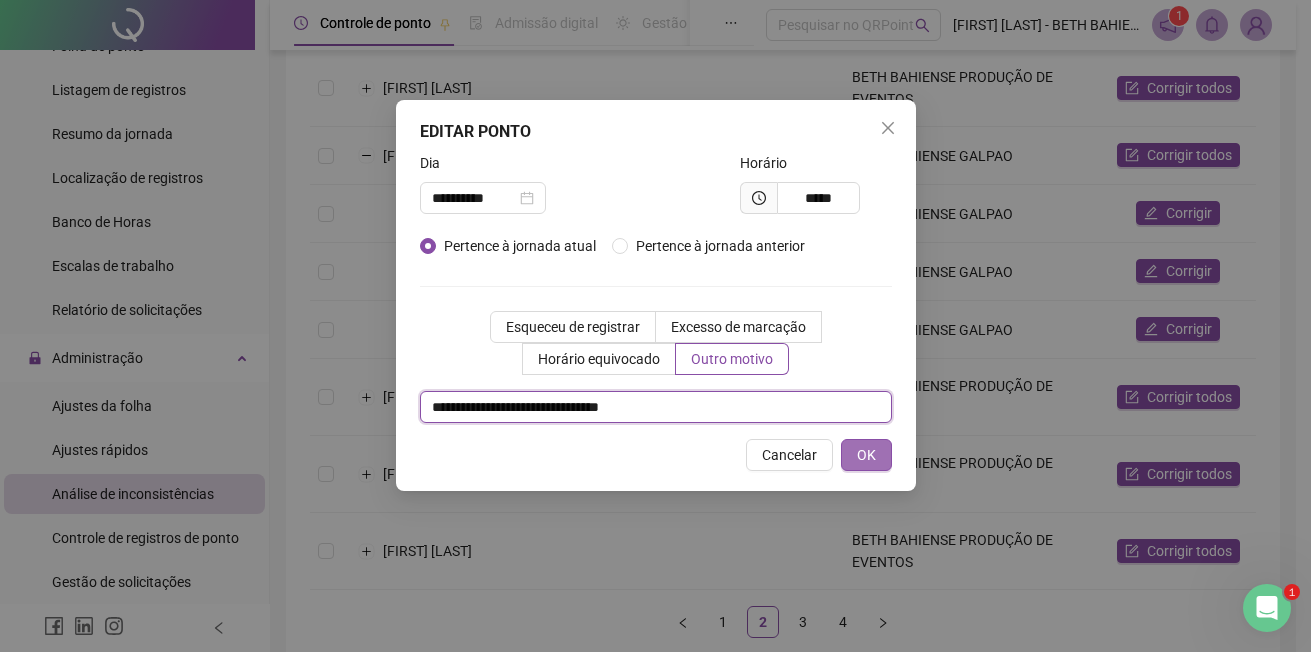 type on "**********" 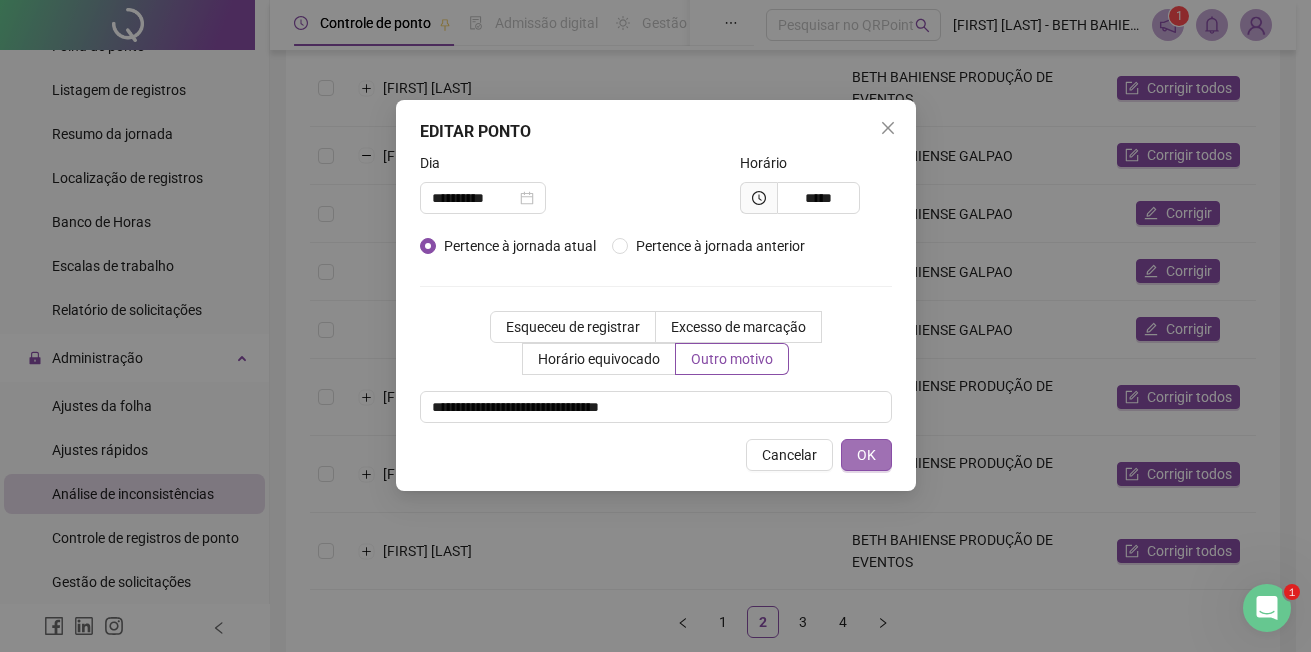 click on "OK" at bounding box center (866, 455) 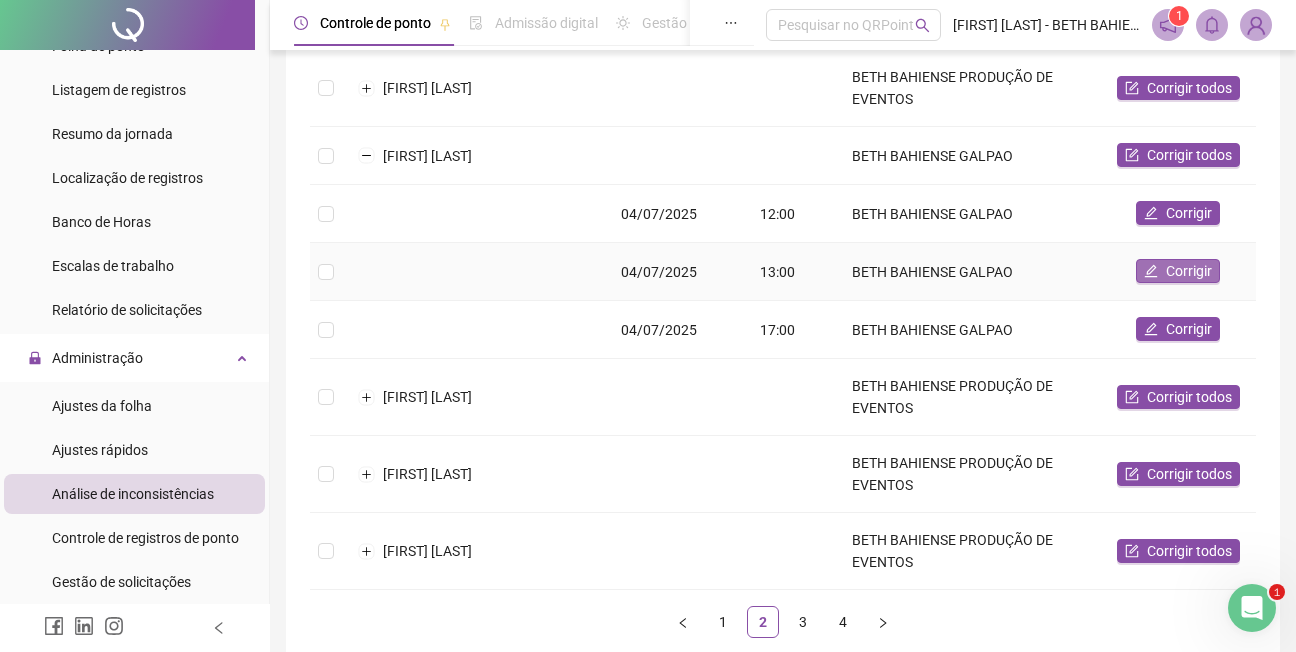 click on "Corrigir" at bounding box center (1189, 271) 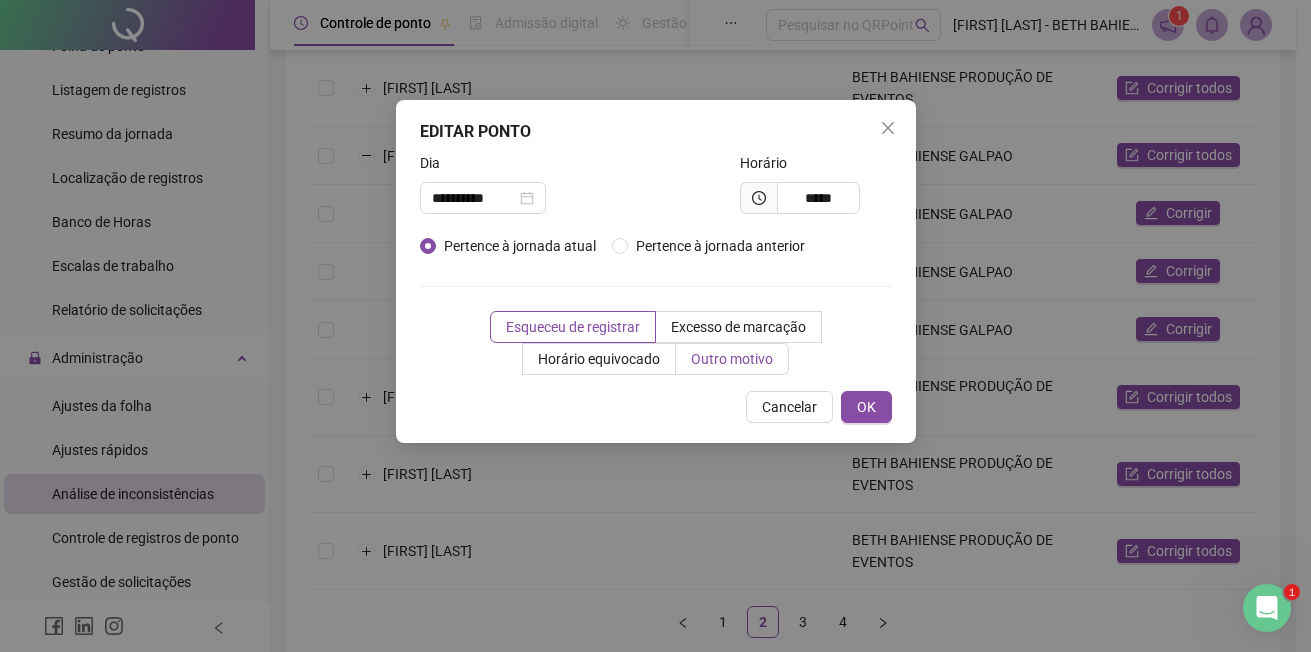 click on "Outro motivo" at bounding box center (732, 359) 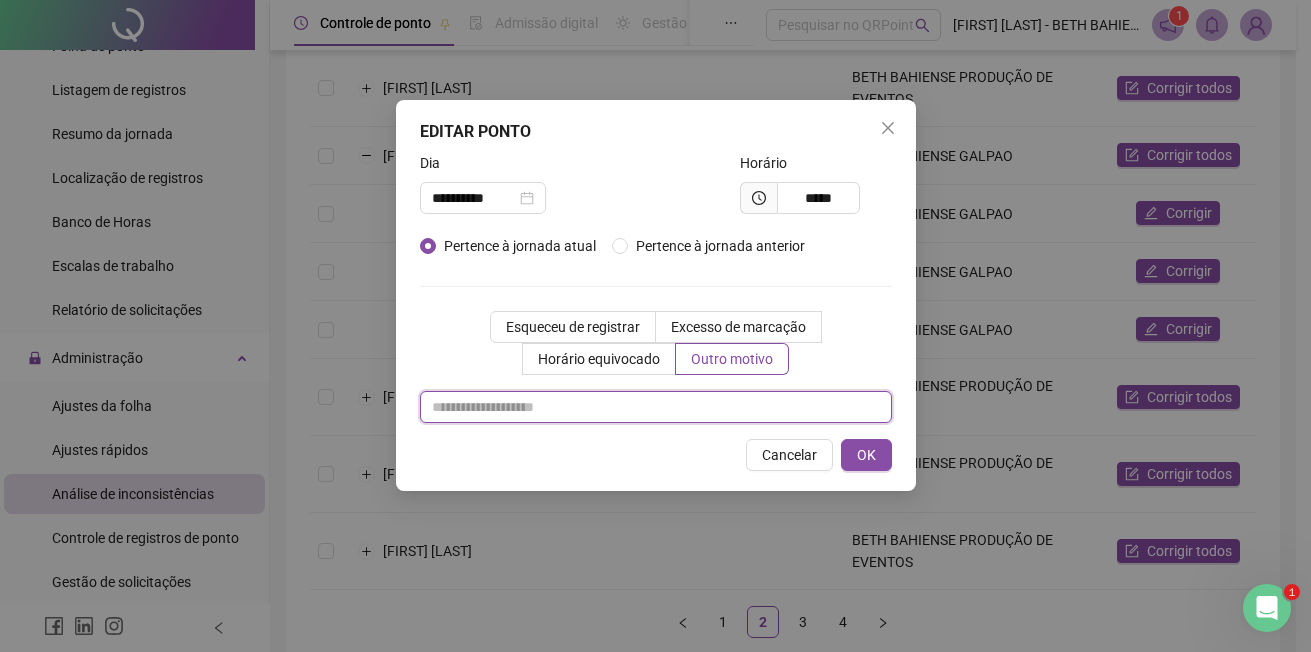 click at bounding box center [656, 407] 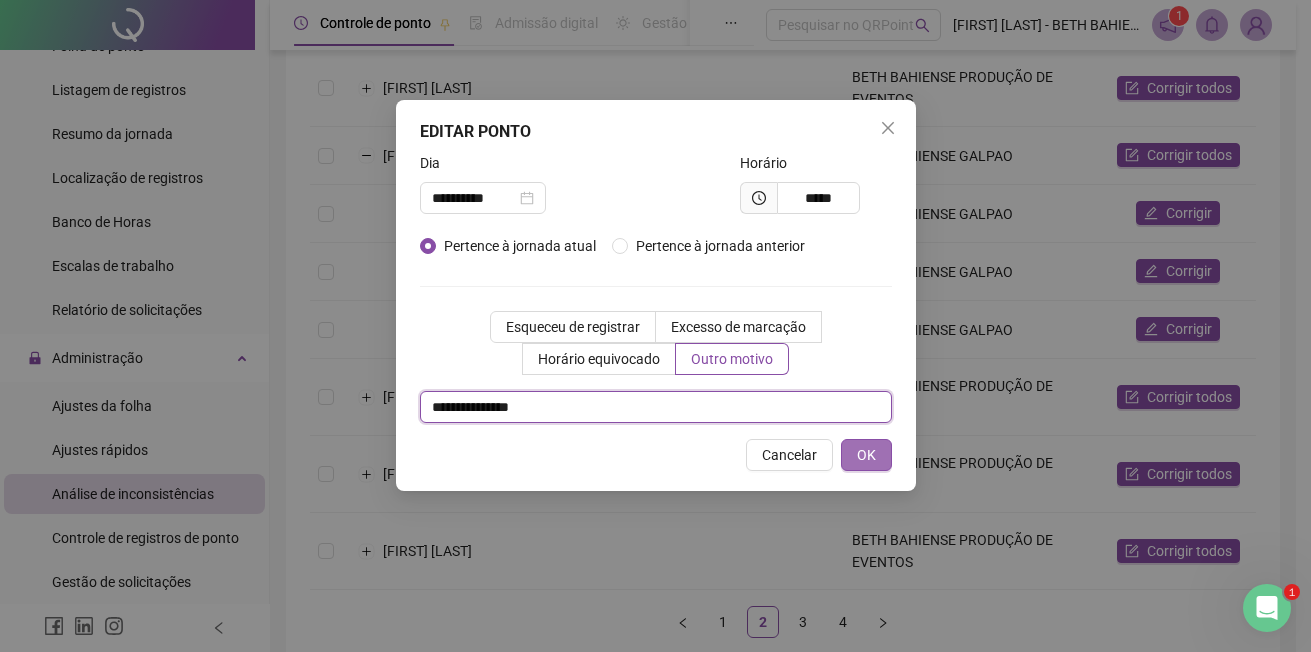 type on "**********" 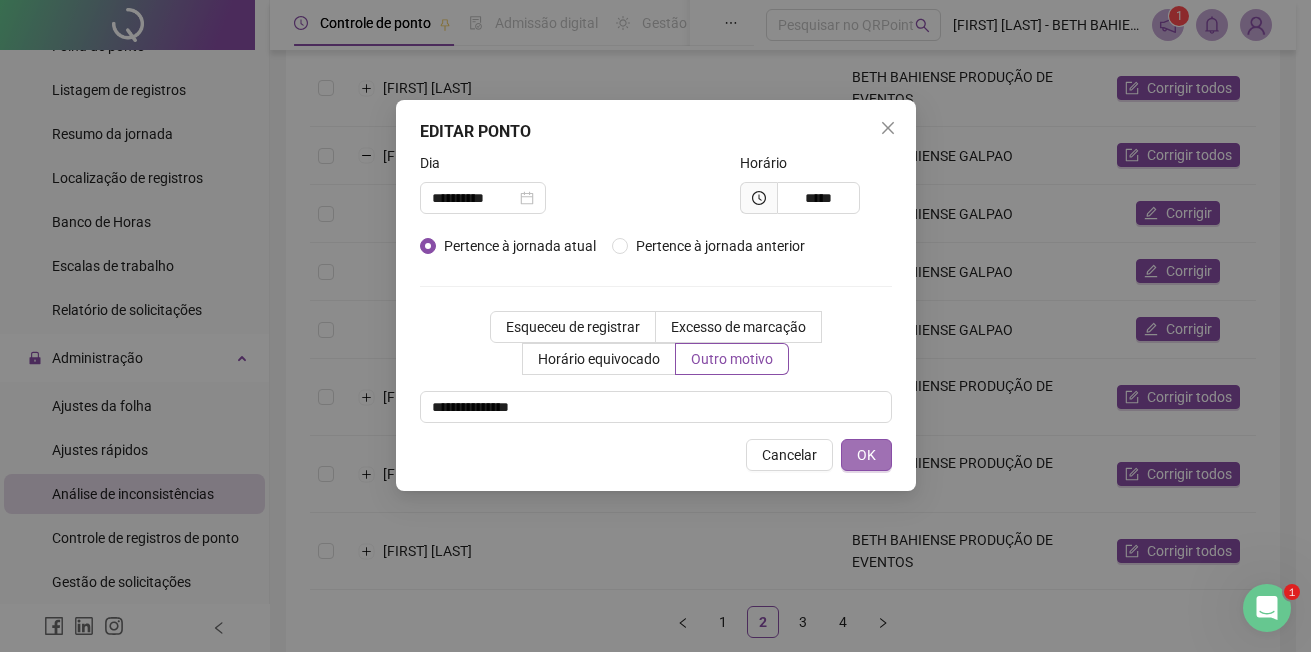 click on "OK" at bounding box center (866, 455) 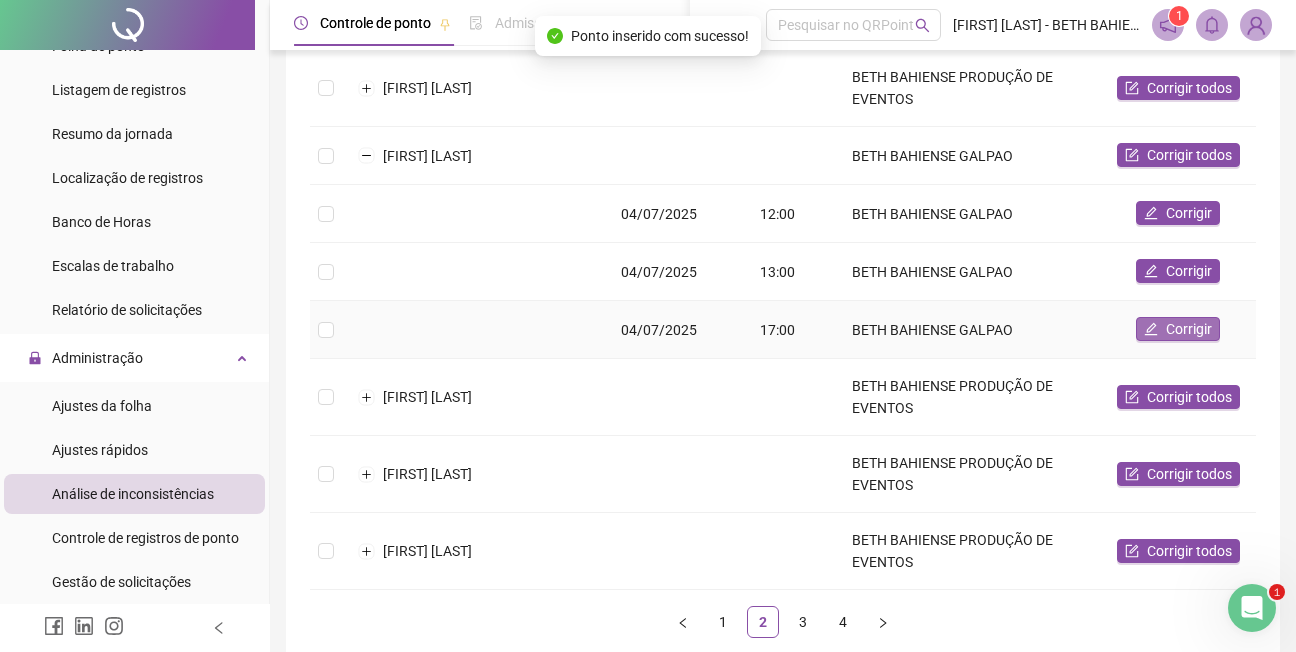 click on "Corrigir" at bounding box center (1189, 329) 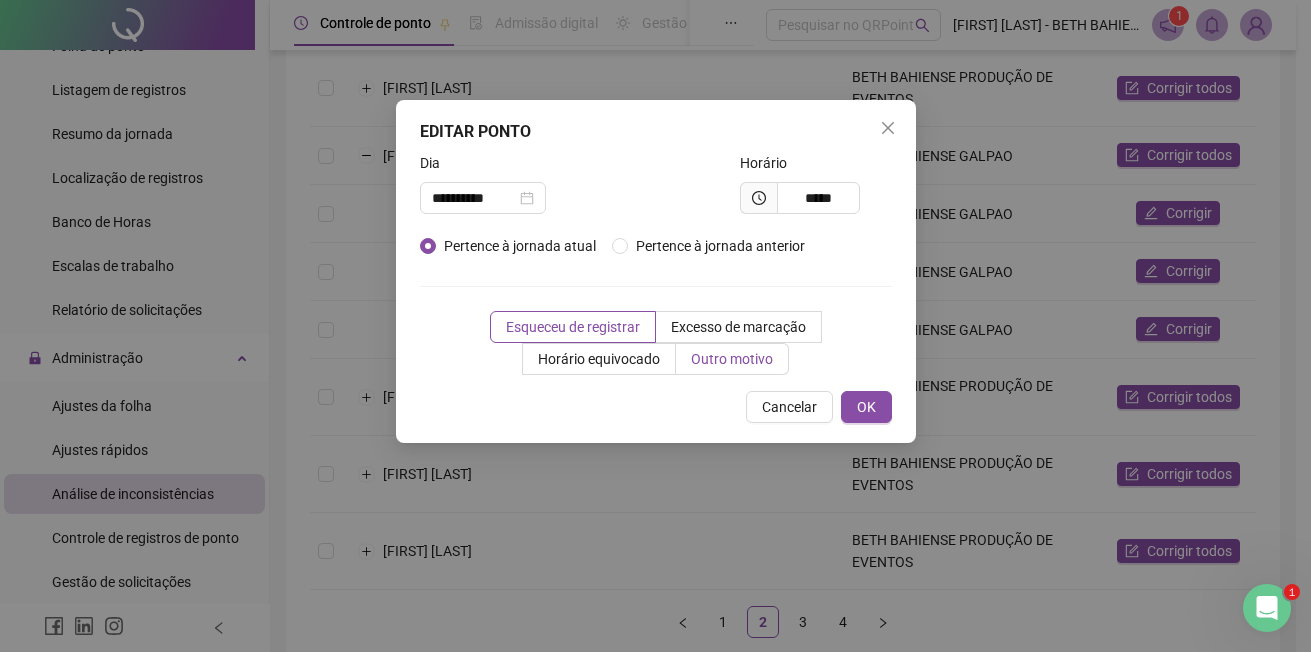 click on "Outro motivo" at bounding box center [732, 359] 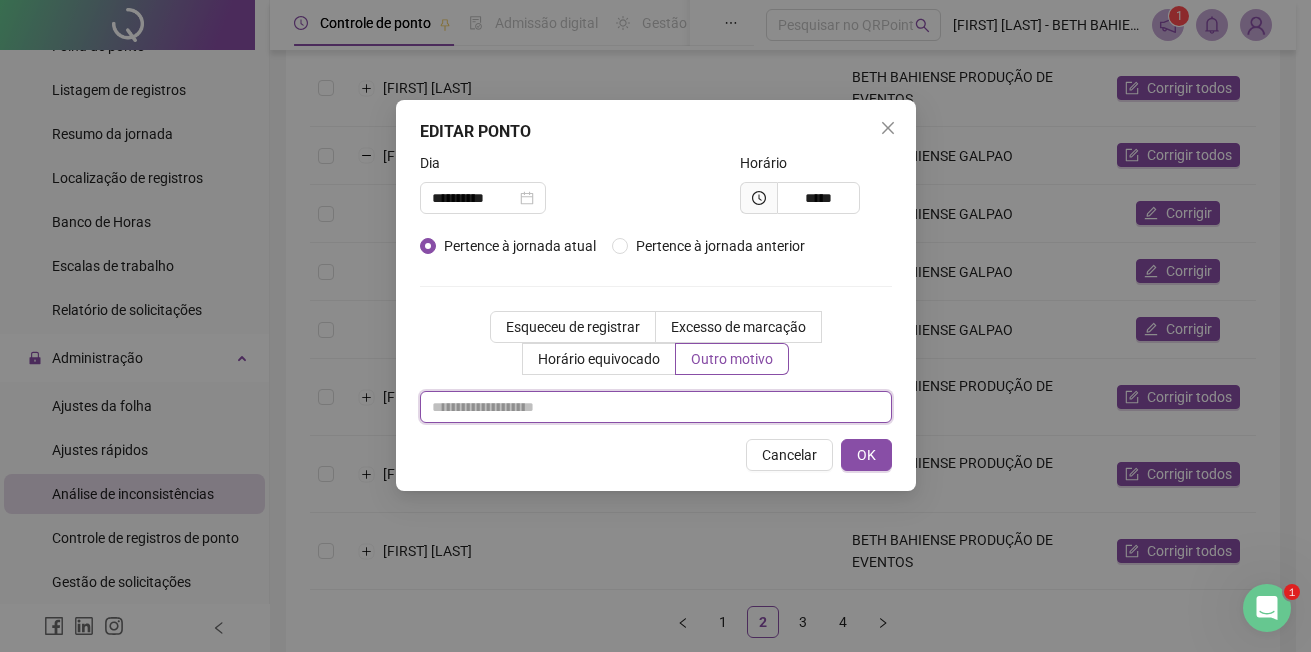 click at bounding box center (656, 407) 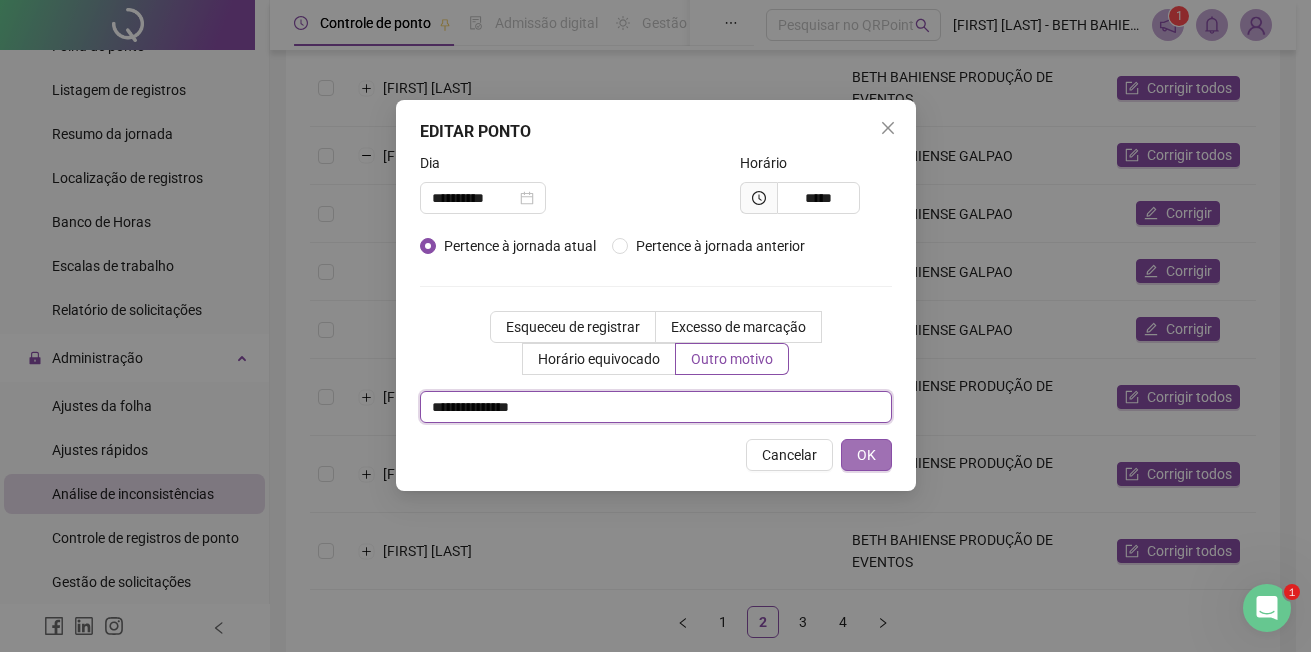 type on "**********" 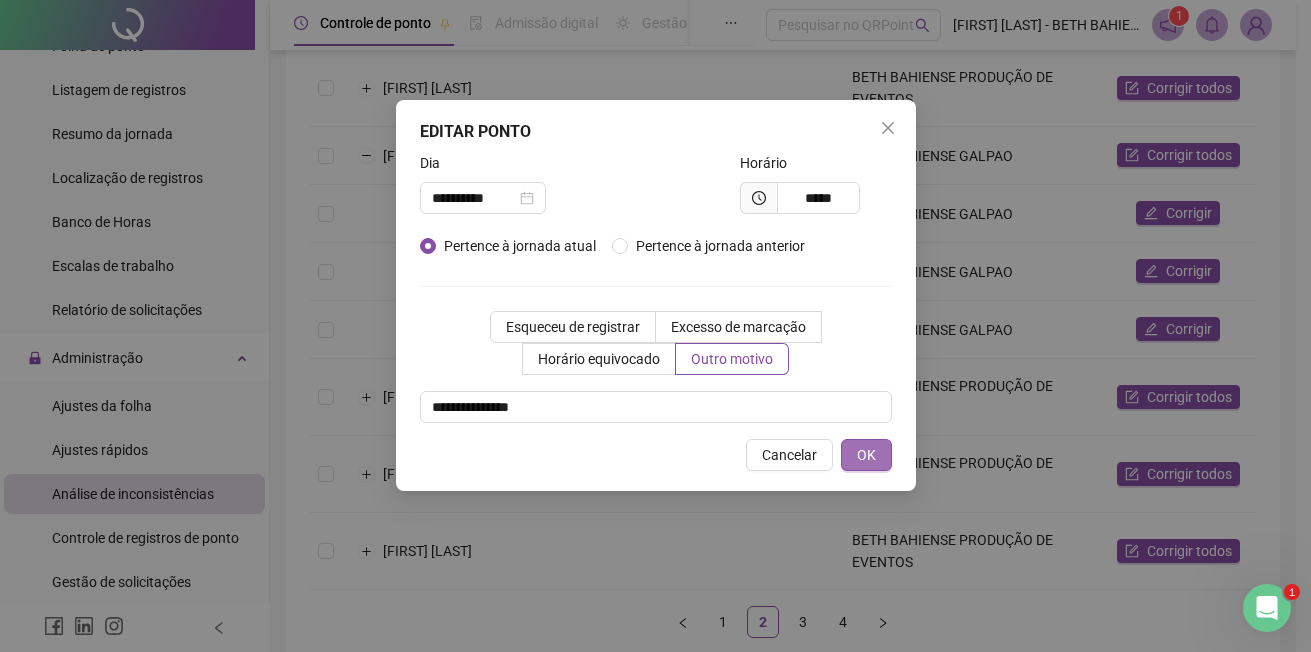 click on "OK" at bounding box center [866, 455] 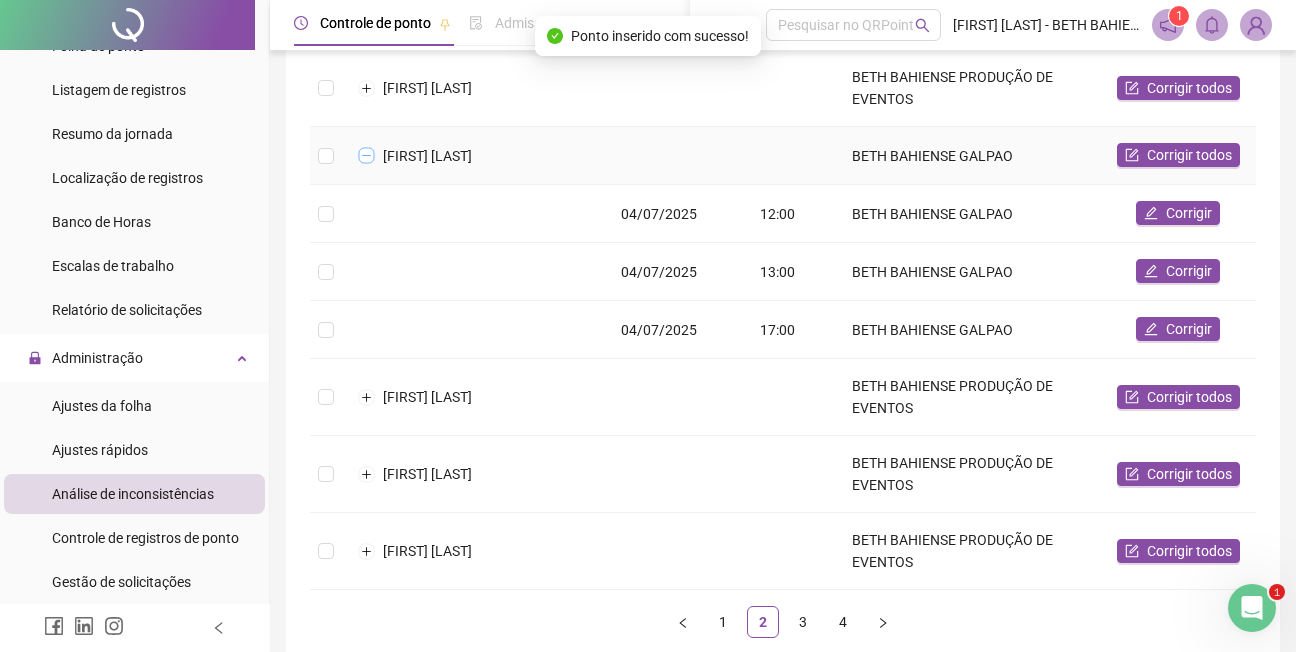 click at bounding box center (367, 156) 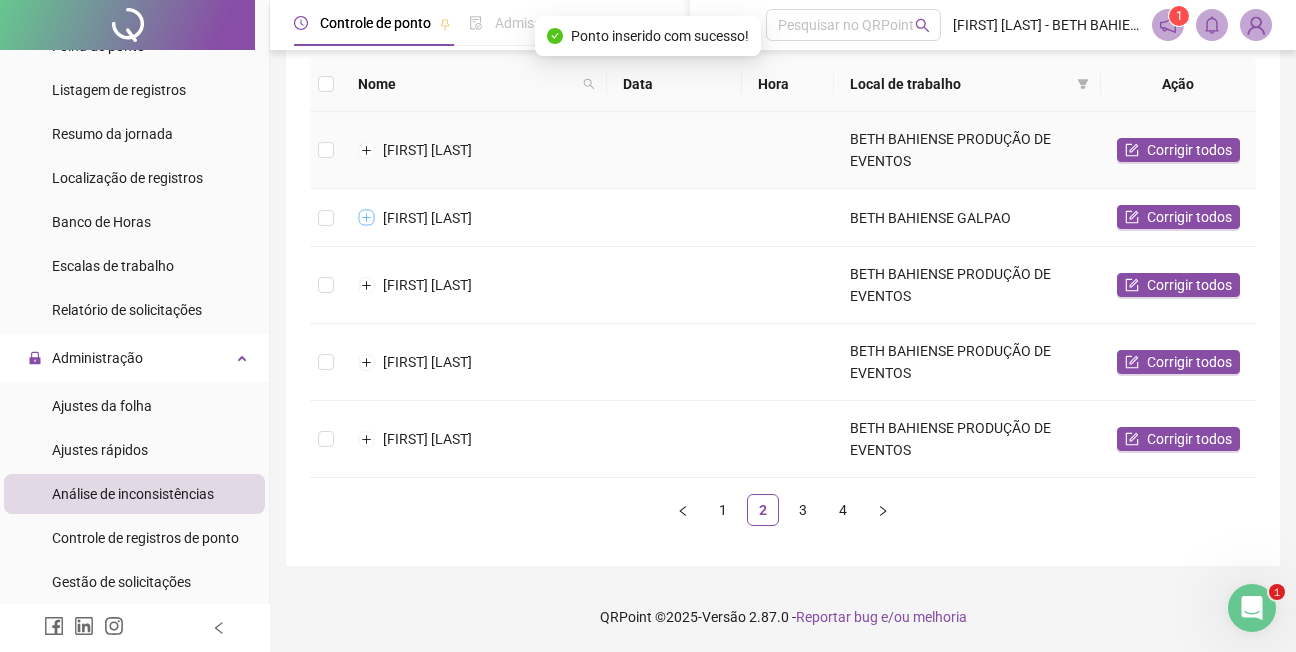 scroll, scrollTop: 238, scrollLeft: 0, axis: vertical 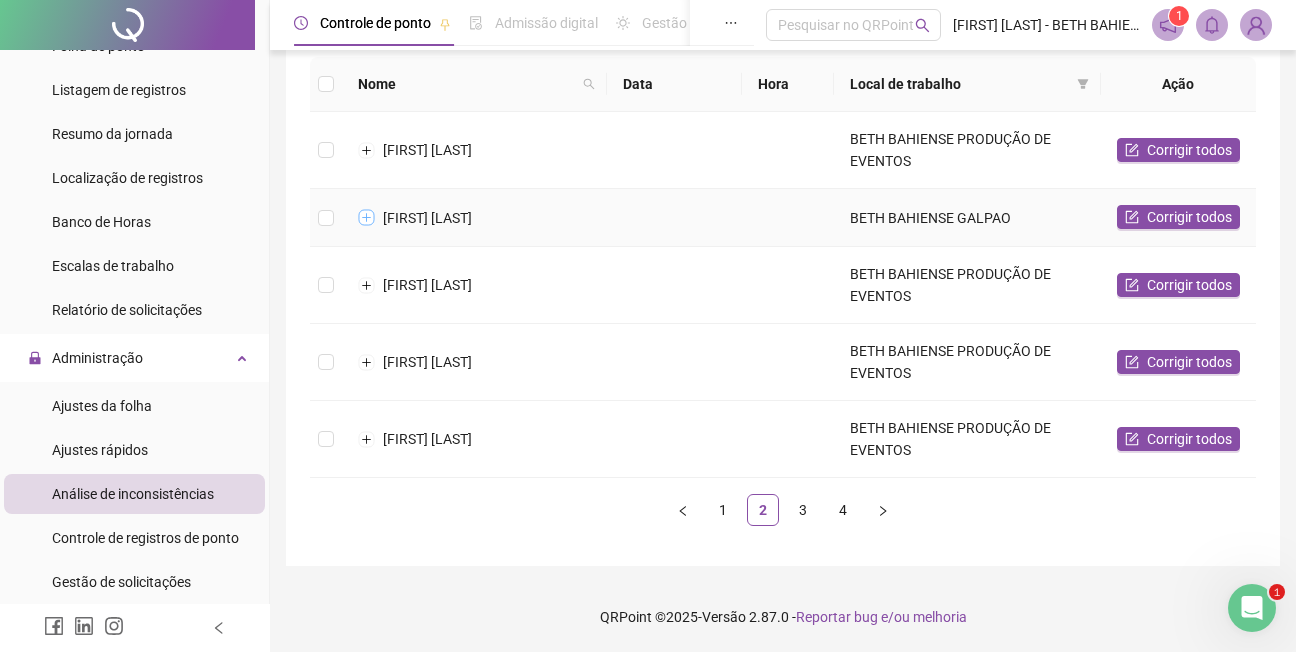 click at bounding box center [367, 218] 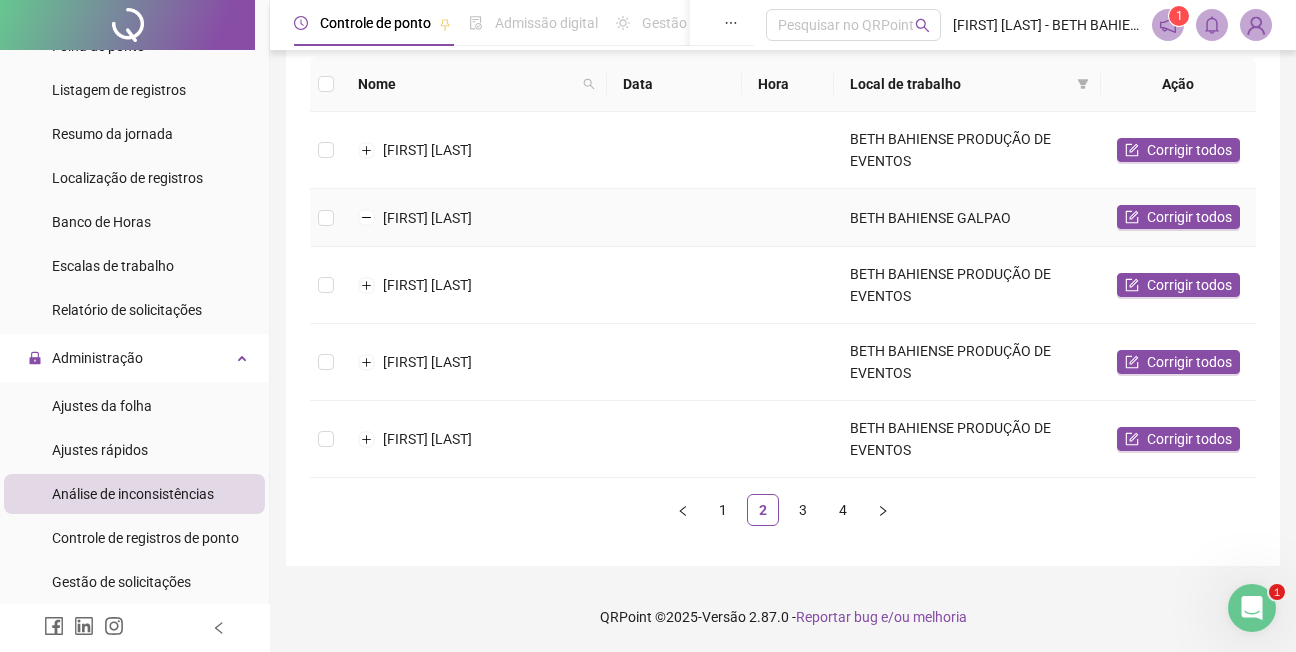 click on "[FIRST] [LAST]" at bounding box center (427, 218) 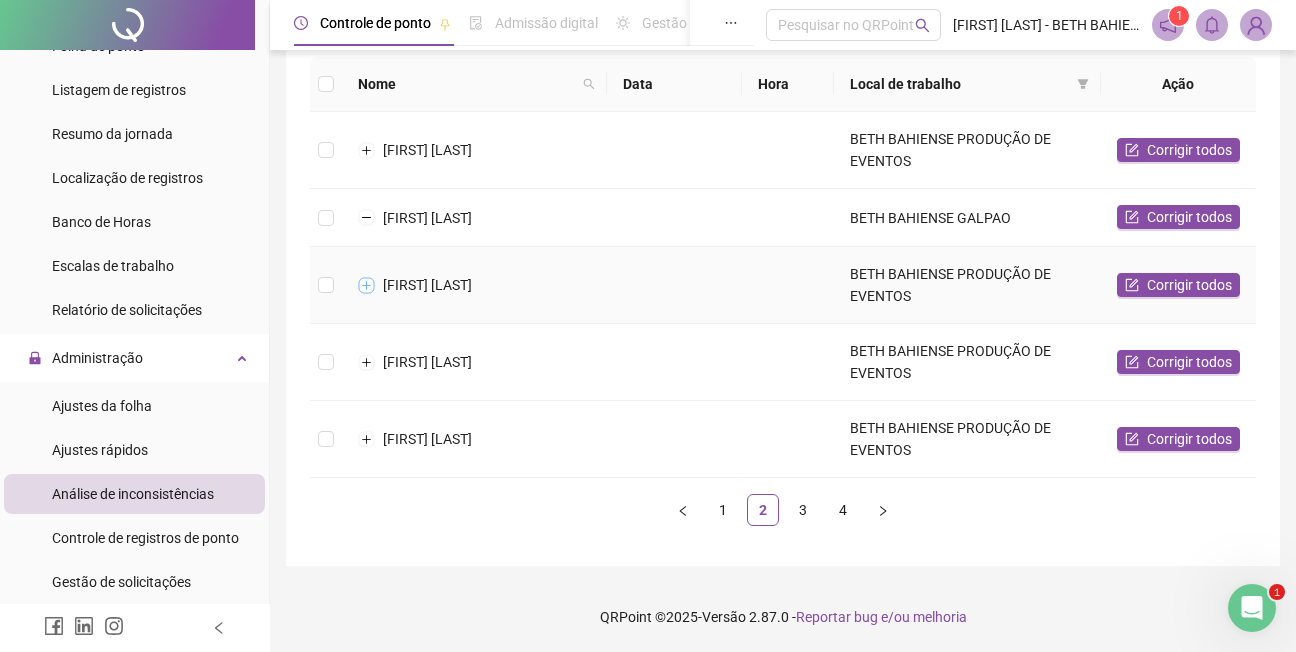 click at bounding box center (367, 285) 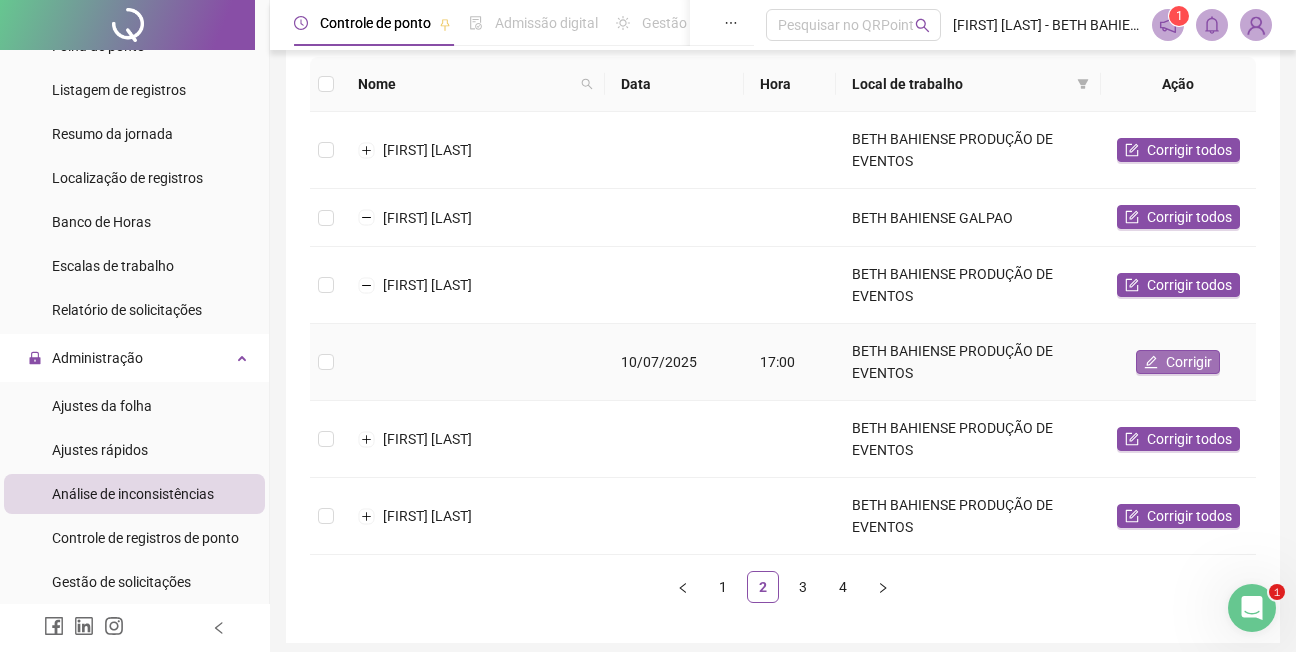 click on "Corrigir" at bounding box center (1189, 362) 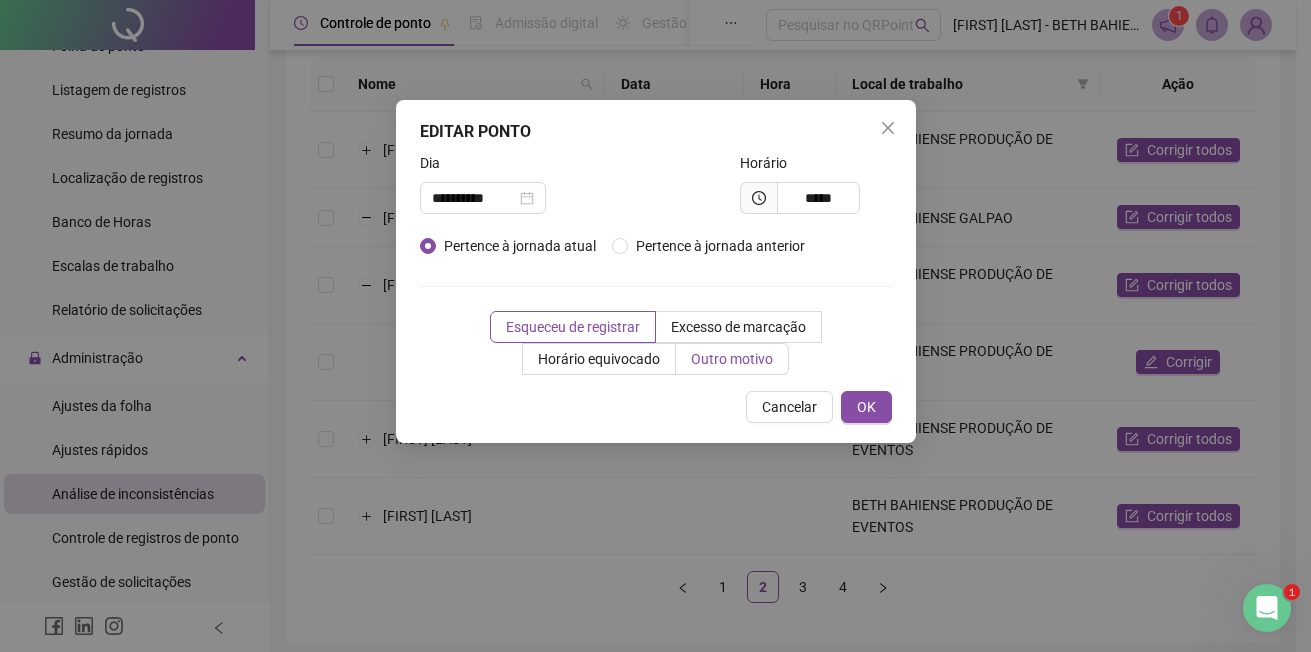click on "Outro motivo" at bounding box center [732, 359] 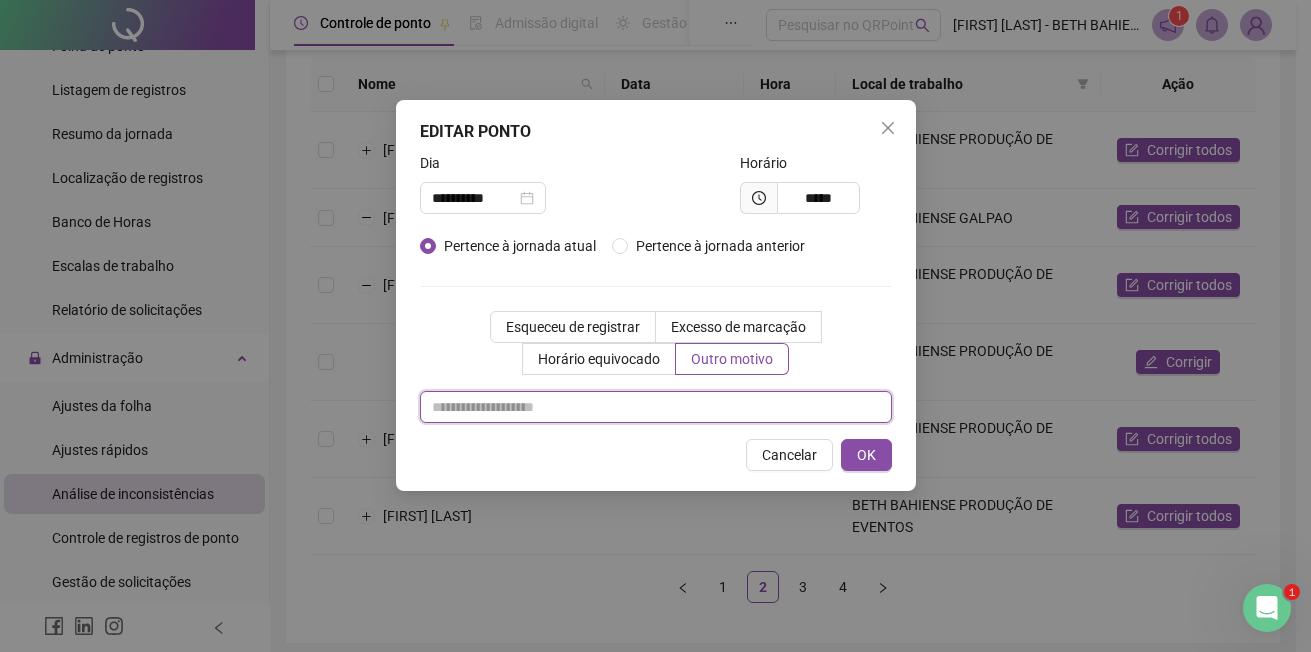 click at bounding box center (656, 407) 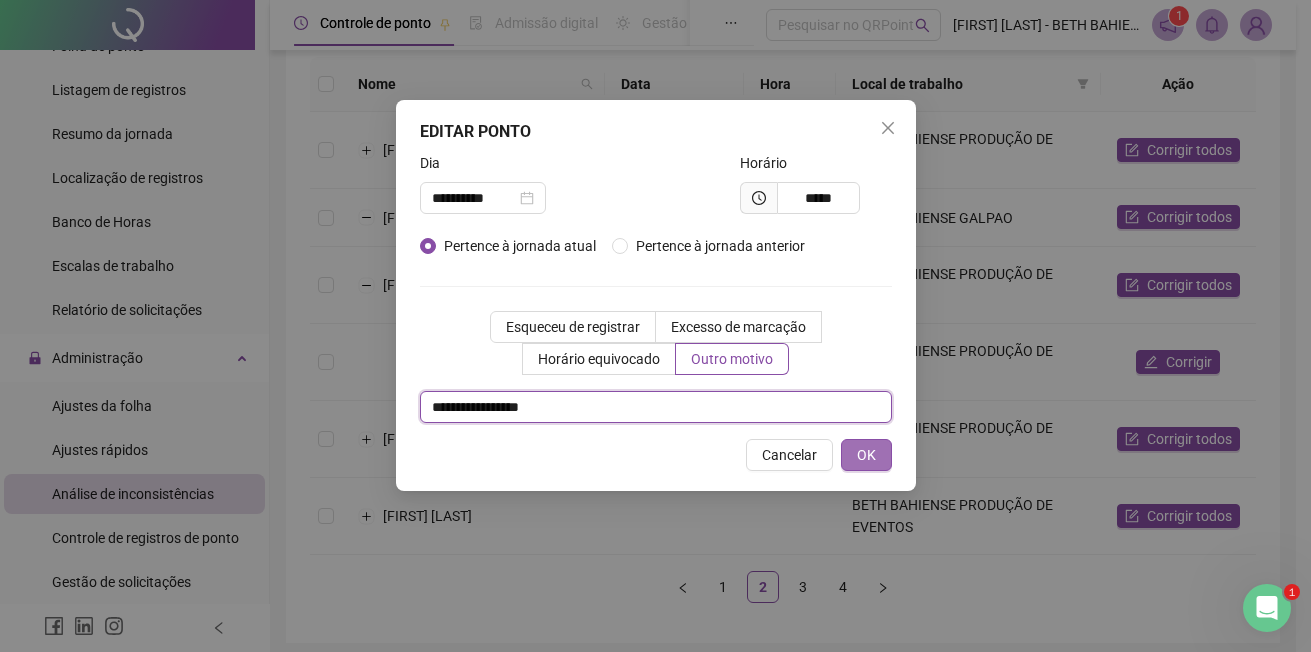 type on "**********" 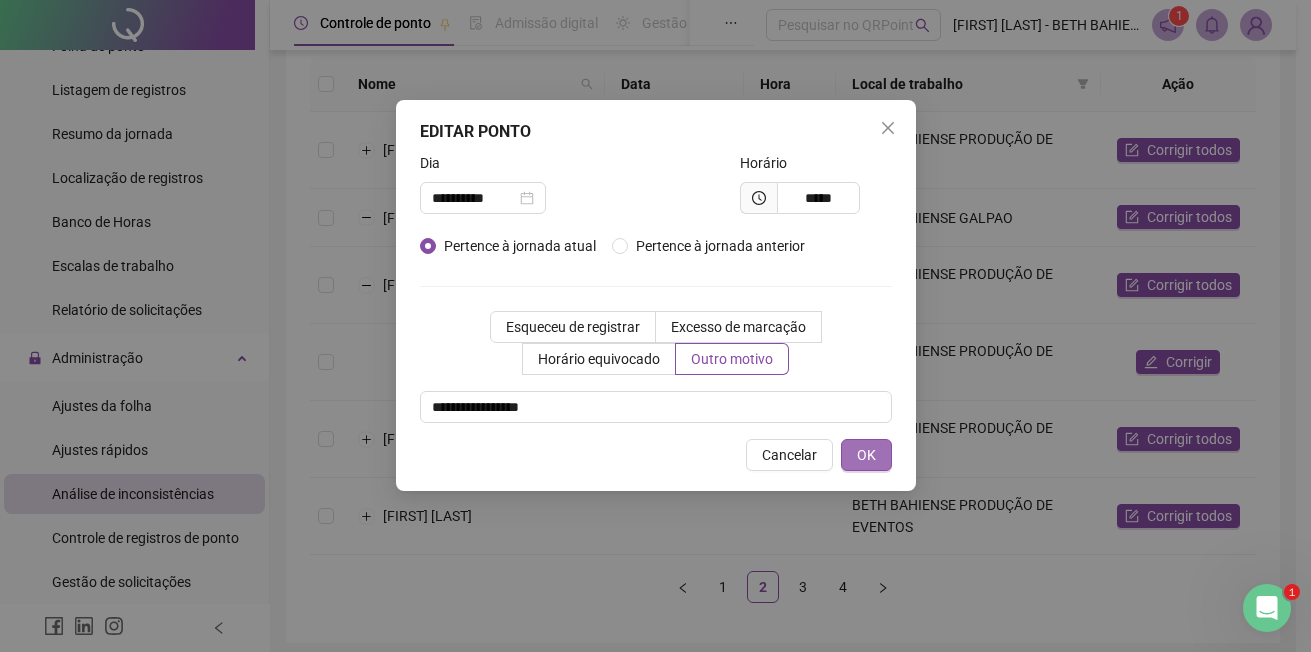 click on "OK" at bounding box center [866, 455] 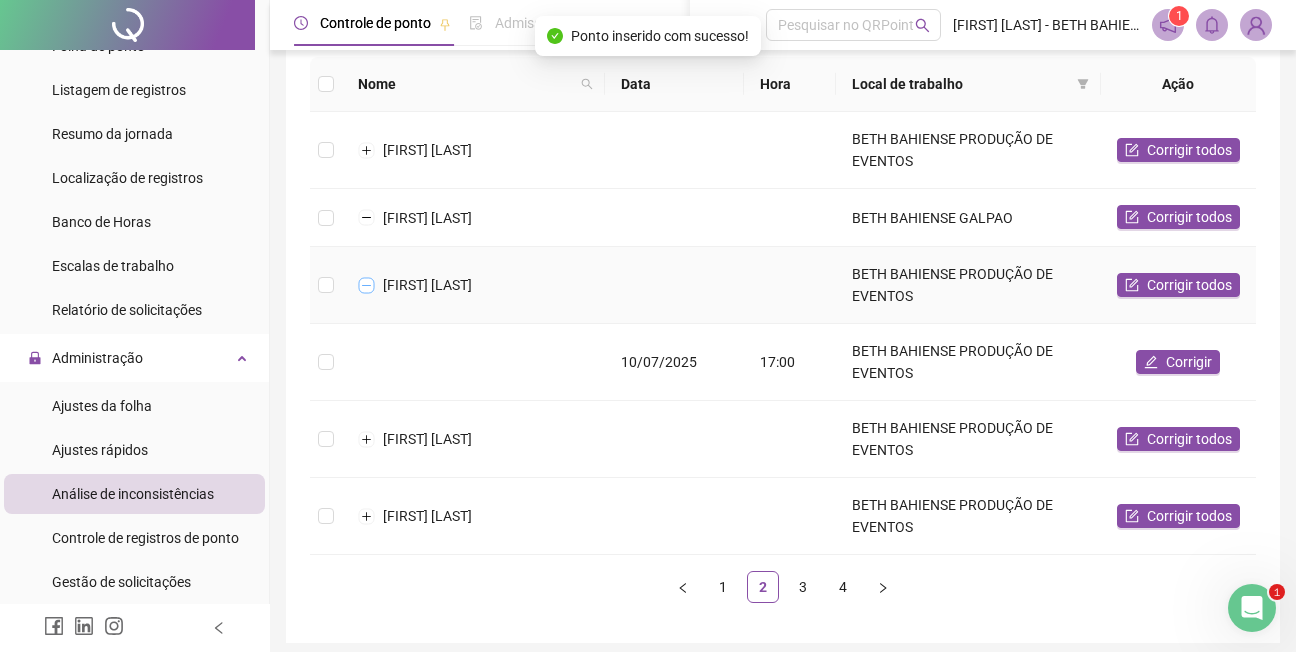 click at bounding box center (367, 285) 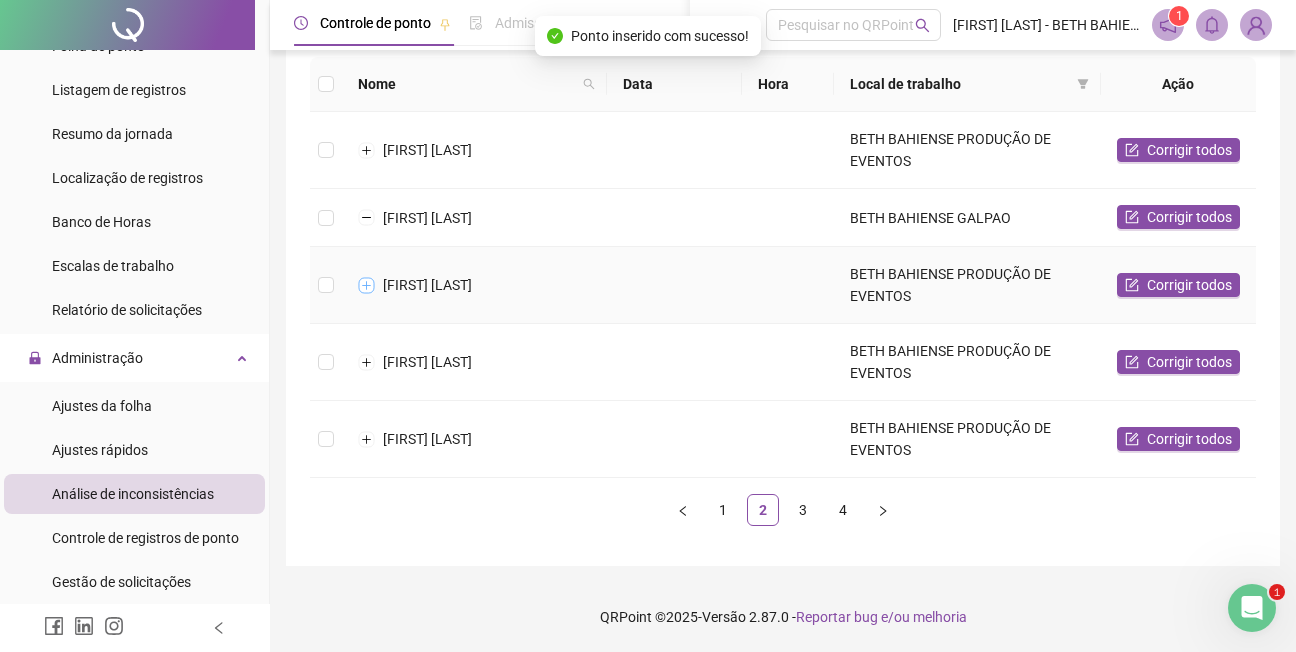 click at bounding box center (367, 285) 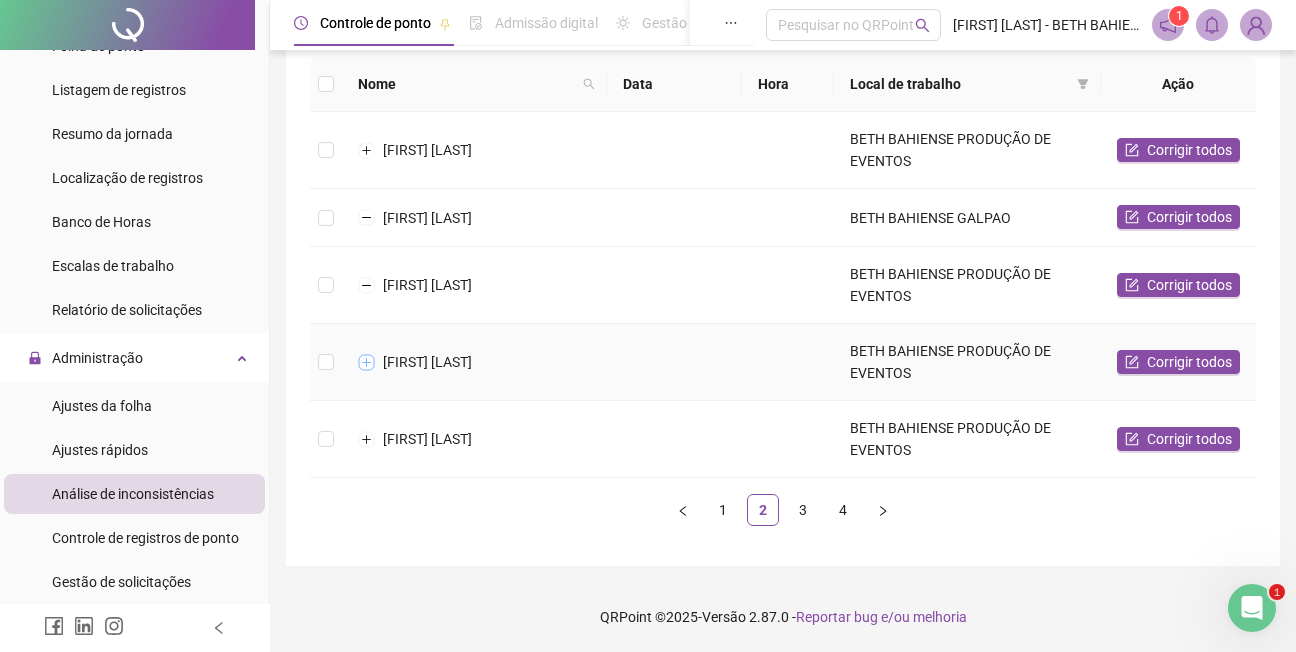 click at bounding box center [367, 362] 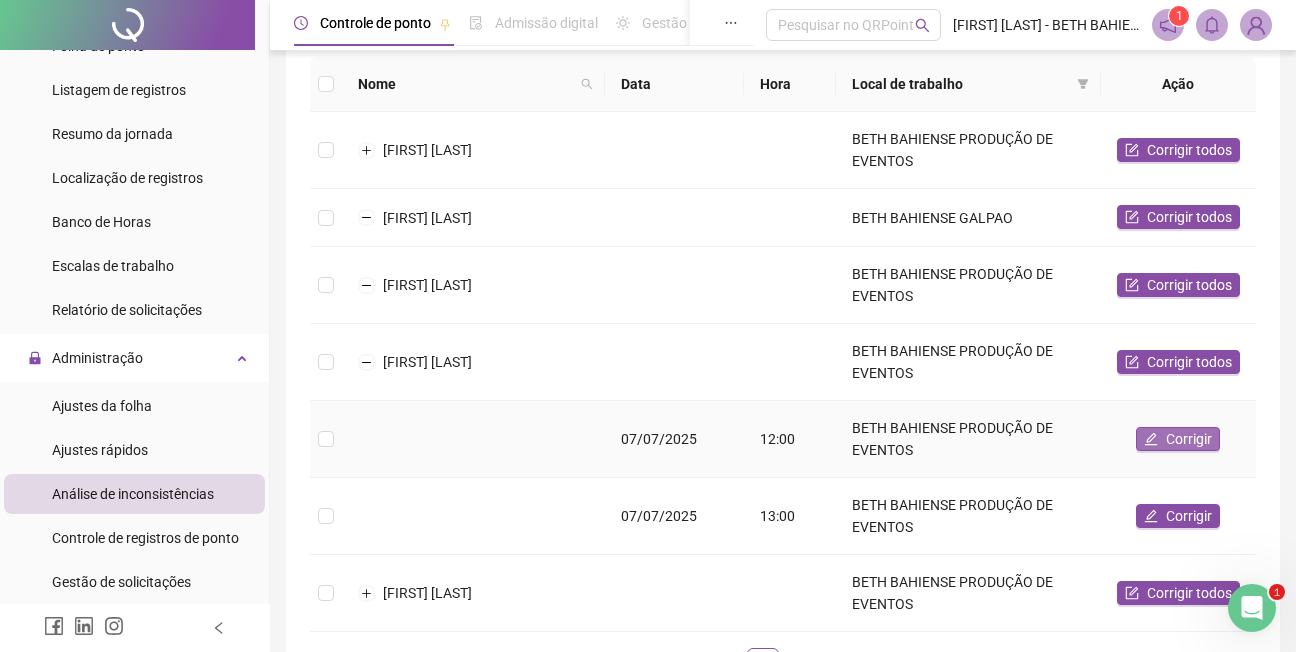 click on "Corrigir" at bounding box center [1189, 439] 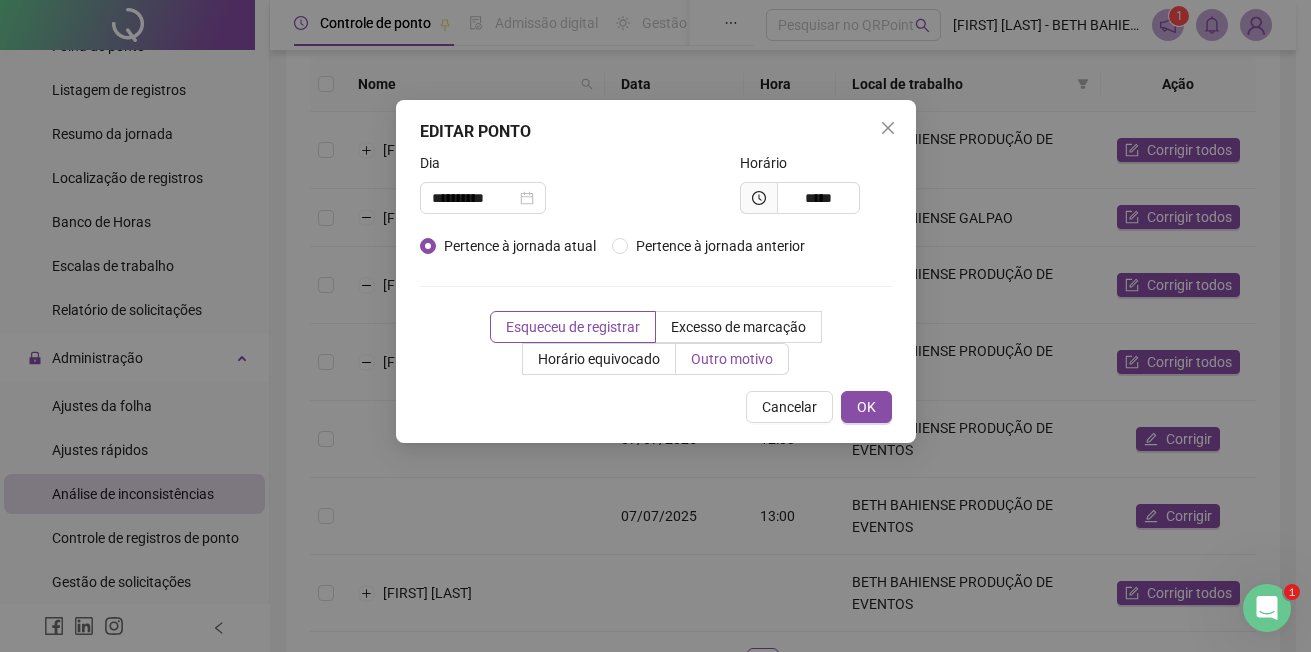 click on "Outro motivo" at bounding box center [732, 359] 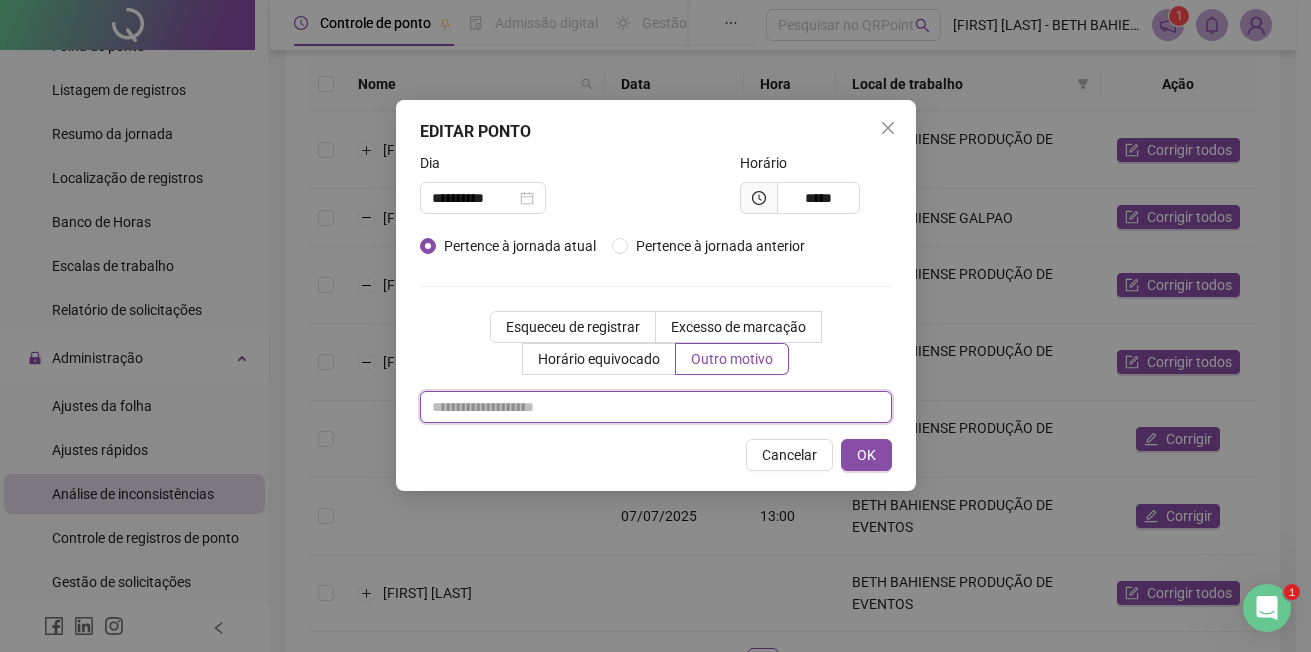 click at bounding box center (656, 407) 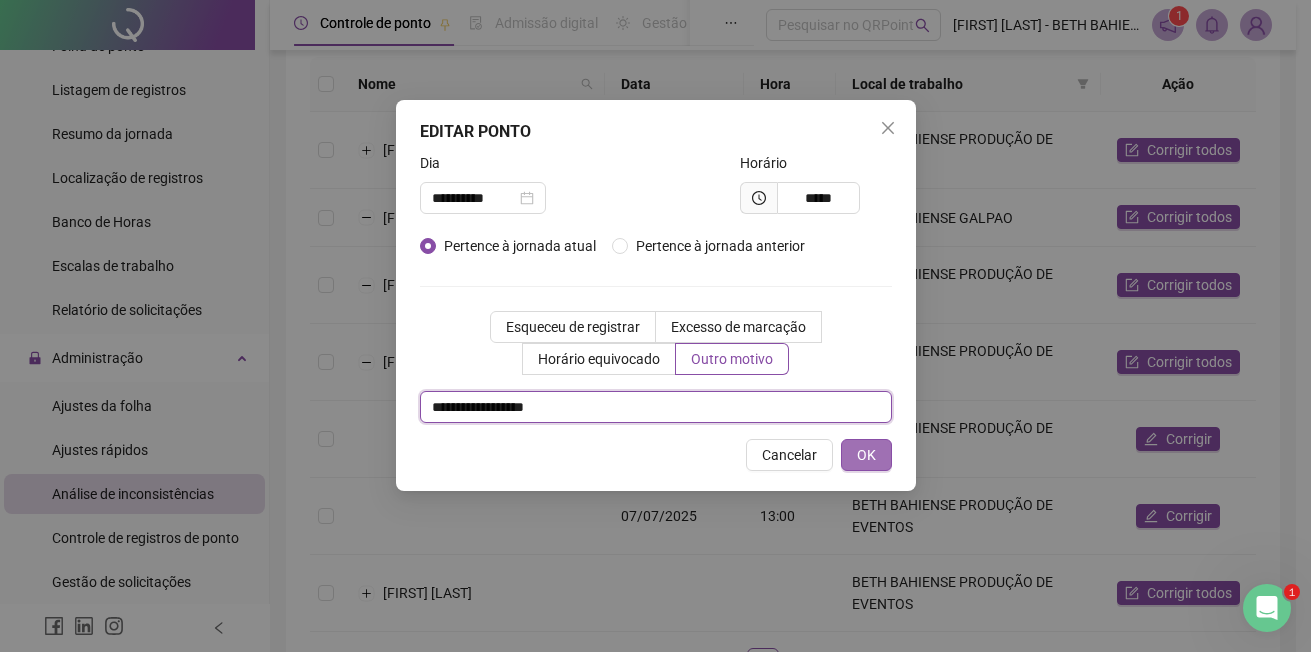 type on "**********" 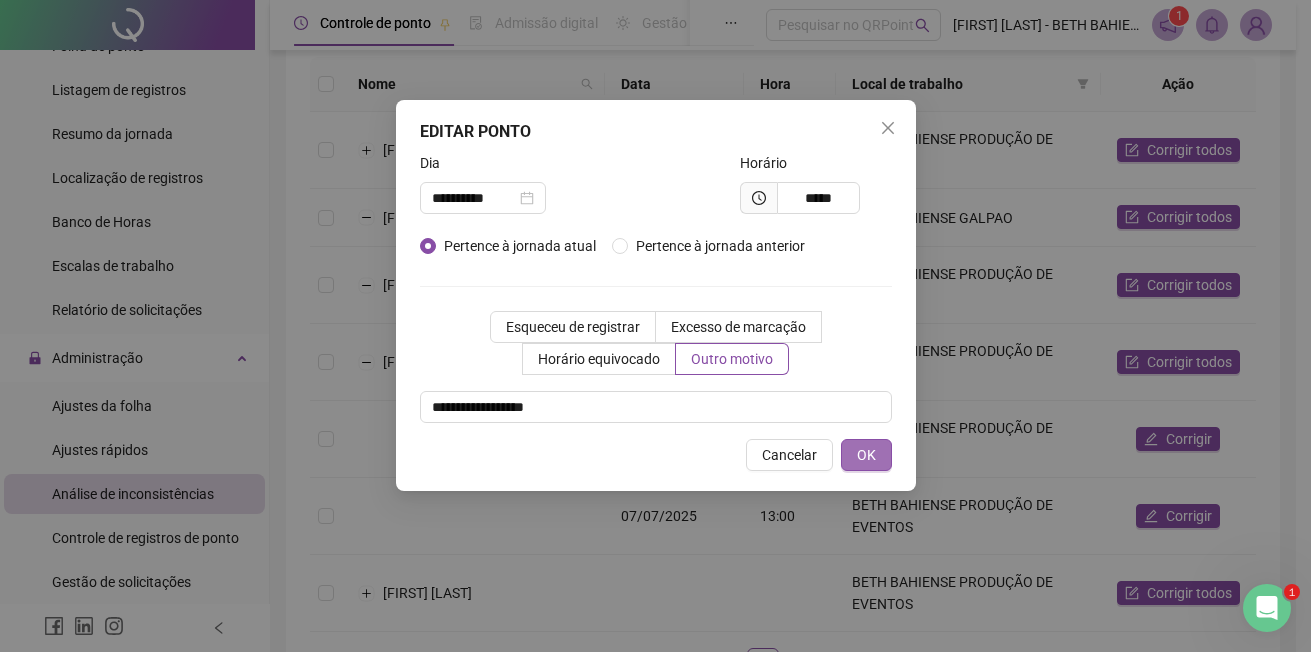 click on "OK" at bounding box center [866, 455] 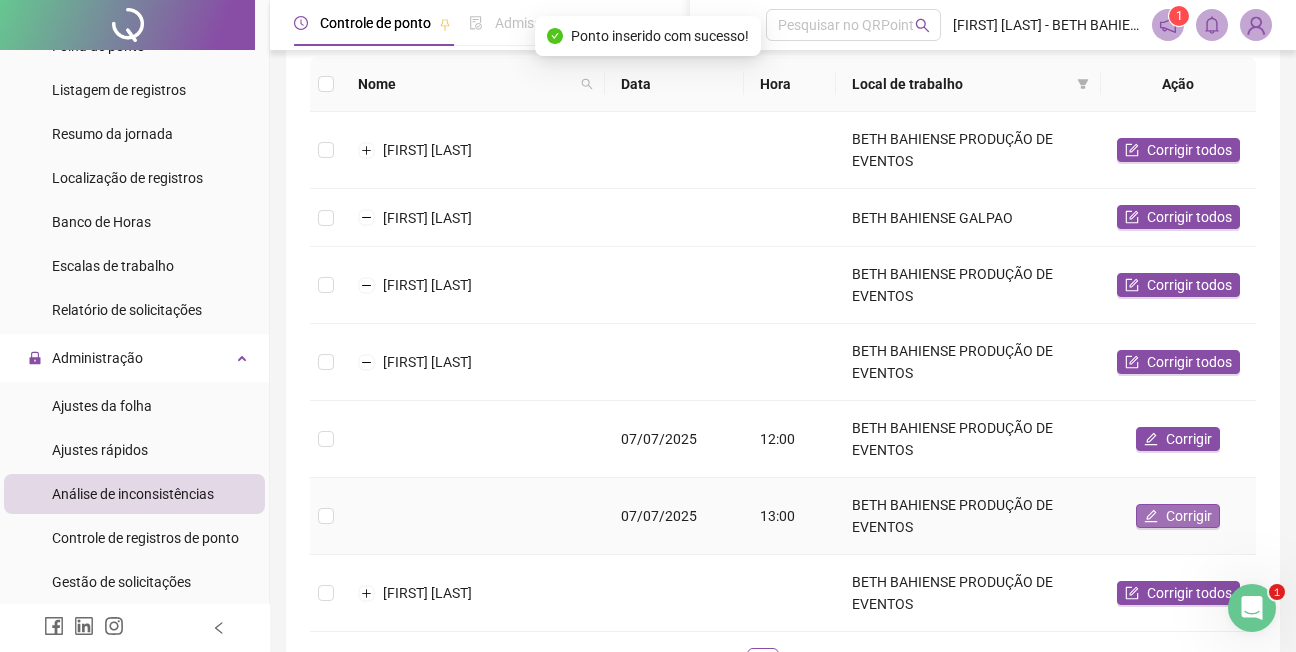 click on "Corrigir" at bounding box center [1189, 516] 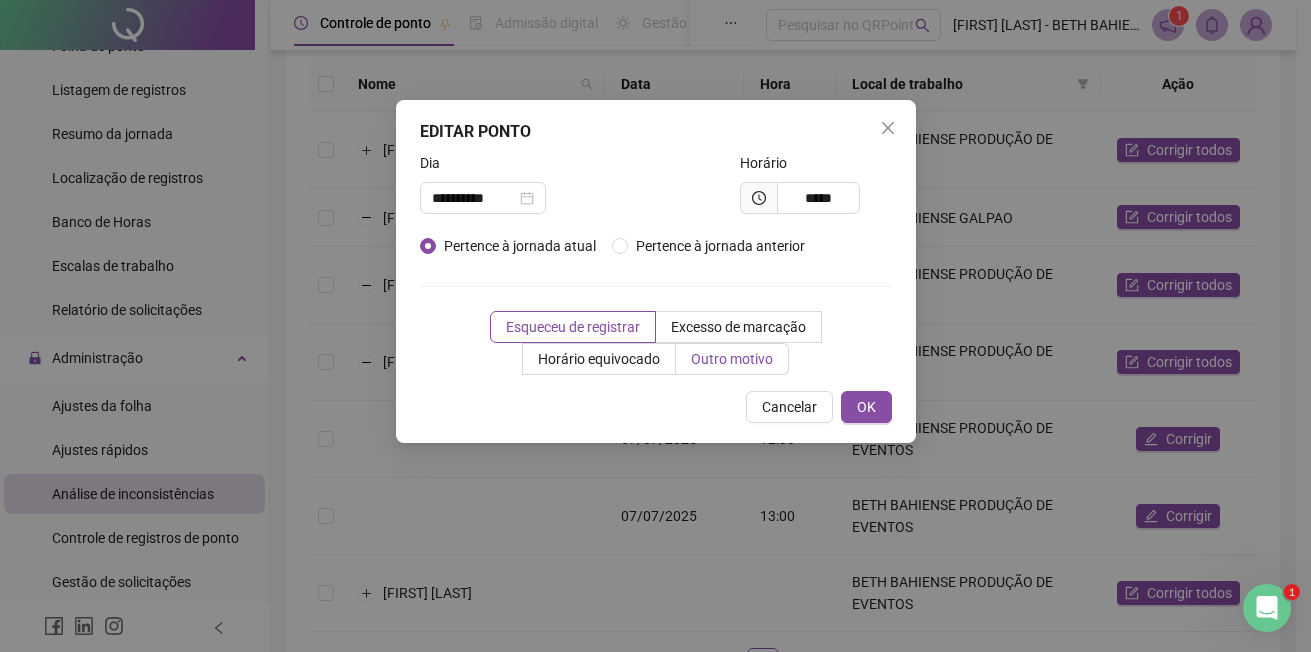 click on "Outro motivo" at bounding box center [732, 359] 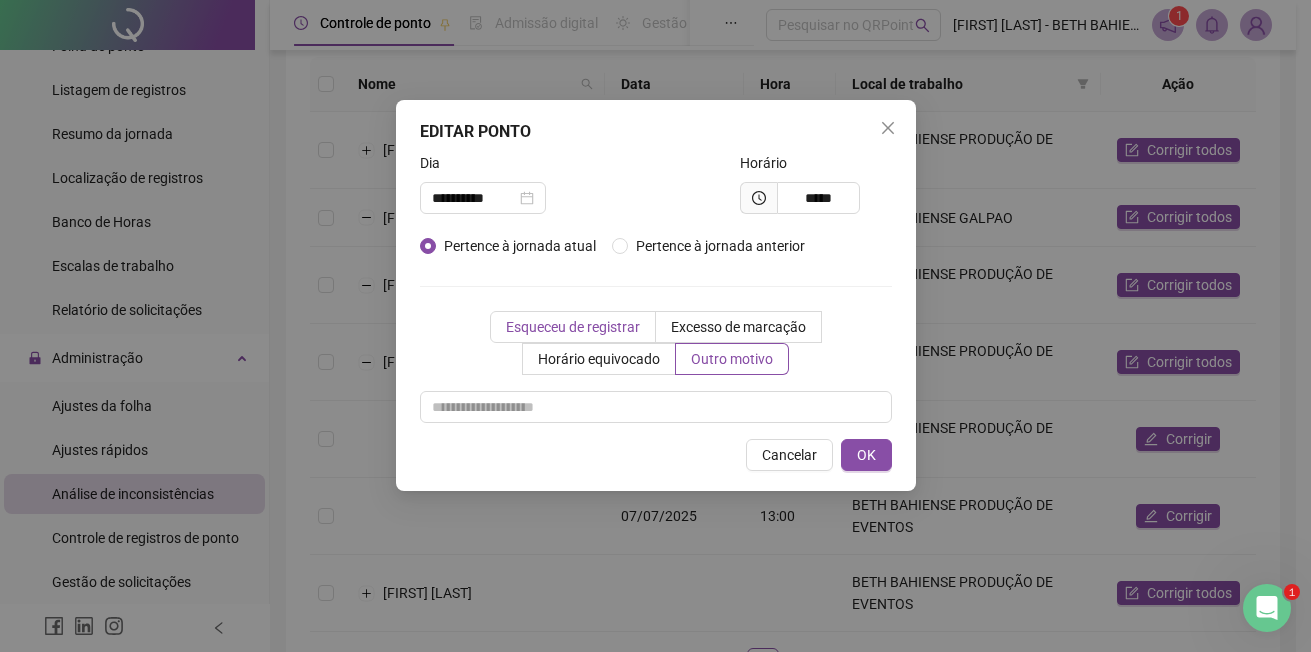 click on "Esqueceu de registrar" at bounding box center (573, 327) 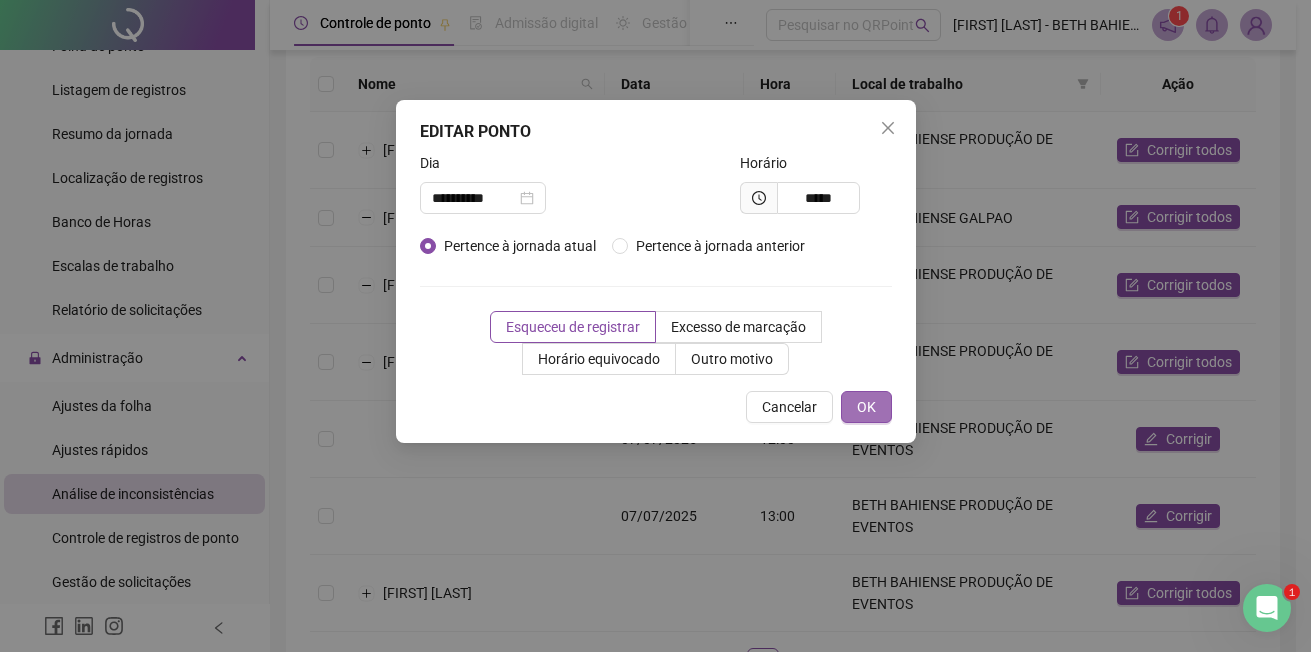 click on "OK" at bounding box center (866, 407) 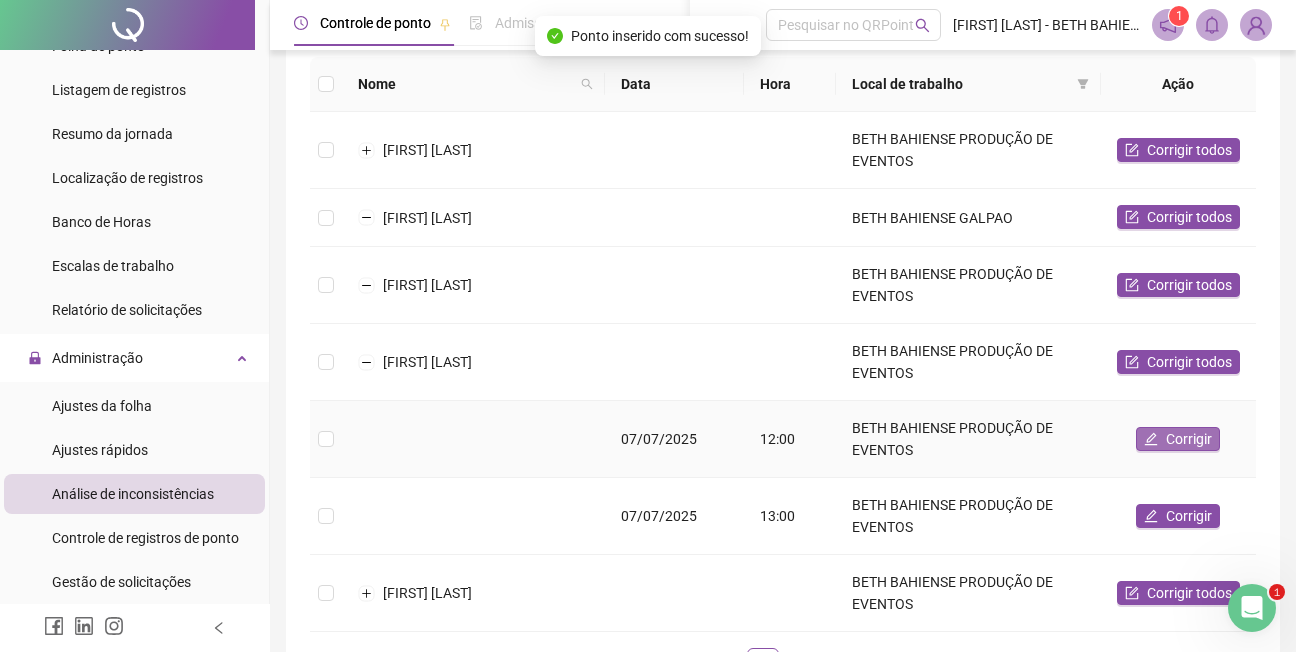 click on "Corrigir" at bounding box center [1189, 439] 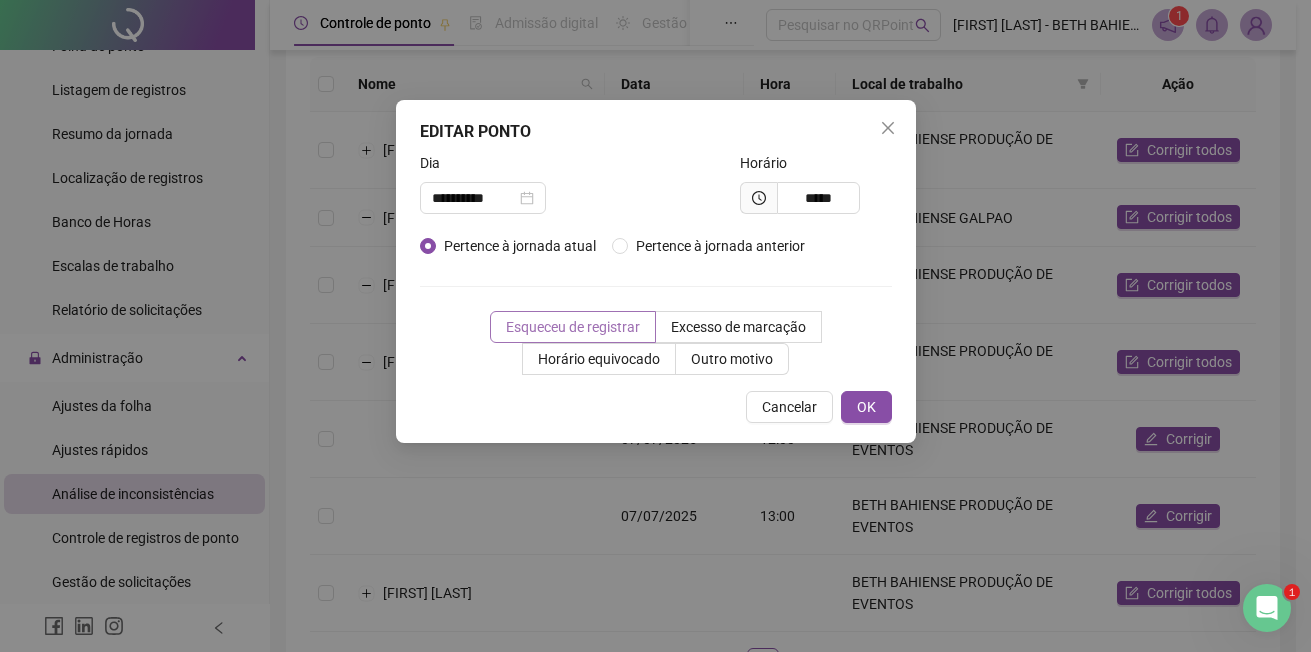 click on "Esqueceu de registrar" at bounding box center (573, 327) 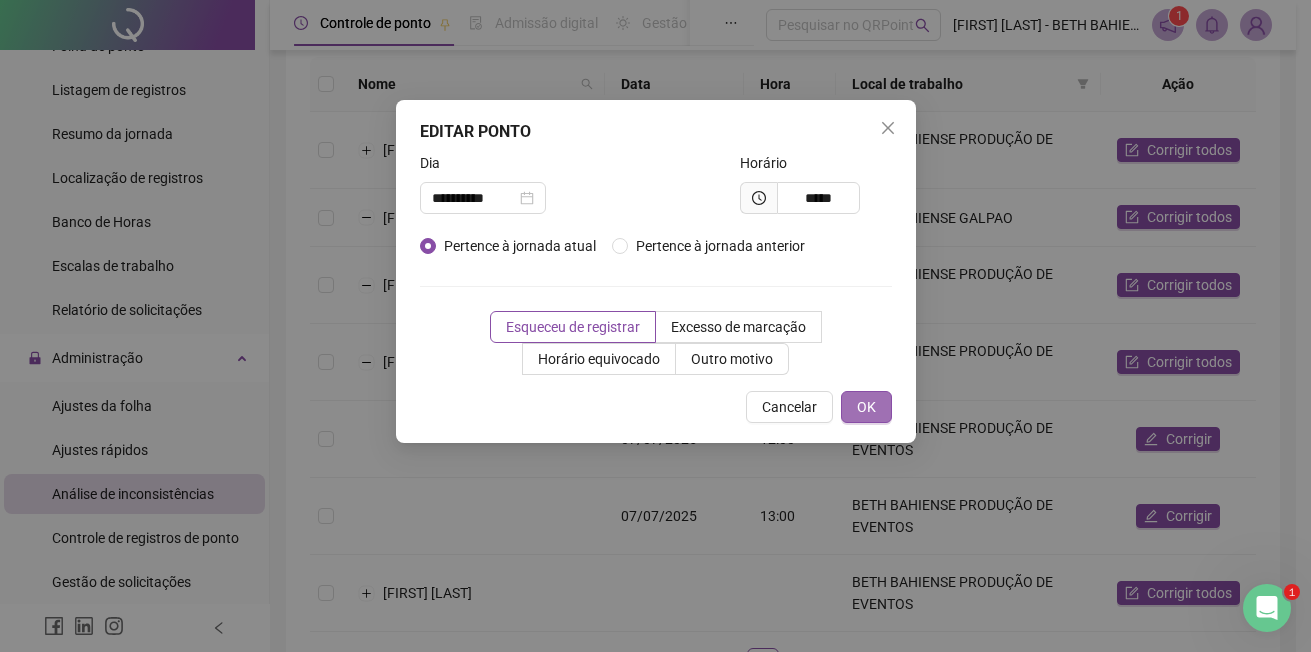 click on "OK" at bounding box center (866, 407) 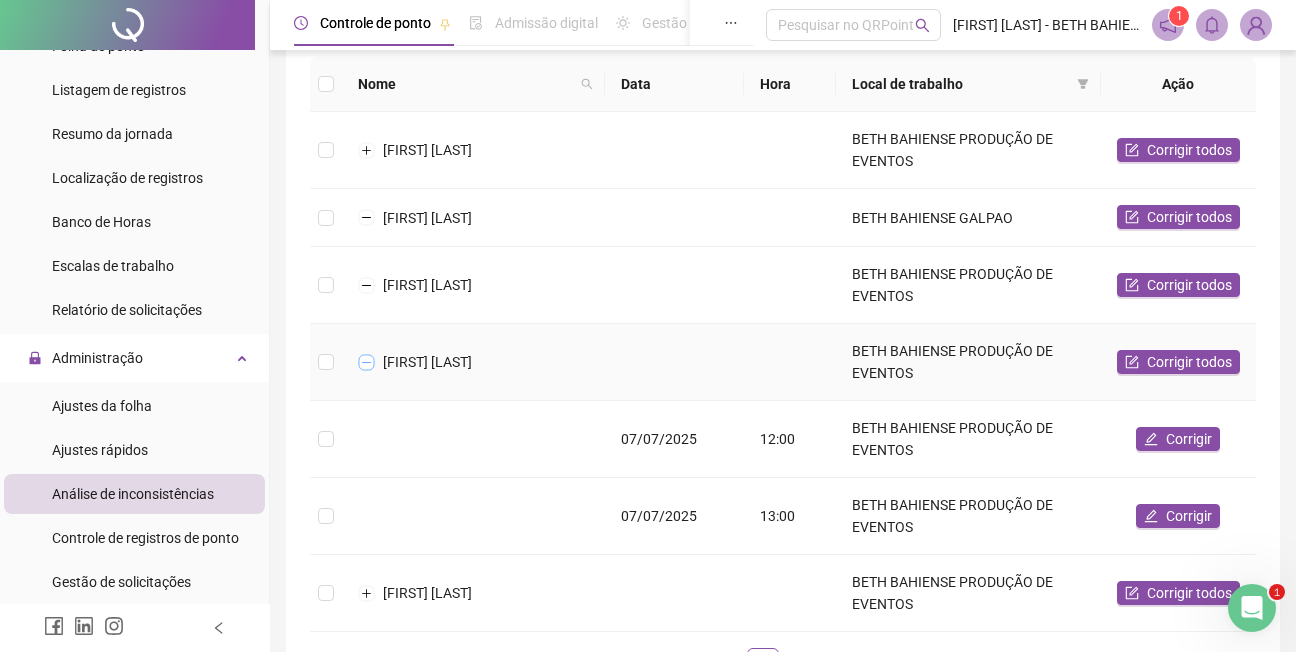 click at bounding box center (367, 362) 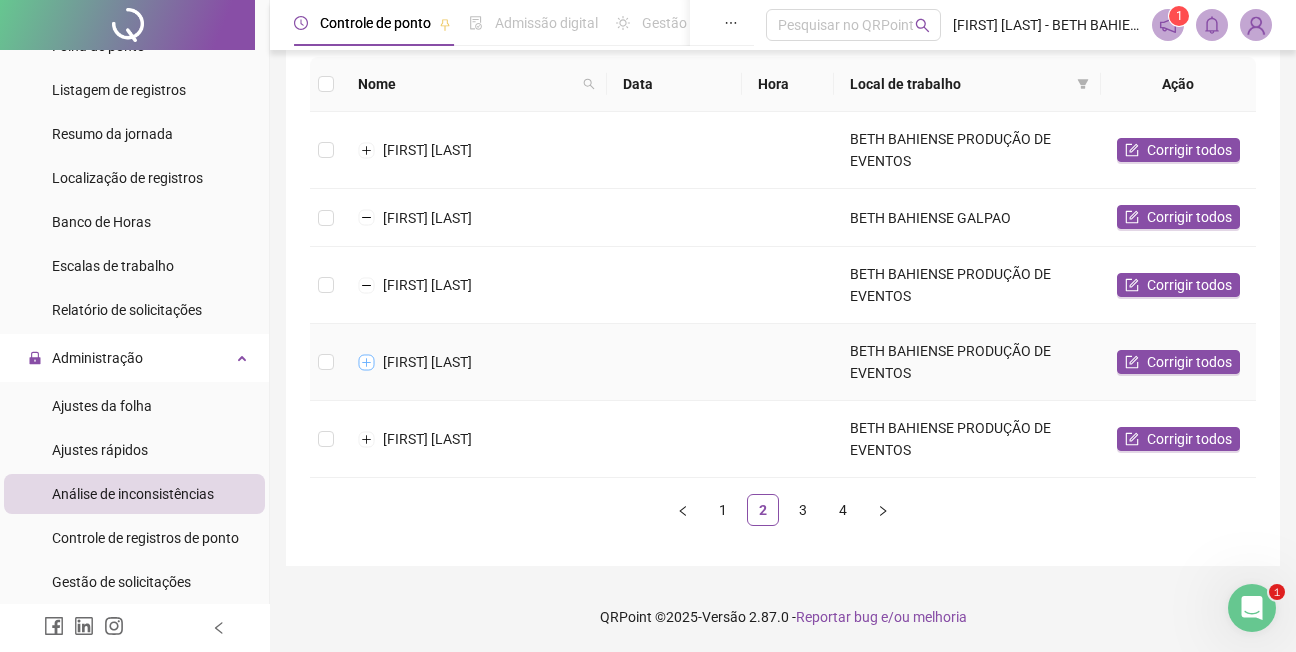 click at bounding box center [367, 362] 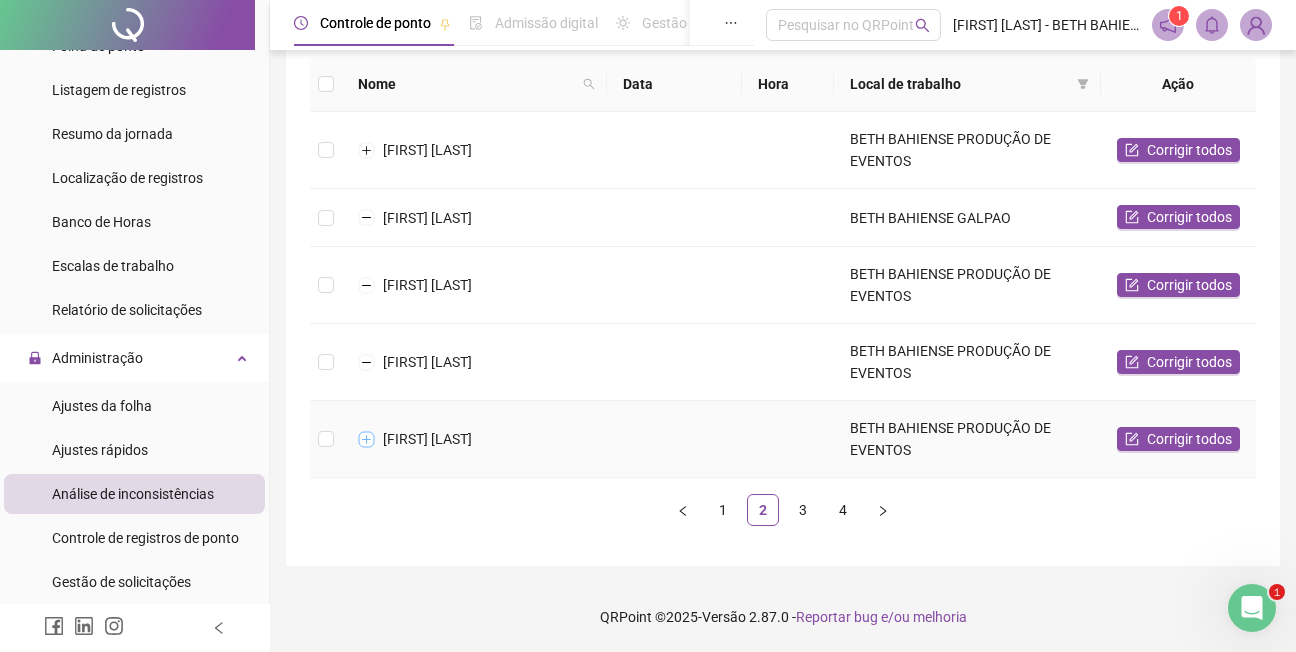 click at bounding box center (367, 439) 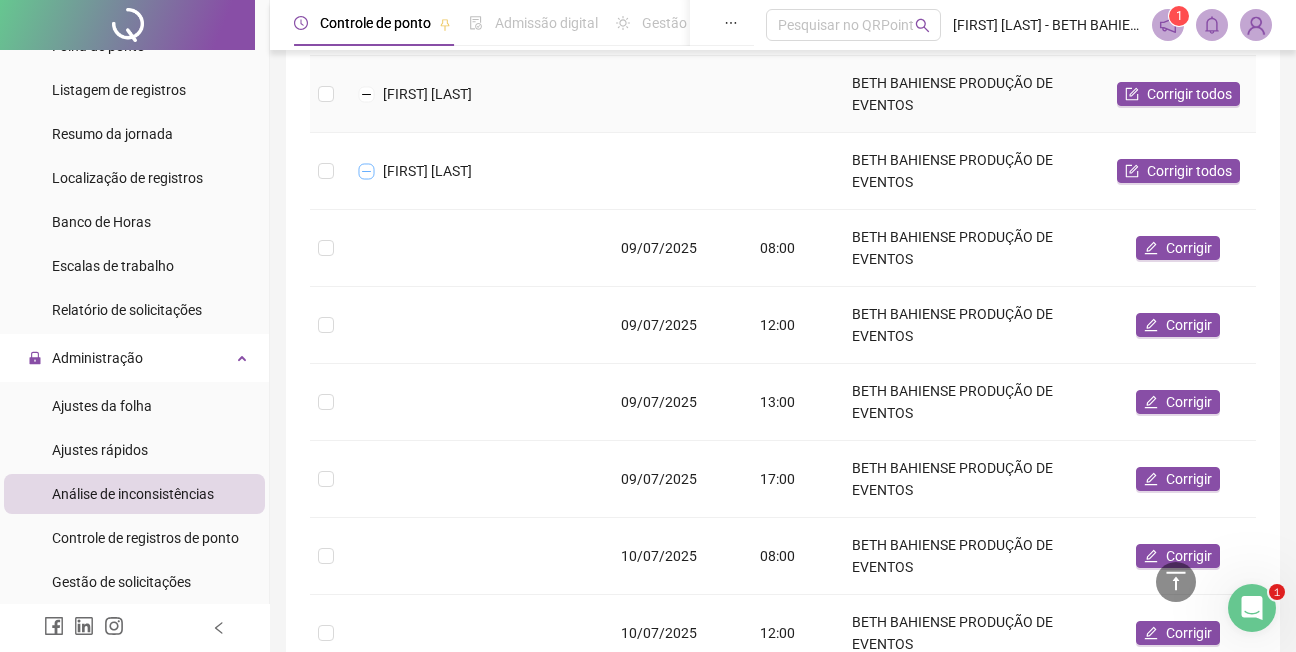 scroll, scrollTop: 538, scrollLeft: 0, axis: vertical 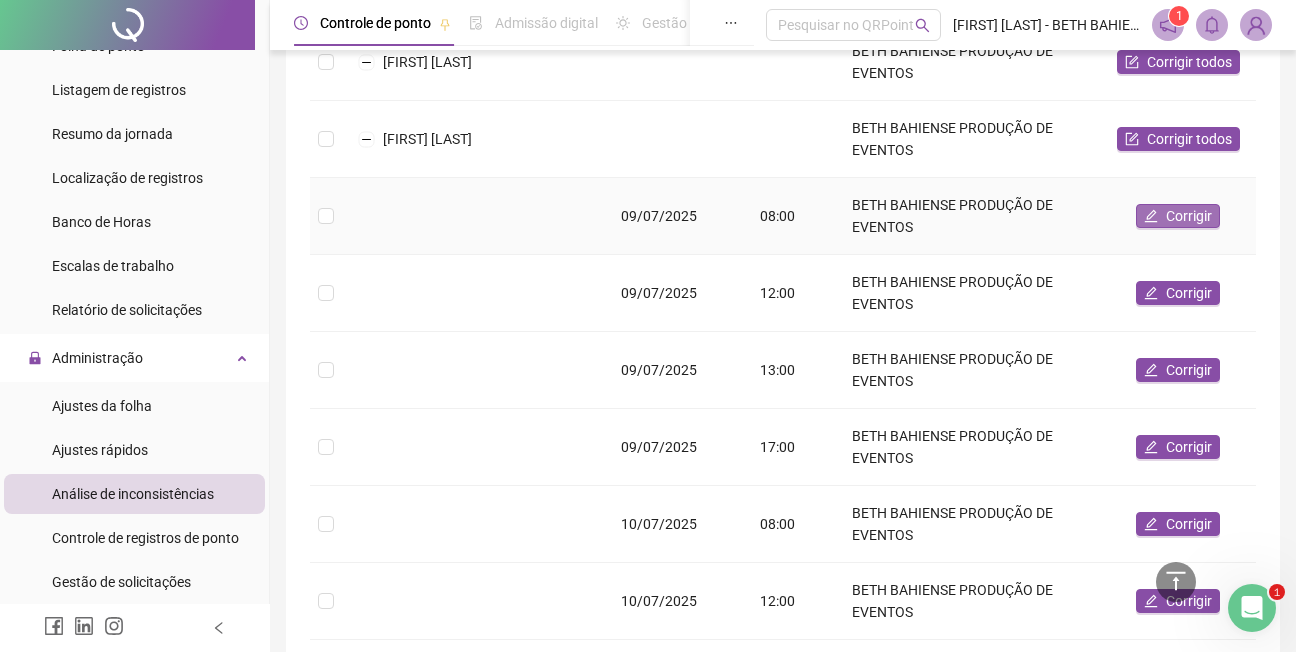 click on "Corrigir" at bounding box center (1189, 216) 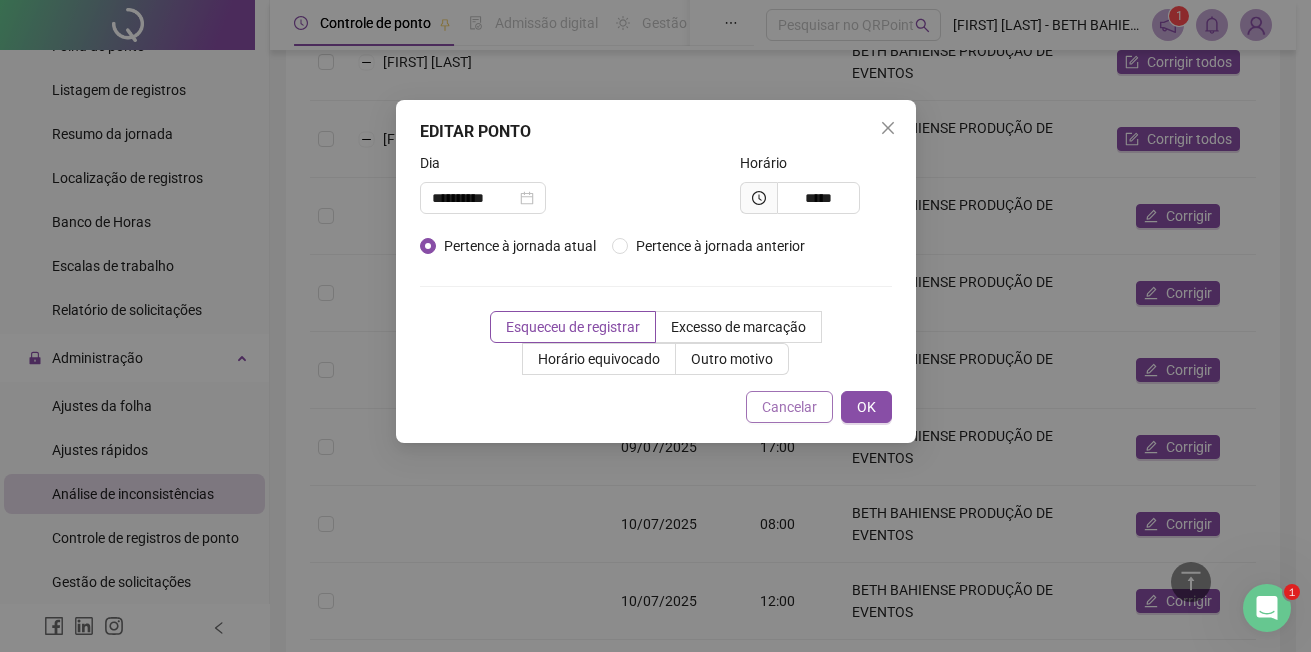 click on "Cancelar" at bounding box center (789, 407) 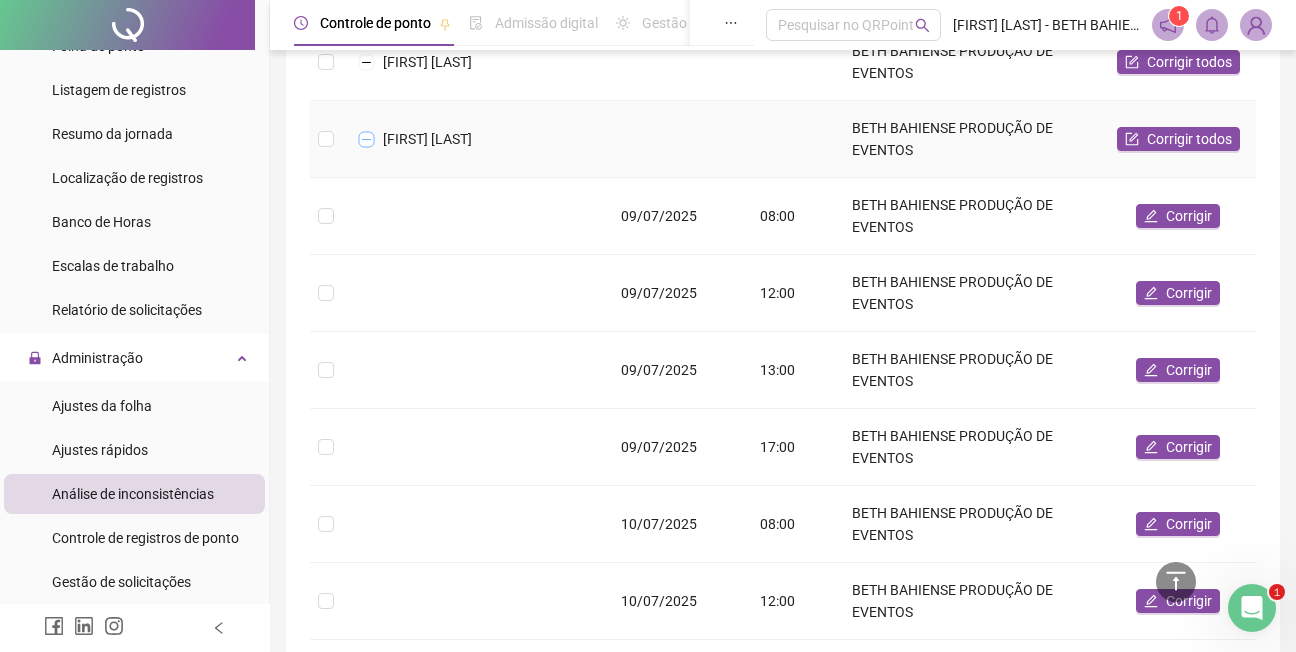 click at bounding box center [367, 139] 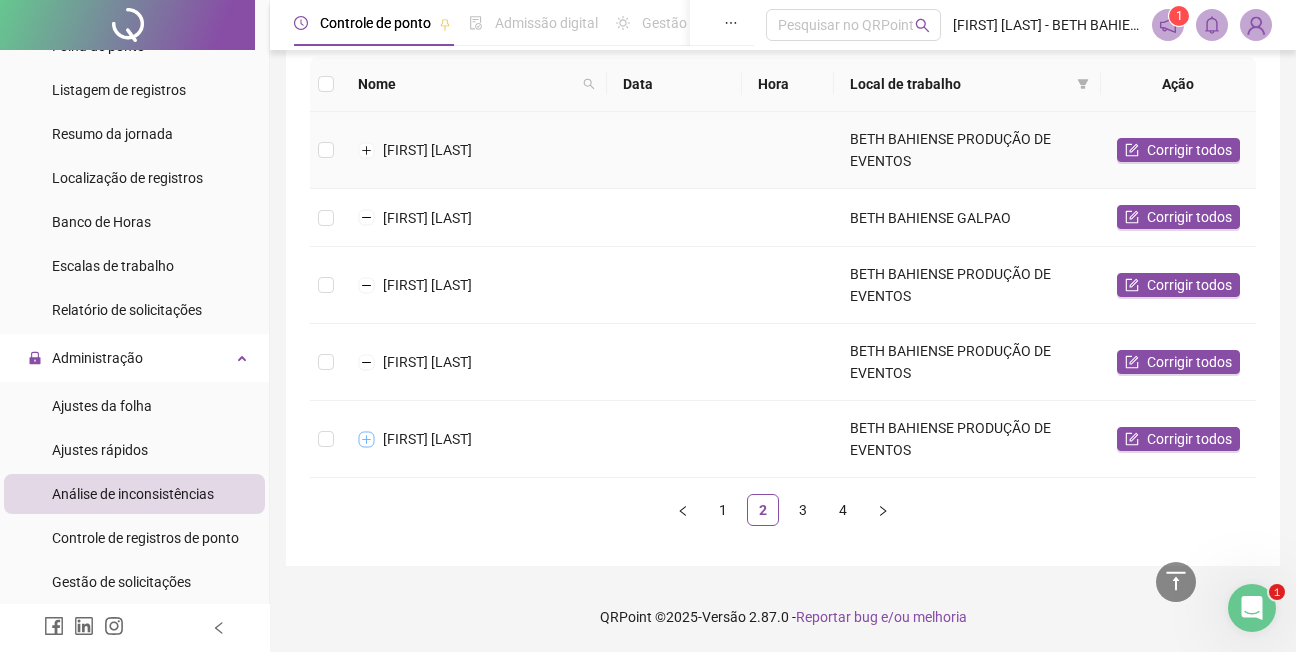 scroll, scrollTop: 238, scrollLeft: 0, axis: vertical 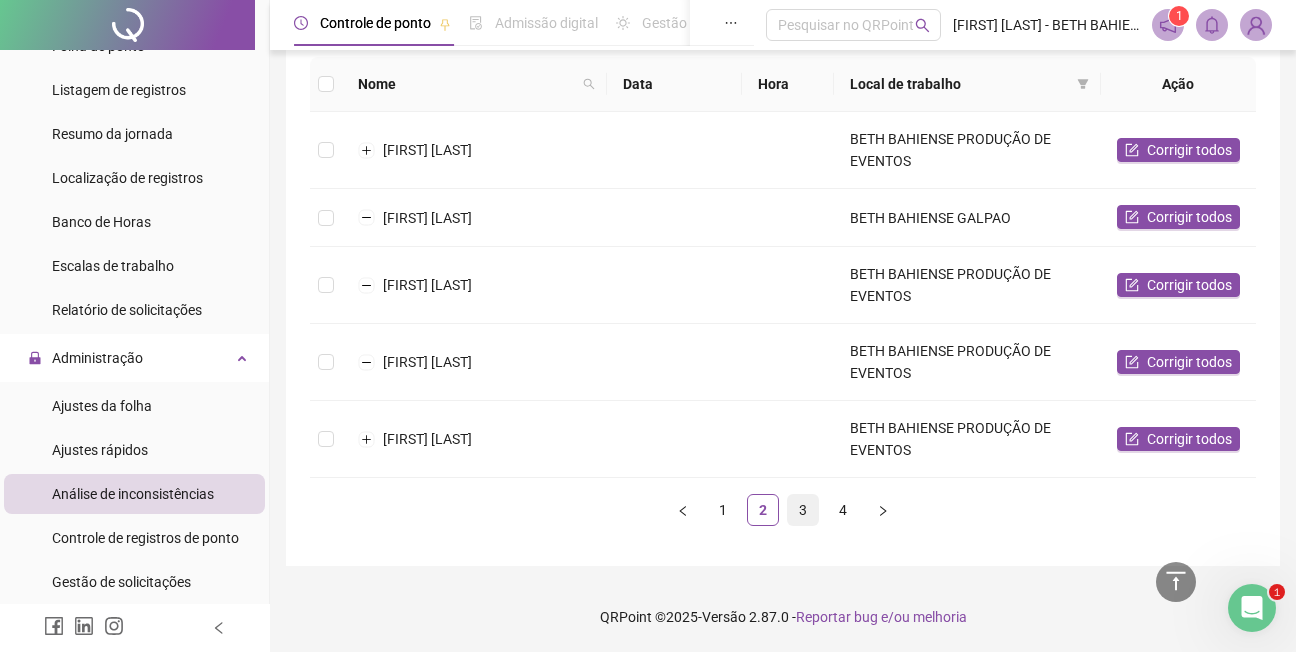 click on "3" at bounding box center (803, 510) 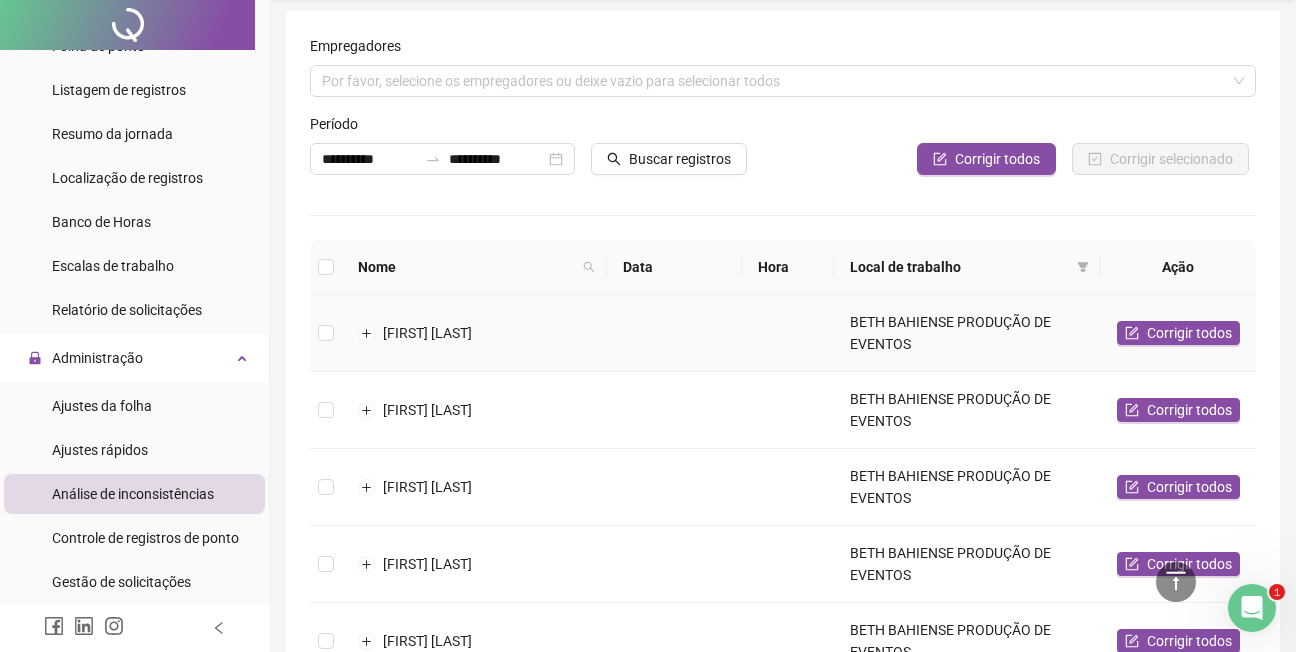 scroll, scrollTop: 0, scrollLeft: 0, axis: both 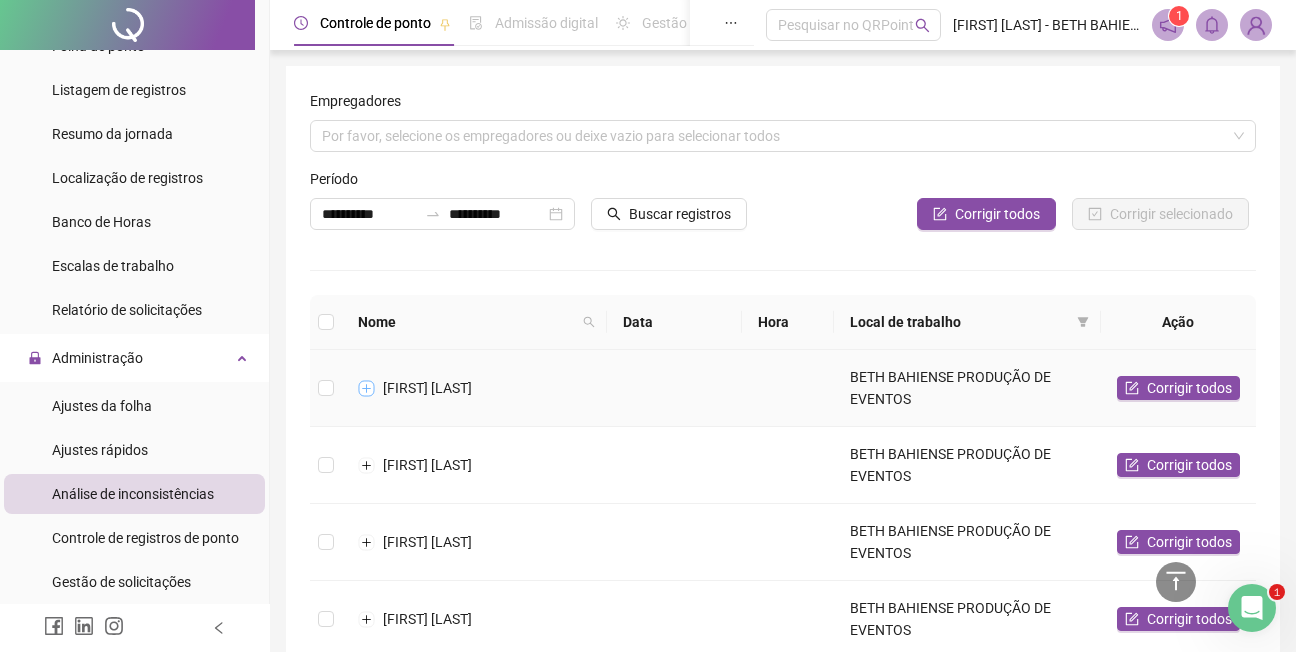 click at bounding box center (367, 388) 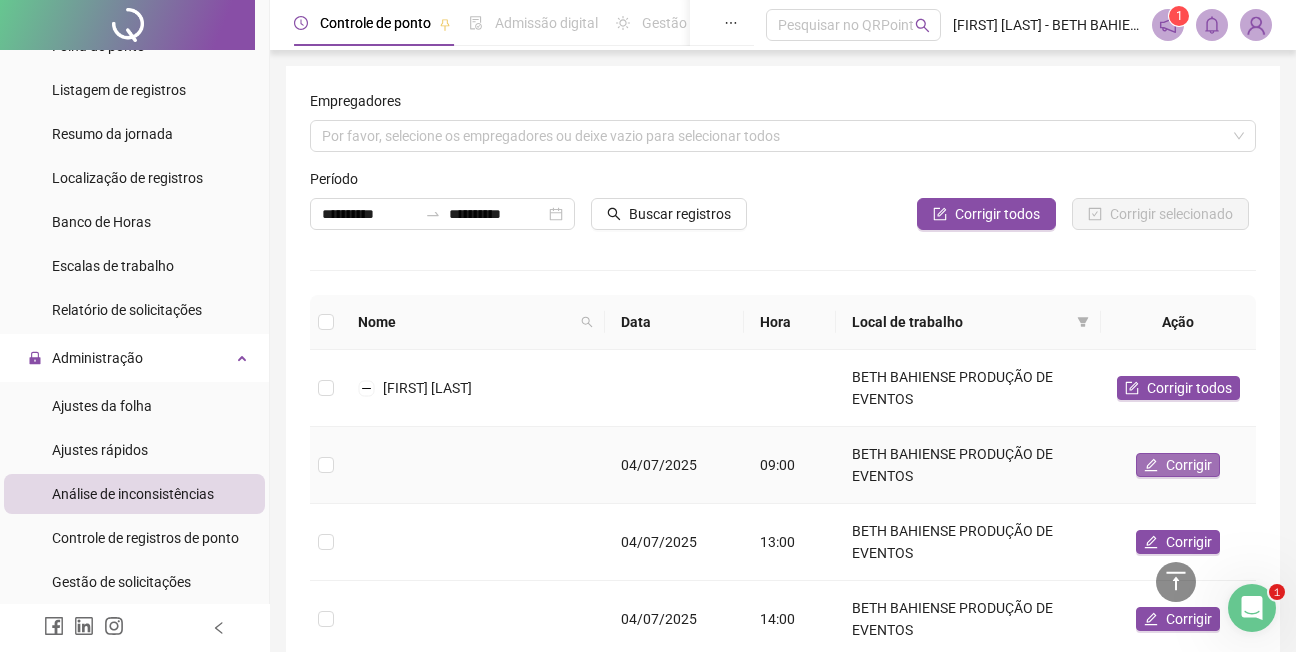 click on "Corrigir" at bounding box center [1189, 465] 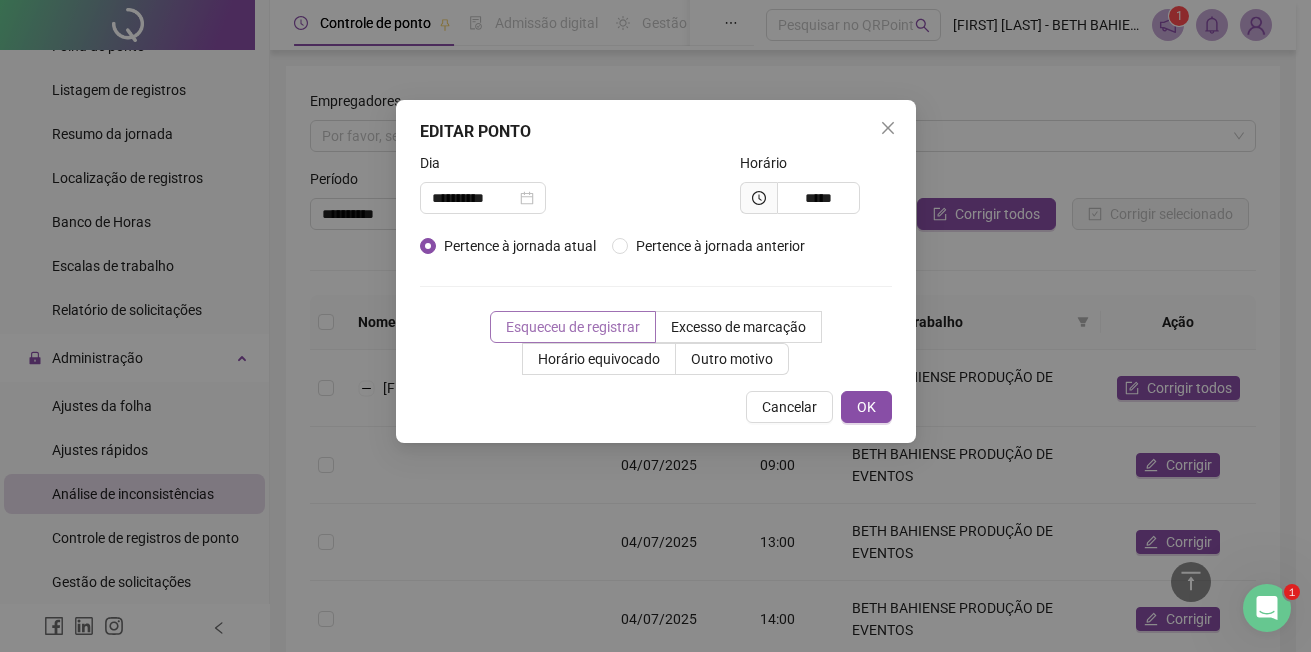 click on "Esqueceu de registrar" at bounding box center [573, 327] 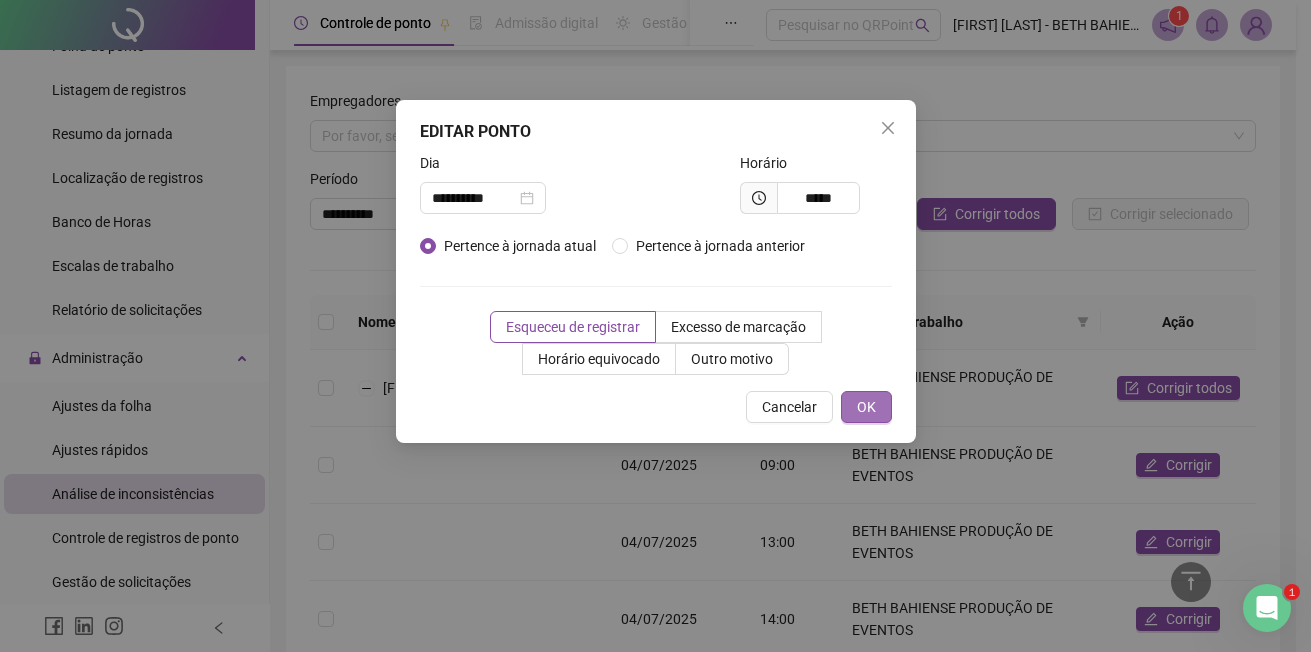 click on "OK" at bounding box center (866, 407) 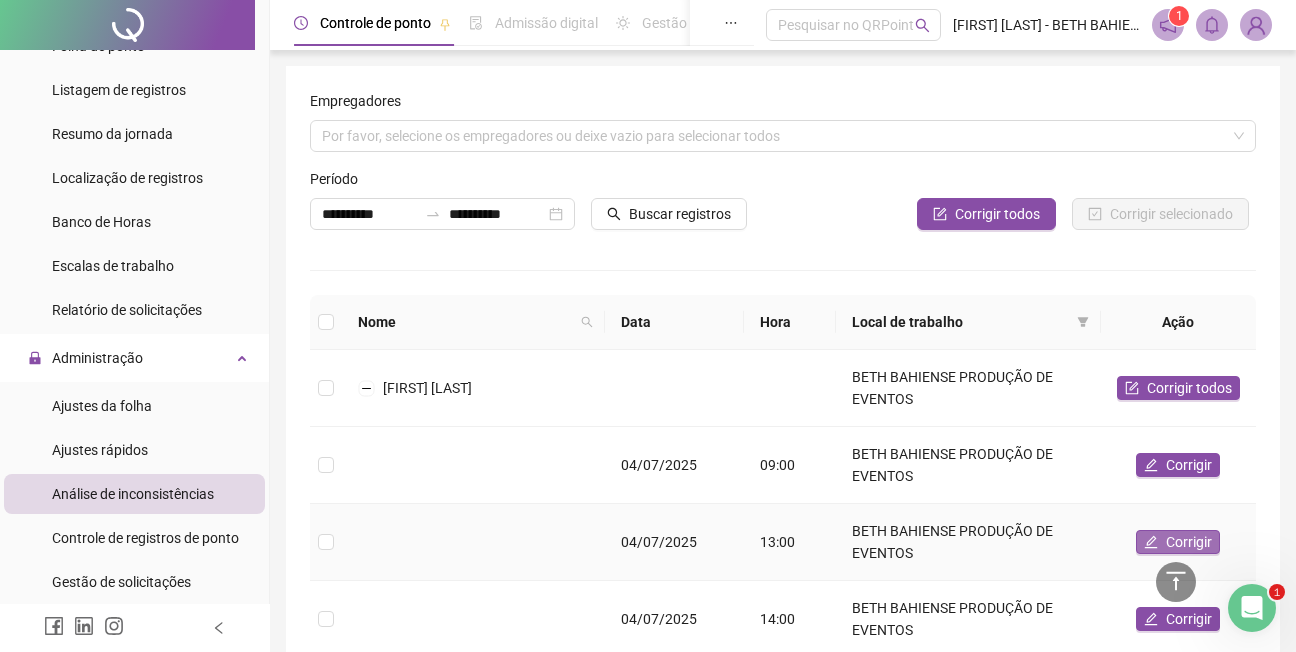 click on "Corrigir" at bounding box center (1189, 542) 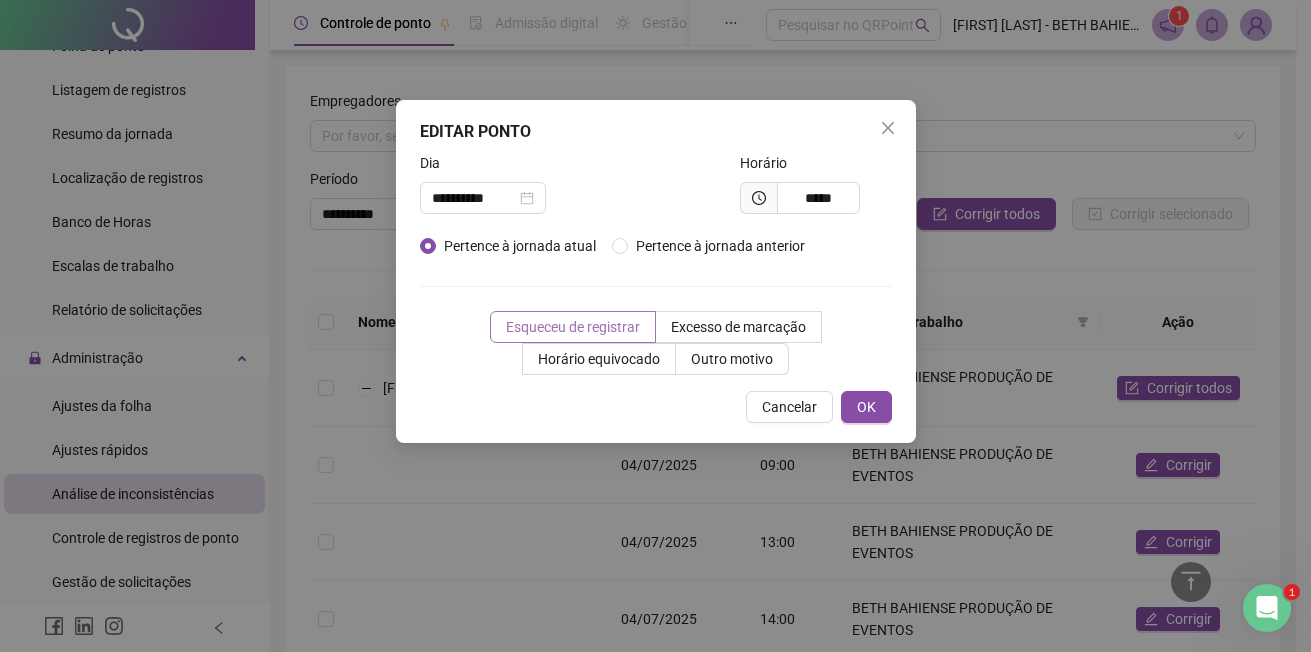 click on "Esqueceu de registrar" at bounding box center (573, 327) 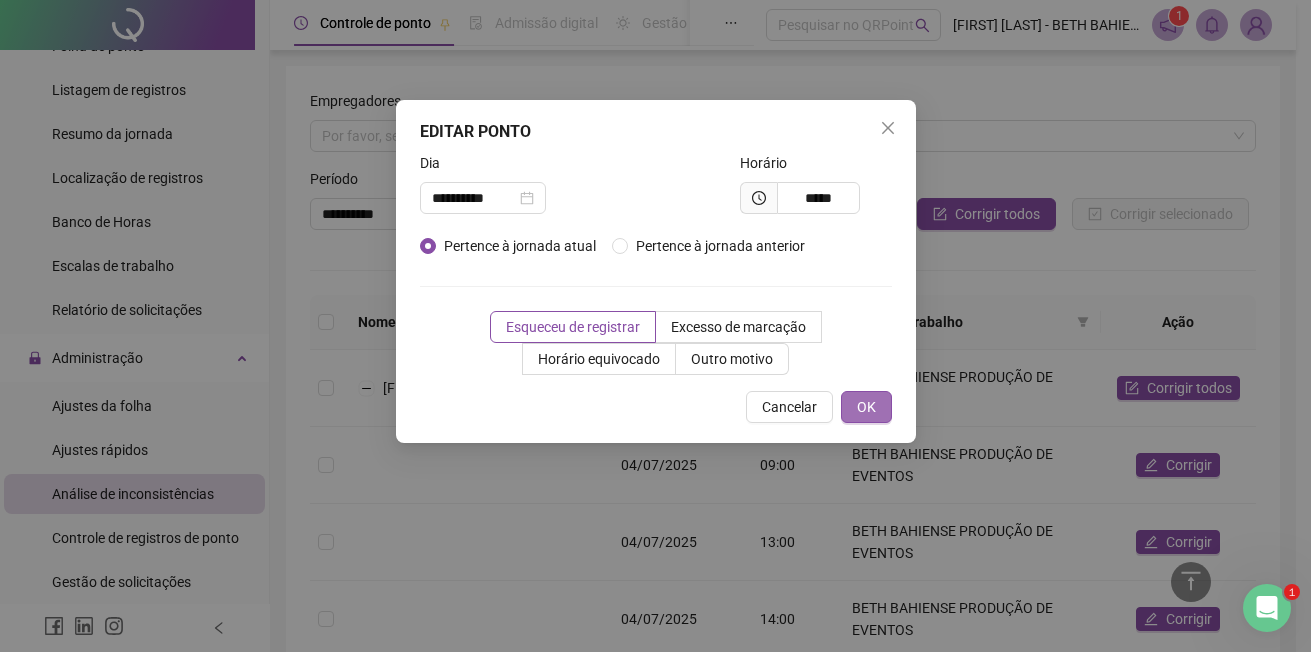 click on "OK" at bounding box center (866, 407) 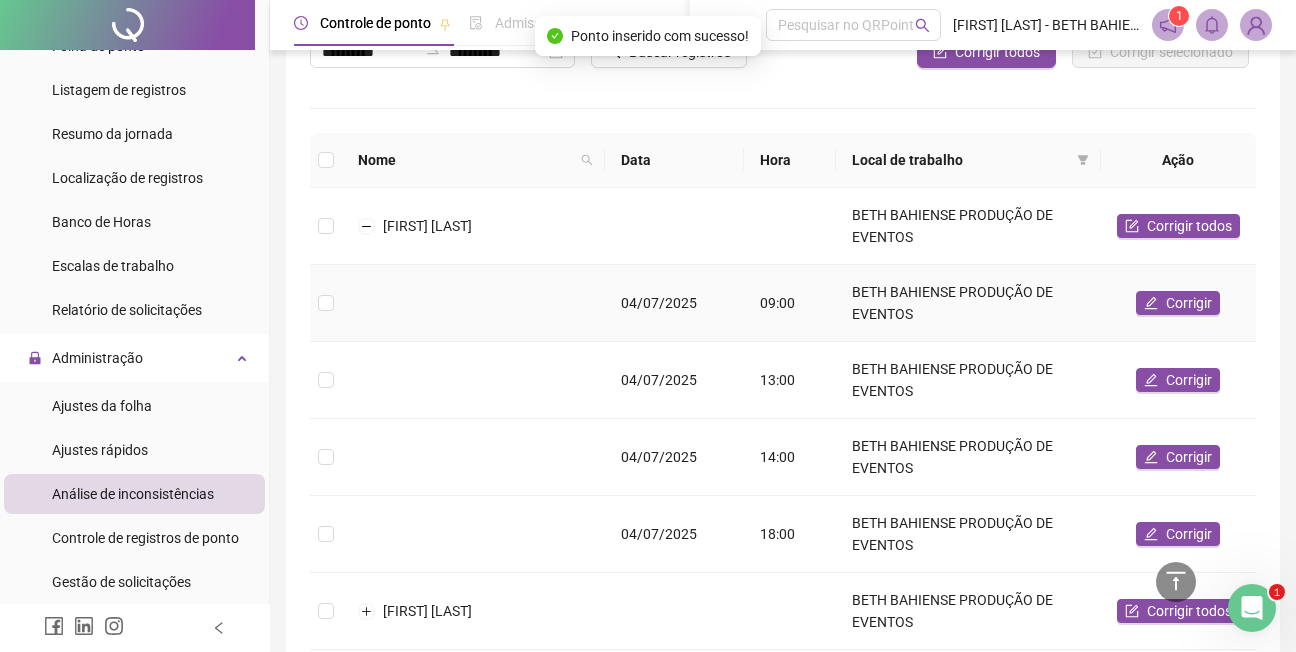 scroll, scrollTop: 200, scrollLeft: 0, axis: vertical 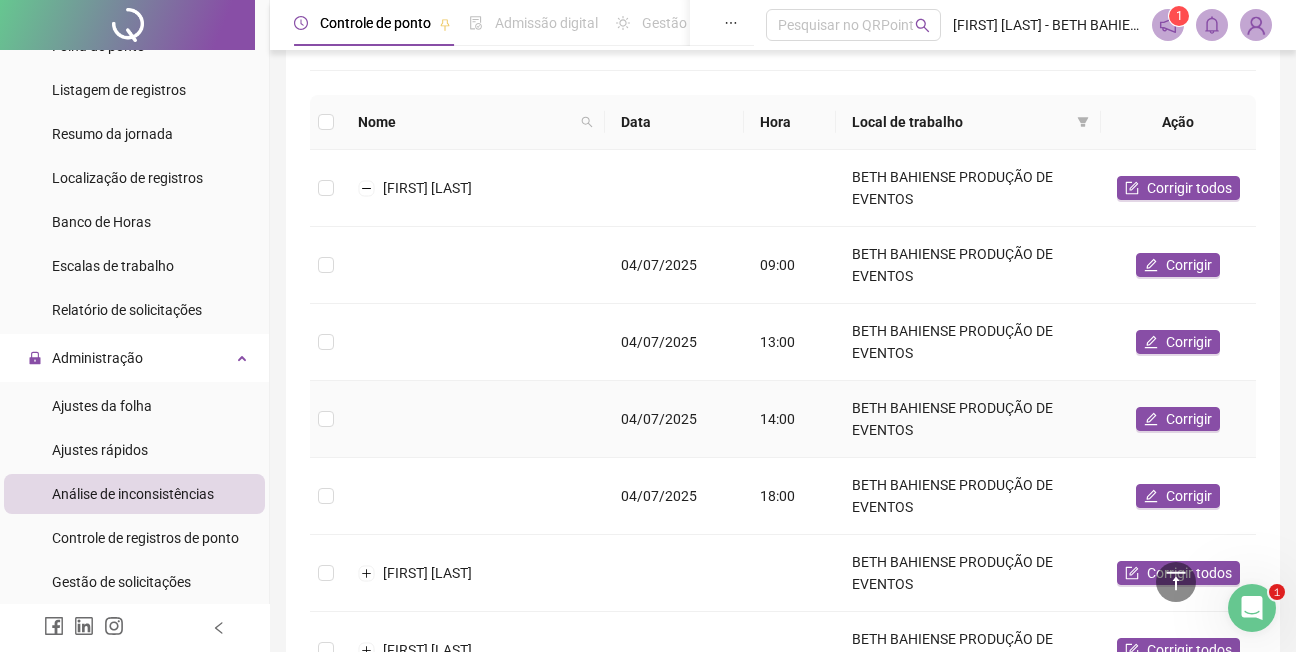 click on "[FIRST] [LAST] BETH BAHIENSE PRODUÇÃO DE EVENTOS Corrigir todos [DATE] [TIME] BETH BAHIENSE PRODUÇÃO DE EVENTOS Corrigir [DATE] [TIME] BETH BAHIENSE PRODUÇÃO DE EVENTOS Corrigir [DATE] [TIME] BETH BAHIENSE PRODUÇÃO DE EVENTOS Corrigir [DATE] [TIME] BETH BAHIENSE PRODUÇÃO DE EVENTOS Corrigir [FIRST] [LAST] BETH BAHIENSE PRODUÇÃO DE EVENTOS Corrigir todos [FIRST] [LAST] BETH BAHIENSE PRODUÇÃO DE EVENTOS Corrigir todos [FIRST] [LAST] BETH BAHIENSE PRODUÇÃO DE EVENTOS Corrigir todos [FIRST] [LAST] BETH BAHIENSE PRODUÇÃO DE EVENTOS Corrigir todos" at bounding box center [783, 496] 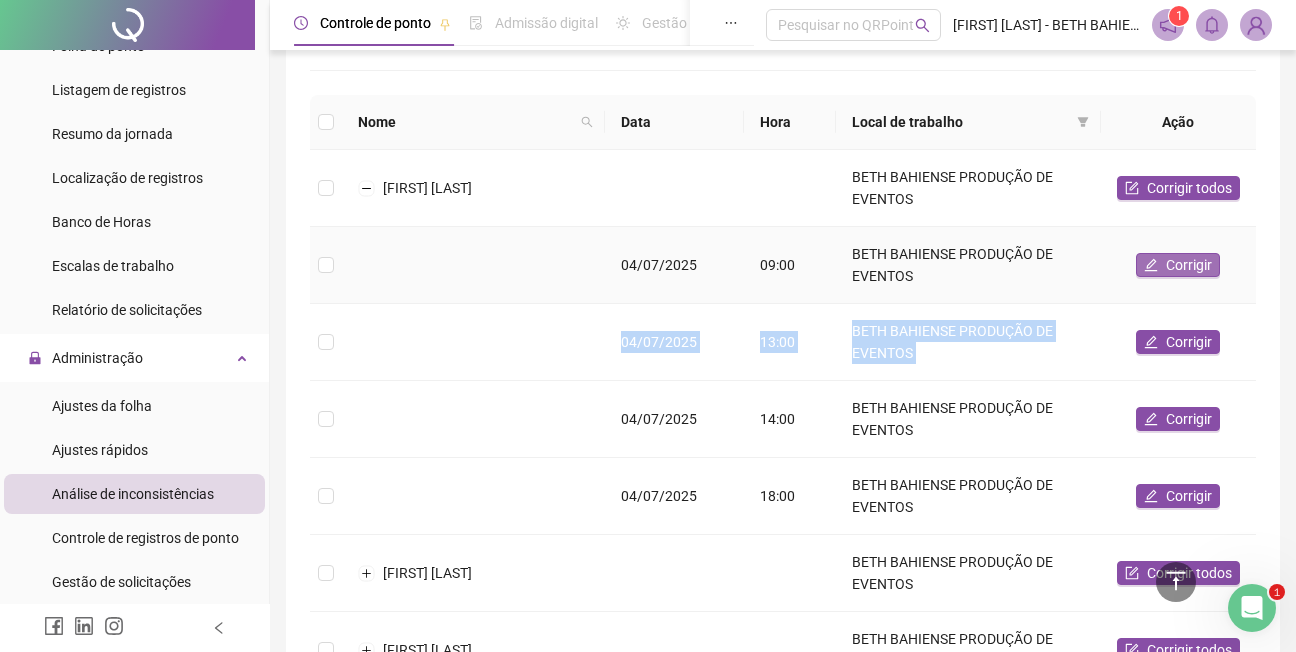 click on "Corrigir" at bounding box center [1178, 265] 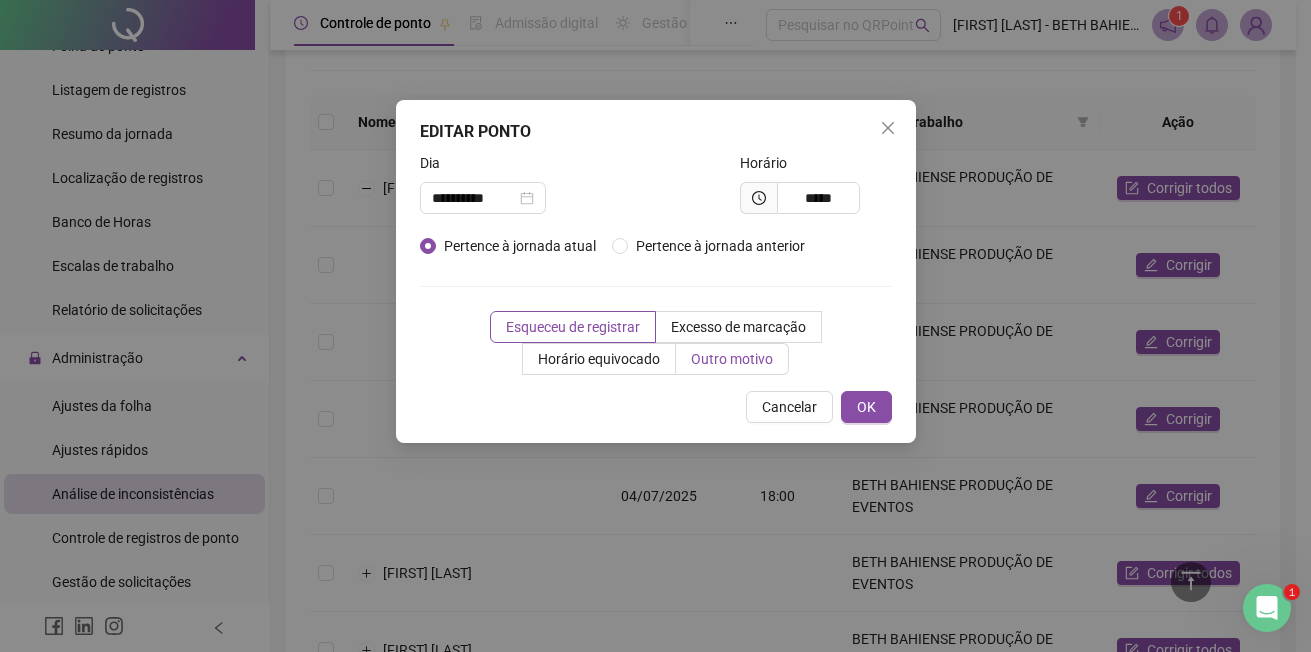 click on "Outro motivo" at bounding box center [732, 359] 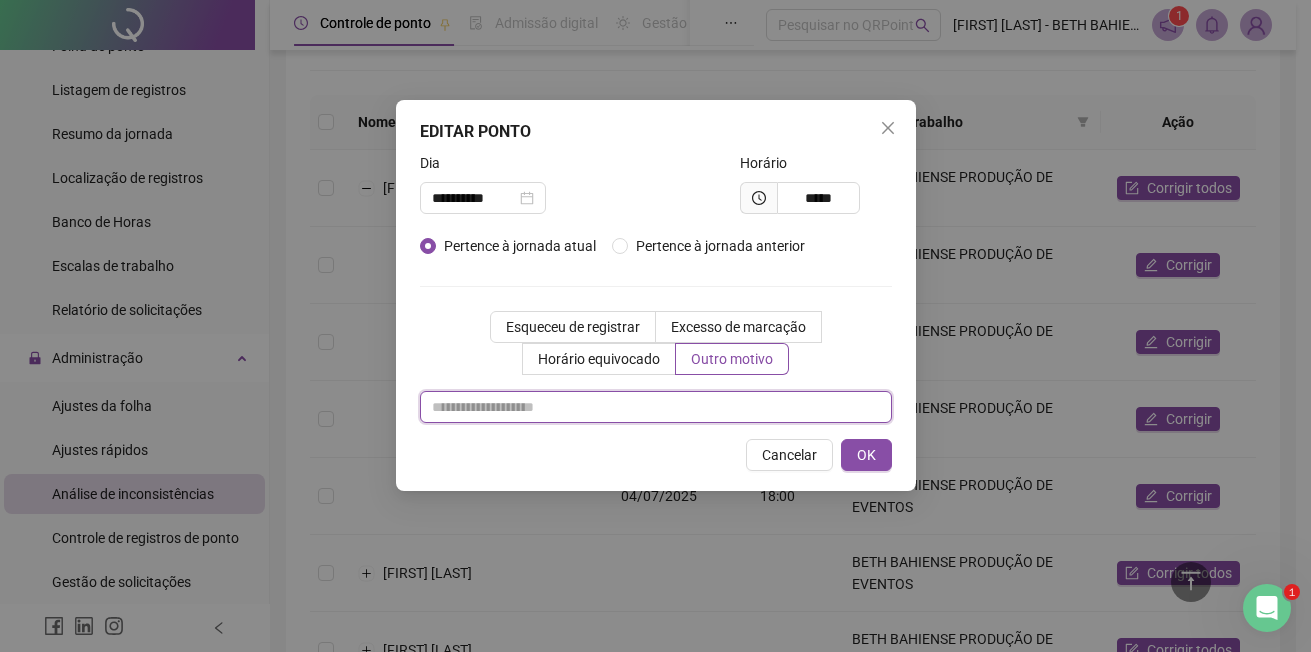 click at bounding box center [656, 407] 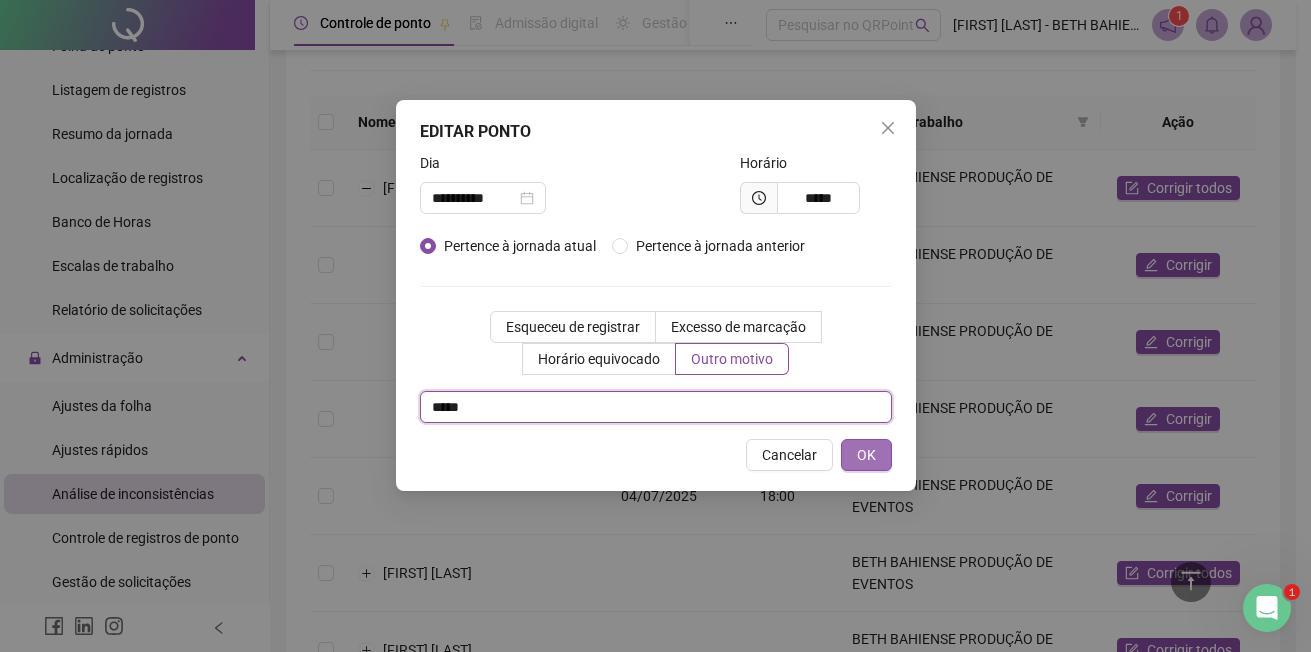 type on "*****" 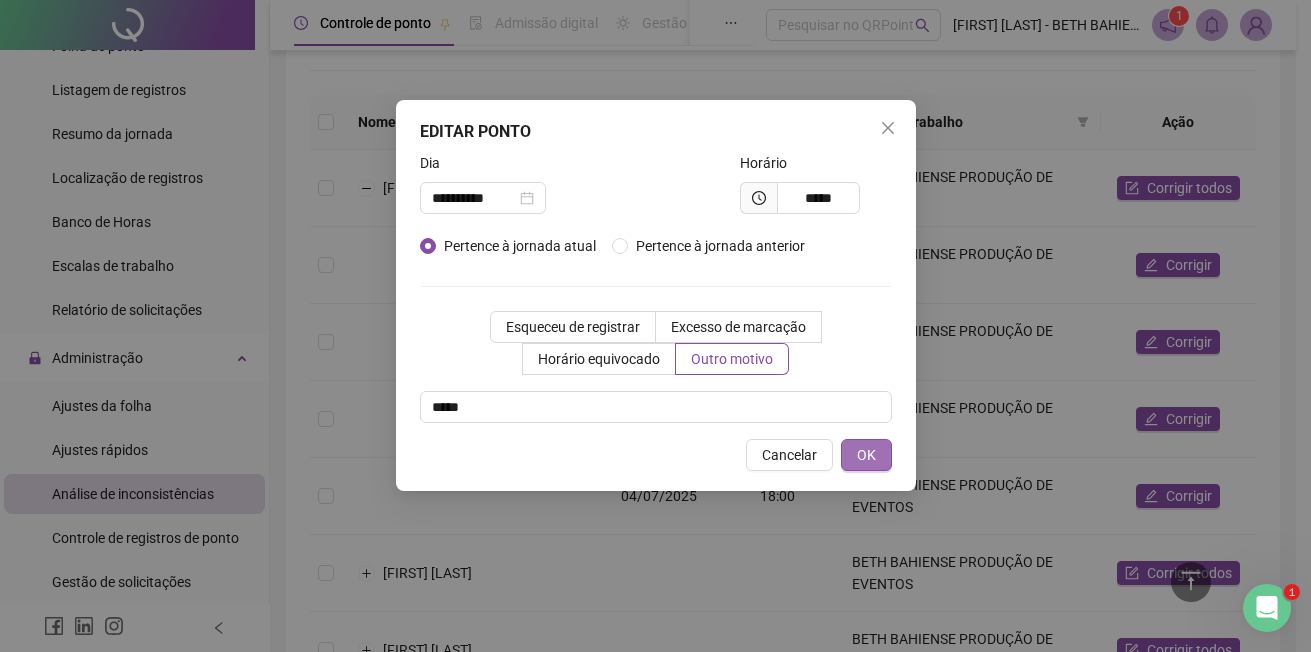 click on "OK" at bounding box center (866, 455) 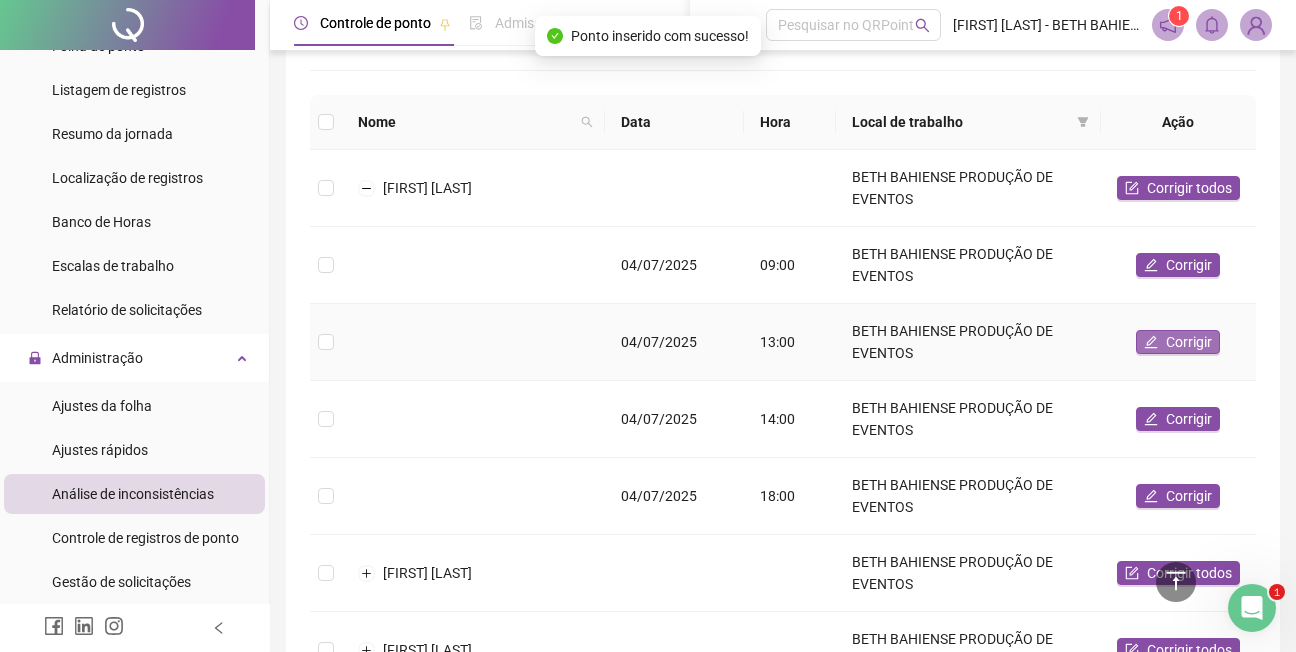 click on "Corrigir" at bounding box center [1189, 342] 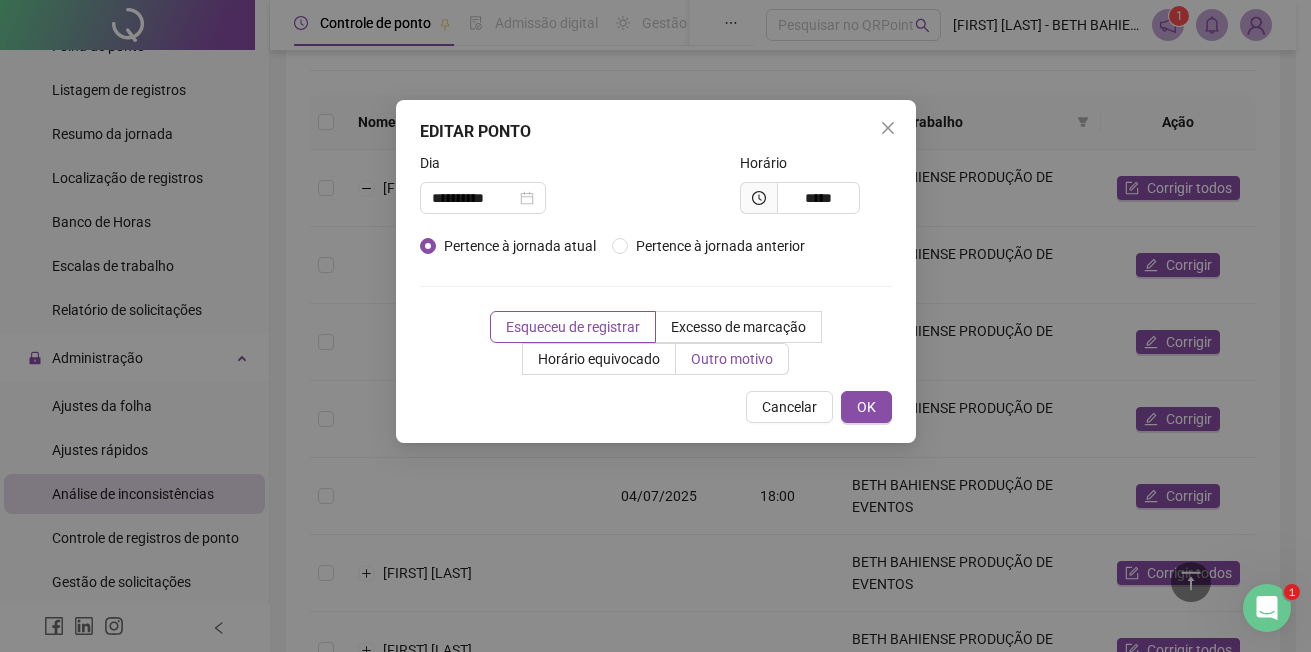 click on "Outro motivo" at bounding box center (732, 359) 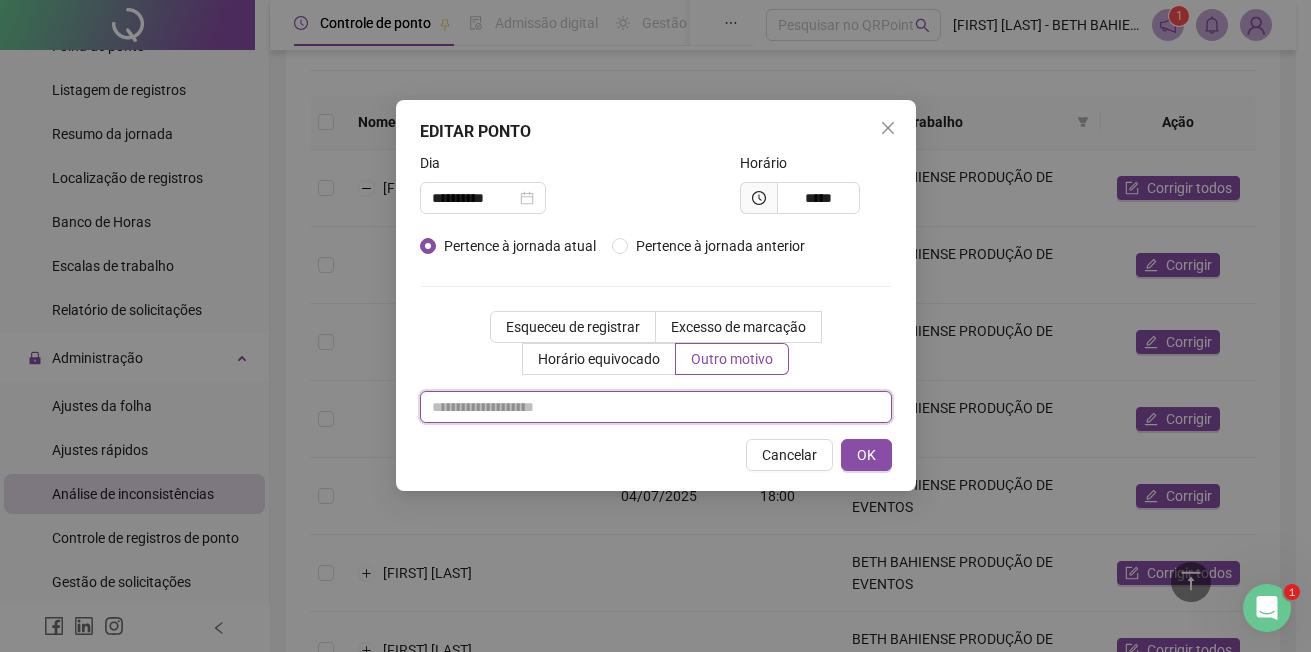 click at bounding box center (656, 407) 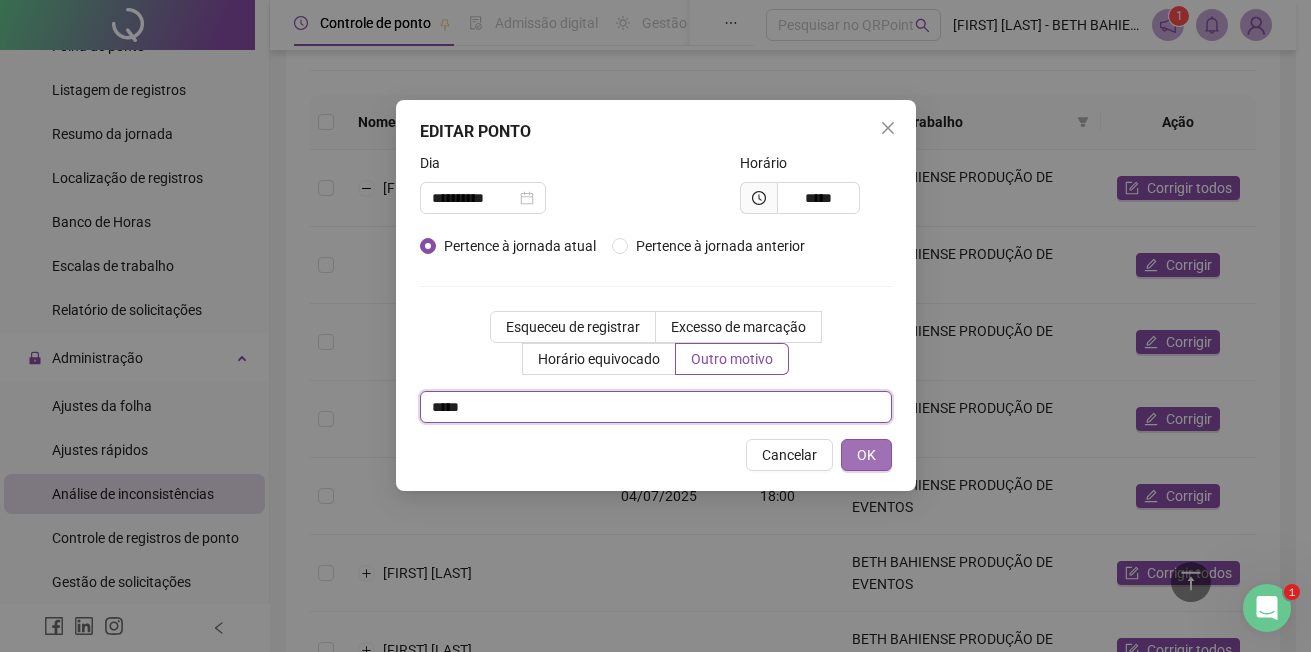 type on "*****" 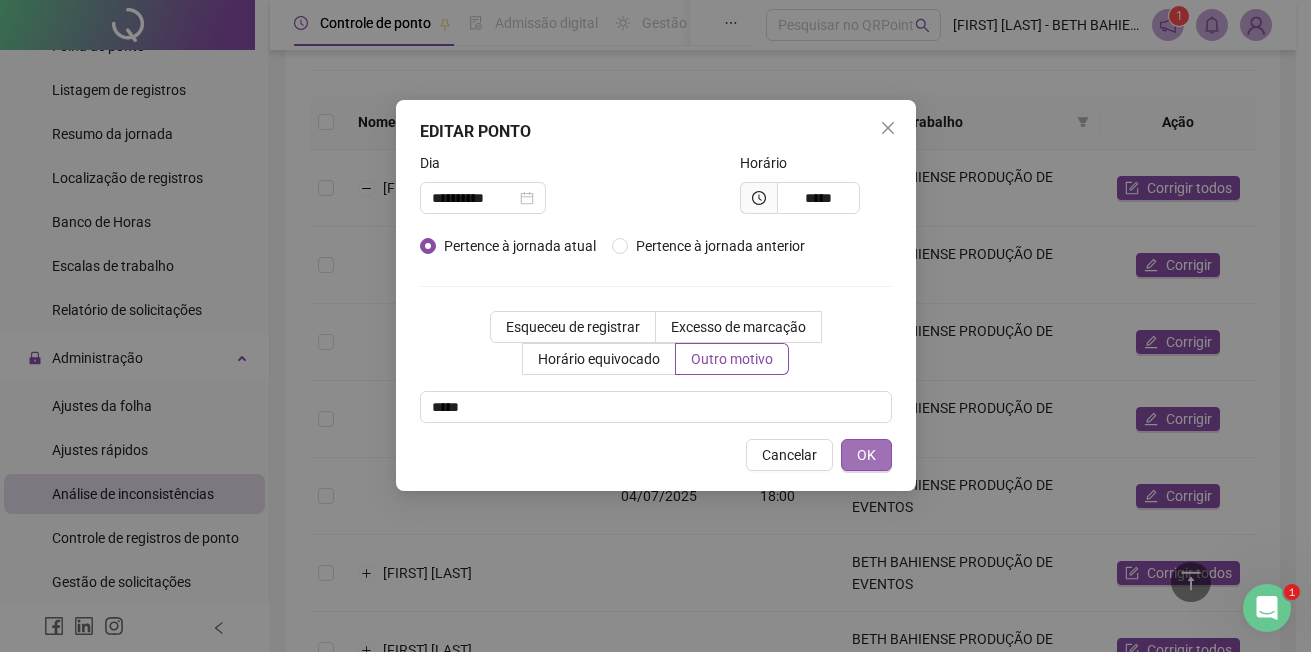click on "OK" at bounding box center [866, 455] 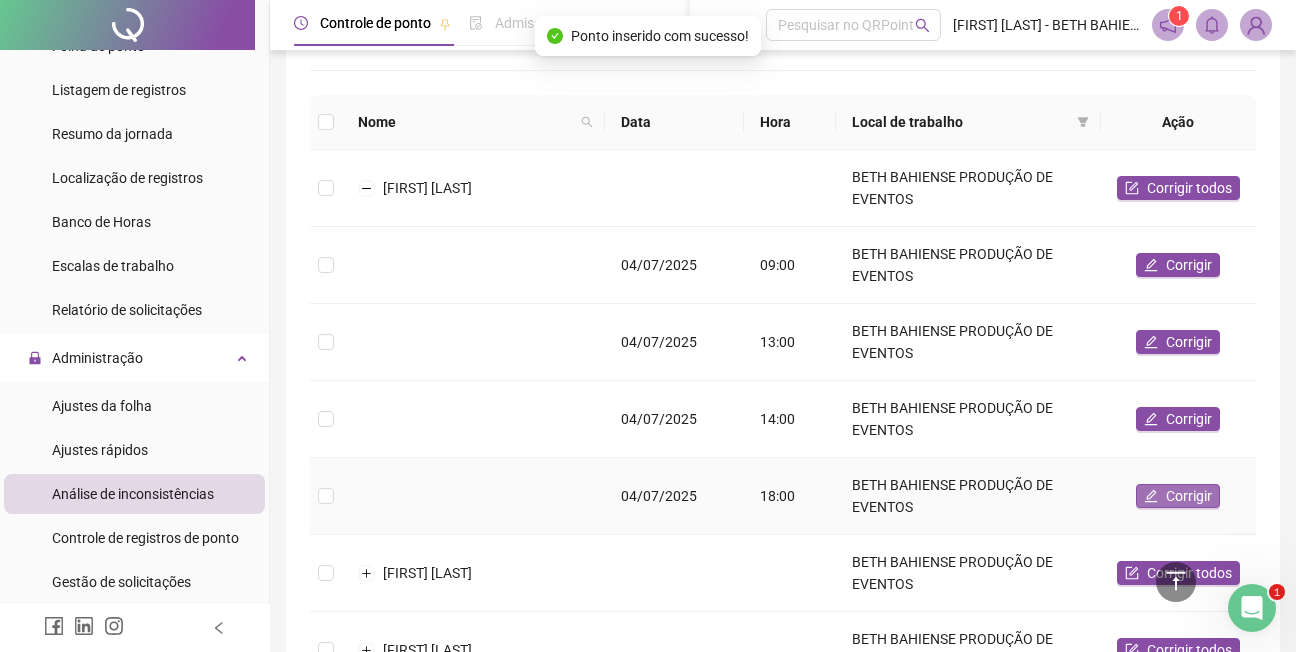 click on "Corrigir" at bounding box center [1189, 496] 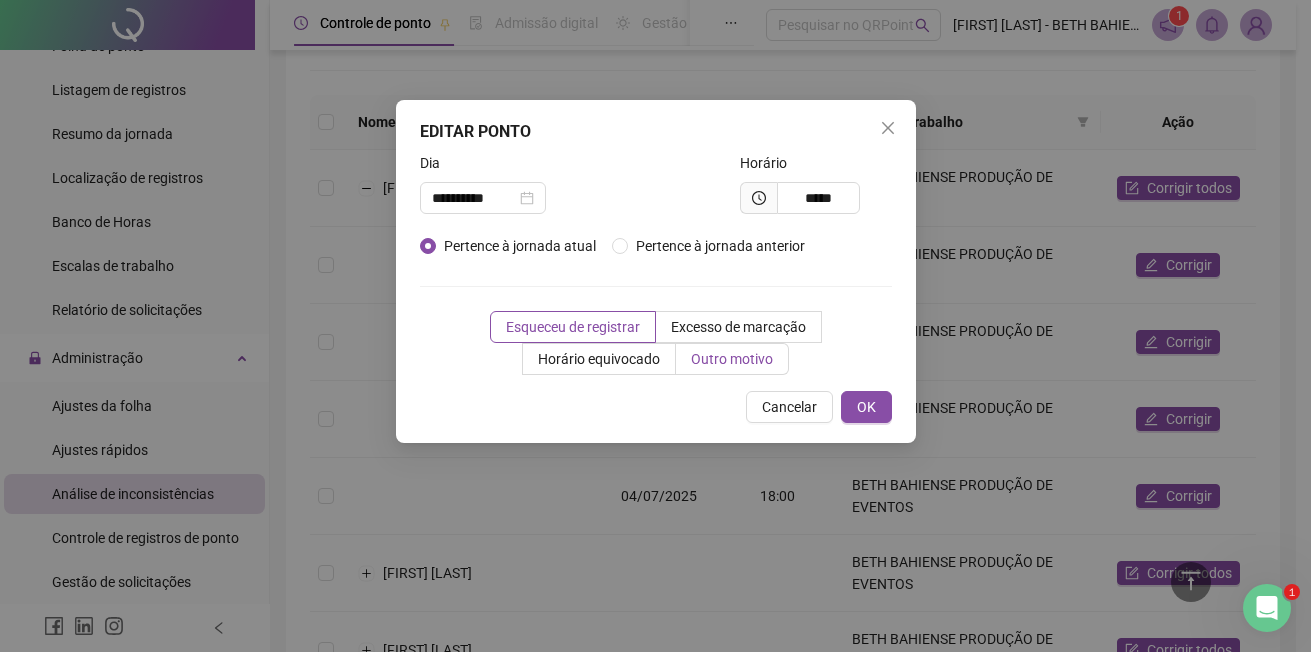 click on "Outro motivo" at bounding box center [732, 359] 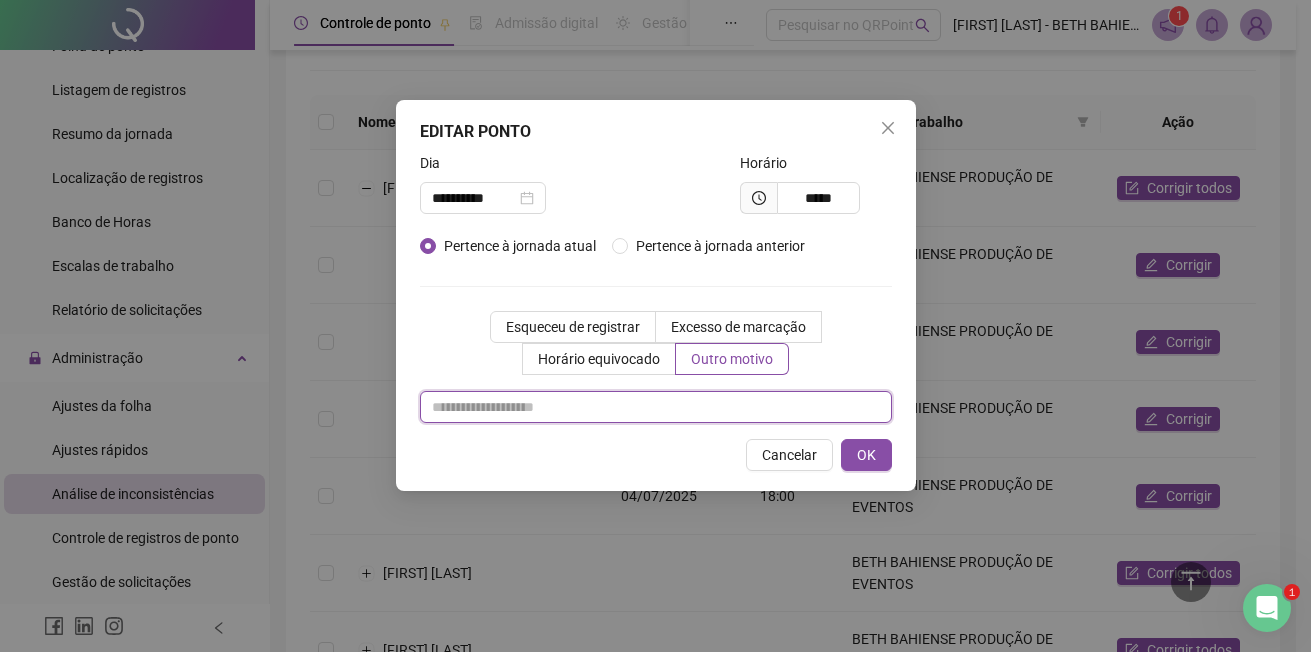 click at bounding box center (656, 407) 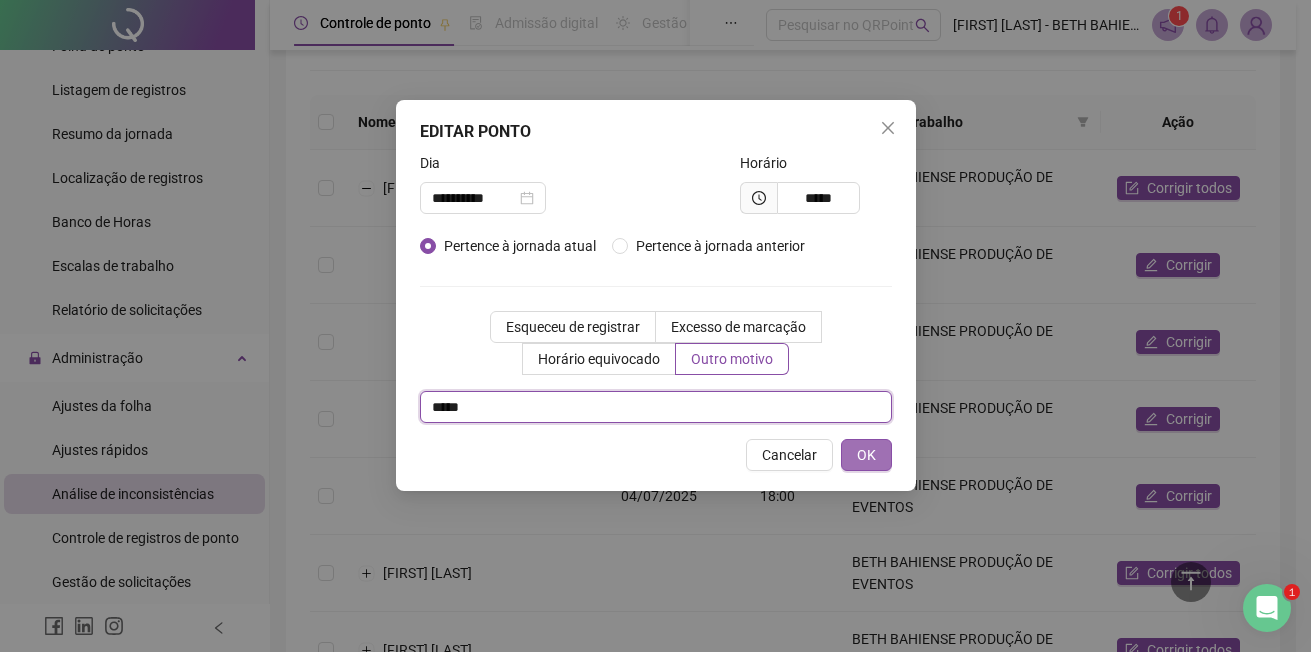 type on "*****" 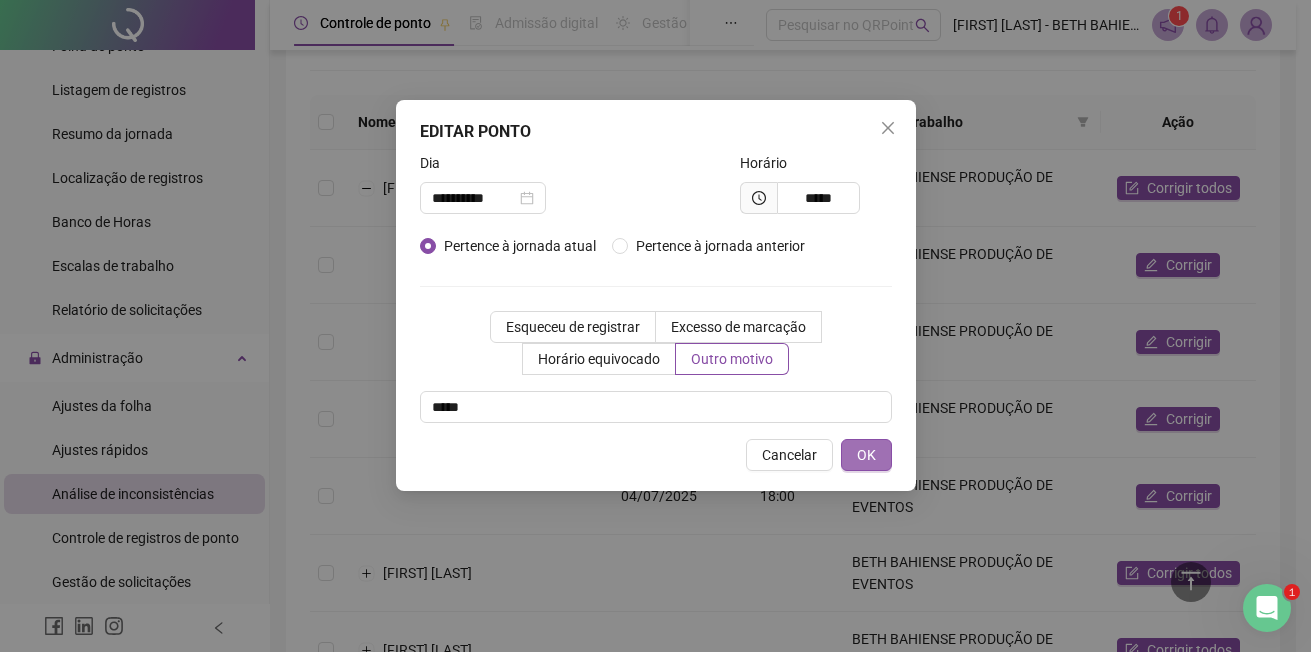 click on "OK" at bounding box center (866, 455) 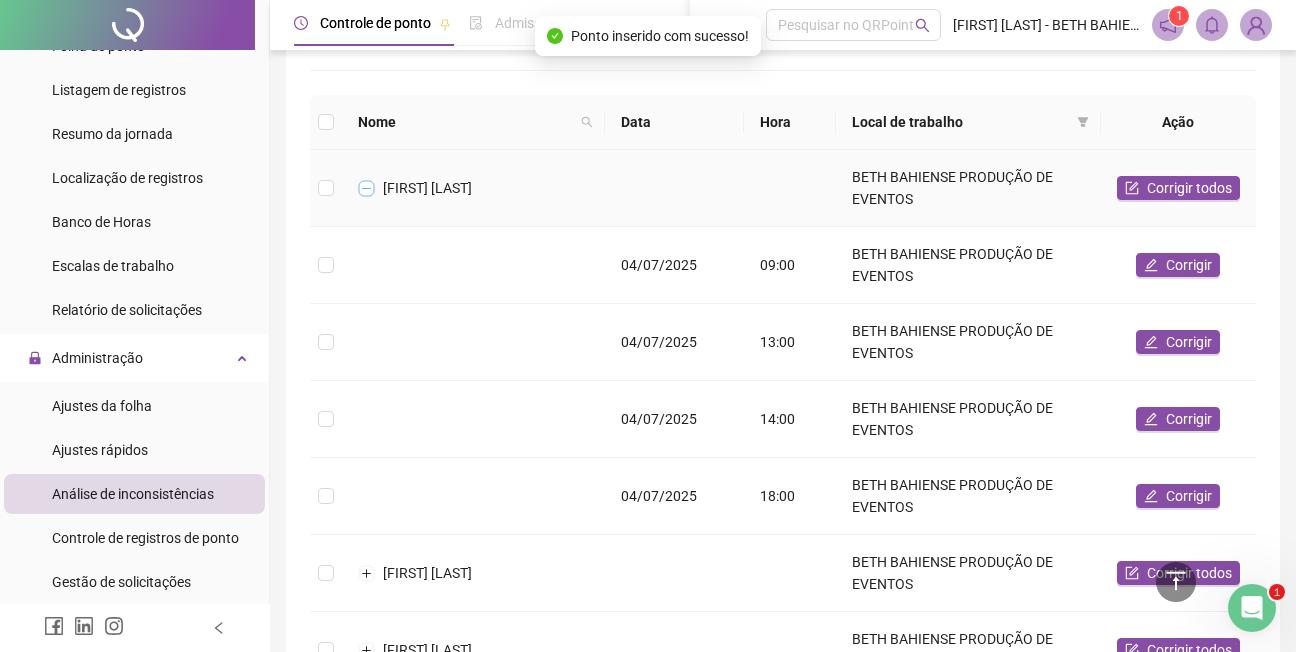 click at bounding box center [367, 188] 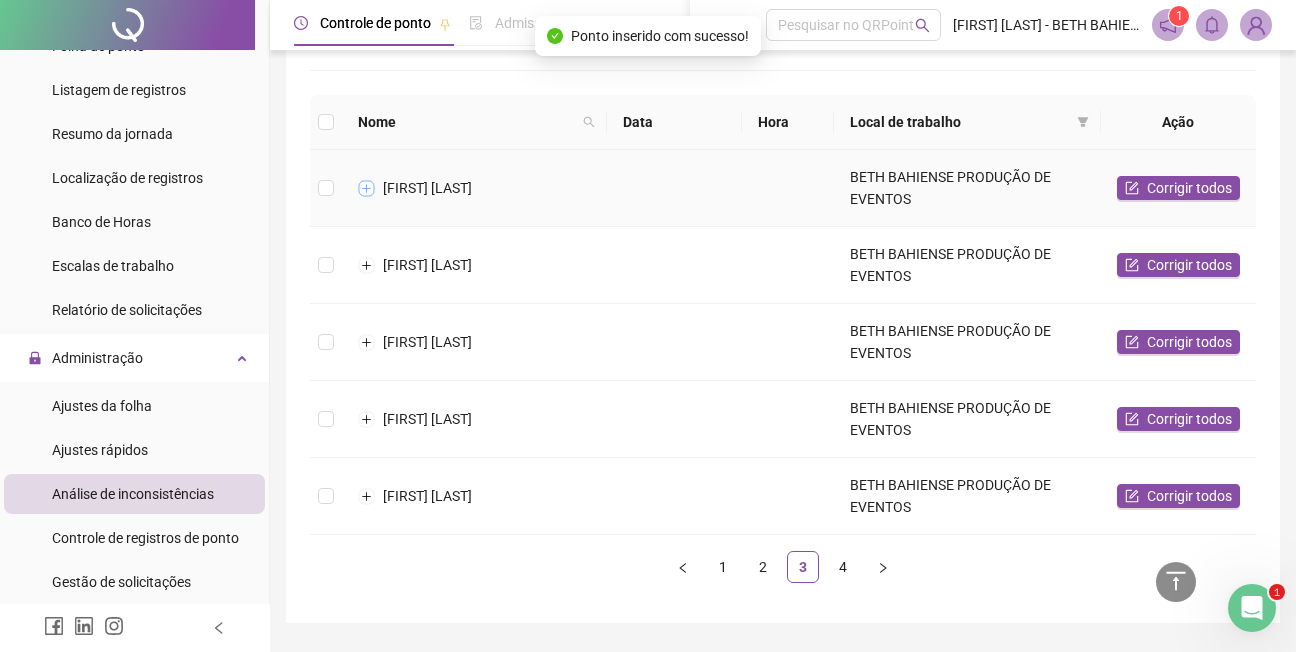 click at bounding box center [367, 188] 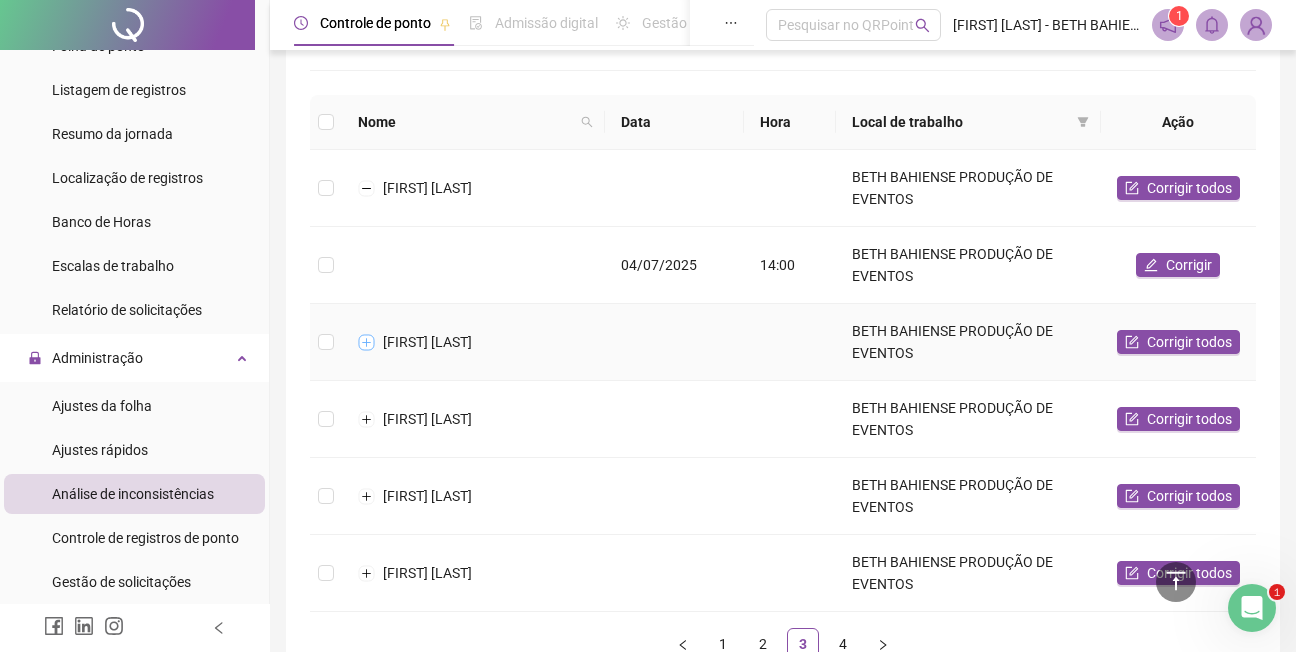 click at bounding box center [367, 342] 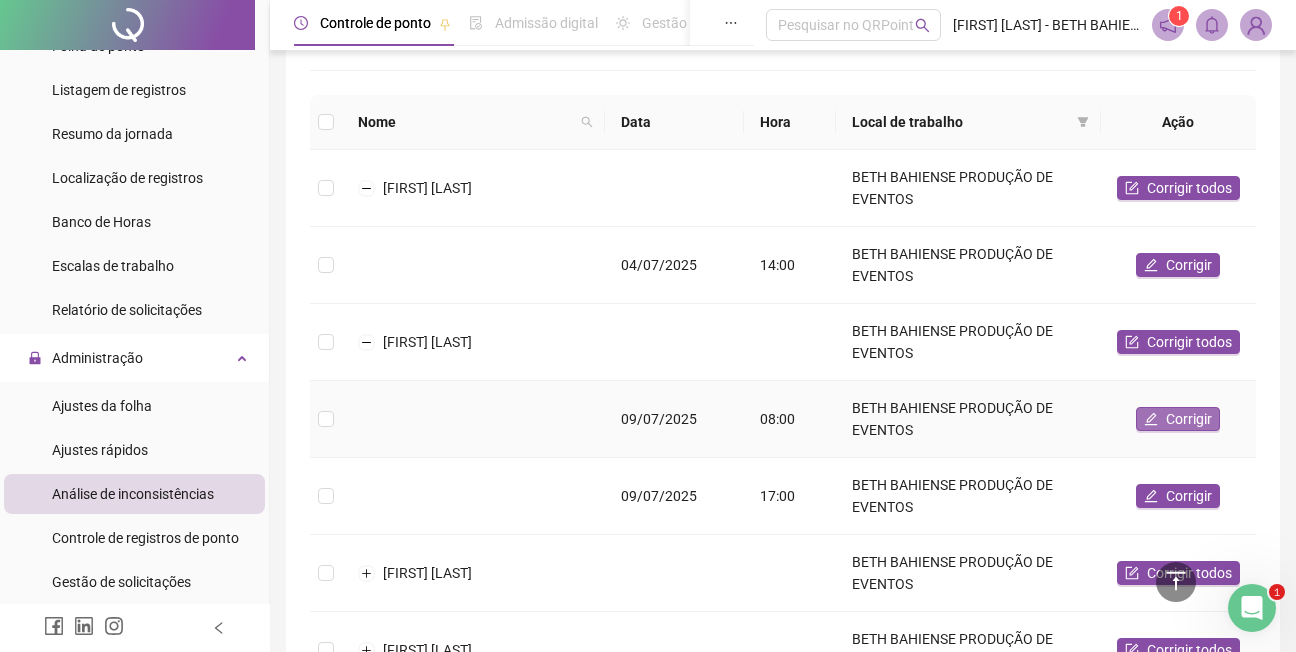click on "Corrigir" at bounding box center [1189, 419] 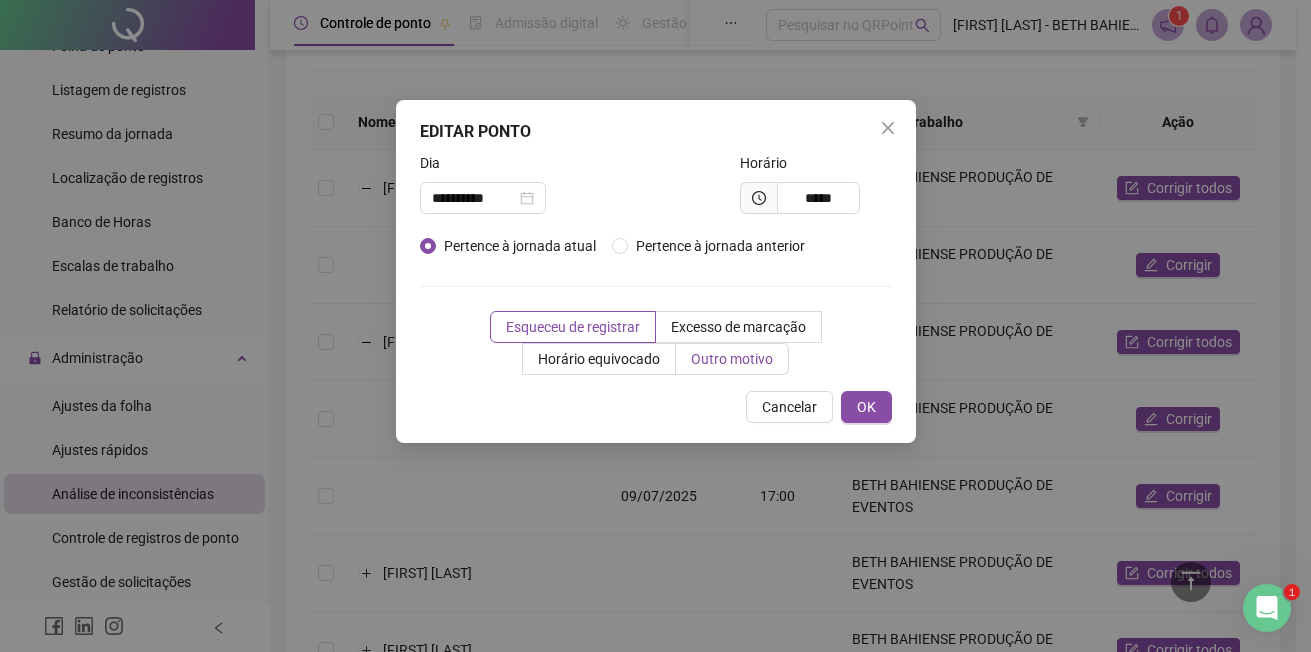 click on "Outro motivo" at bounding box center [732, 359] 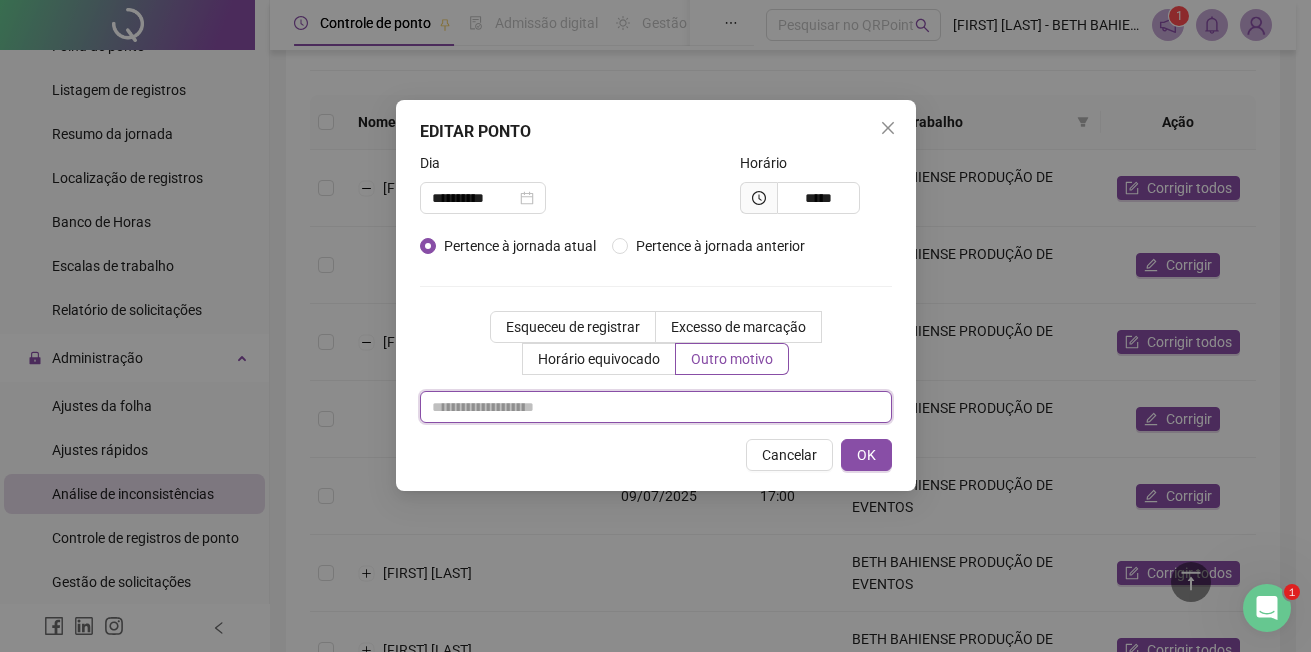 click at bounding box center (656, 407) 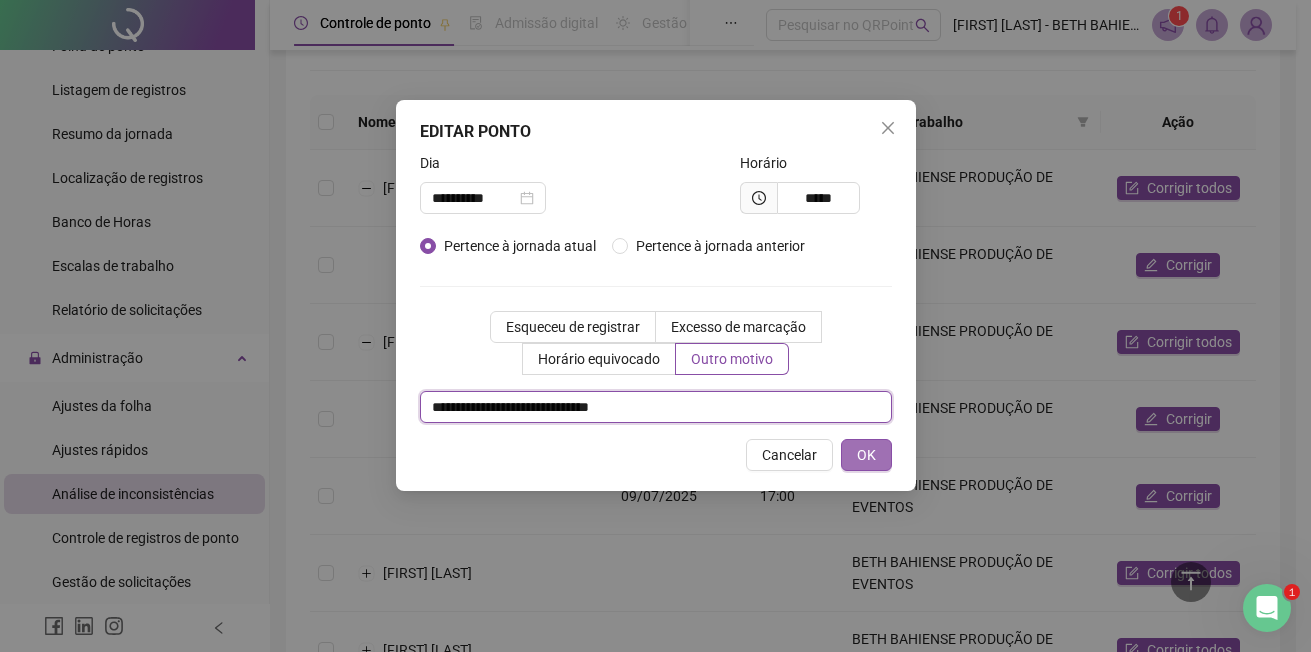 type on "**********" 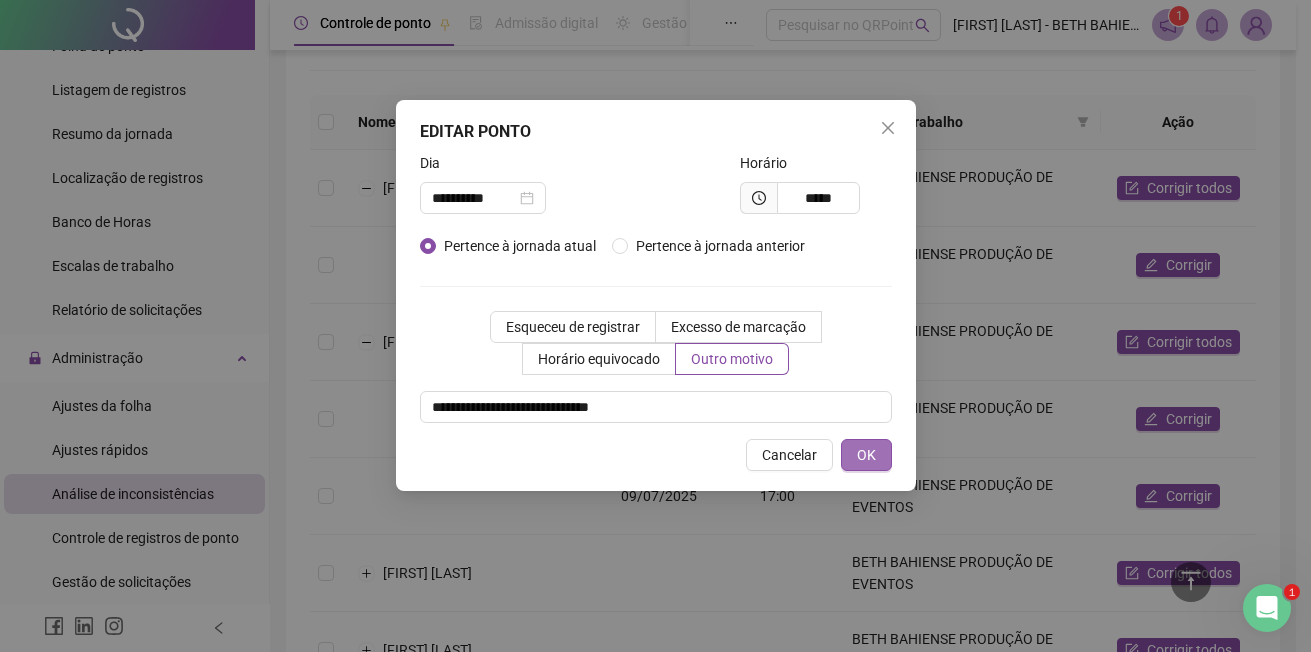 click on "OK" at bounding box center [866, 455] 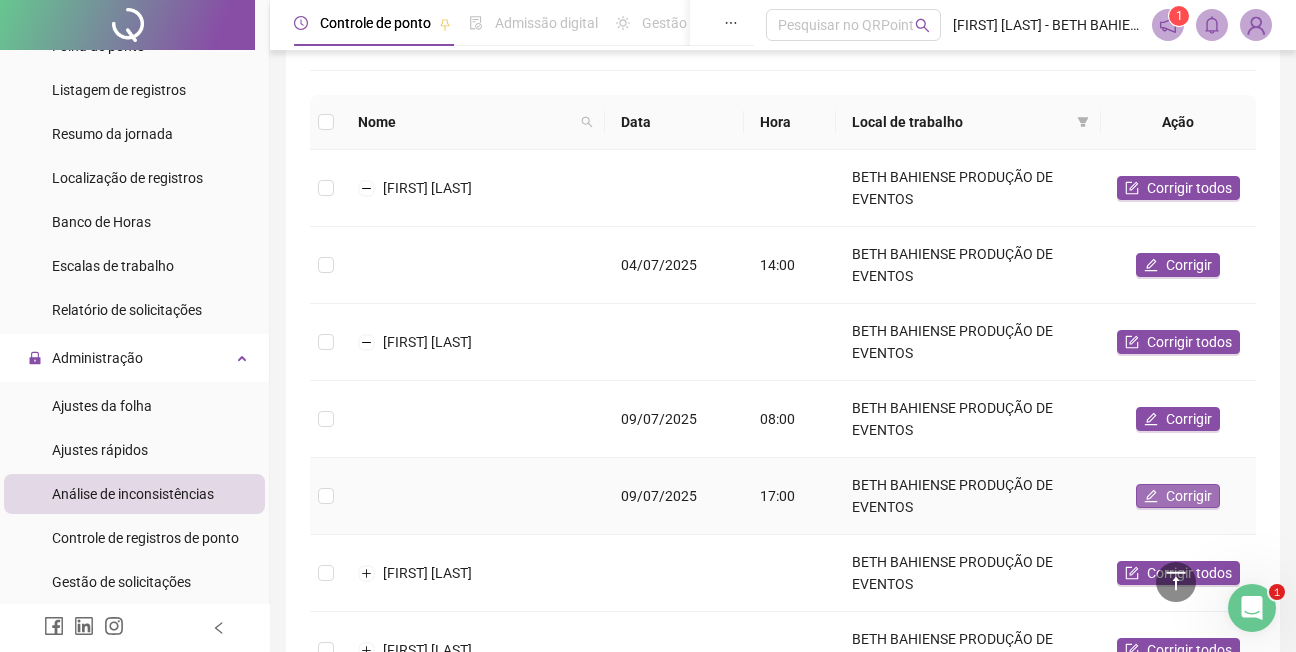 click on "Corrigir" at bounding box center [1189, 496] 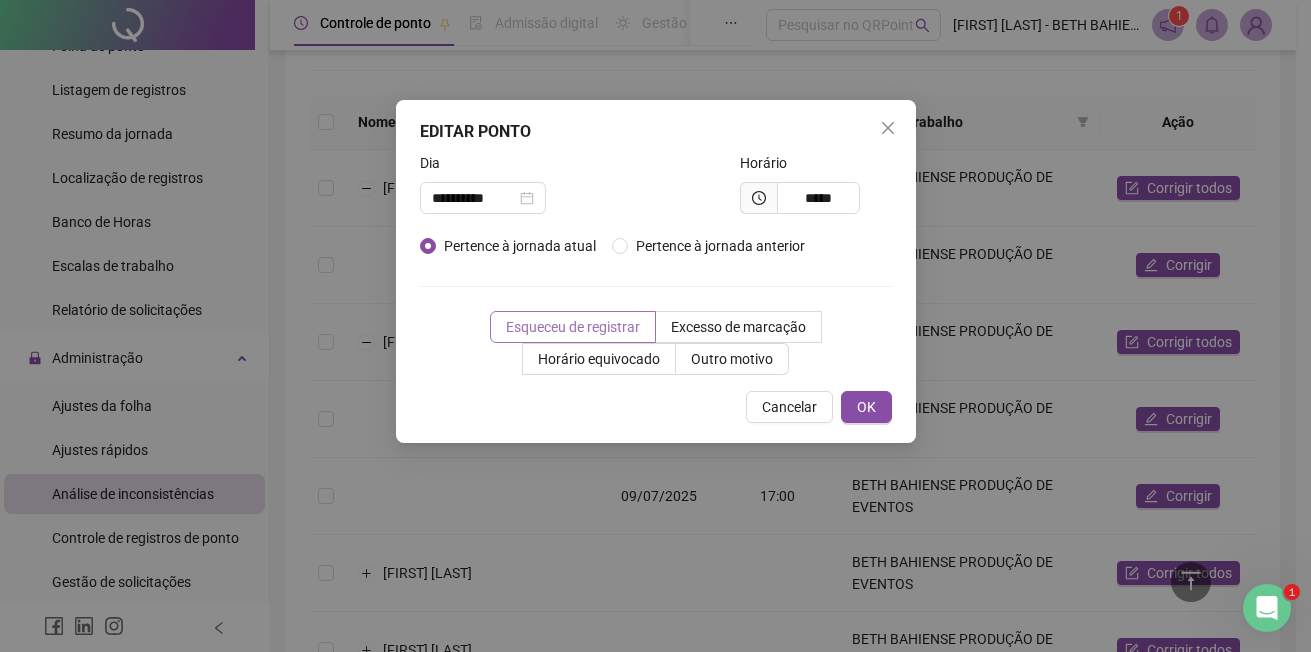 click on "Esqueceu de registrar" at bounding box center (573, 327) 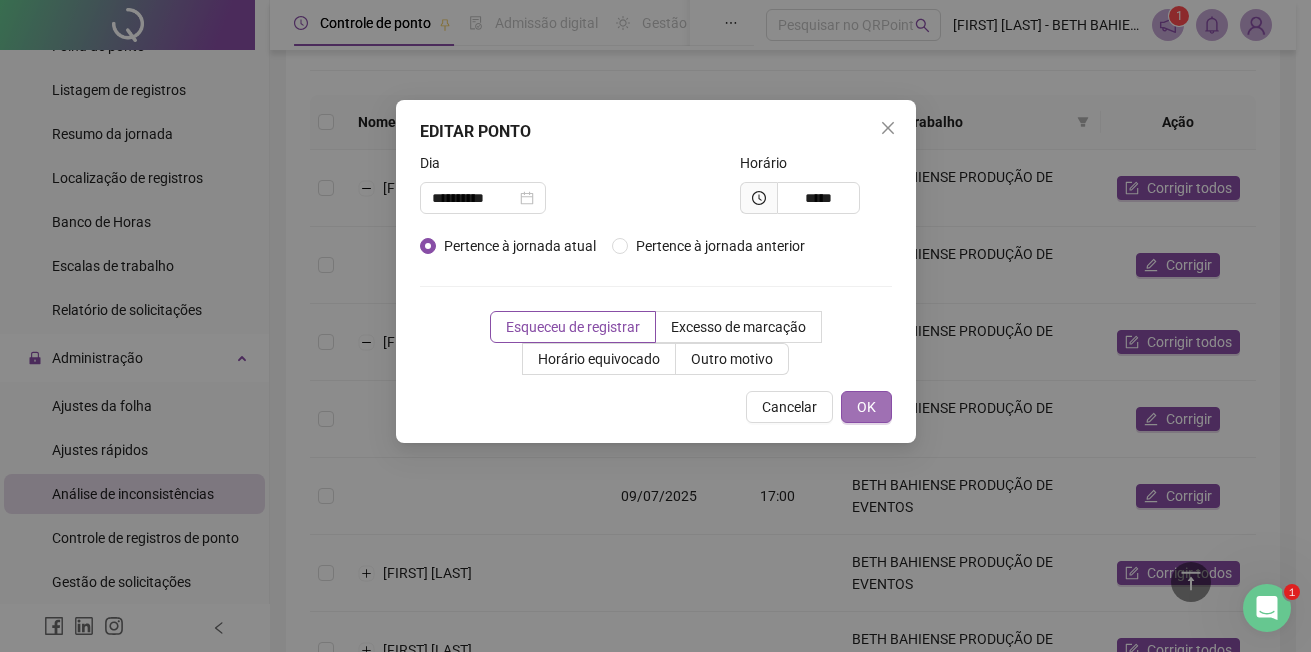 click on "OK" at bounding box center (866, 407) 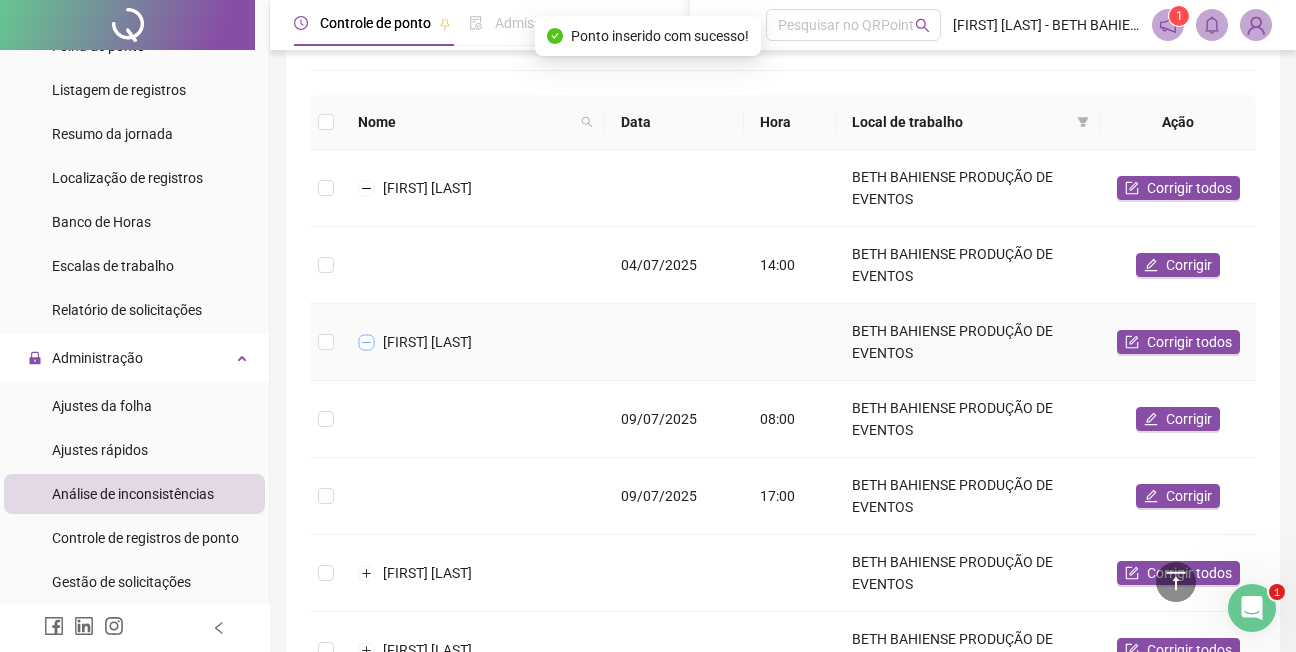 click at bounding box center [367, 342] 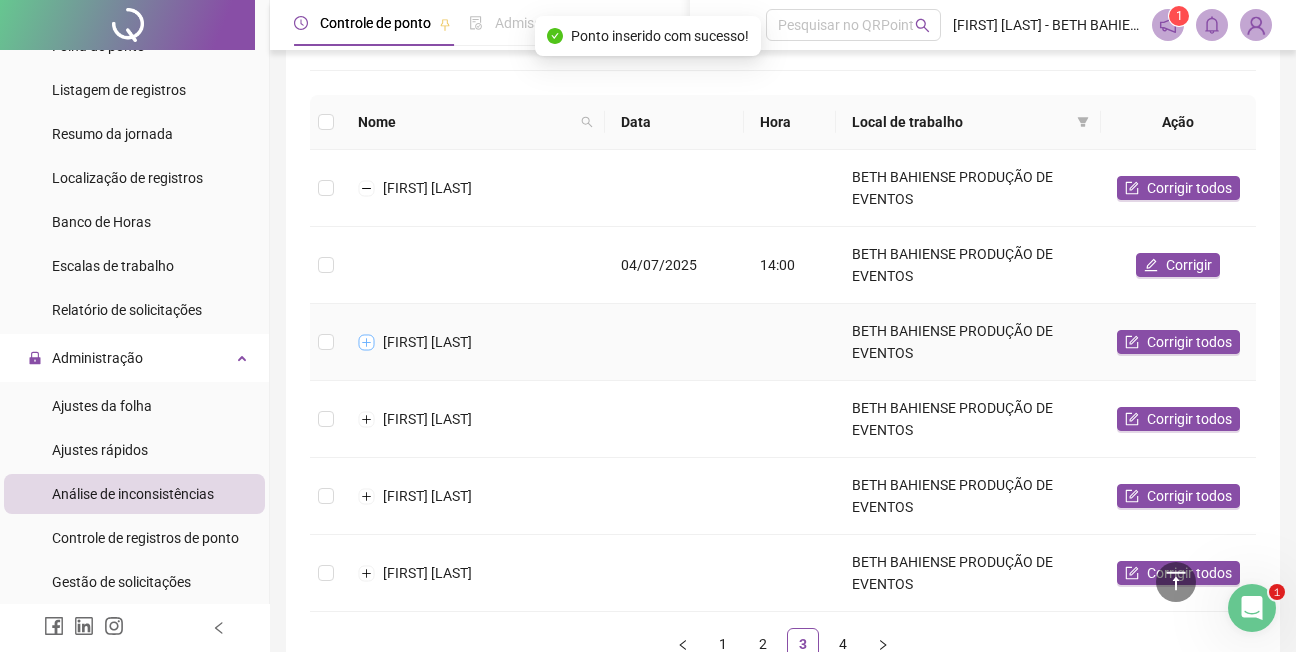 click at bounding box center [367, 342] 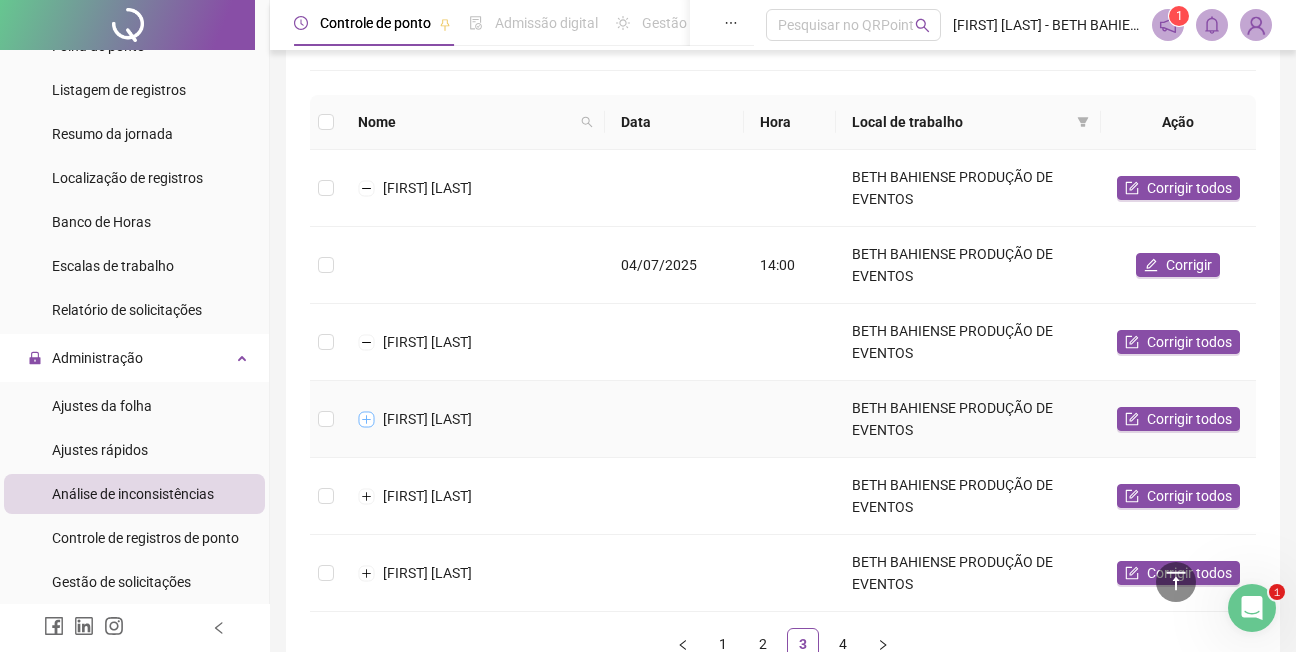 click at bounding box center [367, 419] 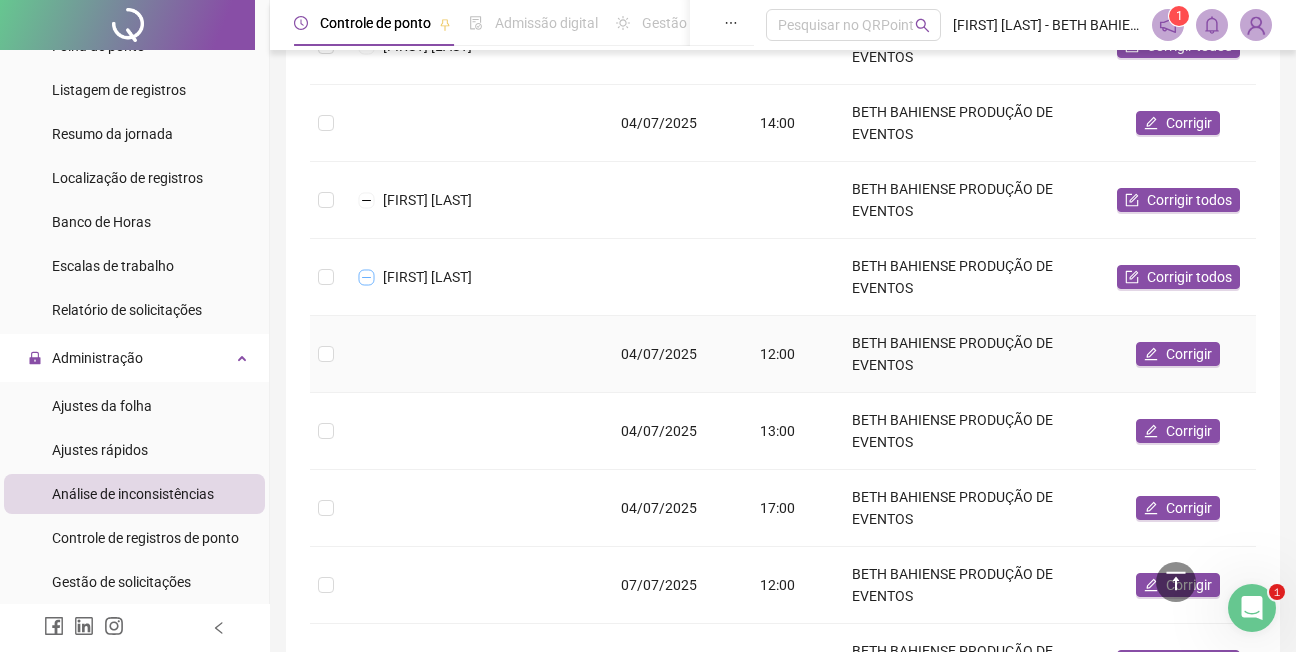 scroll, scrollTop: 400, scrollLeft: 0, axis: vertical 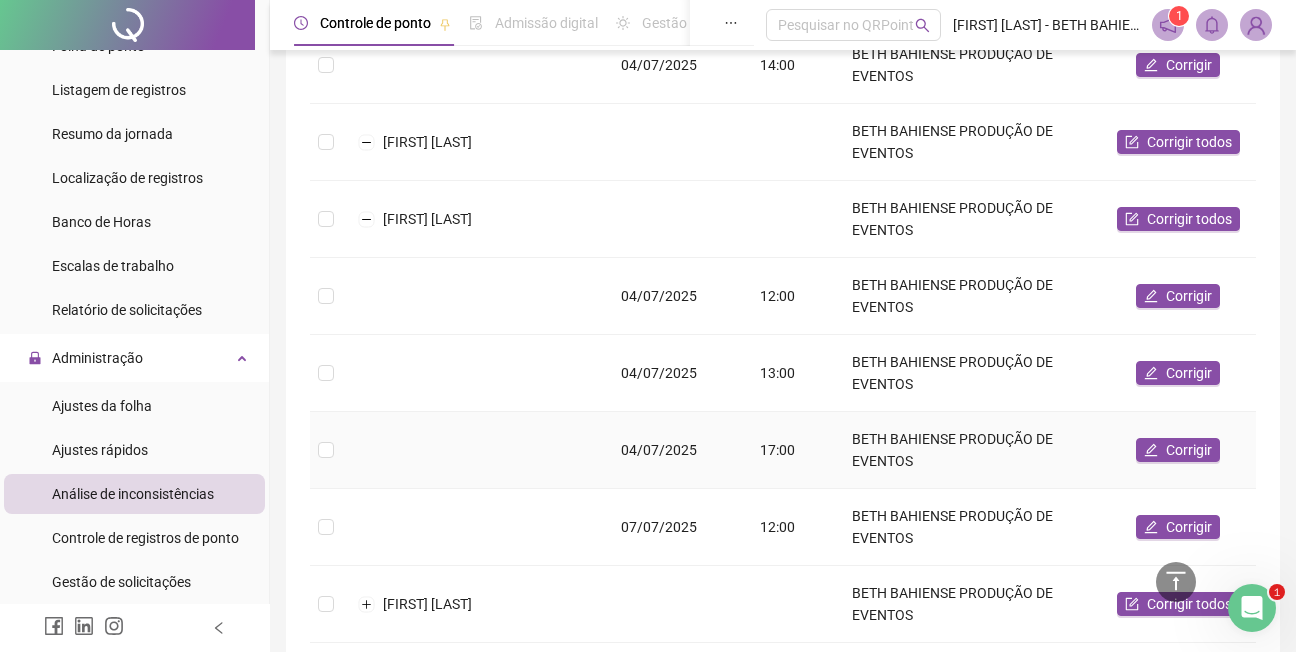 click at bounding box center [473, 450] 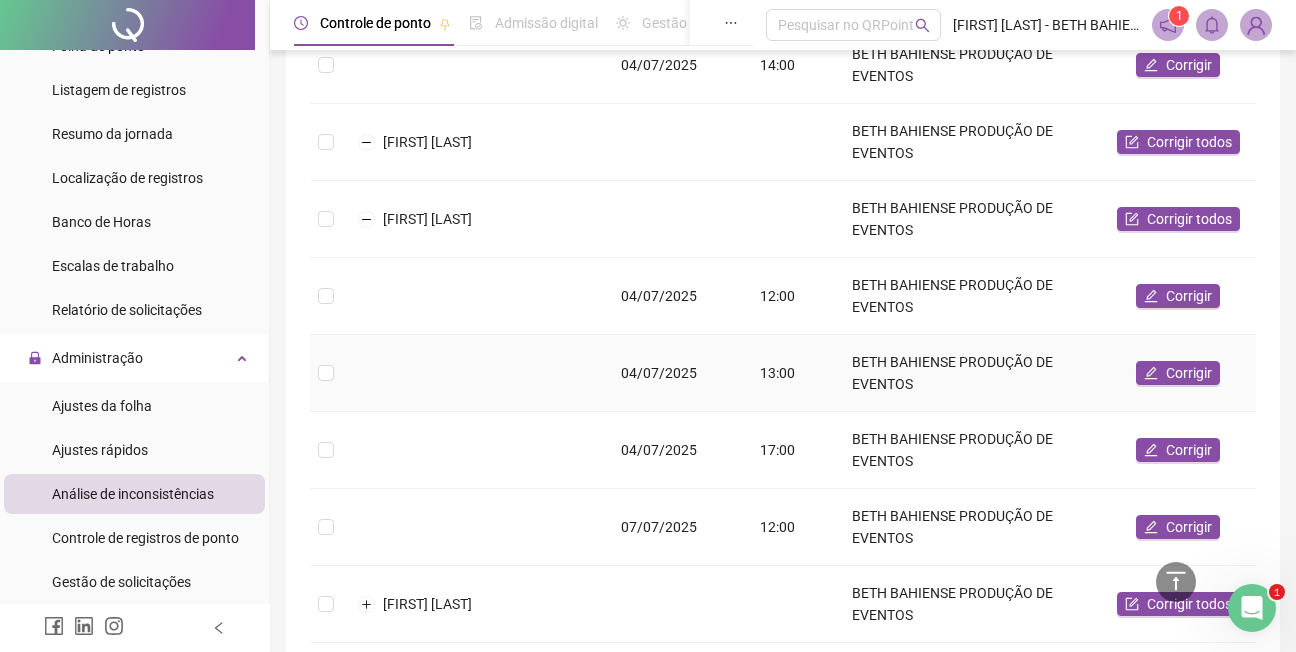 click at bounding box center (473, 373) 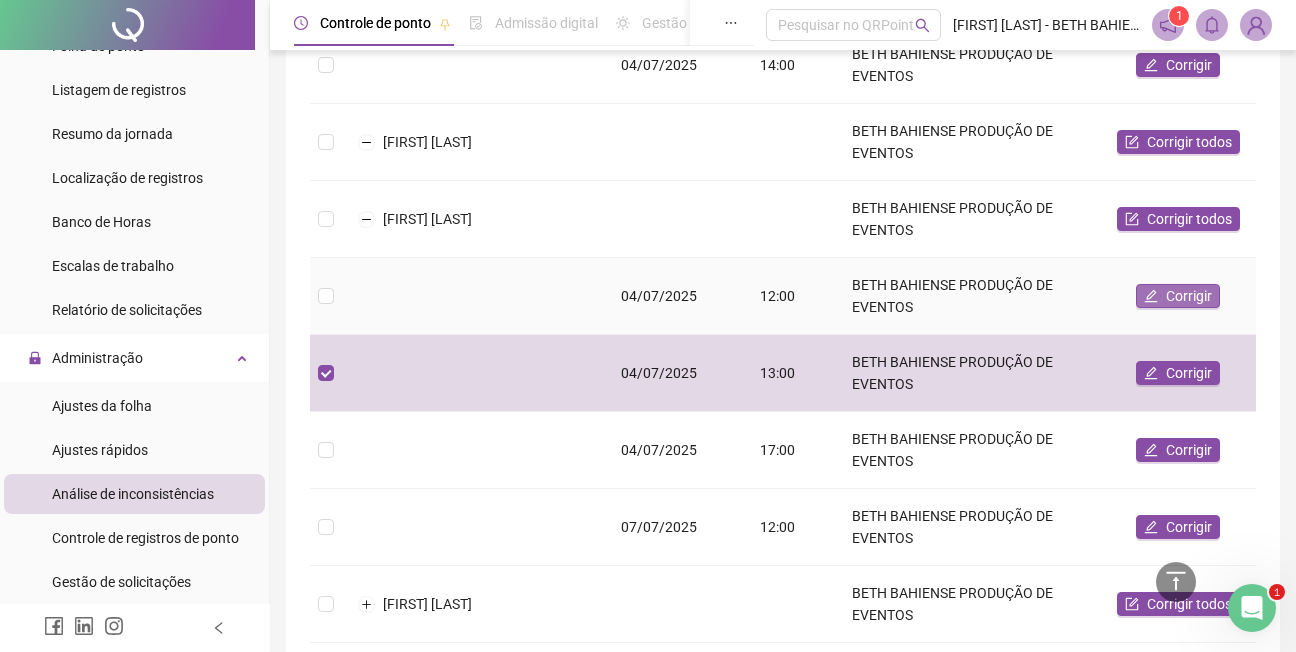 click on "Corrigir" at bounding box center [1189, 296] 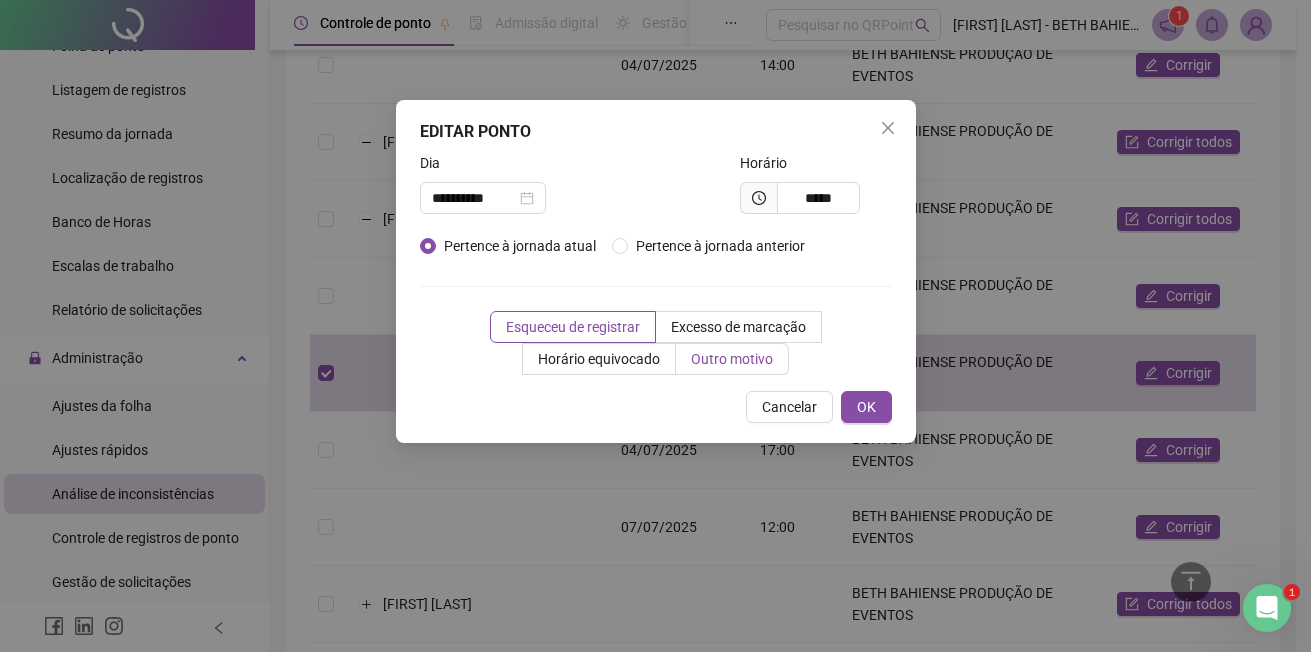 click on "Outro motivo" at bounding box center [732, 359] 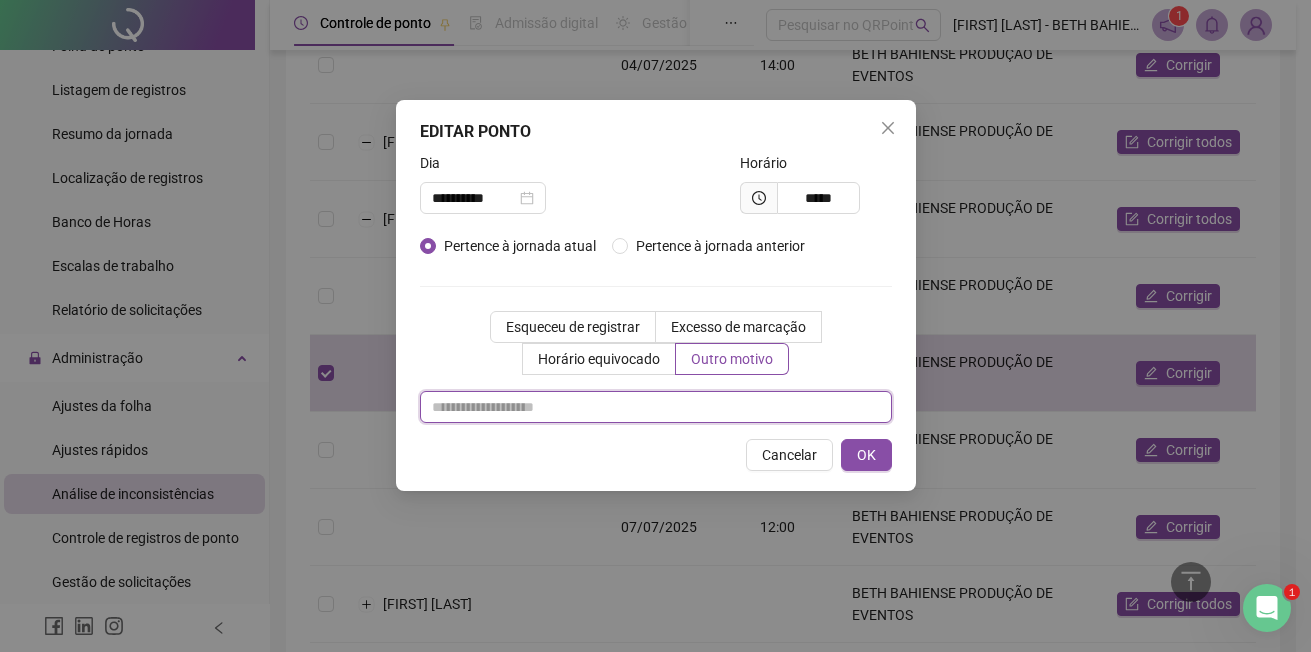 click at bounding box center [656, 407] 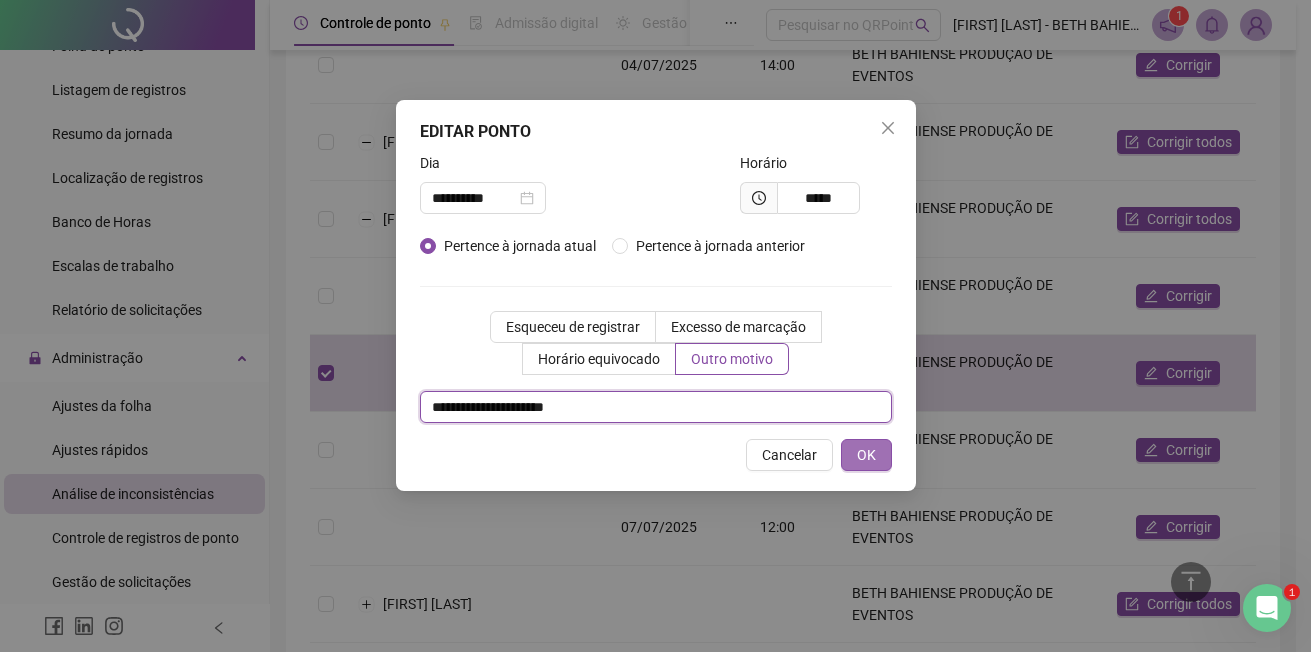 type on "**********" 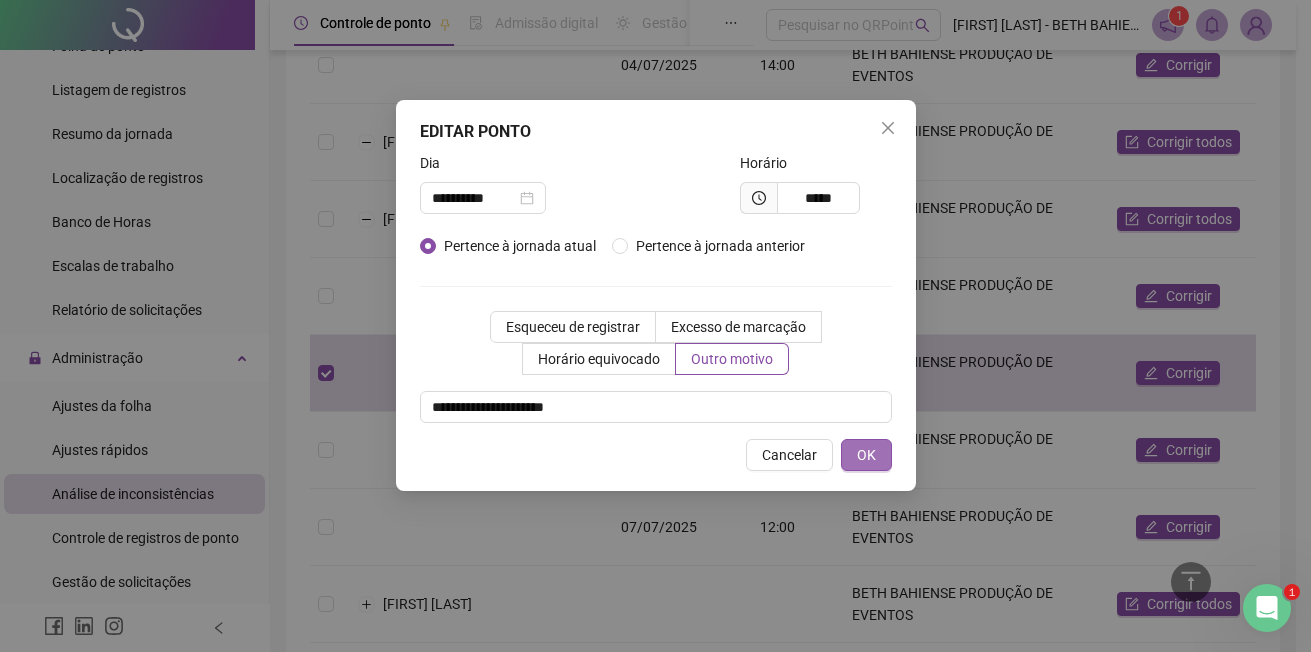 click on "OK" at bounding box center (866, 455) 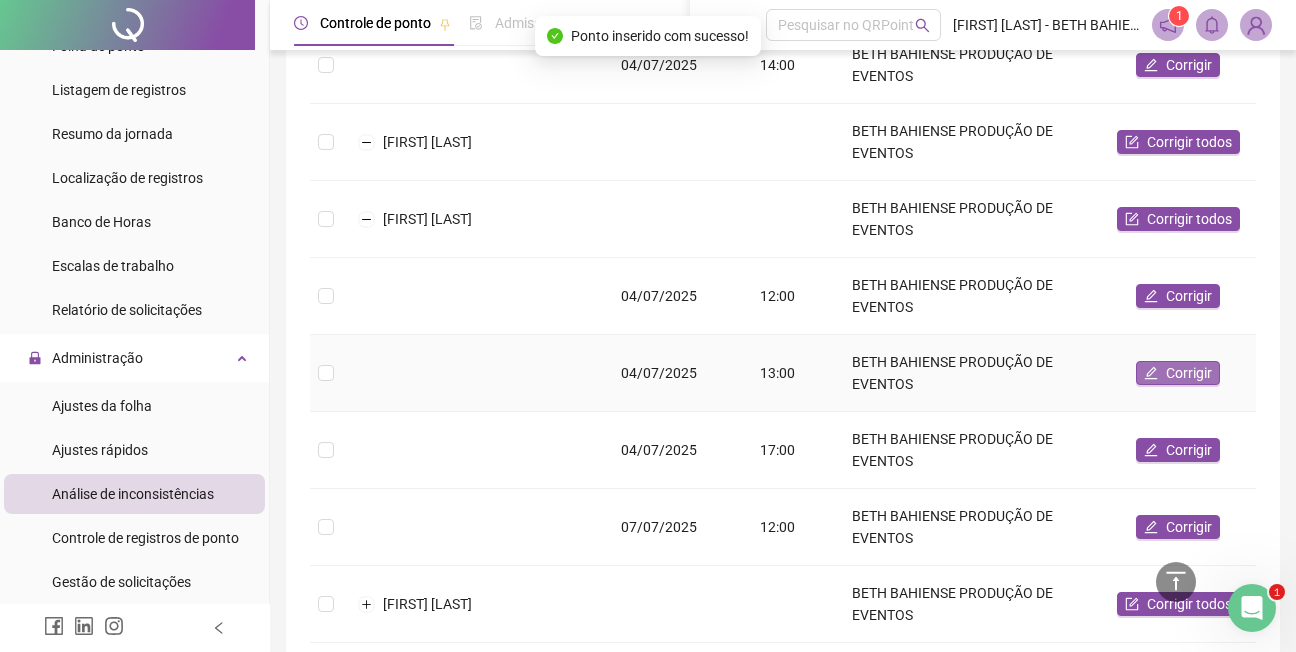 click on "Corrigir" at bounding box center (1189, 373) 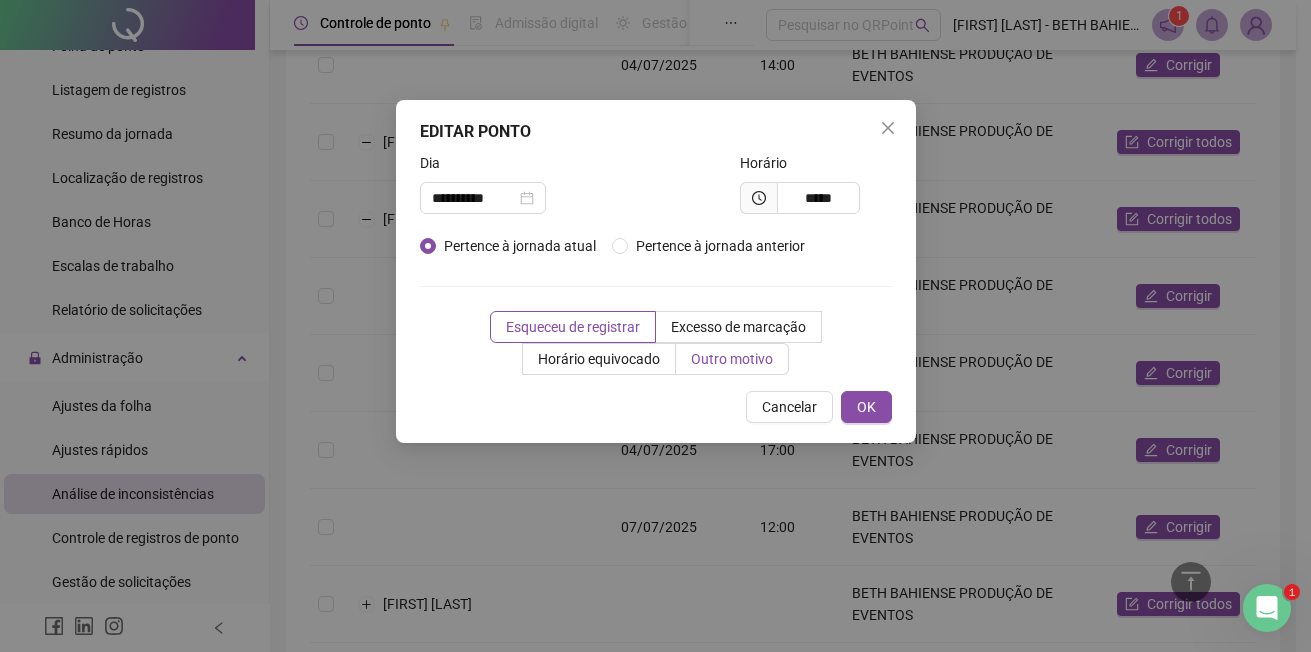 click on "Outro motivo" at bounding box center (732, 359) 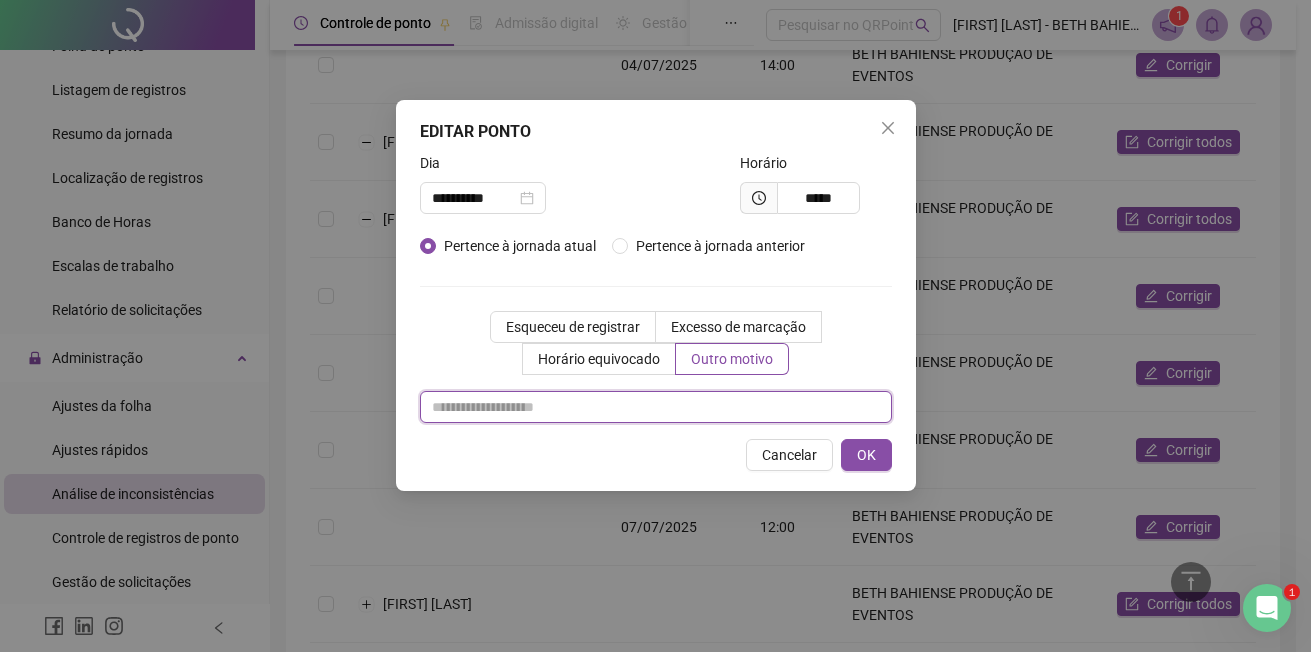 click at bounding box center (656, 407) 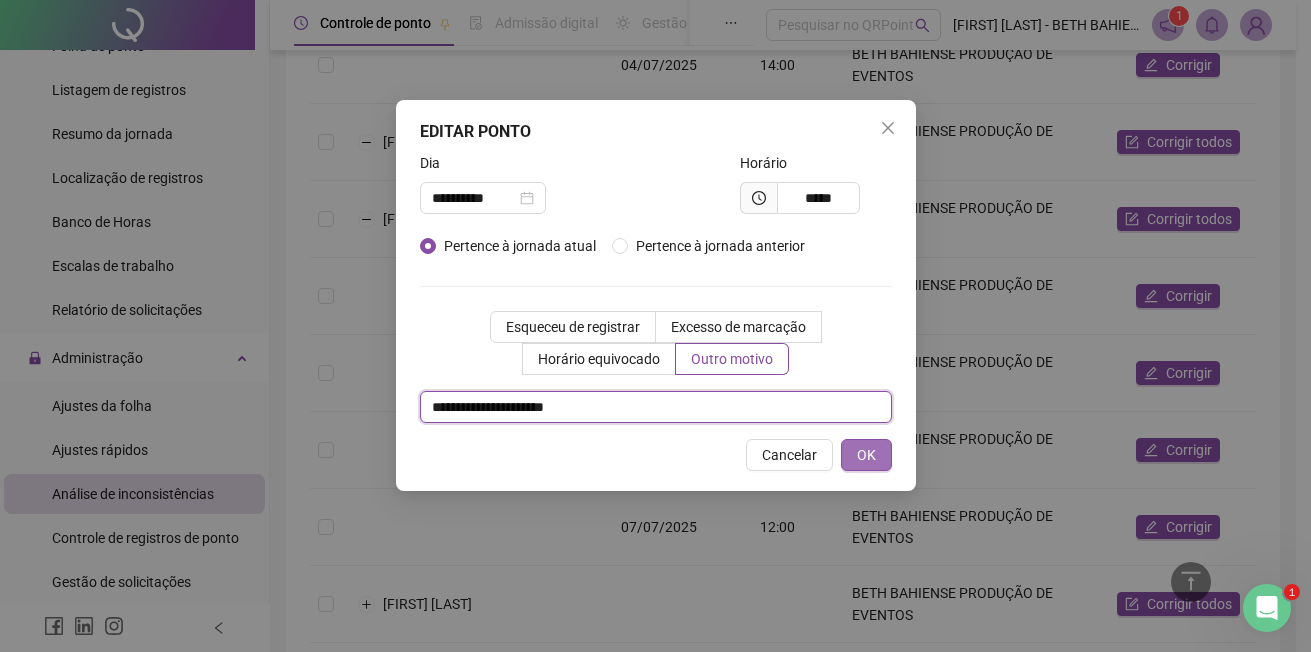 type on "**********" 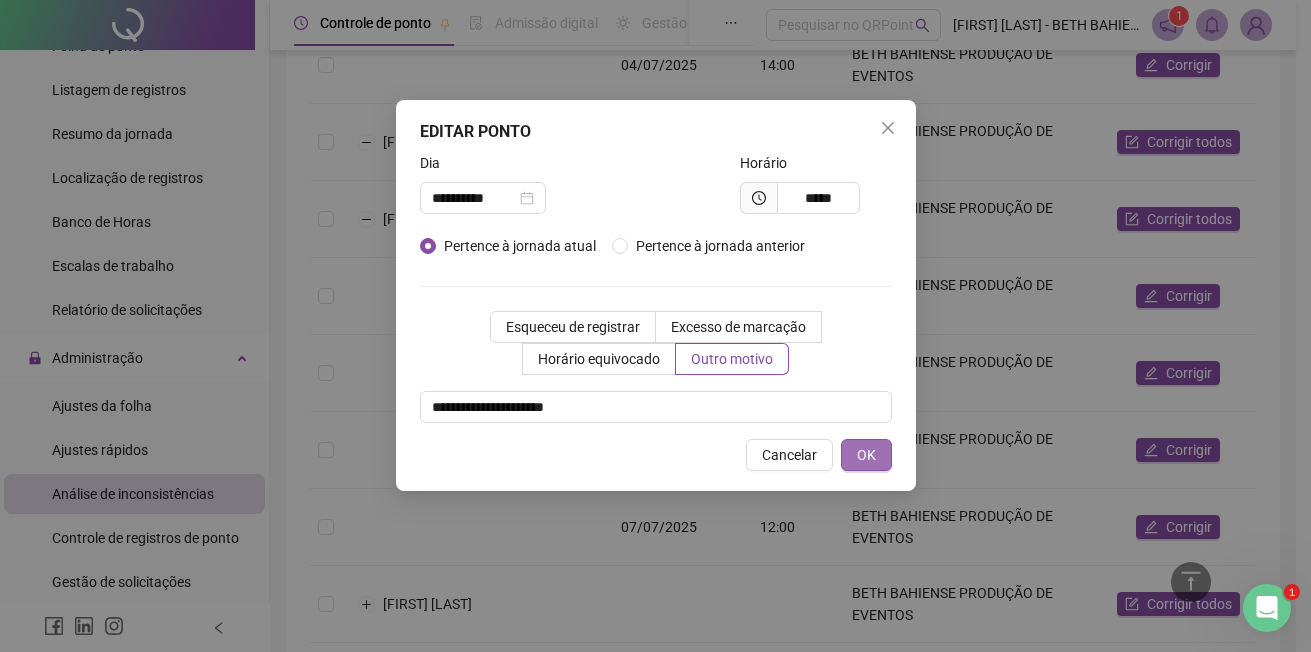 click on "OK" at bounding box center (866, 455) 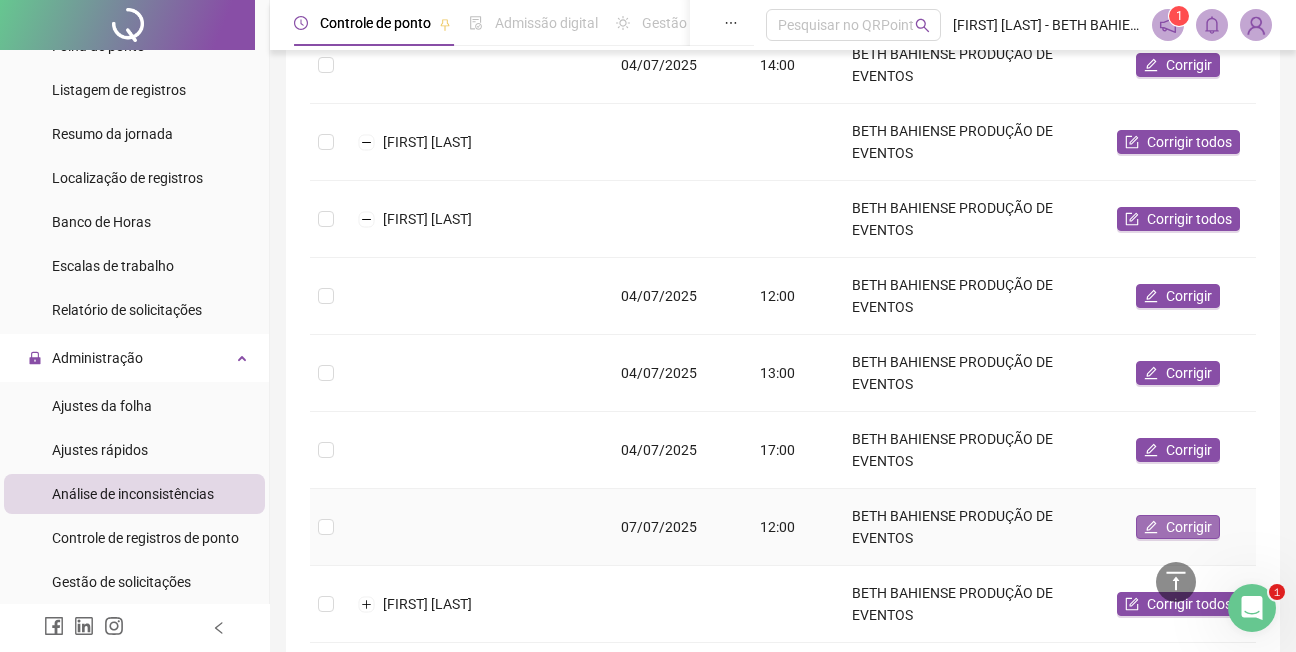 click on "Corrigir" at bounding box center [1189, 527] 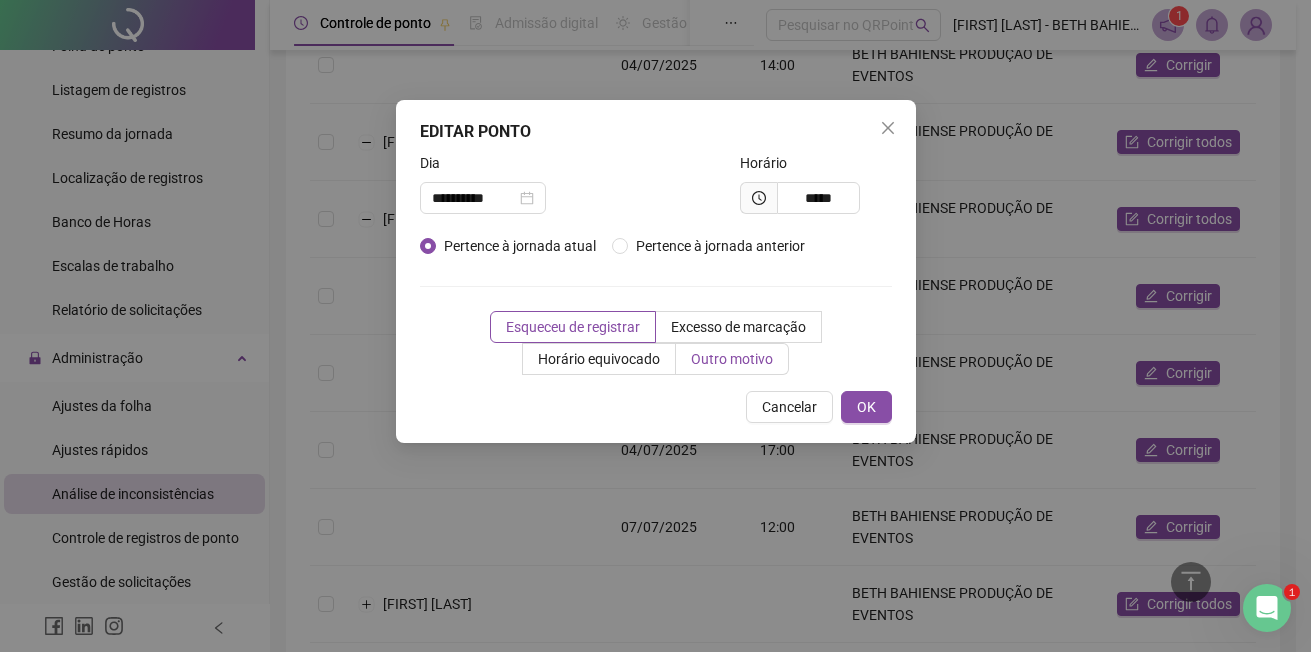 click on "Outro motivo" at bounding box center [732, 359] 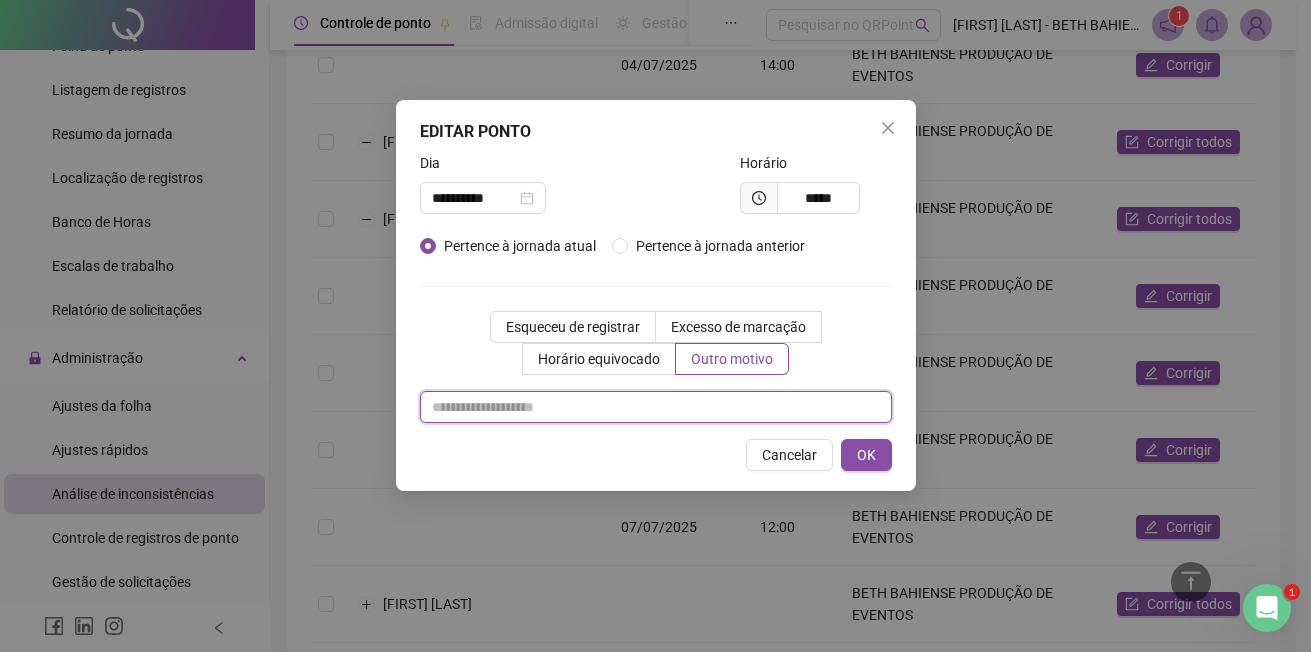 click at bounding box center [656, 407] 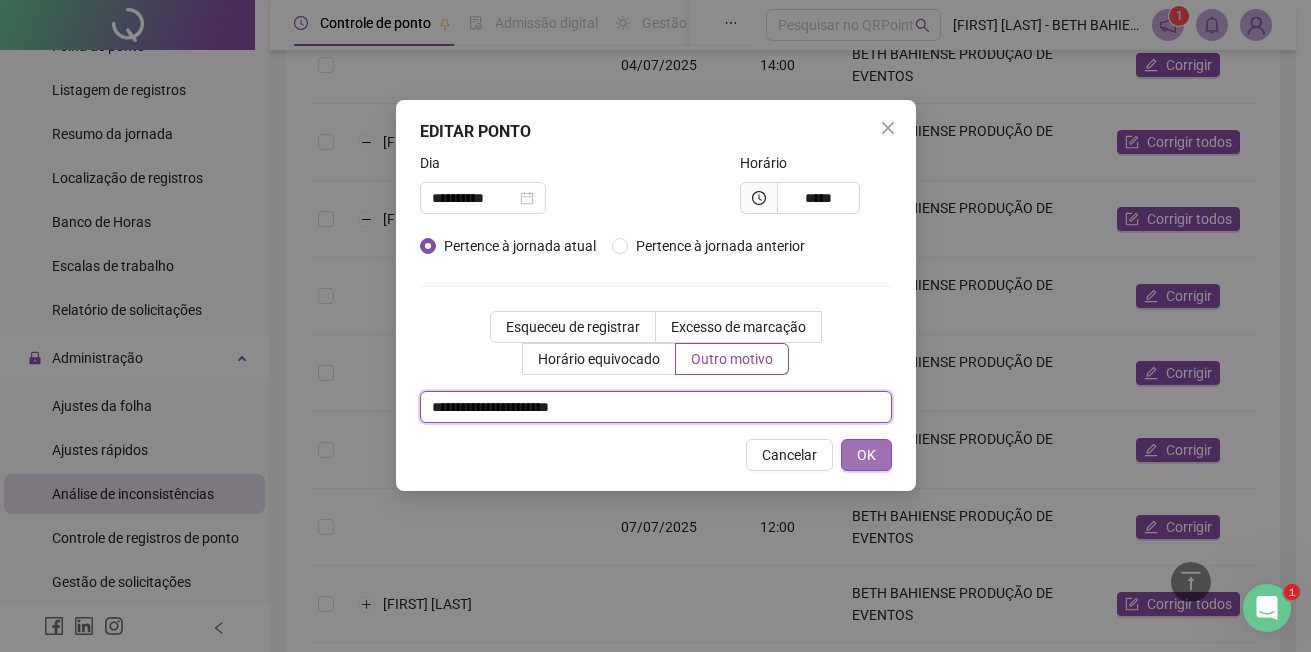 type on "**********" 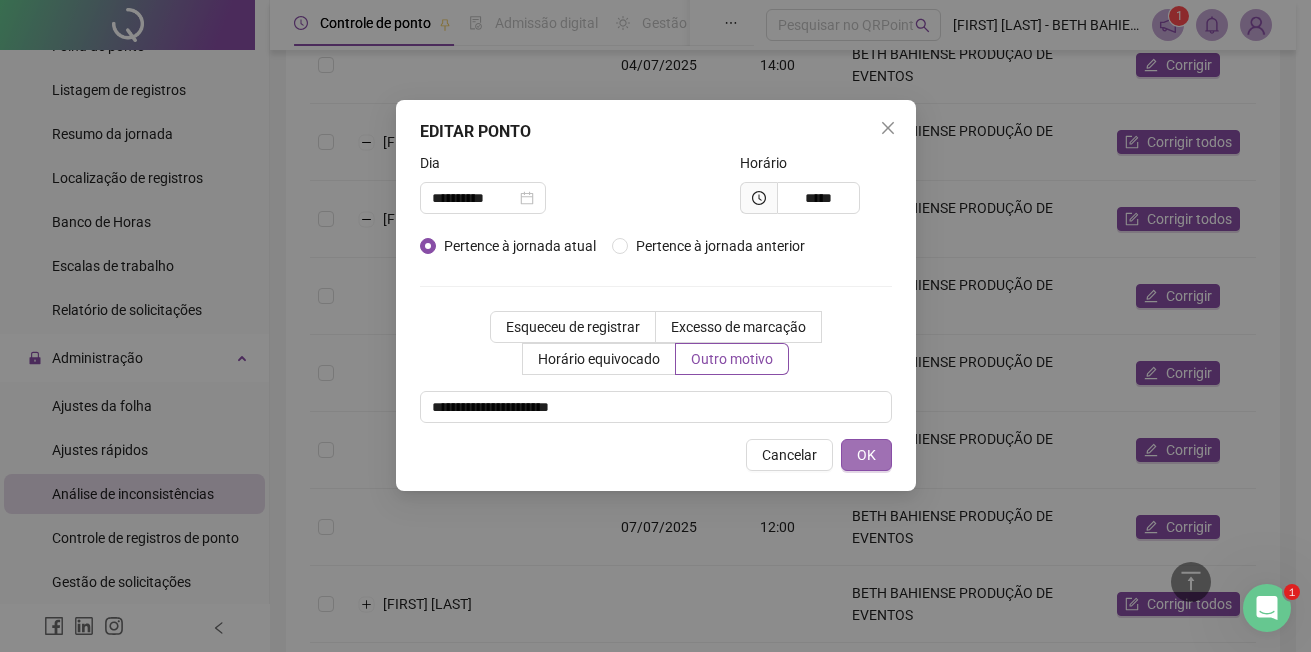 click on "OK" at bounding box center (866, 455) 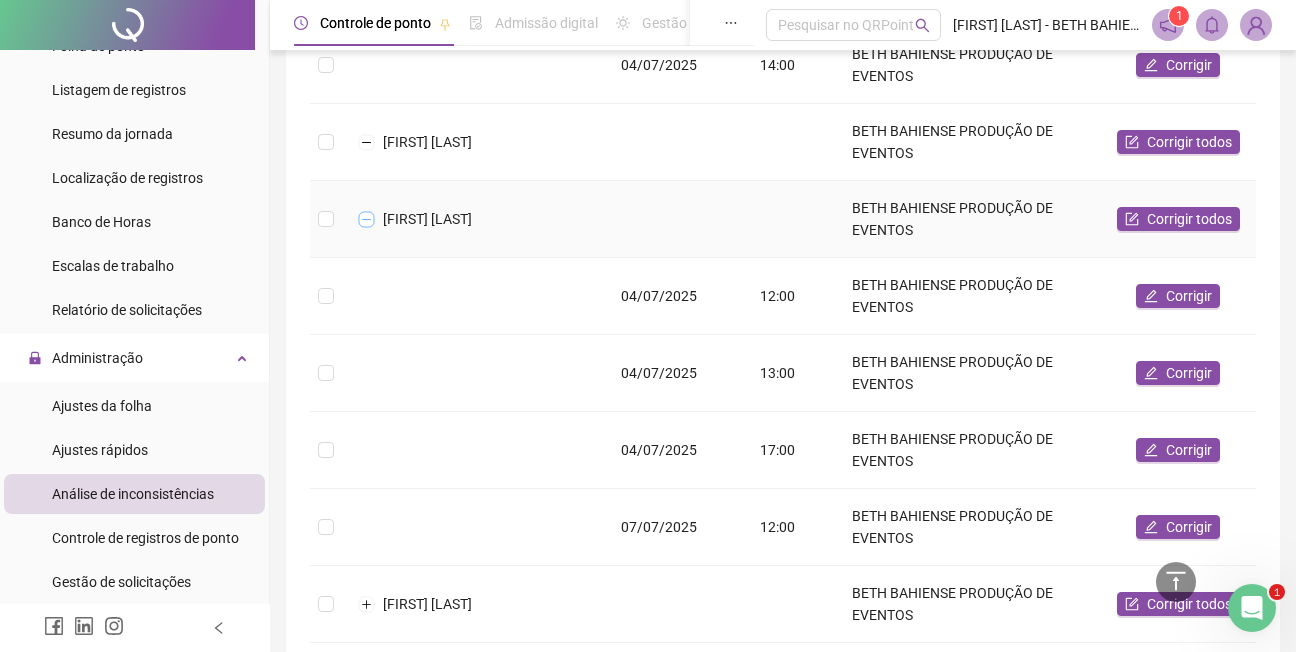 click at bounding box center (367, 219) 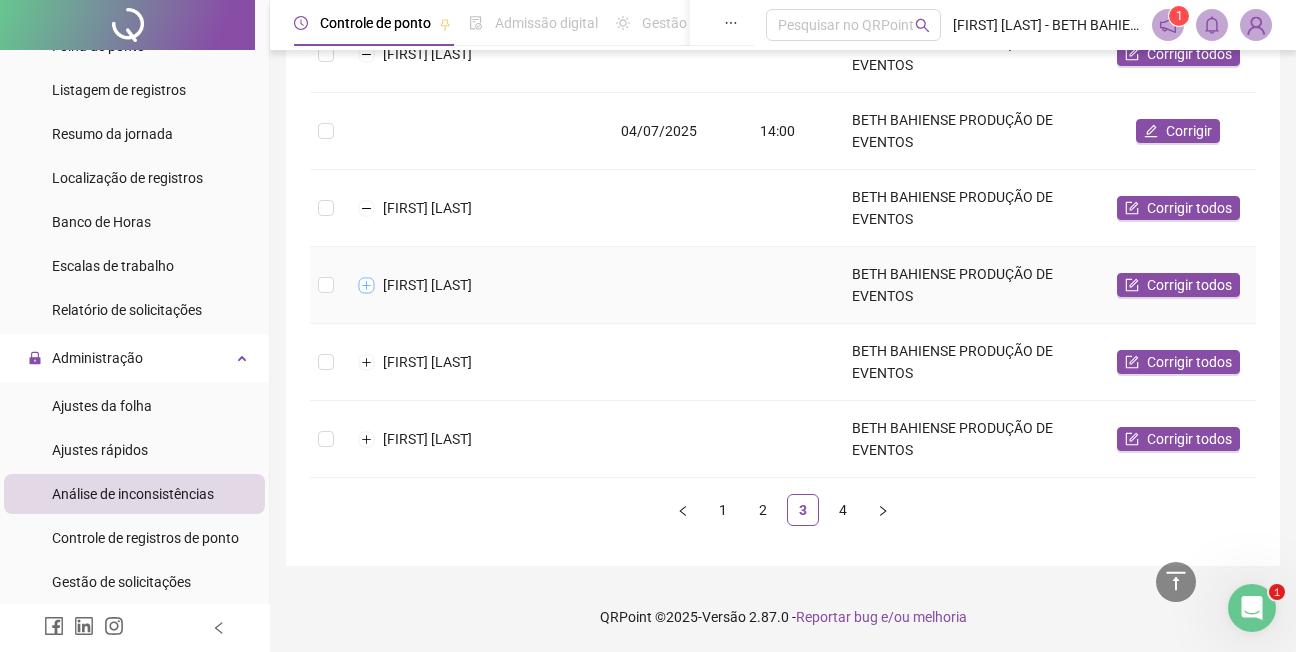 click at bounding box center (367, 285) 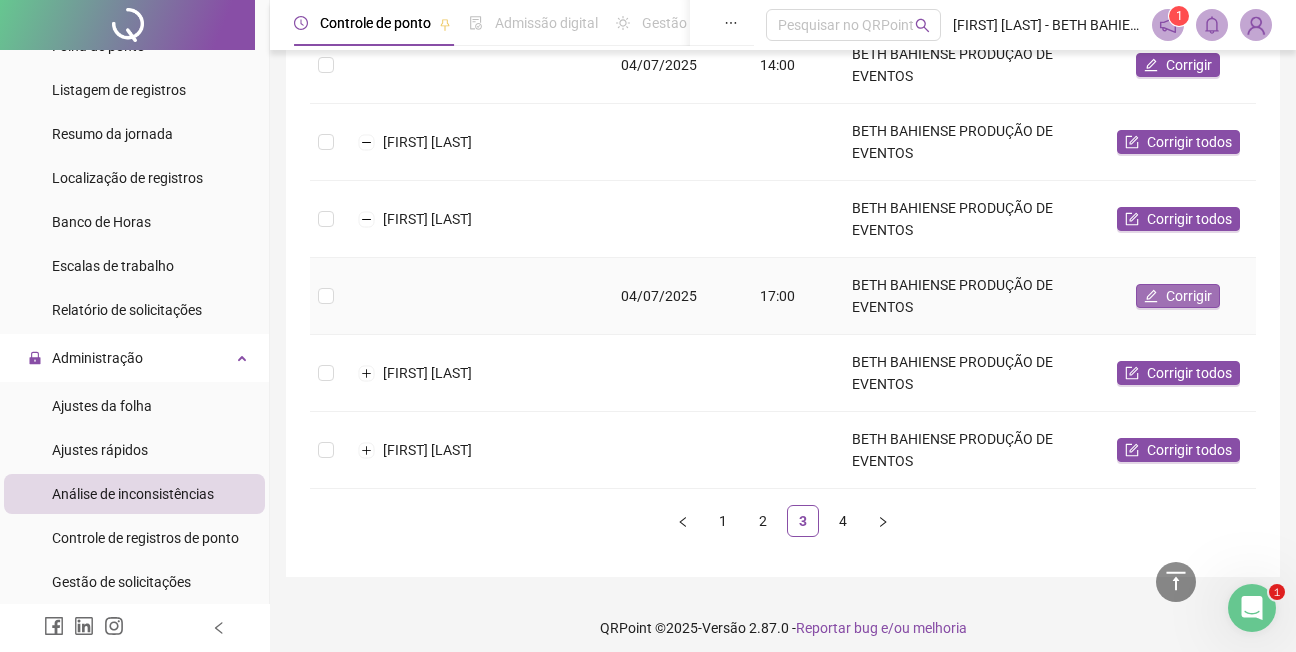 click on "Corrigir" at bounding box center (1189, 296) 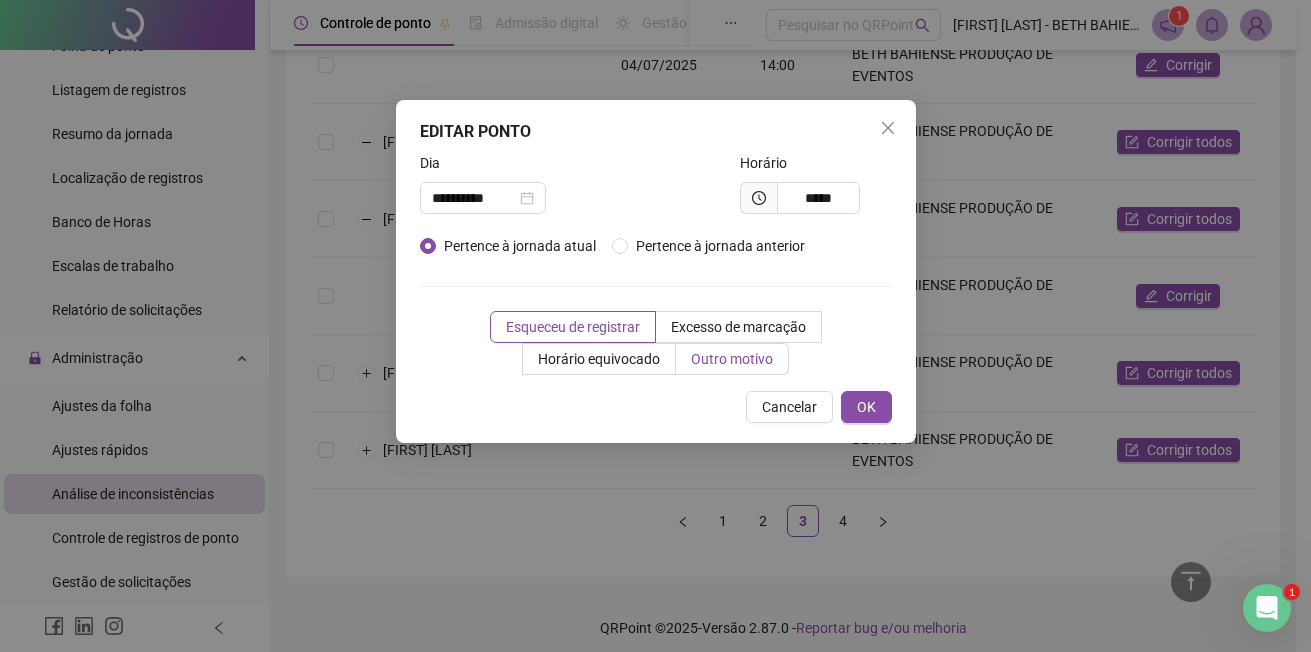 click on "Outro motivo" at bounding box center (732, 359) 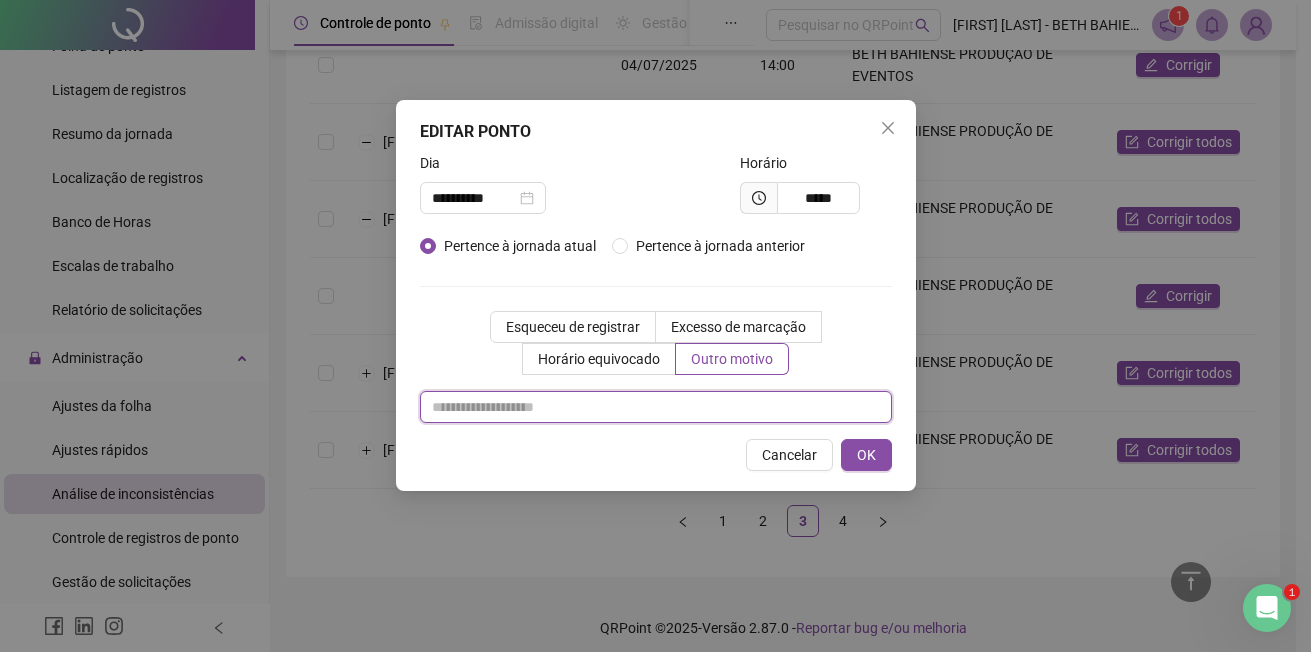 click at bounding box center [656, 407] 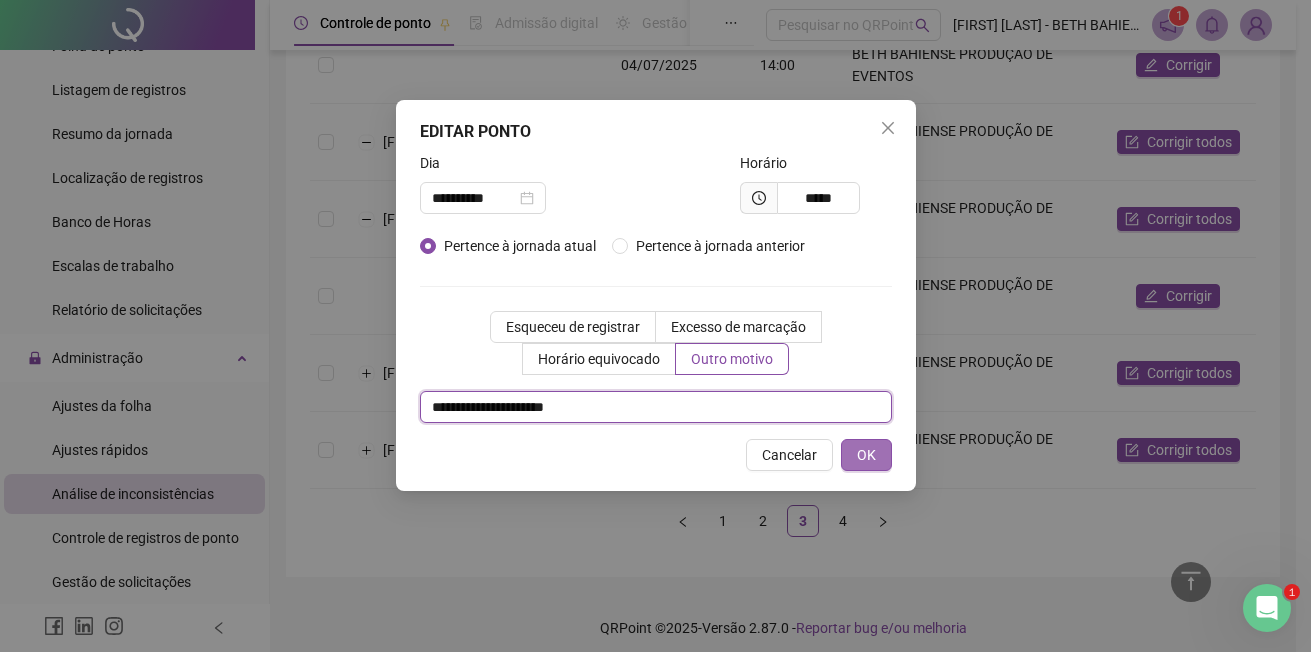 type on "**********" 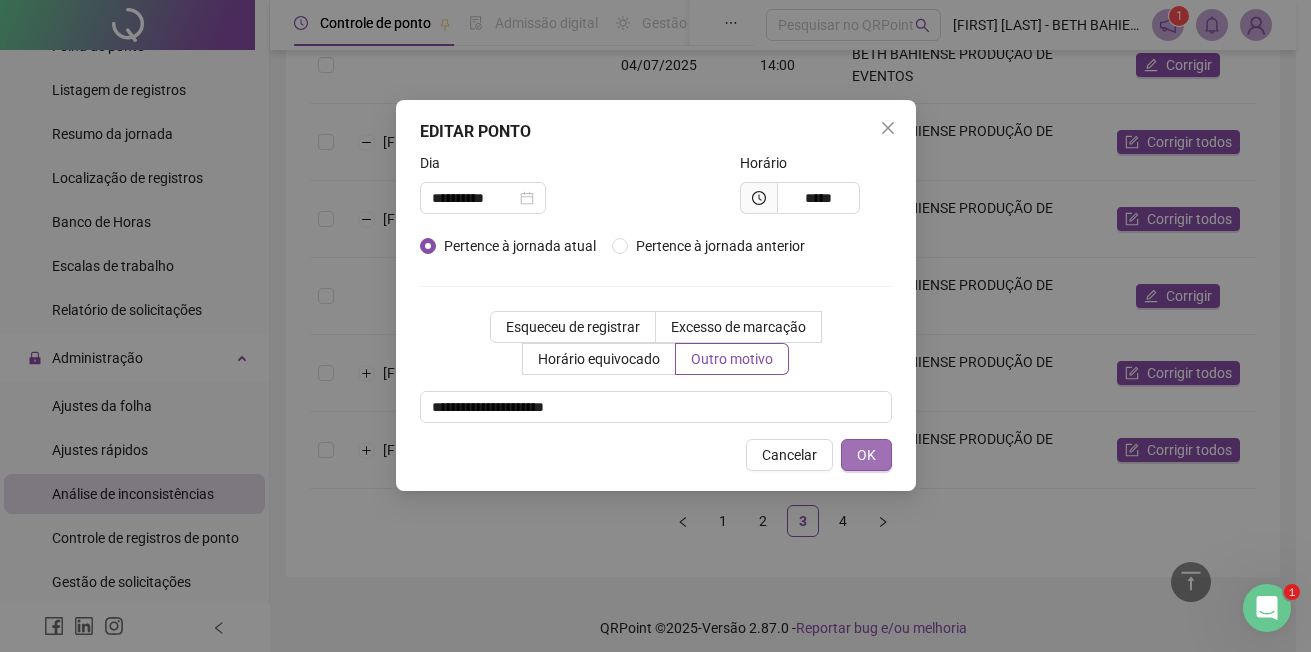 click on "OK" at bounding box center [866, 455] 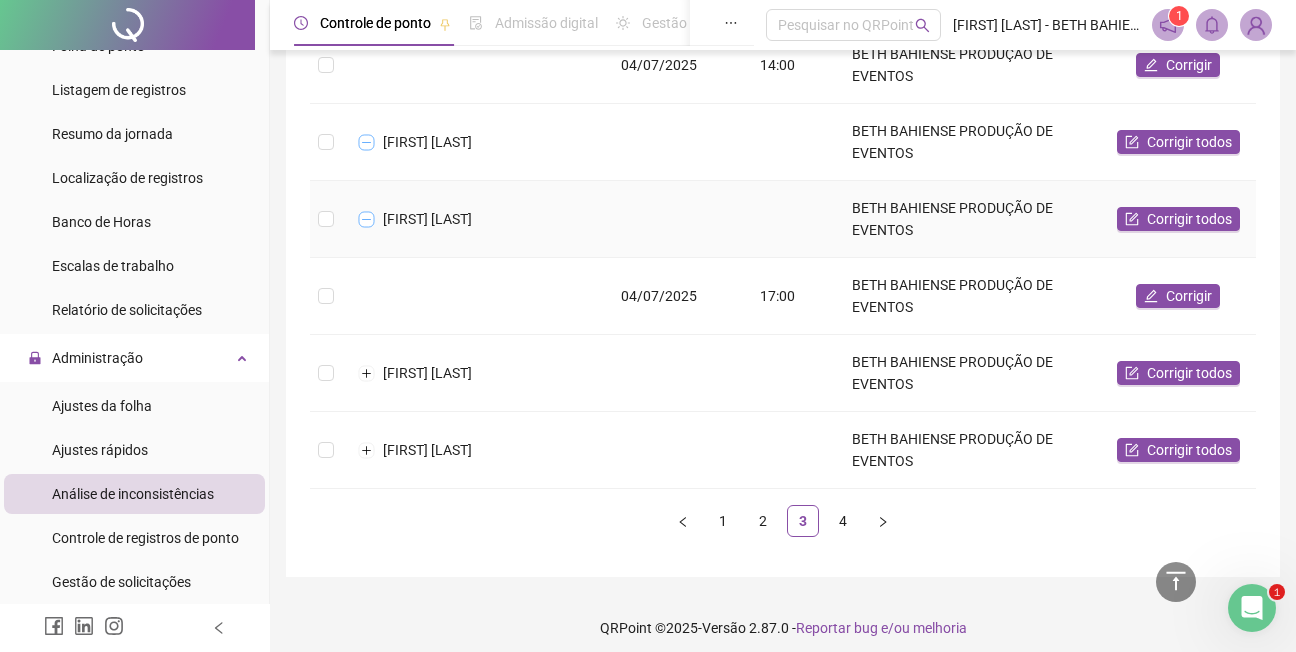 click at bounding box center (367, 219) 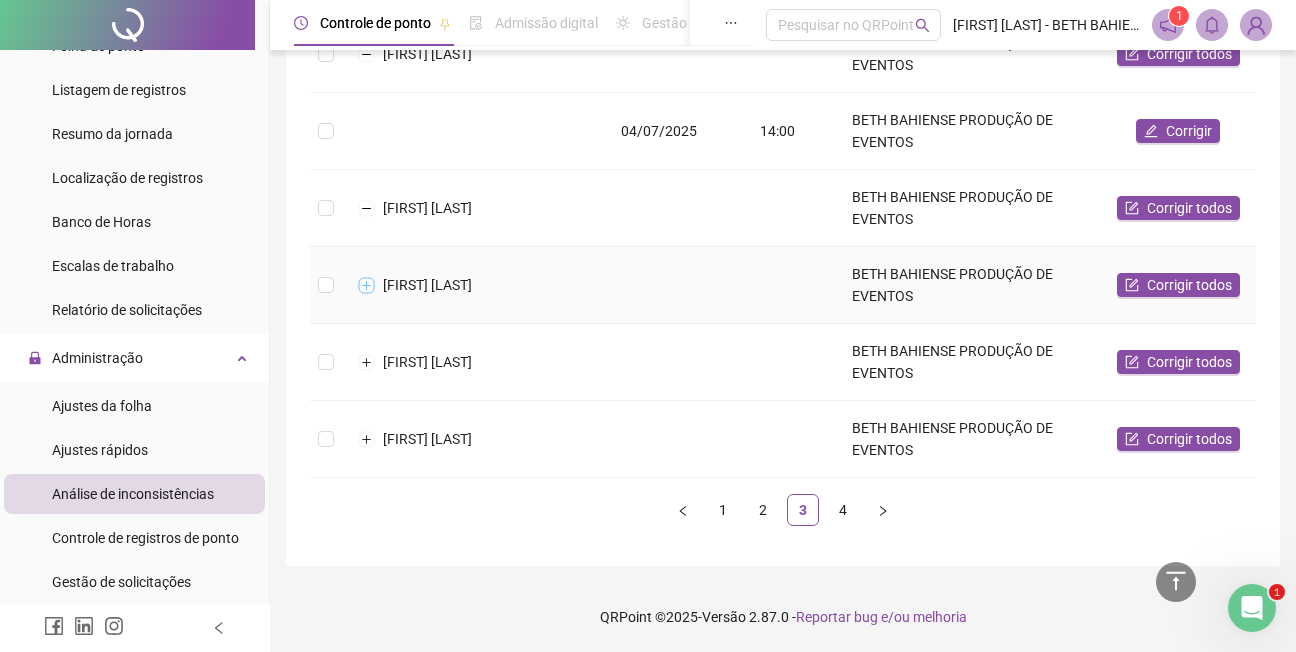 click at bounding box center [367, 285] 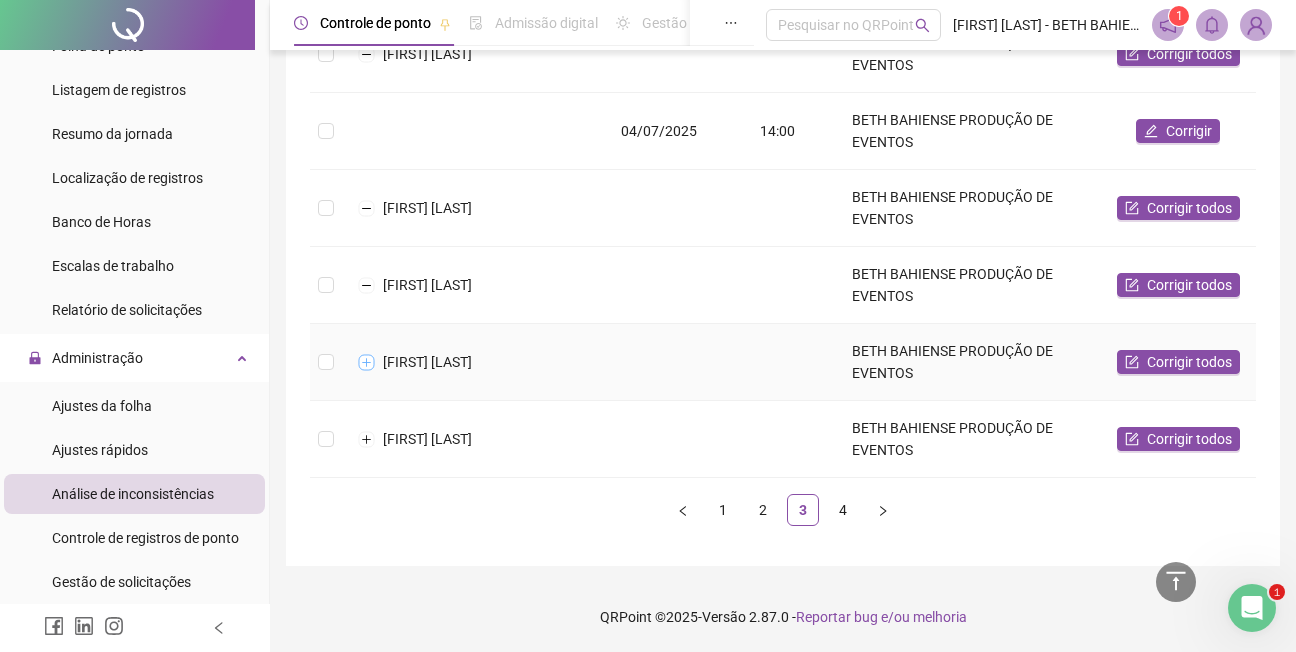 click at bounding box center [367, 362] 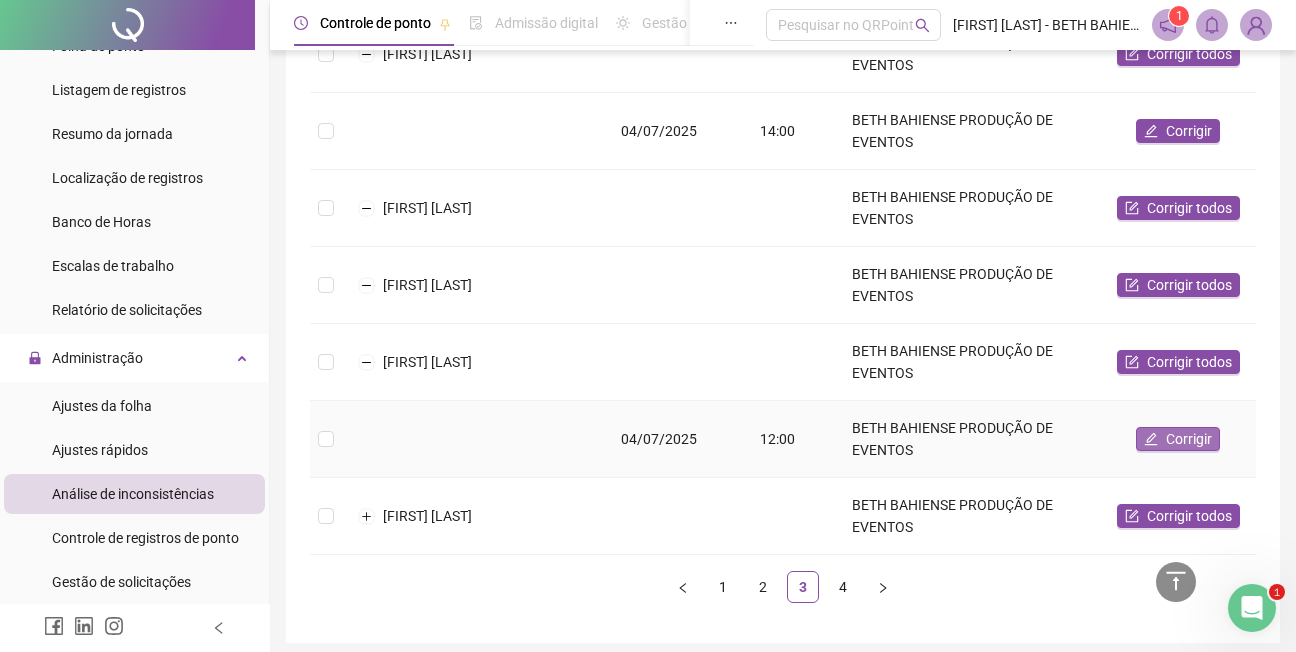 click on "Corrigir" at bounding box center (1189, 439) 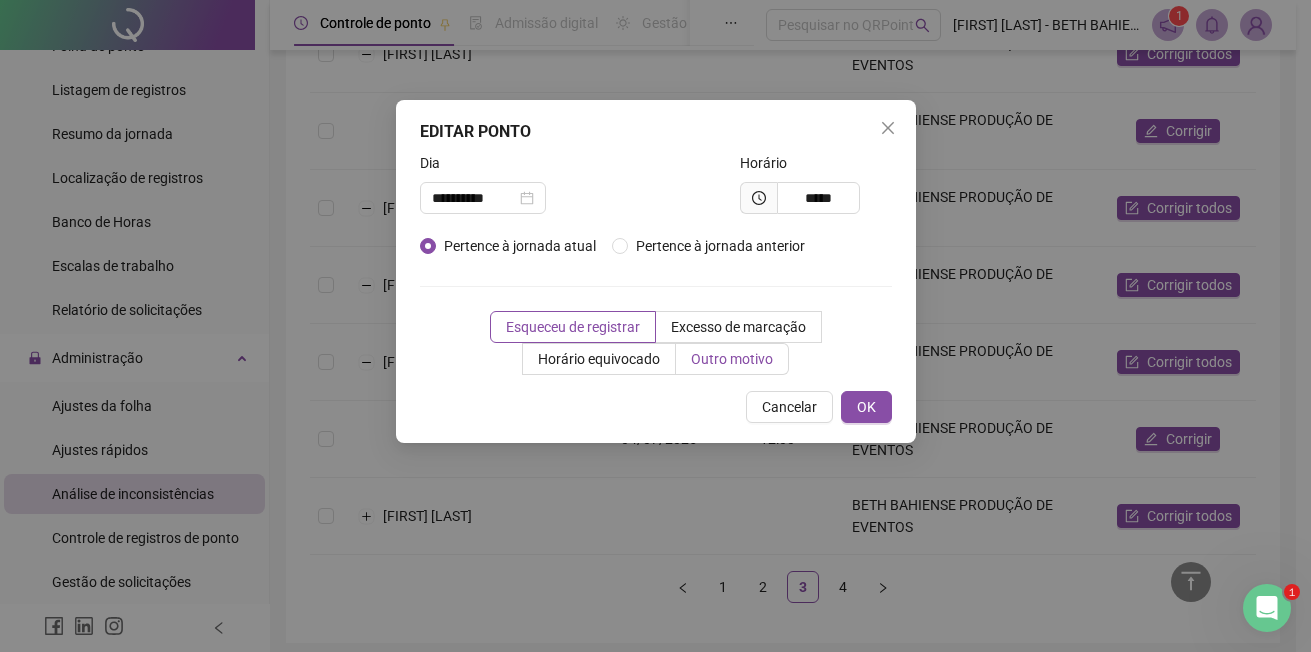 click on "Outro motivo" at bounding box center [732, 359] 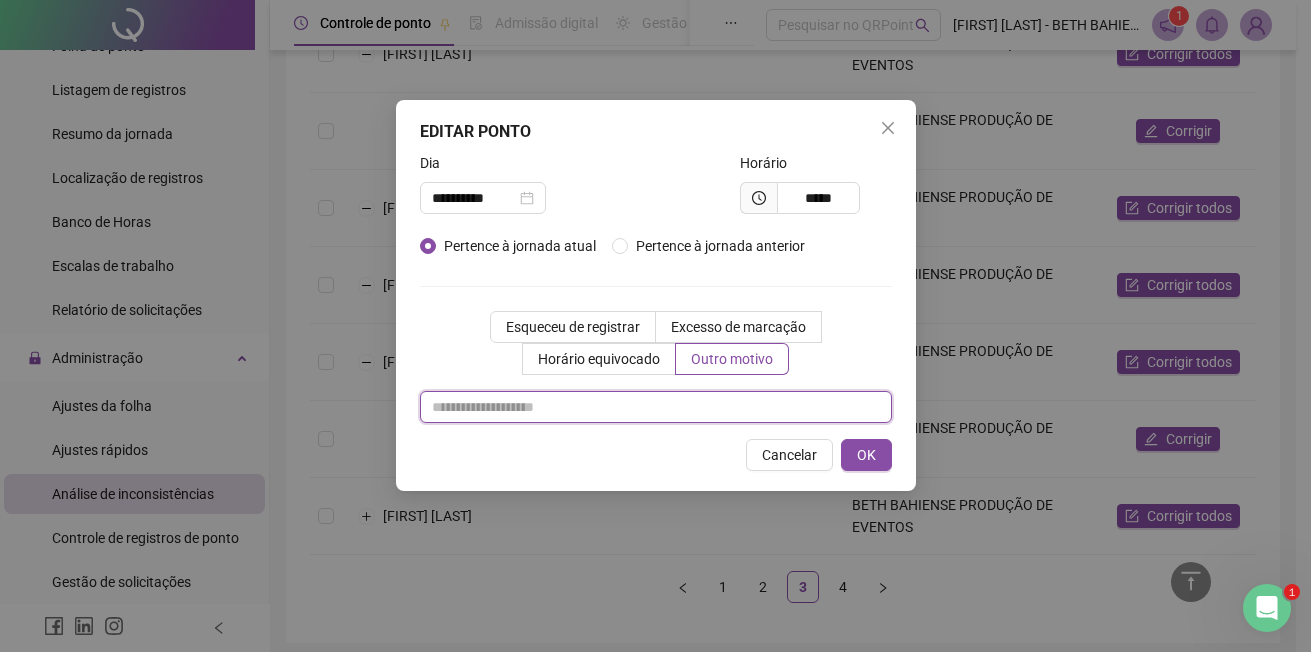 click at bounding box center (656, 407) 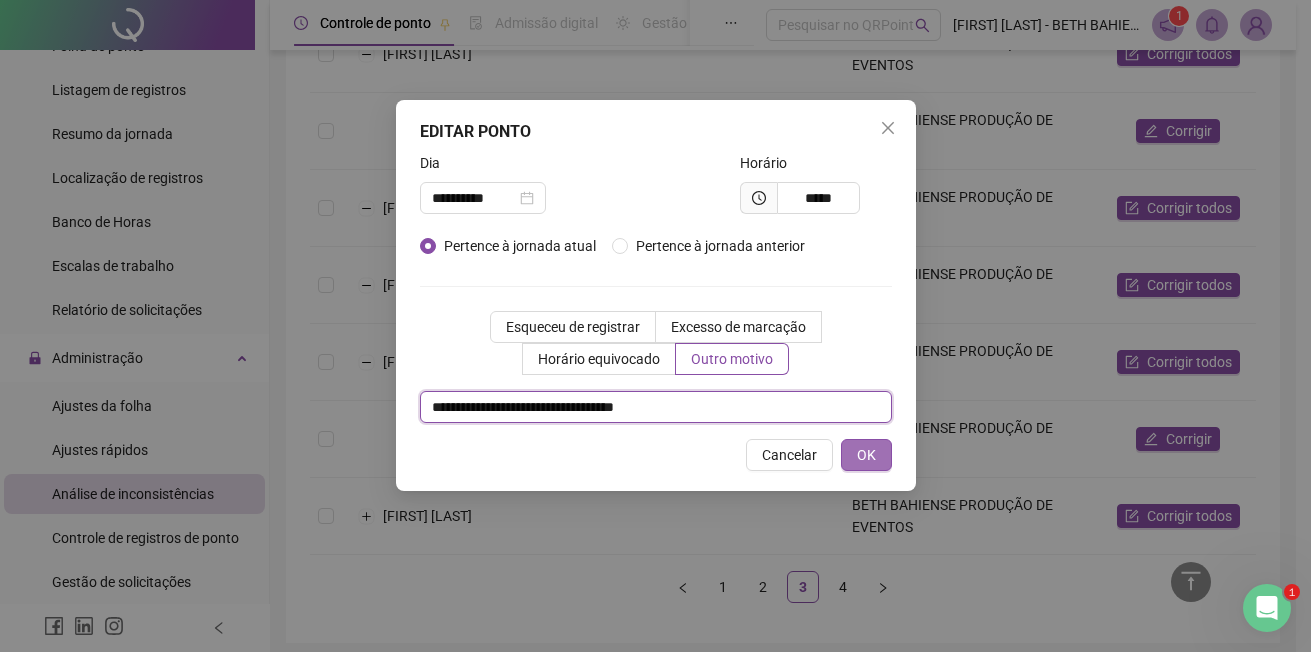 type on "**********" 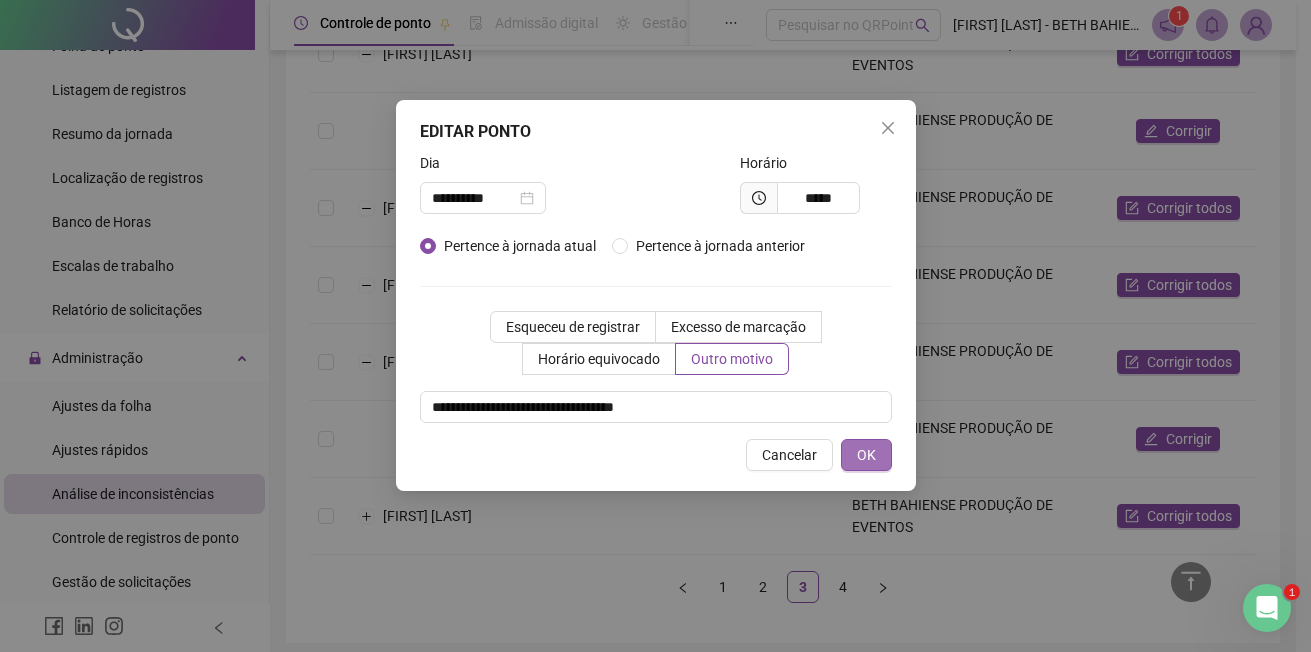 click on "OK" at bounding box center [866, 455] 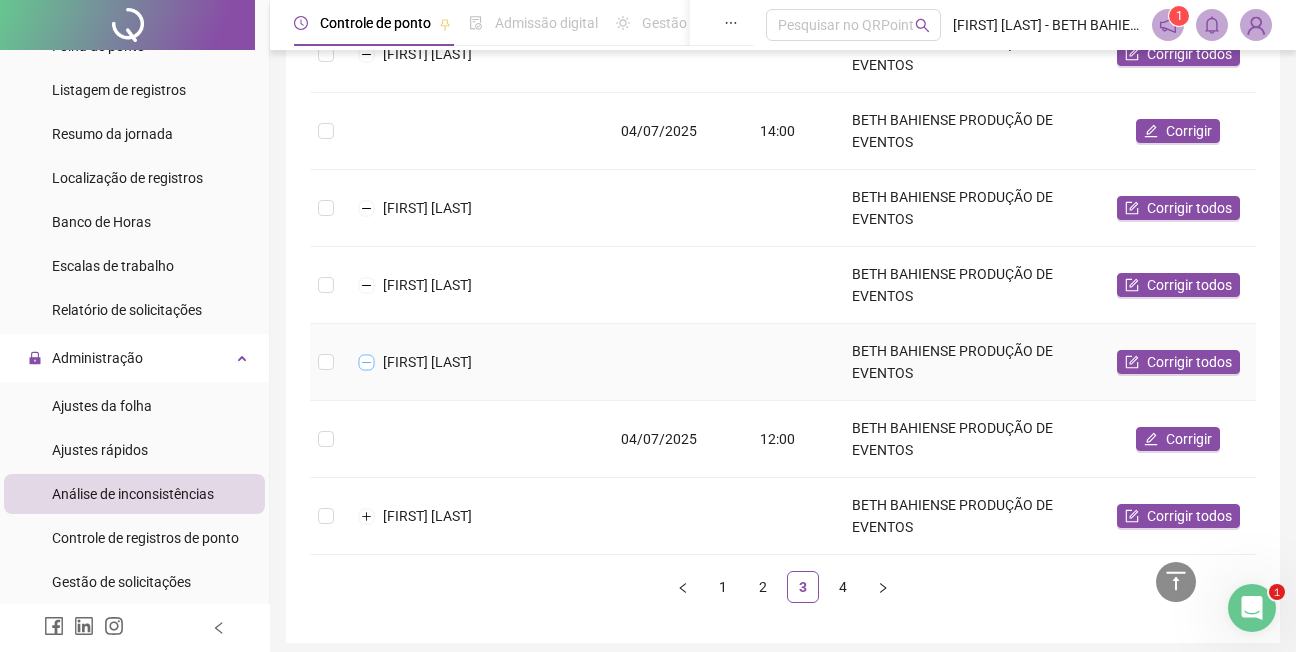 click at bounding box center (367, 362) 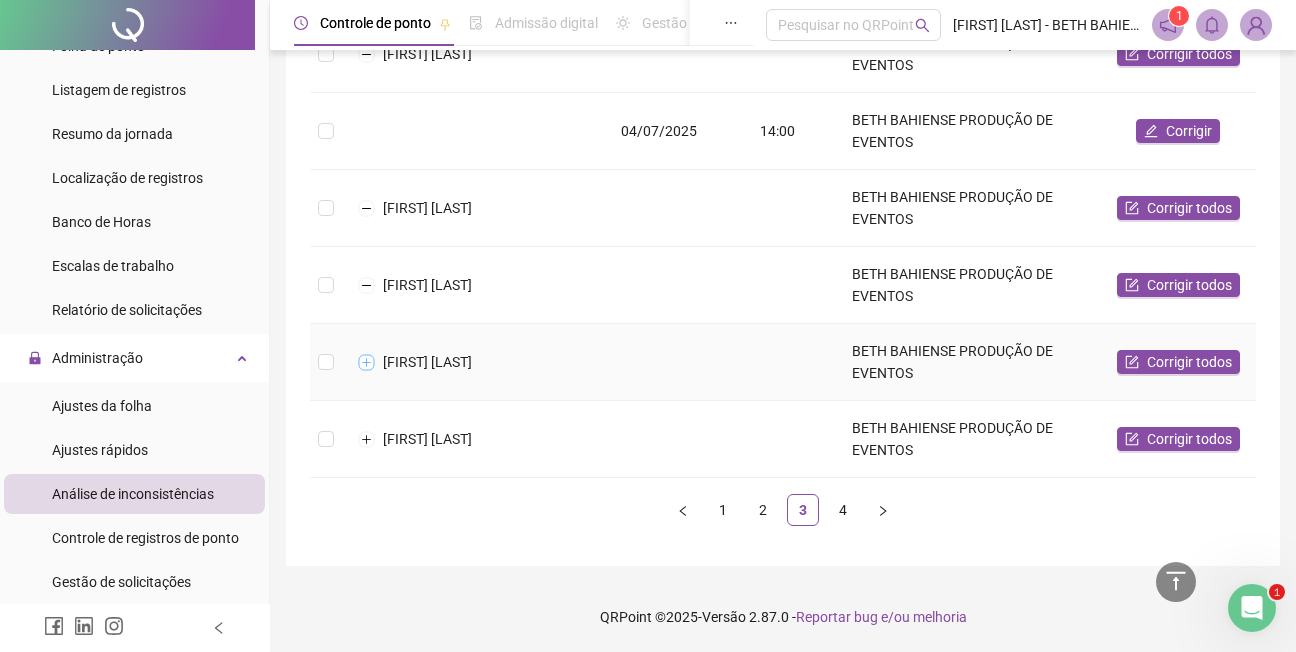 click at bounding box center (367, 362) 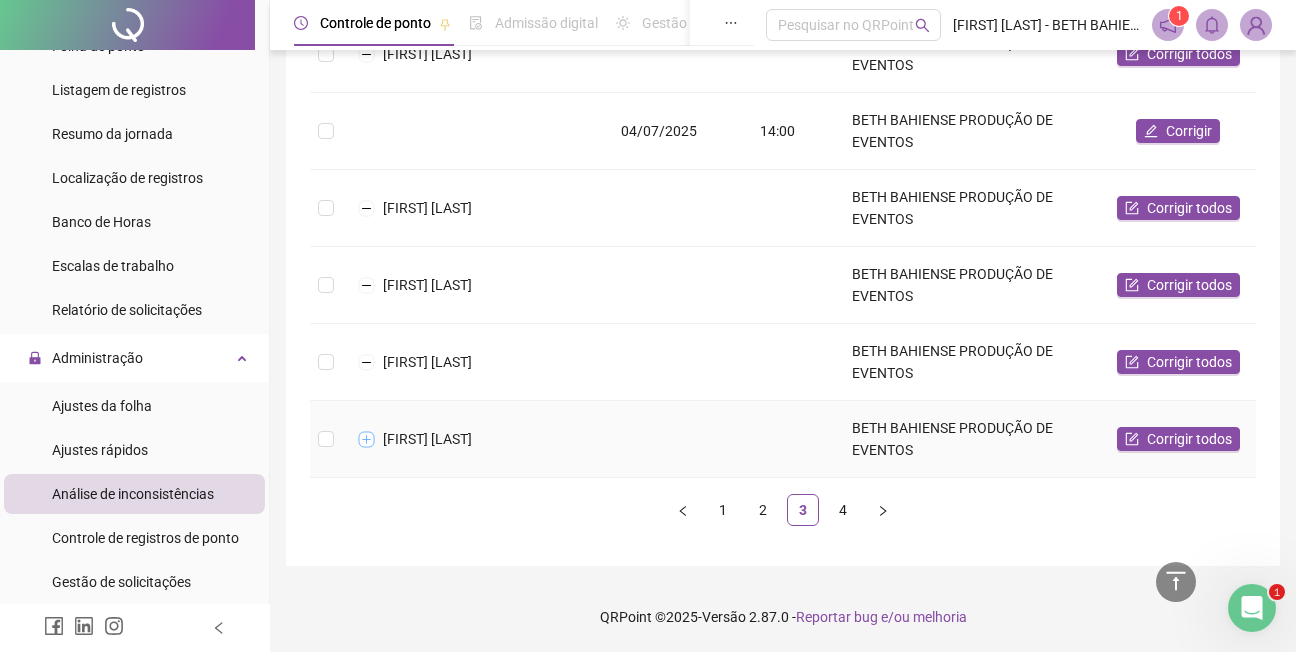 click at bounding box center (367, 439) 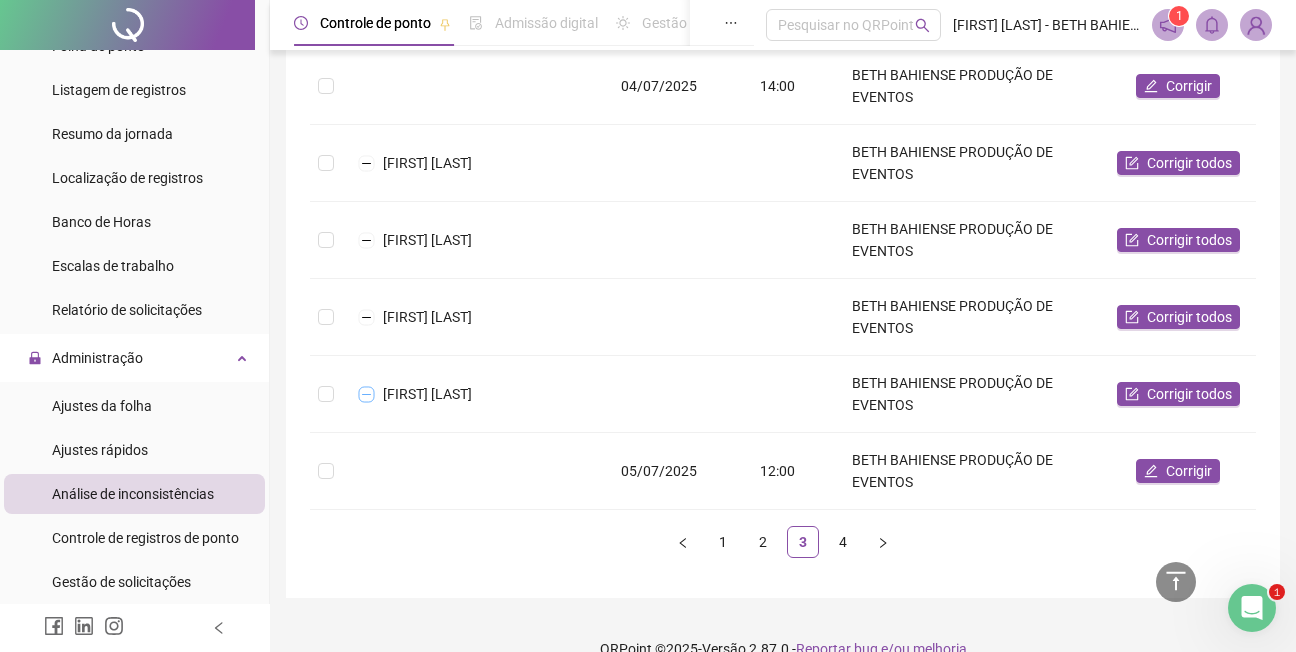 scroll, scrollTop: 411, scrollLeft: 0, axis: vertical 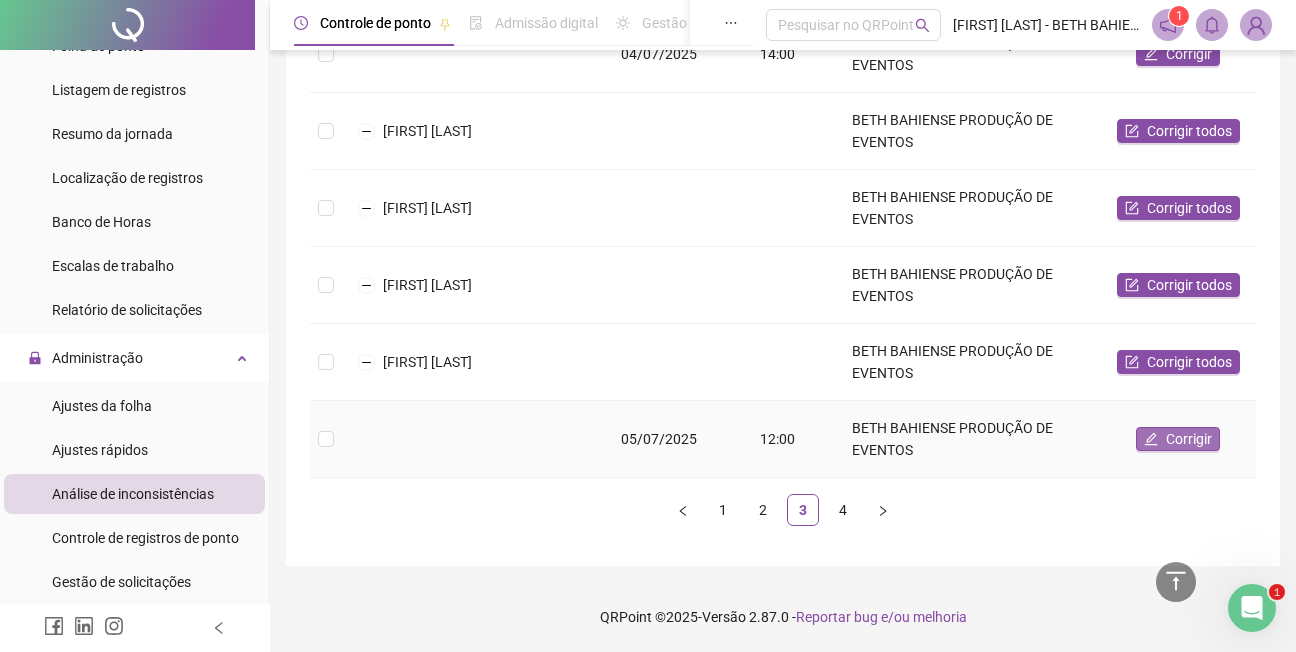 click on "Corrigir" at bounding box center [1189, 439] 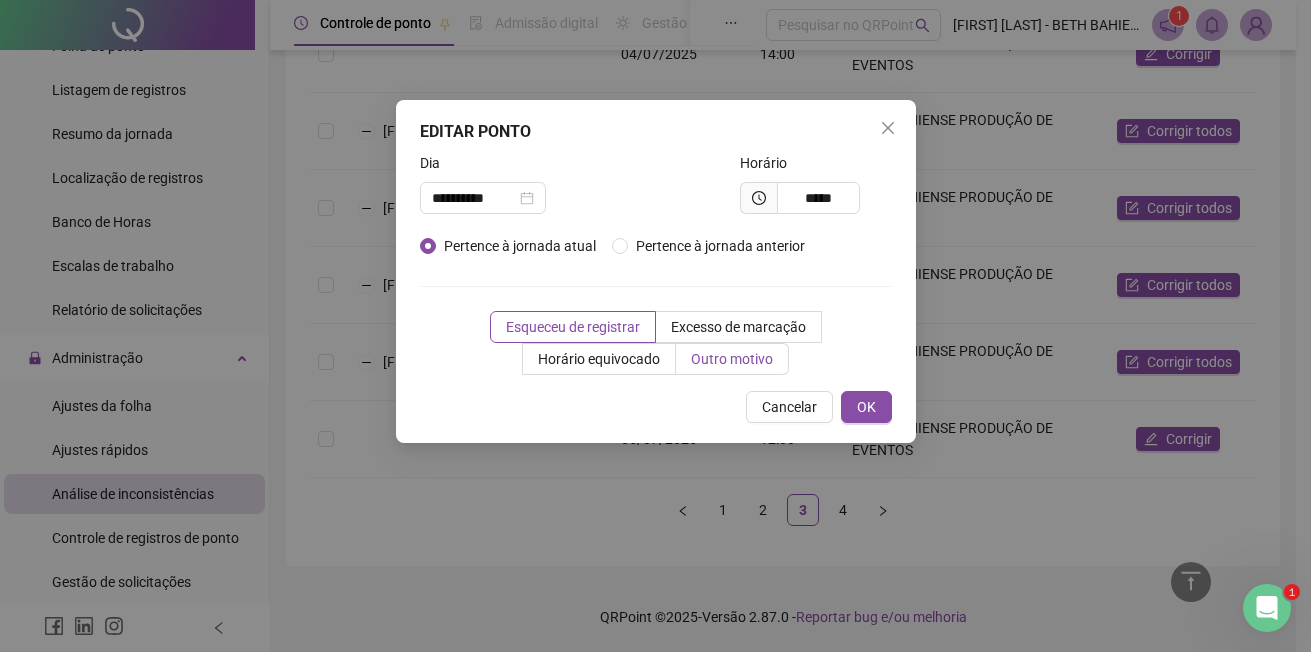 click on "Outro motivo" at bounding box center (732, 359) 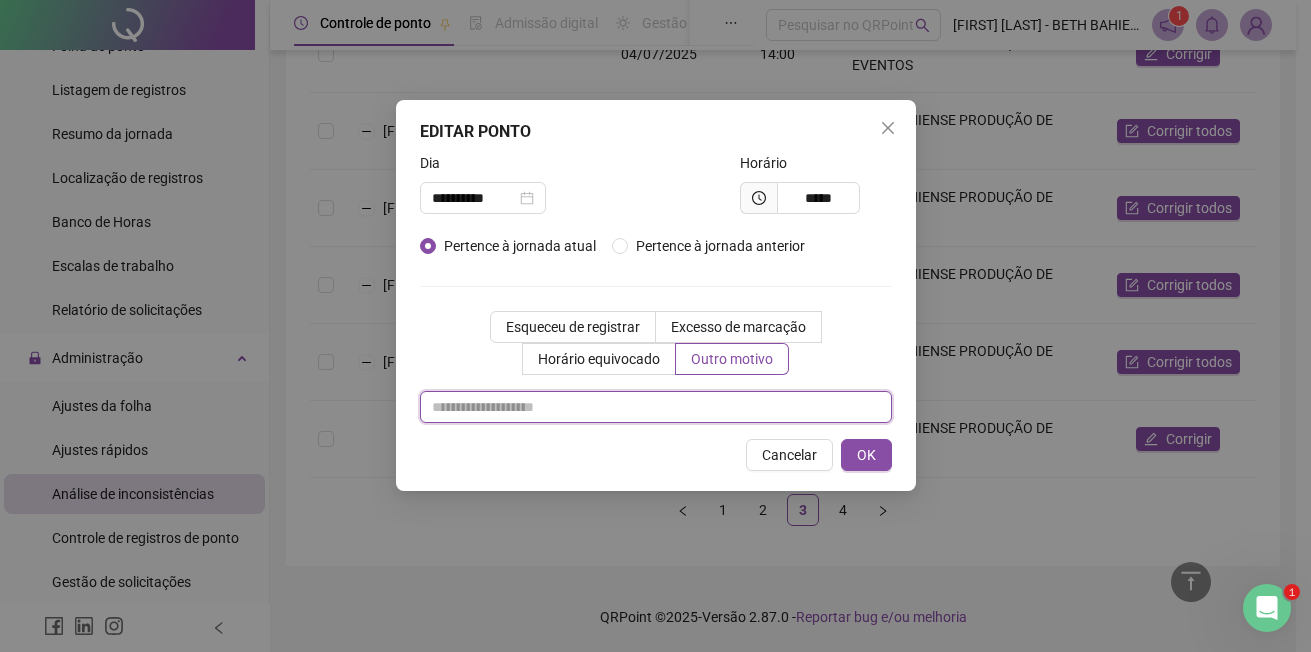 drag, startPoint x: 488, startPoint y: 414, endPoint x: 489, endPoint y: 402, distance: 12.0415945 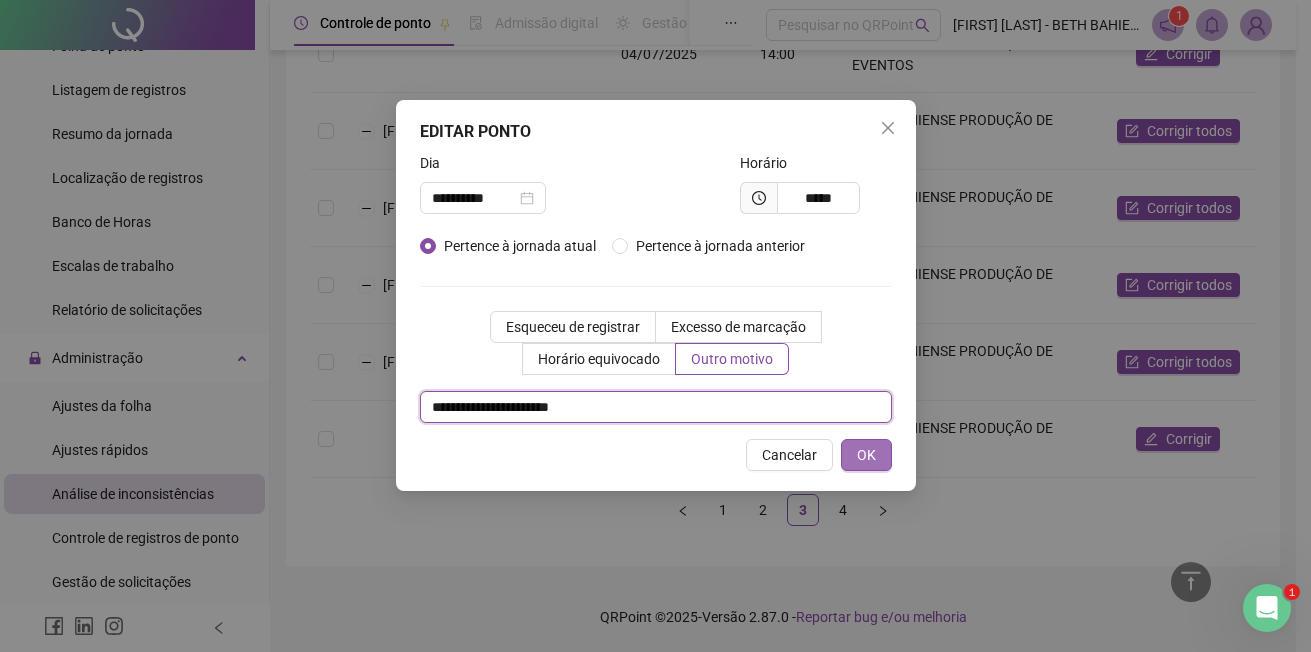 type on "**********" 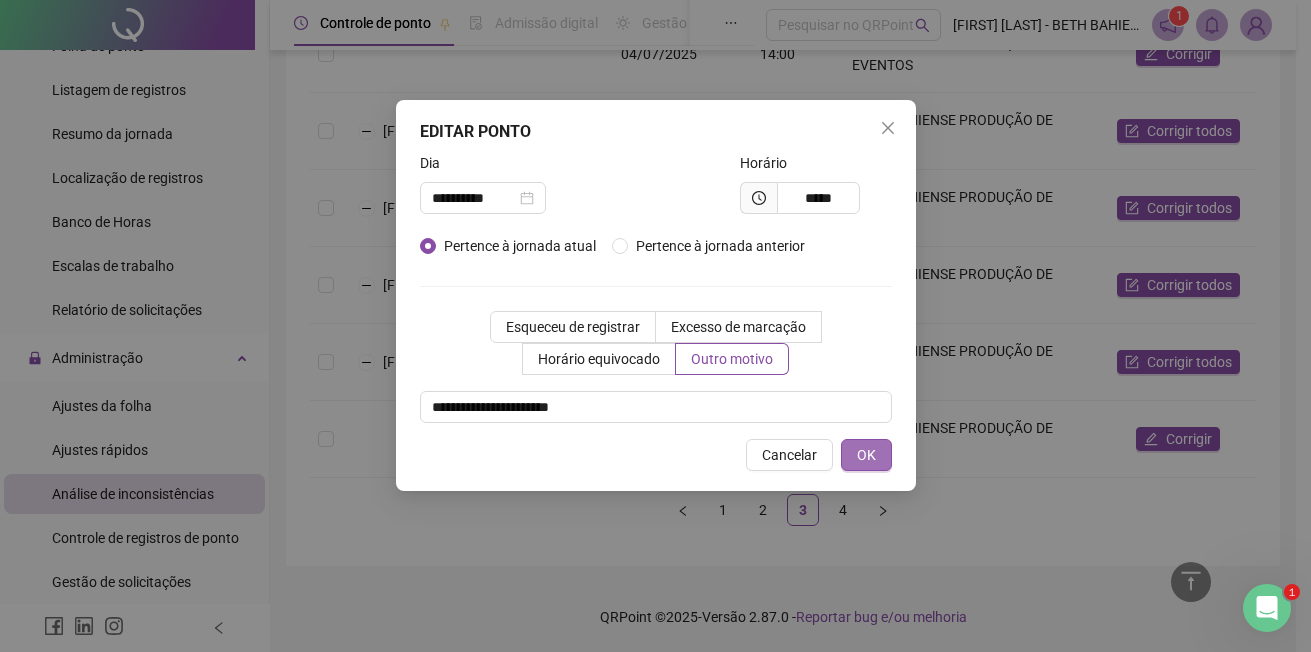 click on "OK" at bounding box center [866, 455] 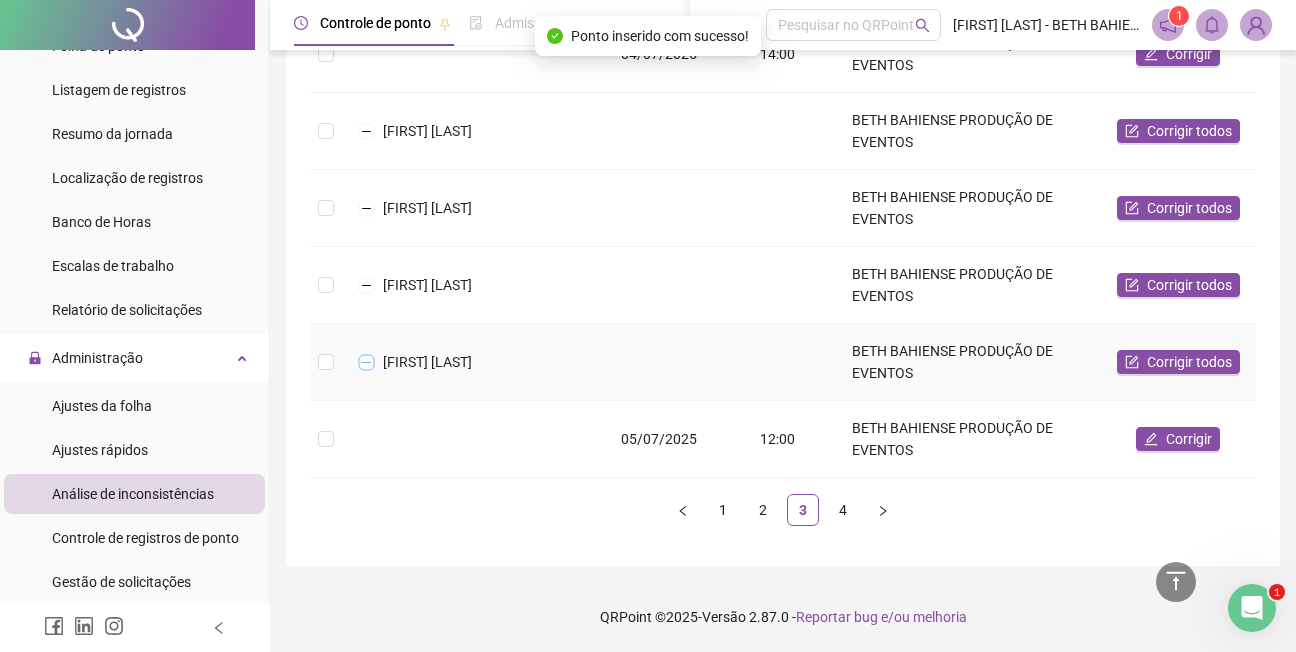 click at bounding box center [367, 362] 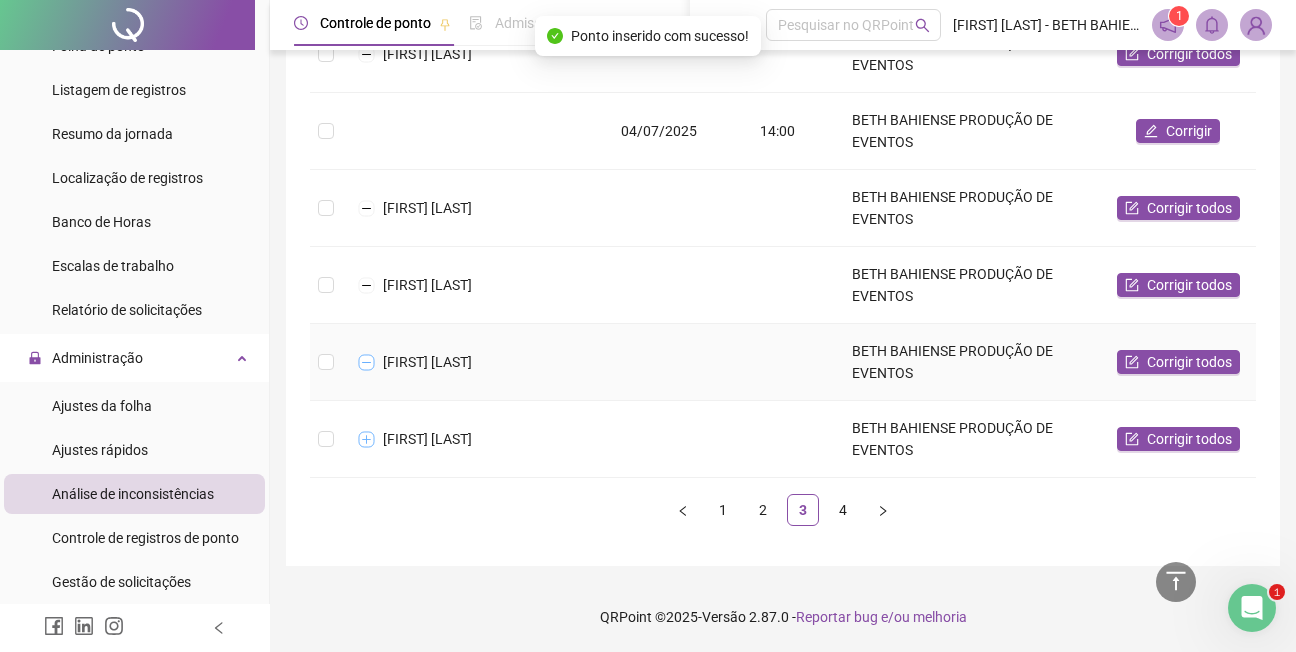 click at bounding box center [367, 362] 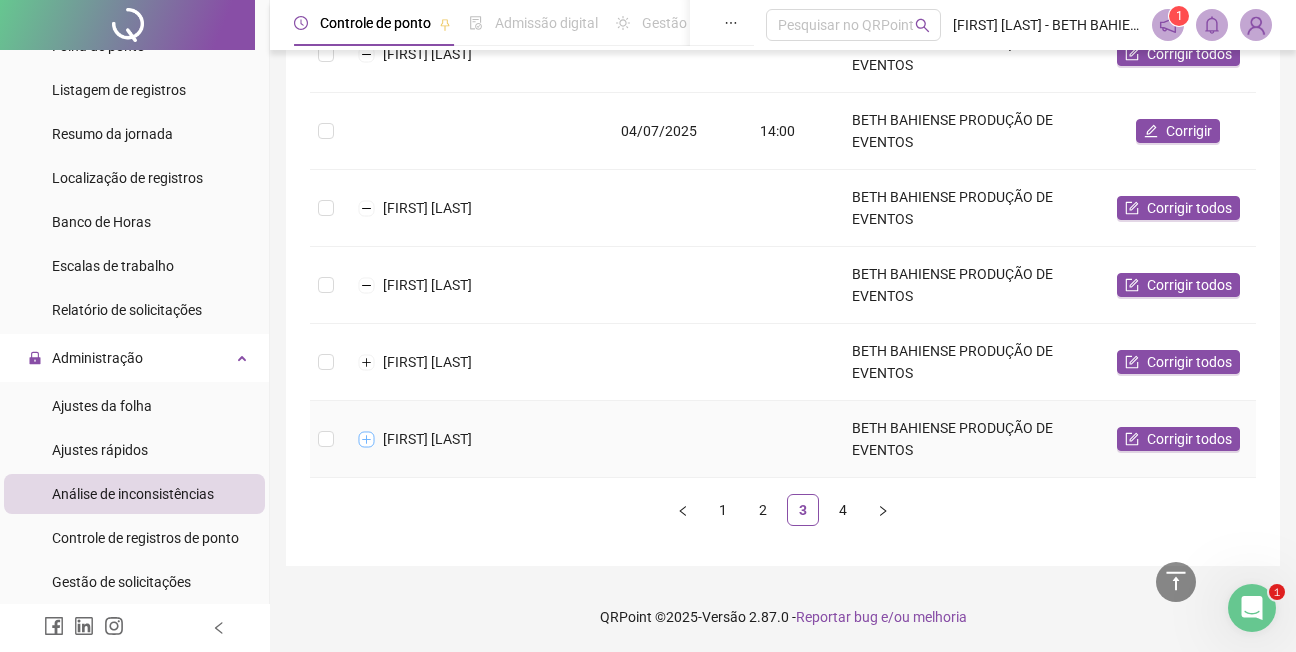 click at bounding box center [367, 439] 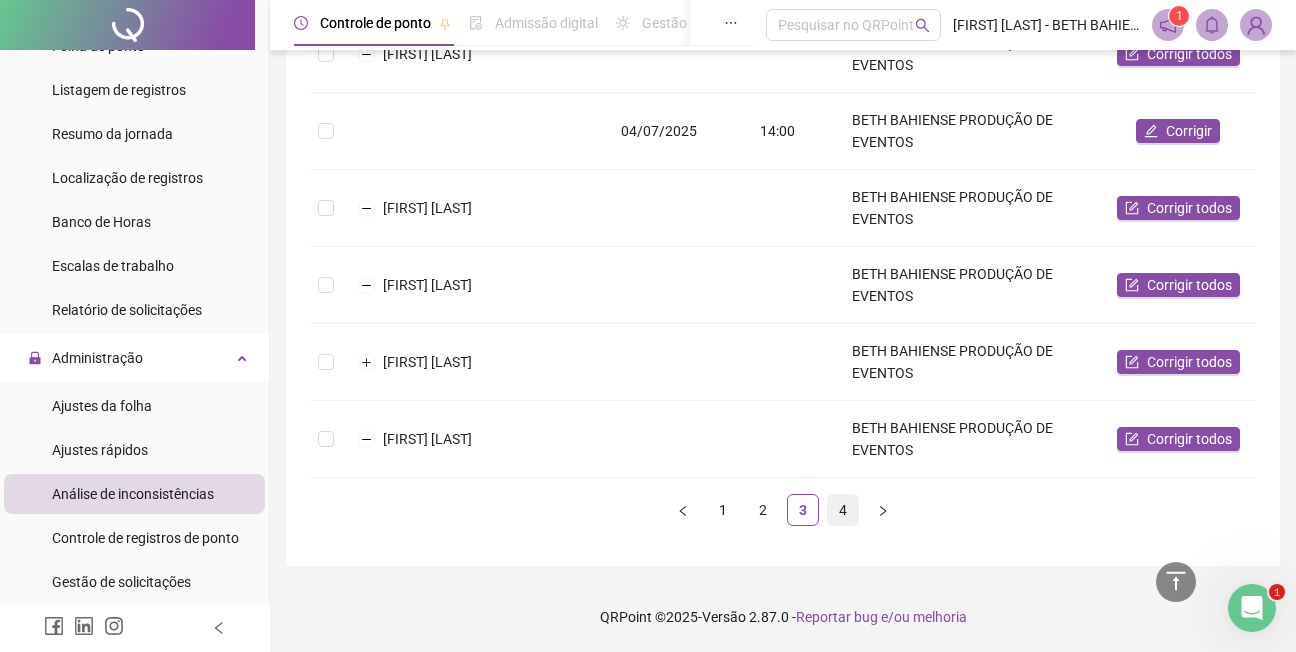 click on "4" at bounding box center (843, 510) 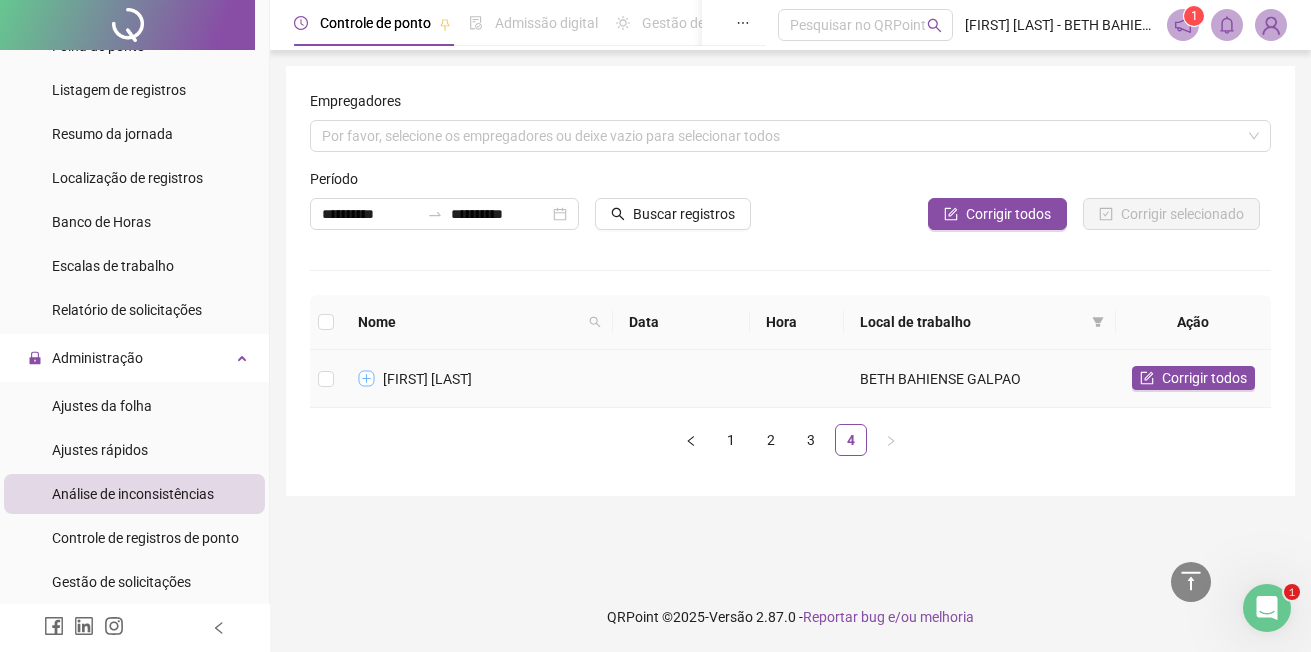 click at bounding box center [367, 379] 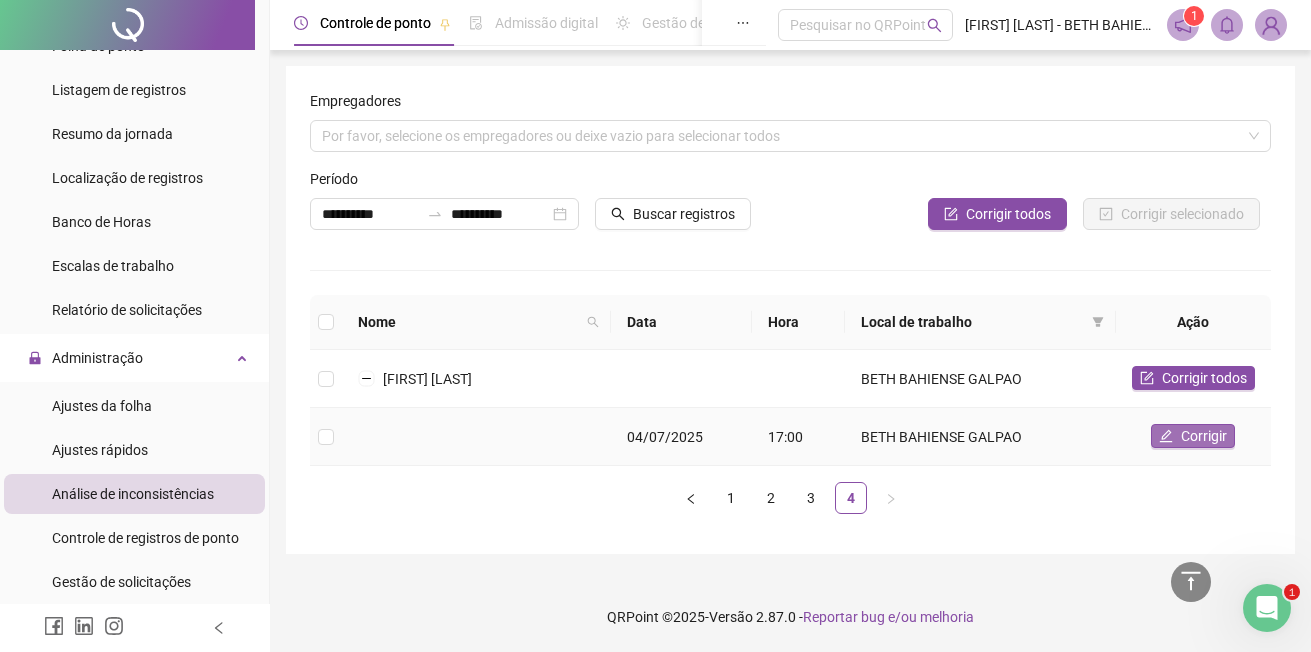 click on "Corrigir" at bounding box center (1204, 436) 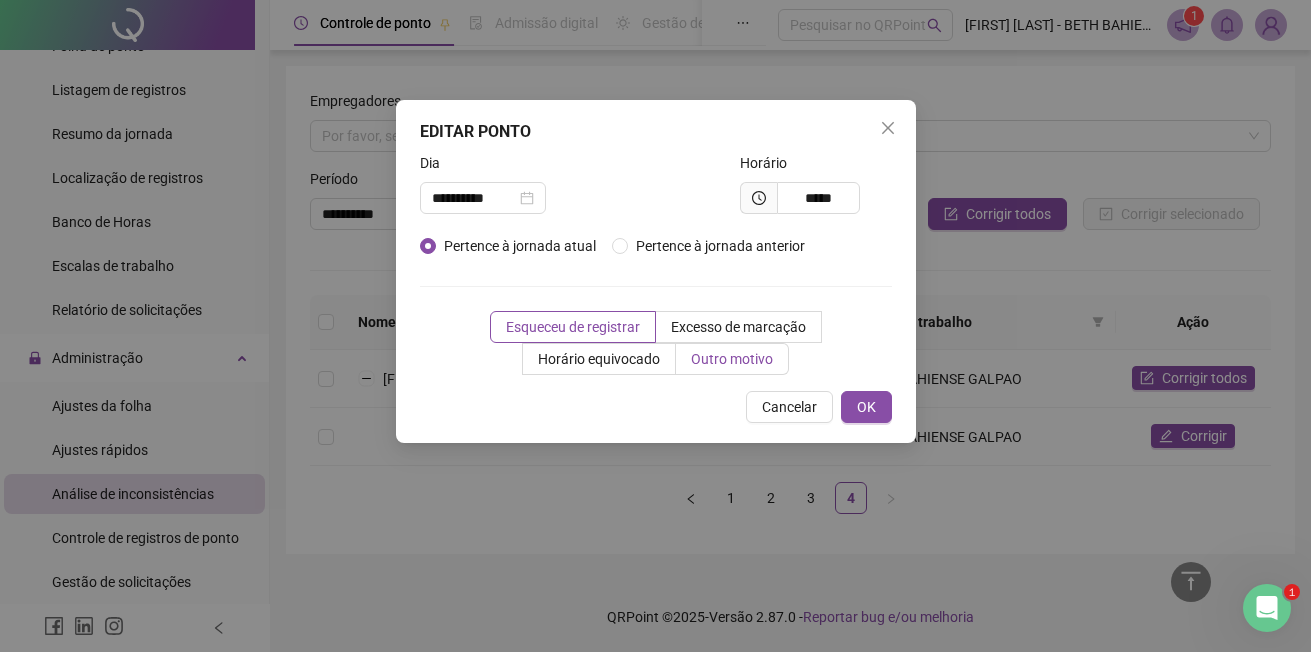 click on "Outro motivo" at bounding box center [732, 359] 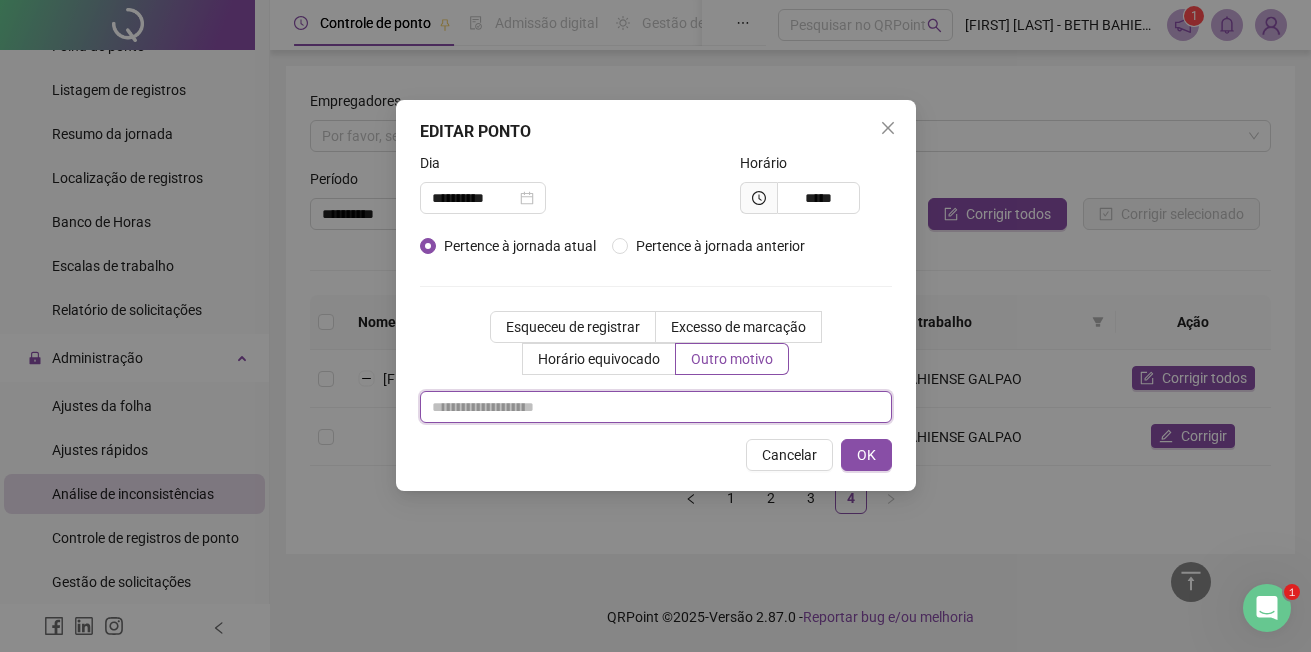 click at bounding box center [656, 407] 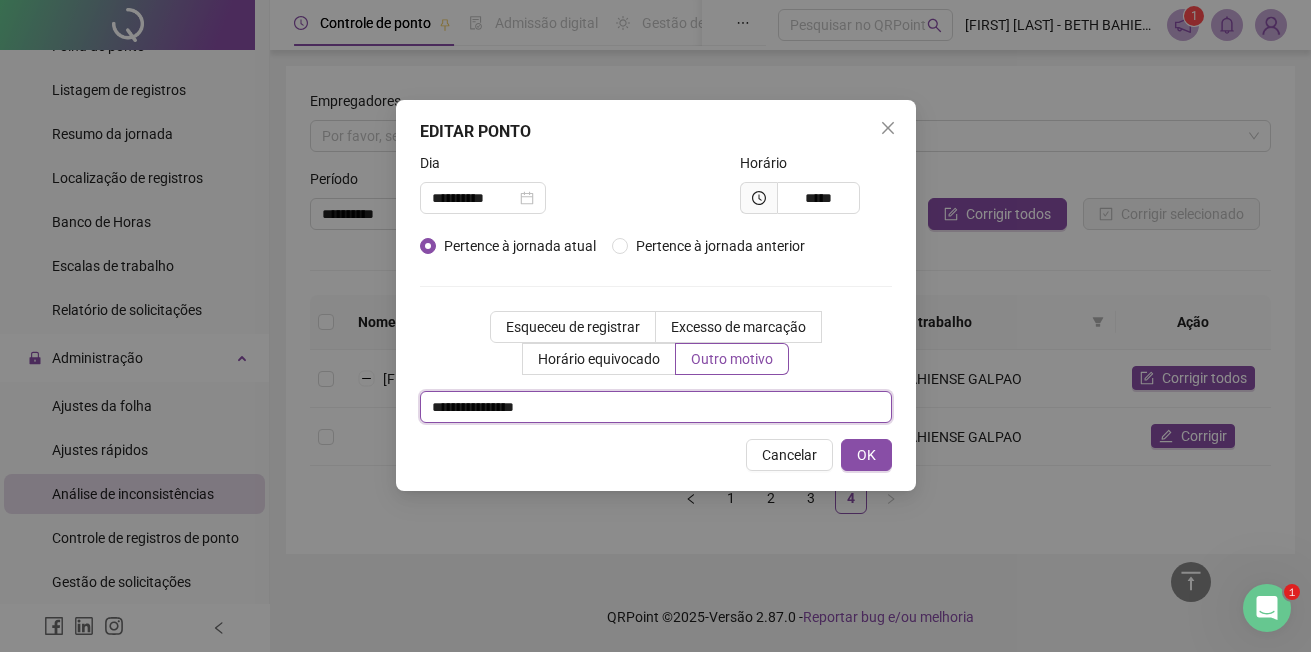 type on "**********" 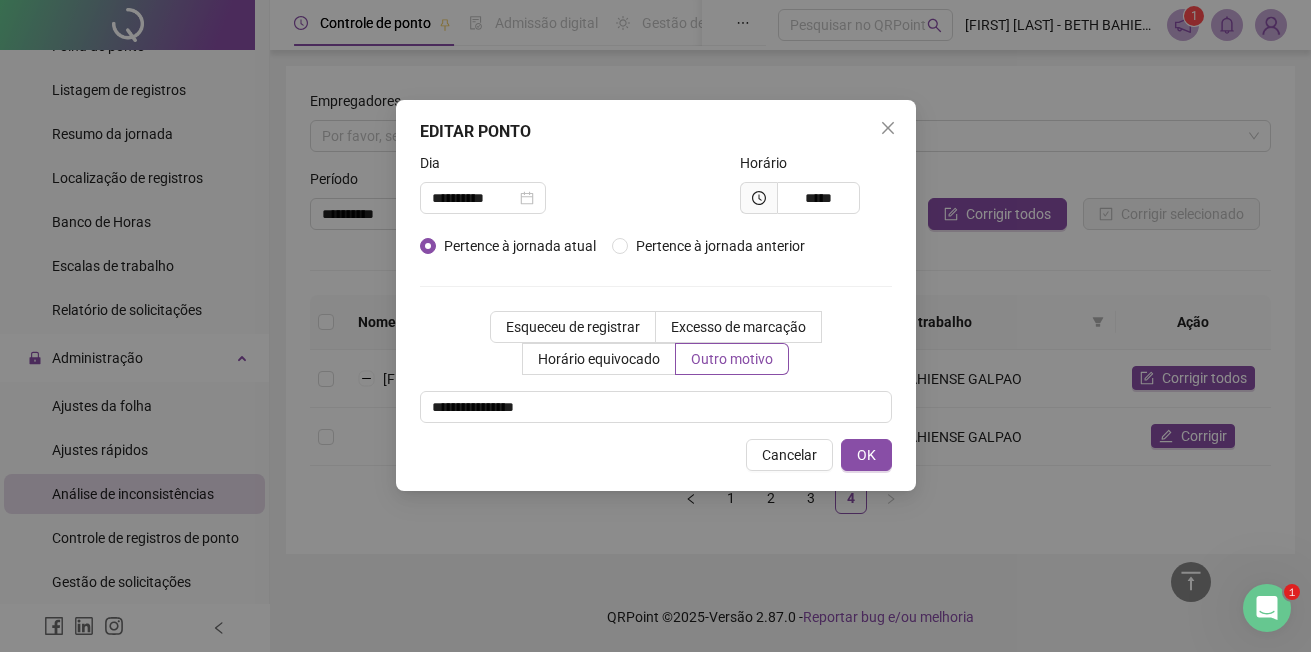 click on "Cancelar" at bounding box center [789, 455] 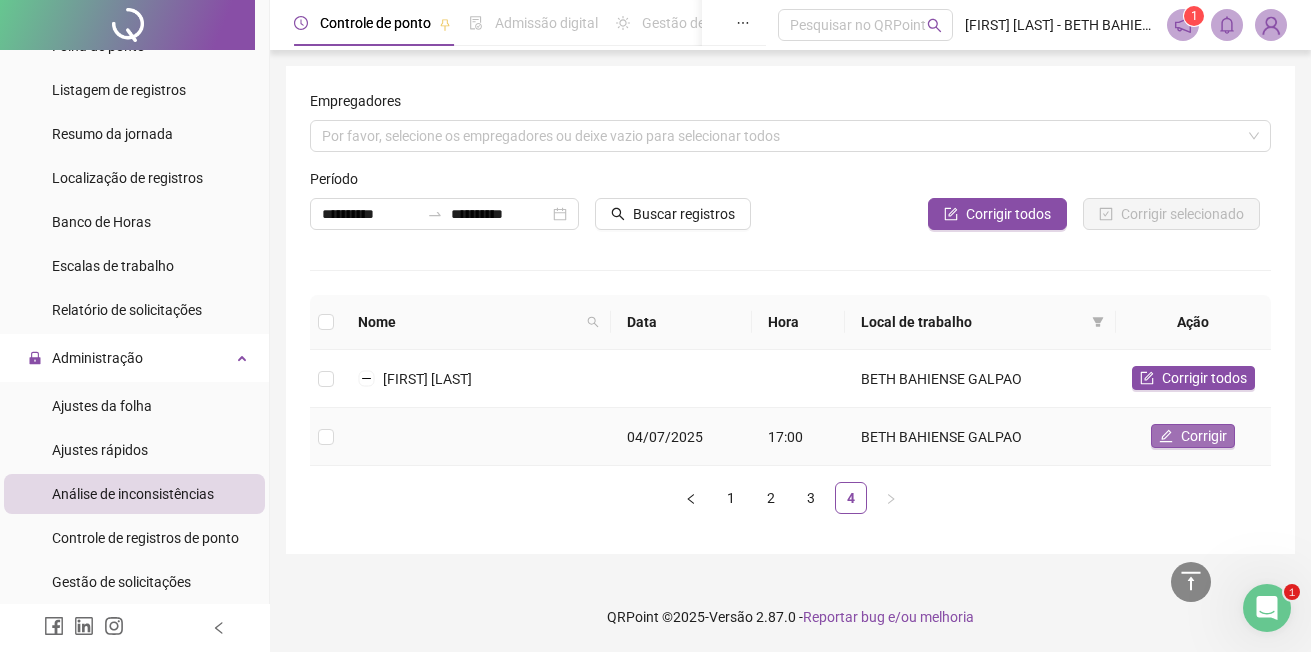 click on "Corrigir" at bounding box center (1204, 436) 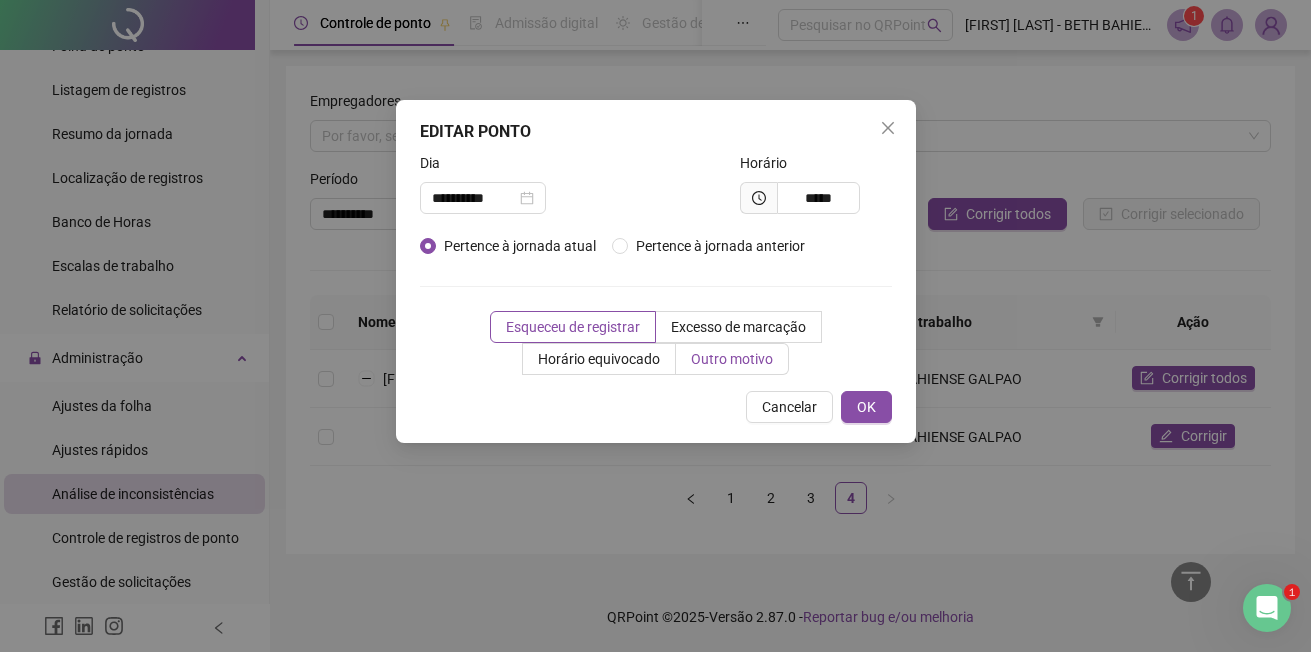 click on "Outro motivo" at bounding box center (732, 359) 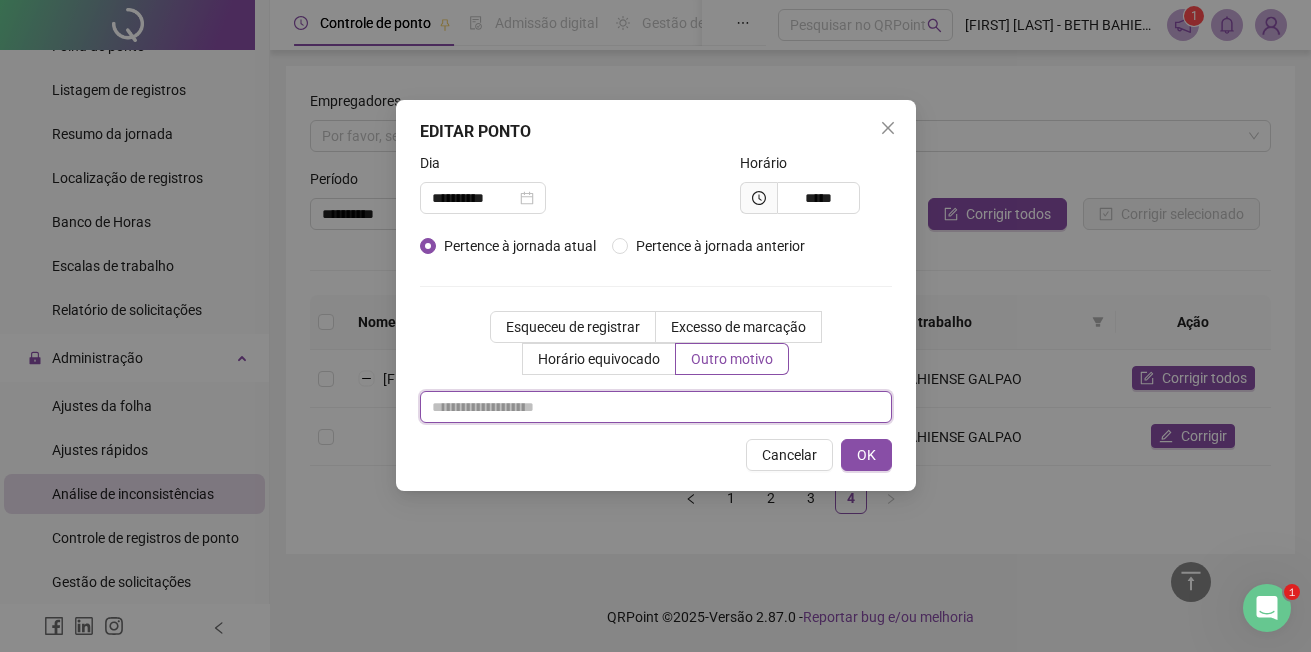 click at bounding box center [656, 407] 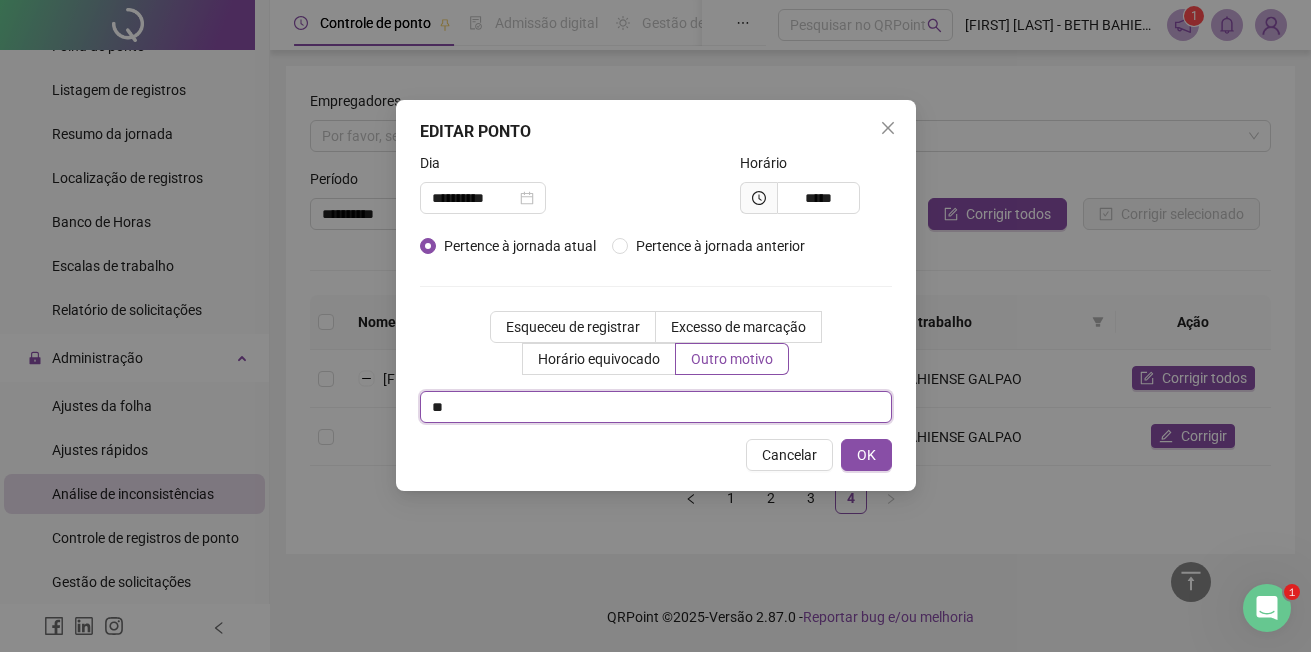 type on "*" 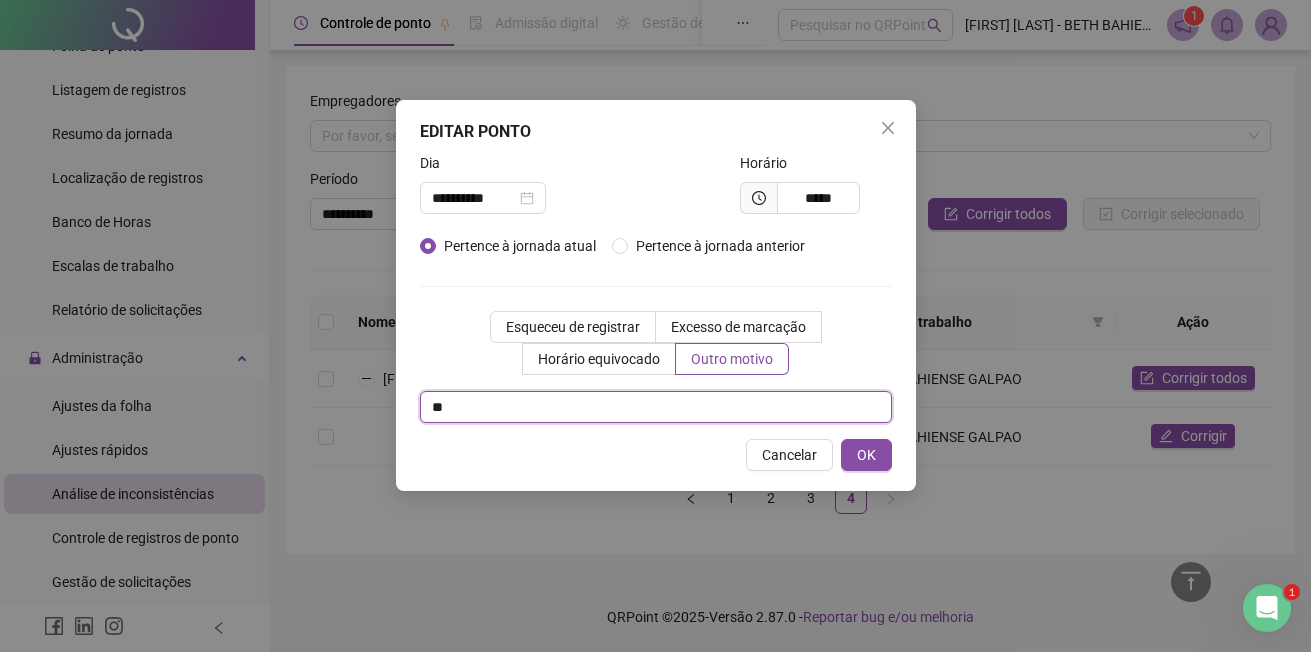 type on "*" 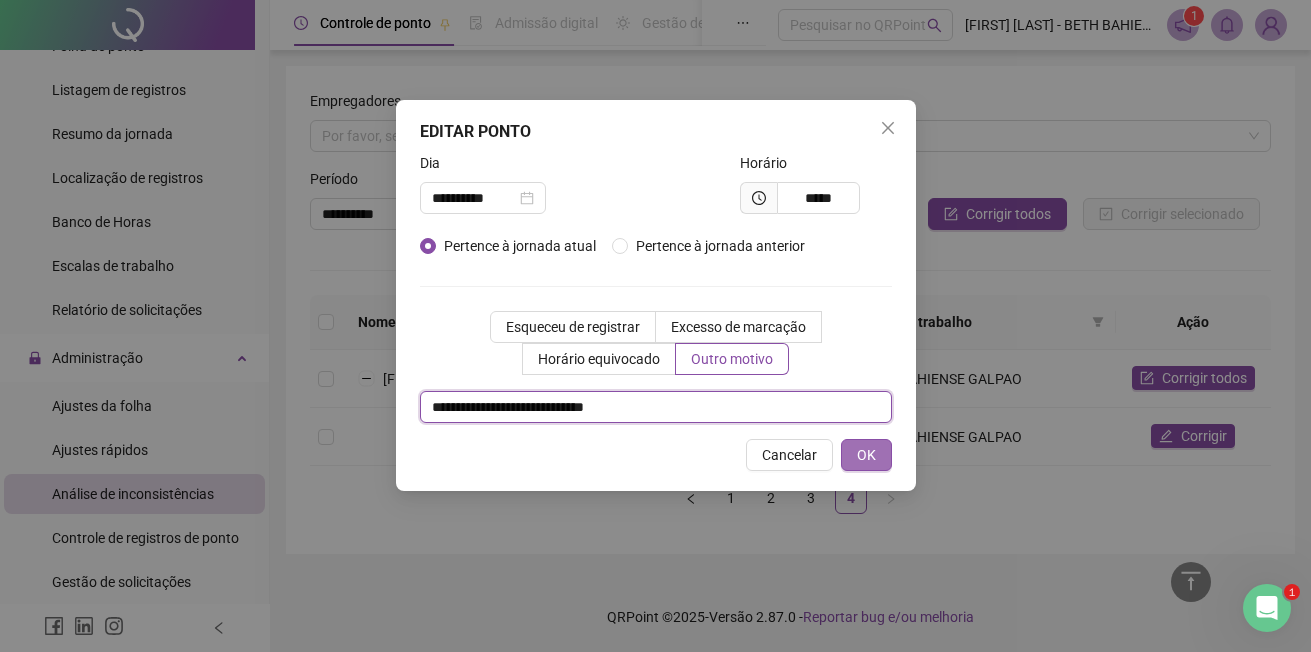 type on "**********" 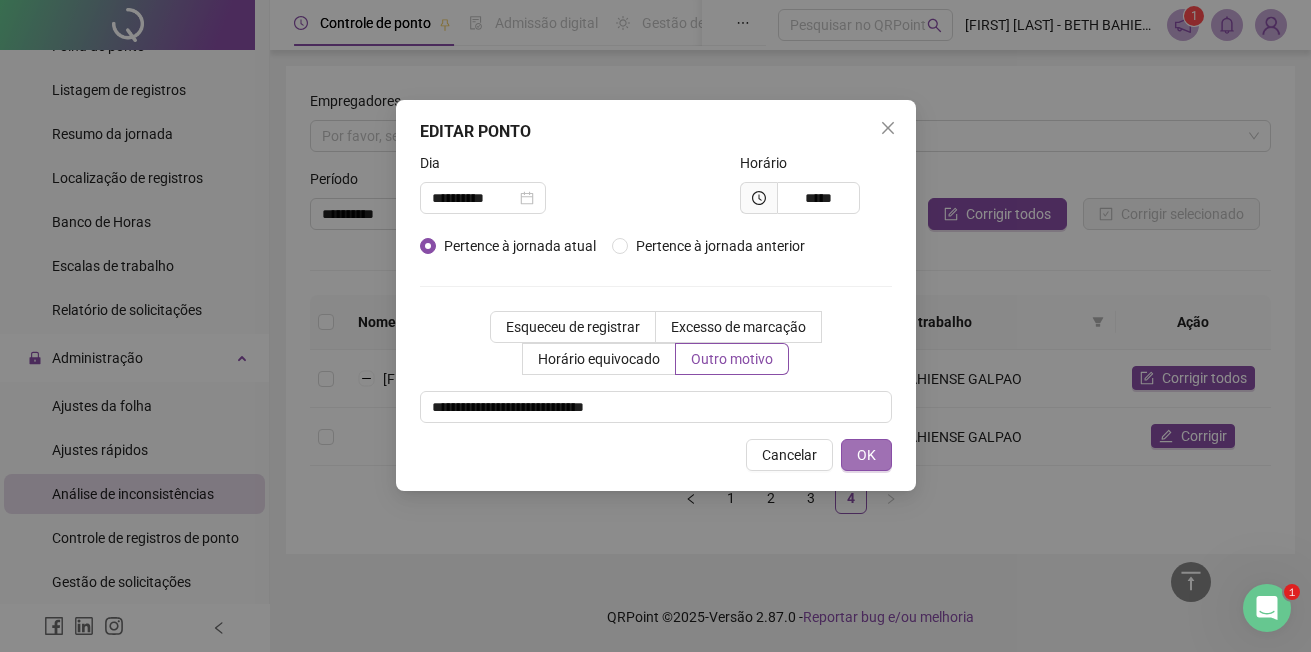 click on "OK" at bounding box center [866, 455] 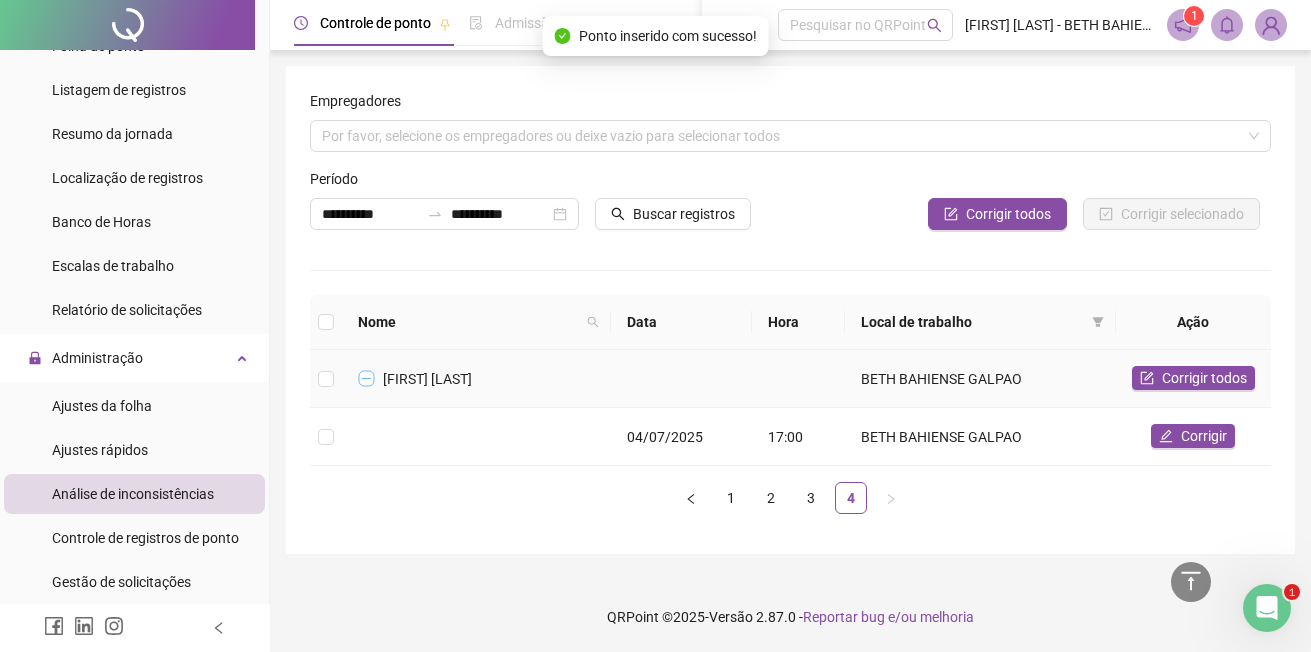 click at bounding box center [367, 379] 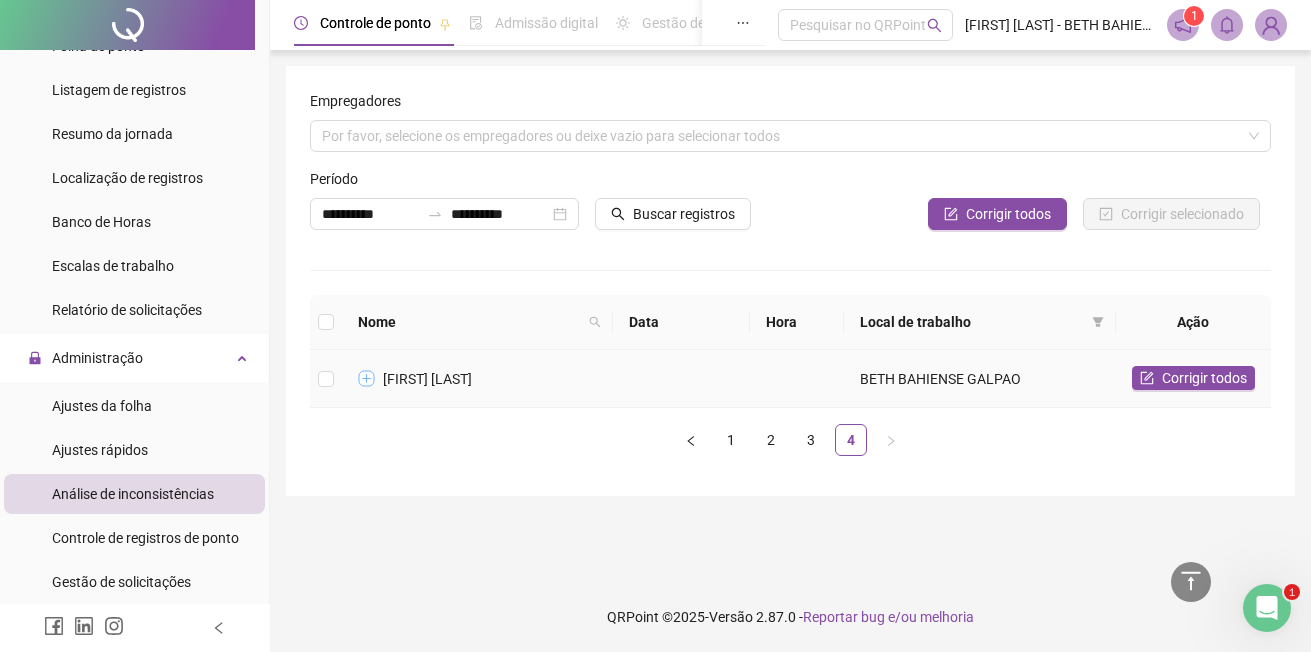 click at bounding box center [367, 379] 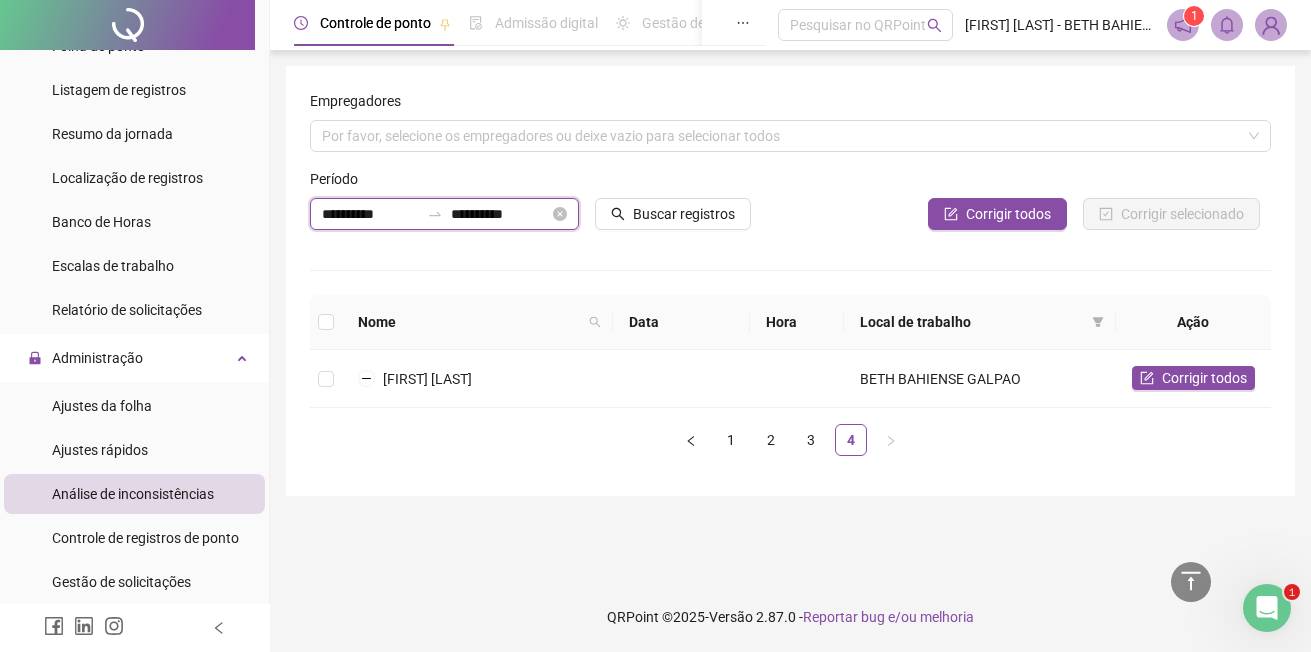 click on "**********" at bounding box center [370, 214] 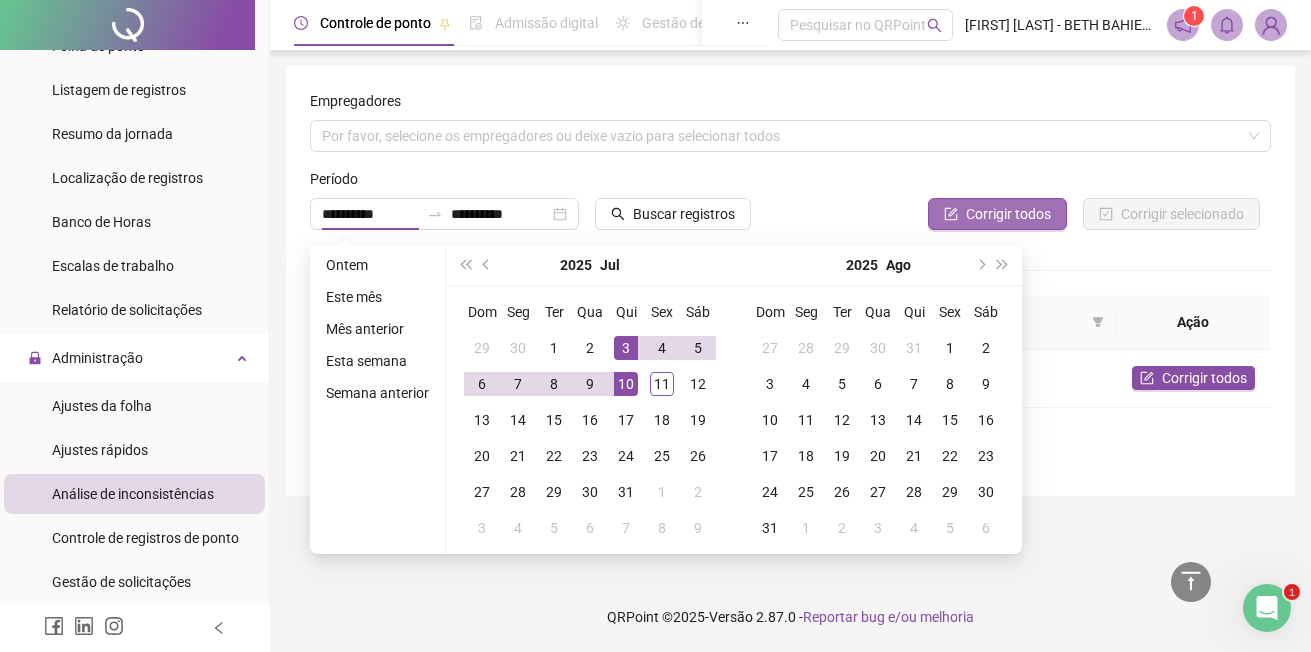 type on "**********" 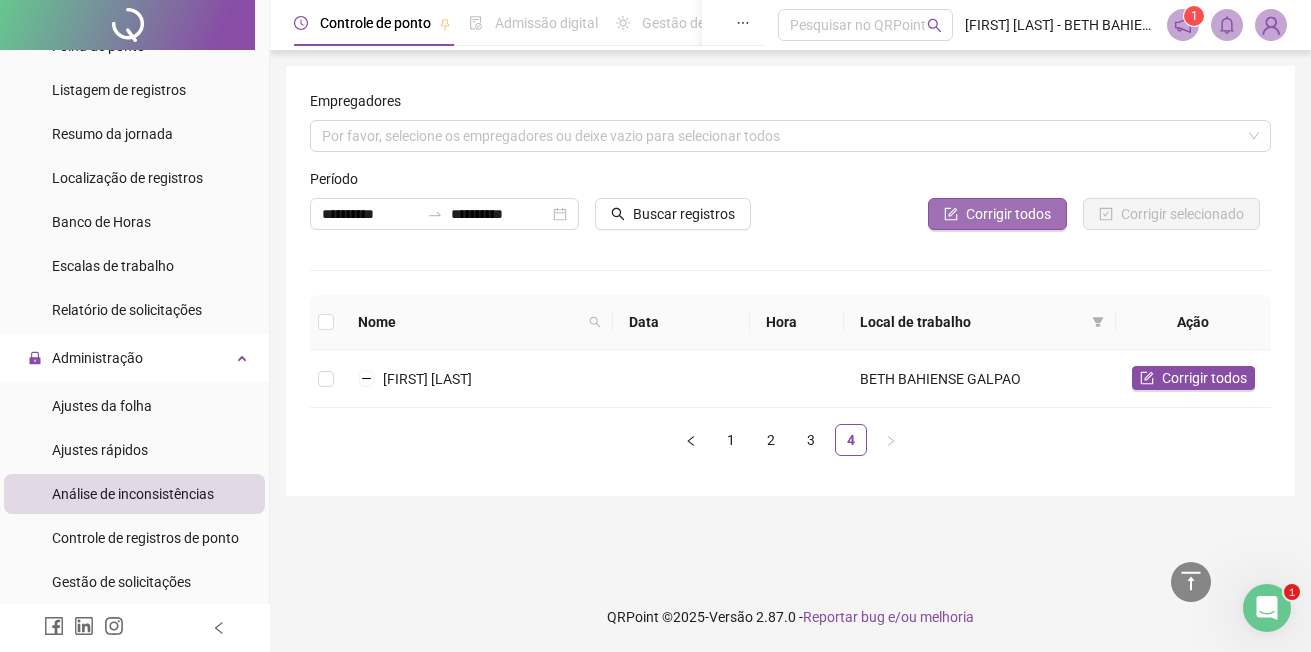 click on "Corrigir todos" at bounding box center (1008, 214) 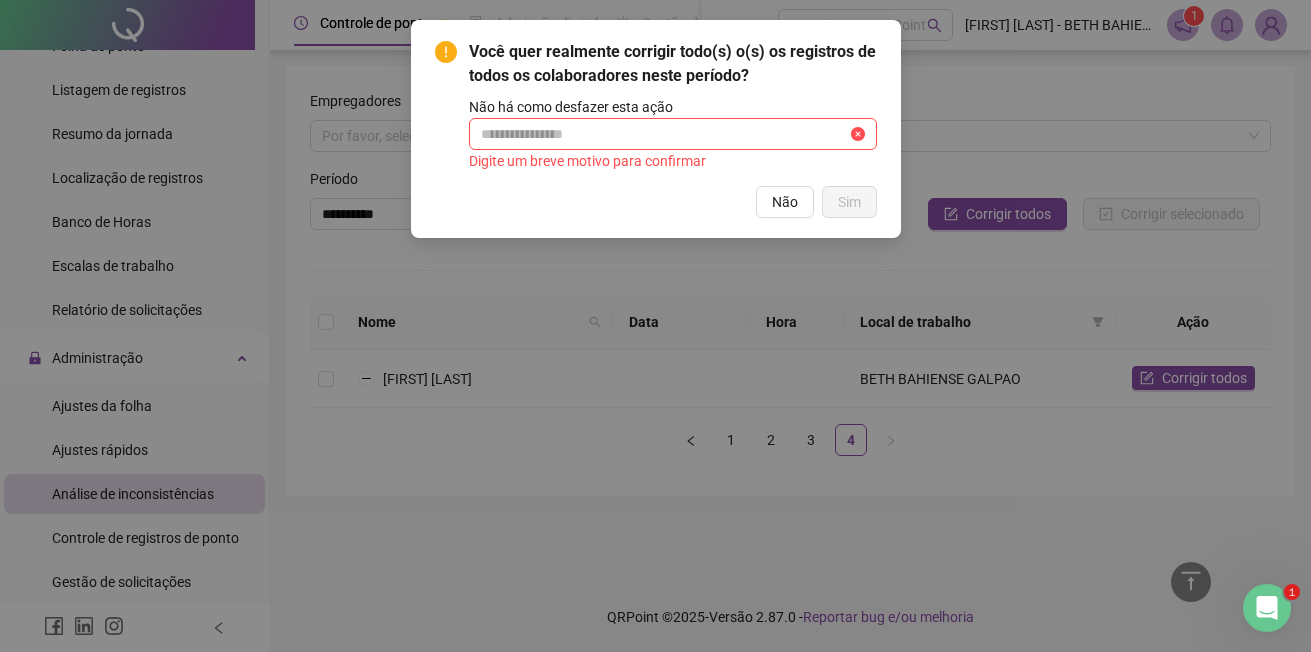 click on "Você quer realmente corrigir todo(s) o(s) os registros de todos os colaboradores neste período? Não há como desfazer esta ação Digite um breve motivo para confirmar Não Sim" at bounding box center [655, 326] 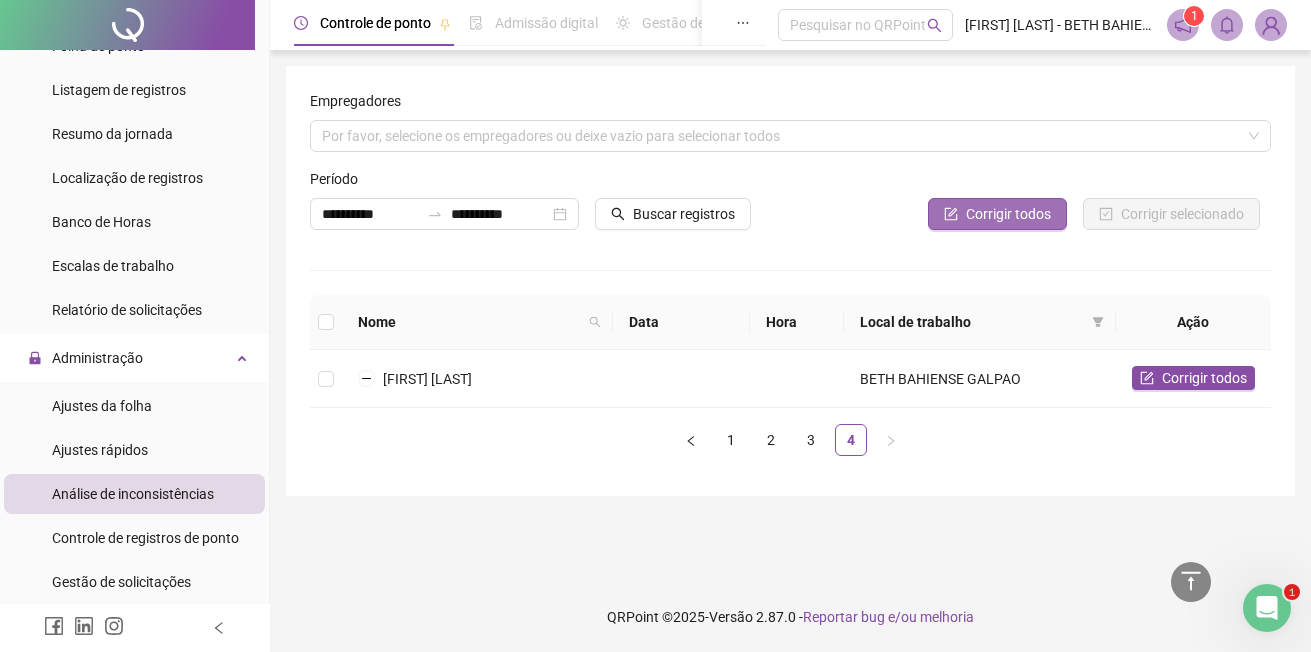 click on "Corrigir todos" at bounding box center [1008, 214] 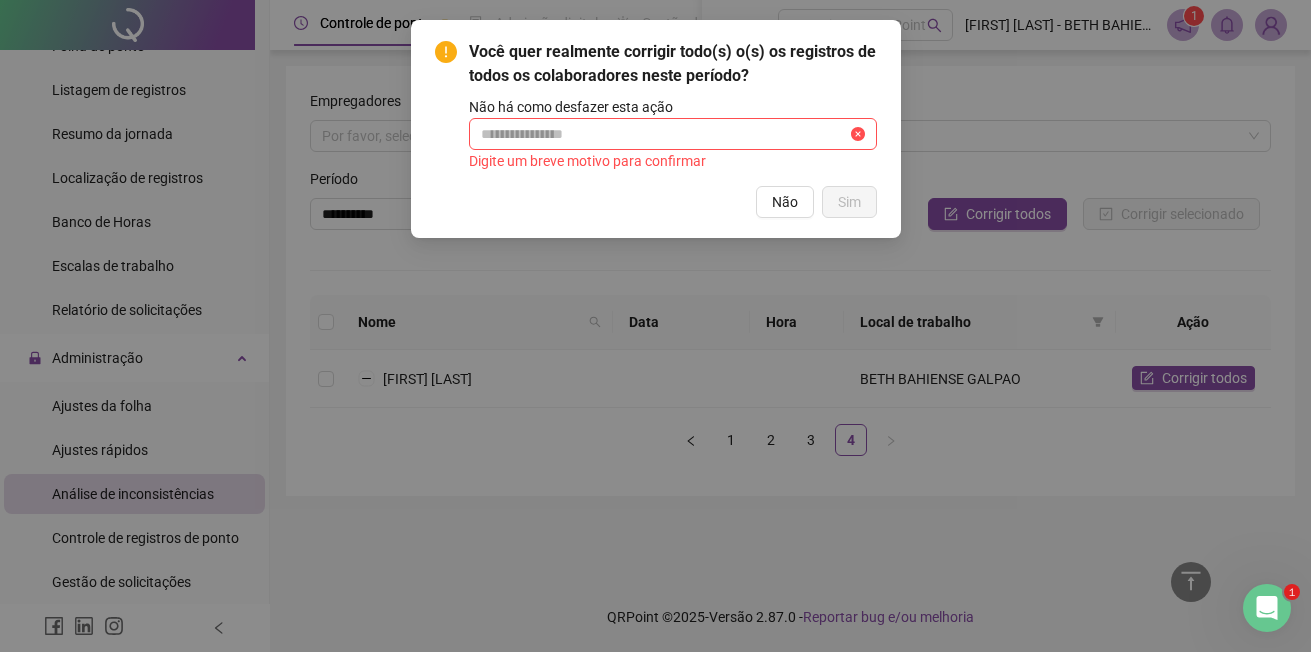 click on "Você quer realmente corrigir todo(s) o(s) os registros de todos os colaboradores neste período? Não há como desfazer esta ação Digite um breve motivo para confirmar Não Sim" at bounding box center (655, 326) 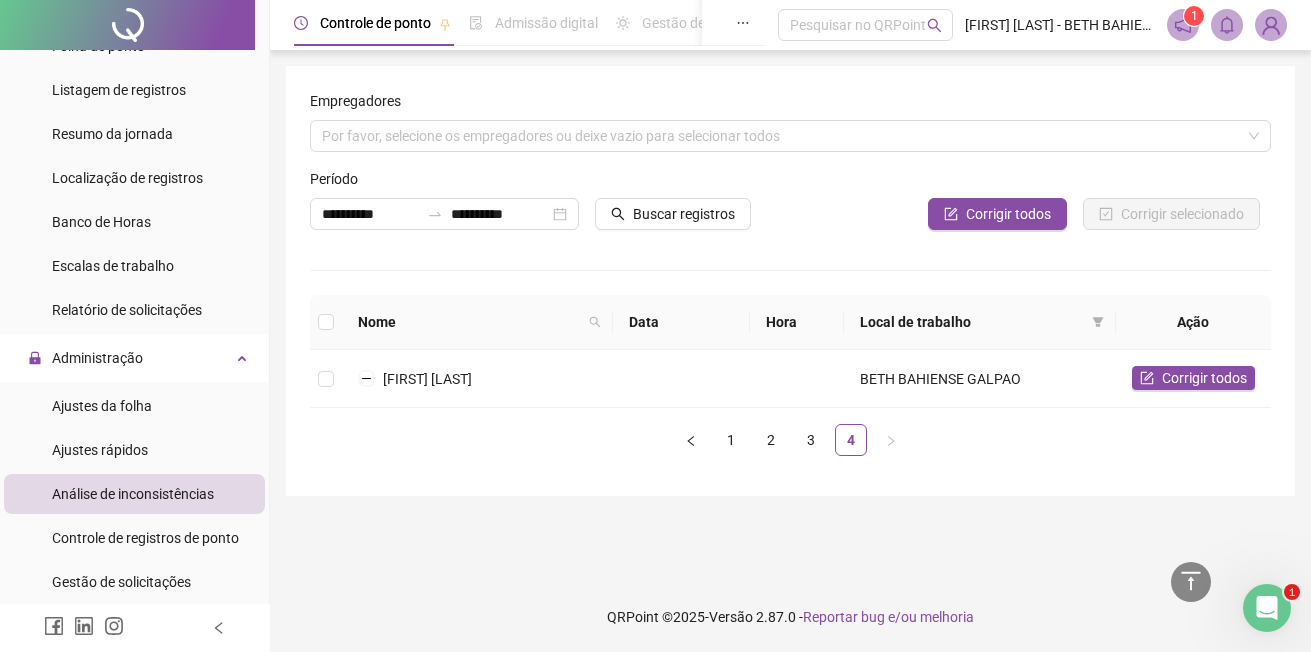click on "Análise de inconsistências" at bounding box center [133, 494] 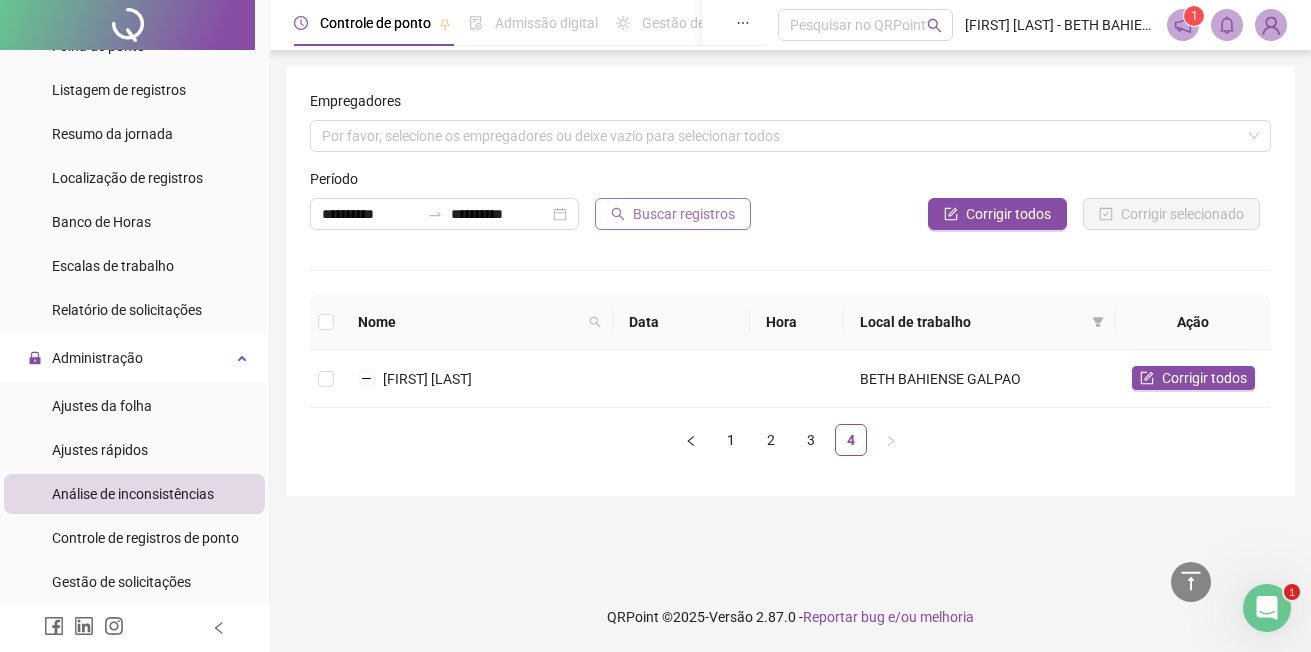 click on "Buscar registros" at bounding box center (684, 214) 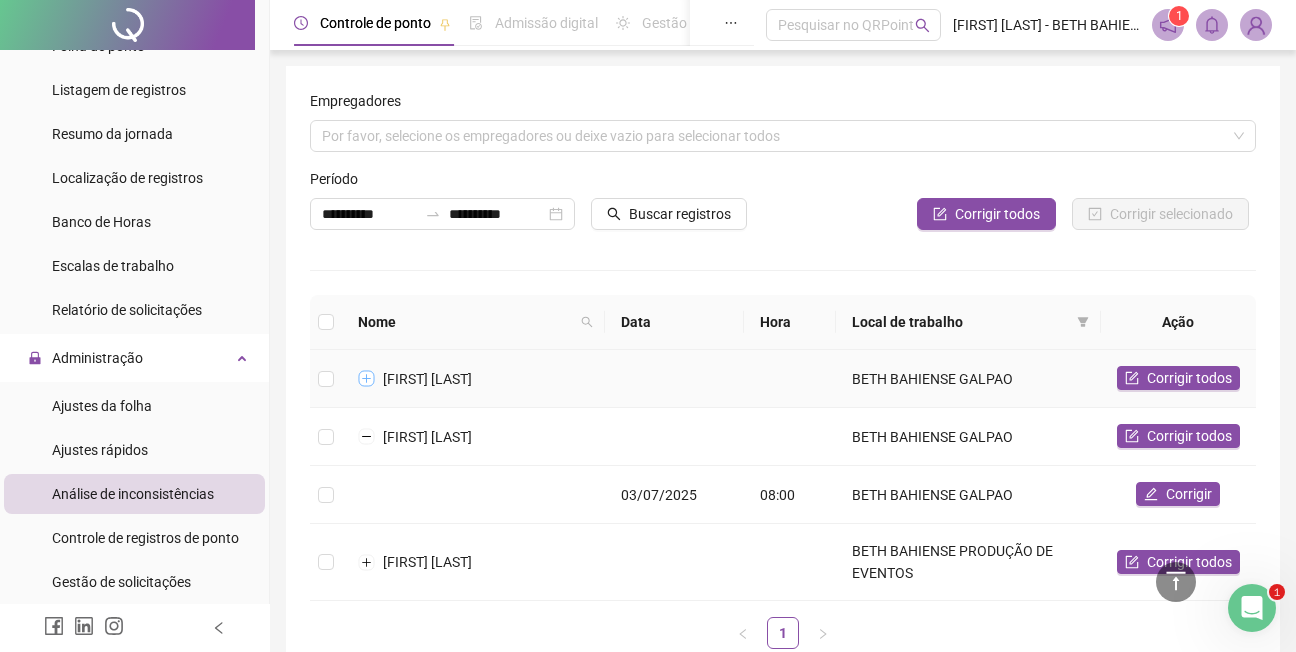 click at bounding box center (367, 379) 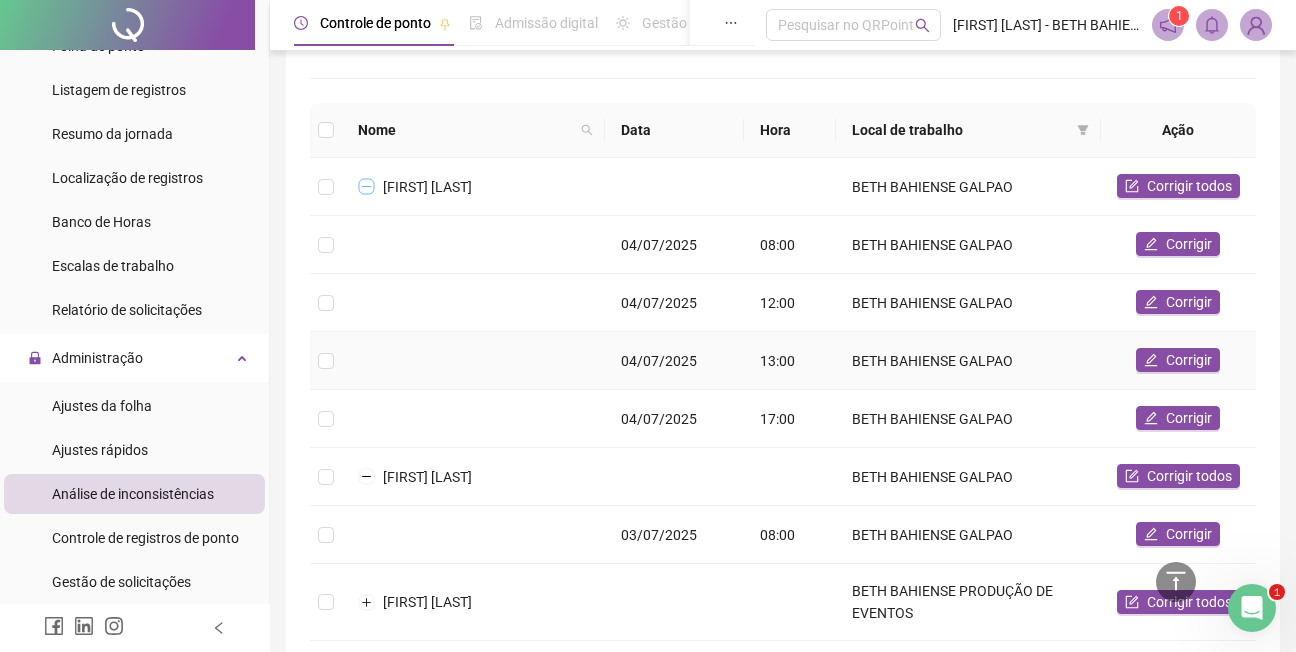 scroll, scrollTop: 200, scrollLeft: 0, axis: vertical 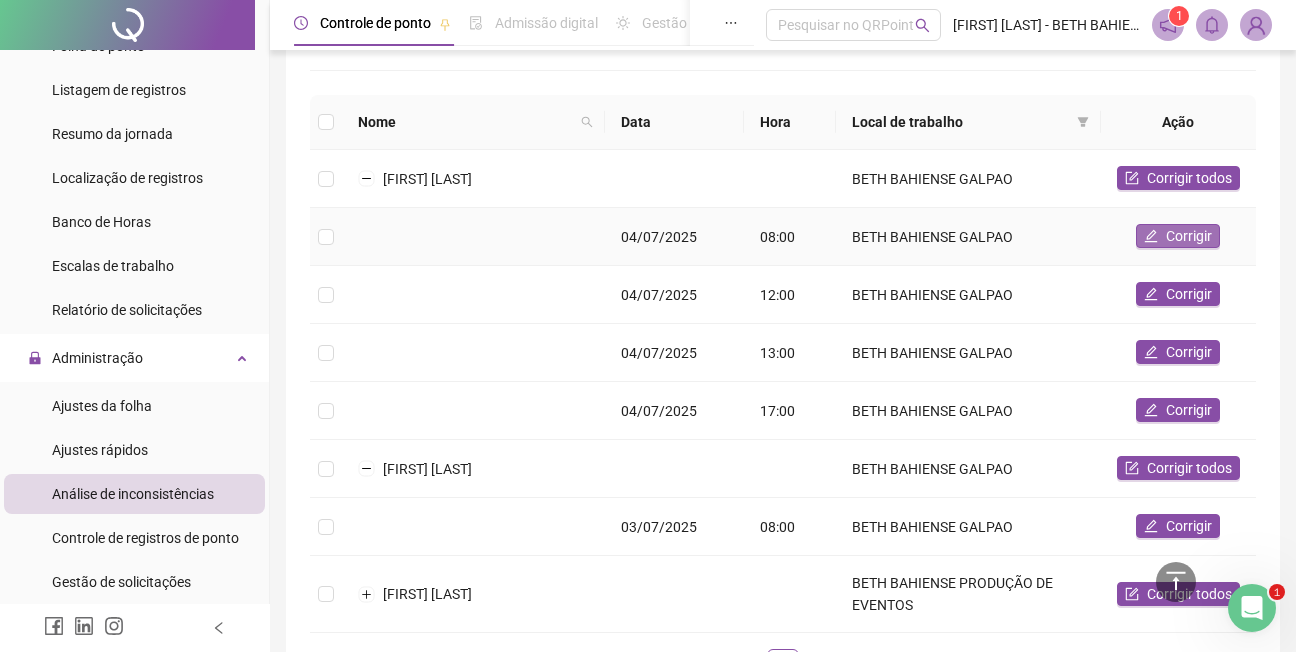 click on "Corrigir" at bounding box center [1189, 236] 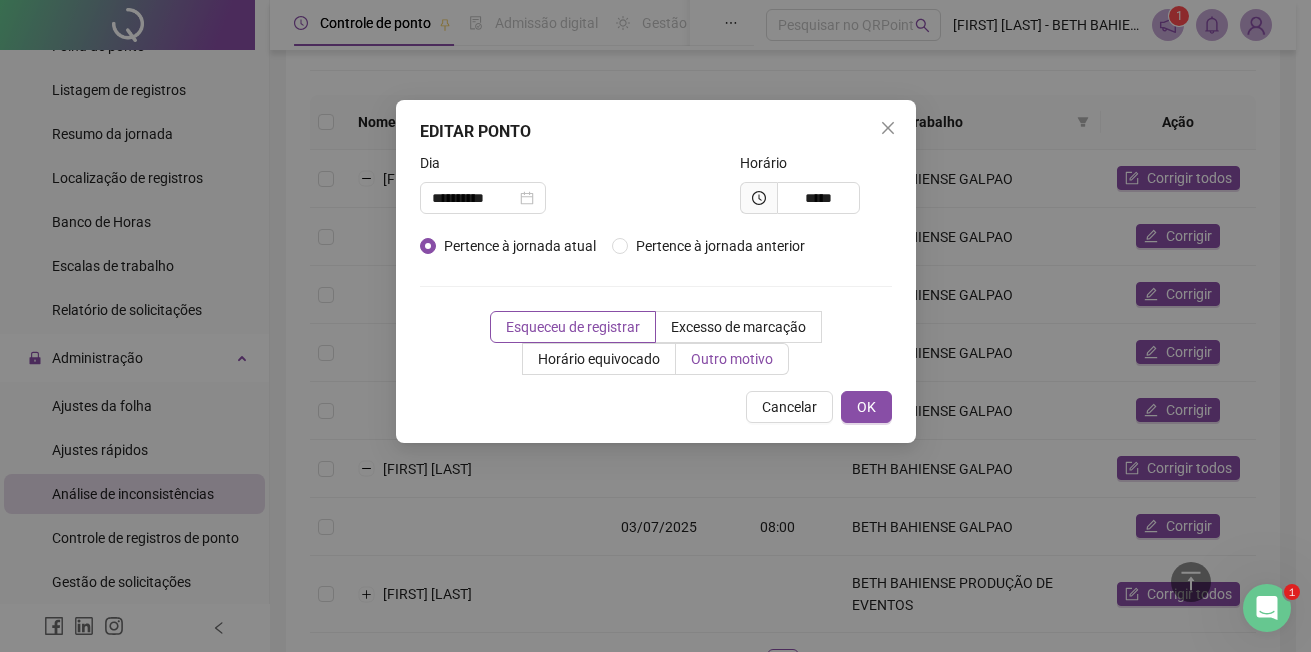 click on "Outro motivo" at bounding box center (732, 359) 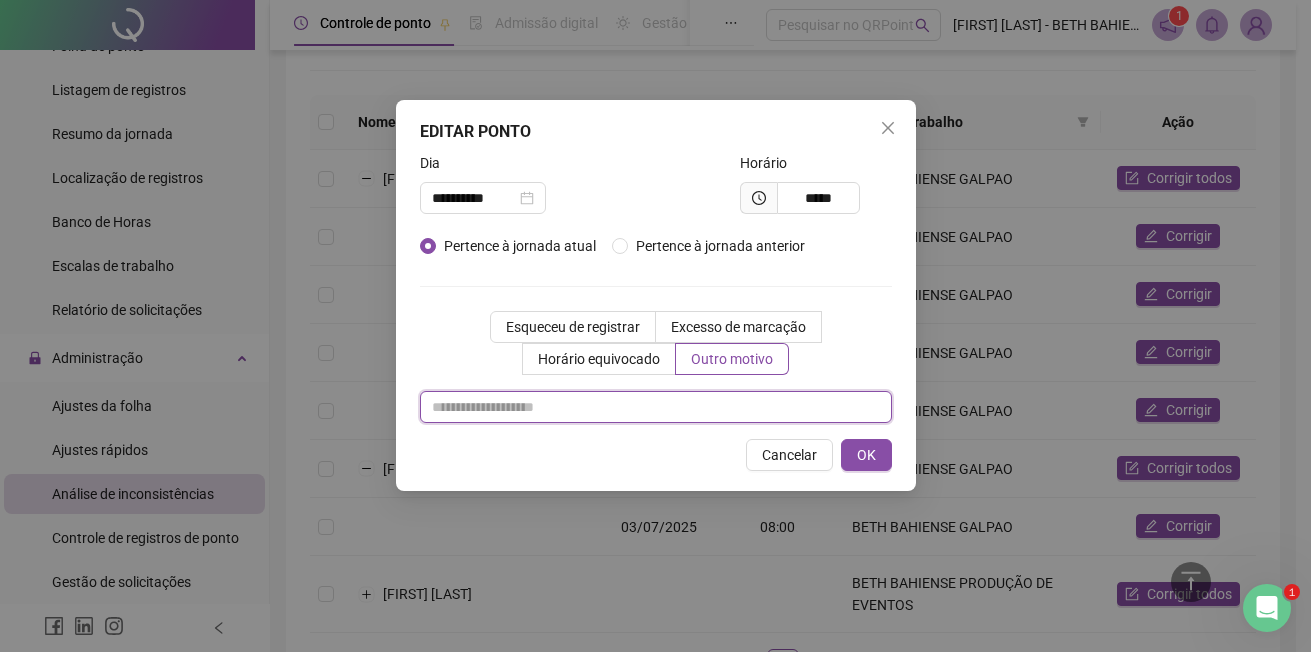 click at bounding box center [656, 407] 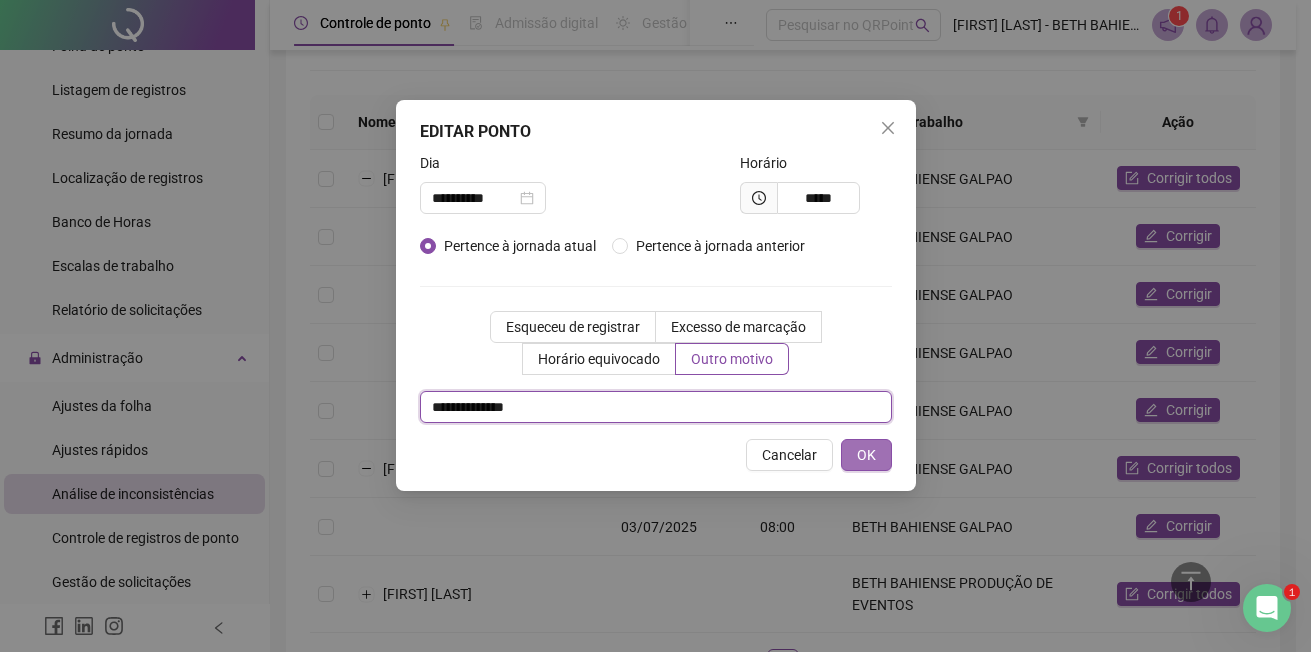 type on "**********" 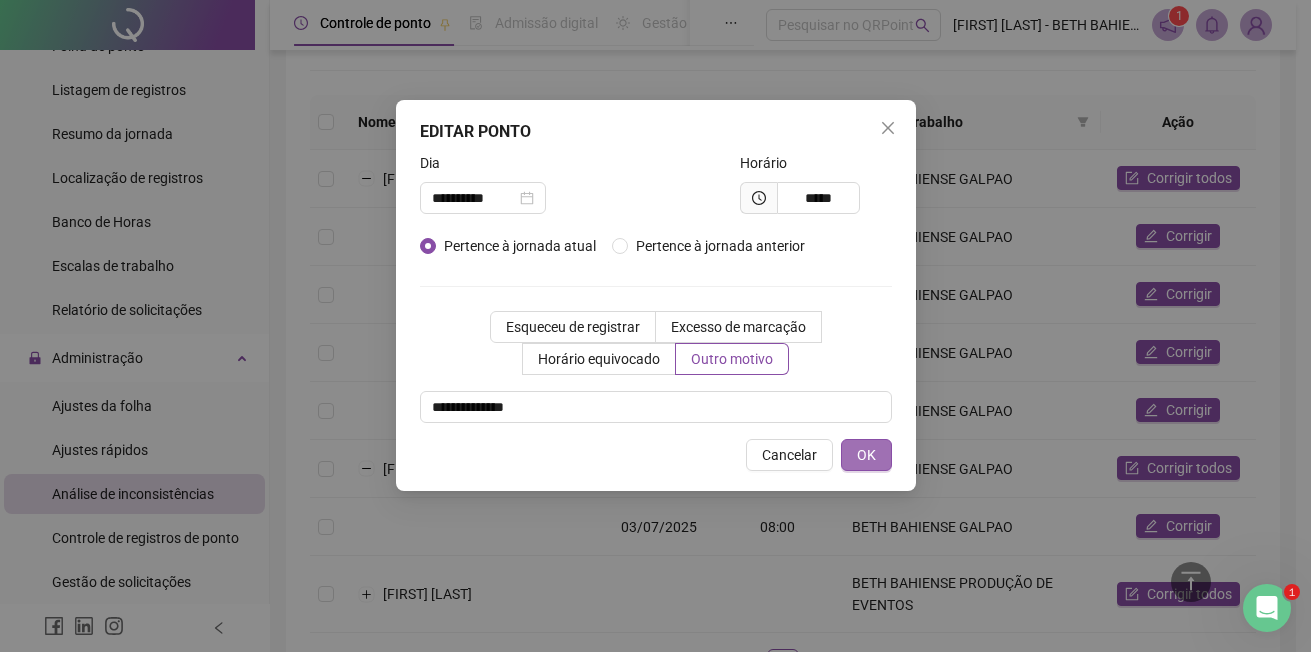 click on "OK" at bounding box center [866, 455] 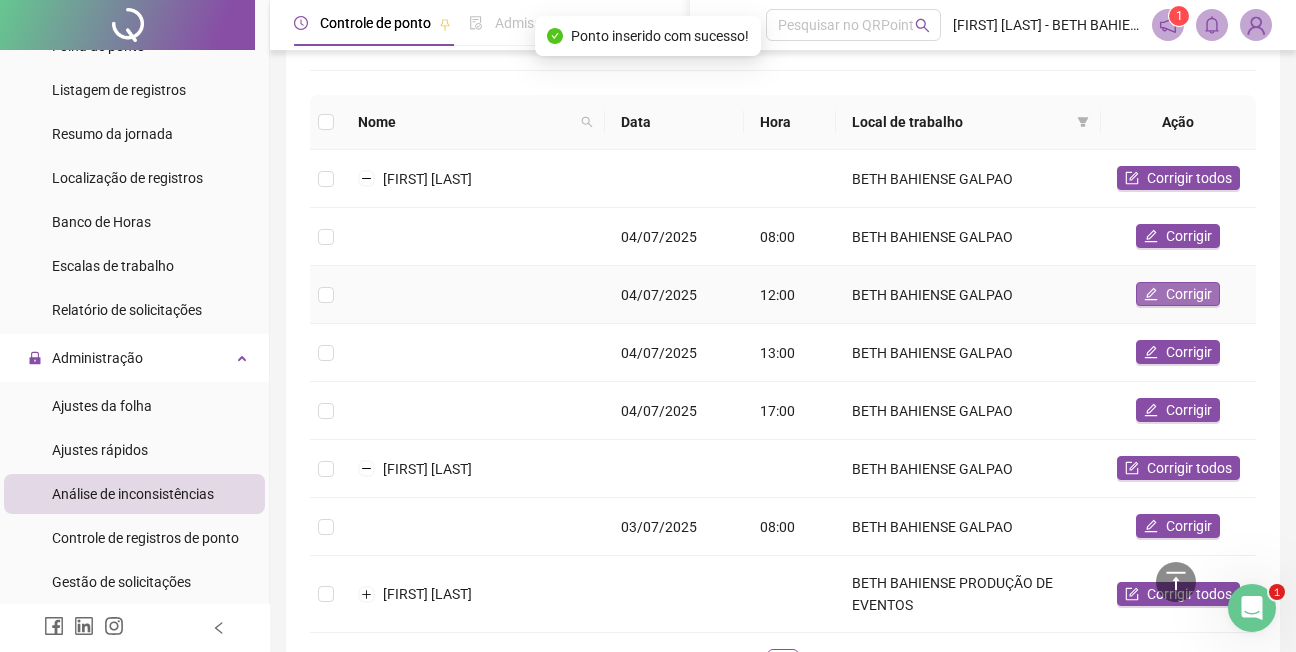 click on "Corrigir" at bounding box center [1189, 294] 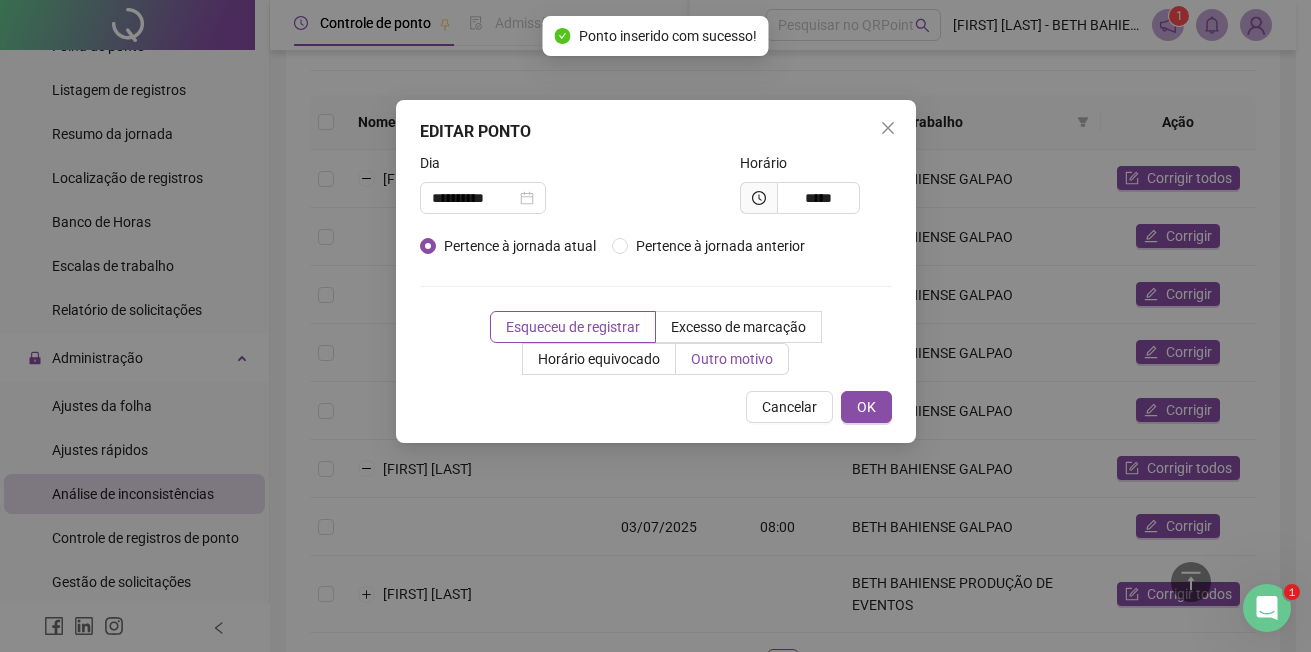 click on "Outro motivo" at bounding box center [732, 359] 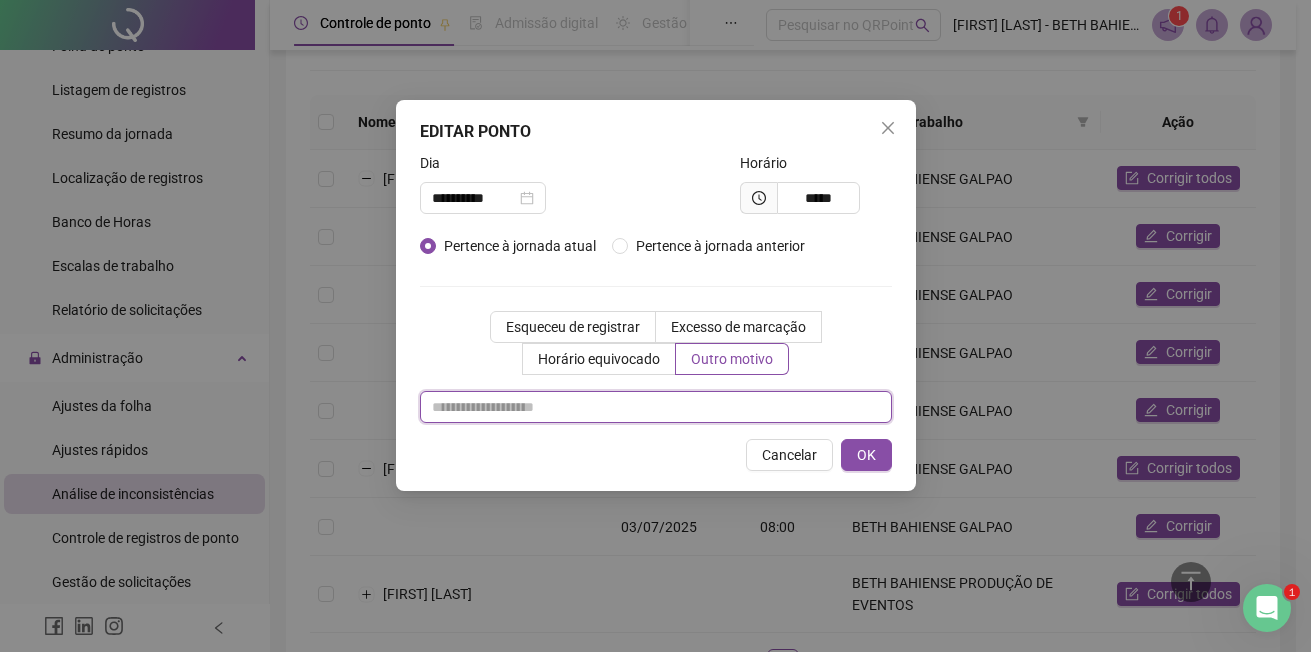 click at bounding box center [656, 407] 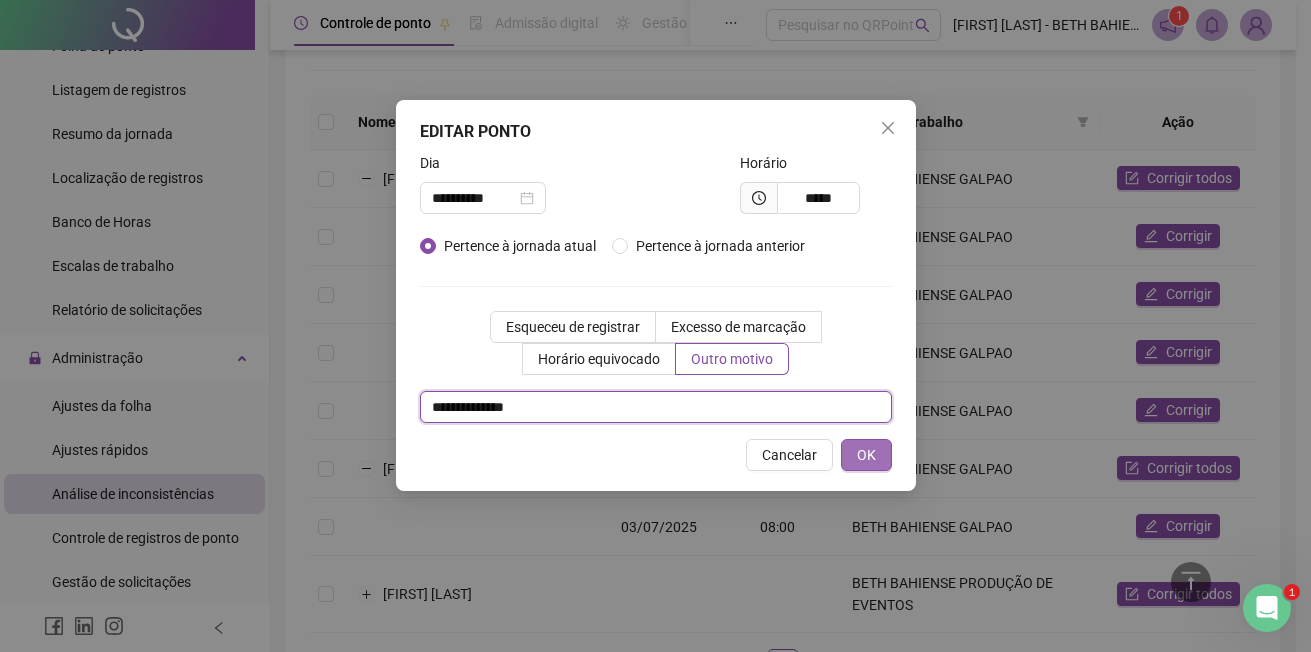type on "**********" 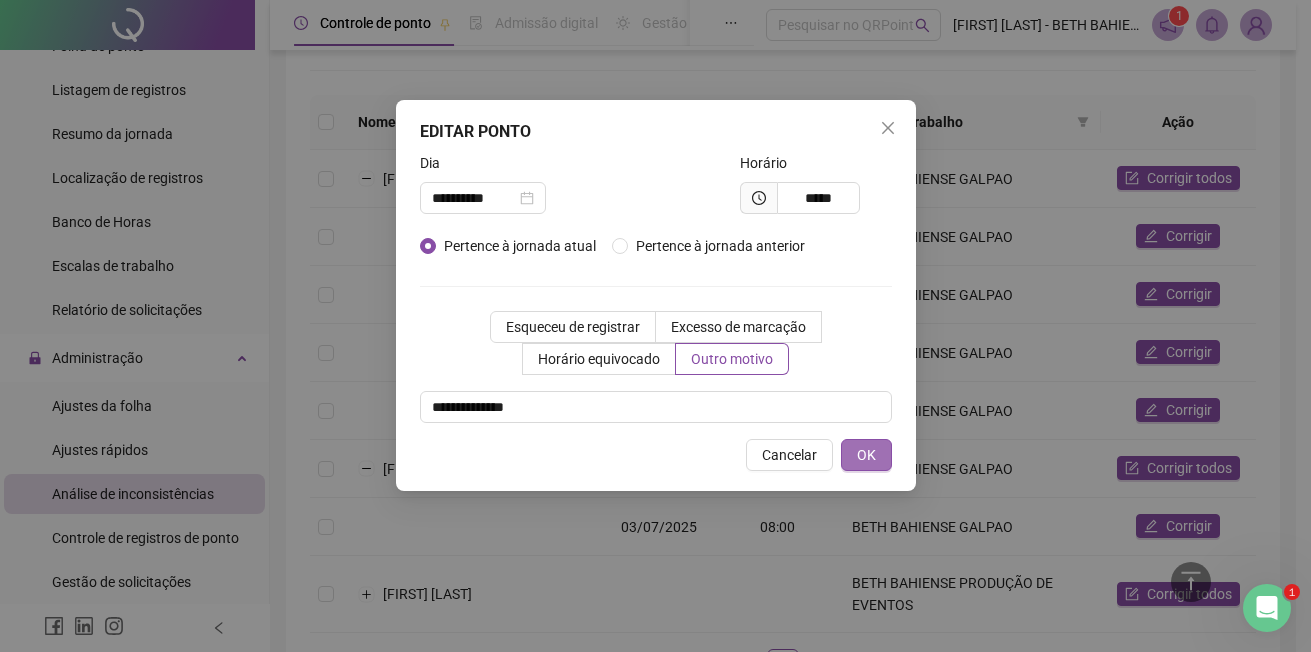 click on "OK" at bounding box center (866, 455) 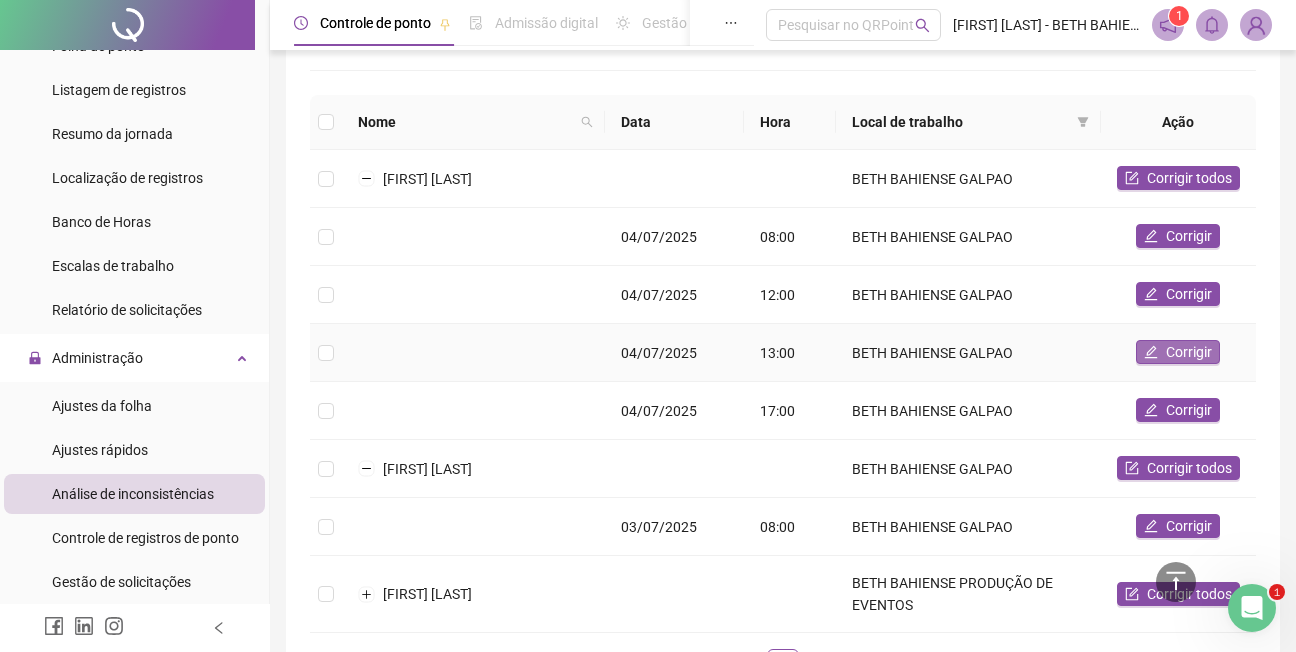 click on "Corrigir" at bounding box center (1189, 352) 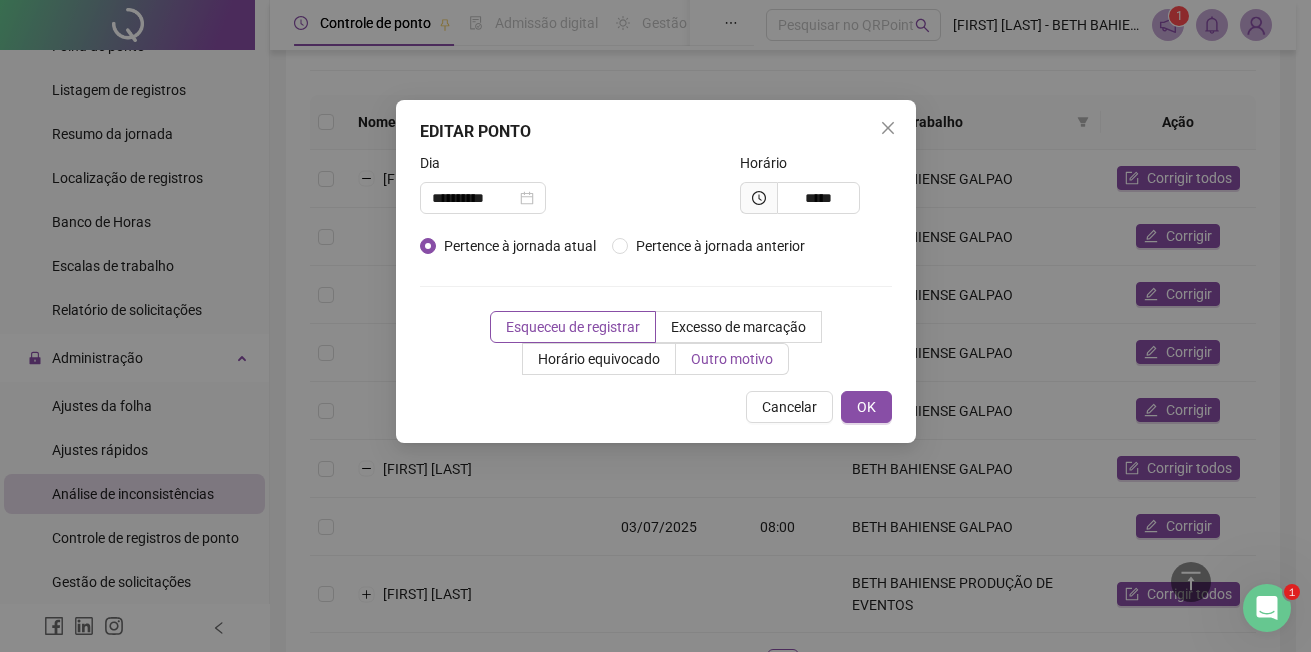 click on "Outro motivo" at bounding box center [732, 359] 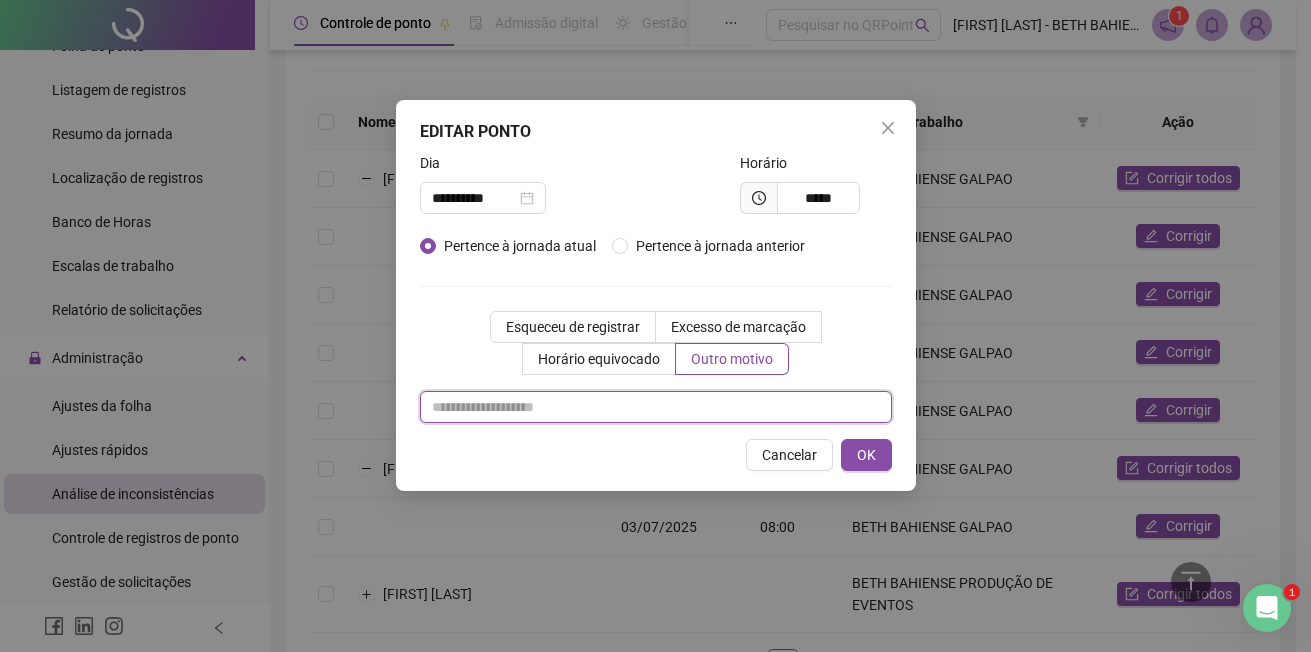 click at bounding box center [656, 407] 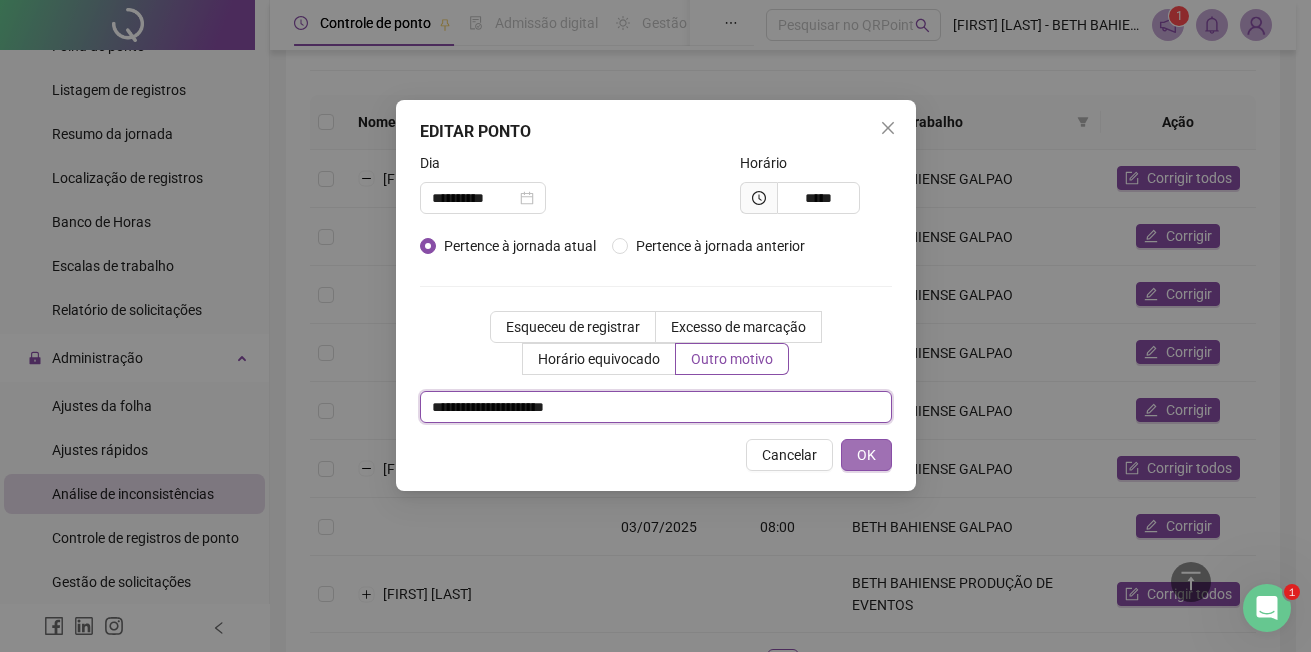 type on "**********" 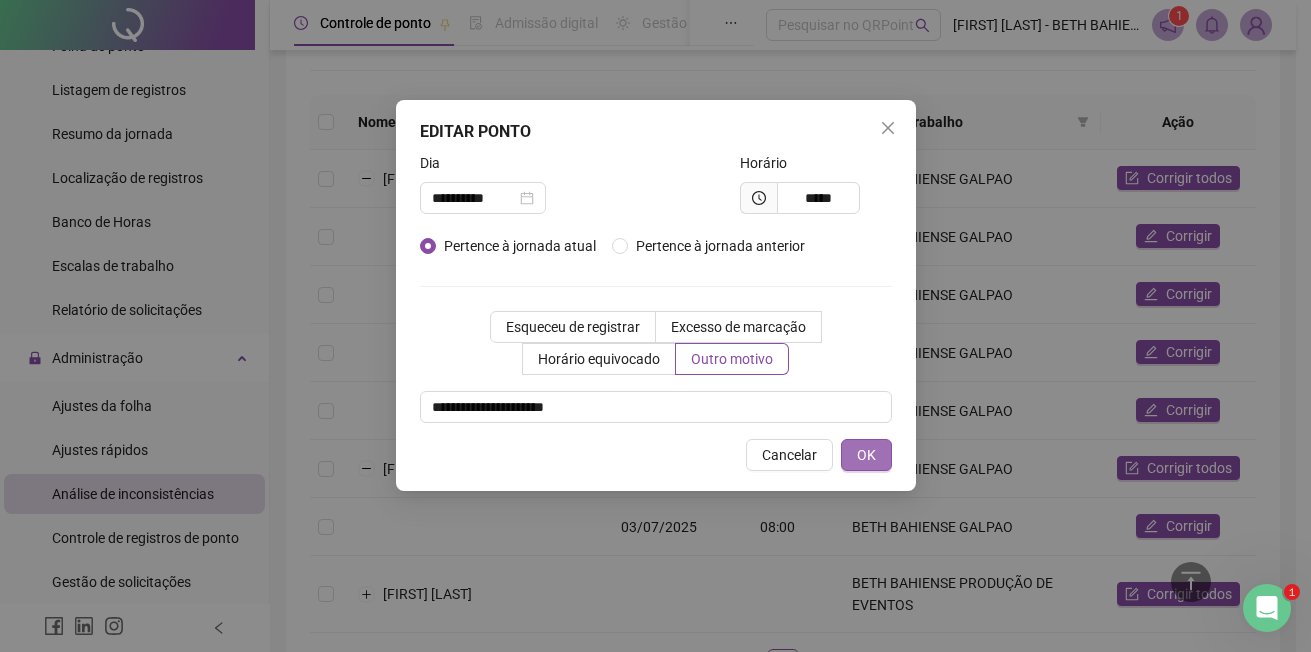 click on "OK" at bounding box center [866, 455] 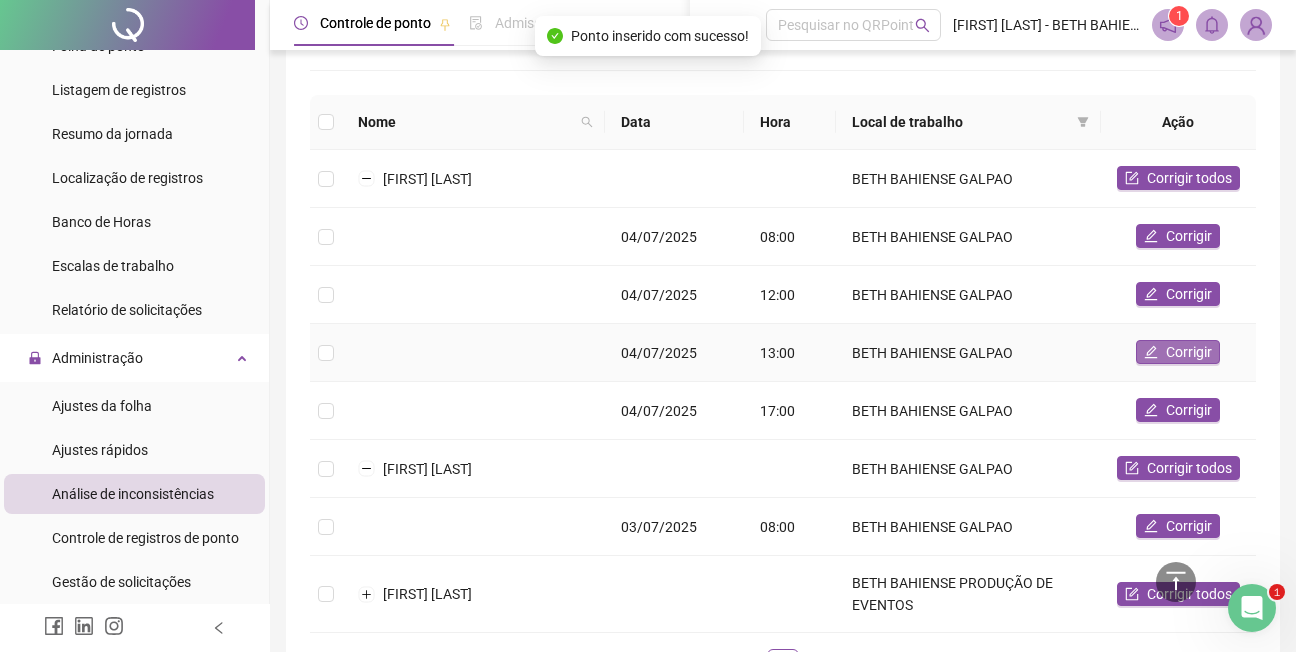 click on "Corrigir" at bounding box center [1189, 352] 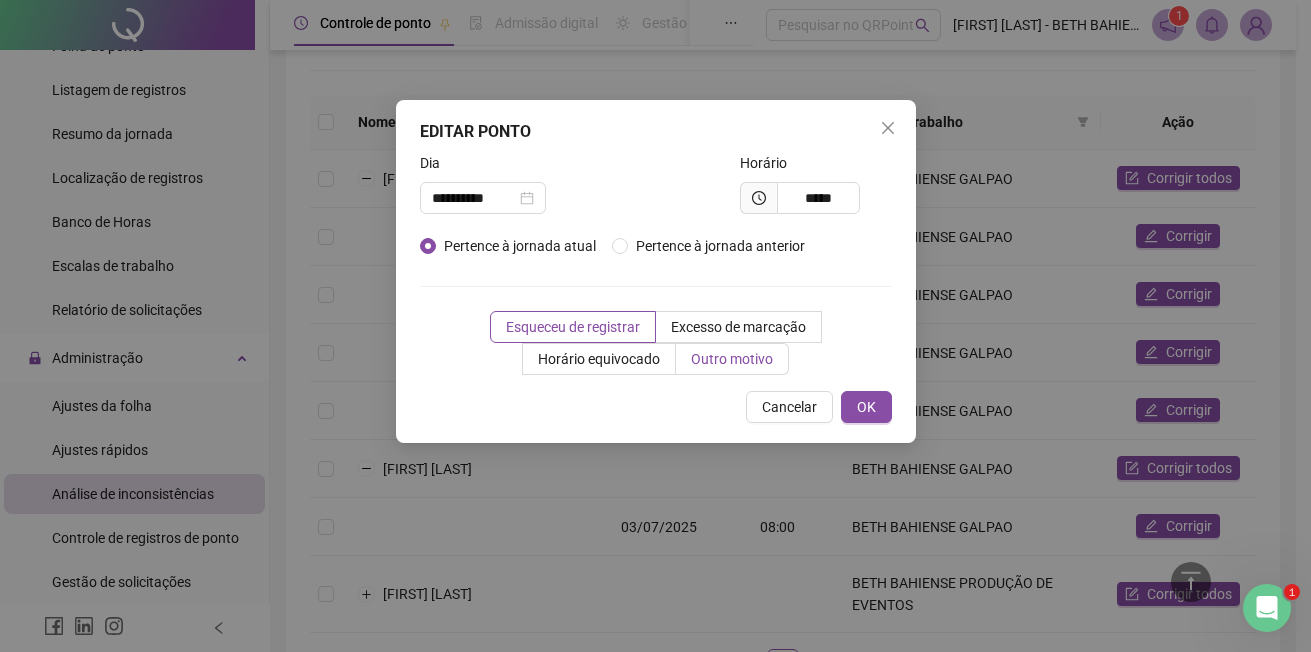 click on "Outro motivo" at bounding box center (732, 359) 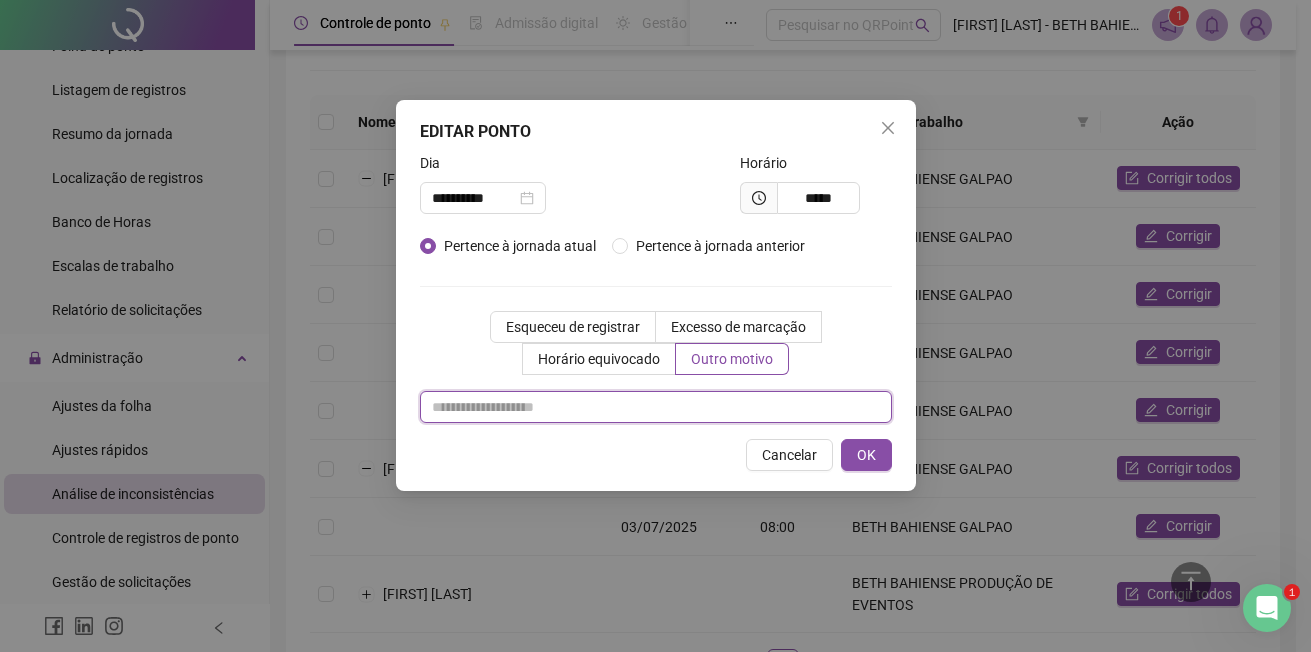 click at bounding box center (656, 407) 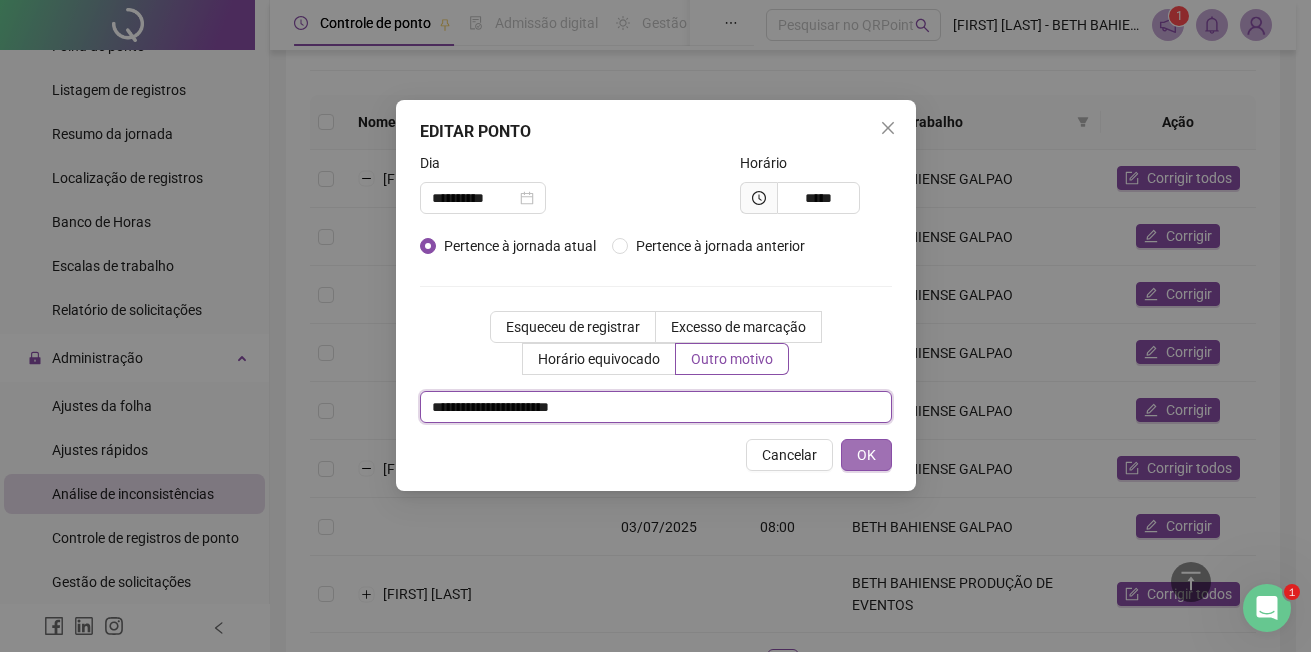type on "**********" 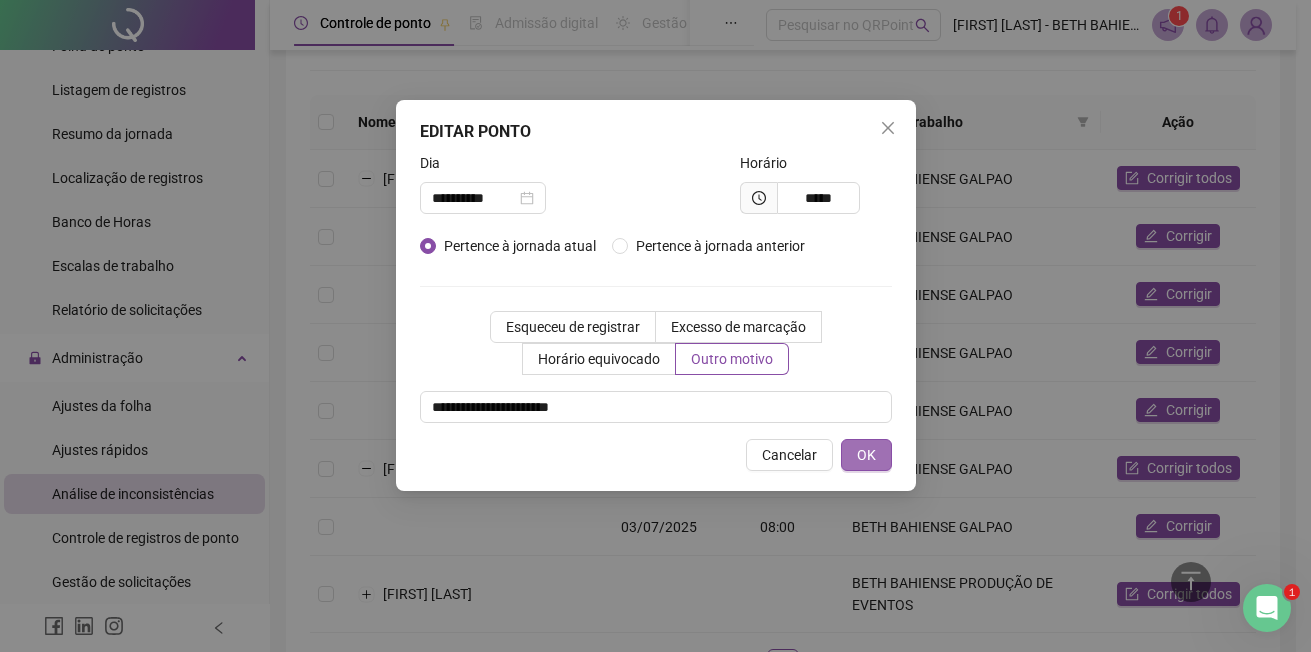 click on "OK" at bounding box center (866, 455) 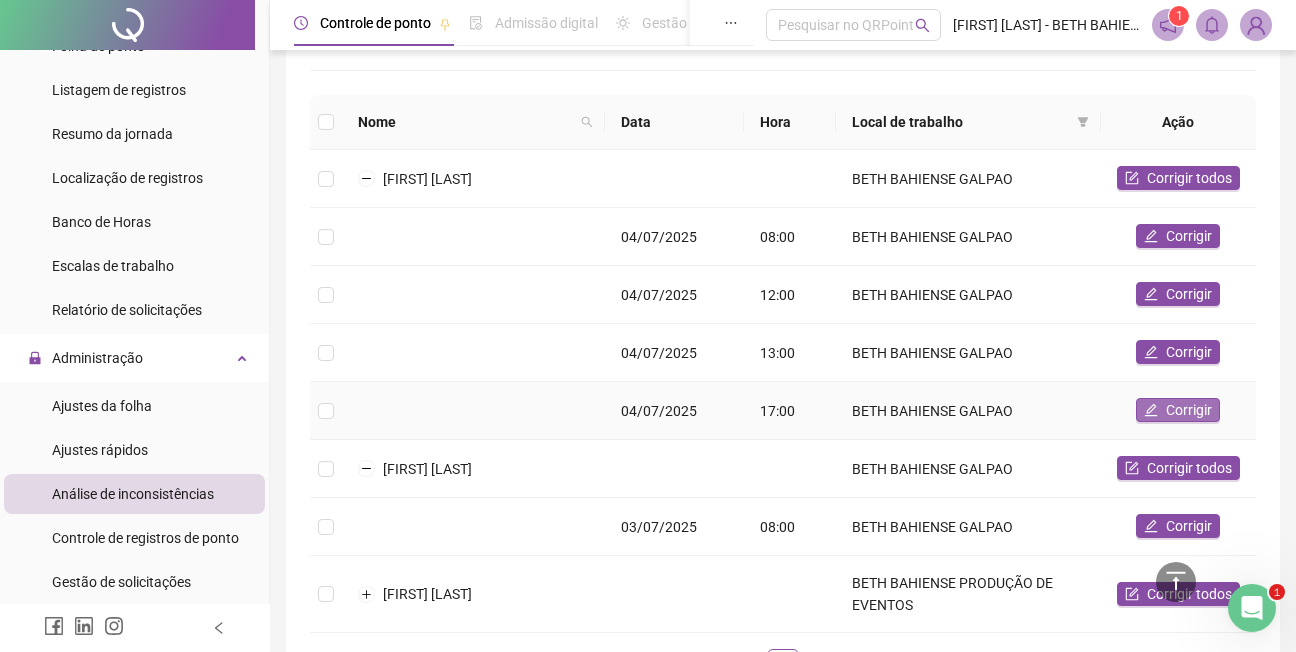 click on "Corrigir" at bounding box center (1189, 410) 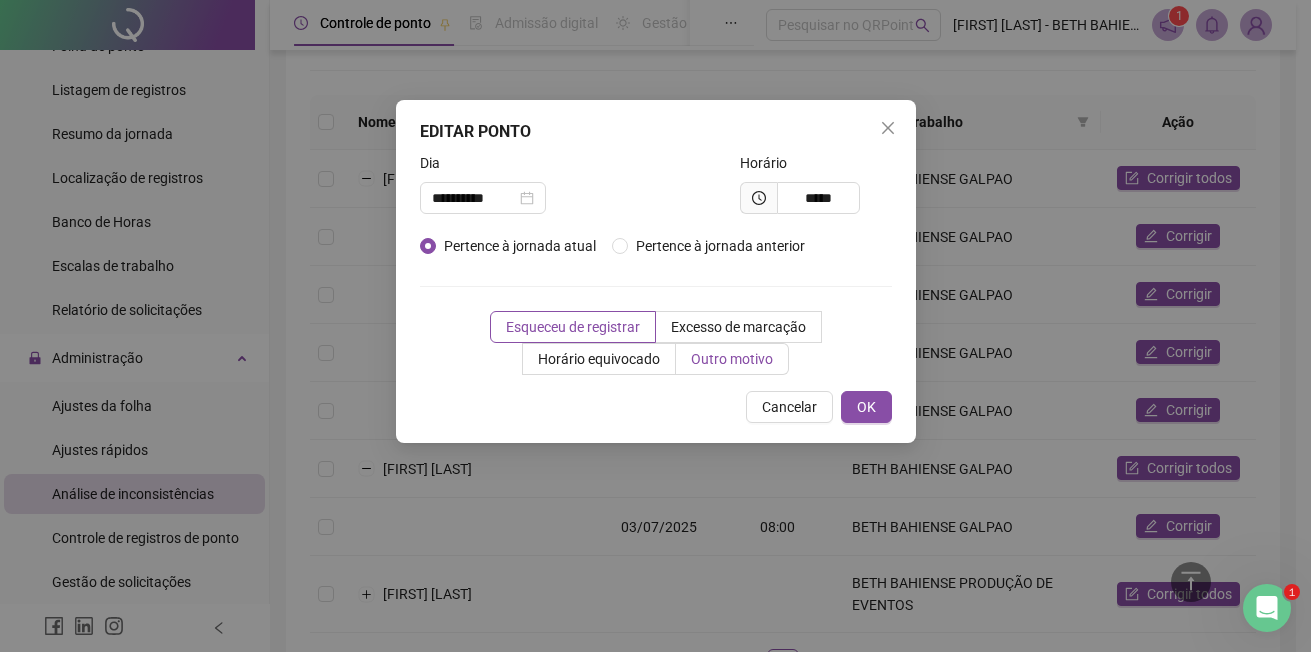 click on "Outro motivo" at bounding box center [732, 359] 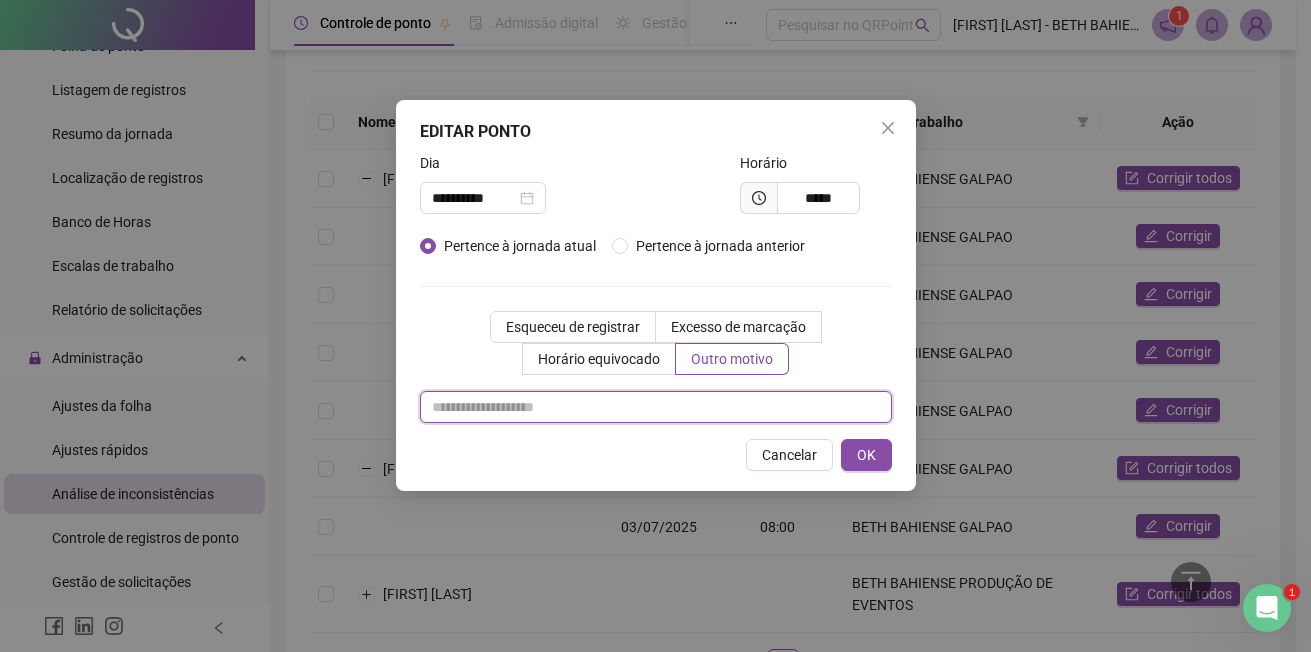 click at bounding box center [656, 407] 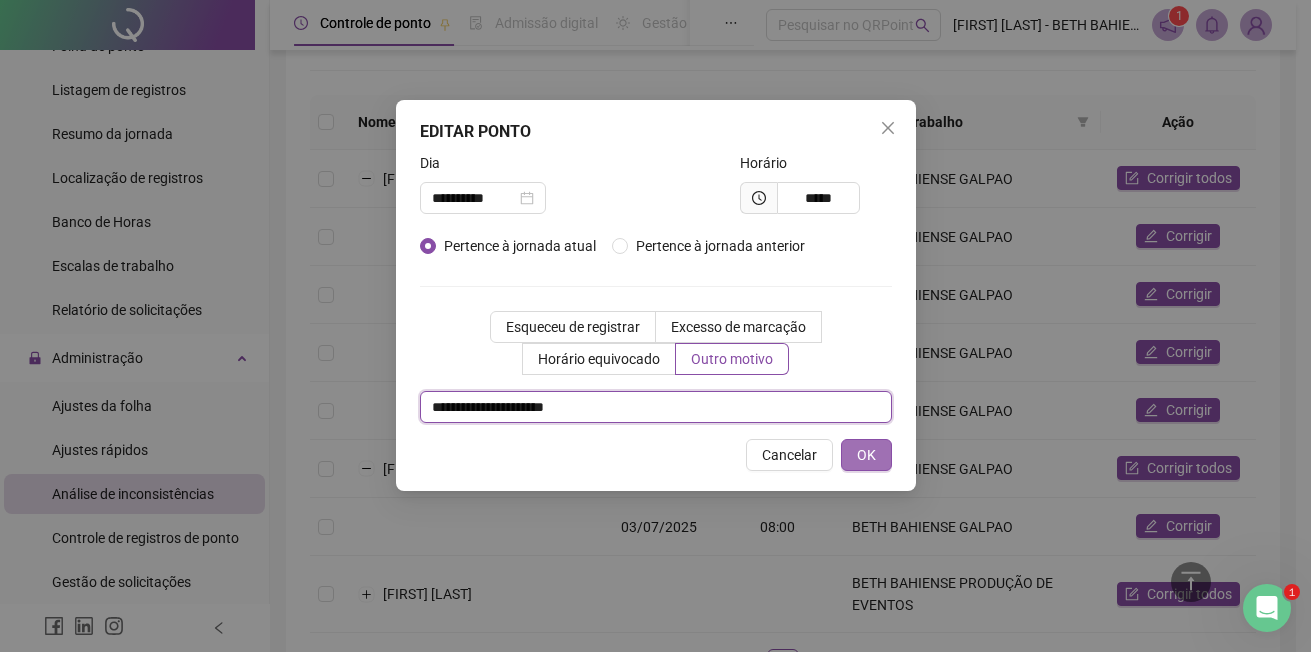 type on "**********" 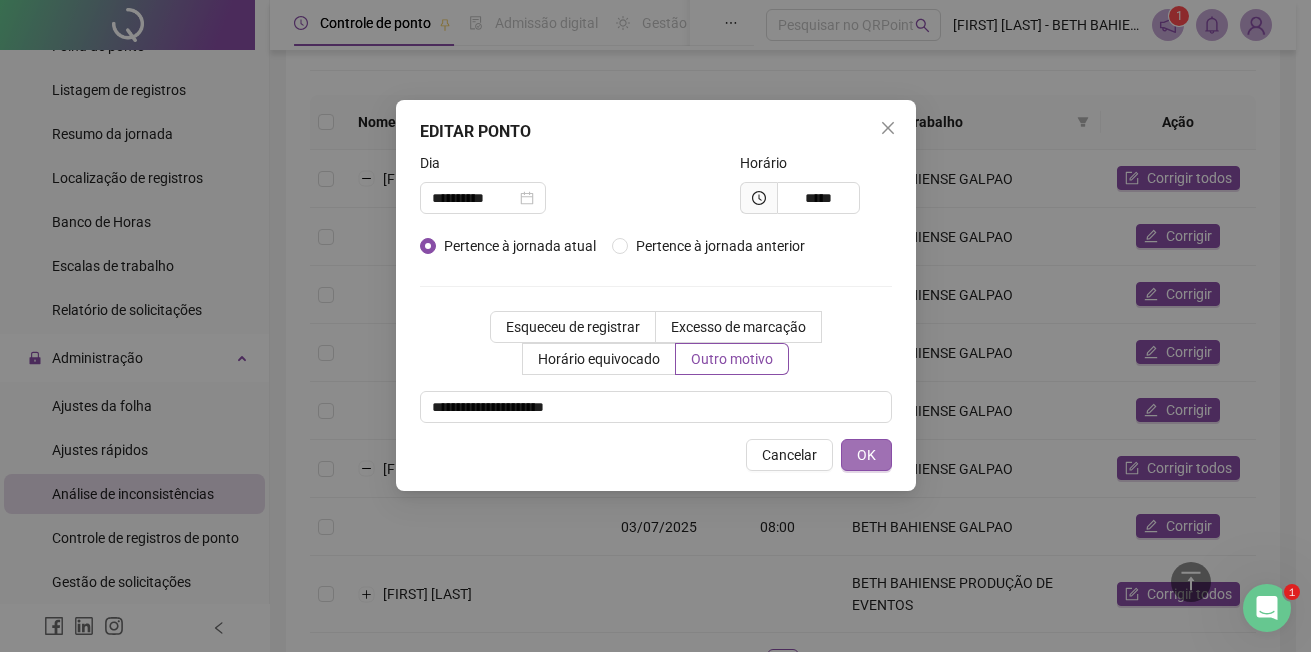 click on "OK" at bounding box center (866, 455) 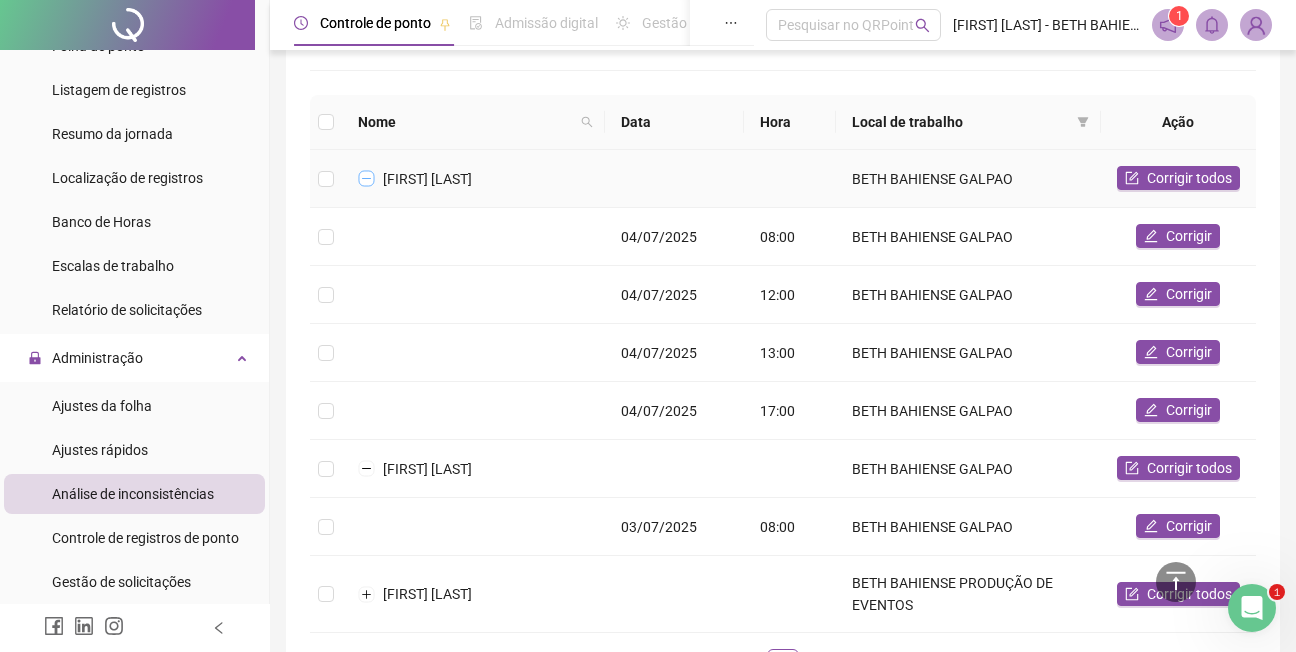 click at bounding box center (367, 179) 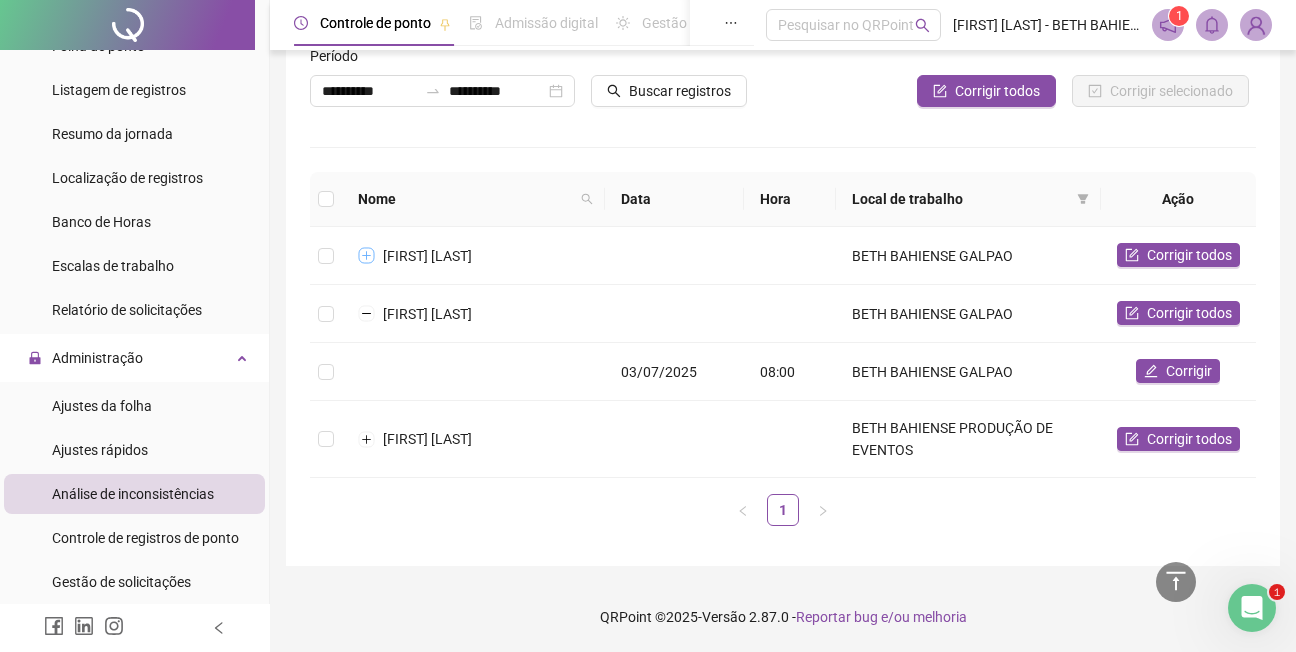 scroll, scrollTop: 142, scrollLeft: 0, axis: vertical 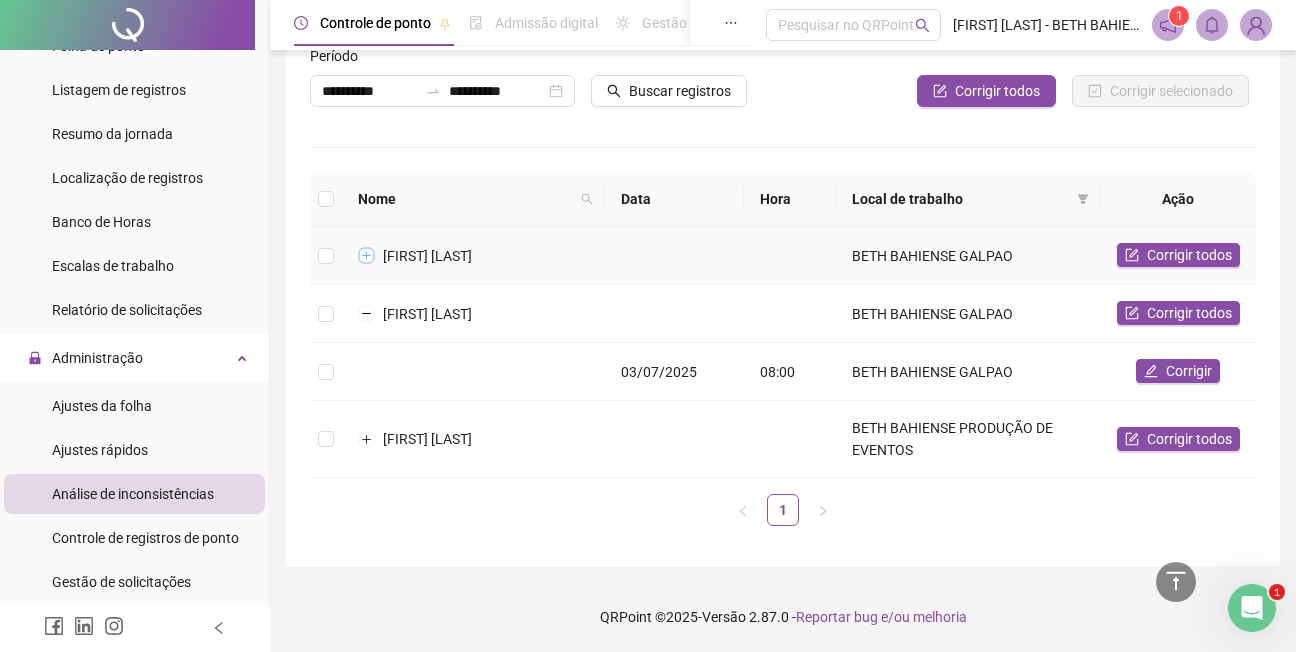 click at bounding box center (367, 256) 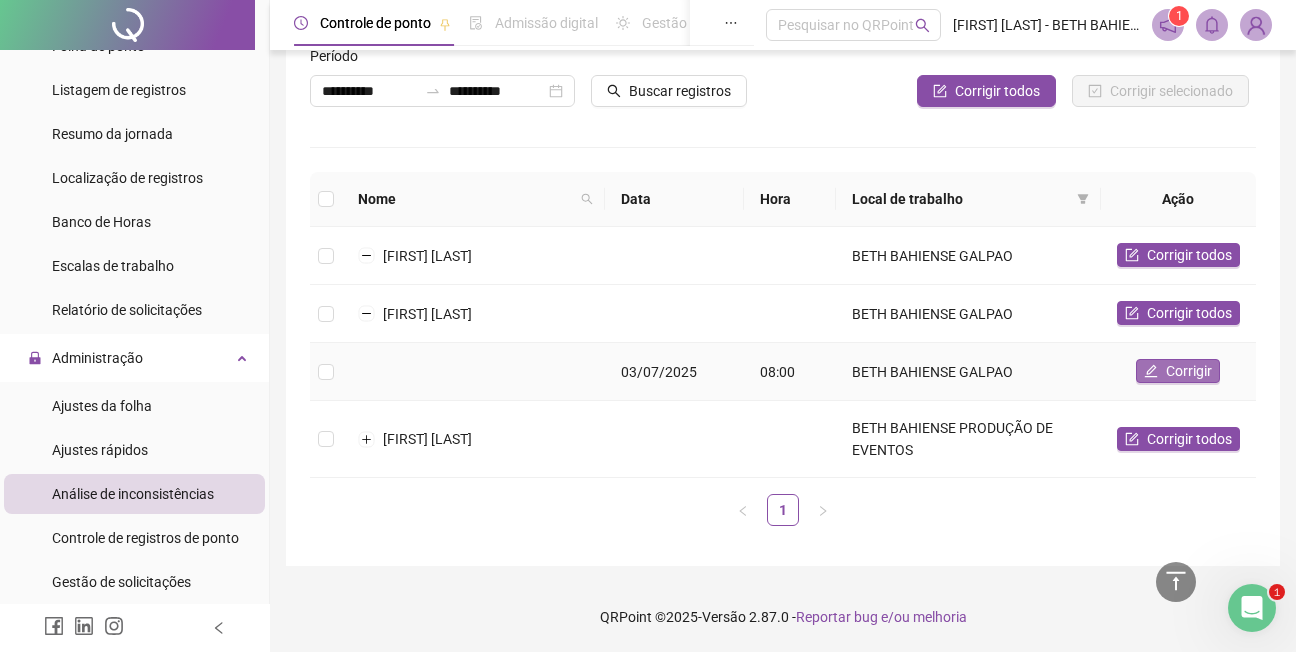 click on "Corrigir" at bounding box center [1189, 371] 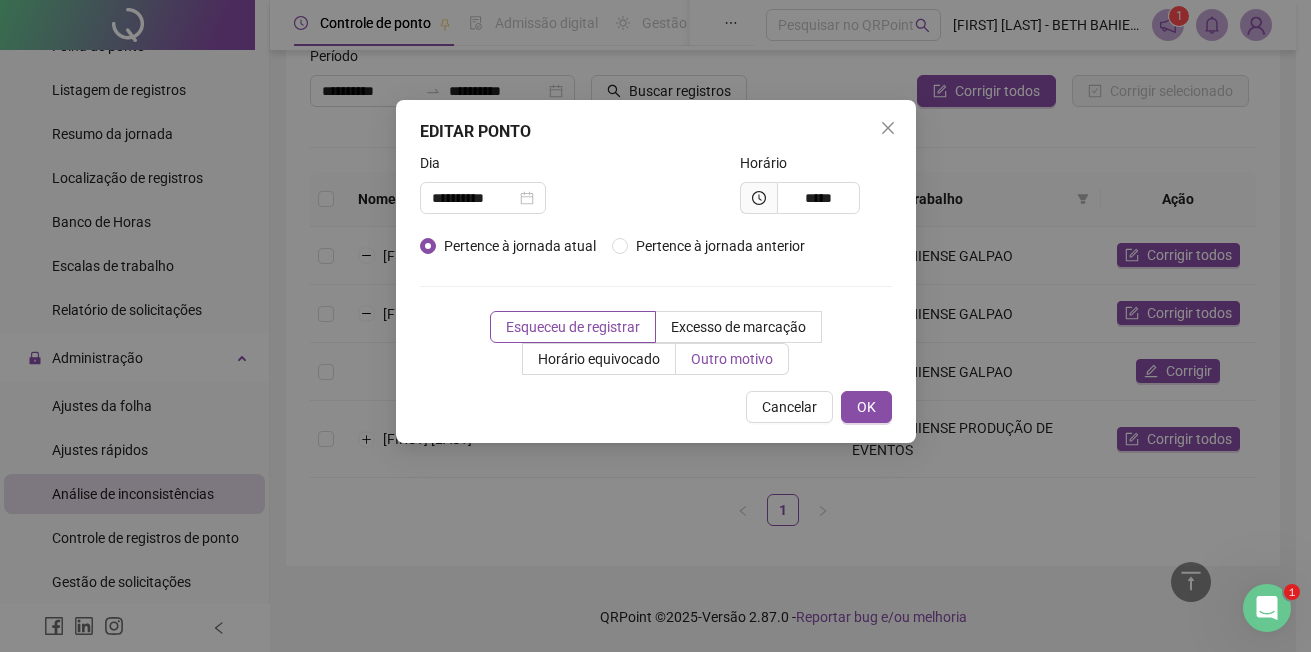 click on "Outro motivo" at bounding box center [732, 359] 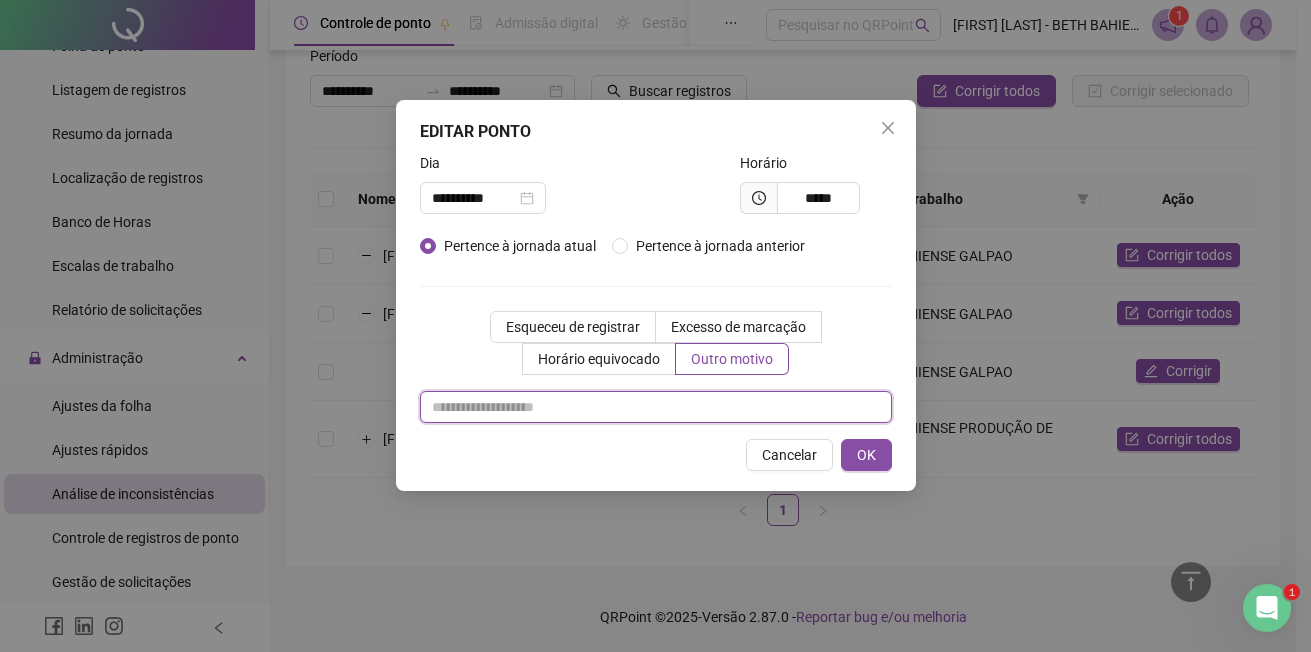 click at bounding box center [656, 407] 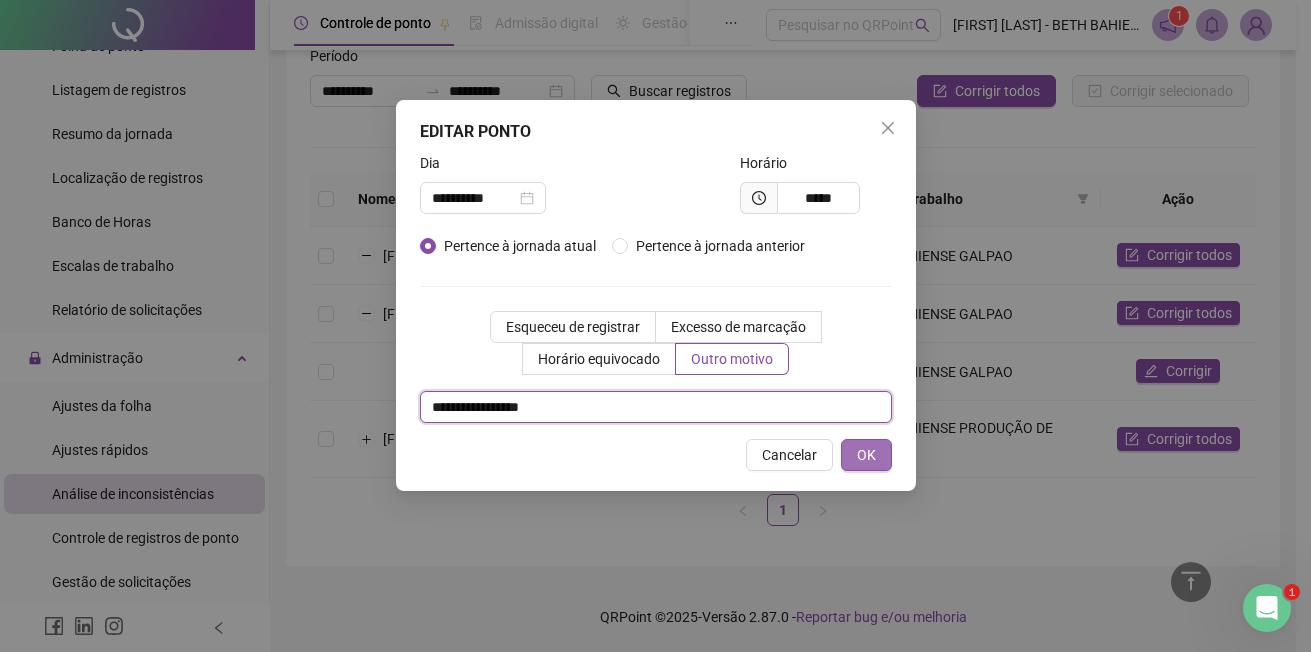 type on "**********" 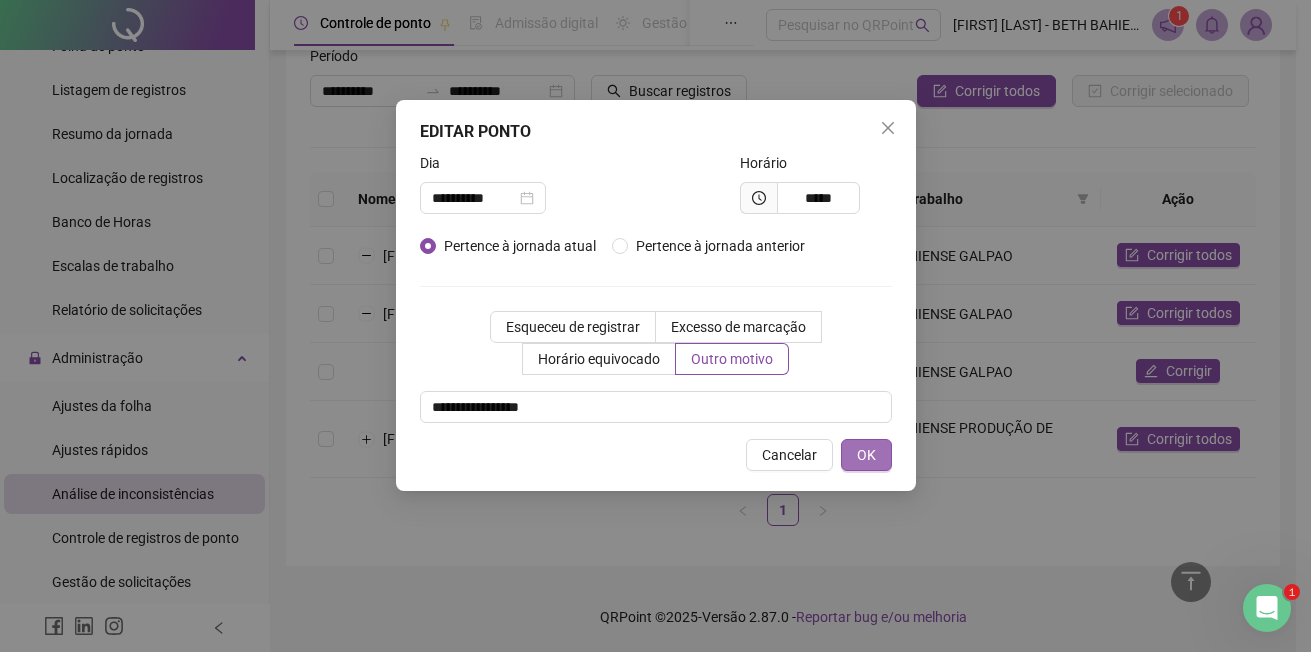 click on "OK" at bounding box center [866, 455] 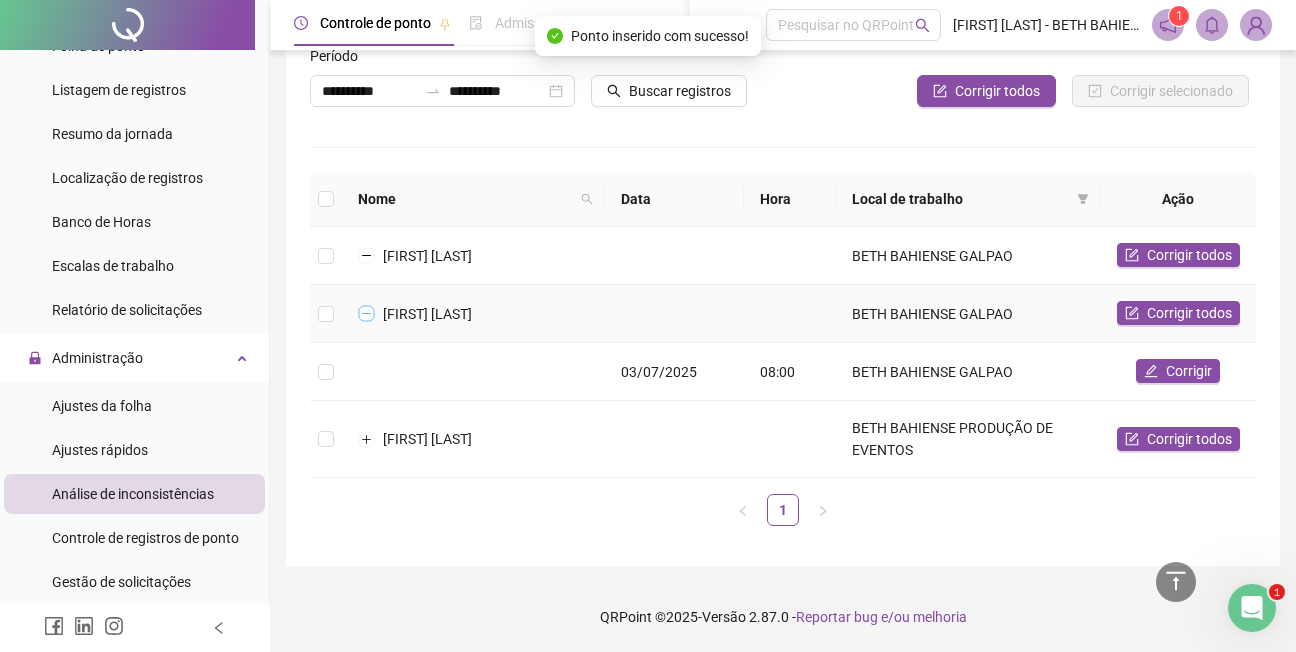 click at bounding box center (367, 314) 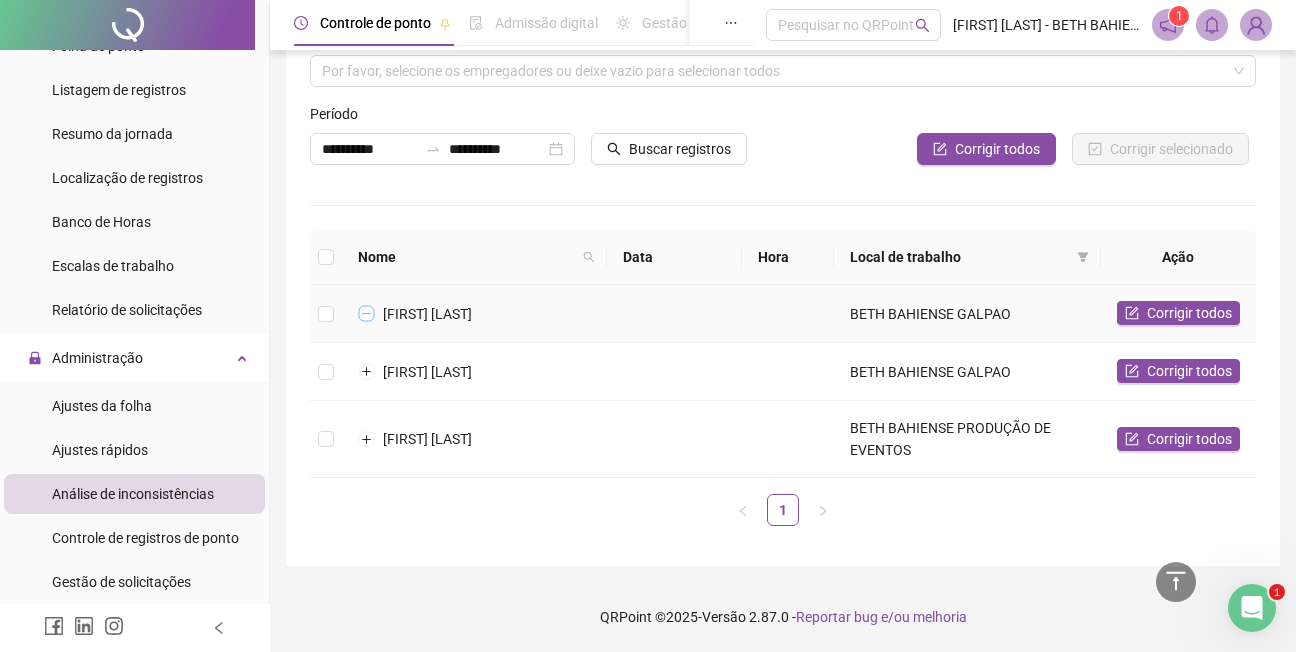 click at bounding box center (367, 314) 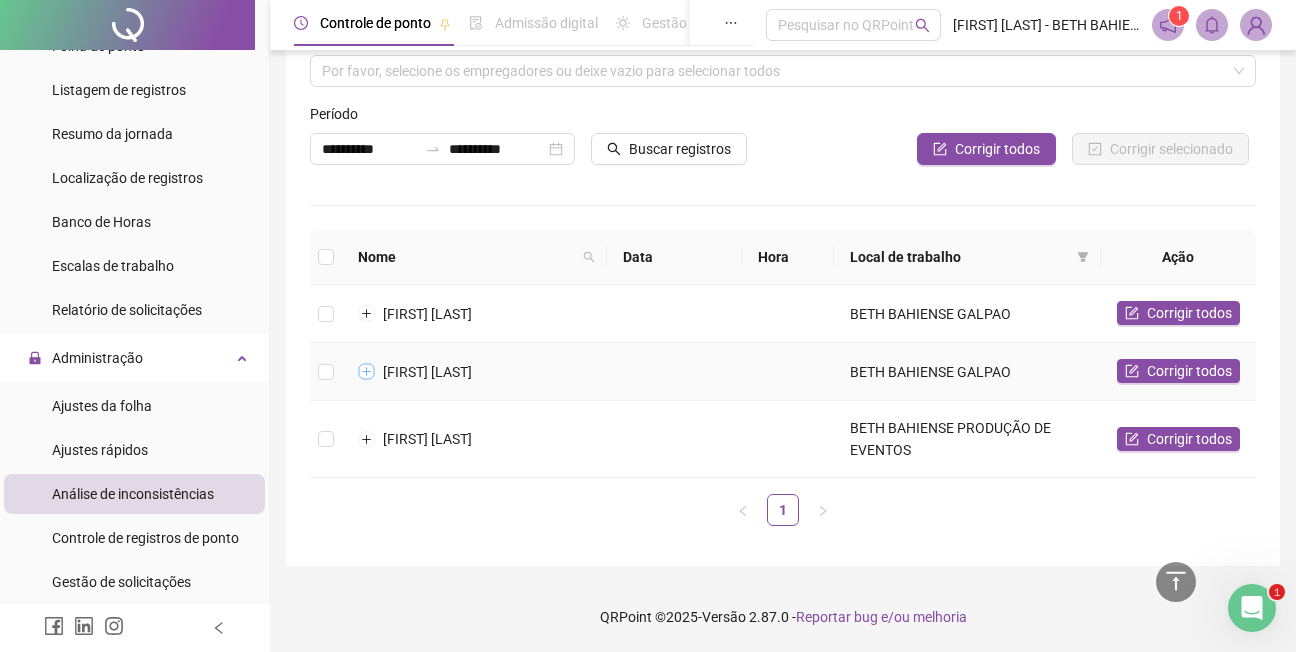 click at bounding box center (367, 372) 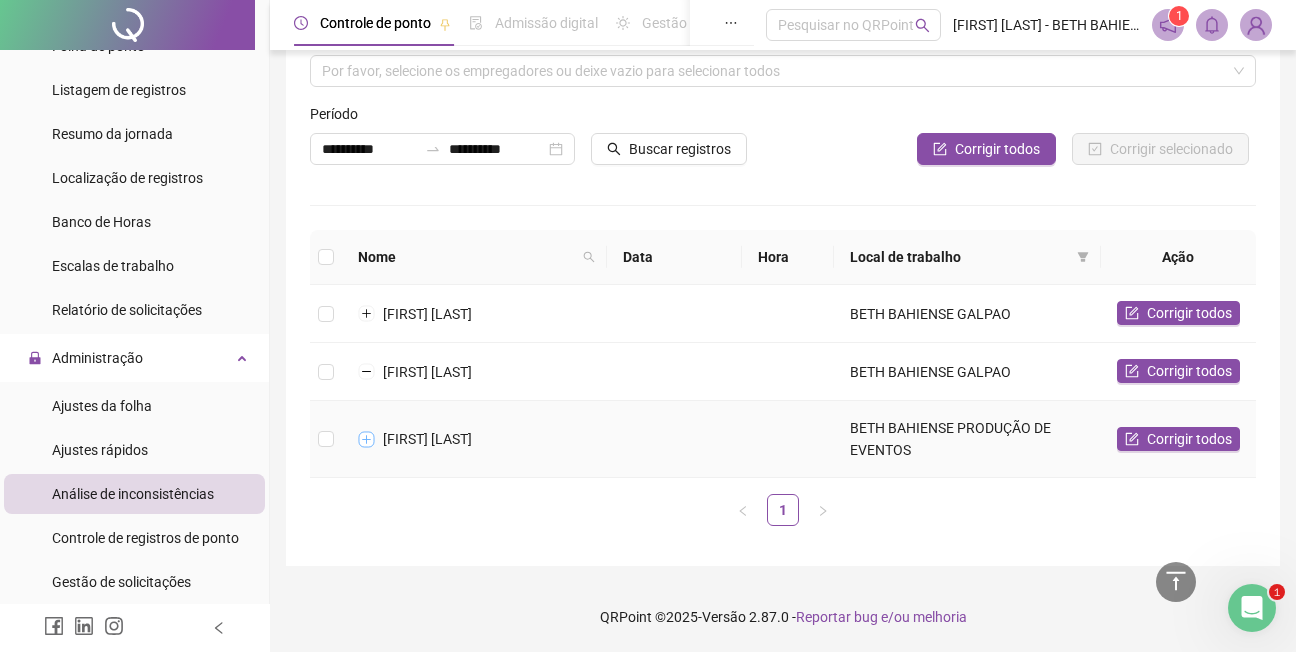 click at bounding box center [367, 439] 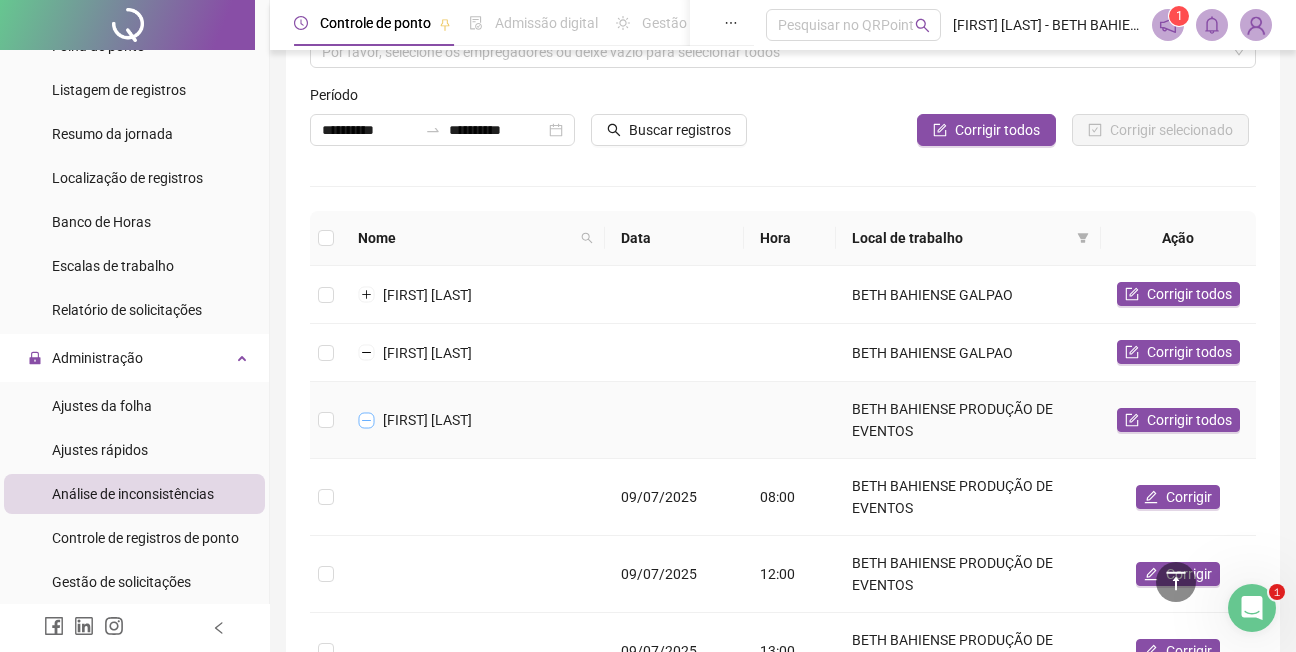 click at bounding box center [367, 420] 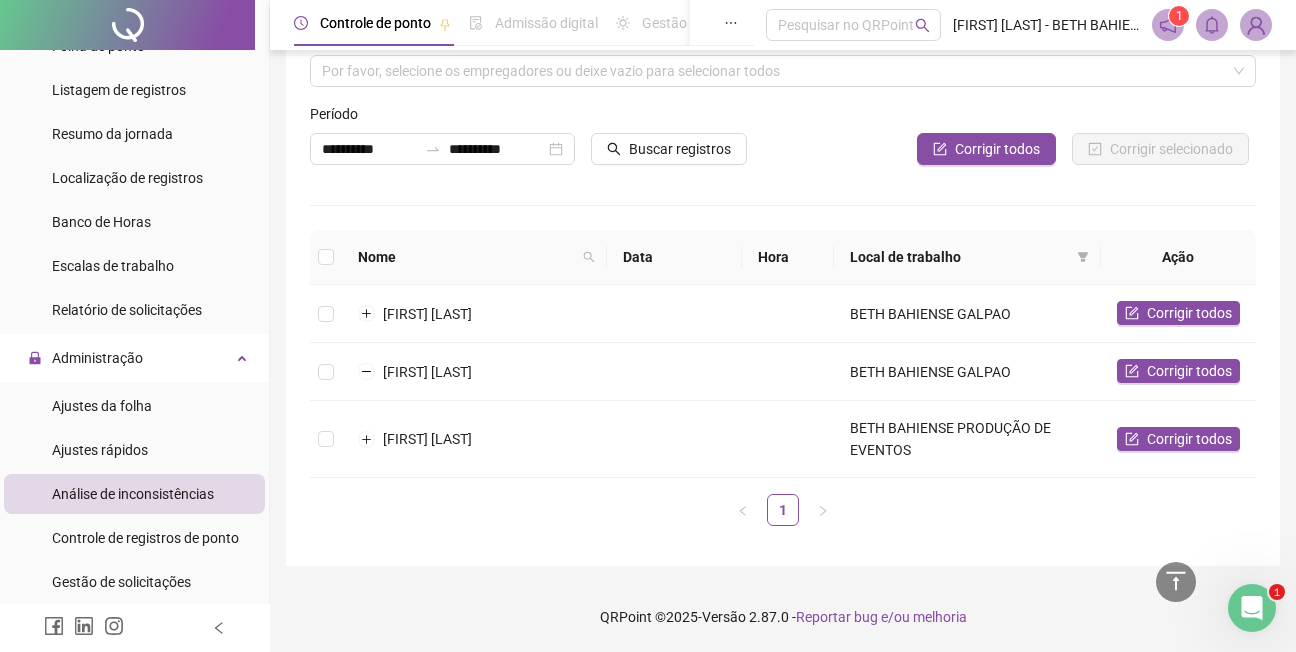 click on "1" at bounding box center [783, 510] 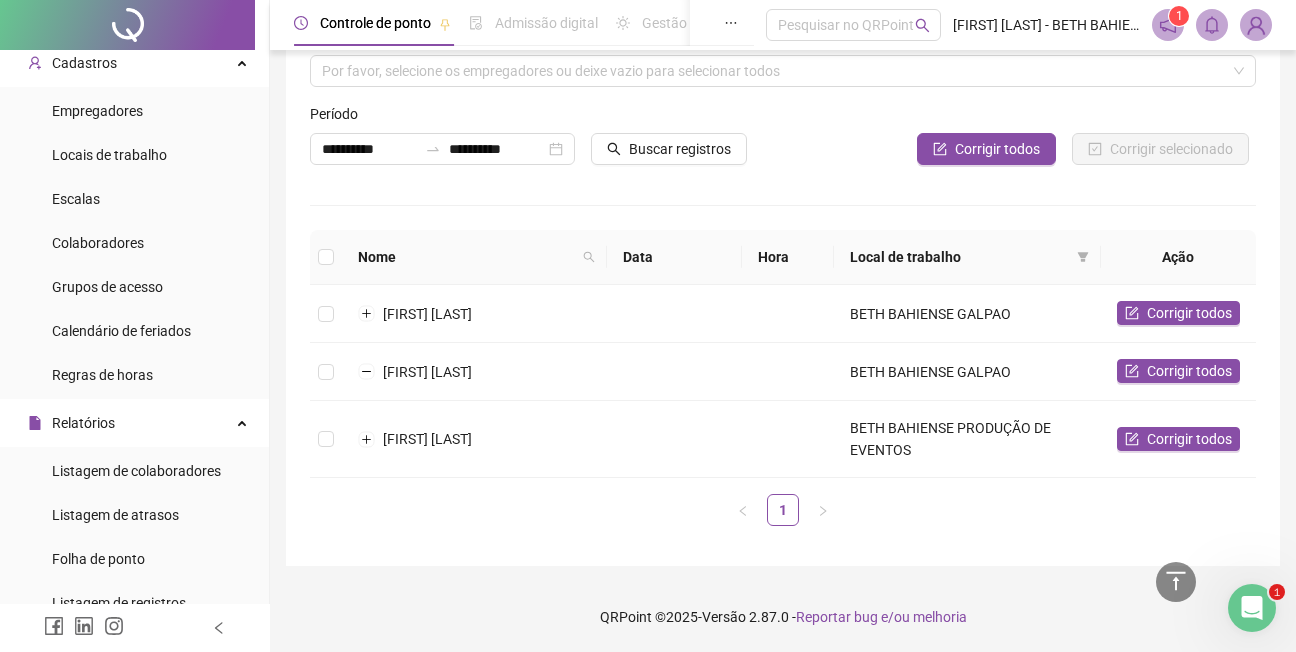 scroll, scrollTop: 38, scrollLeft: 0, axis: vertical 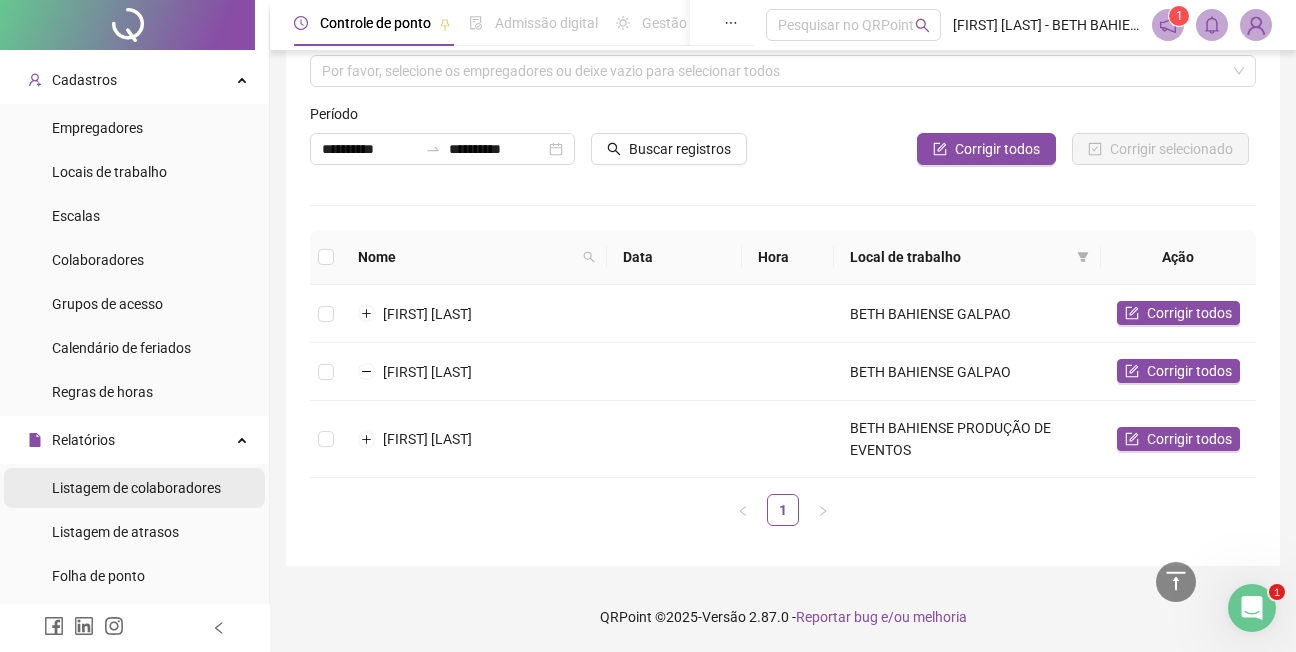 click on "Listagem de colaboradores" at bounding box center (136, 488) 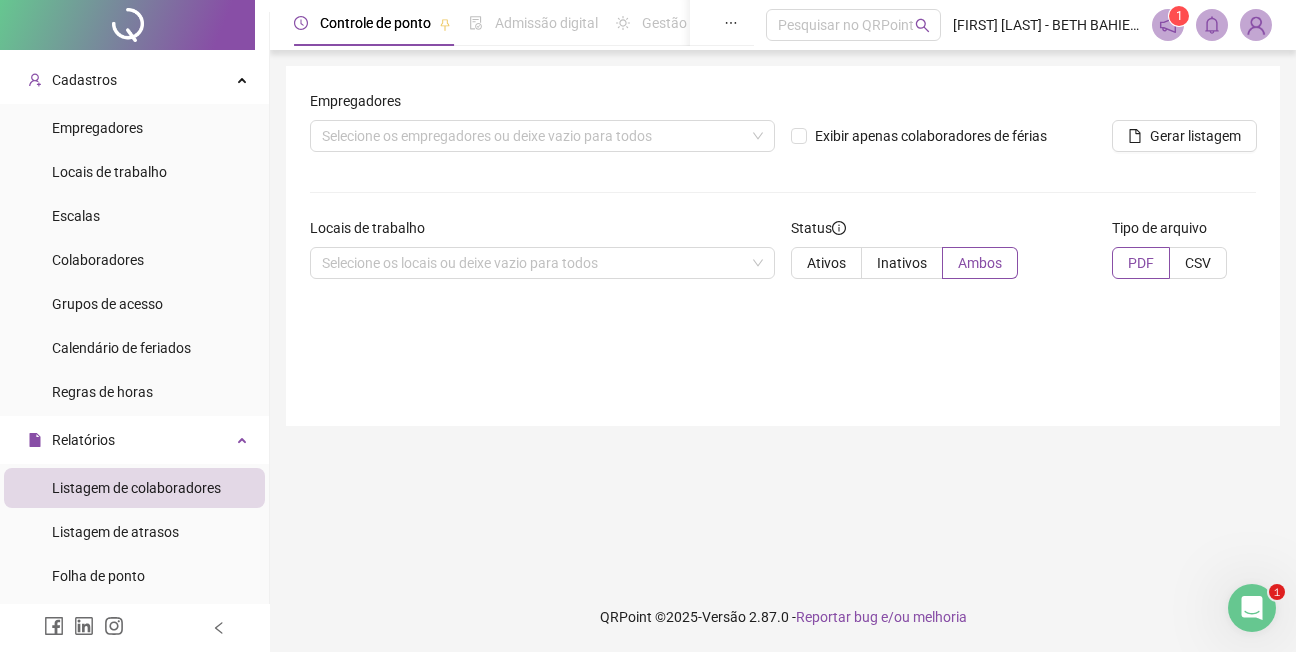 scroll, scrollTop: 0, scrollLeft: 0, axis: both 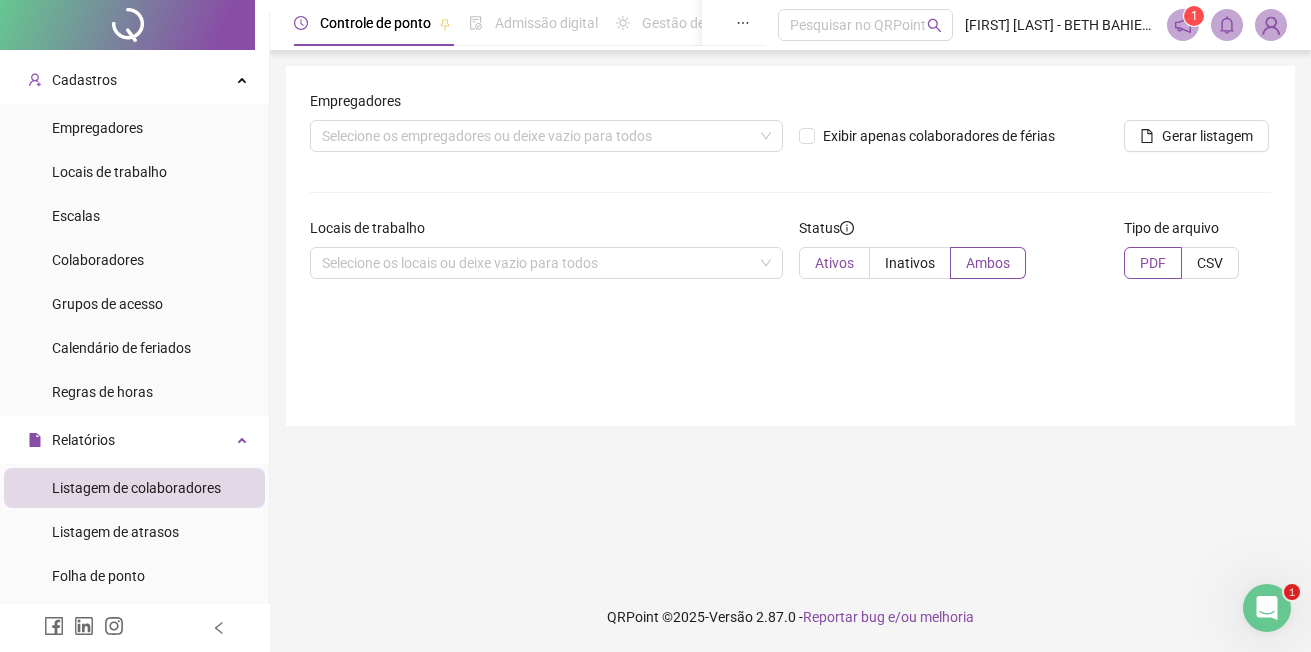 click on "Ativos" at bounding box center [834, 263] 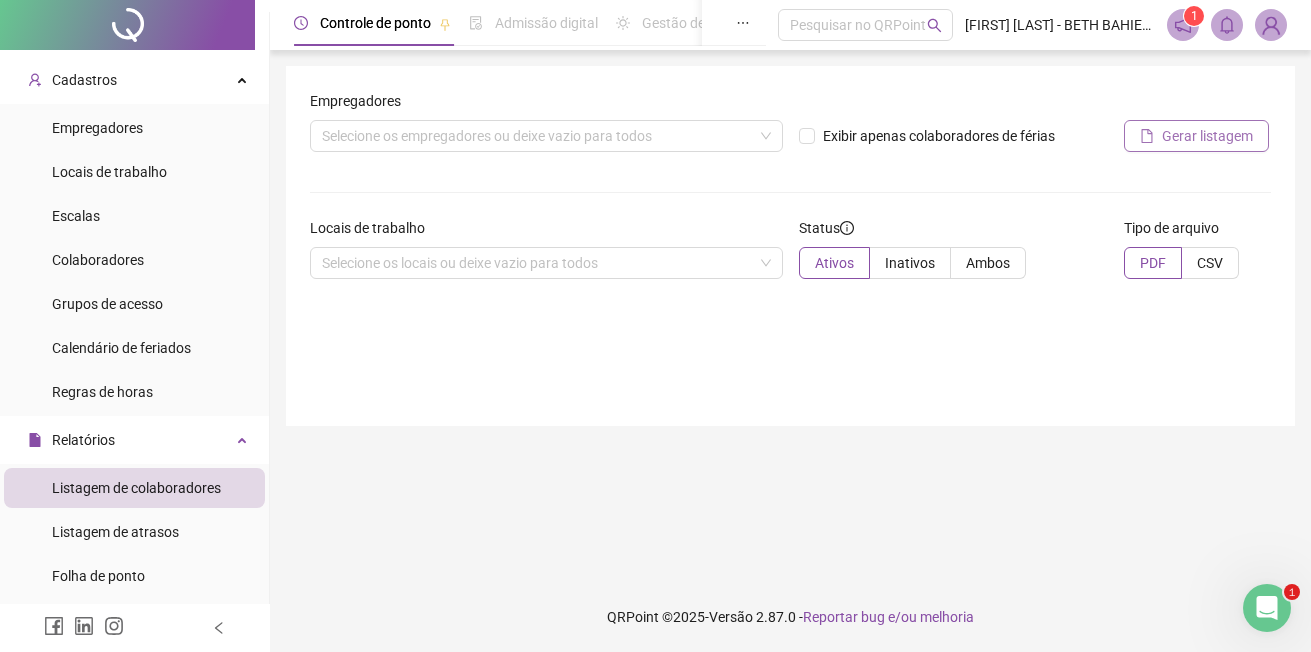 click on "Gerar listagem" at bounding box center (1207, 136) 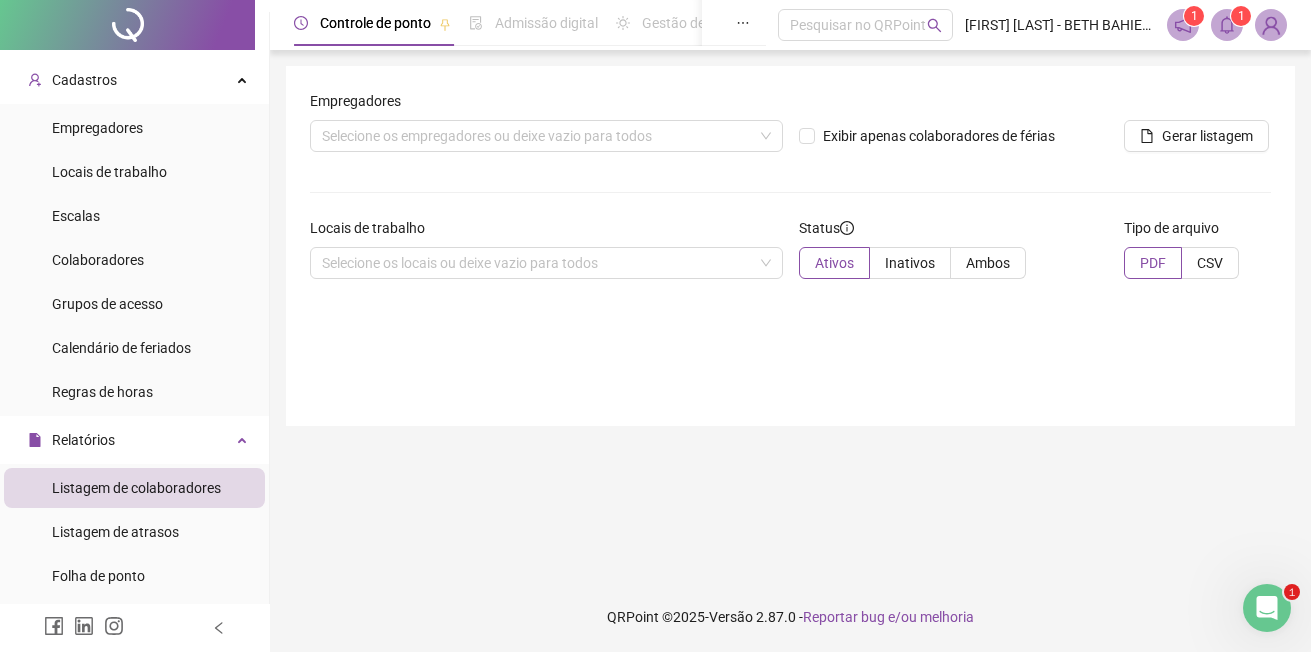 click on "1" at bounding box center (1194, 16) 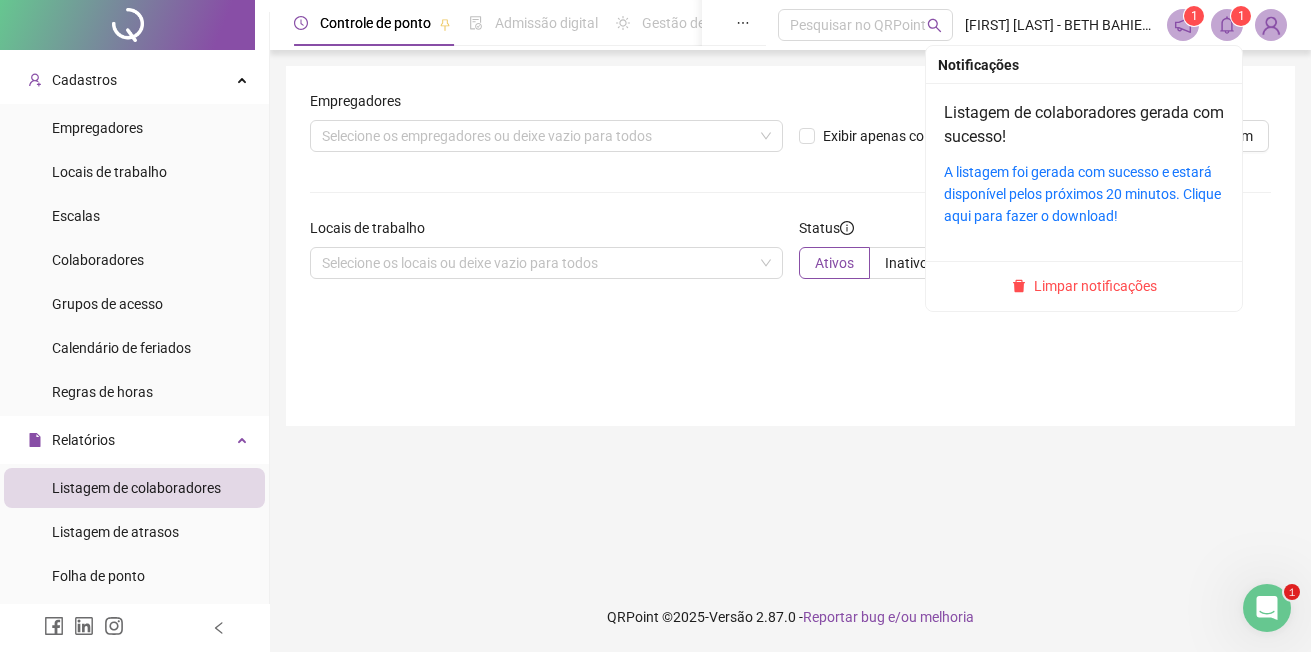 click on "1" at bounding box center (1241, 16) 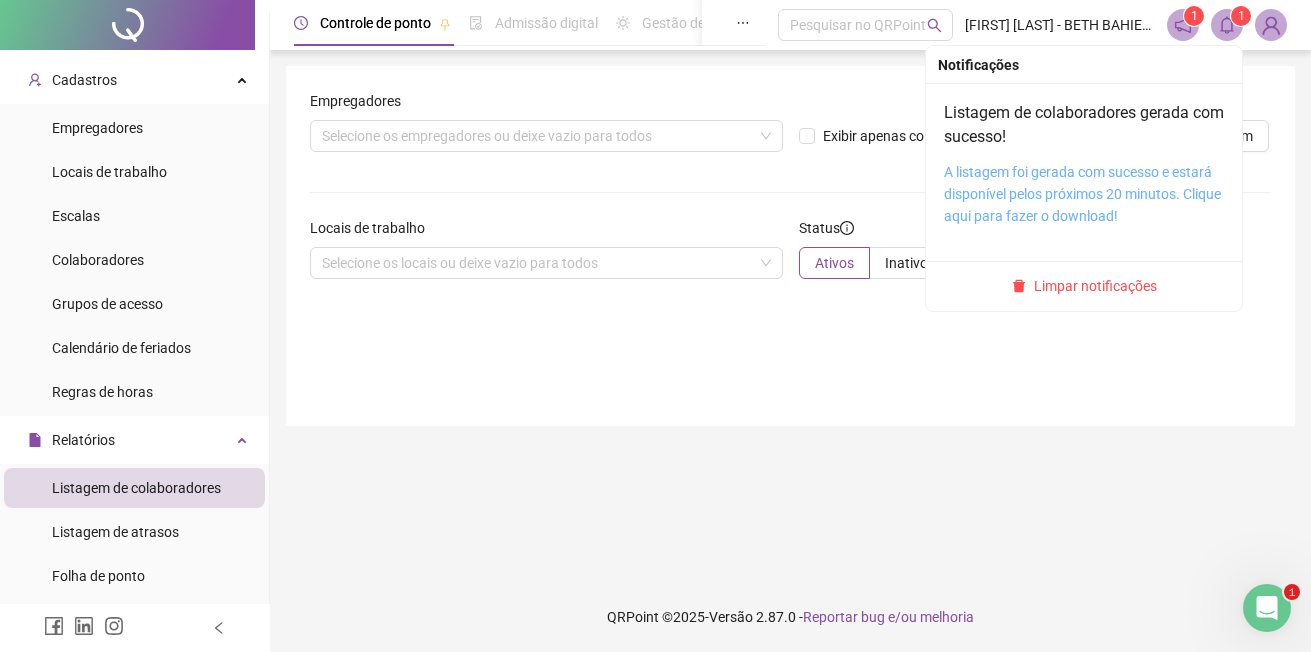 click on "A listagem foi gerada com sucesso e estará disponível pelos próximos 20 minutos.
Clique aqui para fazer o download!" at bounding box center [1082, 194] 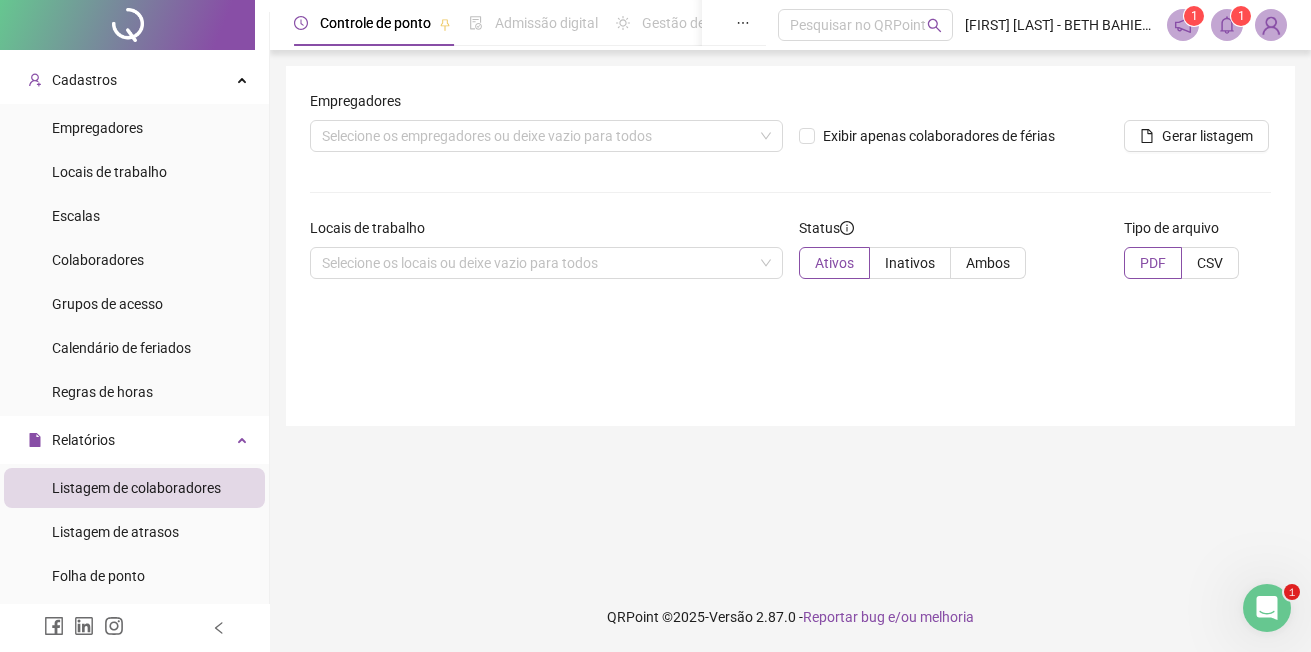 click 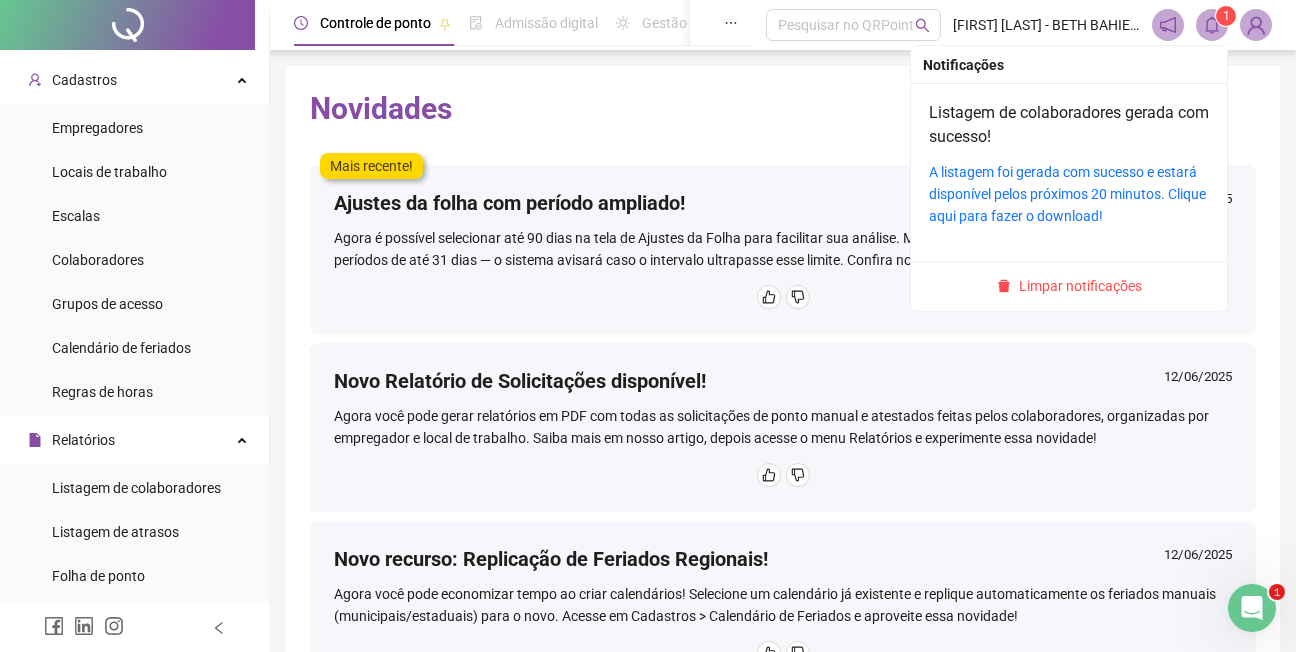 click on "1" at bounding box center [1226, 16] 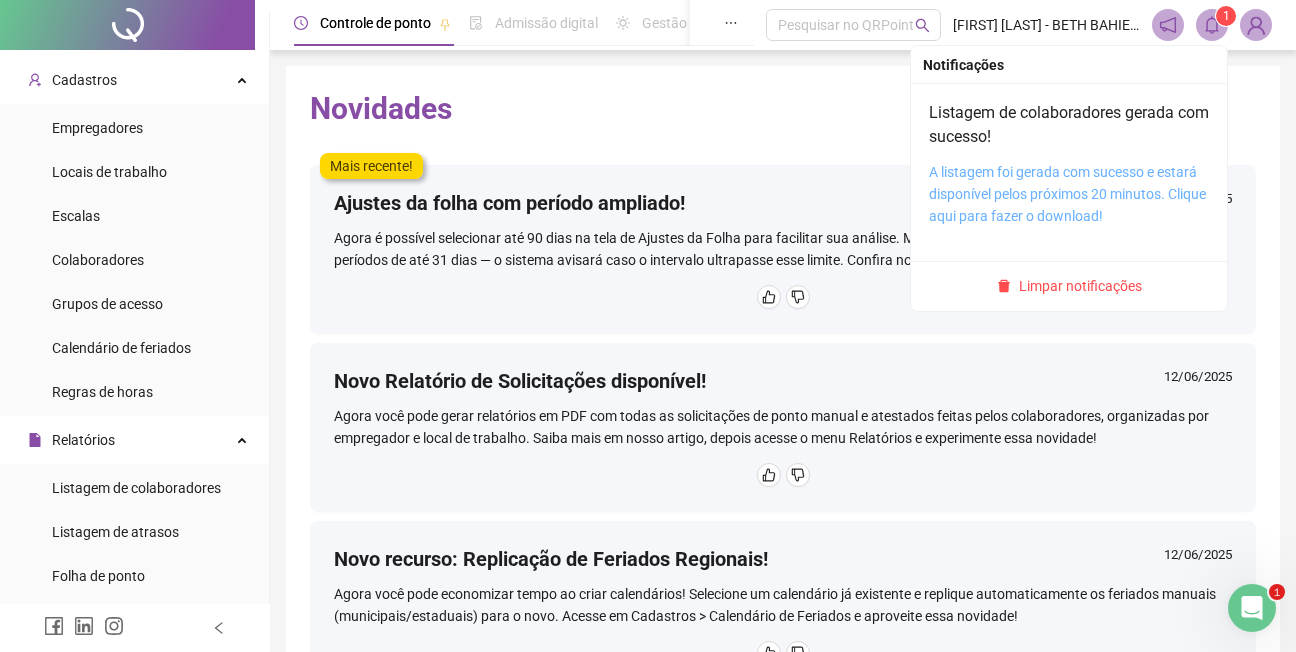 click on "A listagem foi gerada com sucesso e estará disponível pelos próximos 20 minutos.
Clique aqui para fazer o download!" at bounding box center [1067, 194] 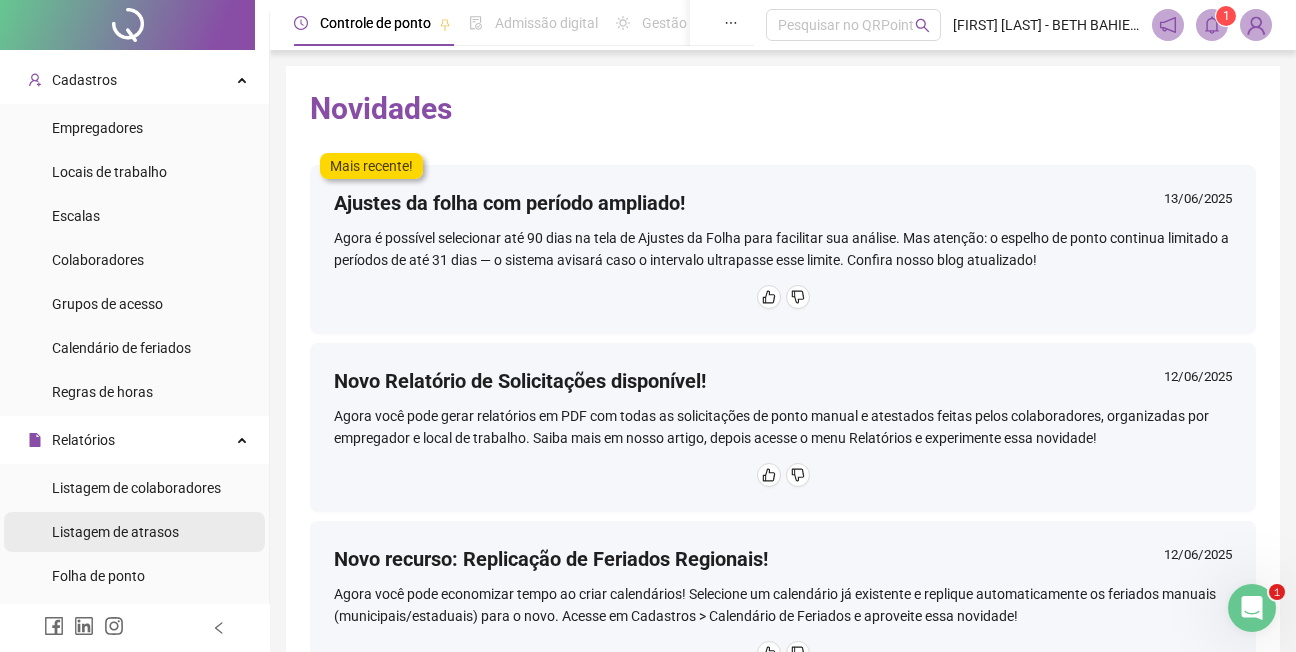 click on "Listagem de atrasos" at bounding box center (115, 532) 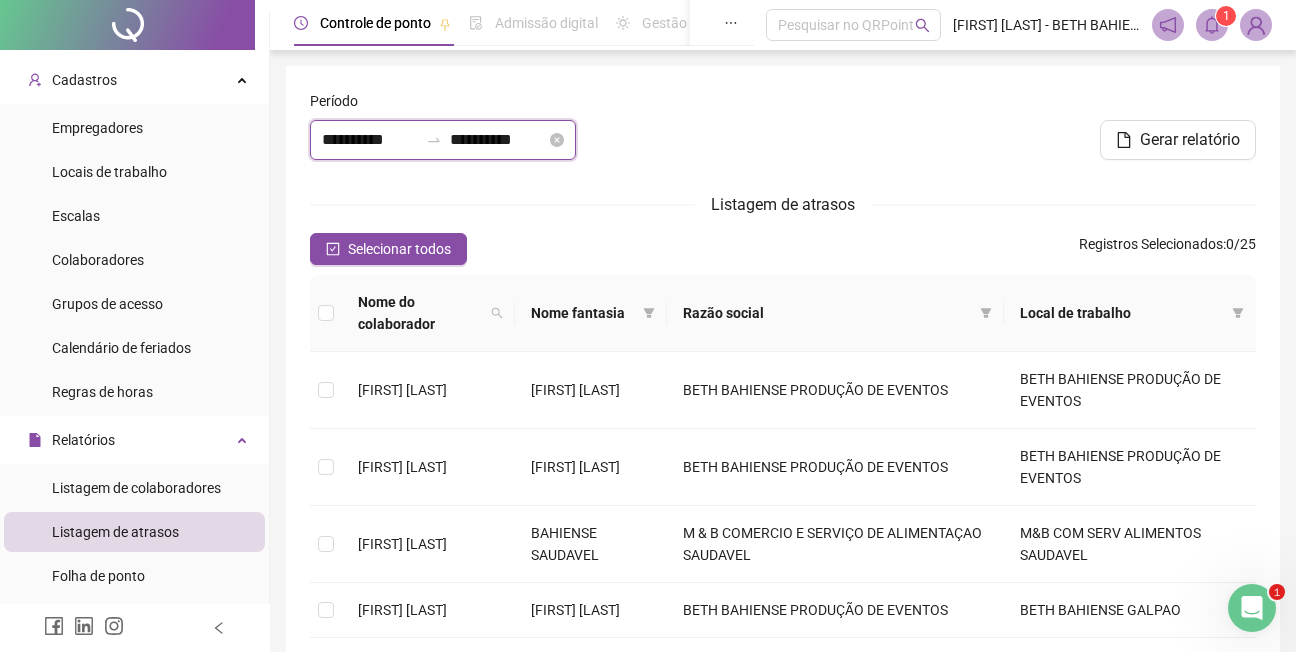click on "**********" at bounding box center [370, 140] 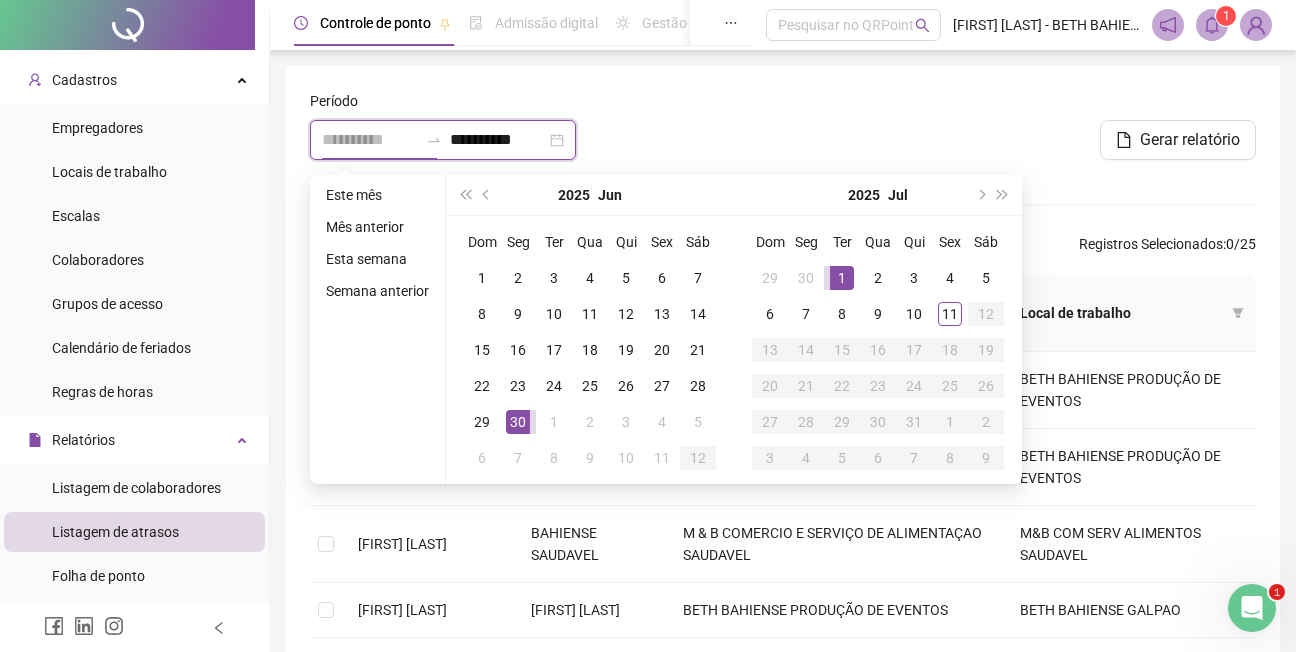 type on "**********" 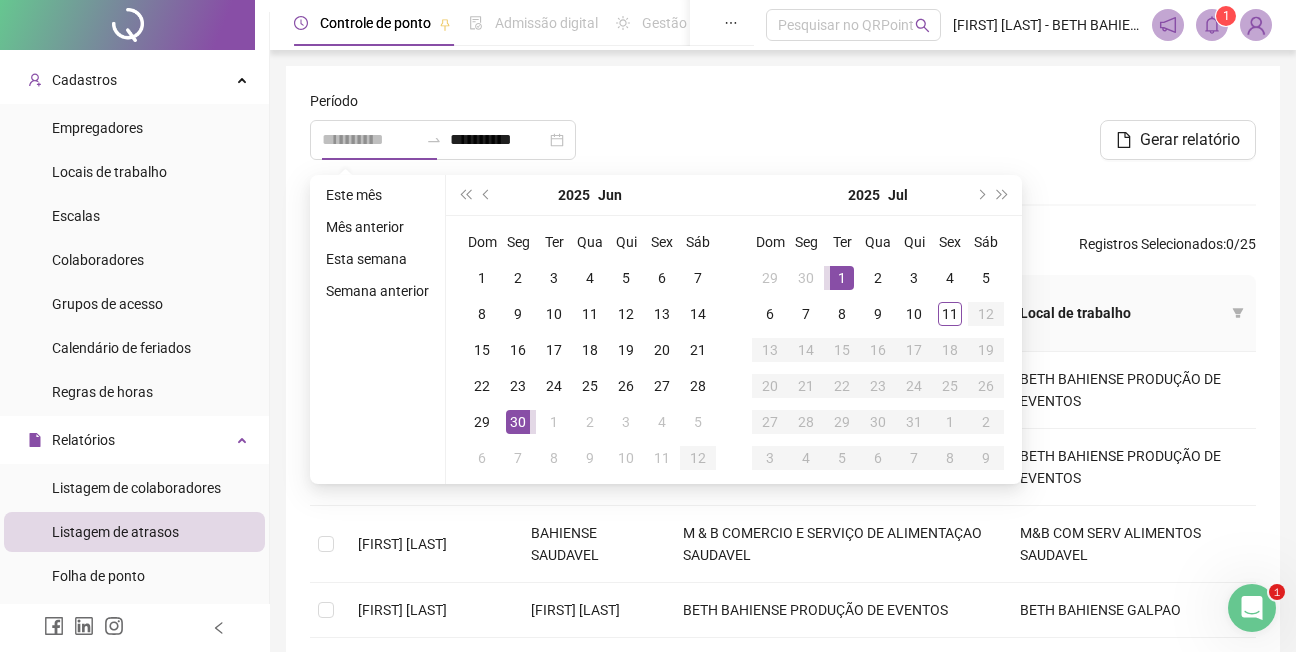 click on "1" at bounding box center [842, 278] 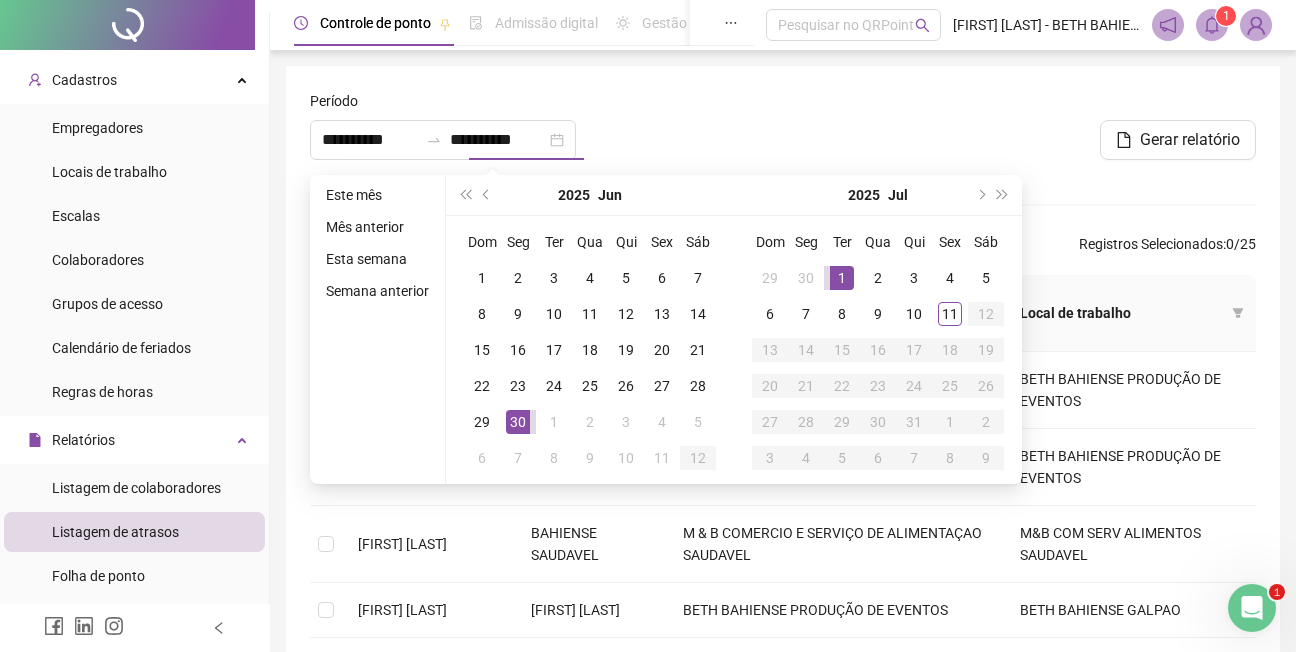click on "3" at bounding box center [770, 458] 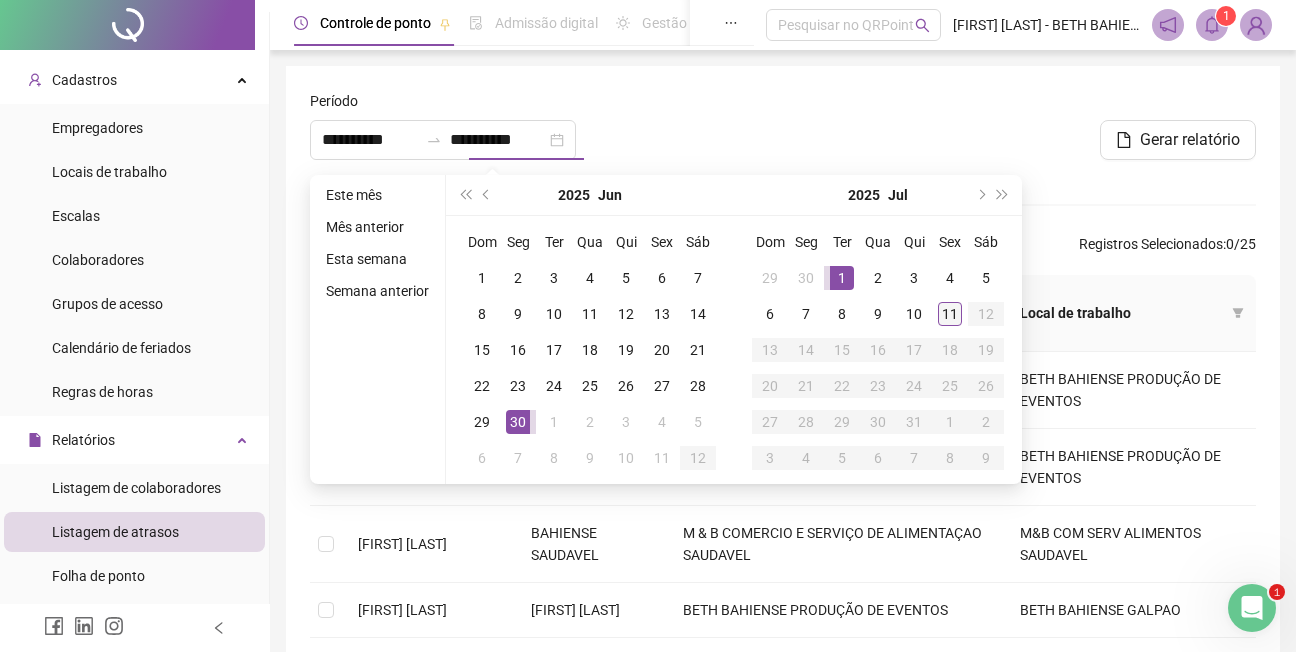 type on "**********" 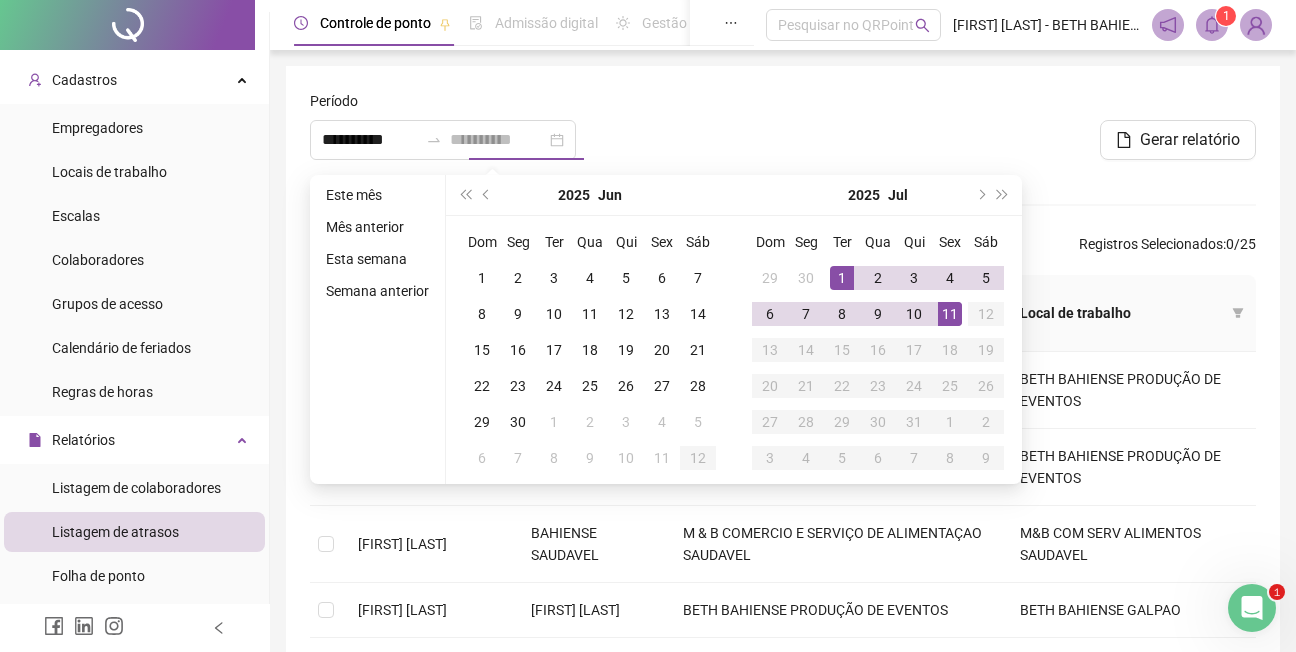 click on "11" at bounding box center [950, 314] 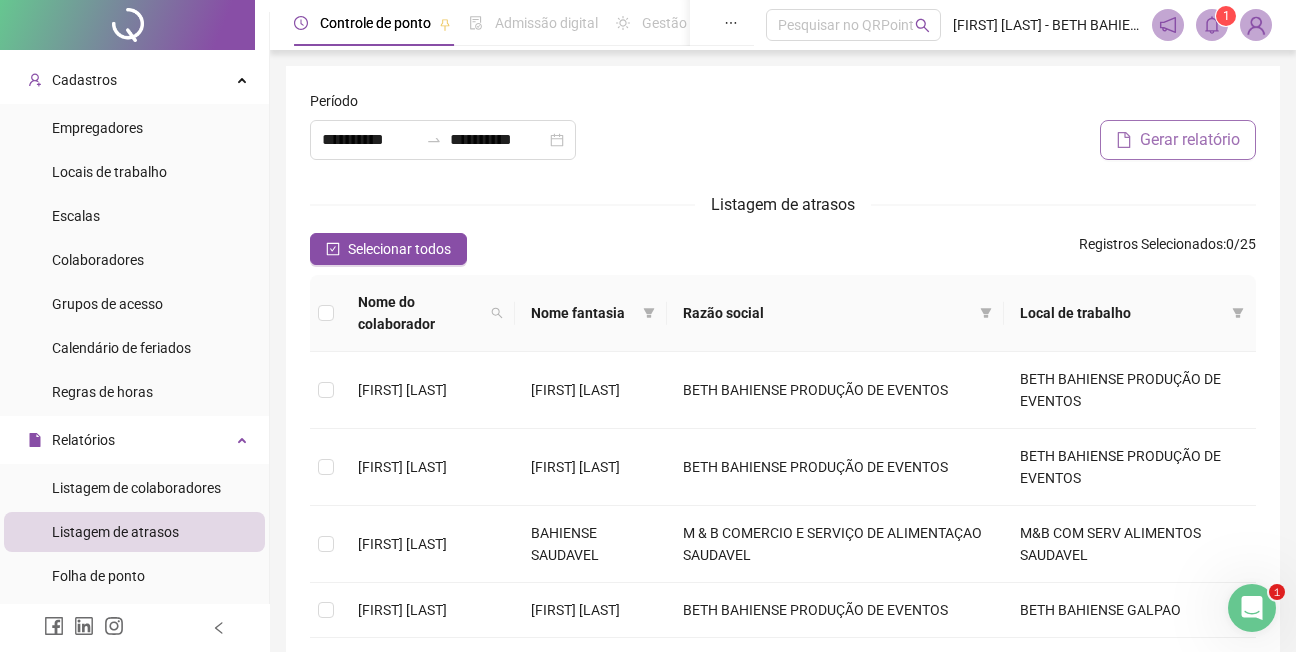 click on "Gerar relatório" at bounding box center [1190, 140] 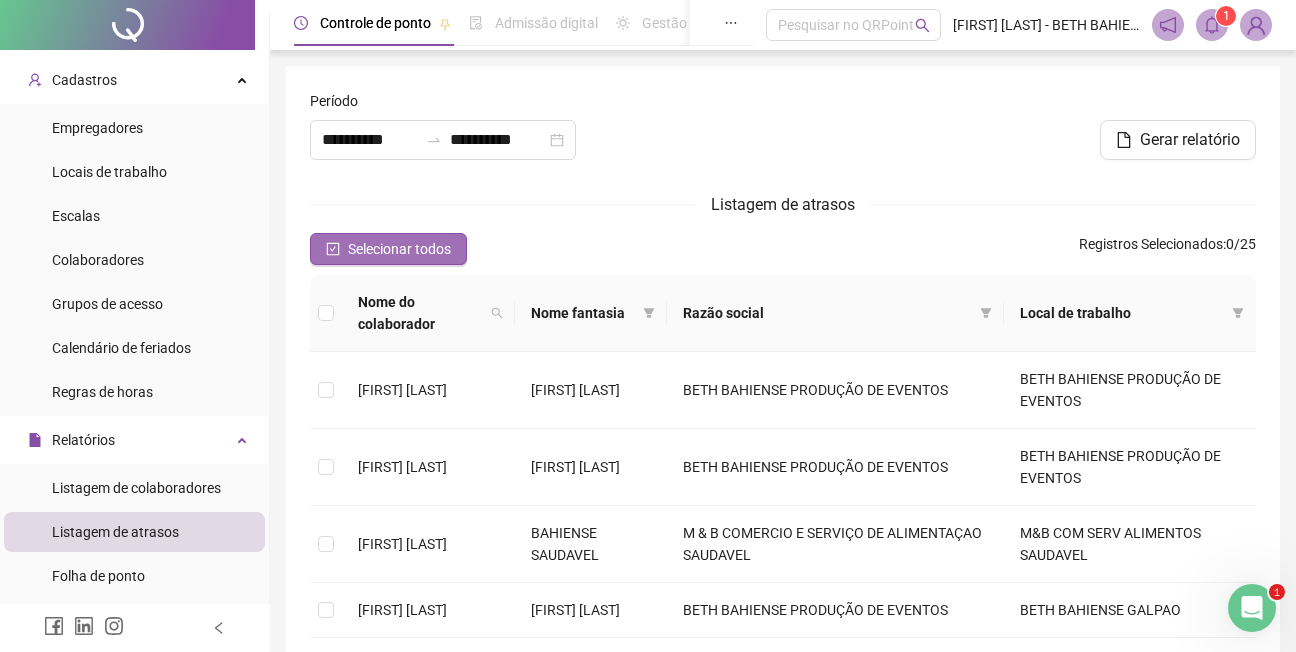 click on "Selecionar todos" at bounding box center (399, 249) 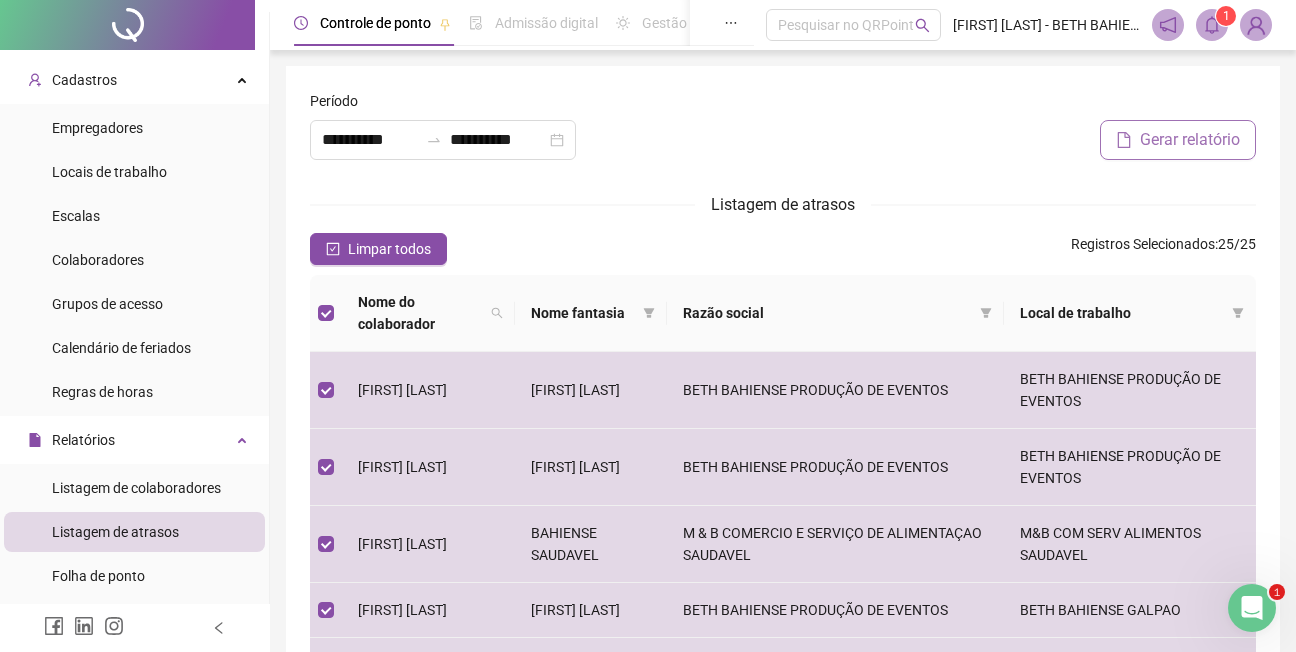 click on "Gerar relatório" at bounding box center [1190, 140] 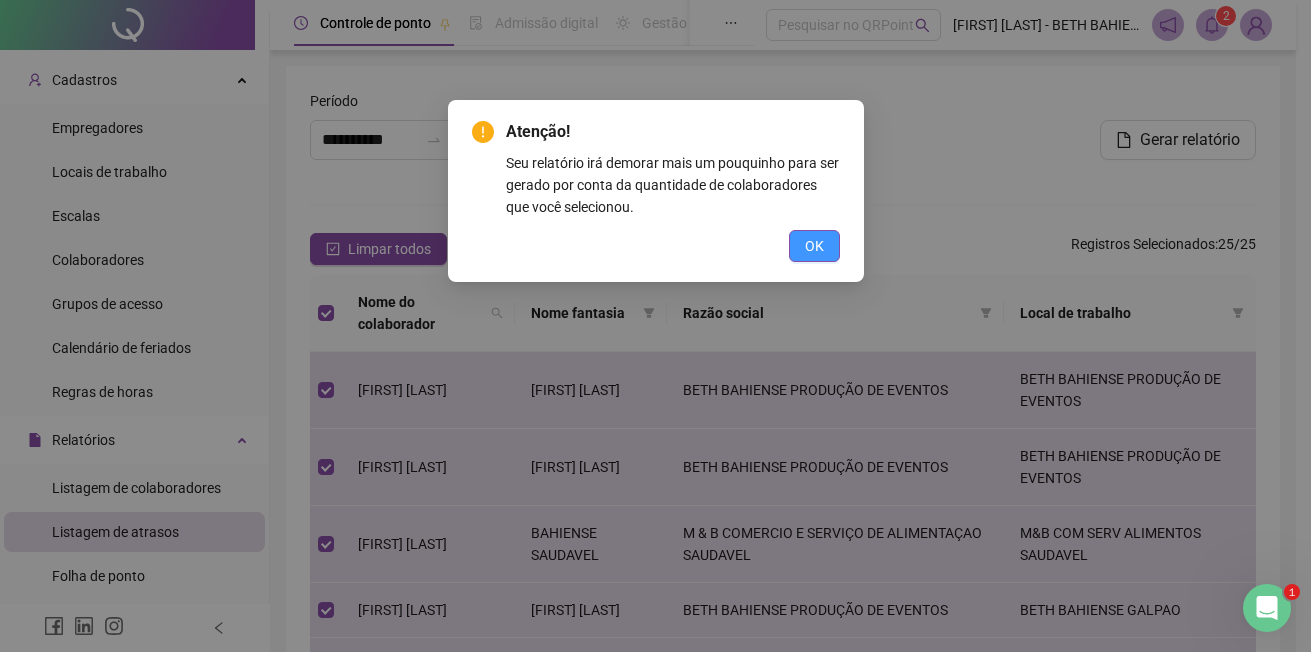 click on "OK" at bounding box center [814, 246] 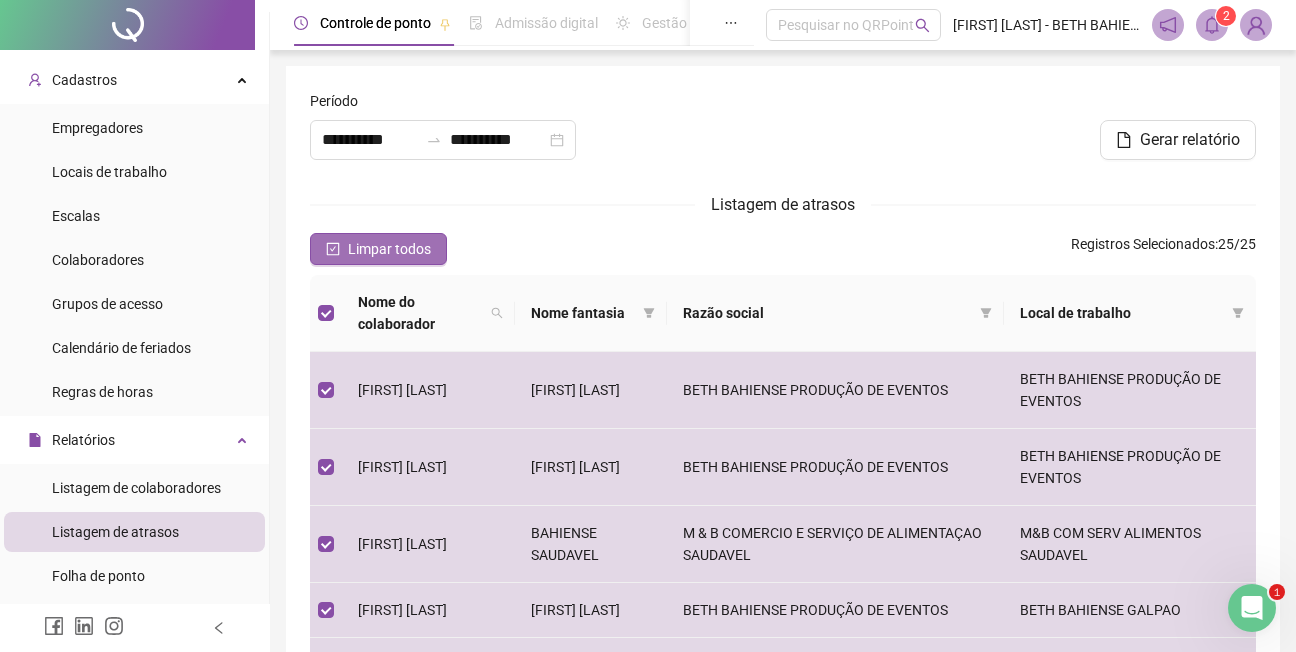 click on "Limpar todos" at bounding box center [389, 249] 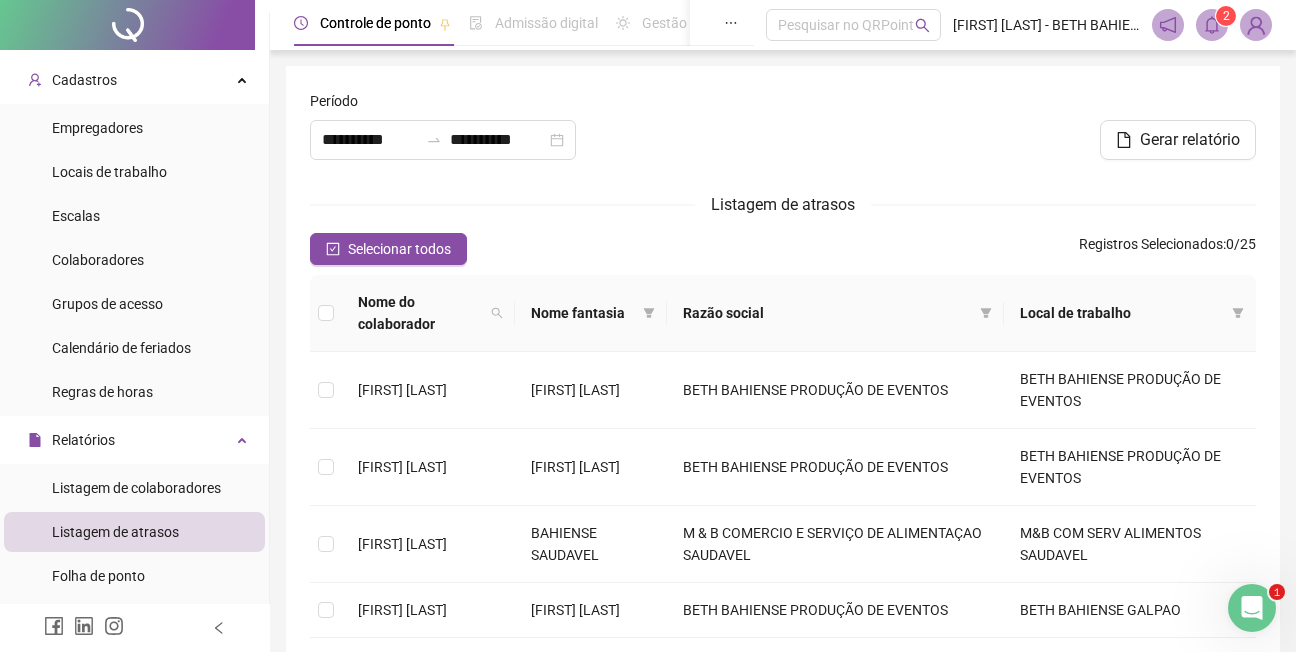 click at bounding box center (326, 313) 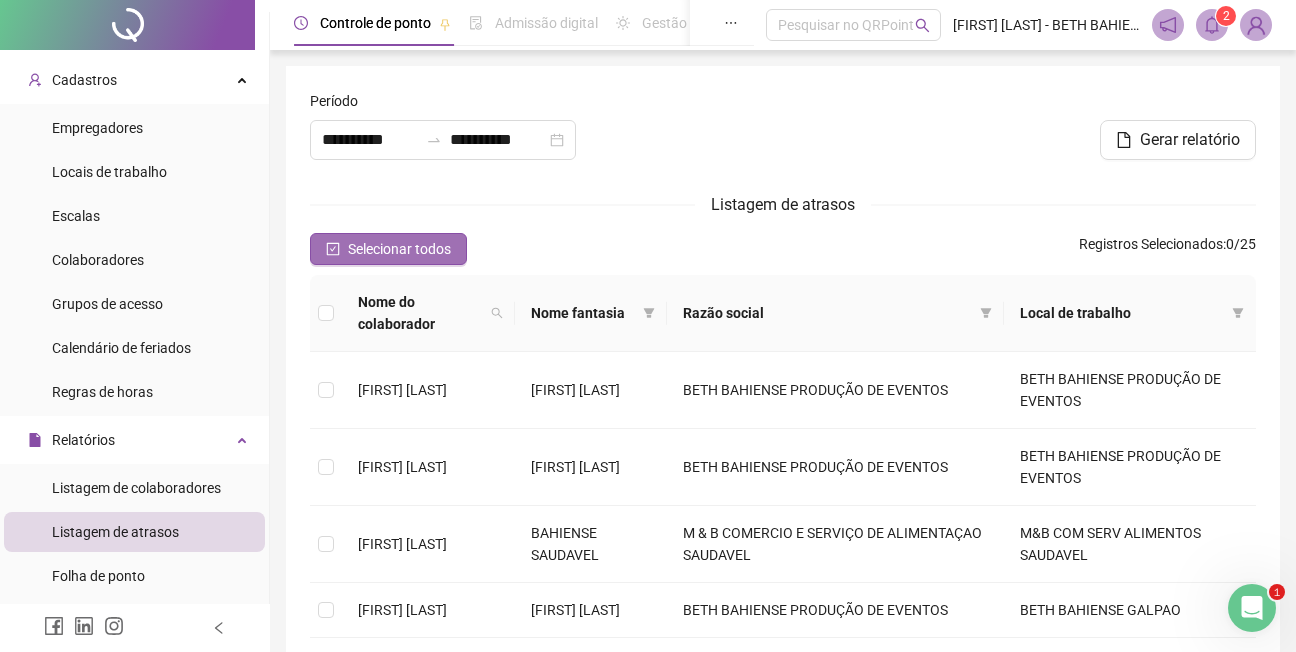 click on "Selecionar todos" at bounding box center (399, 249) 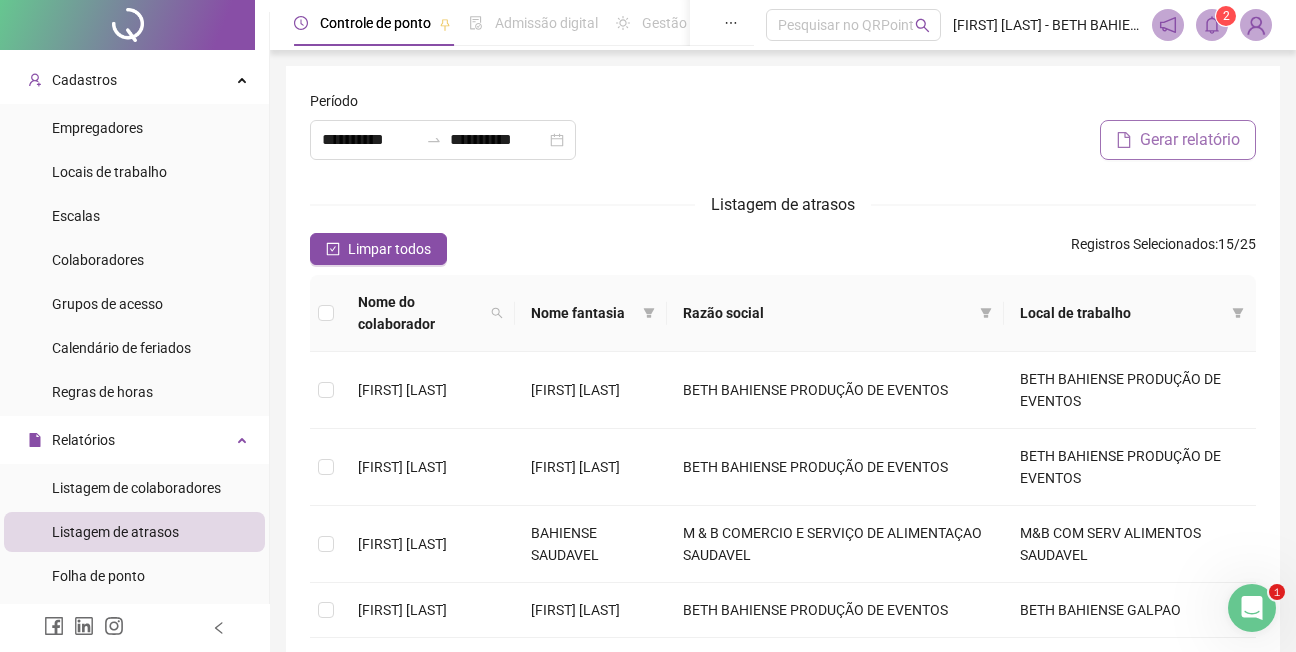 click on "Gerar relatório" at bounding box center [1190, 140] 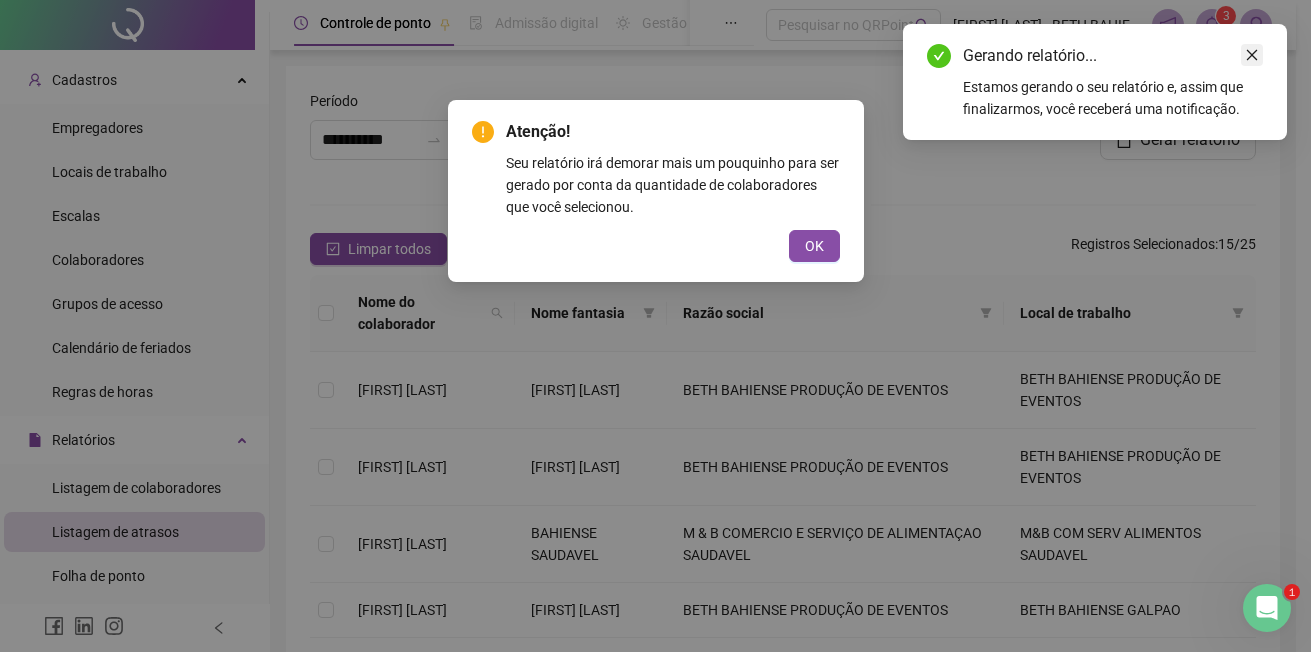 click 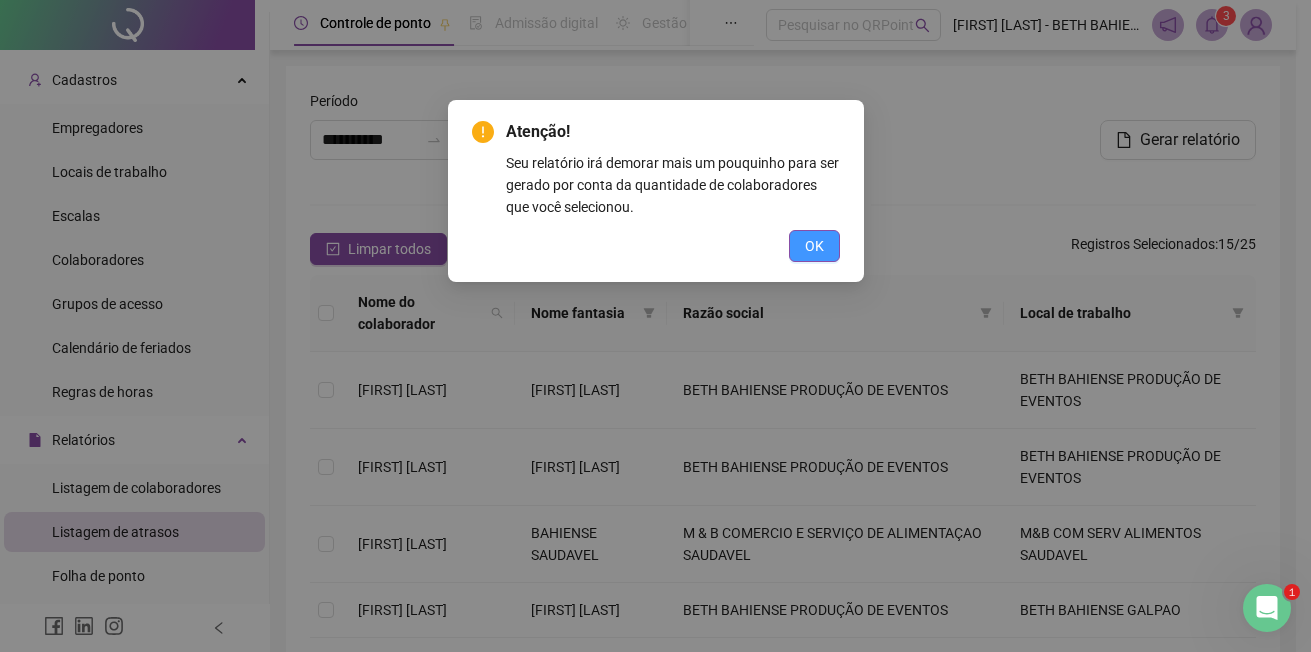 click on "OK" at bounding box center [814, 246] 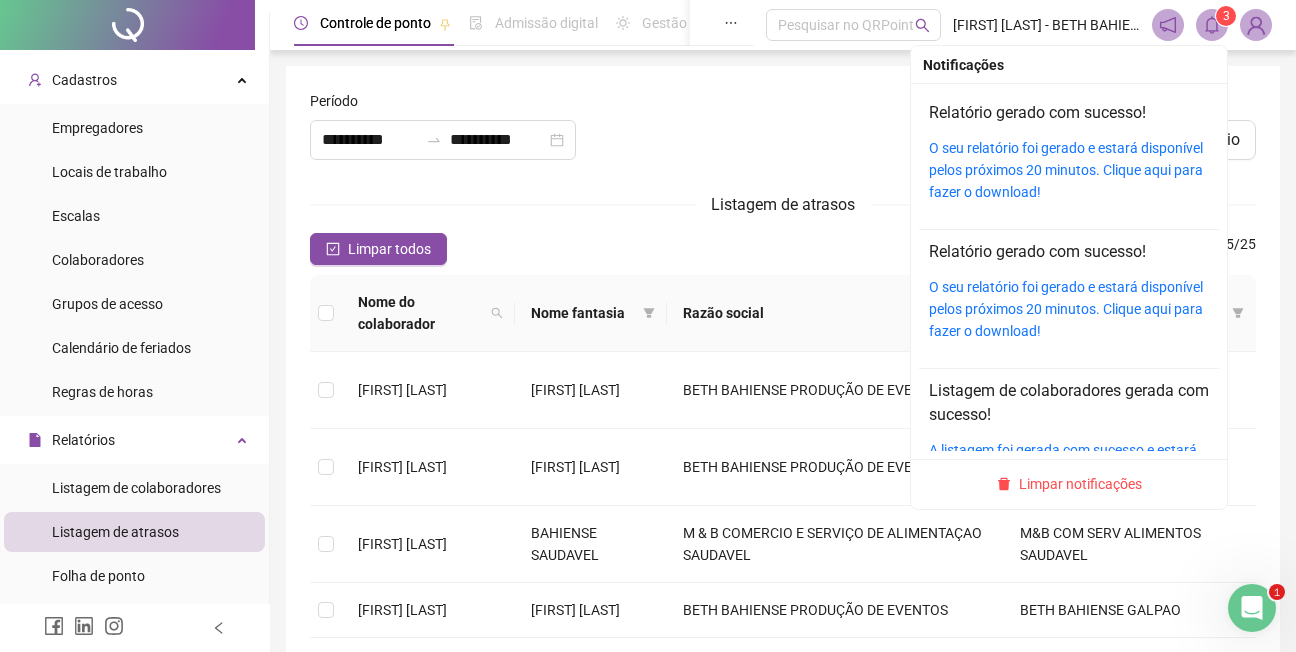 click on "3" at bounding box center (1226, 16) 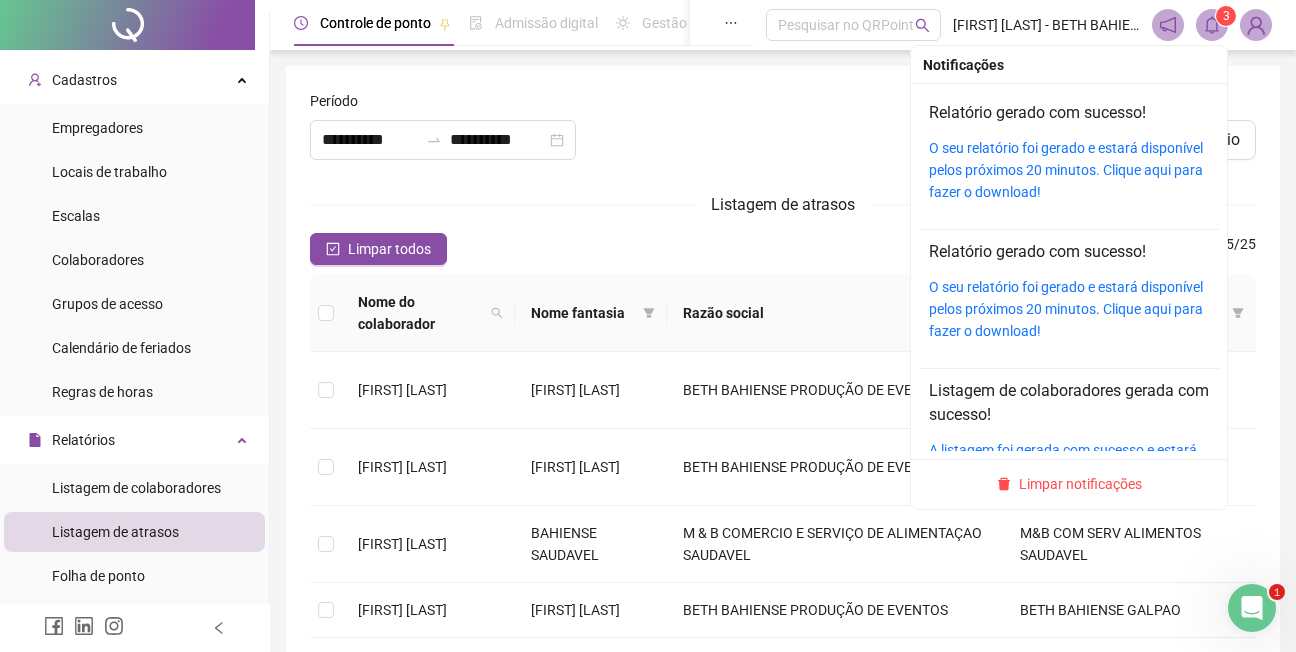 click on "O seu relatório foi gerado e estará disponível pelos próximos 20 minutos.
Clique aqui para fazer o download!" at bounding box center (1069, 170) 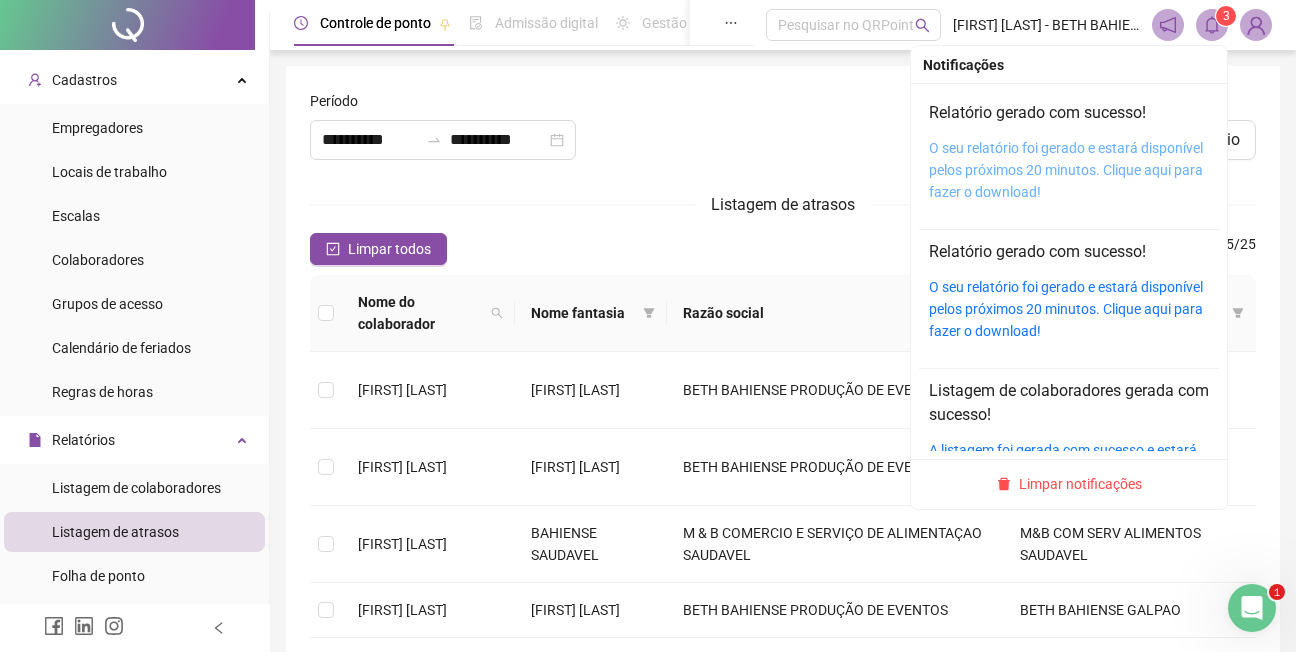 click on "O seu relatório foi gerado e estará disponível pelos próximos 20 minutos.
Clique aqui para fazer o download!" at bounding box center [1066, 170] 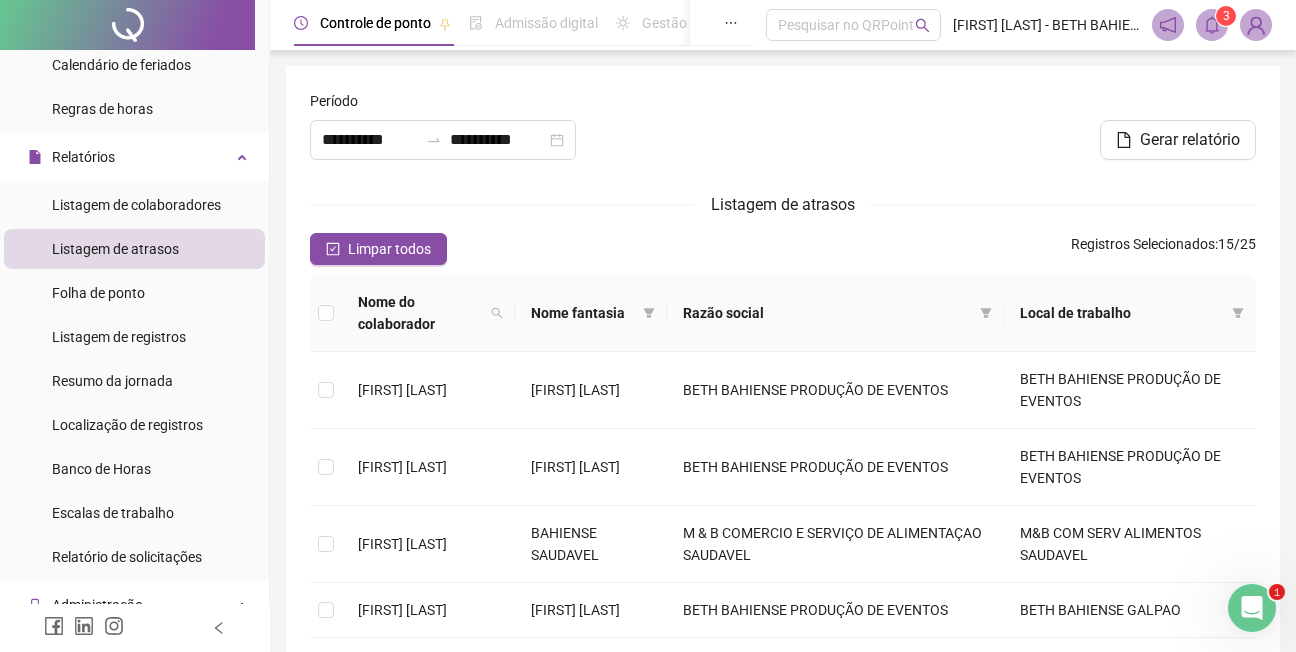 scroll, scrollTop: 327, scrollLeft: 0, axis: vertical 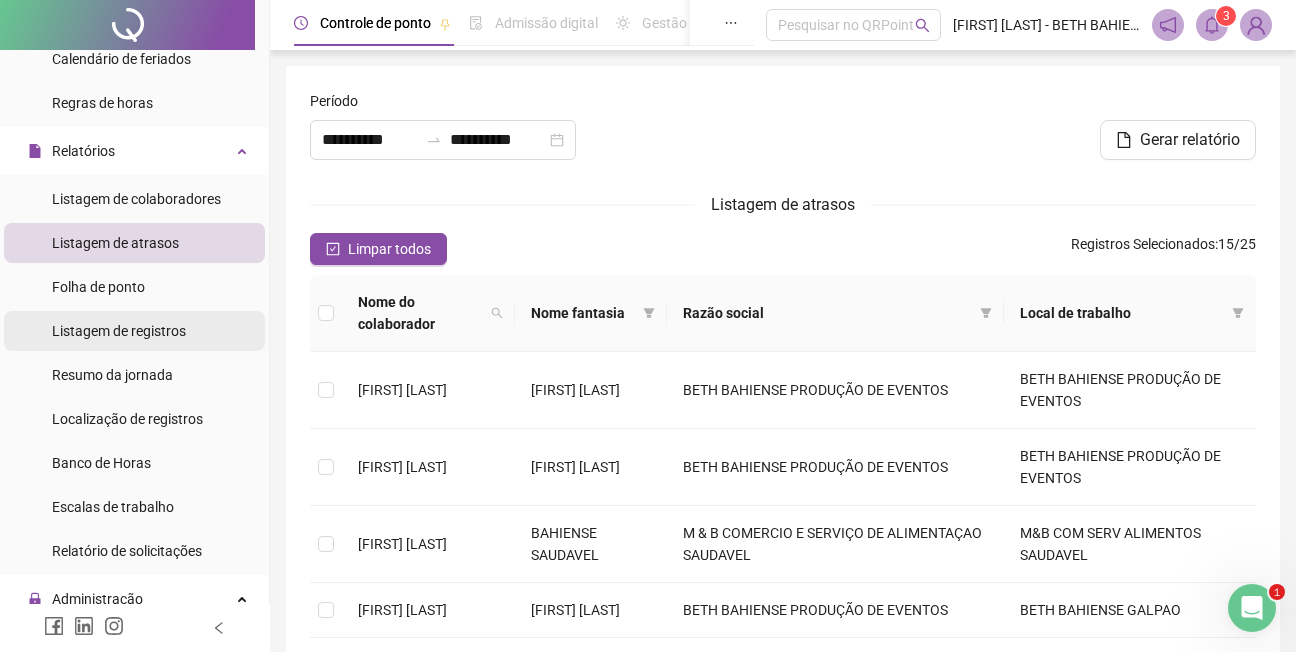 click on "Listagem de registros" at bounding box center [119, 331] 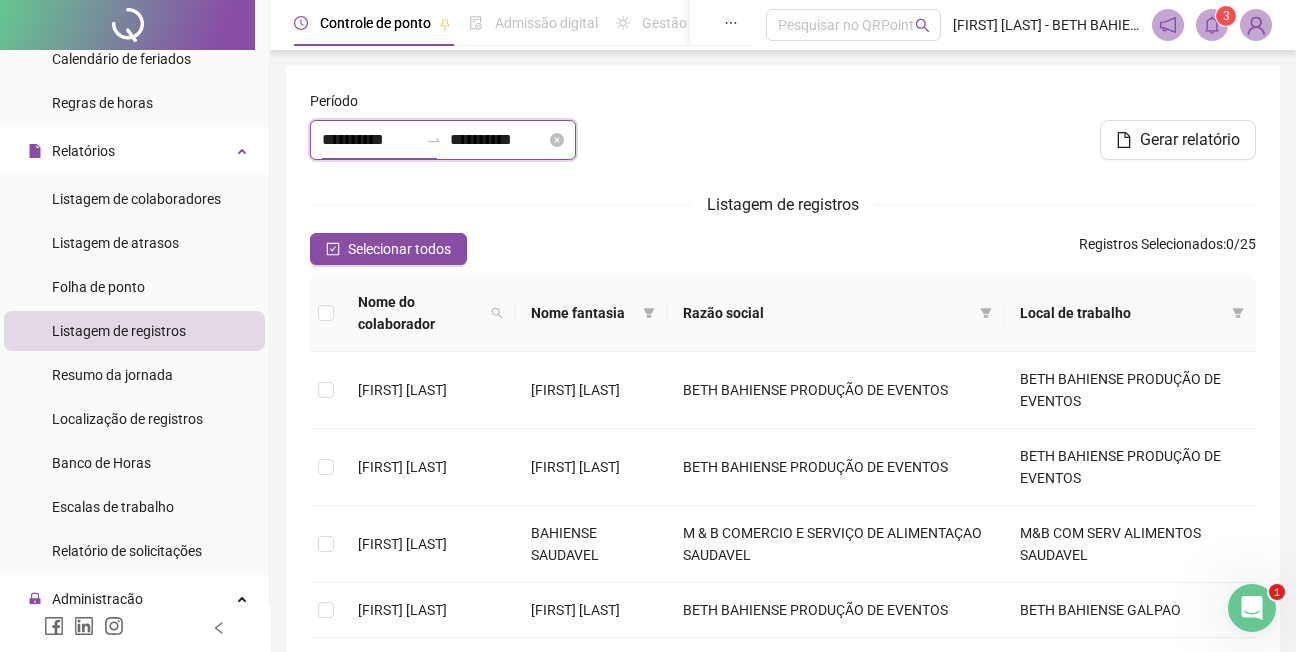 click on "**********" at bounding box center (370, 140) 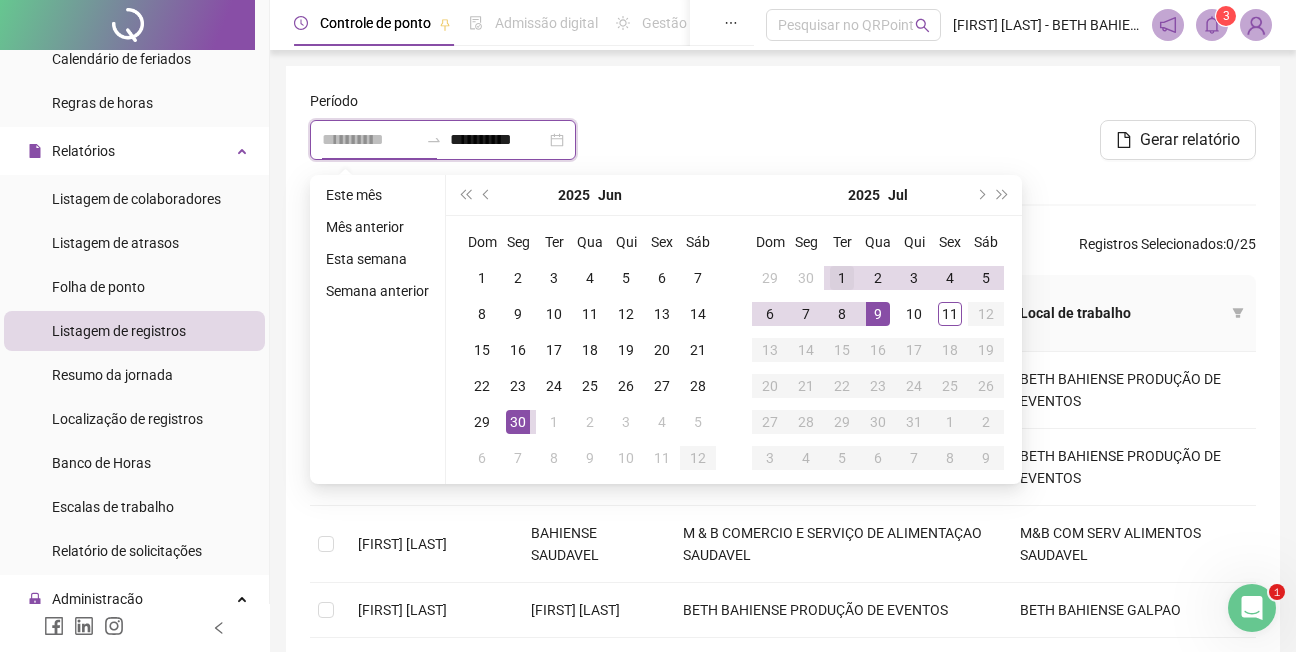type on "**********" 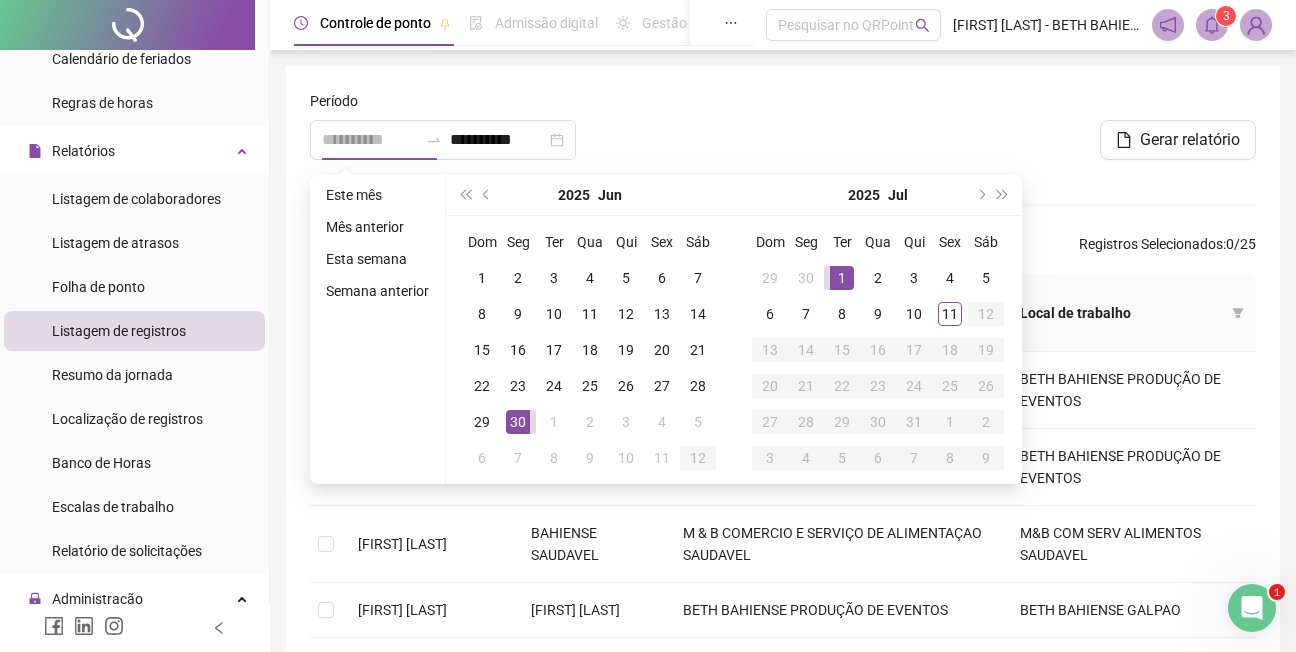 click on "1" at bounding box center (842, 278) 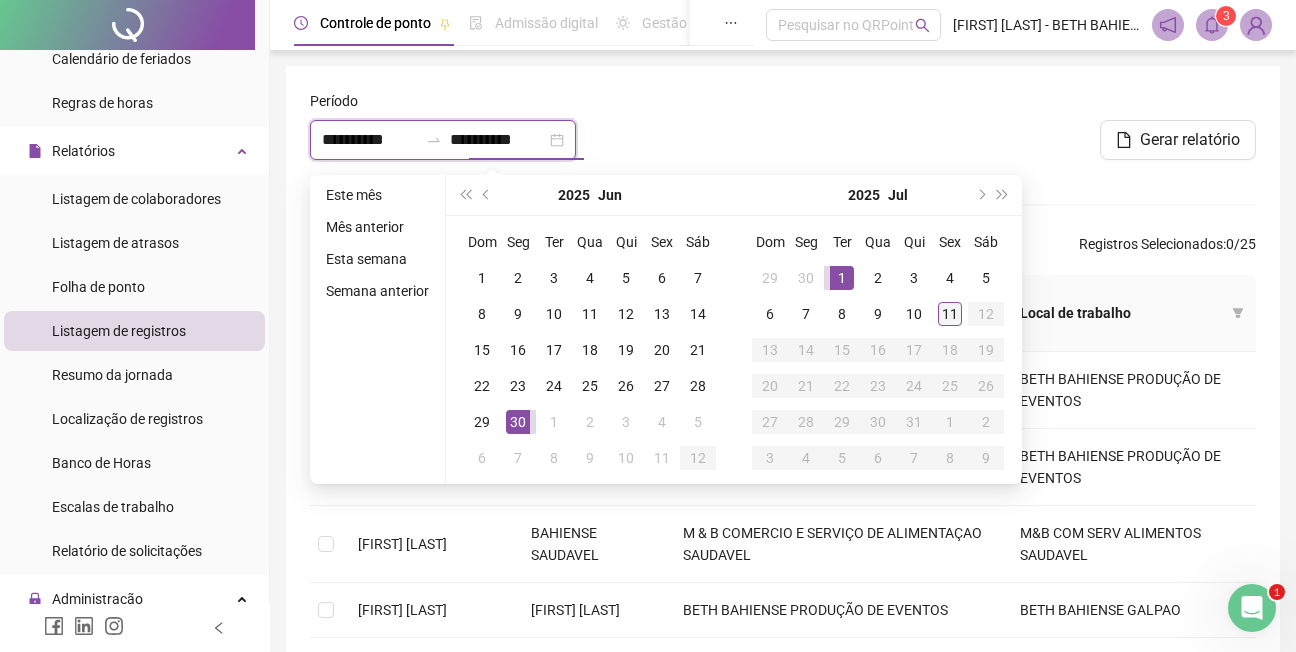 type on "**********" 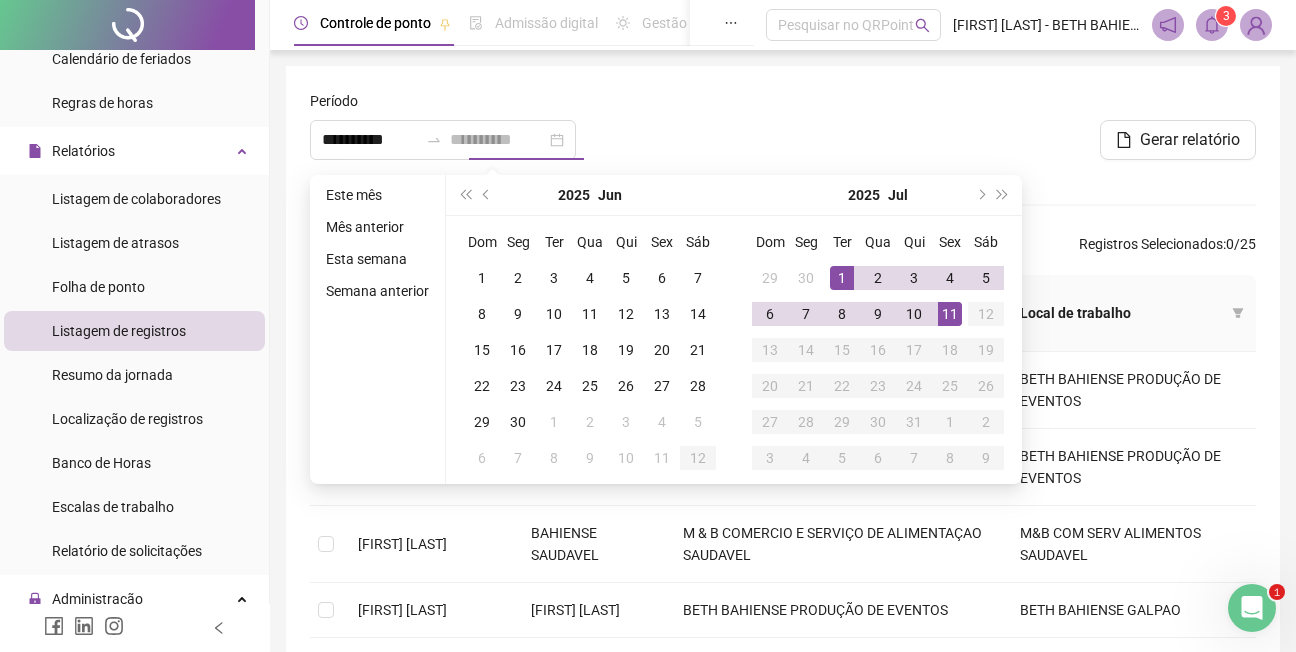 click on "11" at bounding box center [950, 314] 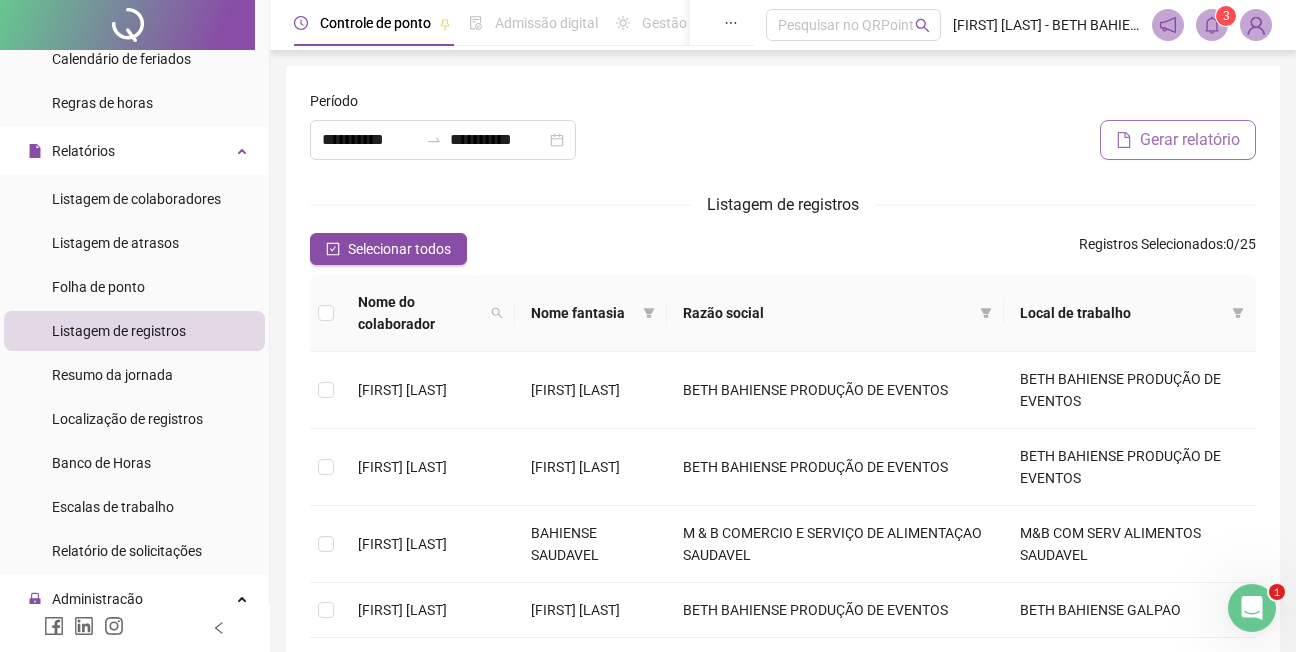 click on "Gerar relatório" at bounding box center [1190, 140] 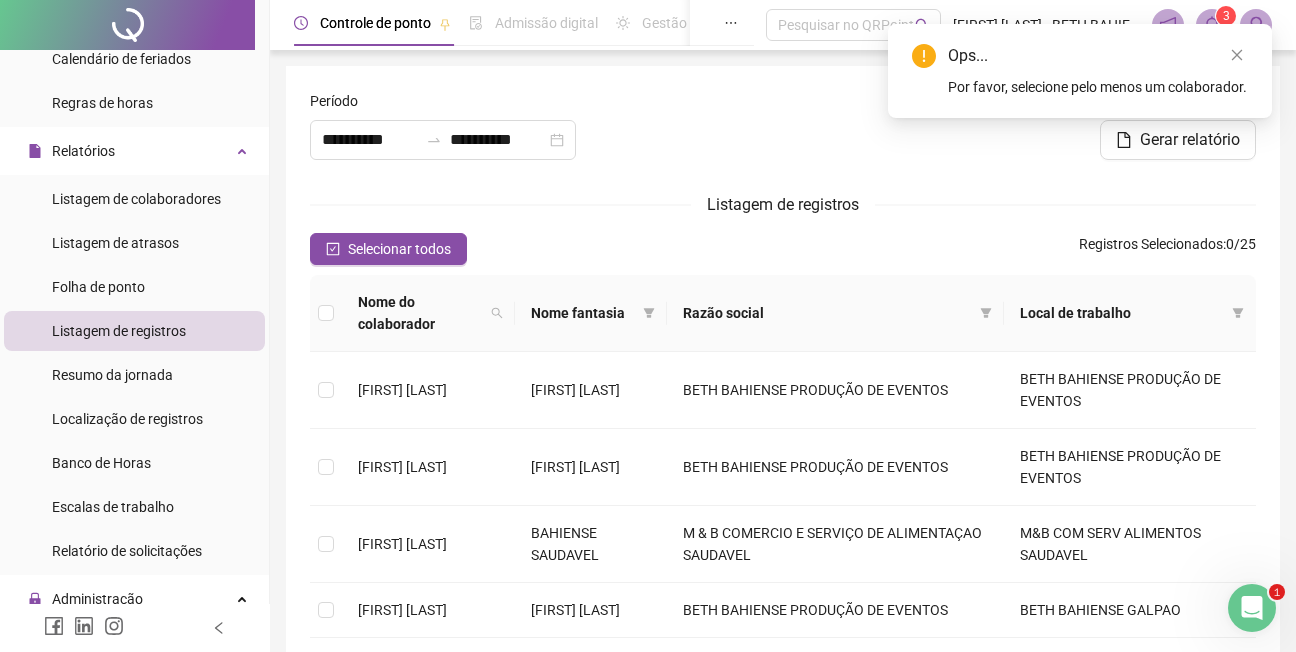 click on "Listagem de registros" at bounding box center [783, 204] 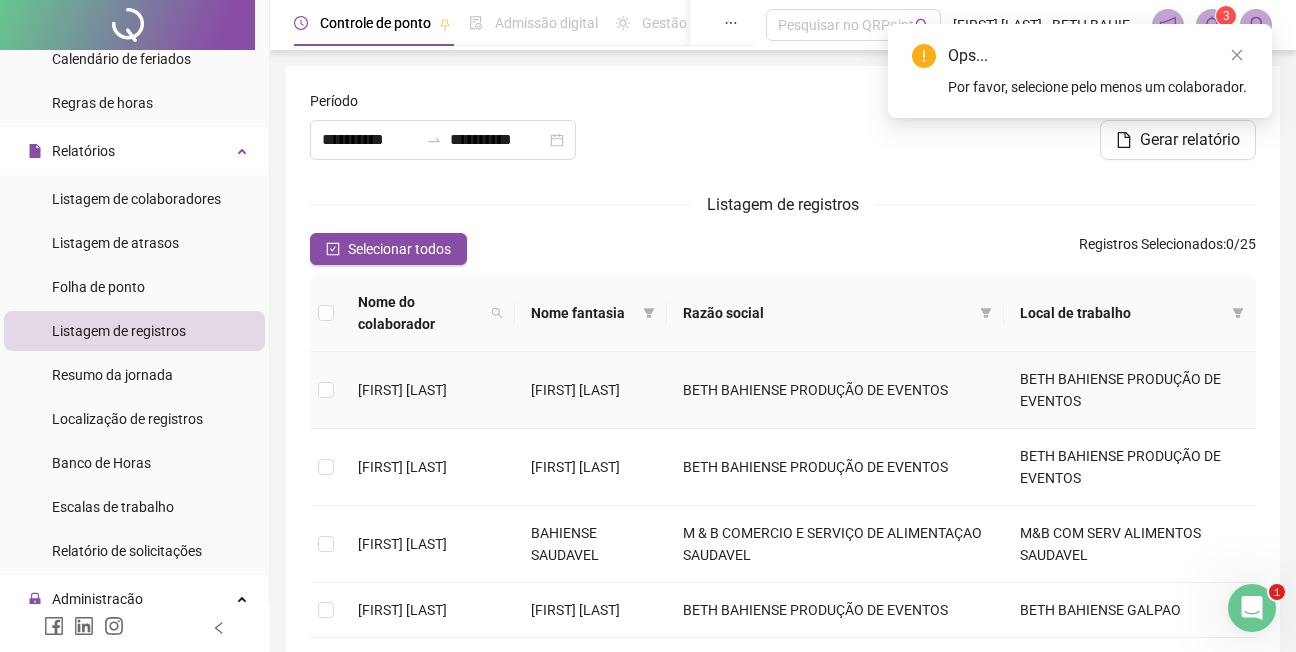 click on "[FIRST] [LAST]" at bounding box center [402, 390] 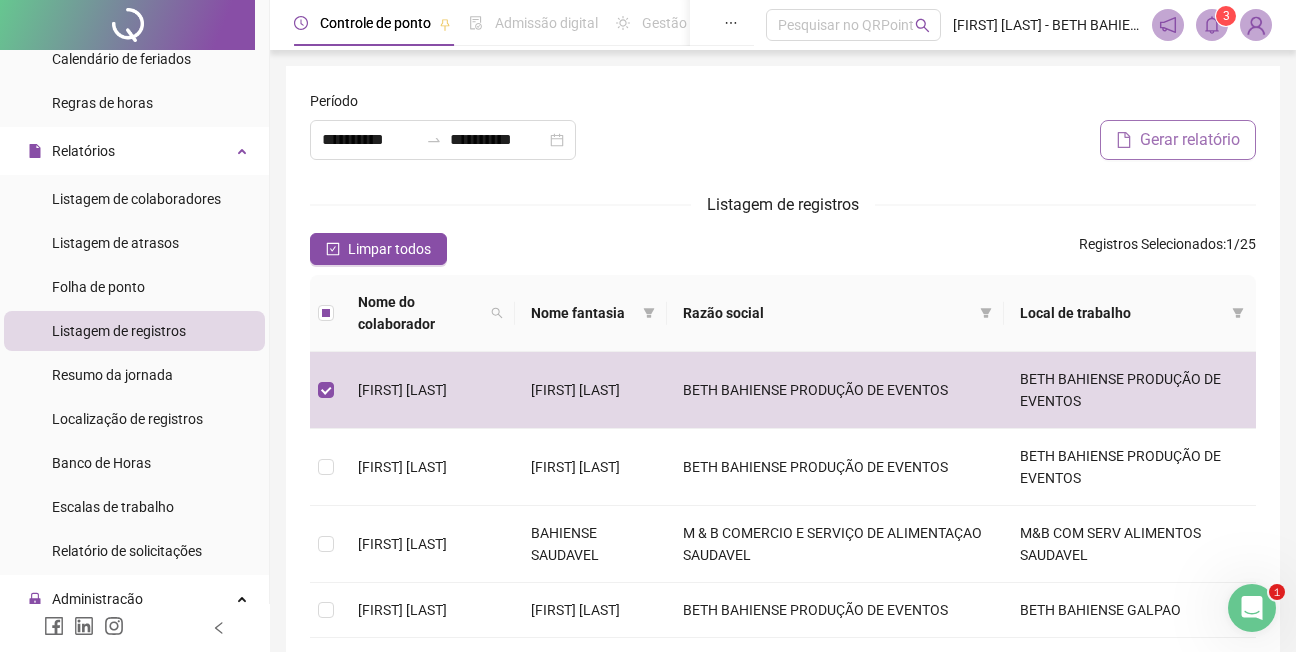 click on "Gerar relatório" at bounding box center [1190, 140] 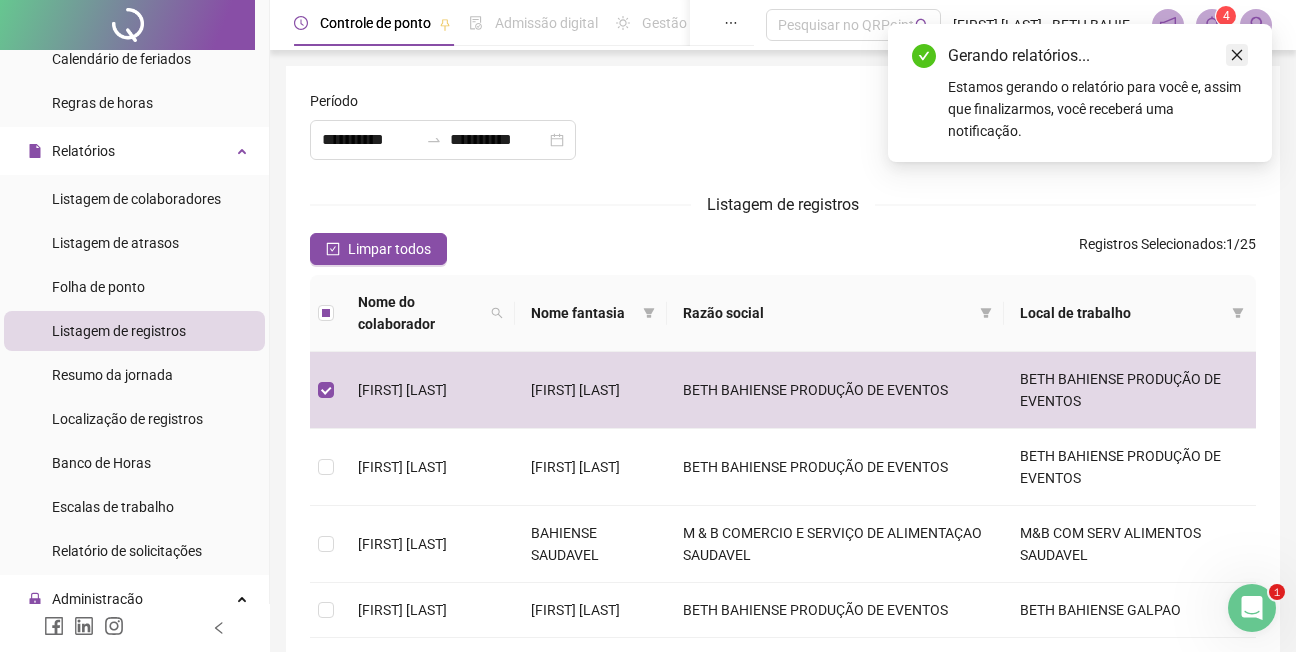 click 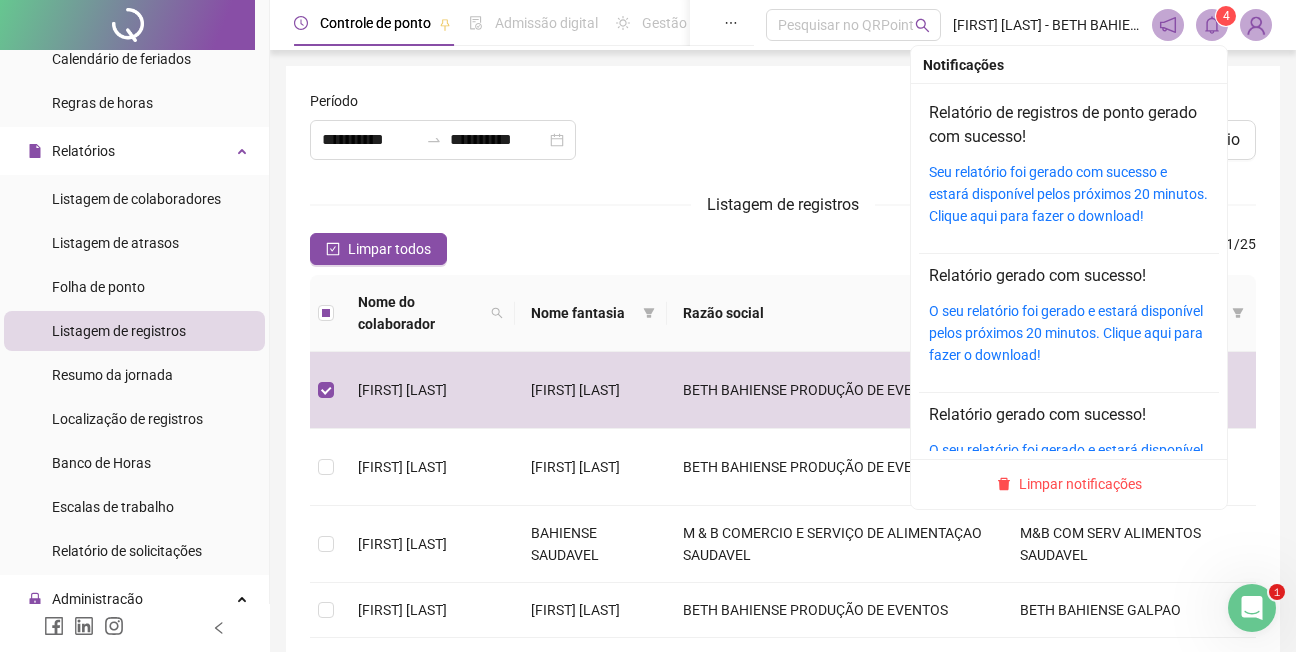 click on "4" at bounding box center (1226, 16) 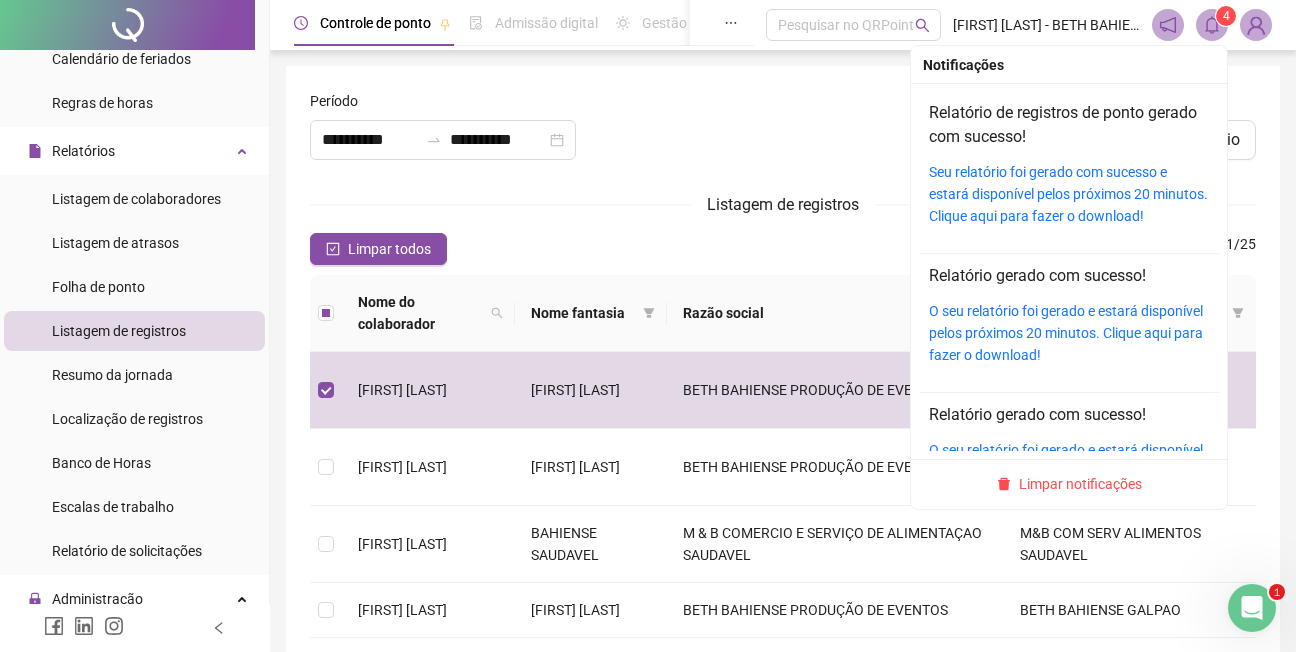 click on "4" at bounding box center [1226, 16] 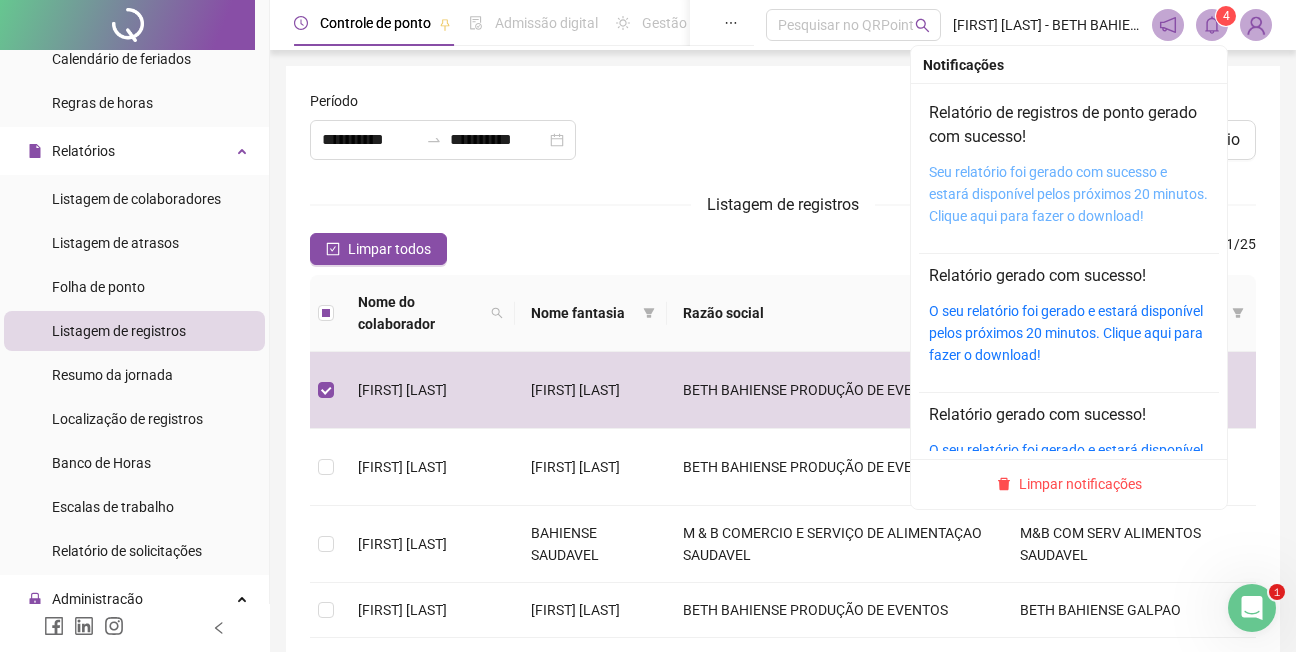 click on "Seu relatório foi gerado com sucesso e estará disponível pelos próximos 20 minutos.
Clique aqui para fazer o download!" at bounding box center (1068, 194) 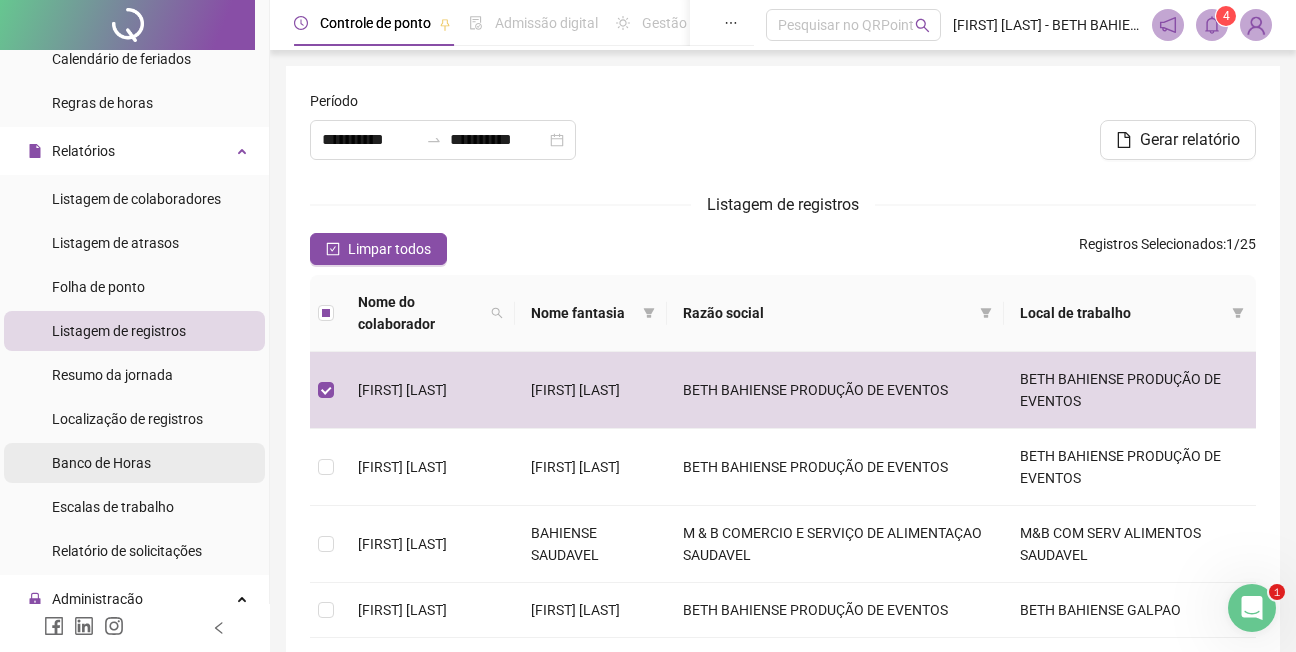 click on "Banco de Horas" at bounding box center (101, 463) 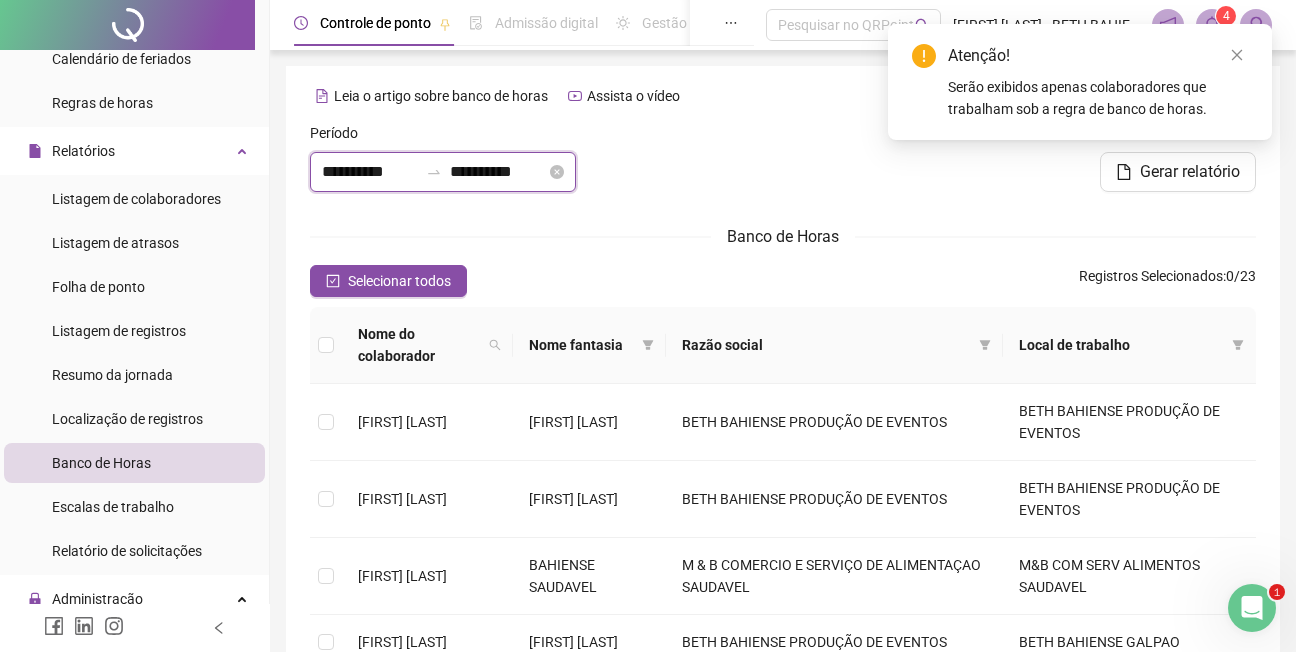 click on "**********" at bounding box center (370, 172) 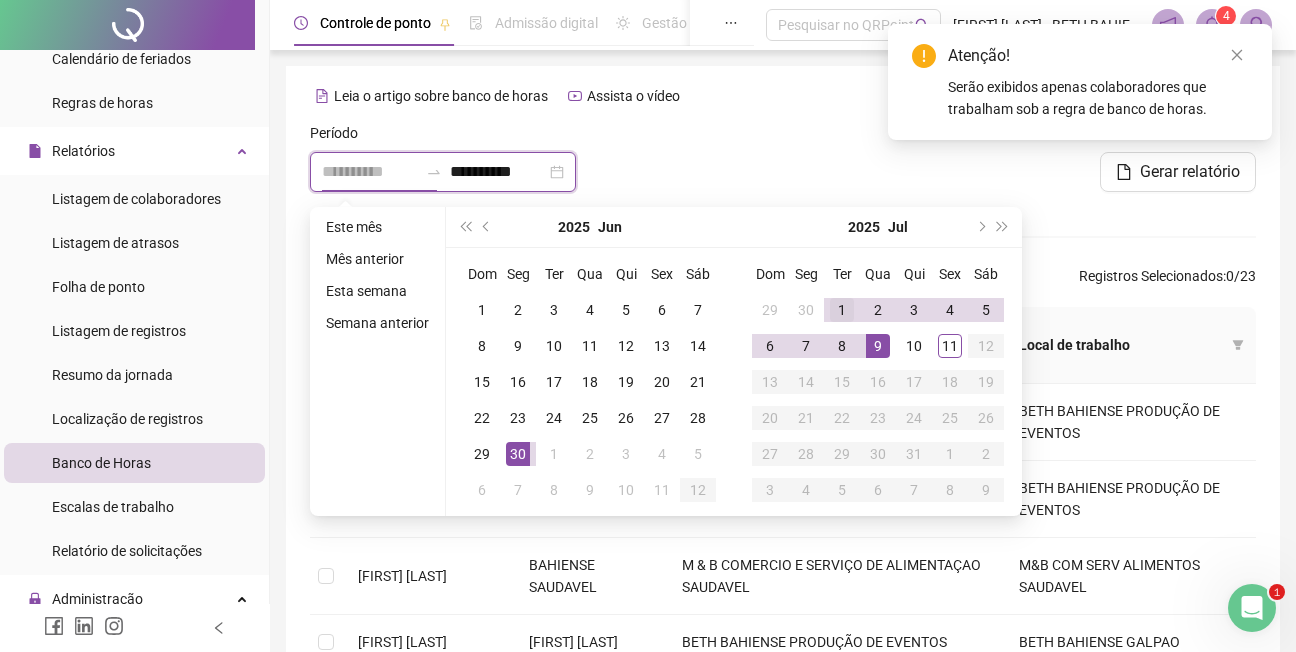 type on "**********" 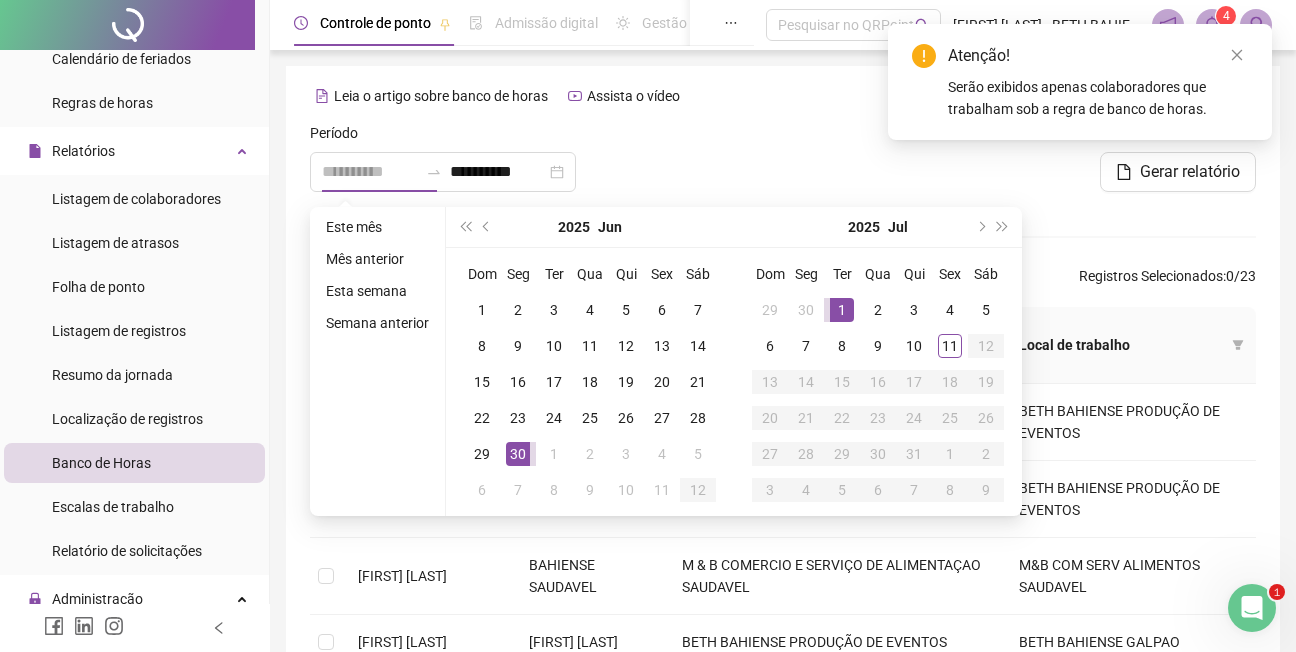 click on "1" at bounding box center (842, 310) 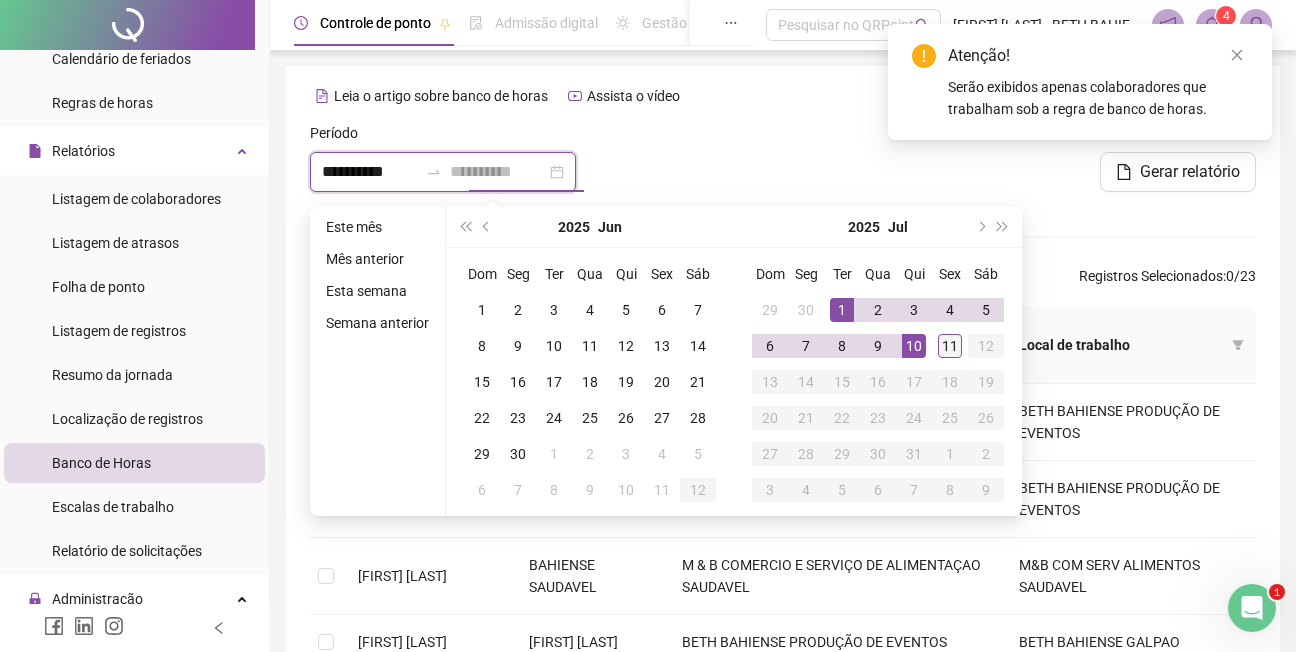 type on "**********" 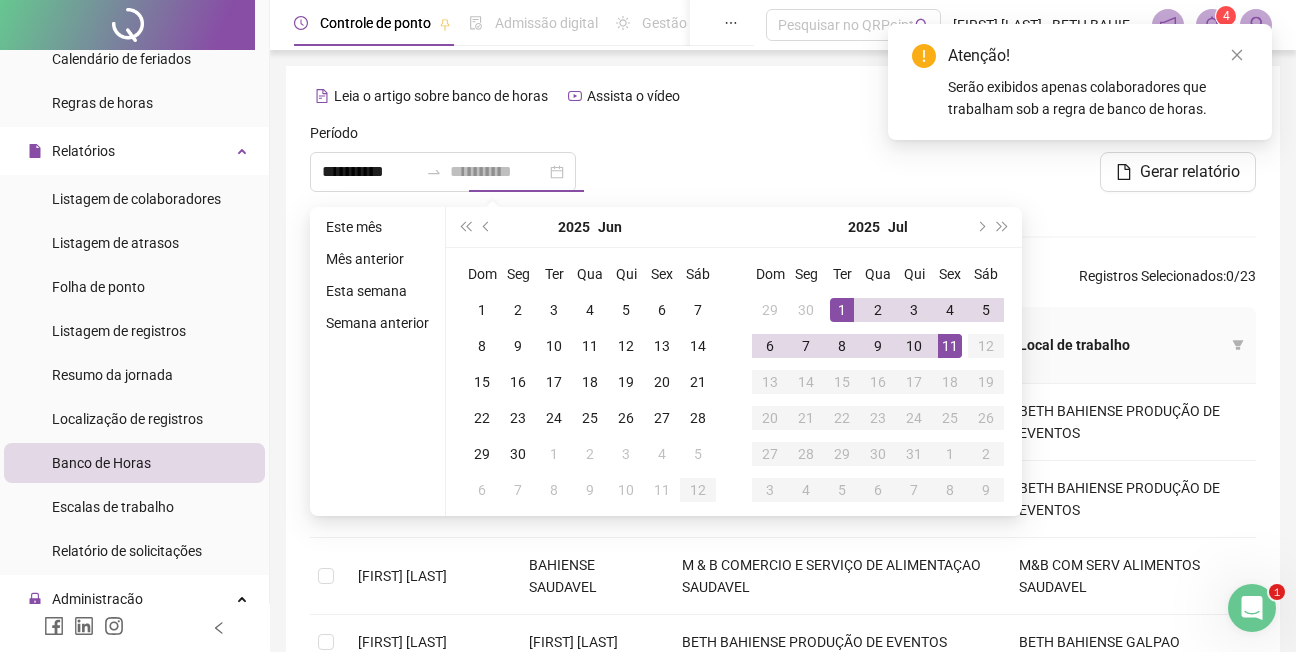 click on "11" at bounding box center (950, 346) 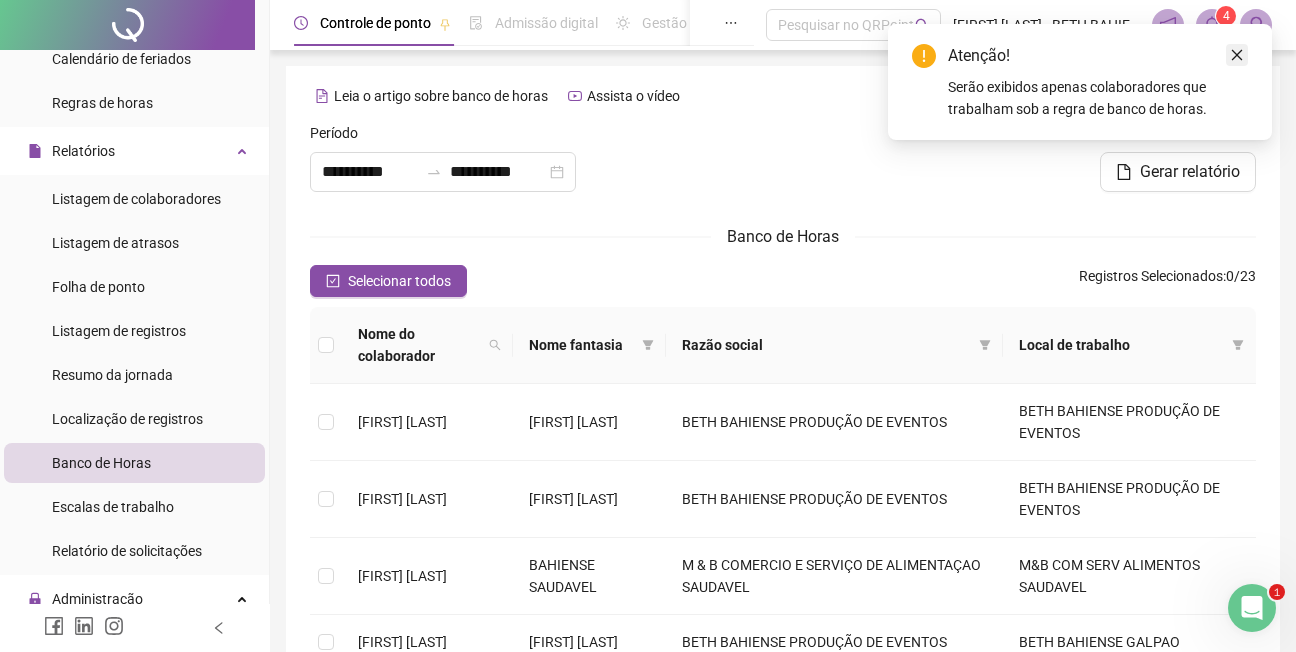 click at bounding box center (1237, 55) 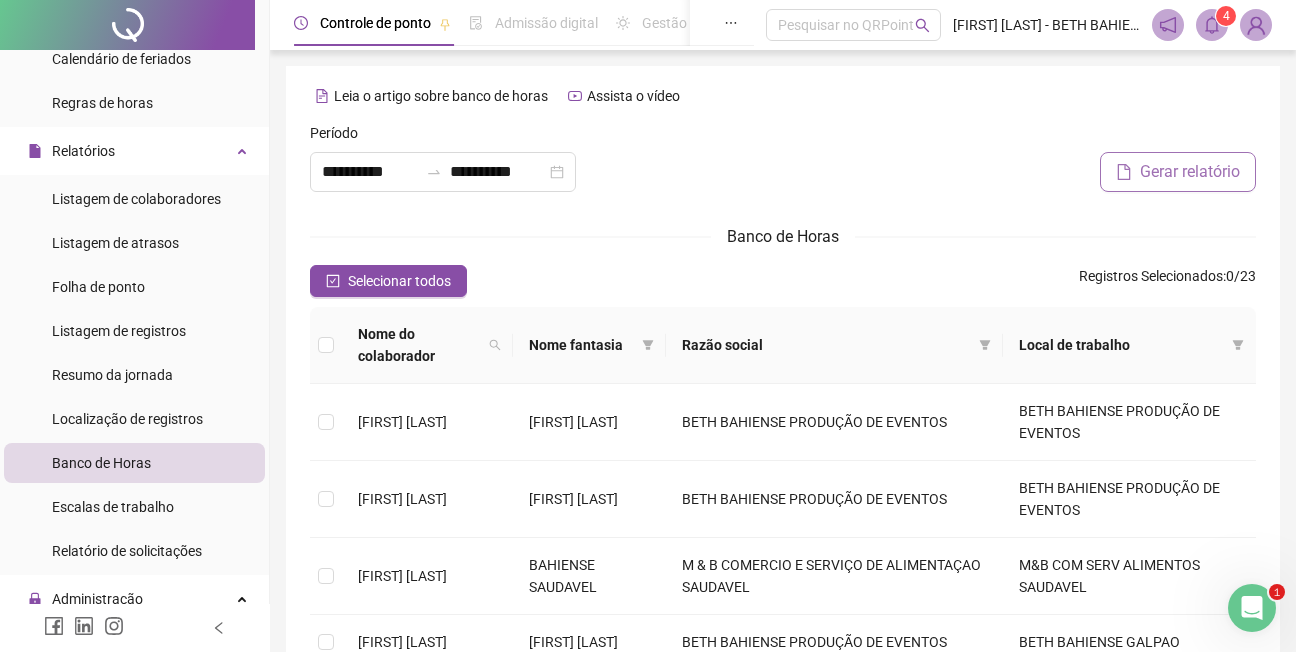 click on "Gerar relatório" at bounding box center (1190, 172) 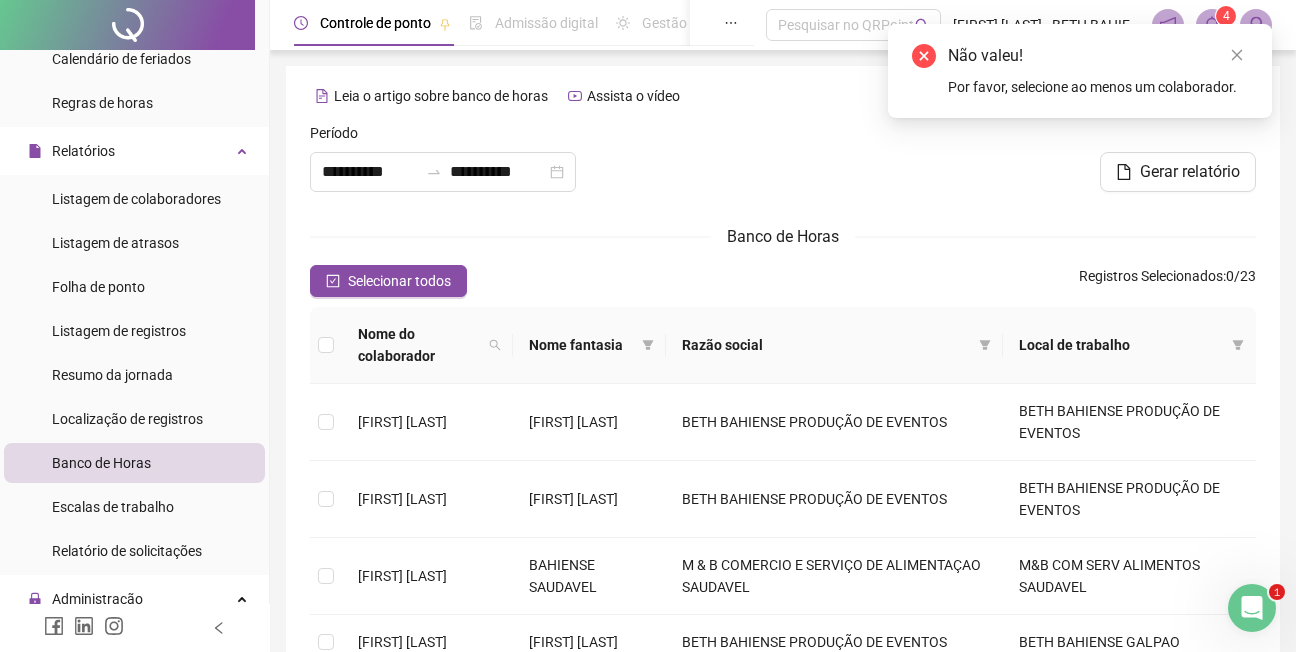 click on "Gerar relatório" at bounding box center [1103, 165] 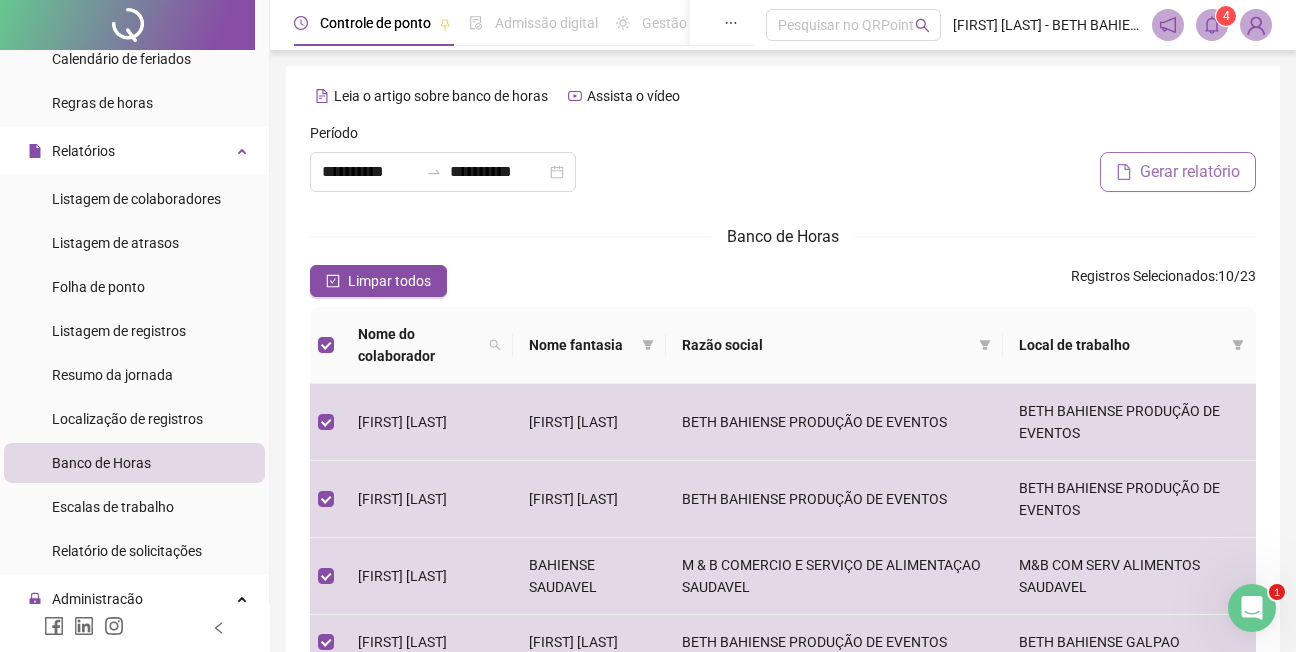 click on "Gerar relatório" at bounding box center [1190, 172] 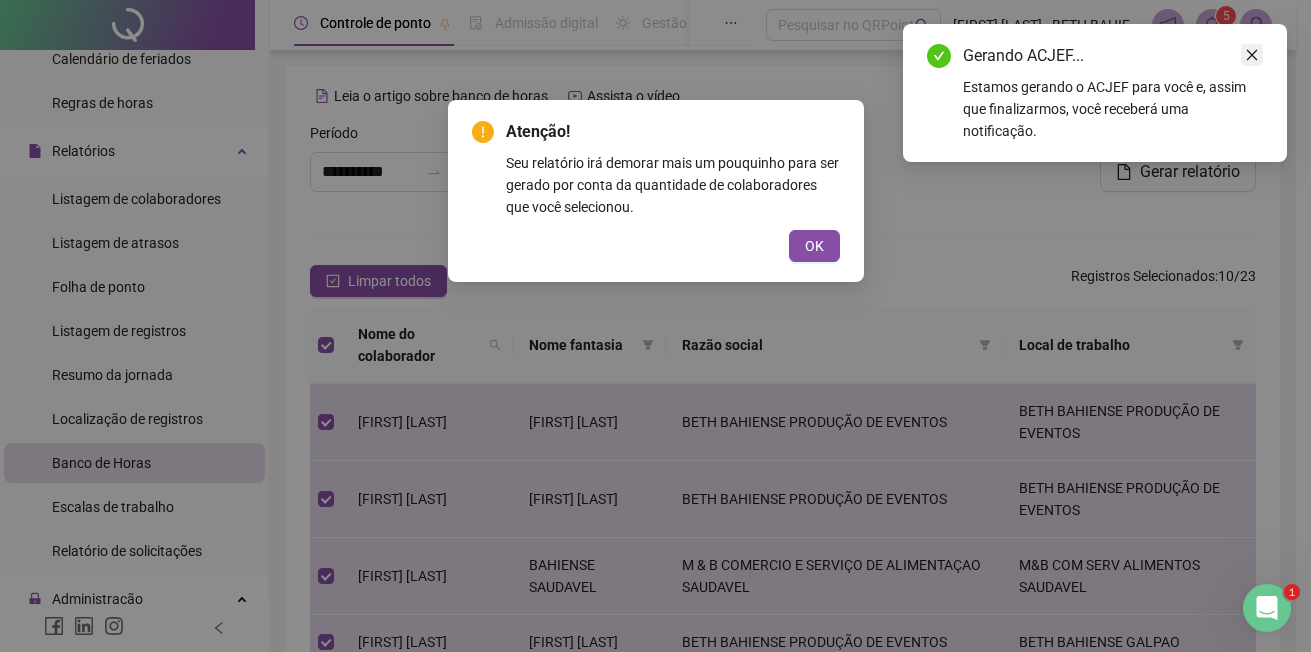 click at bounding box center [1252, 55] 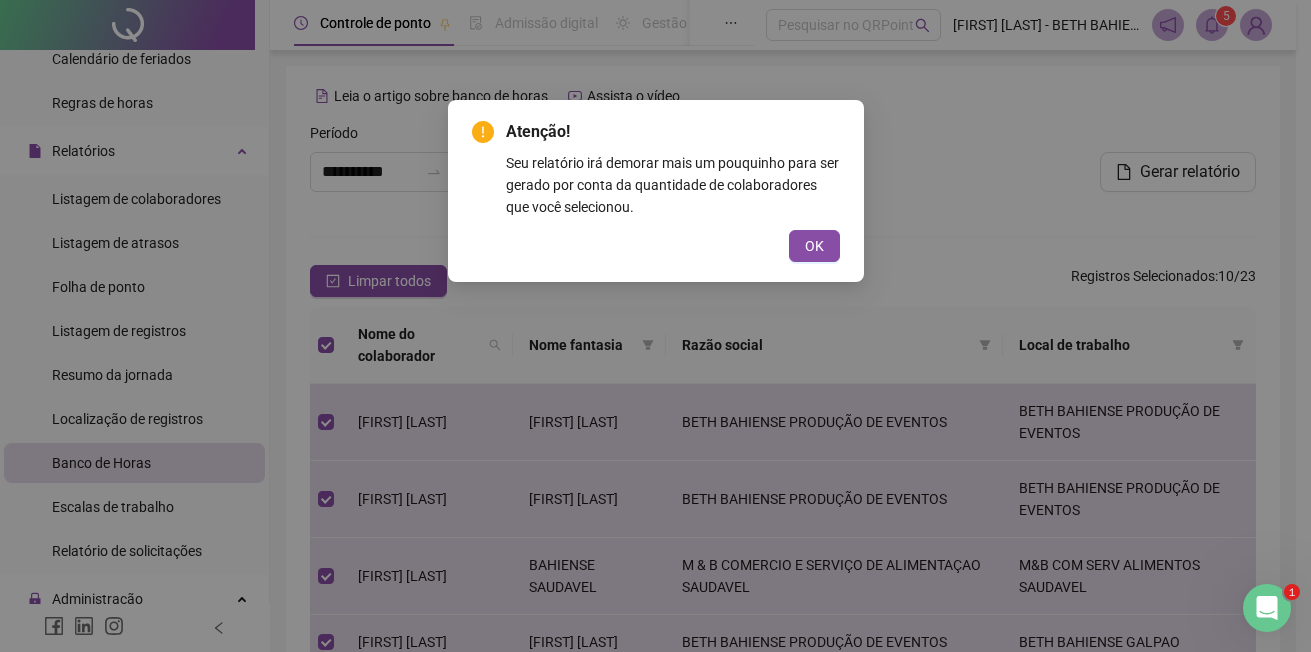 click on "Atenção! Seu relatório irá demorar mais um pouquinho para ser gerado por conta da quantidade de colaboradores que você selecionou. OK" at bounding box center (655, 326) 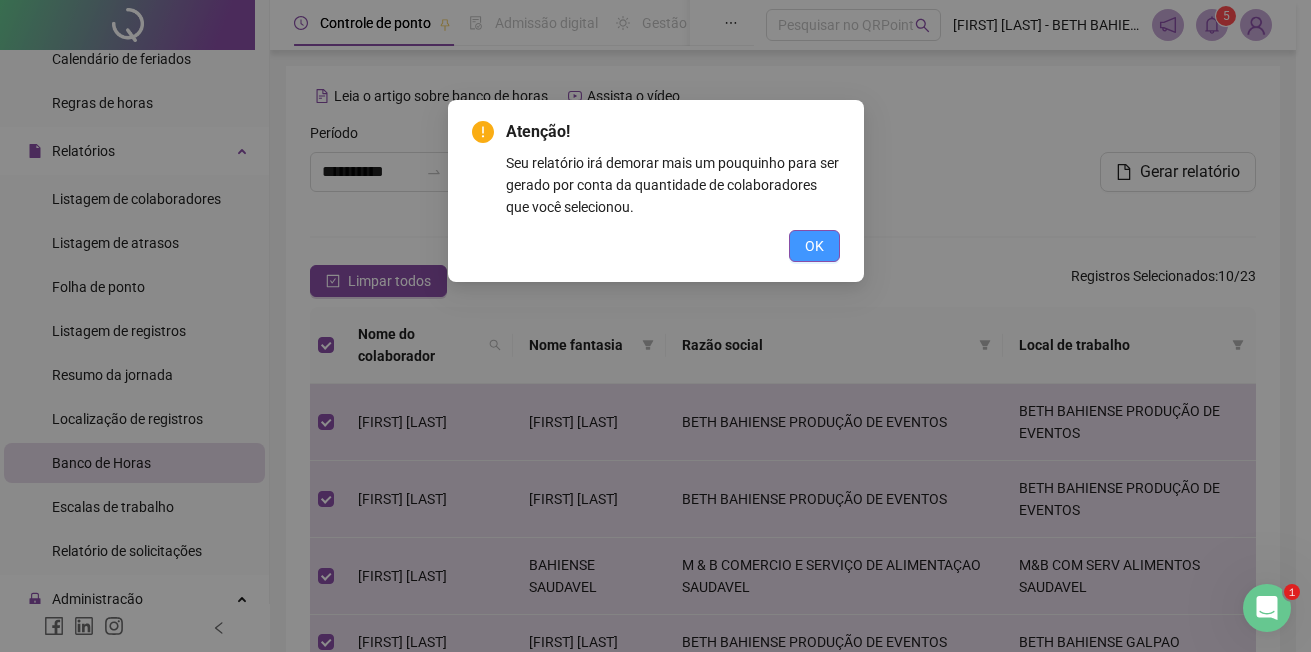 click on "OK" at bounding box center (814, 246) 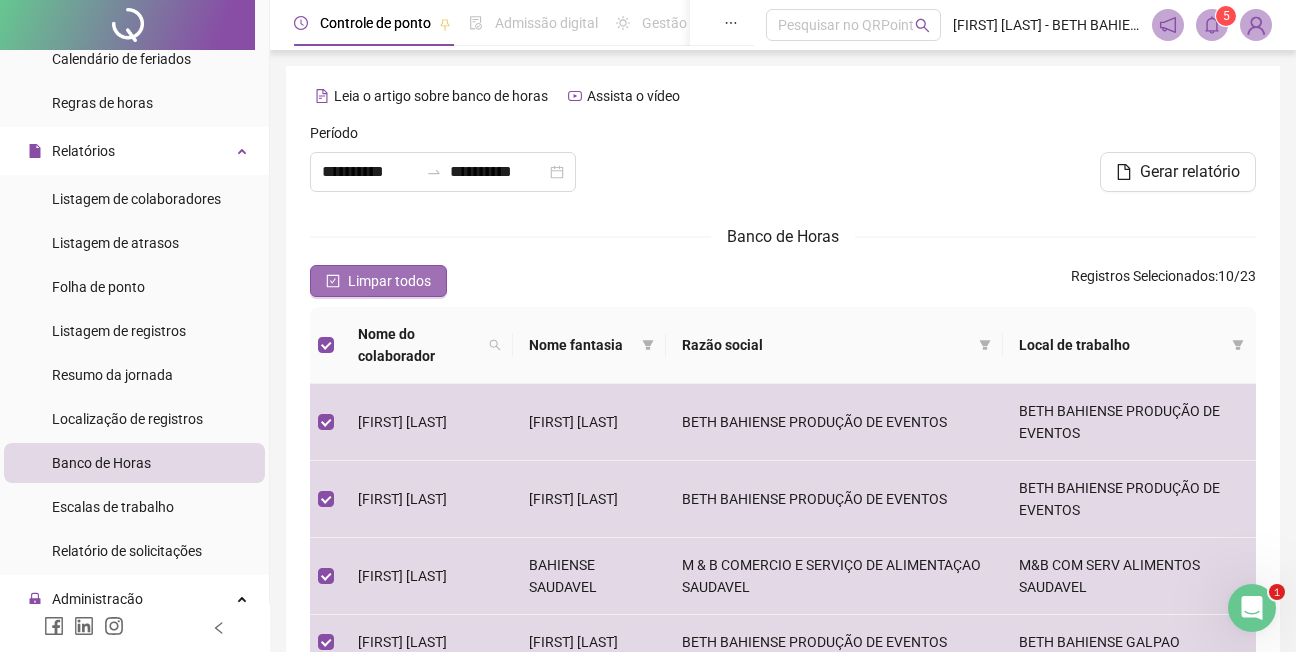 click 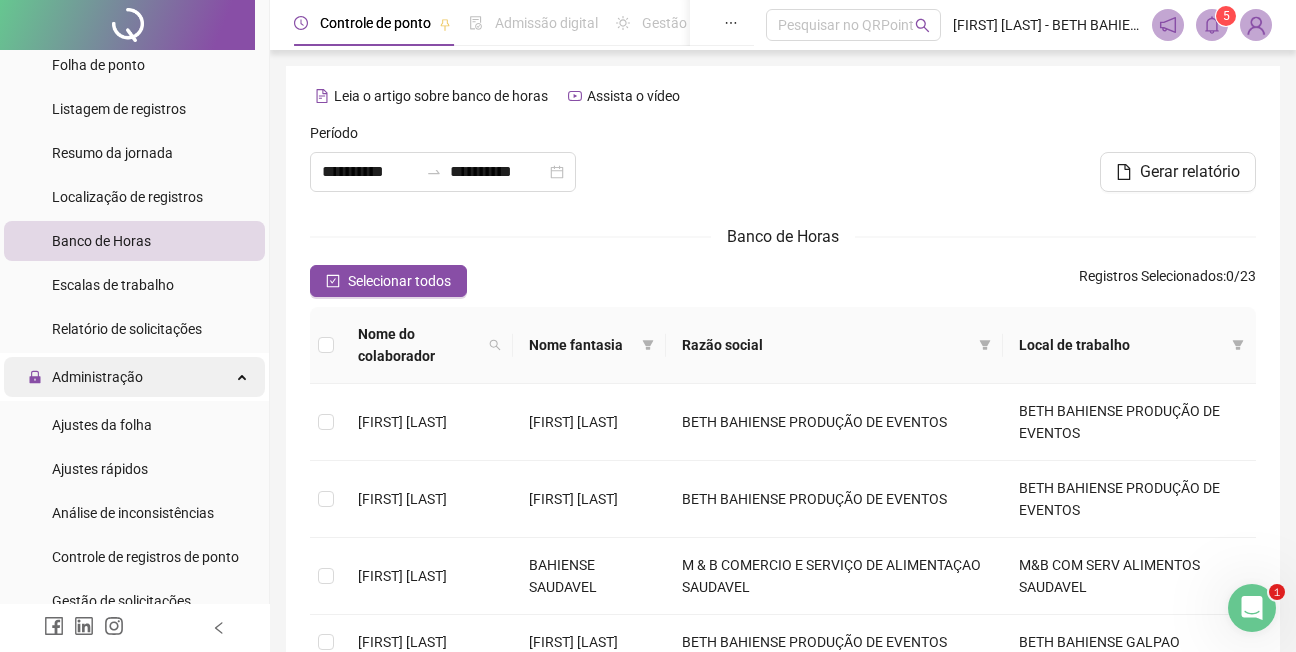 scroll, scrollTop: 543, scrollLeft: 0, axis: vertical 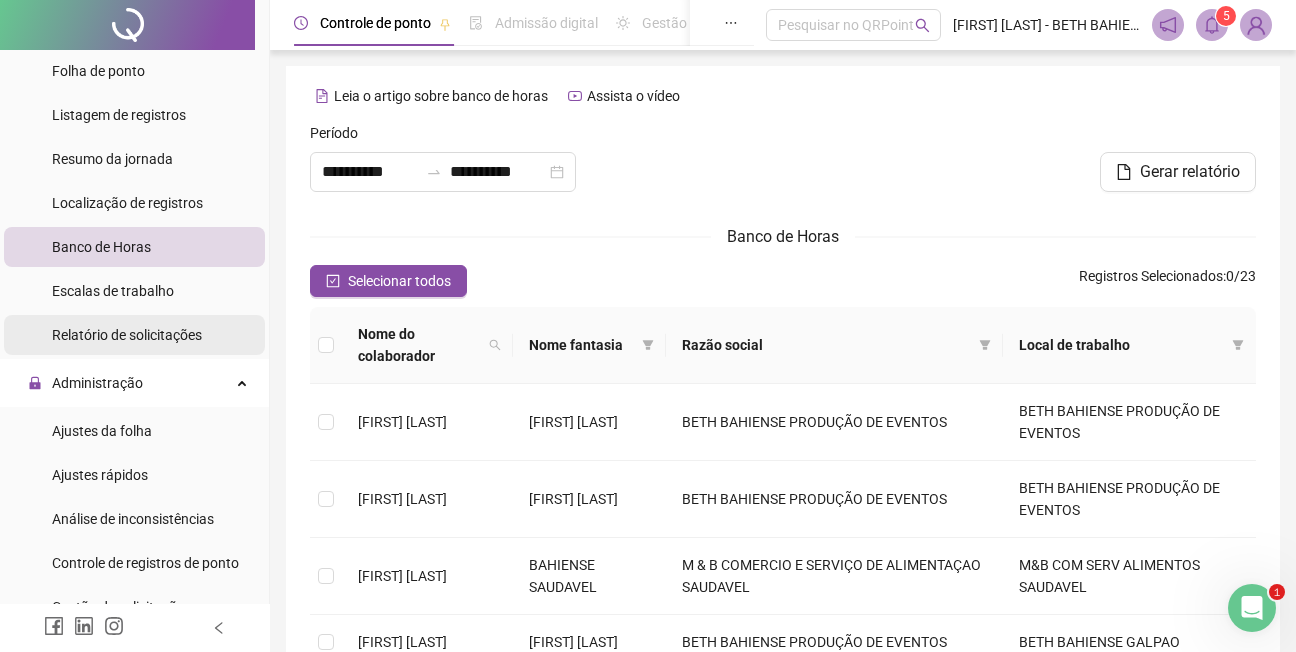 click on "Relatório de solicitações" at bounding box center [127, 335] 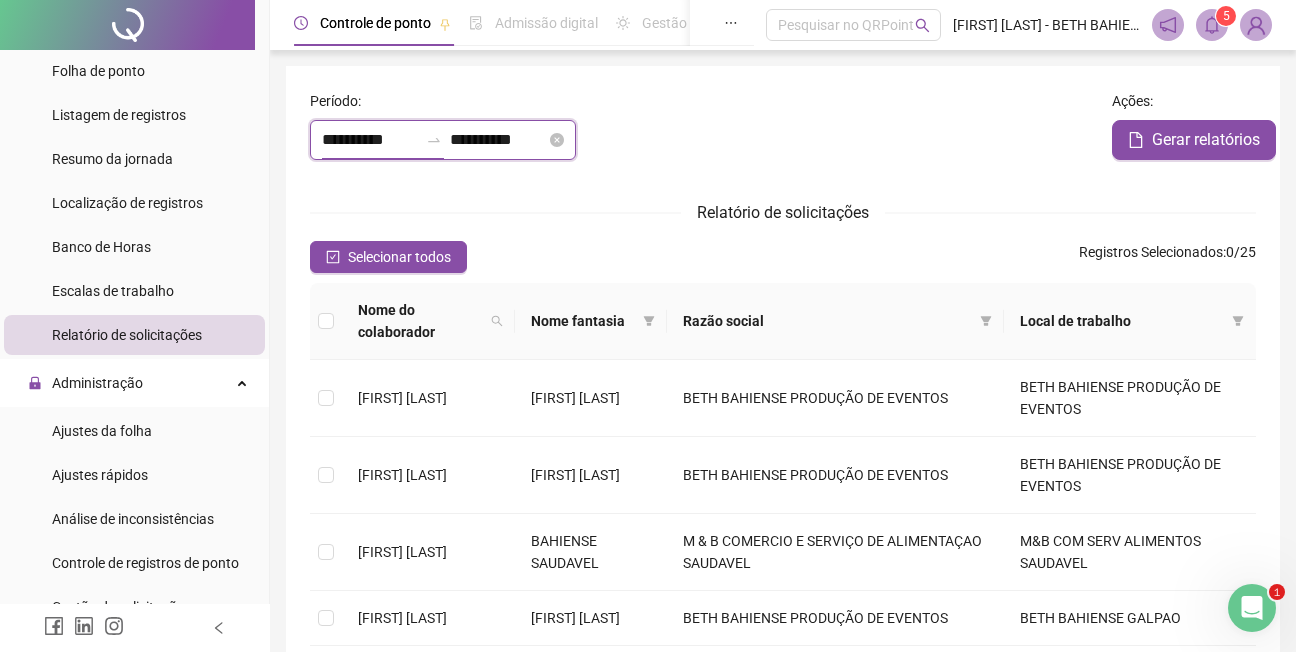 click on "**********" at bounding box center [370, 140] 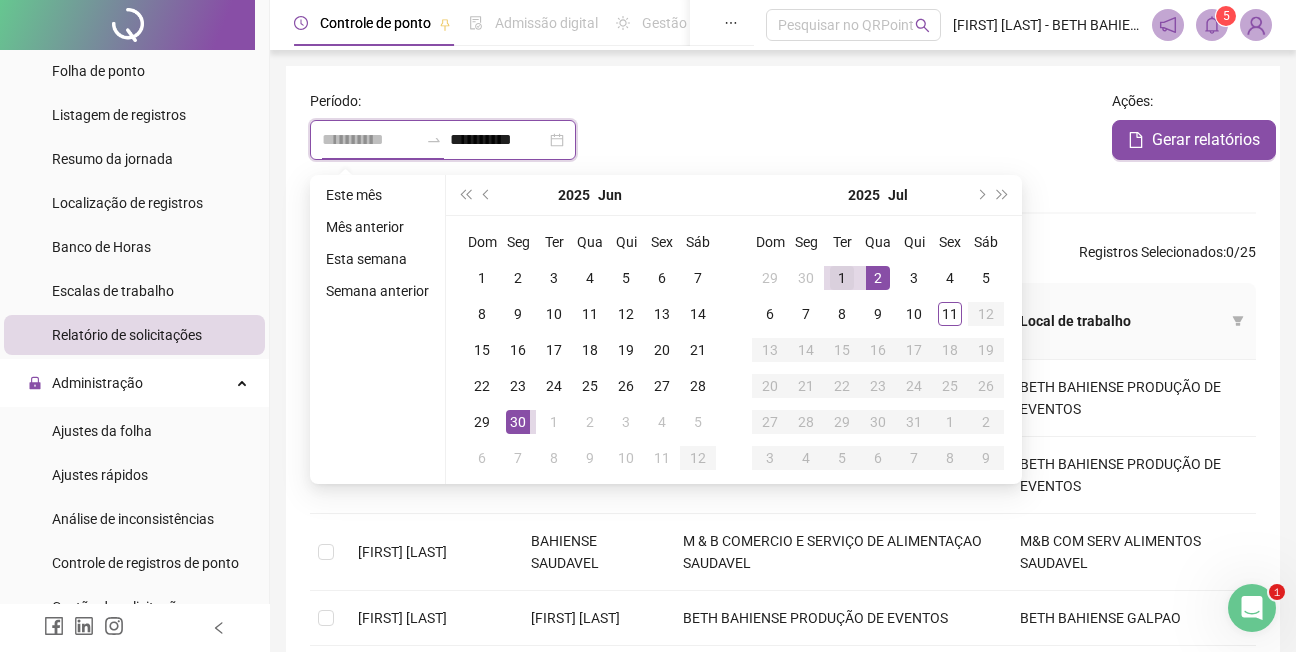 type on "**********" 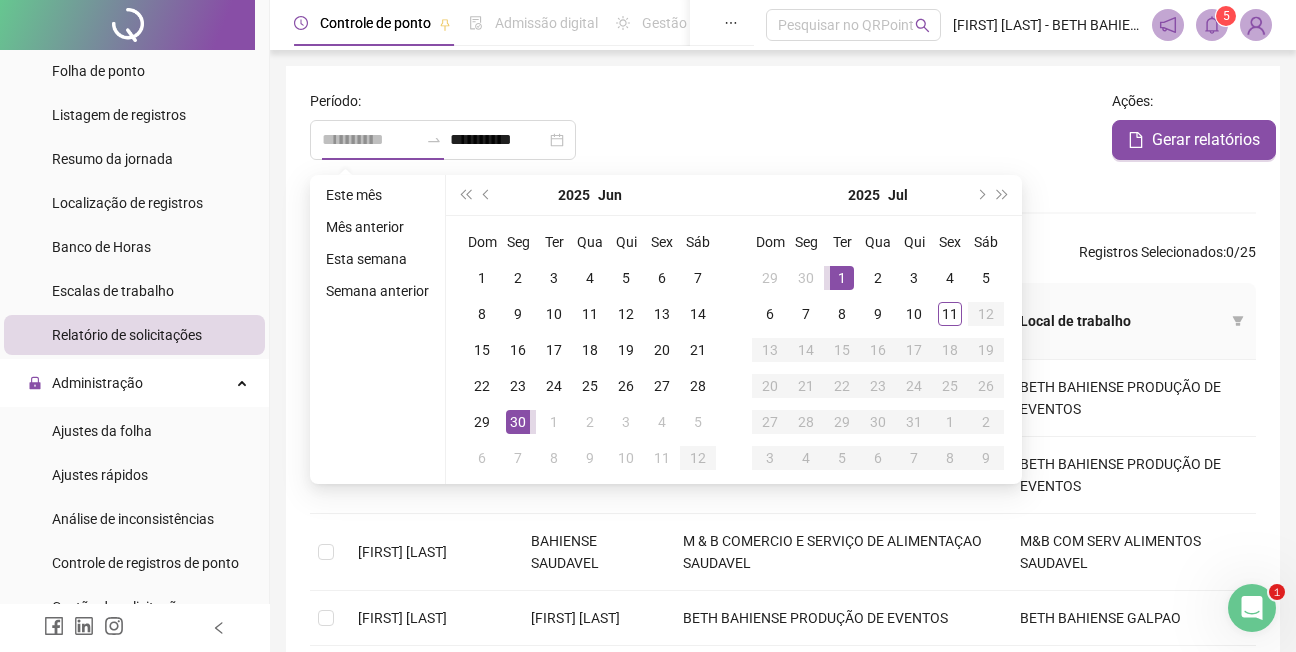 click on "1" at bounding box center [842, 278] 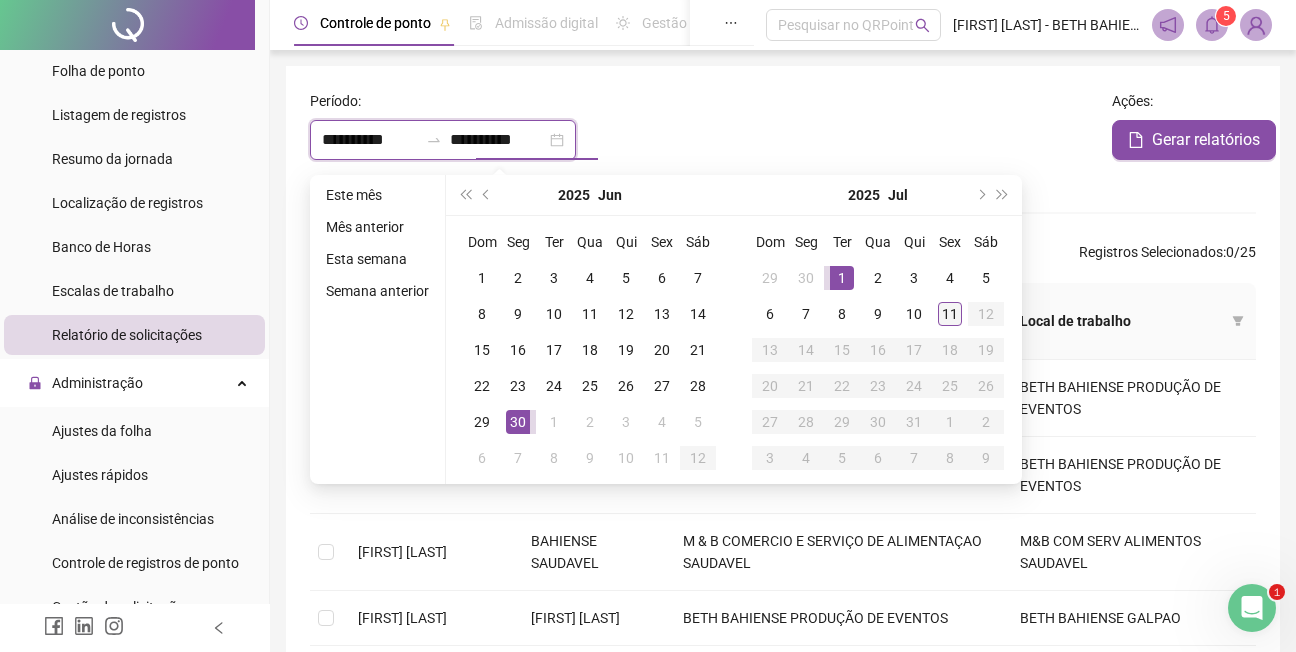 type on "**********" 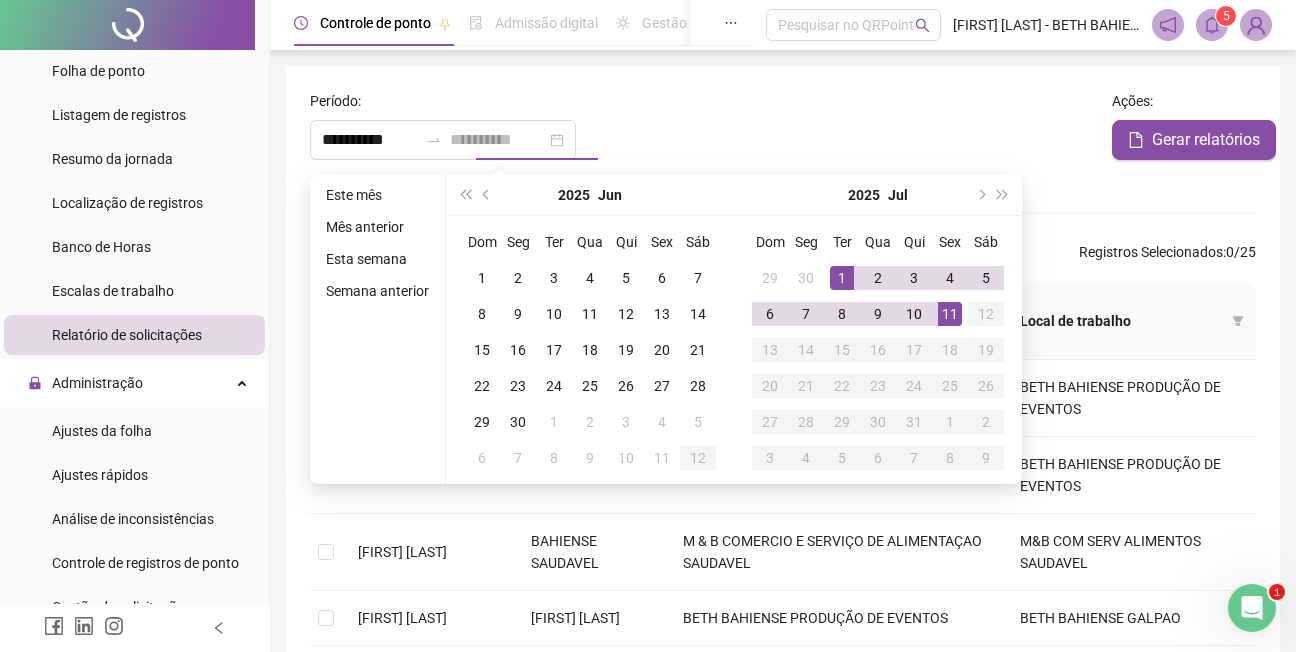 click on "11" at bounding box center (950, 314) 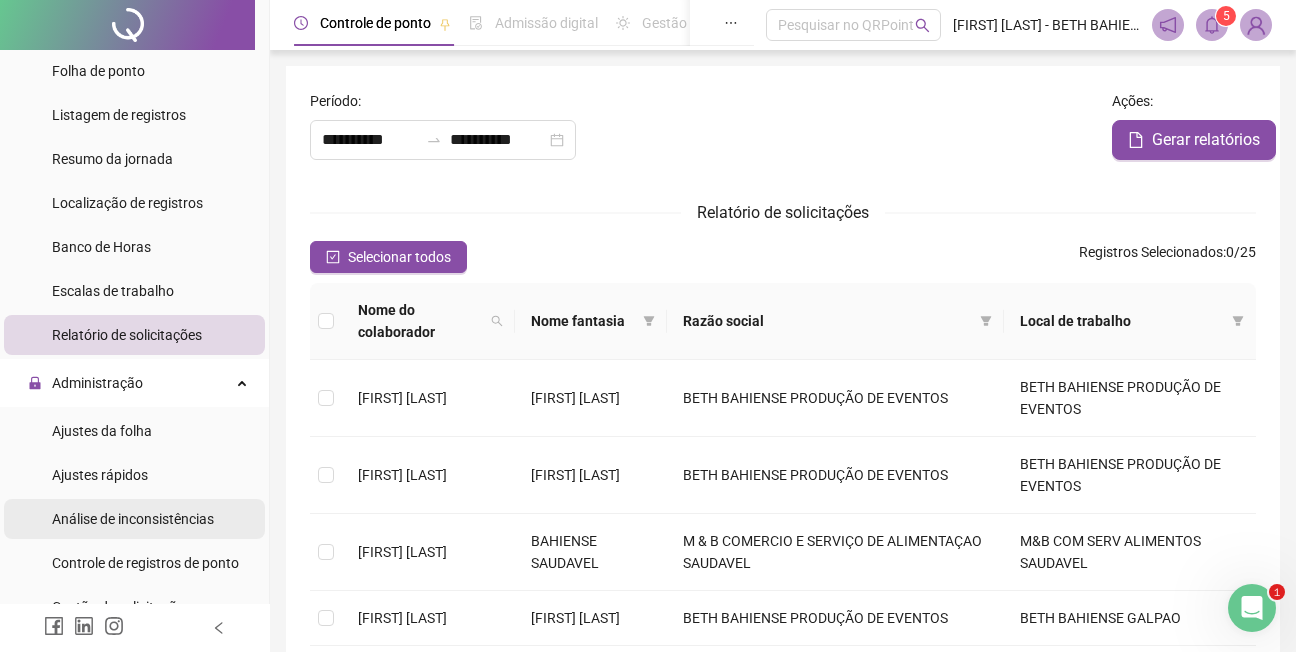 click on "Análise de inconsistências" at bounding box center (133, 519) 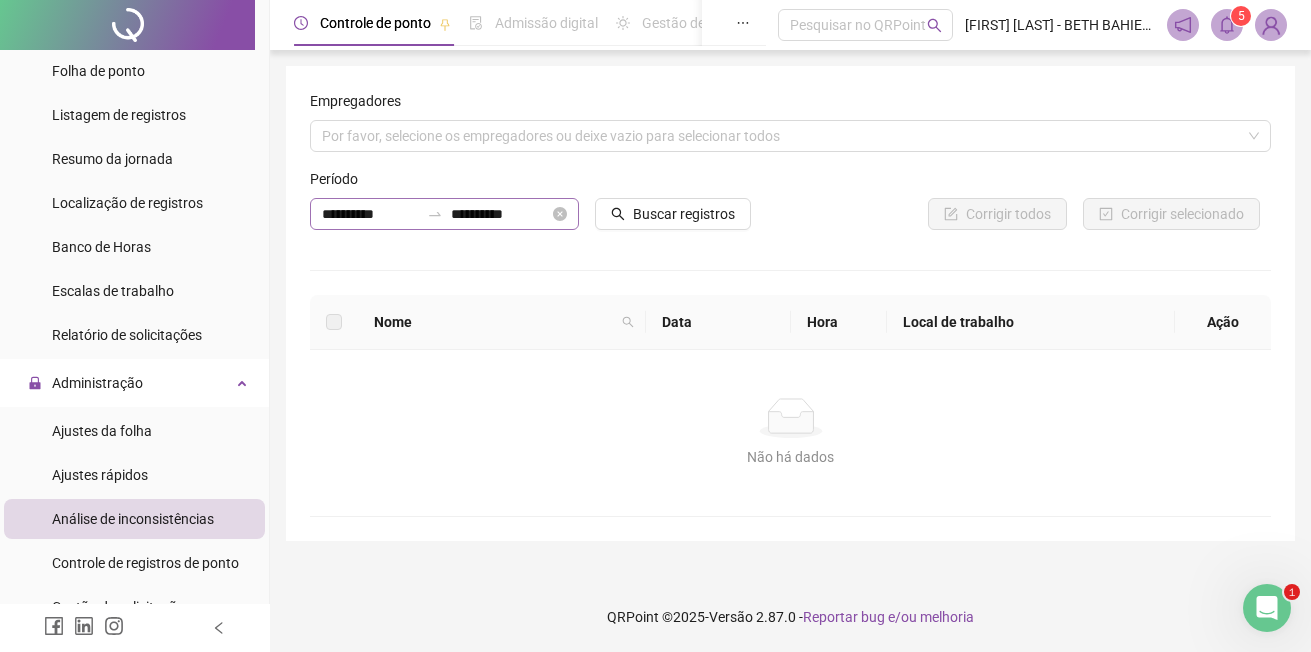 click 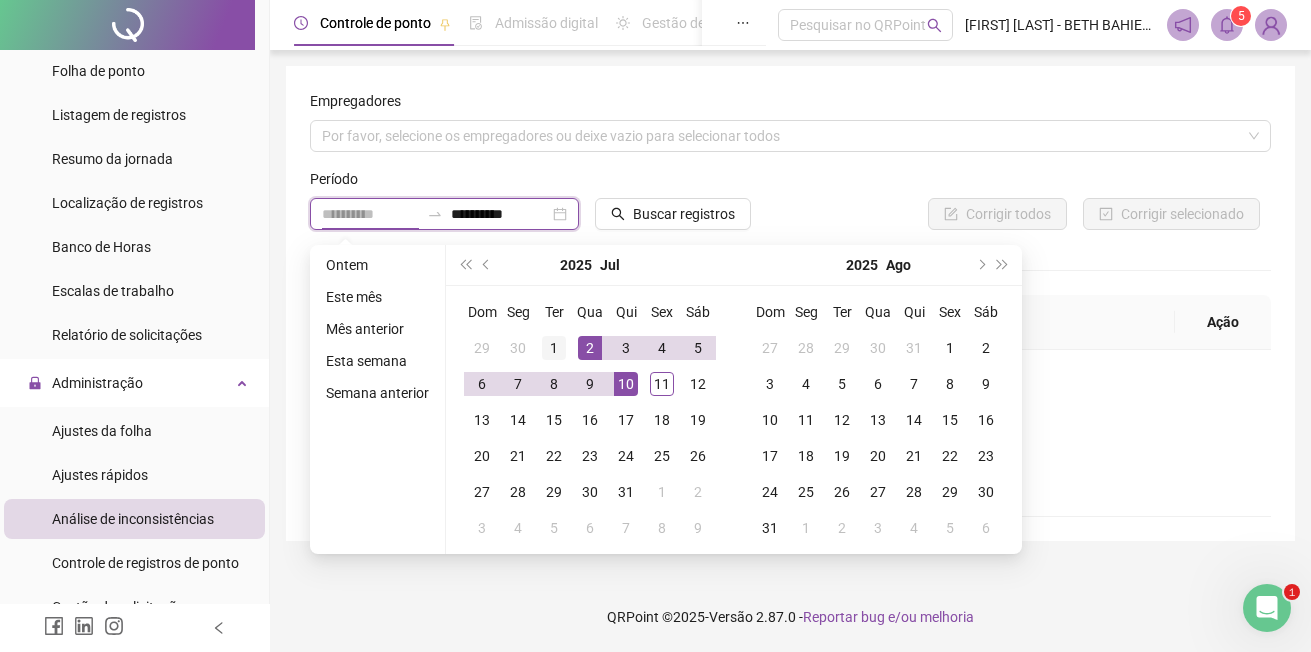 type on "**********" 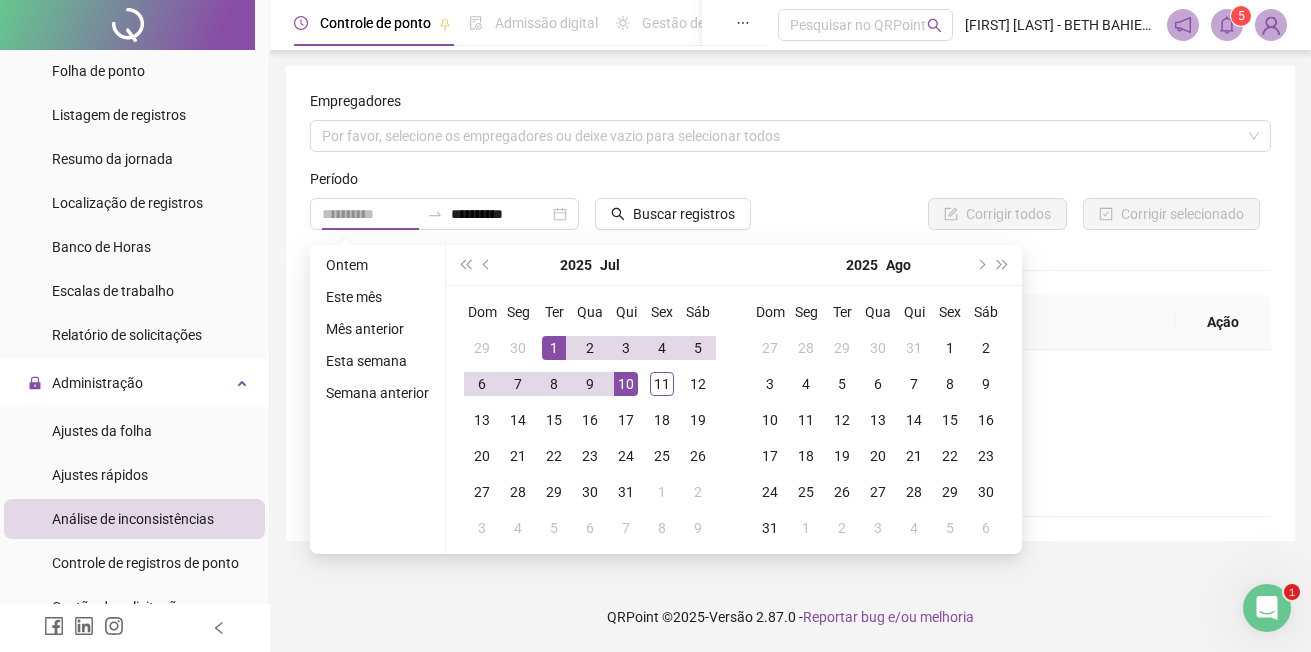 click on "1" at bounding box center (554, 348) 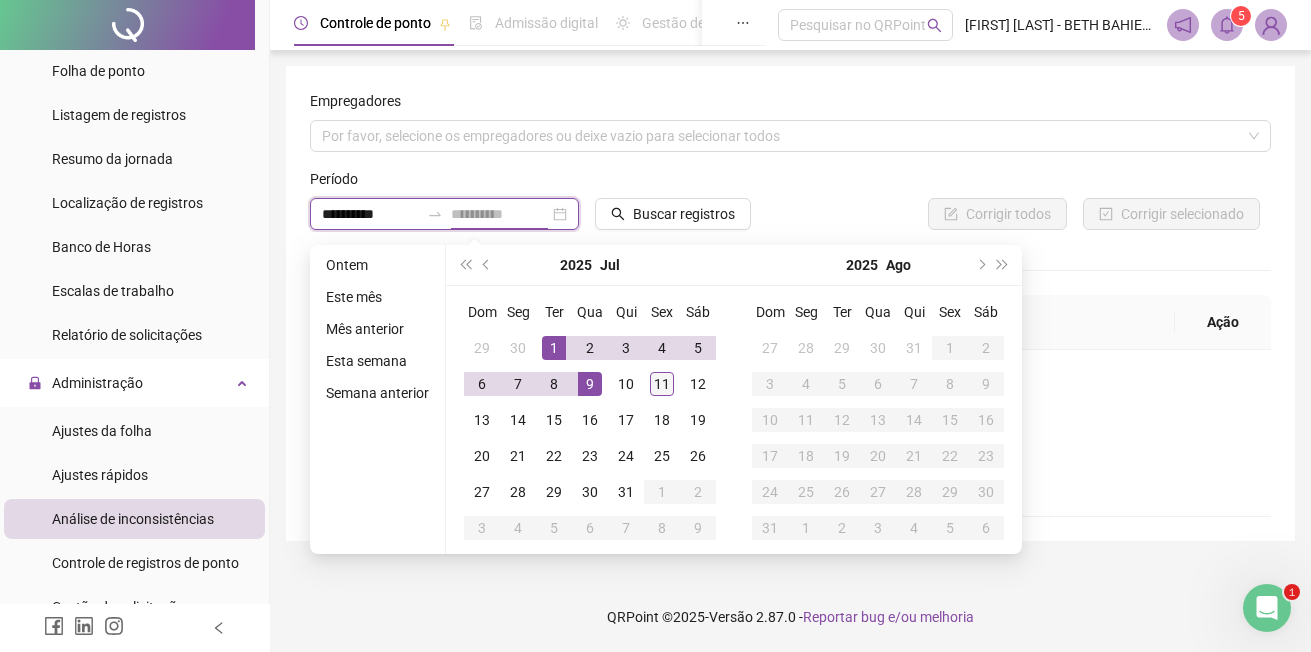 type on "**********" 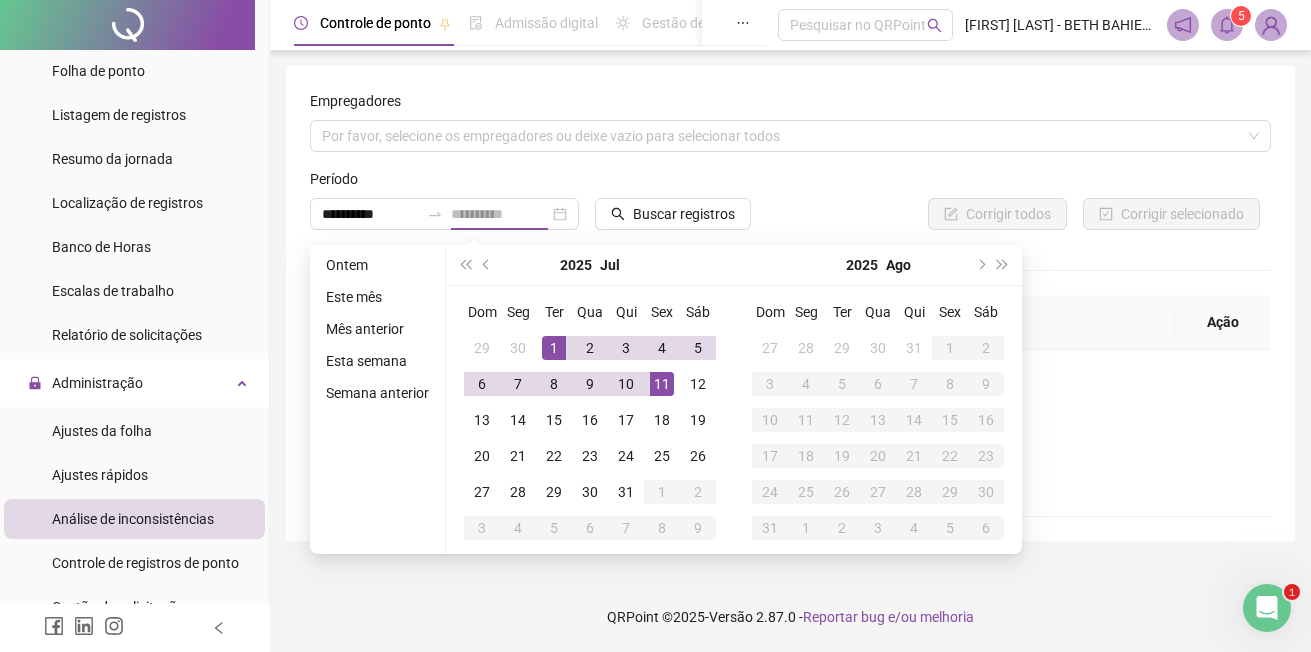 click on "11" at bounding box center [662, 384] 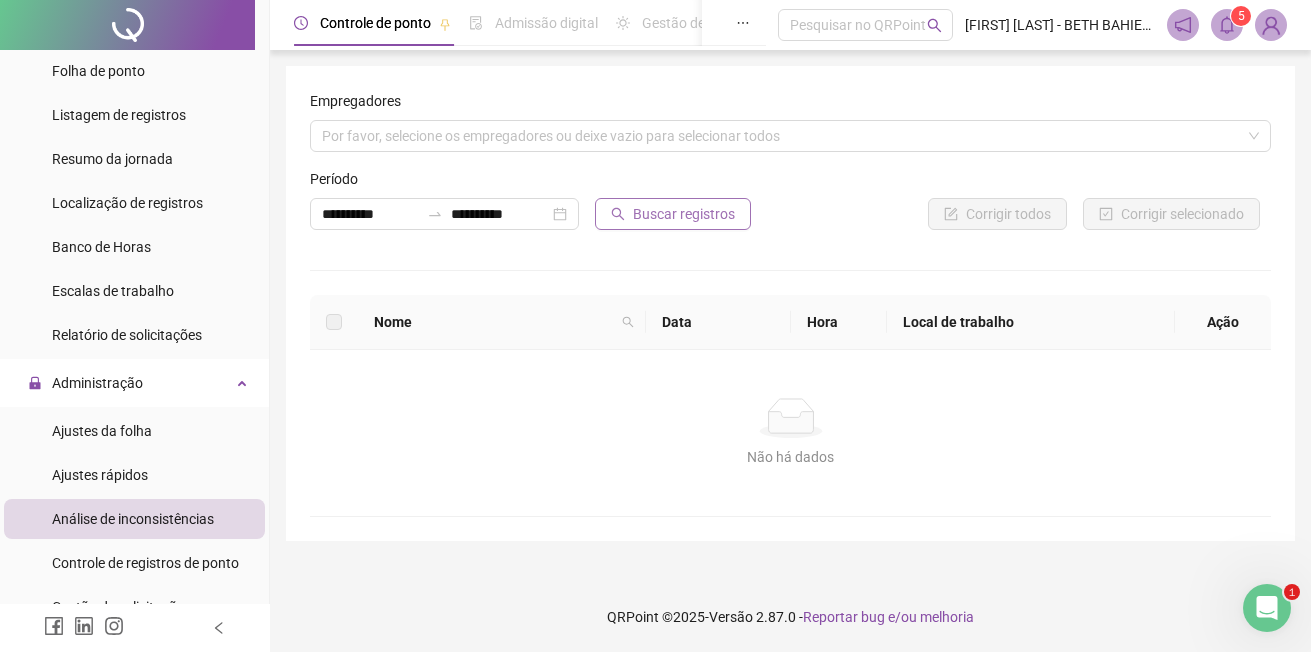 click on "Buscar registros" at bounding box center [684, 214] 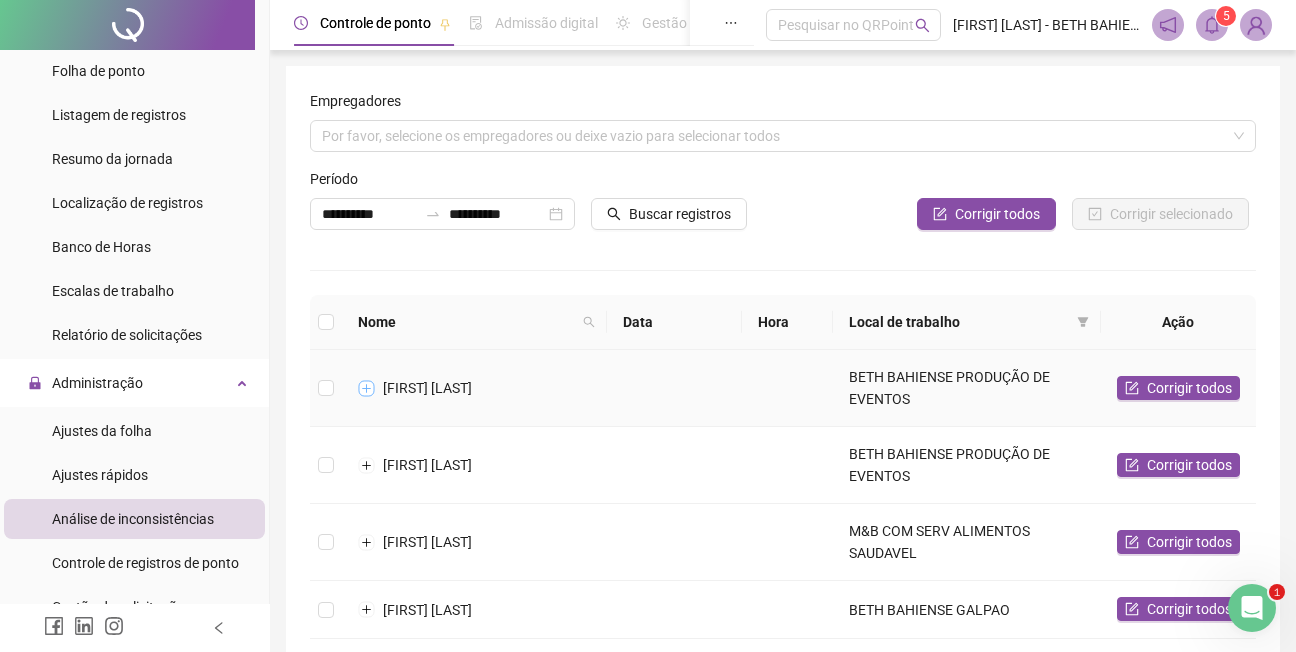 click at bounding box center (367, 388) 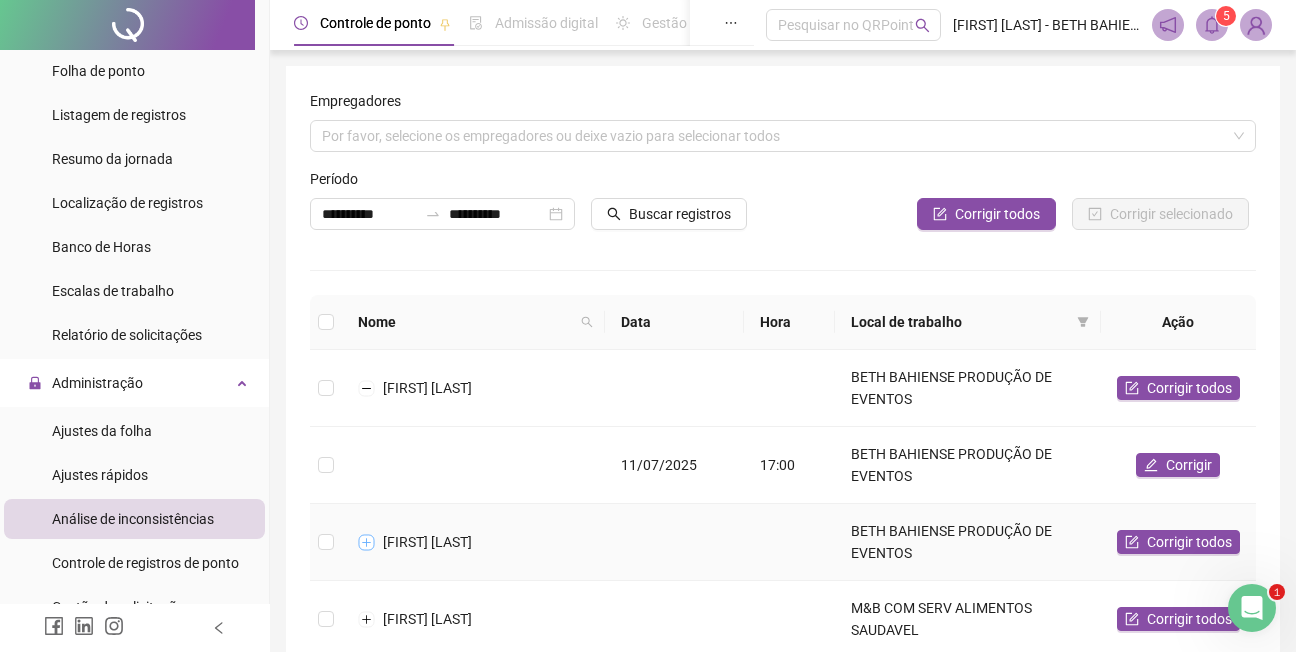 click at bounding box center (367, 542) 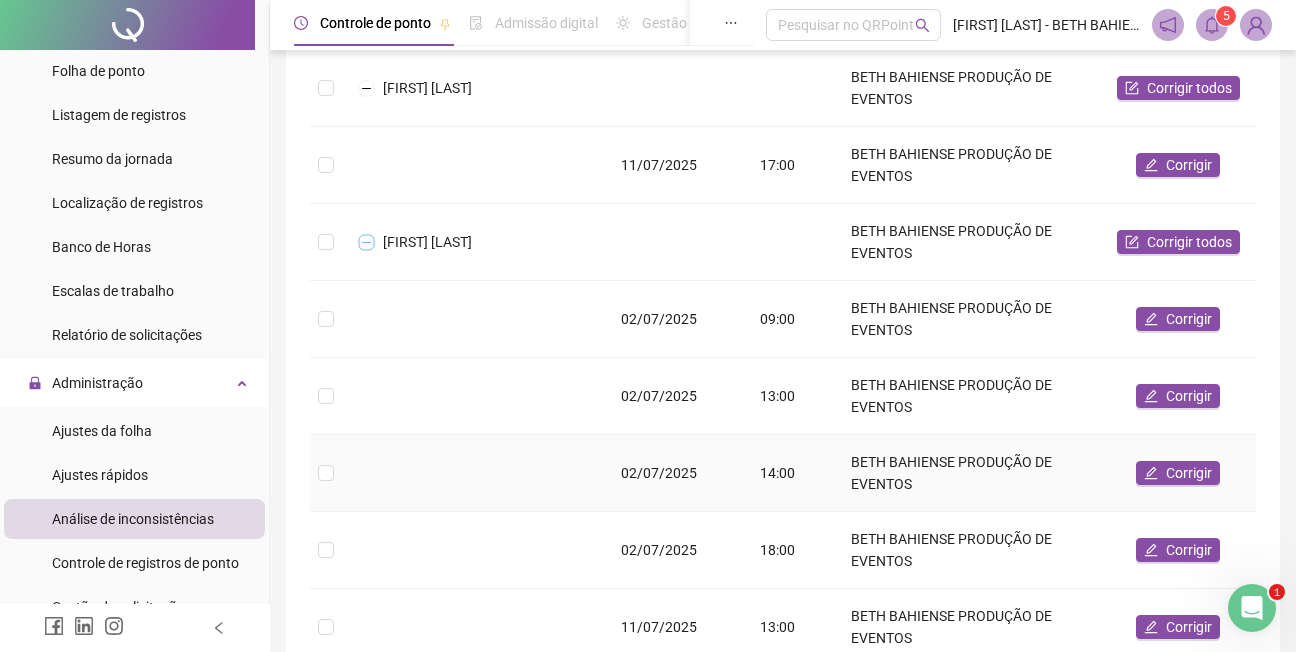 scroll, scrollTop: 400, scrollLeft: 0, axis: vertical 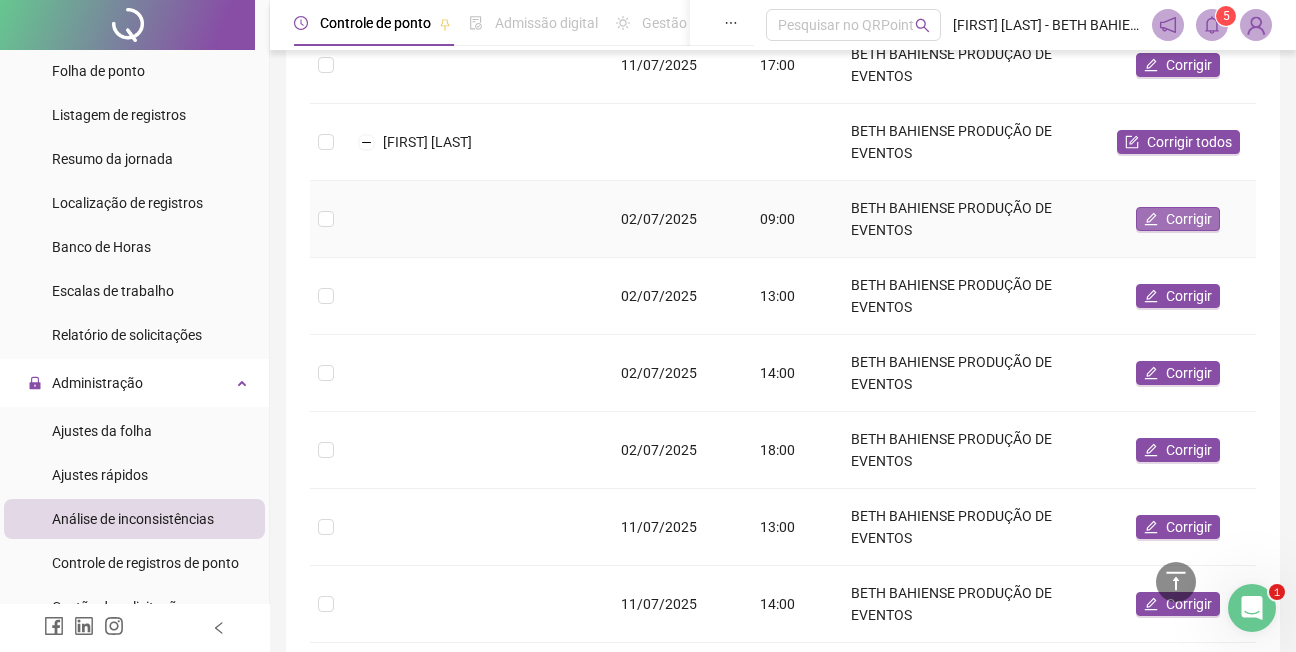 click on "Corrigir" at bounding box center [1189, 219] 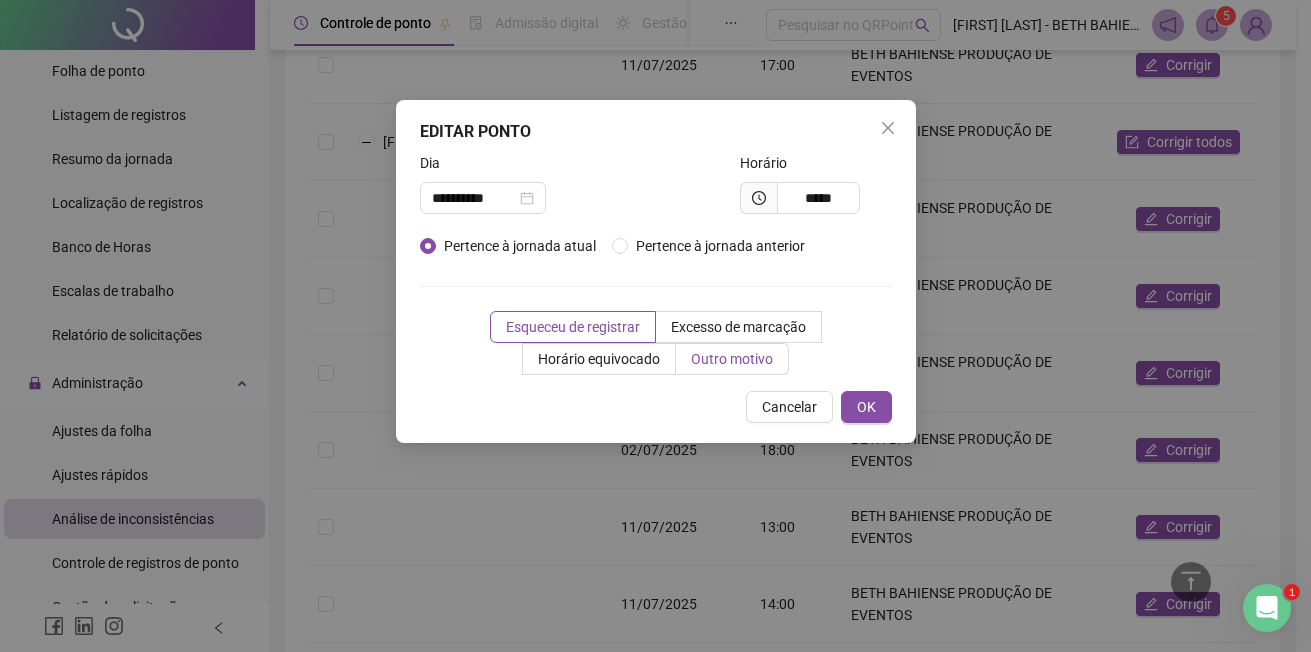 click on "Outro motivo" at bounding box center (732, 359) 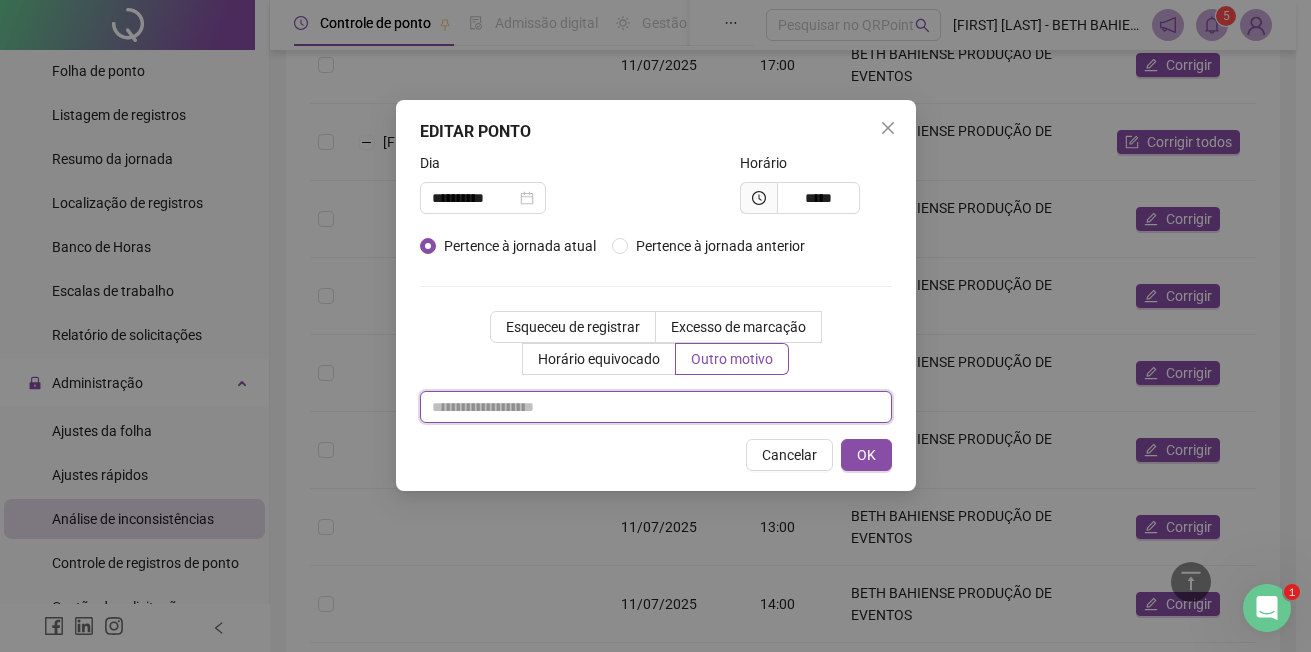 click at bounding box center (656, 407) 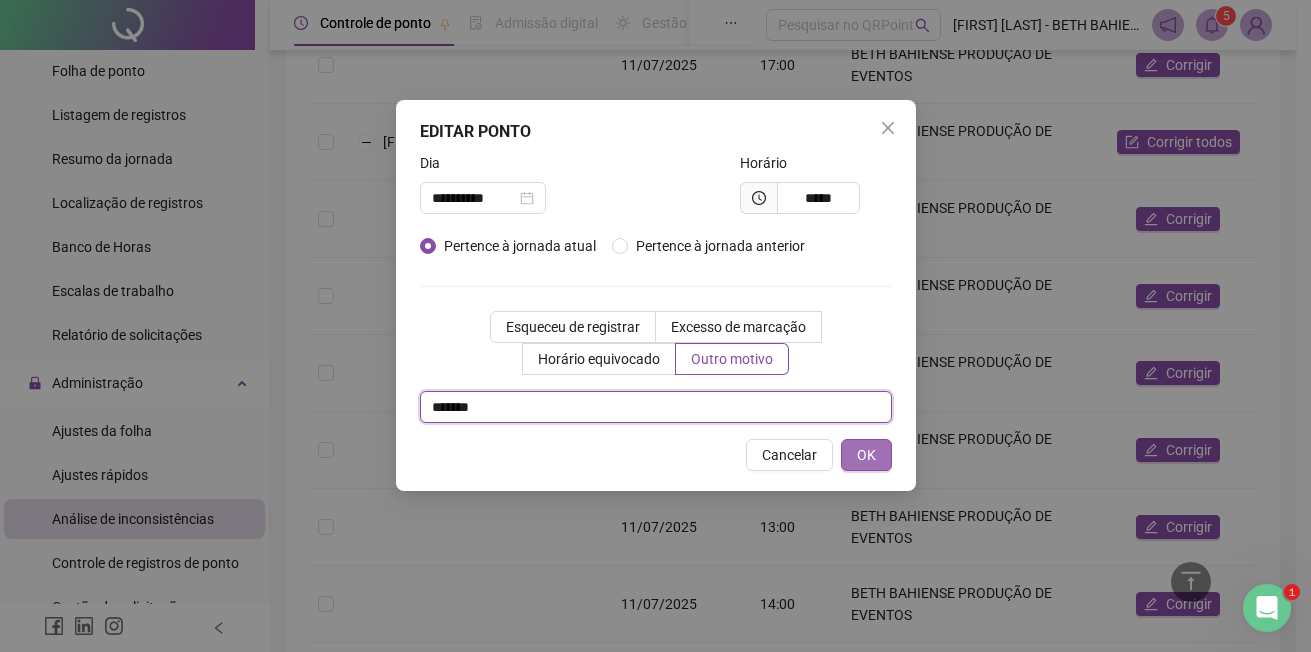 type on "*******" 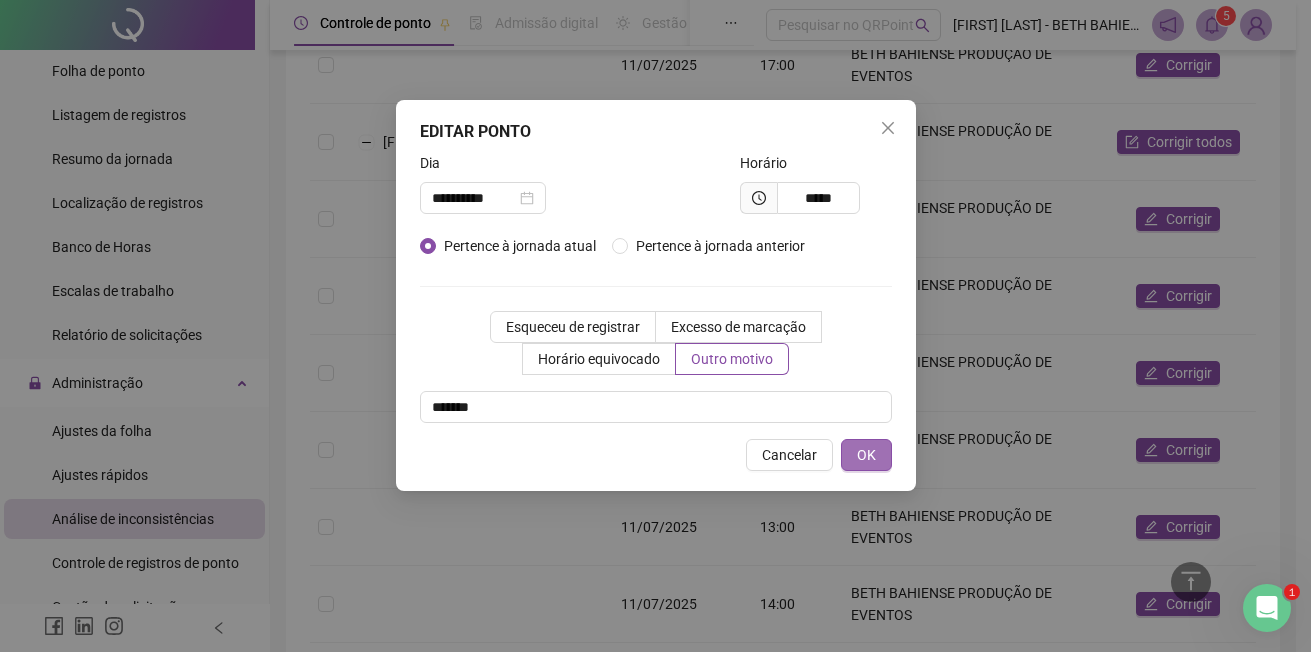 click on "OK" at bounding box center [866, 455] 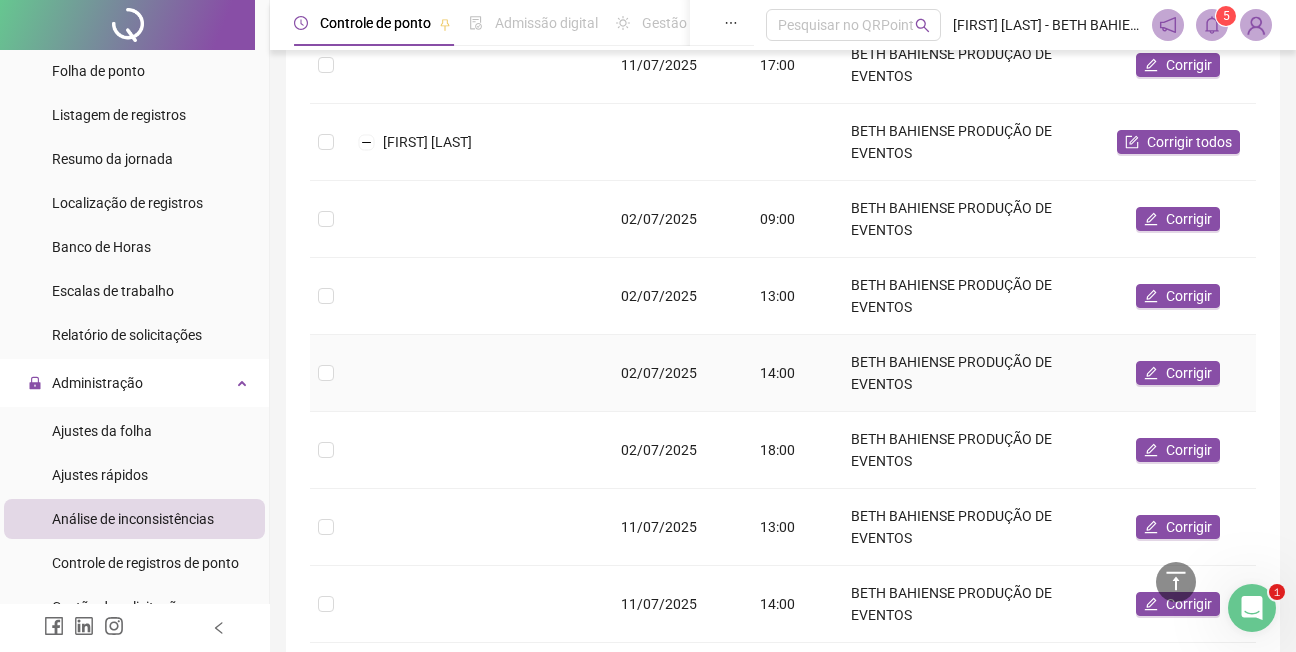 click at bounding box center [473, 373] 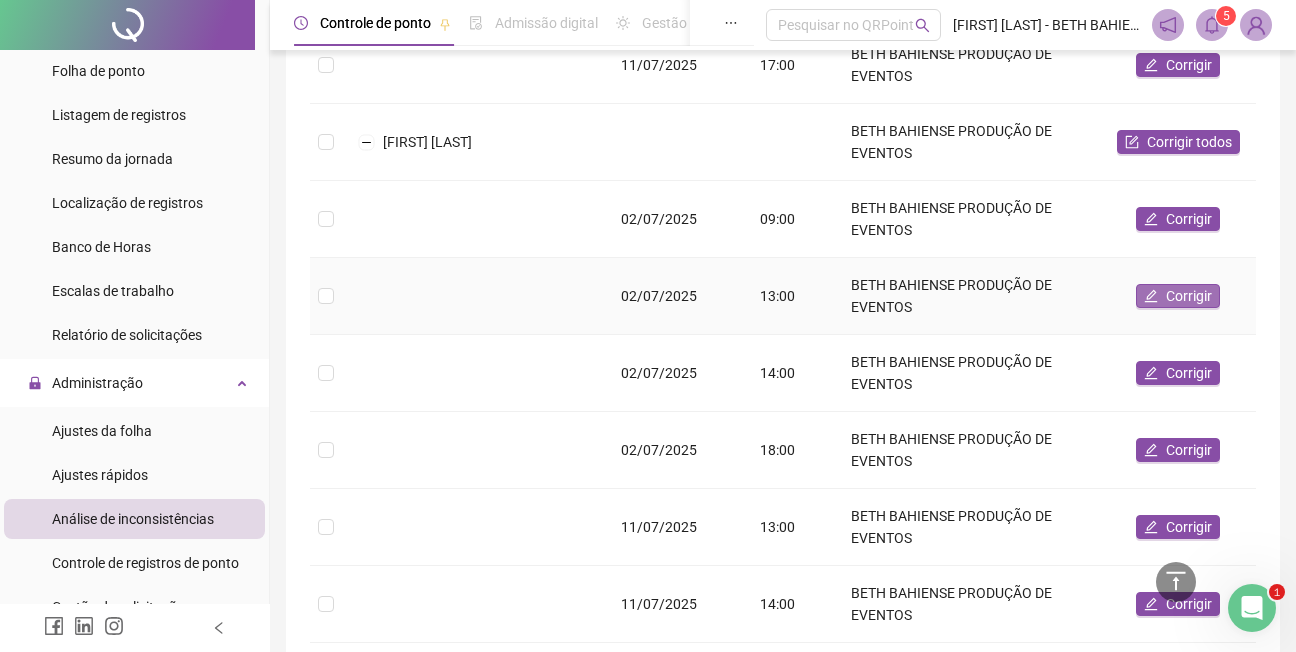 click on "Corrigir" at bounding box center (1189, 296) 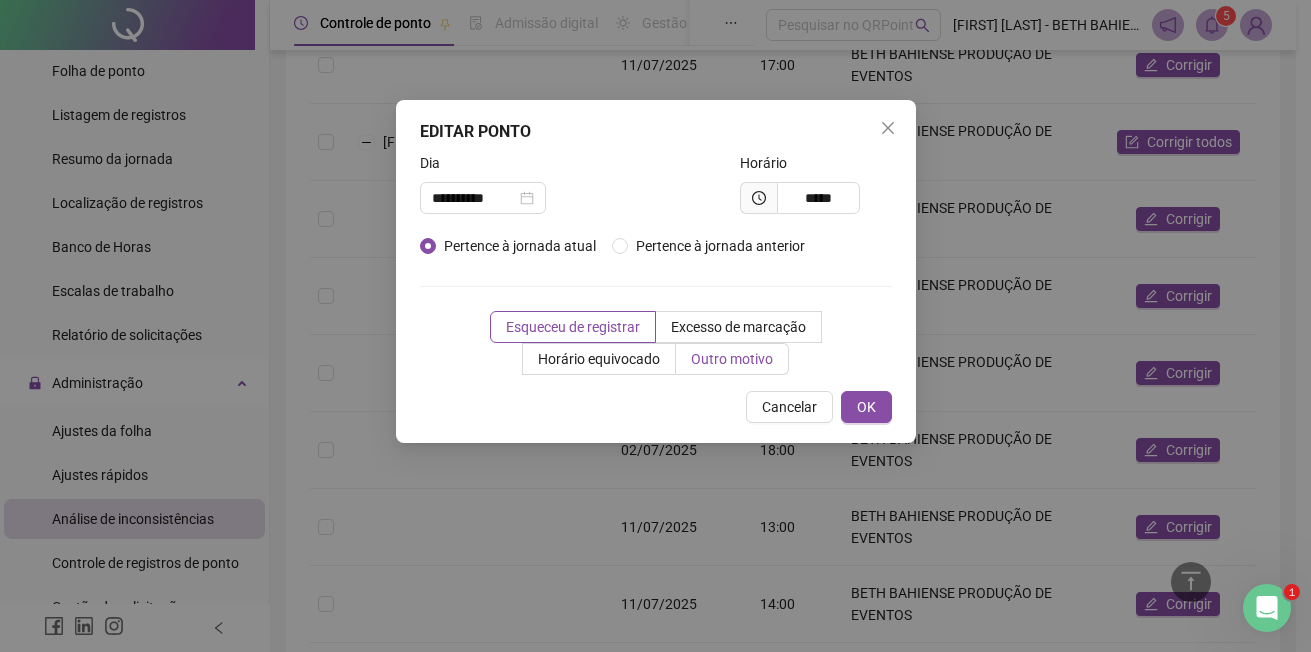 click on "Outro motivo" at bounding box center (732, 359) 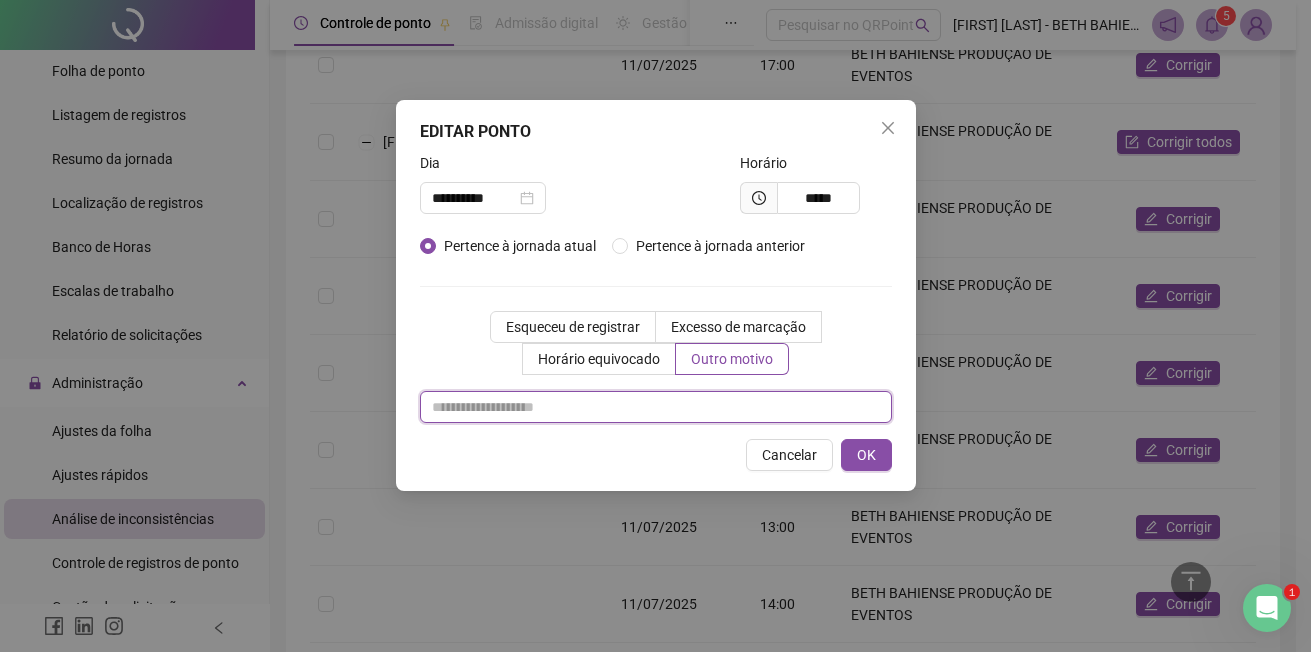 click at bounding box center (656, 407) 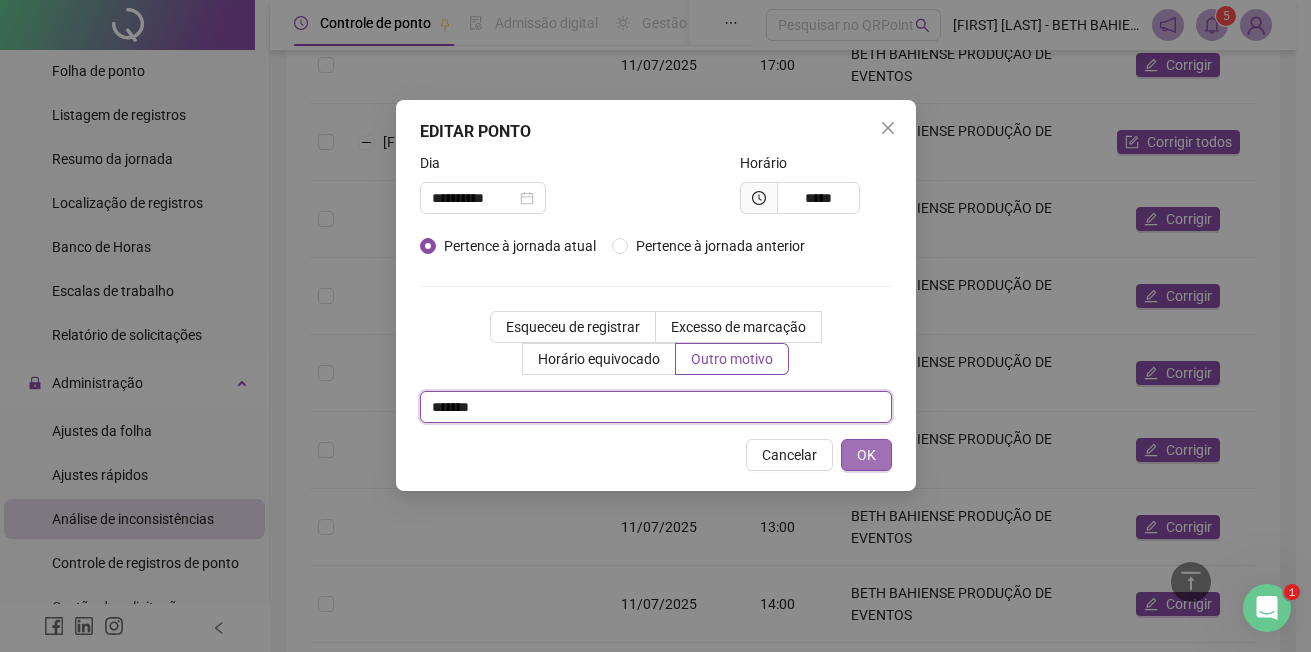 type on "*******" 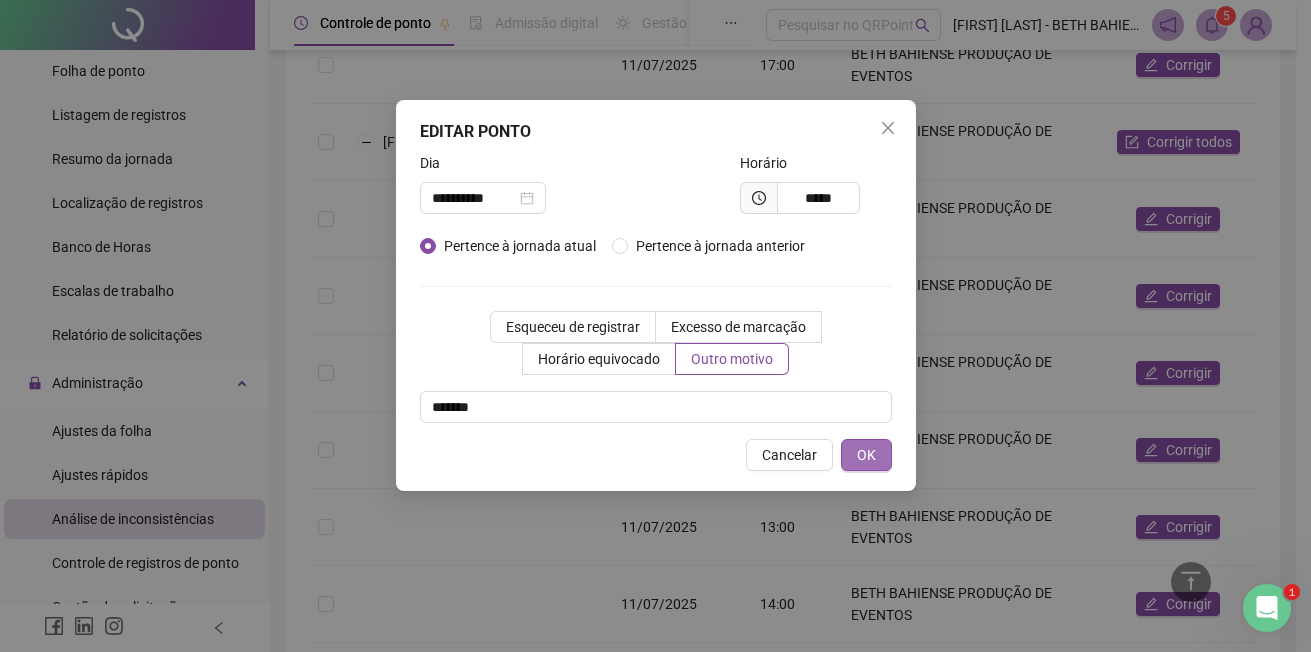 click on "OK" at bounding box center (866, 455) 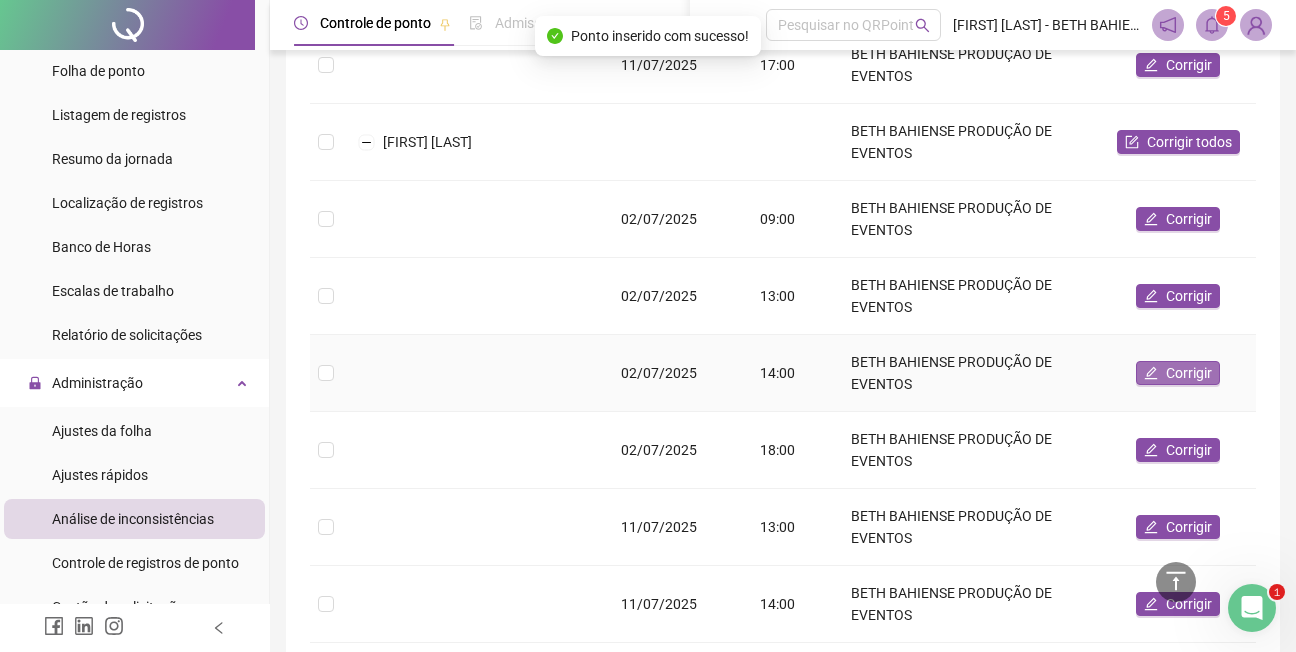 click on "Corrigir" at bounding box center (1189, 373) 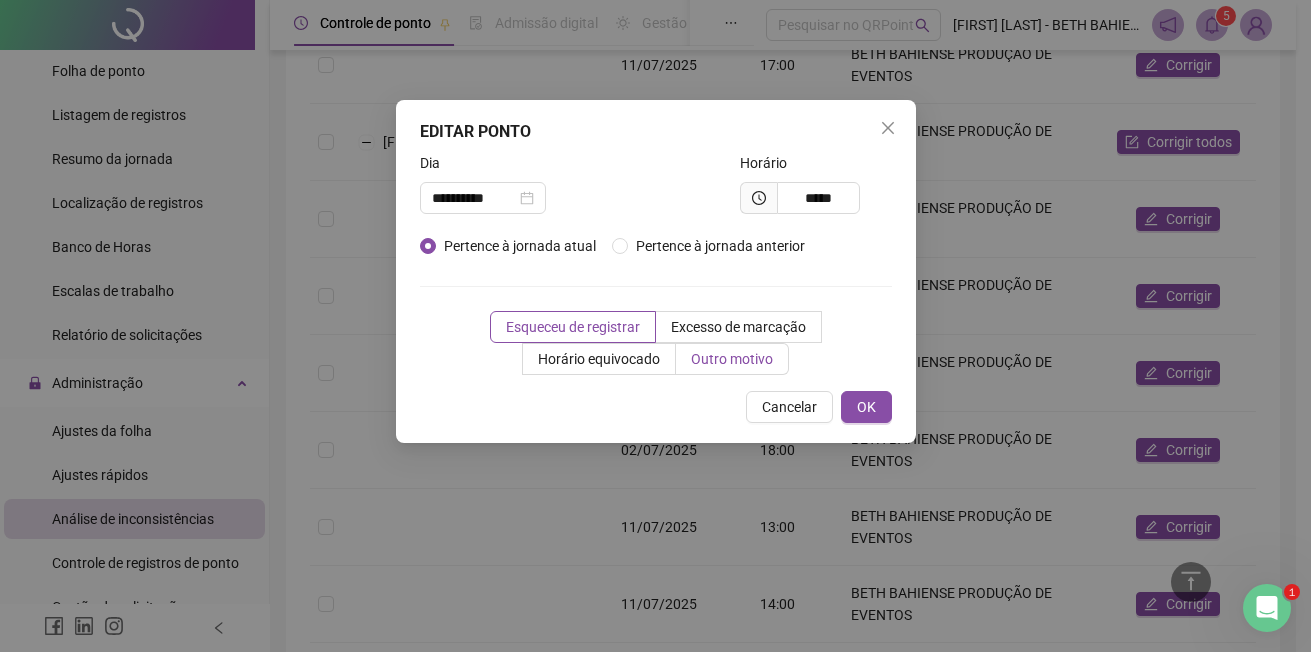 click on "Outro motivo" at bounding box center [732, 359] 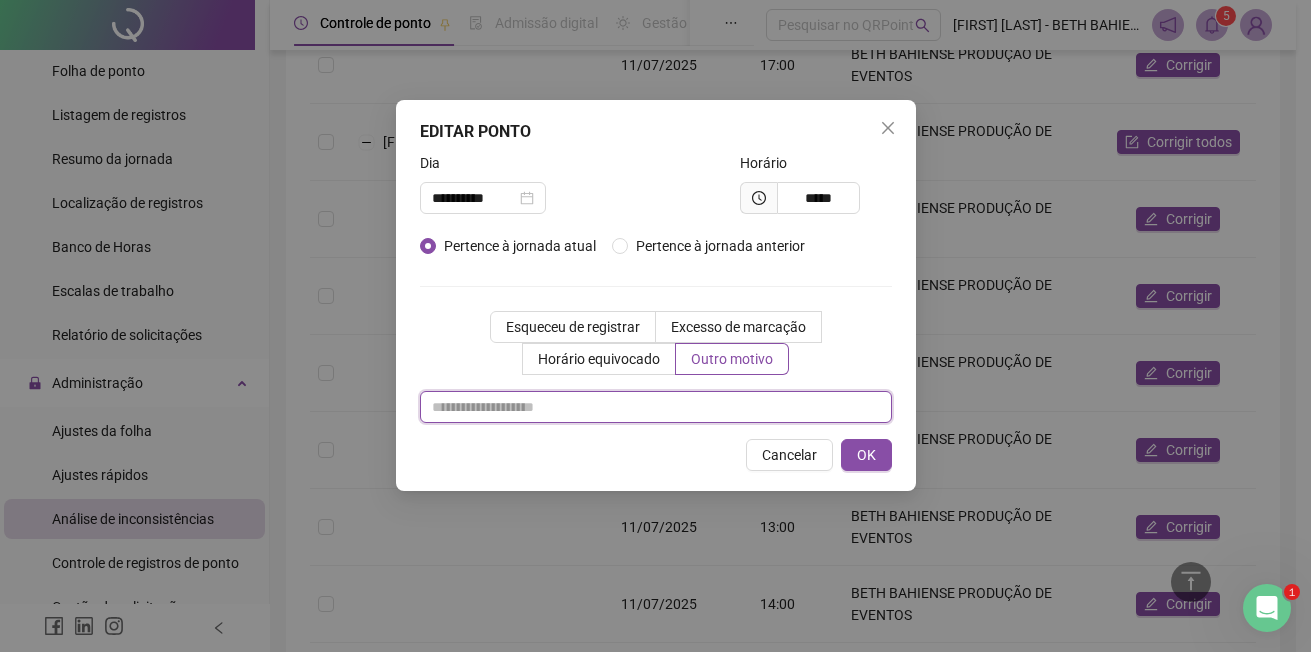 click at bounding box center [656, 407] 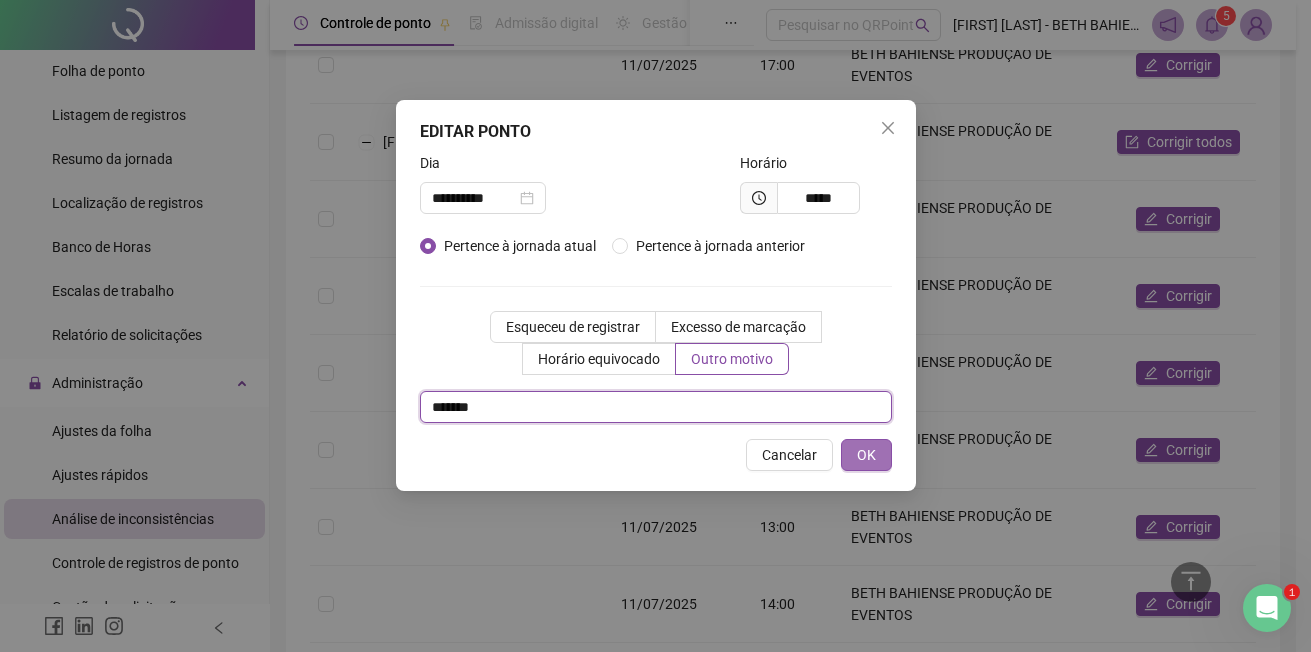 type on "*******" 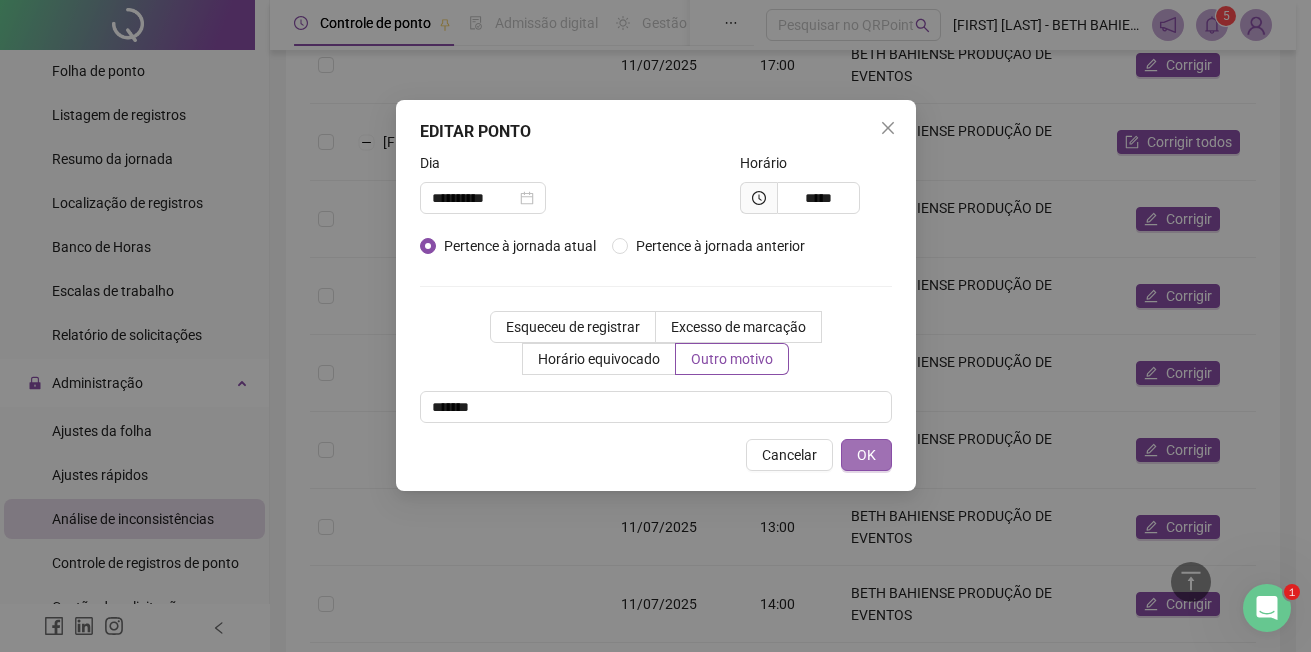 click on "OK" at bounding box center [866, 455] 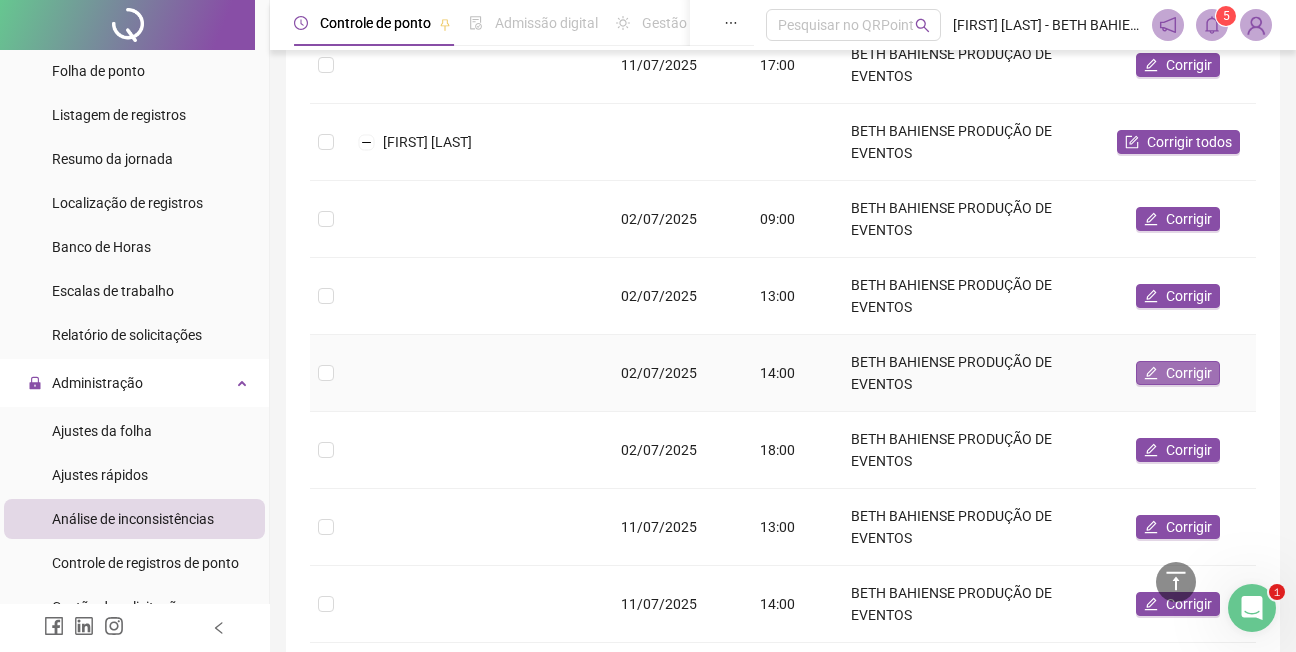 click on "Corrigir" at bounding box center [1189, 373] 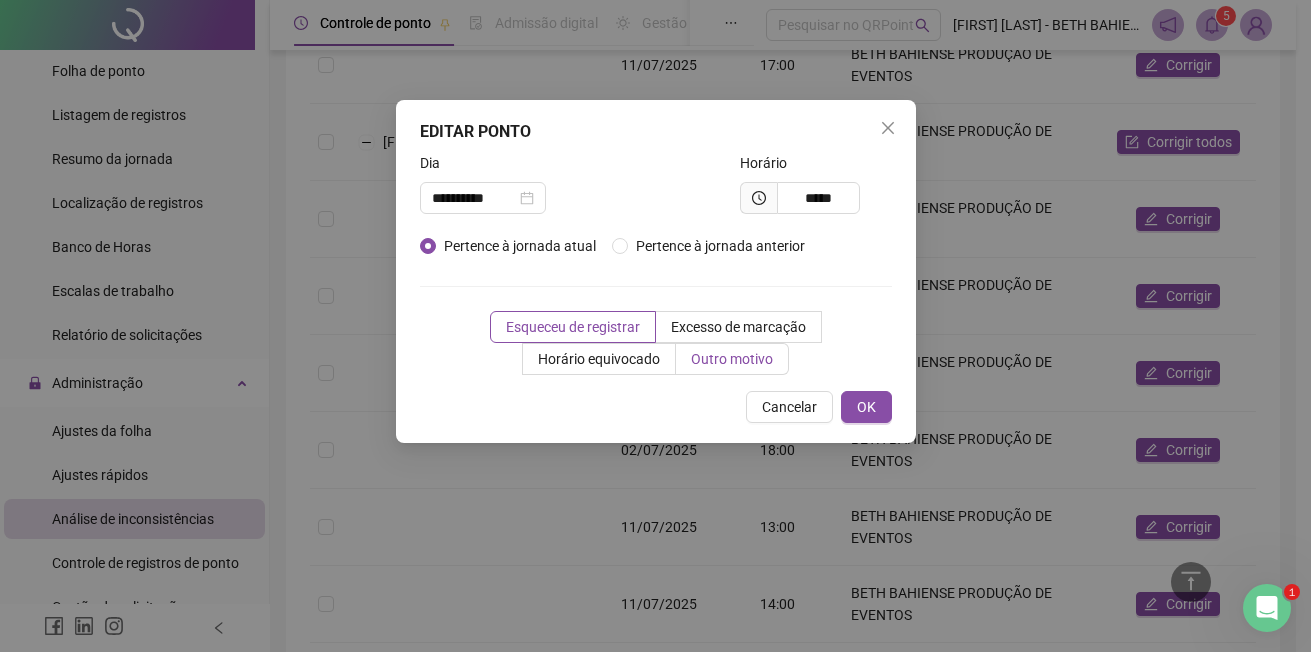 click on "Outro motivo" at bounding box center (732, 359) 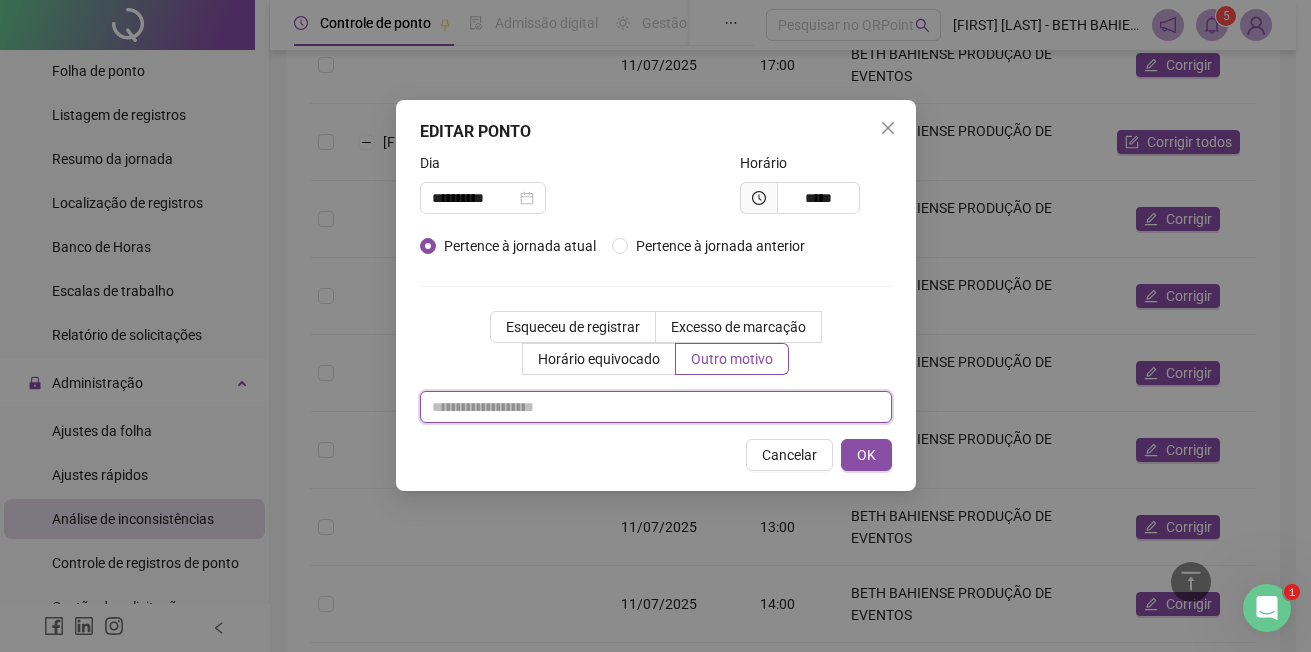 click at bounding box center [656, 407] 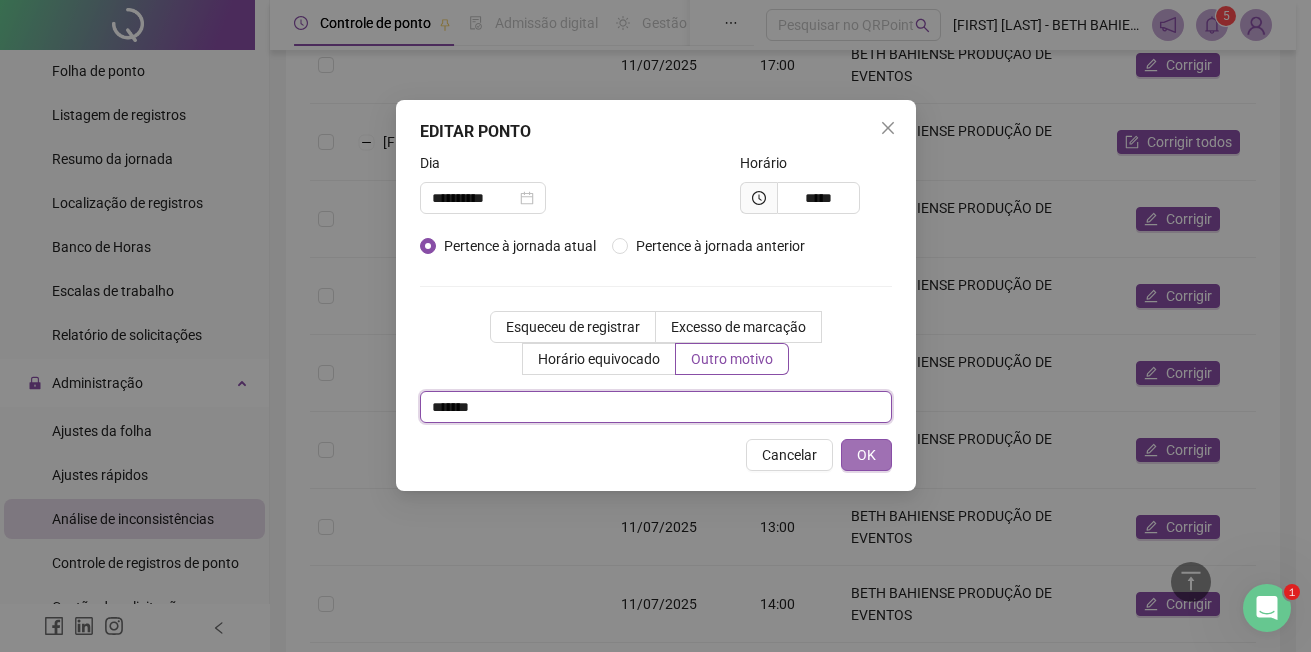 type on "*******" 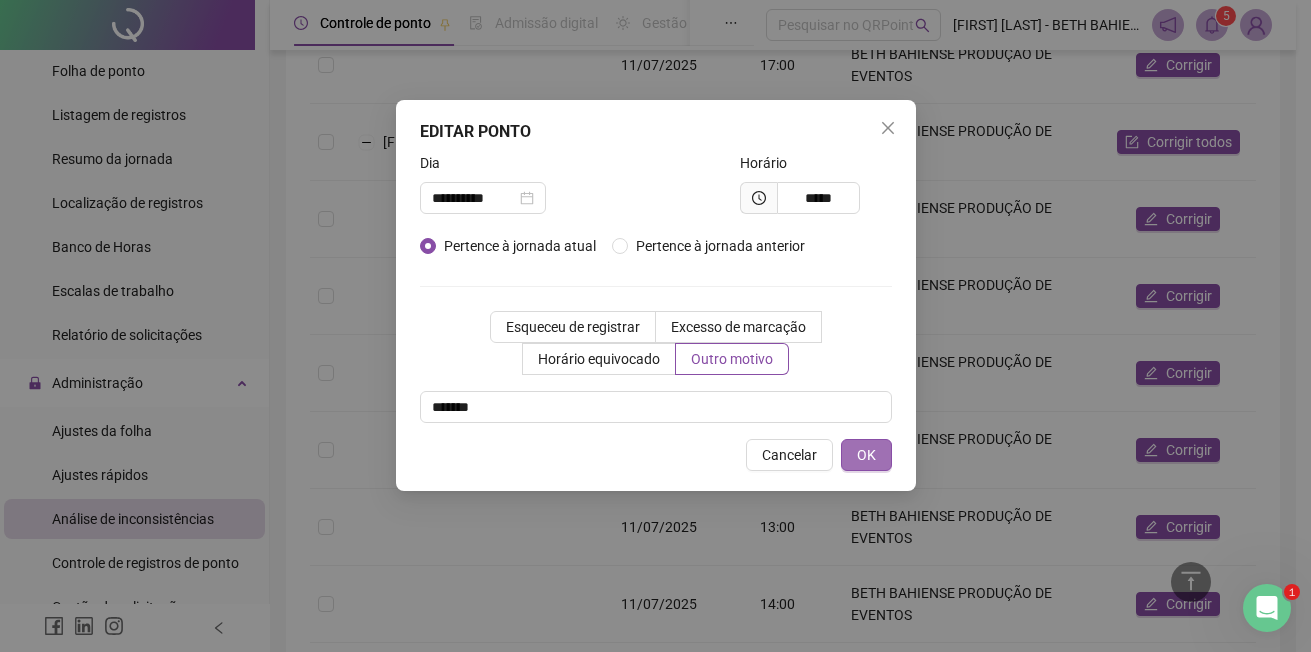 click on "OK" at bounding box center (866, 455) 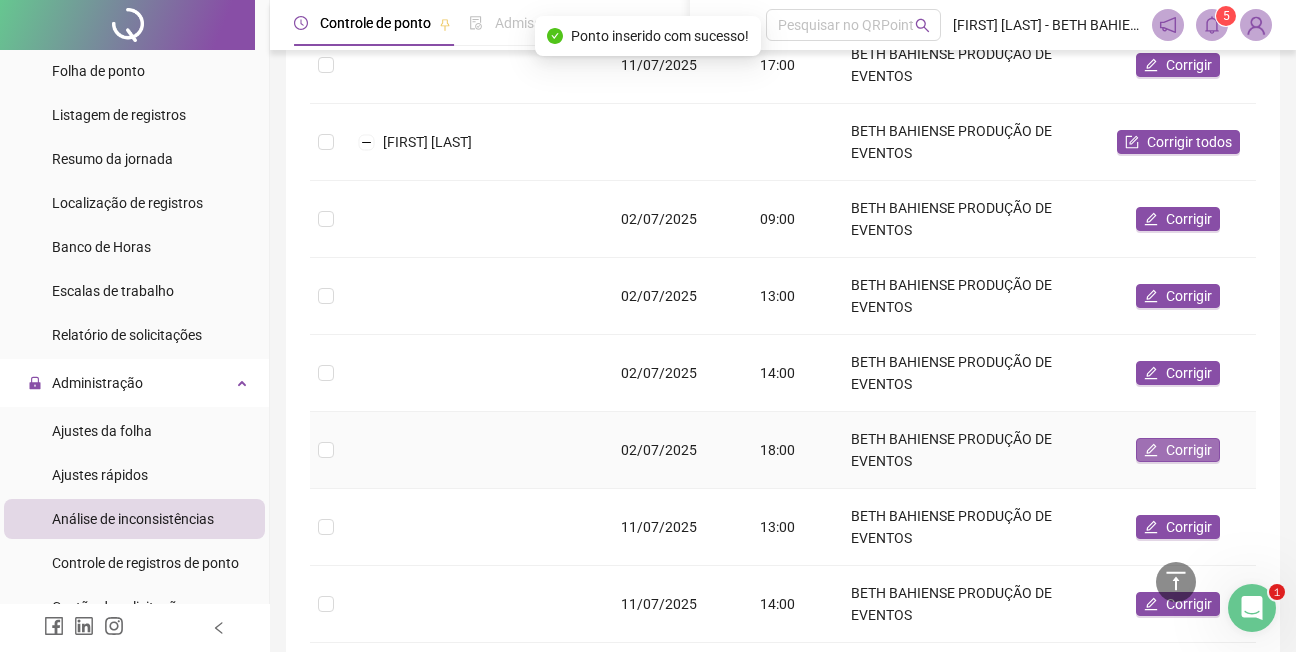 click on "Corrigir" at bounding box center (1189, 450) 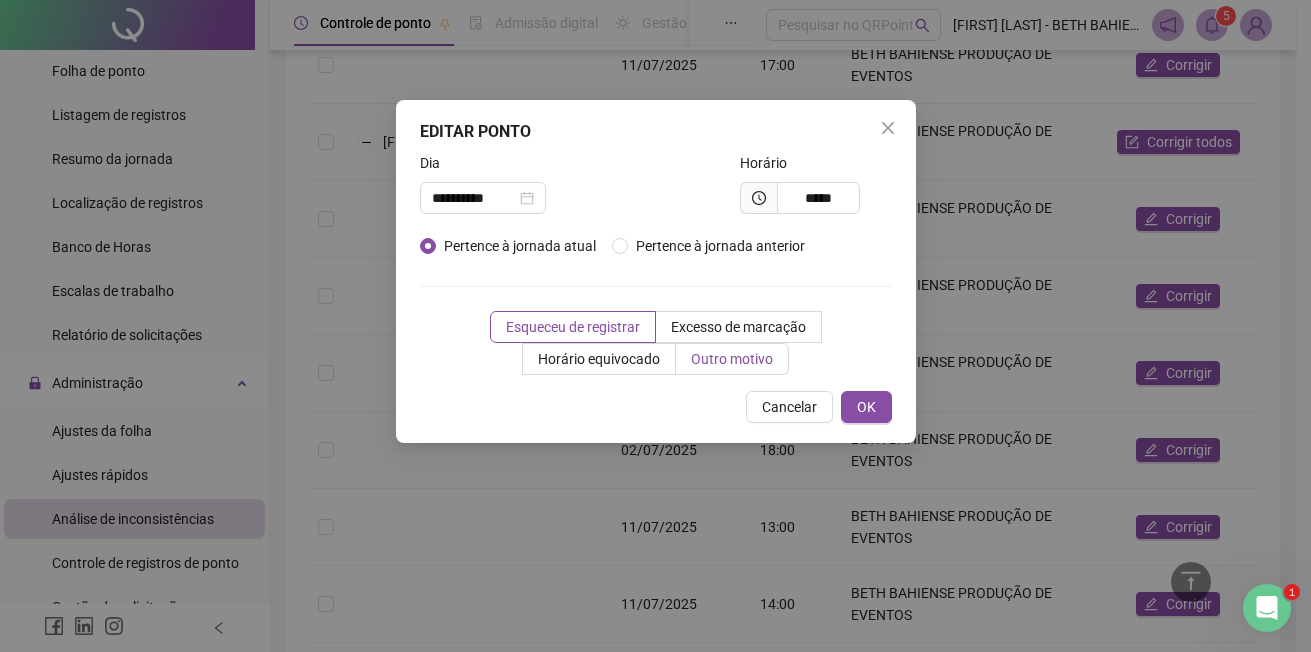 click on "Outro motivo" at bounding box center [732, 359] 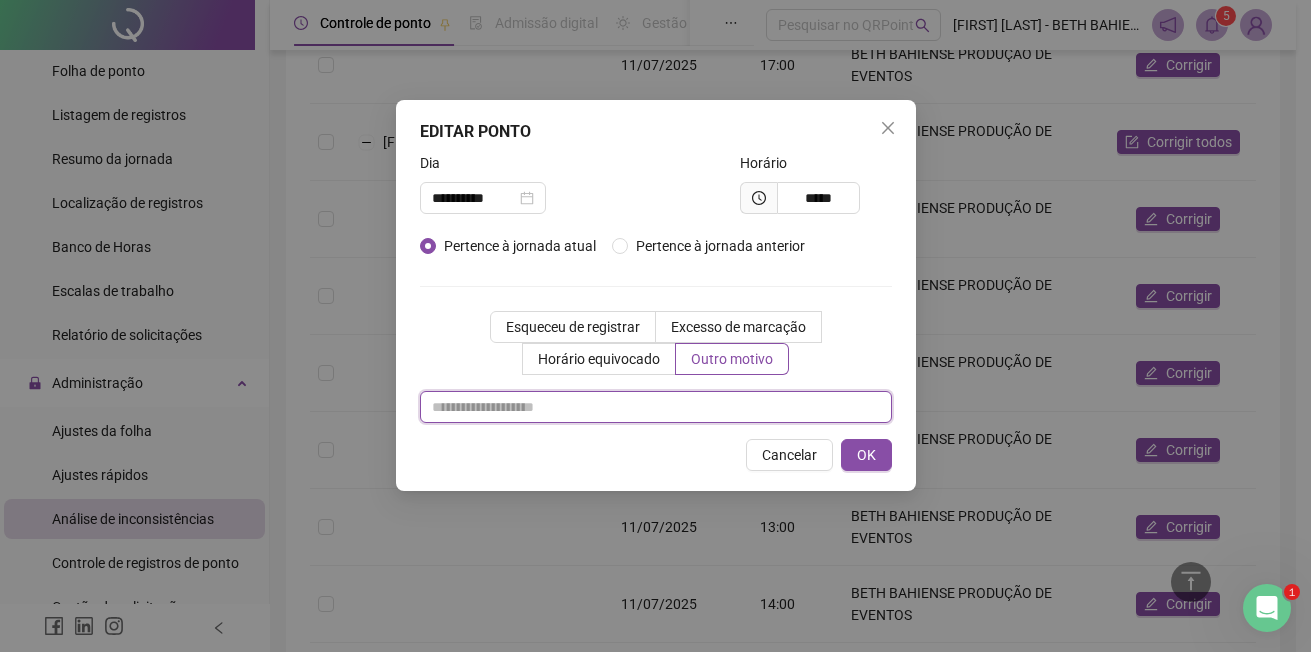 click at bounding box center [656, 407] 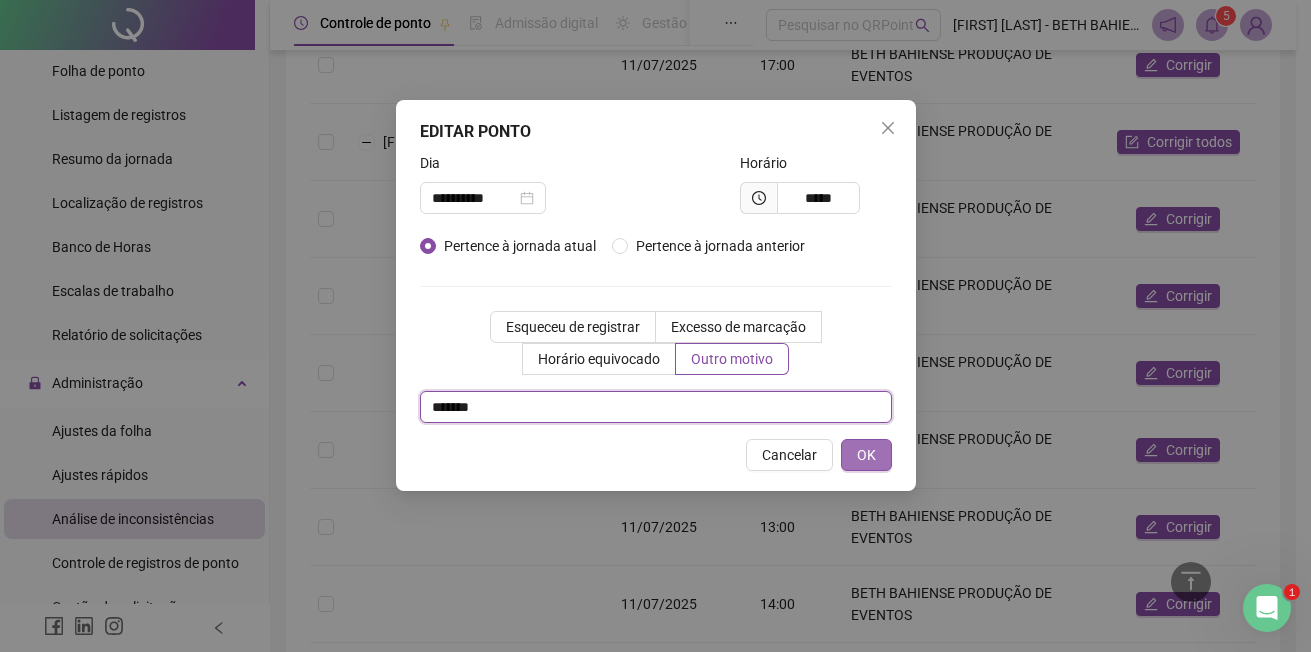 type on "*******" 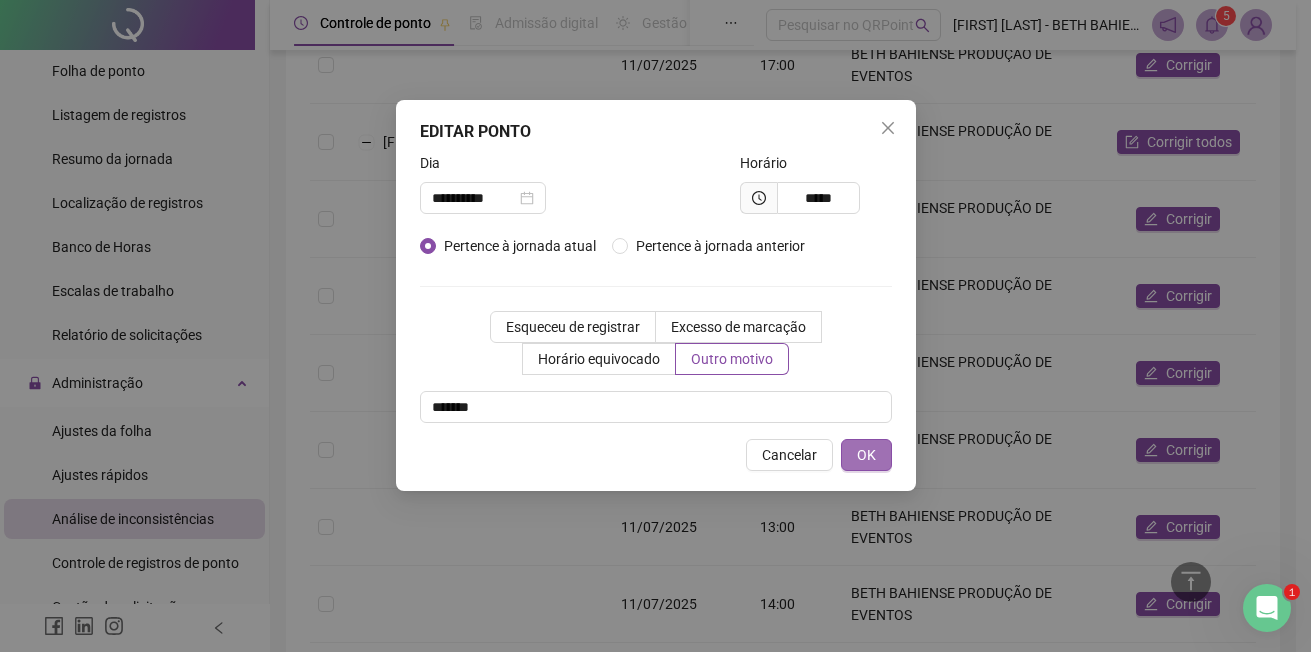 click on "OK" at bounding box center (866, 455) 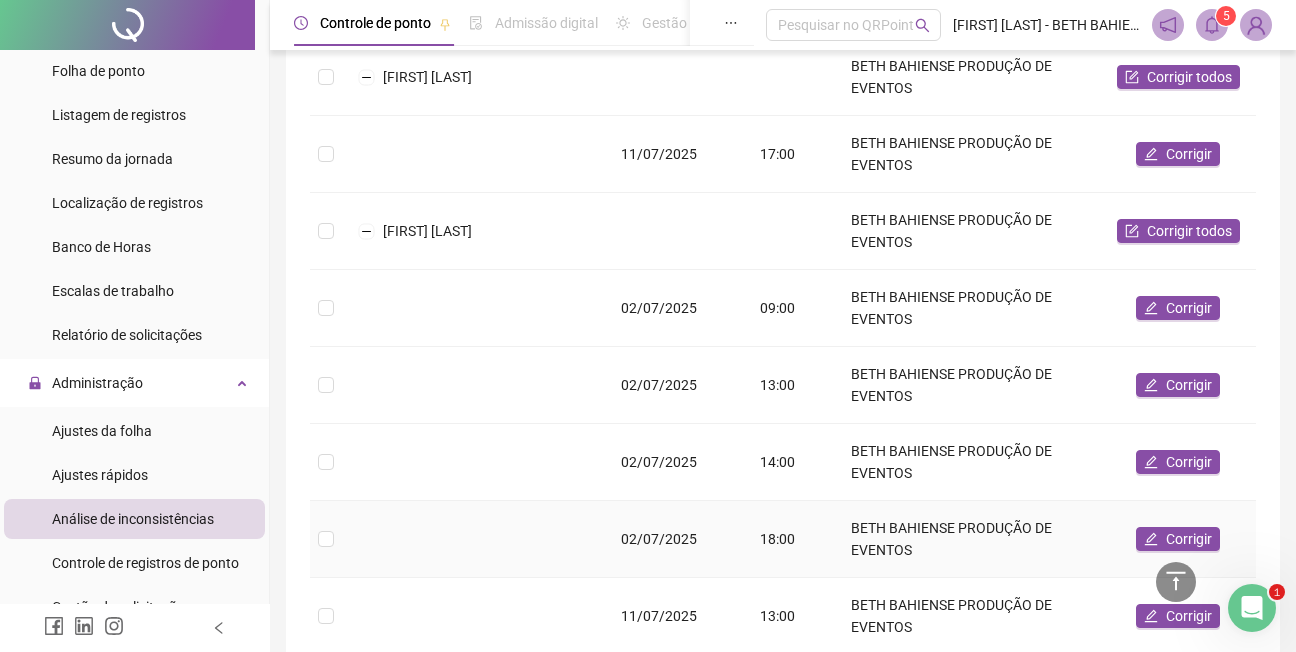 scroll, scrollTop: 300, scrollLeft: 0, axis: vertical 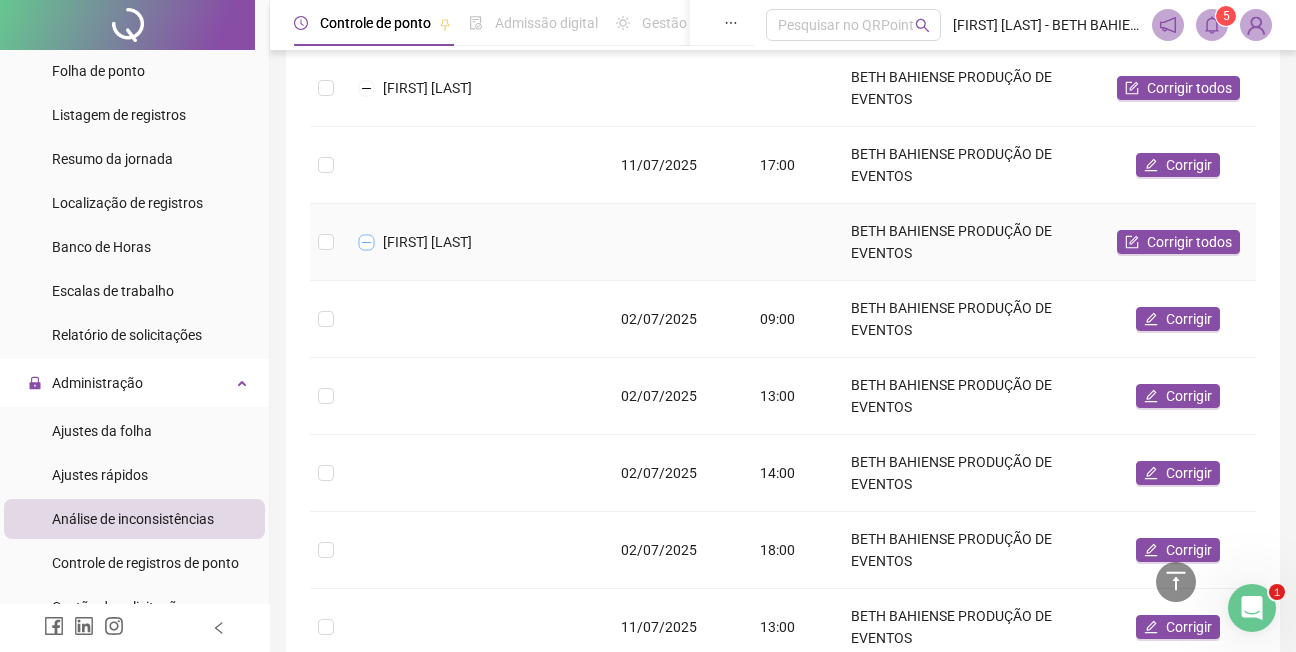 click at bounding box center [367, 242] 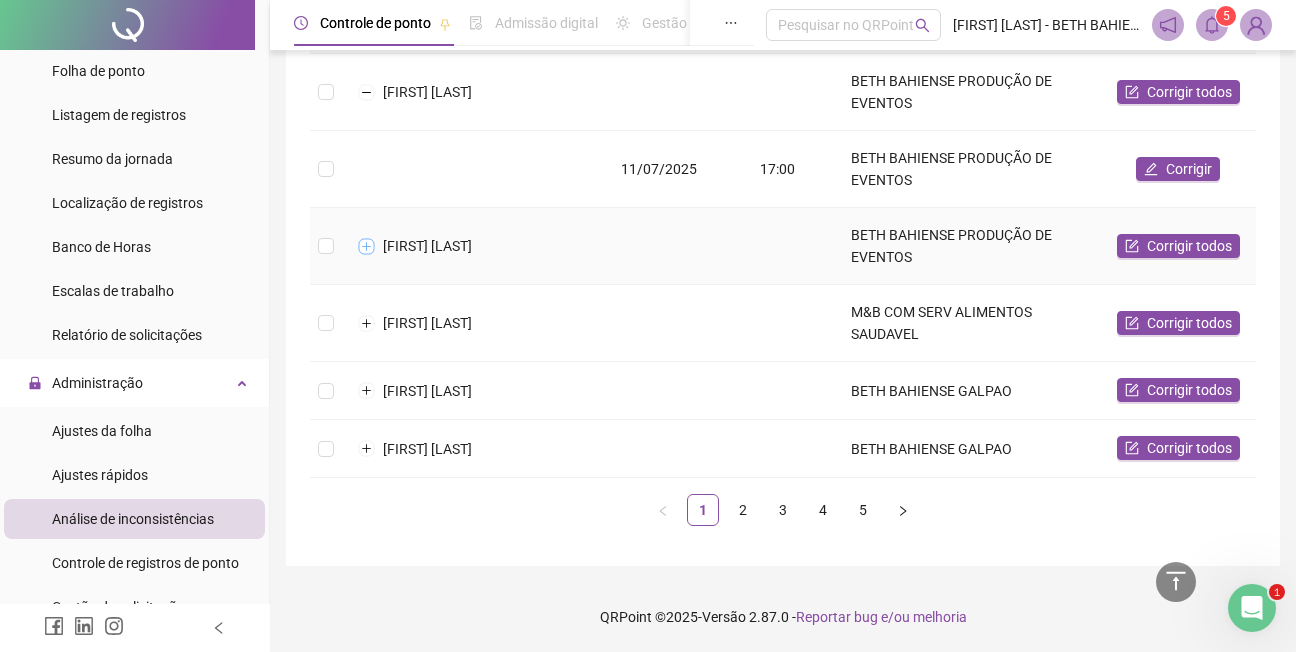 click at bounding box center [367, 246] 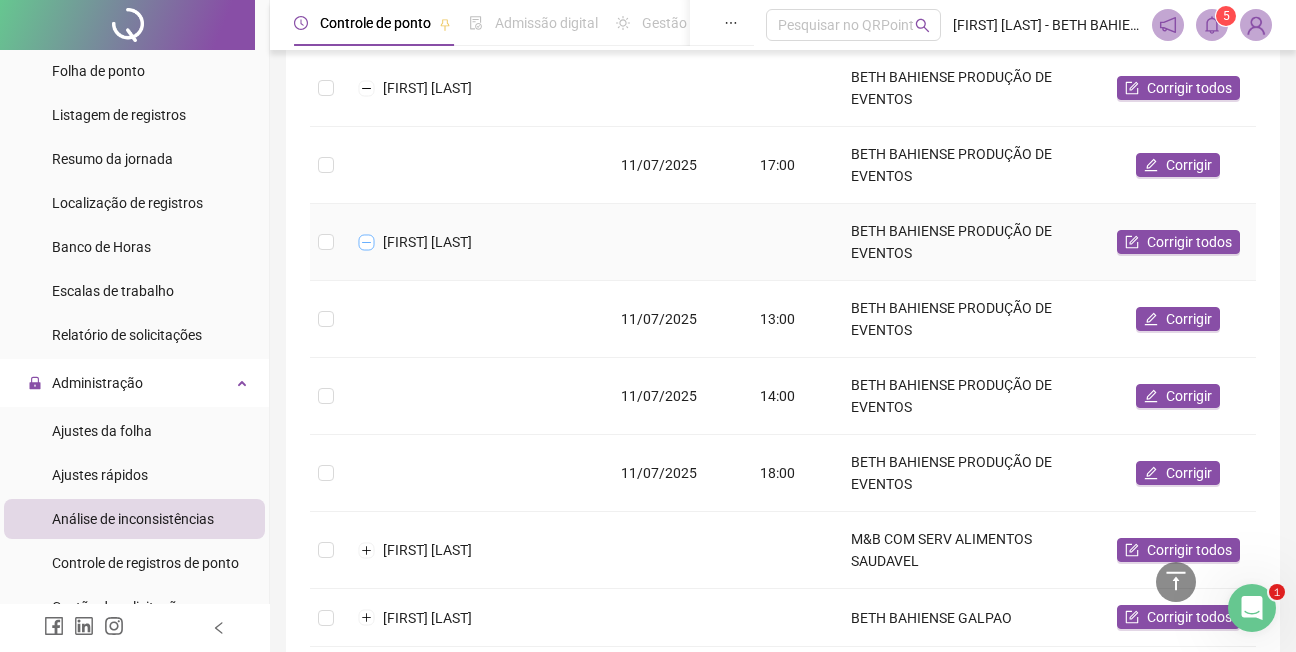 click at bounding box center (367, 242) 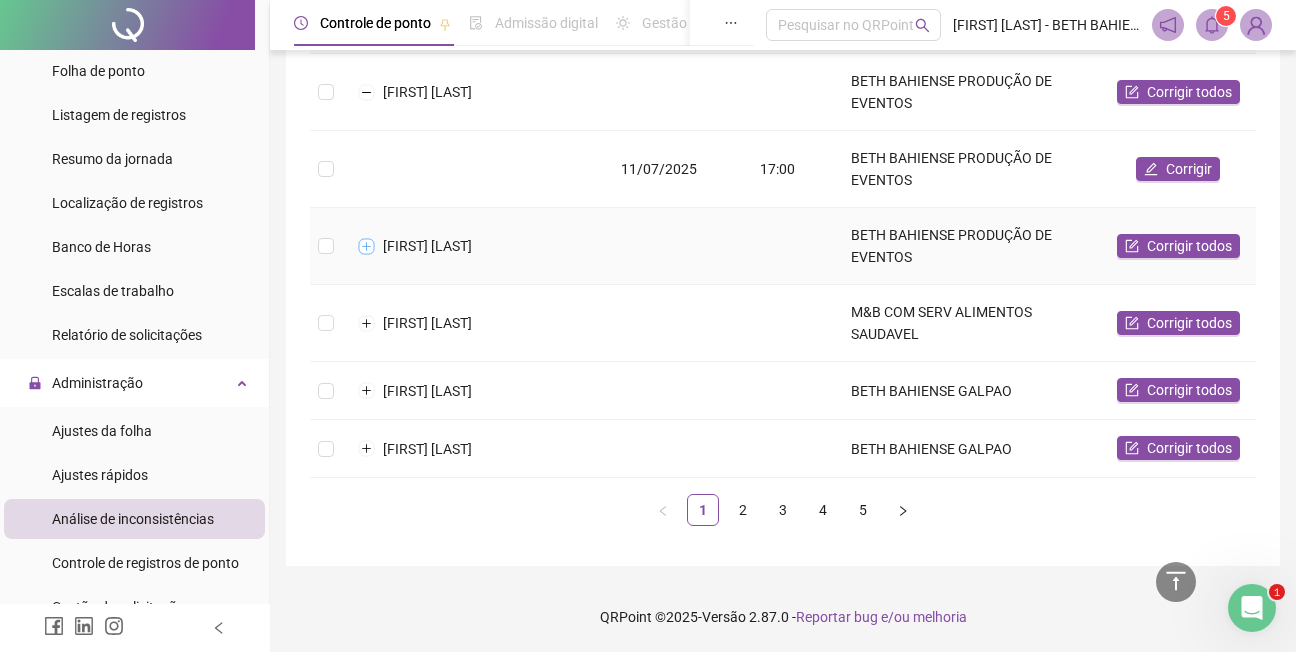 click at bounding box center [367, 246] 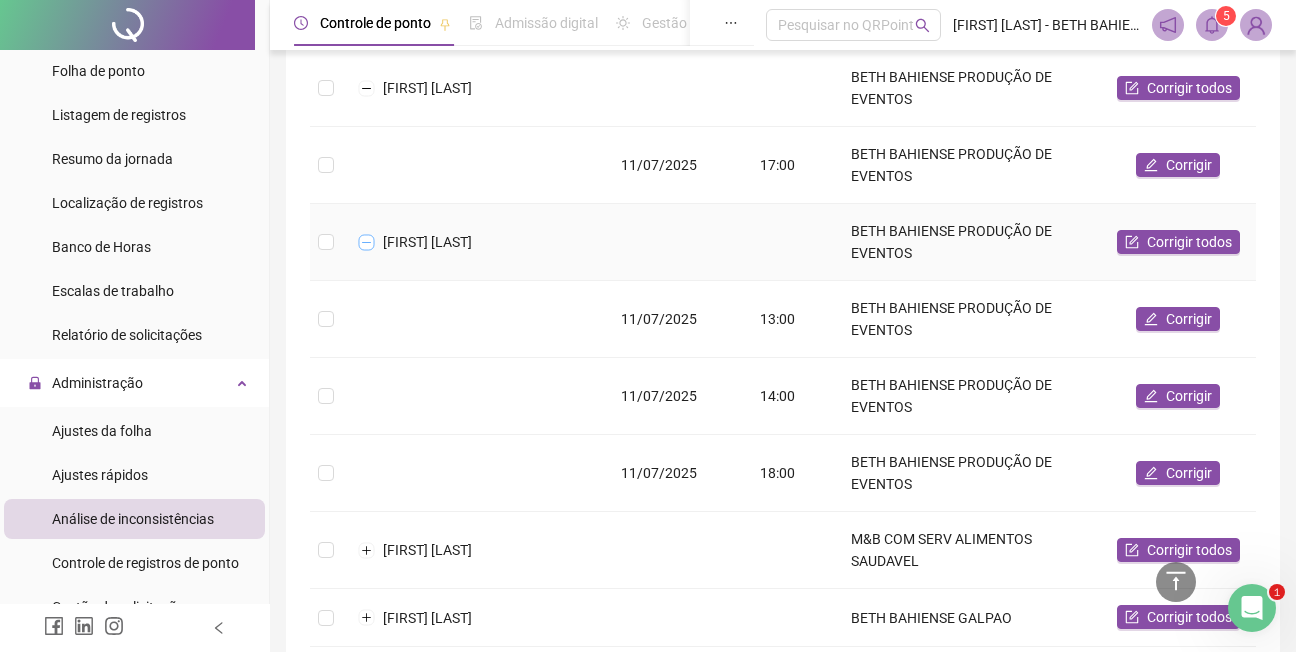 click at bounding box center (367, 242) 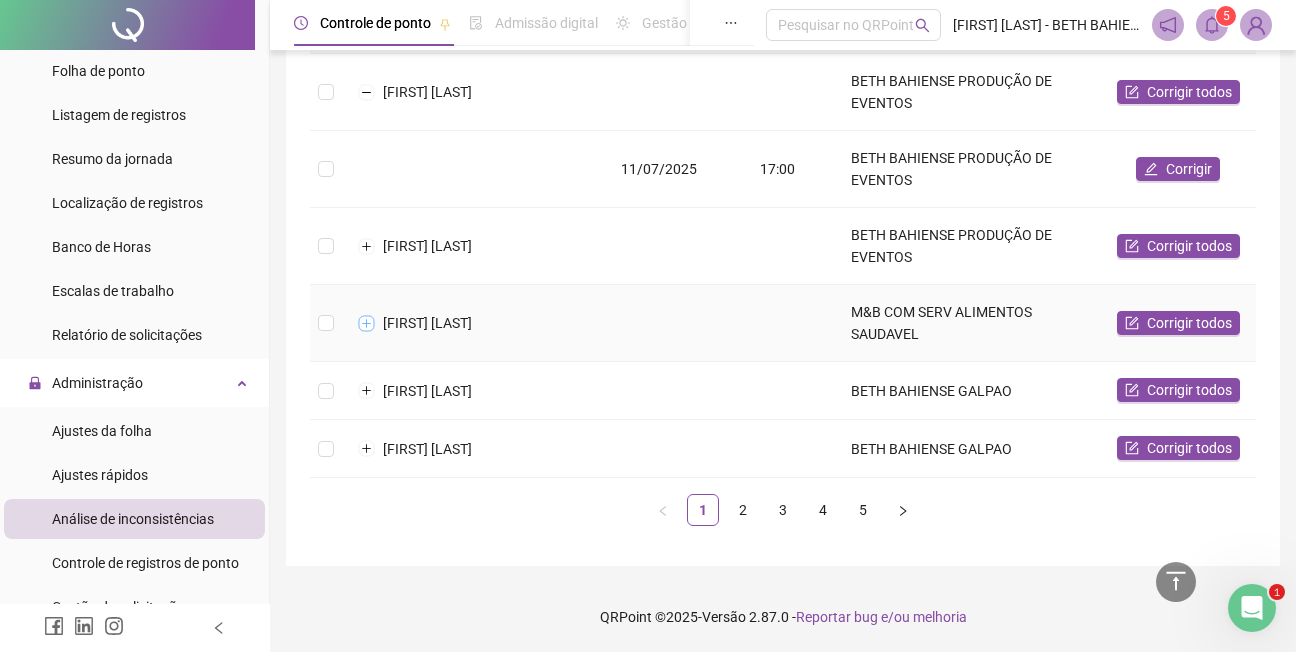 click at bounding box center (367, 323) 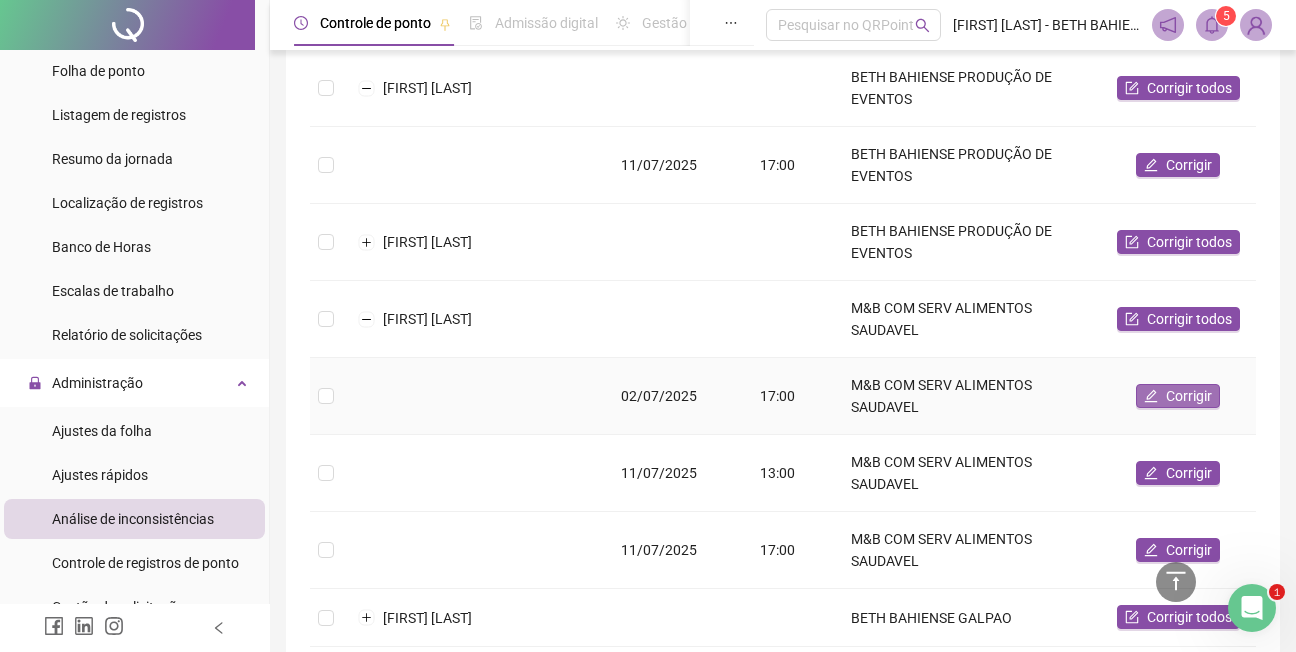 click on "Corrigir" at bounding box center [1189, 396] 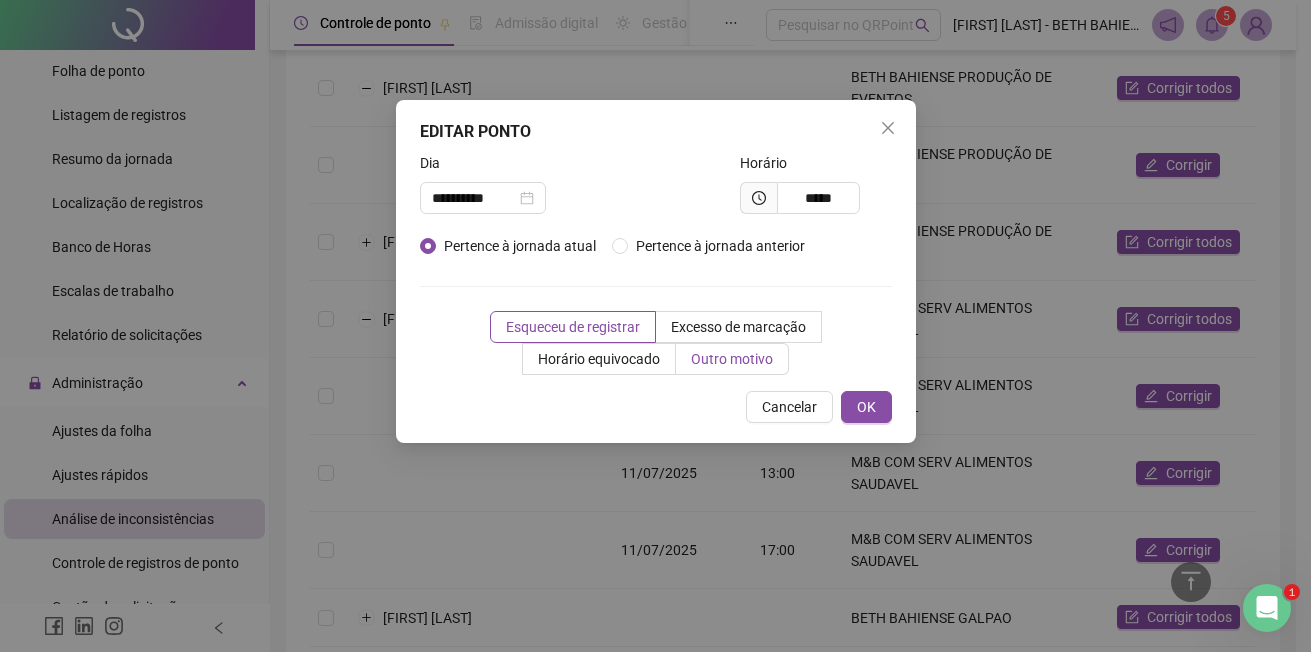 click on "Outro motivo" at bounding box center [732, 359] 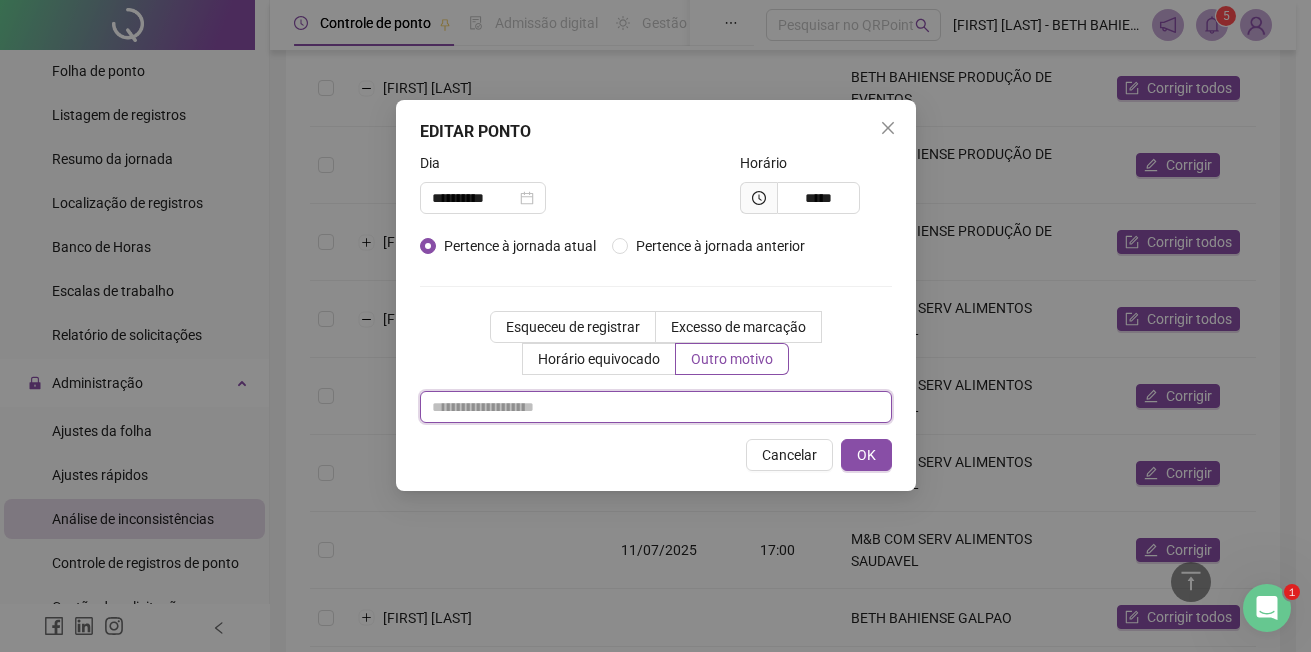 click at bounding box center (656, 407) 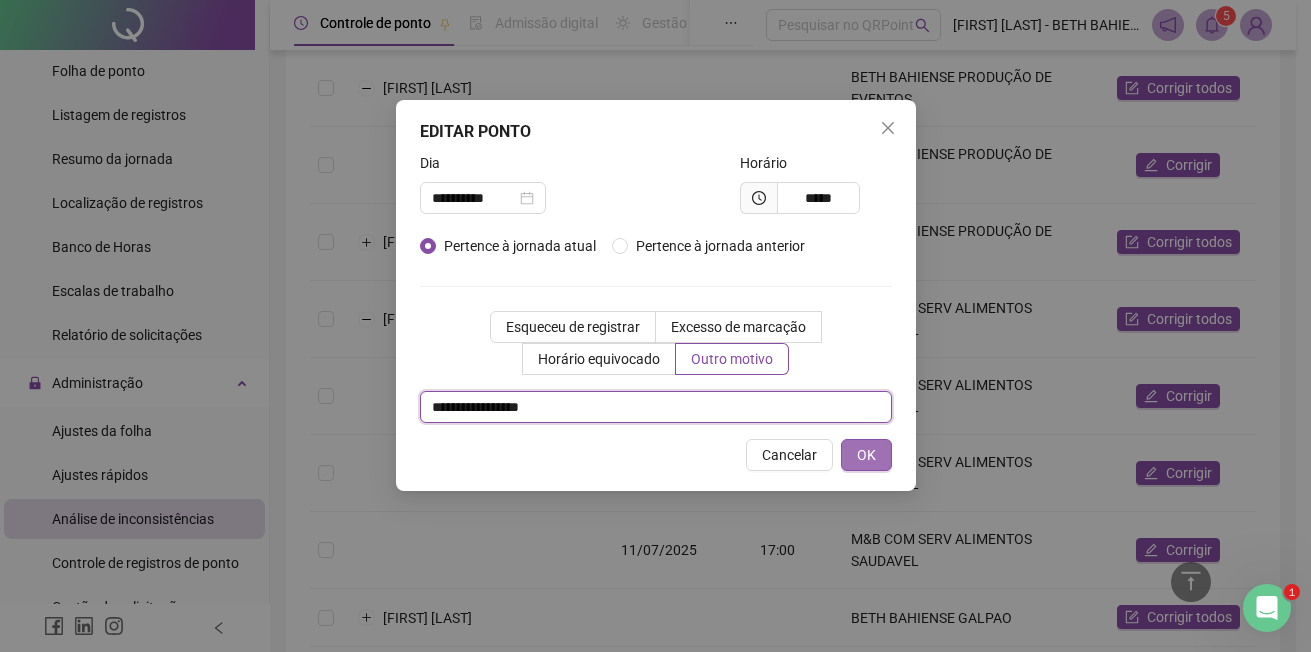 type on "**********" 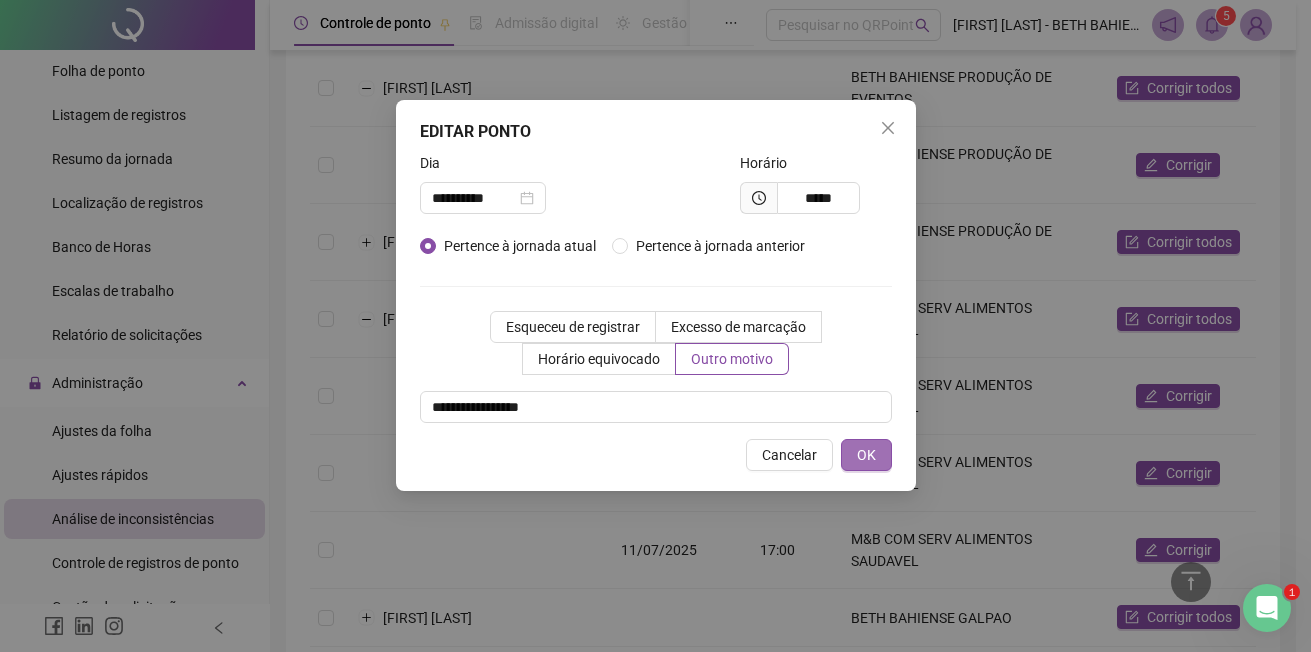 click on "OK" at bounding box center [866, 455] 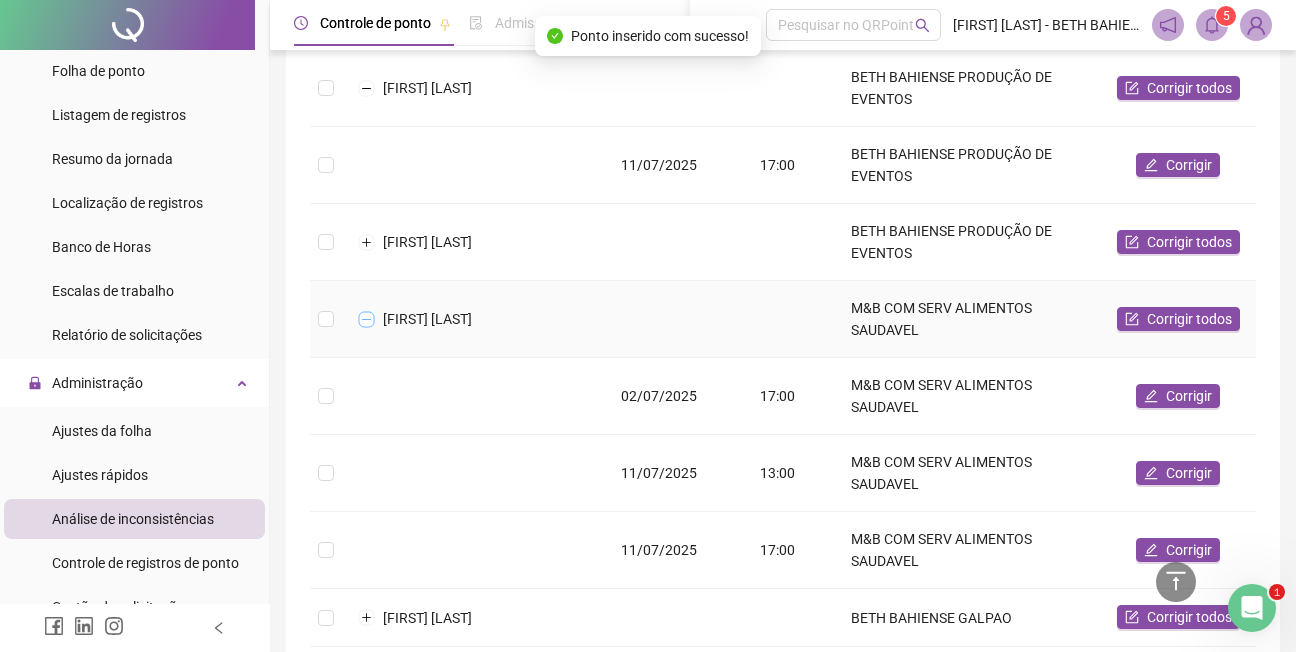 click at bounding box center (367, 319) 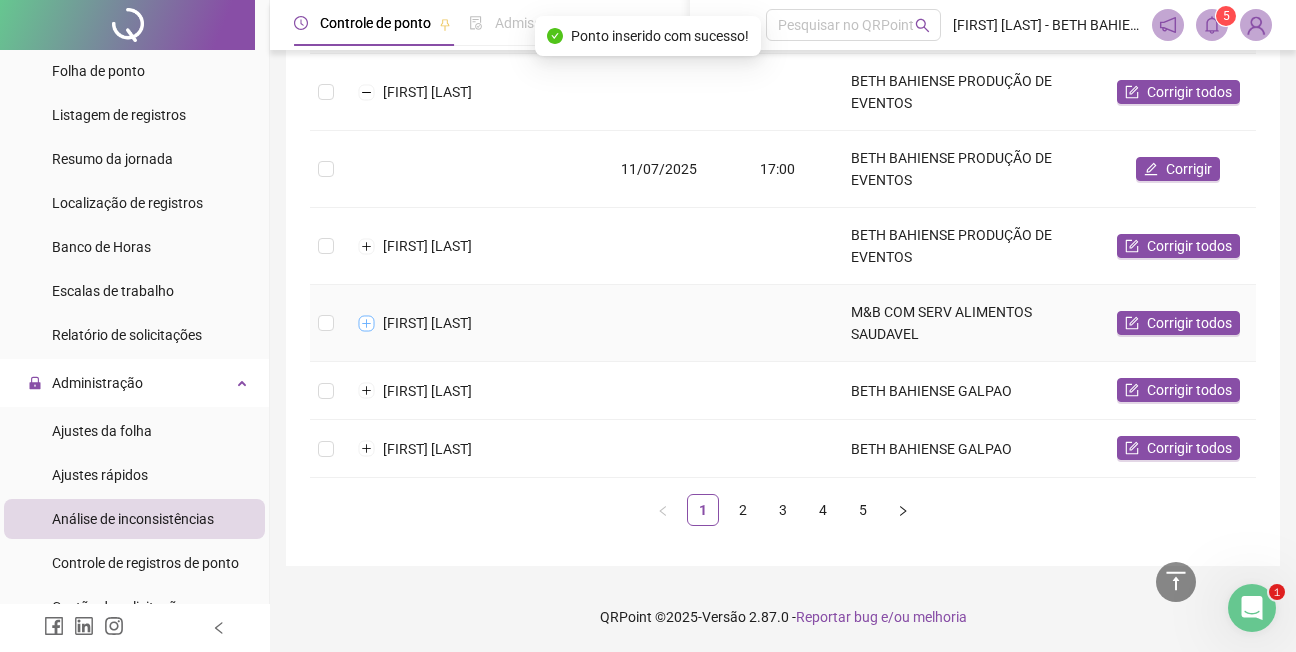 click at bounding box center [367, 323] 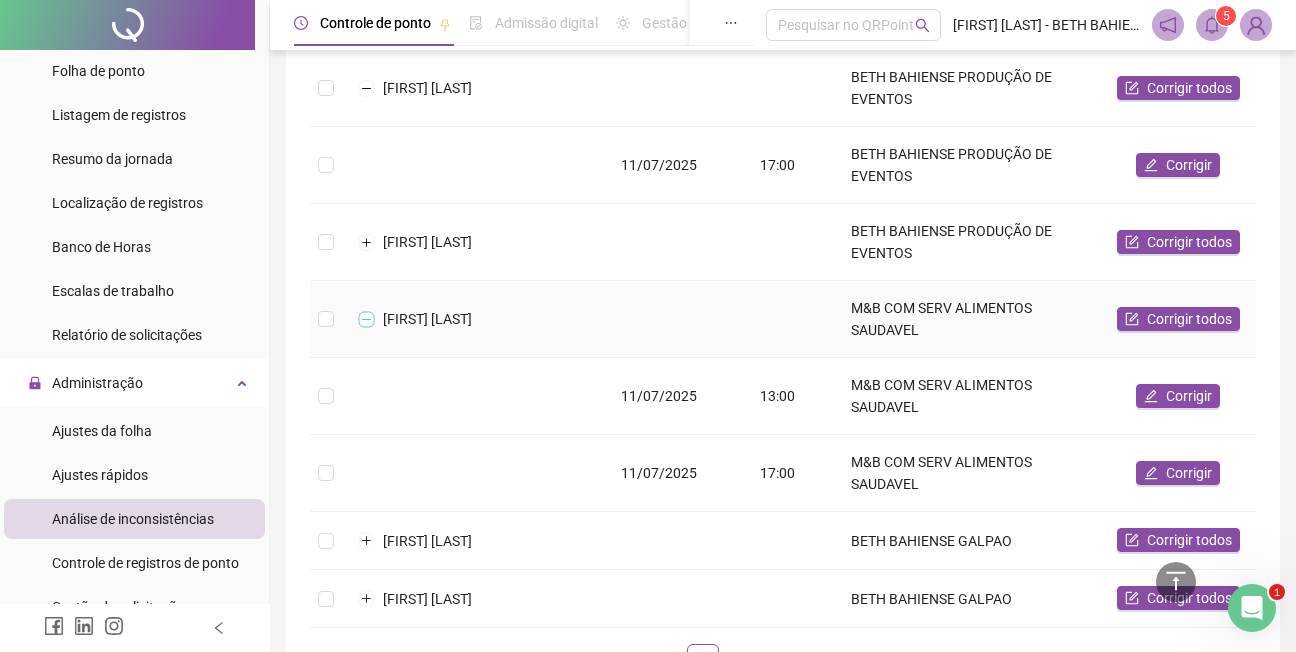 click at bounding box center [367, 319] 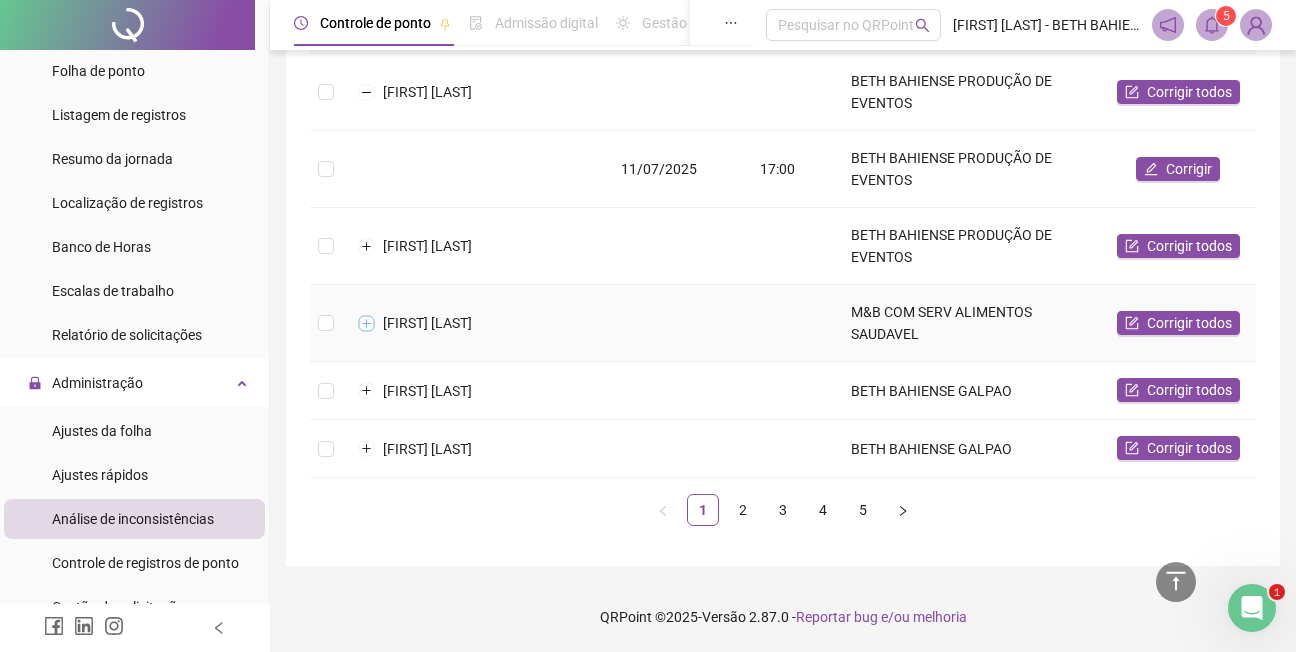 click at bounding box center (367, 323) 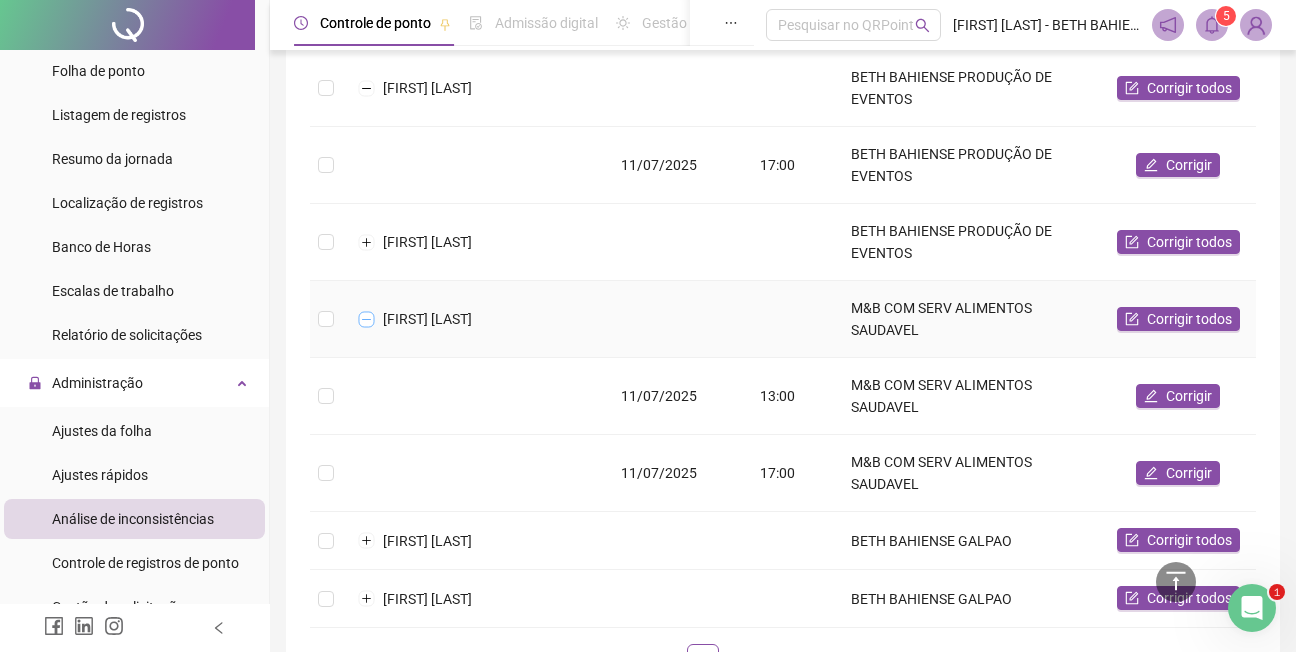 drag, startPoint x: 366, startPoint y: 306, endPoint x: 493, endPoint y: 486, distance: 220.29298 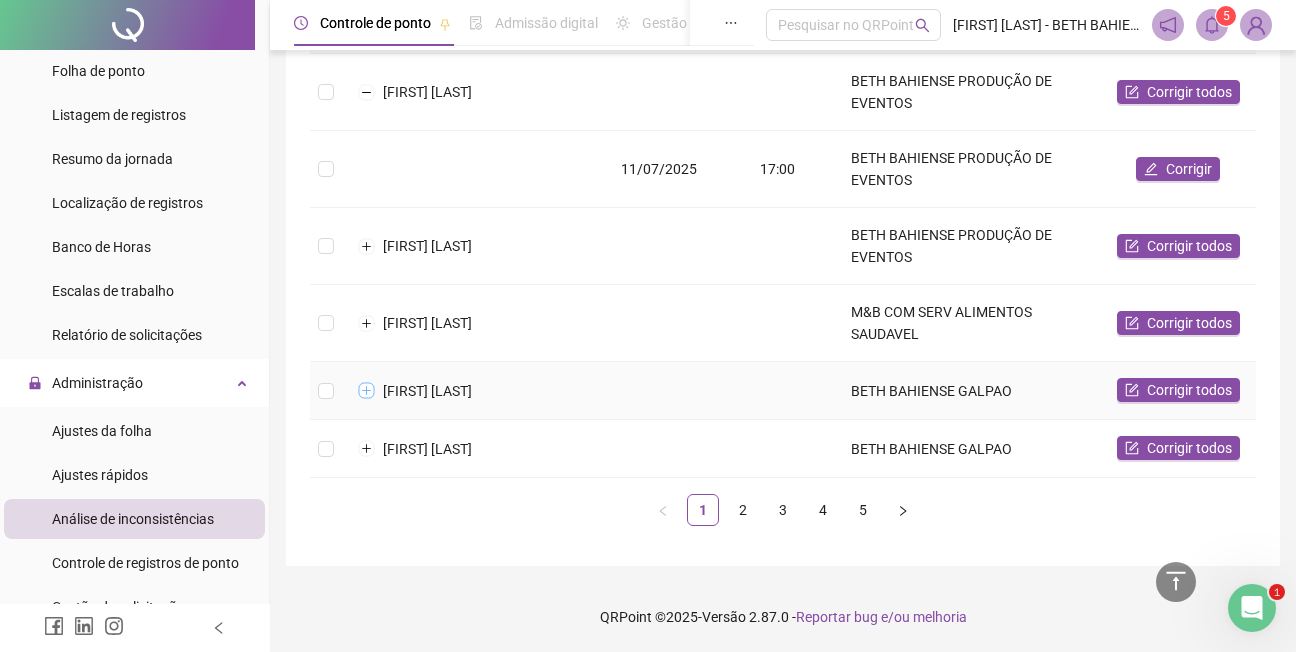 click at bounding box center [367, 391] 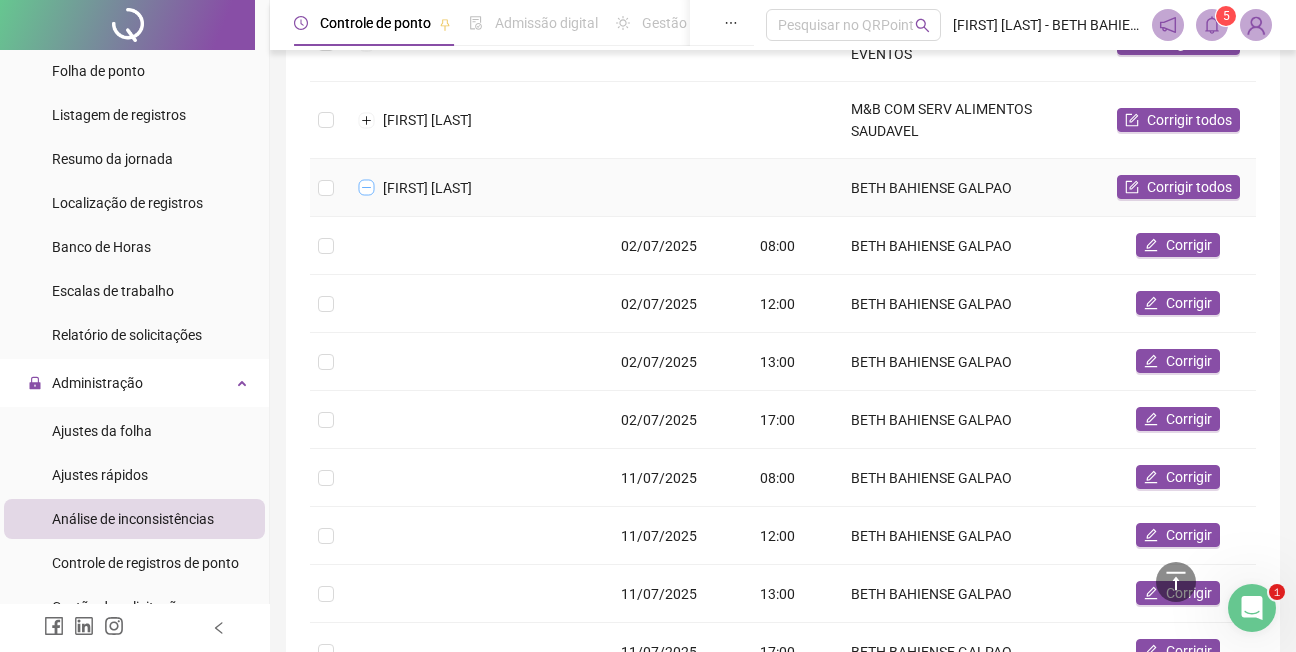 scroll, scrollTop: 500, scrollLeft: 0, axis: vertical 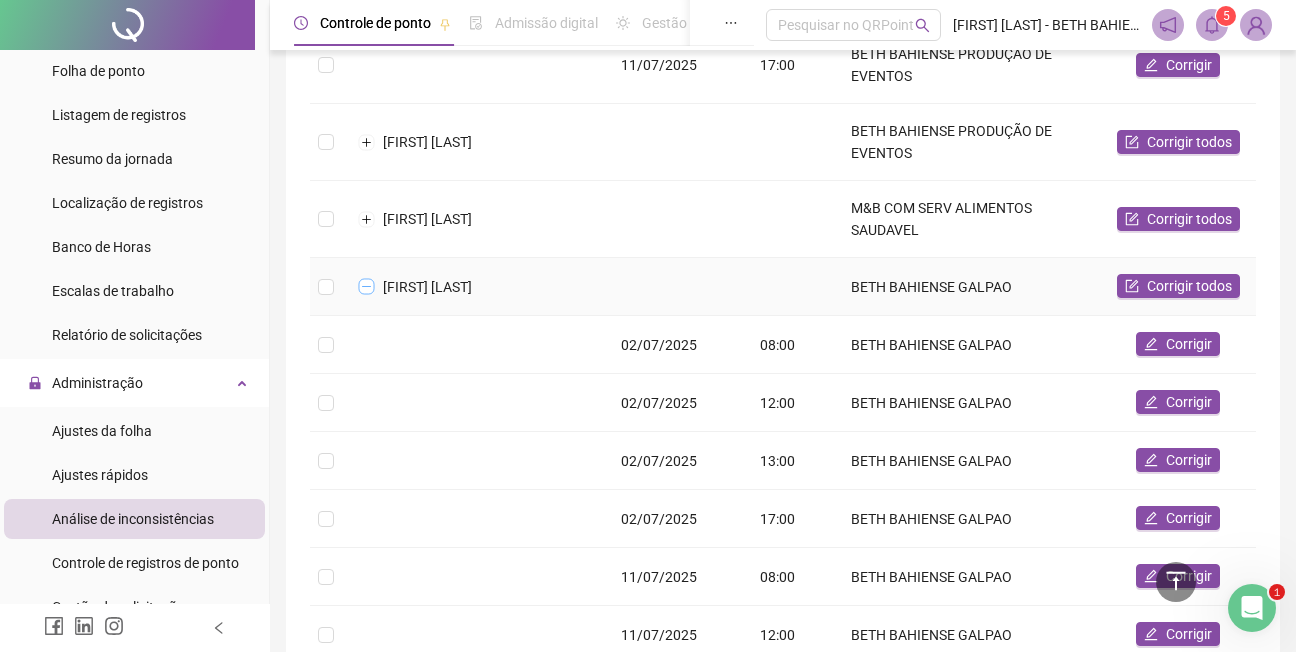 click at bounding box center [367, 287] 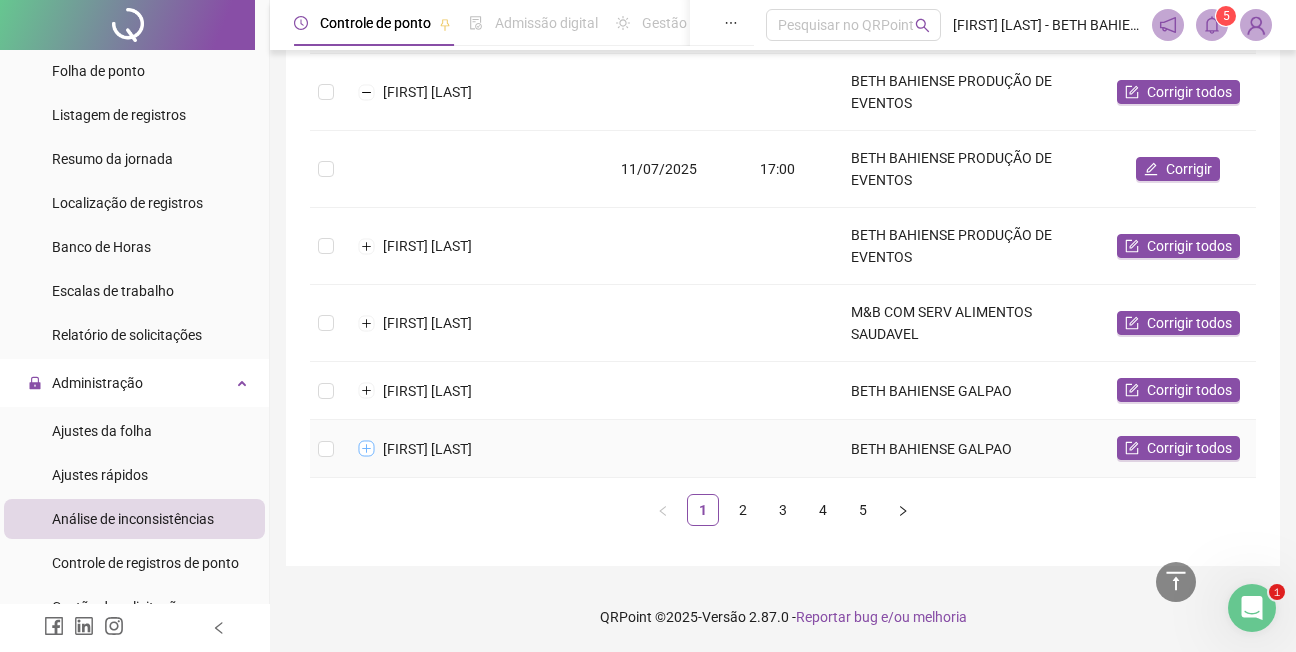click at bounding box center (367, 449) 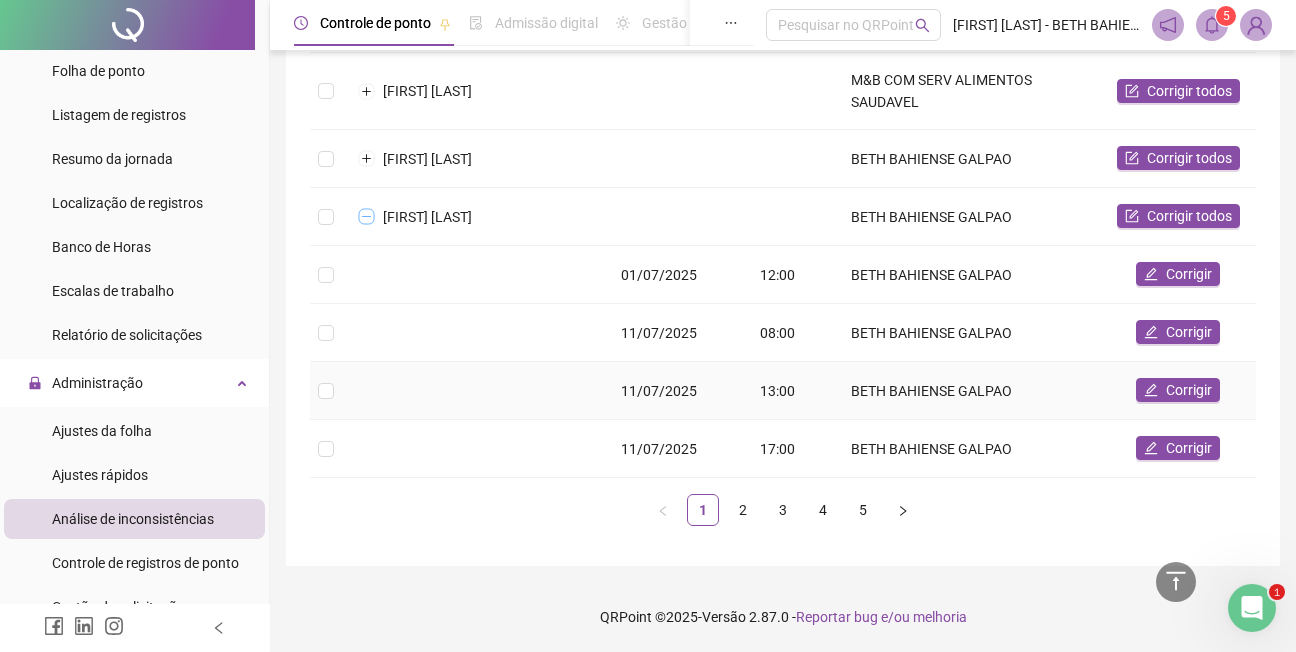 scroll, scrollTop: 547, scrollLeft: 0, axis: vertical 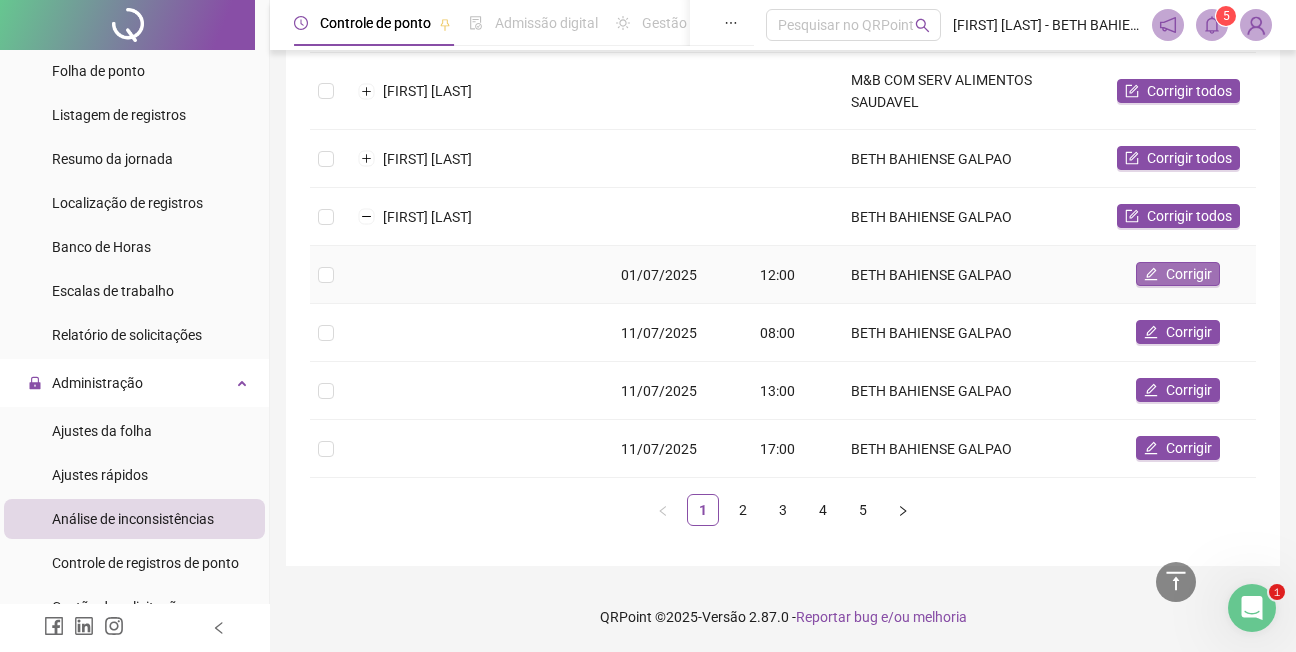 click on "Corrigir" at bounding box center [1189, 274] 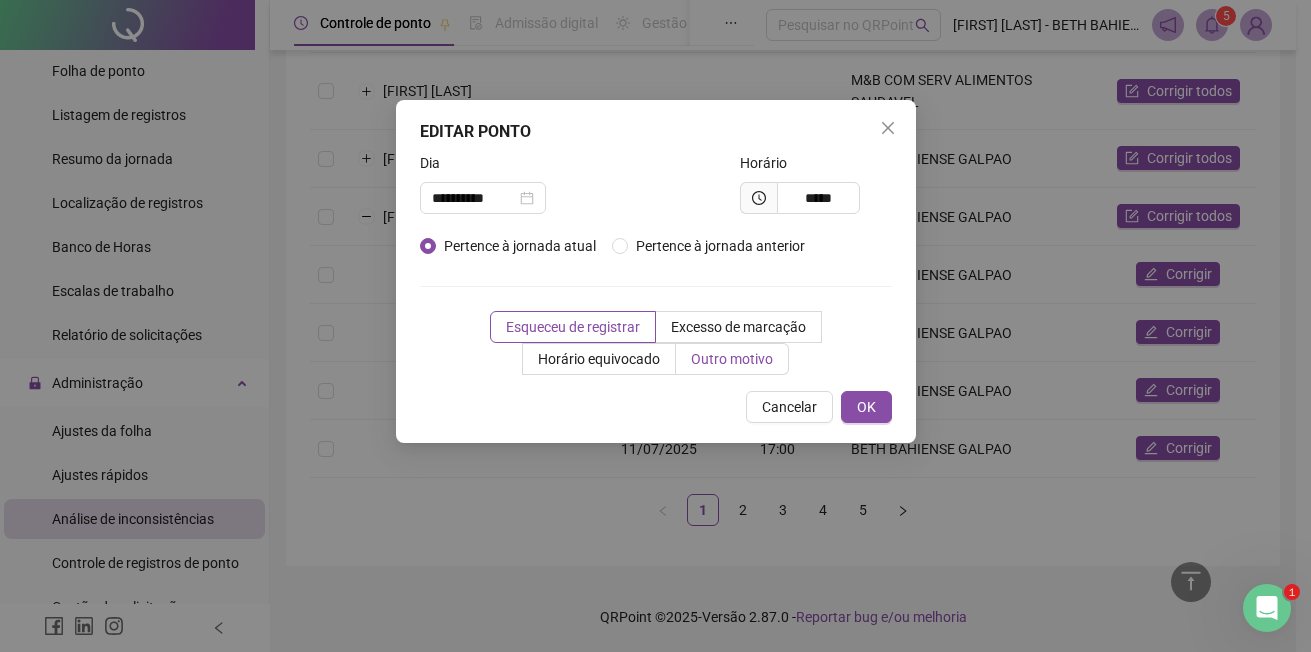 drag, startPoint x: 705, startPoint y: 356, endPoint x: 689, endPoint y: 352, distance: 16.492422 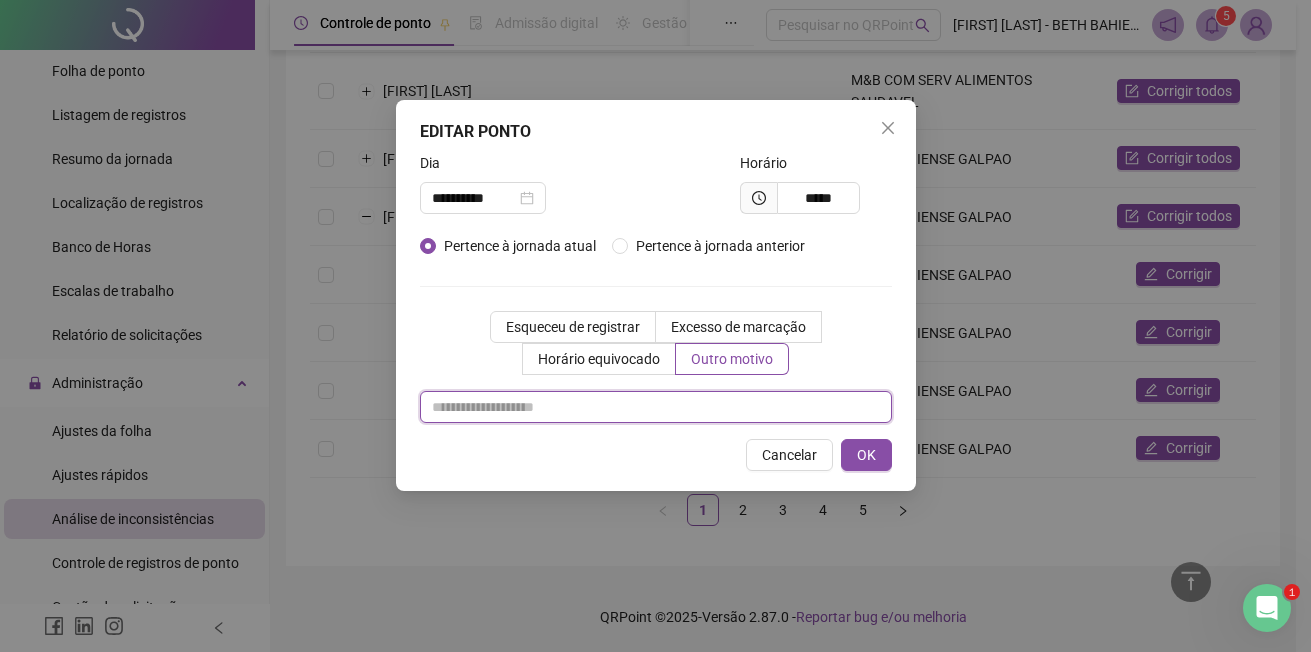 click at bounding box center [656, 407] 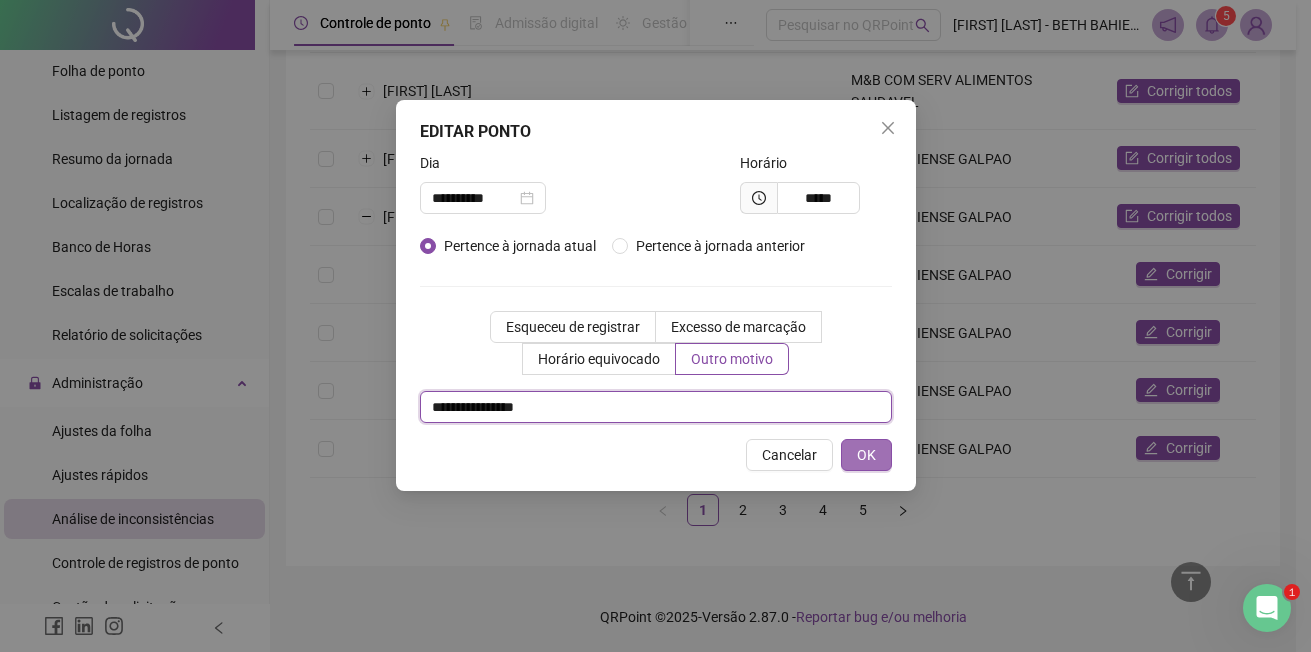 type on "**********" 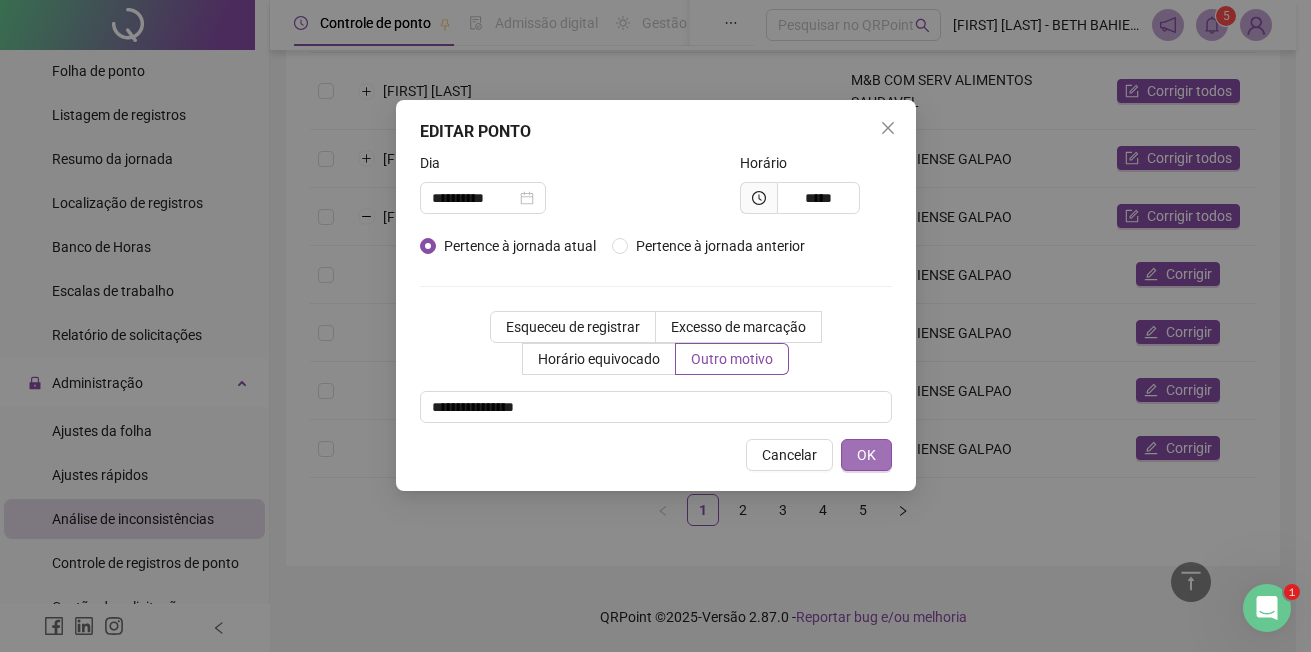click on "OK" at bounding box center [866, 455] 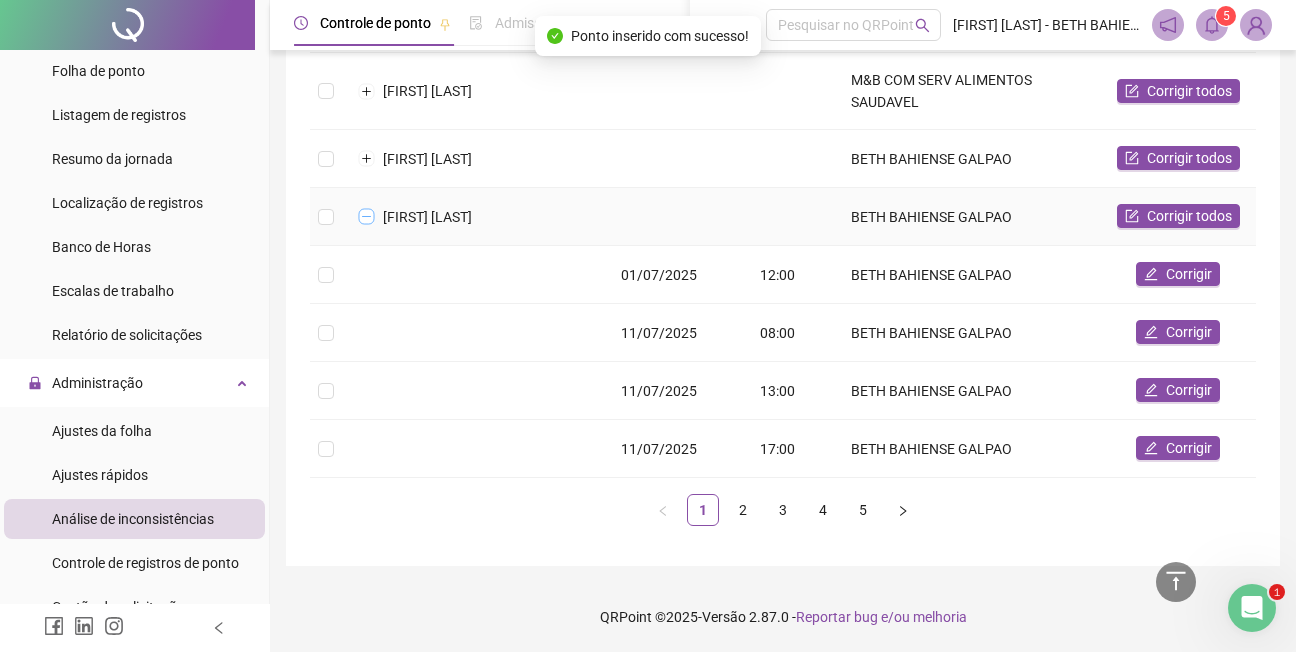 click at bounding box center [367, 217] 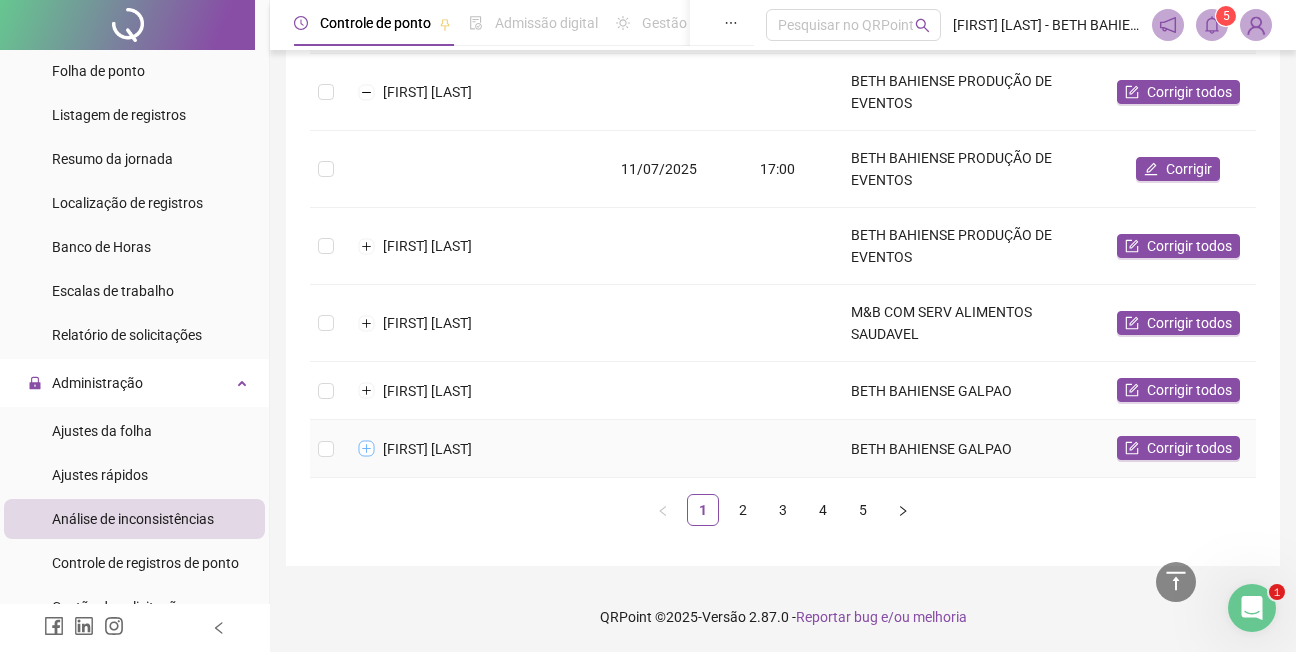 click at bounding box center [367, 449] 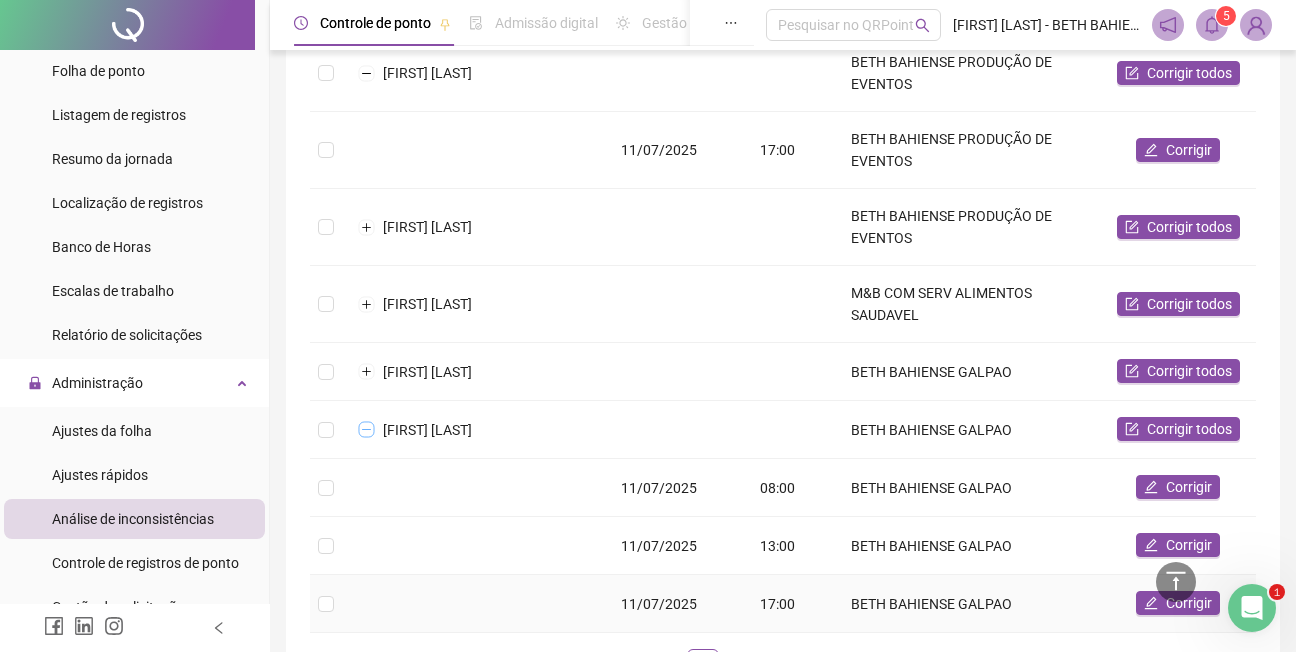scroll, scrollTop: 489, scrollLeft: 0, axis: vertical 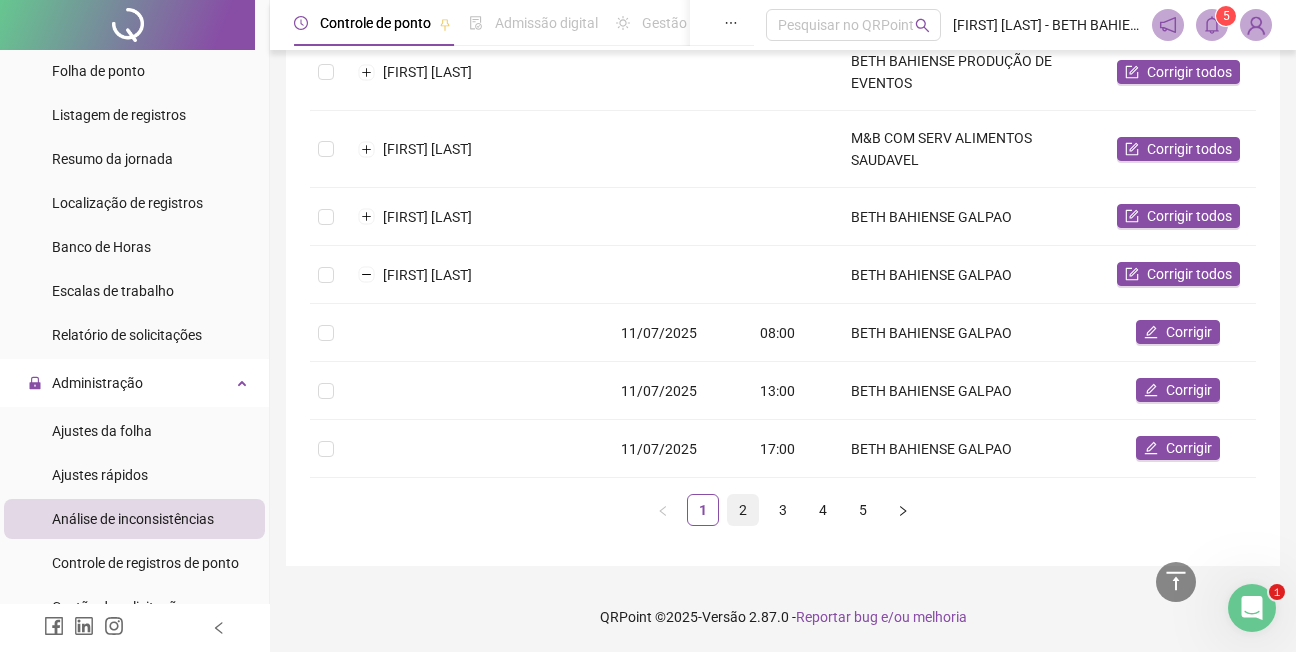 click on "2" at bounding box center (743, 510) 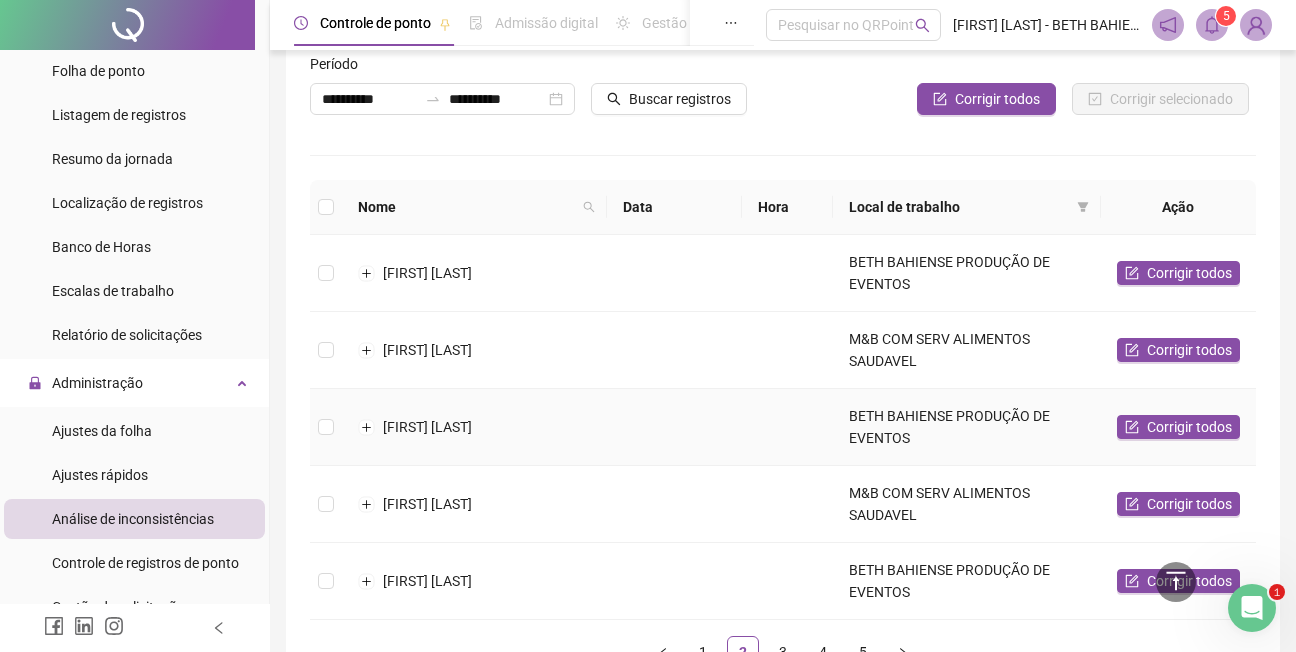scroll, scrollTop: 57, scrollLeft: 0, axis: vertical 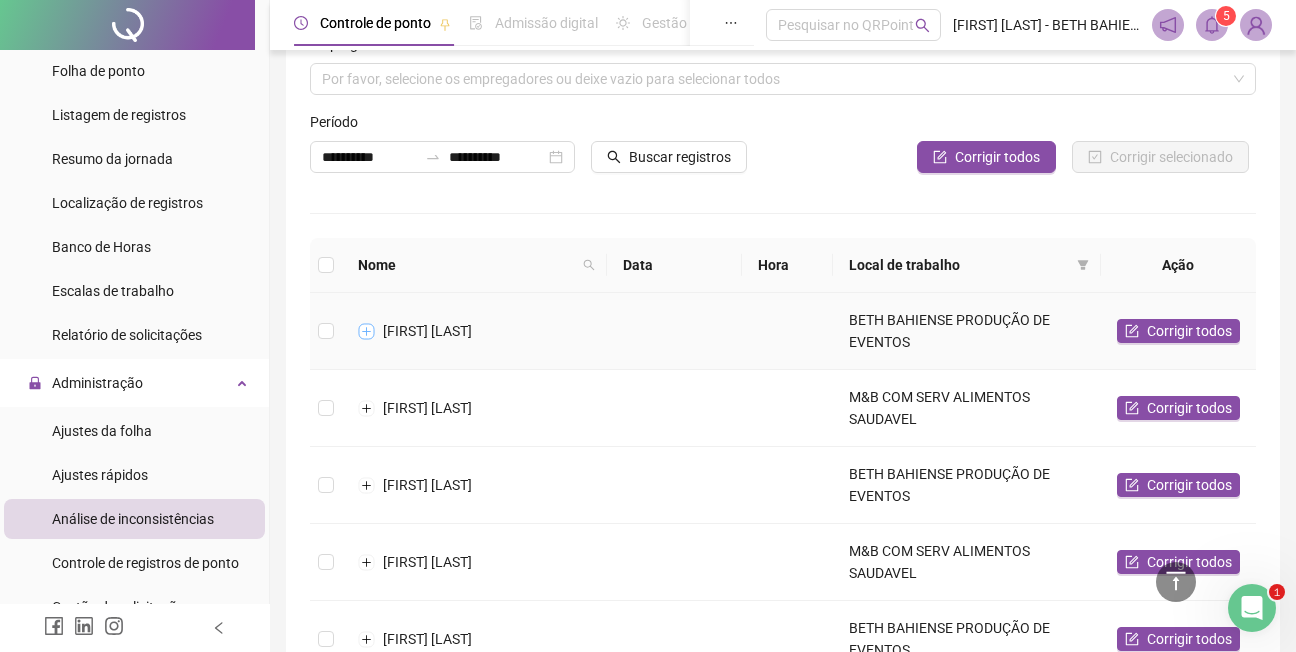 click at bounding box center [367, 331] 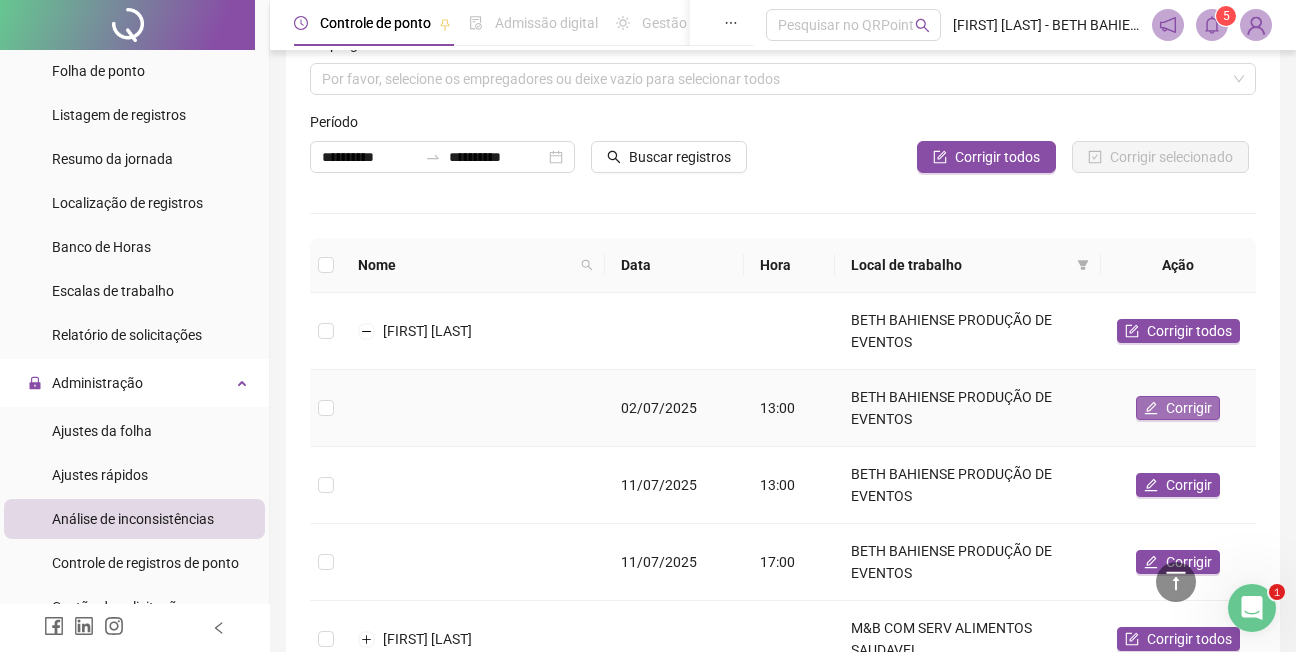 click on "Corrigir" at bounding box center [1189, 408] 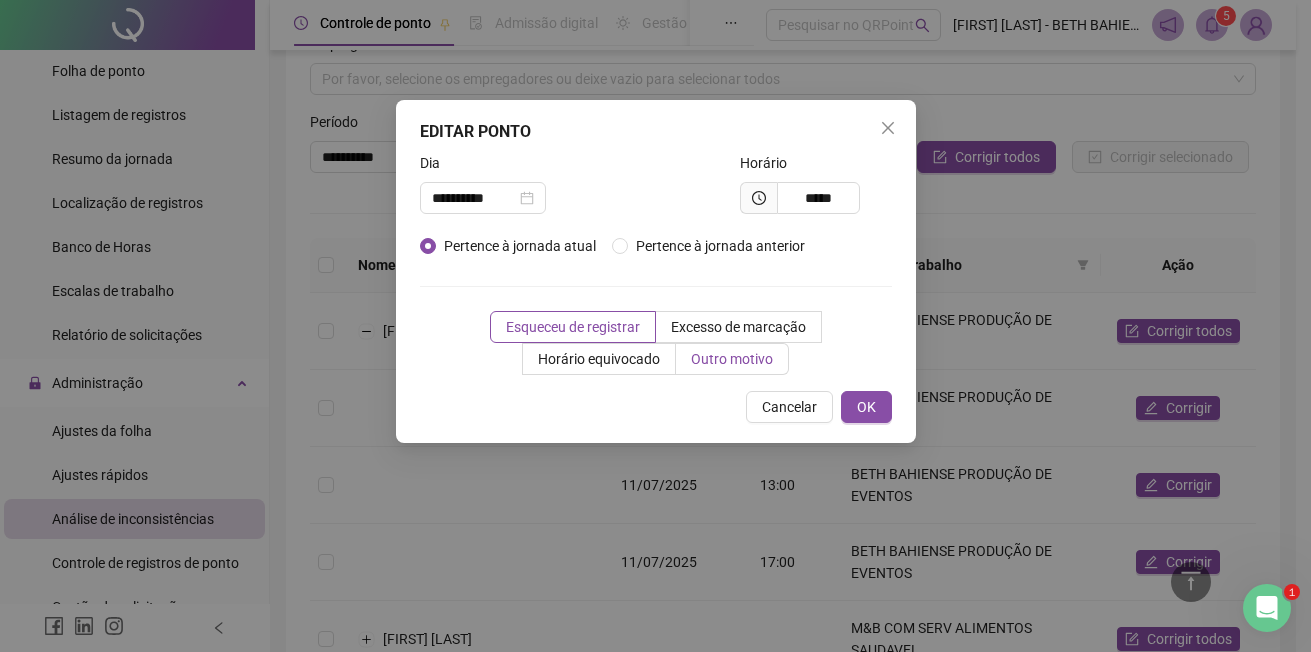click on "Outro motivo" at bounding box center [732, 359] 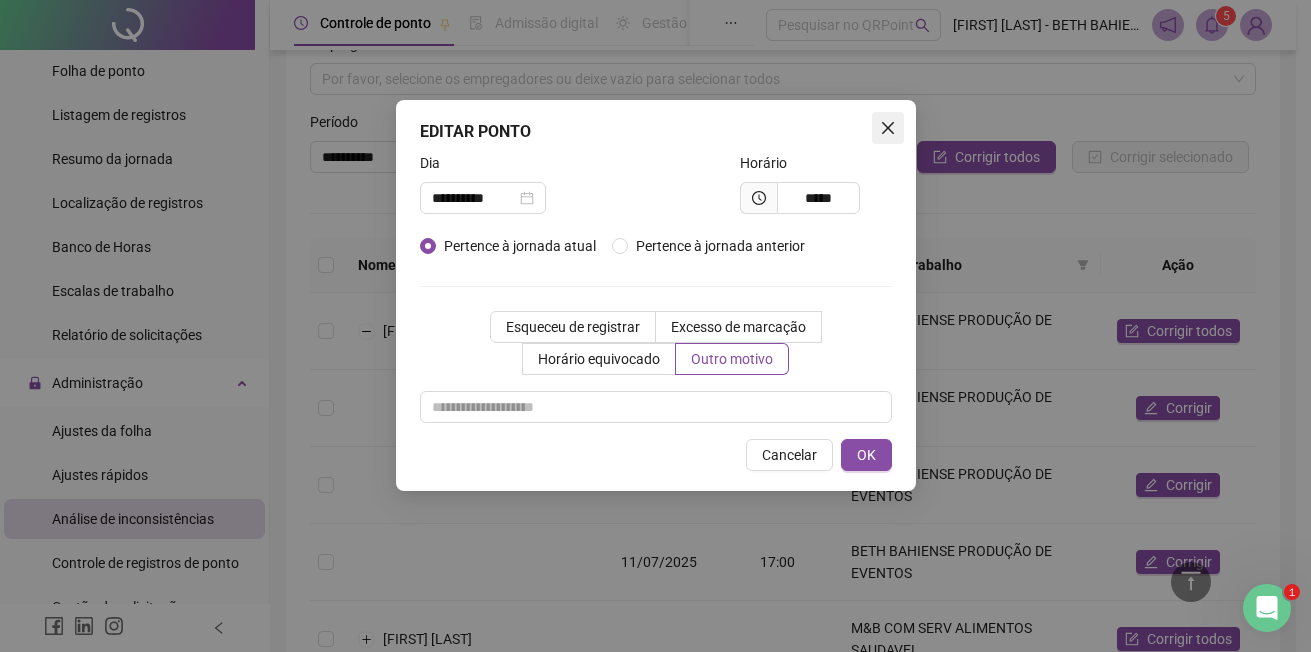 click 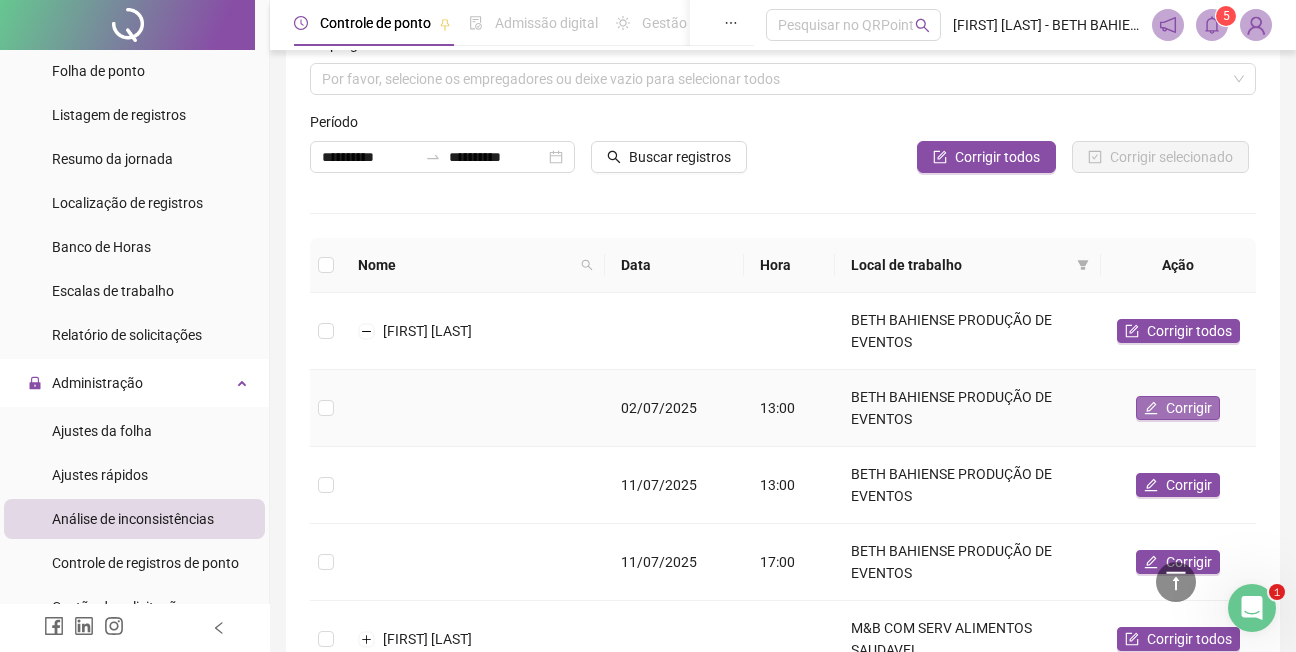 click on "Corrigir" at bounding box center [1189, 408] 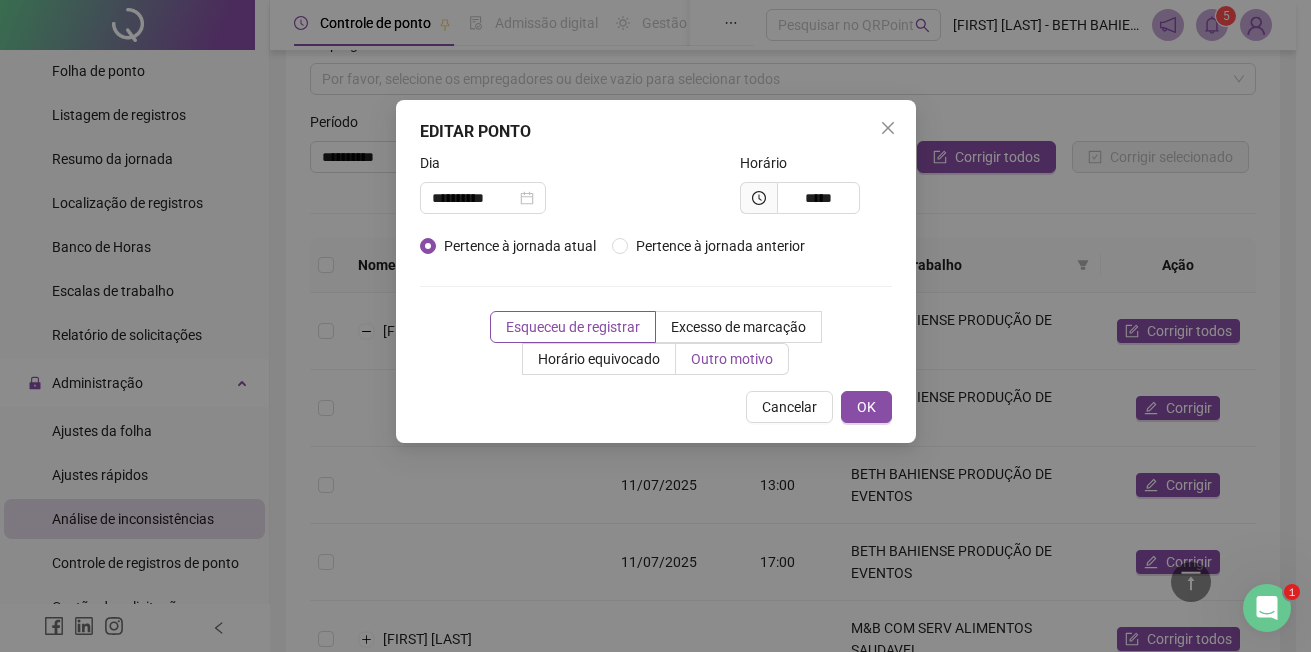 click on "Outro motivo" at bounding box center (732, 359) 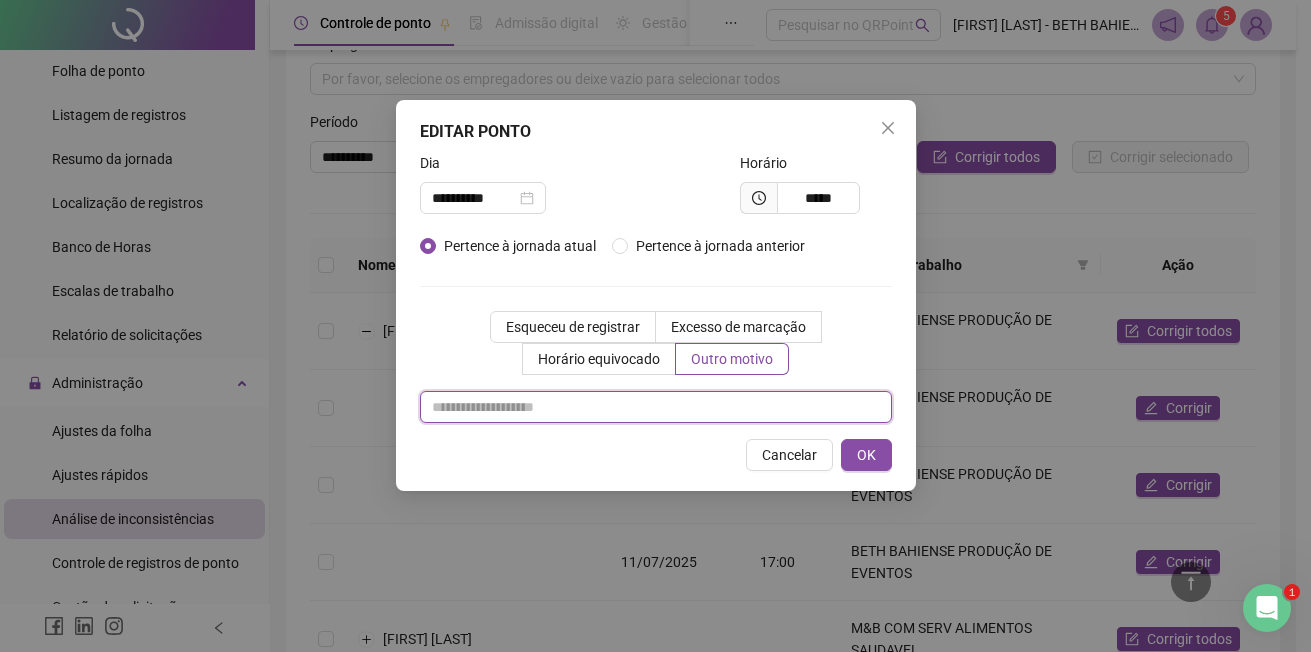 click at bounding box center (656, 407) 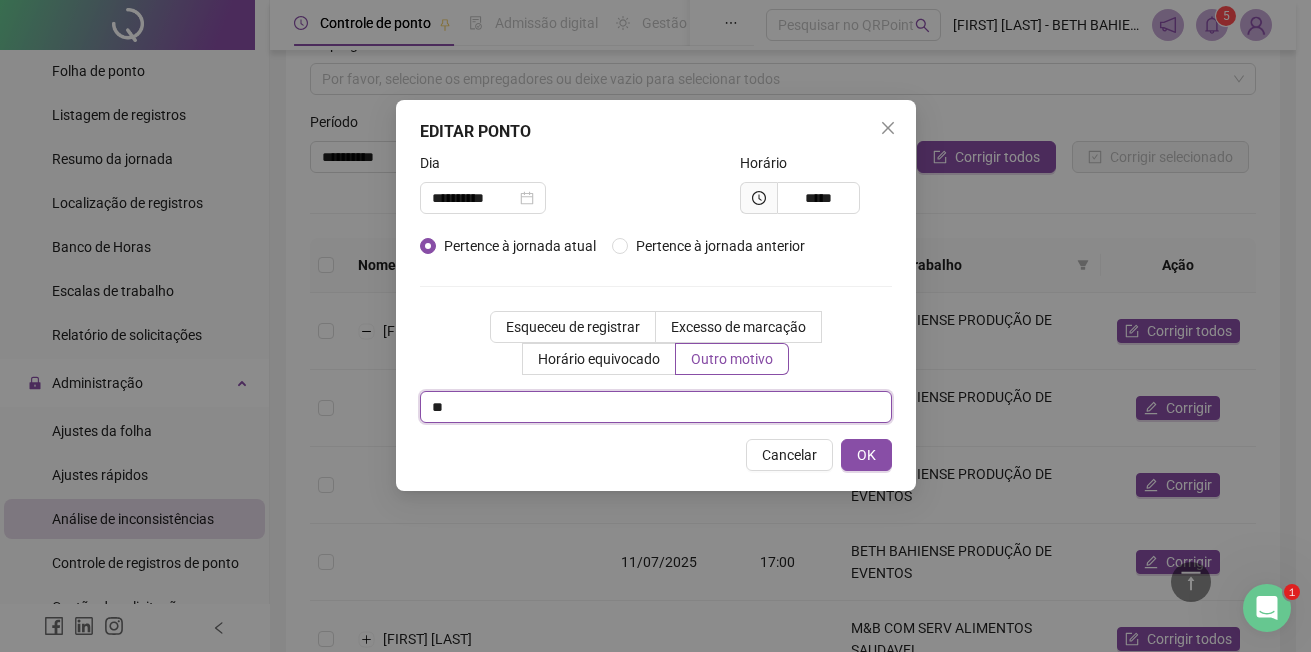 type on "*" 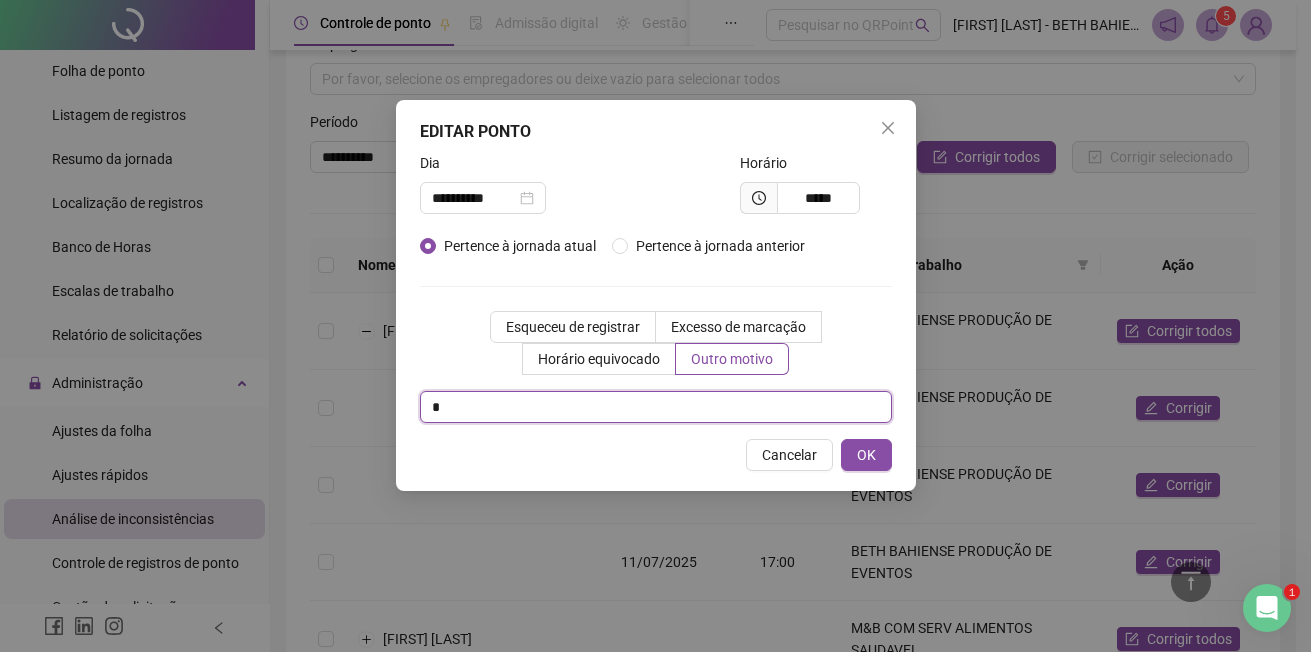 type 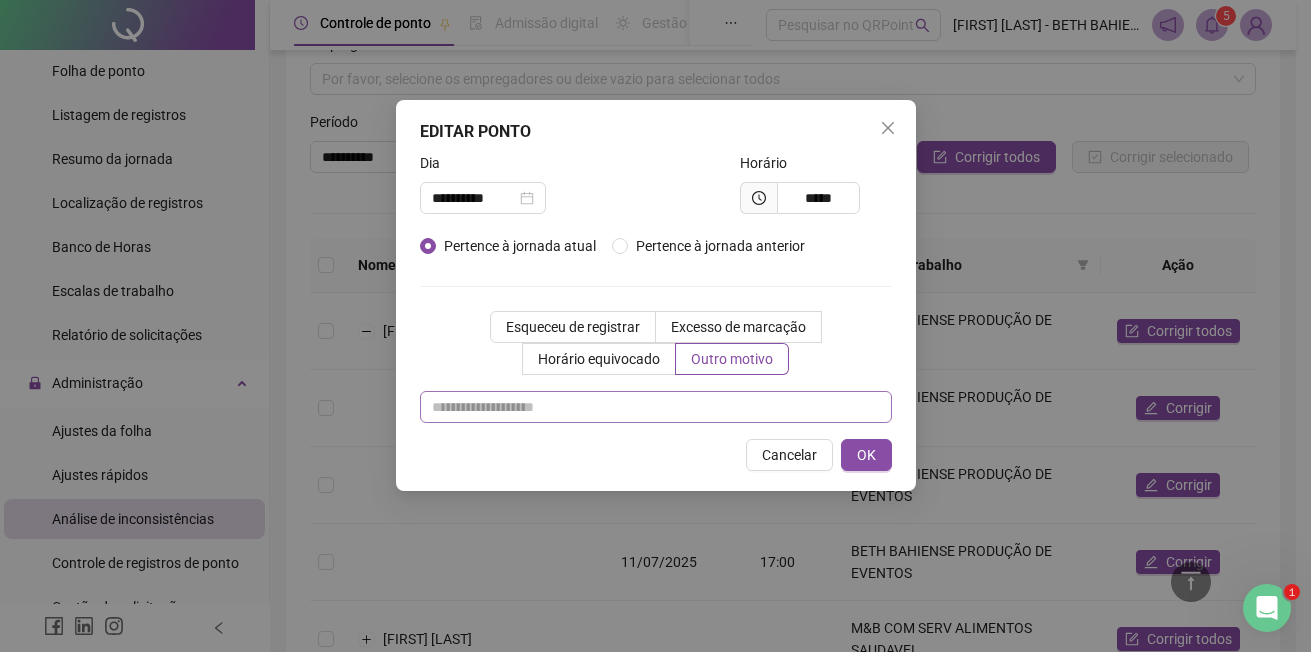 type 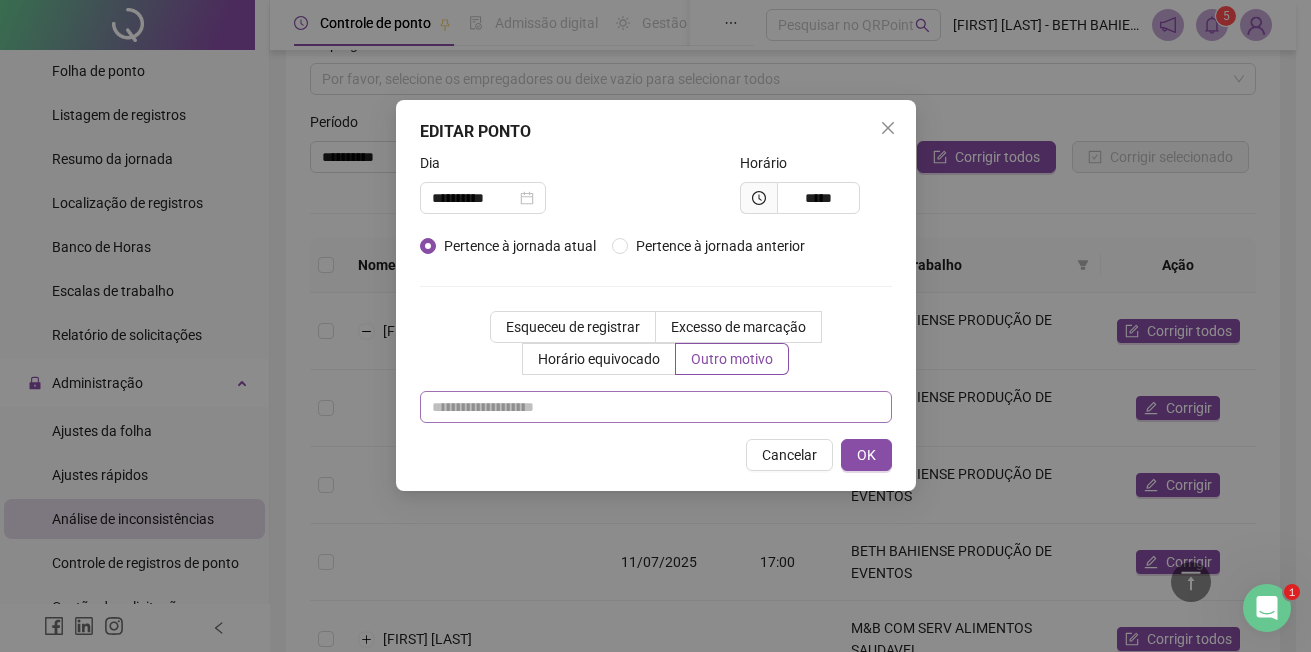 click on "Cancelar" at bounding box center [789, 455] 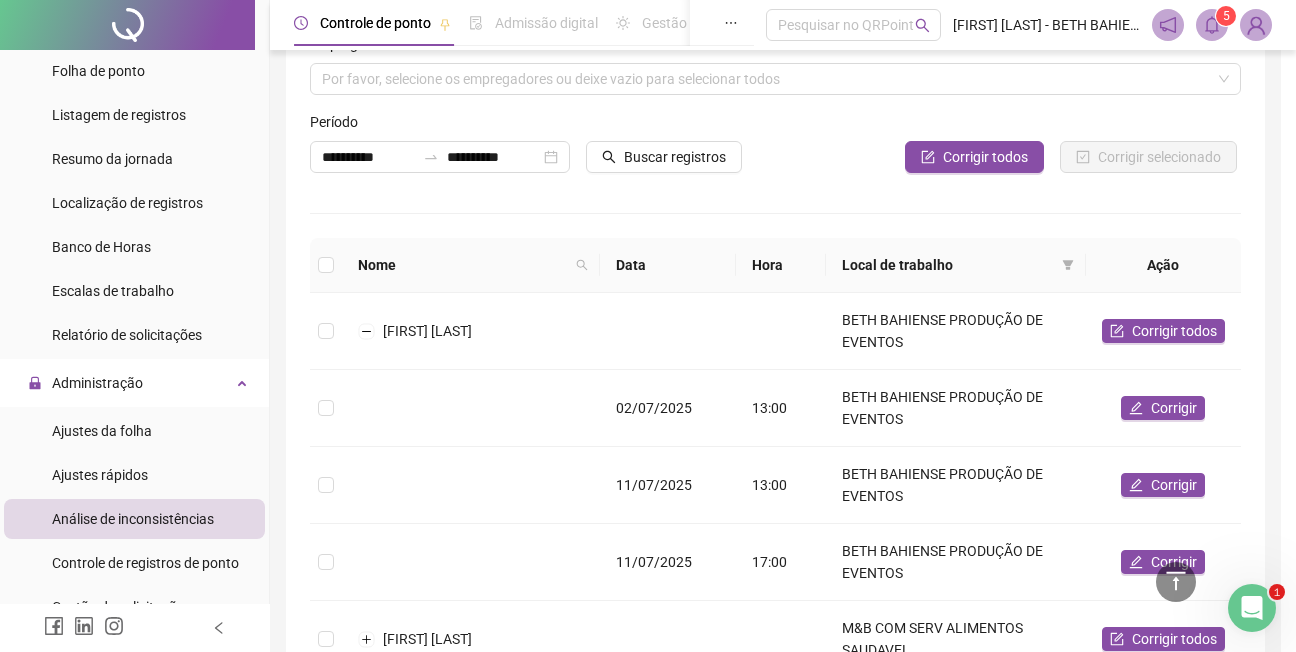 type 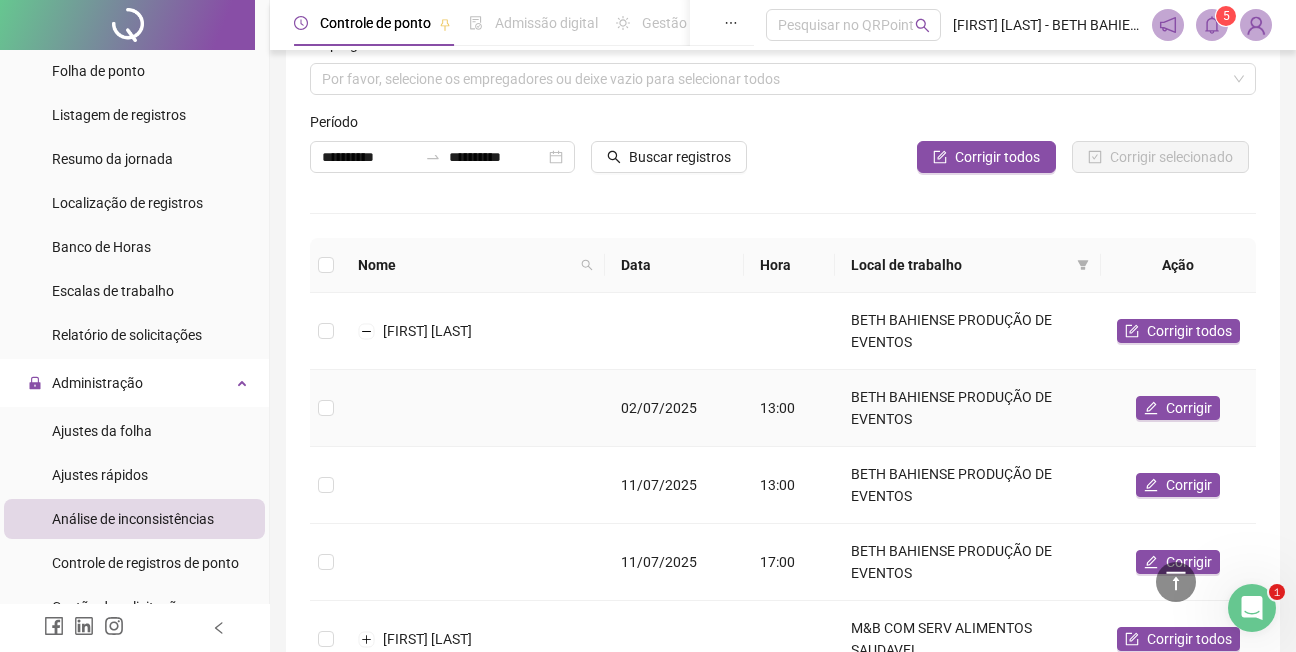 click on "Corrigir" at bounding box center [1178, 408] 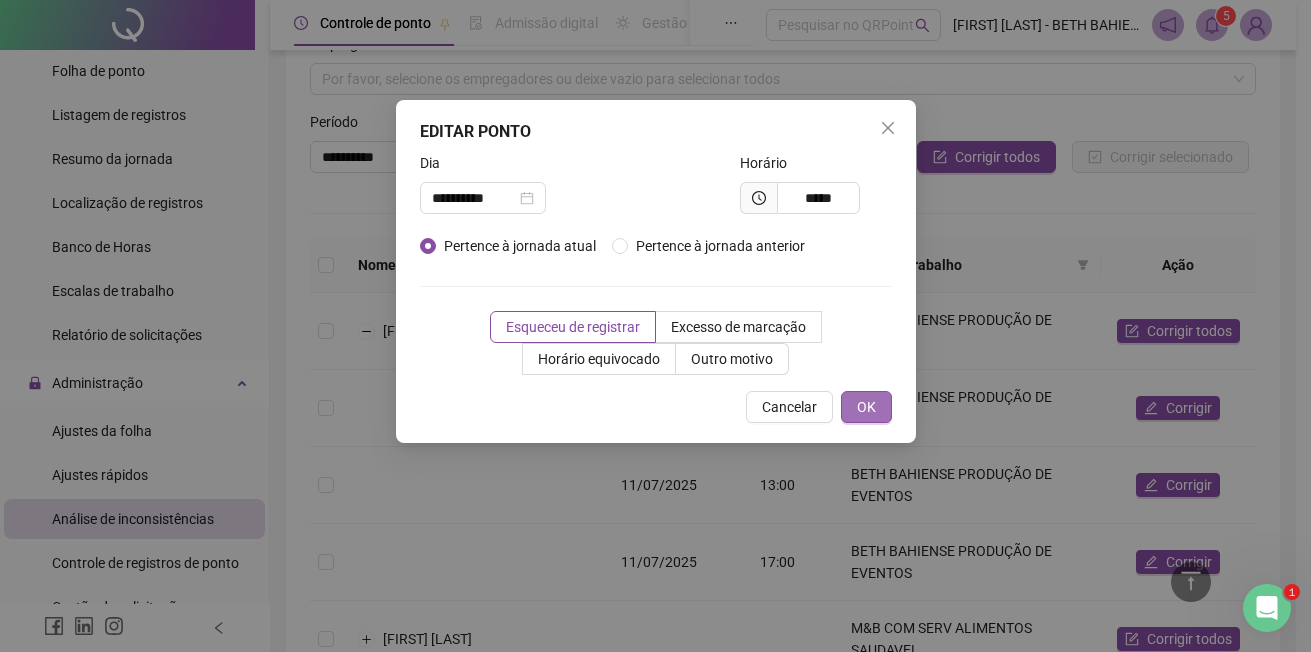click on "OK" at bounding box center [866, 407] 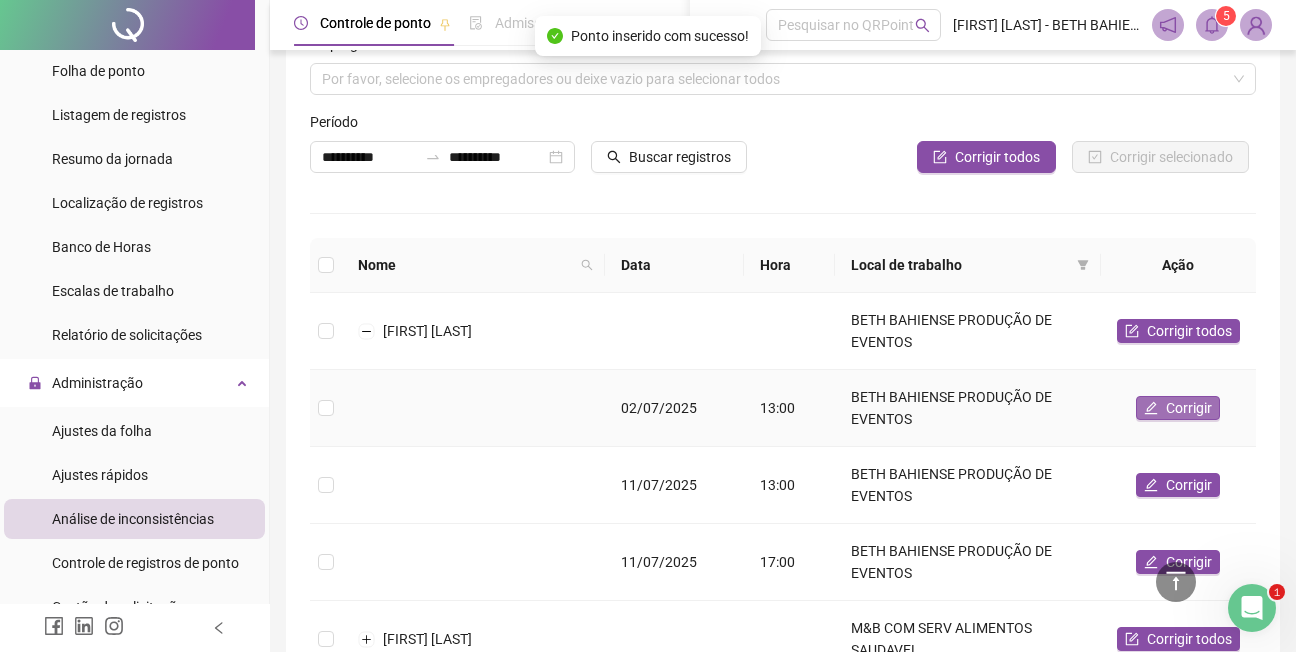 click on "Corrigir" at bounding box center (1189, 408) 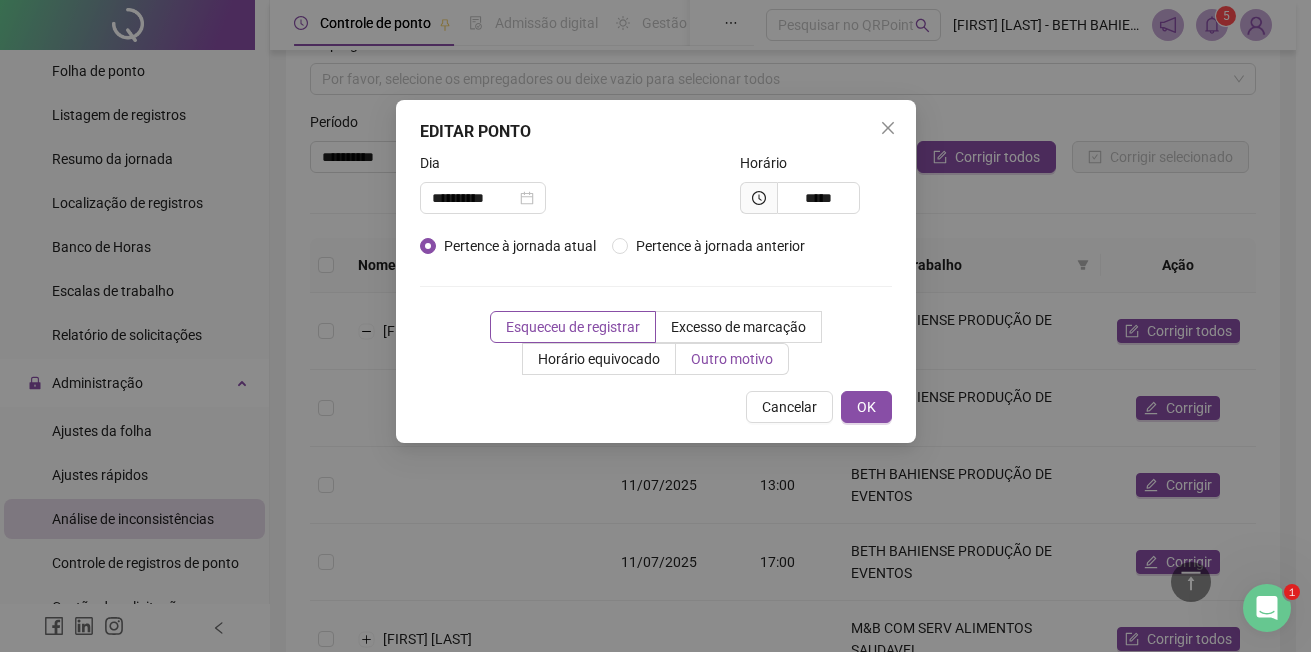 click on "Outro motivo" at bounding box center (732, 359) 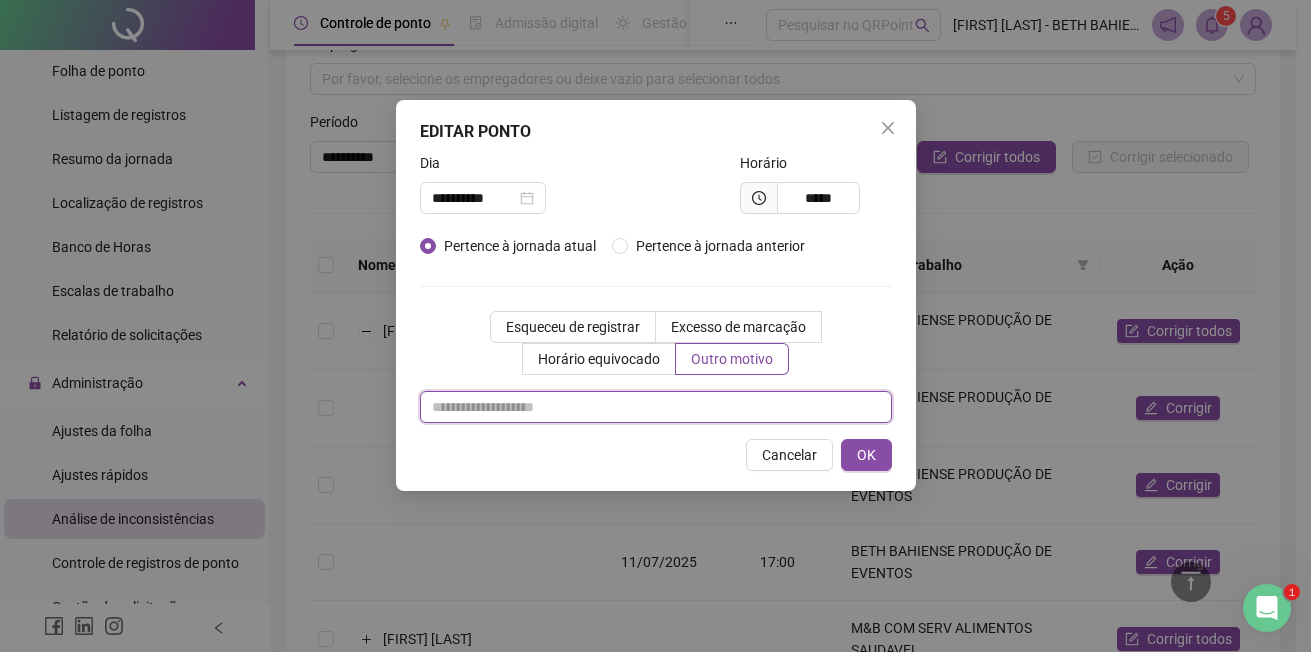 click at bounding box center [656, 407] 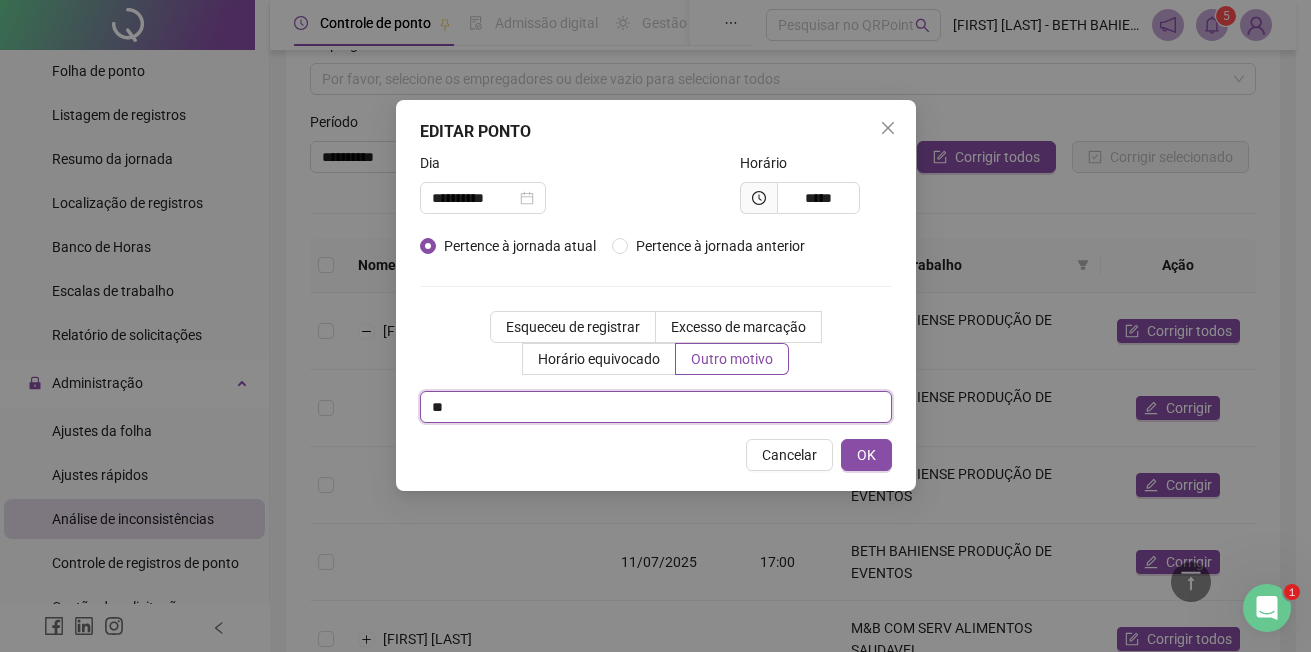 type on "*" 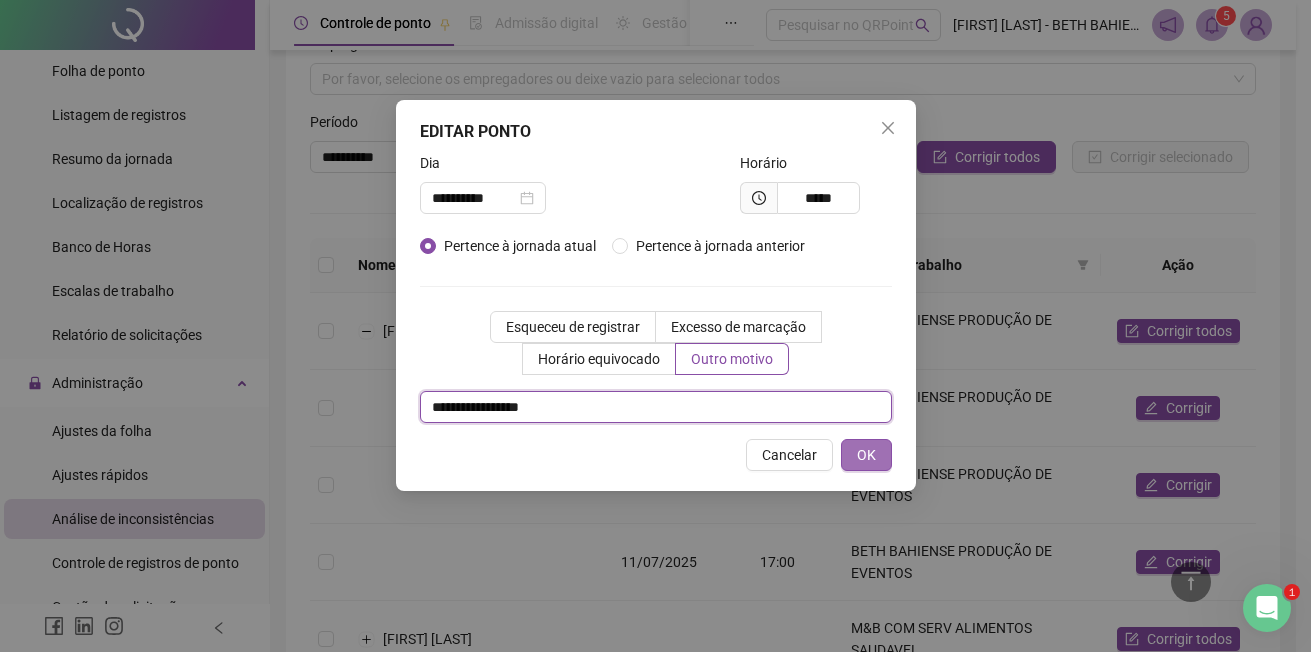 type on "**********" 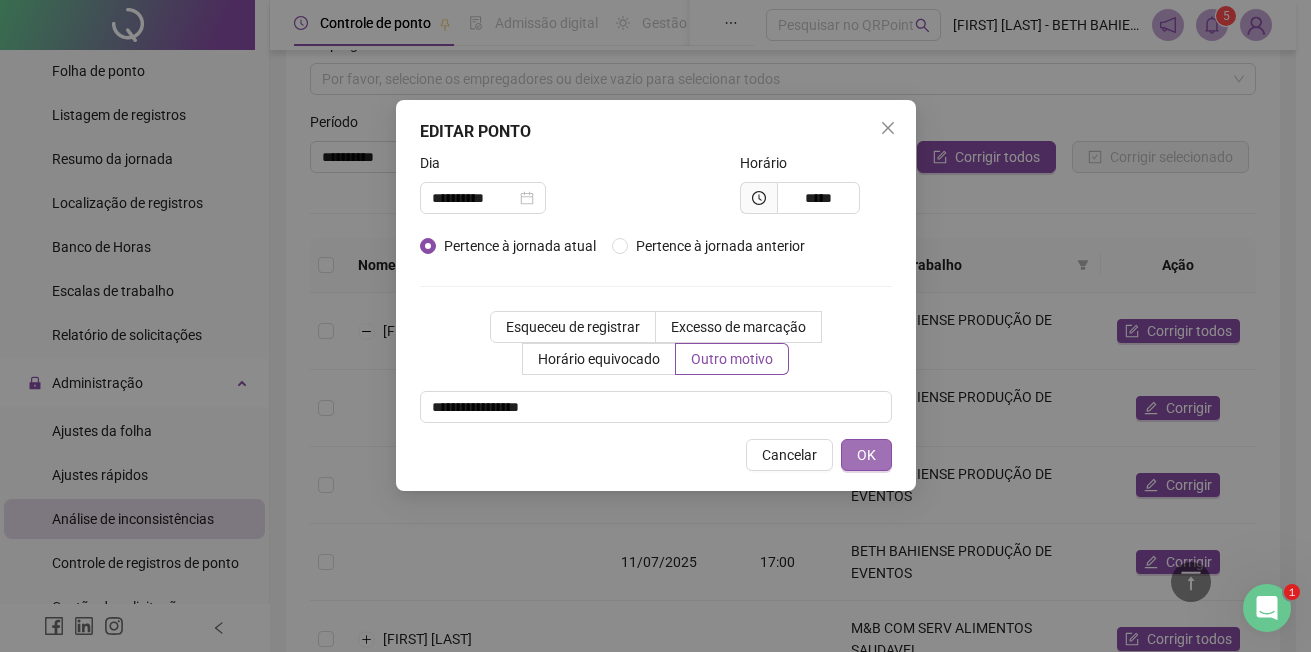 click on "OK" at bounding box center [866, 455] 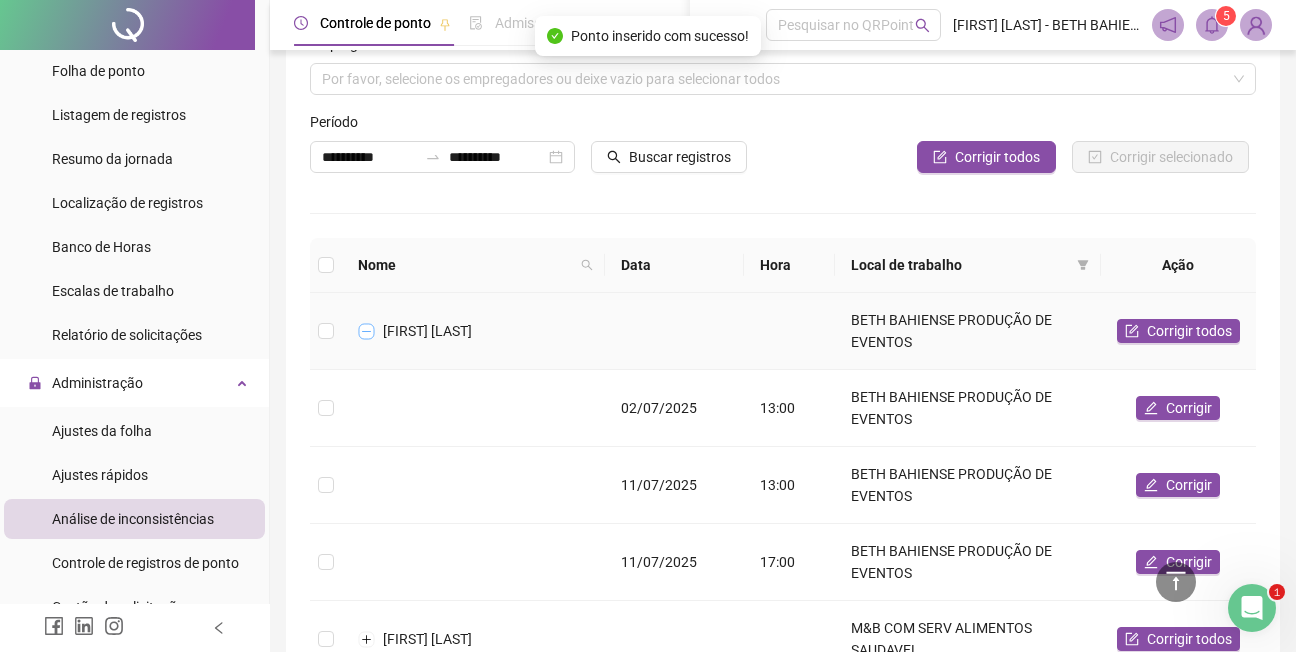 click at bounding box center (367, 331) 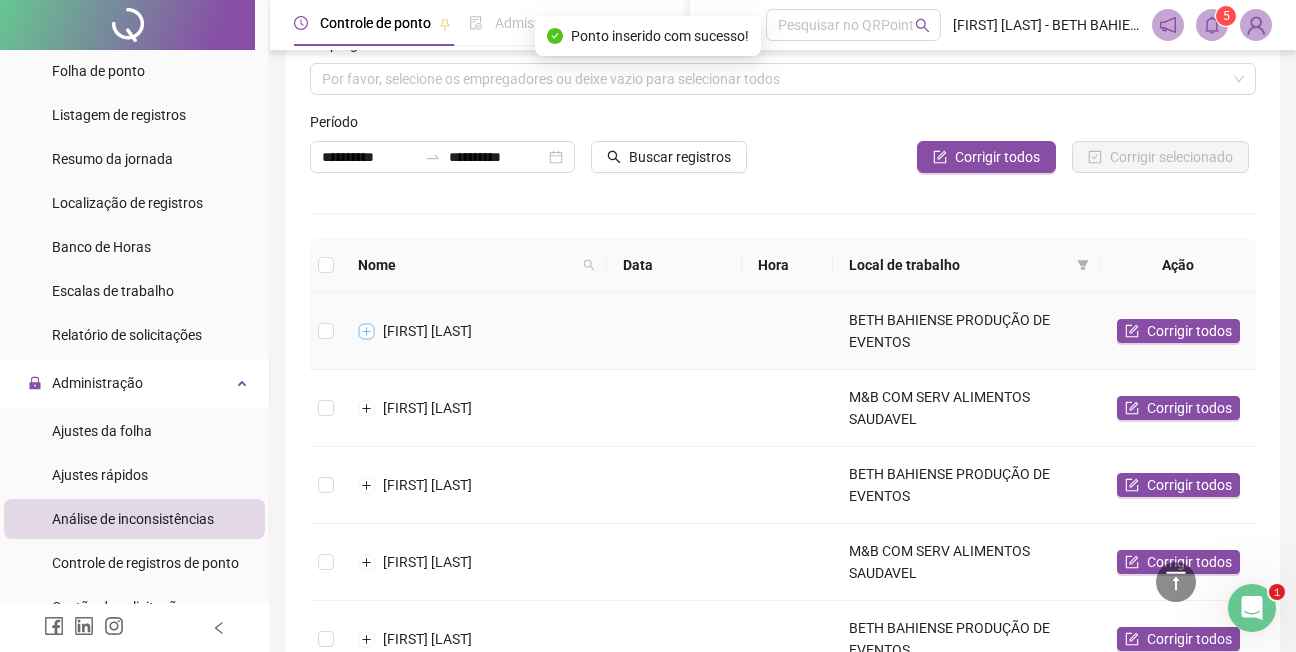 click at bounding box center (367, 331) 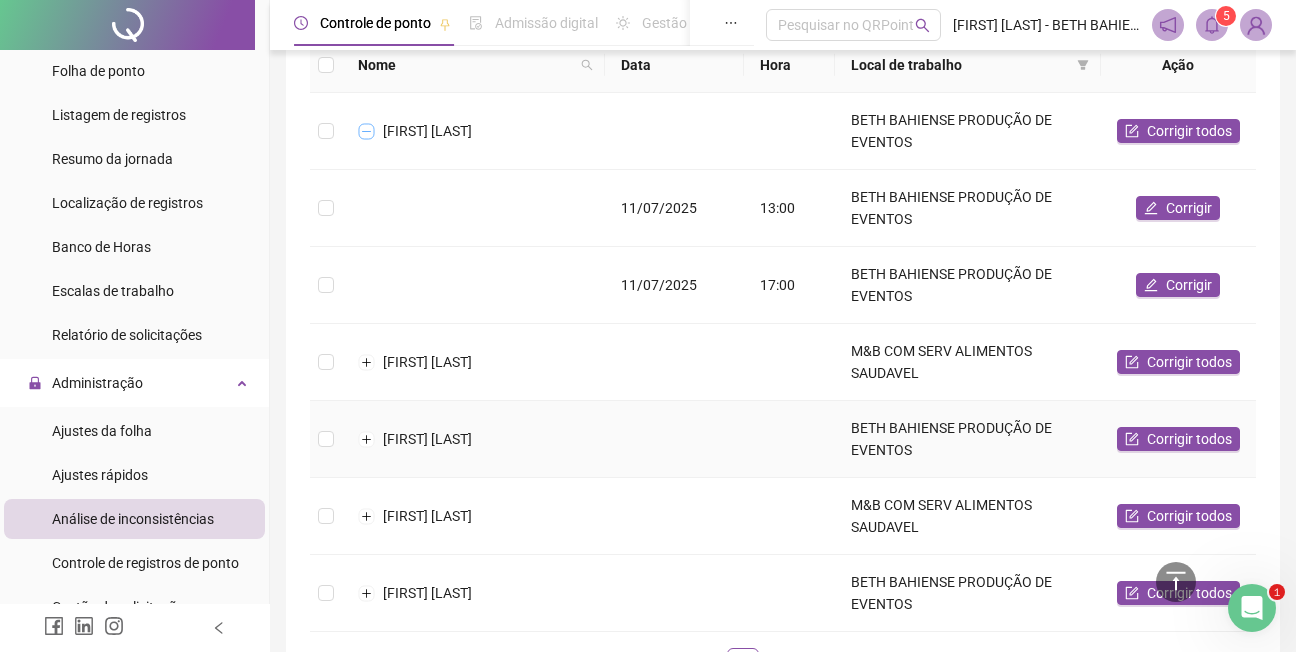 scroll, scrollTop: 357, scrollLeft: 0, axis: vertical 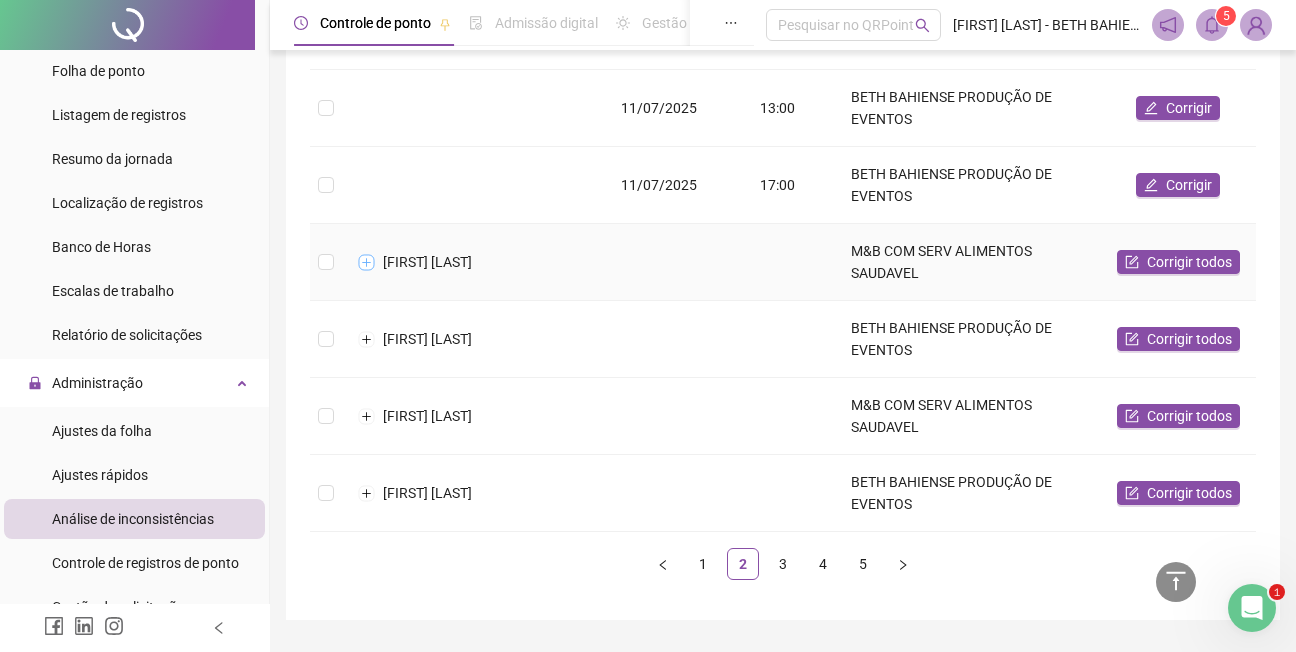 click at bounding box center (367, 262) 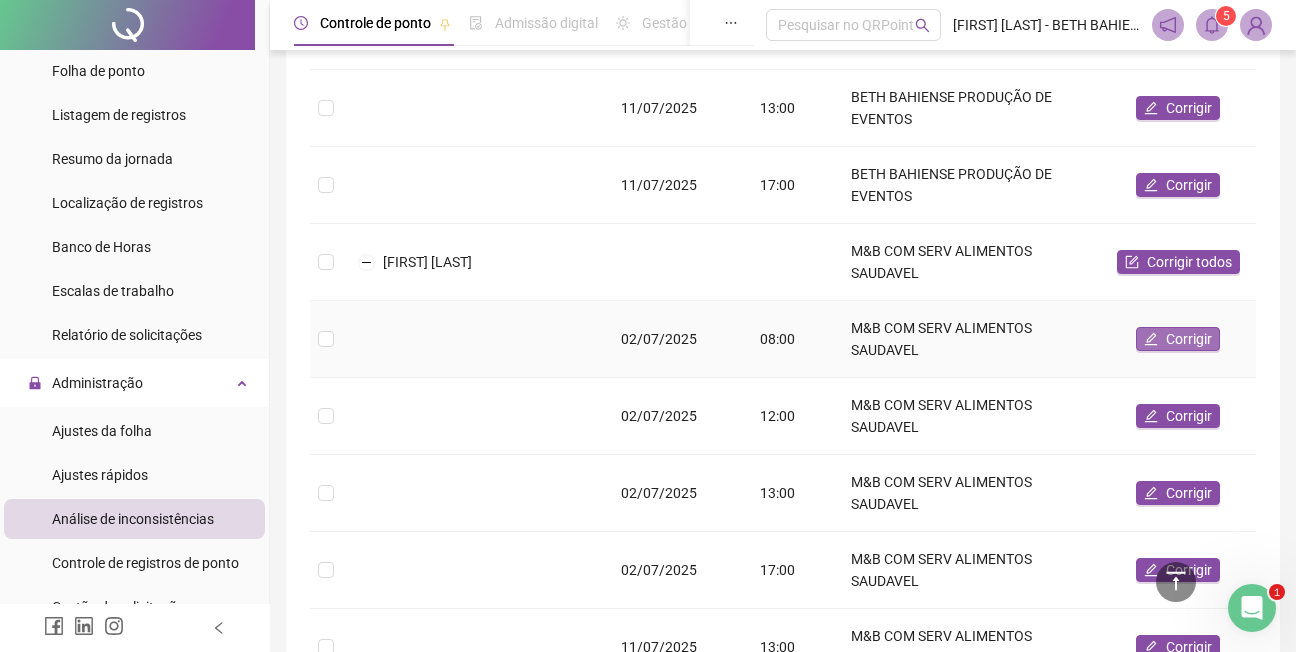 click on "Corrigir" at bounding box center [1189, 339] 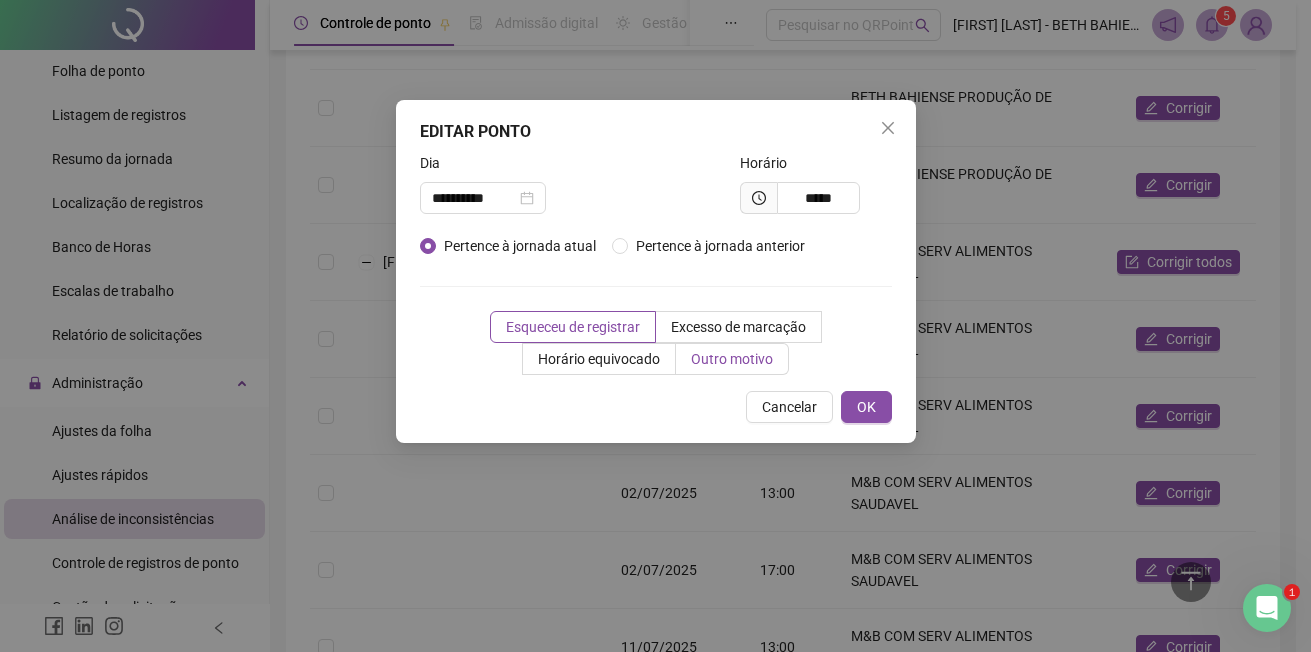click on "Outro motivo" at bounding box center (732, 359) 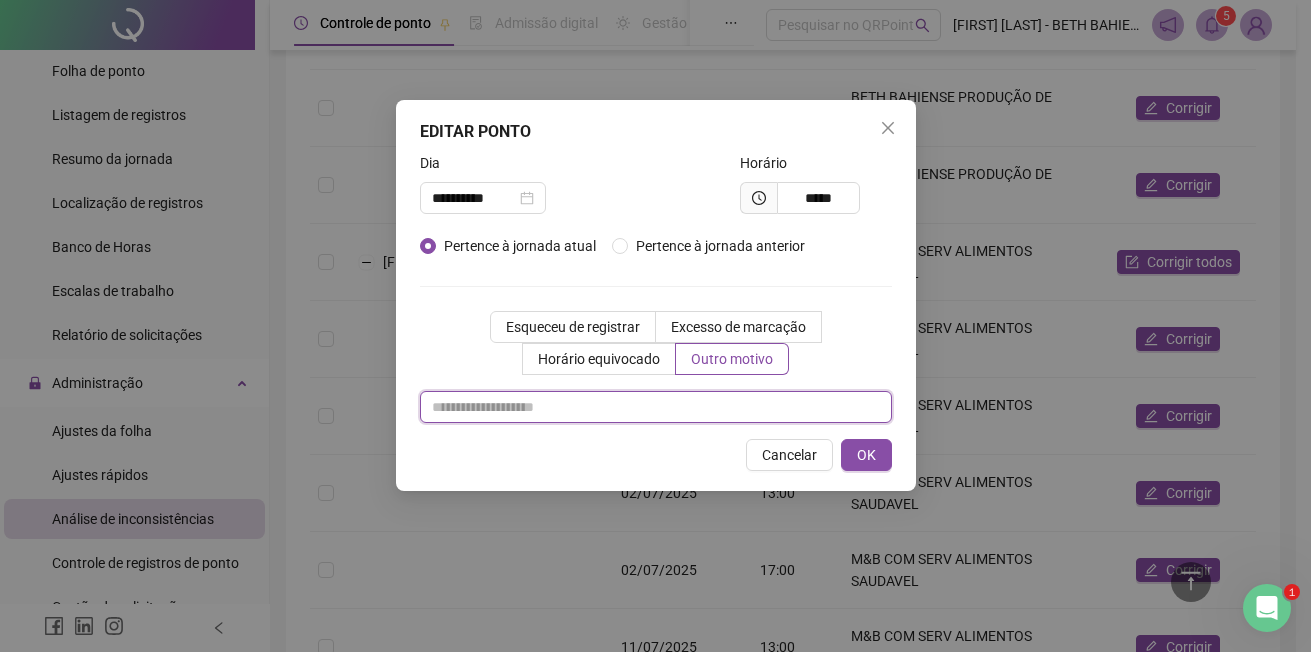 click at bounding box center (656, 407) 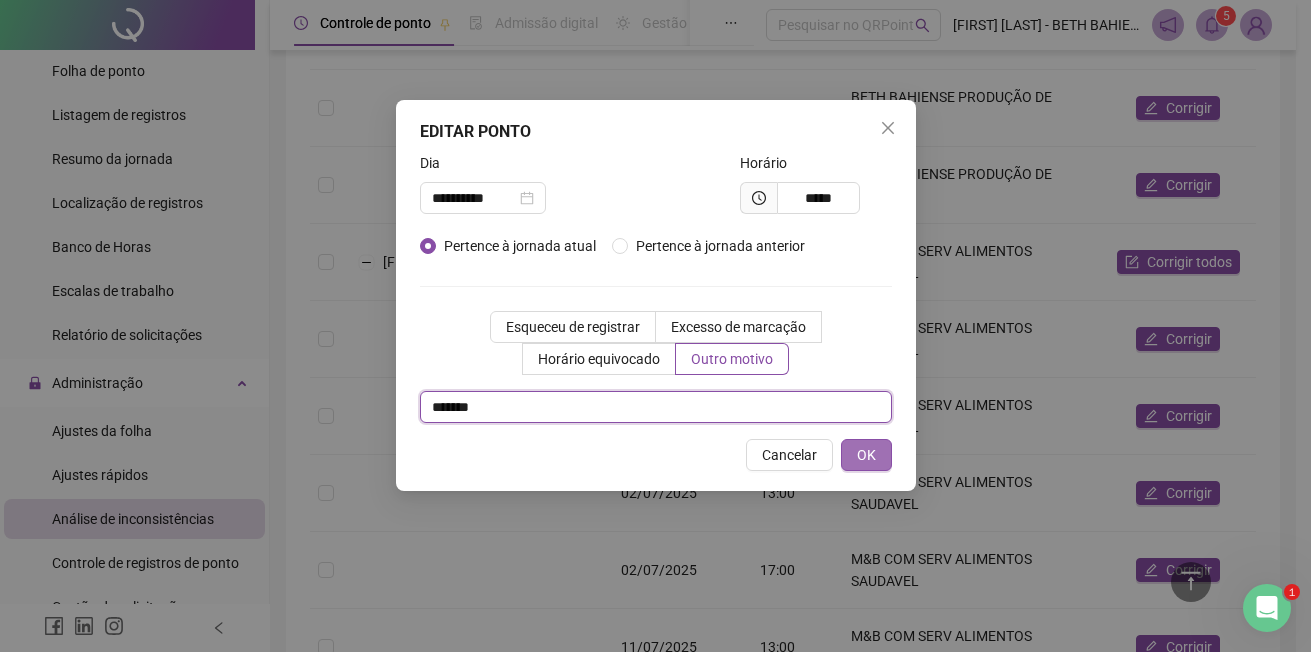 type on "*******" 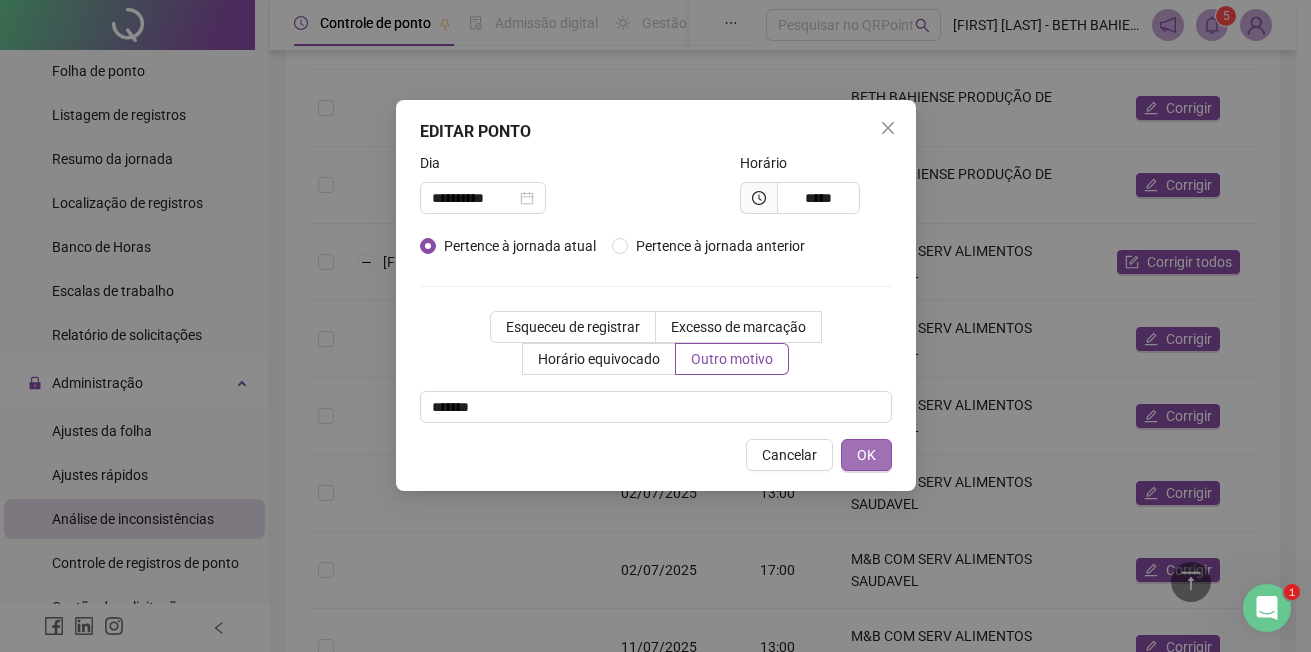 click on "OK" at bounding box center [866, 455] 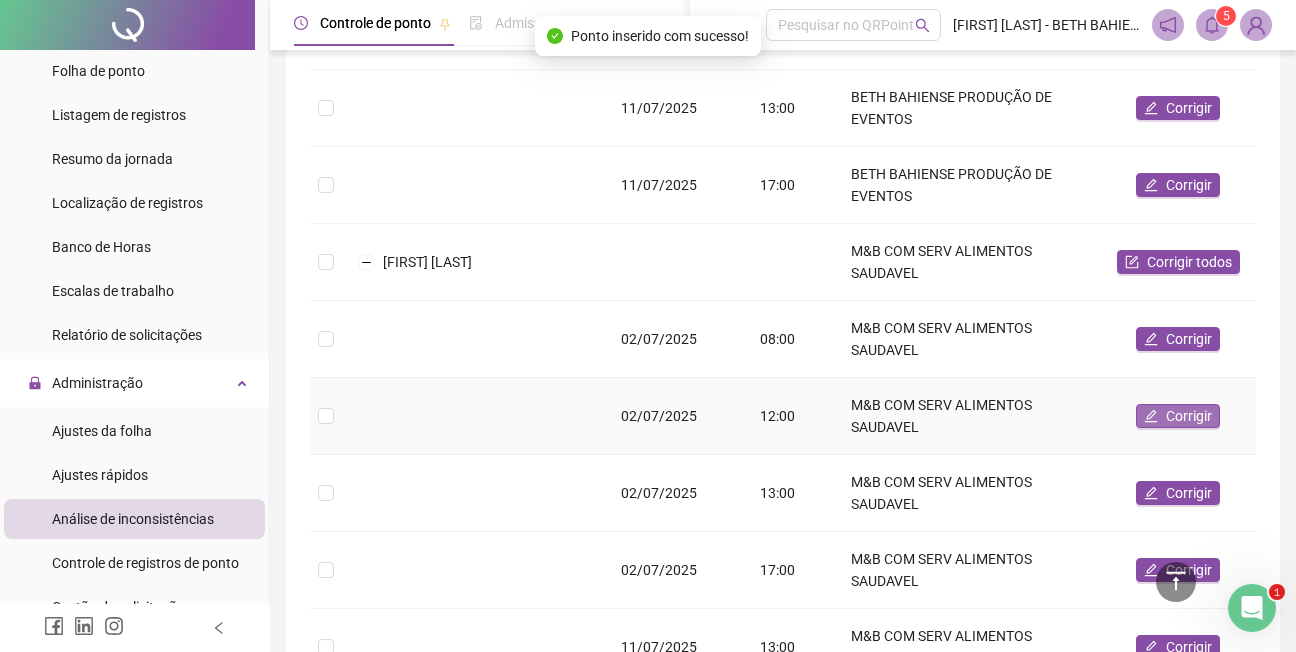 click on "Corrigir" at bounding box center [1189, 416] 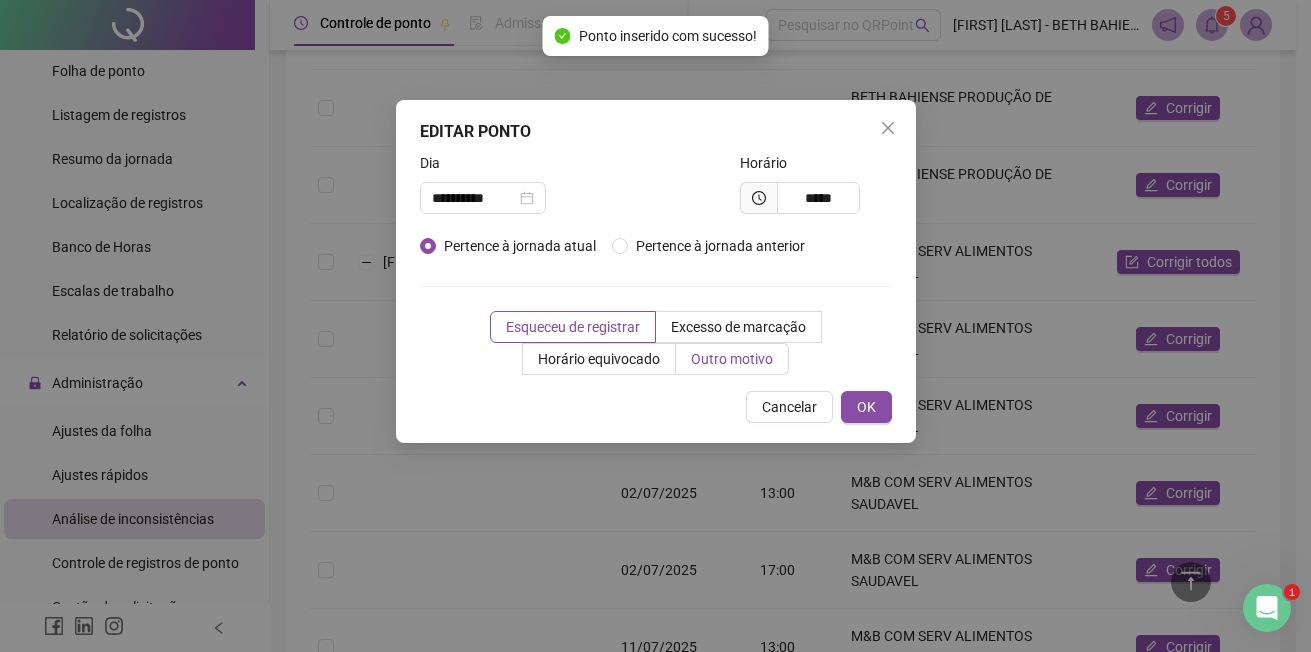 click on "Outro motivo" at bounding box center (732, 359) 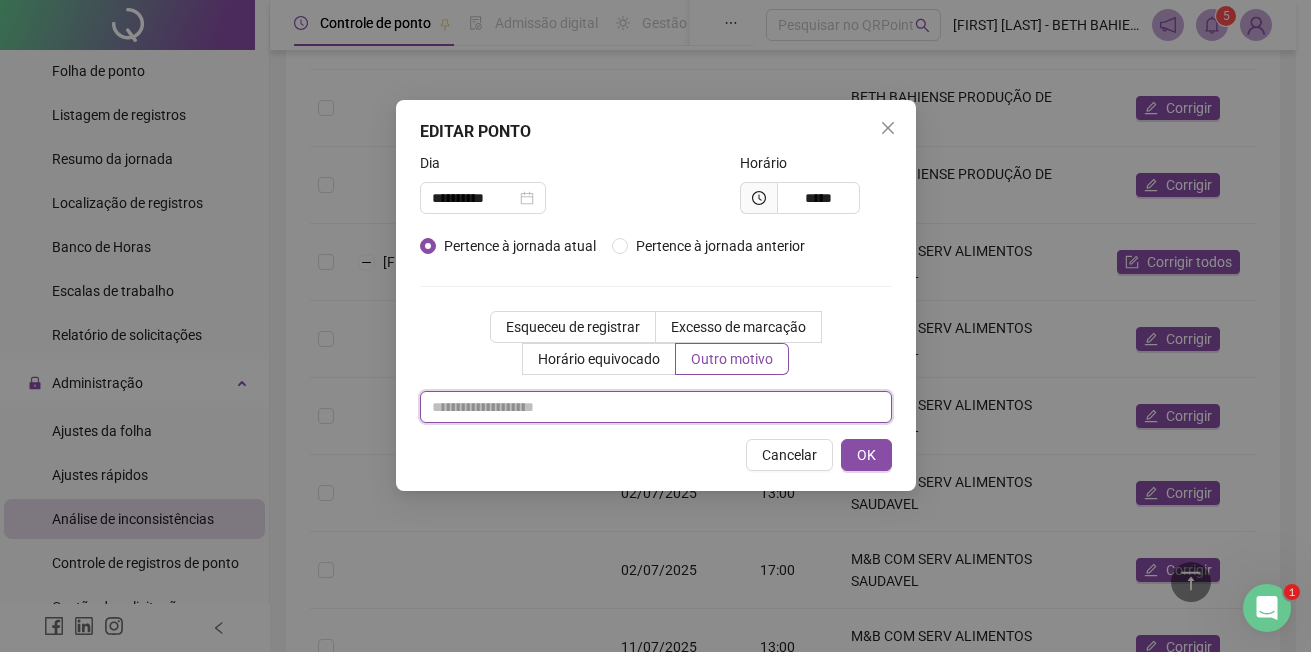 click at bounding box center (656, 407) 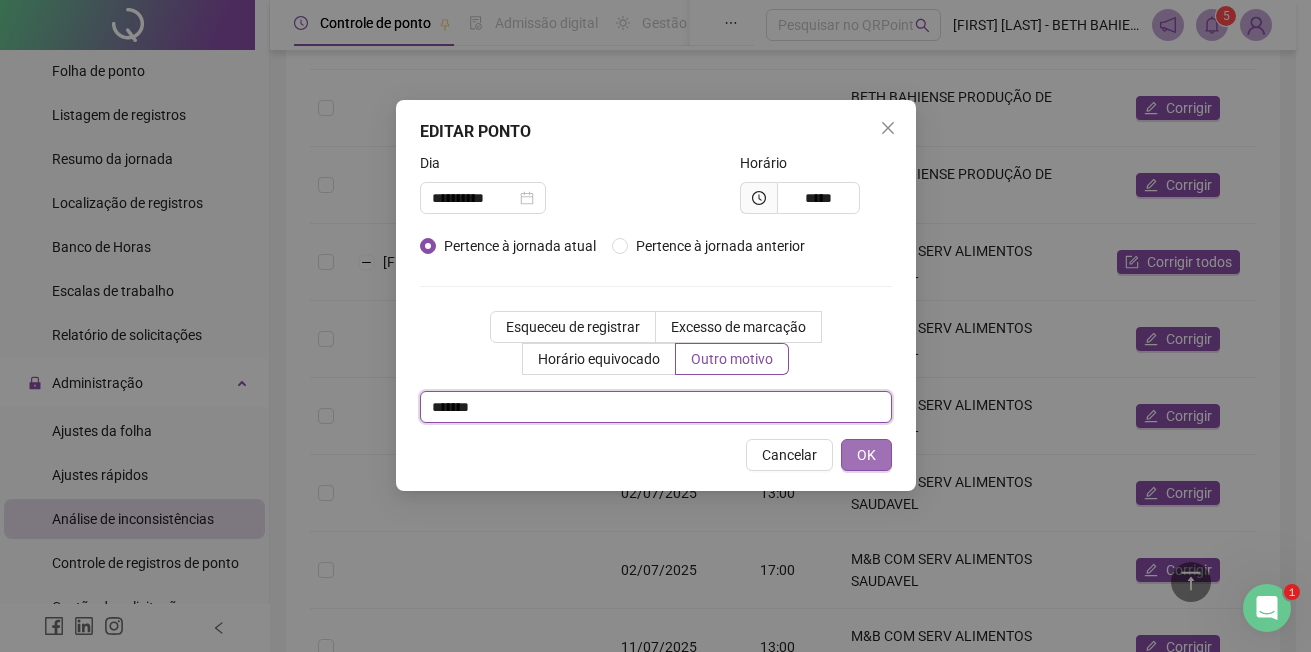 type on "*******" 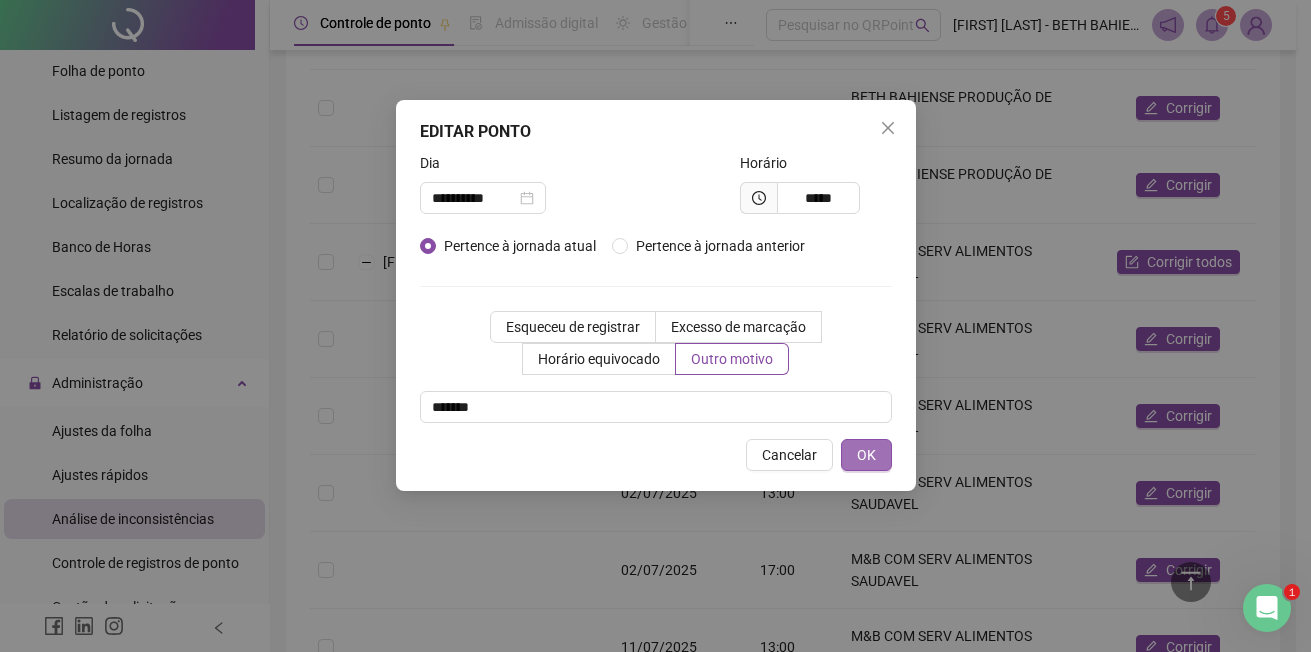 click on "OK" at bounding box center (866, 455) 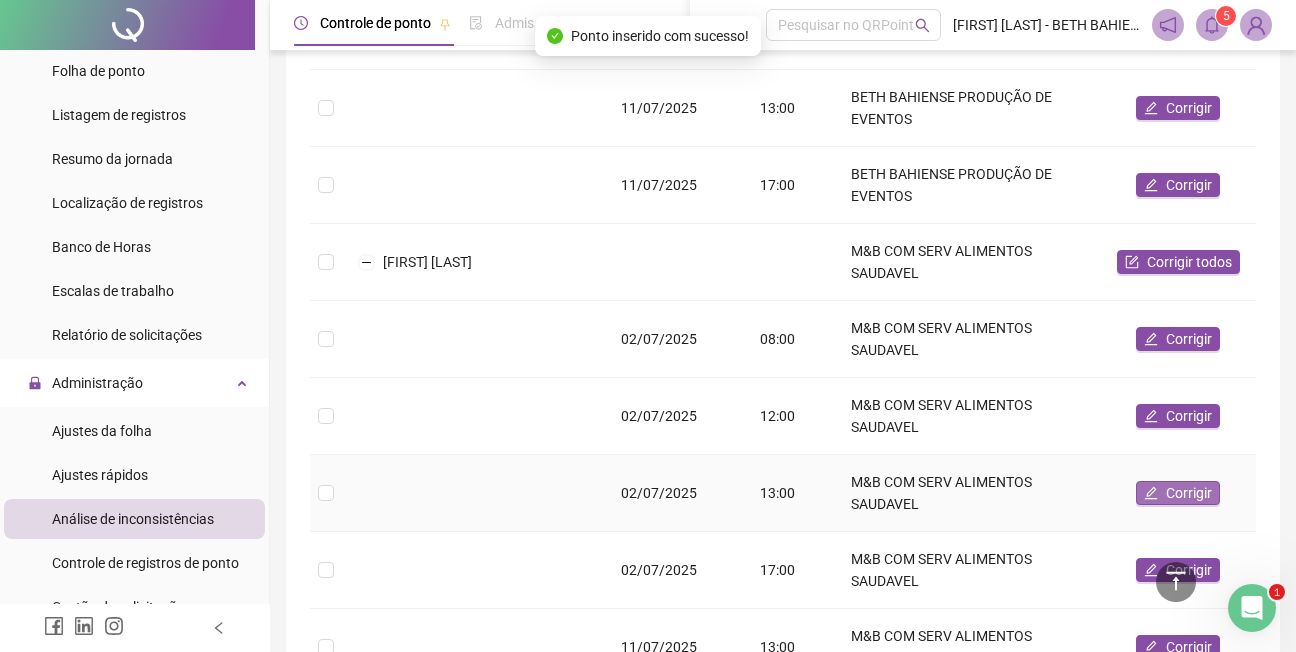 click on "Corrigir" at bounding box center [1189, 493] 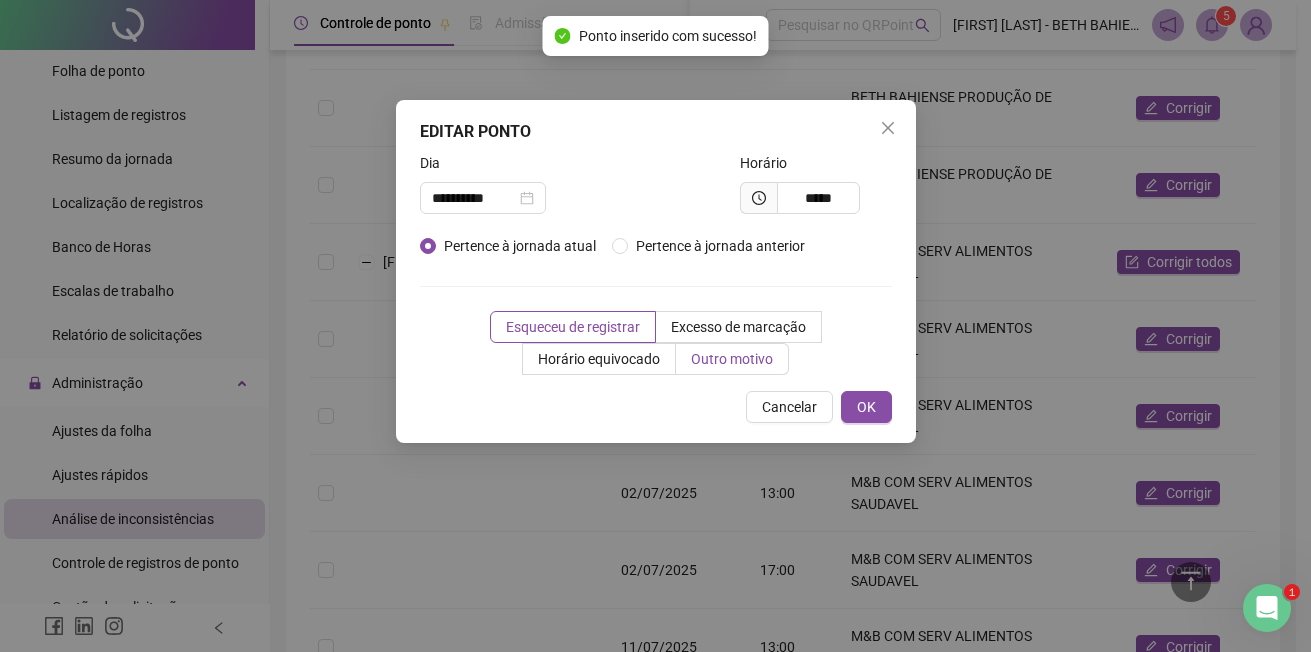 click on "Outro motivo" at bounding box center [732, 359] 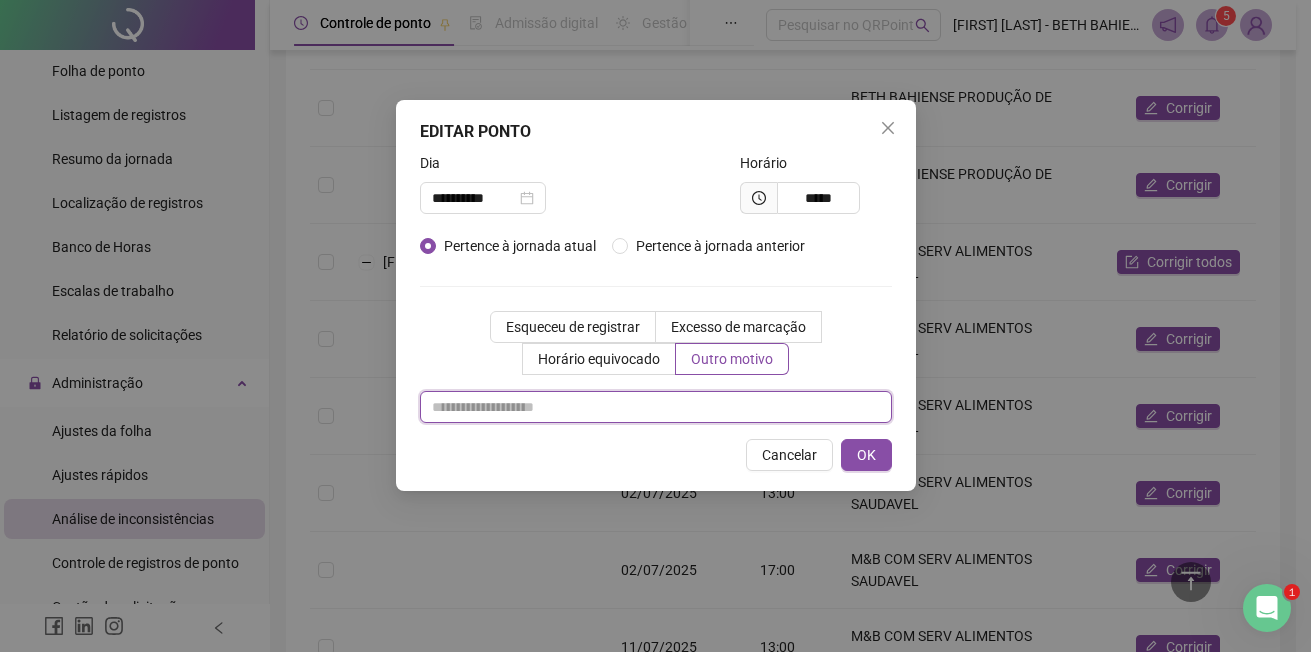 click at bounding box center [656, 407] 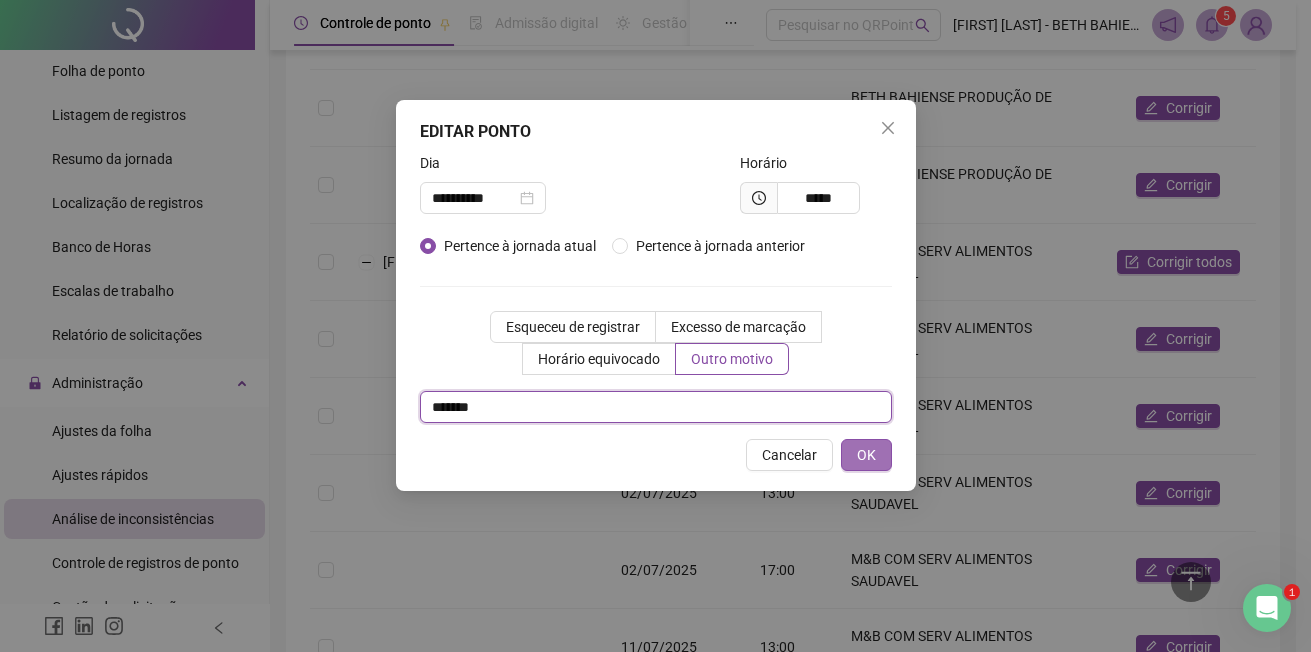 type on "*******" 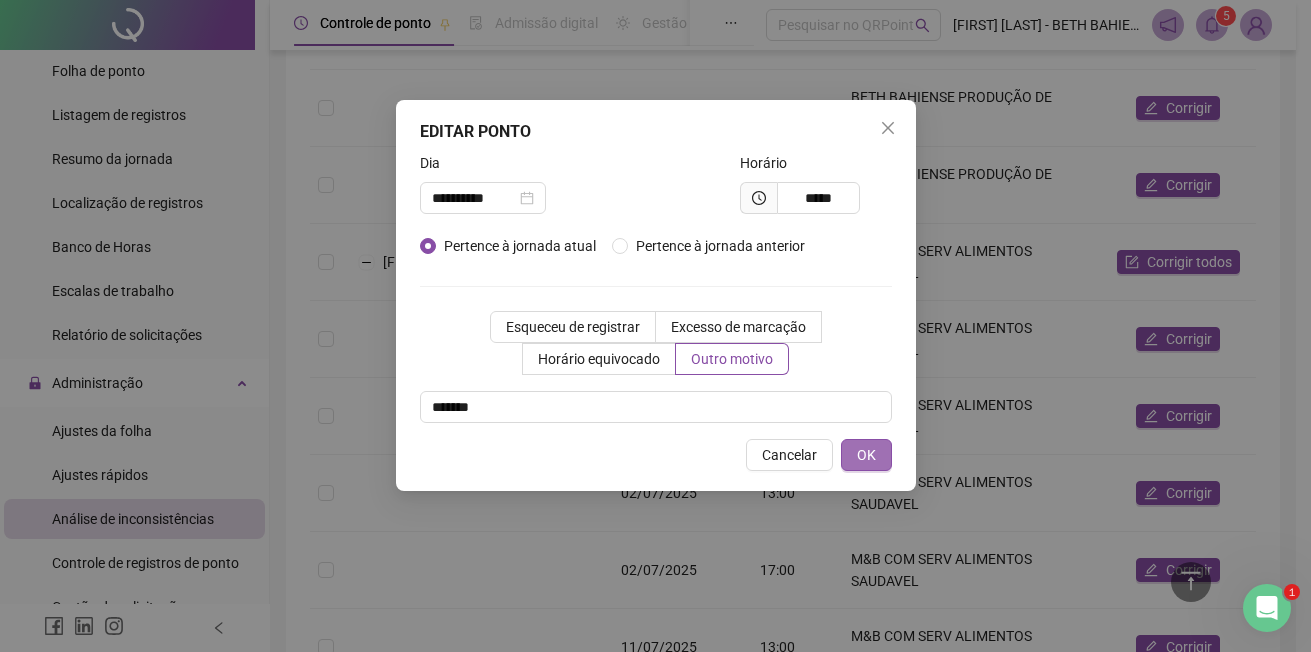 click on "OK" at bounding box center (866, 455) 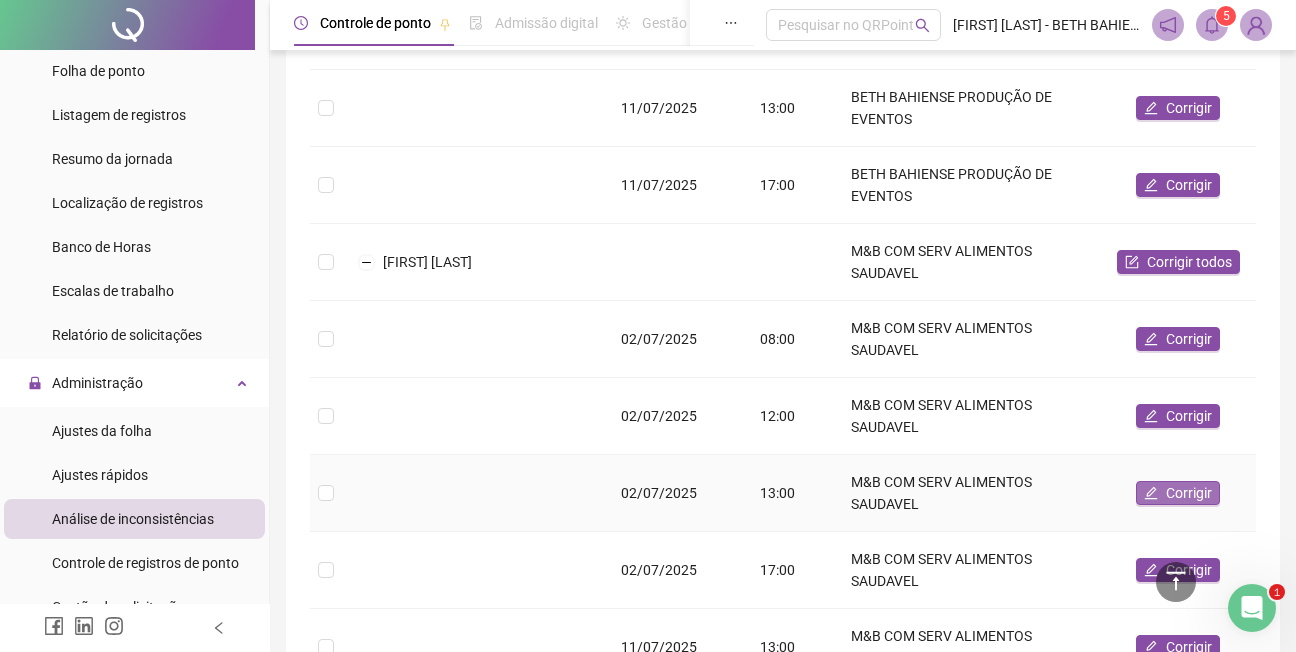click on "Corrigir" at bounding box center (1189, 493) 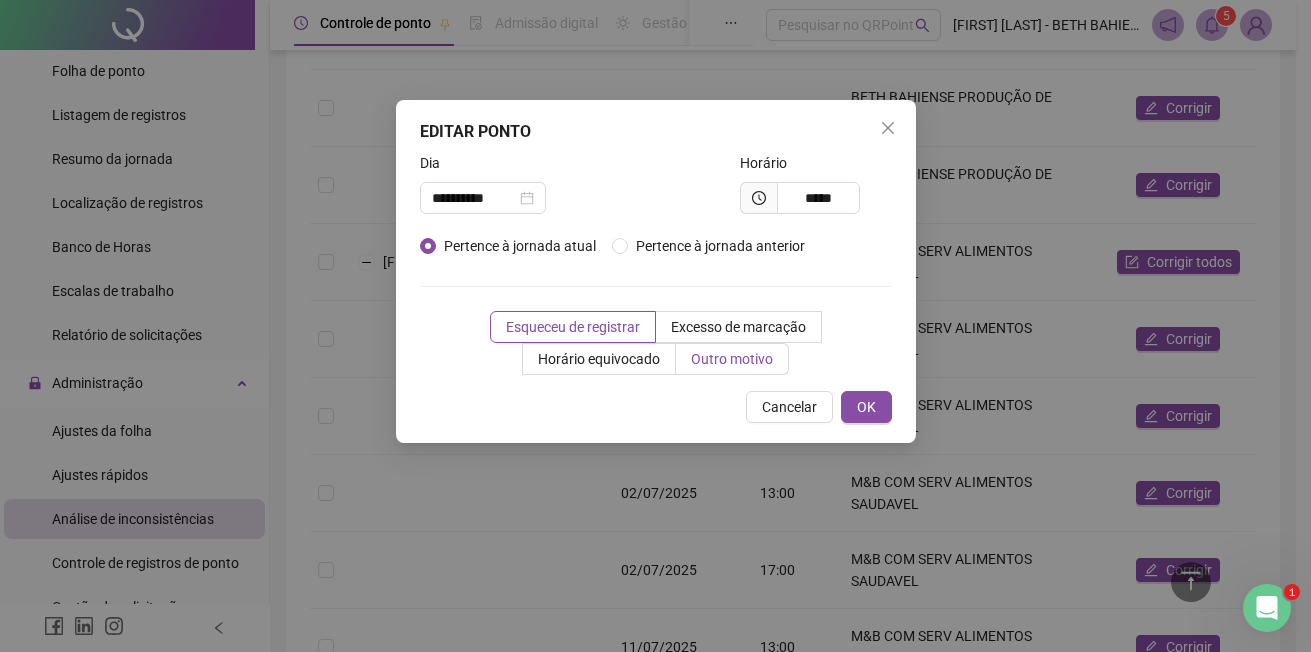 click on "Outro motivo" at bounding box center [732, 359] 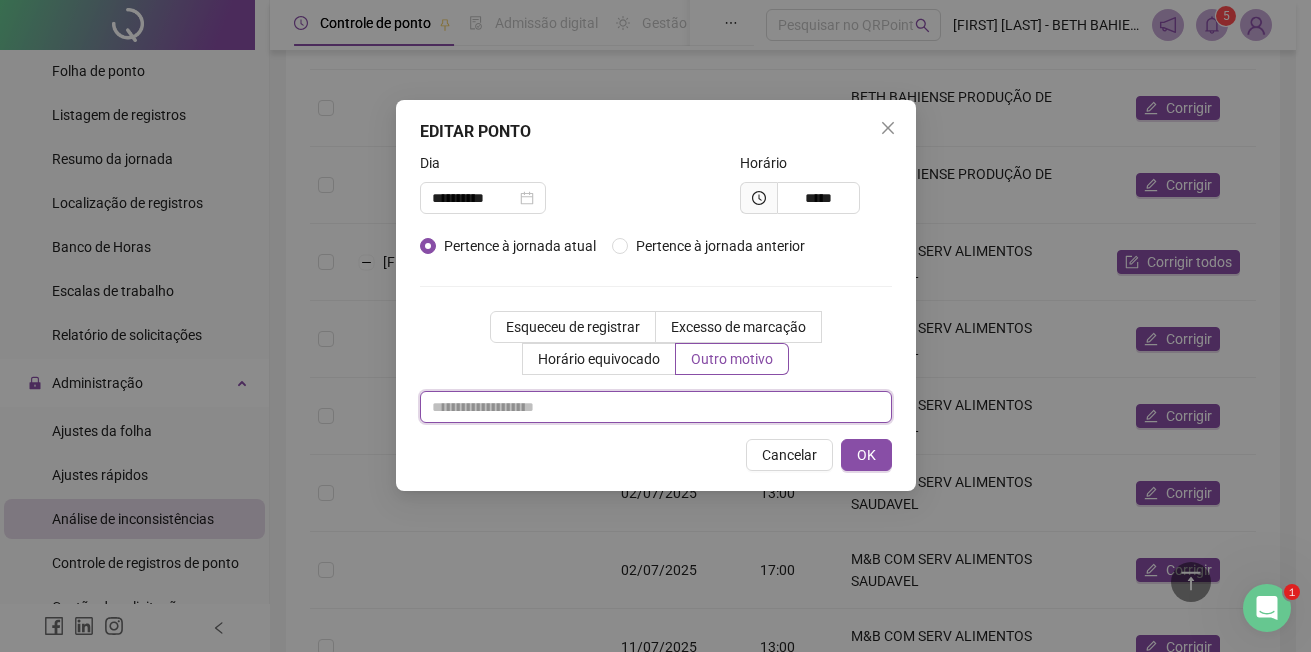 click at bounding box center (656, 407) 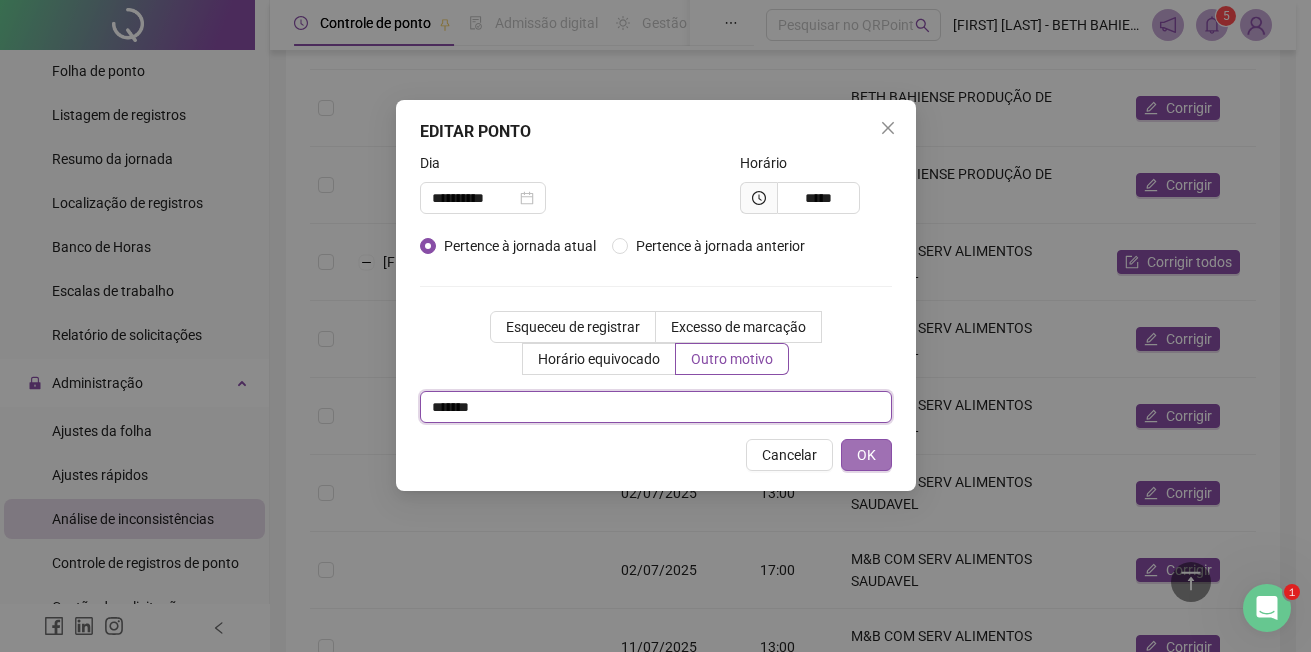 type on "*******" 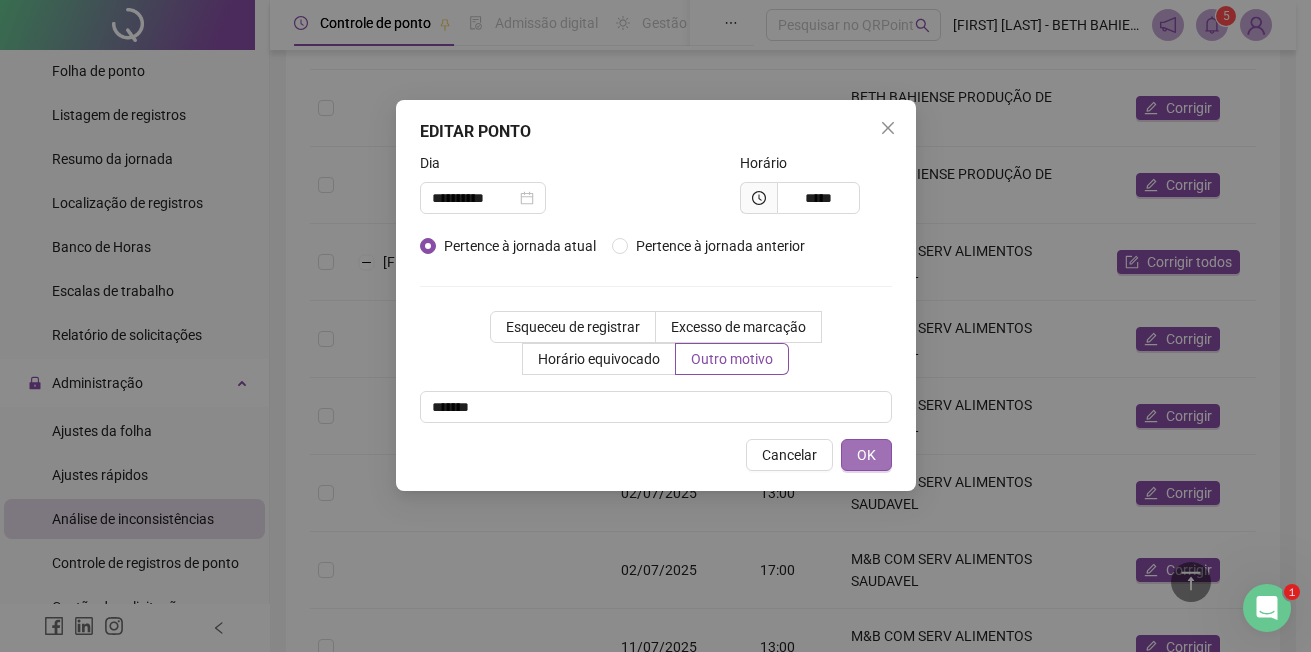 click on "OK" at bounding box center [866, 455] 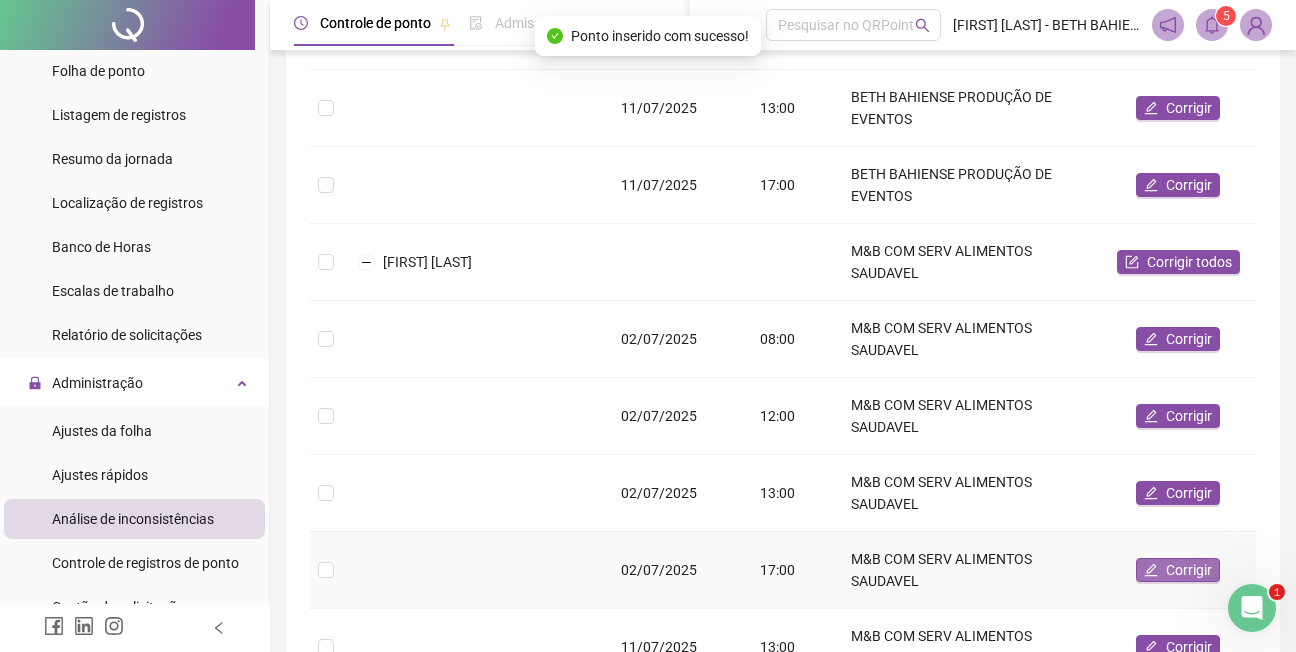 click on "Corrigir" at bounding box center [1189, 570] 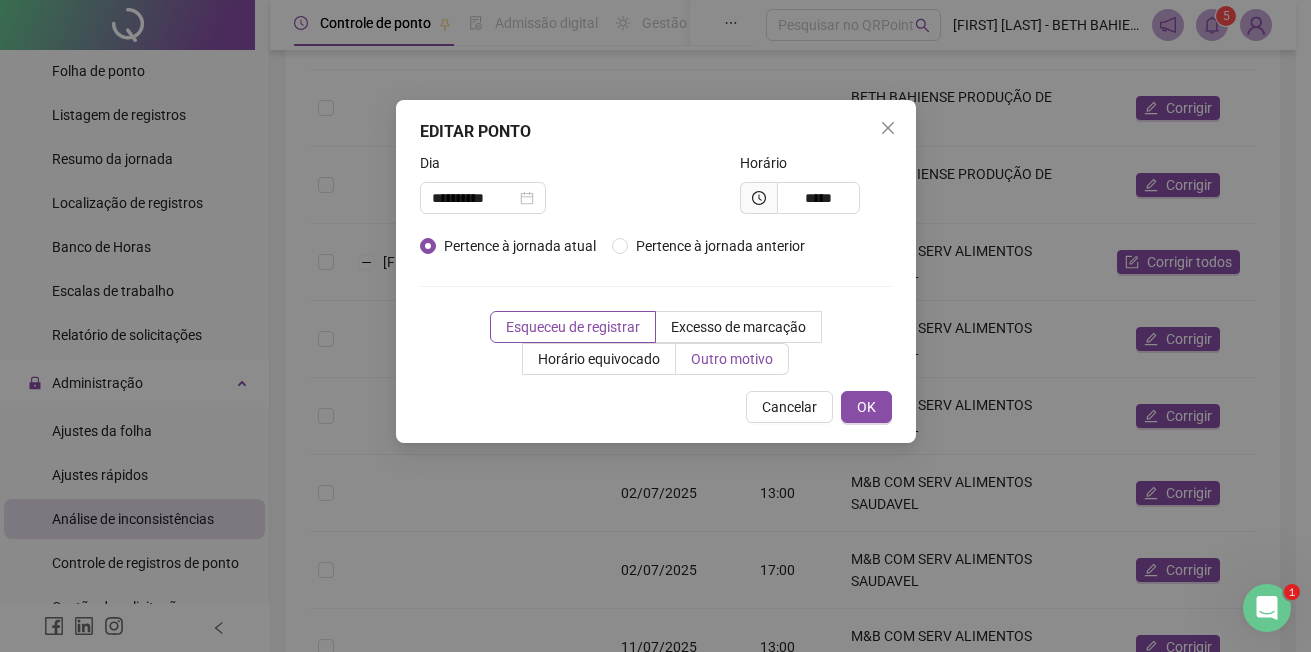 click on "Outro motivo" at bounding box center (732, 359) 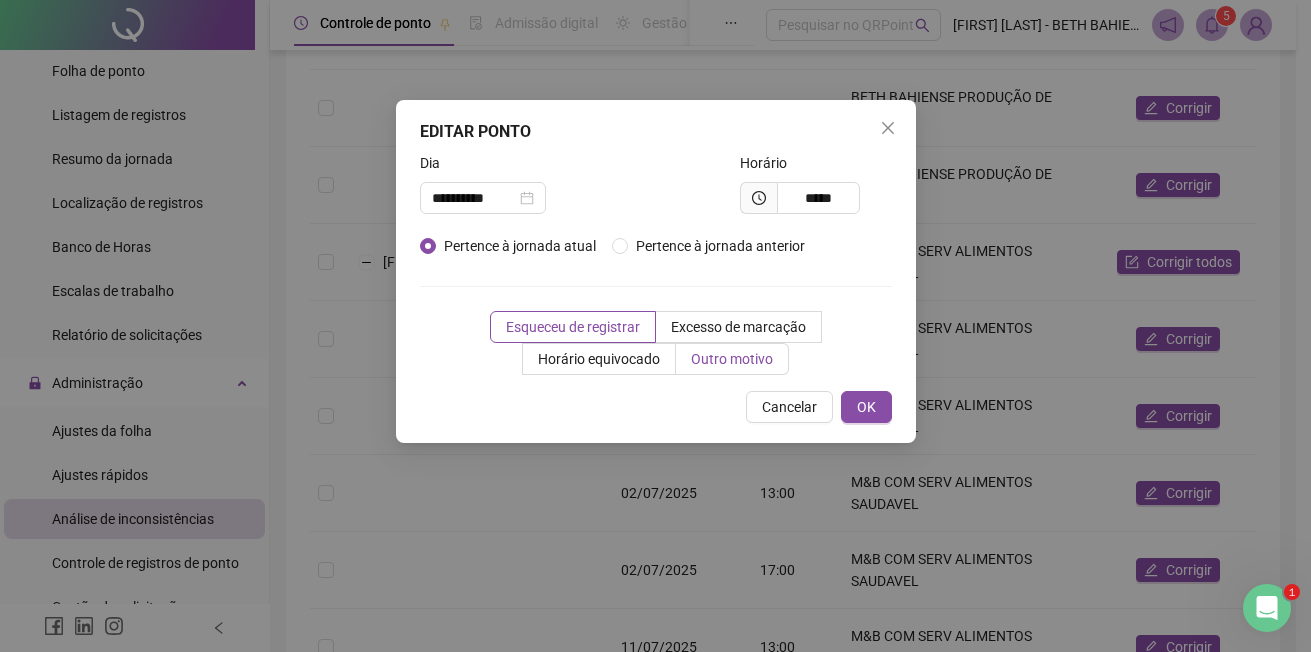 click on "Outro motivo" at bounding box center [732, 359] 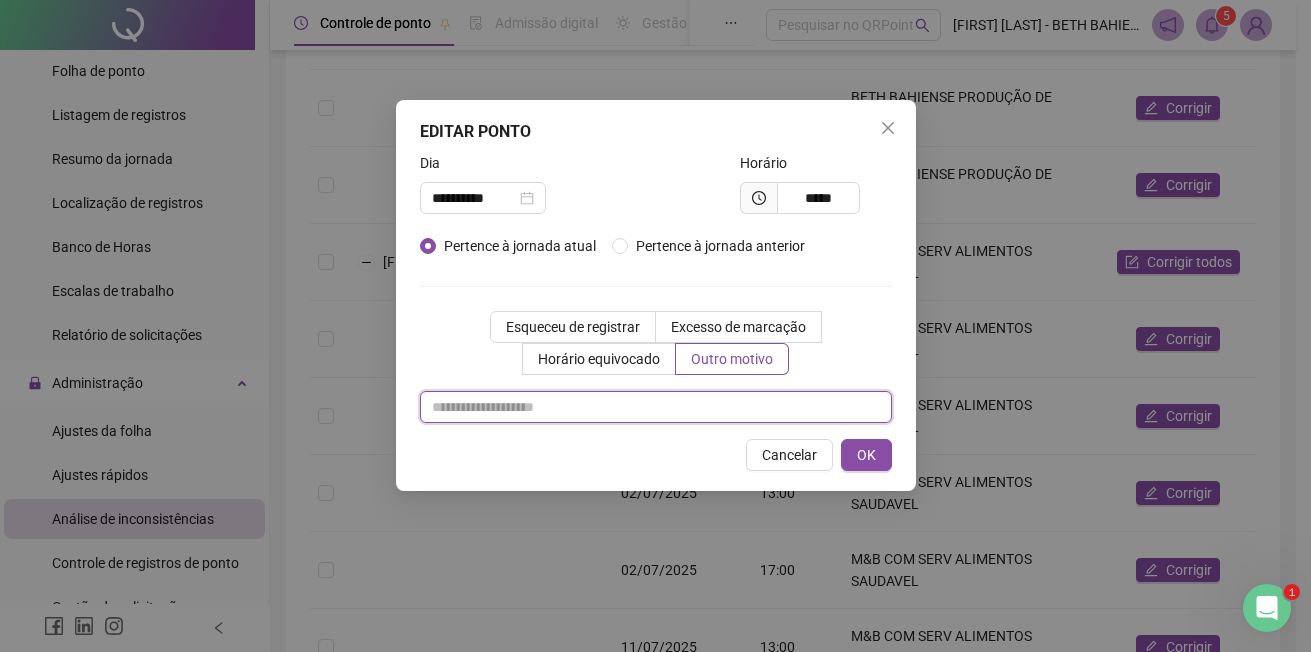 click at bounding box center (656, 407) 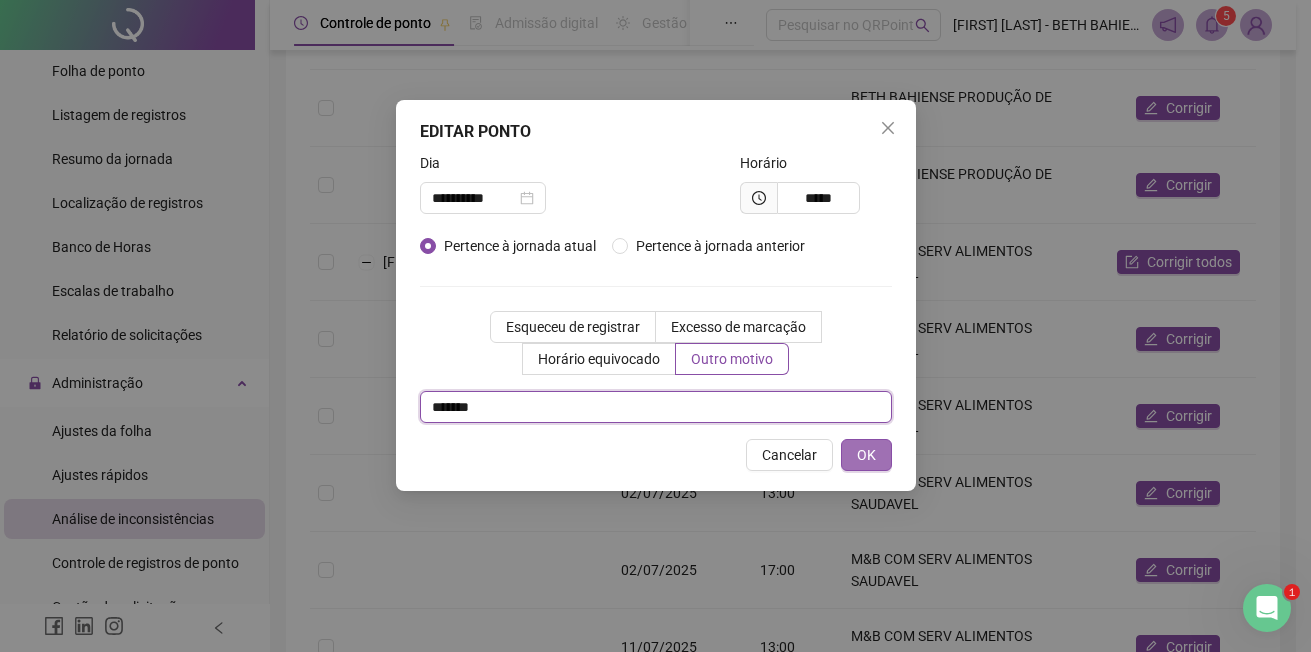 type on "*******" 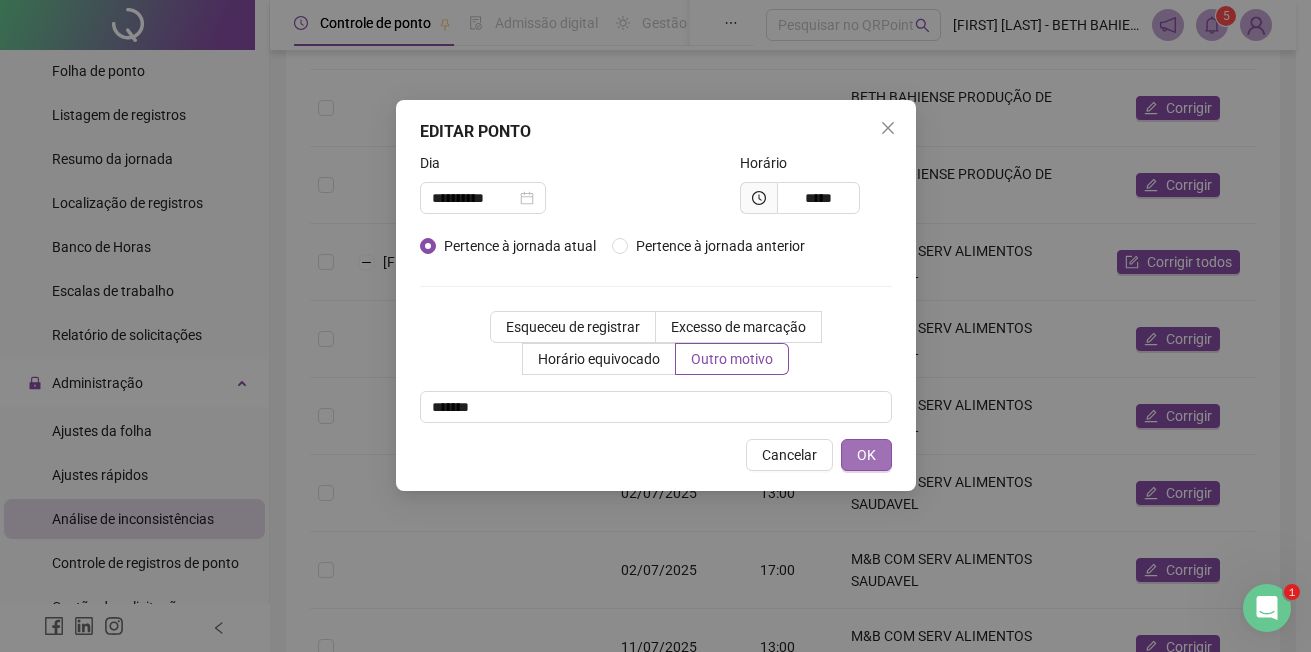 click on "OK" at bounding box center (866, 455) 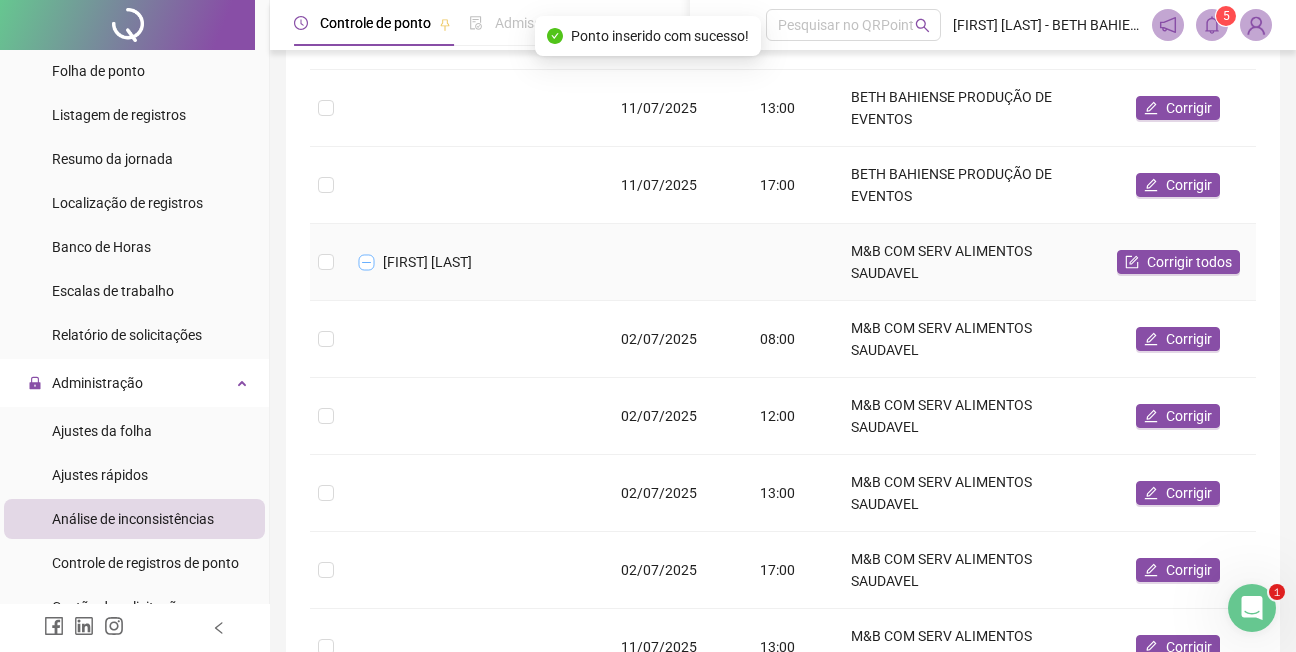 click at bounding box center (367, 262) 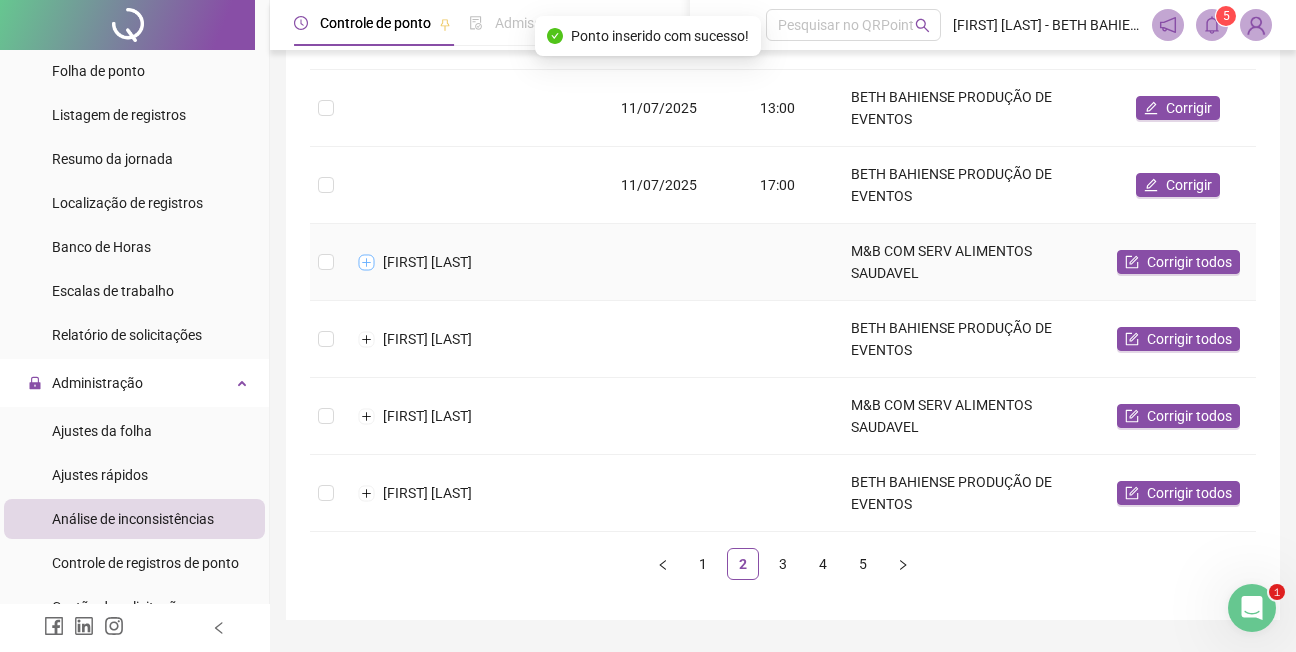 click at bounding box center (367, 262) 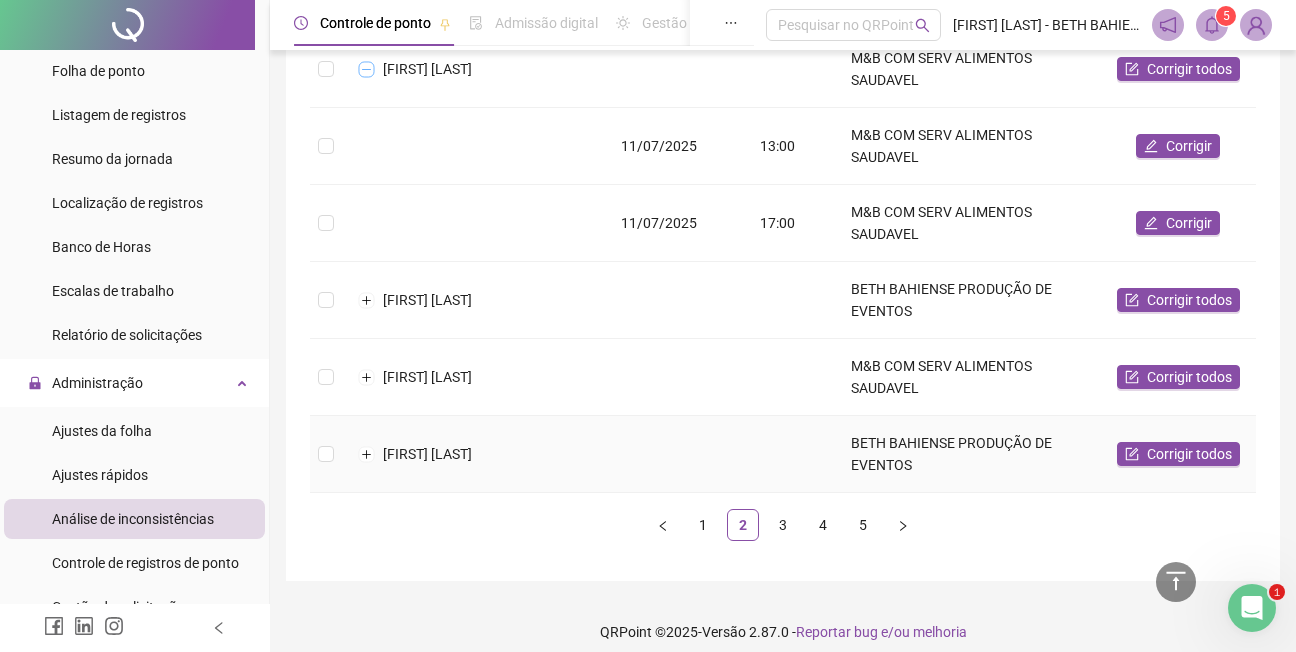 scroll, scrollTop: 557, scrollLeft: 0, axis: vertical 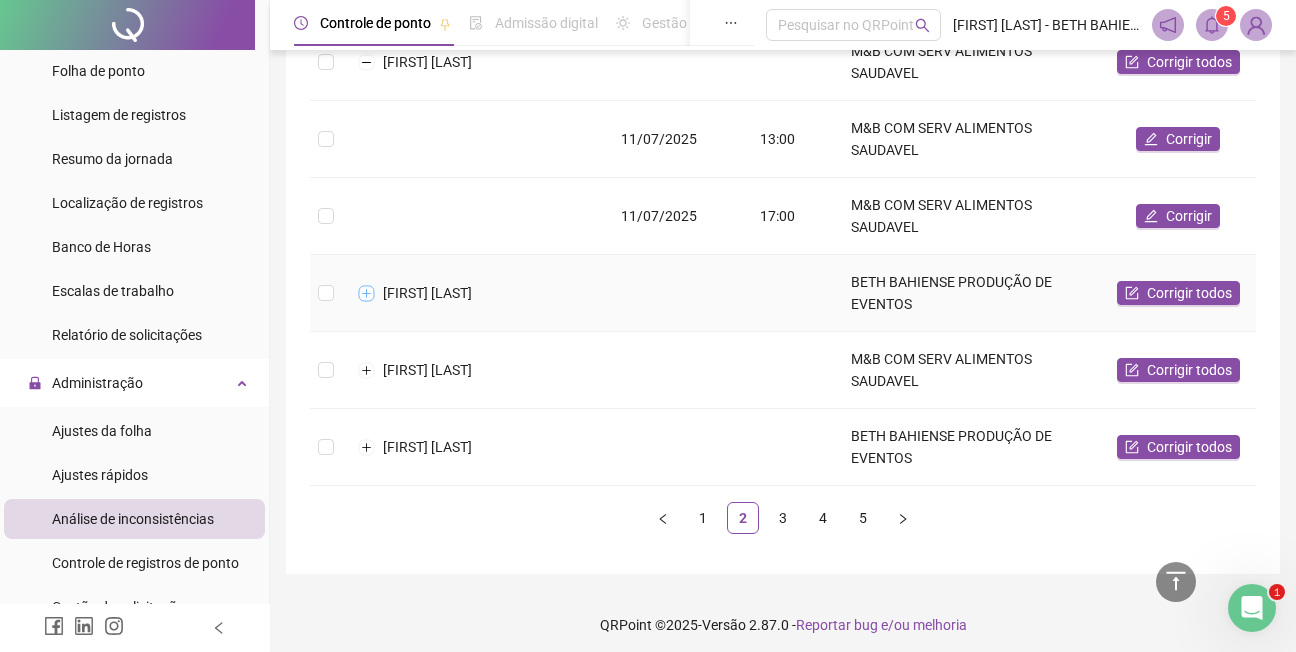click at bounding box center (367, 293) 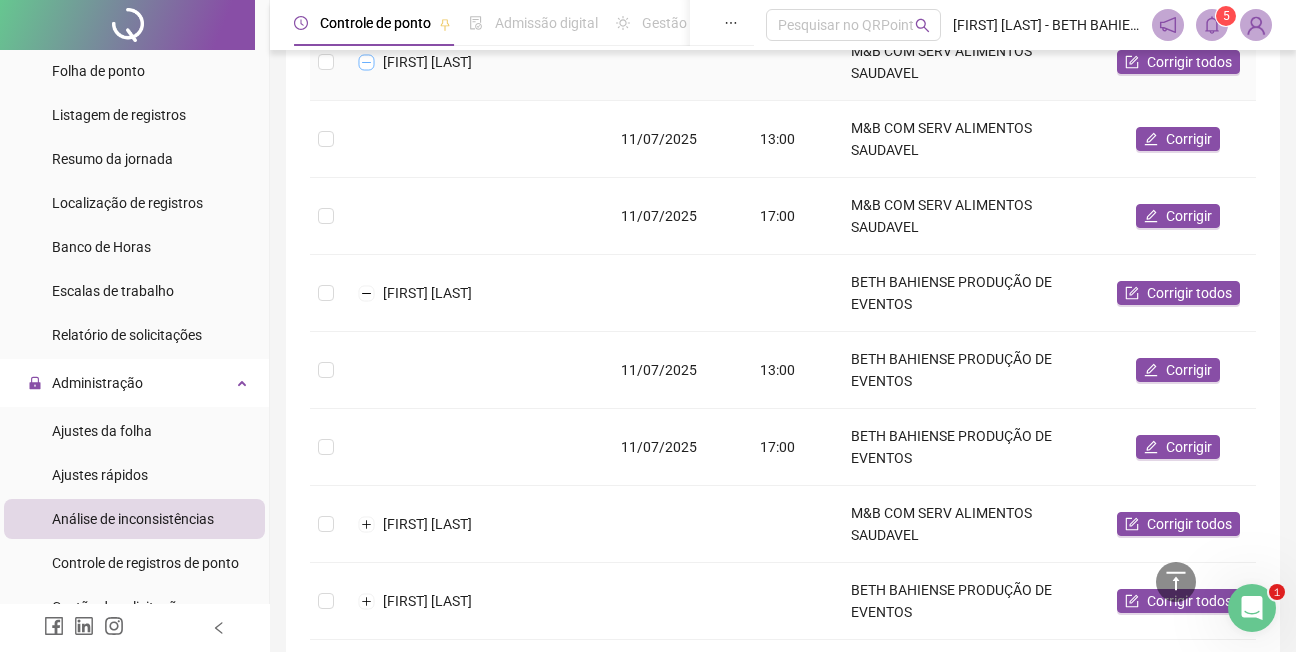 click at bounding box center [367, 62] 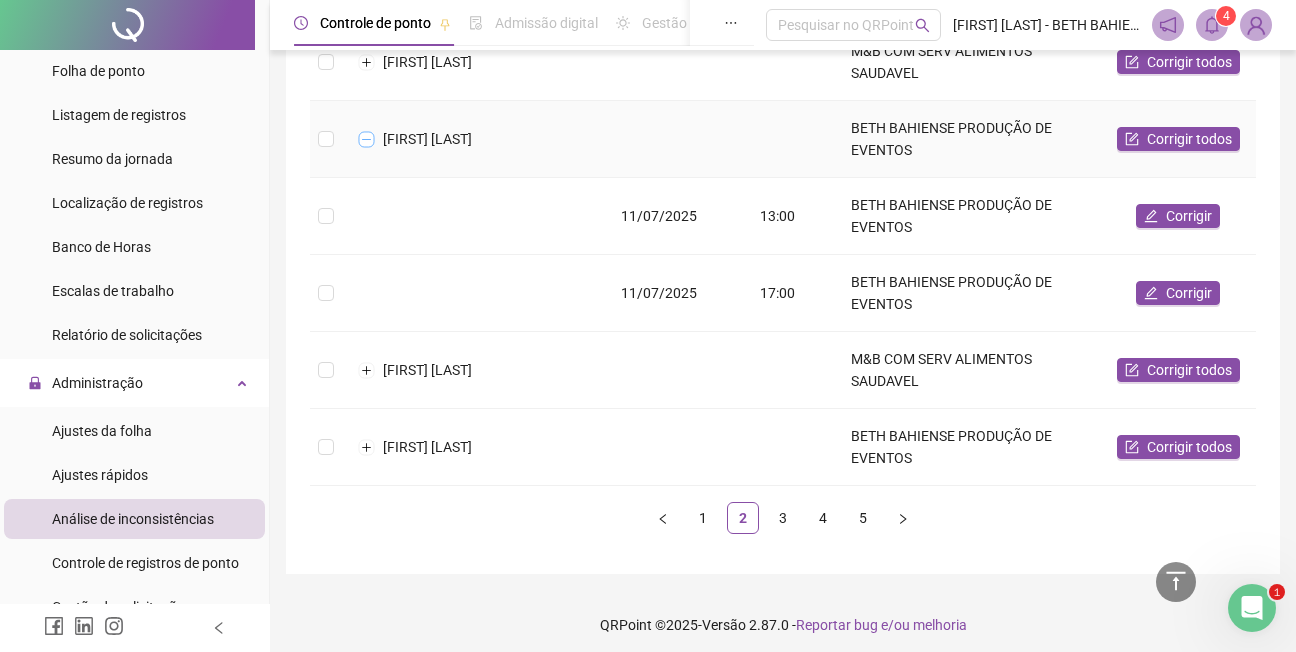 drag, startPoint x: 366, startPoint y: 140, endPoint x: 359, endPoint y: 170, distance: 30.805843 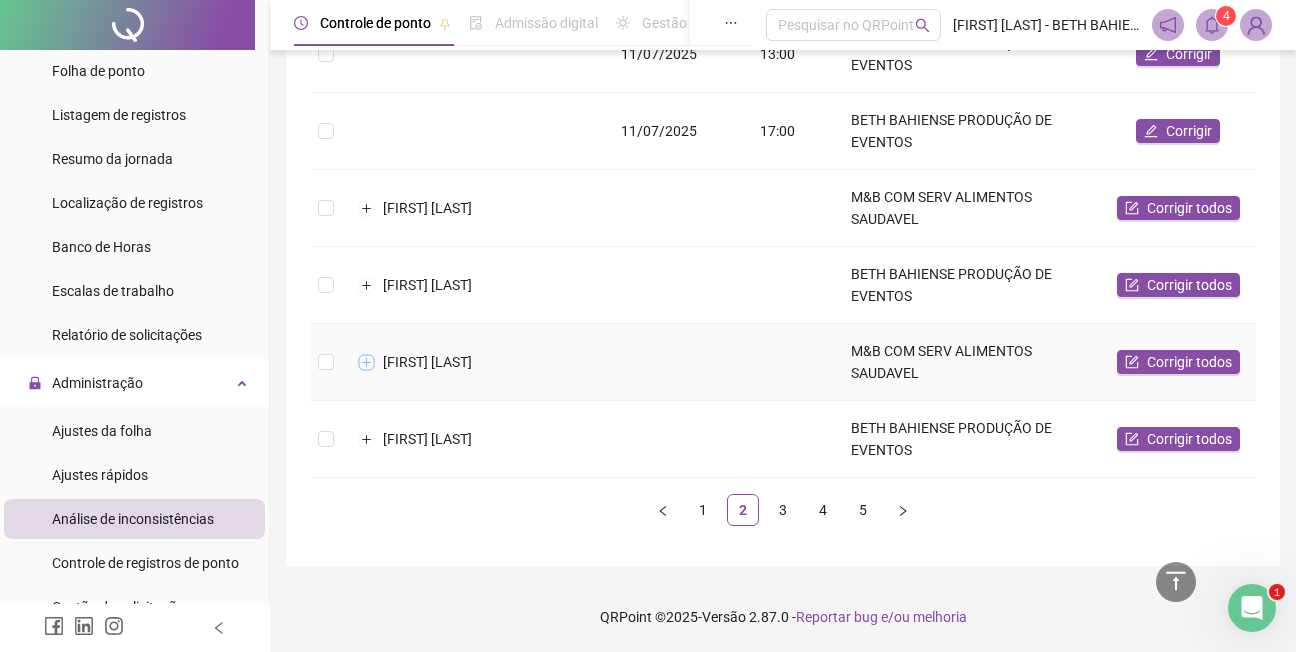click at bounding box center (367, 362) 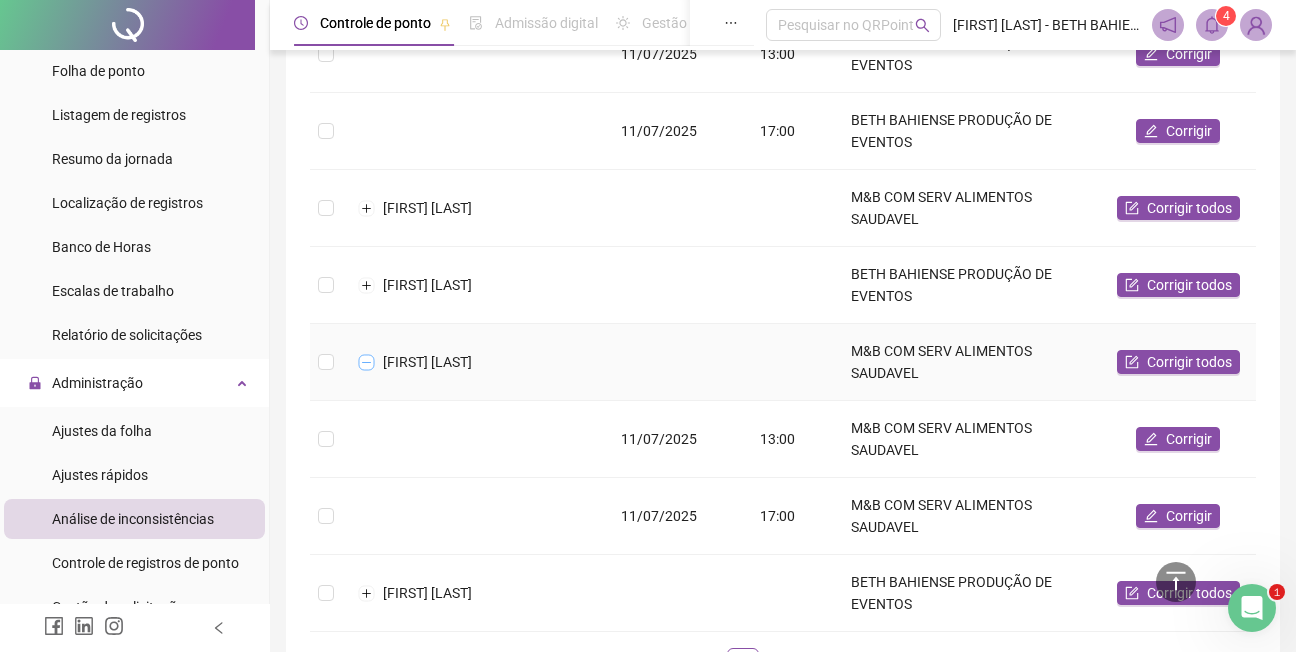 click at bounding box center [367, 362] 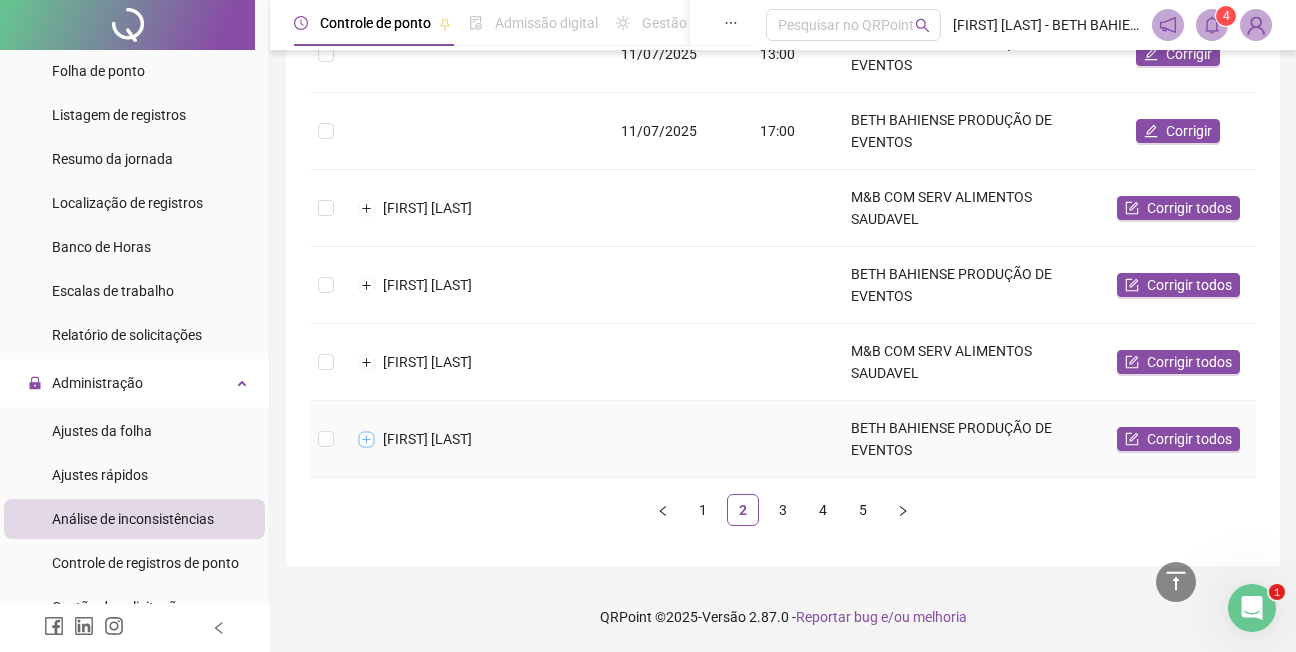 click at bounding box center (367, 439) 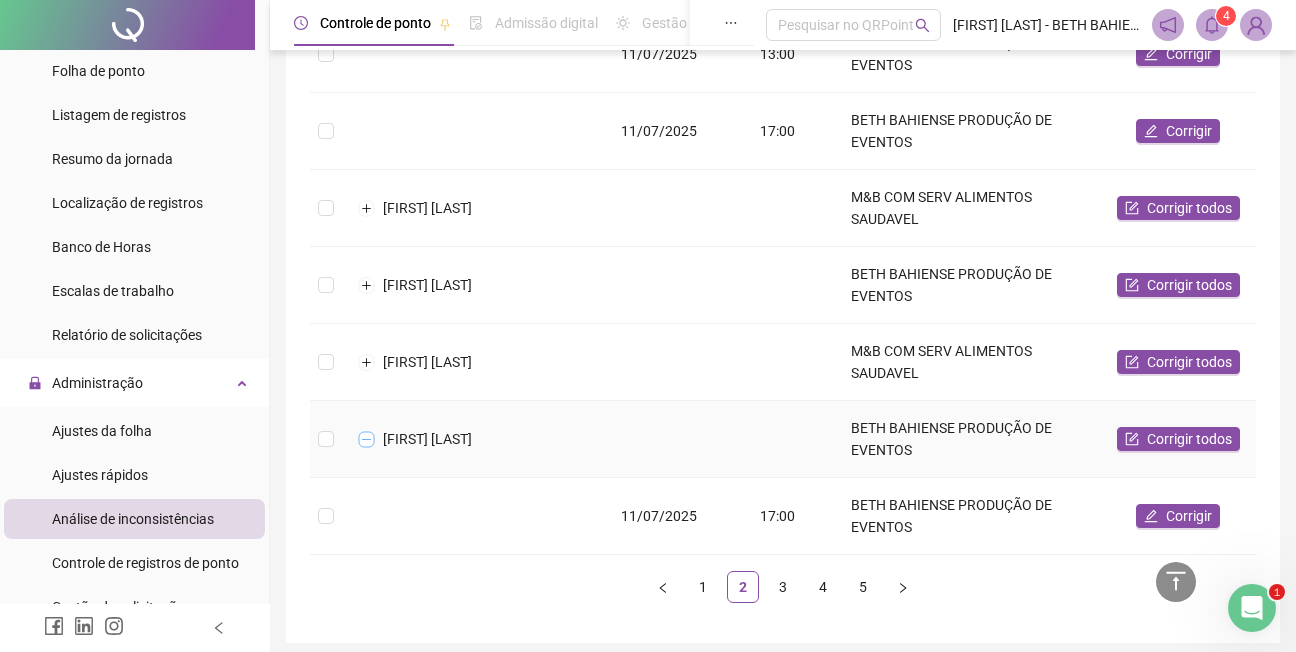 click at bounding box center (367, 439) 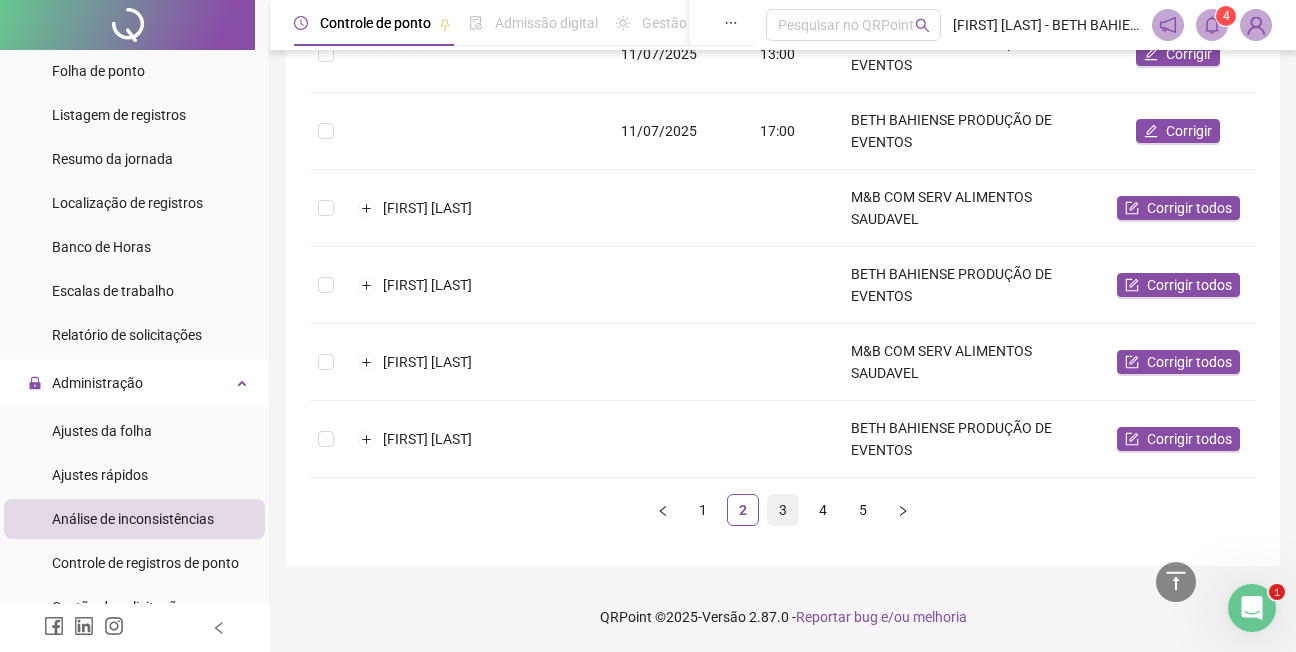 click on "3" at bounding box center [783, 510] 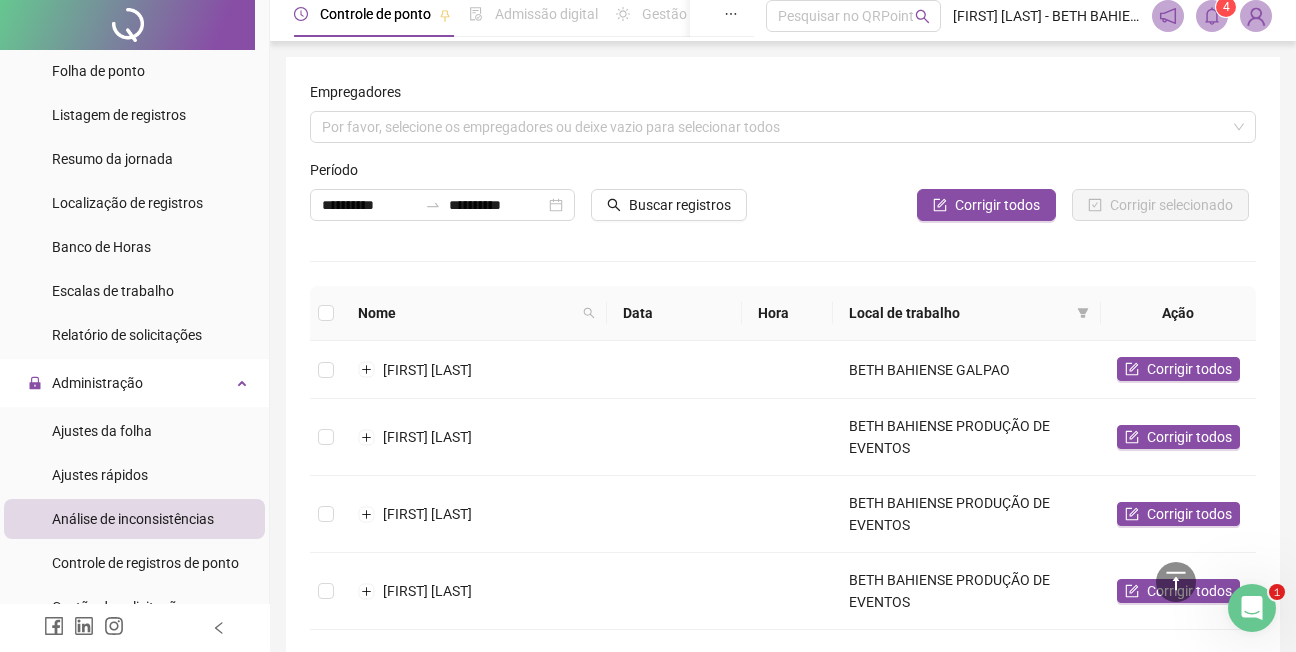 scroll, scrollTop: 0, scrollLeft: 0, axis: both 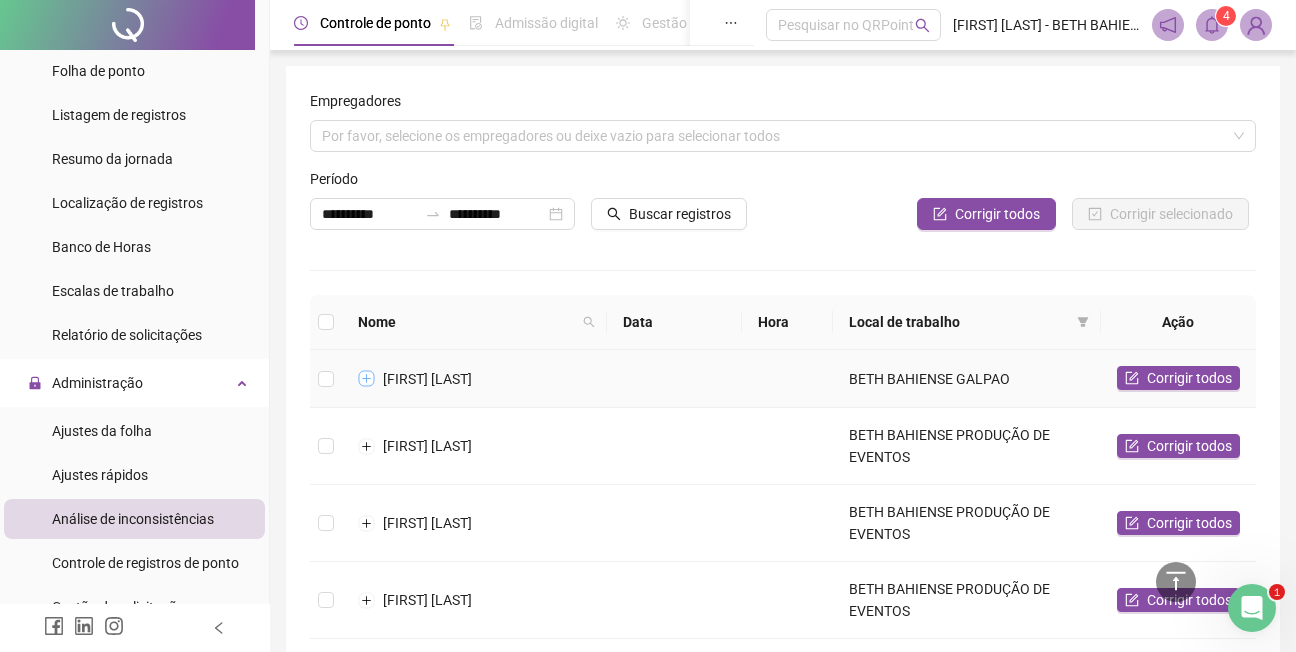 click at bounding box center (367, 379) 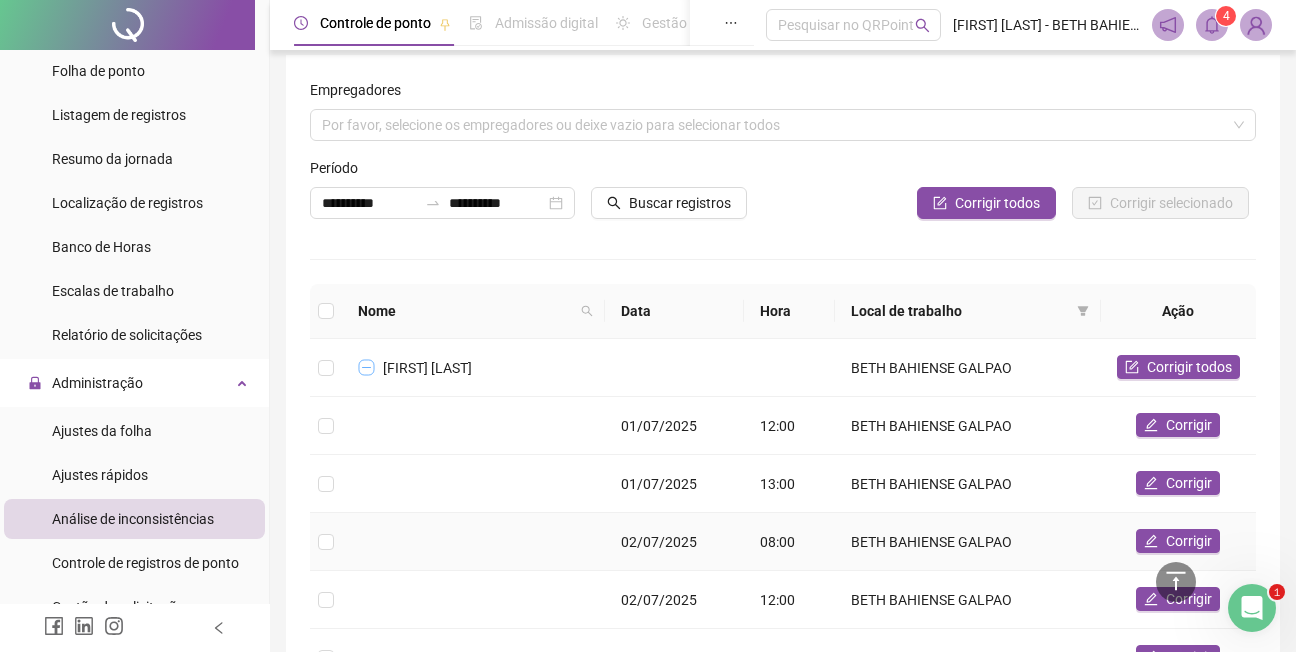 scroll, scrollTop: 0, scrollLeft: 0, axis: both 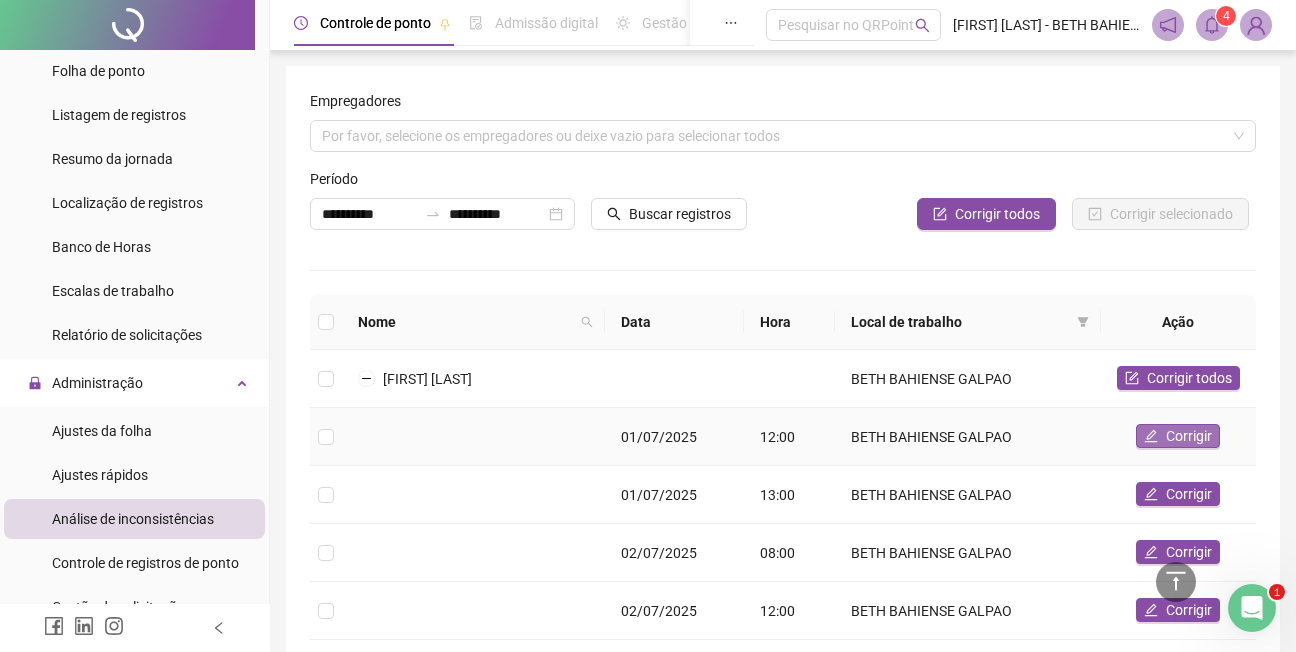 click on "Corrigir" at bounding box center [1189, 436] 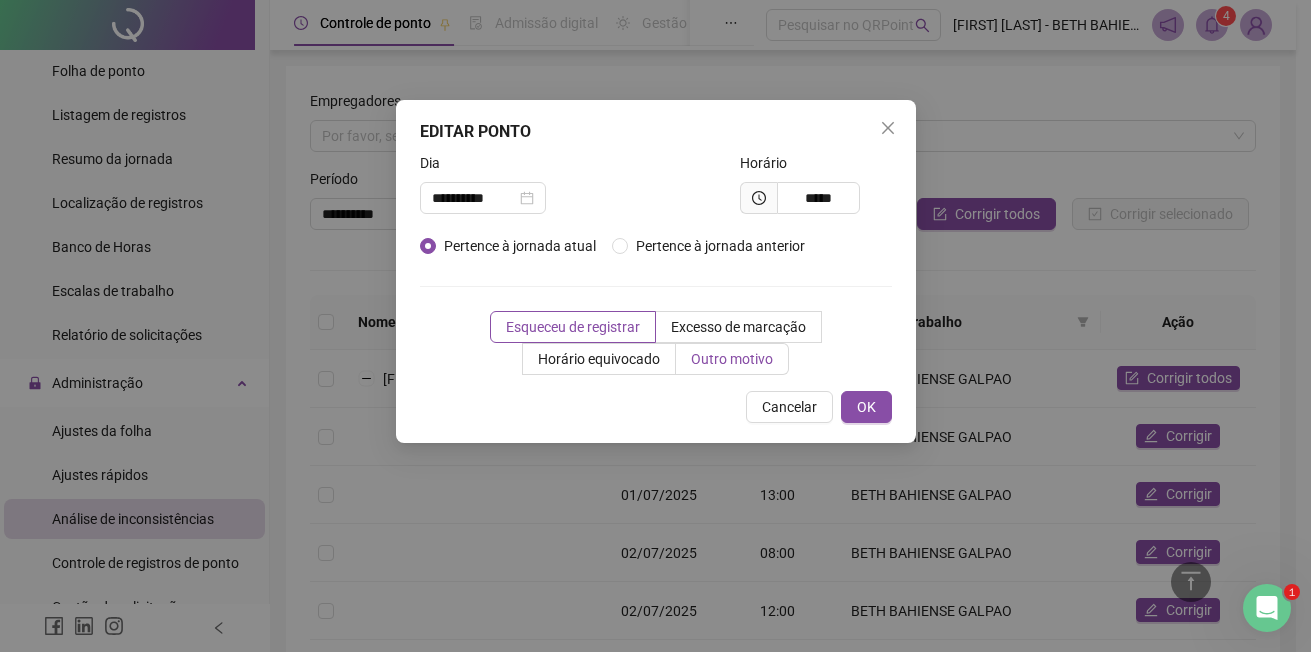 click on "Outro motivo" at bounding box center (732, 359) 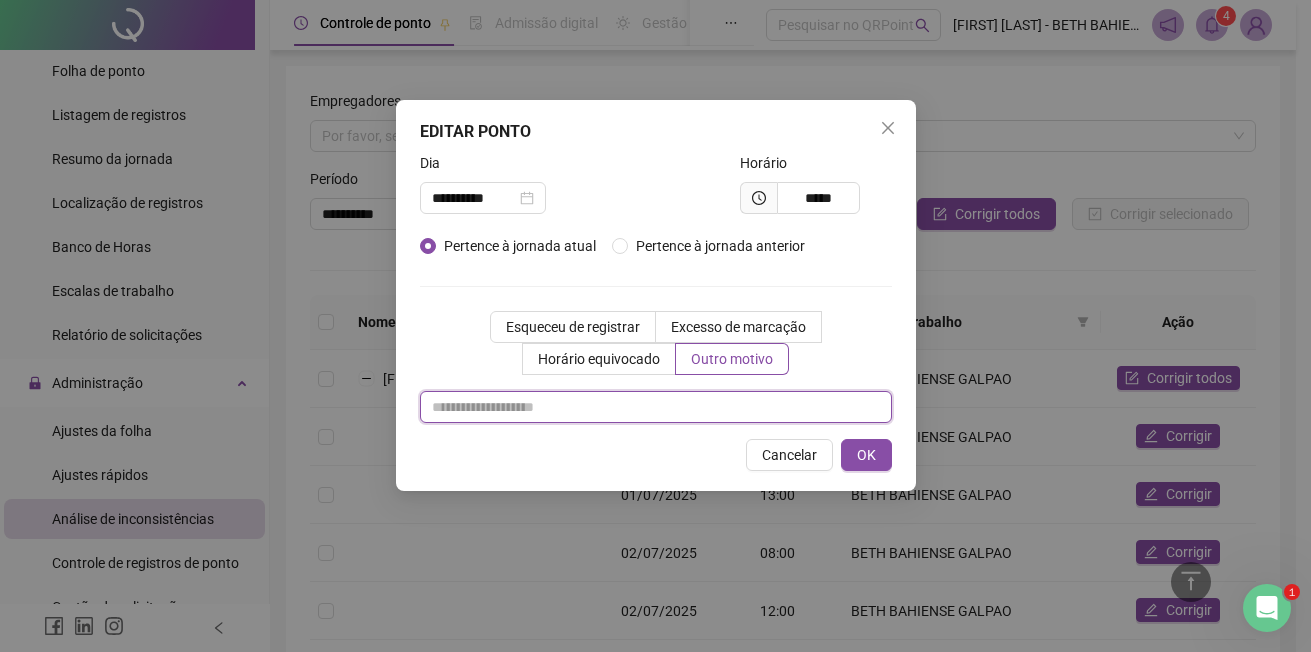 click at bounding box center [656, 407] 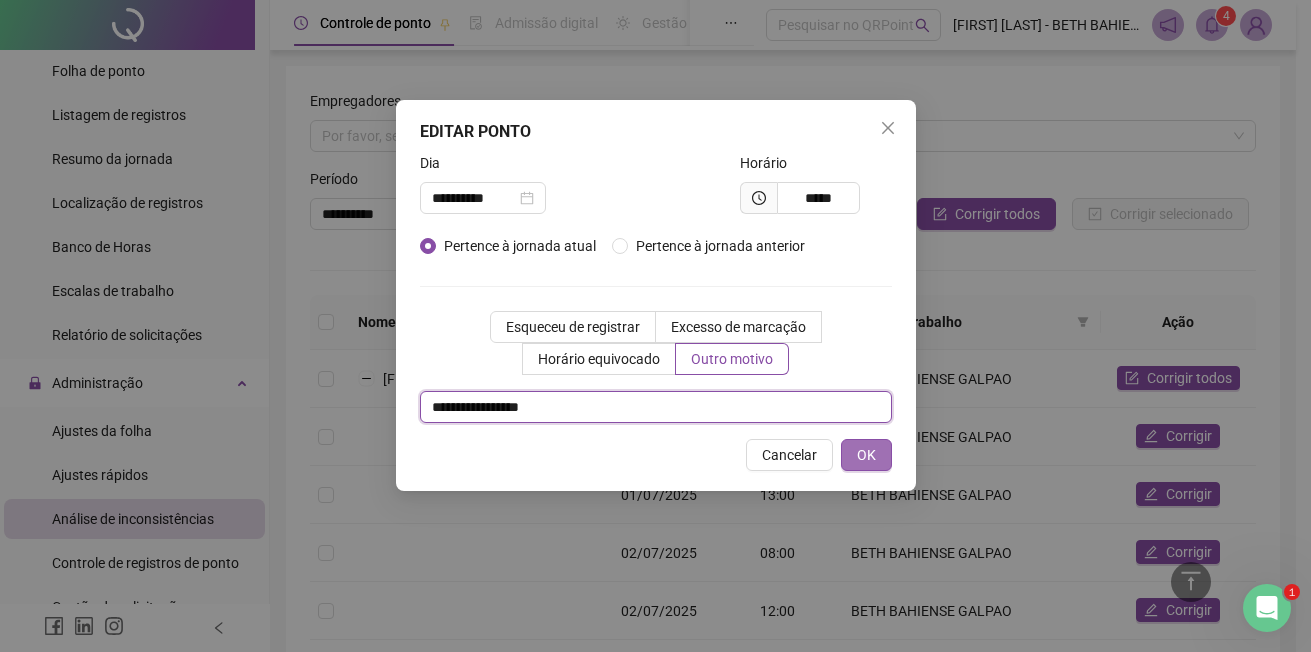 type on "**********" 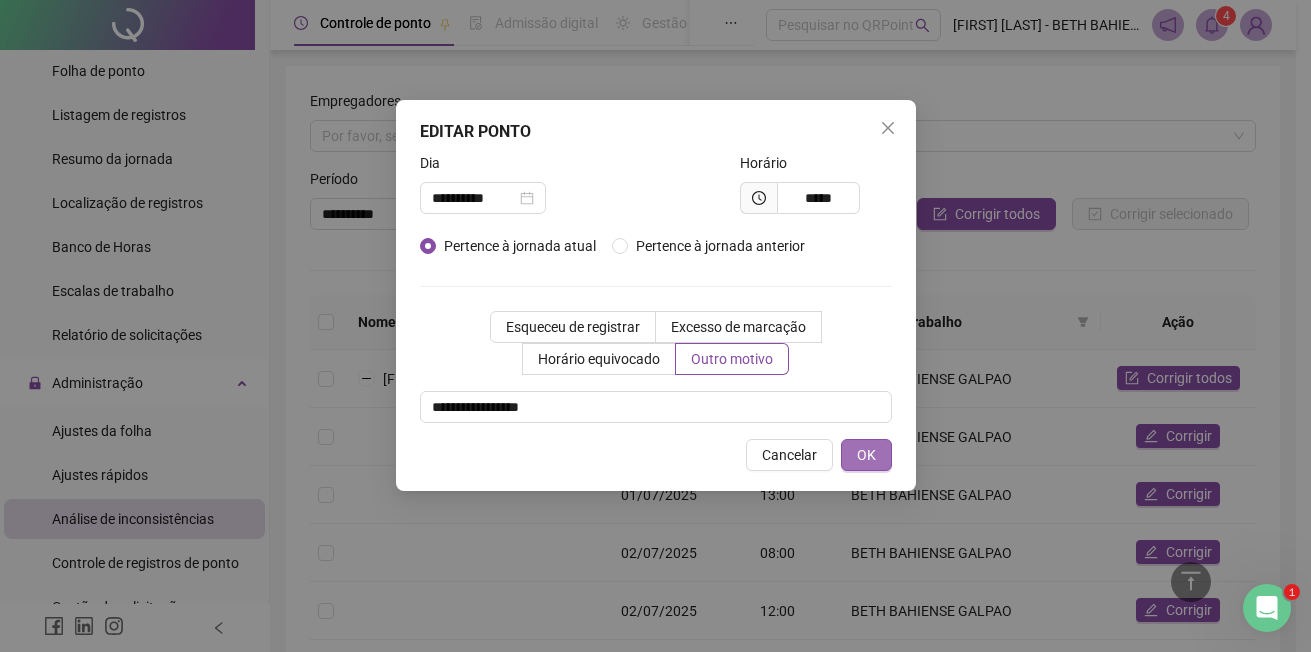 click on "OK" at bounding box center (866, 455) 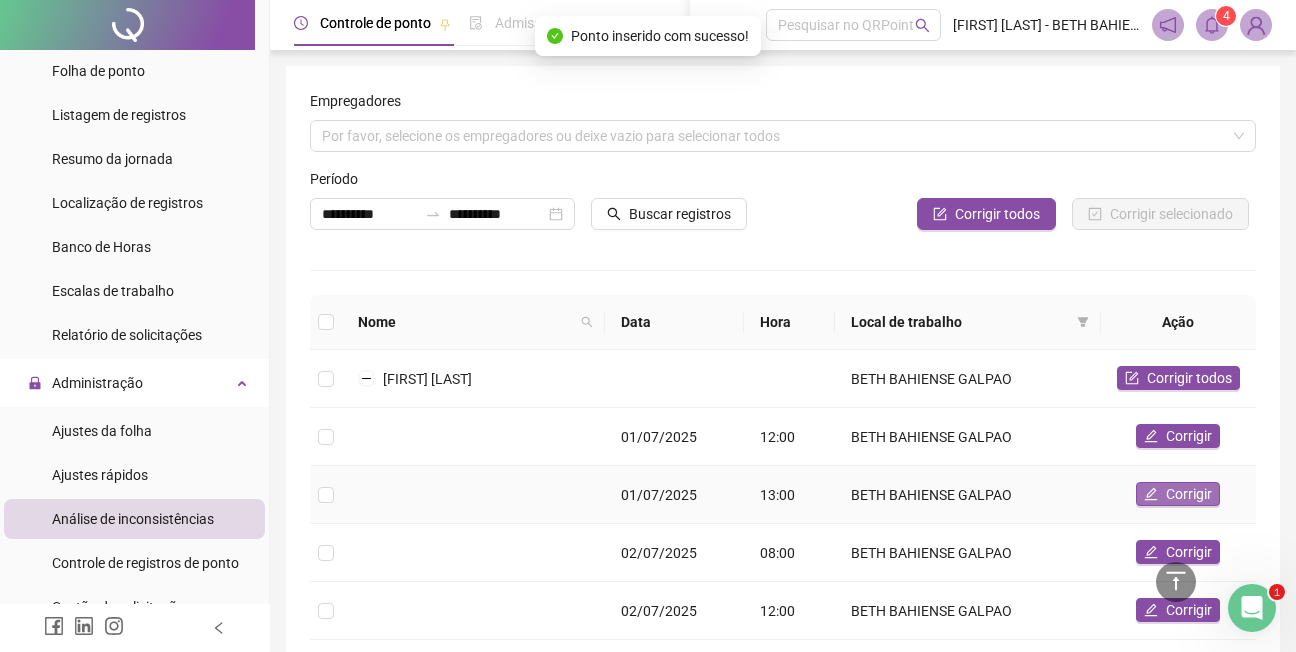 click on "Corrigir" at bounding box center (1189, 494) 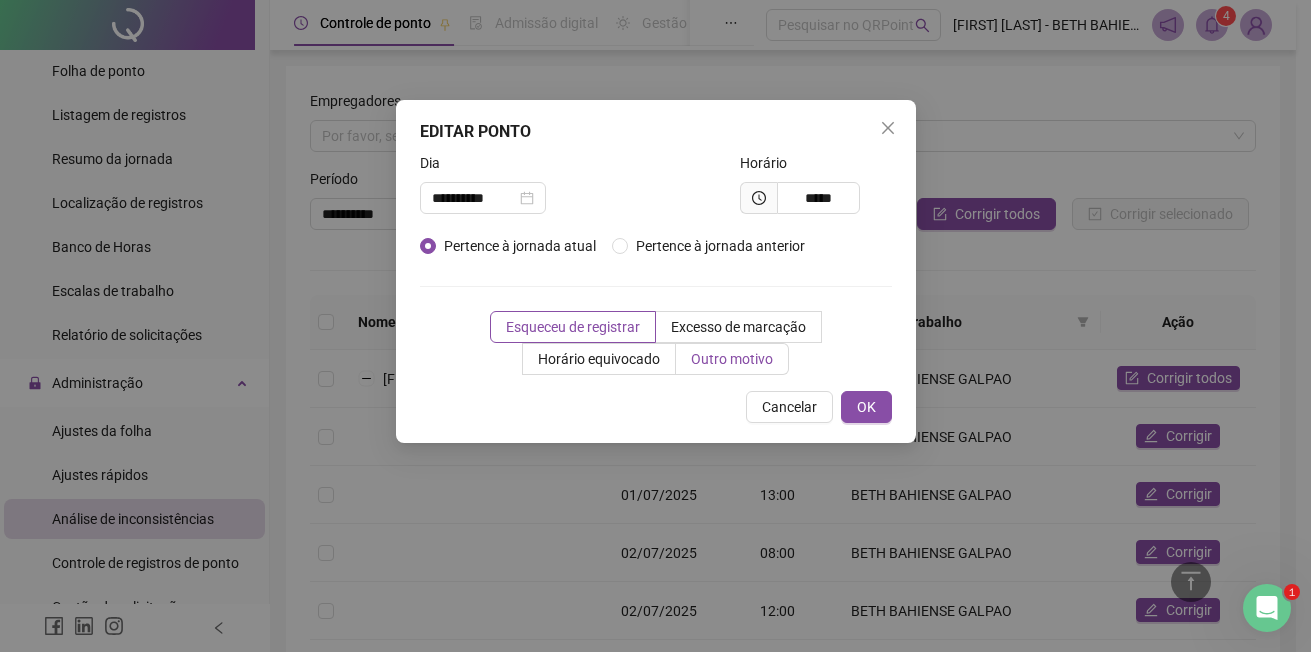 click on "Outro motivo" at bounding box center (732, 359) 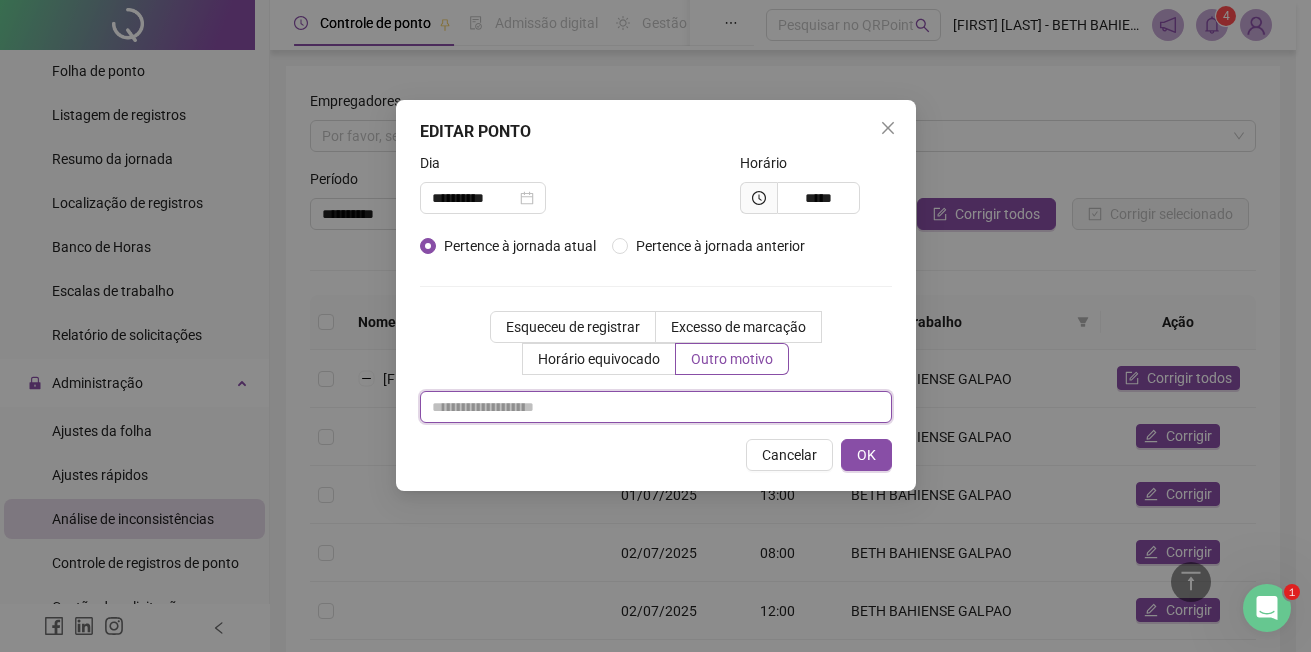 click at bounding box center [656, 407] 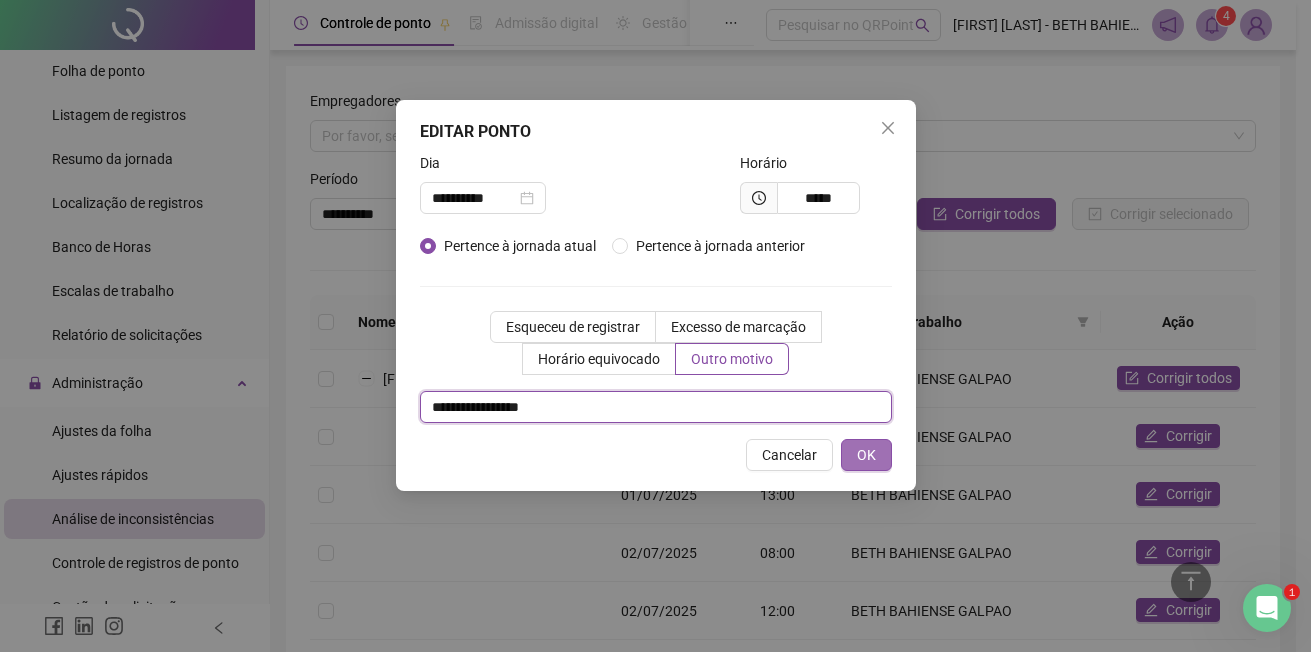type on "**********" 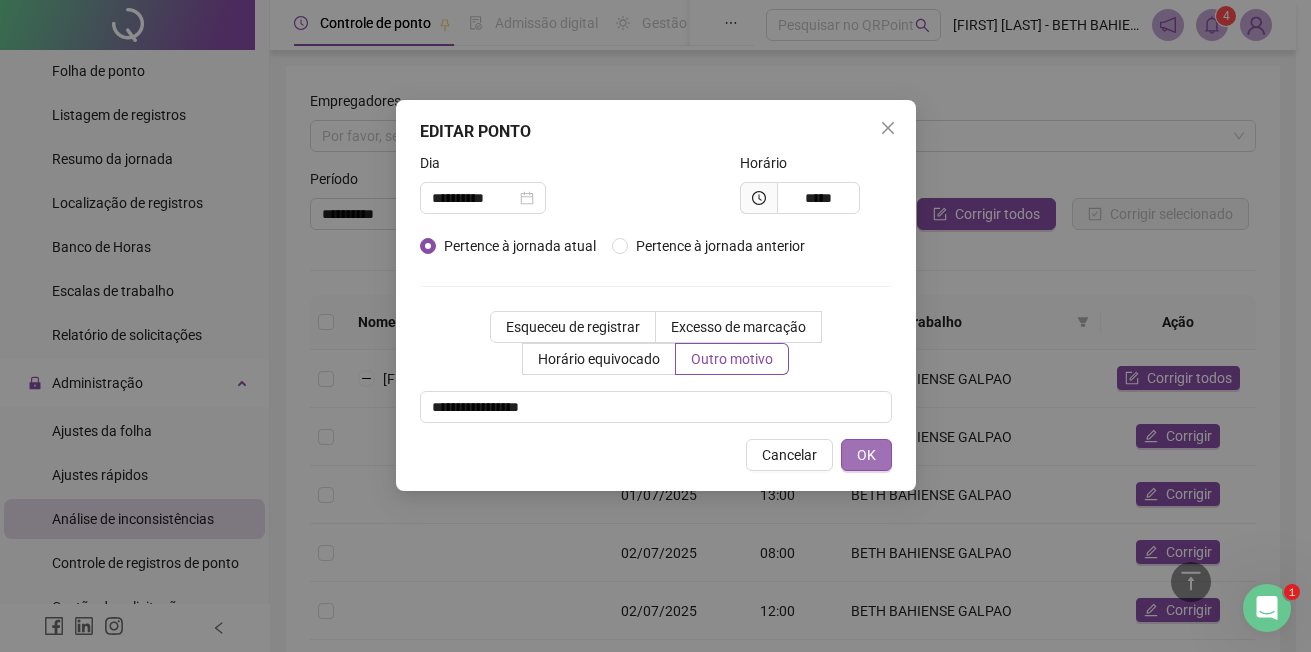 click on "OK" at bounding box center [866, 455] 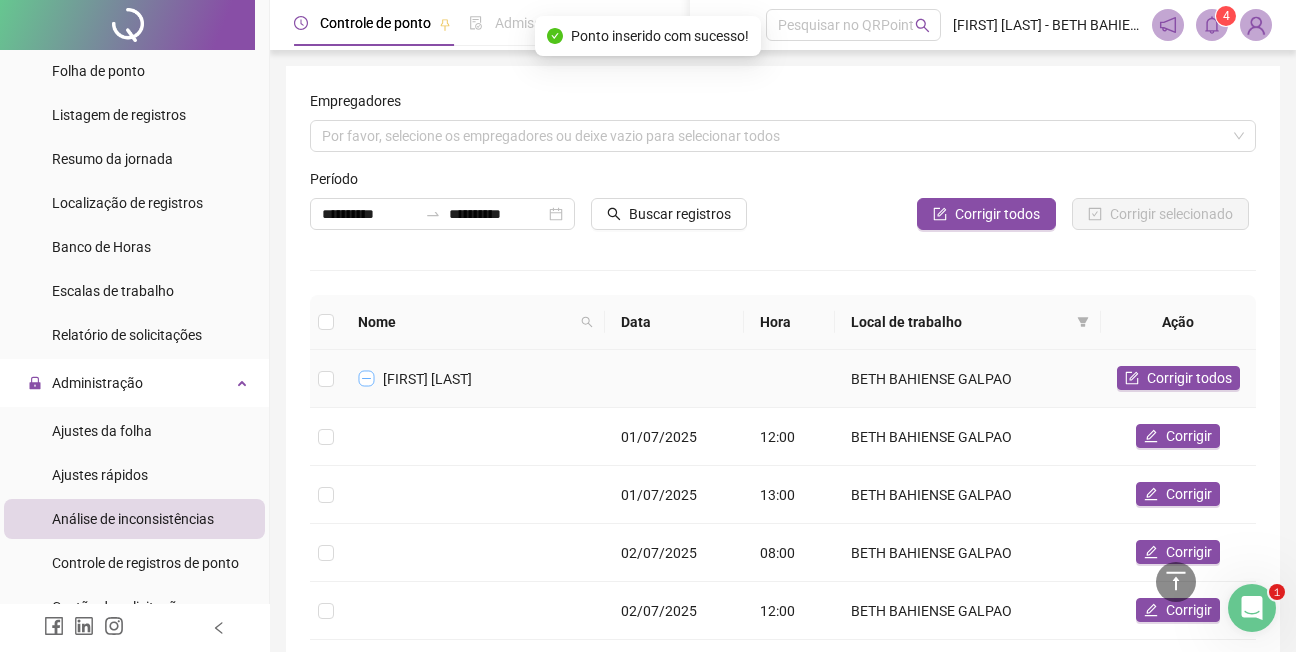 click at bounding box center [367, 379] 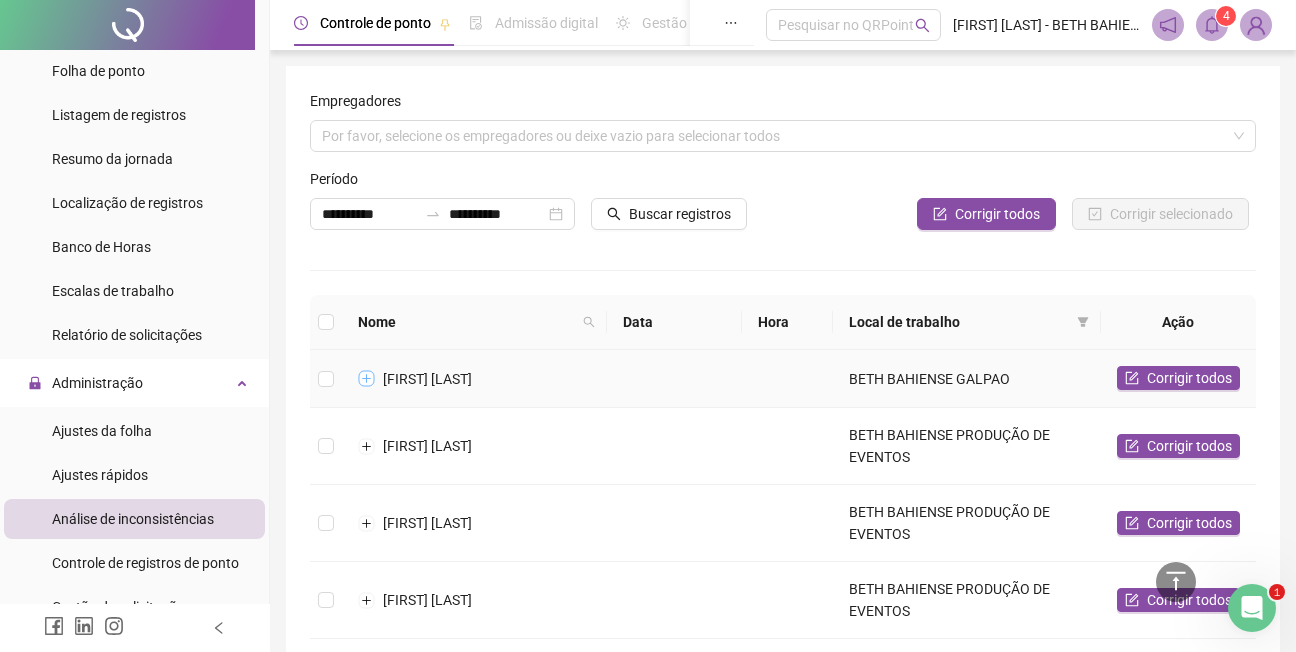 click at bounding box center (367, 379) 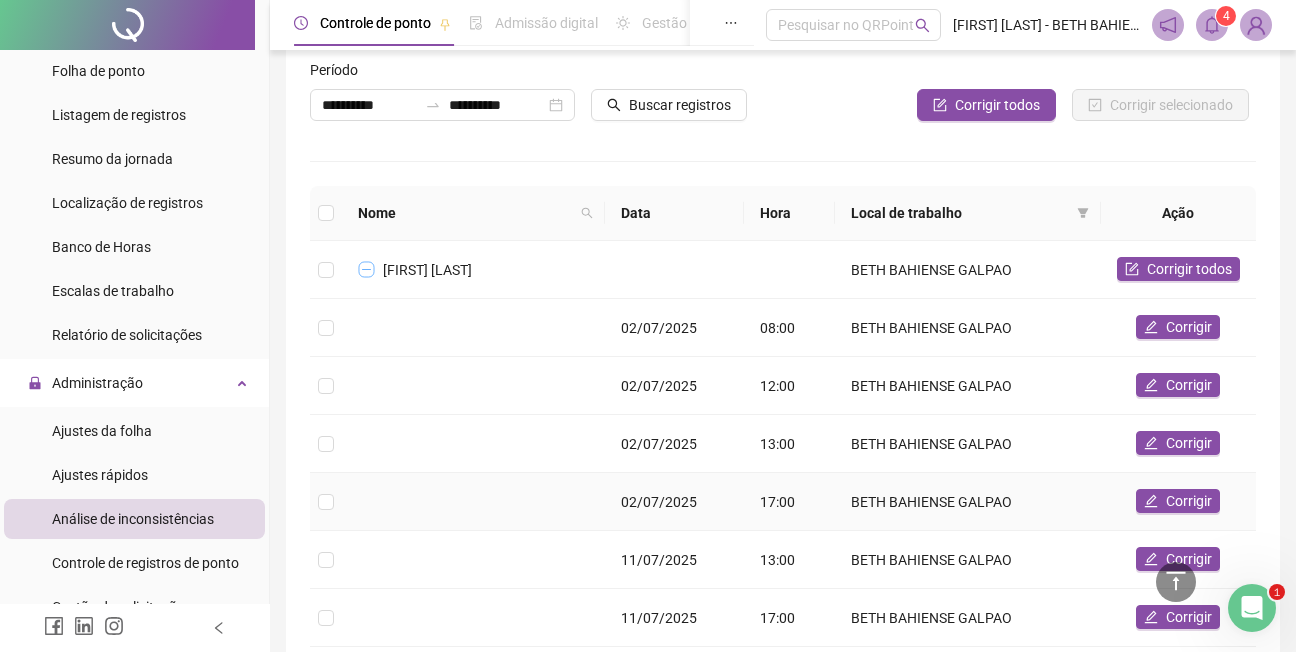 scroll, scrollTop: 200, scrollLeft: 0, axis: vertical 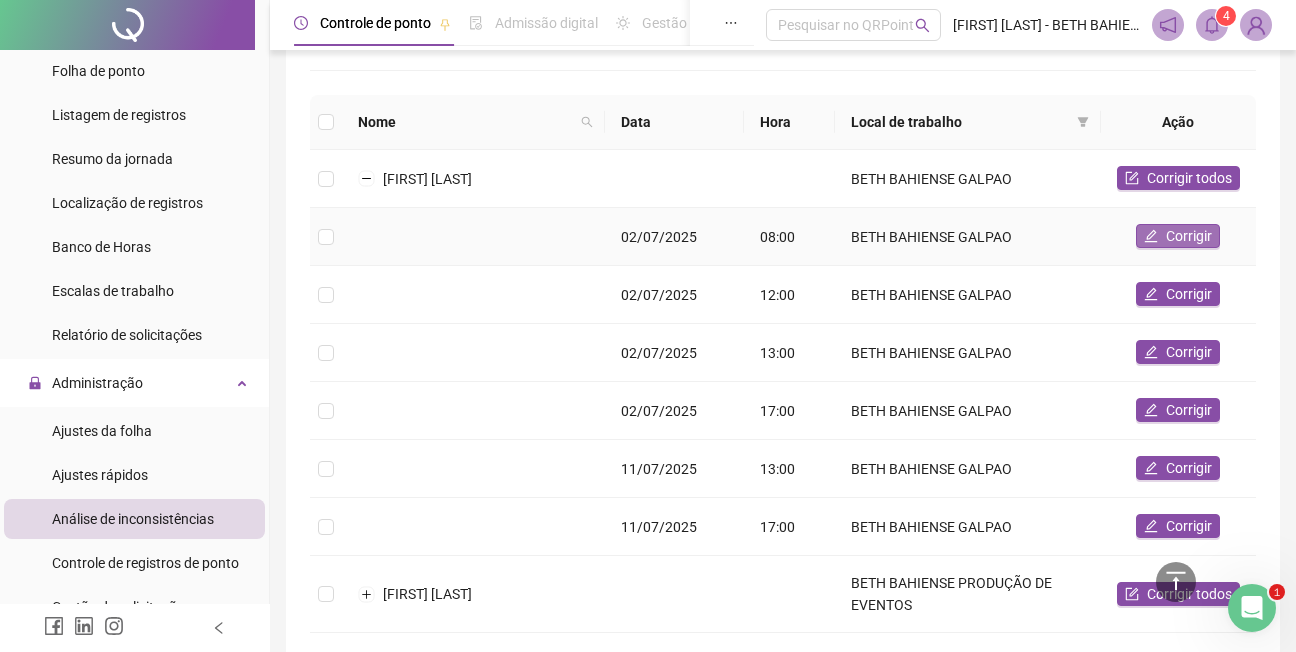 click on "Corrigir" at bounding box center [1189, 236] 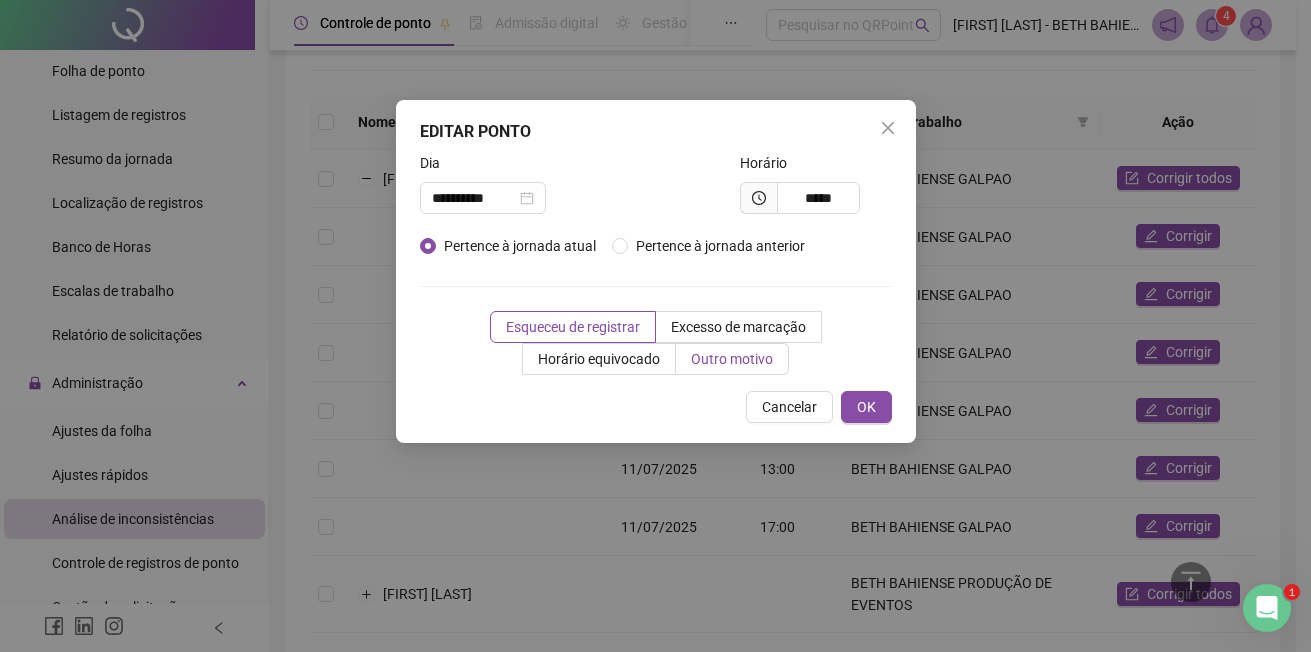 click on "Outro motivo" at bounding box center [732, 359] 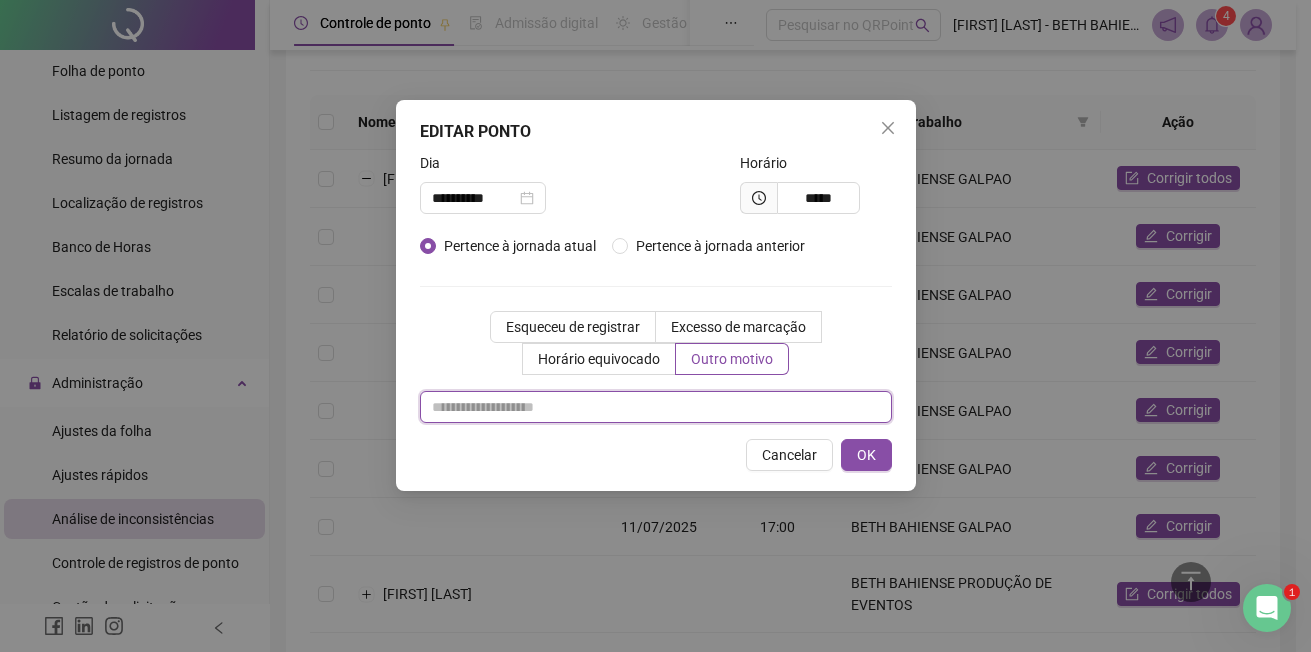 click at bounding box center [656, 407] 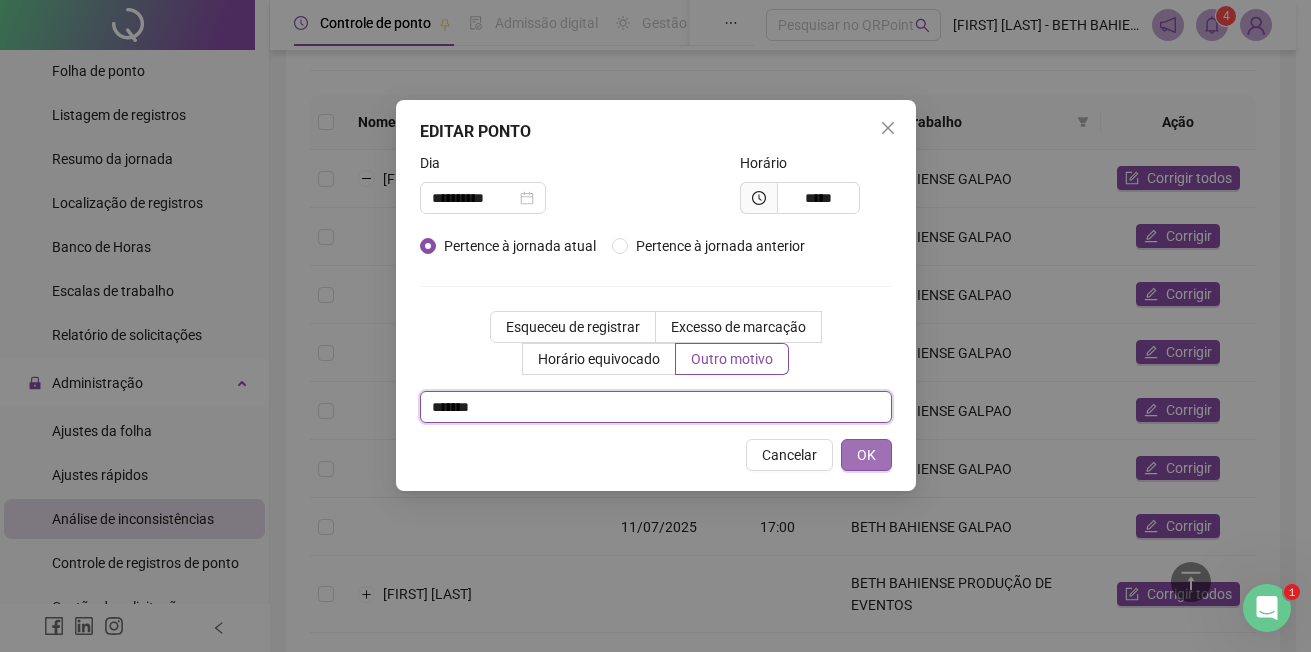 type on "*******" 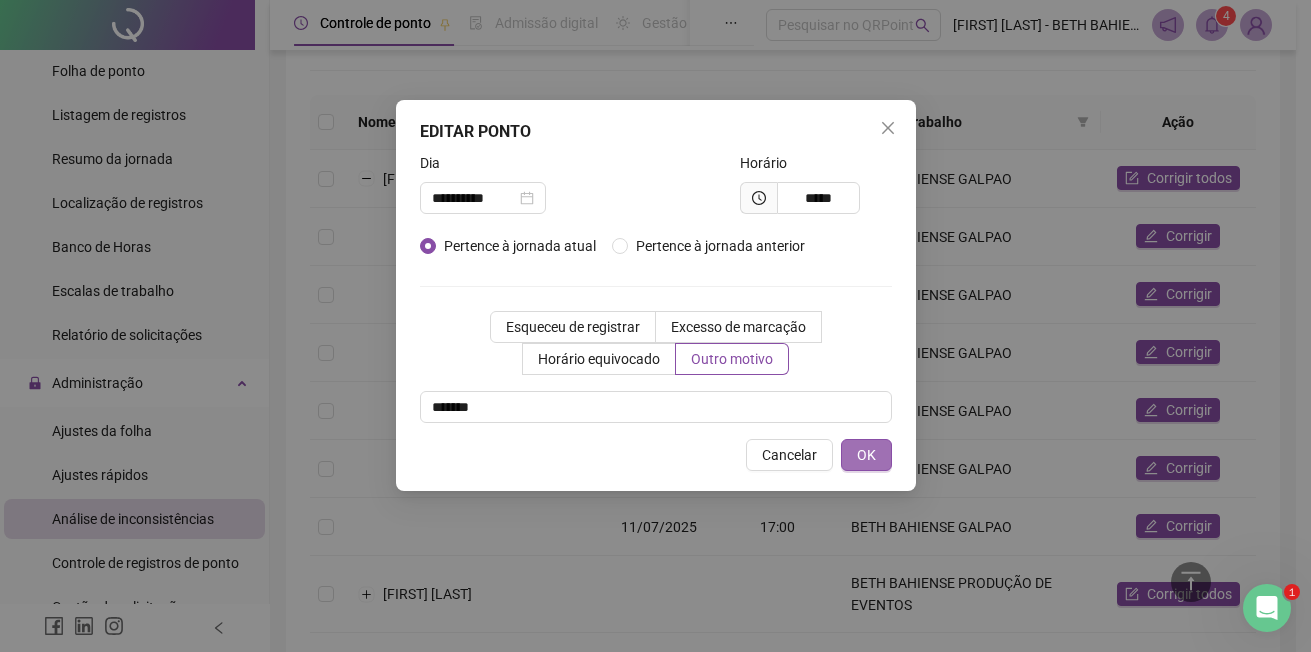 click on "OK" at bounding box center [866, 455] 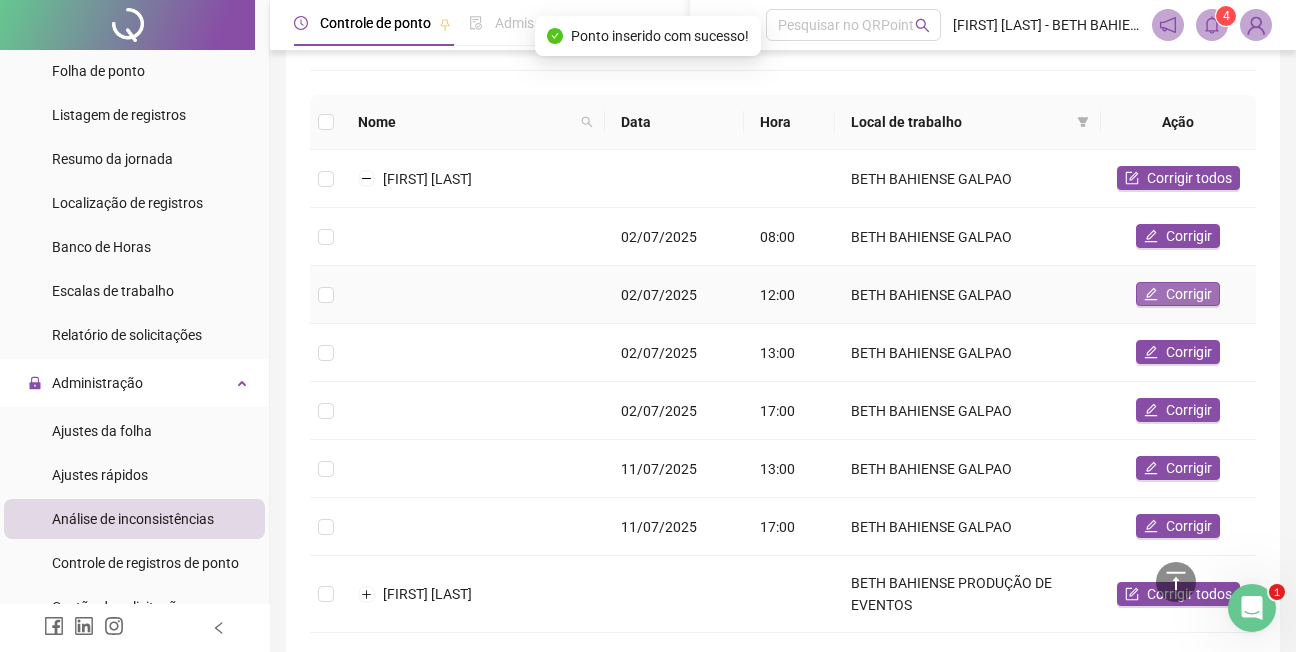 click on "Corrigir" at bounding box center [1189, 294] 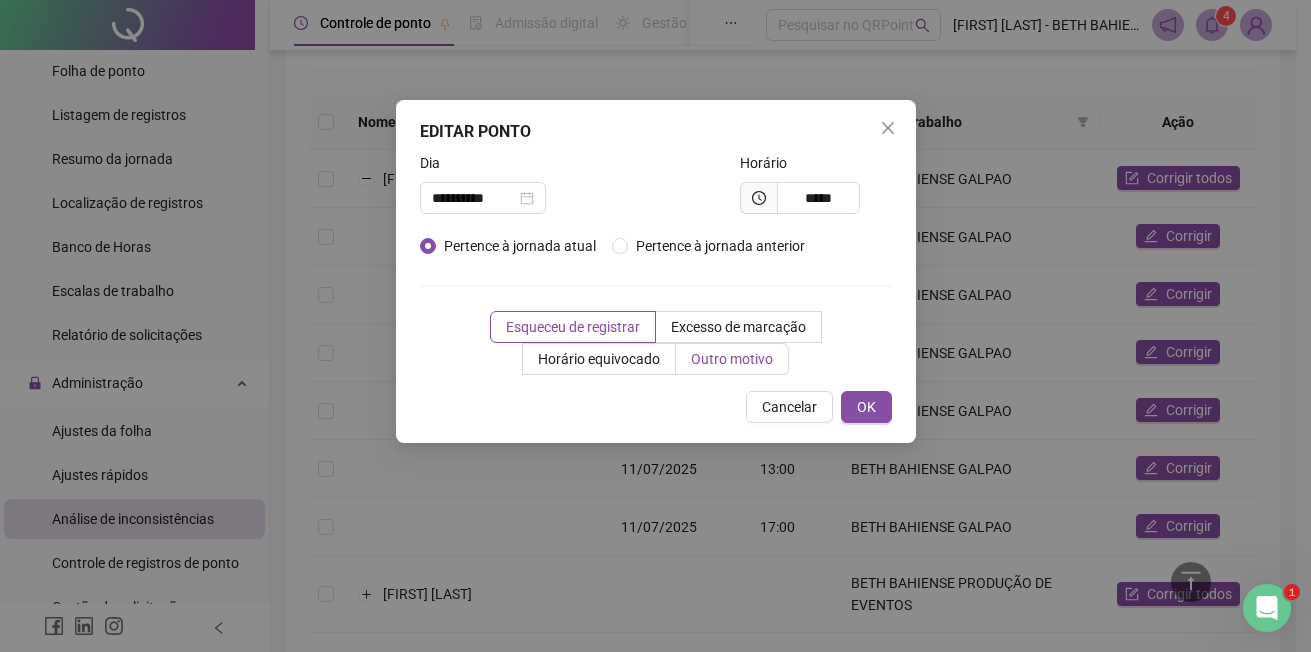 click on "Outro motivo" at bounding box center (732, 359) 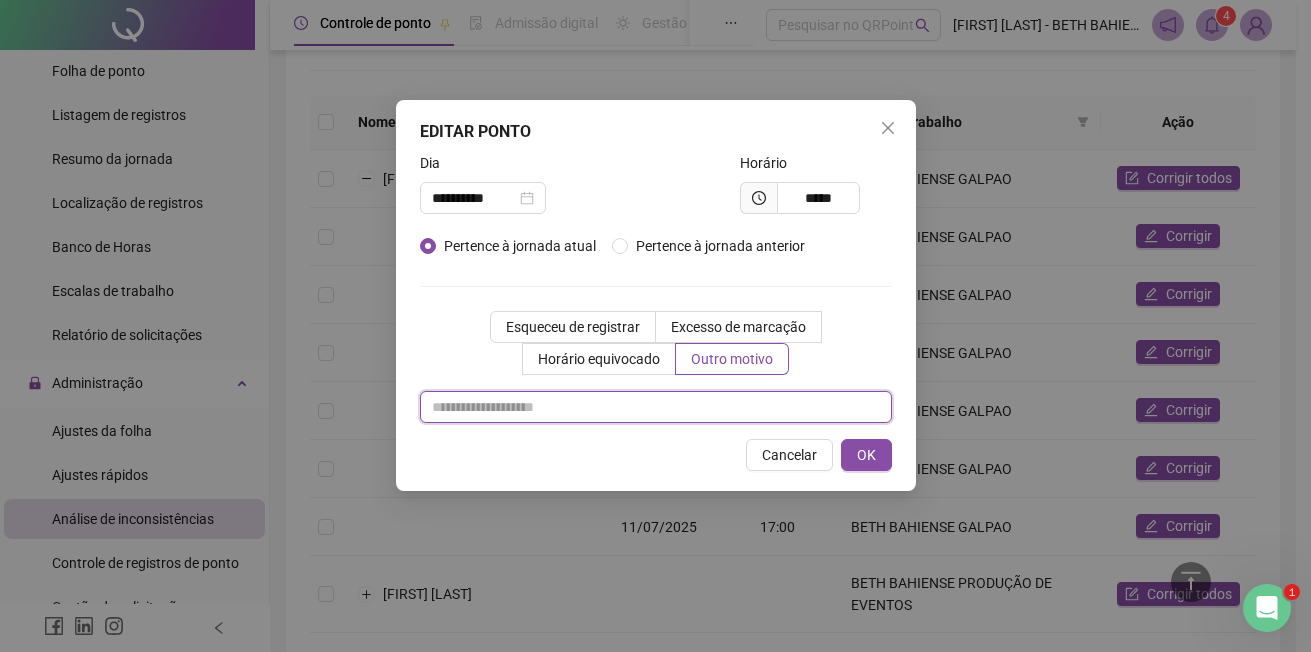 click at bounding box center (656, 407) 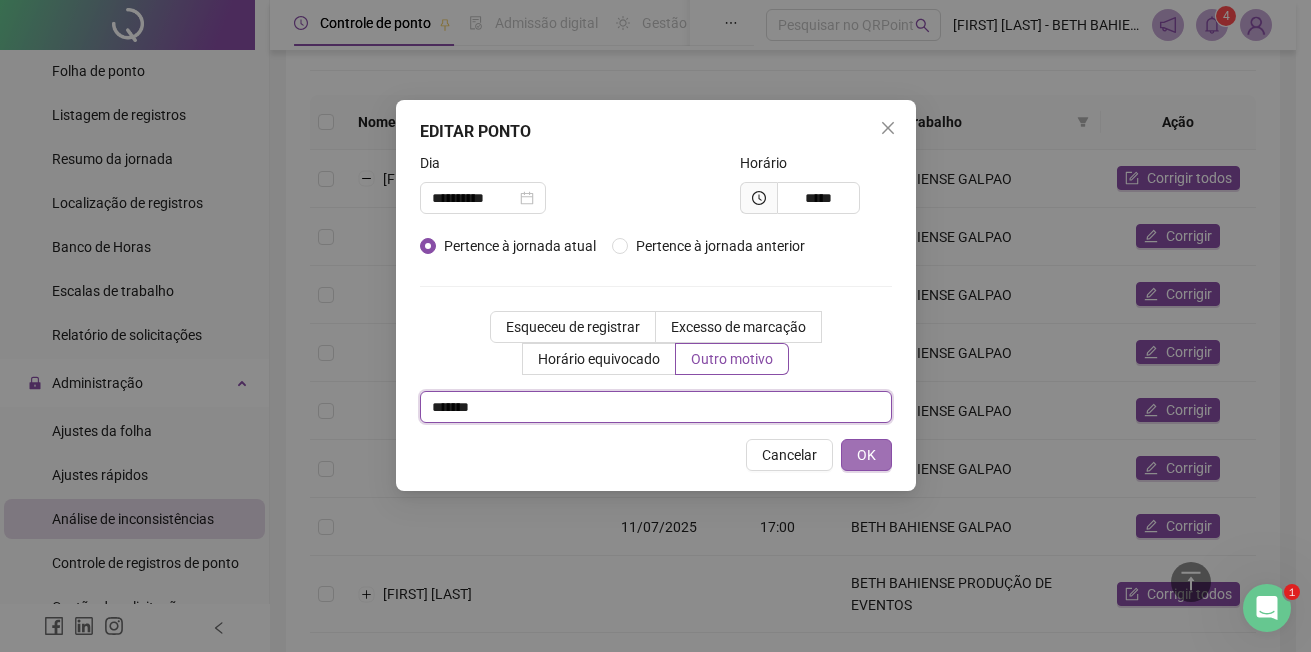type on "*******" 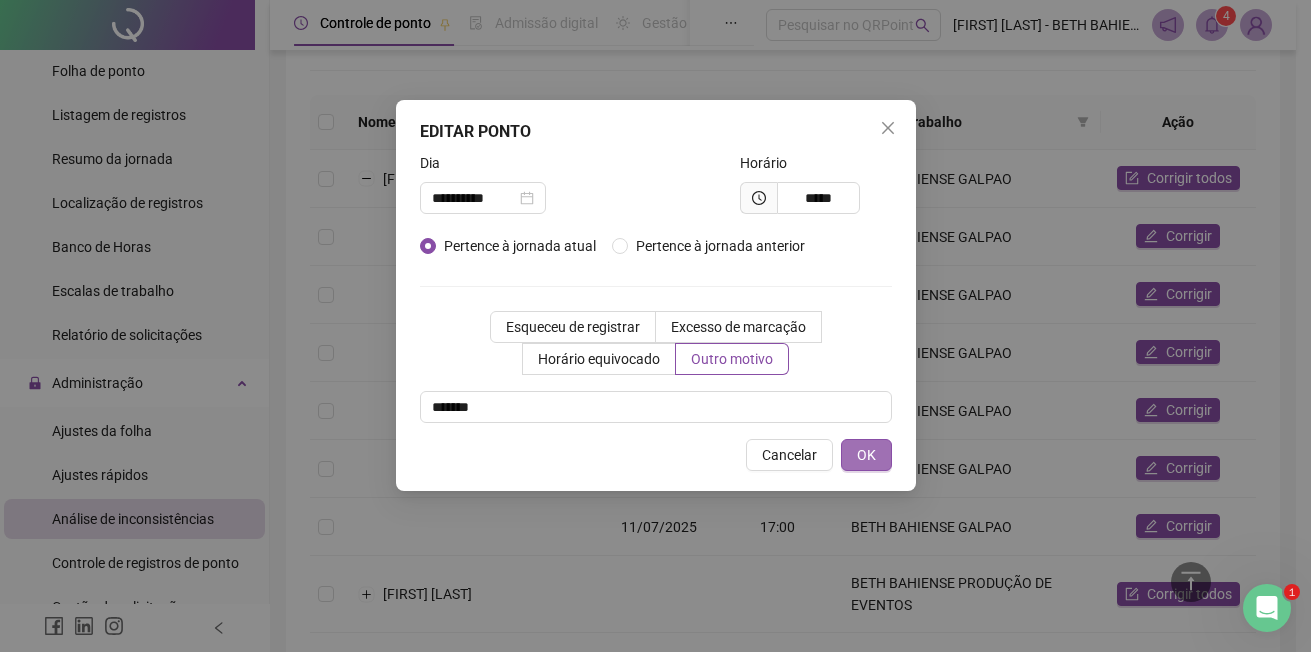 click on "OK" at bounding box center [866, 455] 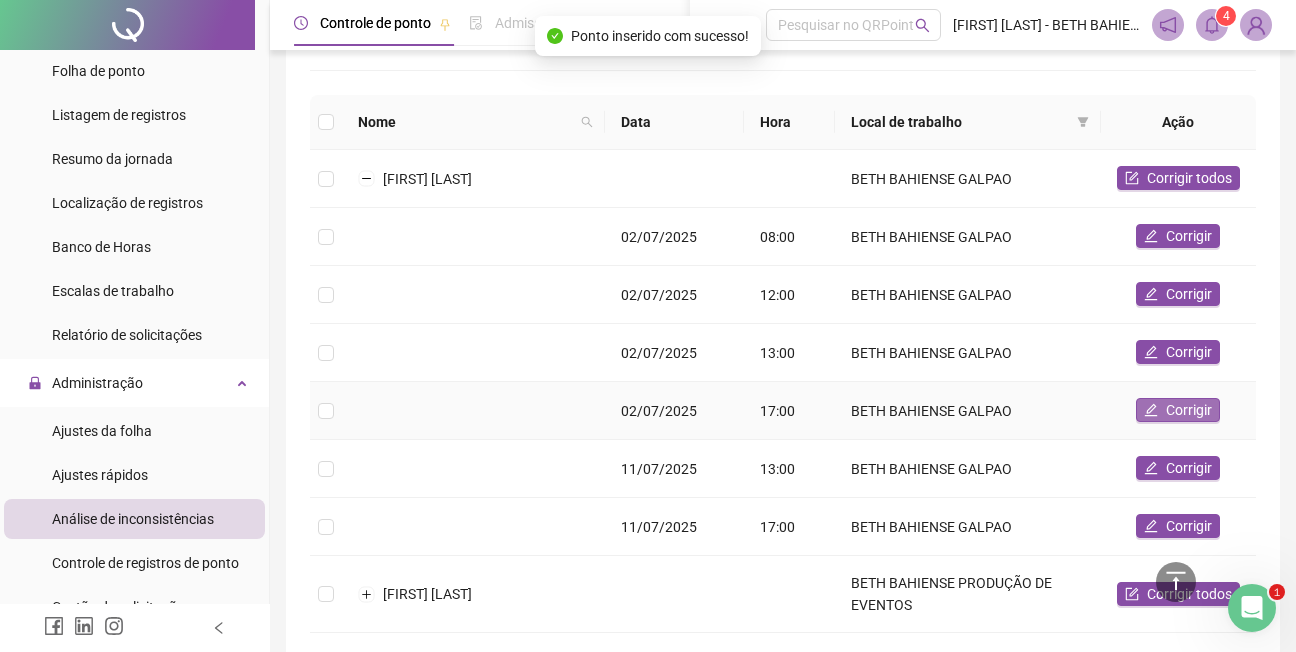 click on "Corrigir" at bounding box center (1189, 410) 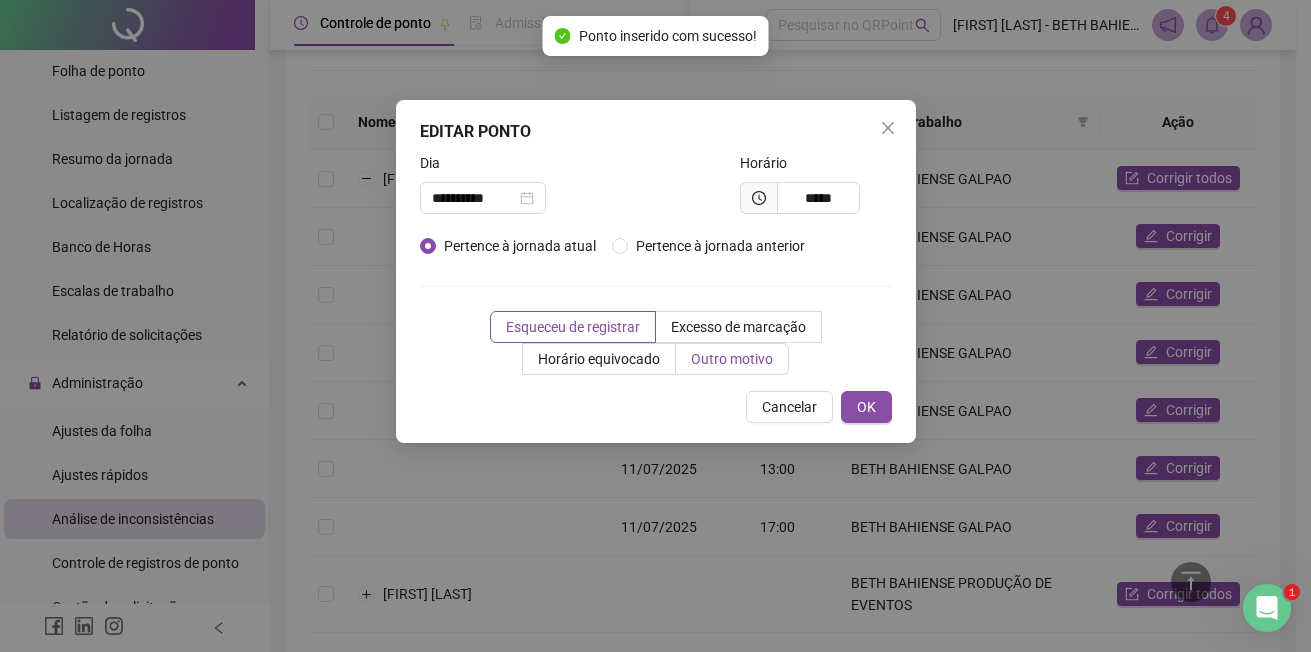 click on "Outro motivo" at bounding box center (732, 359) 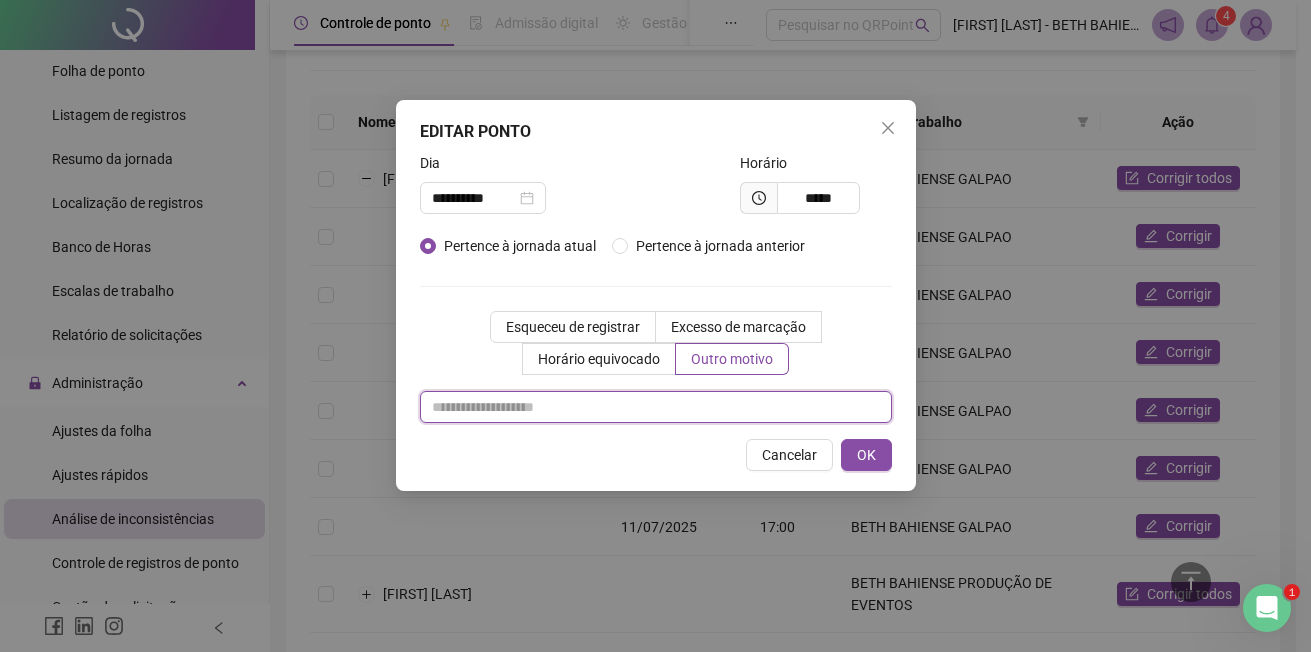 click at bounding box center [656, 407] 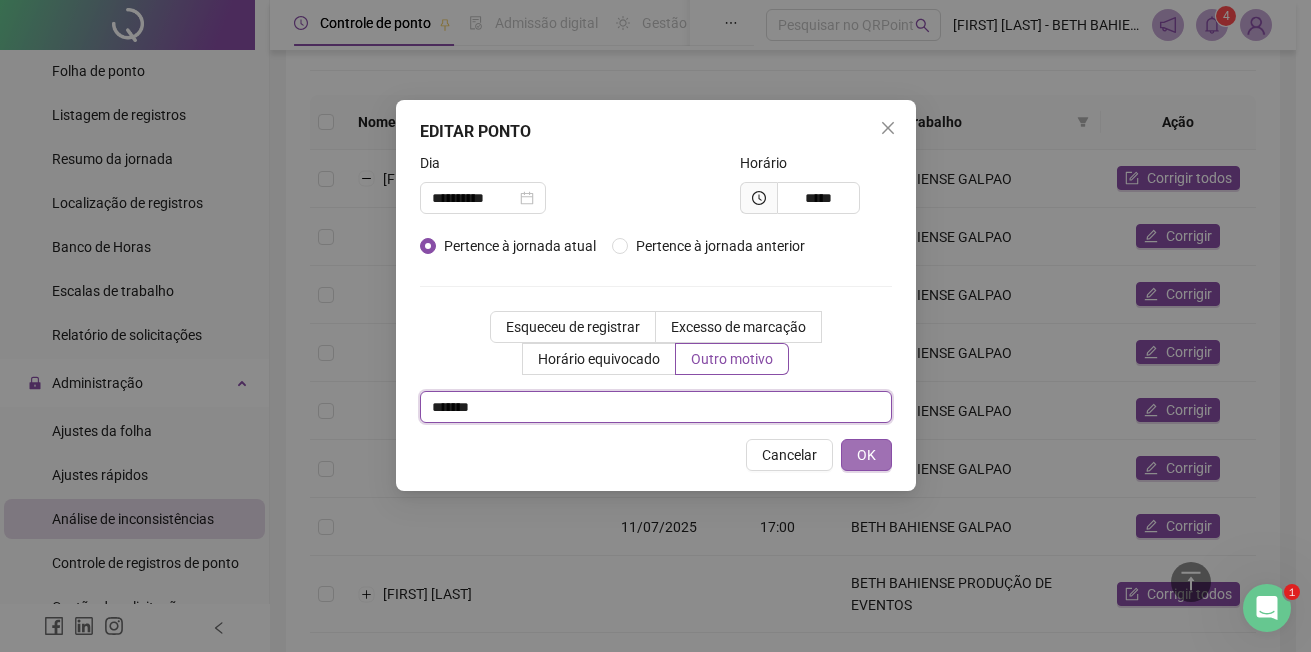 type on "*******" 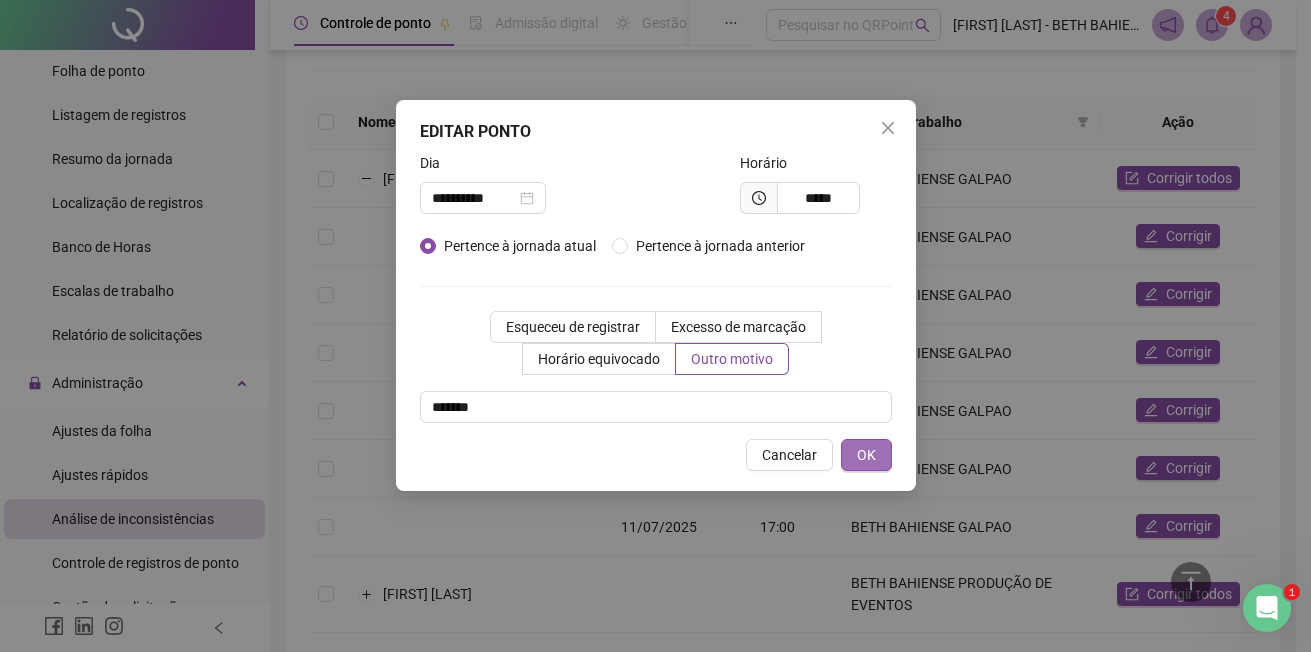 click on "OK" at bounding box center (866, 455) 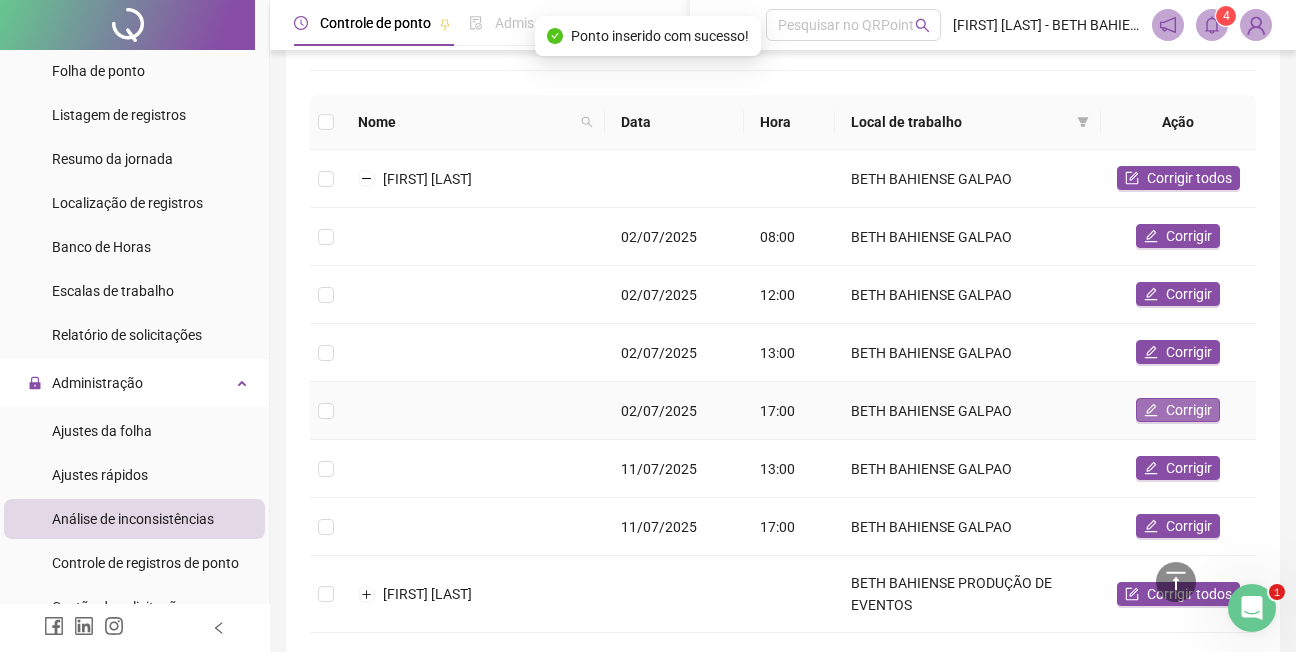 click on "Corrigir" at bounding box center [1189, 410] 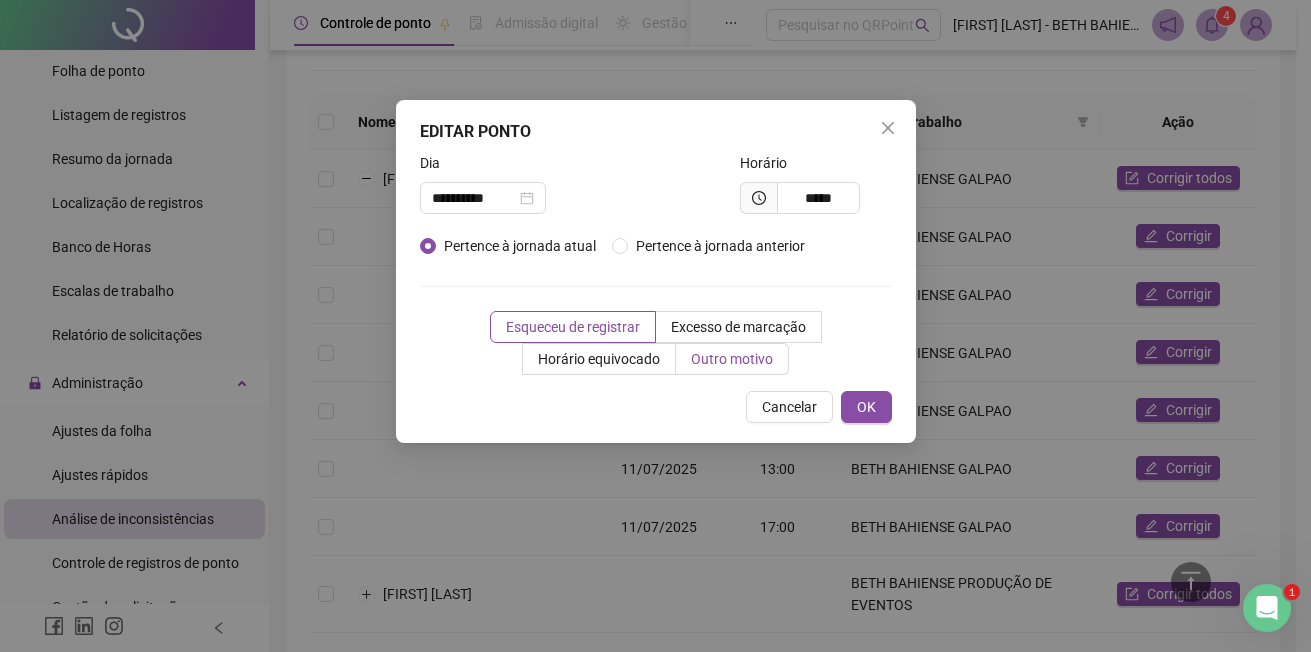 drag, startPoint x: 746, startPoint y: 357, endPoint x: 650, endPoint y: 385, distance: 100 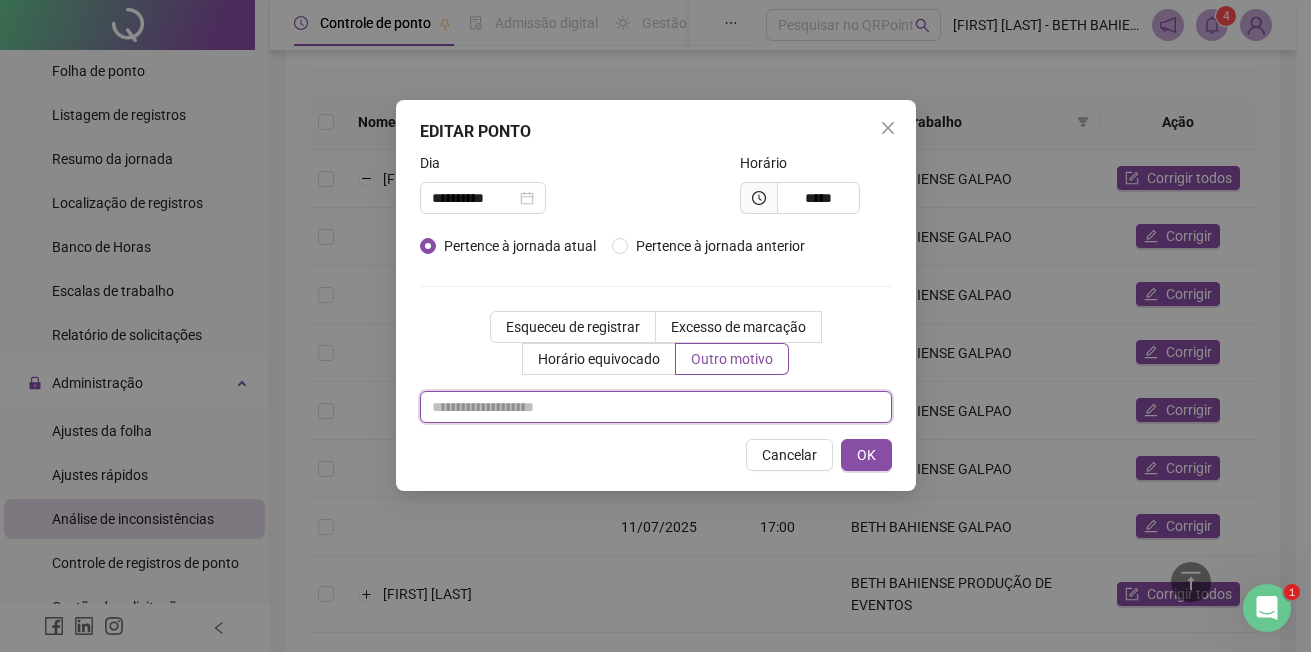 click at bounding box center (656, 407) 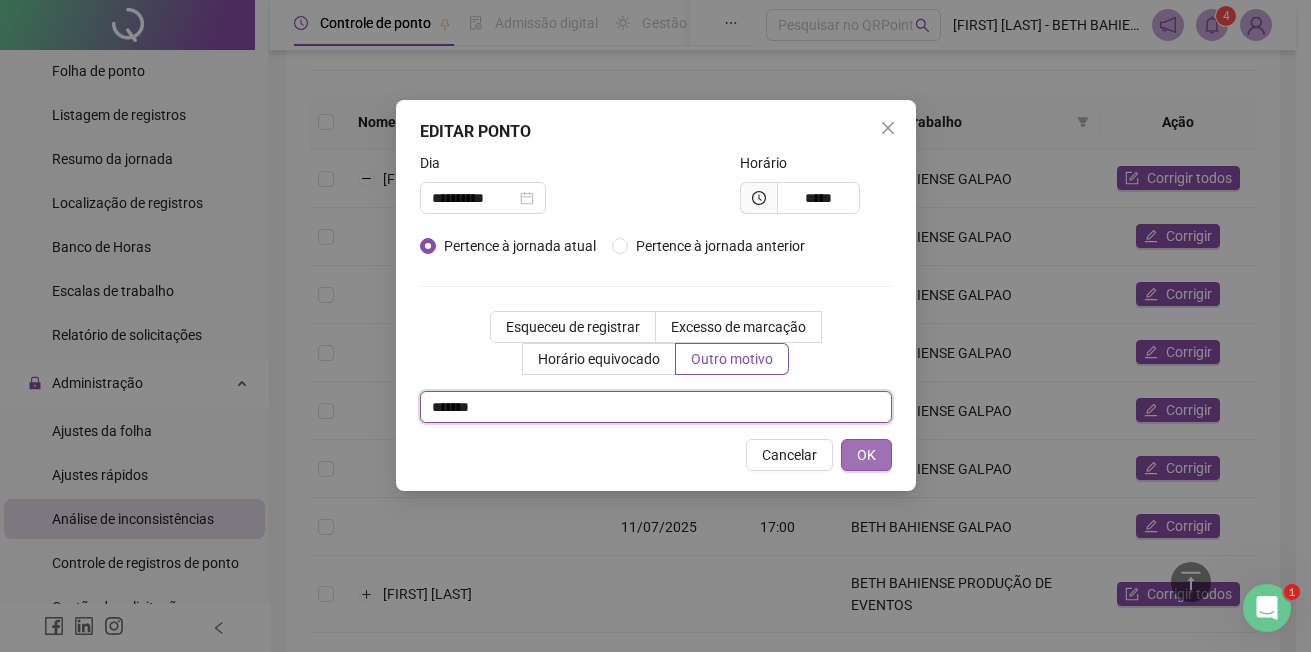 type on "*******" 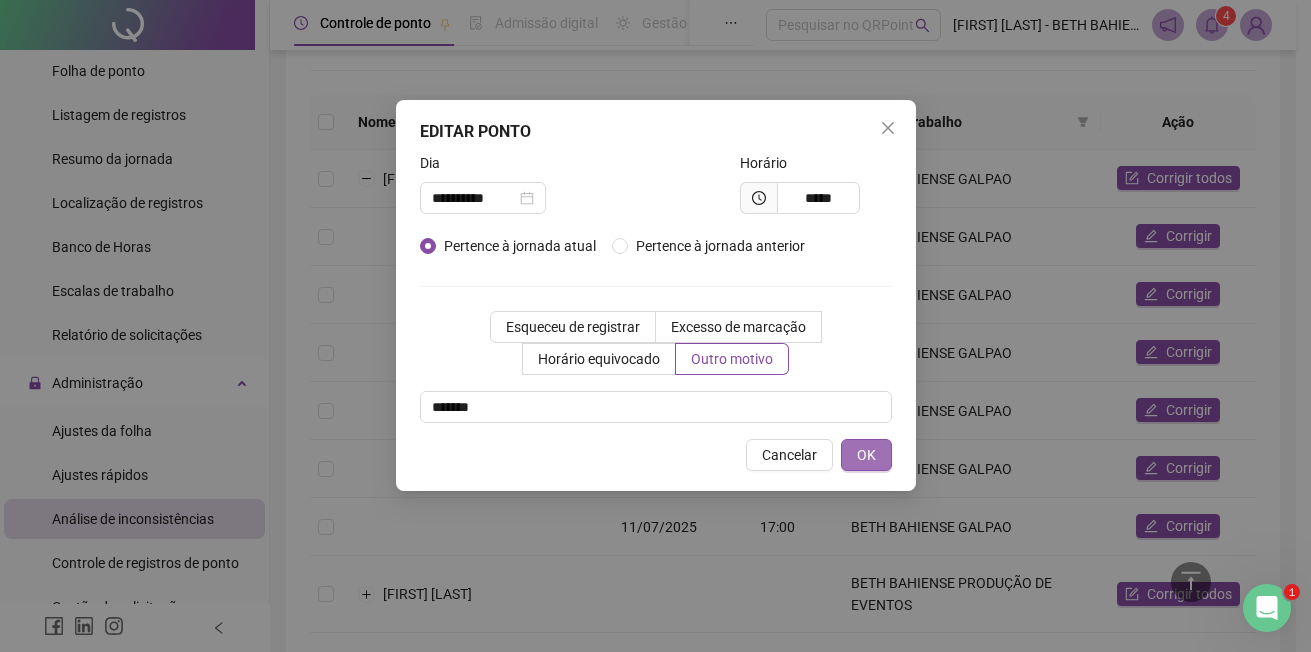 click on "OK" at bounding box center [866, 455] 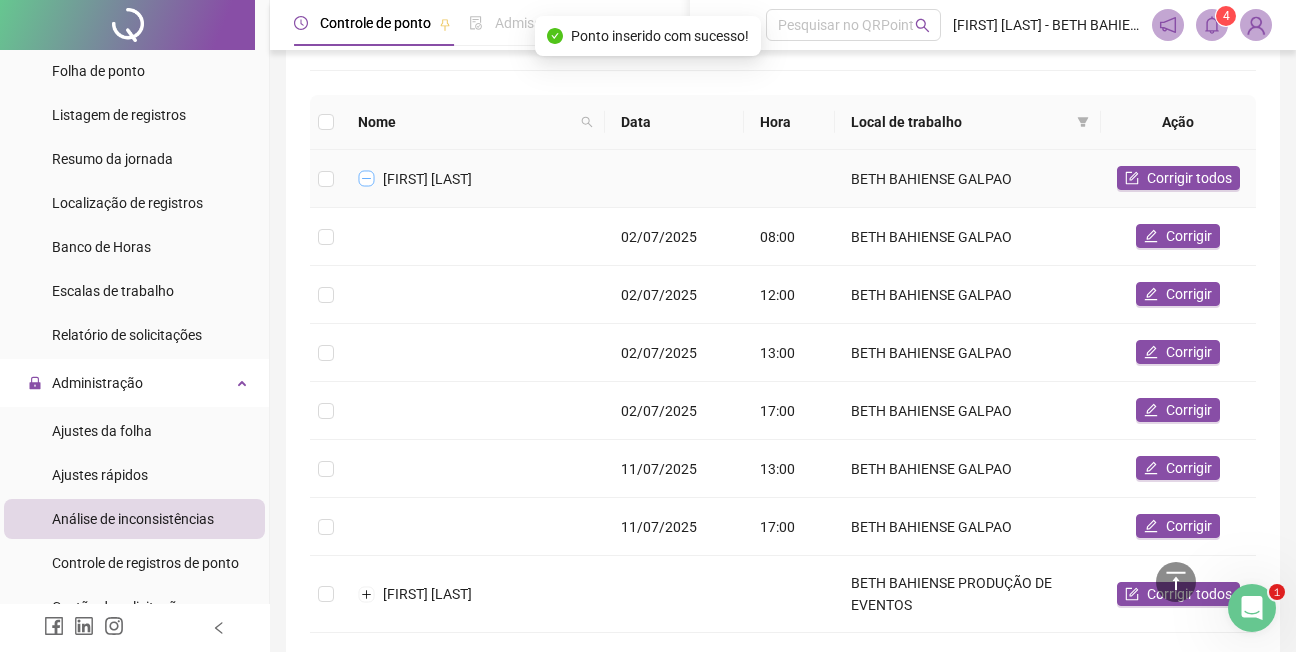 click at bounding box center (367, 179) 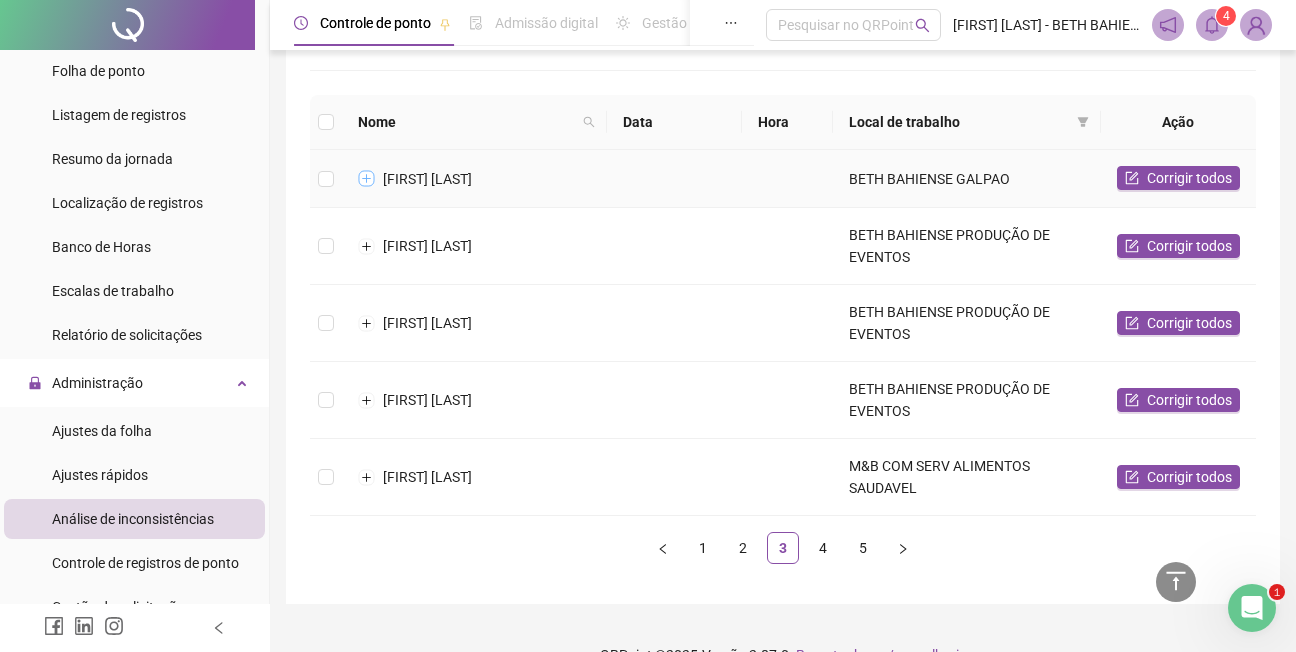 click at bounding box center (367, 179) 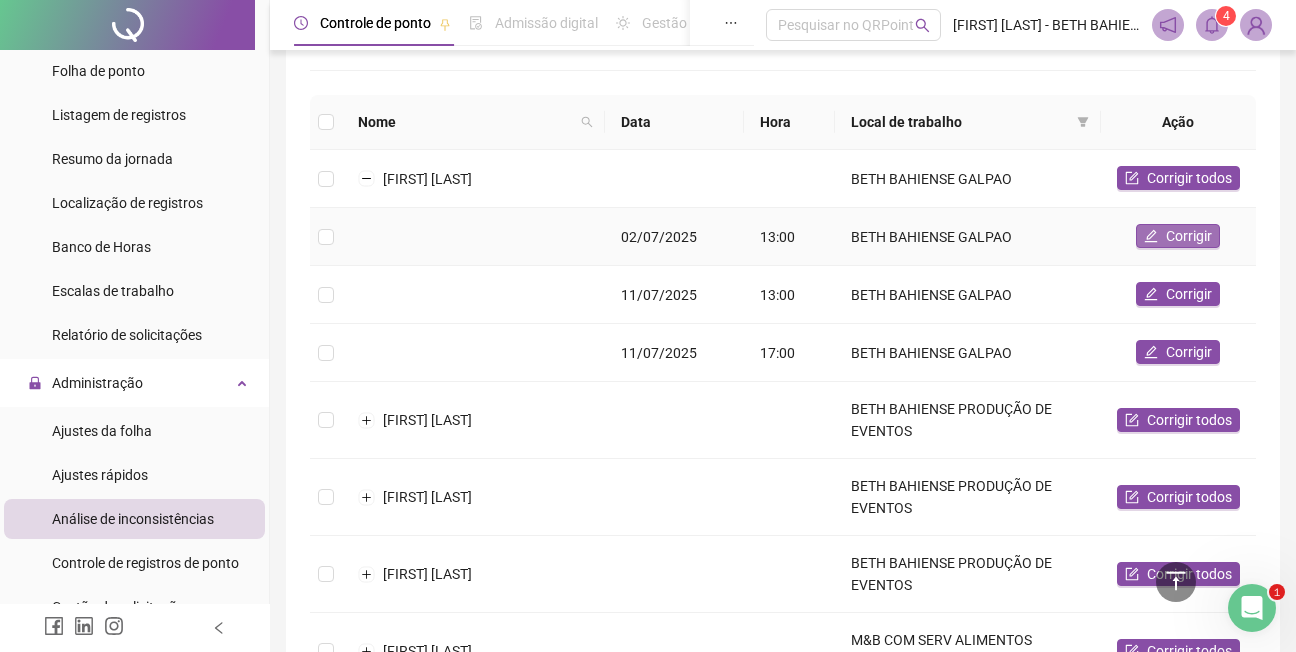 click on "Corrigir" at bounding box center [1189, 236] 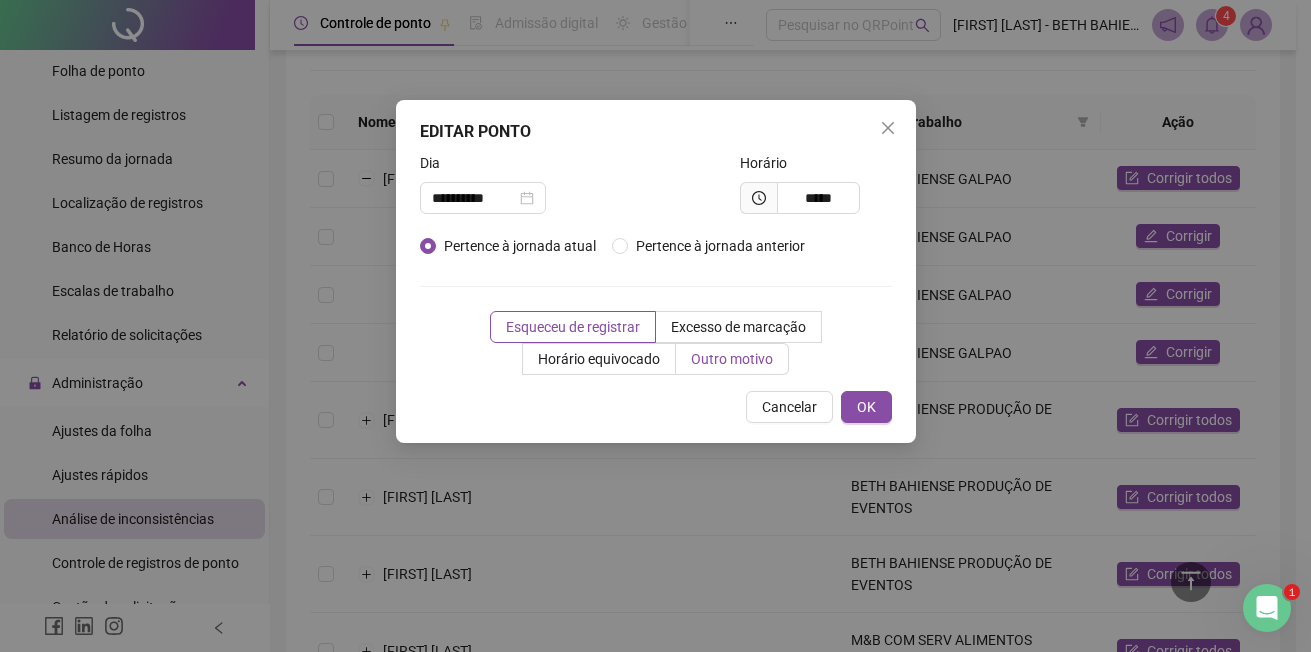 click on "Outro motivo" at bounding box center (732, 359) 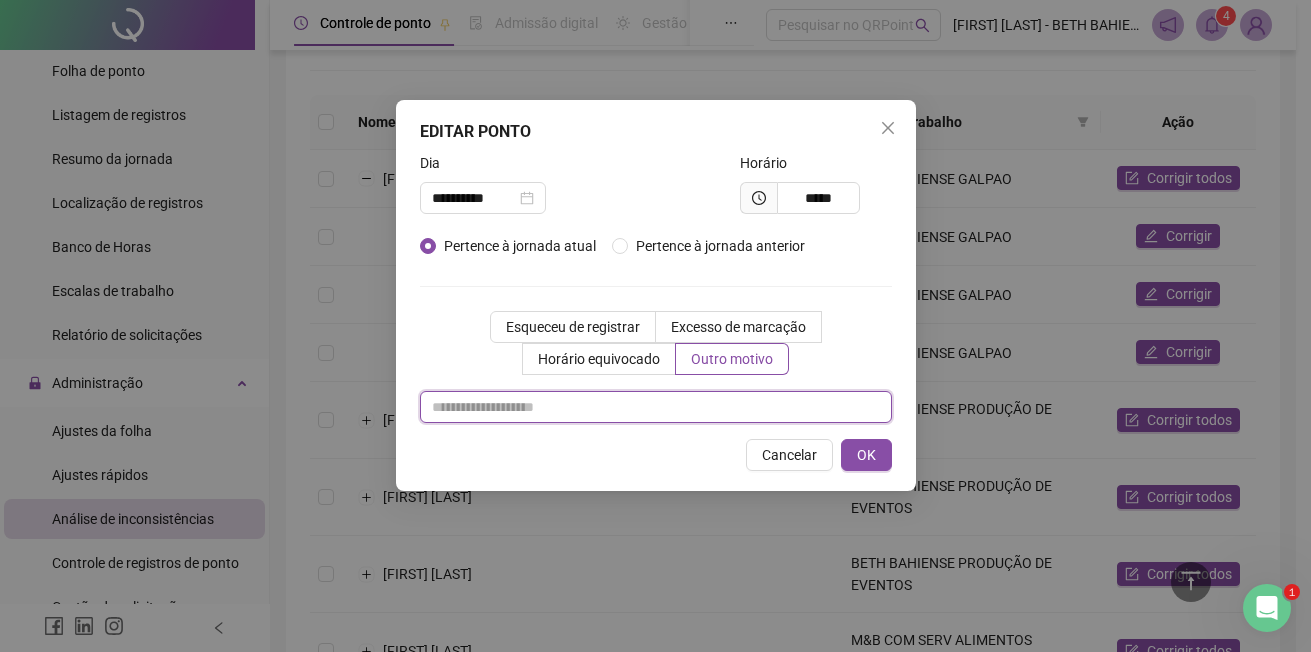 click at bounding box center (656, 407) 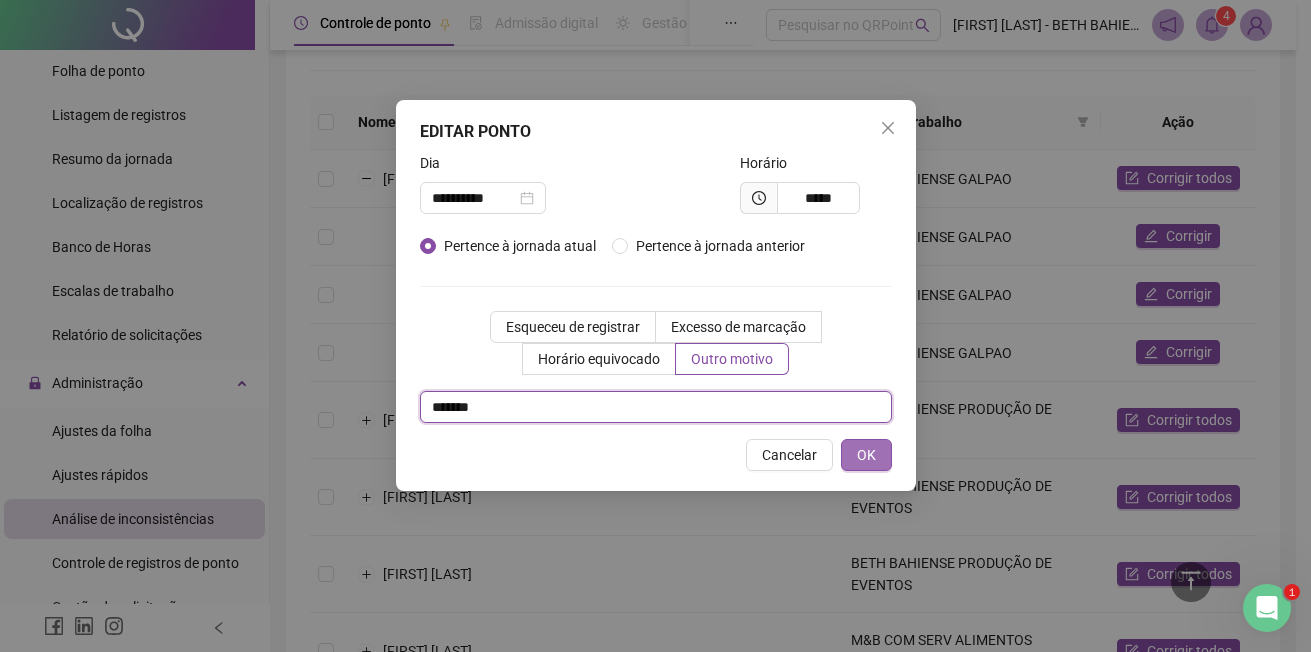 type on "*******" 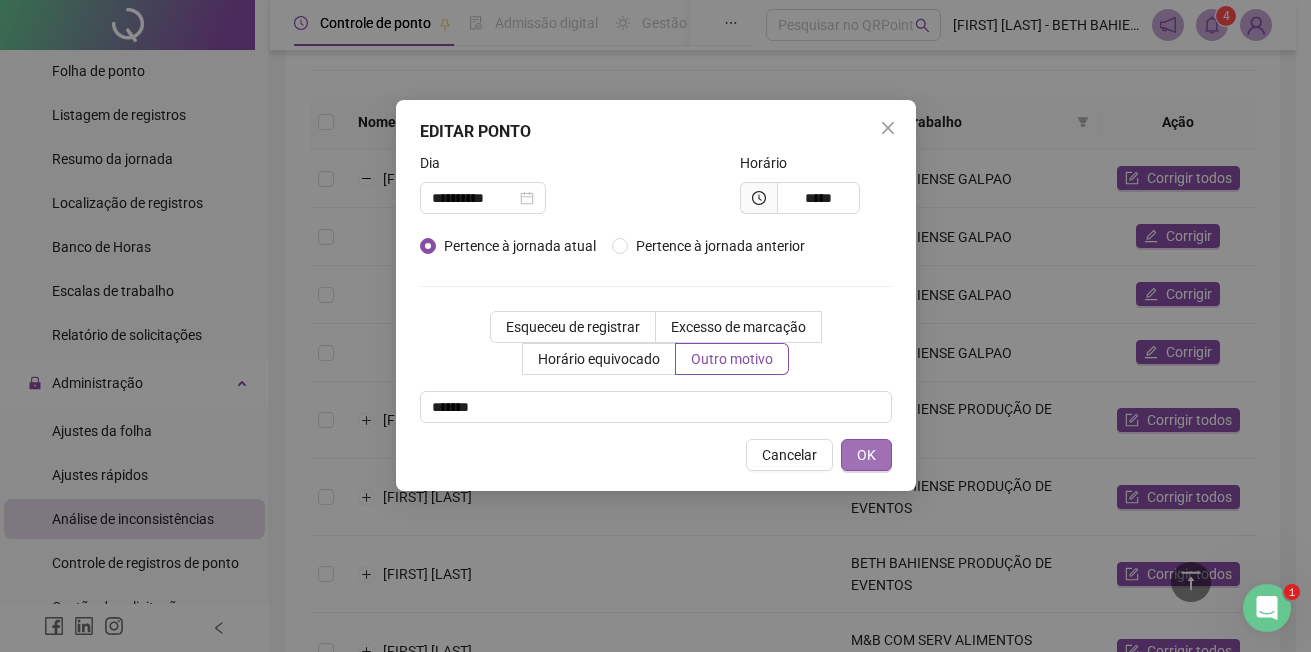 click on "OK" at bounding box center (866, 455) 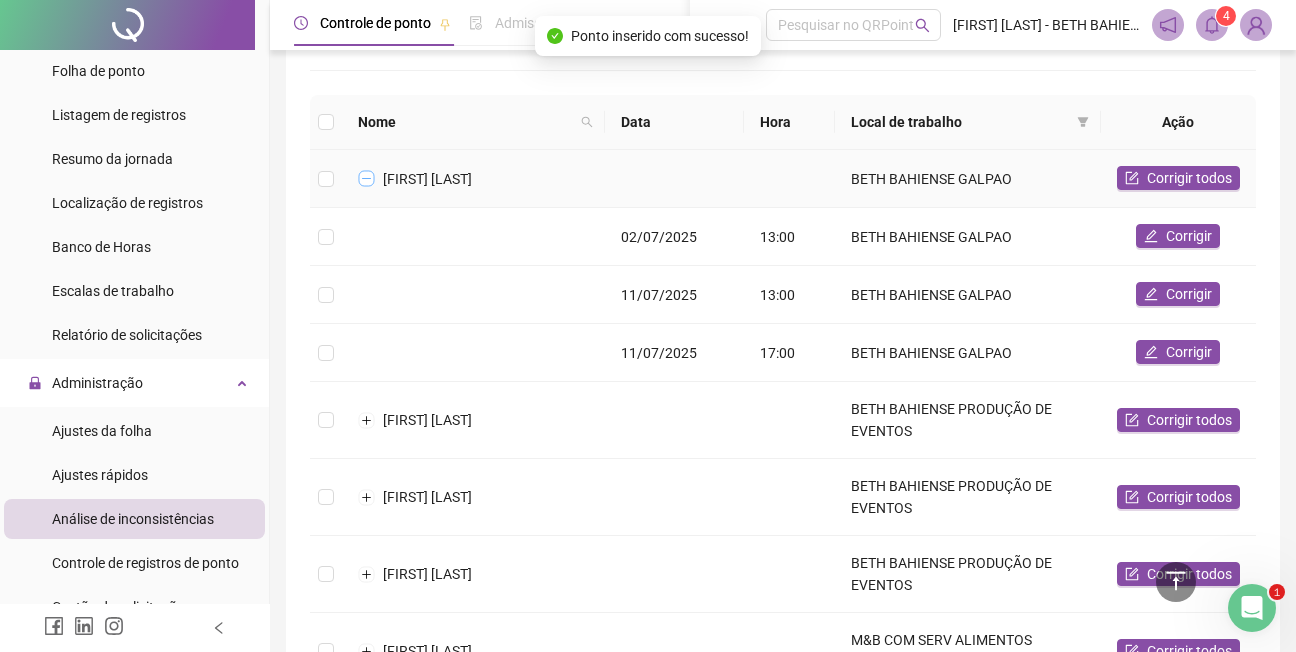 click at bounding box center [367, 179] 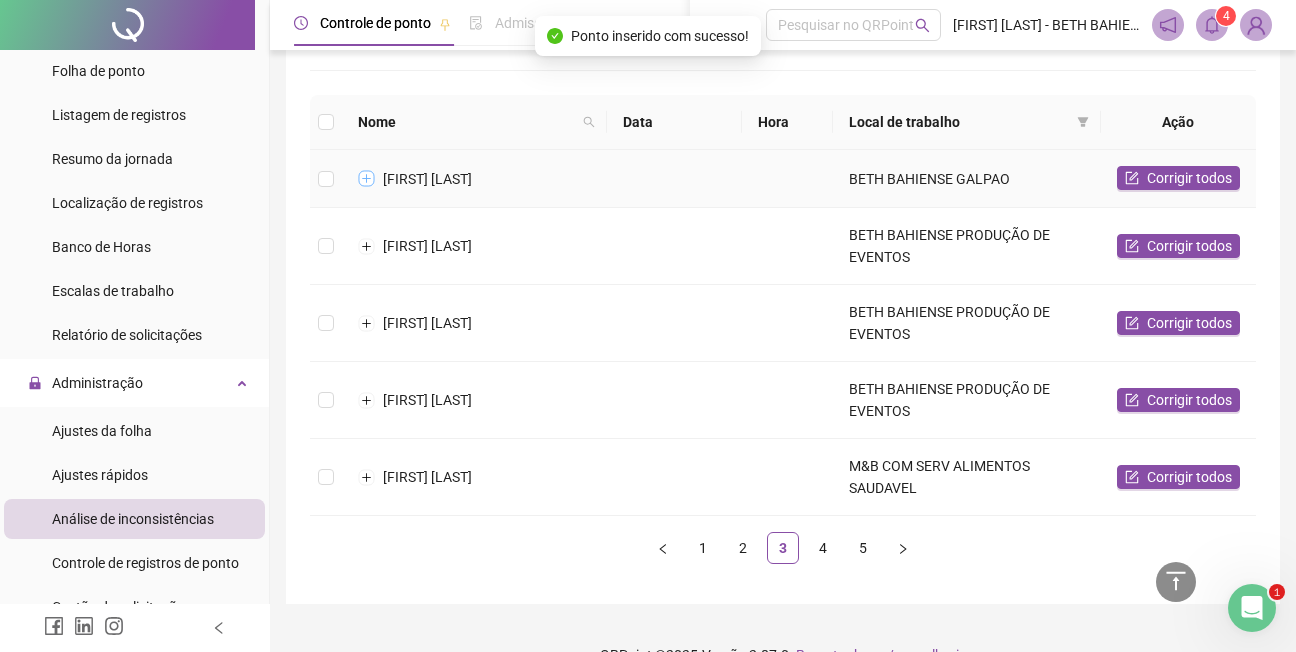 click at bounding box center [367, 179] 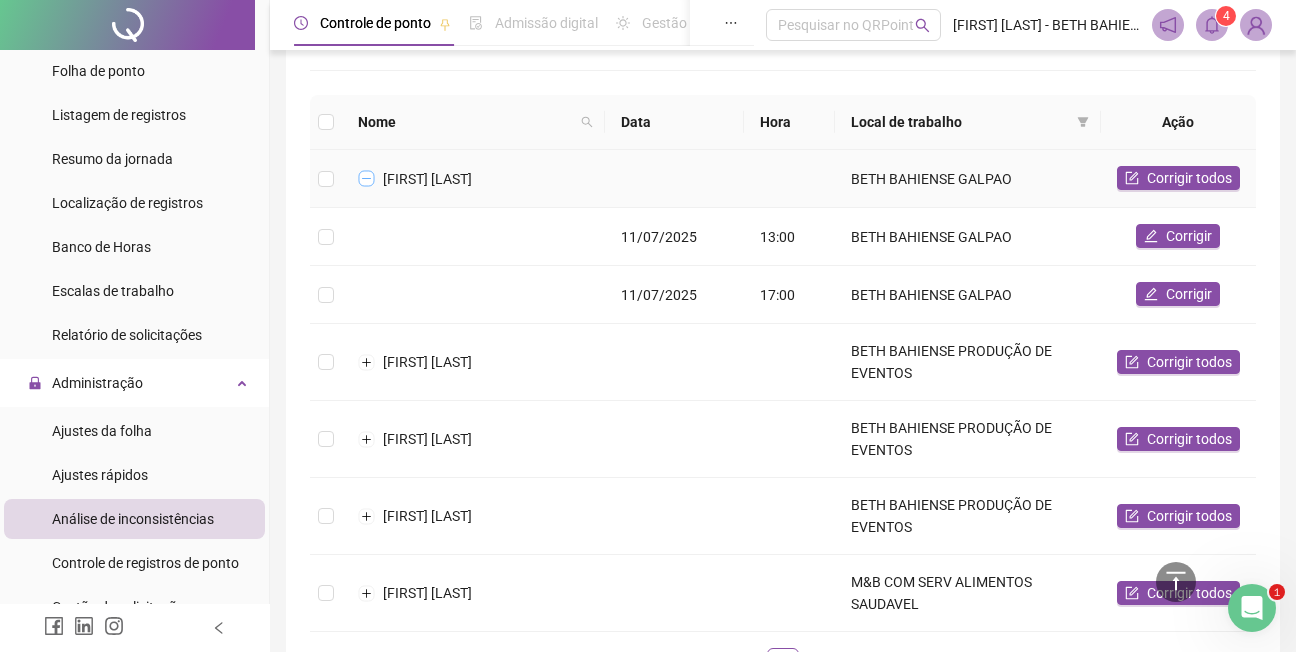 click at bounding box center (367, 179) 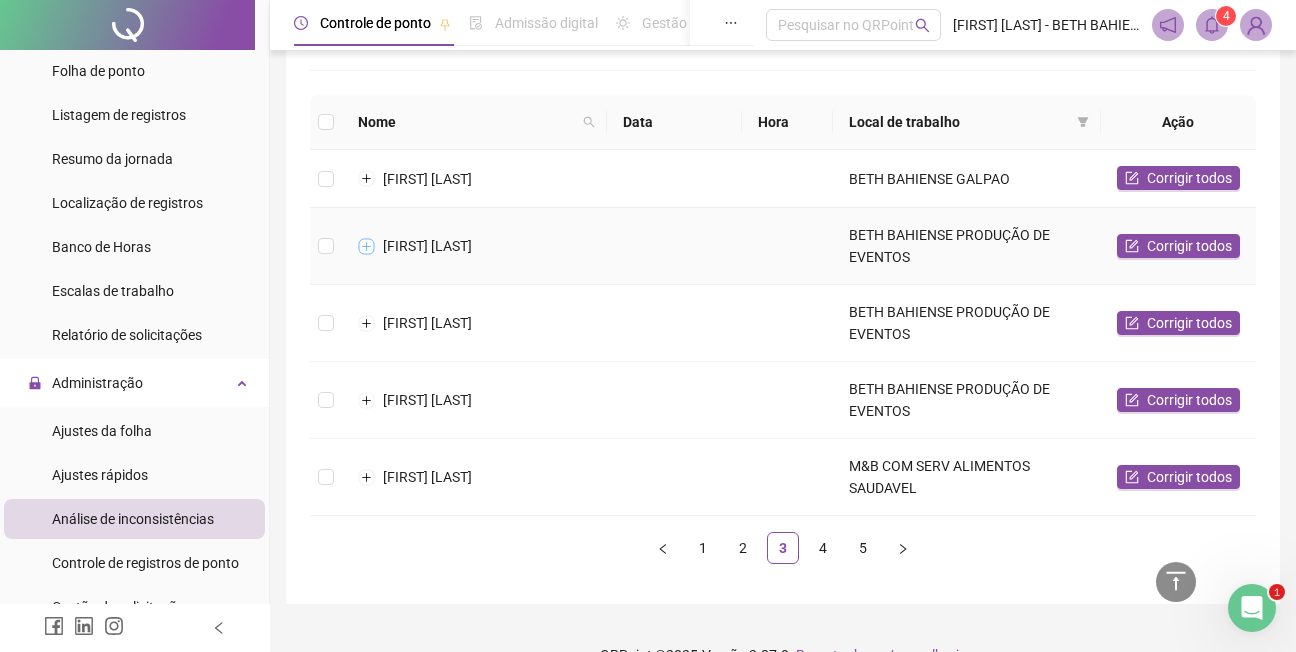 click at bounding box center [367, 246] 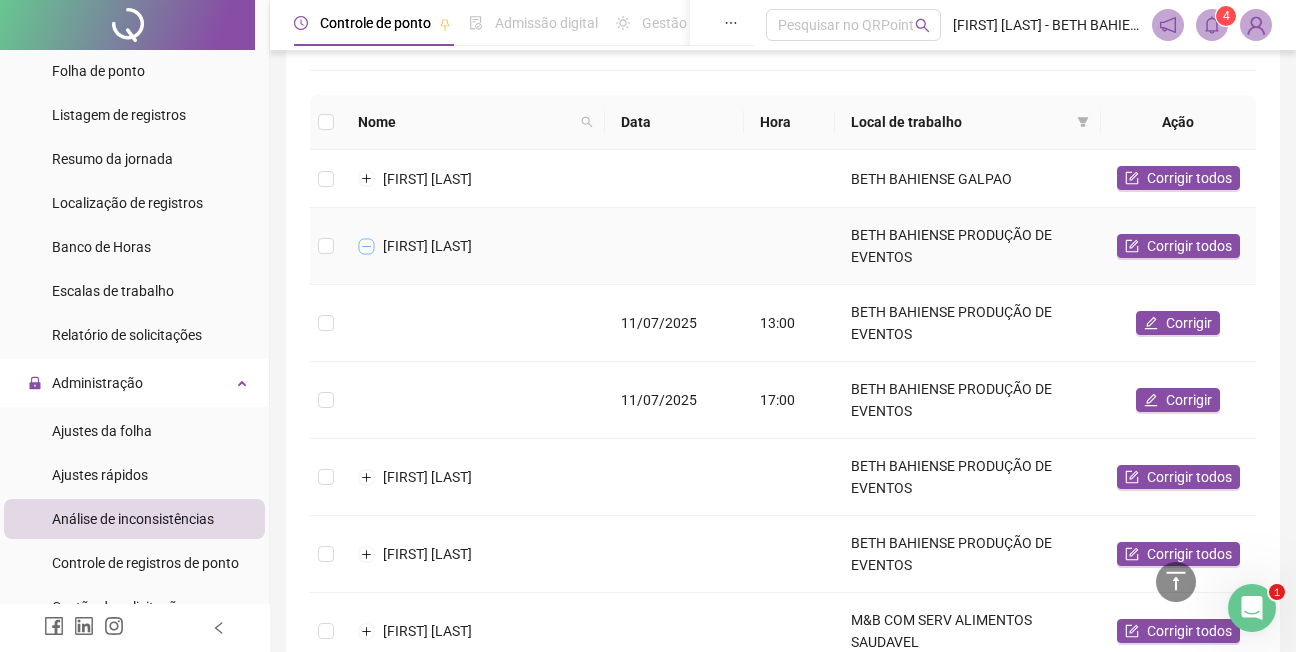 click at bounding box center (367, 246) 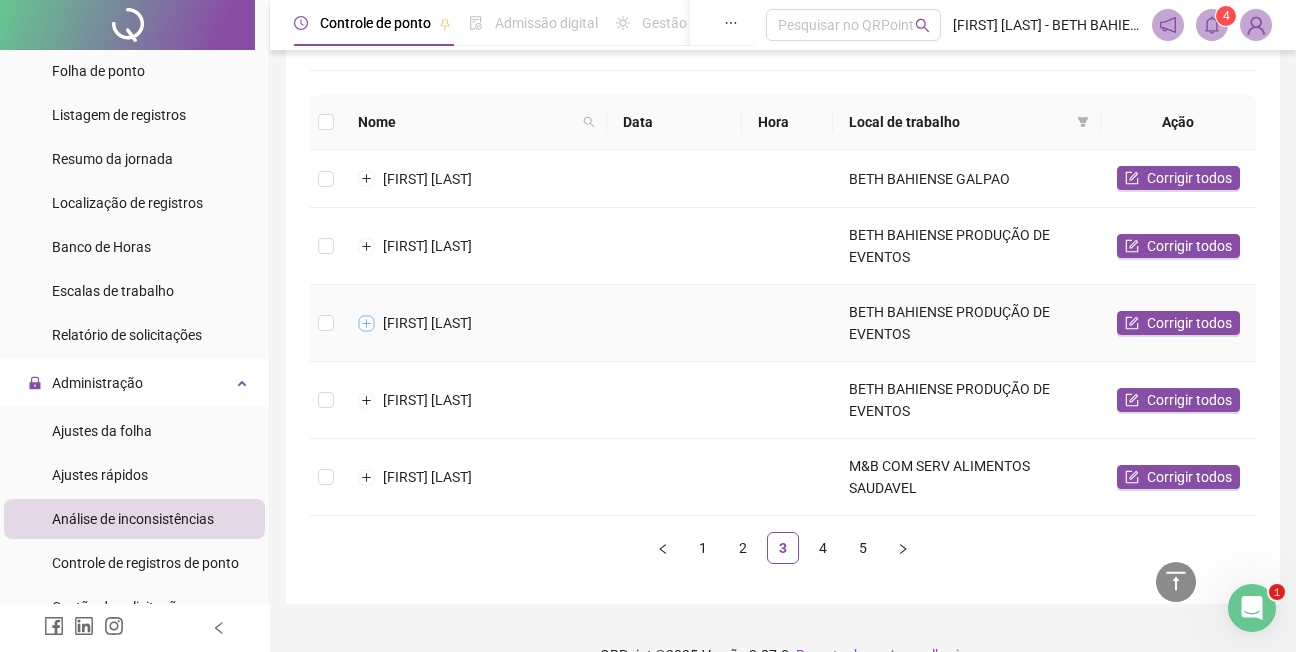 click at bounding box center (367, 323) 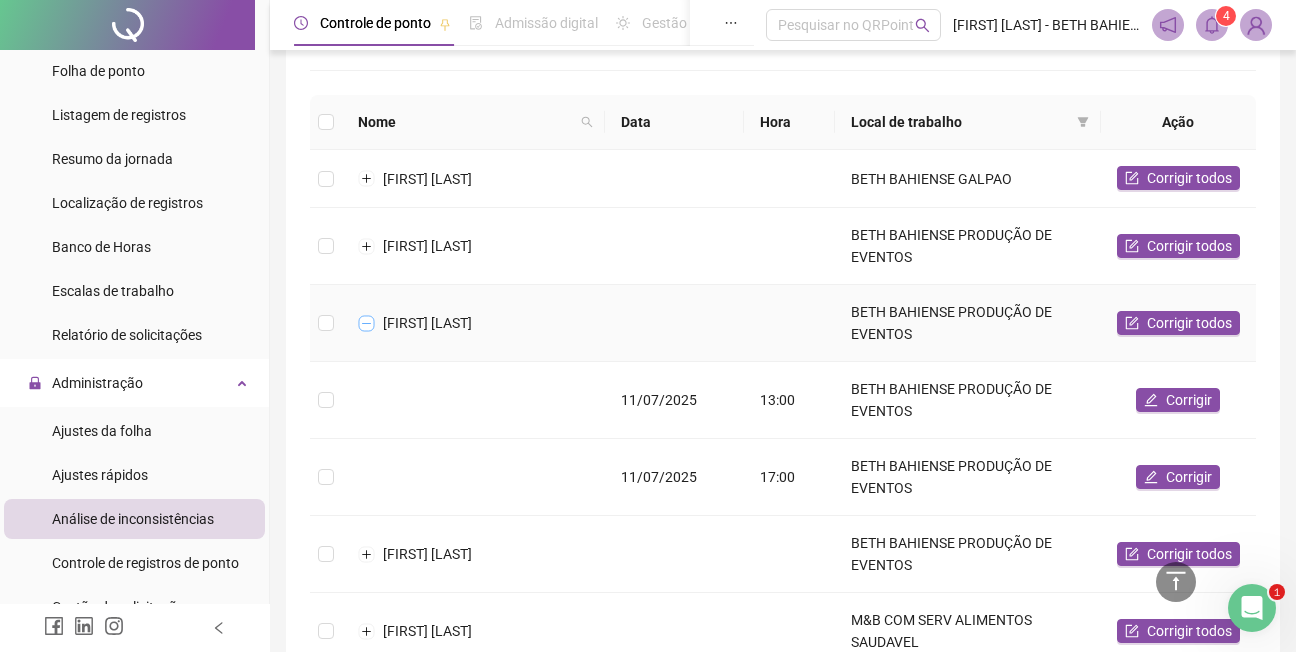 drag, startPoint x: 360, startPoint y: 319, endPoint x: 419, endPoint y: 341, distance: 62.968246 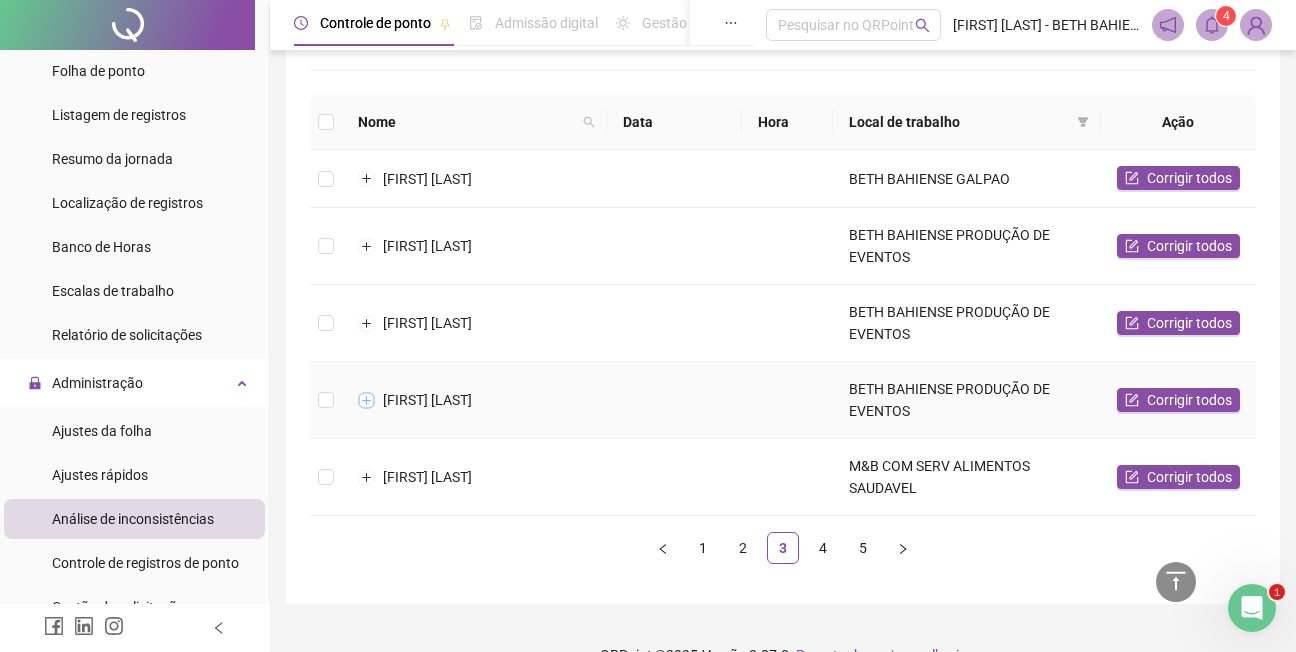 click at bounding box center [367, 400] 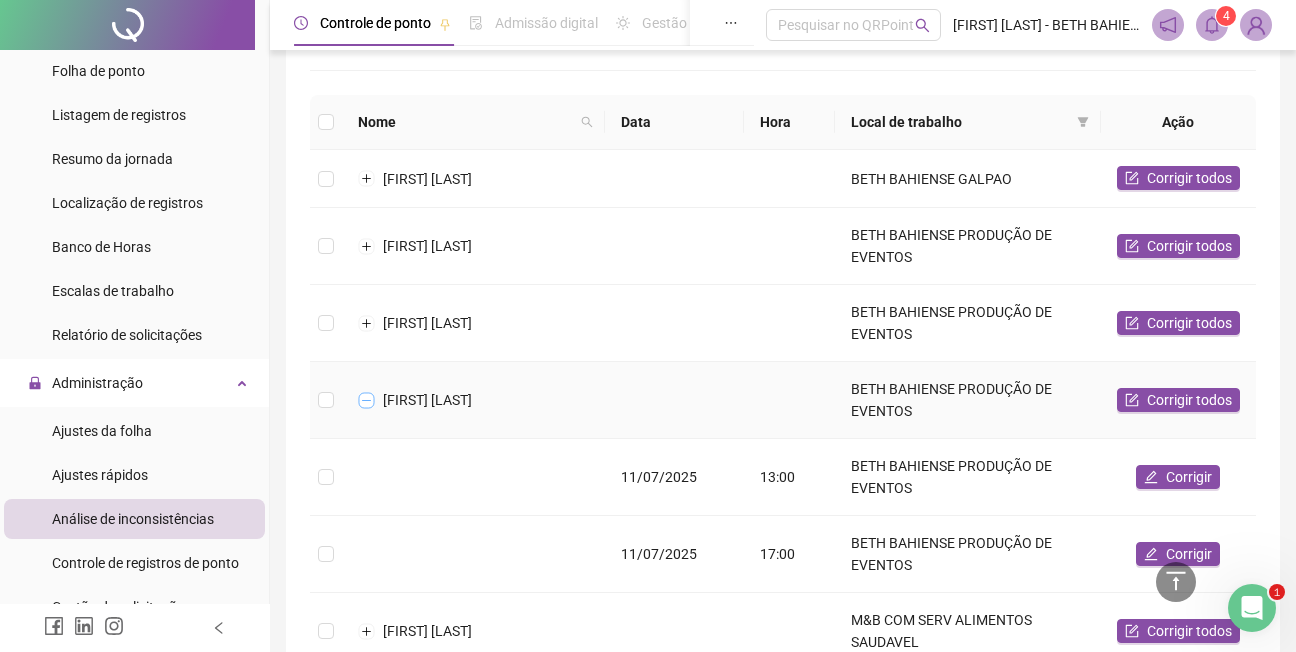 click at bounding box center (367, 400) 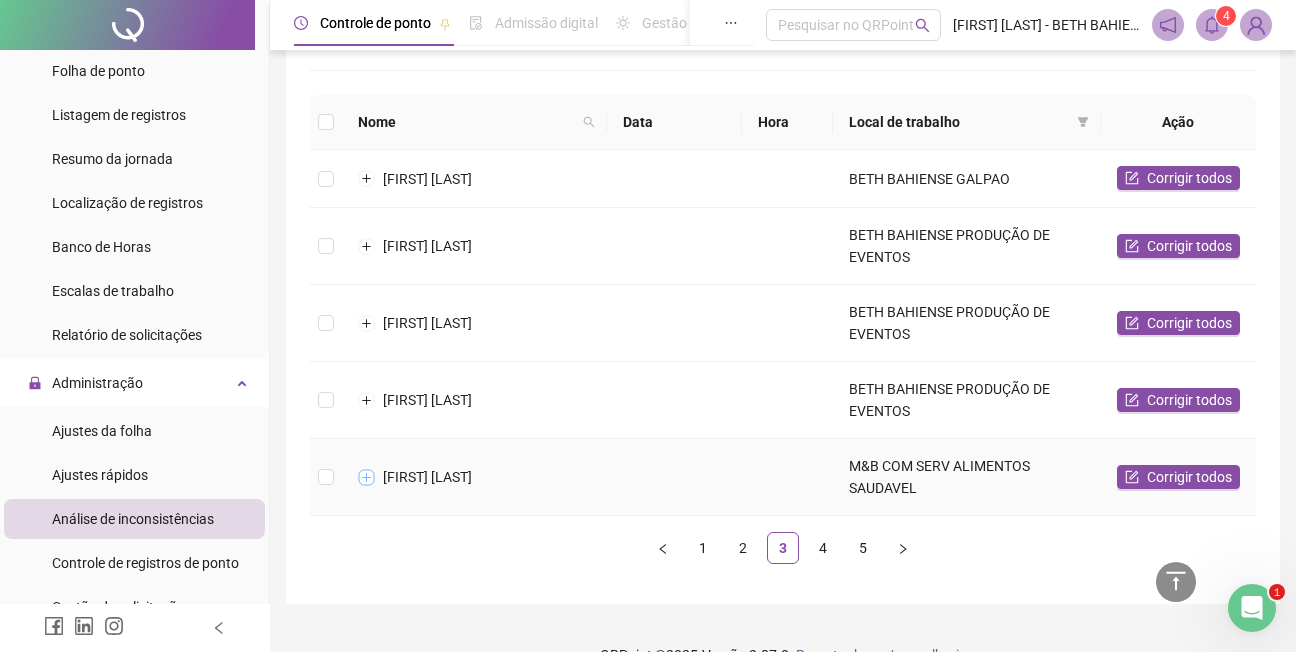 click at bounding box center (367, 477) 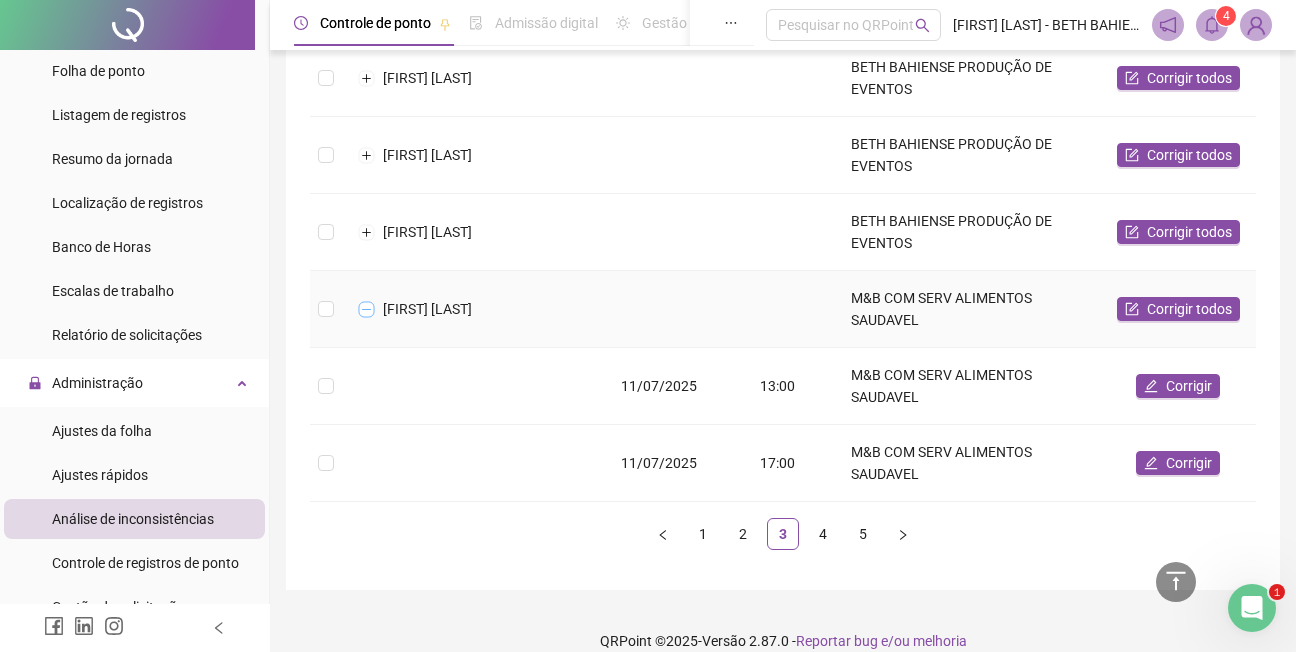 scroll, scrollTop: 392, scrollLeft: 0, axis: vertical 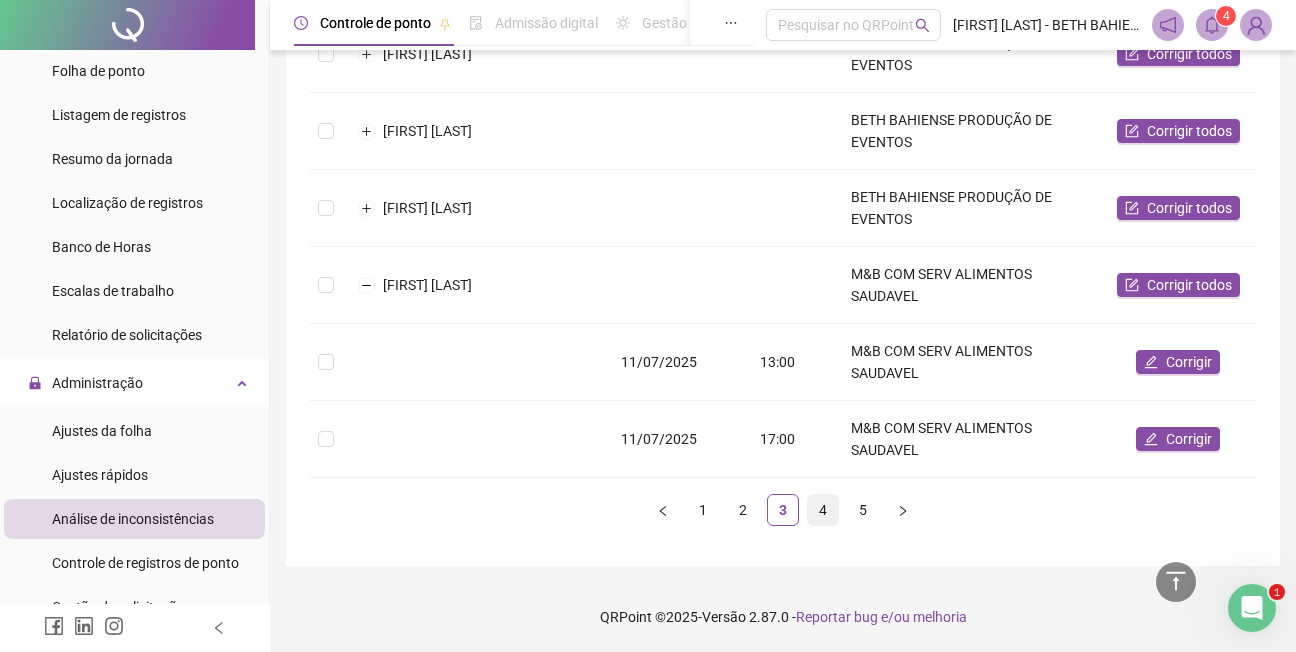 click on "4" at bounding box center [823, 510] 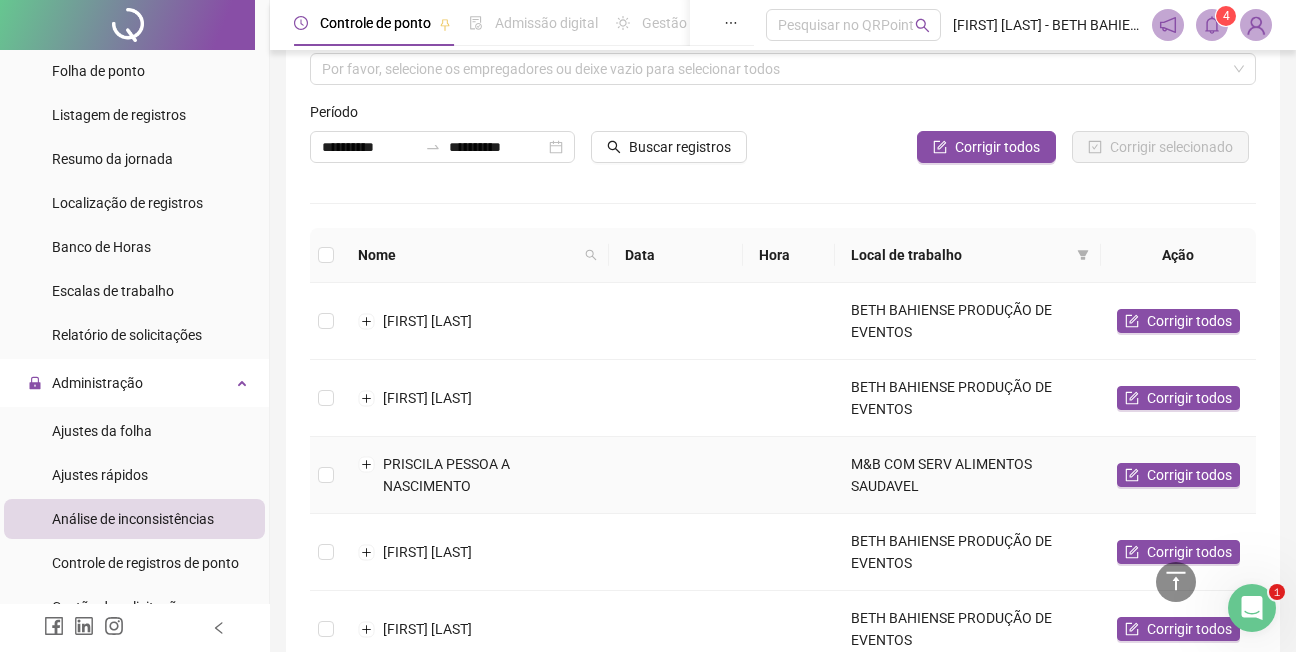 scroll, scrollTop: 57, scrollLeft: 0, axis: vertical 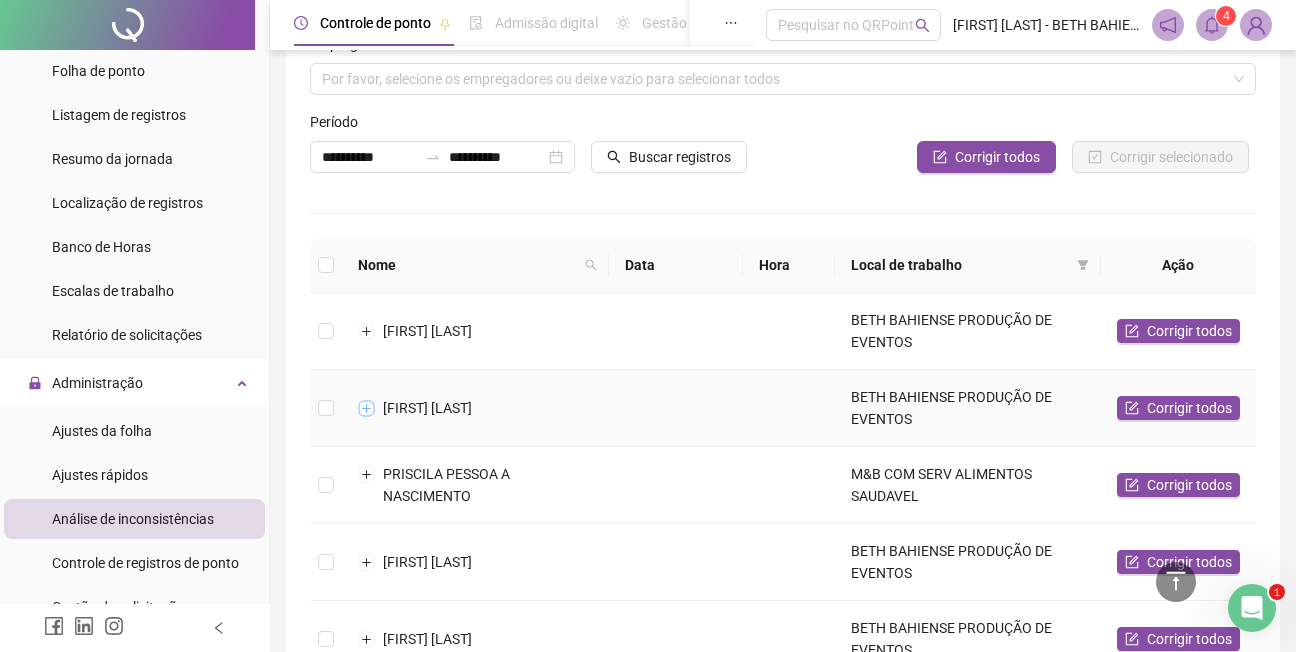 click at bounding box center [367, 408] 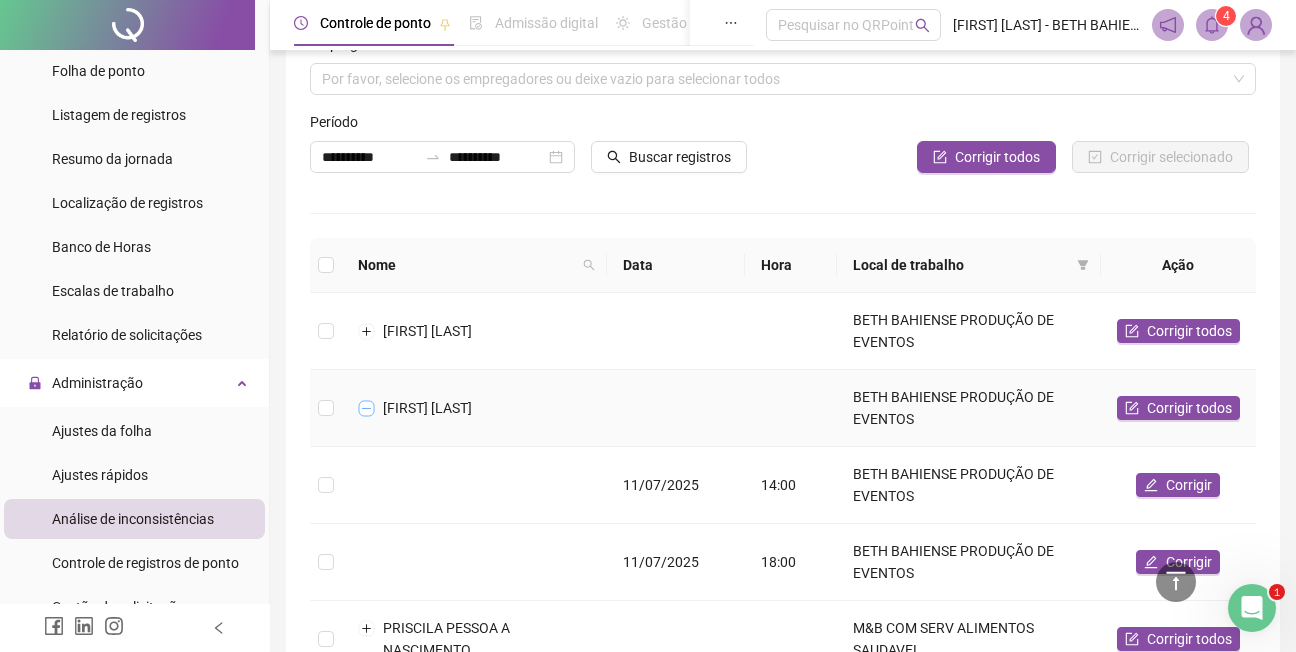 click at bounding box center [367, 408] 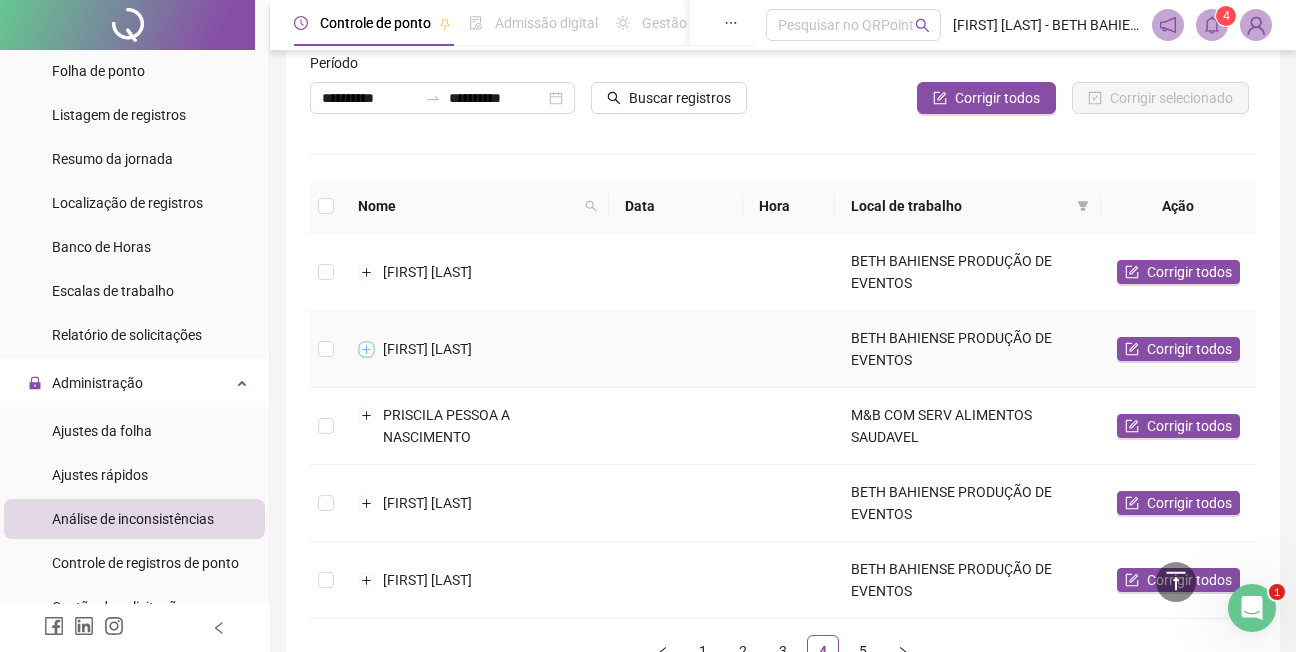 scroll, scrollTop: 157, scrollLeft: 0, axis: vertical 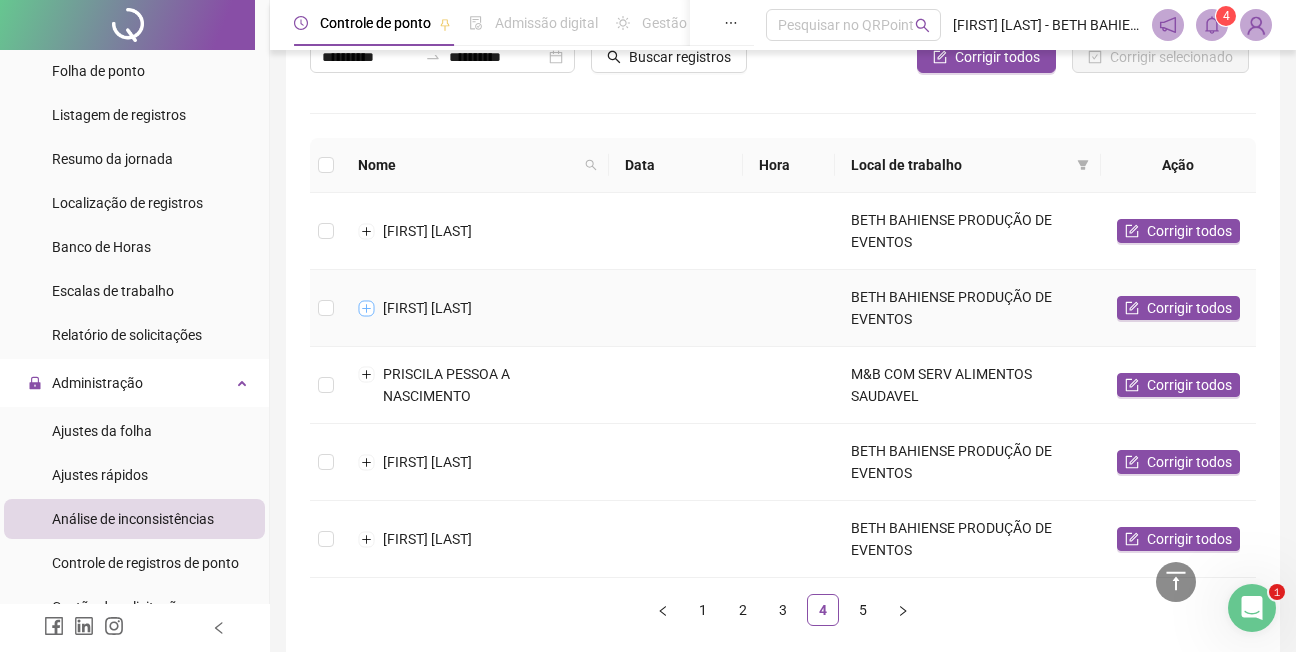 click at bounding box center (367, 308) 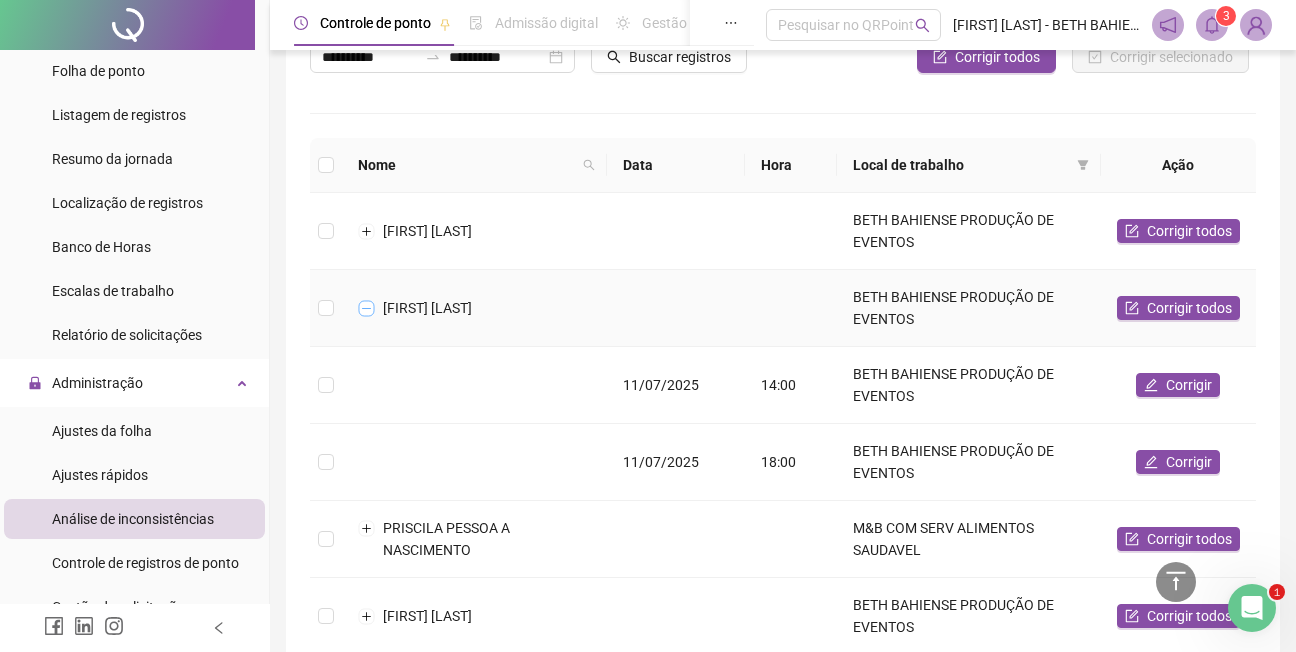 click at bounding box center (367, 308) 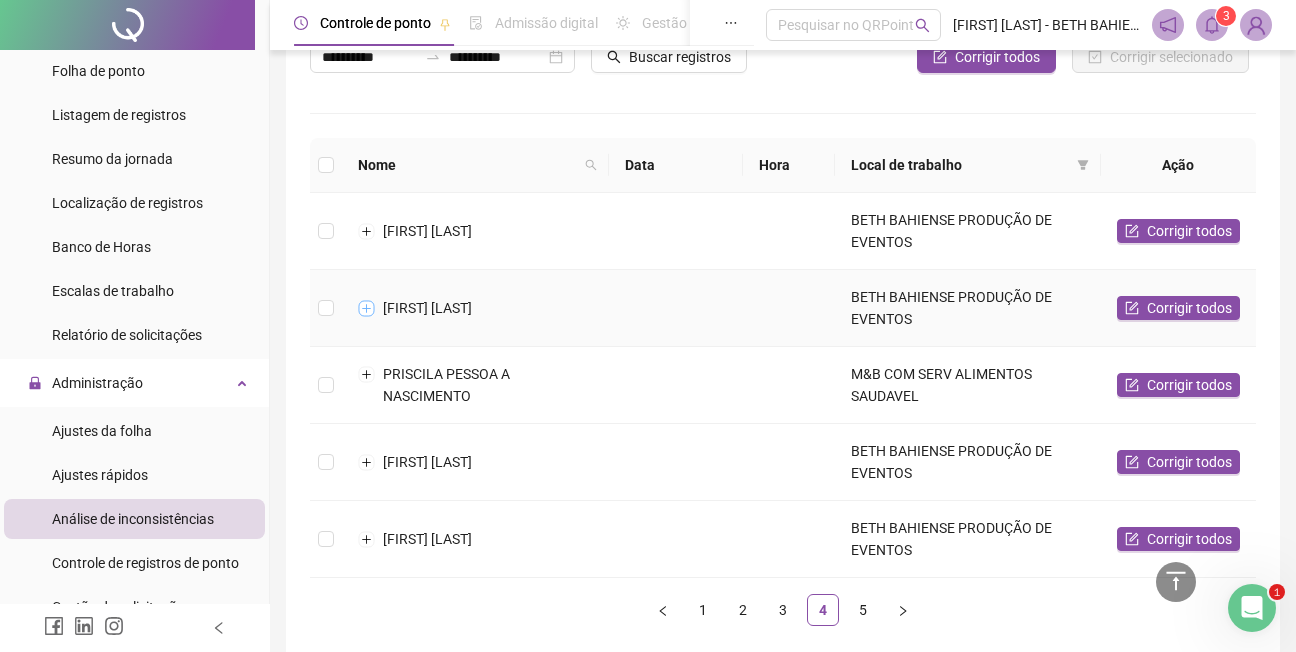 click at bounding box center [367, 308] 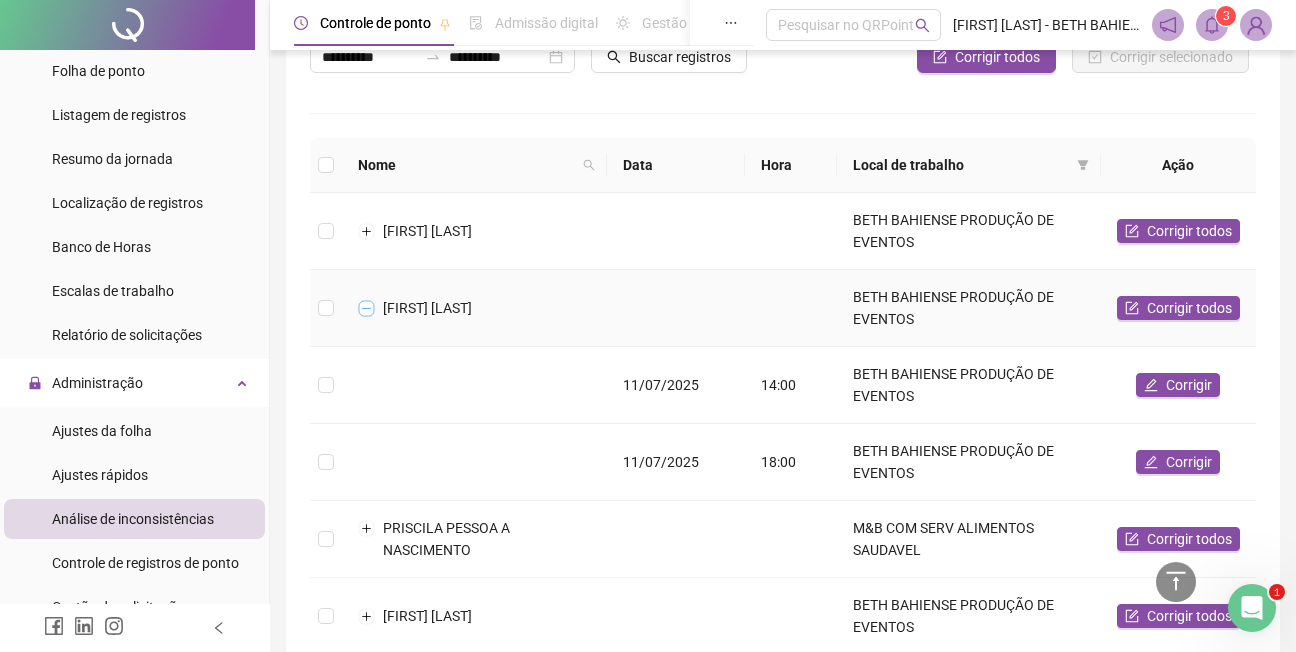 click at bounding box center [367, 308] 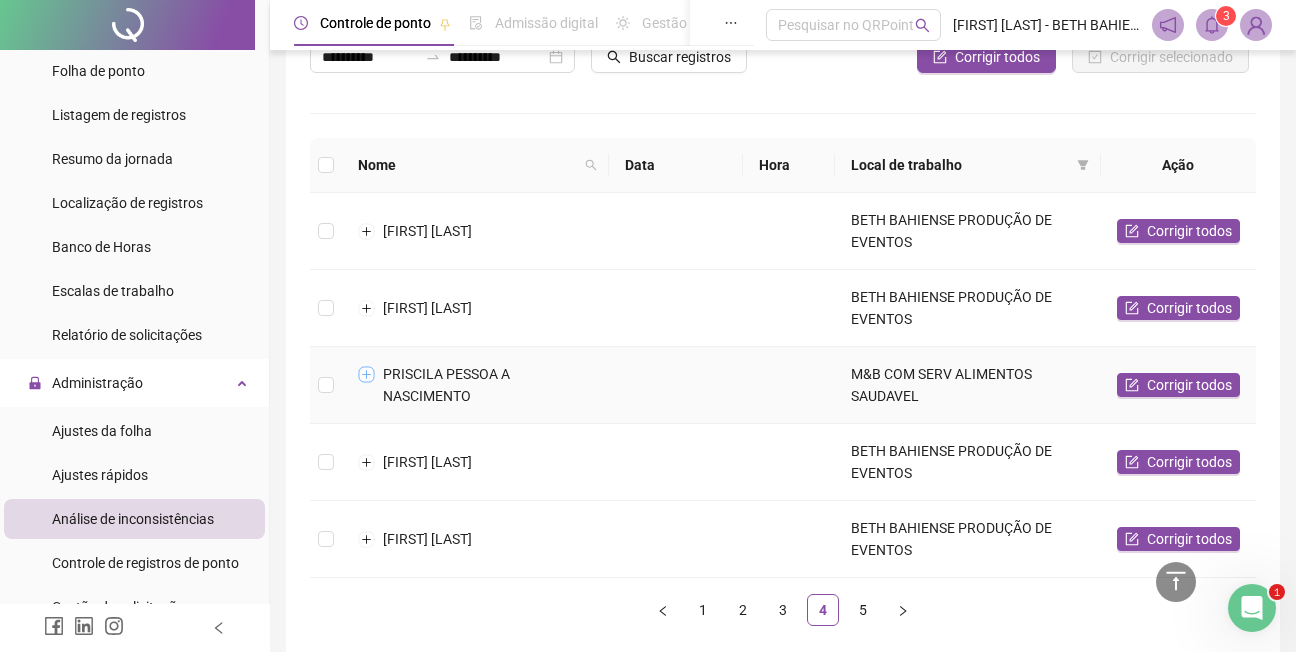 click at bounding box center (367, 374) 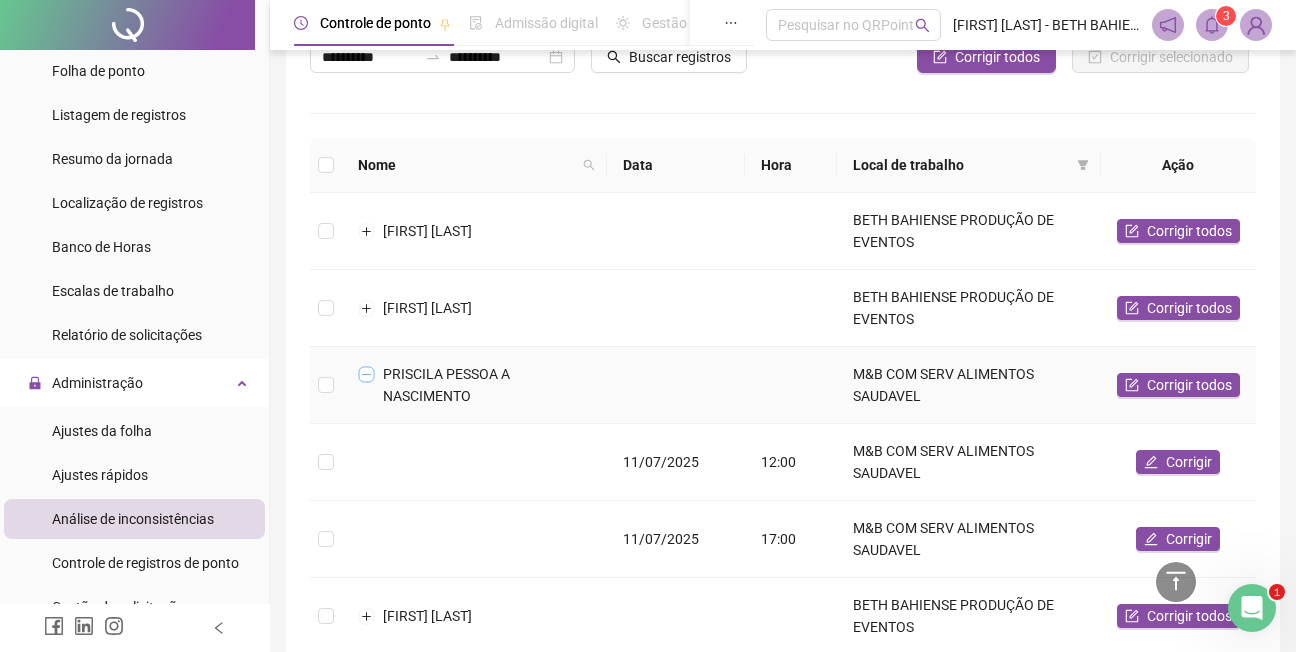 click at bounding box center (367, 374) 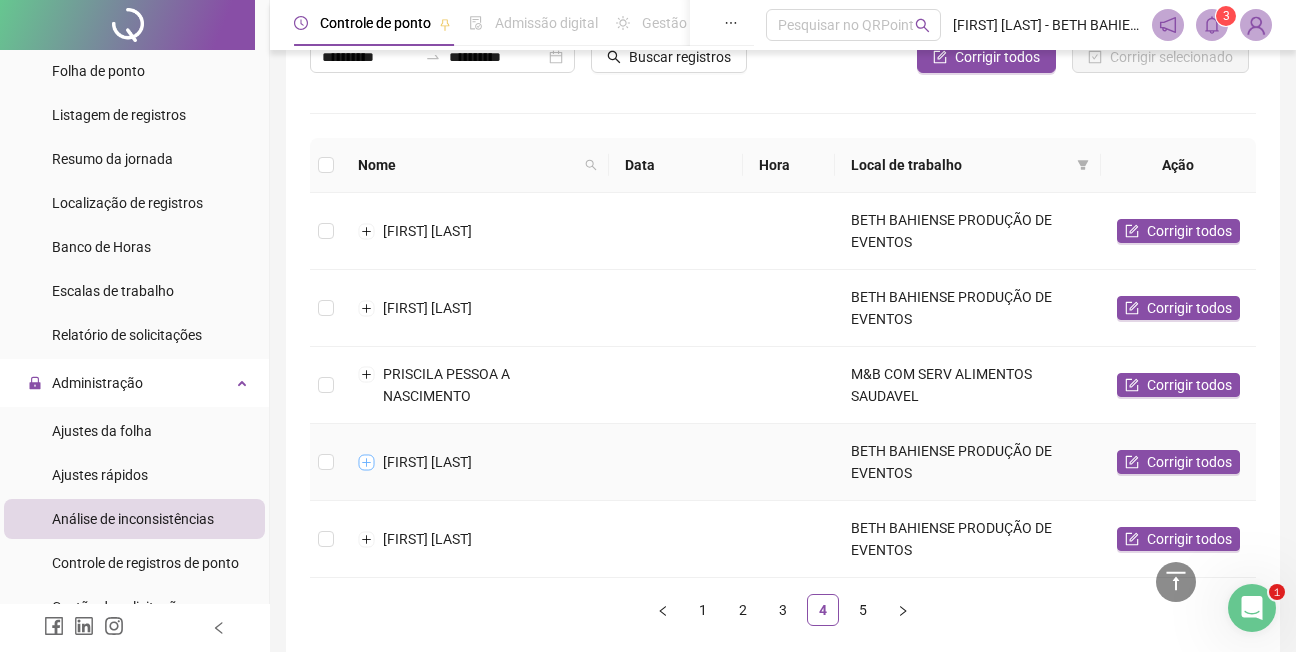 click at bounding box center (367, 462) 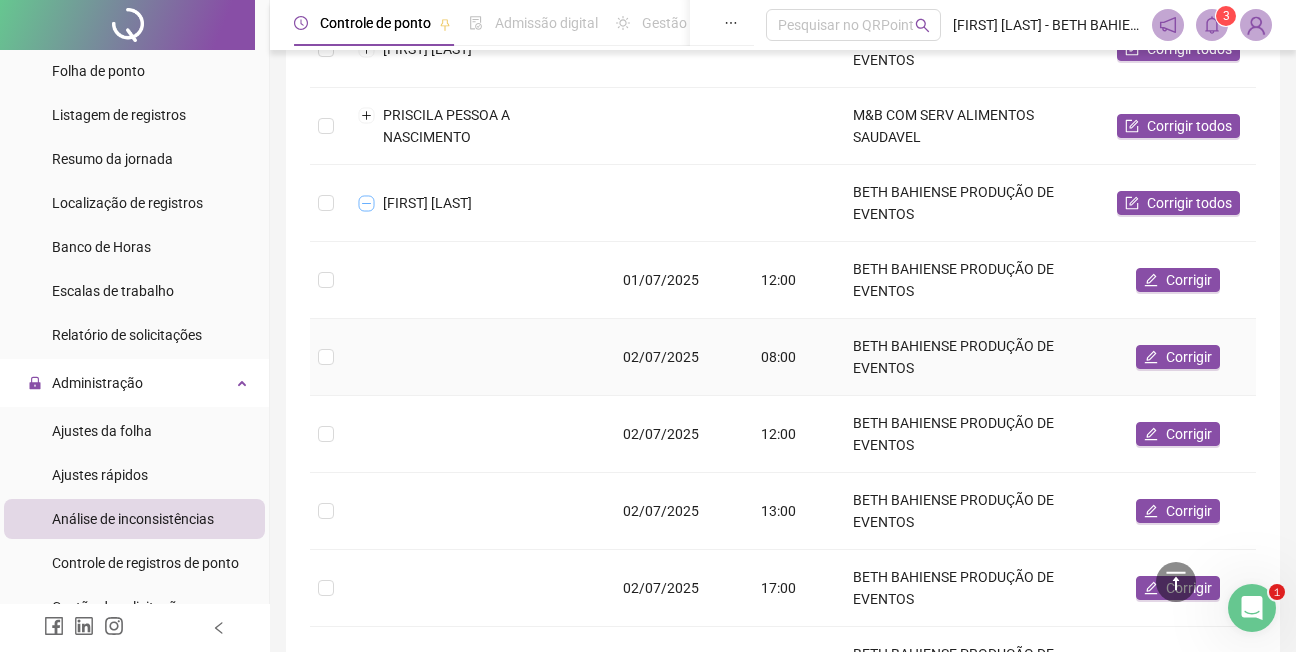 scroll, scrollTop: 457, scrollLeft: 0, axis: vertical 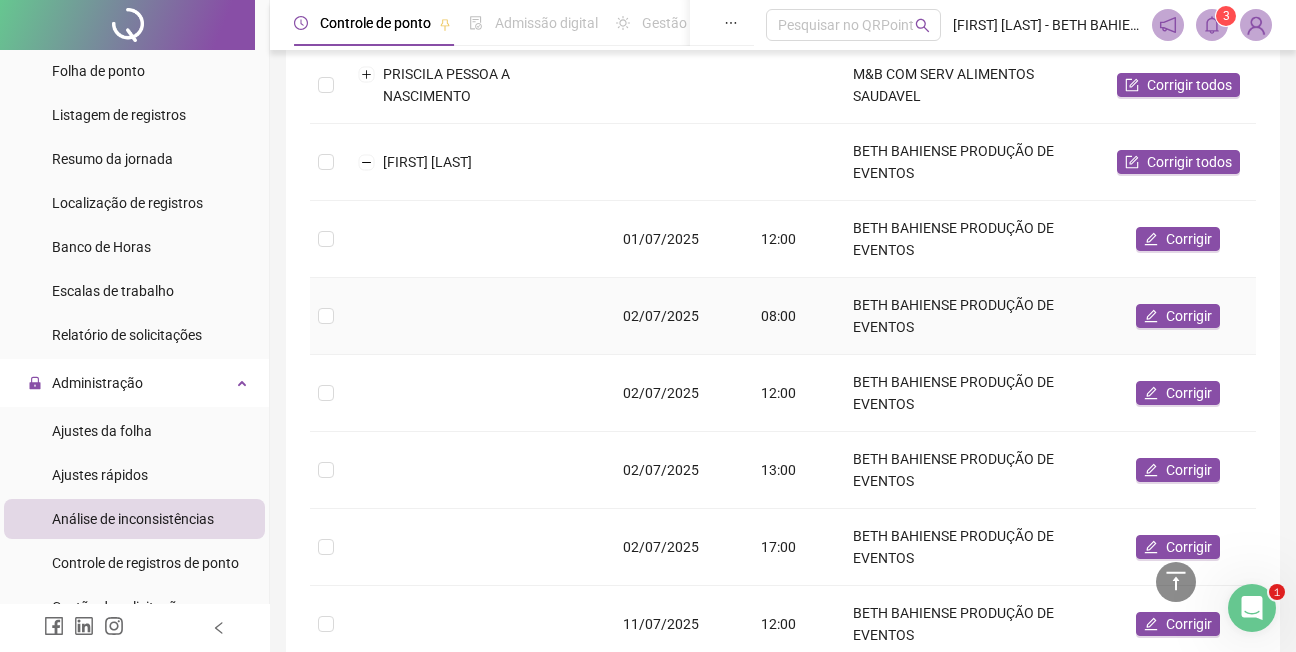 click at bounding box center (474, 316) 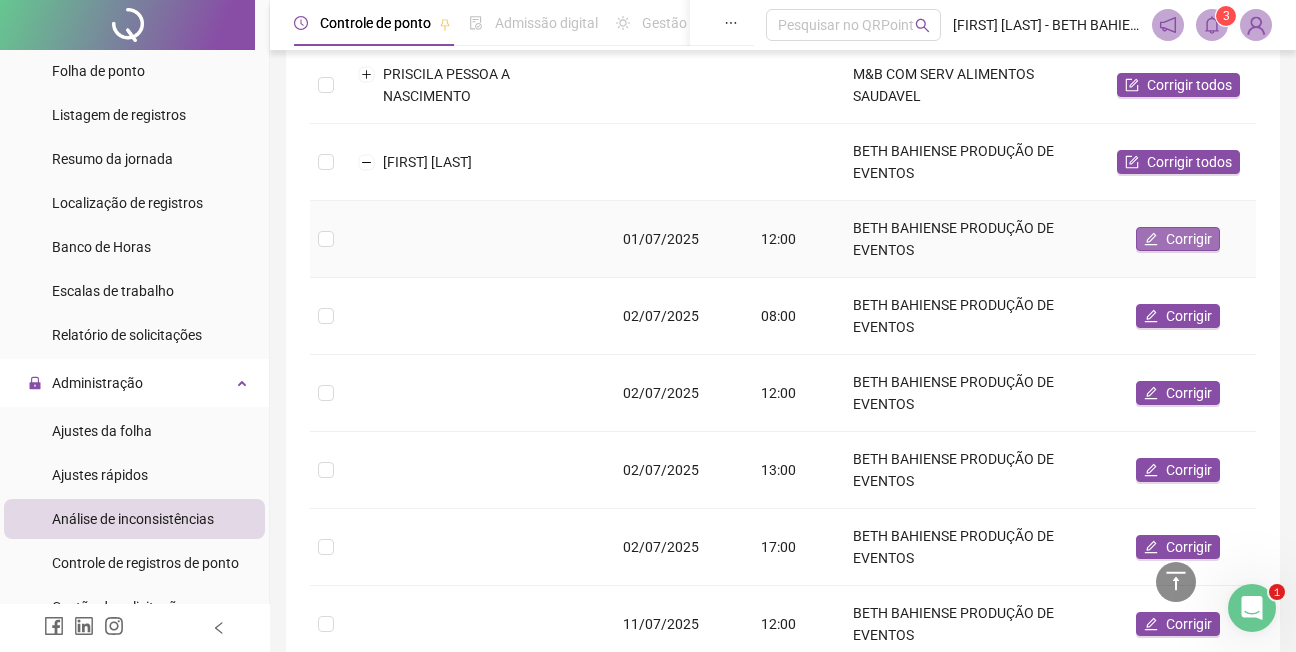 click on "Corrigir" at bounding box center [1189, 239] 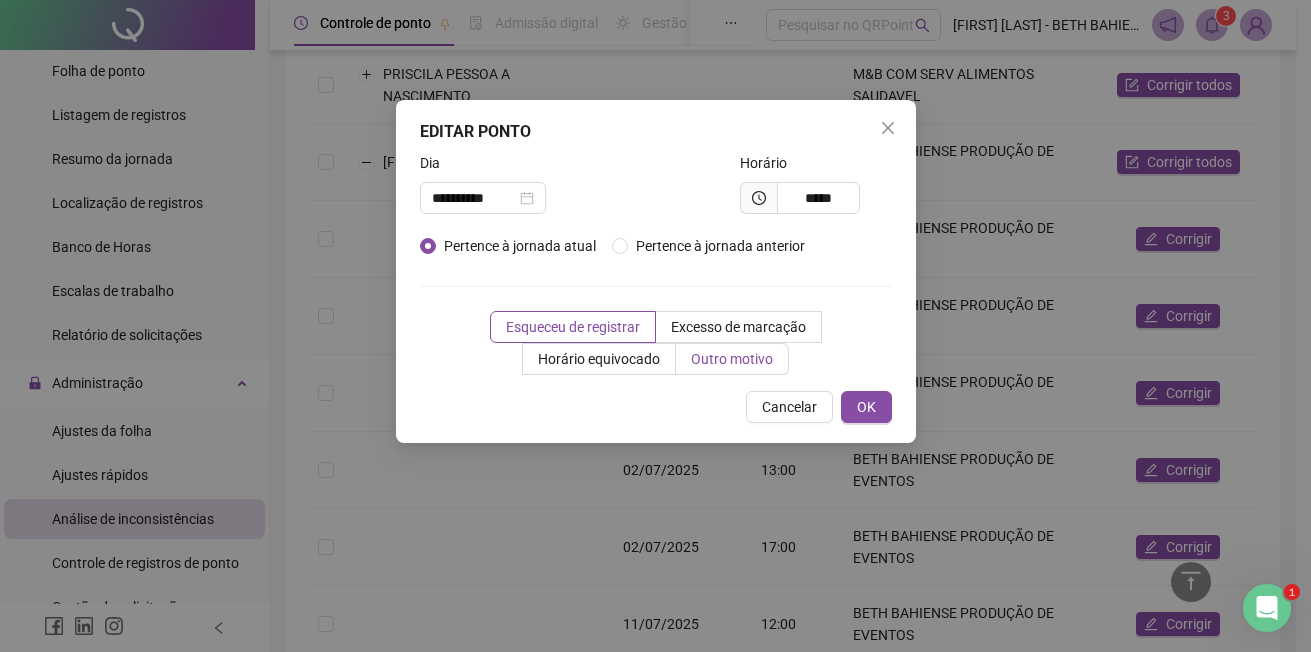 drag, startPoint x: 723, startPoint y: 358, endPoint x: 716, endPoint y: 350, distance: 10.630146 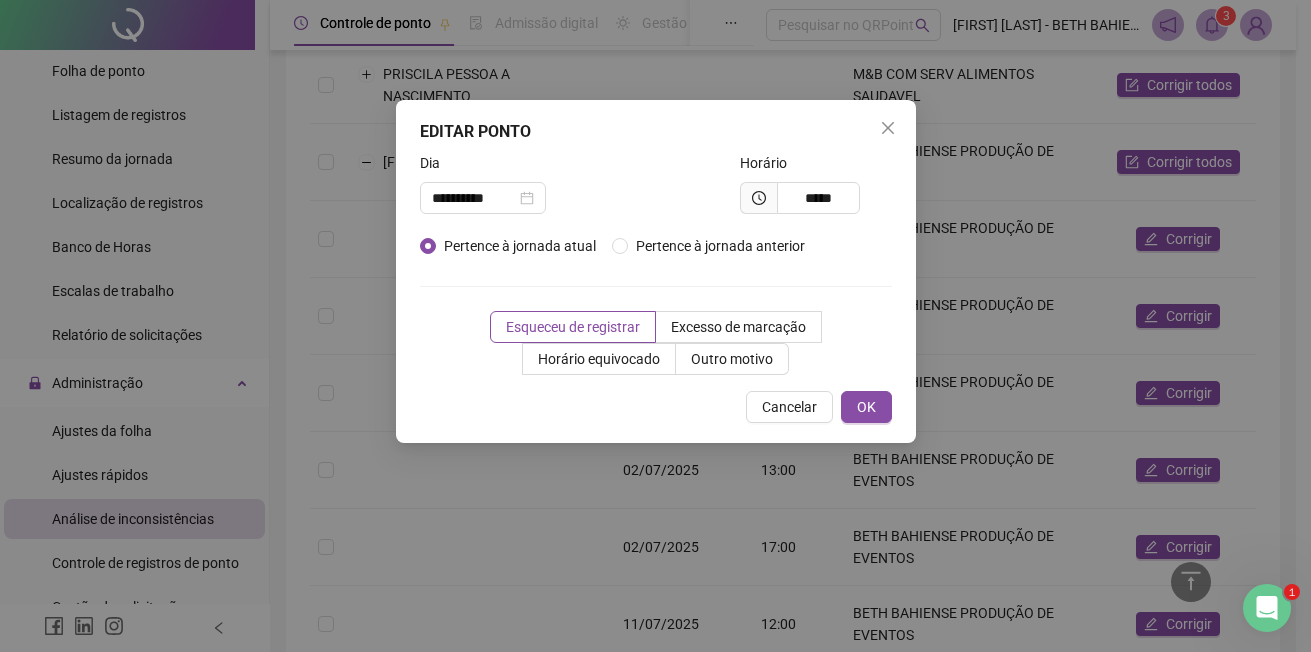 click on "**********" at bounding box center [656, 271] 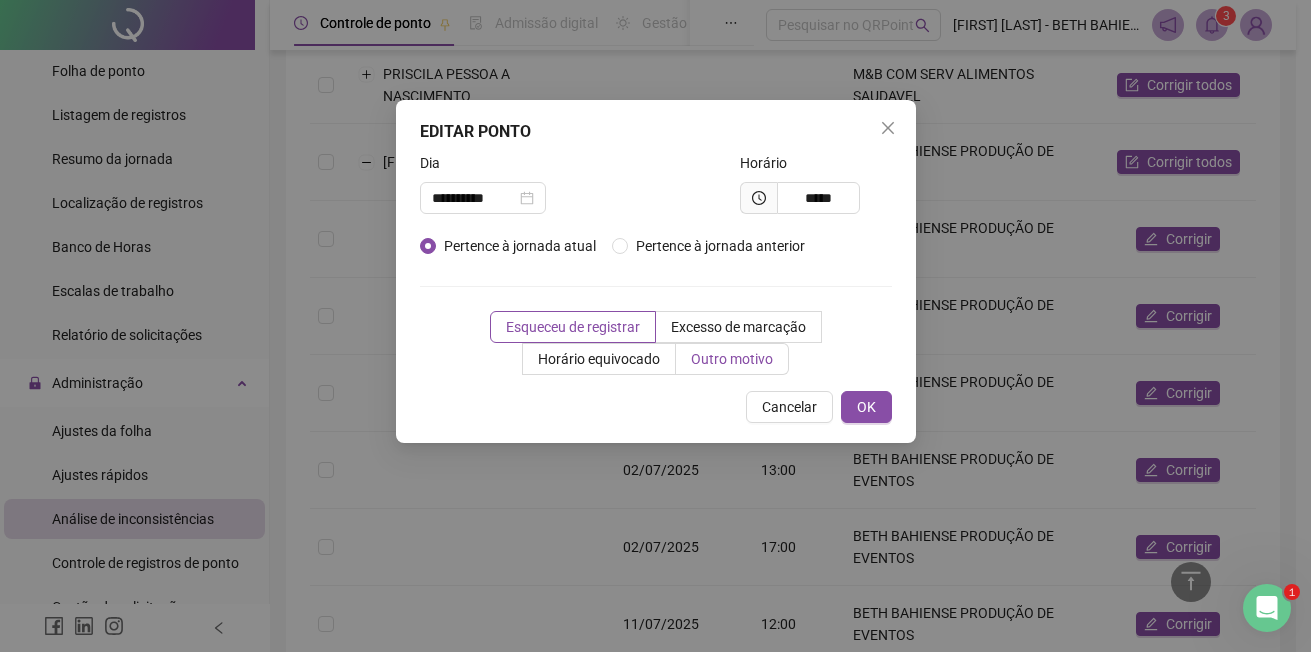 click on "Outro motivo" at bounding box center (732, 359) 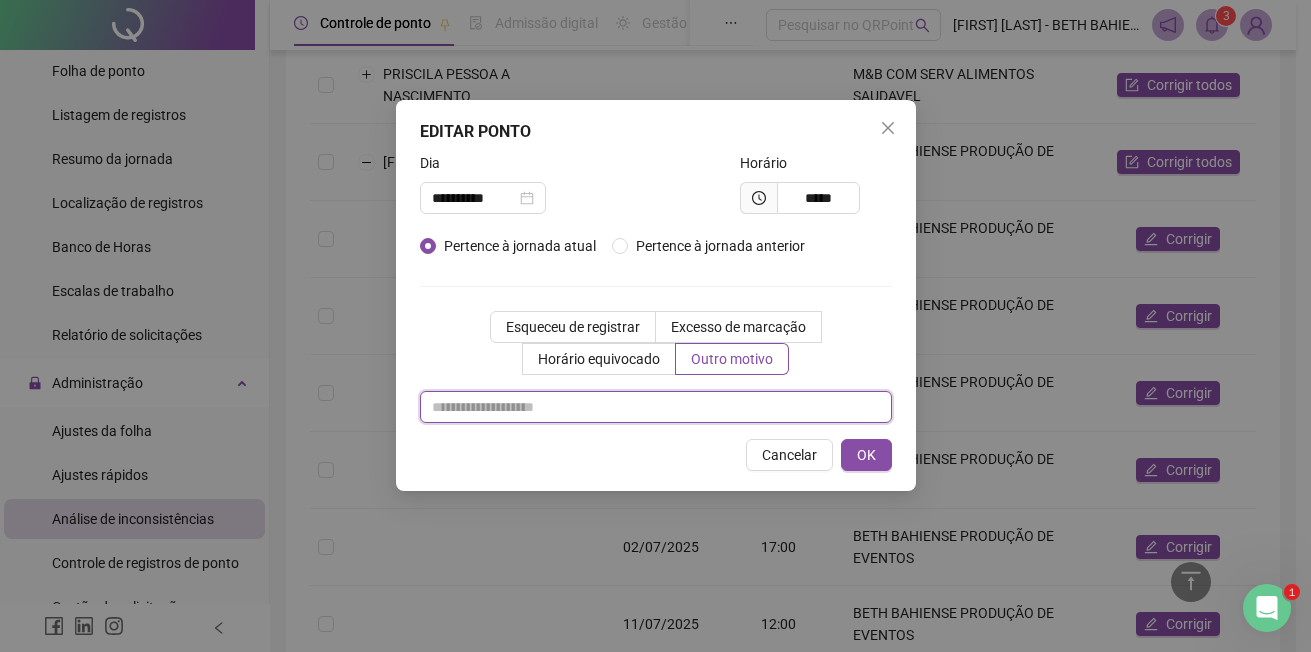 click at bounding box center [656, 407] 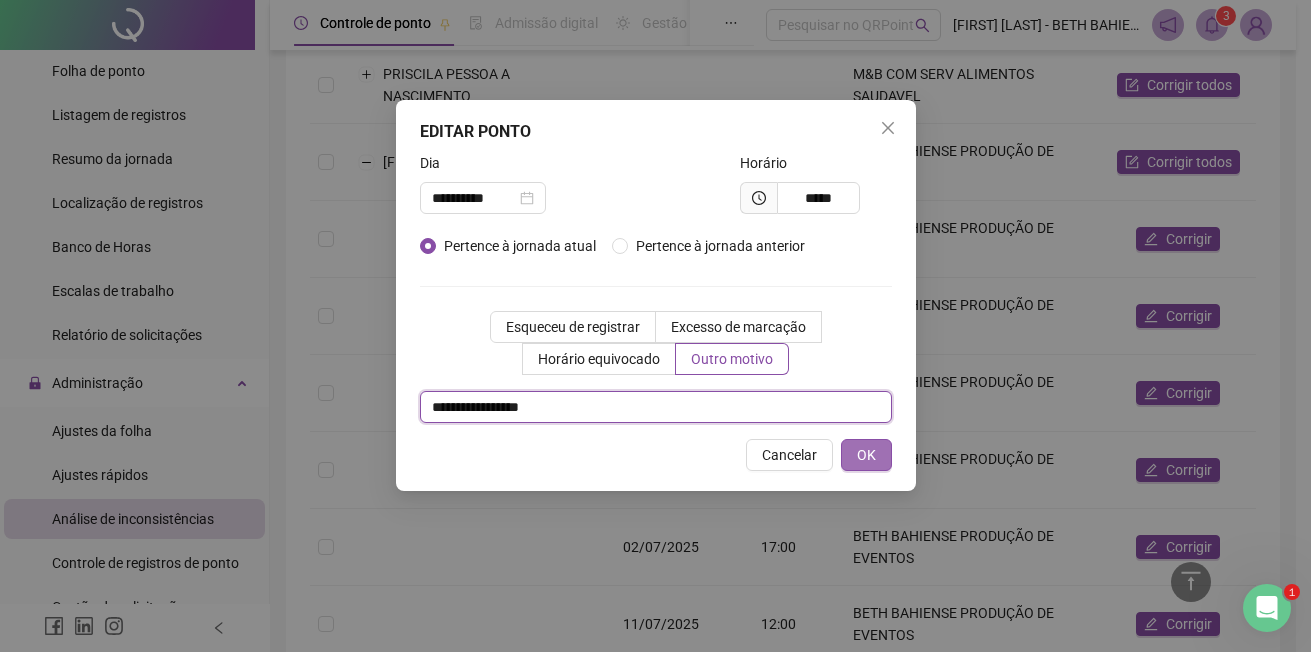 type on "**********" 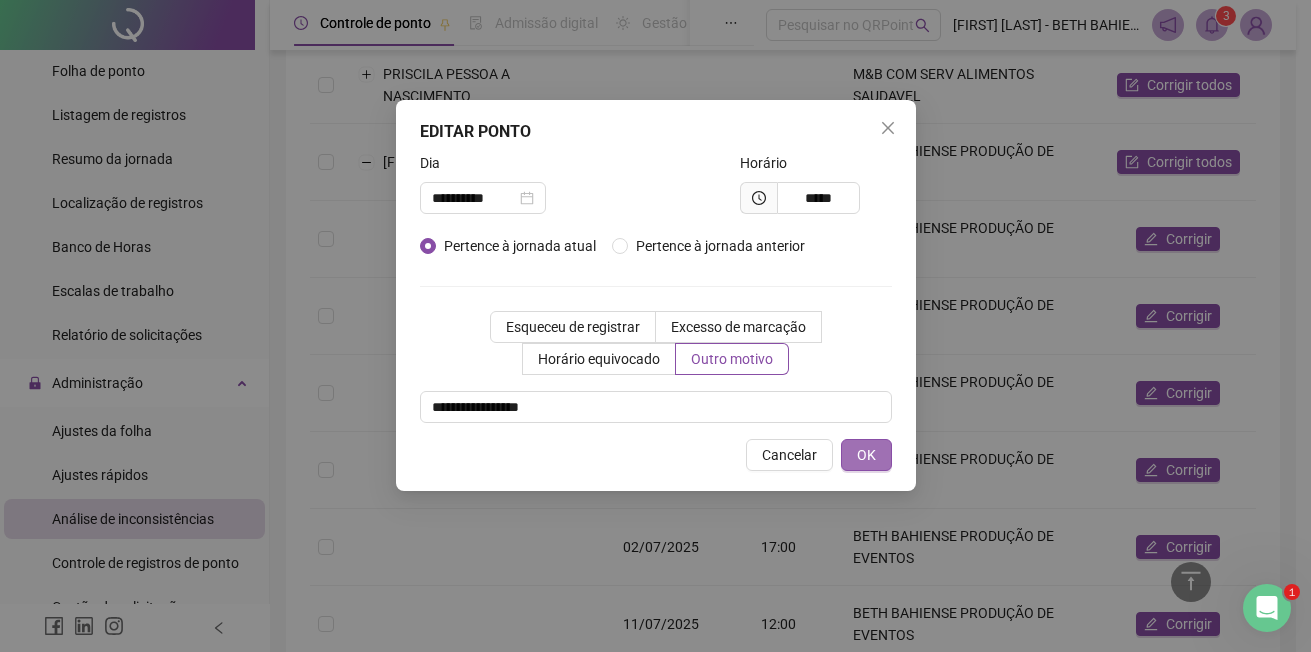 click on "OK" at bounding box center [866, 455] 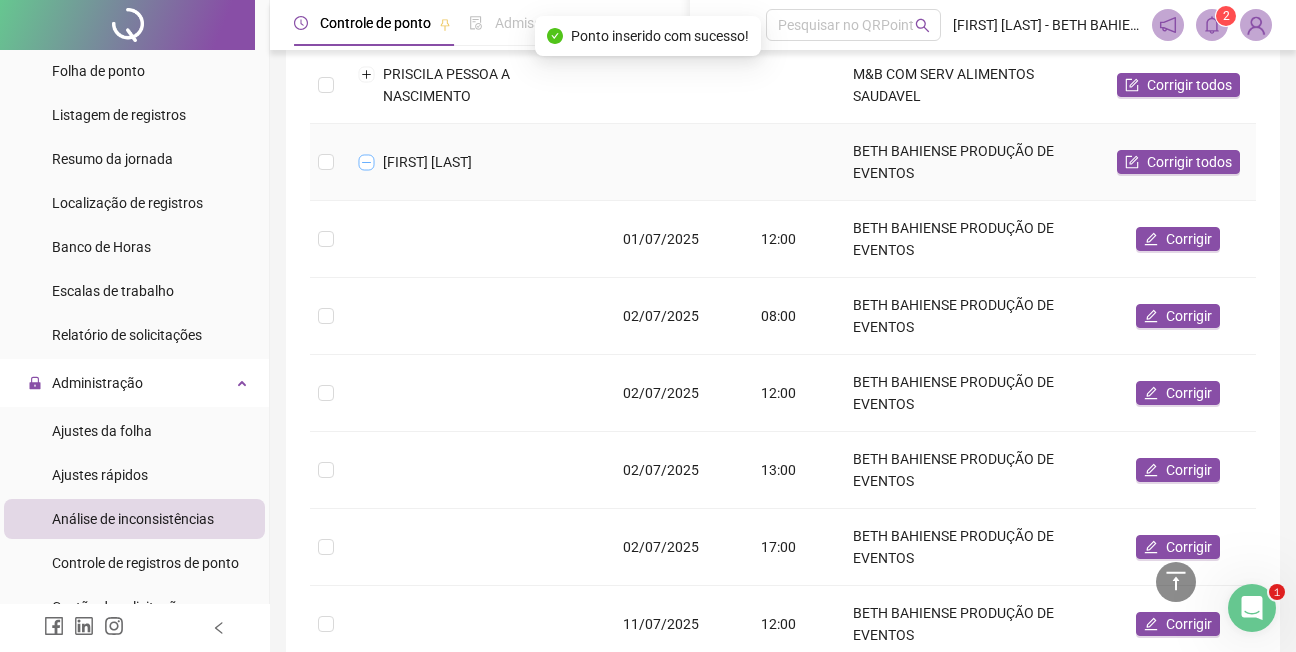 click at bounding box center (367, 162) 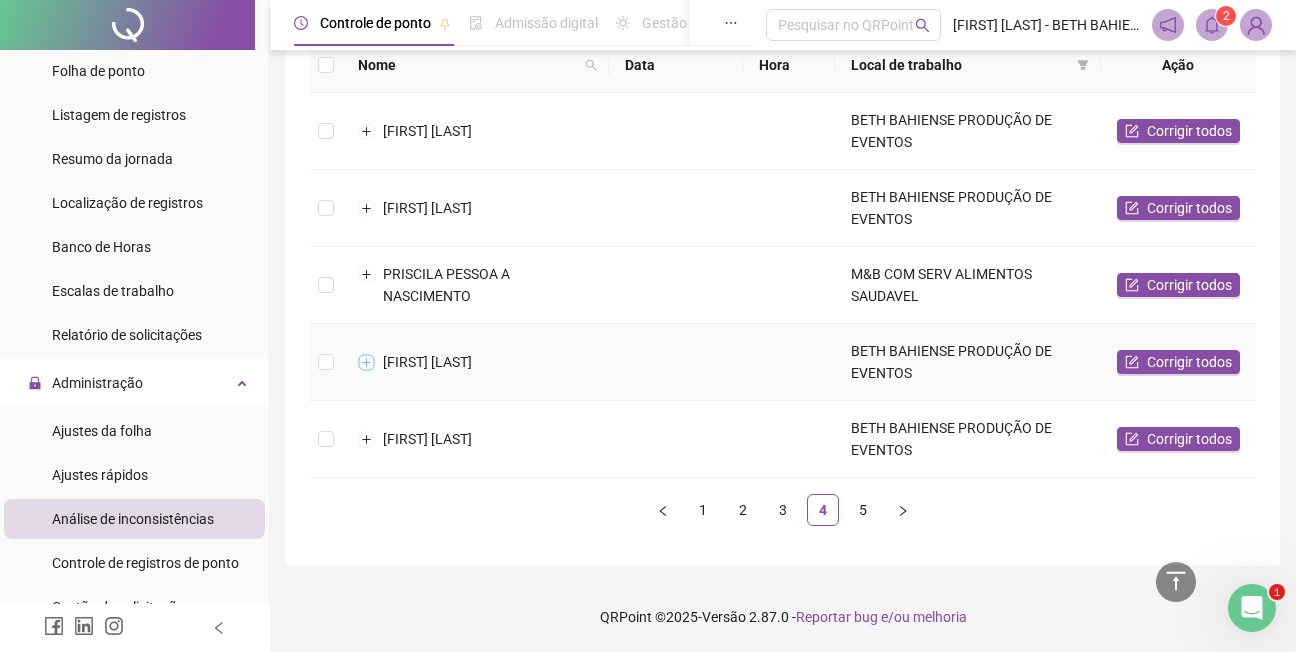 click at bounding box center (367, 362) 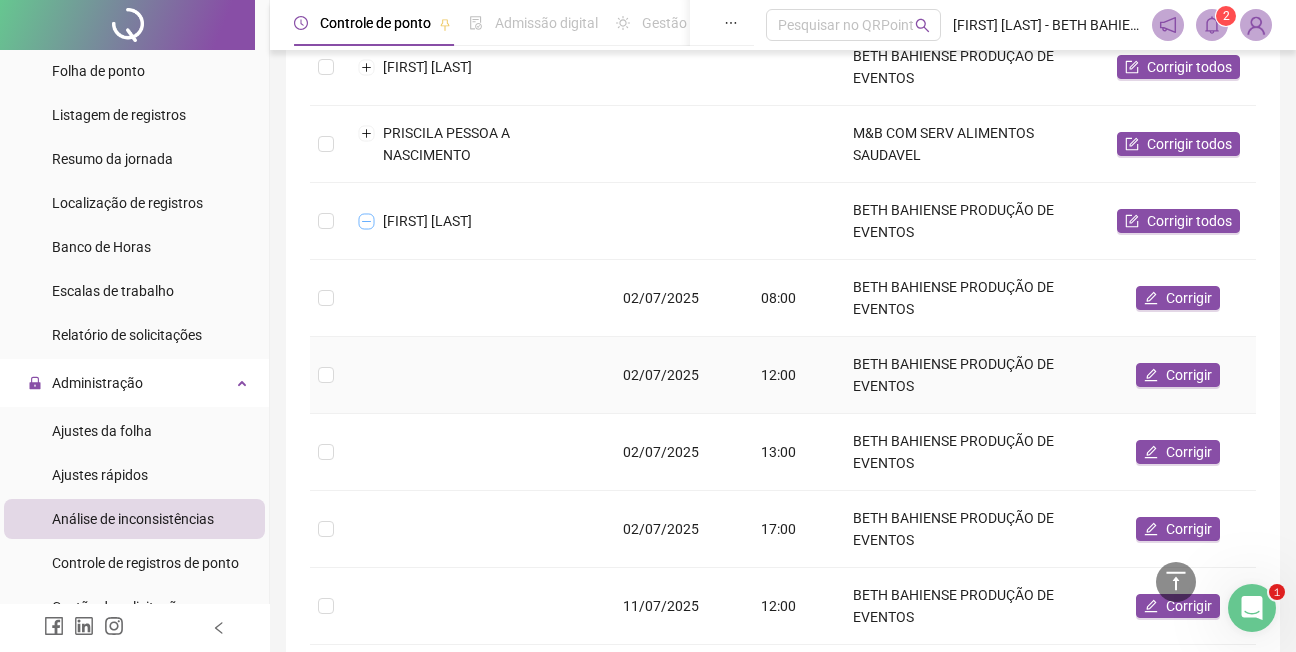 scroll, scrollTop: 357, scrollLeft: 0, axis: vertical 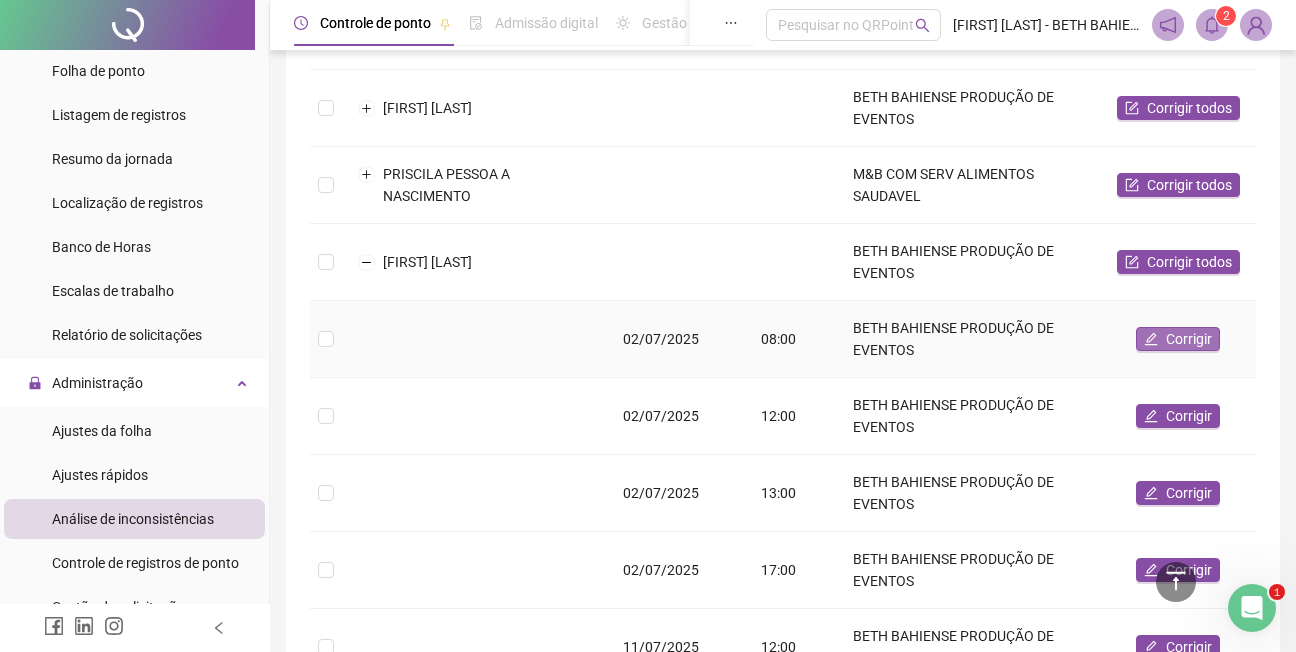 click on "Corrigir" at bounding box center [1189, 339] 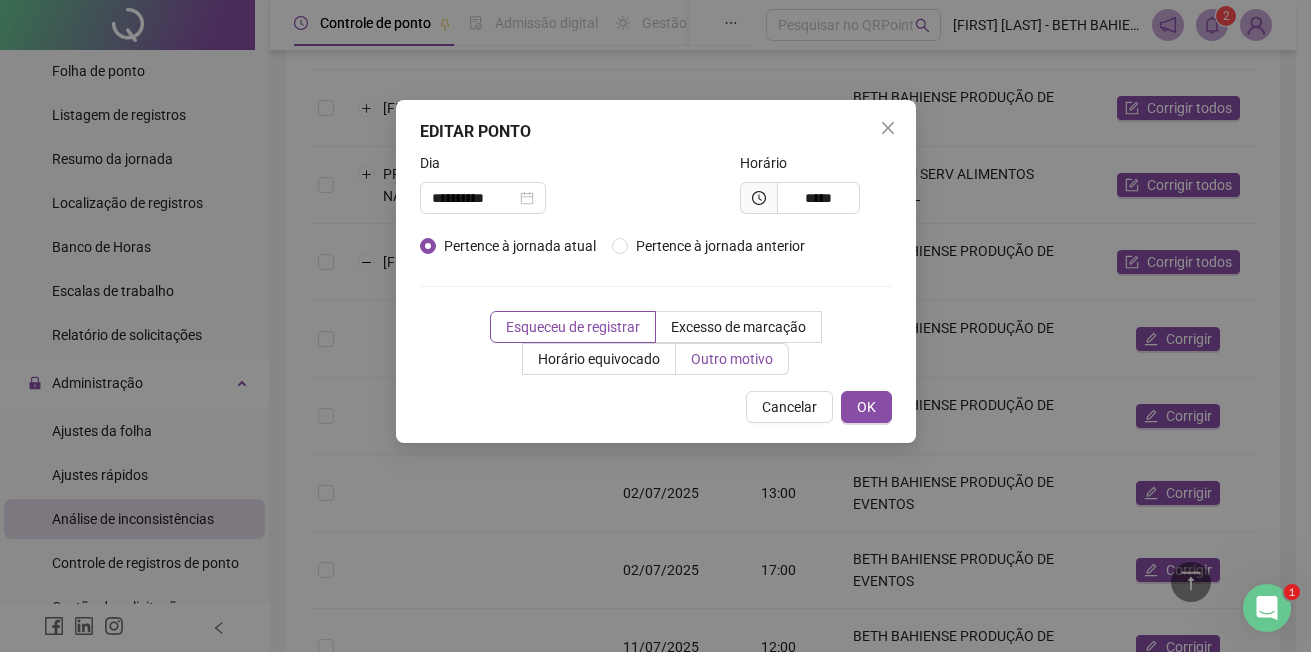 click on "Outro motivo" at bounding box center [732, 359] 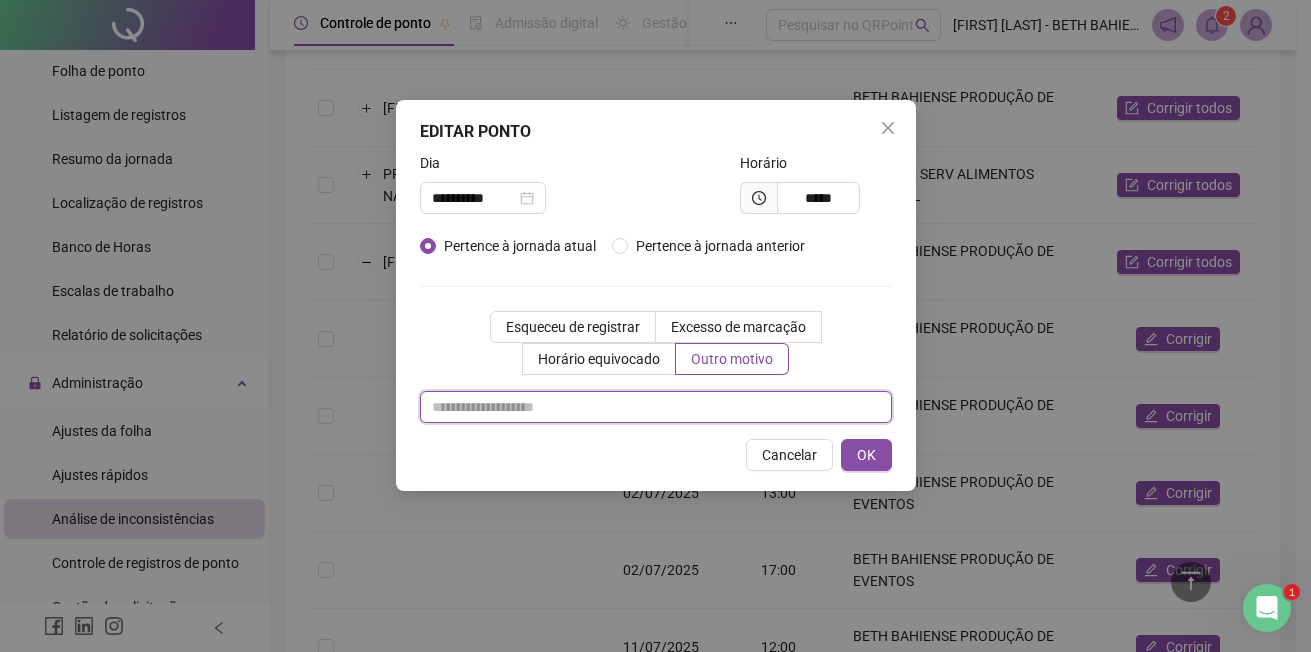 click at bounding box center (656, 407) 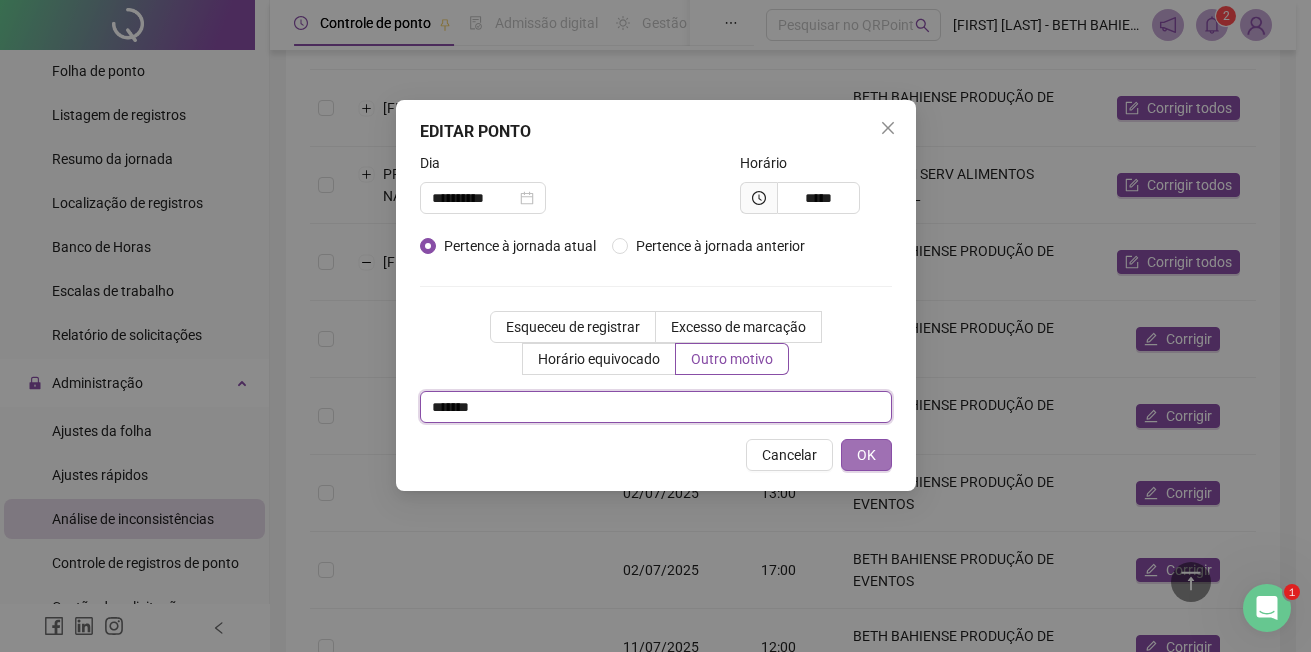 type on "*******" 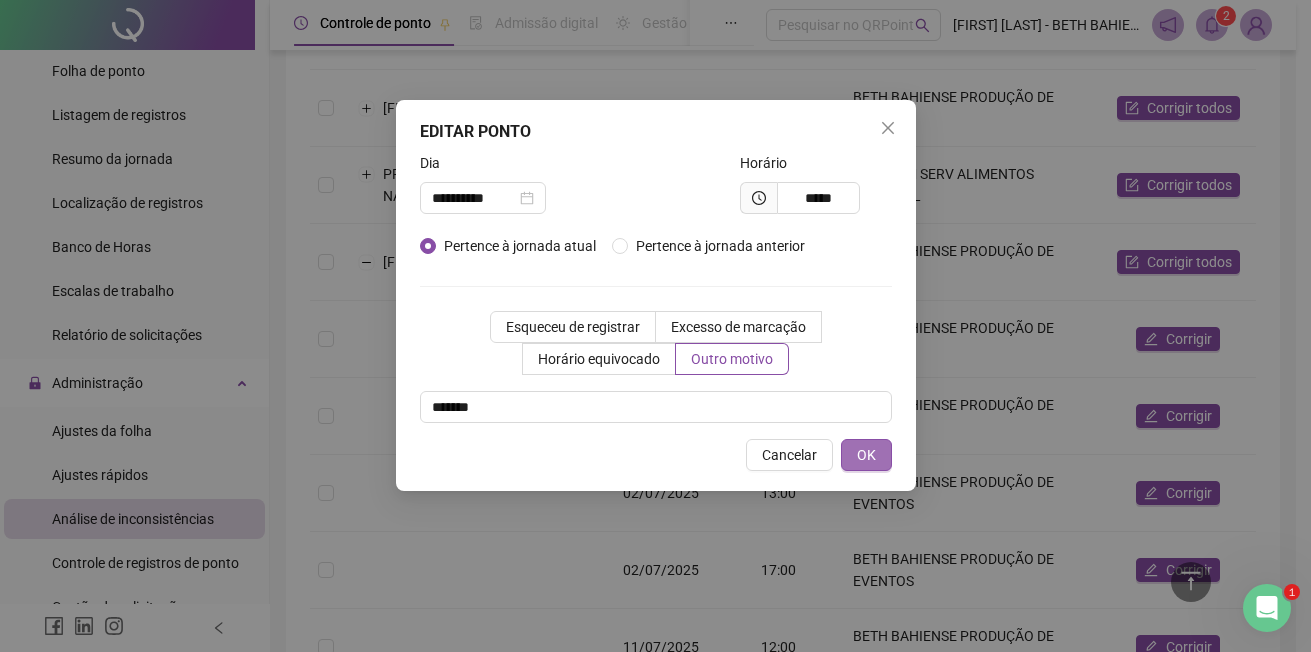 click on "OK" at bounding box center (866, 455) 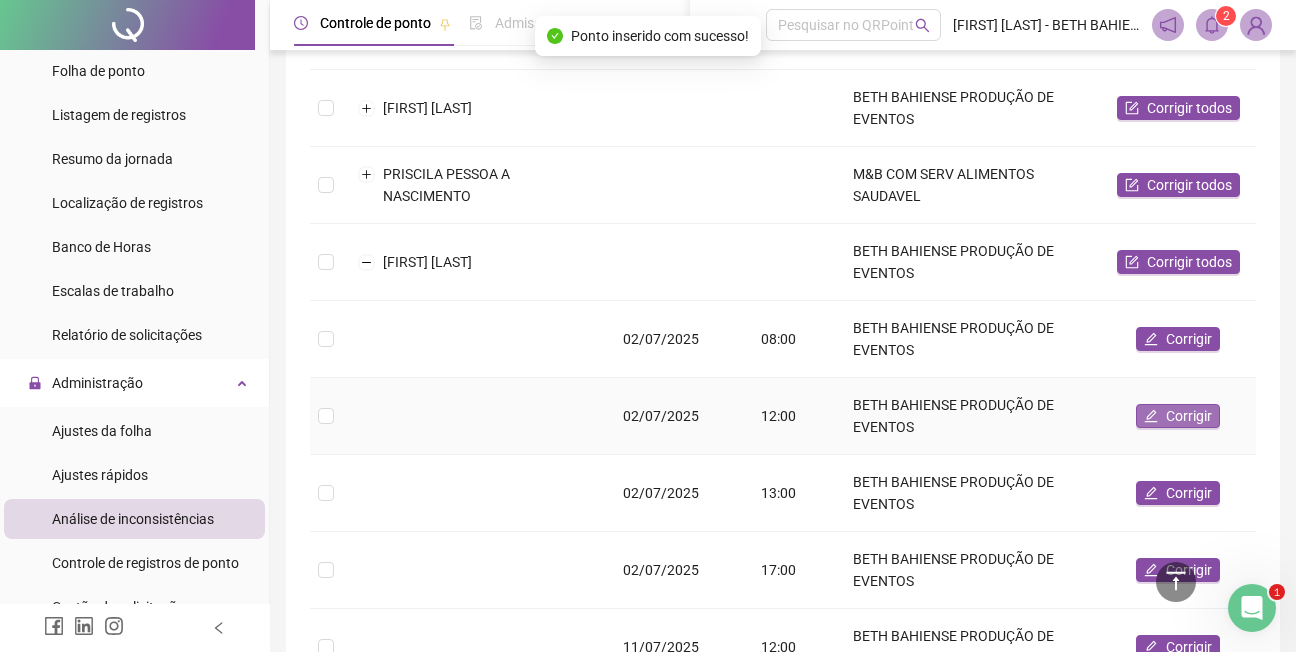 click on "Corrigir" at bounding box center (1189, 416) 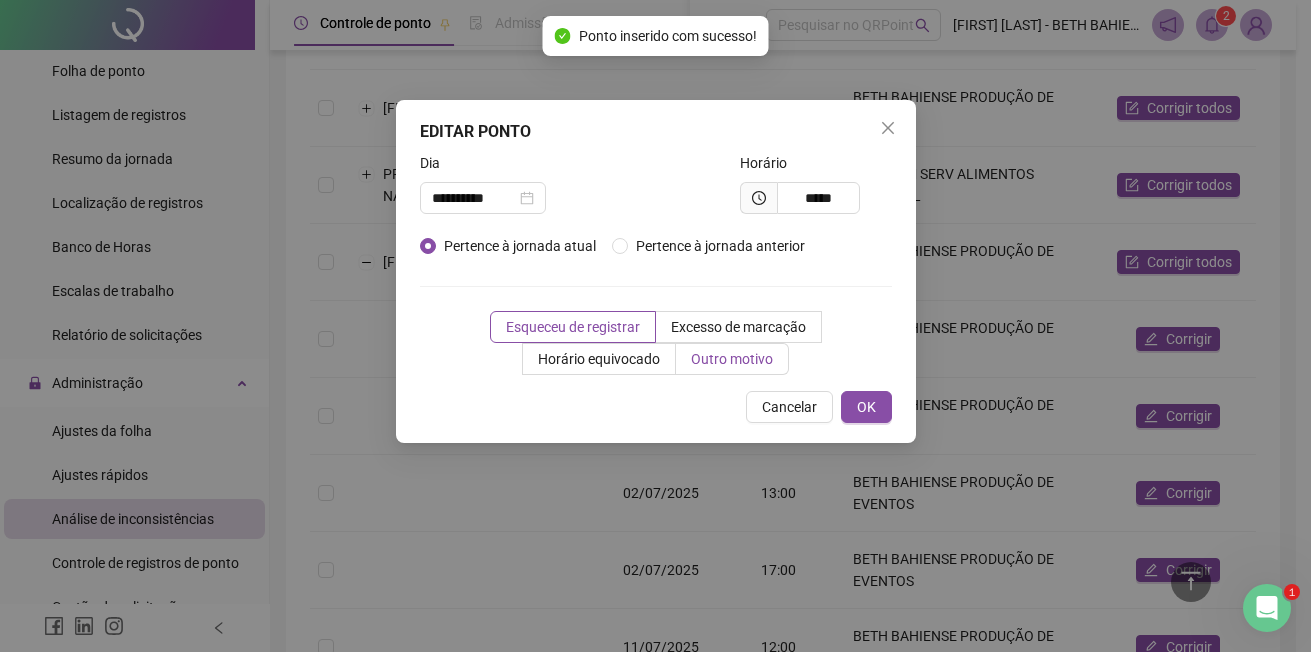 click on "Outro motivo" at bounding box center [732, 359] 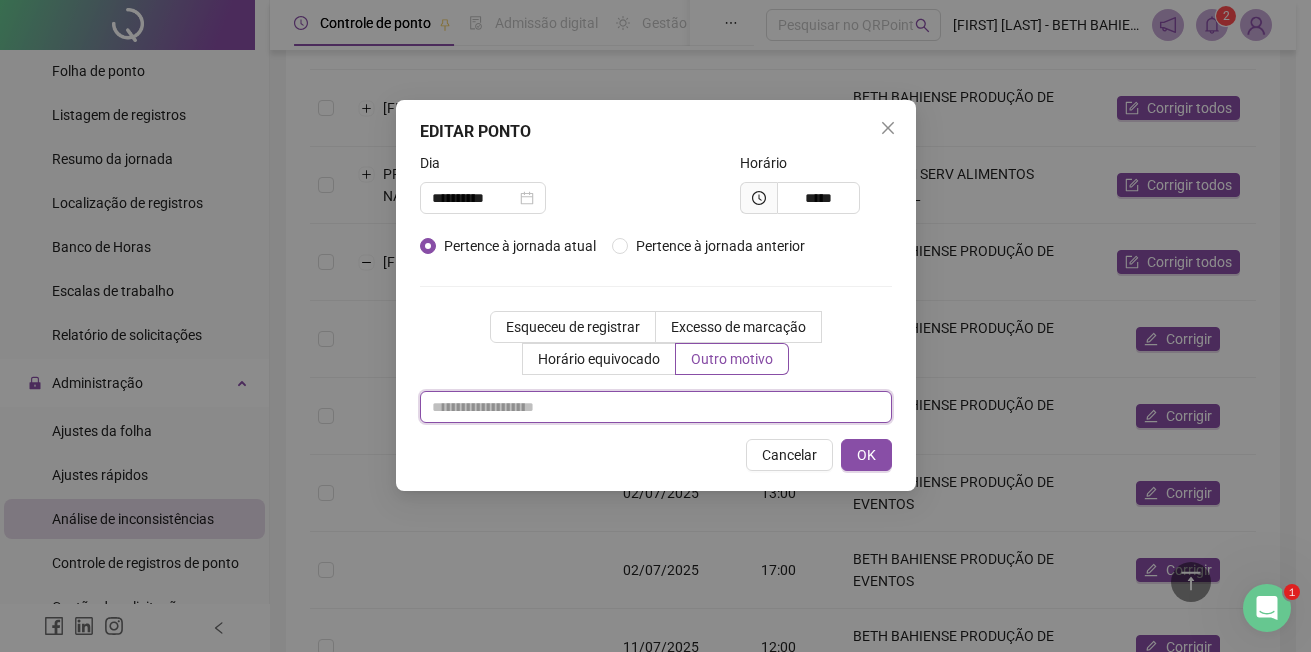 click at bounding box center [656, 407] 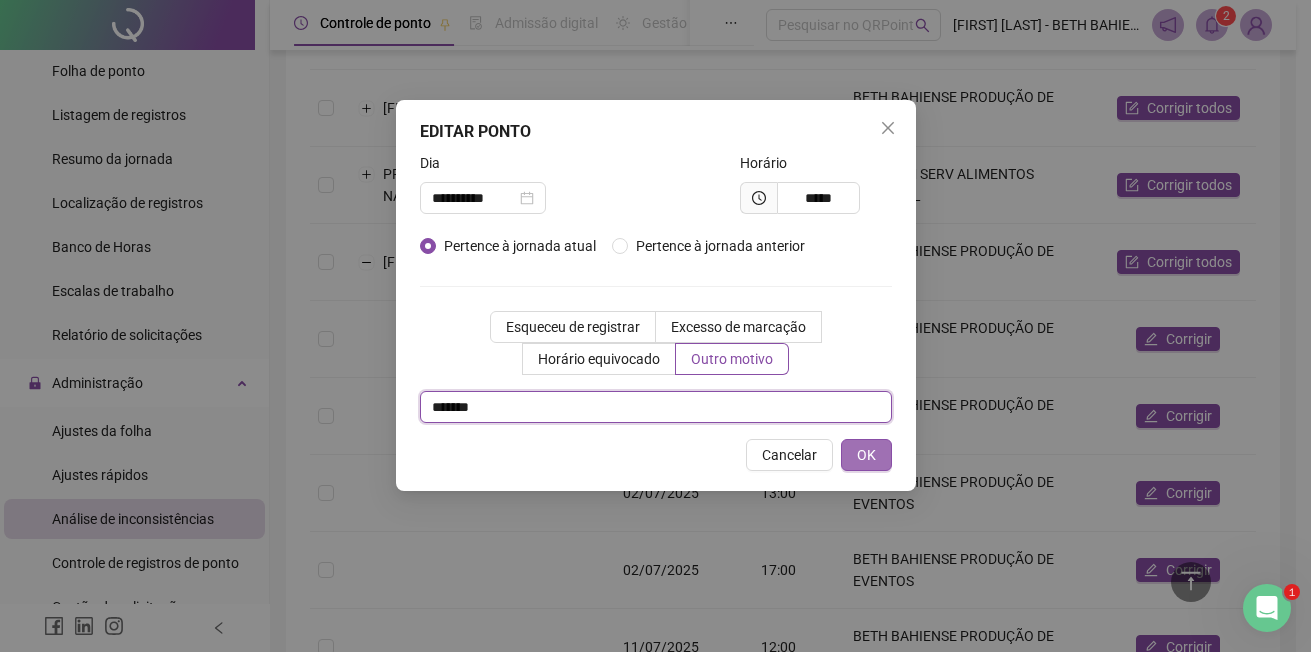type on "*******" 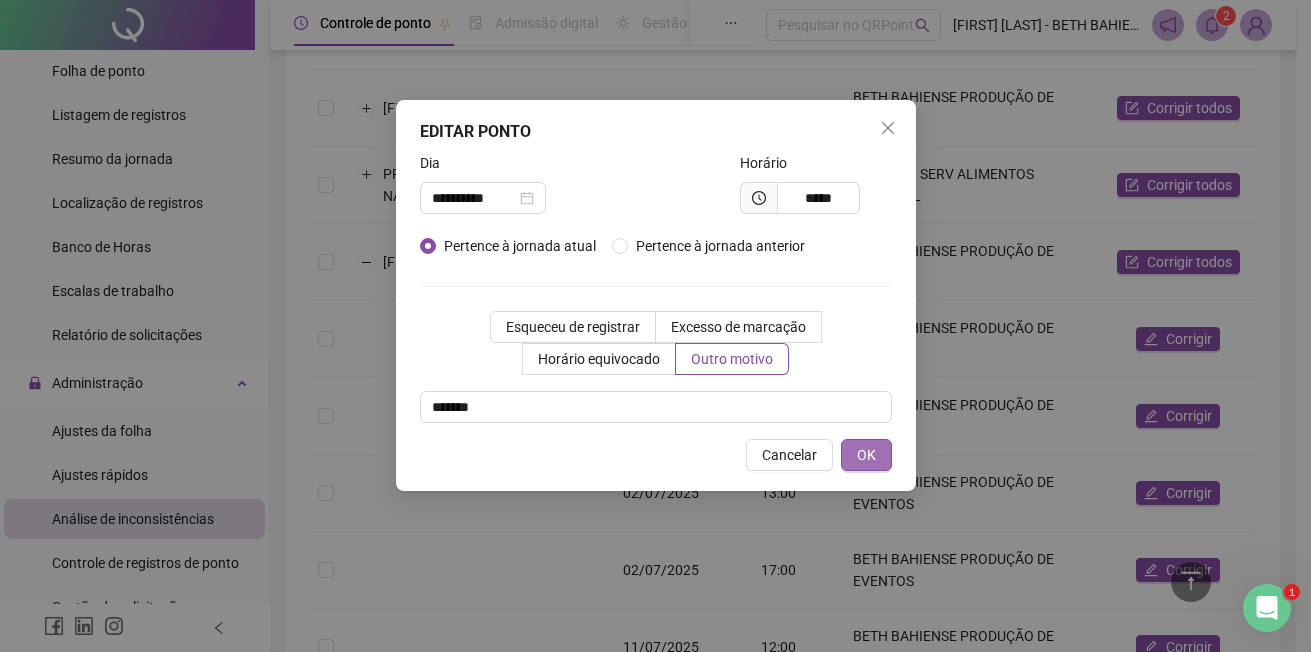 click on "OK" at bounding box center [866, 455] 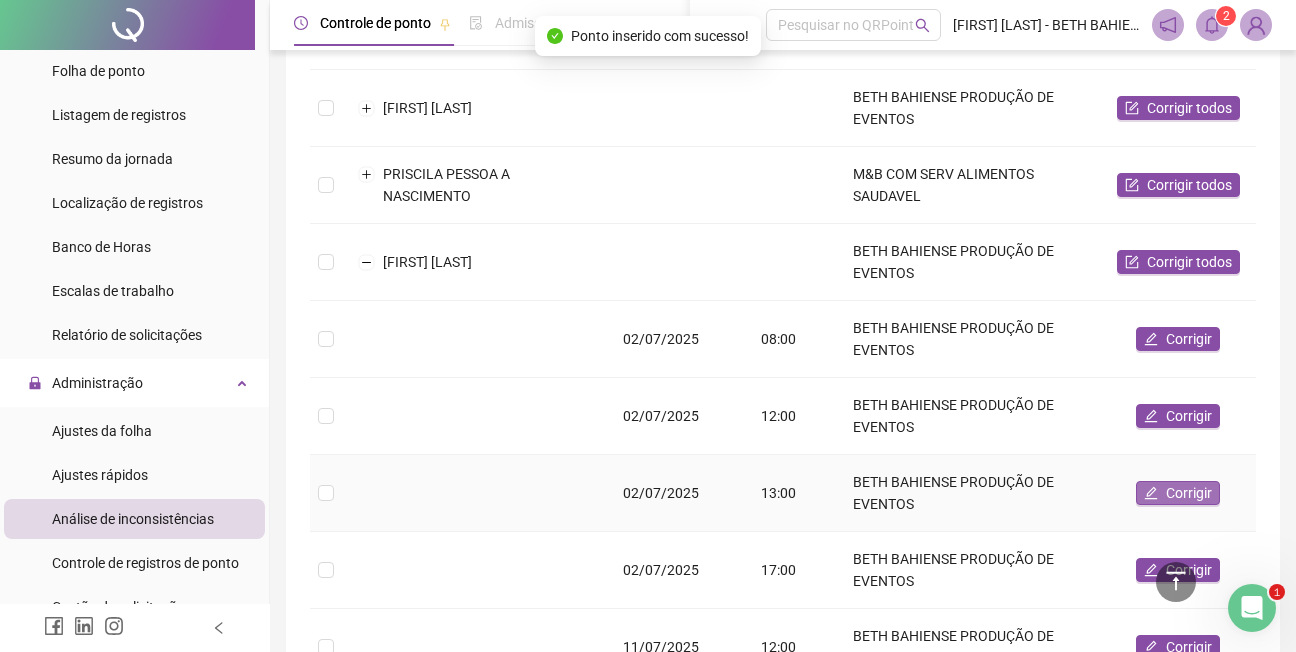 click on "Corrigir" at bounding box center [1189, 493] 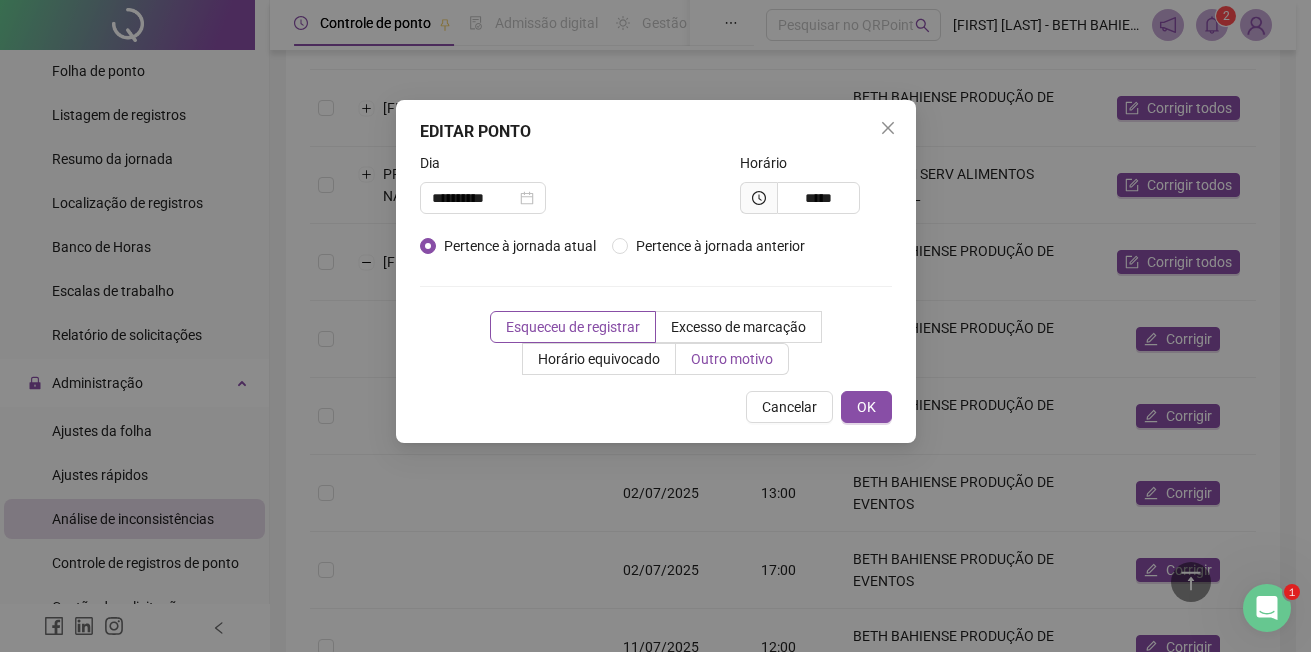 click on "Outro motivo" at bounding box center [732, 359] 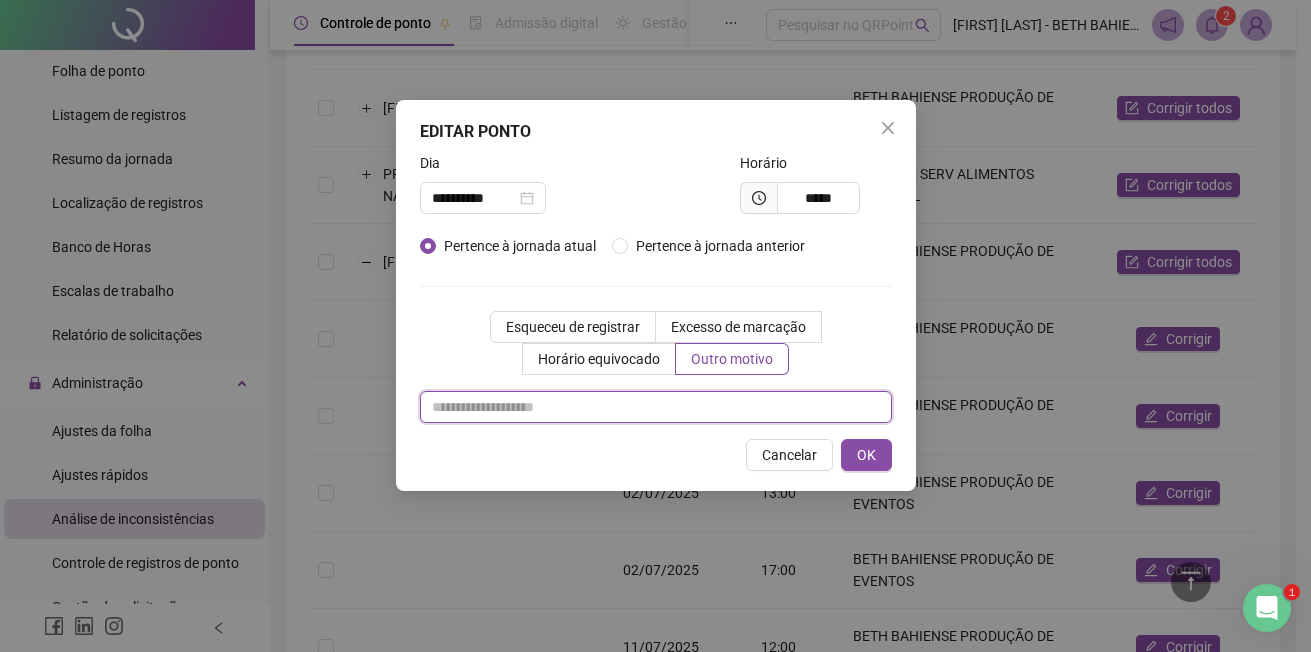 click at bounding box center [656, 407] 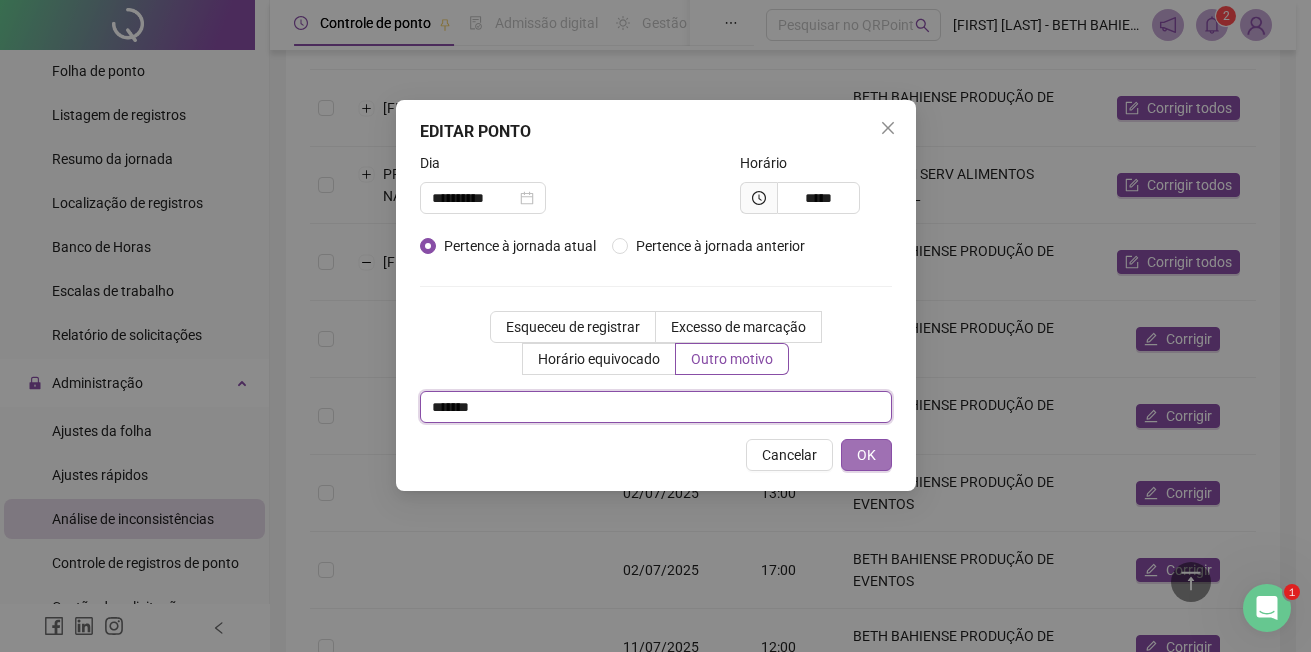 type on "*******" 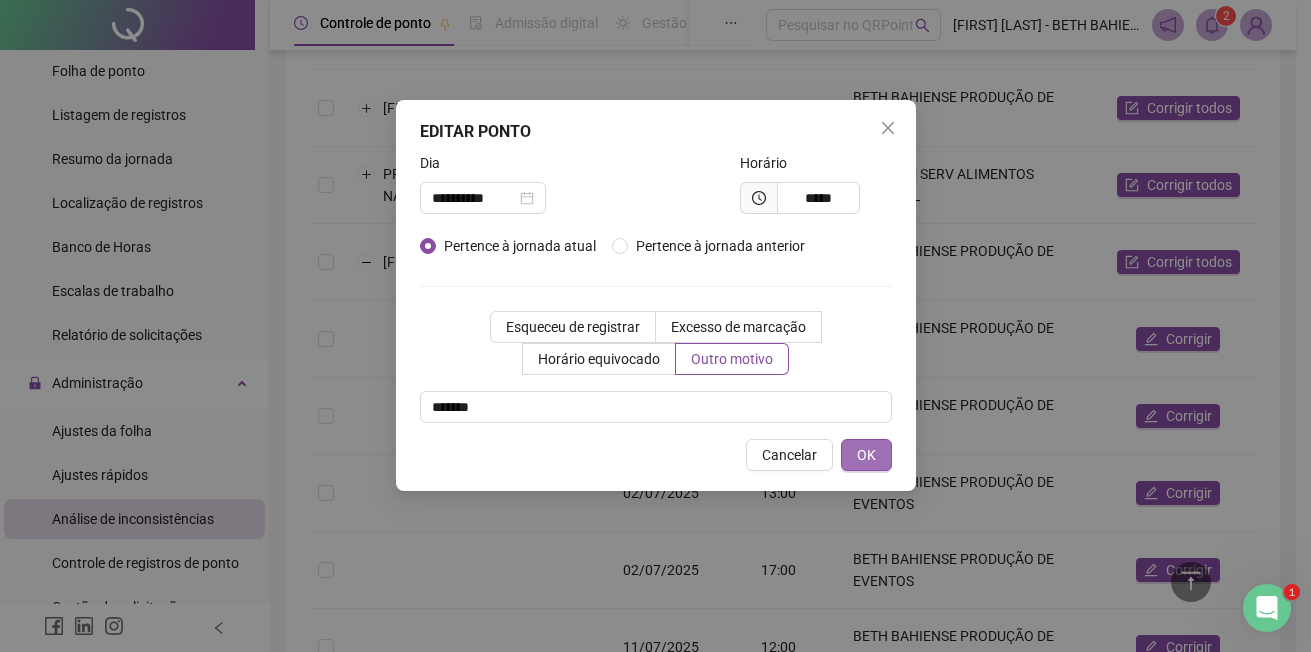 click on "OK" at bounding box center [866, 455] 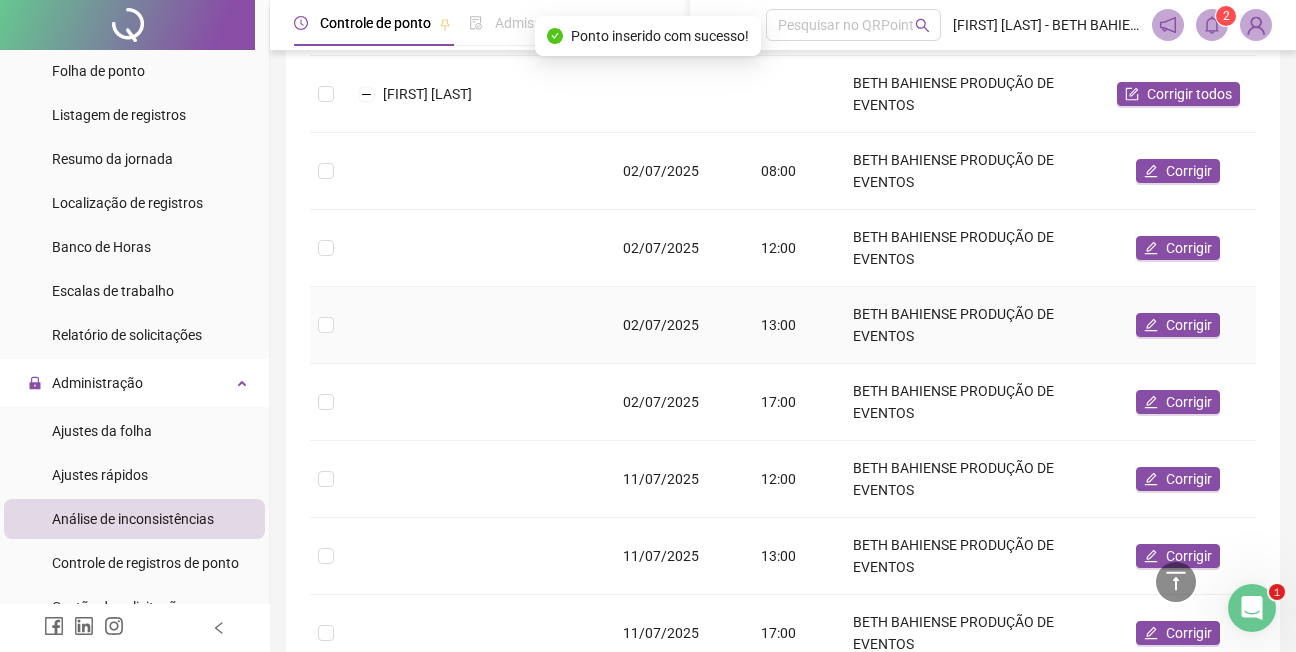 scroll, scrollTop: 557, scrollLeft: 0, axis: vertical 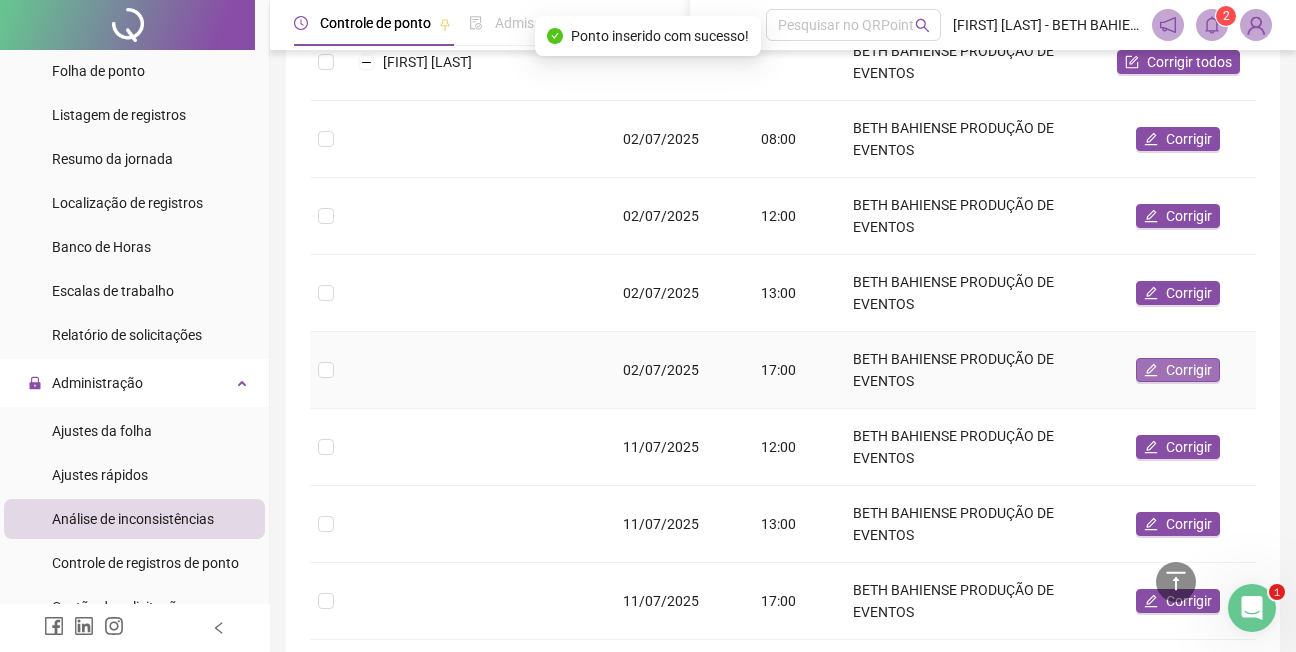 click on "Corrigir" at bounding box center (1189, 370) 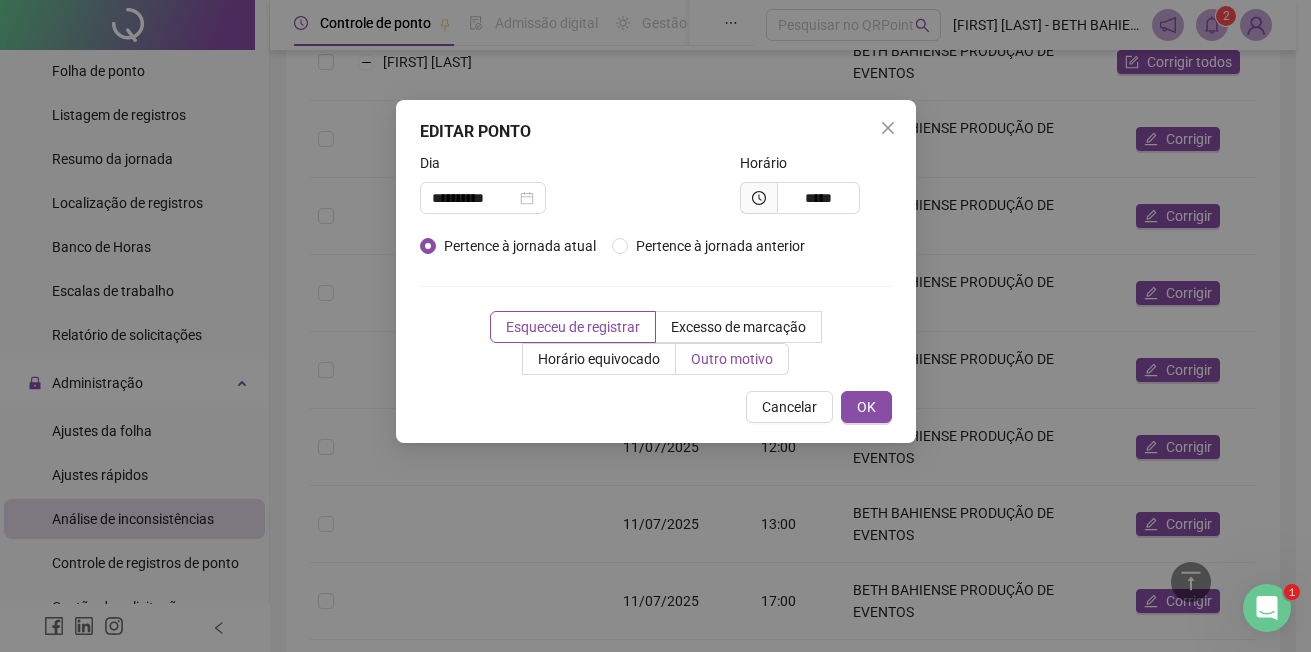 click on "Outro motivo" at bounding box center [732, 359] 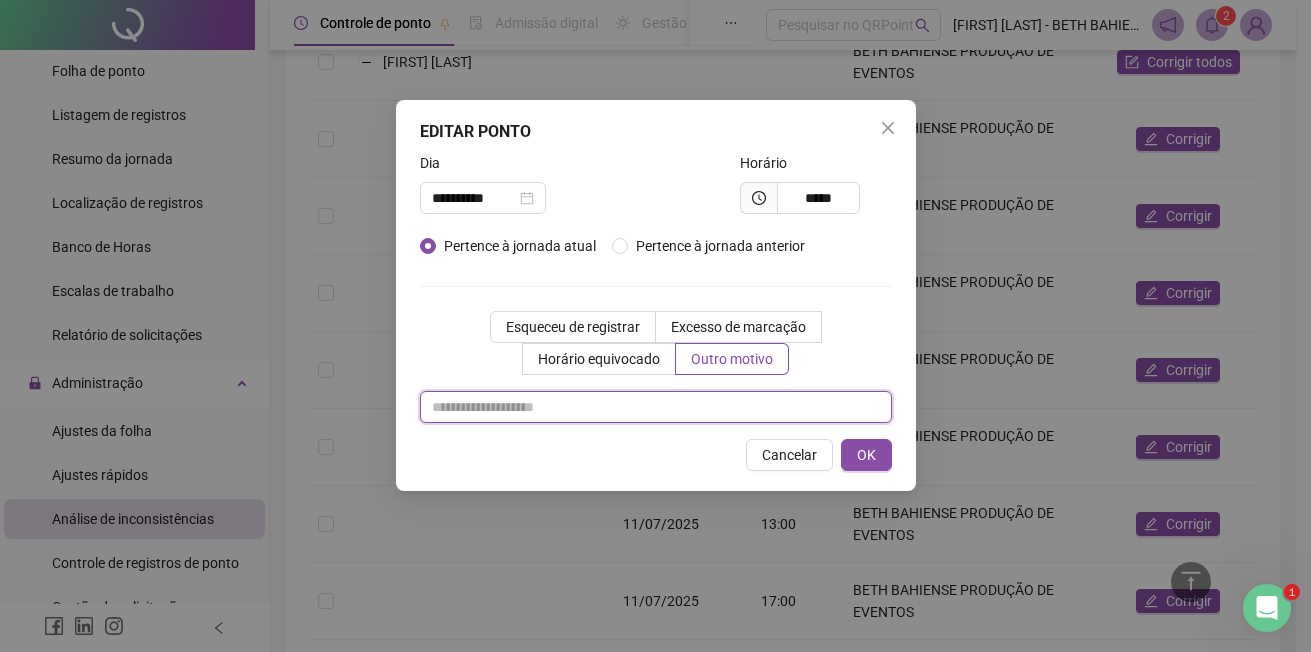 click at bounding box center [656, 407] 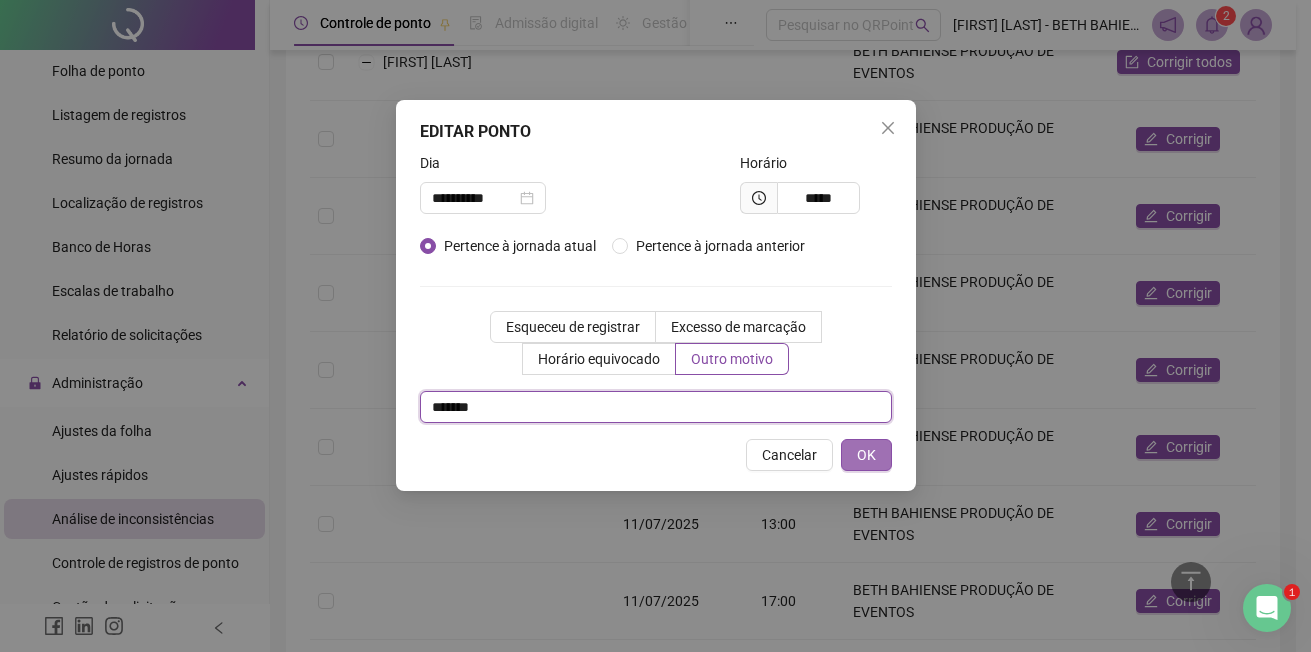 type on "*******" 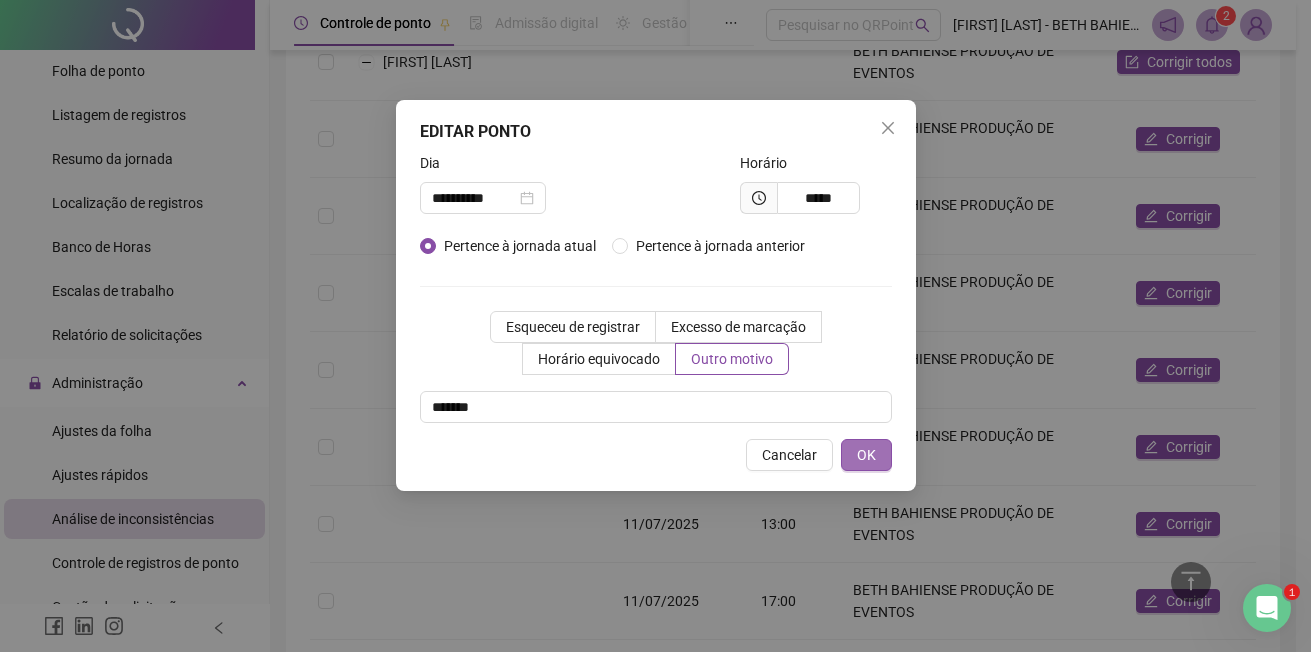 click on "OK" at bounding box center [866, 455] 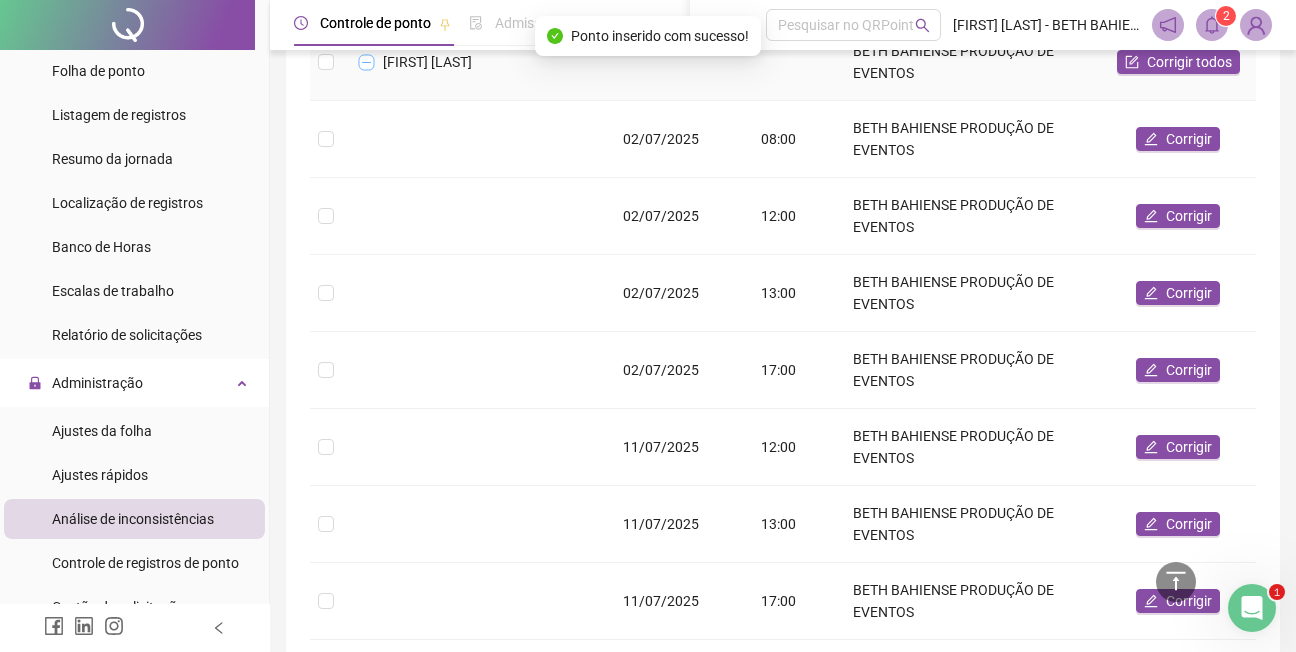 click at bounding box center (367, 62) 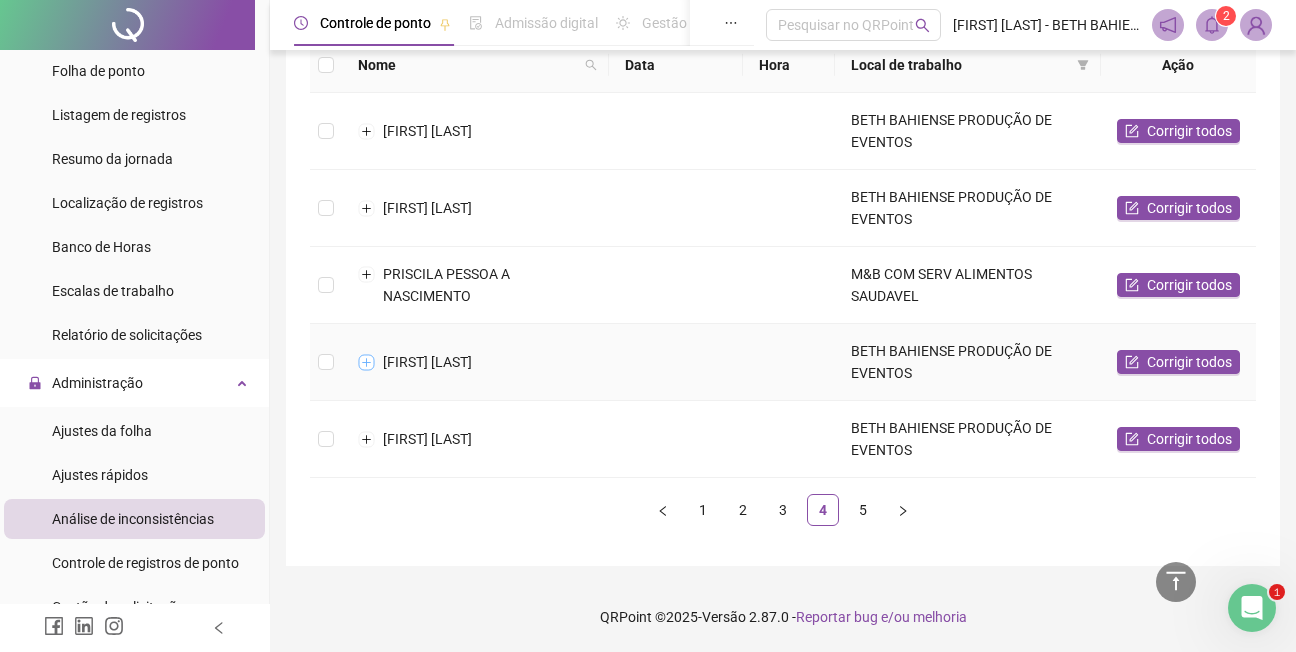 click at bounding box center [367, 362] 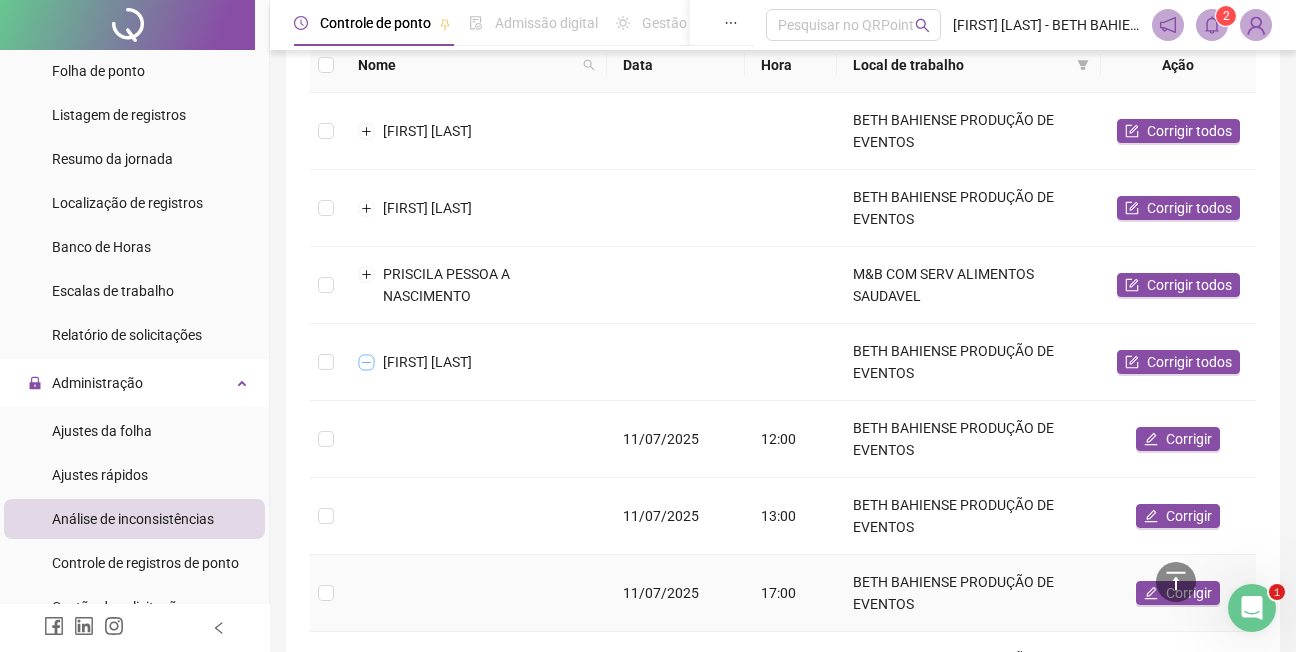 scroll, scrollTop: 488, scrollLeft: 0, axis: vertical 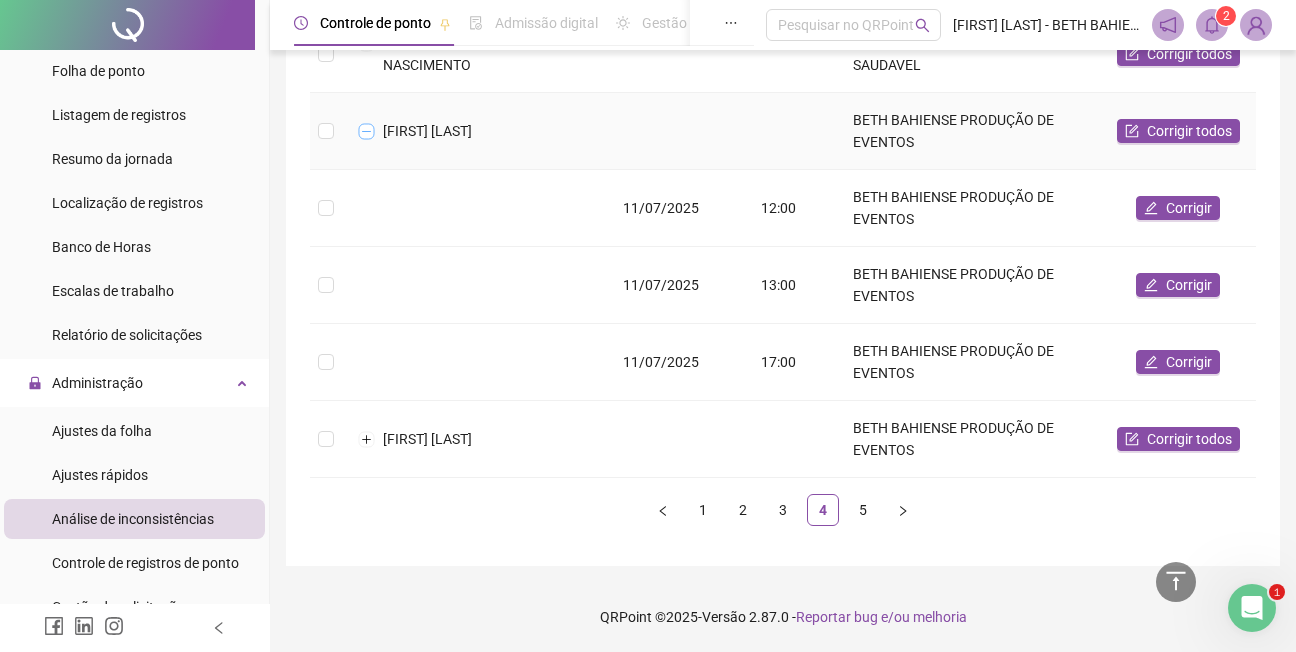click at bounding box center [367, 131] 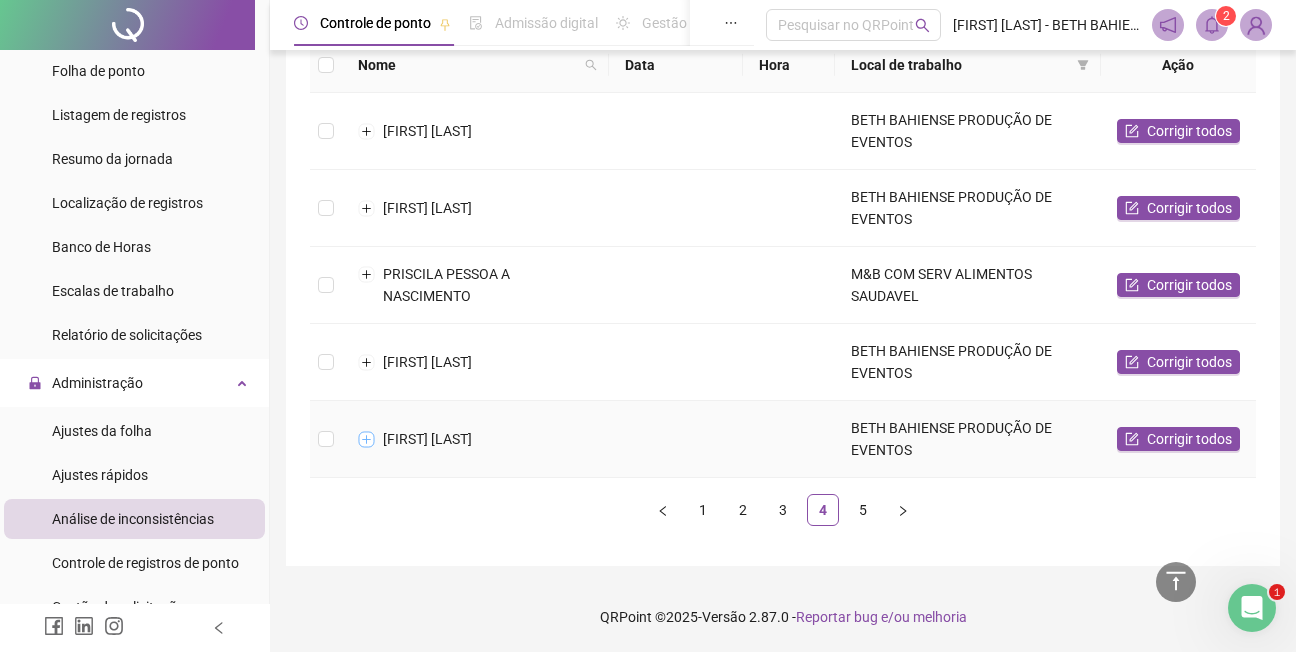 click at bounding box center [367, 439] 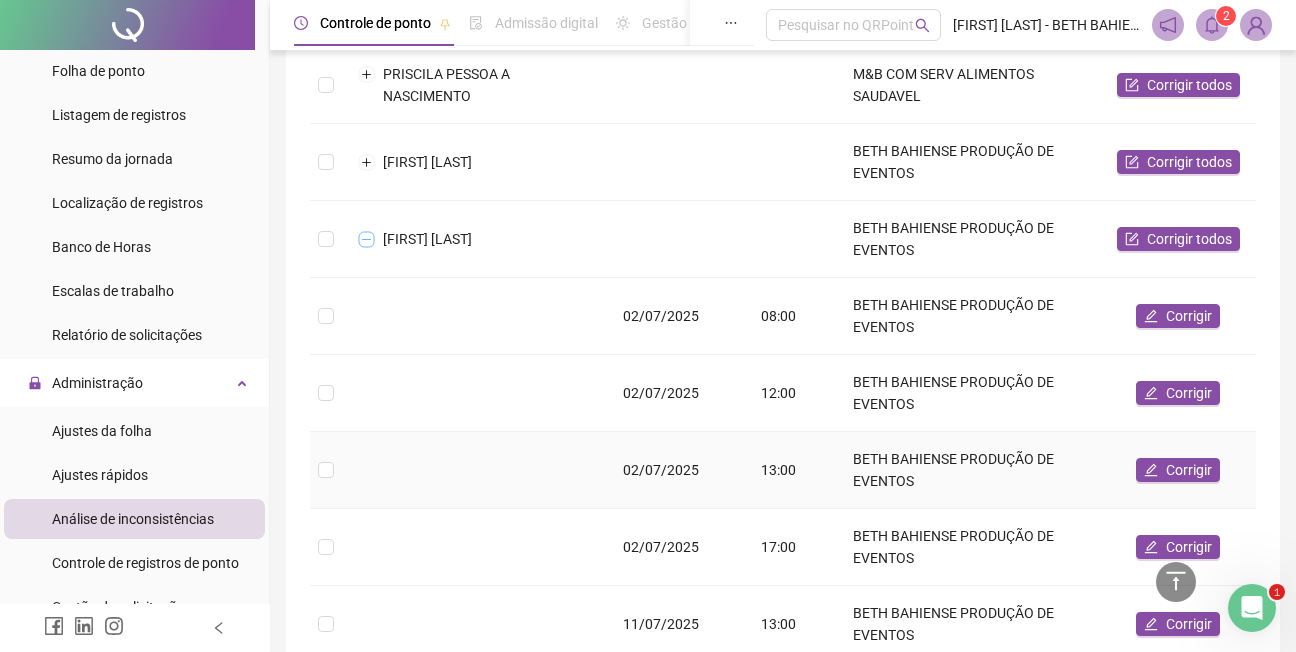 scroll, scrollTop: 557, scrollLeft: 0, axis: vertical 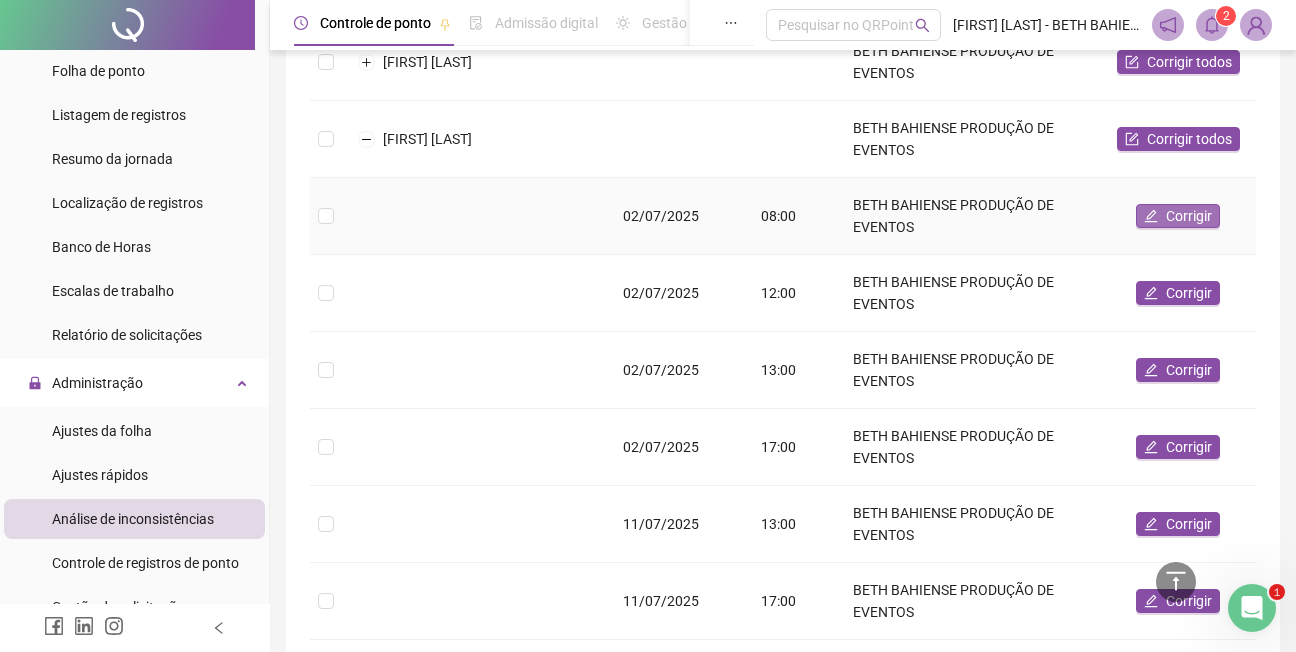 click on "Corrigir" at bounding box center (1189, 216) 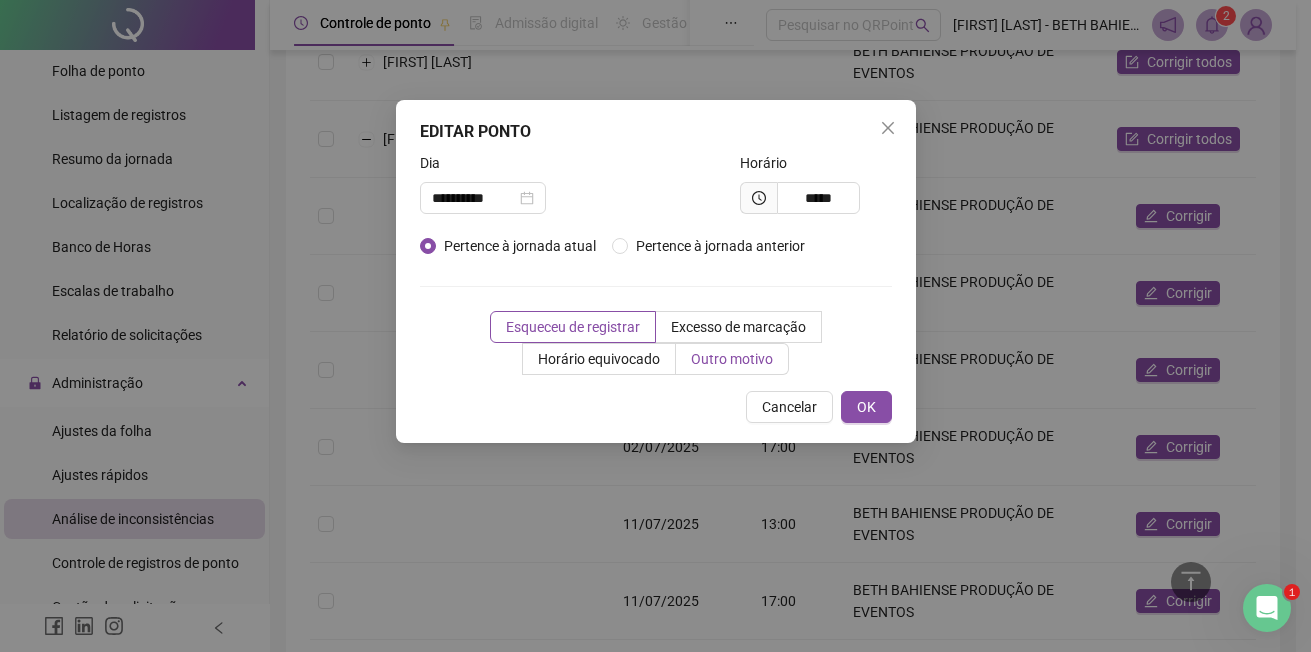 click on "Outro motivo" at bounding box center (732, 359) 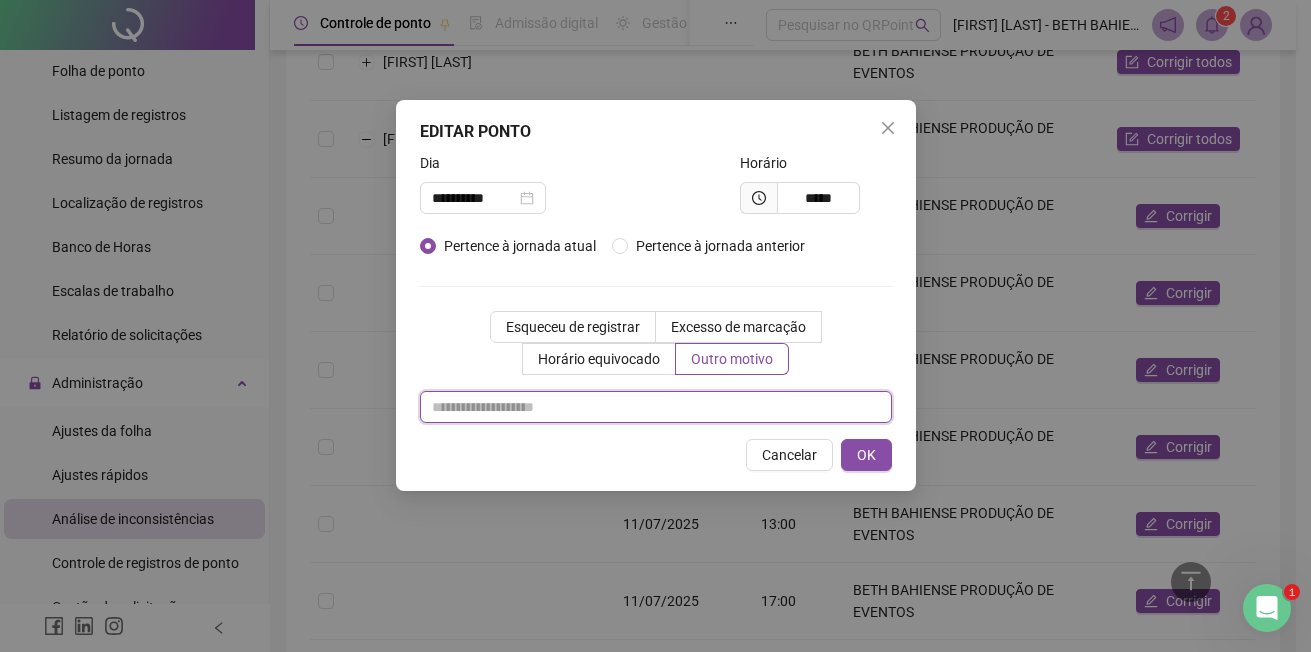 click at bounding box center [656, 407] 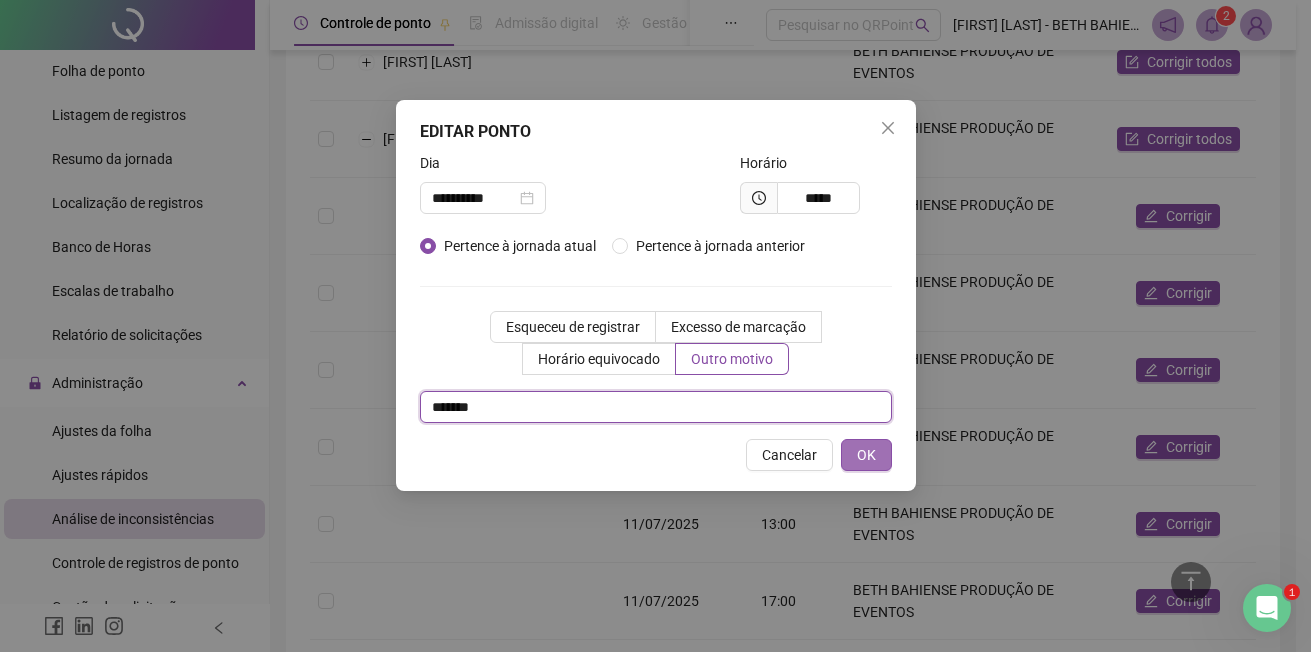 type on "*******" 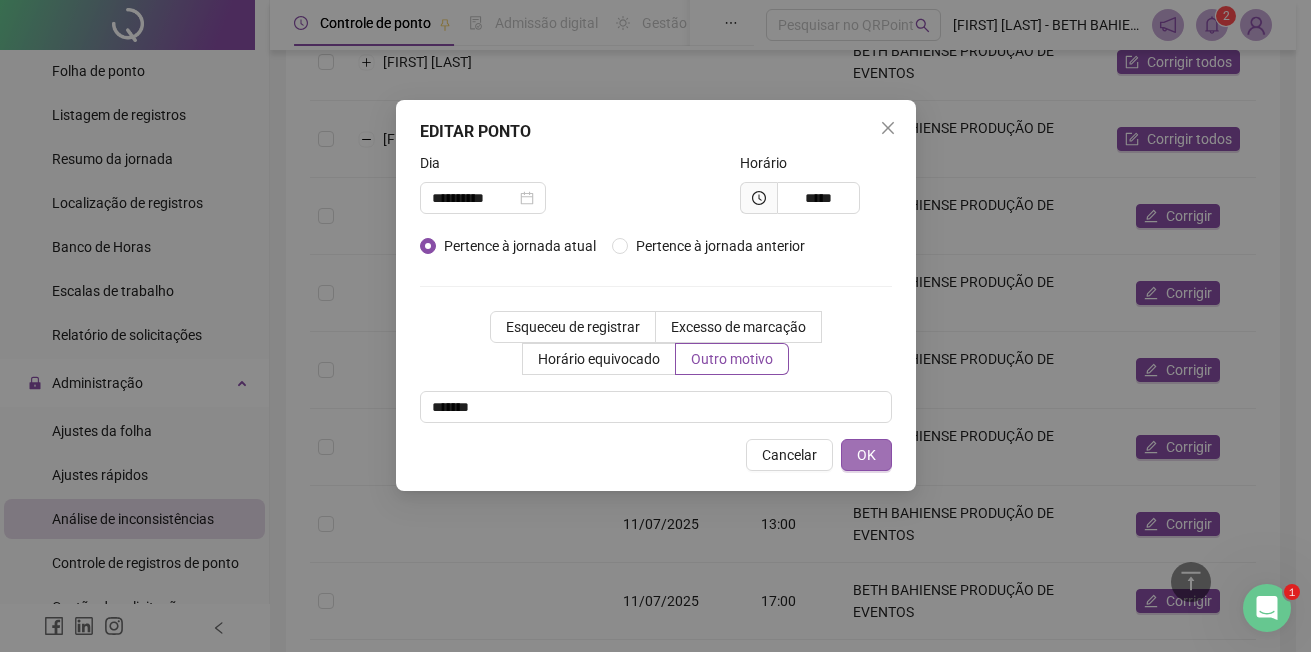 click on "OK" at bounding box center (866, 455) 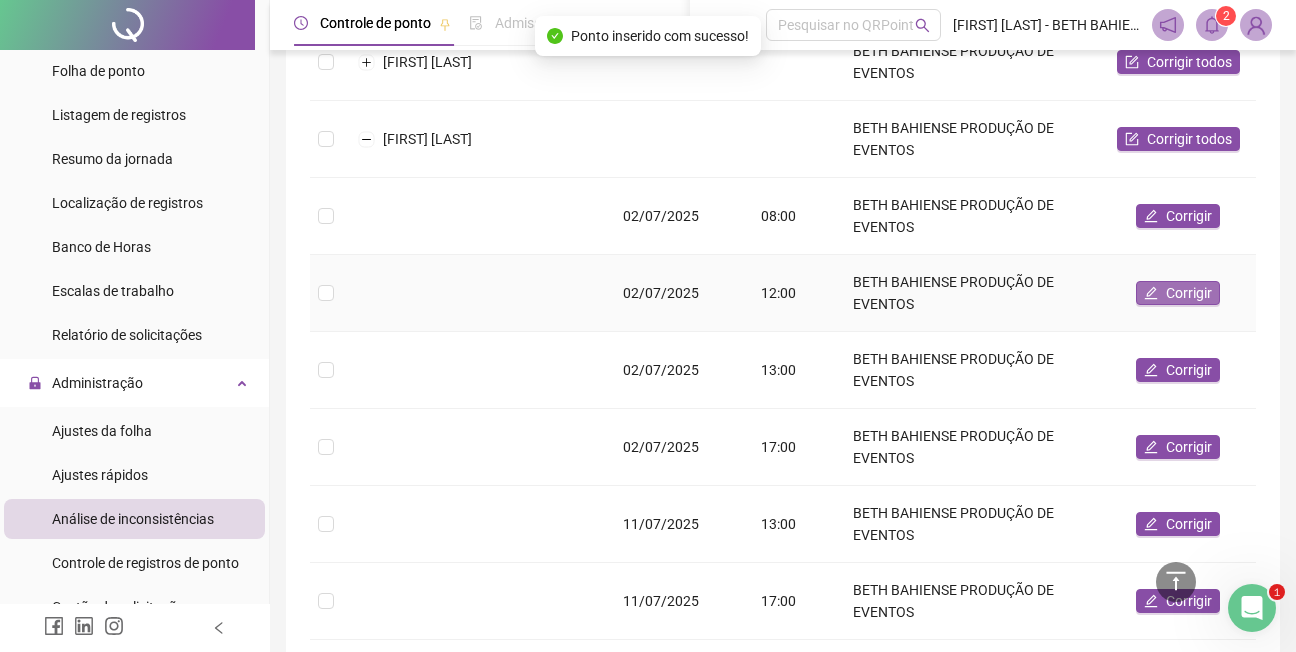 click on "Corrigir" at bounding box center [1189, 293] 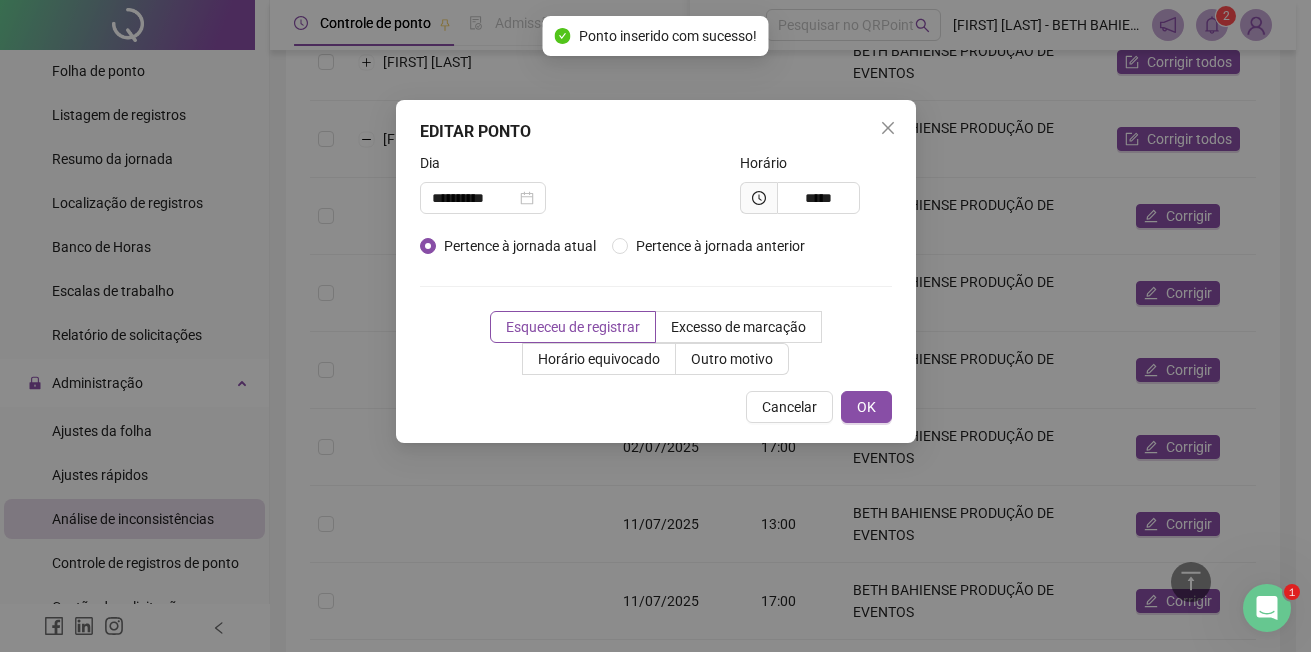 drag, startPoint x: 740, startPoint y: 360, endPoint x: 664, endPoint y: 375, distance: 77.46612 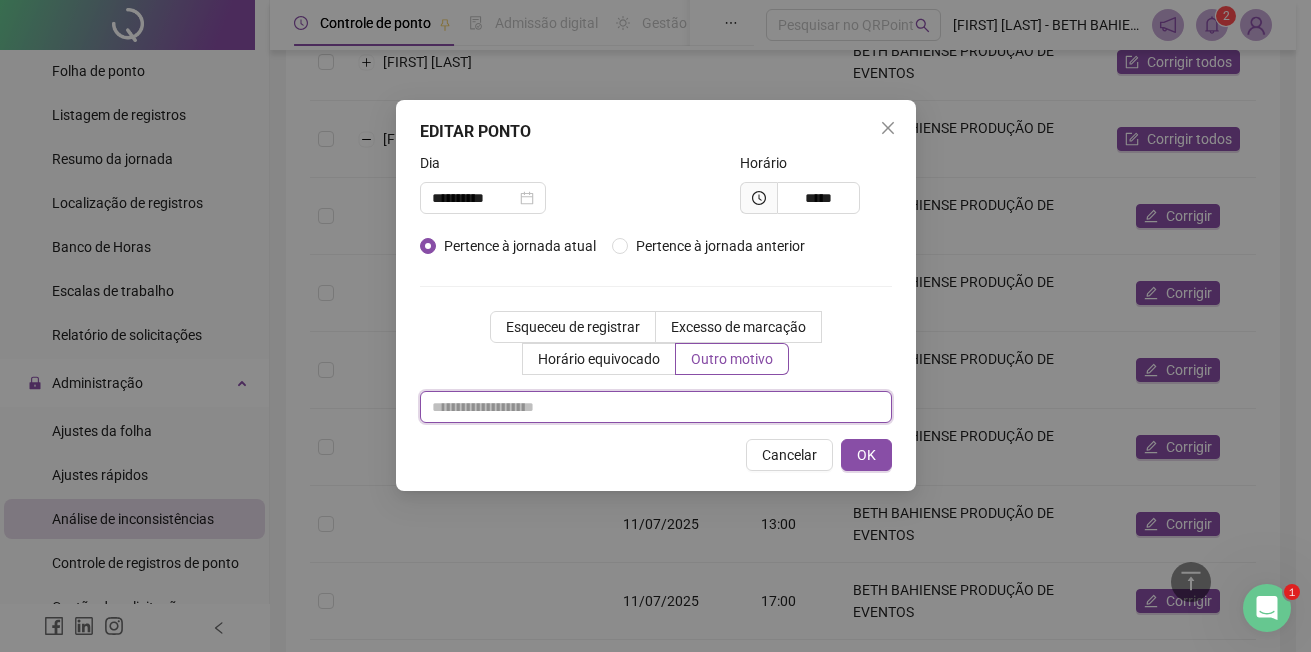 click at bounding box center (656, 407) 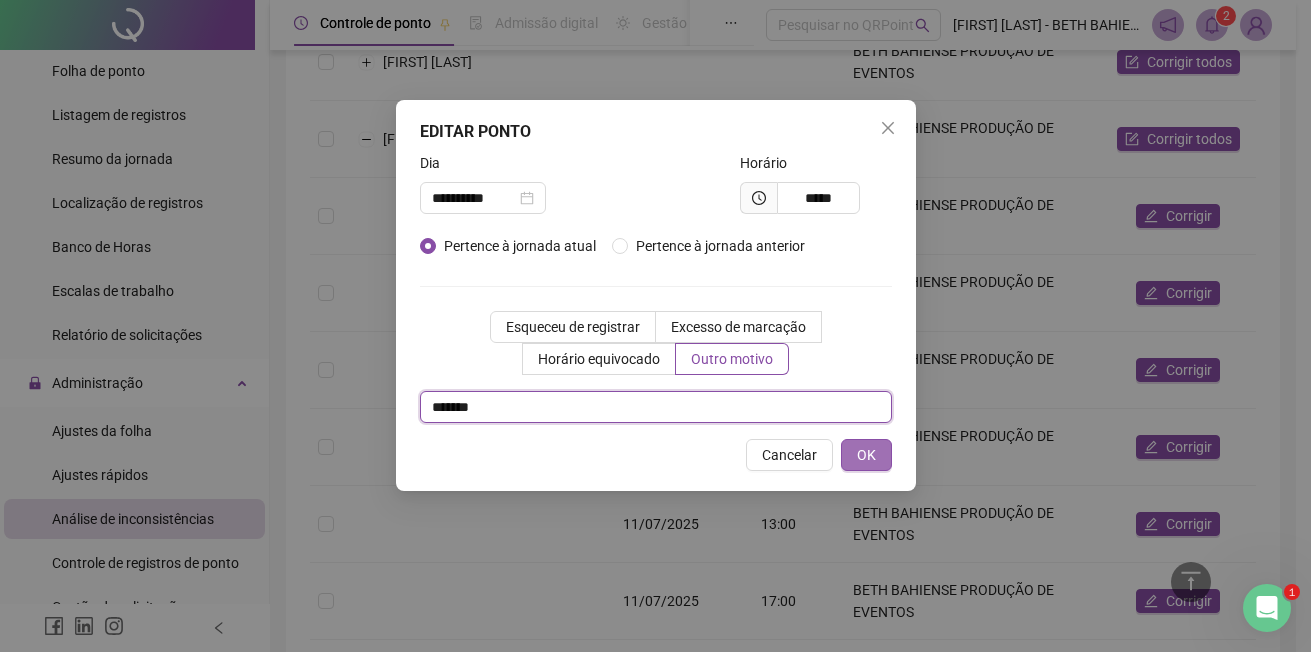 type on "*******" 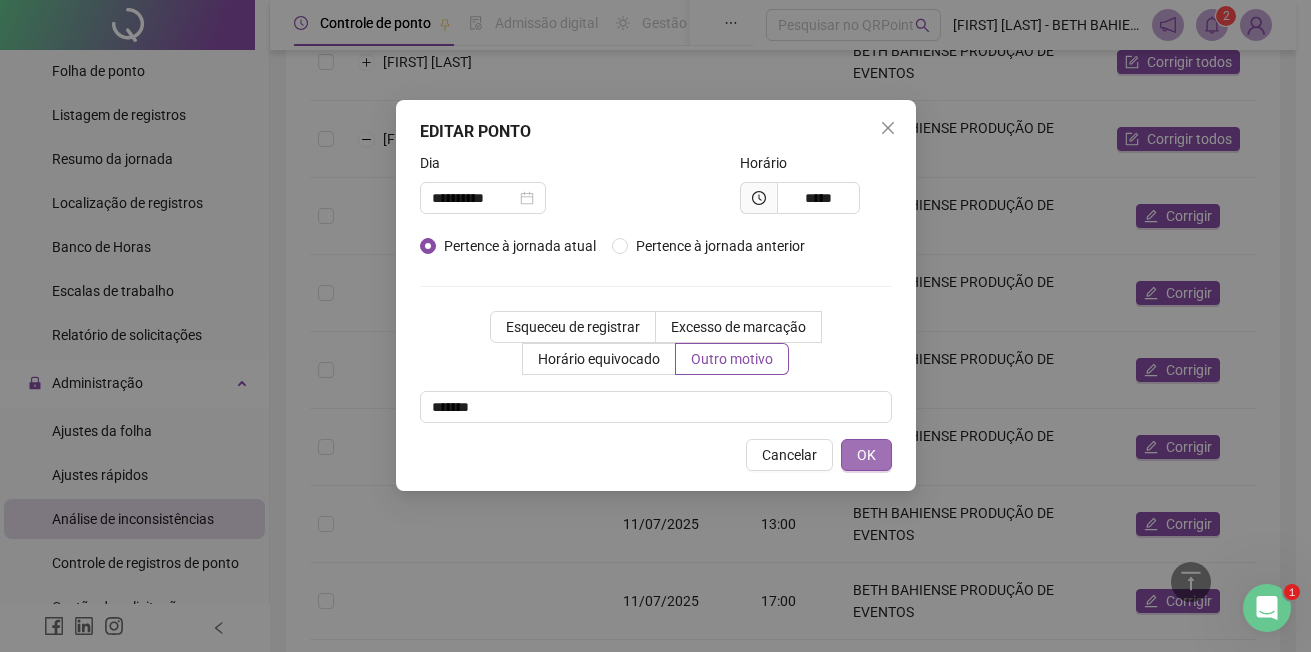 click on "OK" at bounding box center [866, 455] 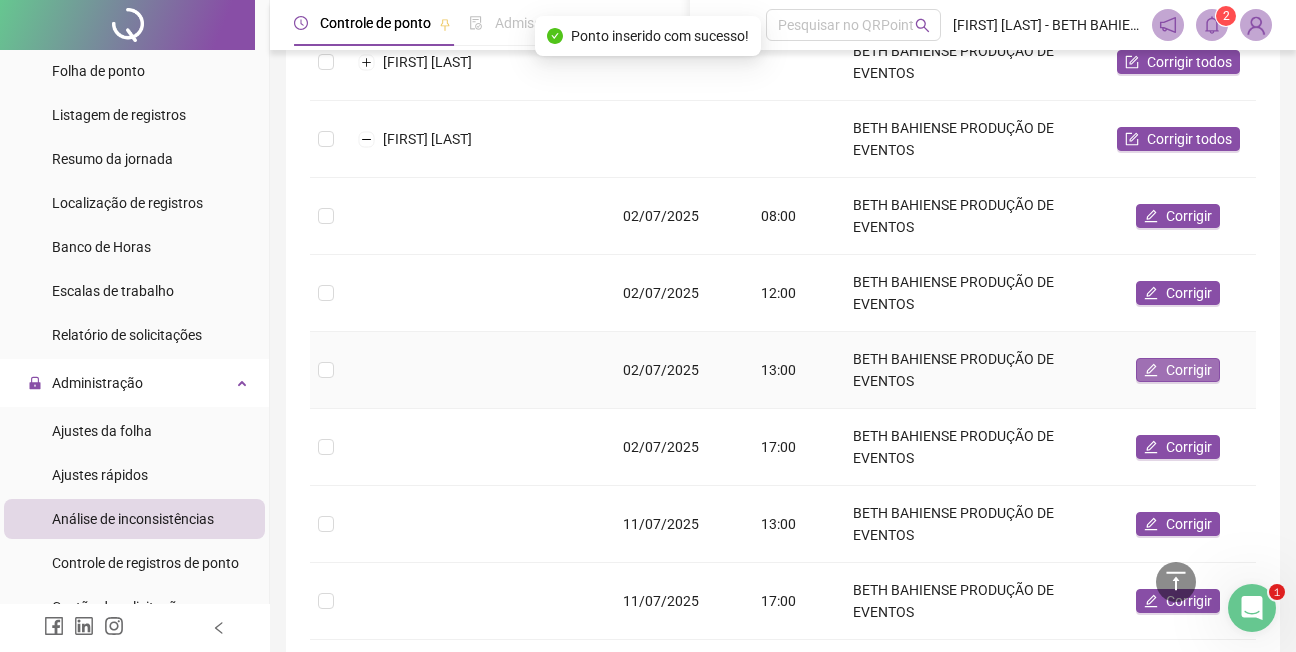 click on "Corrigir" at bounding box center (1189, 370) 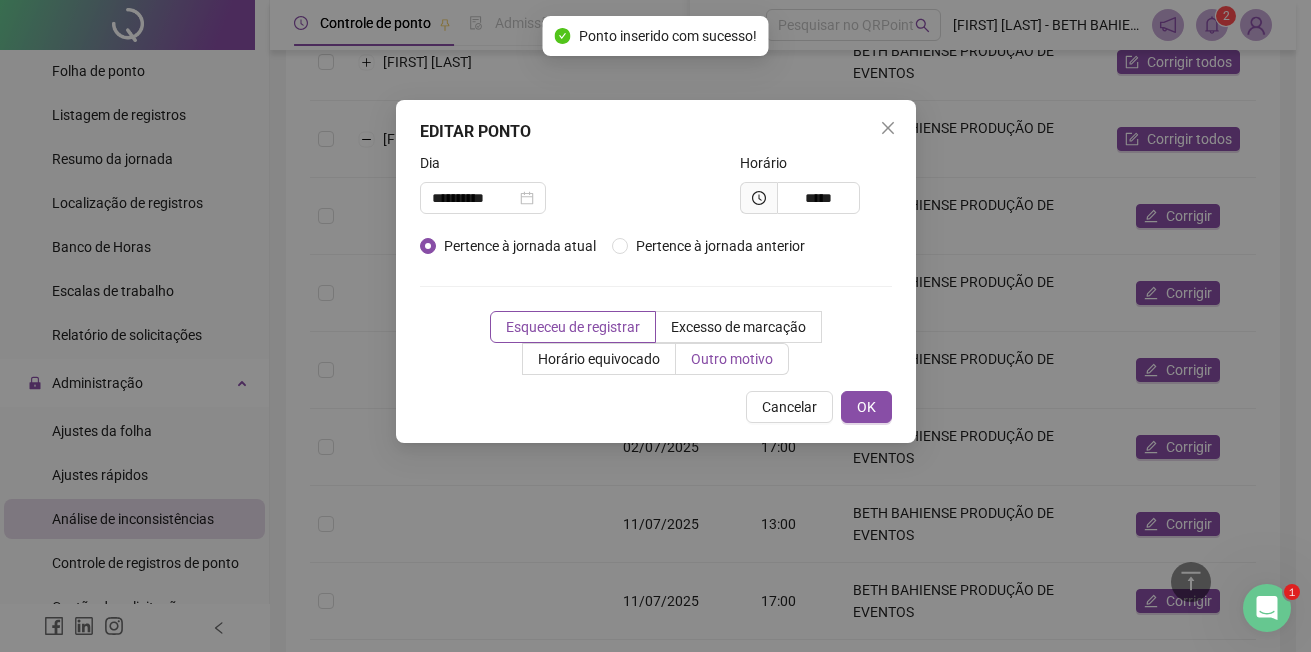 click on "Outro motivo" at bounding box center [732, 359] 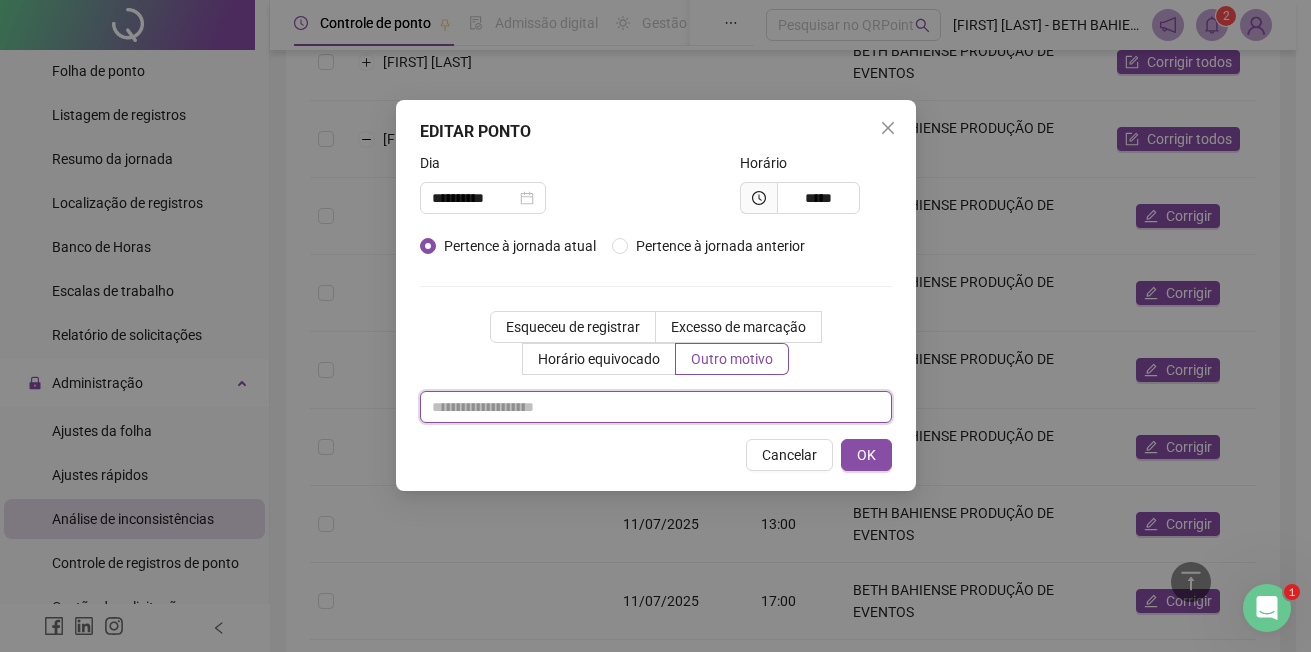 click at bounding box center (656, 407) 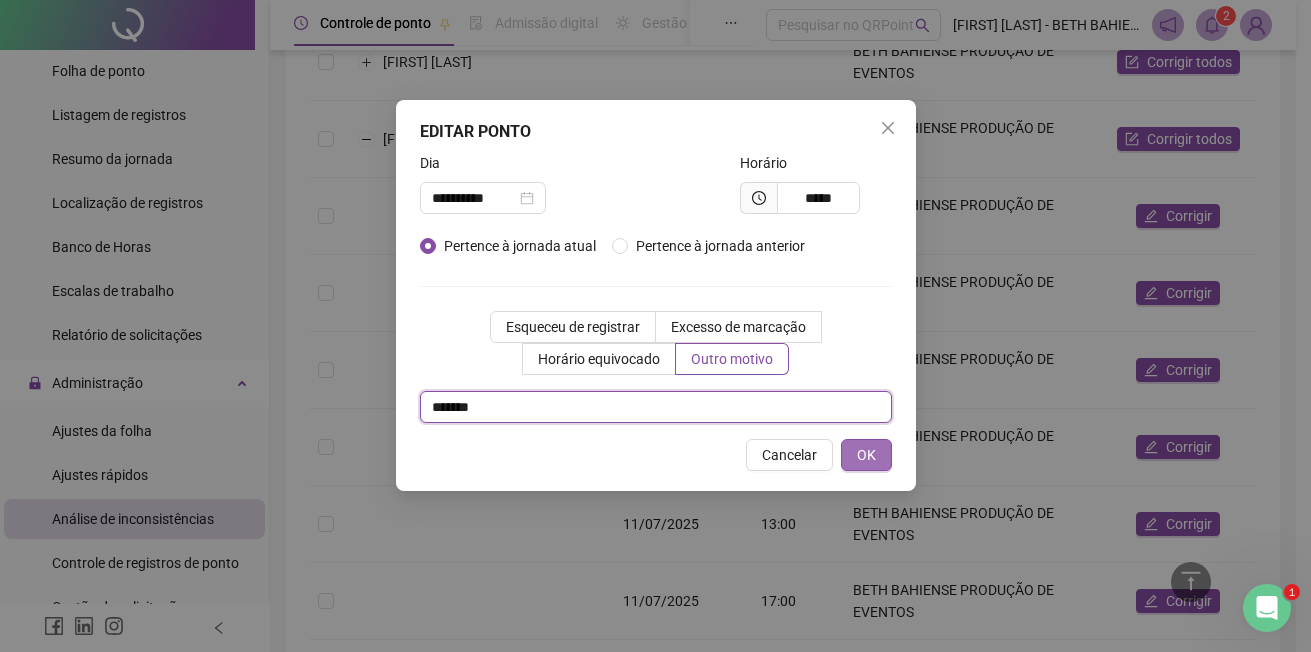 type on "*******" 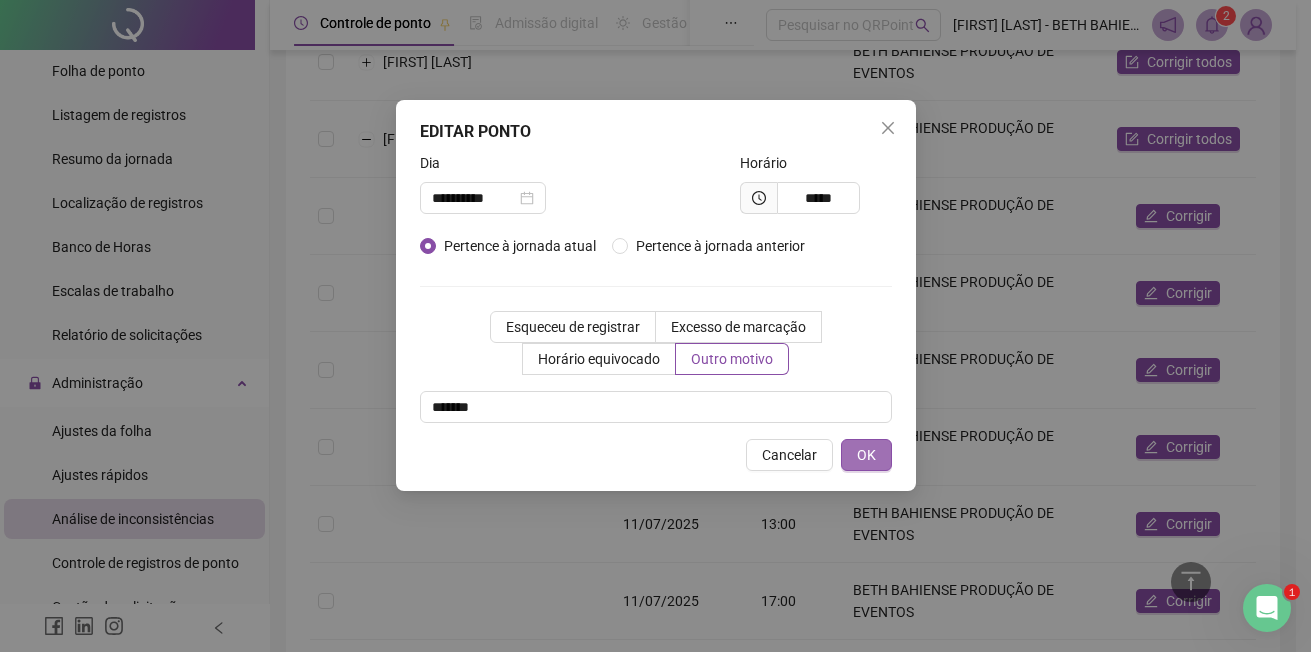 click on "OK" at bounding box center (866, 455) 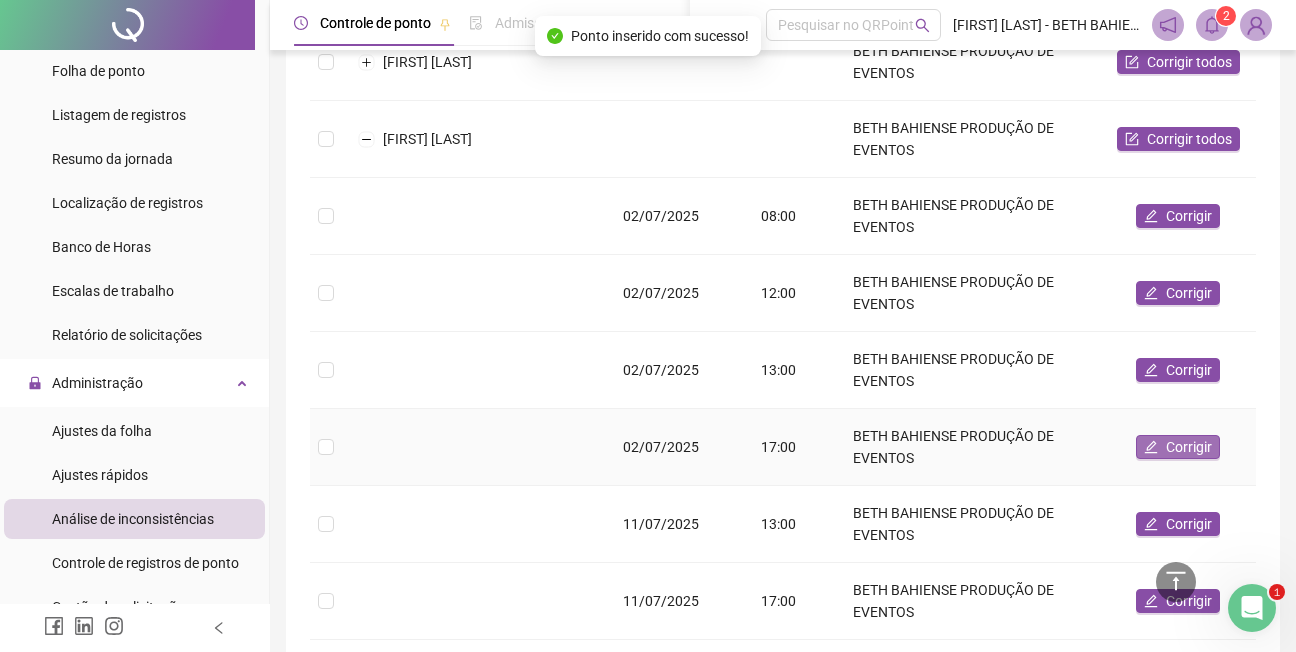 click on "Corrigir" at bounding box center [1189, 447] 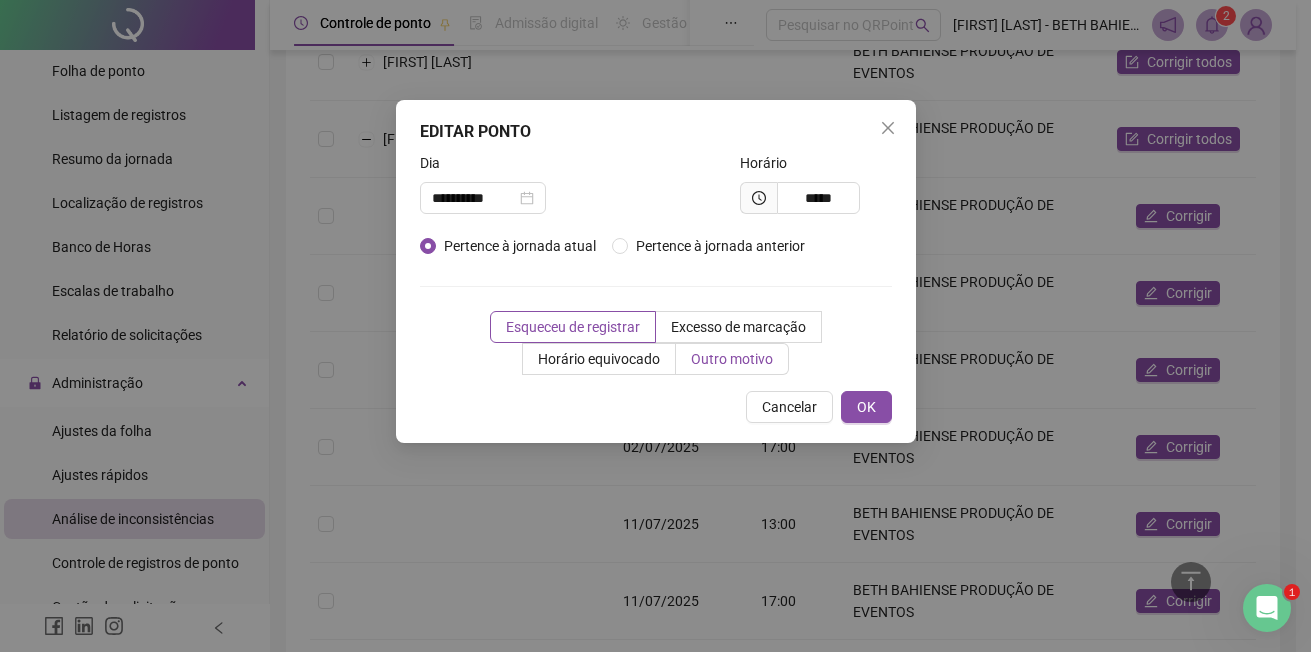 click on "Outro motivo" at bounding box center [732, 359] 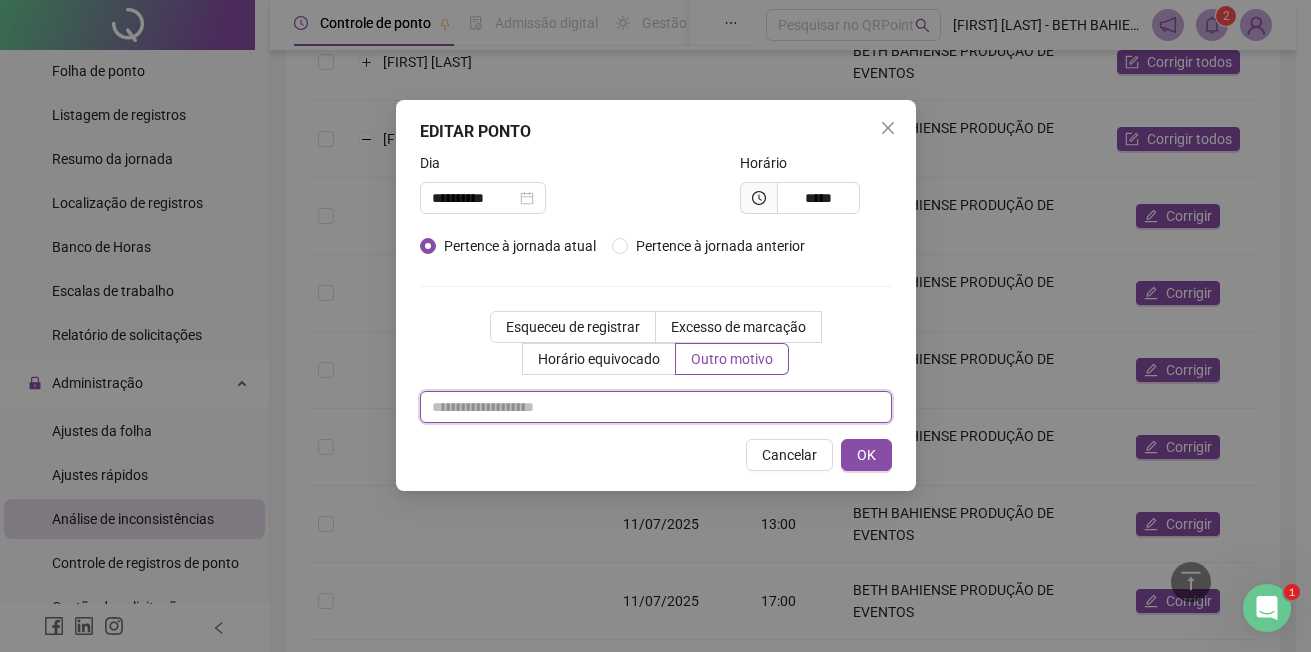 click at bounding box center [656, 407] 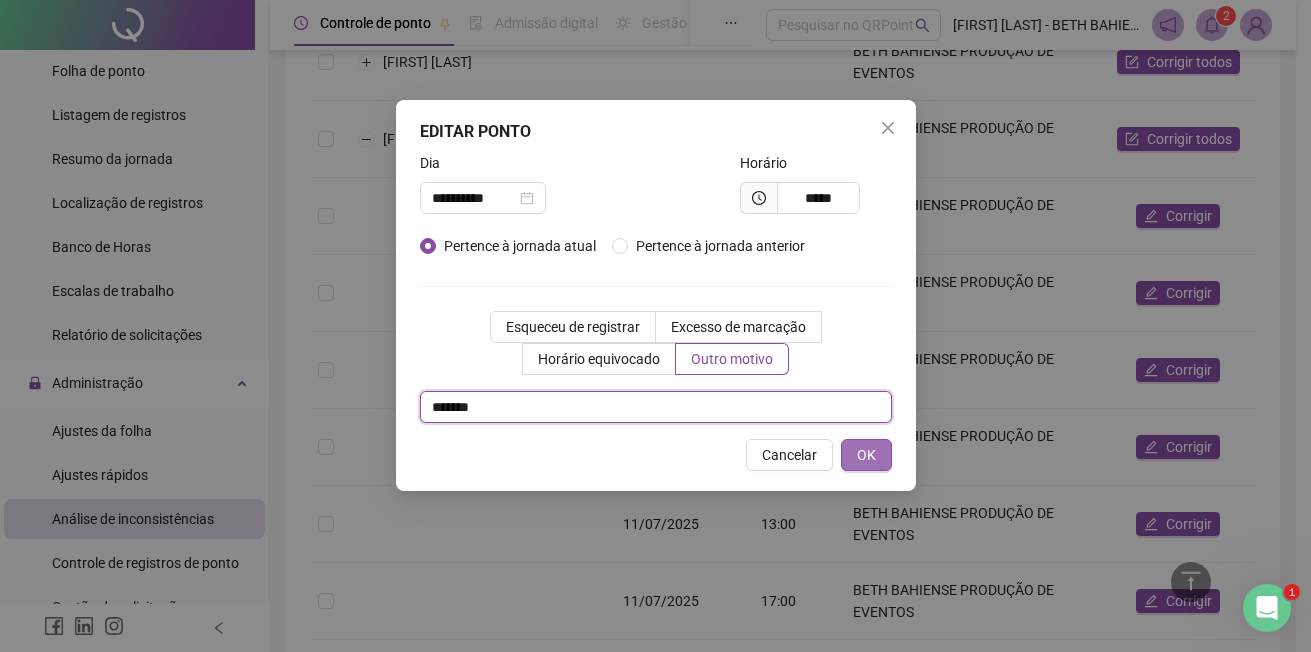 type on "*******" 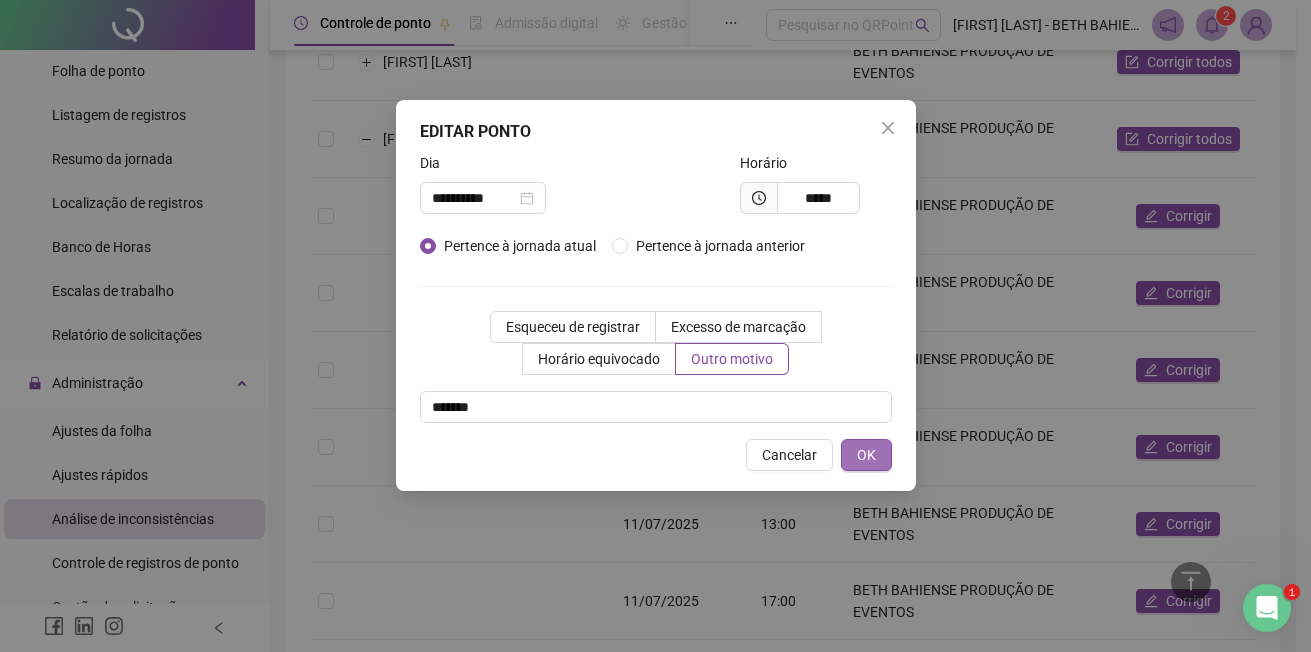 click on "OK" at bounding box center (866, 455) 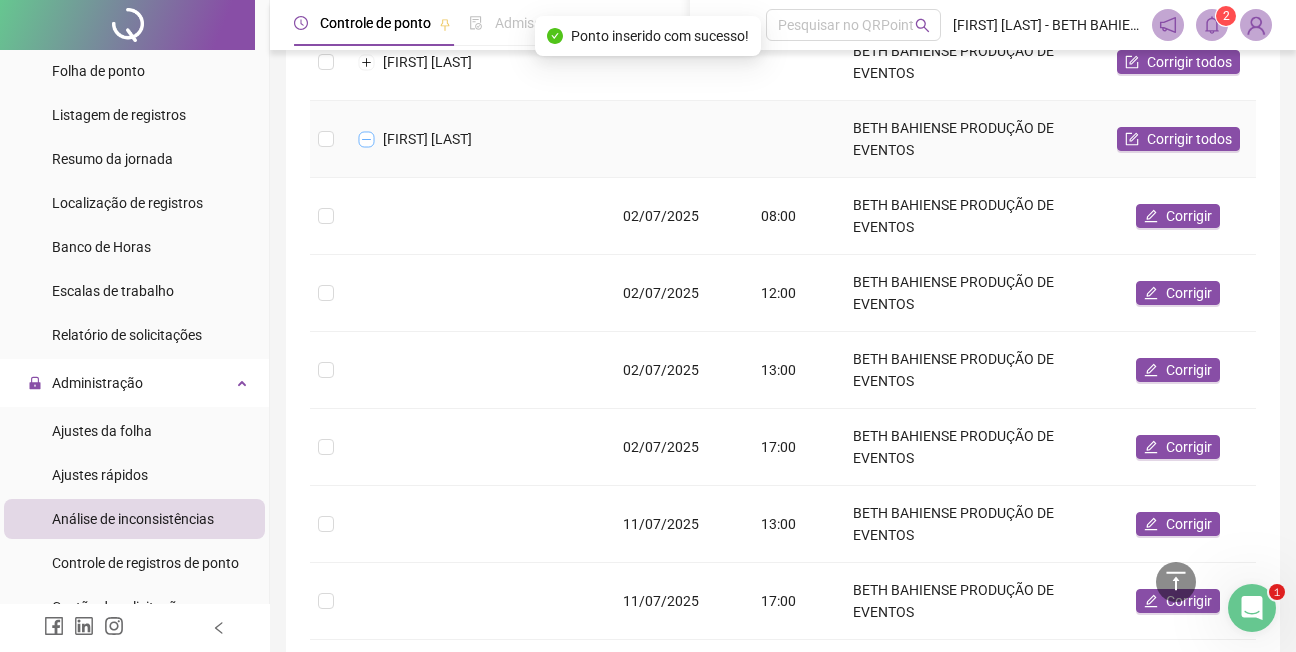 click at bounding box center [367, 139] 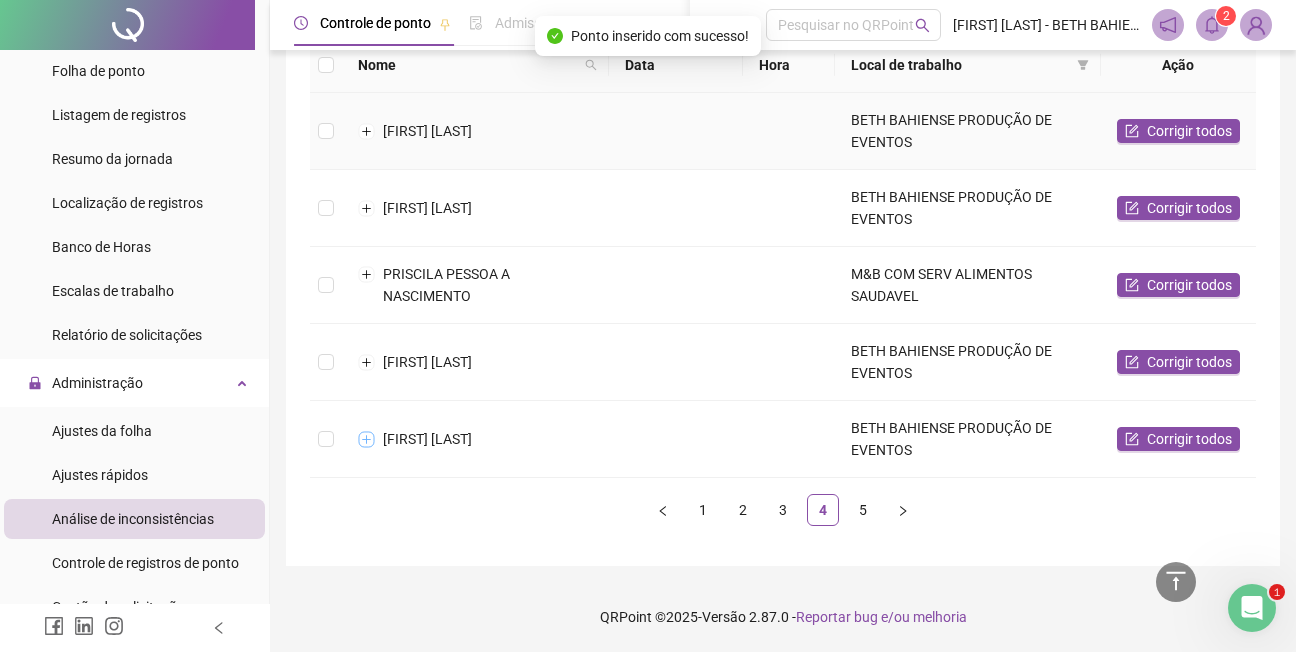 scroll, scrollTop: 257, scrollLeft: 0, axis: vertical 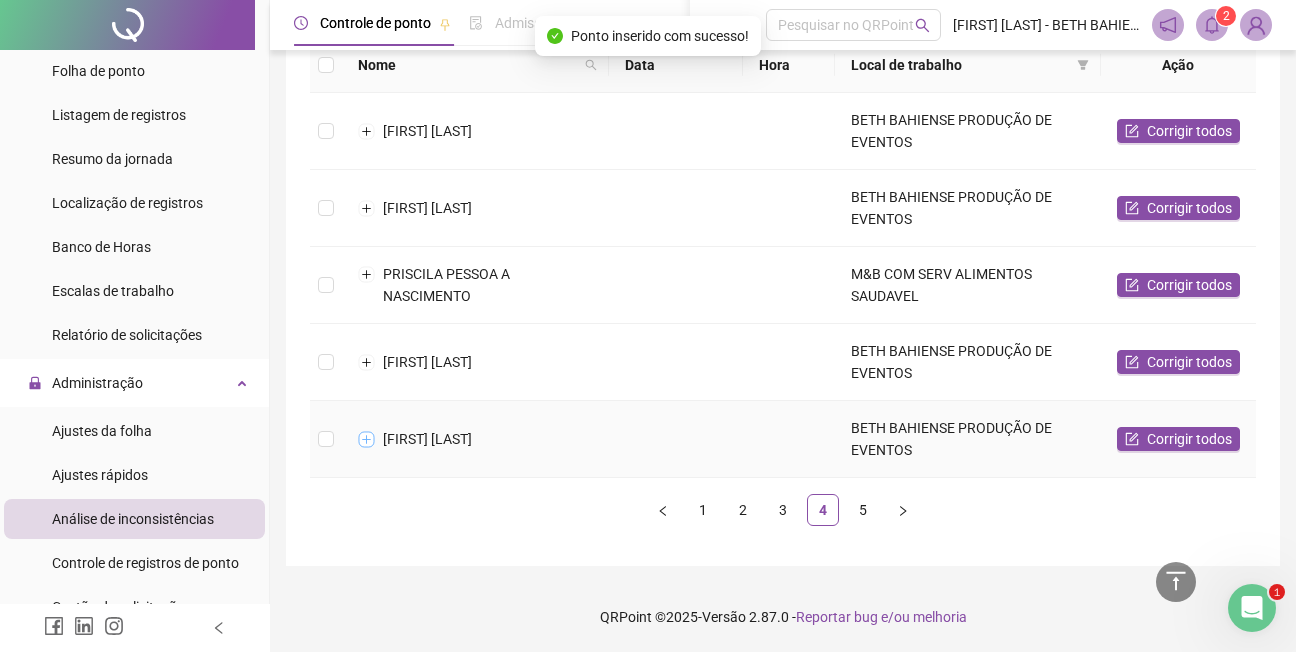click at bounding box center (367, 439) 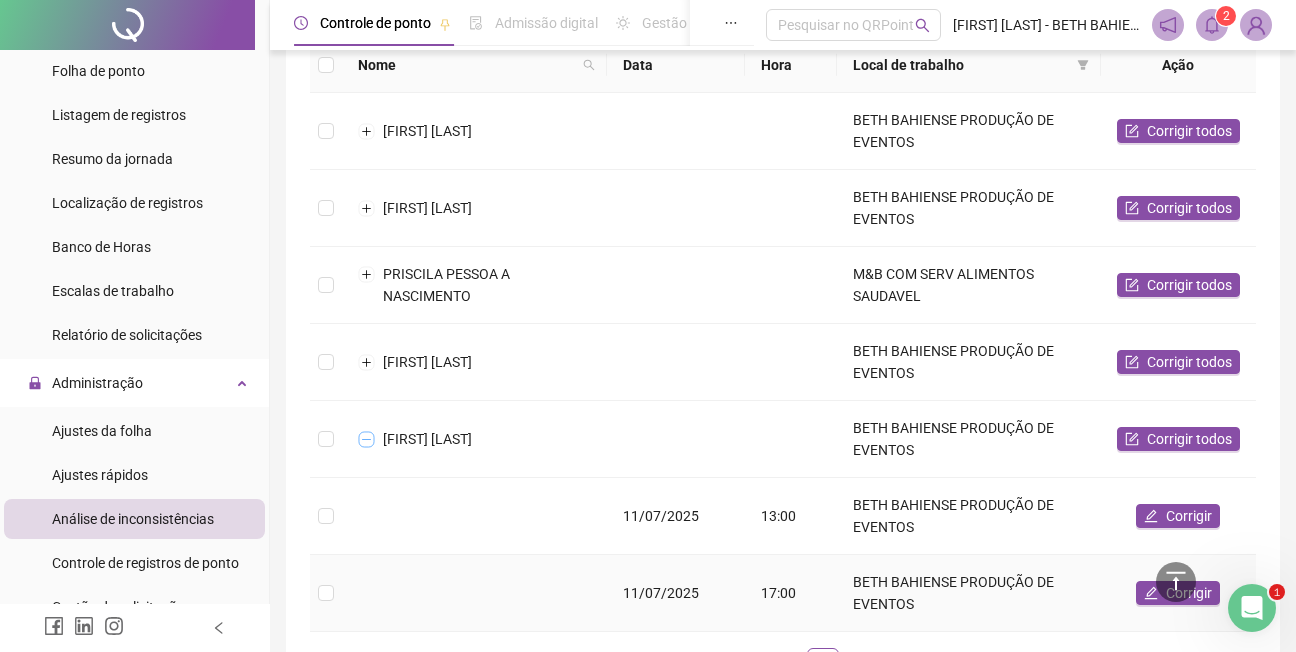 scroll, scrollTop: 411, scrollLeft: 0, axis: vertical 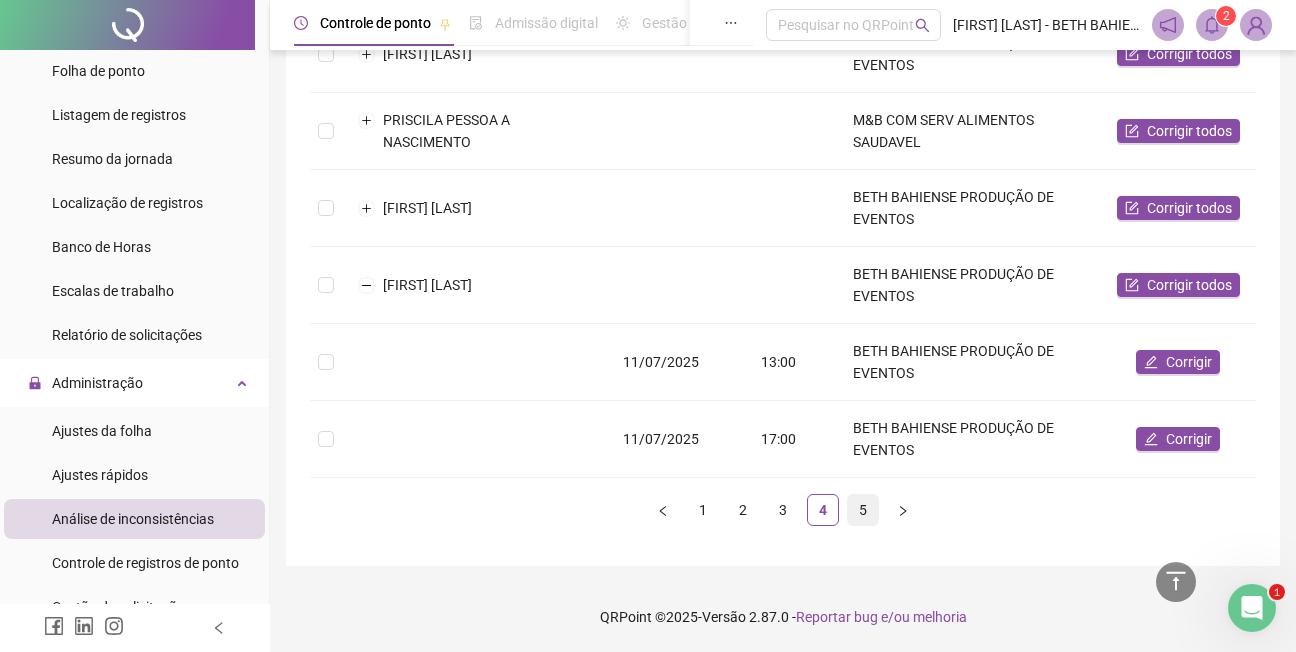 click on "5" at bounding box center [863, 510] 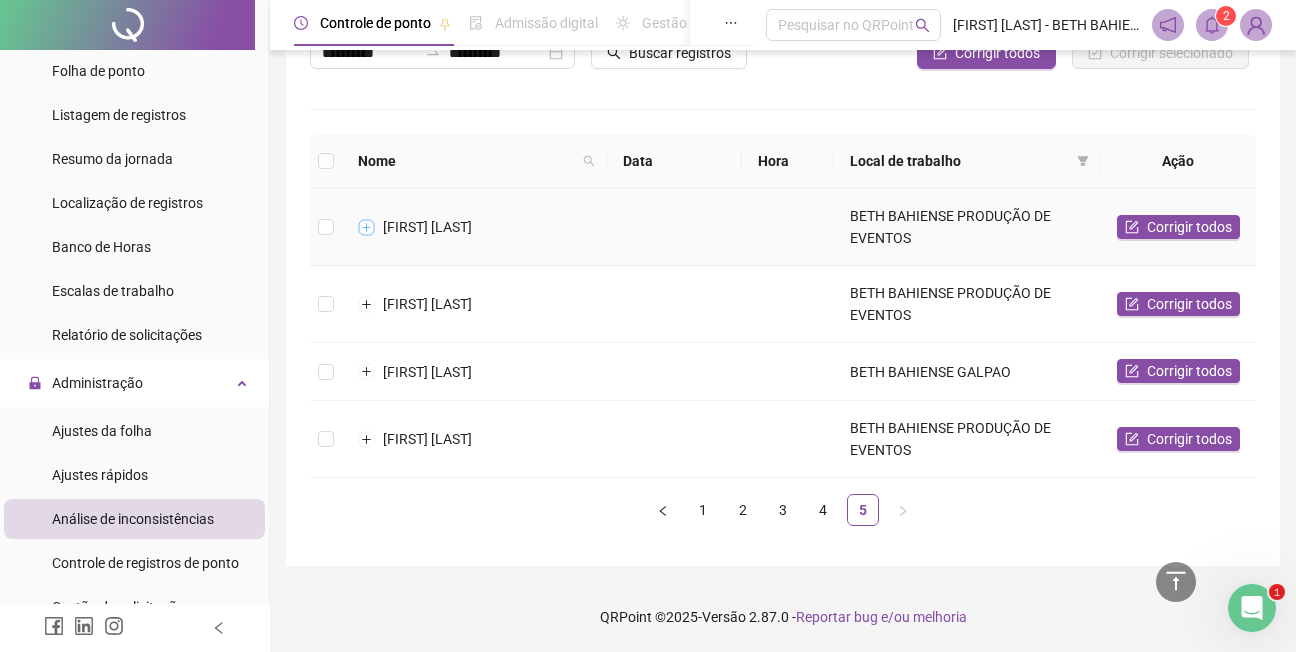 click at bounding box center (367, 227) 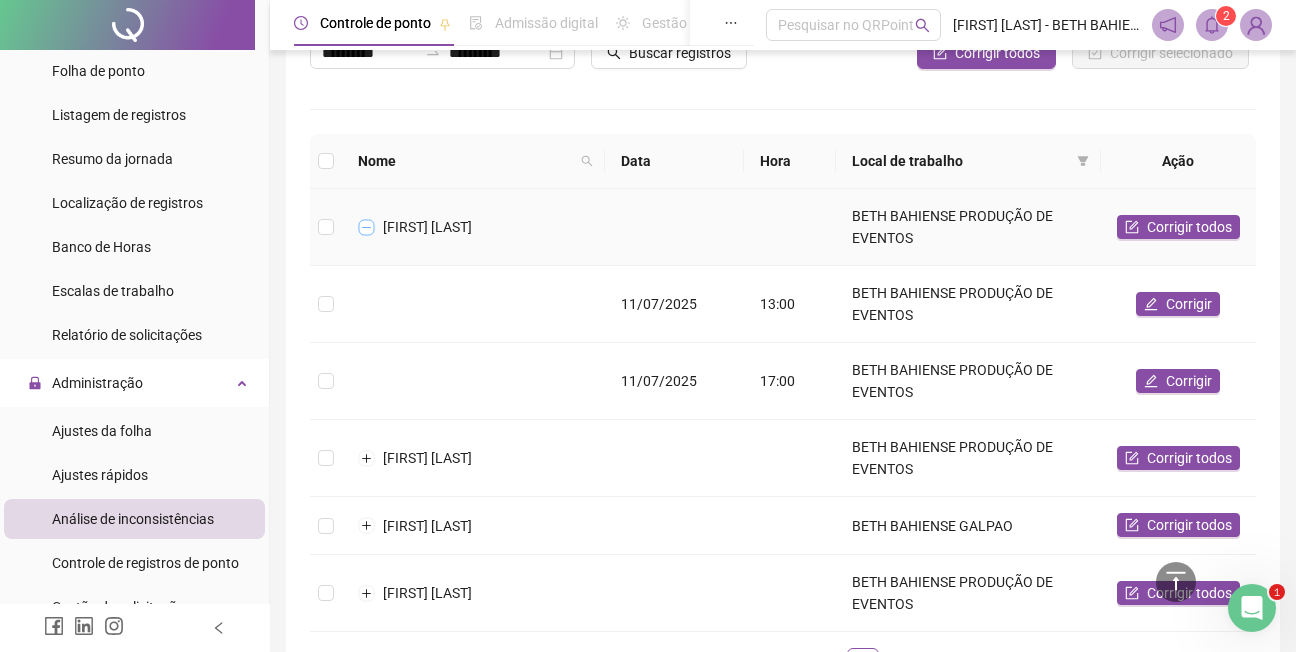 click at bounding box center (367, 227) 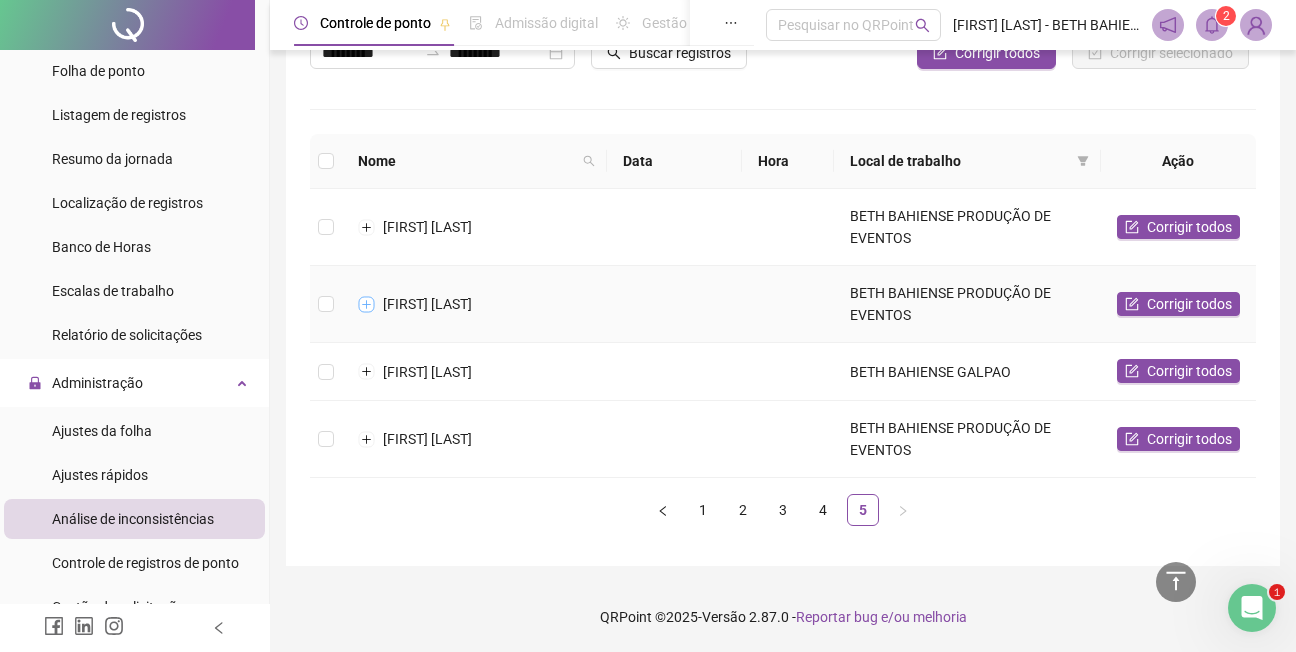 click at bounding box center [367, 304] 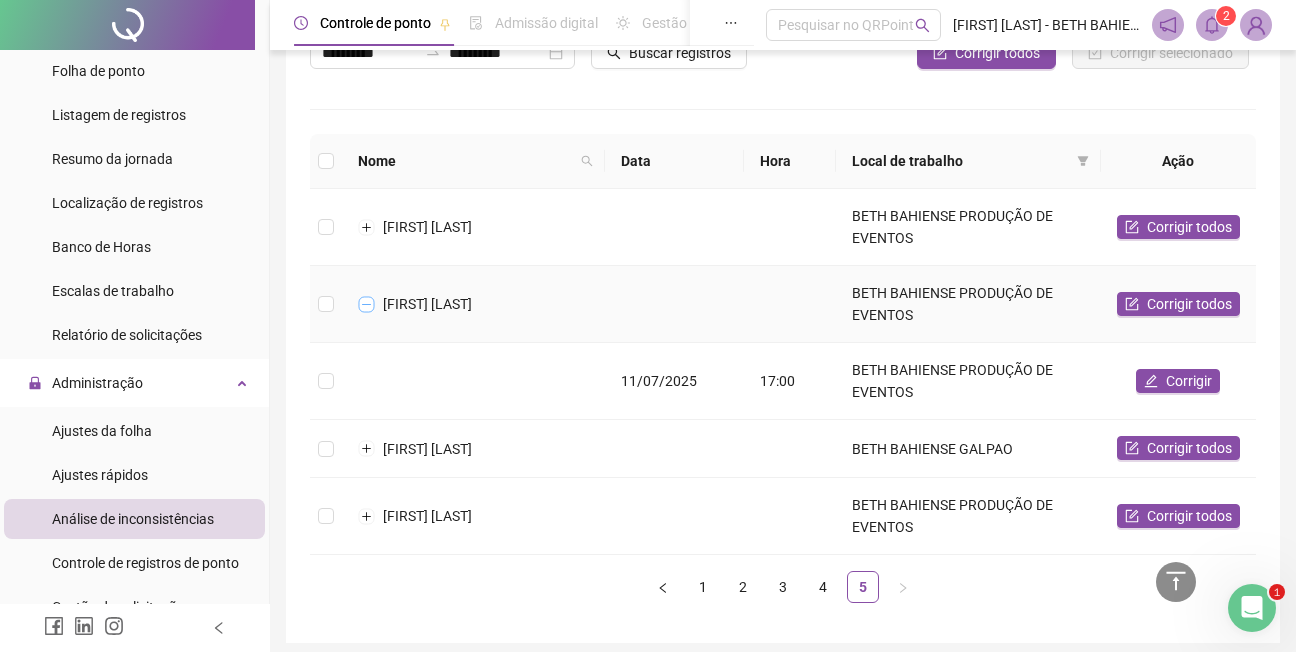click at bounding box center (367, 304) 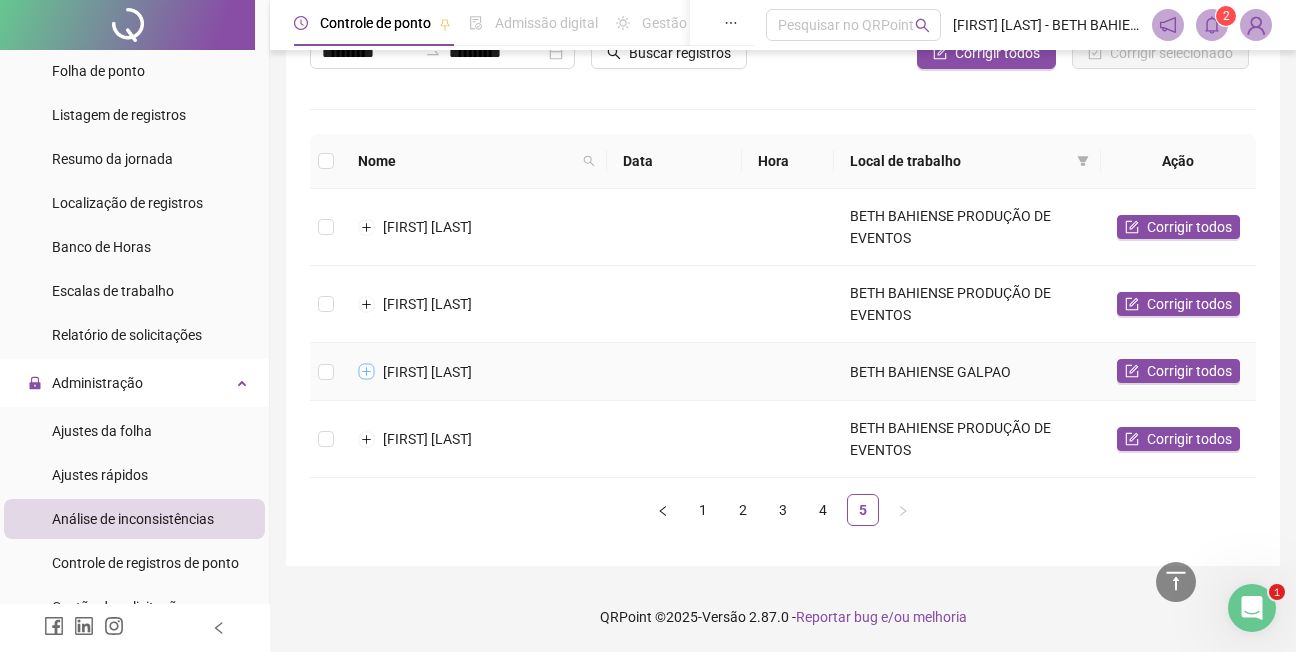 click at bounding box center (367, 372) 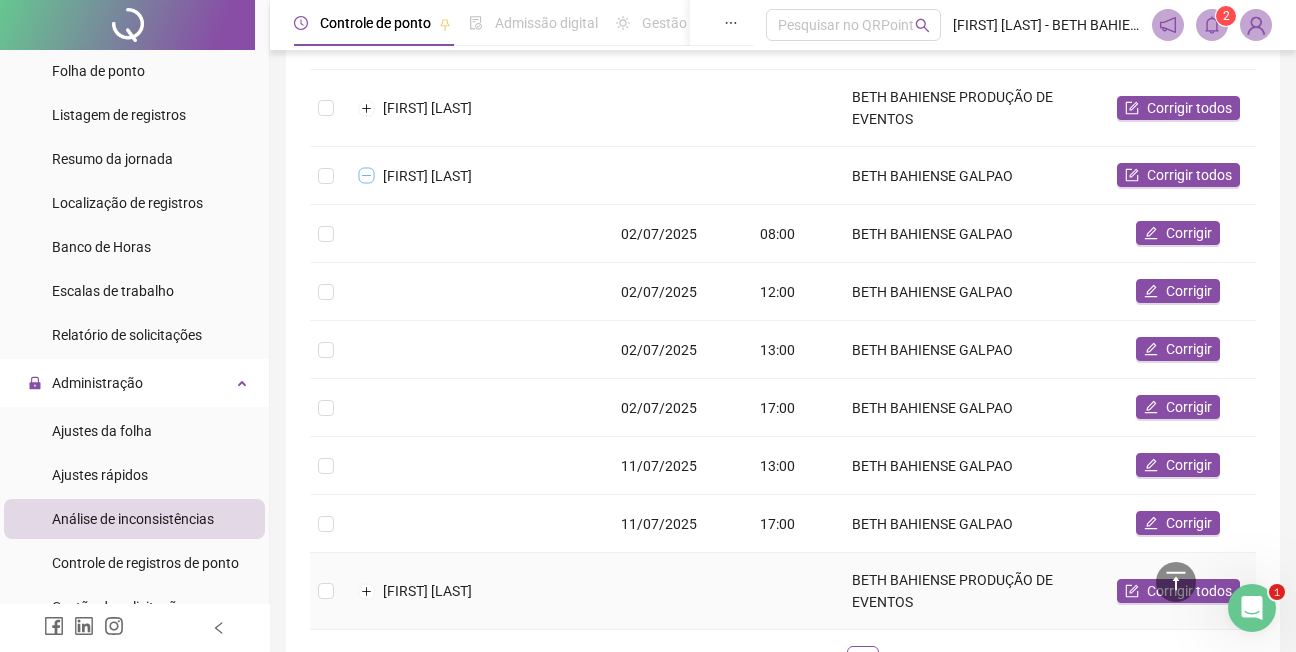 scroll, scrollTop: 361, scrollLeft: 0, axis: vertical 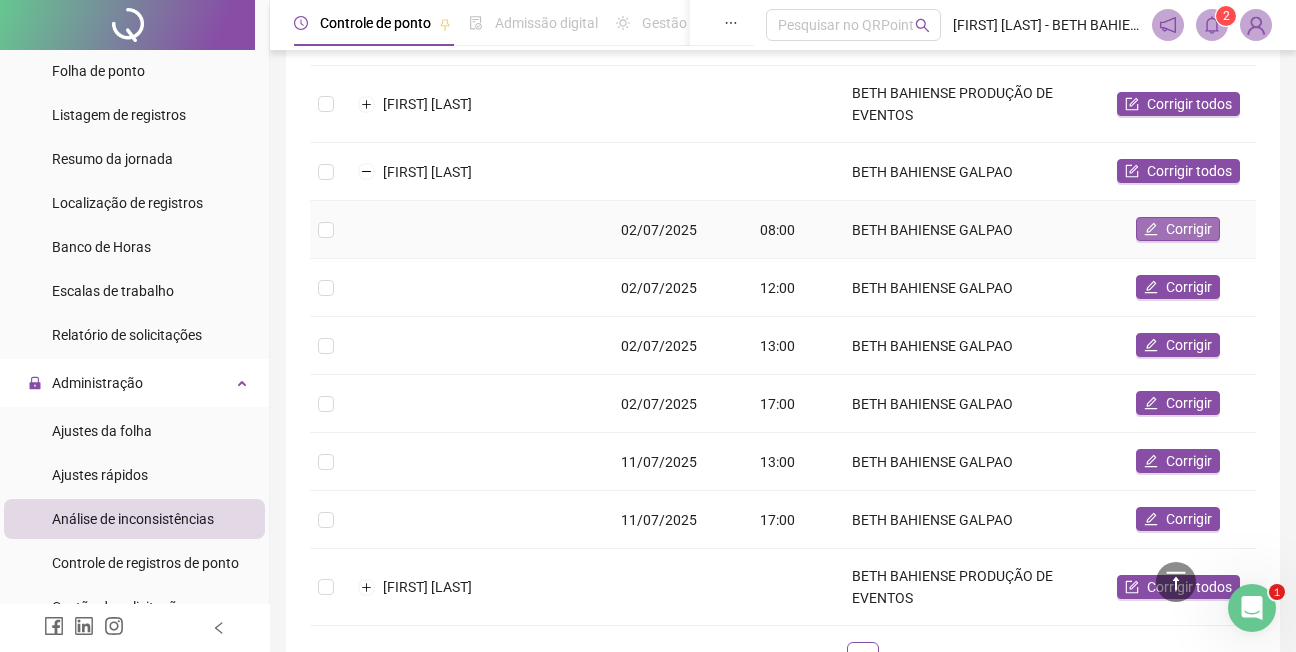 click on "Corrigir" at bounding box center [1189, 229] 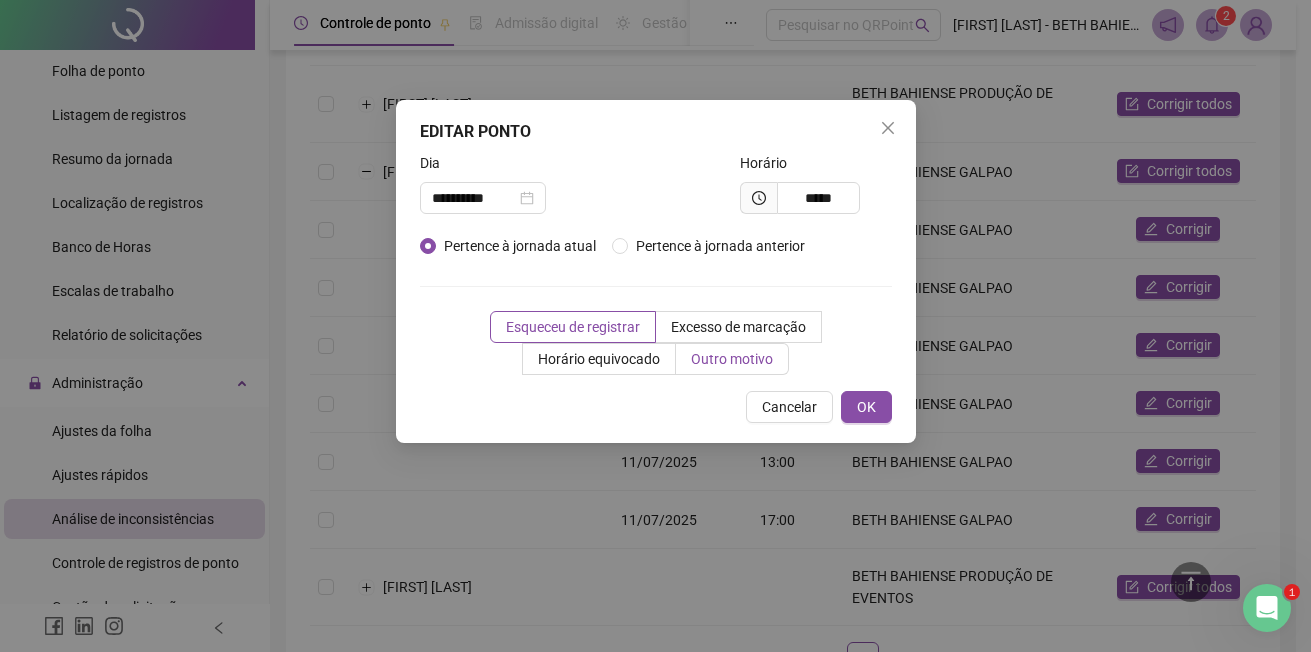 click on "Outro motivo" at bounding box center [732, 359] 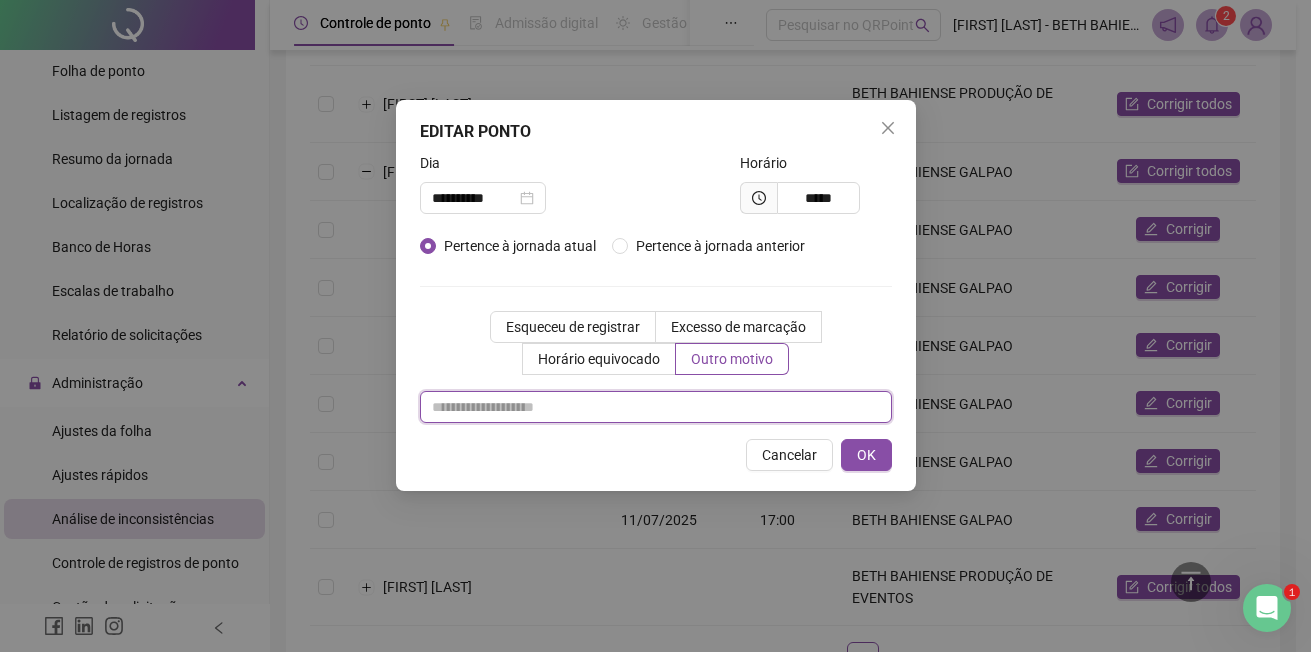 click at bounding box center (656, 407) 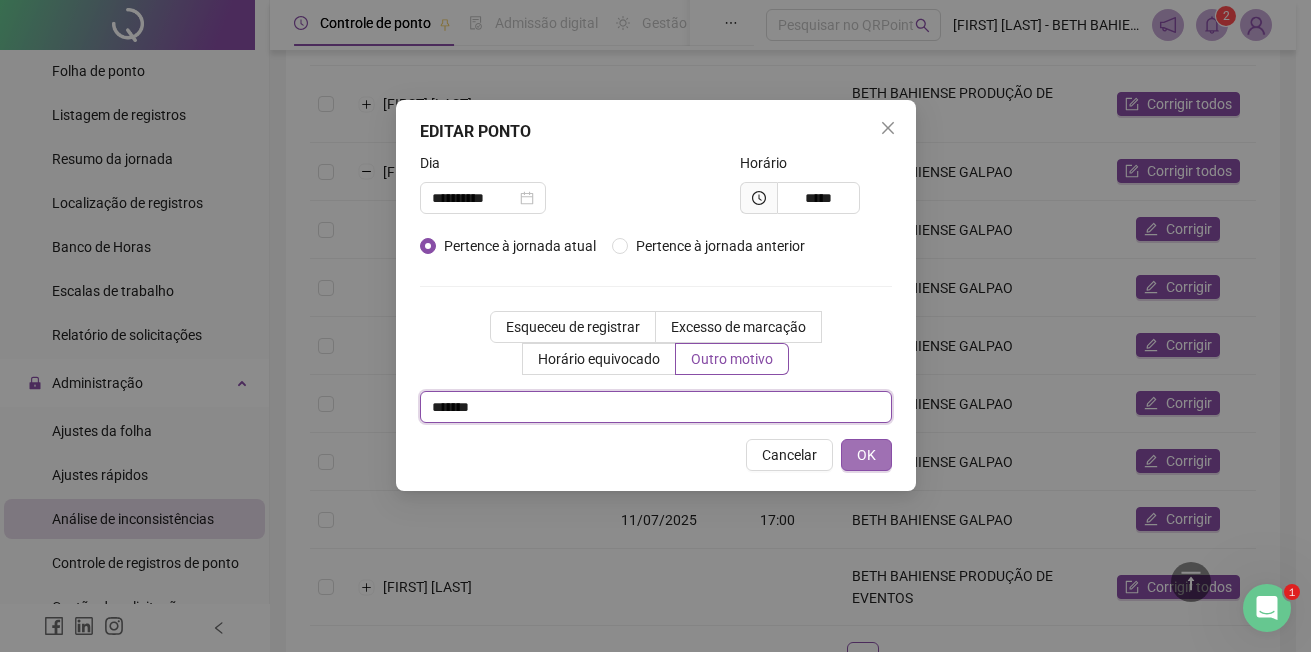 type on "*******" 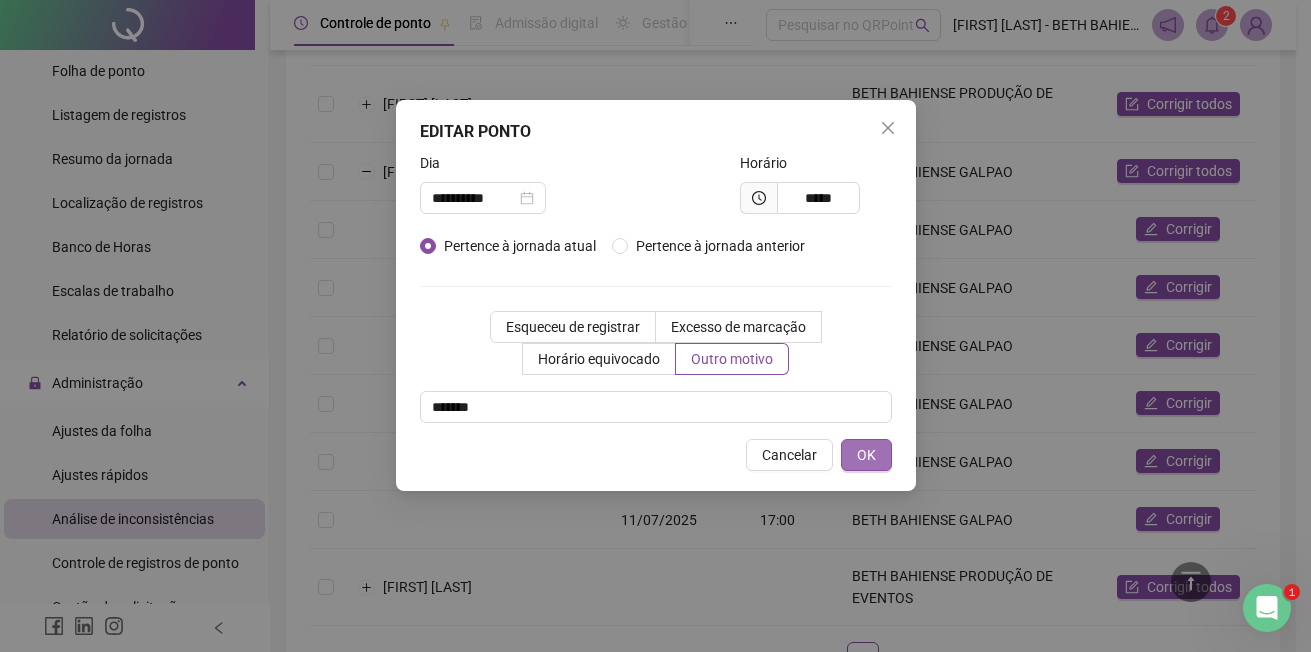 click on "OK" at bounding box center [866, 455] 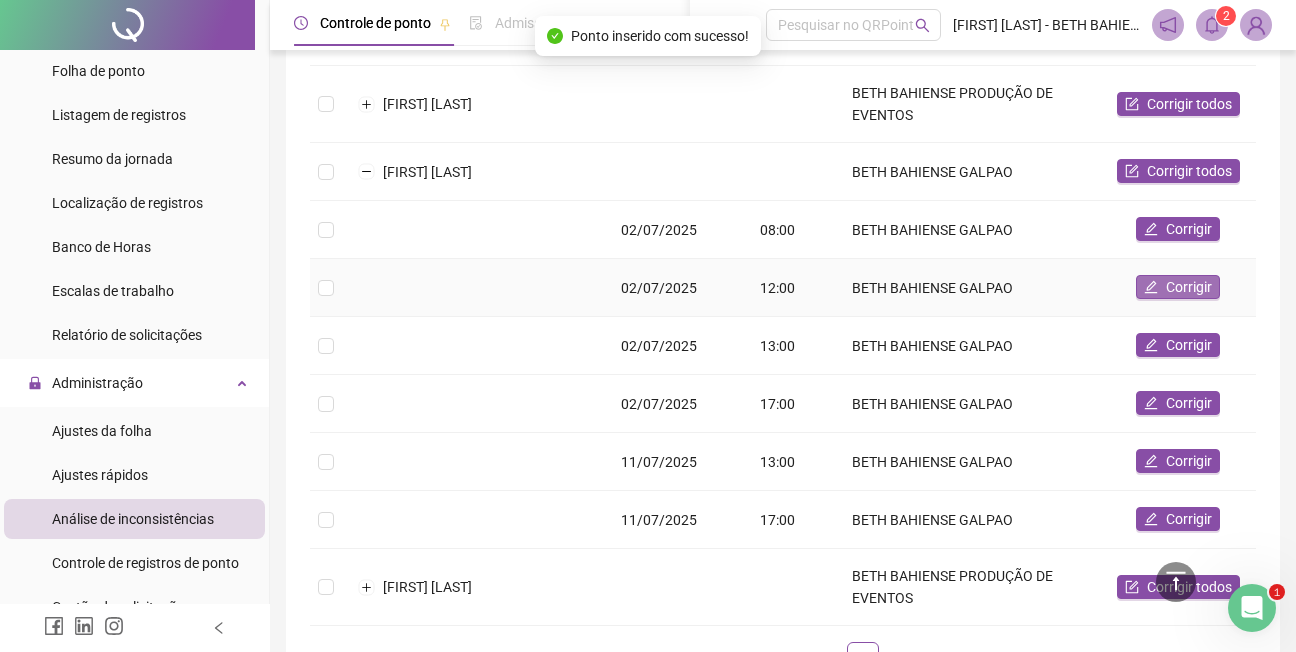 click on "Corrigir" at bounding box center [1189, 287] 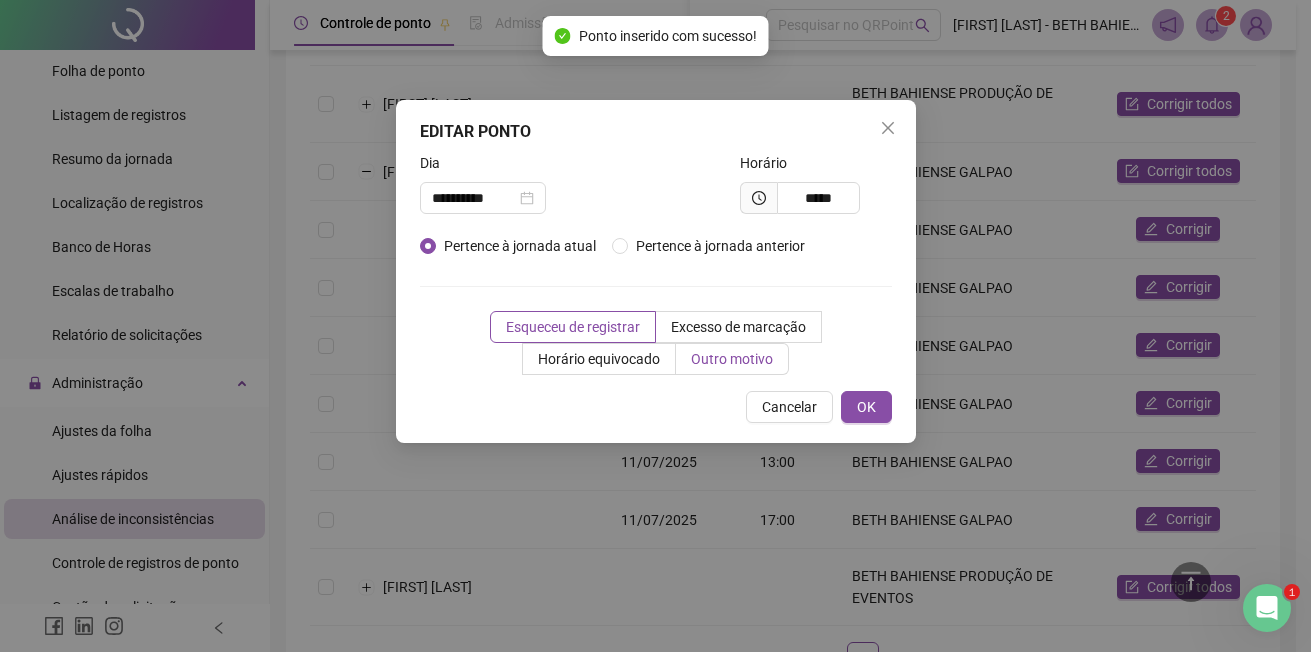 click on "Outro motivo" at bounding box center (732, 359) 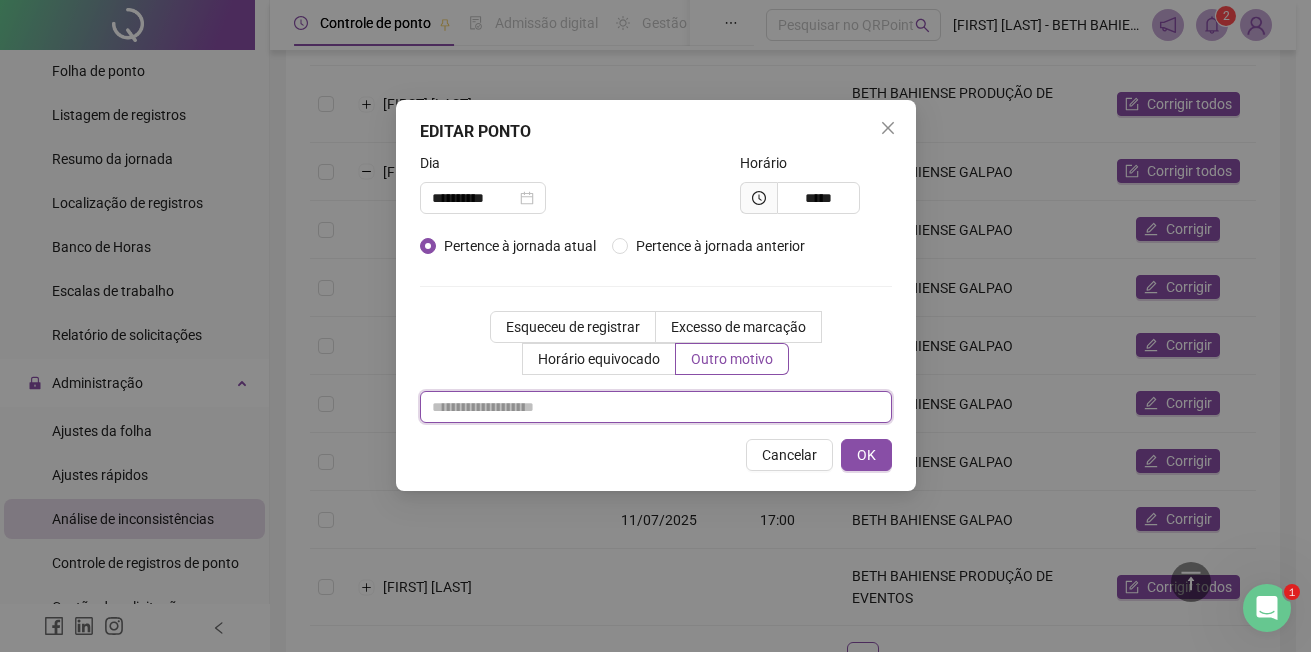 click at bounding box center (656, 407) 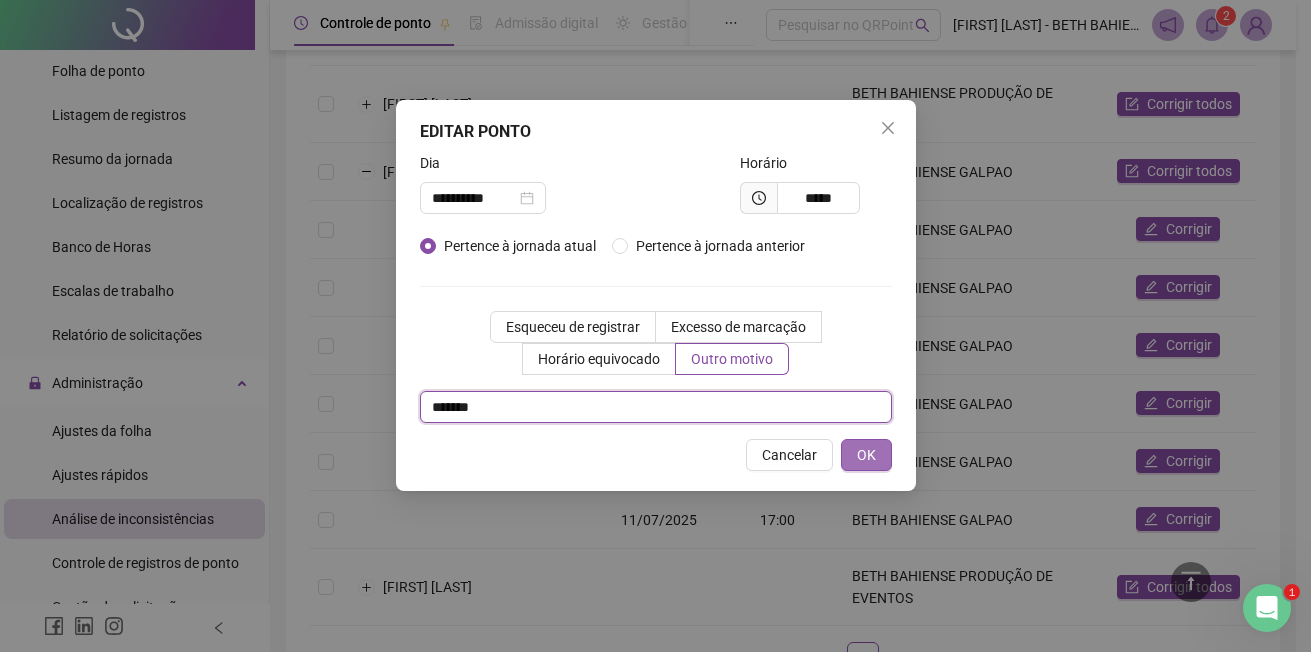 type on "*******" 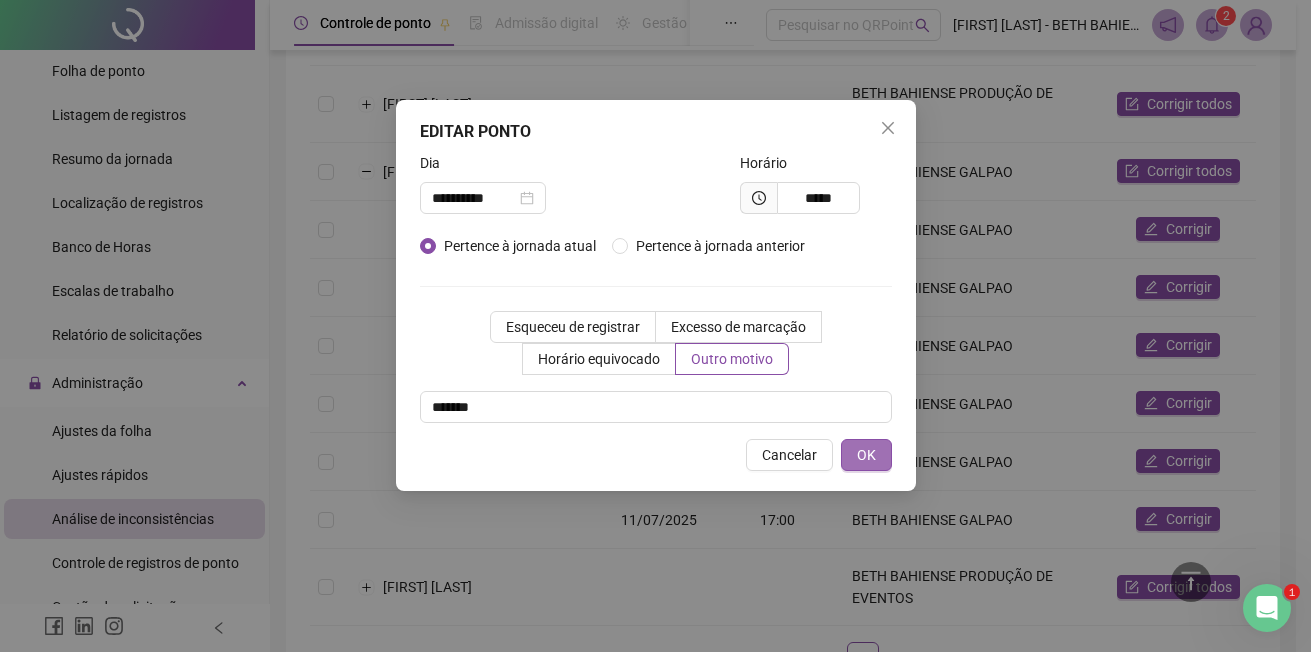 click on "OK" at bounding box center (866, 455) 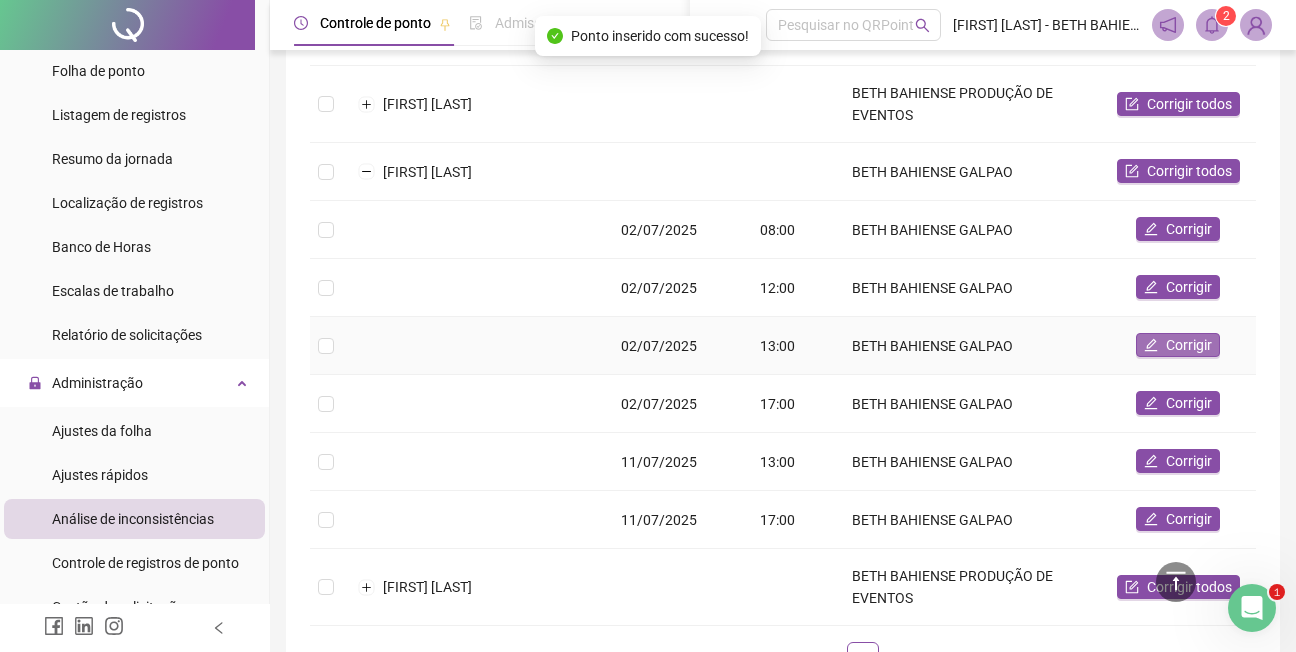 click on "Corrigir" at bounding box center [1189, 345] 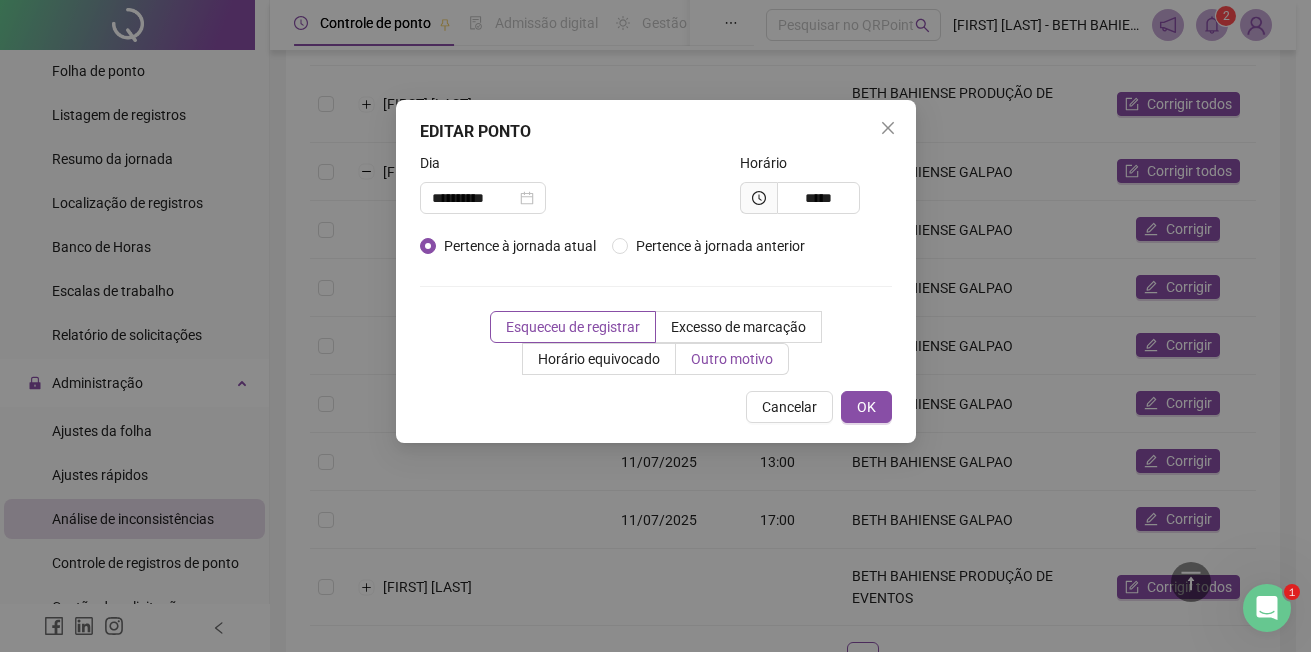 click on "Outro motivo" at bounding box center (732, 359) 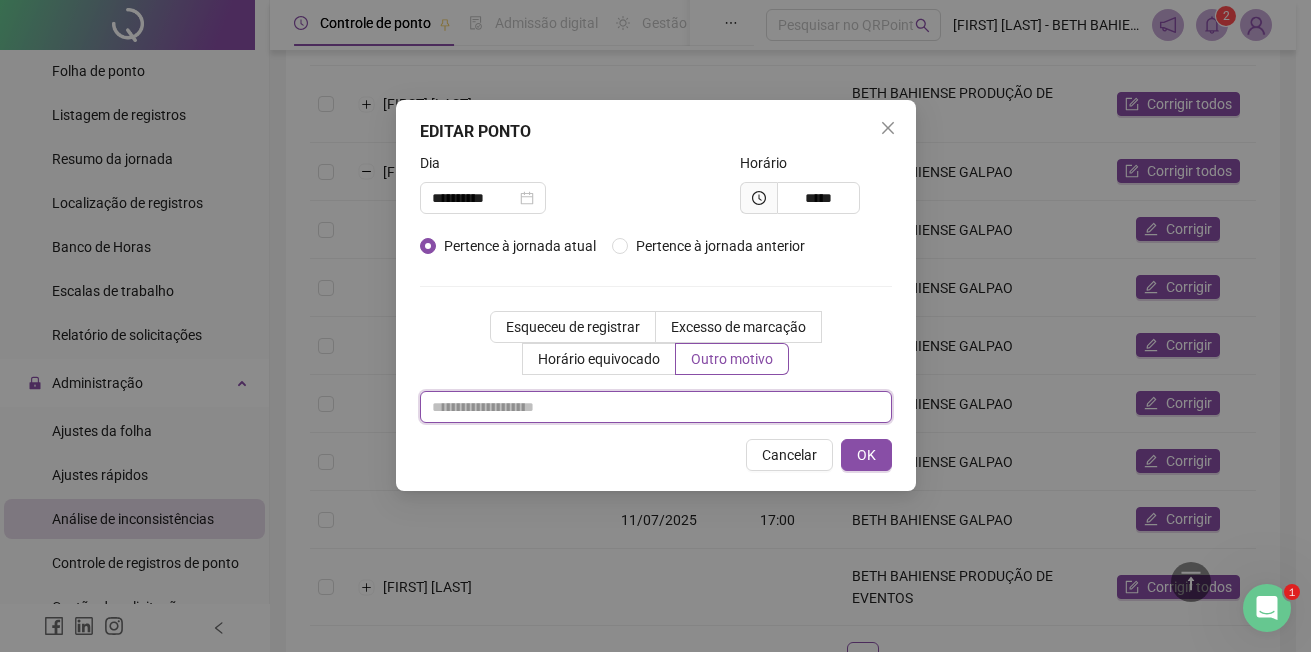 click at bounding box center (656, 407) 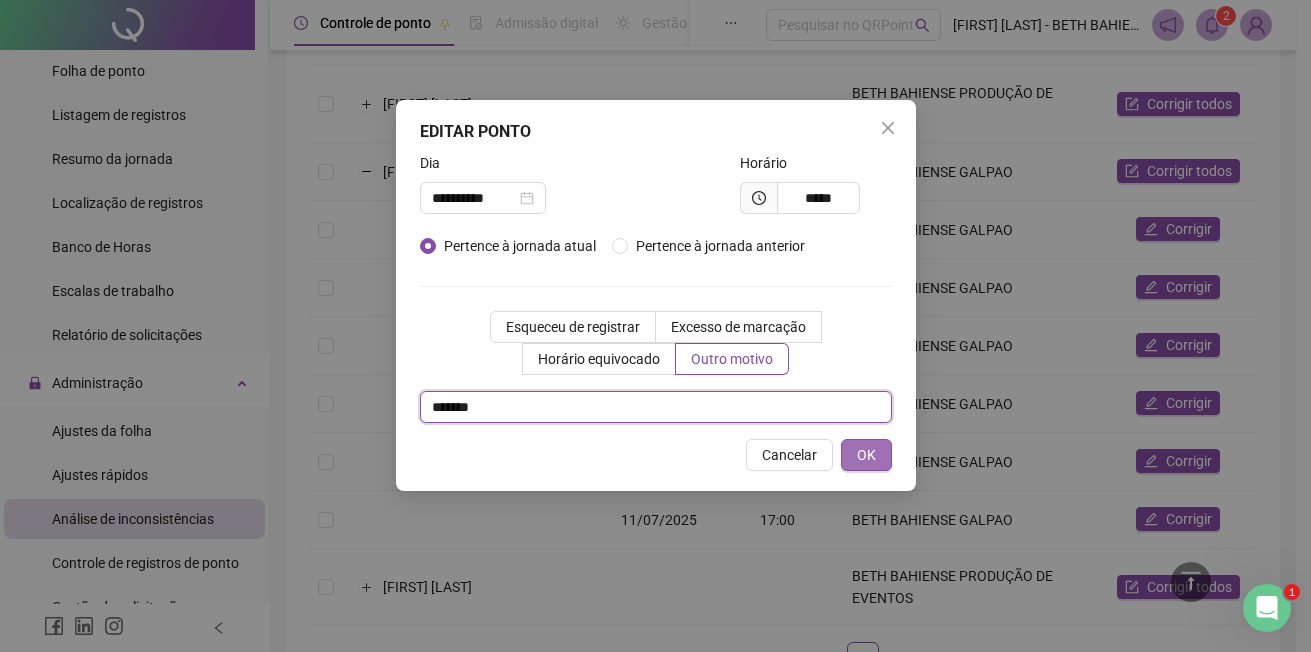 type on "*******" 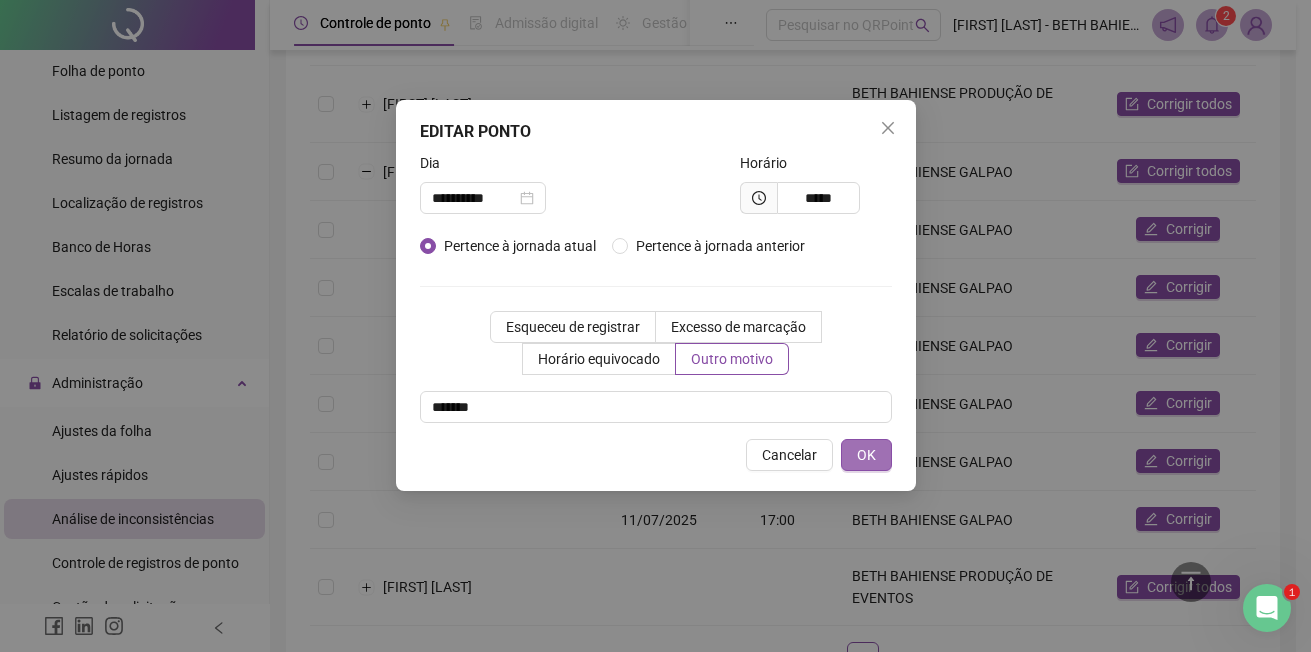 click on "OK" at bounding box center (866, 455) 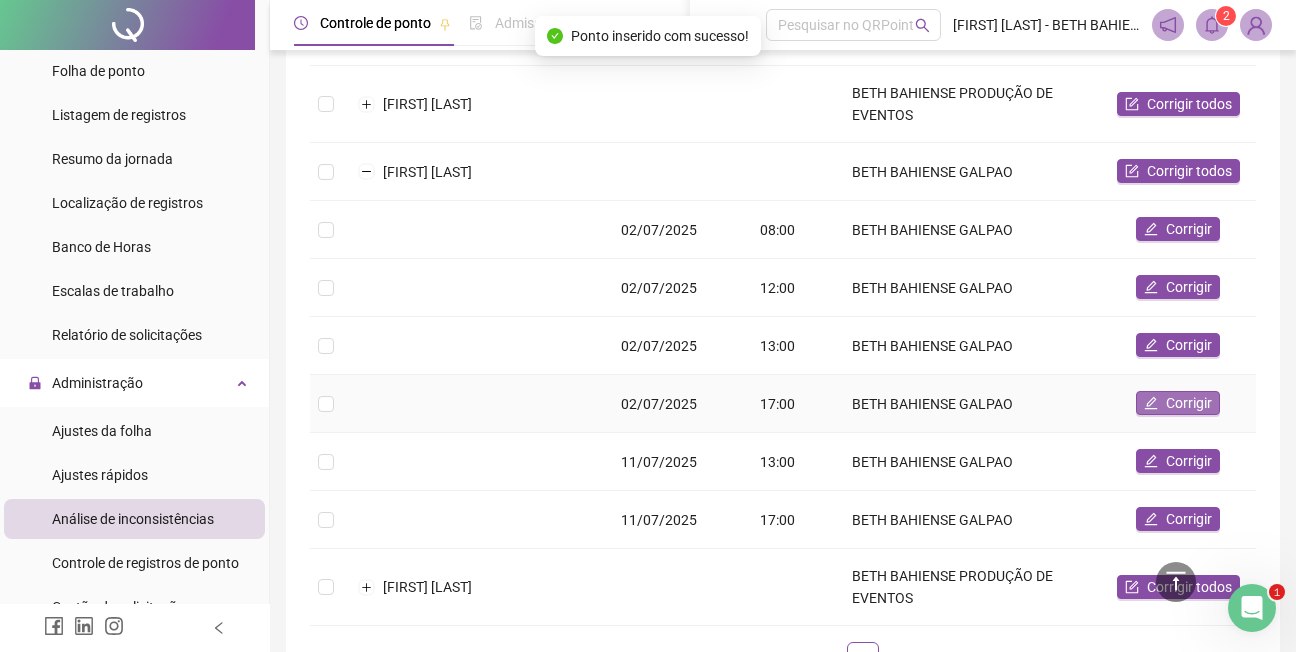 click on "Corrigir" at bounding box center (1189, 403) 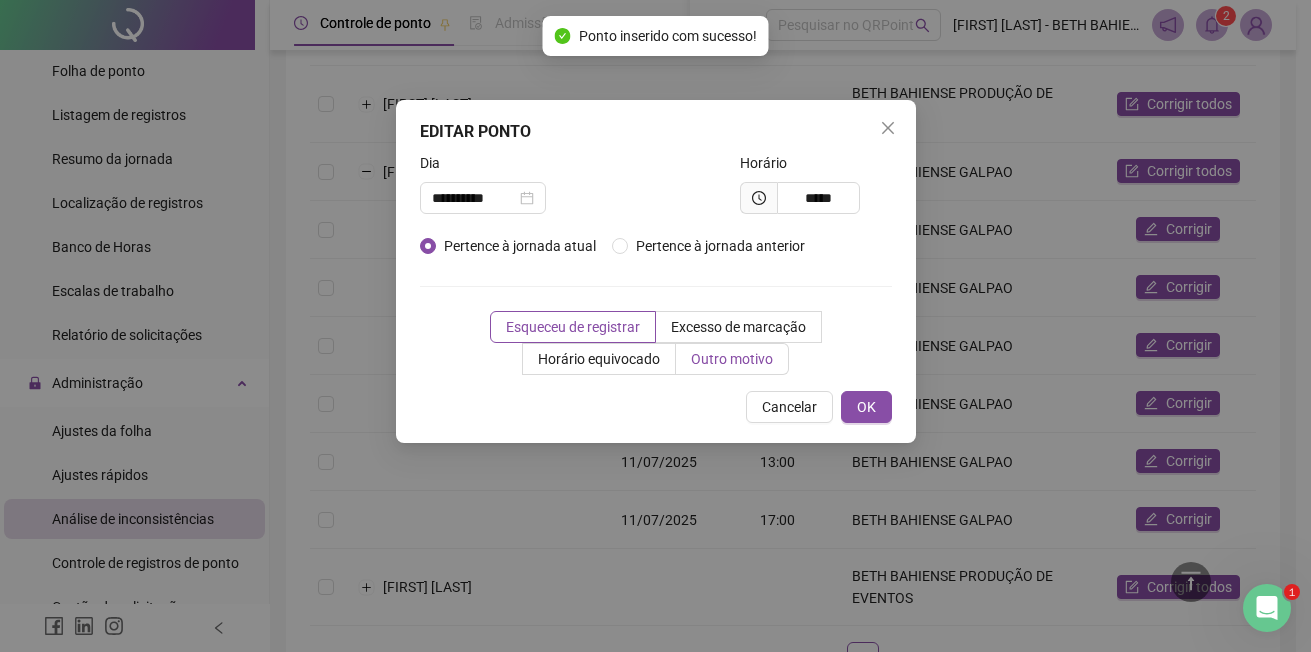click on "Outro motivo" at bounding box center [732, 359] 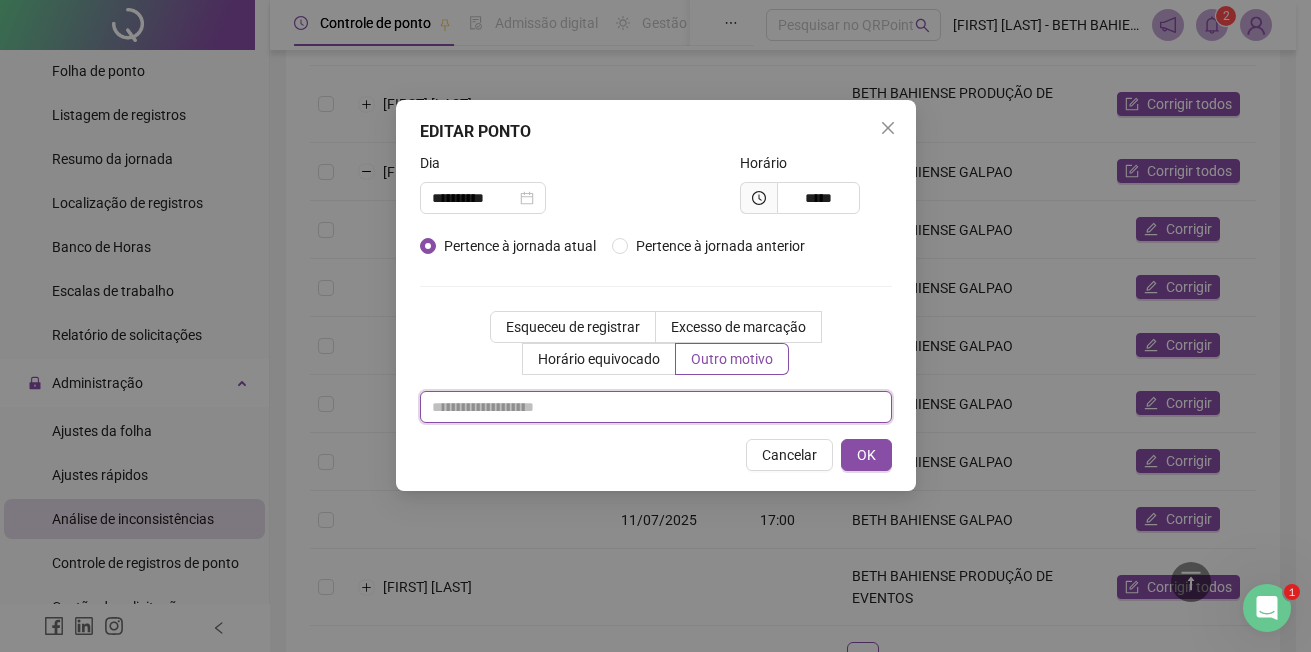 click at bounding box center [656, 407] 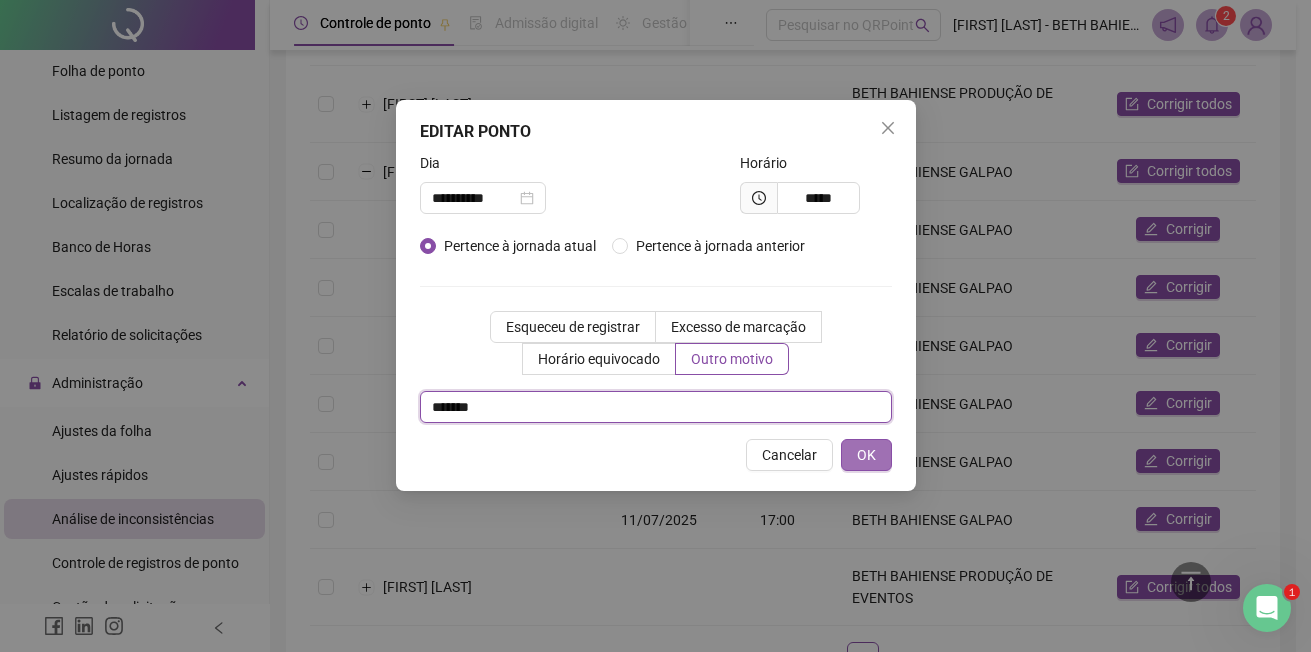 type on "*******" 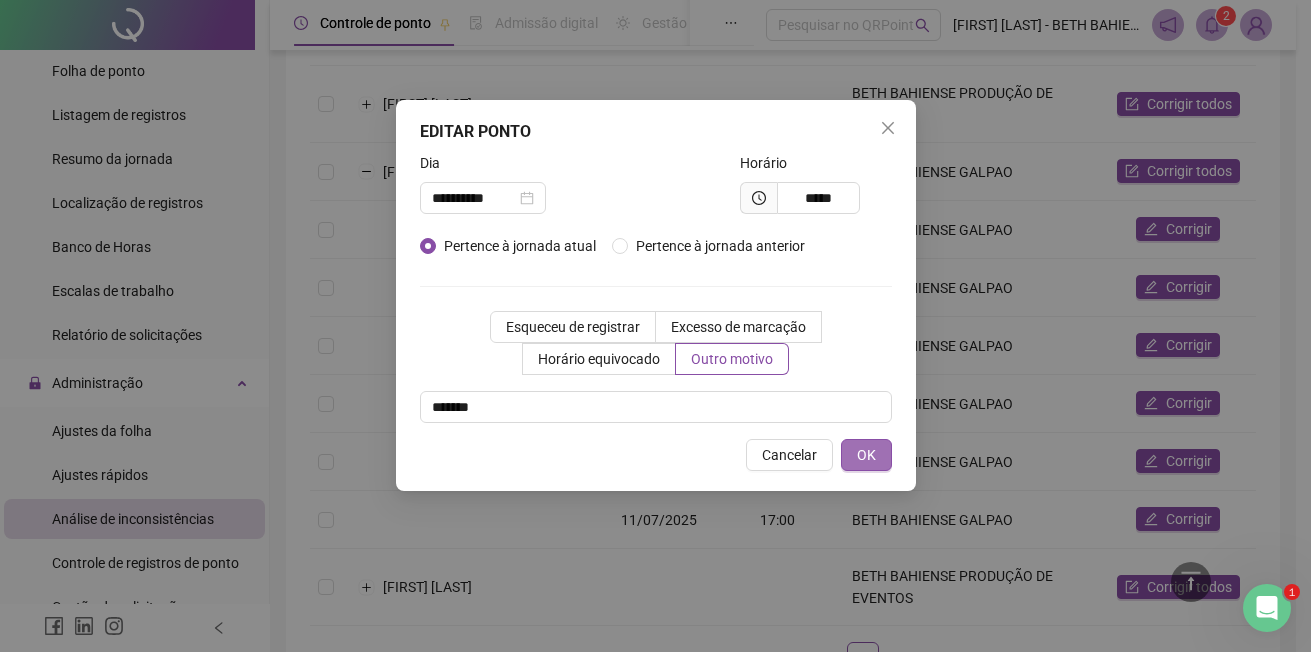 click on "OK" at bounding box center (866, 455) 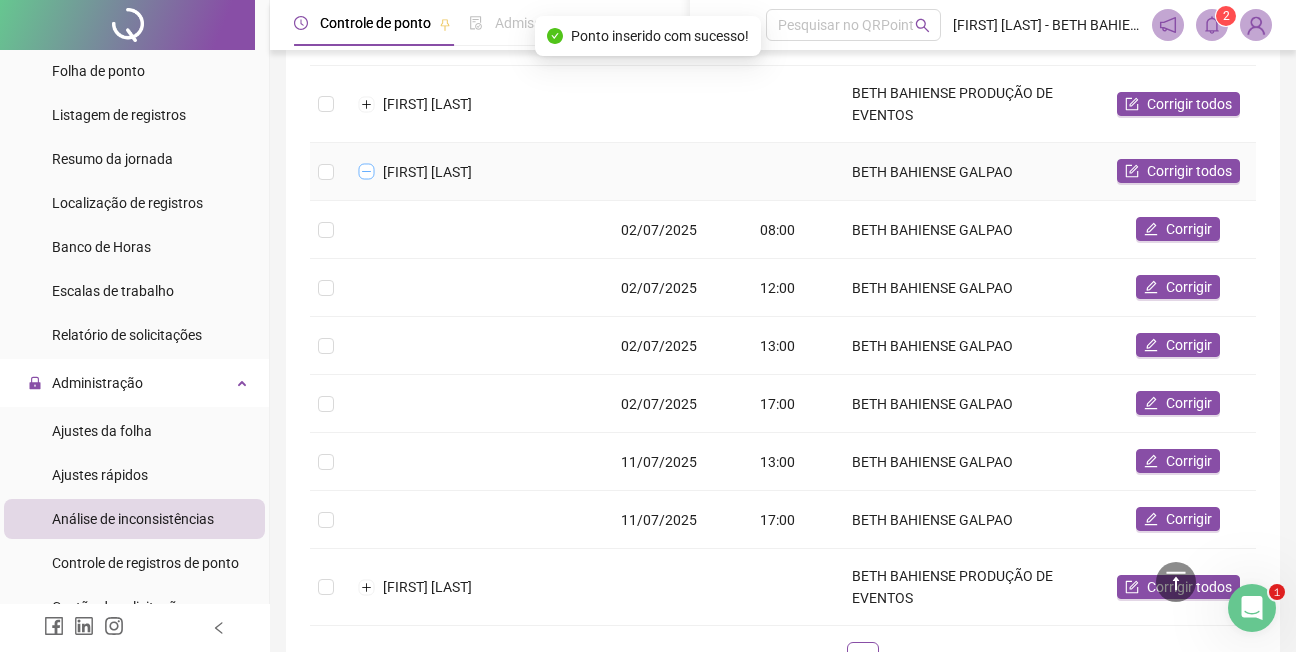 click at bounding box center (367, 172) 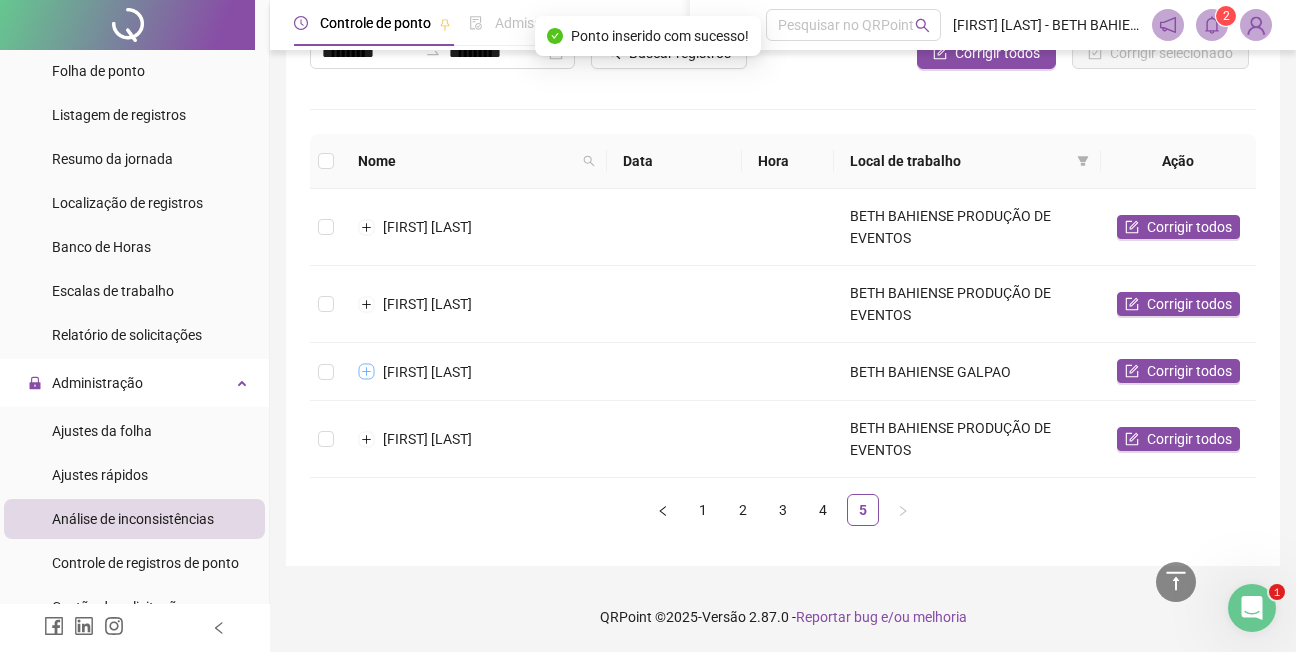 scroll, scrollTop: 161, scrollLeft: 0, axis: vertical 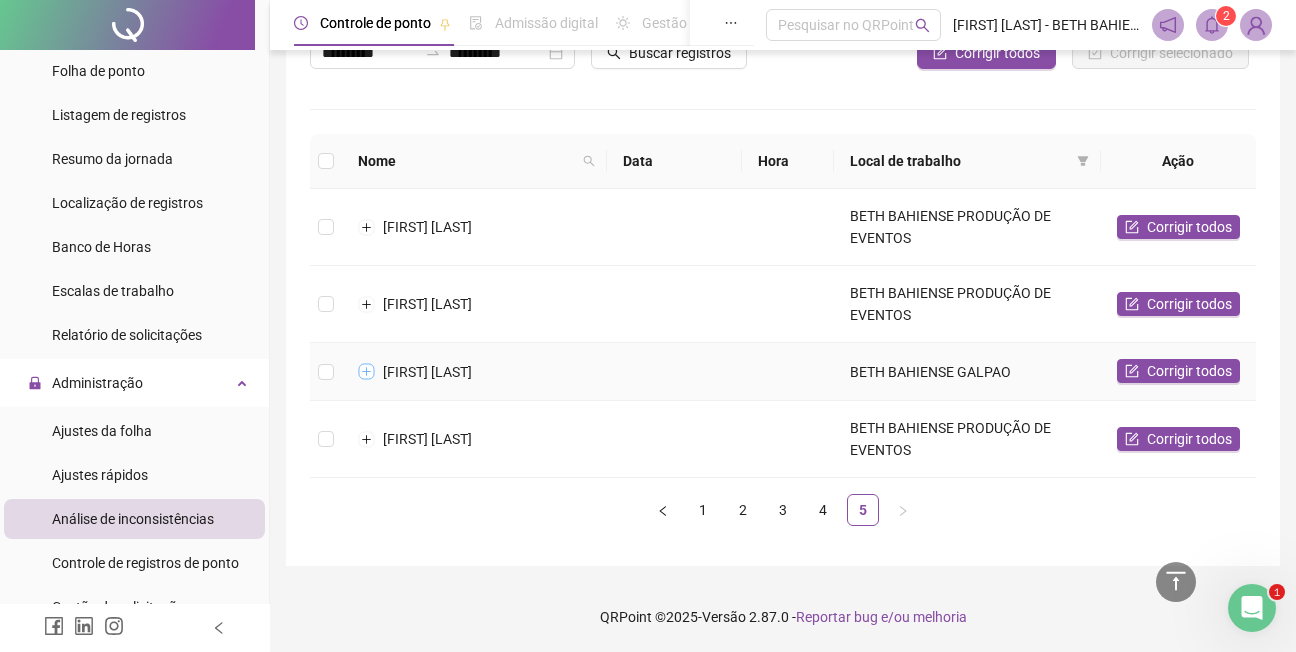 click at bounding box center [367, 372] 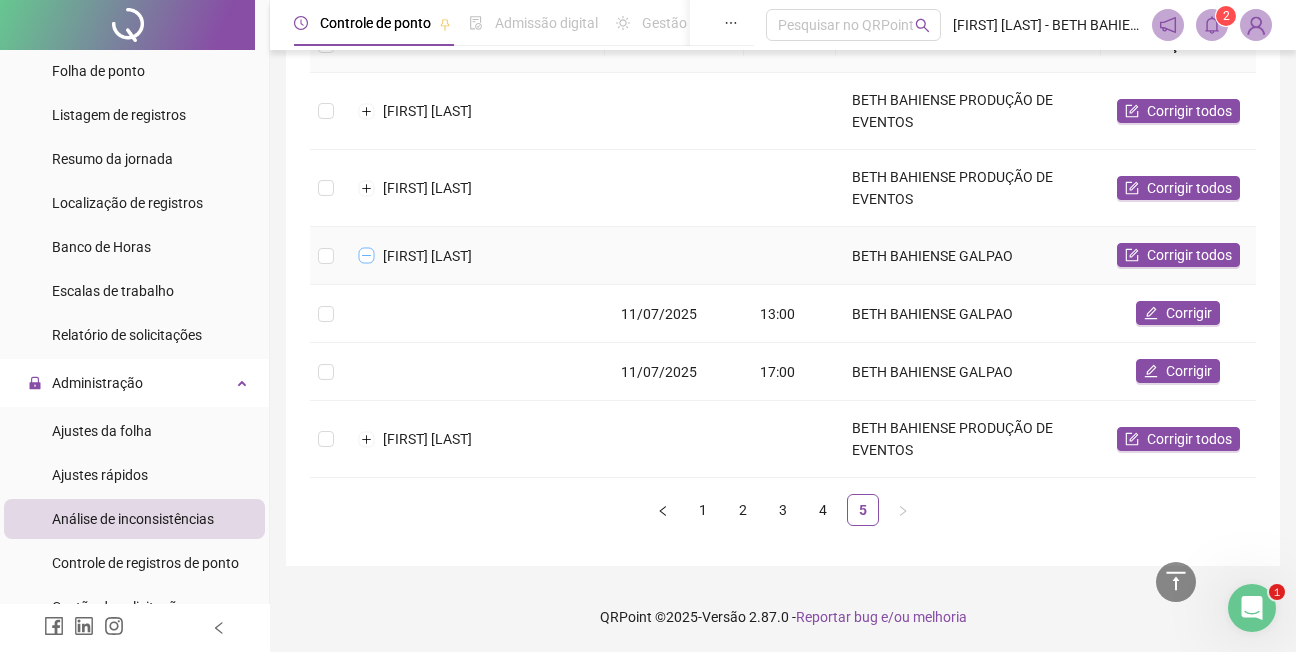 click at bounding box center [367, 256] 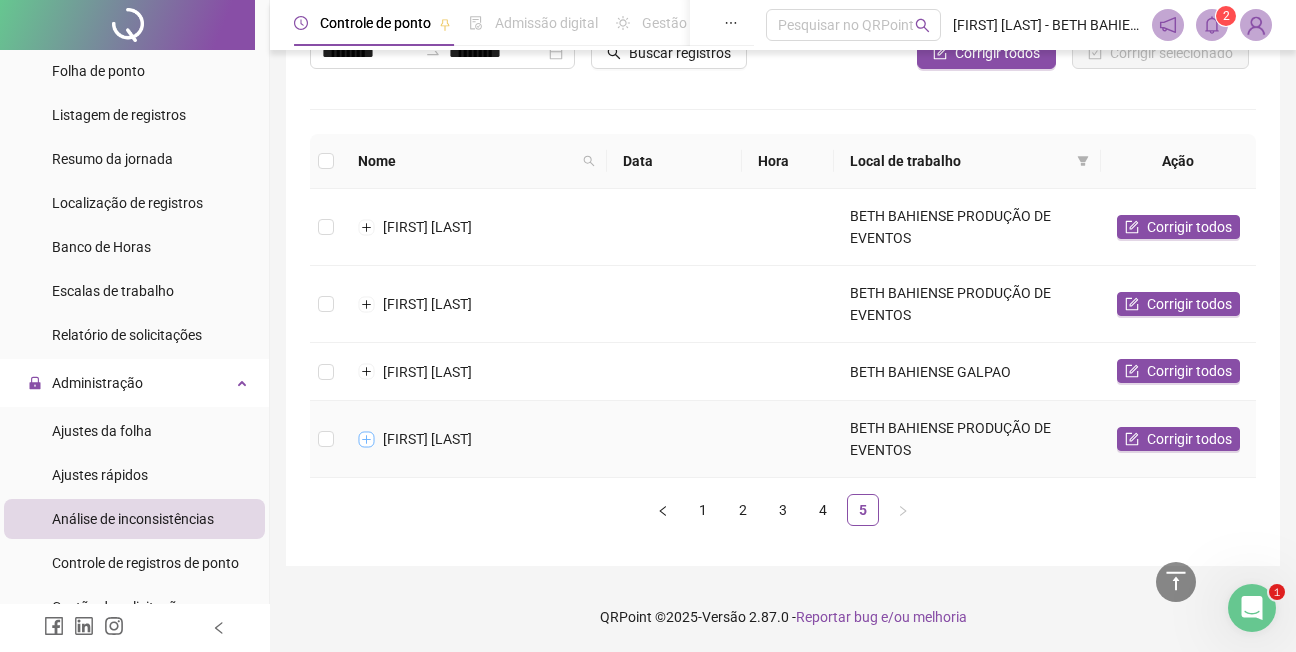 click at bounding box center (367, 439) 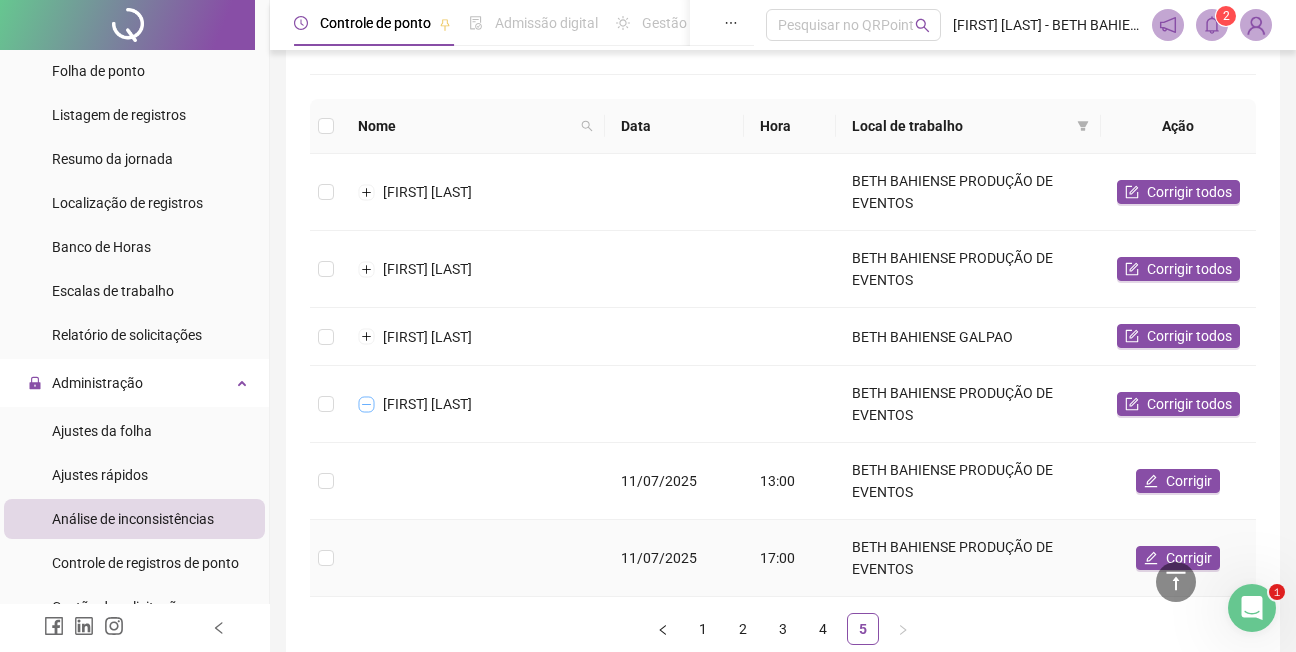 scroll, scrollTop: 0, scrollLeft: 0, axis: both 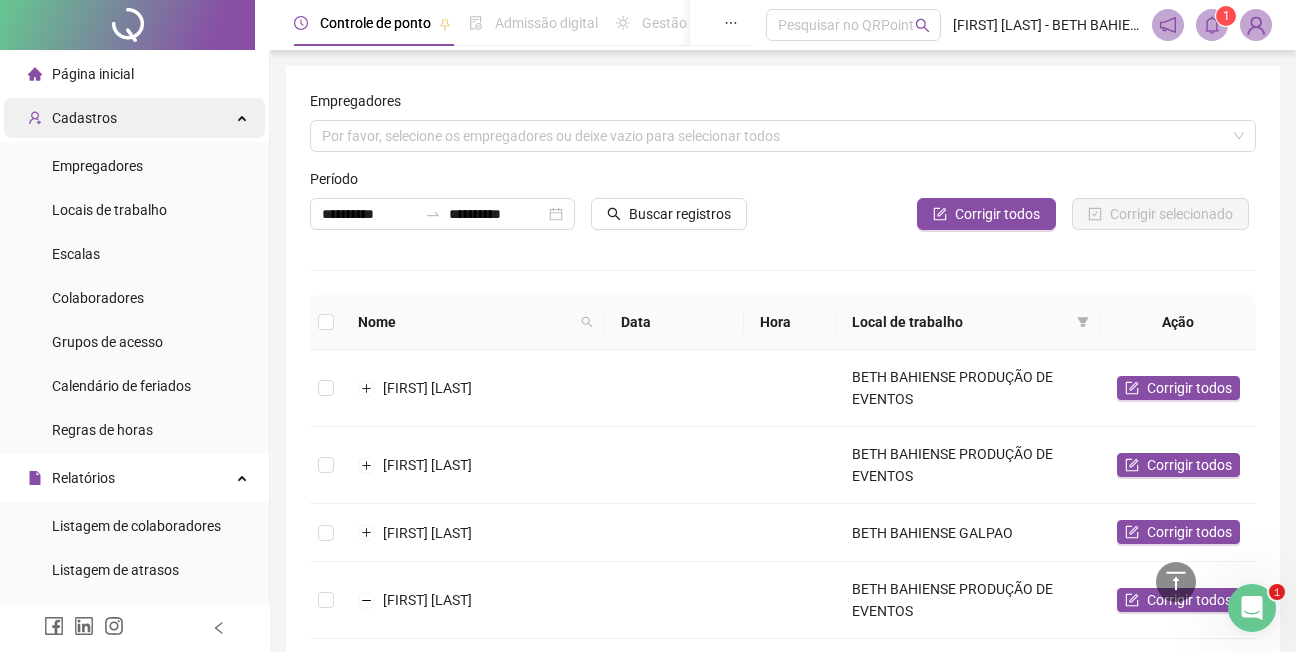 click on "Cadastros" at bounding box center [84, 118] 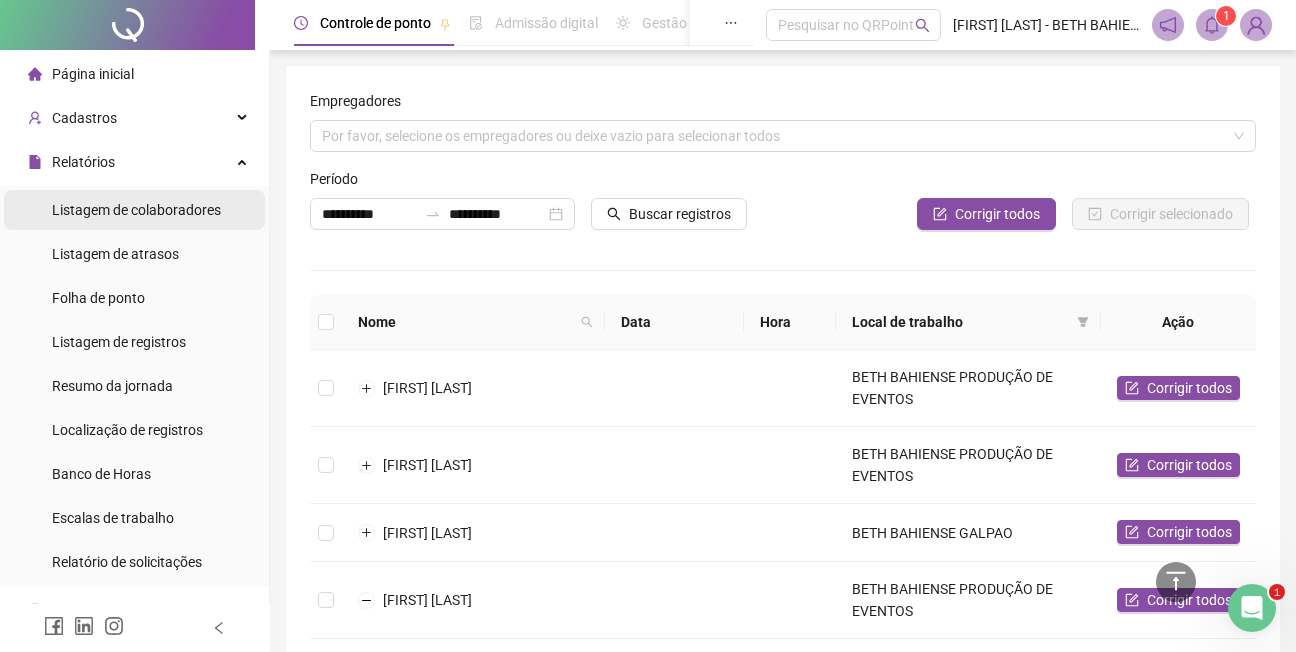 click on "Listagem de colaboradores" at bounding box center [136, 210] 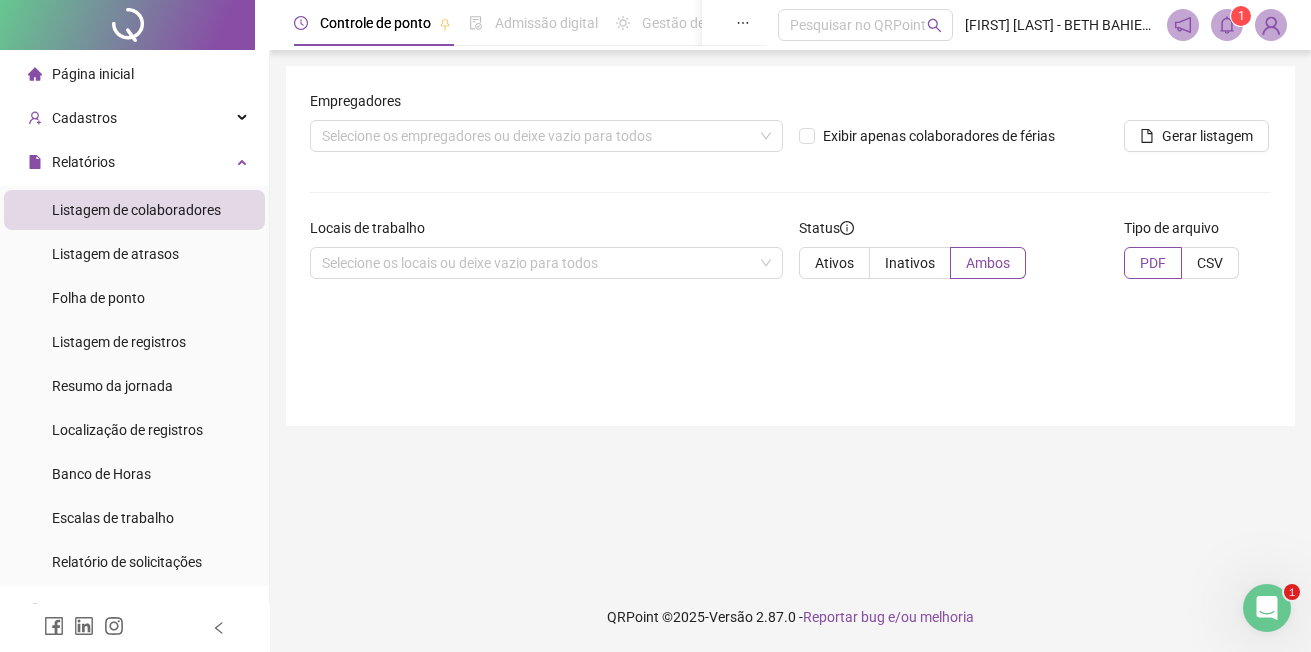 click on "Empregadores   Selecione os empregadores ou deixe vazio para todos   Exibir apenas colaboradores de férias   Gerar listagem Locais de trabalho   Selecione os locais ou deixe vazio para todos Status   Ativos Inativos Ambos Tipo de arquivo PDF CSV" at bounding box center (790, 246) 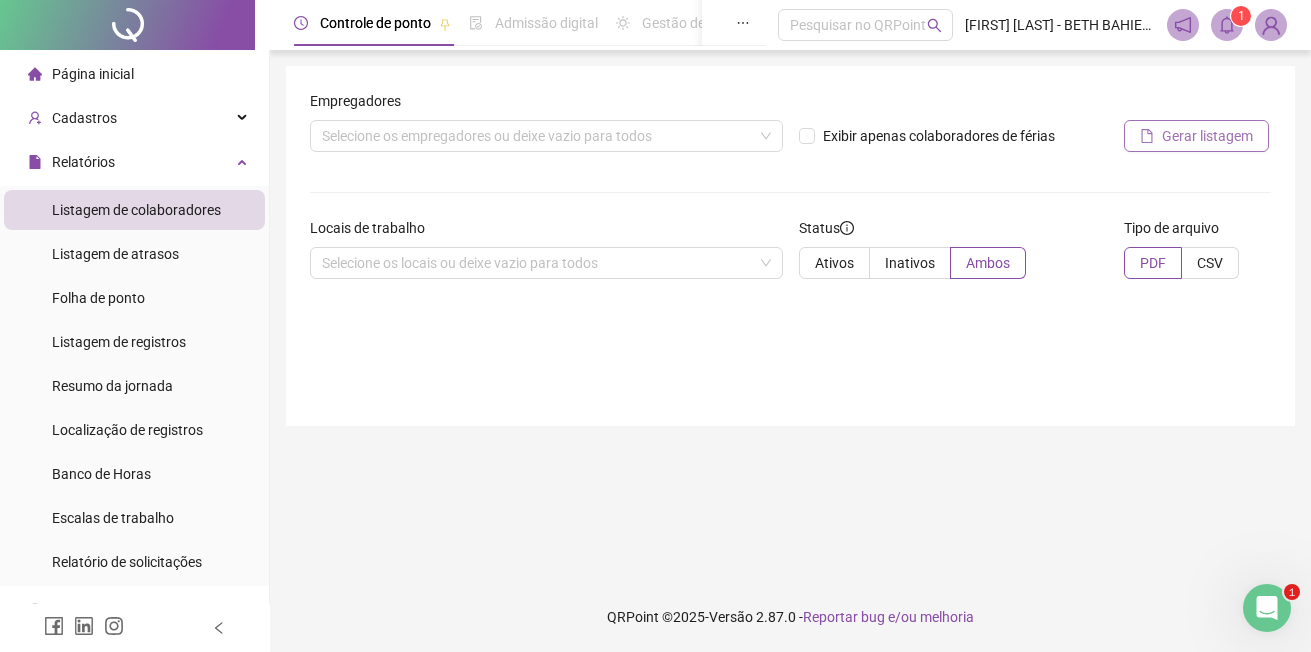 click on "Gerar listagem" at bounding box center [1207, 136] 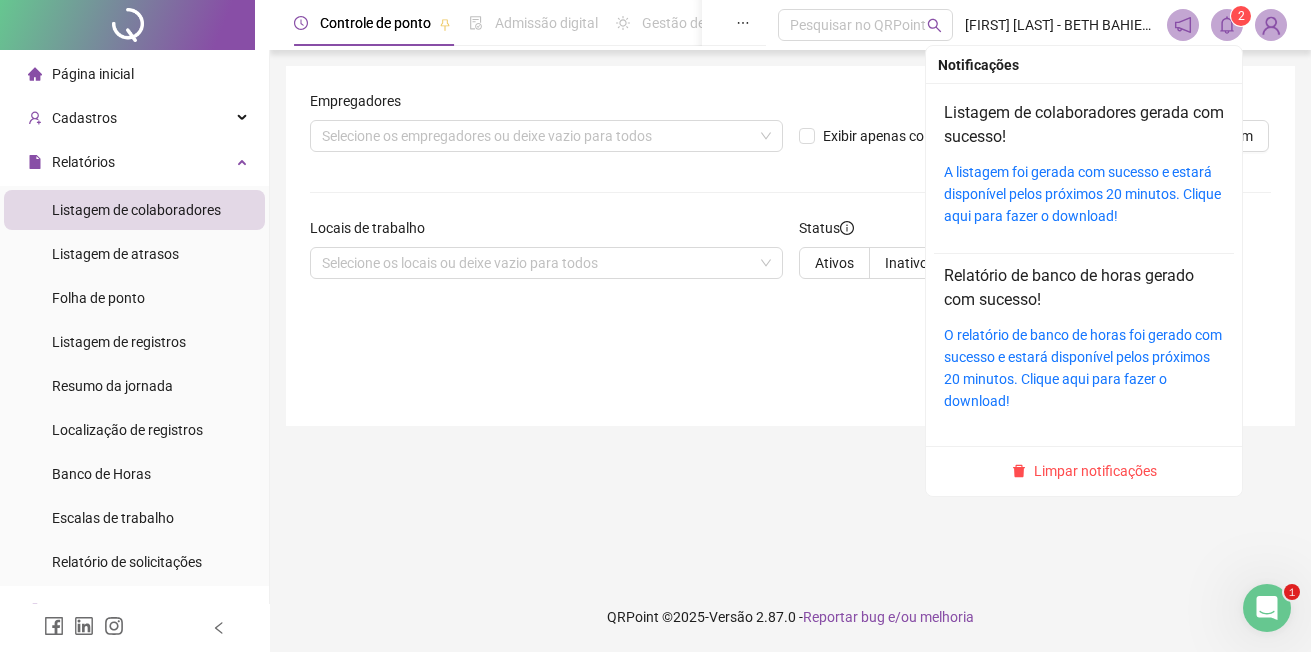 click on "2" at bounding box center (1241, 16) 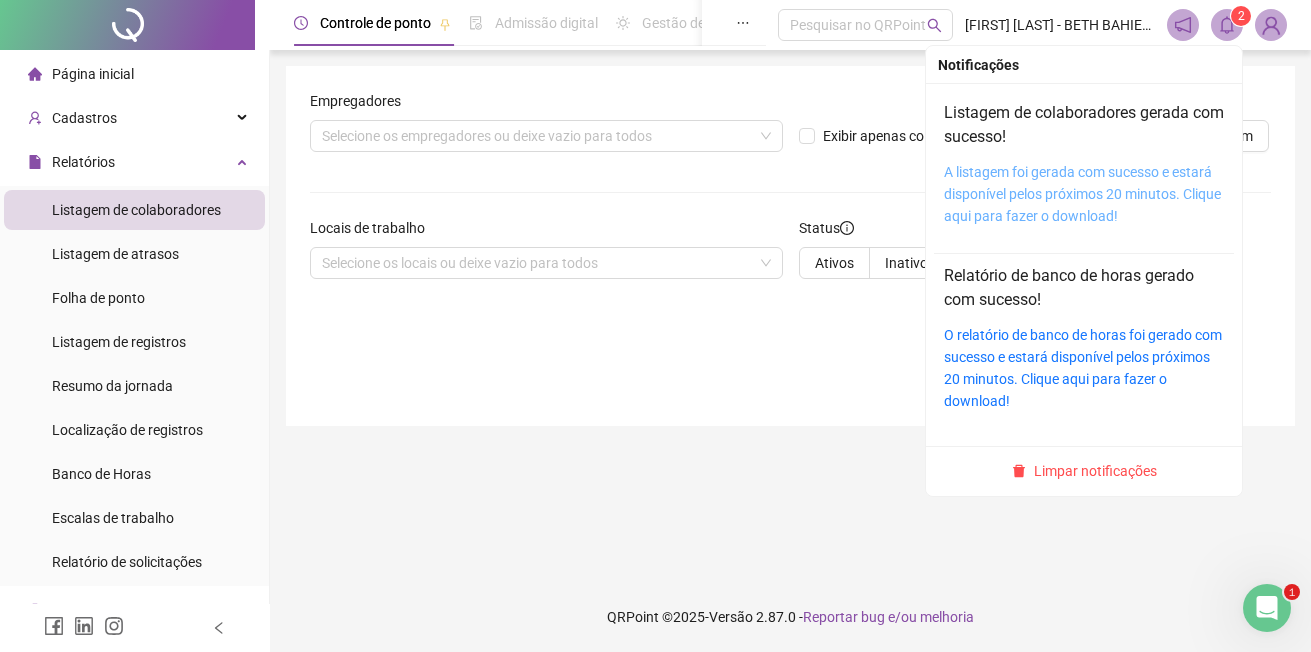 click on "A listagem foi gerada com sucesso e estará disponível pelos próximos 20 minutos.
Clique aqui para fazer o download!" at bounding box center (1082, 194) 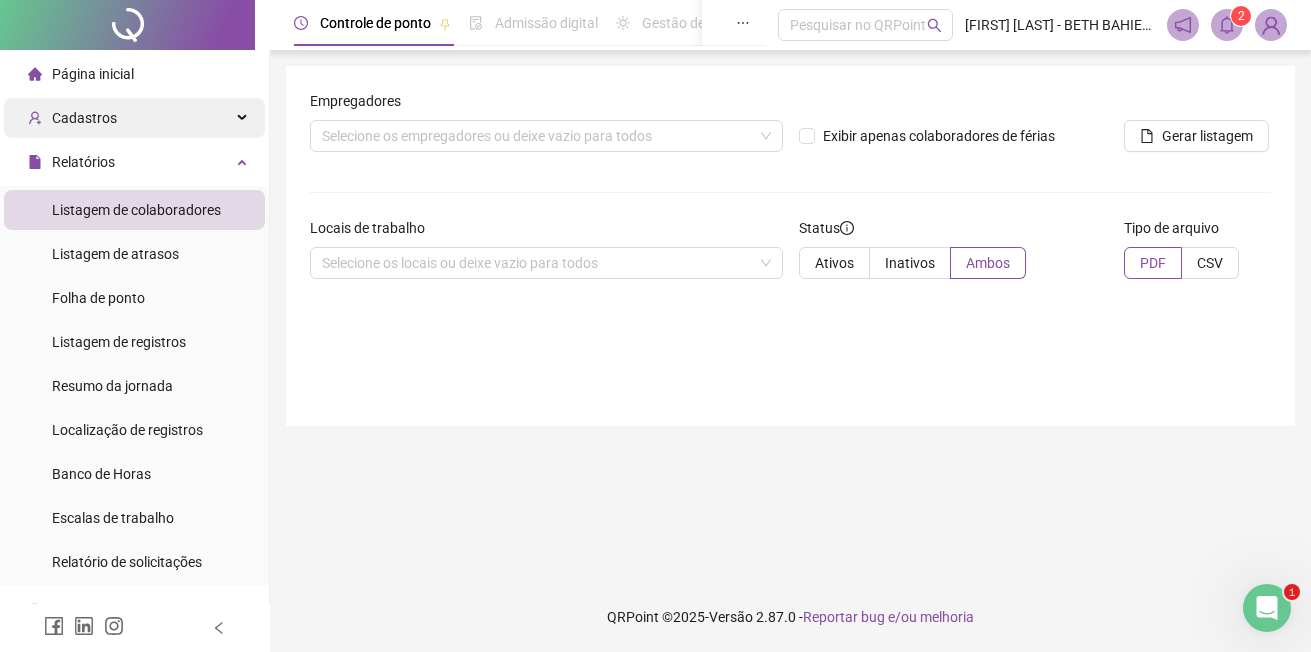 click on "Cadastros" at bounding box center (84, 118) 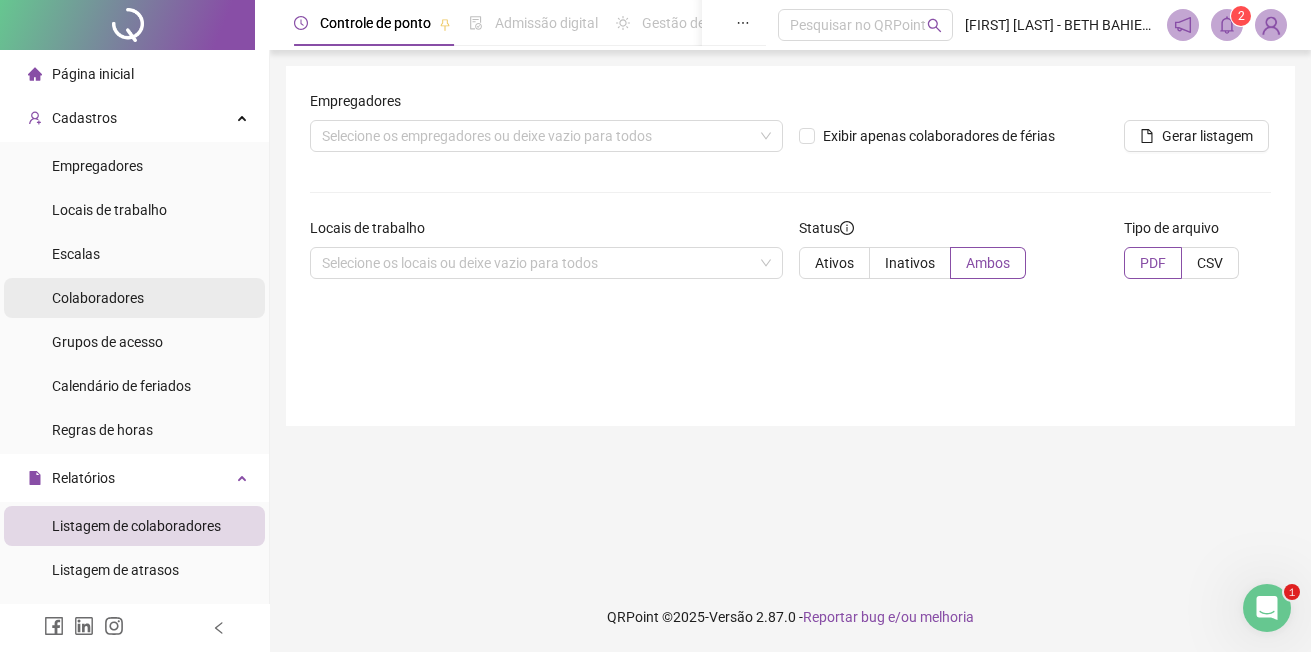 click on "Colaboradores" at bounding box center [98, 298] 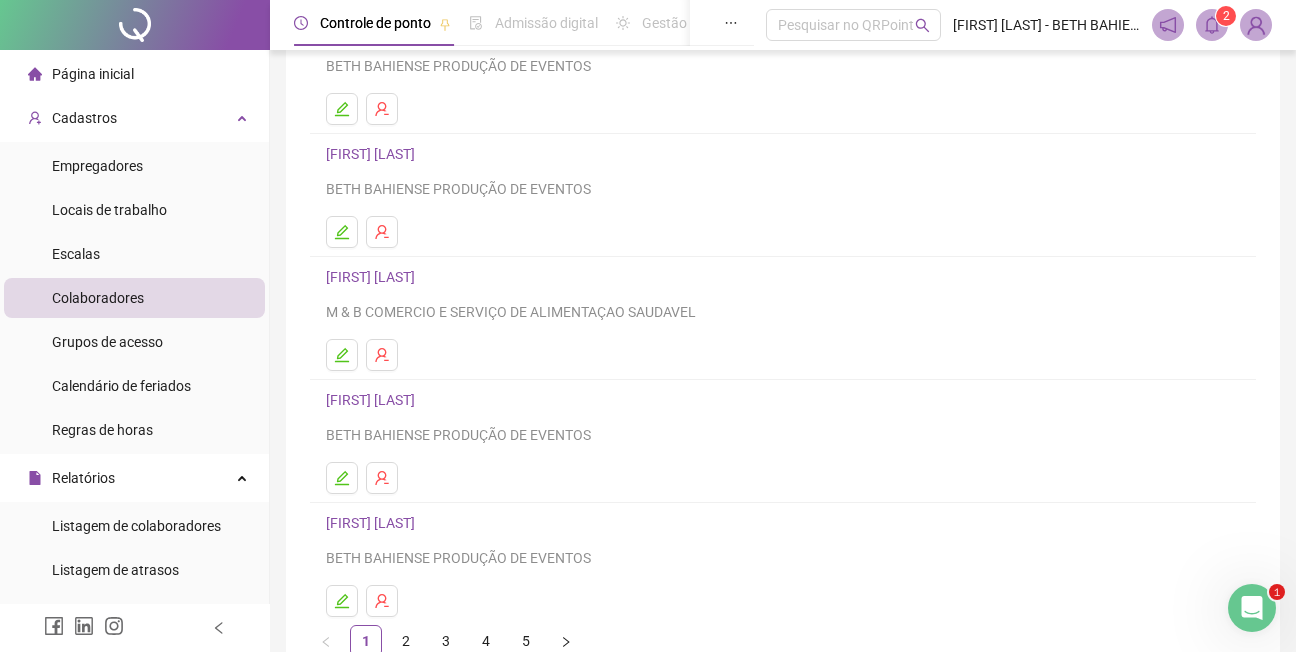 scroll, scrollTop: 0, scrollLeft: 0, axis: both 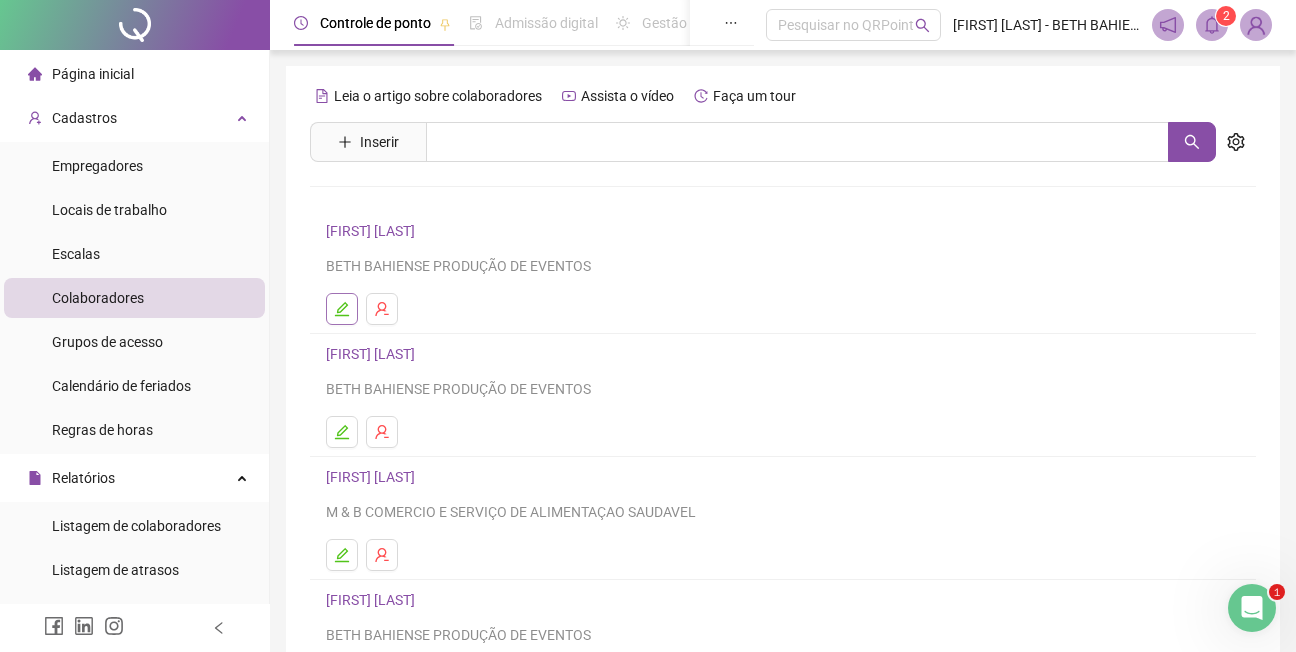 click 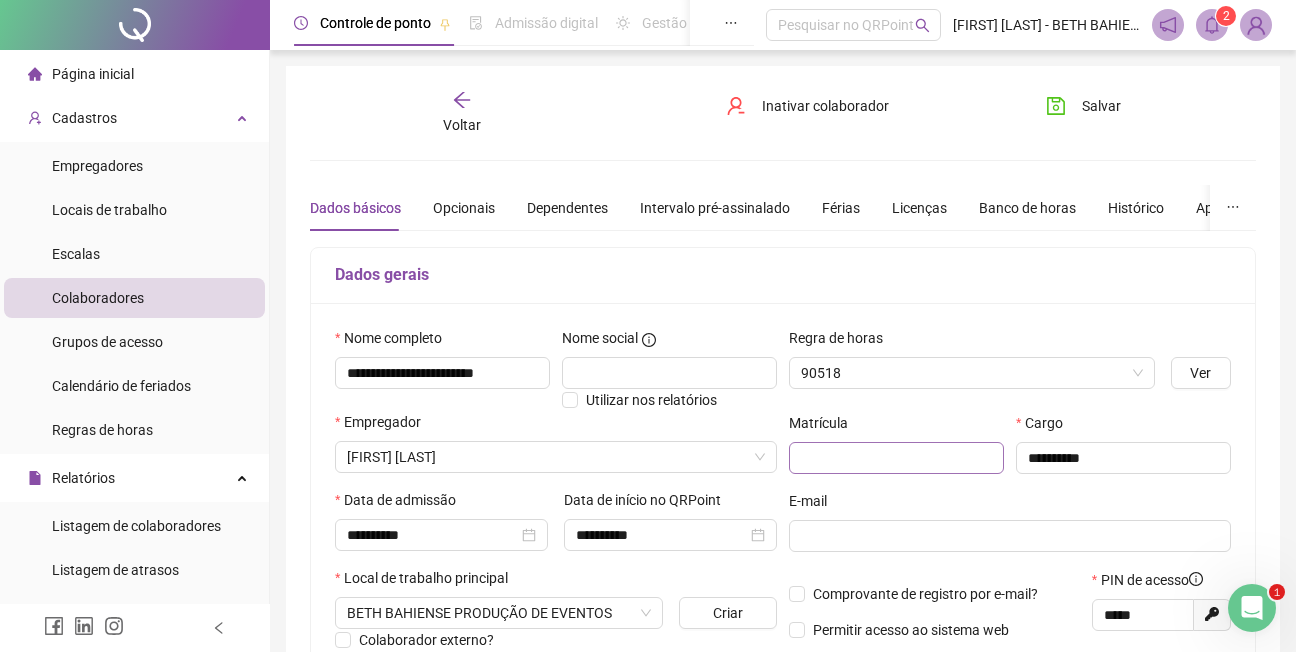 type on "**********" 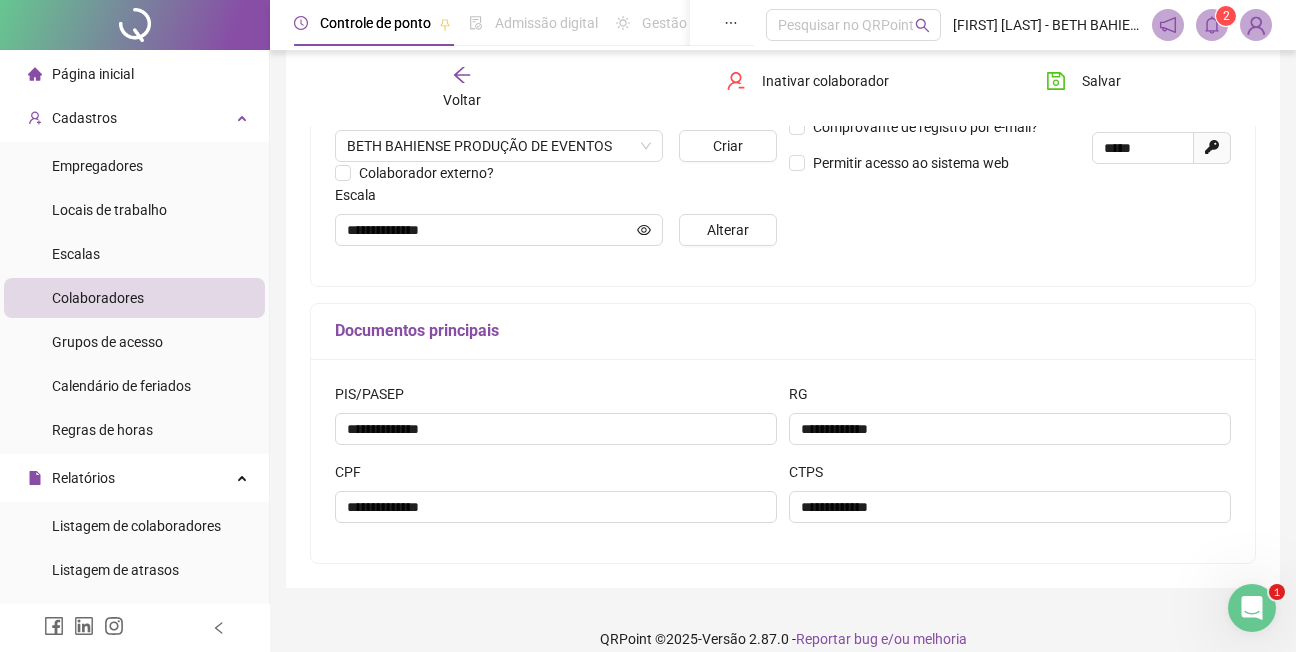 scroll, scrollTop: 489, scrollLeft: 0, axis: vertical 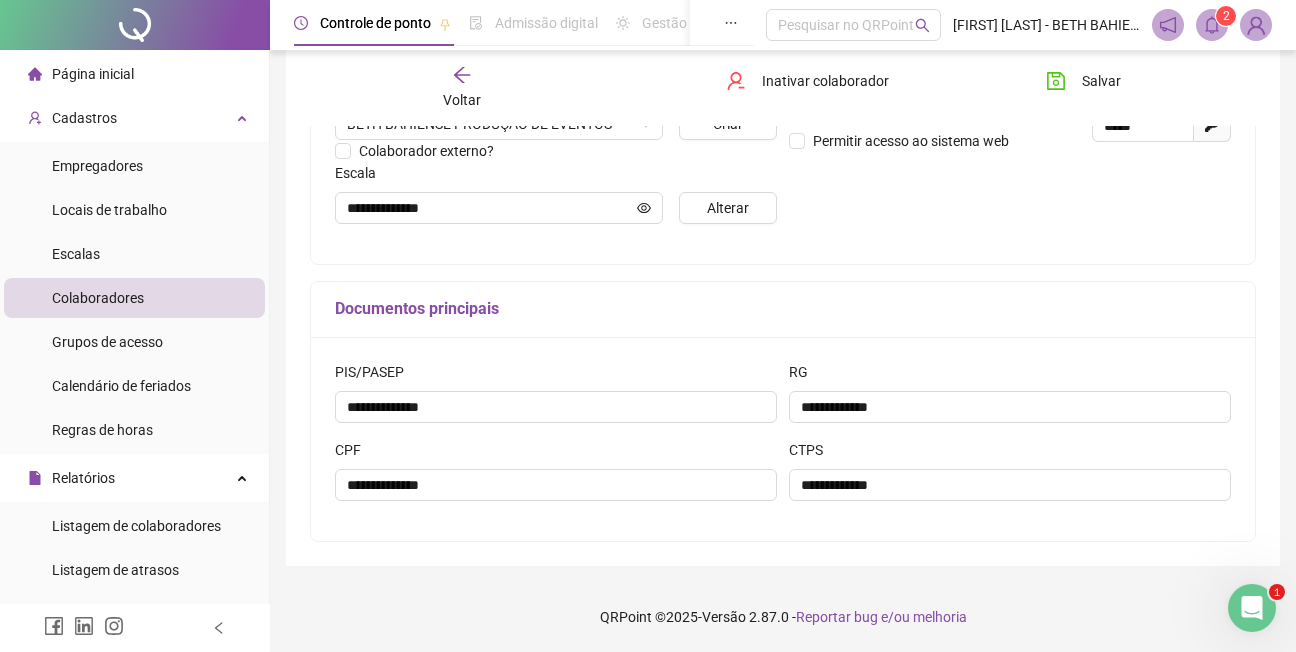 click on "Voltar Inativar colaborador Salvar" at bounding box center (783, 88) 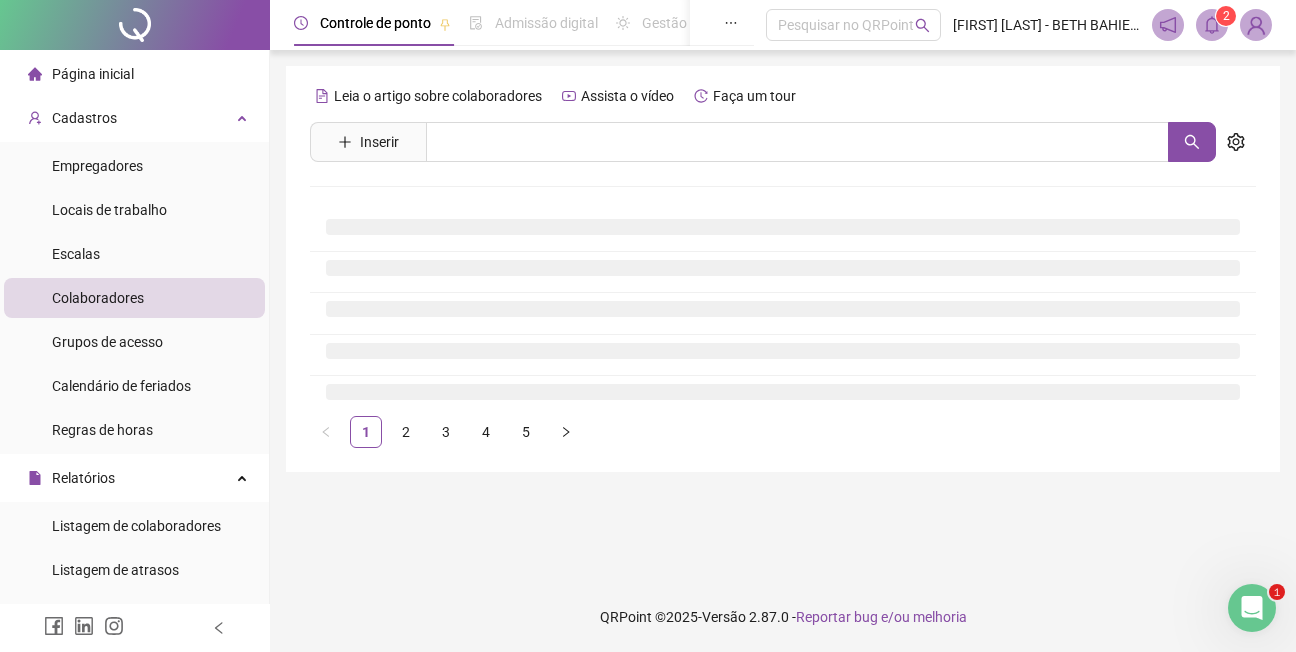 scroll, scrollTop: 0, scrollLeft: 0, axis: both 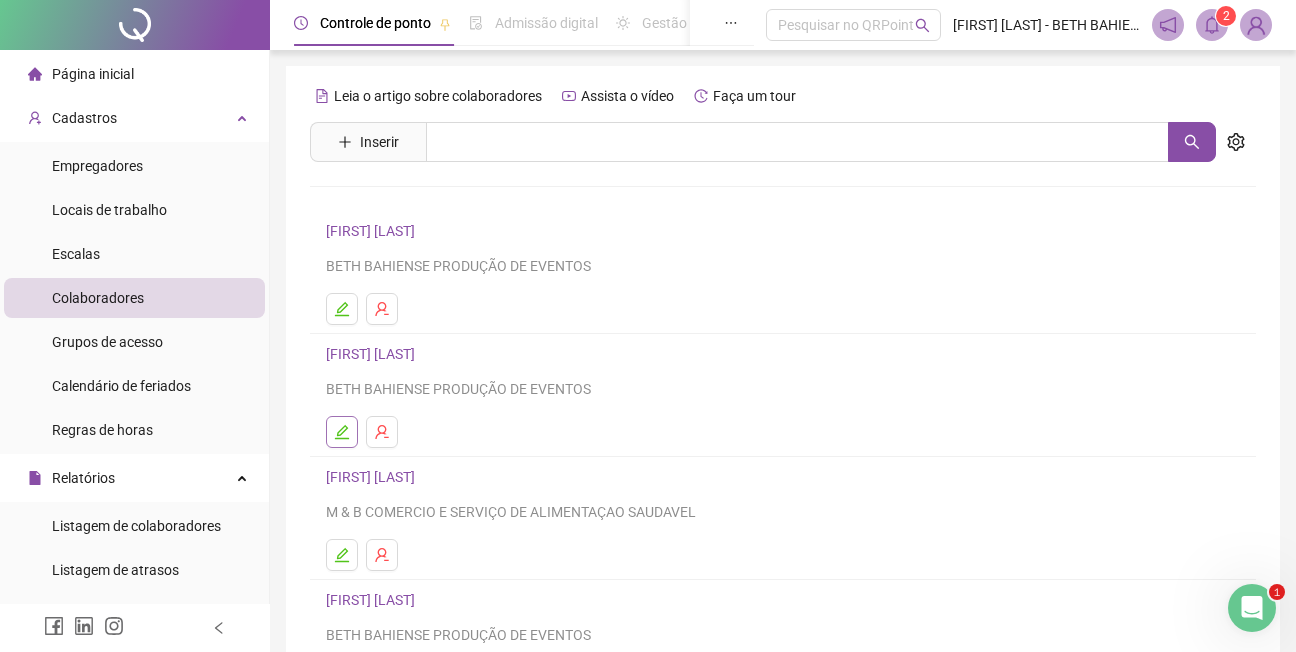 click 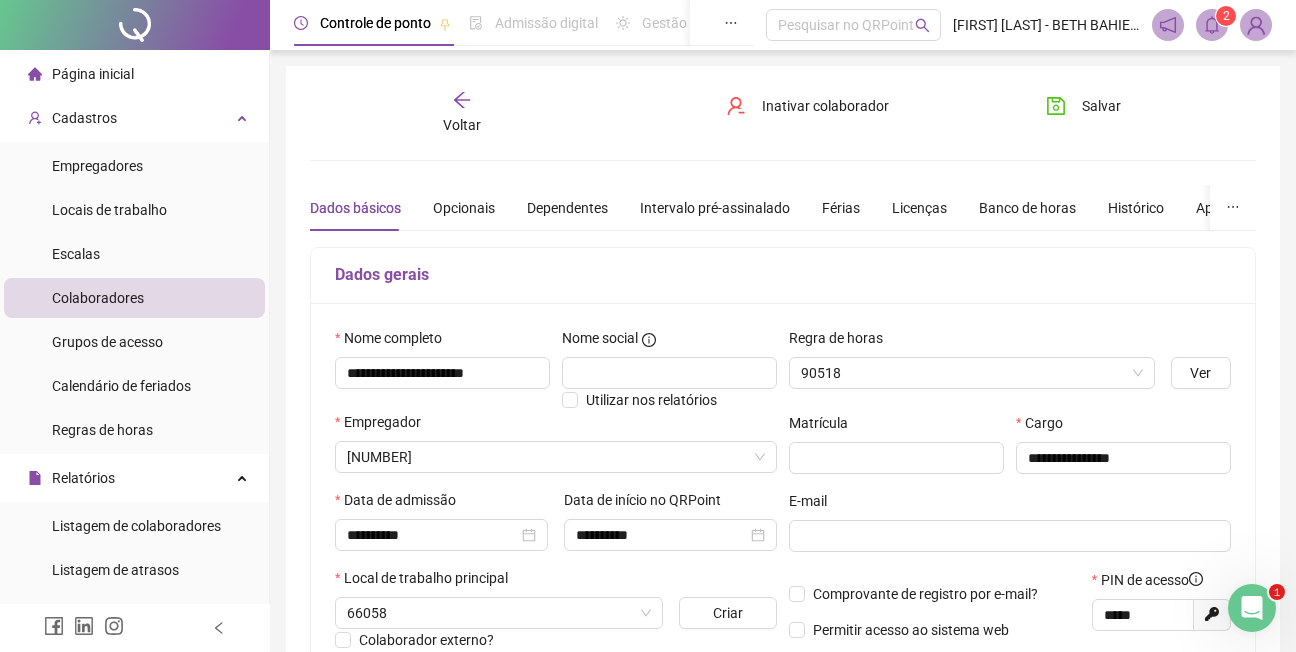 type on "**********" 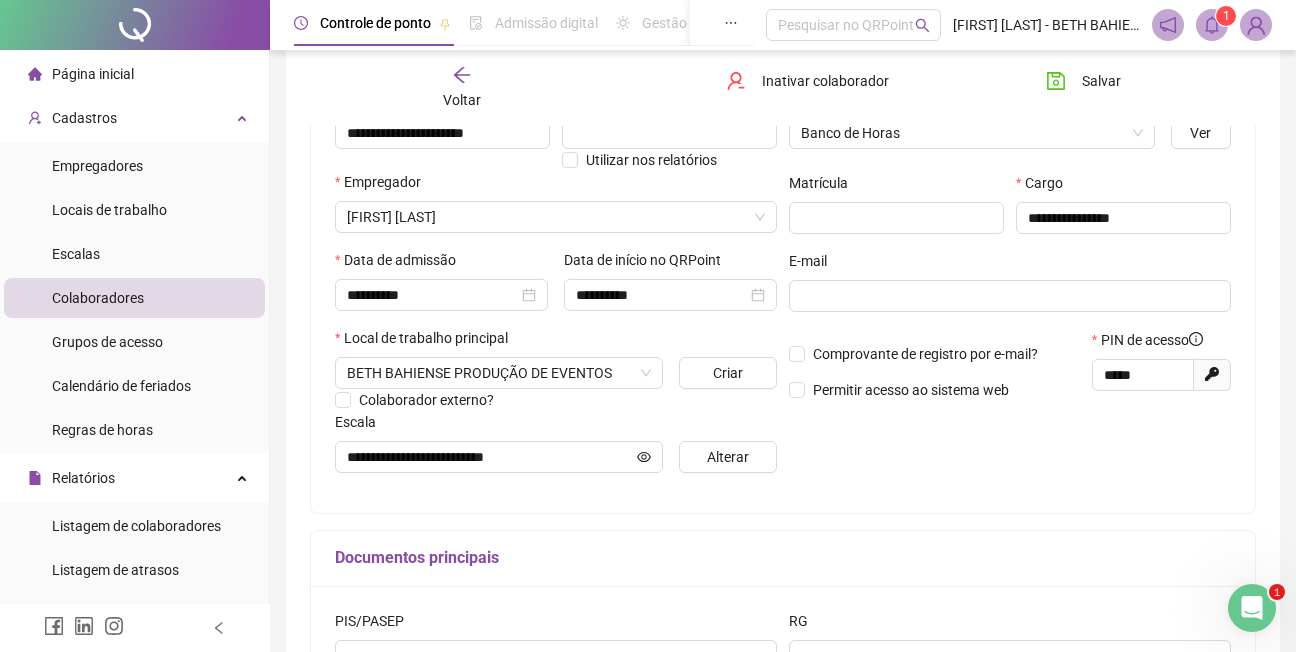 scroll, scrollTop: 189, scrollLeft: 0, axis: vertical 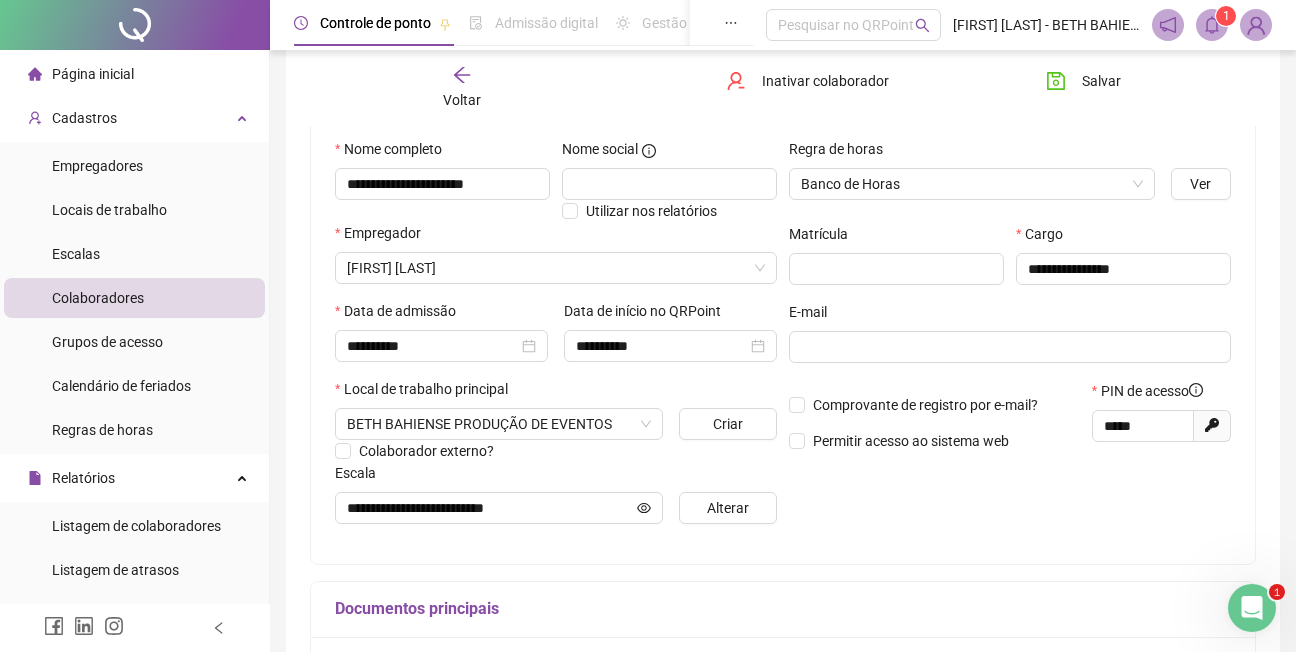 click 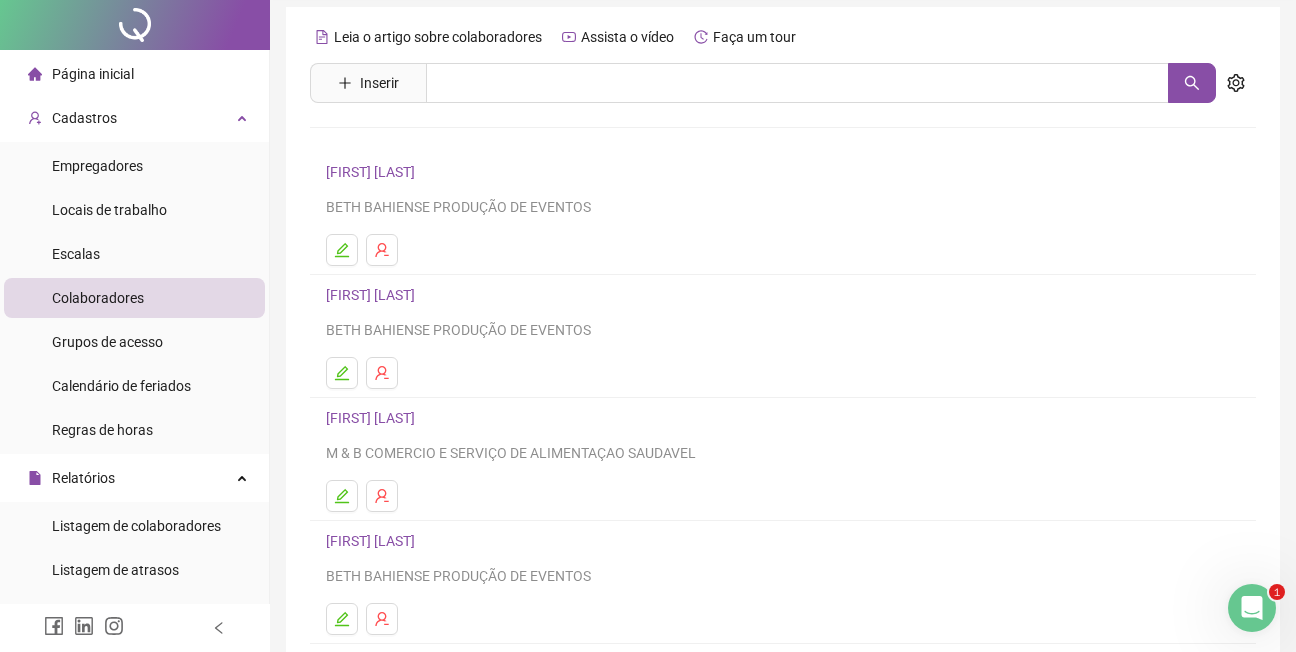scroll, scrollTop: 100, scrollLeft: 0, axis: vertical 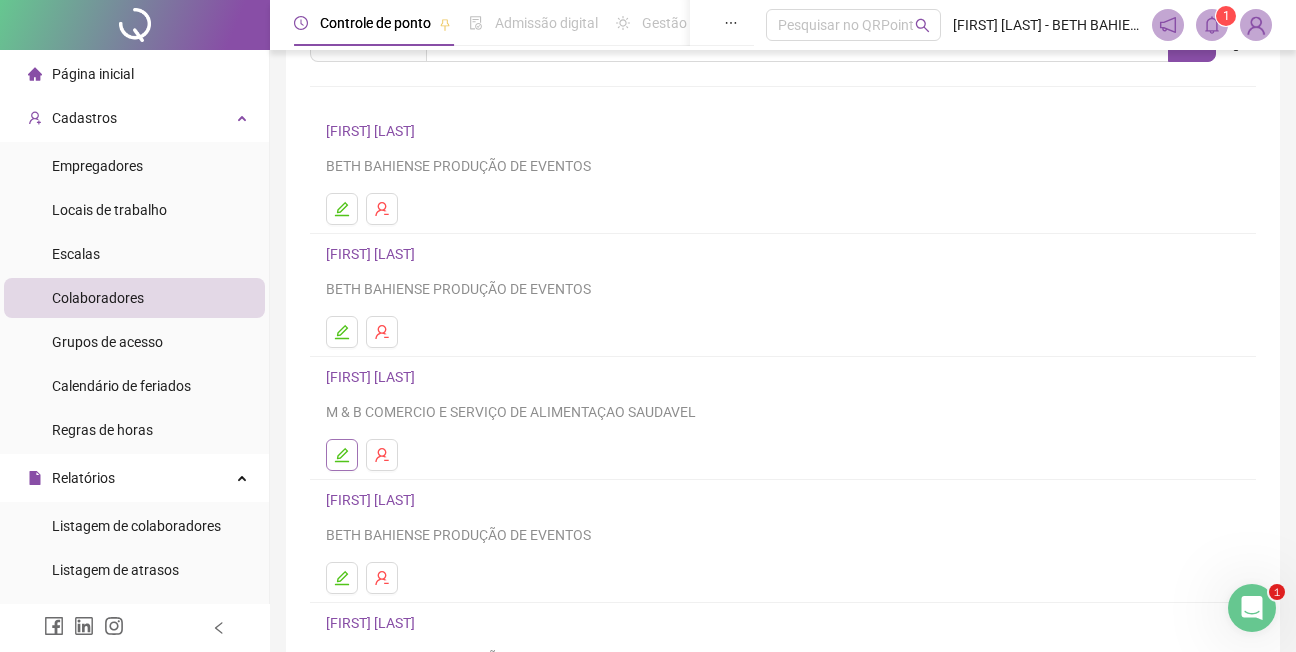 click 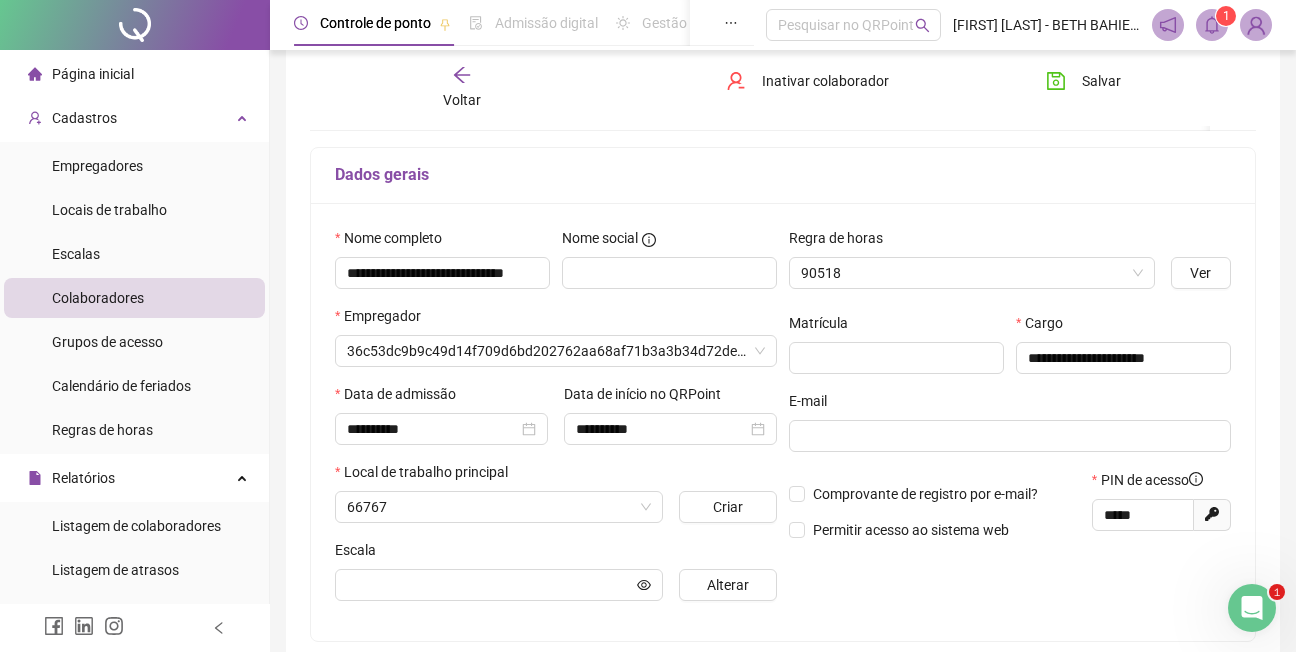 scroll, scrollTop: 110, scrollLeft: 0, axis: vertical 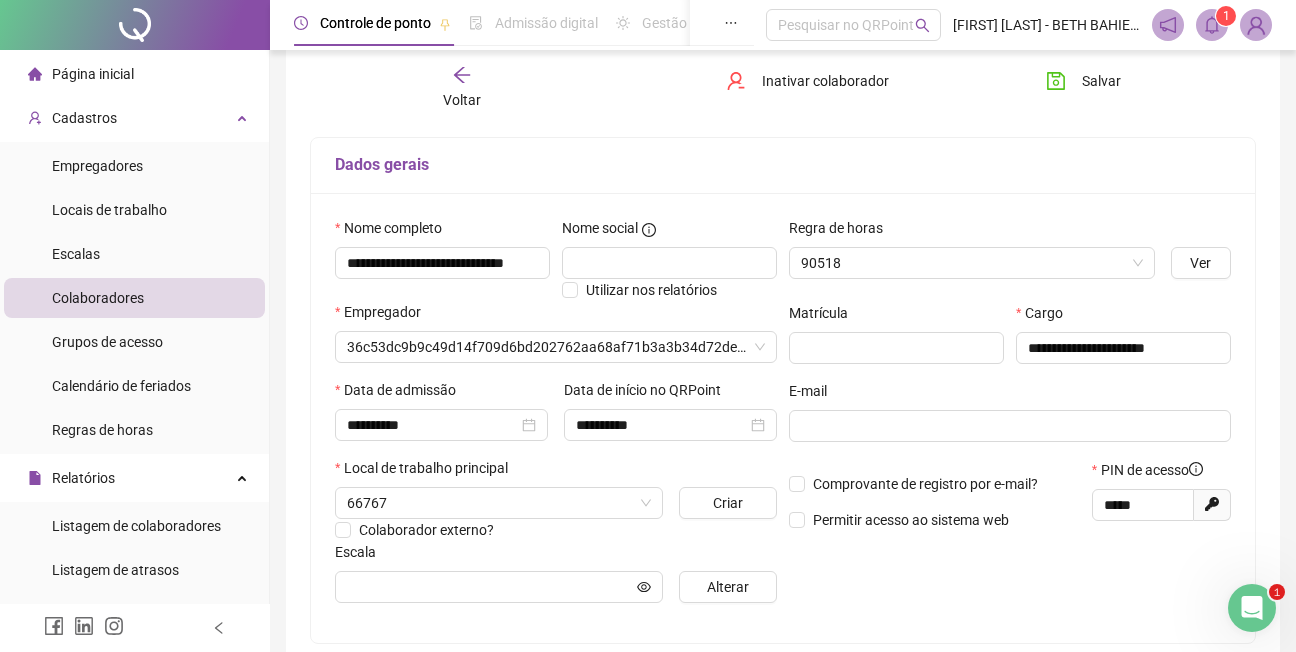 type on "**********" 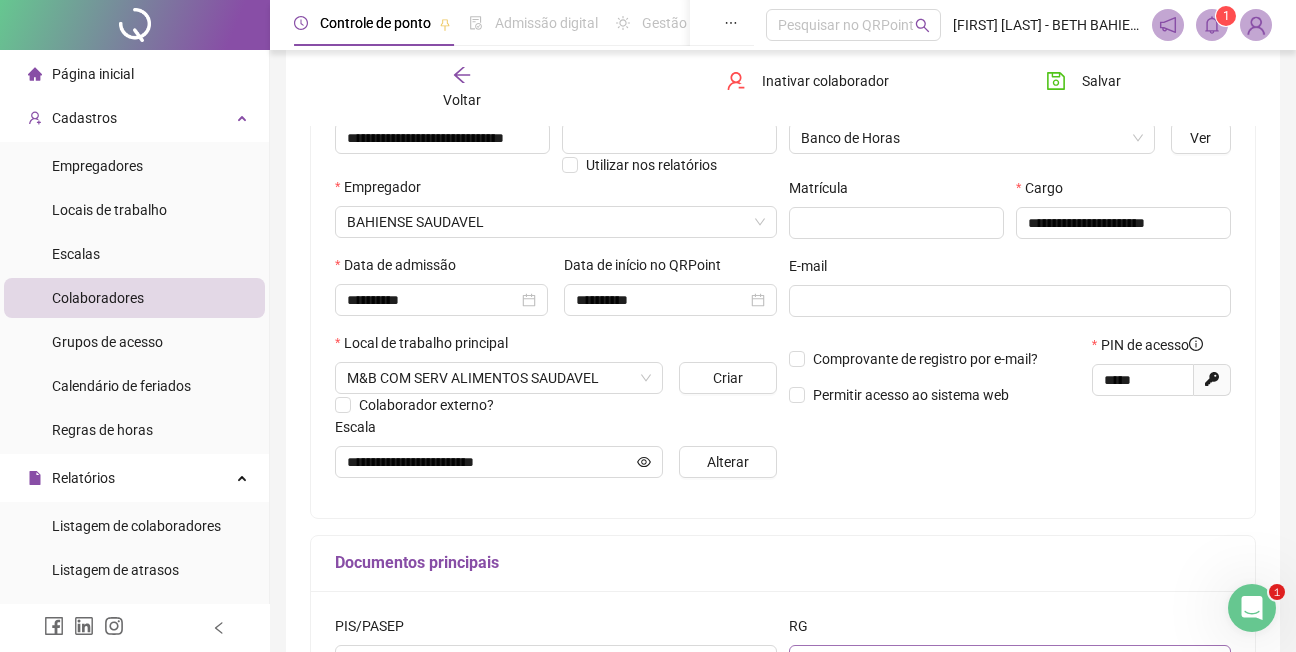 scroll, scrollTop: 0, scrollLeft: 0, axis: both 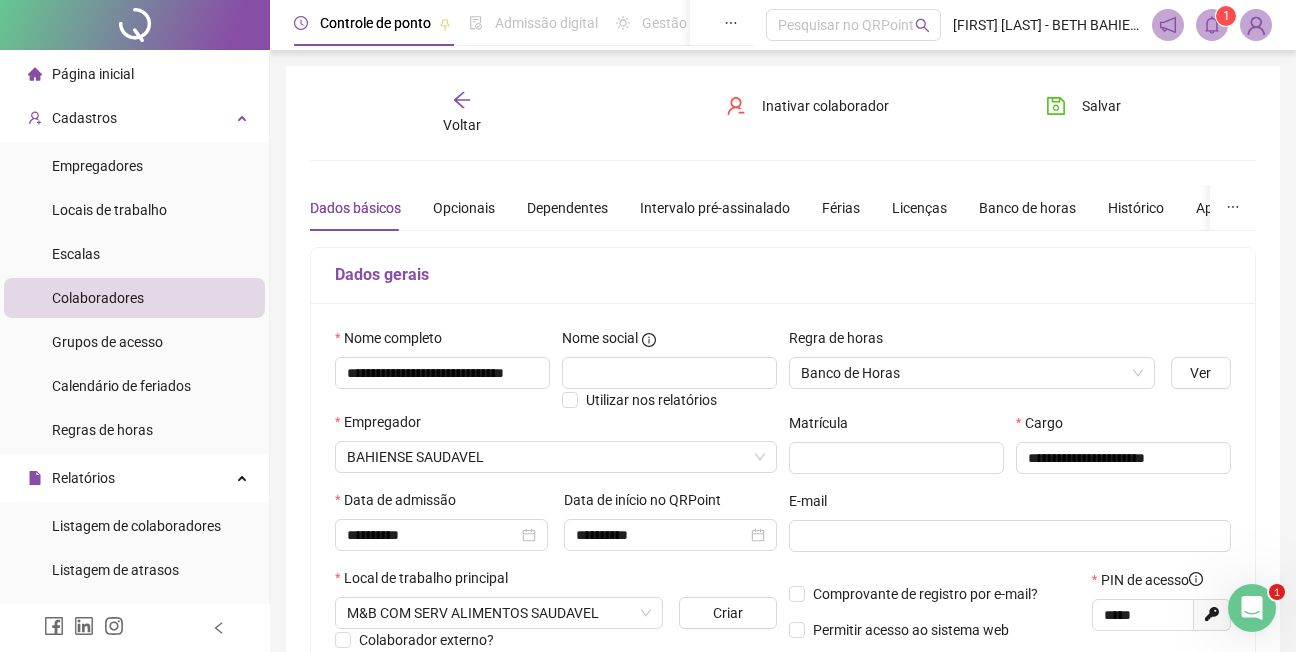 click 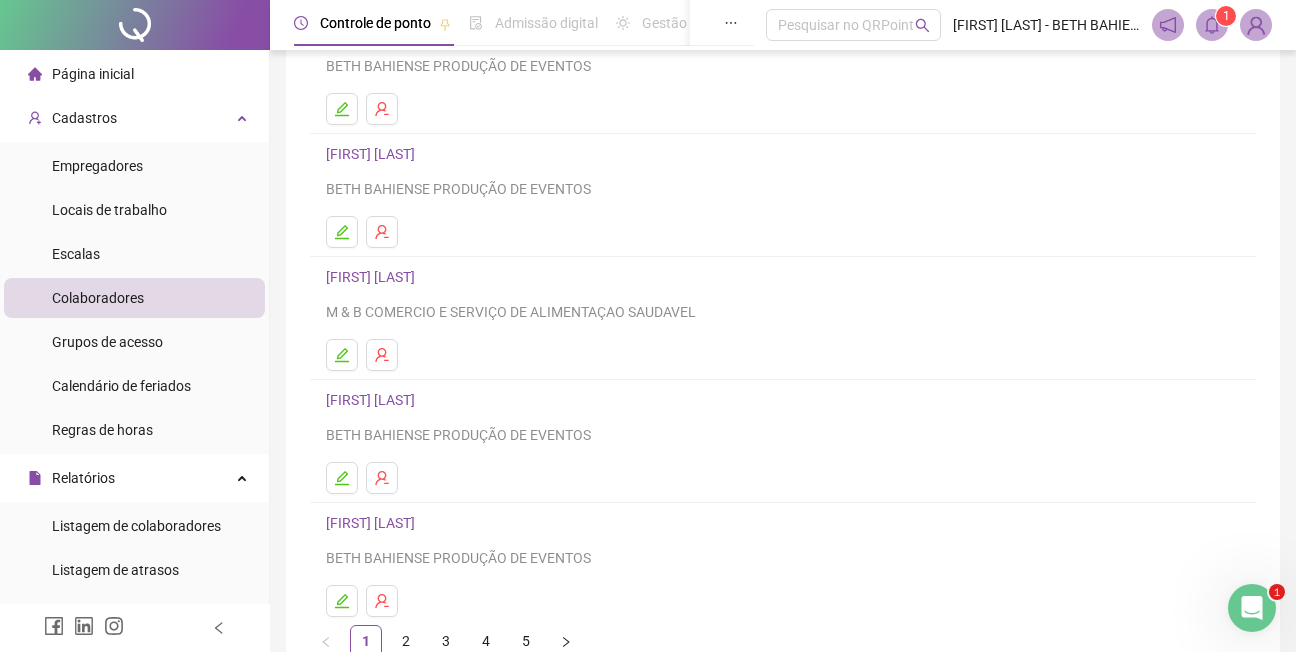 scroll, scrollTop: 300, scrollLeft: 0, axis: vertical 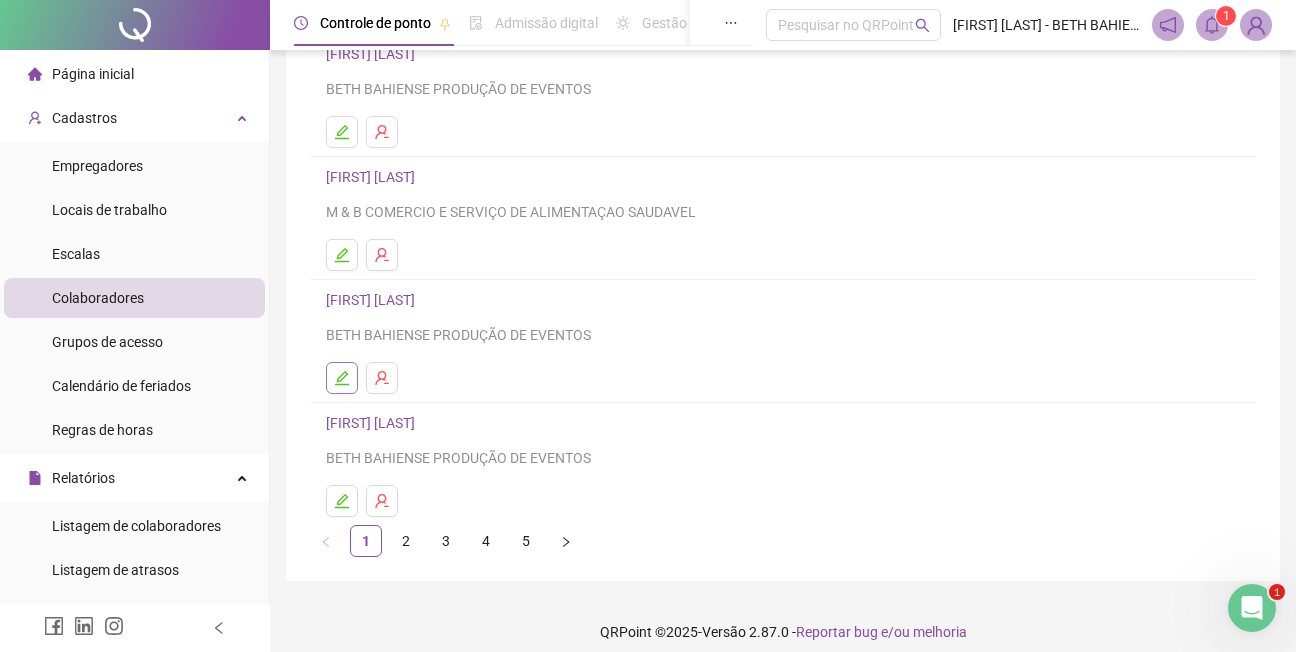 click 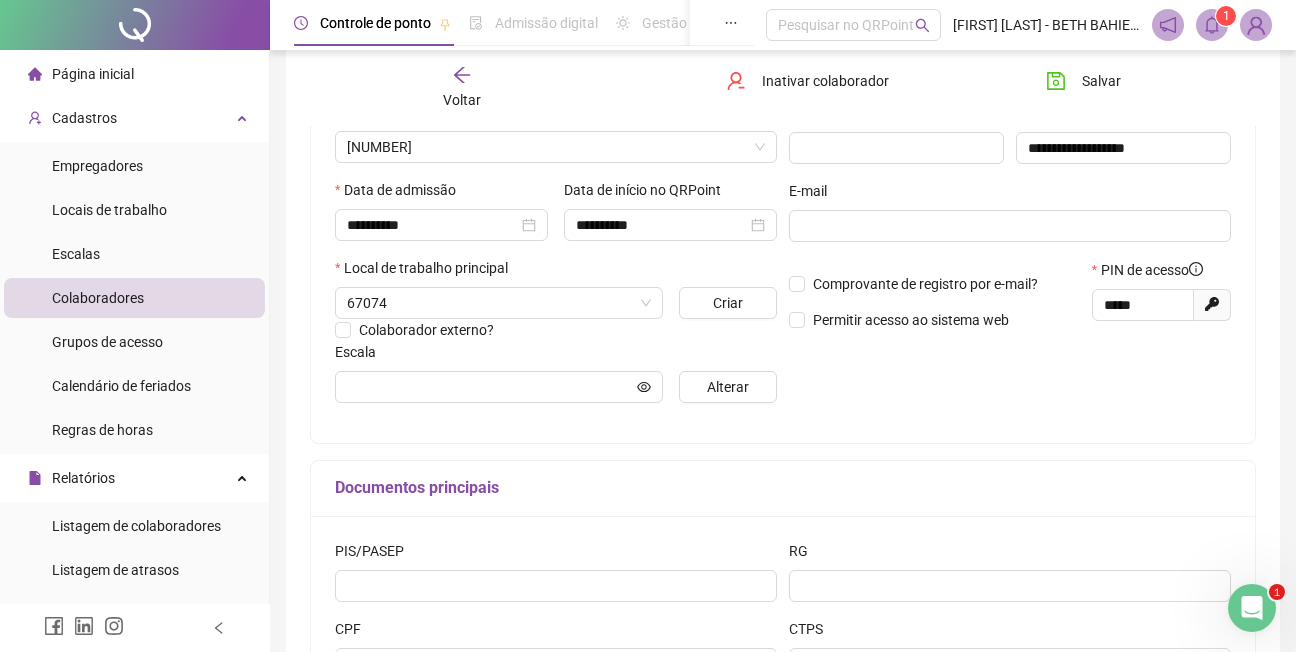 type on "**********" 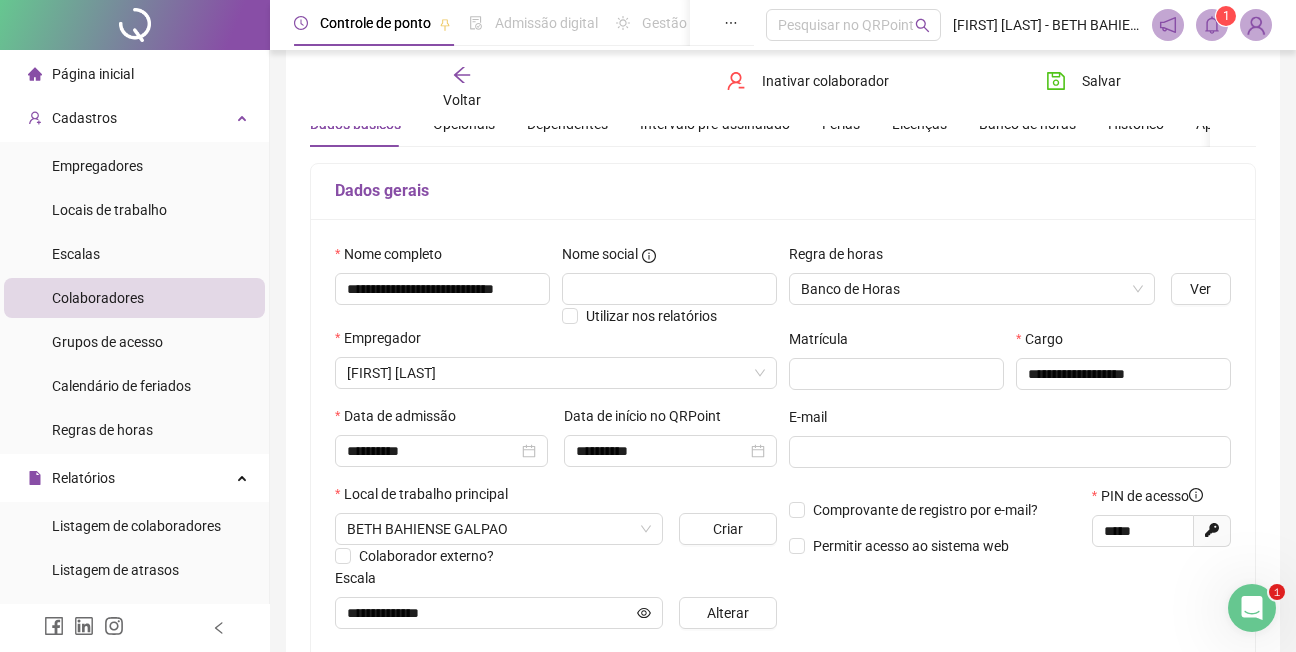 scroll, scrollTop: 0, scrollLeft: 0, axis: both 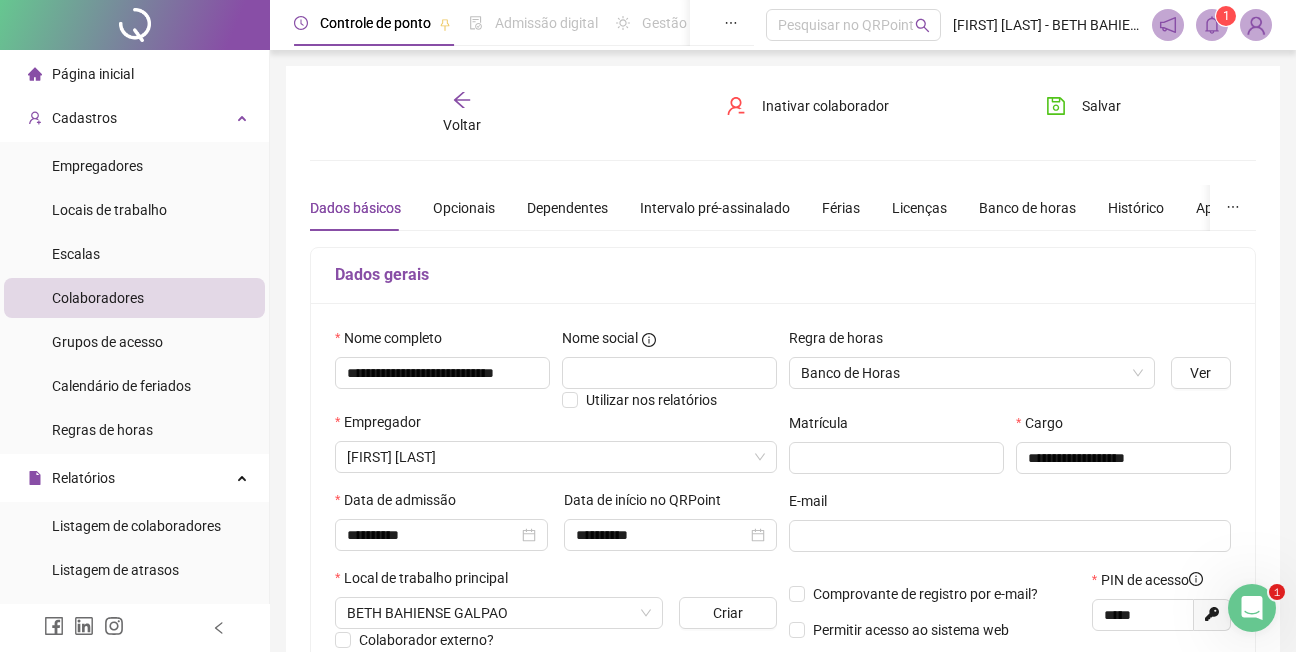 click 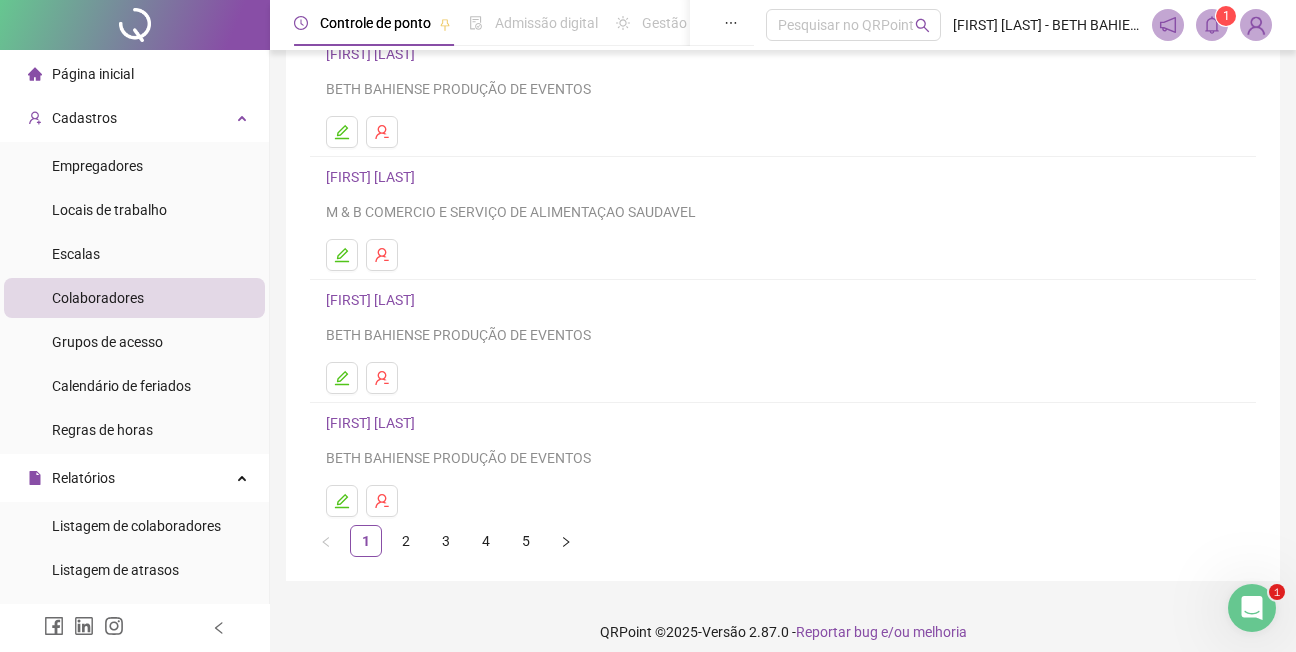 scroll, scrollTop: 315, scrollLeft: 0, axis: vertical 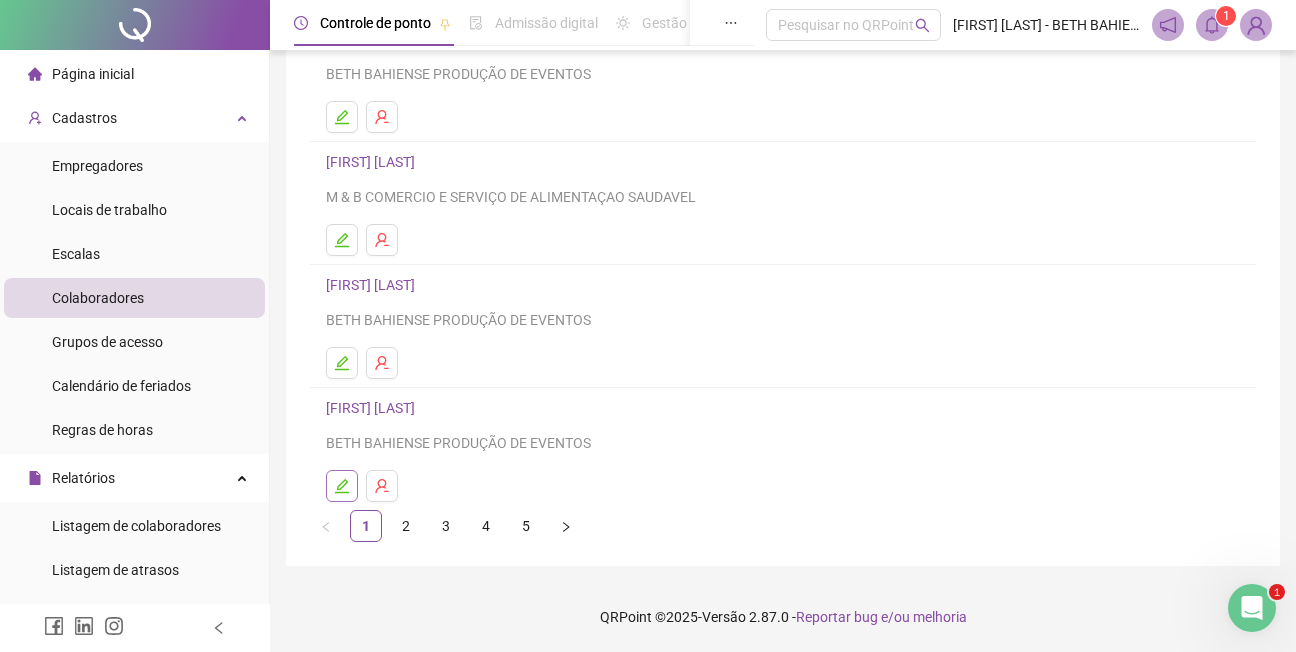 click 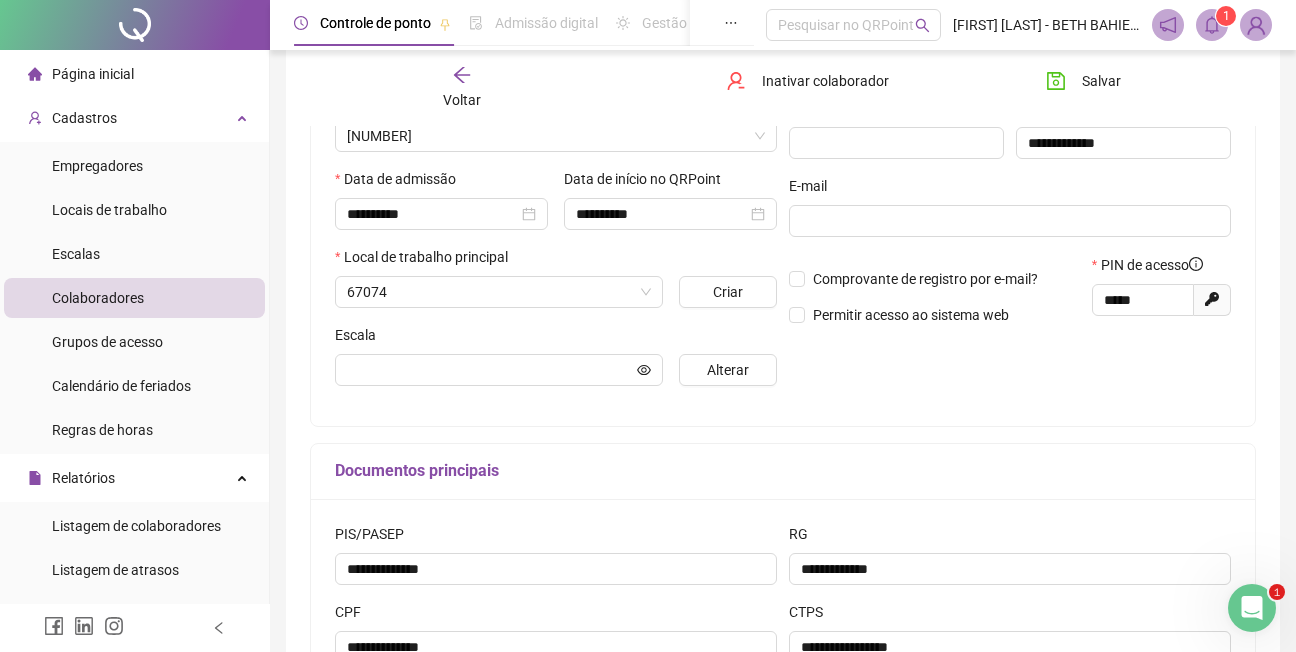 scroll, scrollTop: 325, scrollLeft: 0, axis: vertical 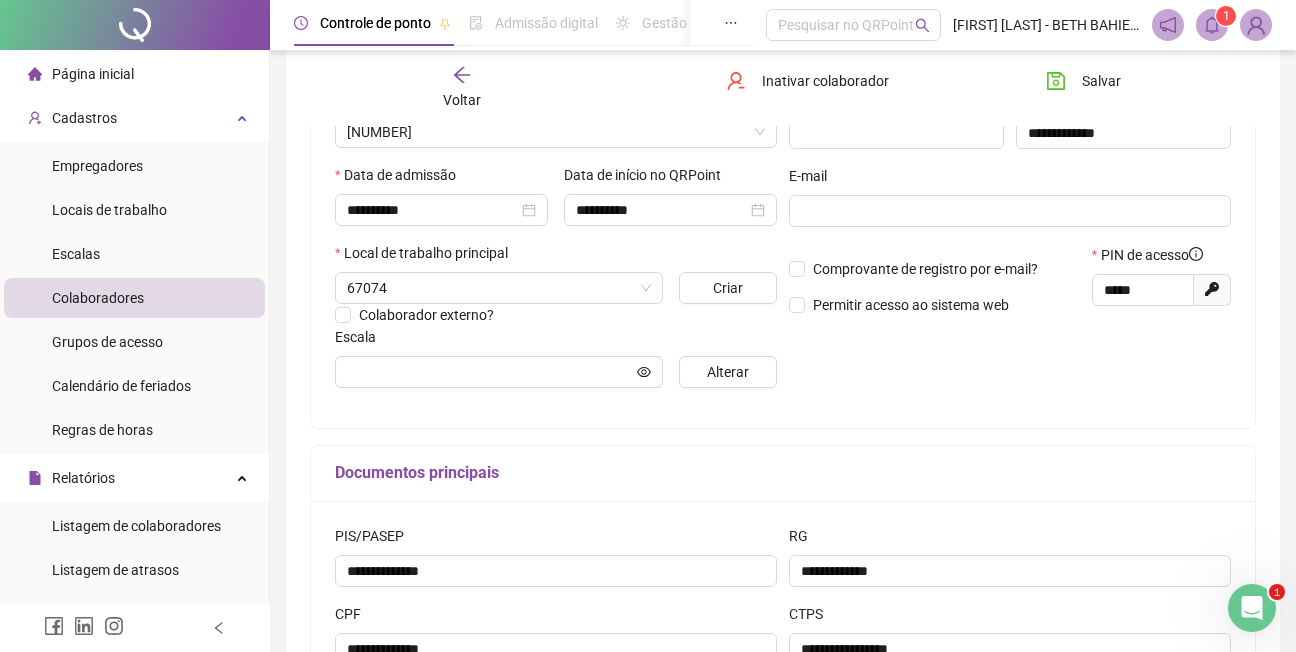 type on "**********" 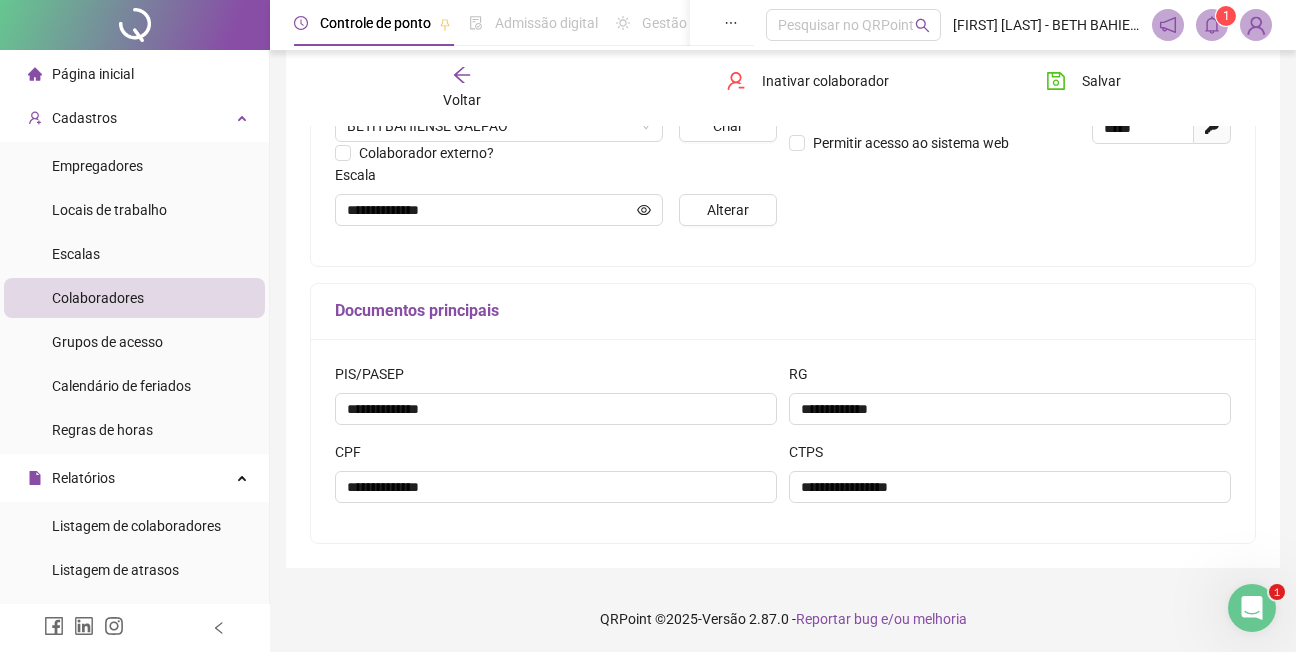 scroll, scrollTop: 489, scrollLeft: 0, axis: vertical 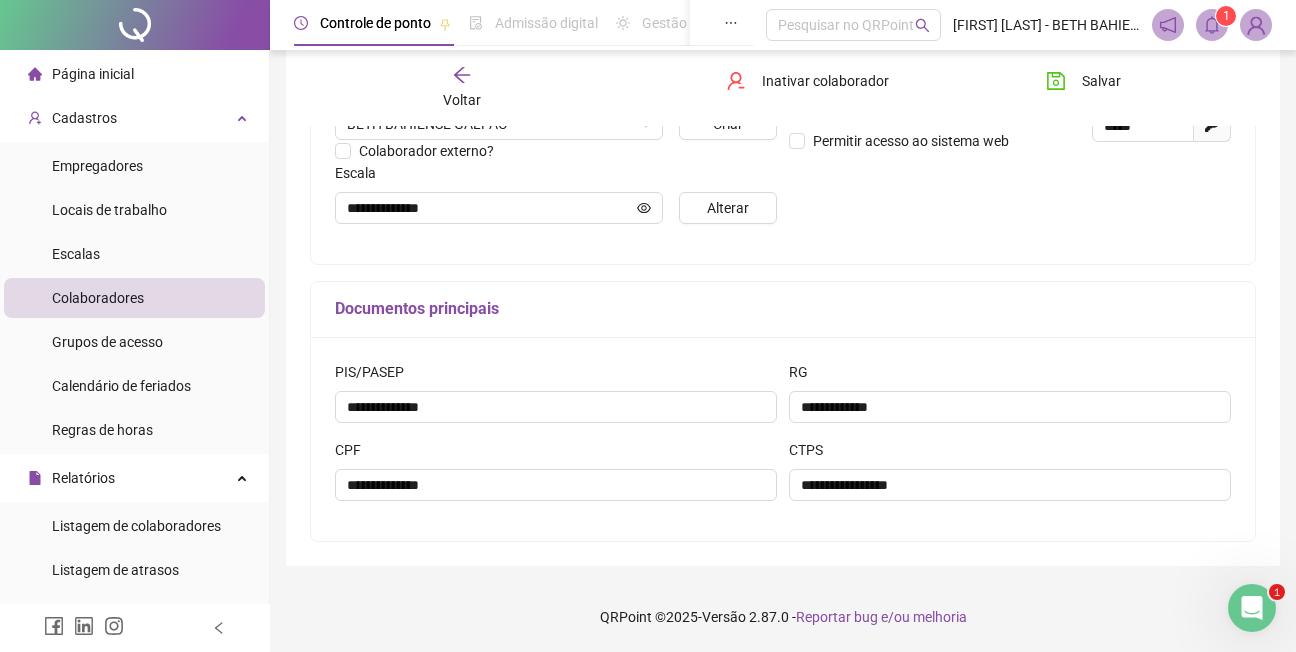 click 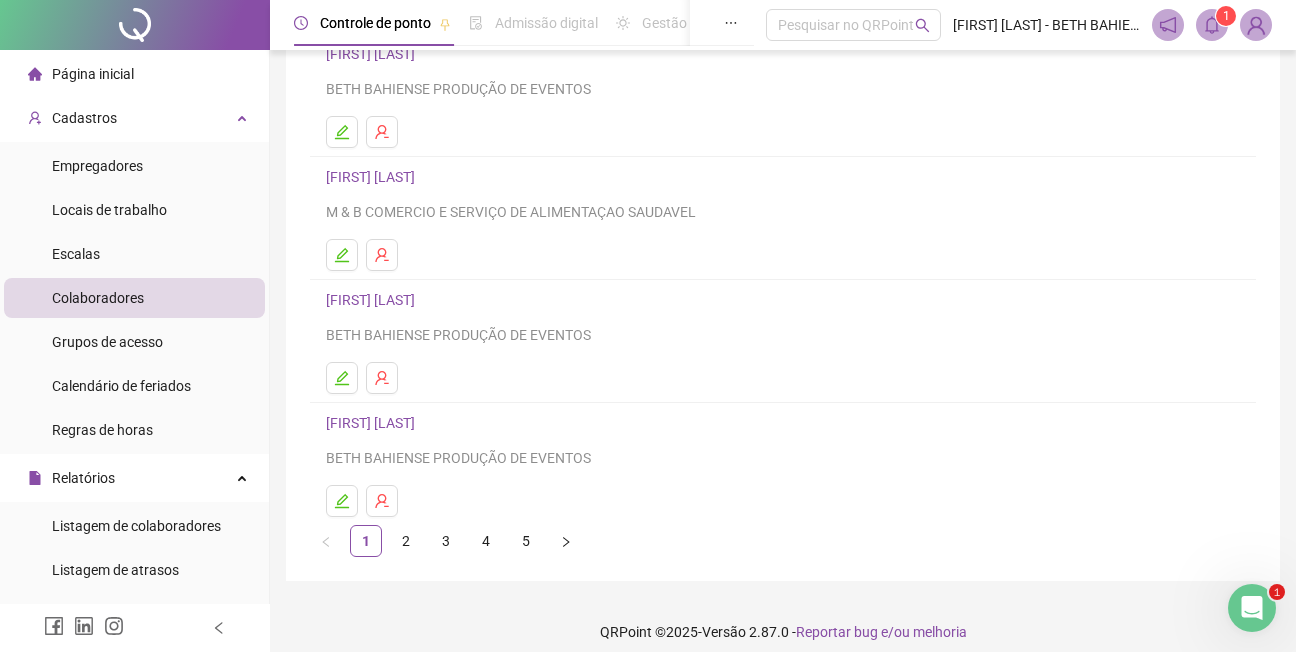 scroll, scrollTop: 315, scrollLeft: 0, axis: vertical 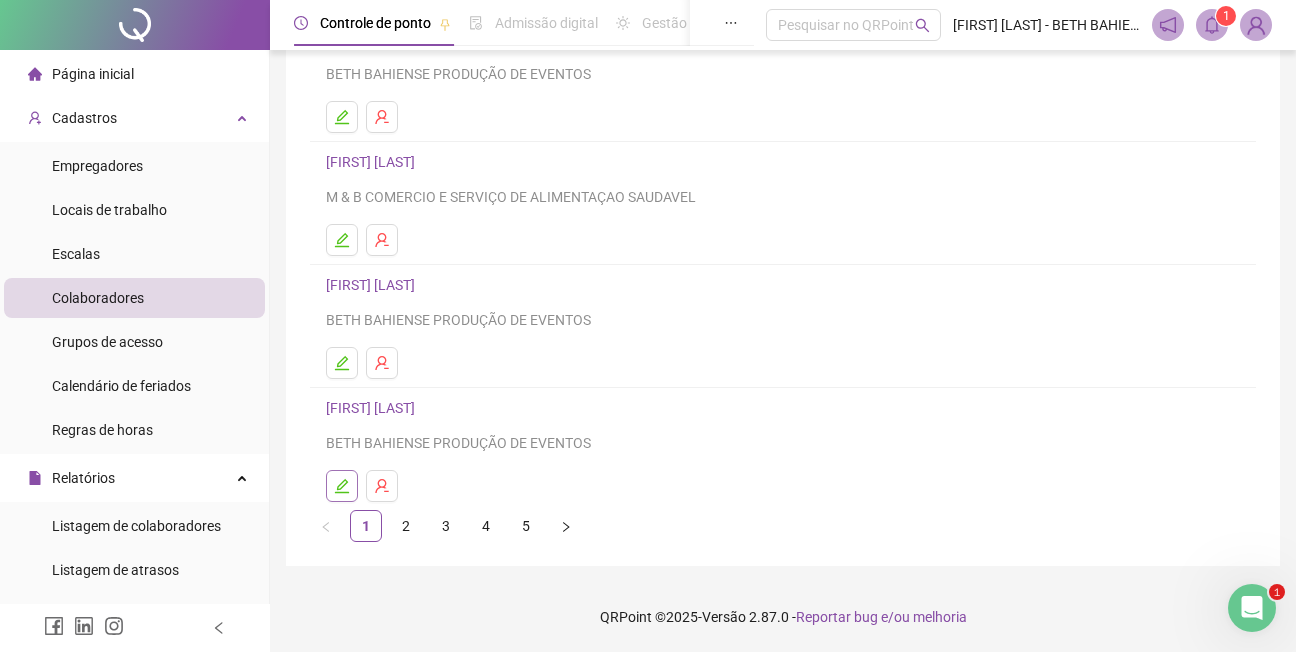 click 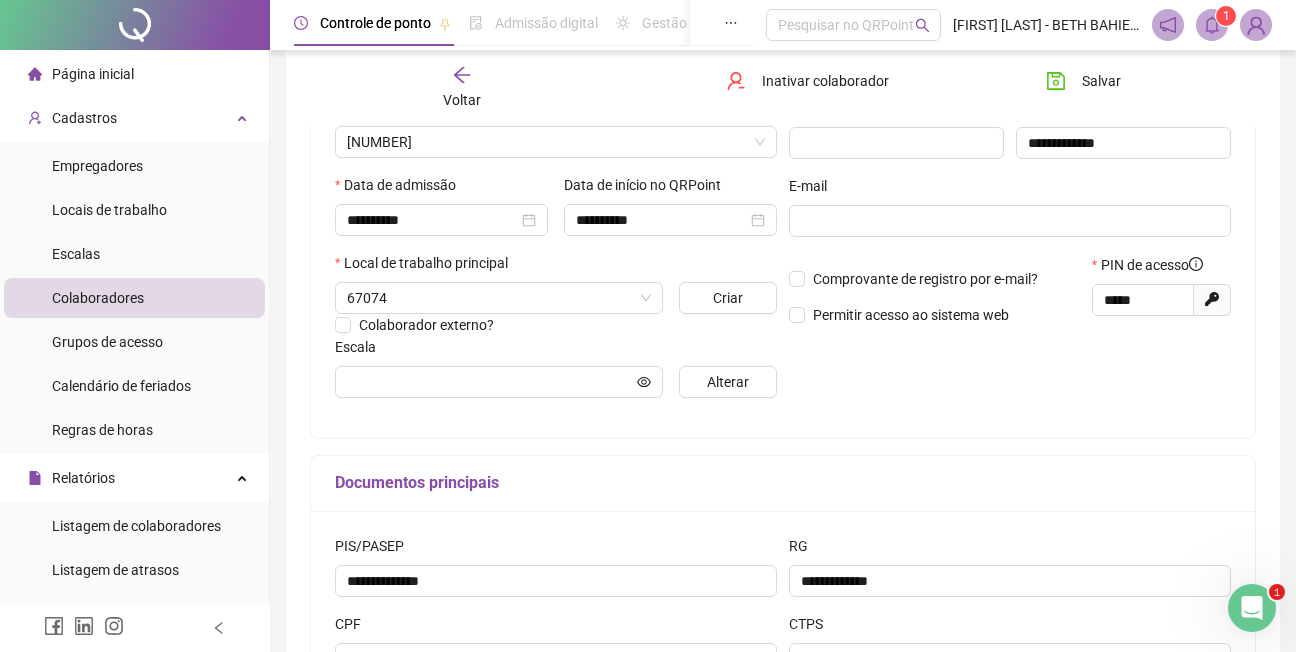 scroll, scrollTop: 325, scrollLeft: 0, axis: vertical 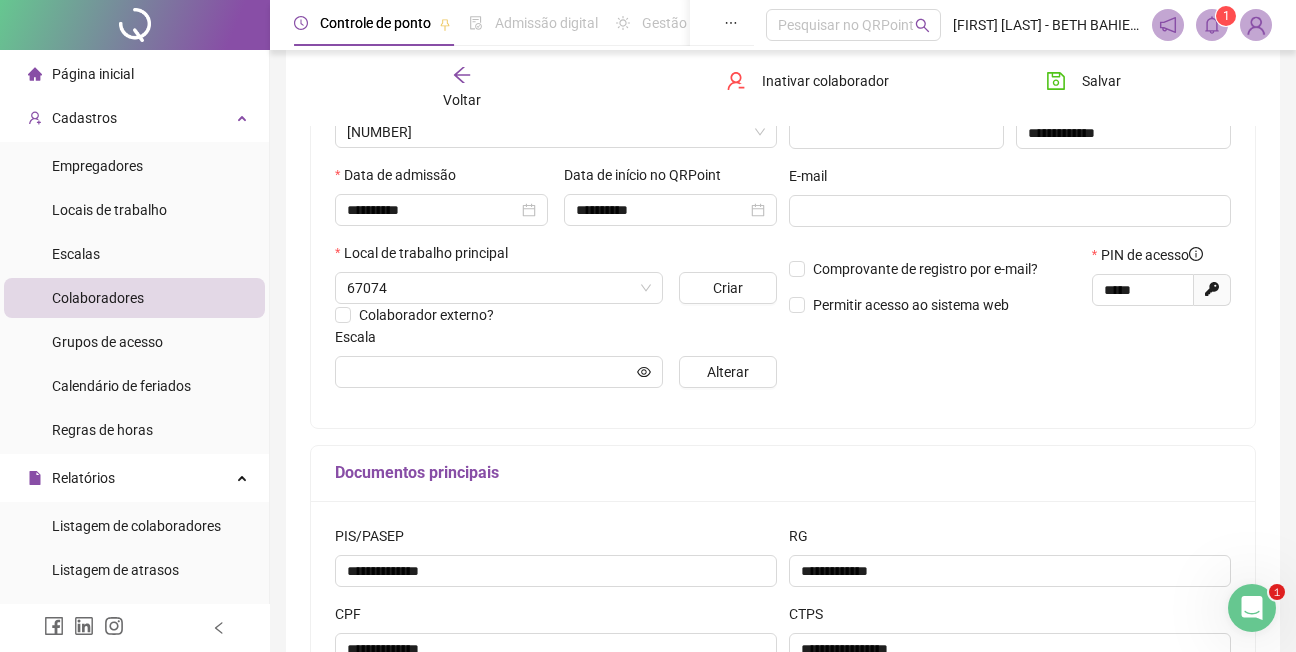 type on "**********" 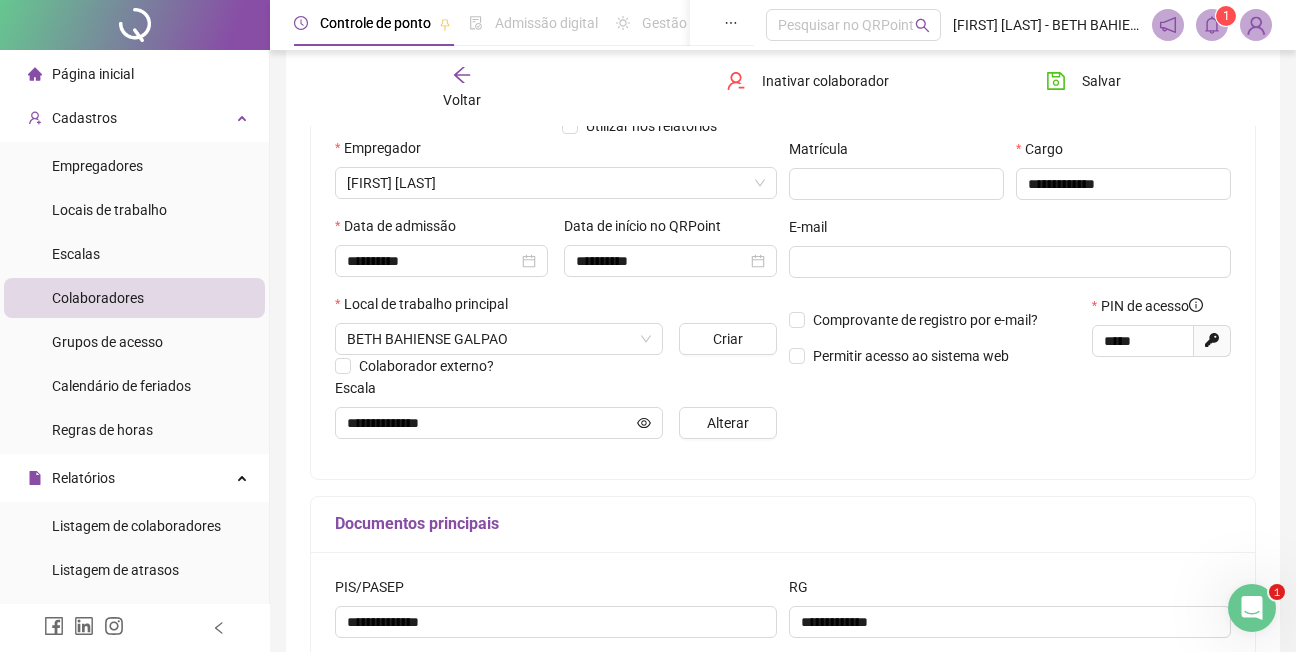scroll, scrollTop: 0, scrollLeft: 0, axis: both 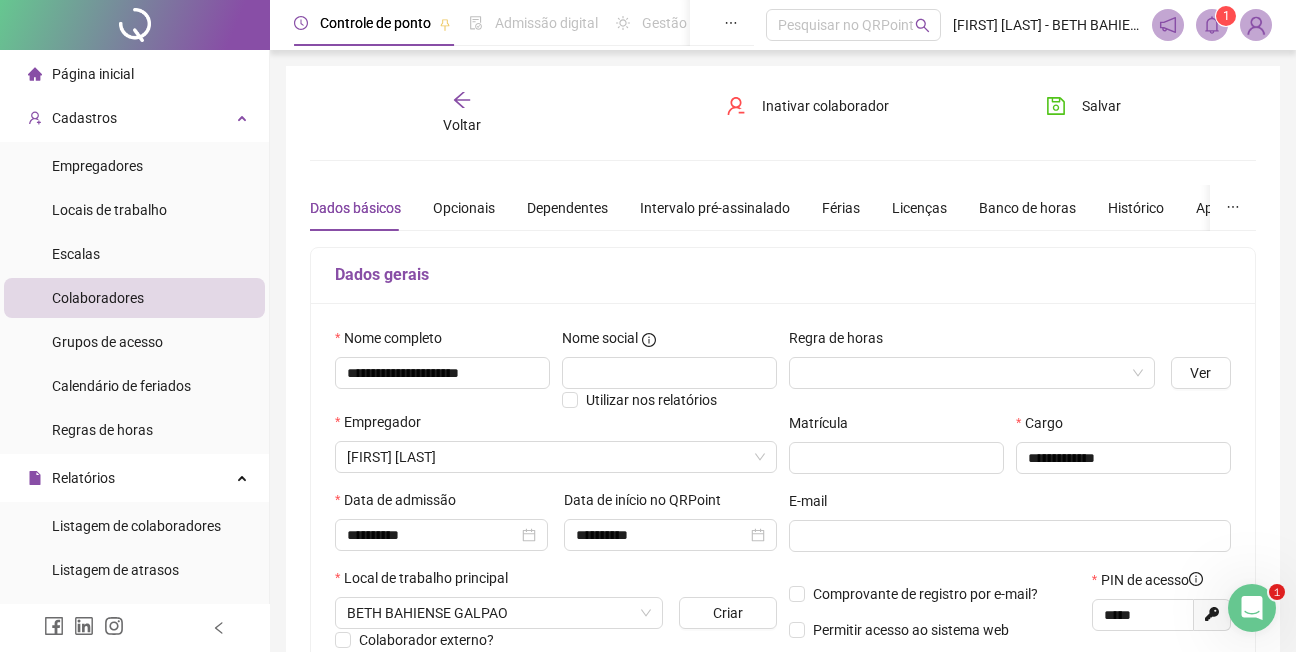 click 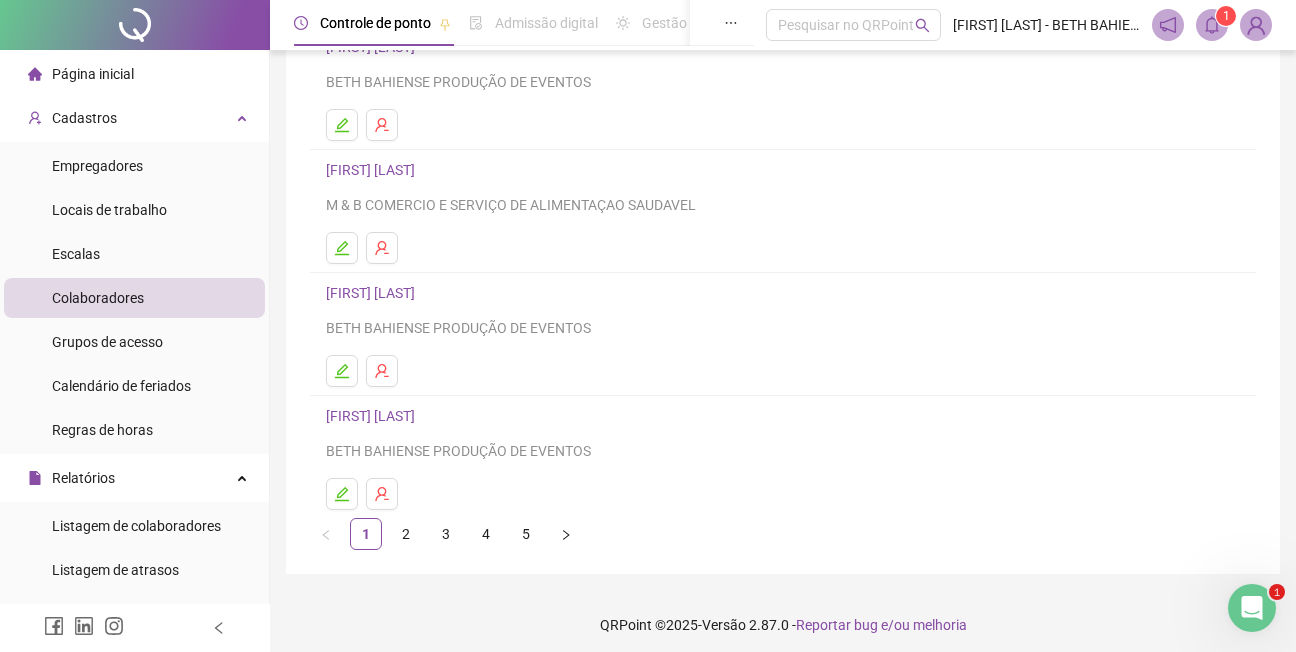 scroll, scrollTop: 315, scrollLeft: 0, axis: vertical 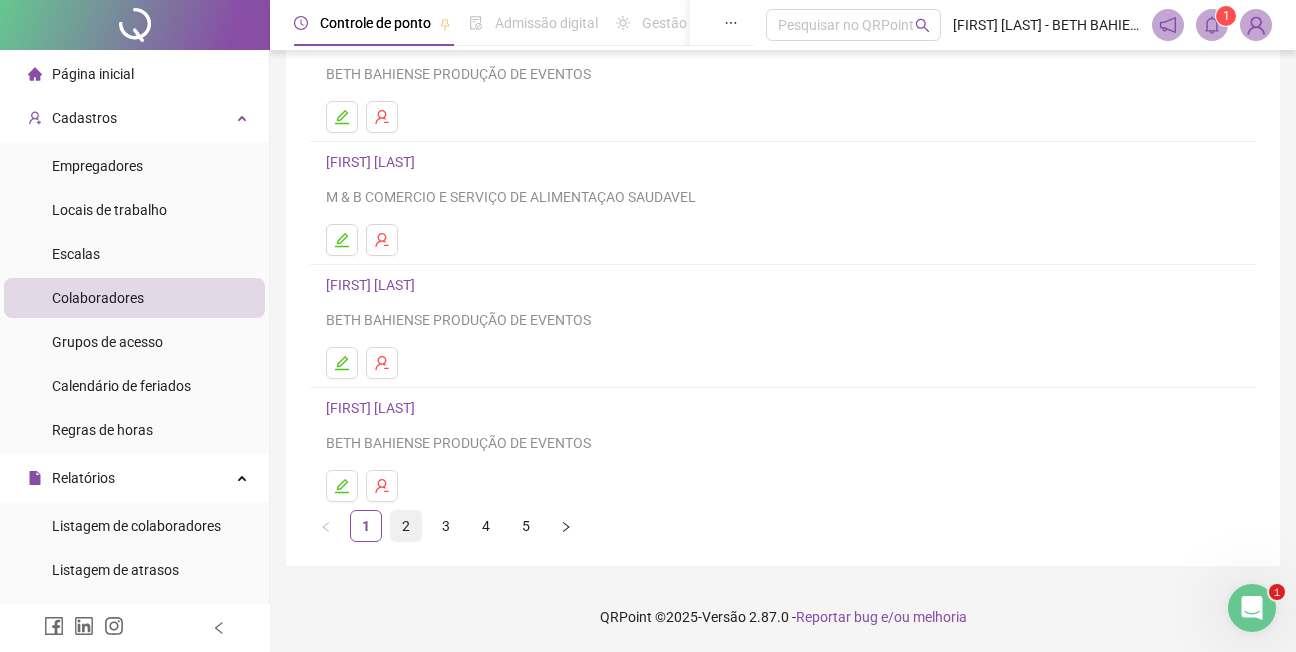 click on "2" at bounding box center [406, 526] 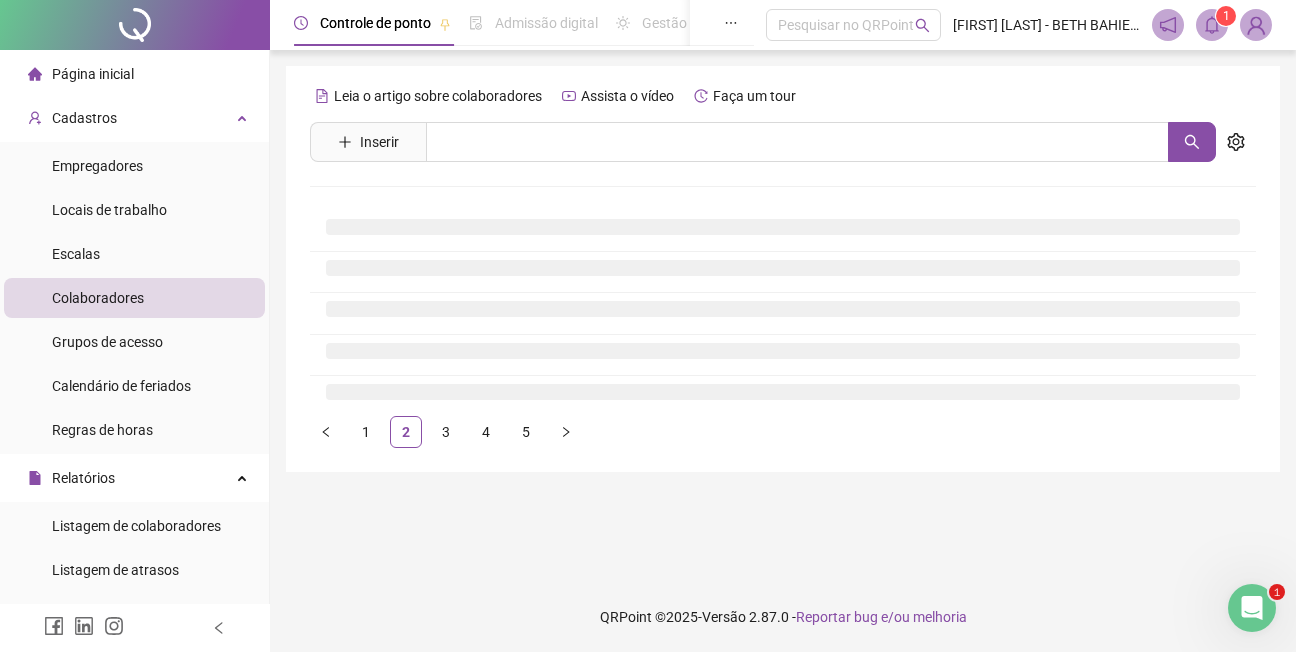scroll, scrollTop: 0, scrollLeft: 0, axis: both 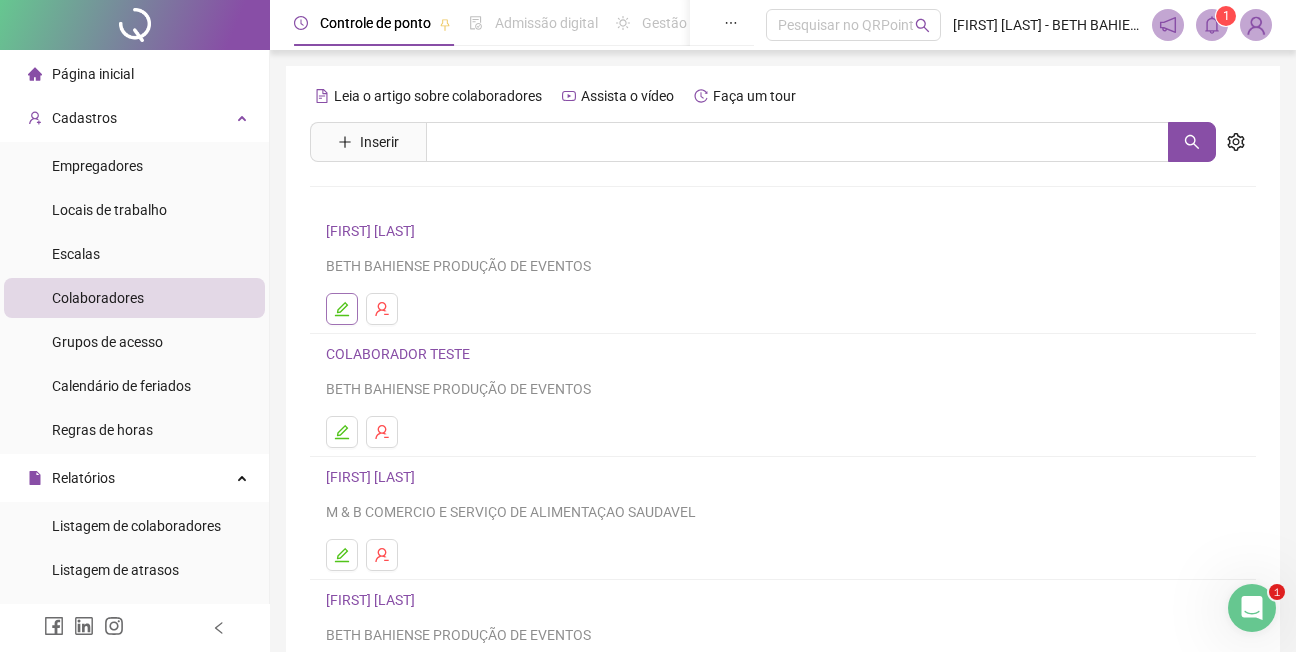 click 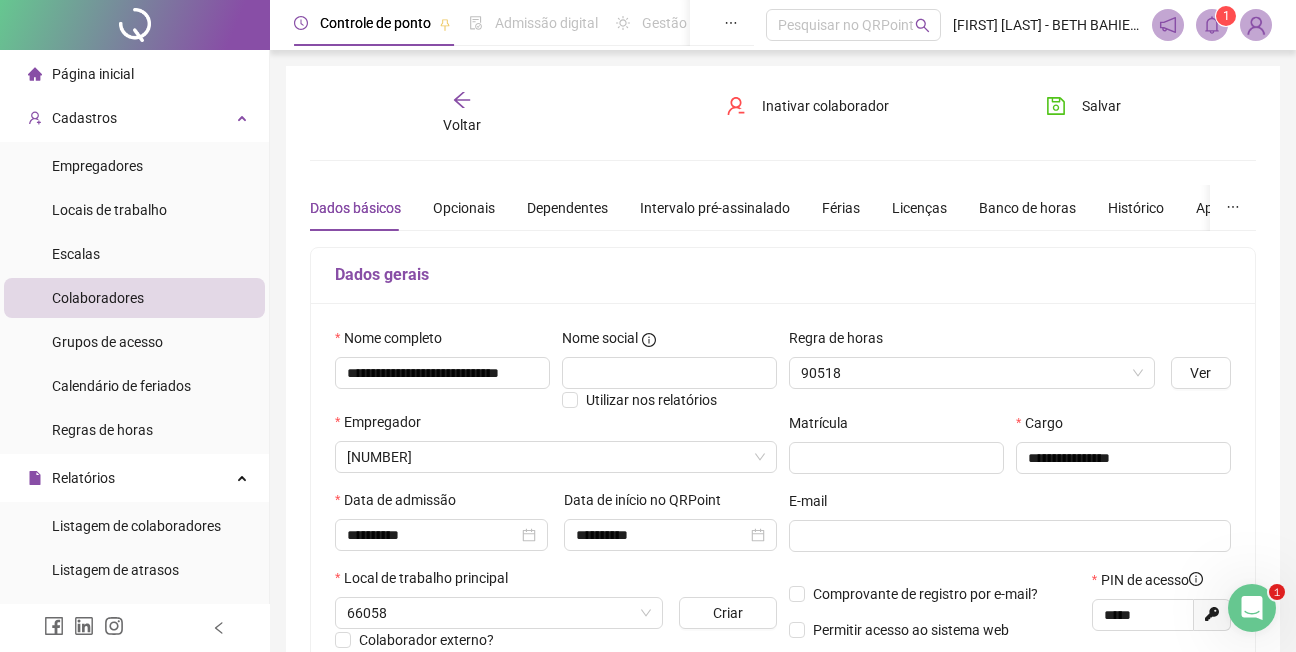 type on "**********" 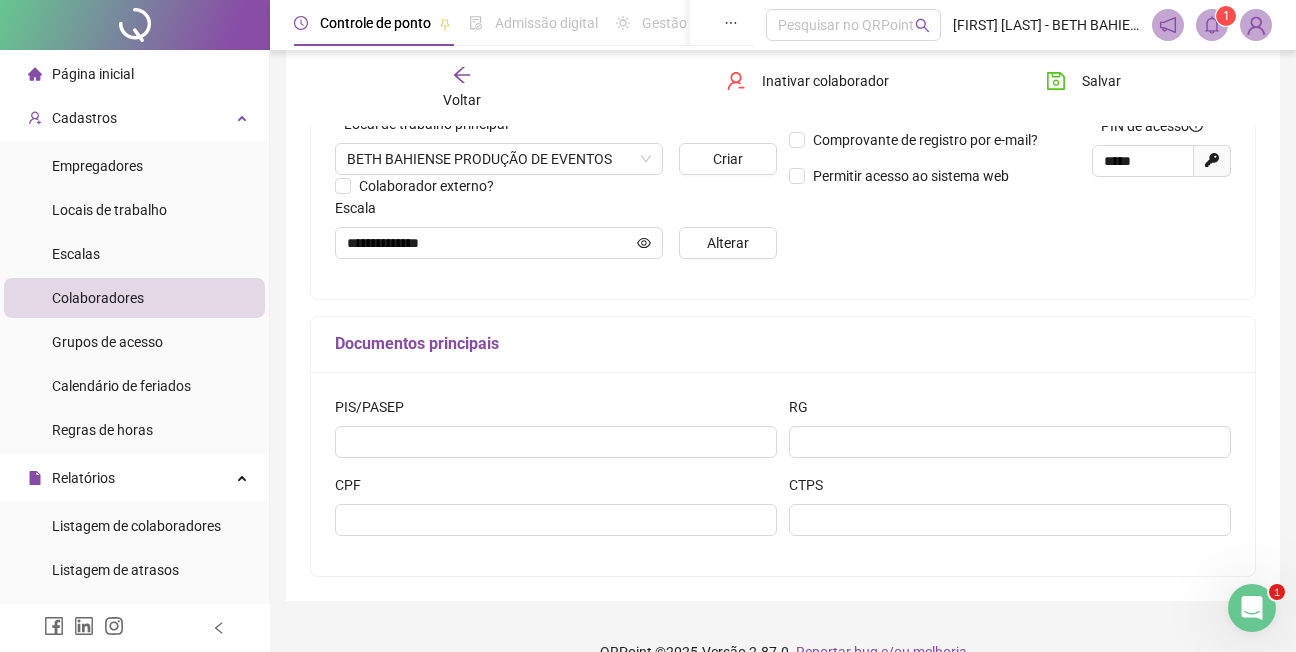 scroll, scrollTop: 489, scrollLeft: 0, axis: vertical 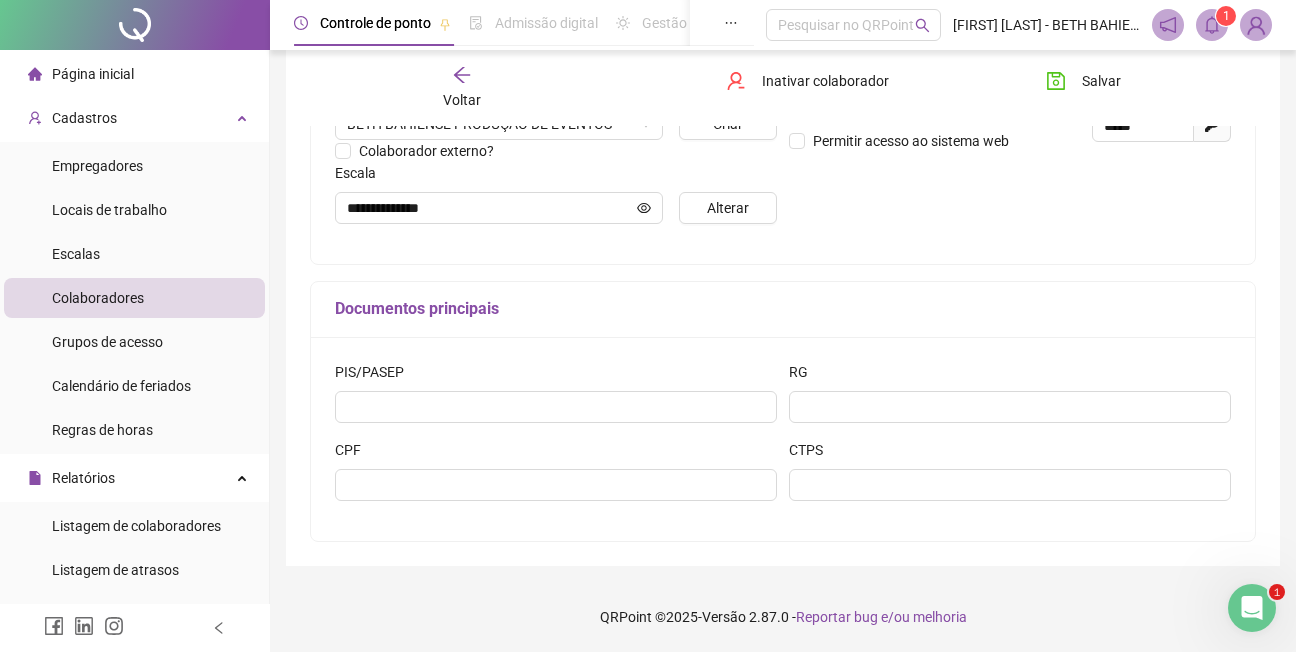 click 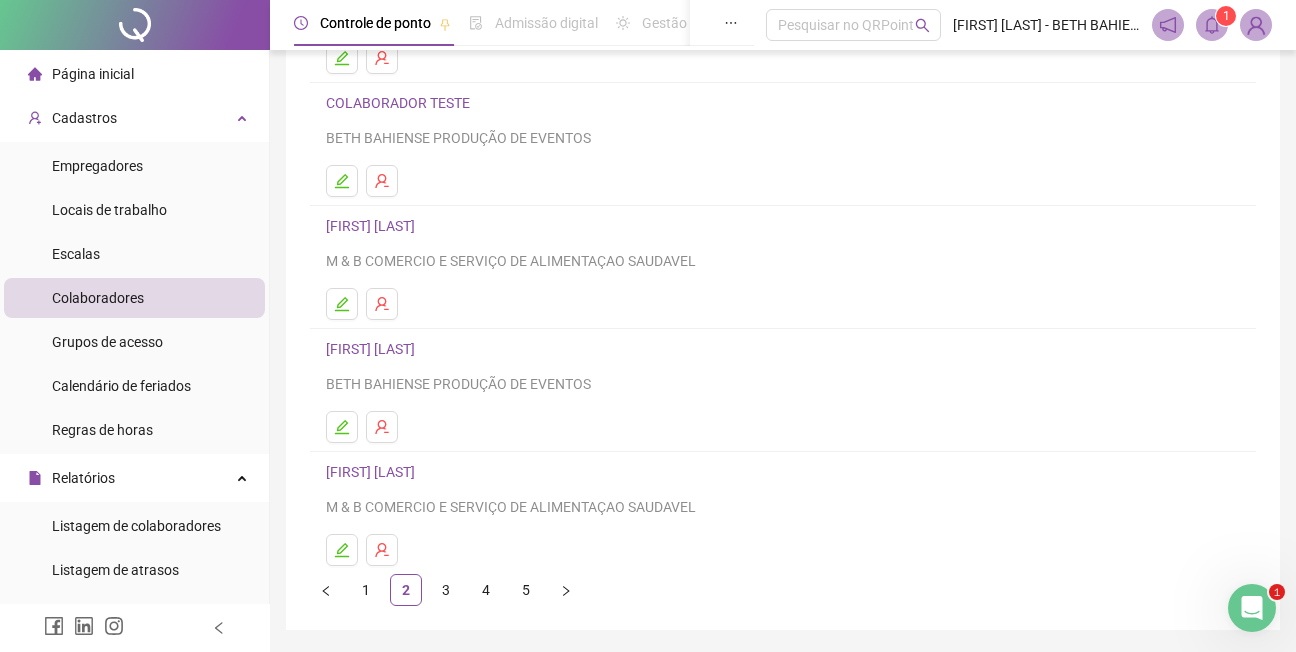 scroll, scrollTop: 115, scrollLeft: 0, axis: vertical 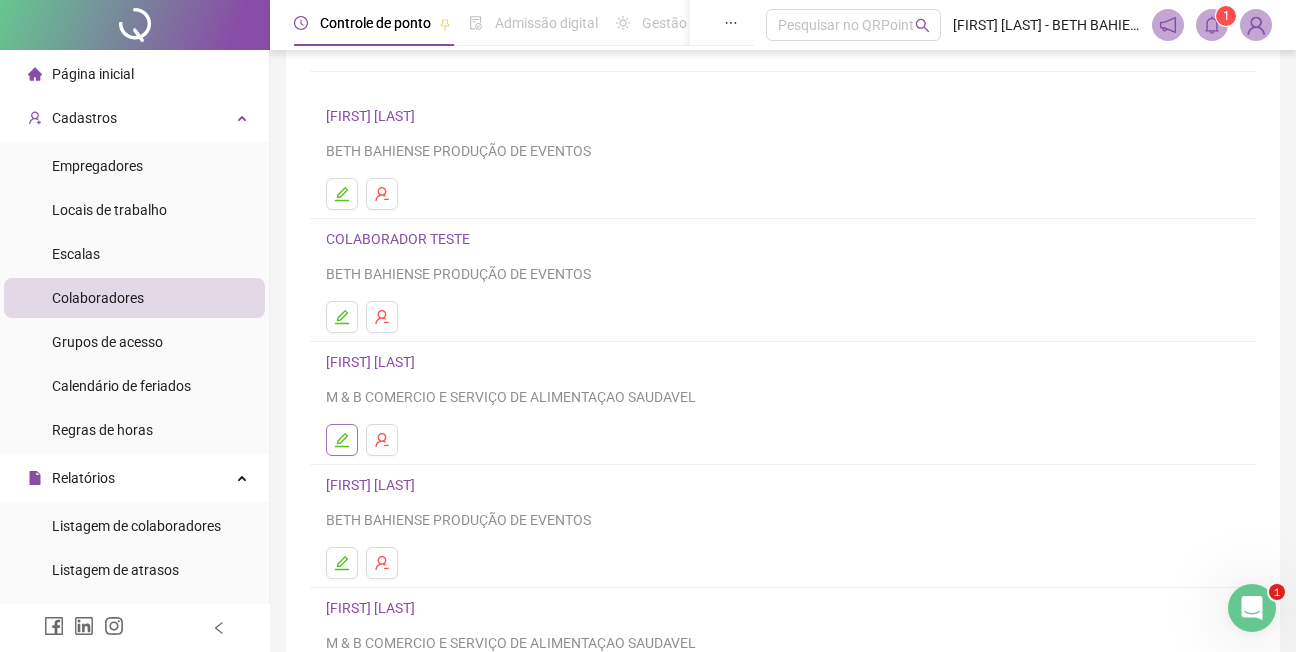 click 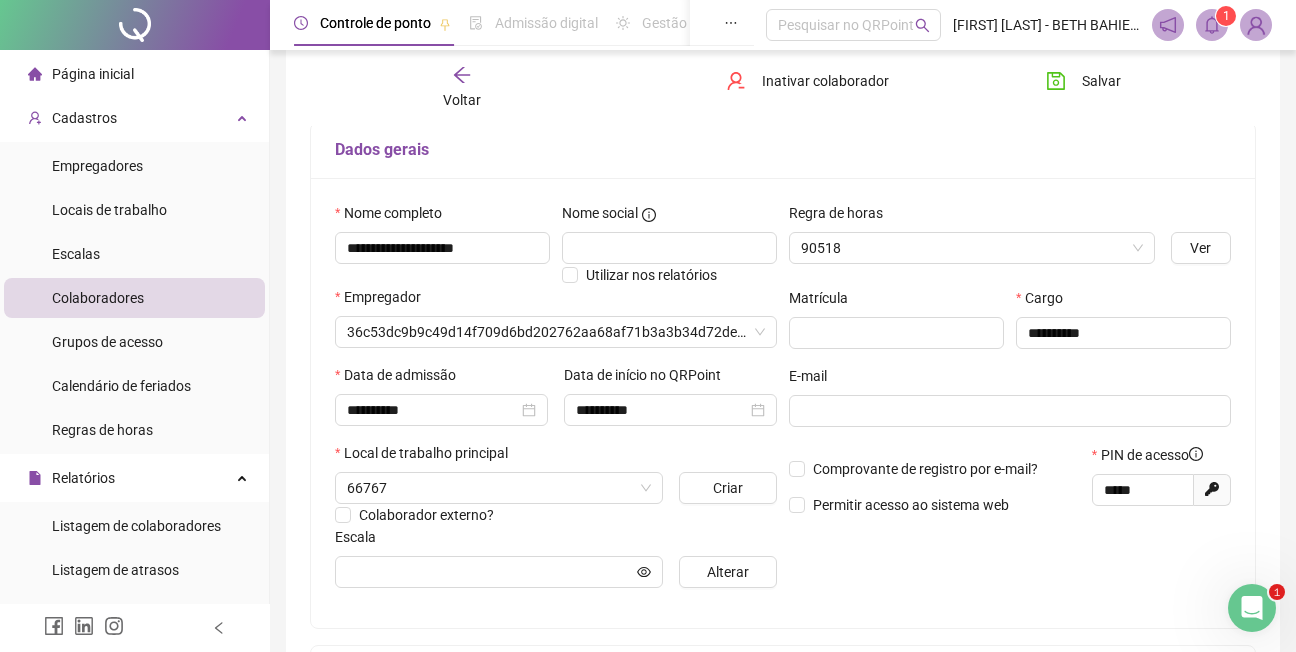 type on "**********" 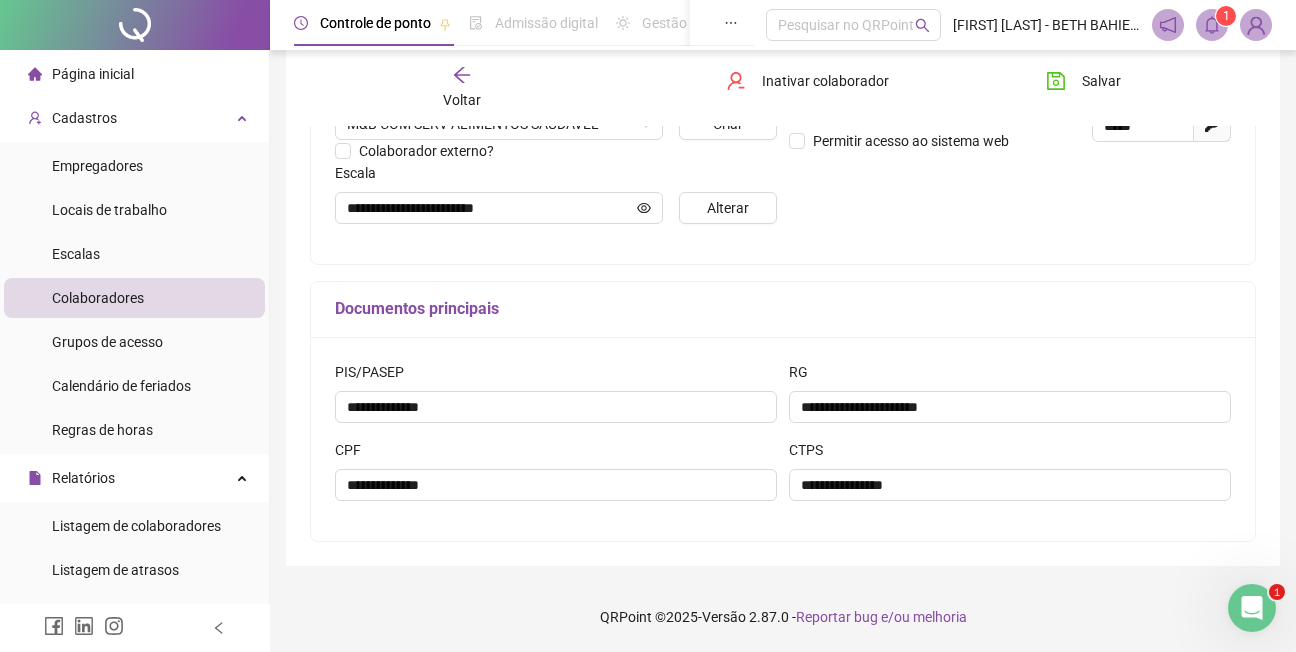 scroll, scrollTop: 0, scrollLeft: 0, axis: both 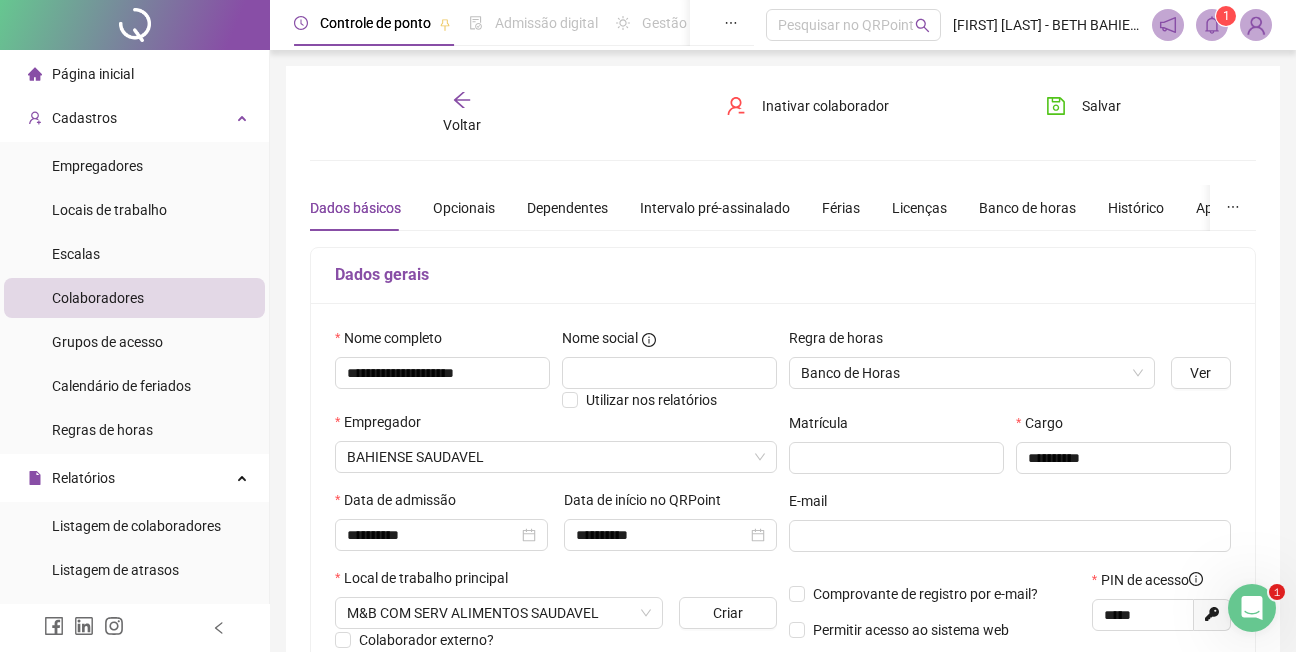 click 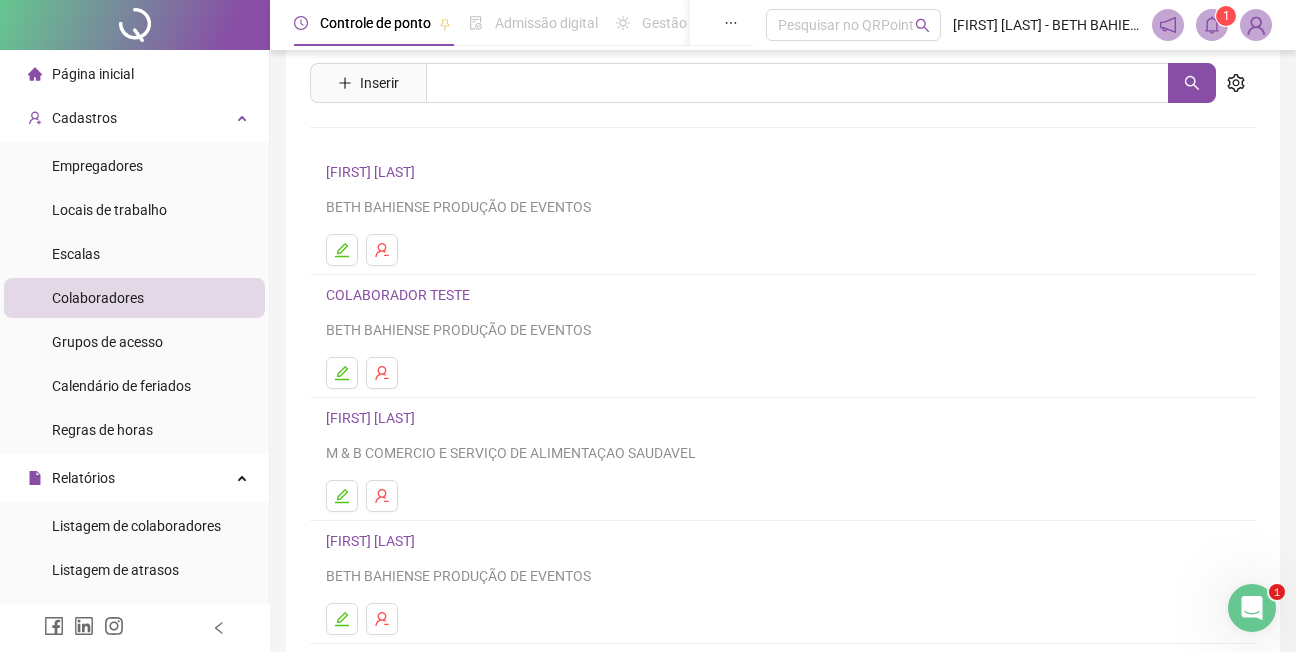 scroll, scrollTop: 200, scrollLeft: 0, axis: vertical 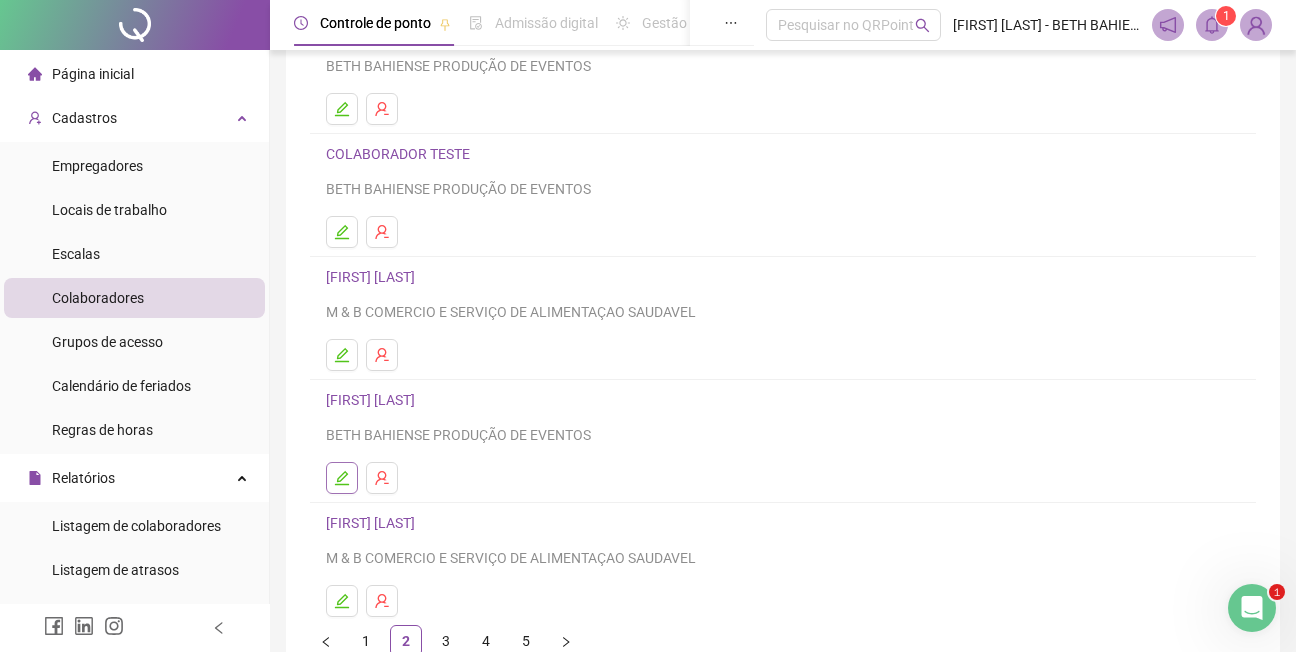 click 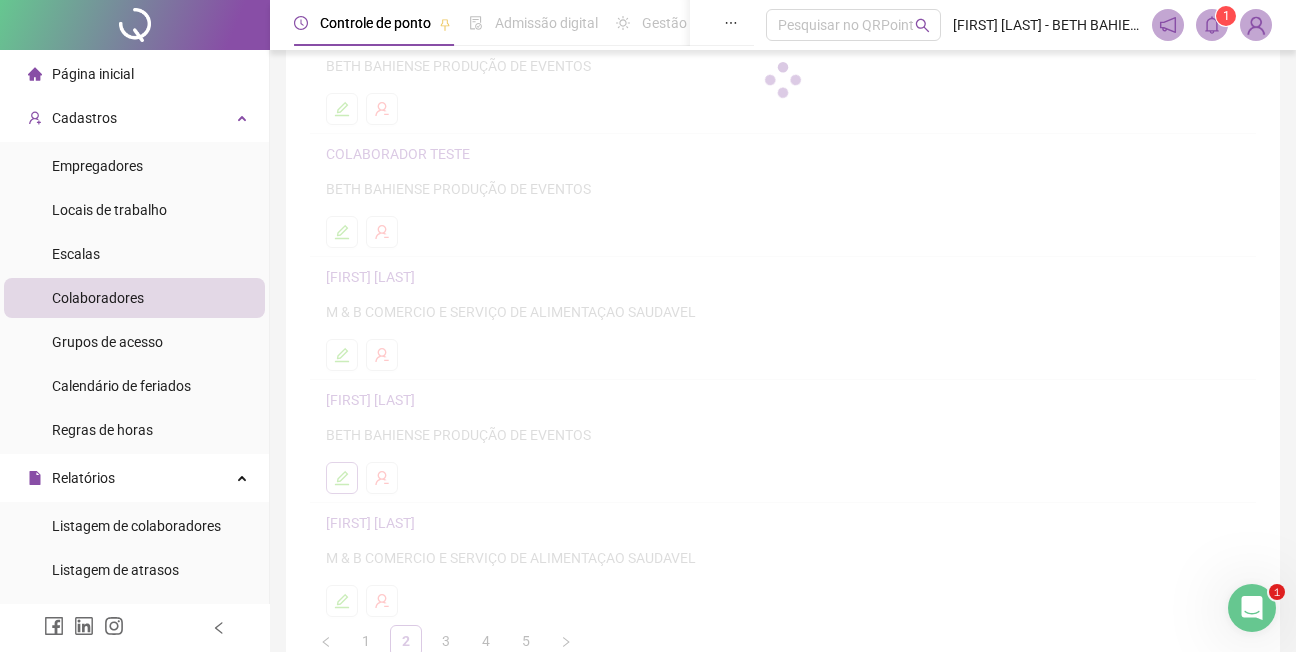 scroll, scrollTop: 210, scrollLeft: 0, axis: vertical 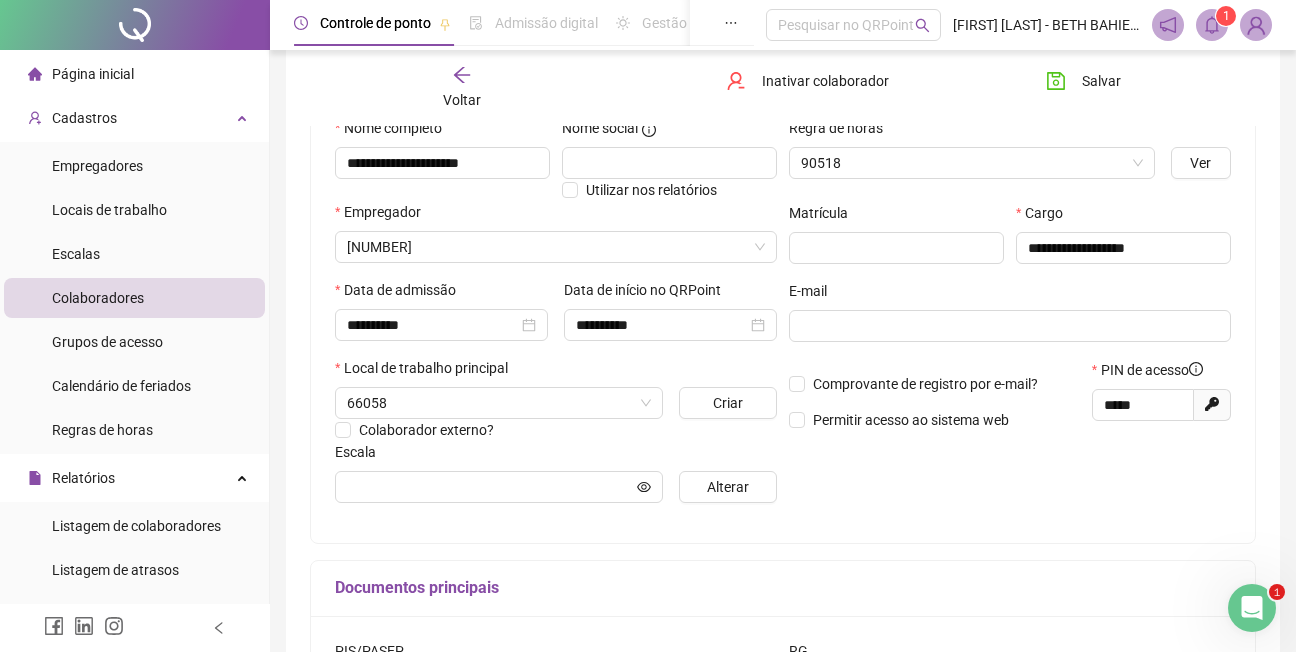 type on "**********" 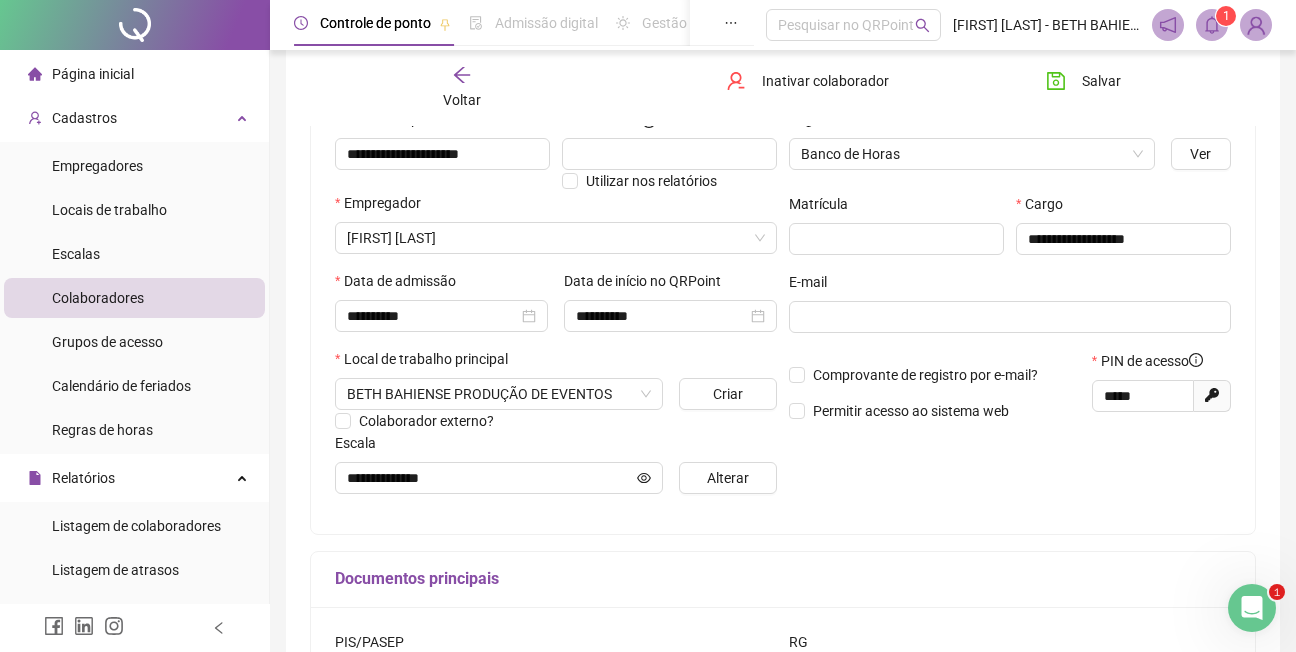 scroll, scrollTop: 0, scrollLeft: 0, axis: both 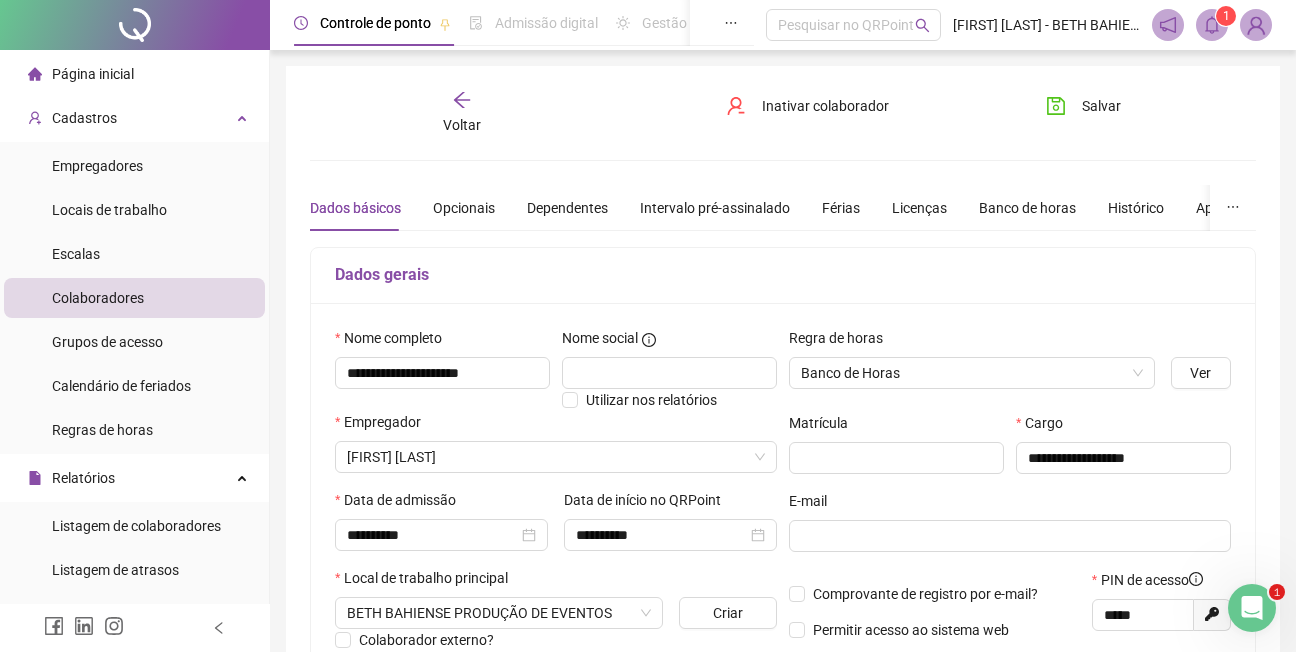 click 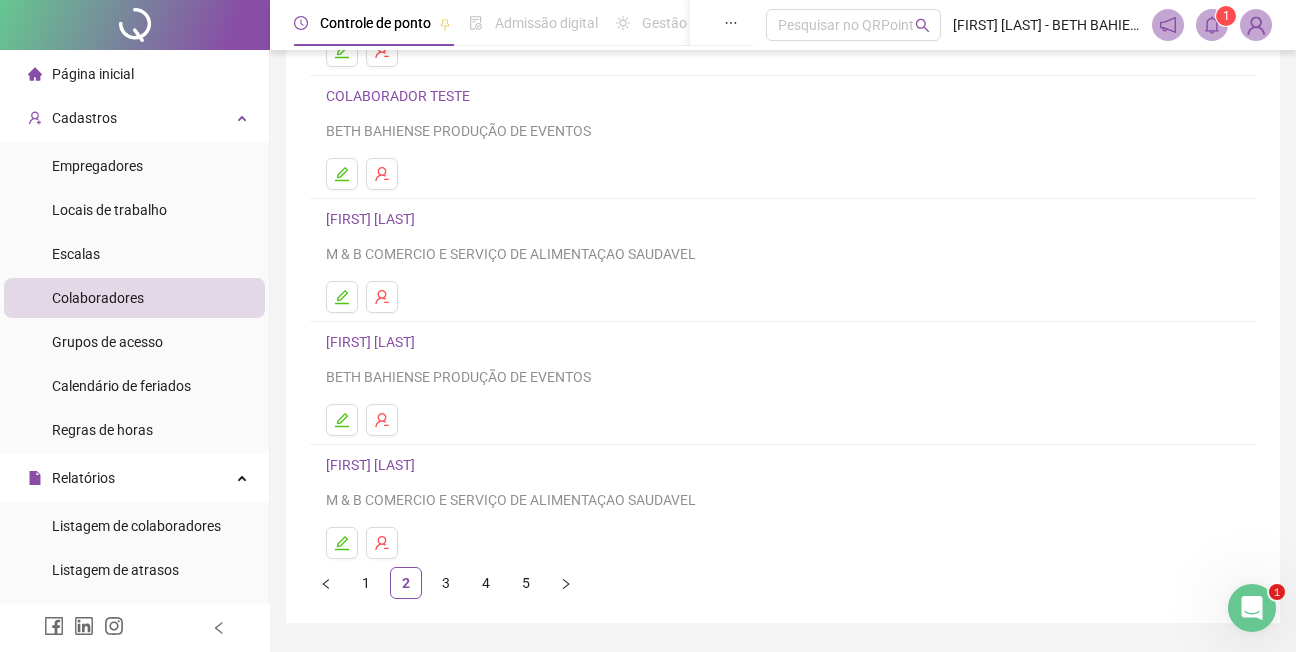 scroll, scrollTop: 300, scrollLeft: 0, axis: vertical 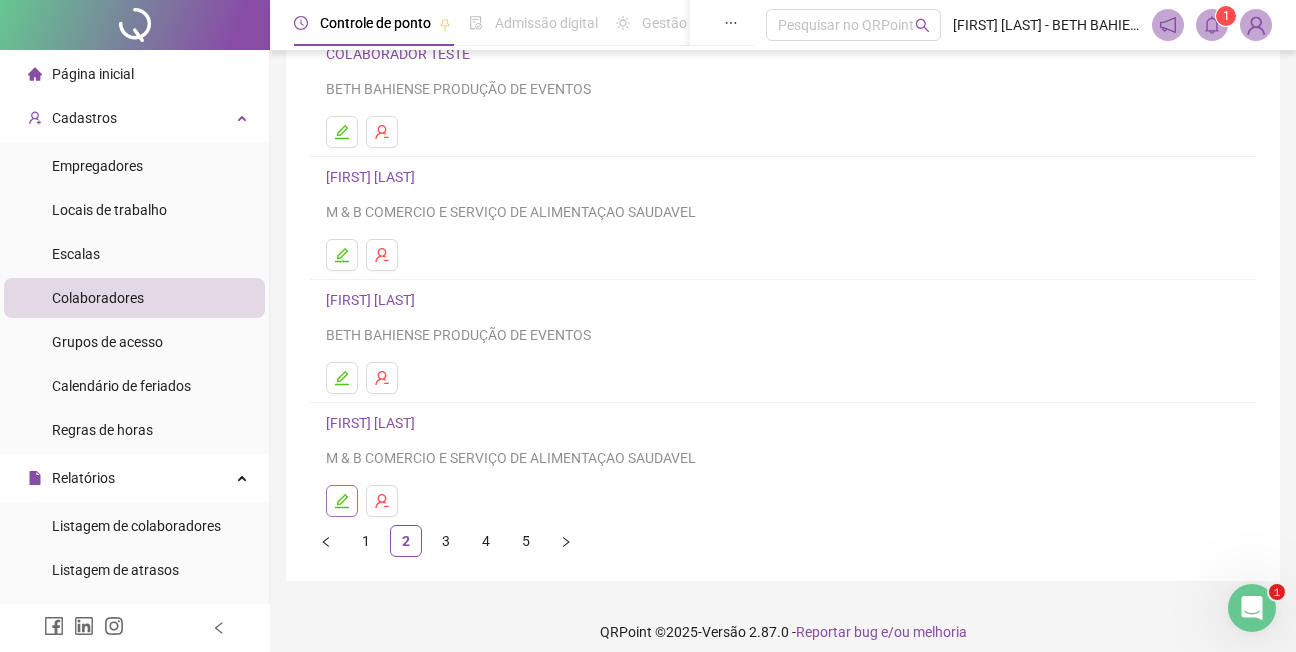 click 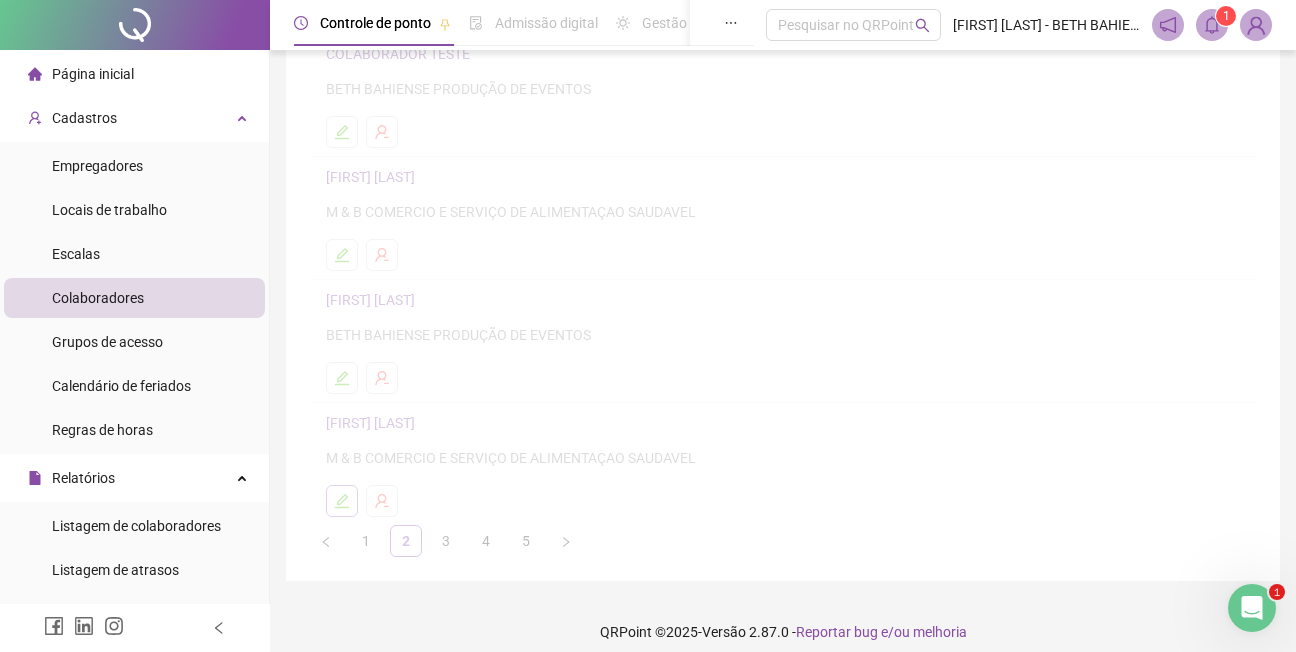 scroll, scrollTop: 310, scrollLeft: 0, axis: vertical 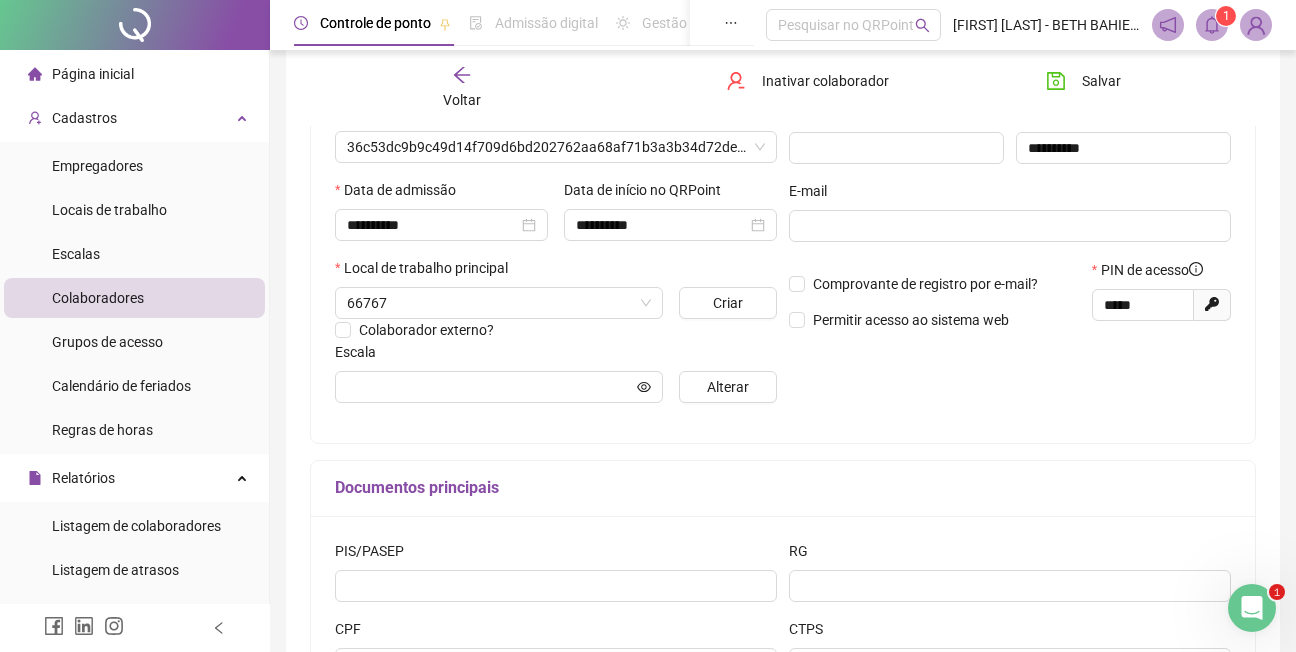 type on "**********" 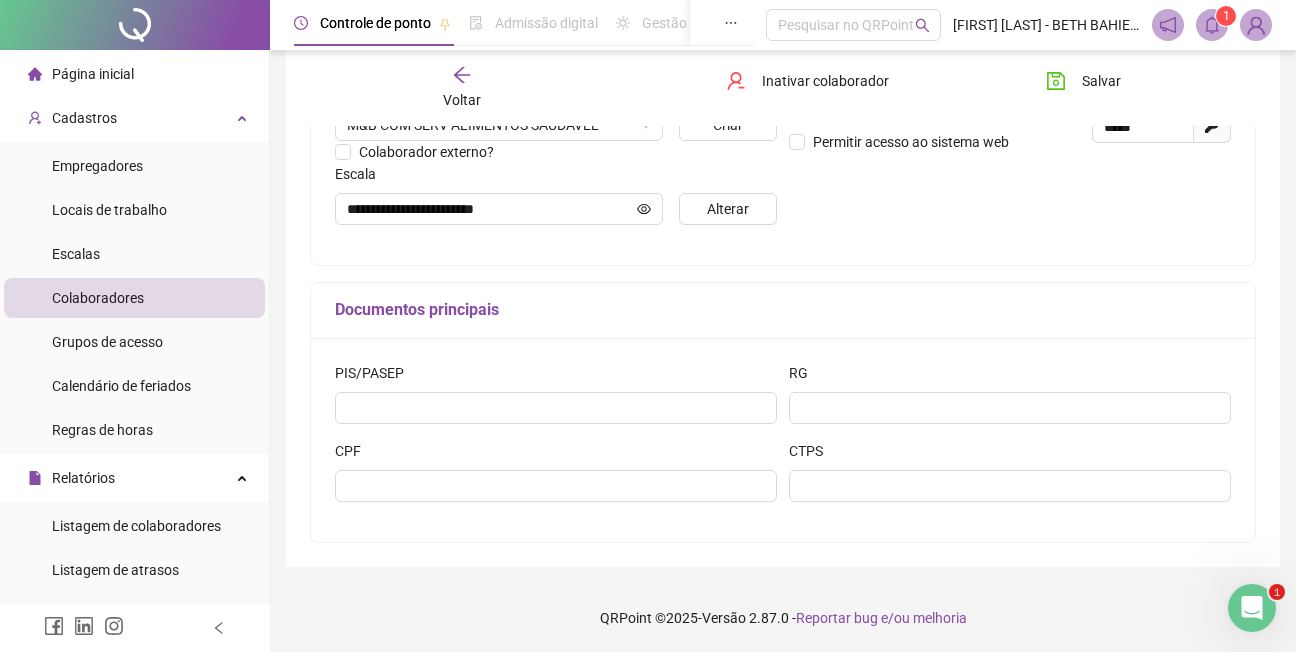 scroll, scrollTop: 489, scrollLeft: 0, axis: vertical 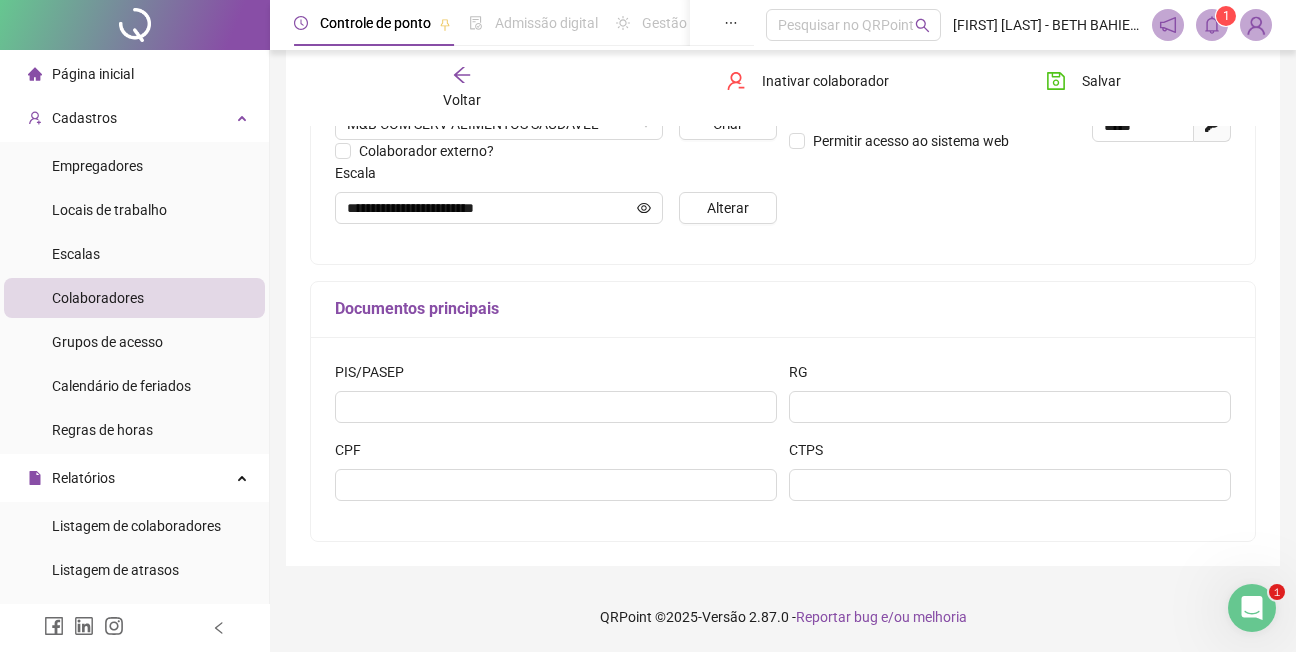 click 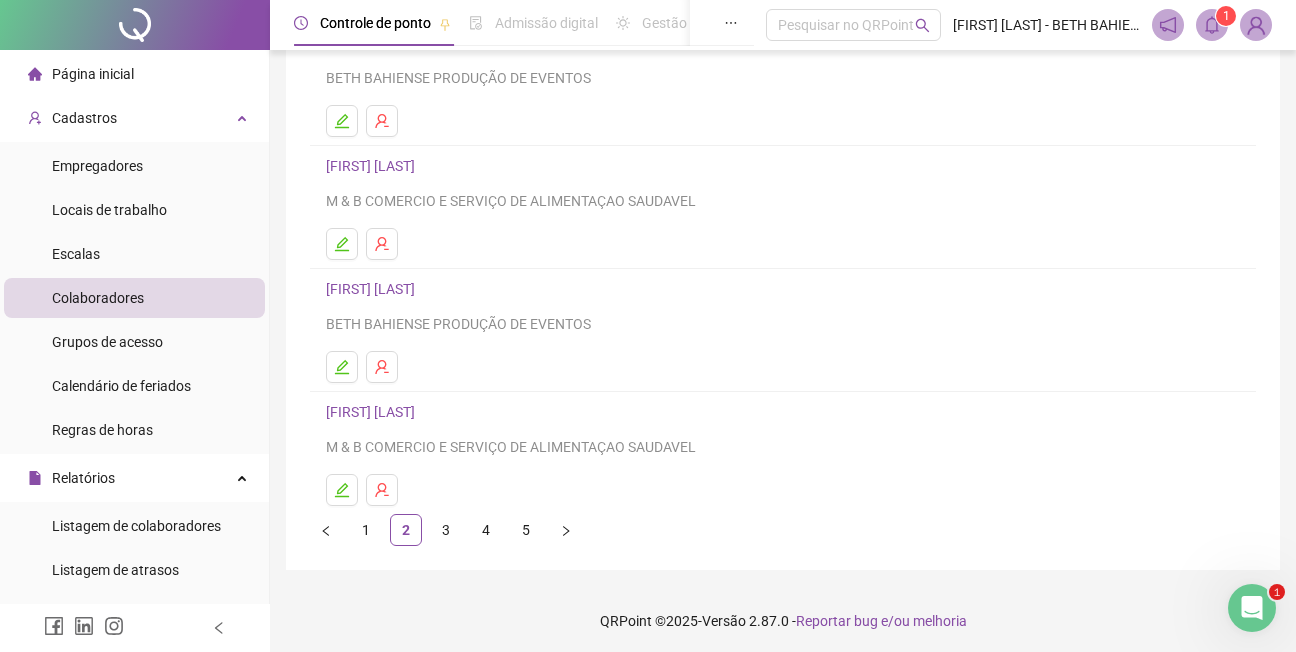 scroll, scrollTop: 315, scrollLeft: 0, axis: vertical 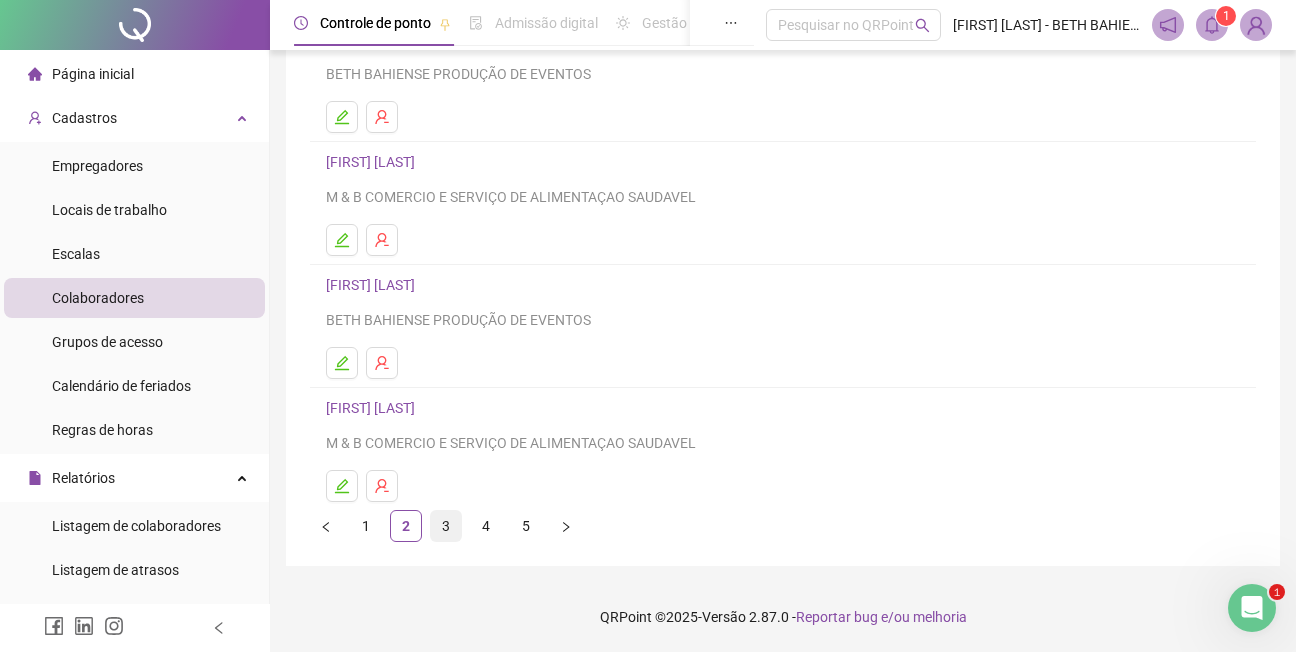click on "3" at bounding box center [446, 526] 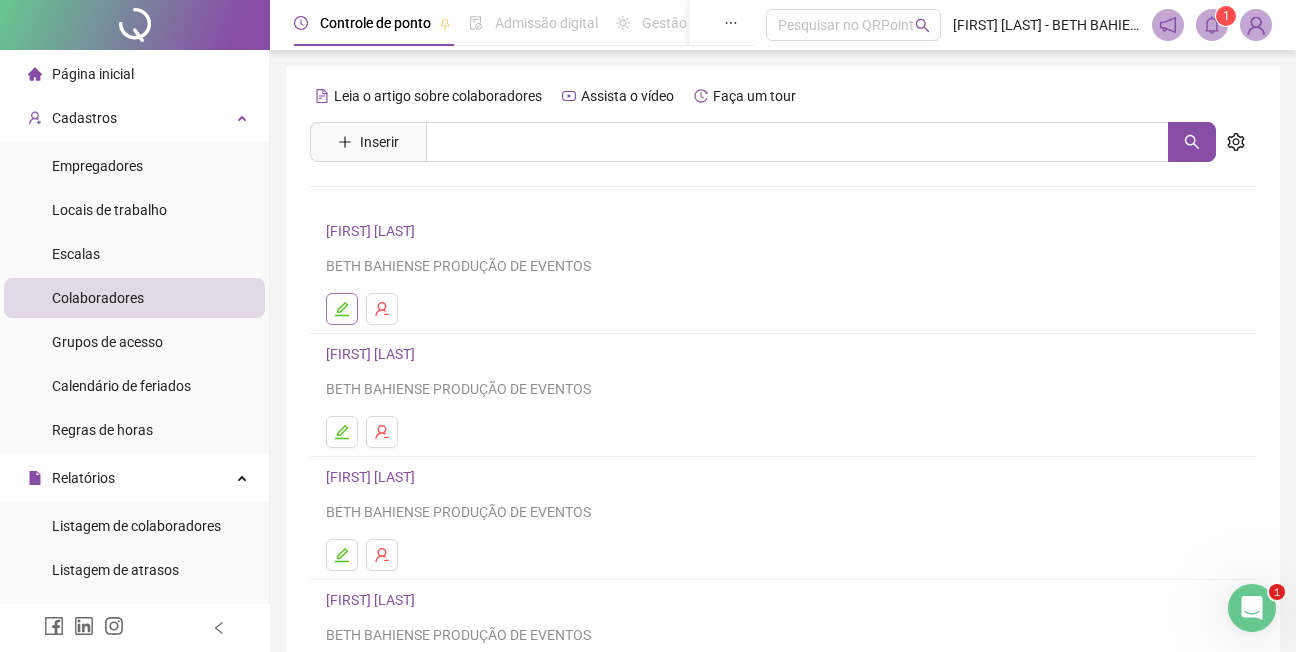click 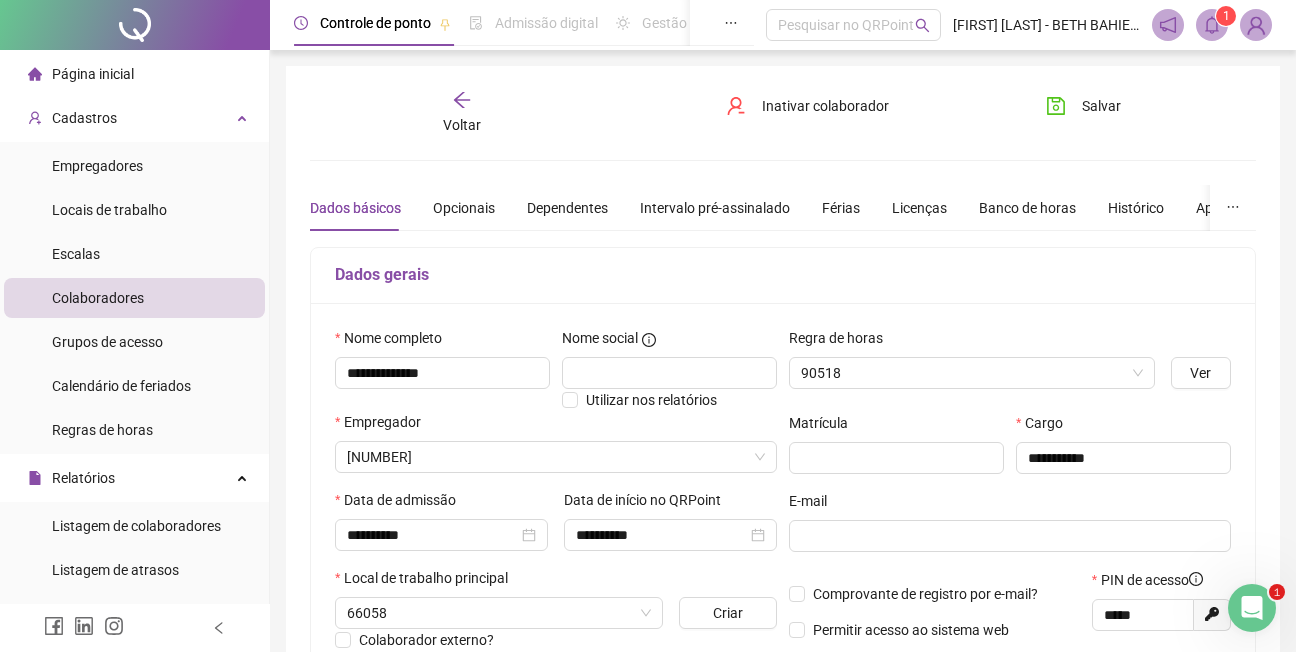 type on "**********" 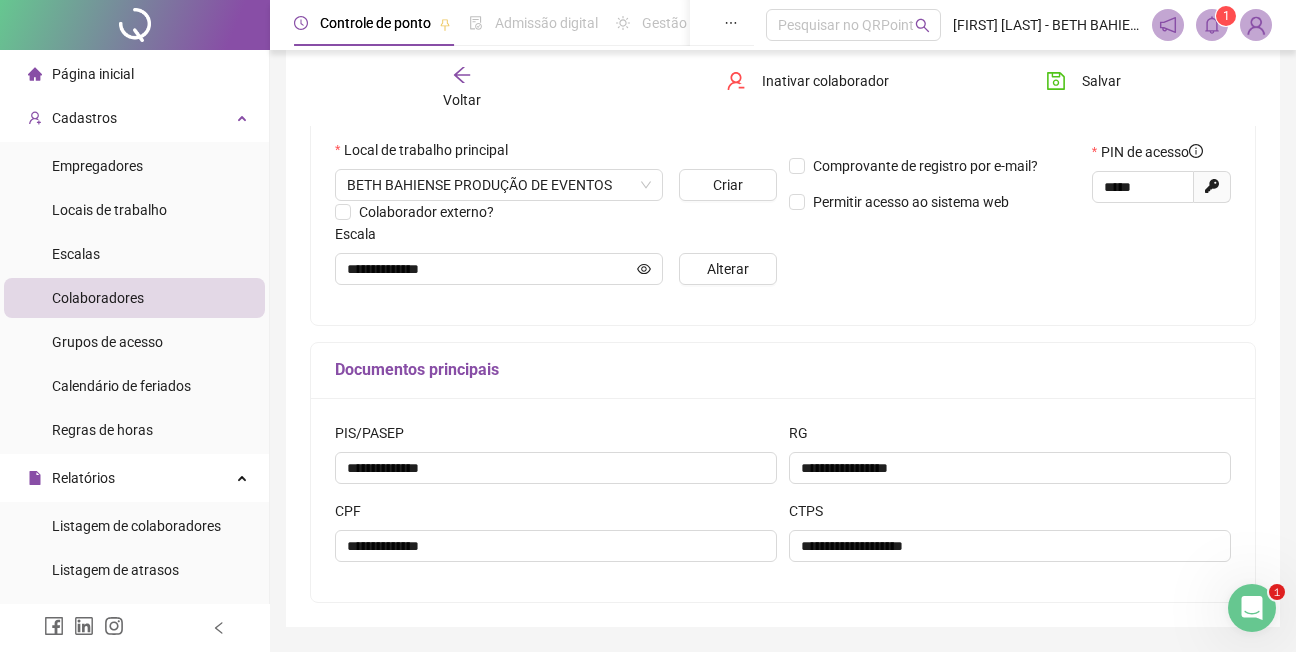 scroll, scrollTop: 489, scrollLeft: 0, axis: vertical 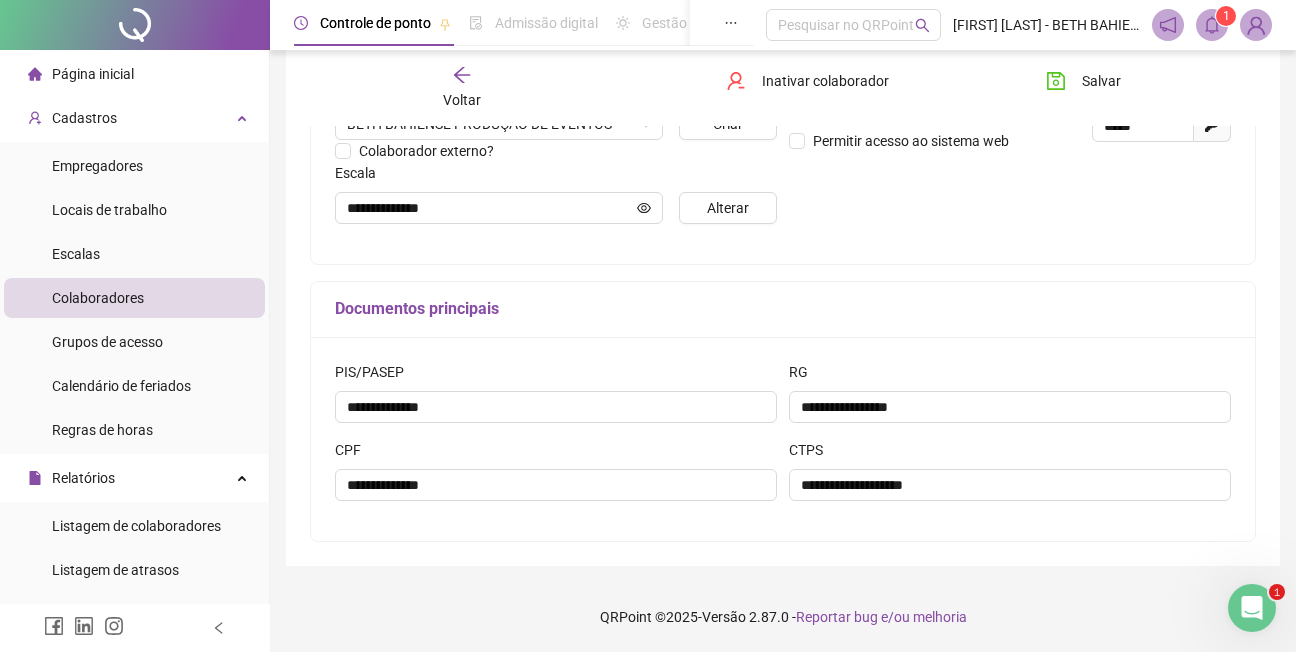 click 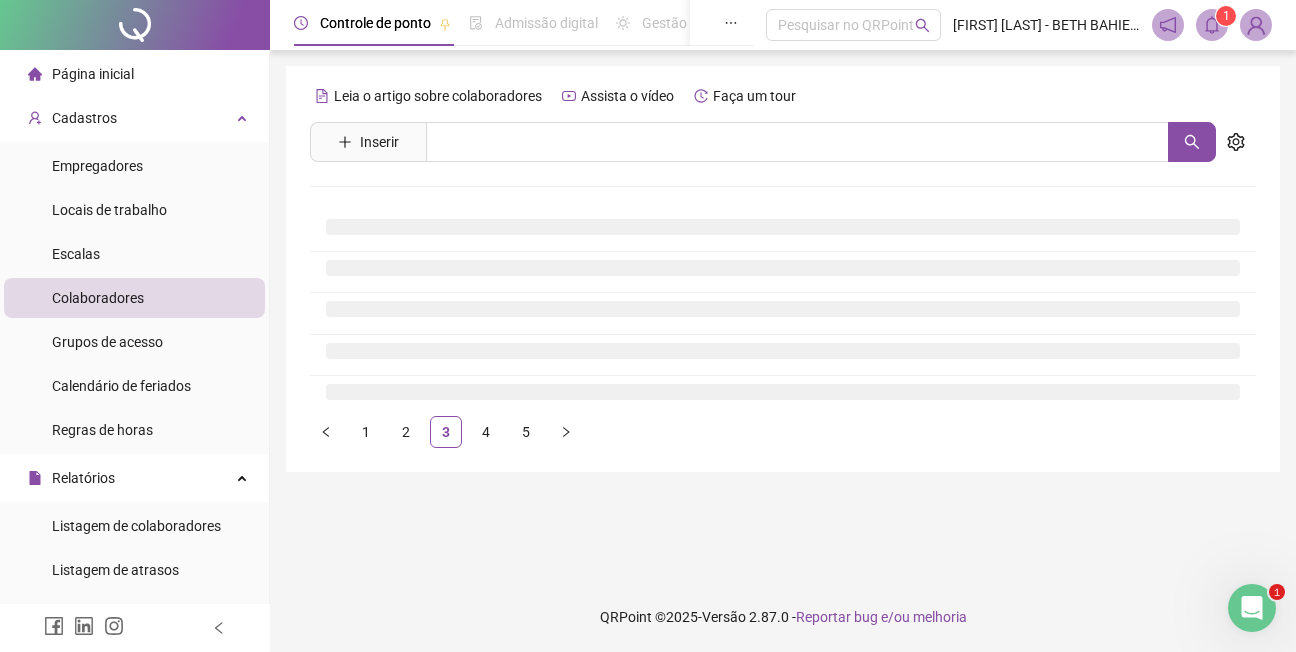 scroll, scrollTop: 0, scrollLeft: 0, axis: both 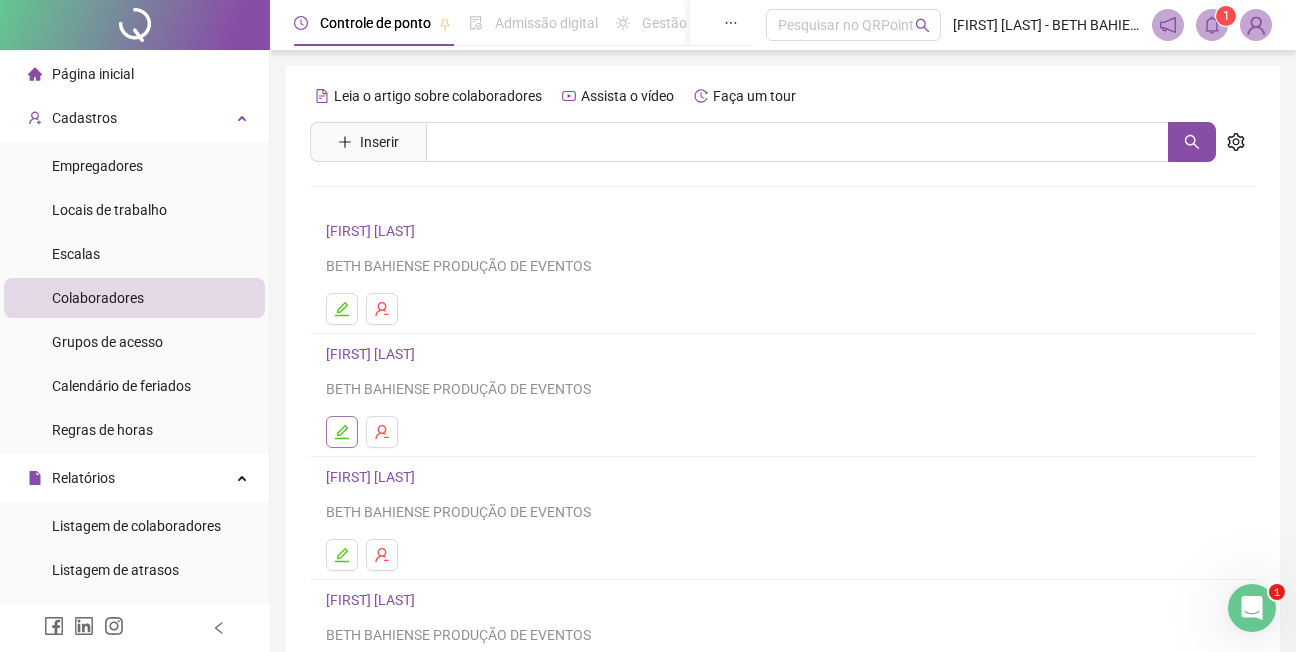 click 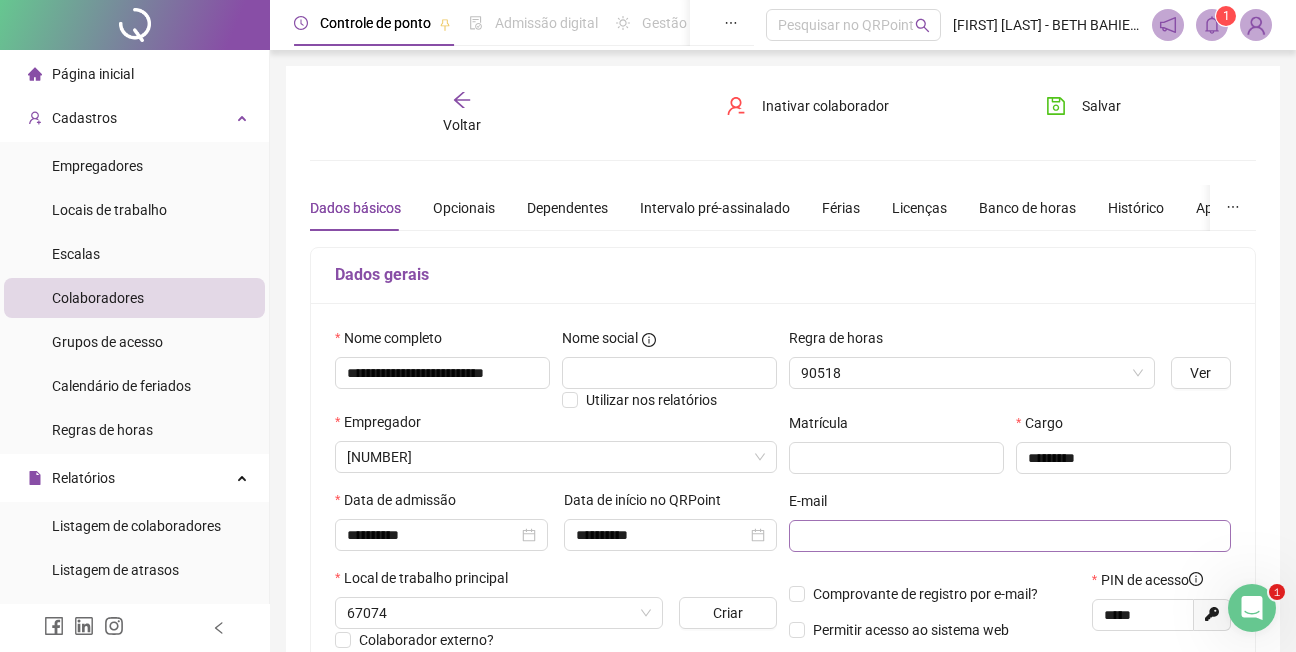 type on "**********" 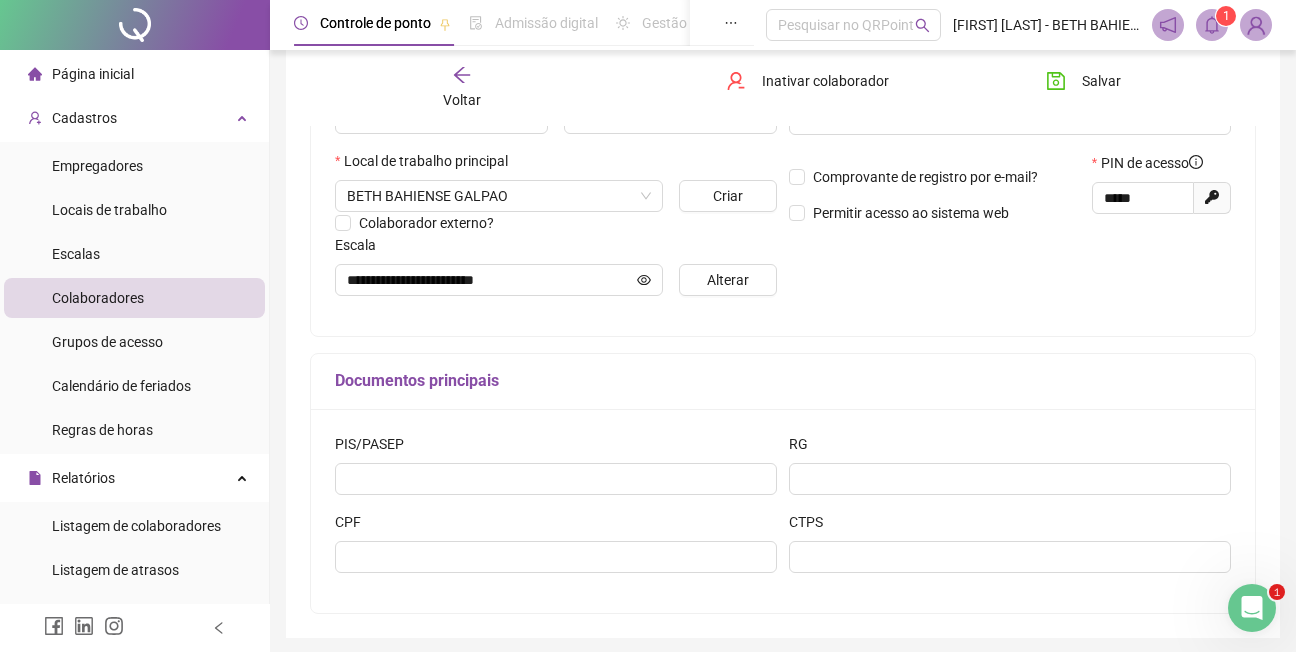 scroll, scrollTop: 489, scrollLeft: 0, axis: vertical 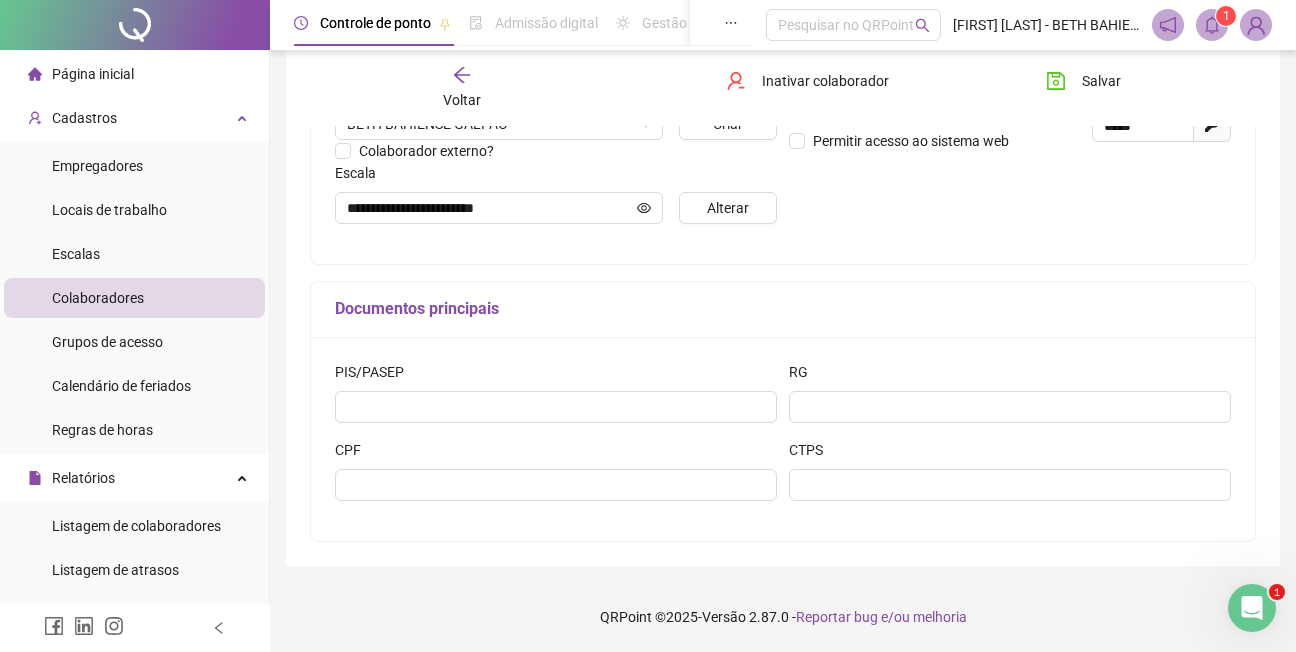 click 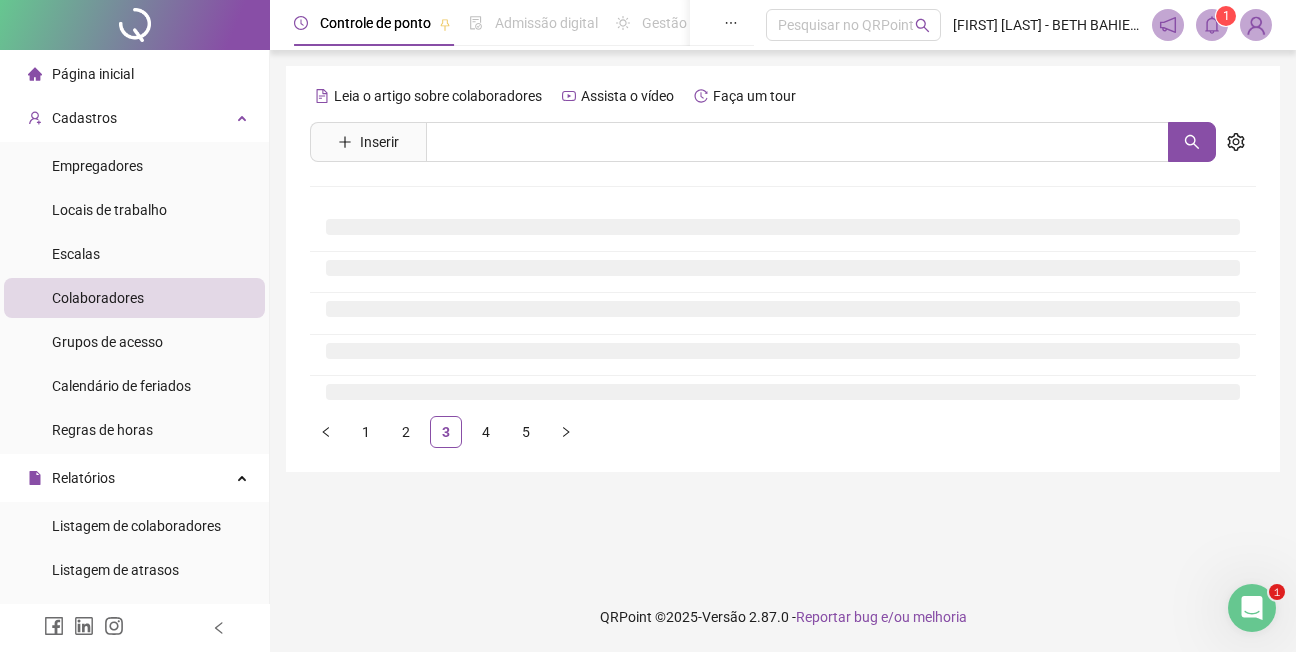 scroll, scrollTop: 0, scrollLeft: 0, axis: both 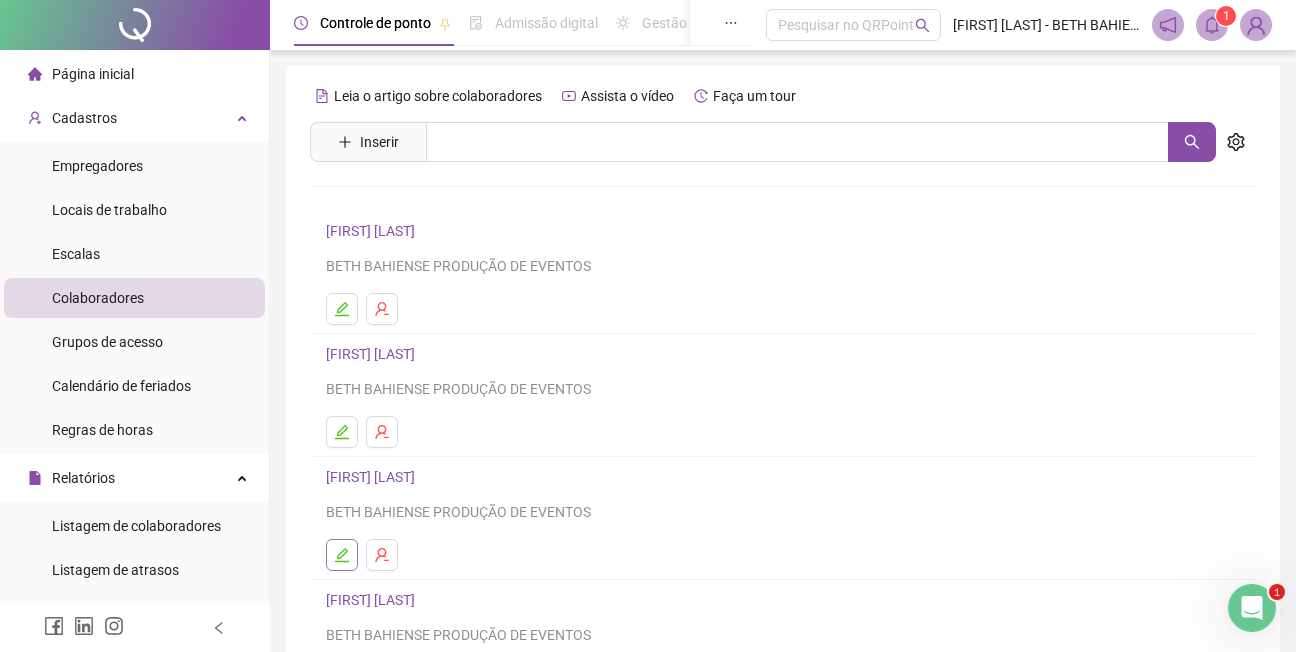 click 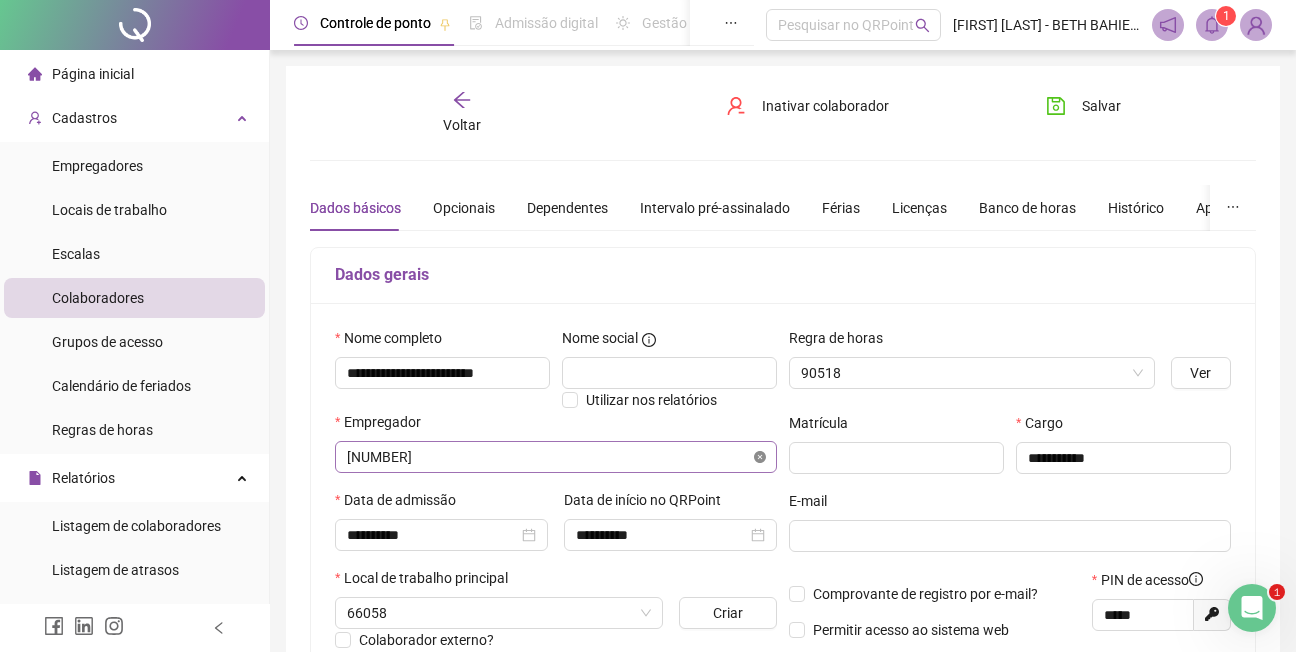 type on "**********" 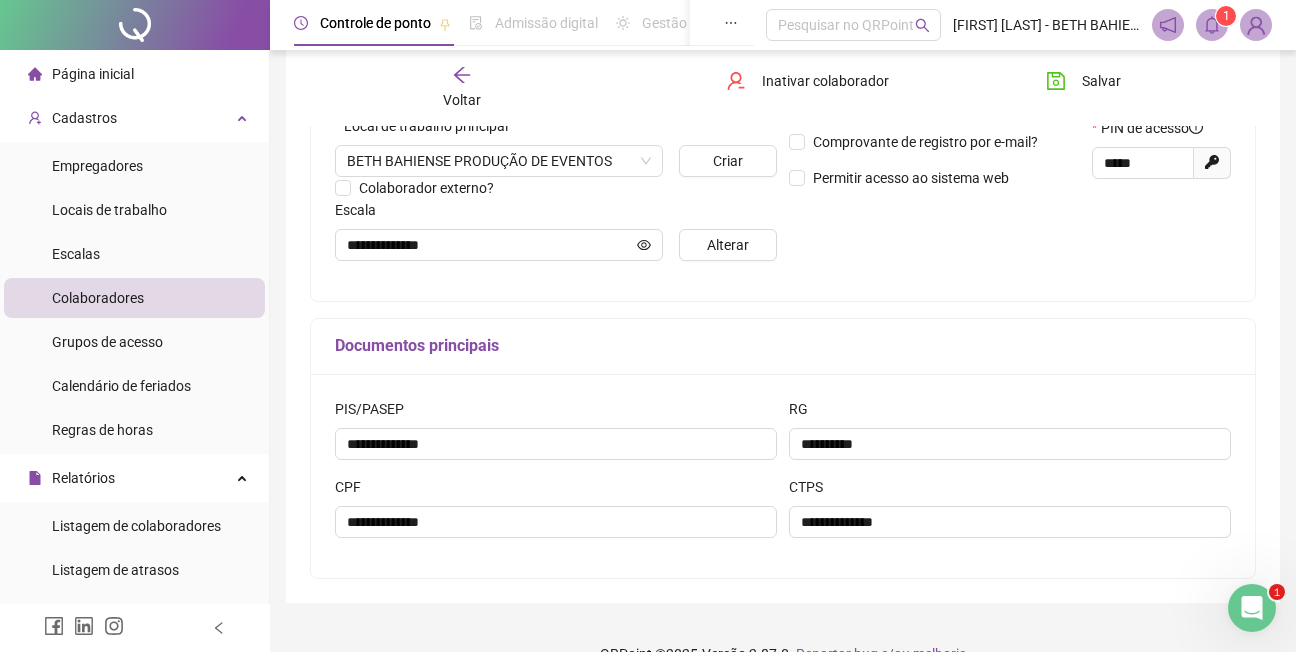 scroll, scrollTop: 489, scrollLeft: 0, axis: vertical 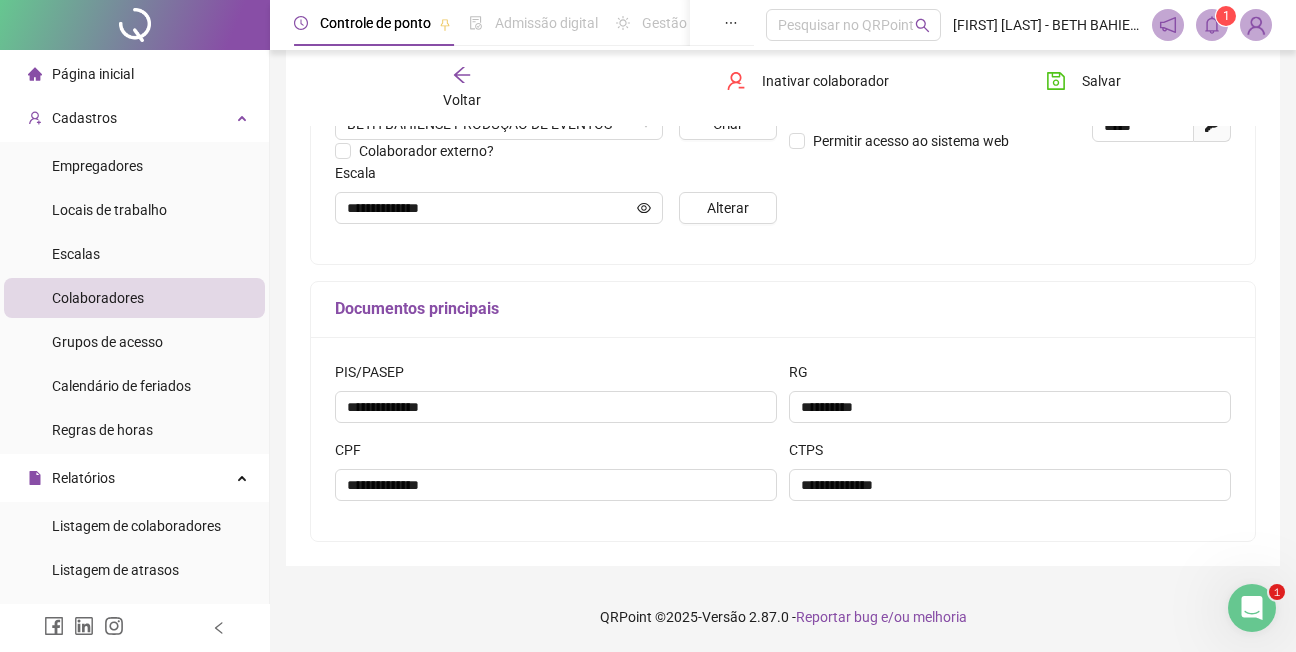 click 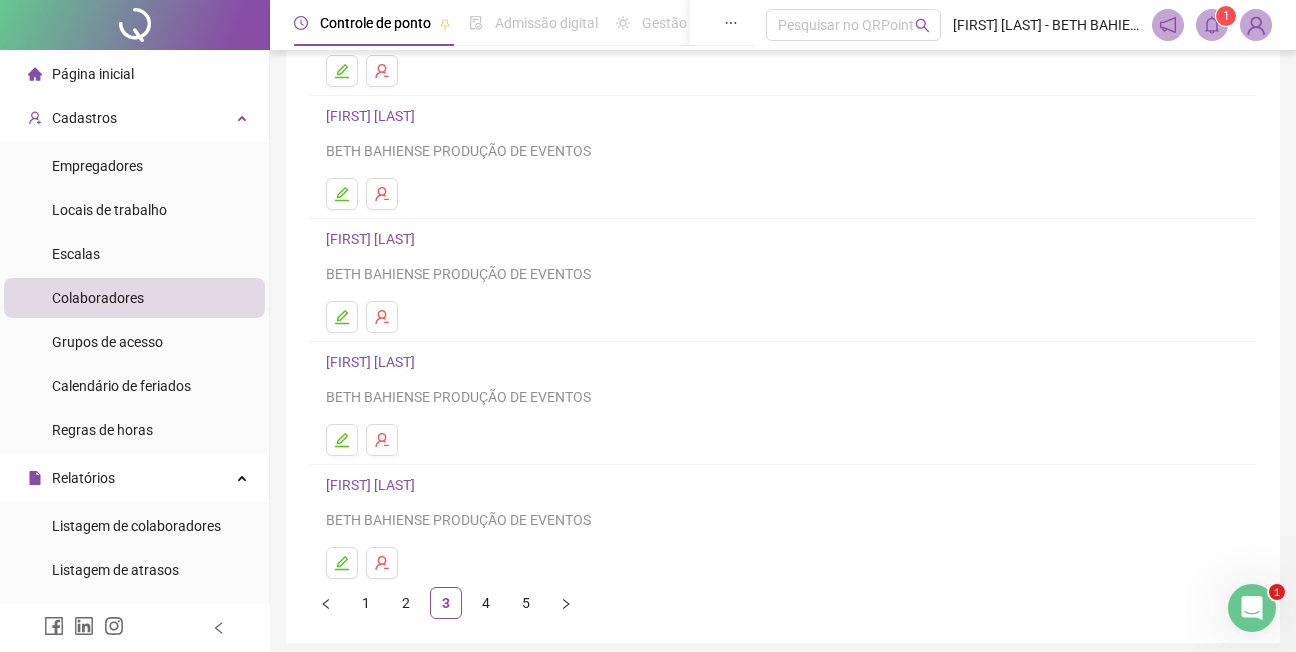 scroll, scrollTop: 300, scrollLeft: 0, axis: vertical 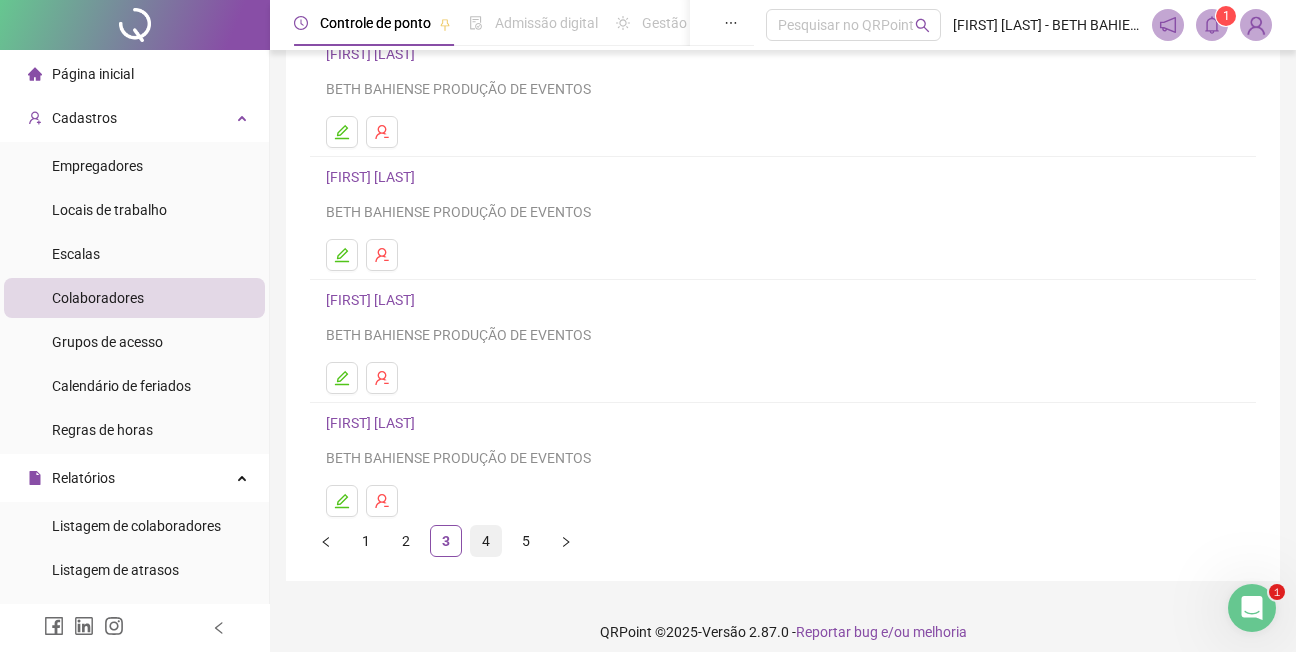 click on "4" at bounding box center [486, 541] 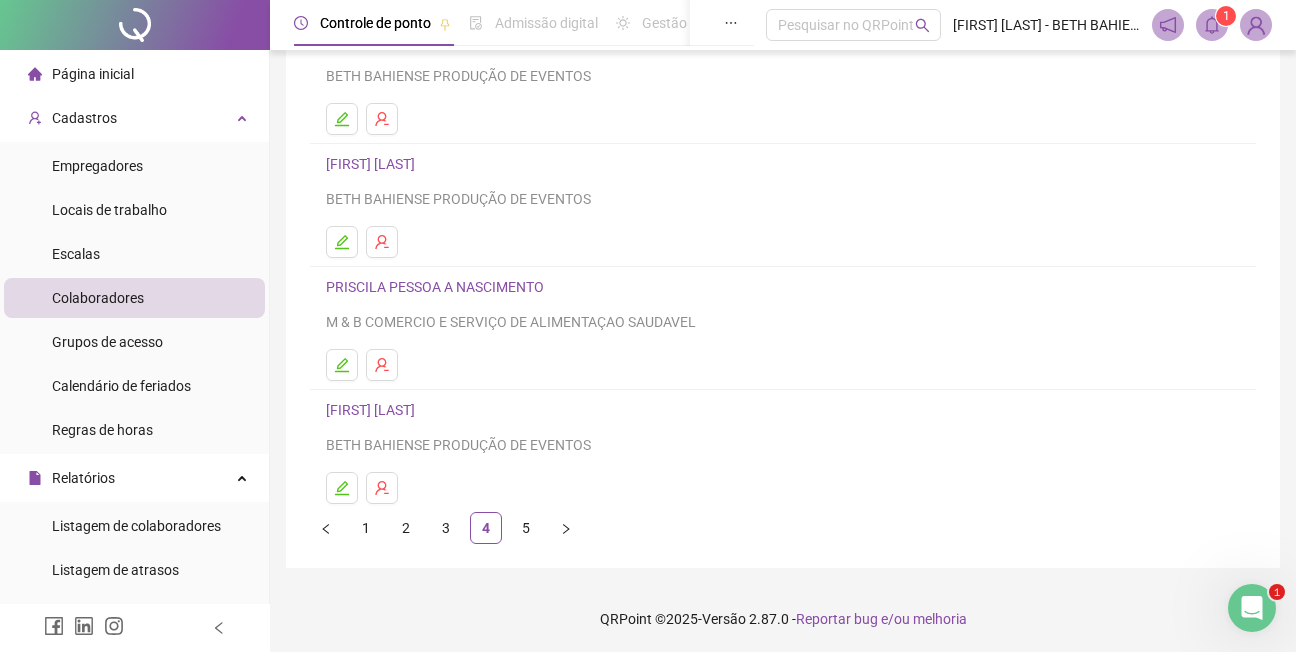 scroll, scrollTop: 315, scrollLeft: 0, axis: vertical 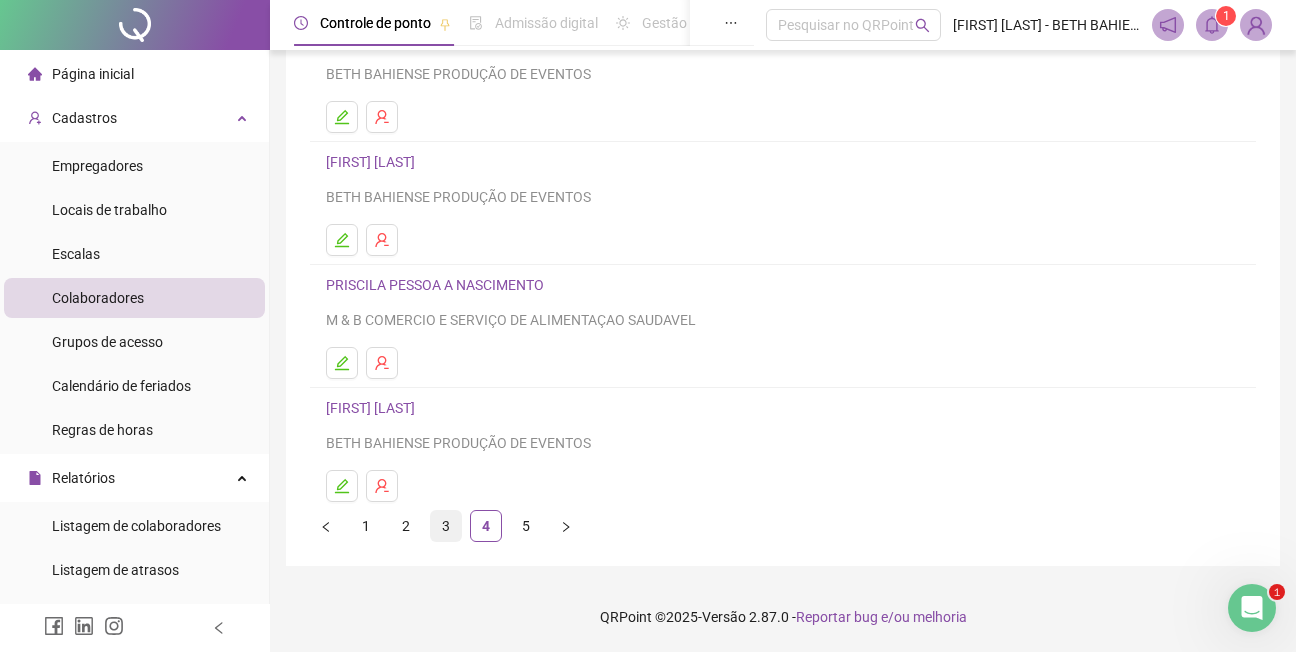 click on "3" at bounding box center (446, 526) 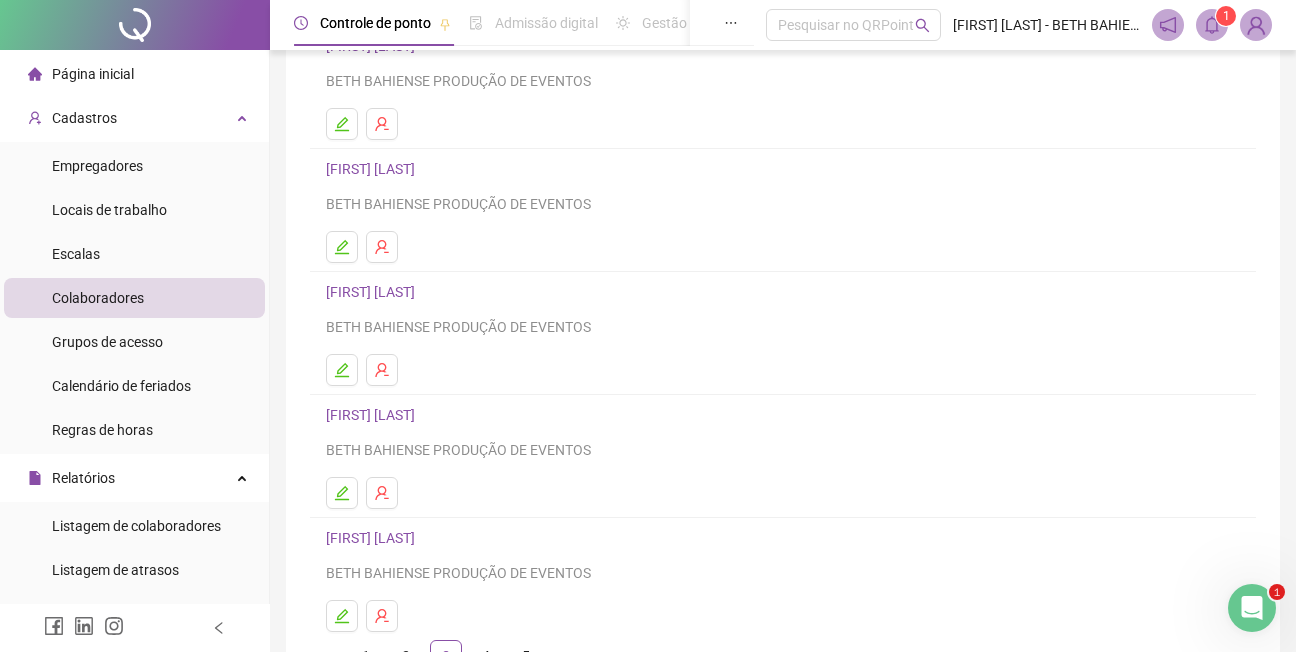 scroll, scrollTop: 200, scrollLeft: 0, axis: vertical 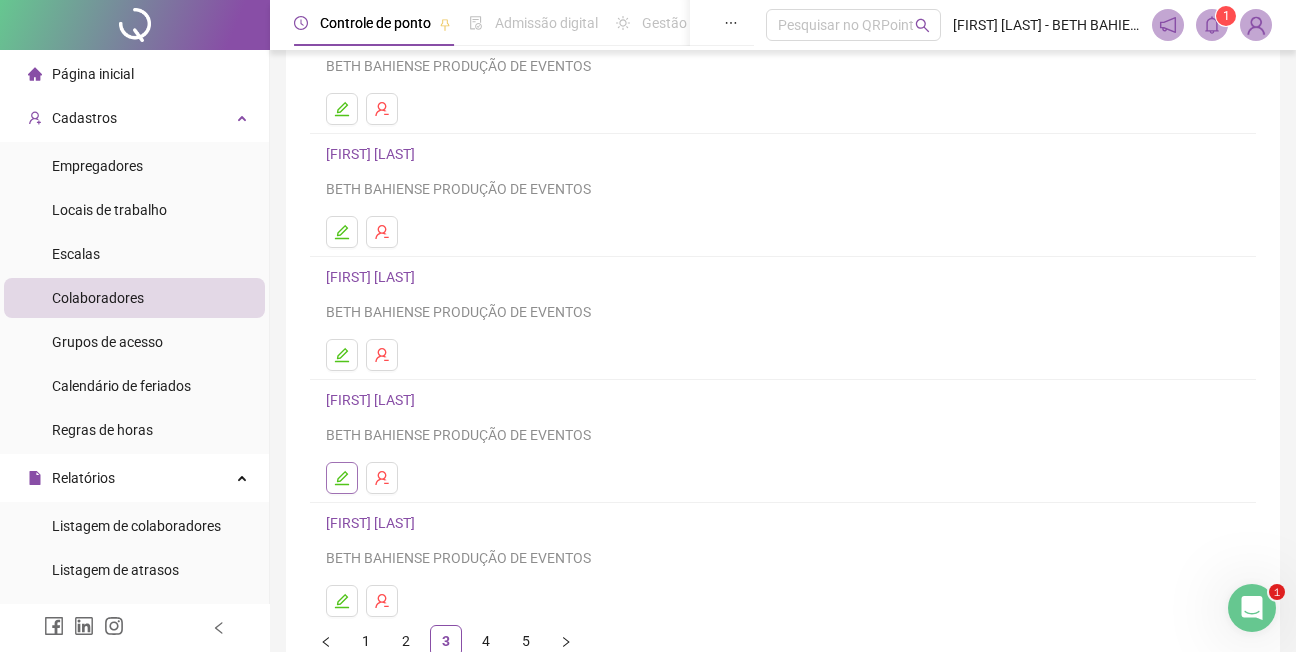 click 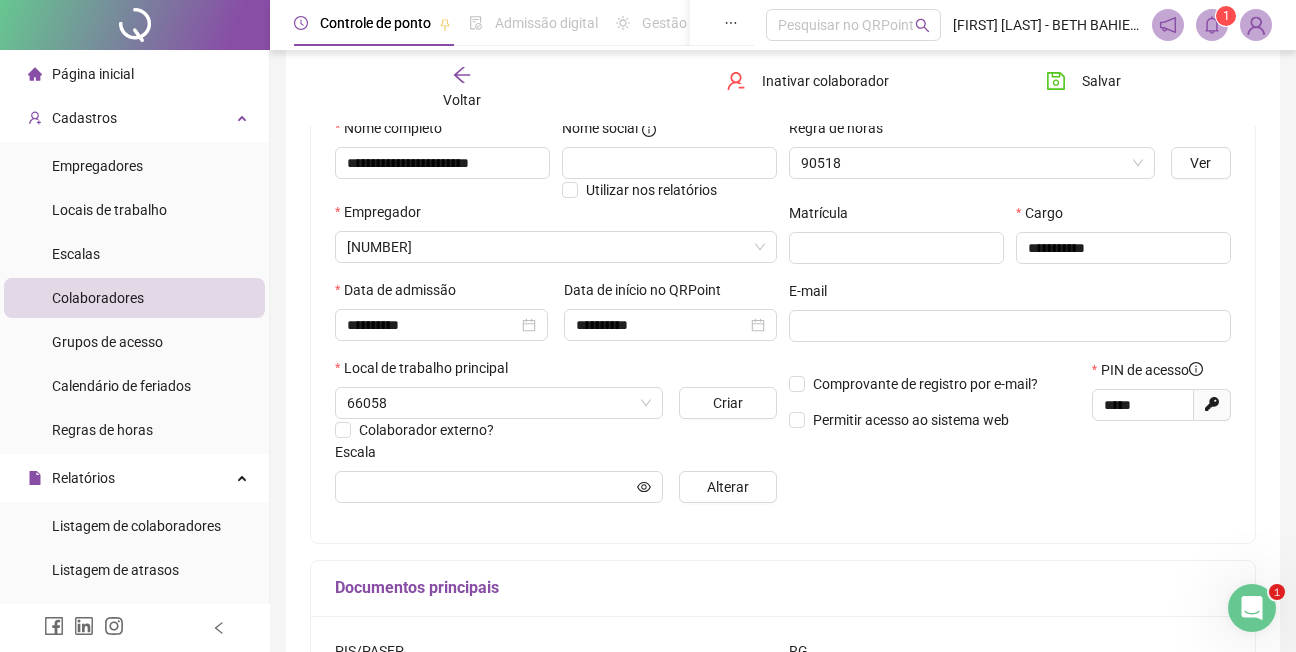 type on "**********" 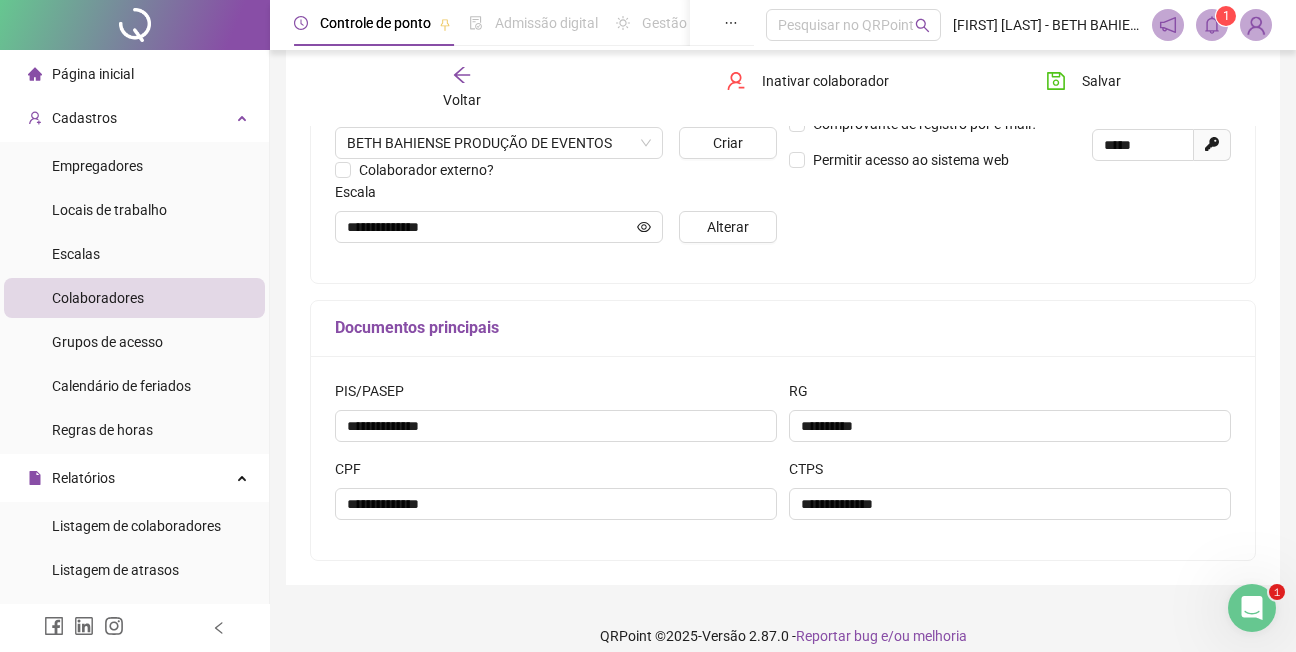 scroll, scrollTop: 489, scrollLeft: 0, axis: vertical 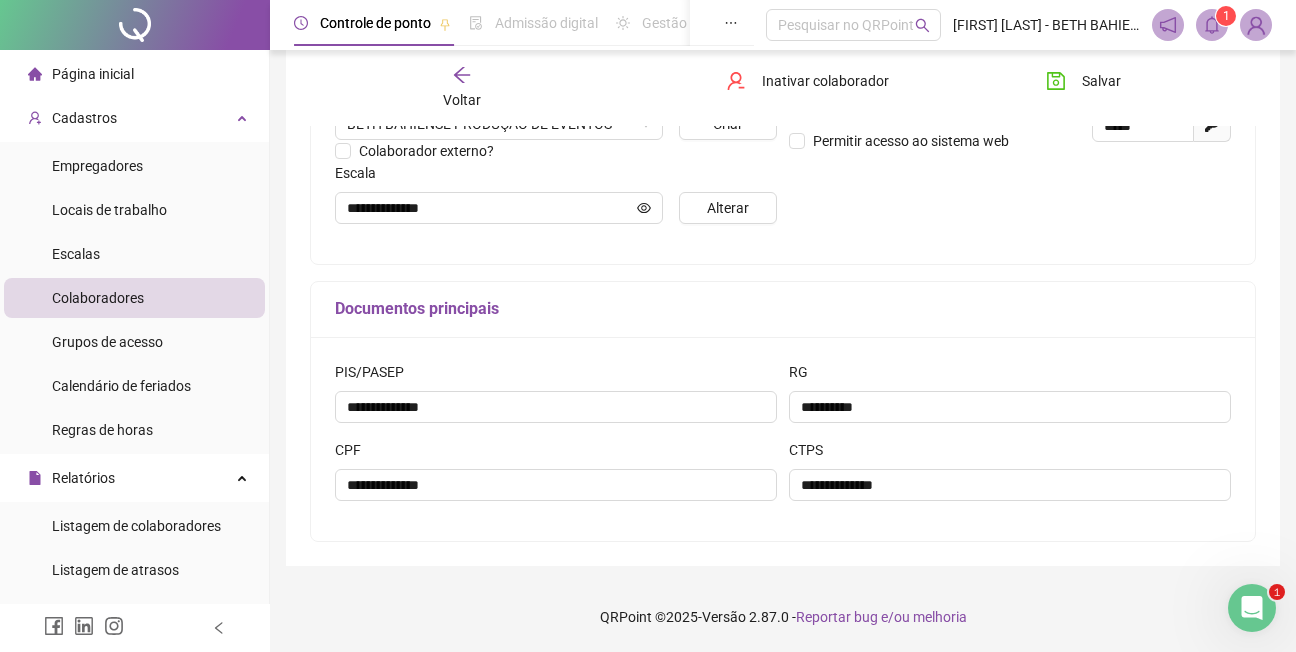 click 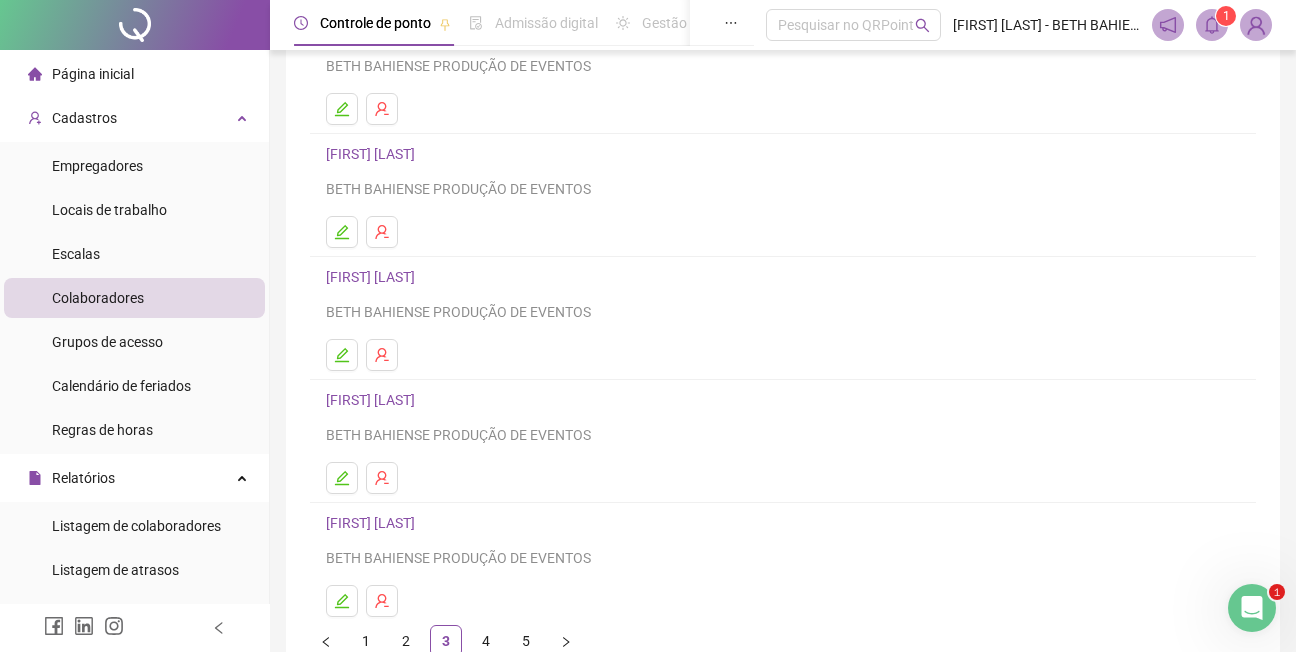scroll, scrollTop: 300, scrollLeft: 0, axis: vertical 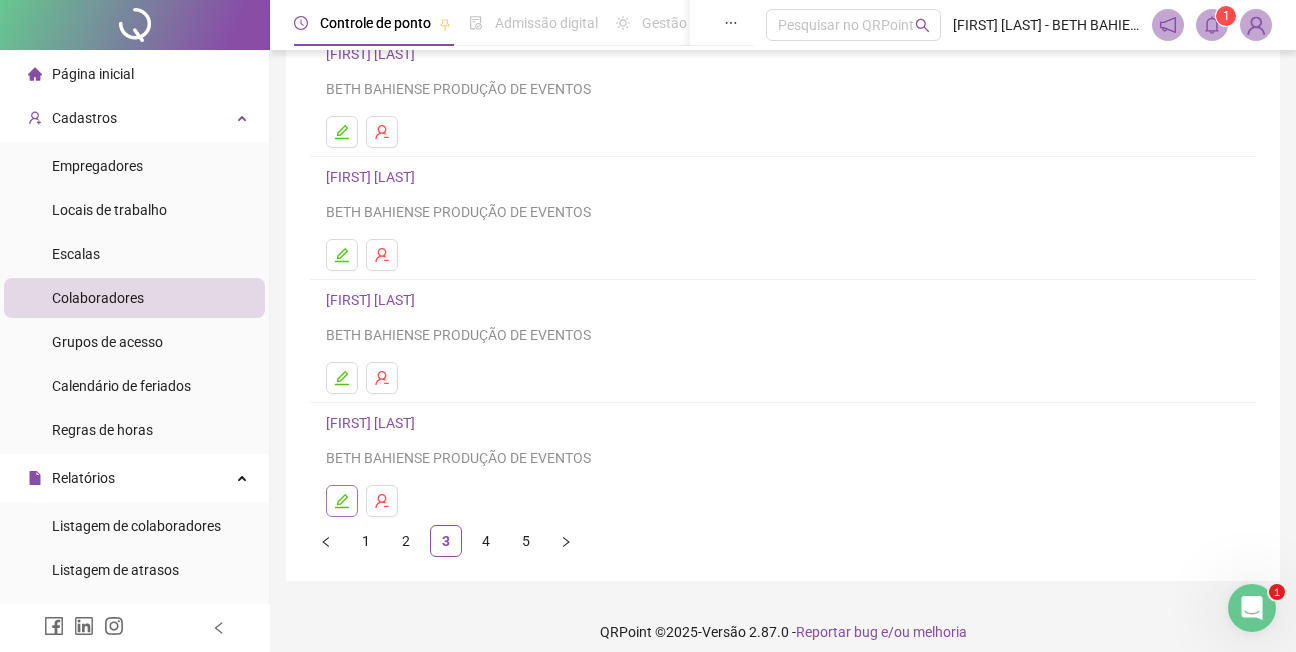 click 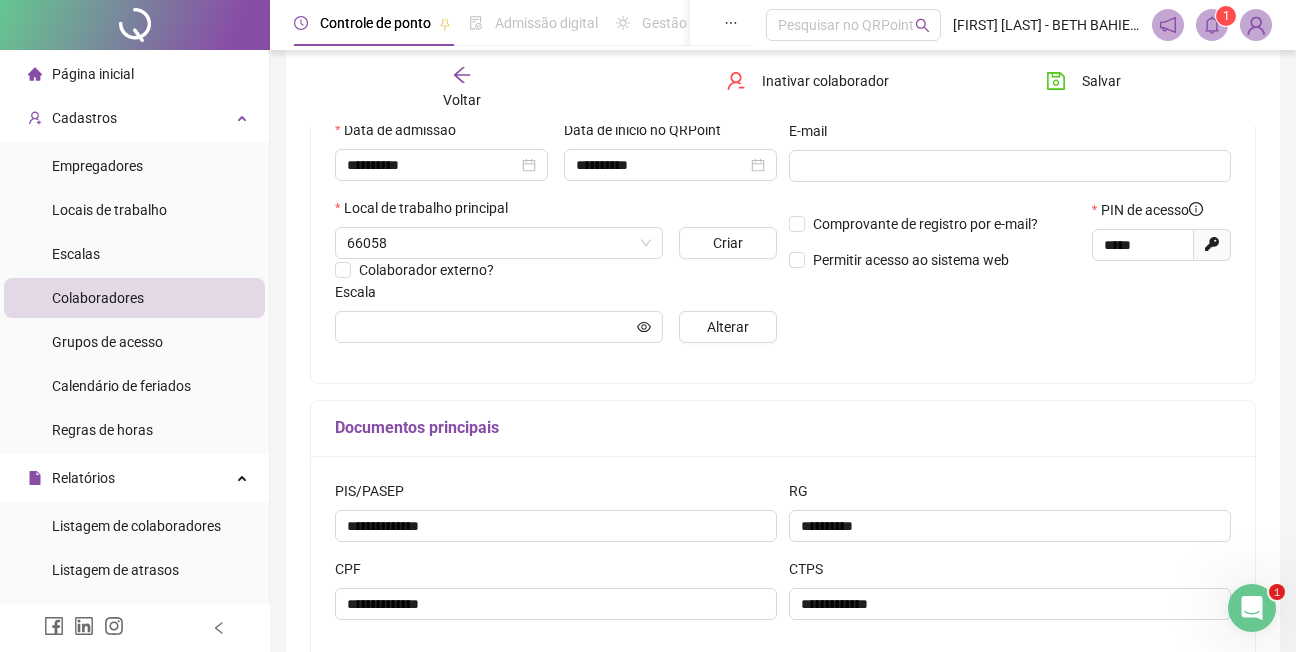 scroll, scrollTop: 489, scrollLeft: 0, axis: vertical 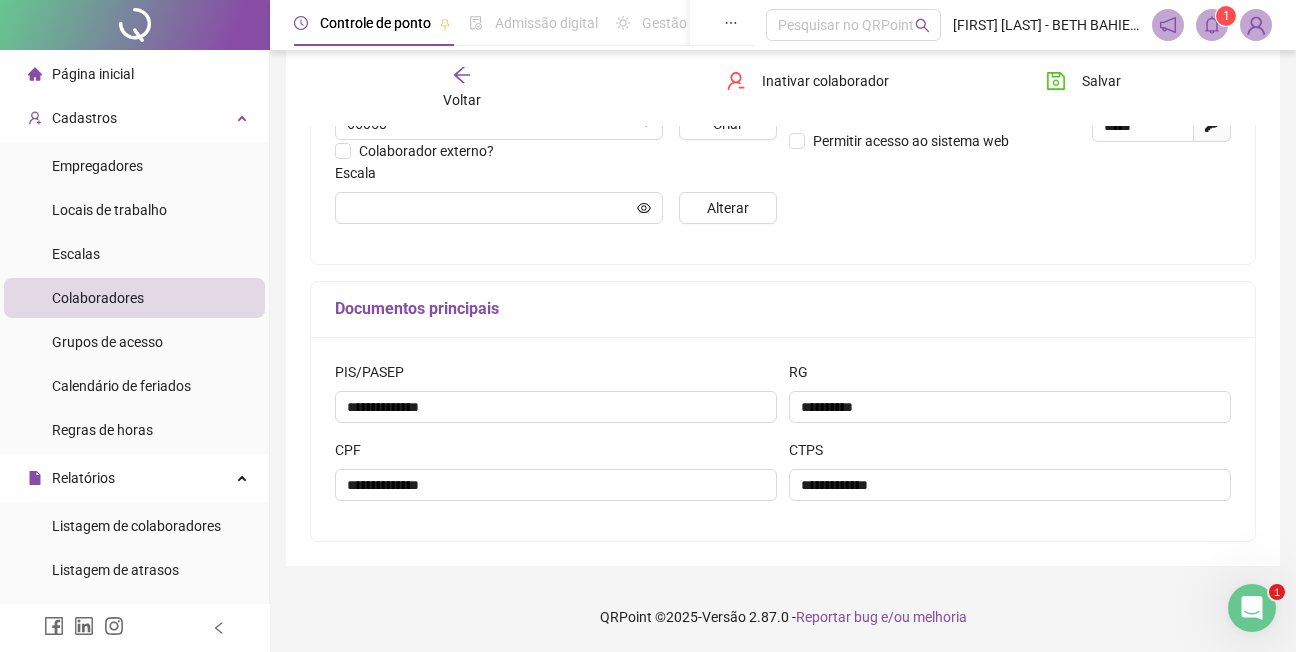 type on "**********" 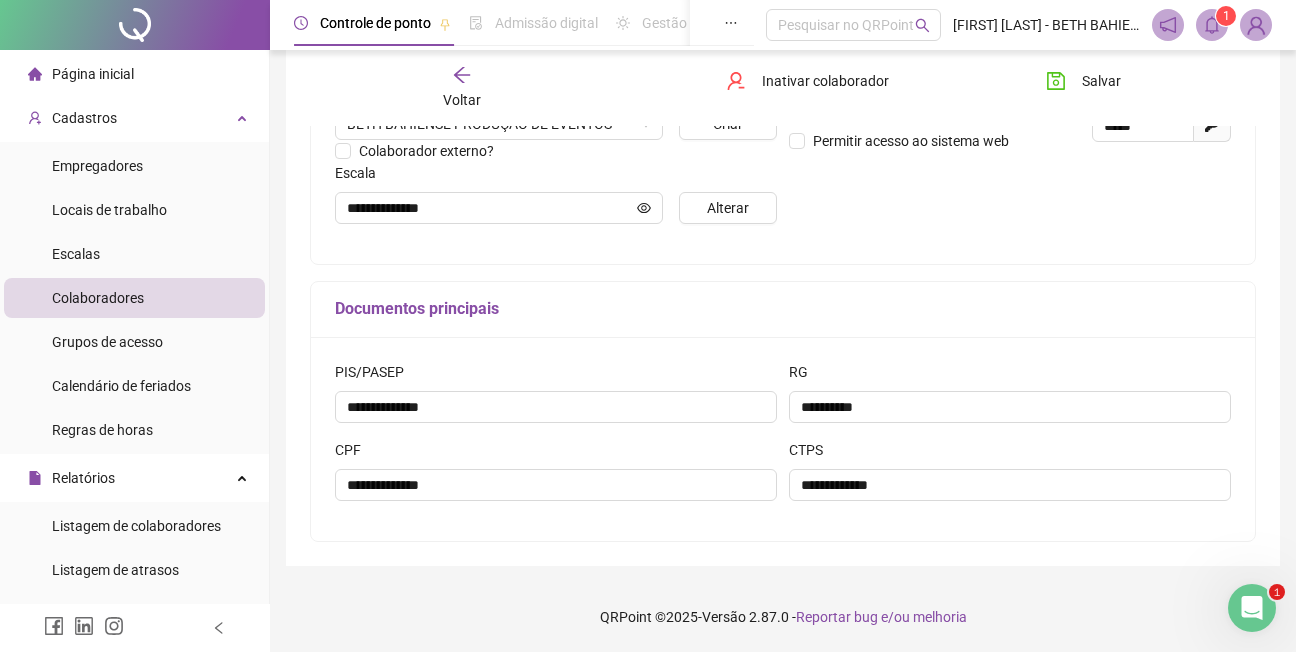 click 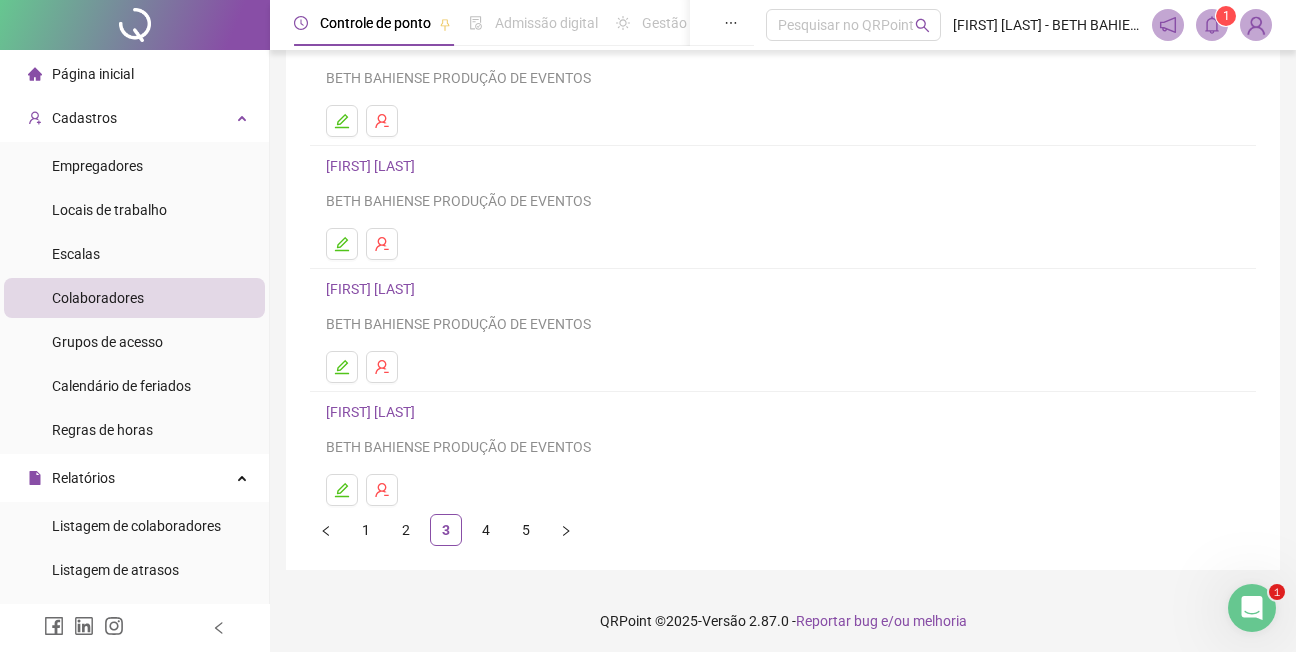 scroll, scrollTop: 315, scrollLeft: 0, axis: vertical 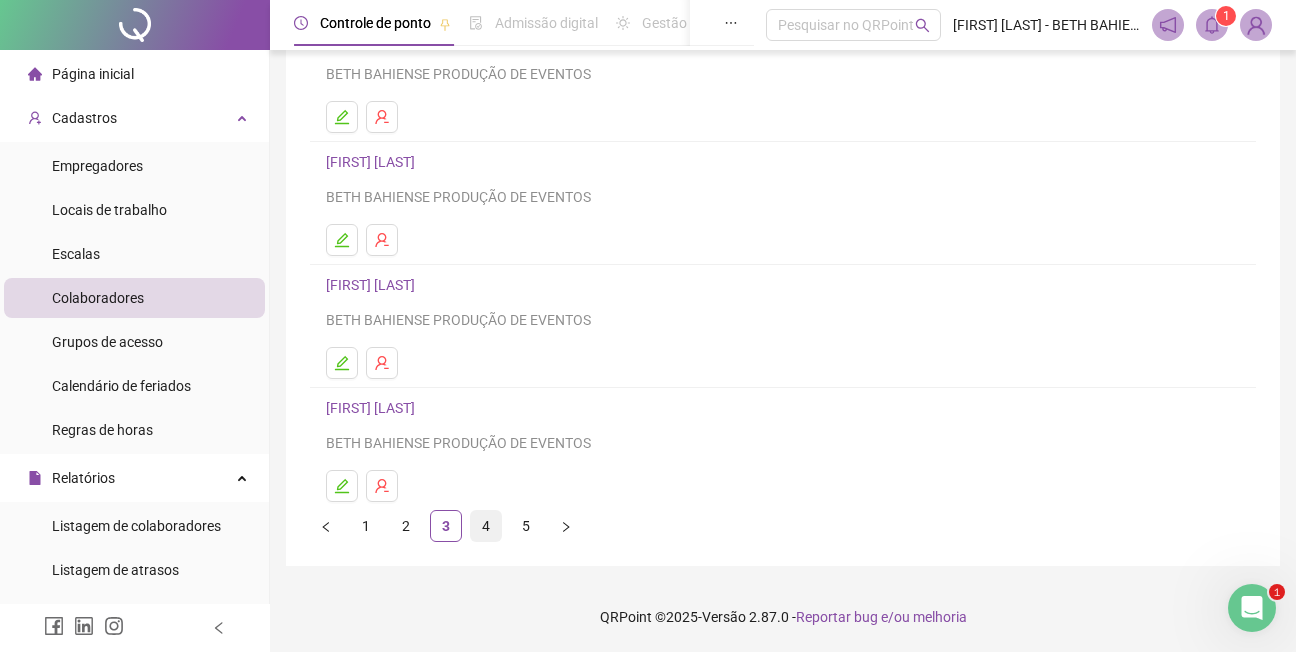 click on "4" at bounding box center (486, 526) 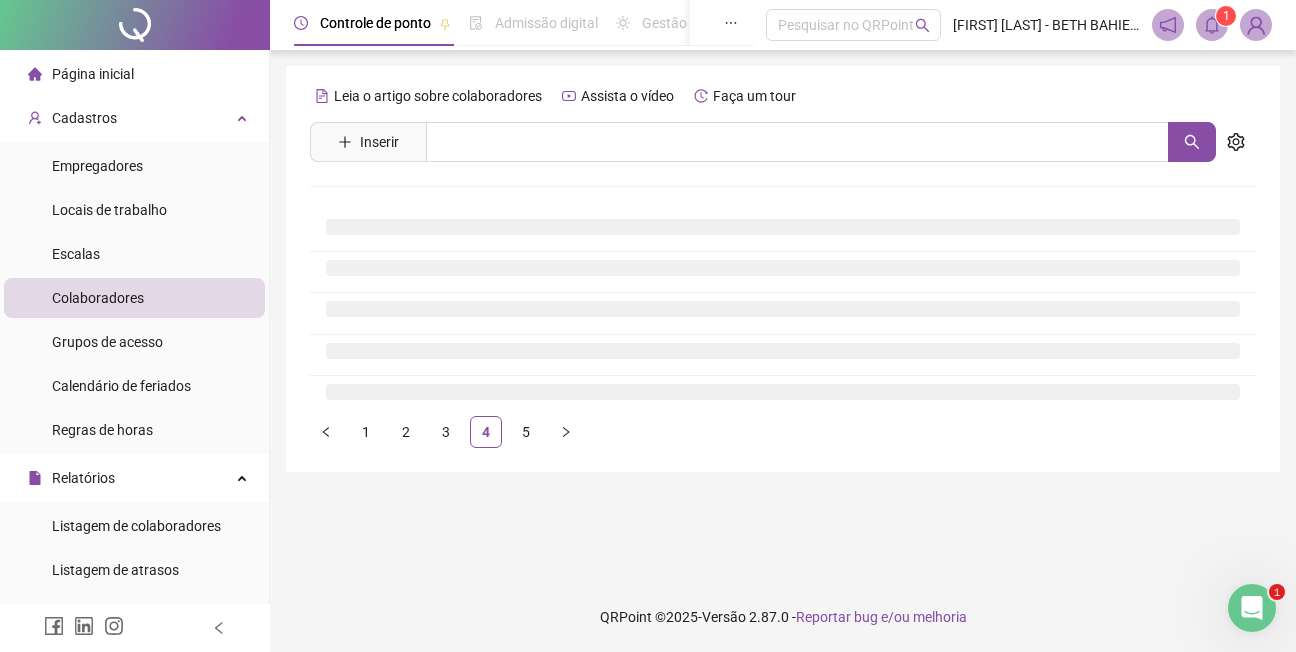scroll, scrollTop: 0, scrollLeft: 0, axis: both 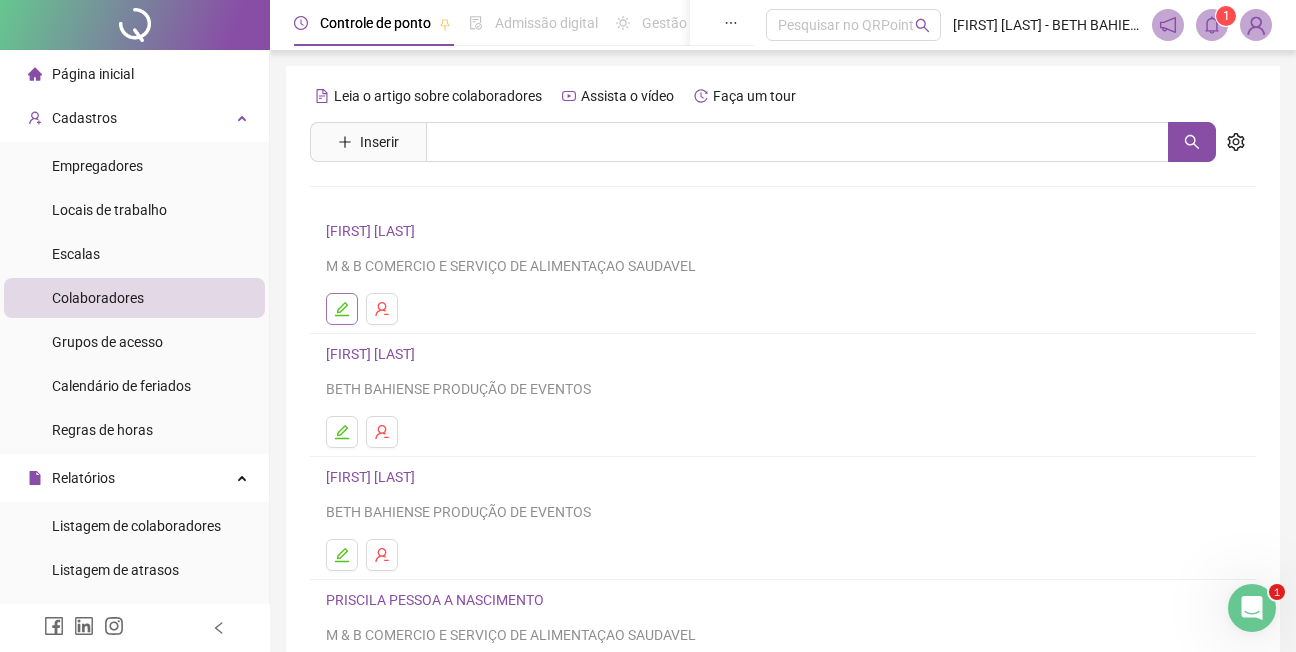 click 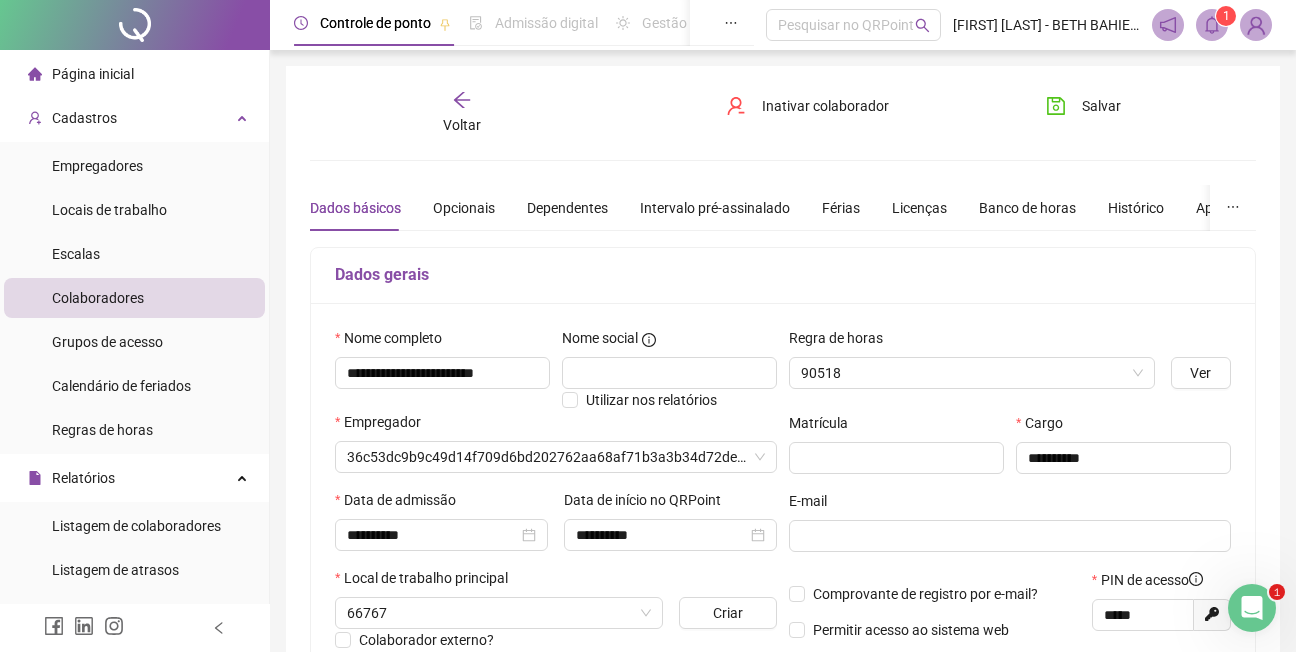 type on "**********" 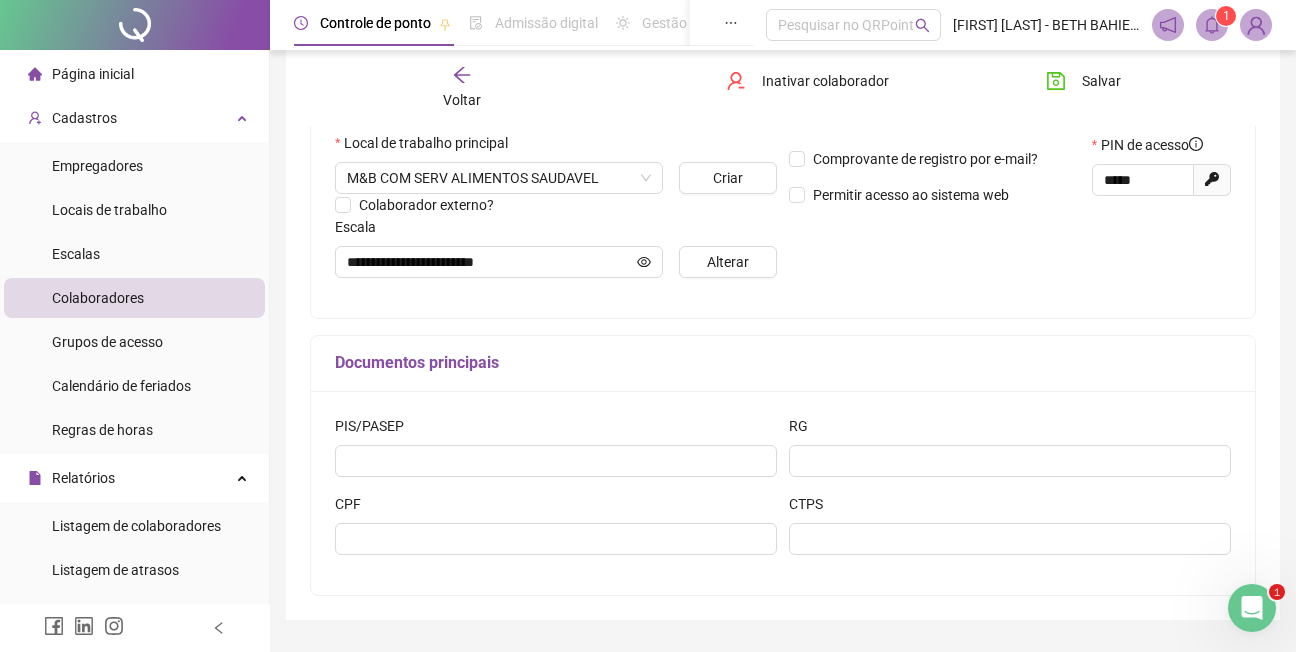 scroll, scrollTop: 489, scrollLeft: 0, axis: vertical 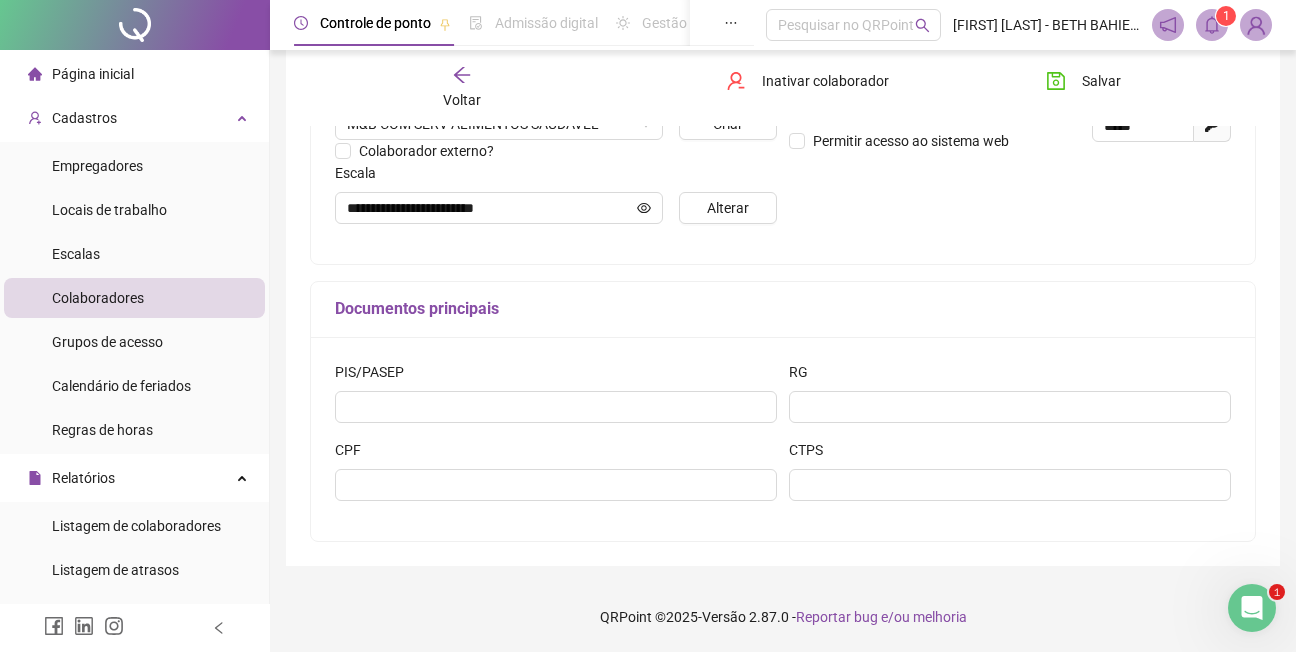 click 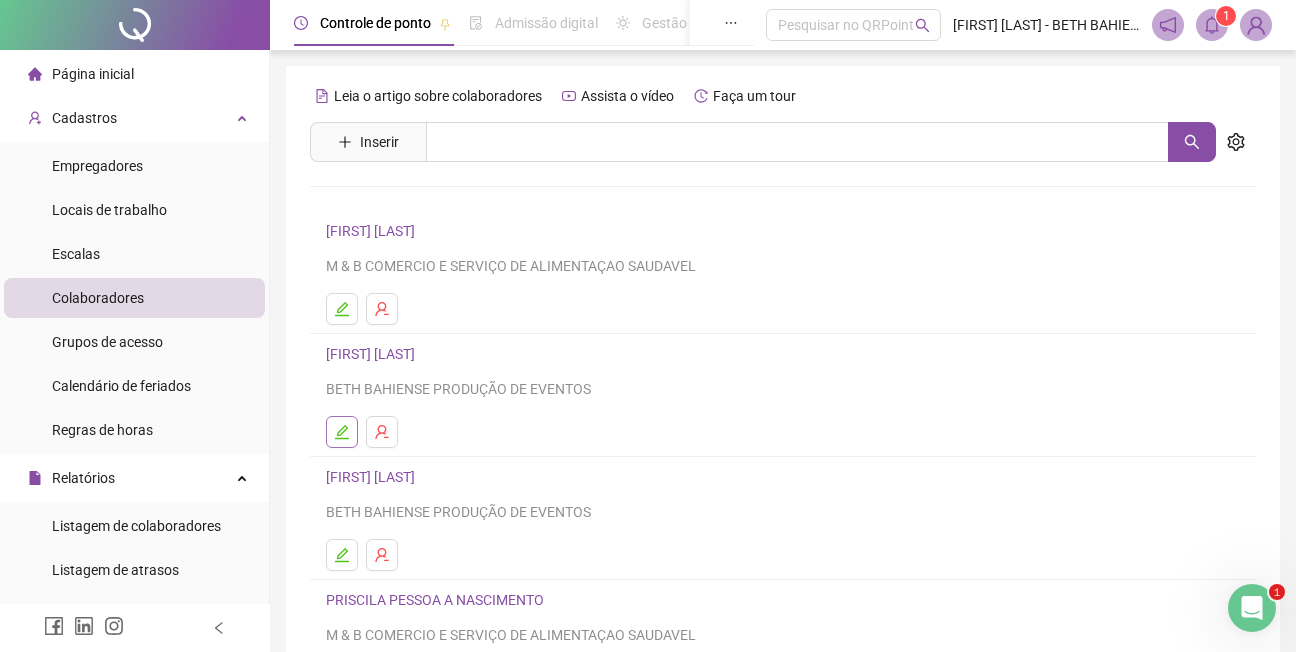 click 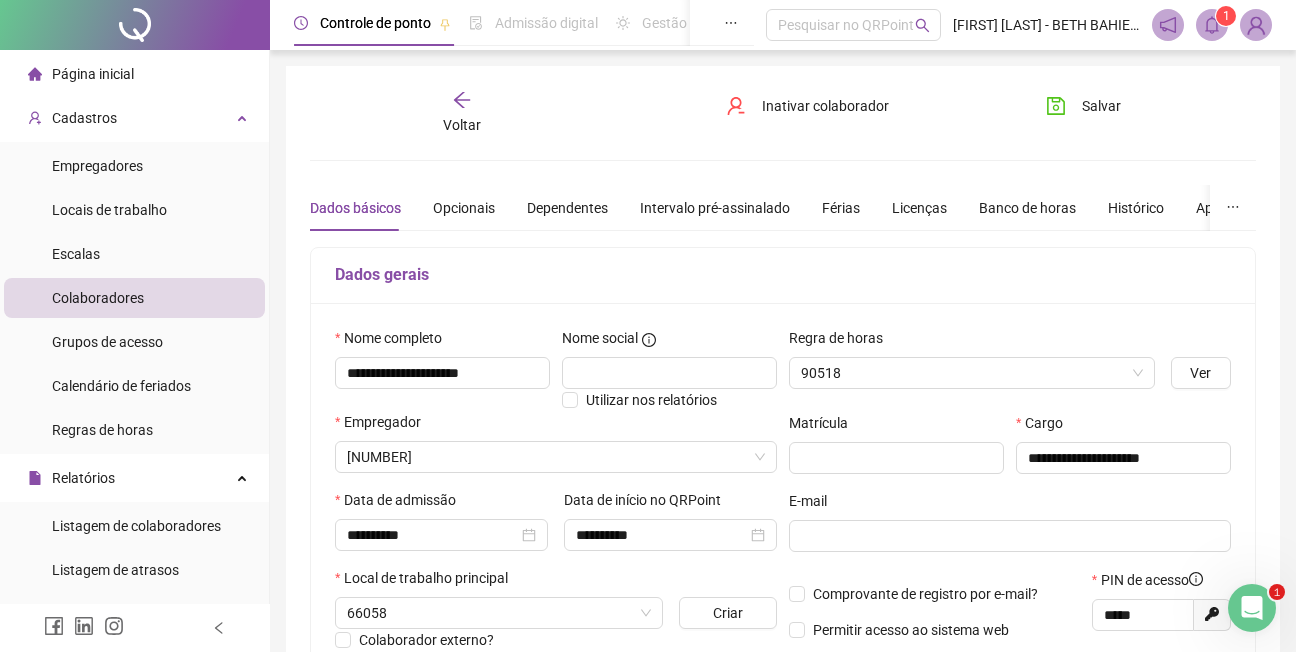 type on "**********" 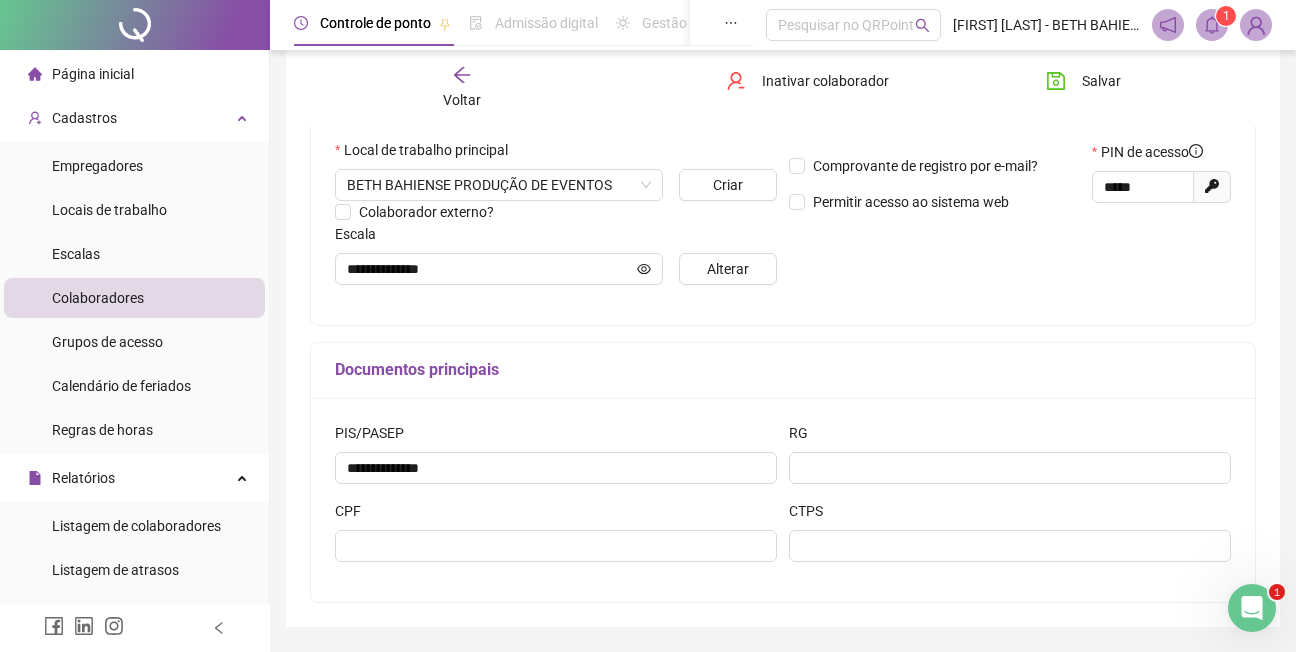 scroll, scrollTop: 489, scrollLeft: 0, axis: vertical 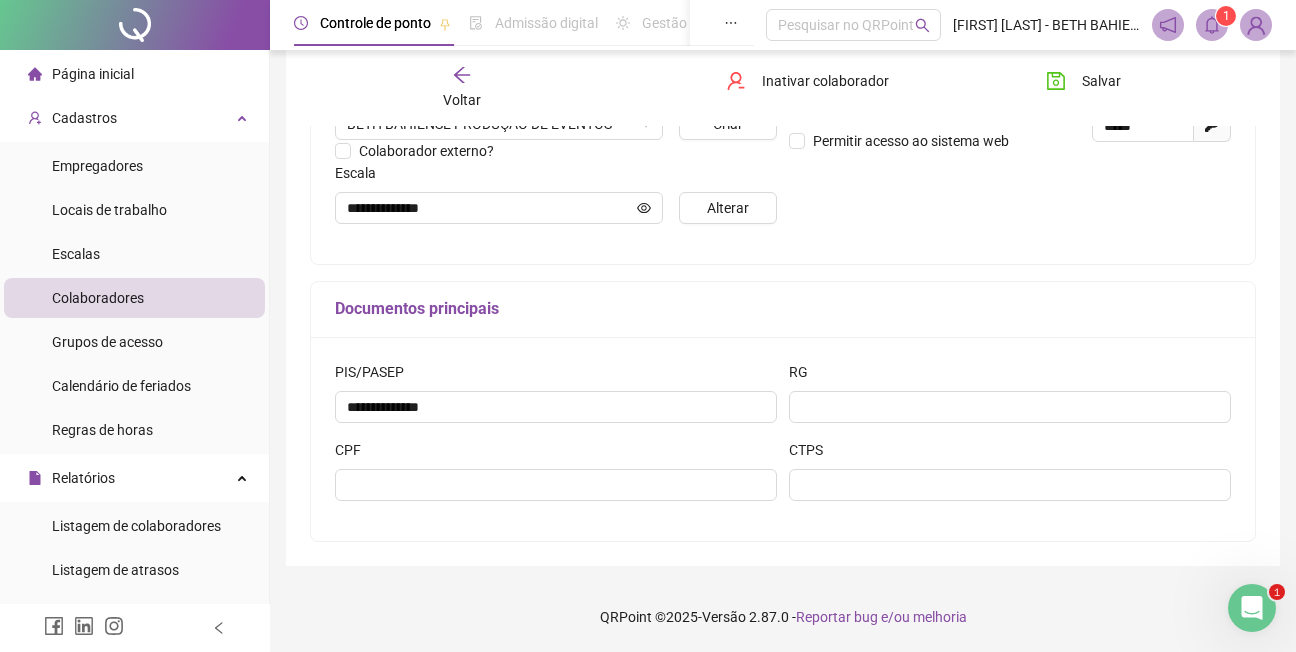 click 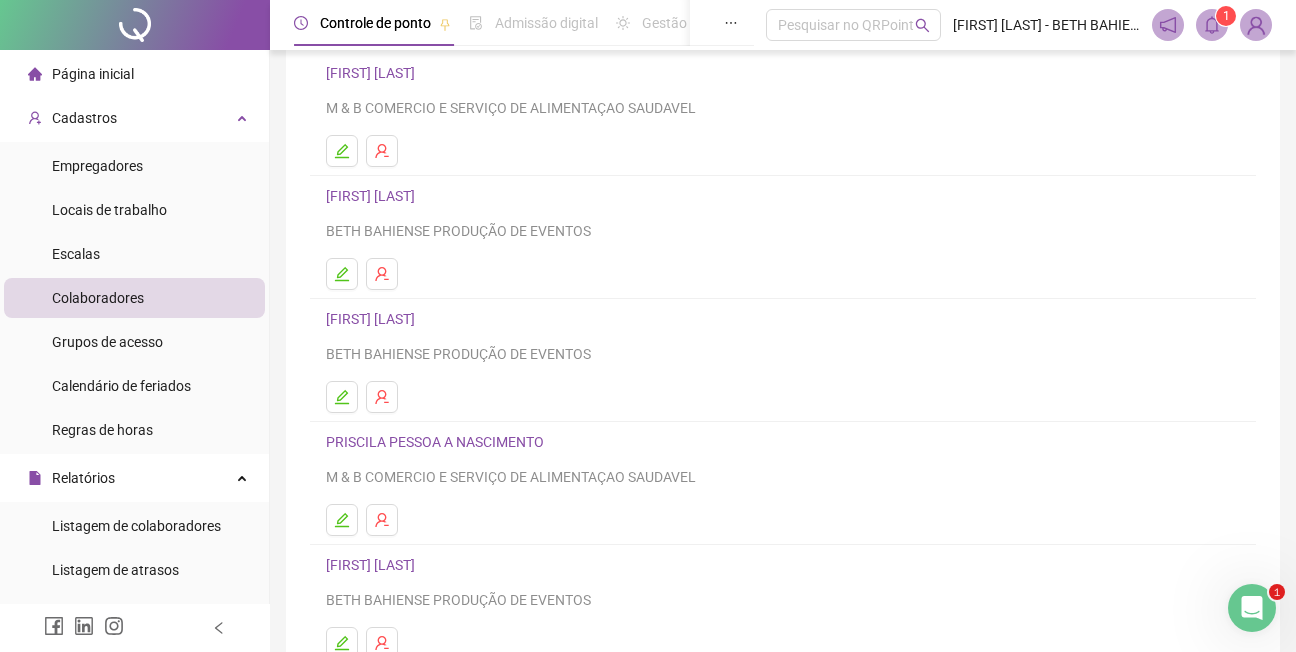 scroll, scrollTop: 200, scrollLeft: 0, axis: vertical 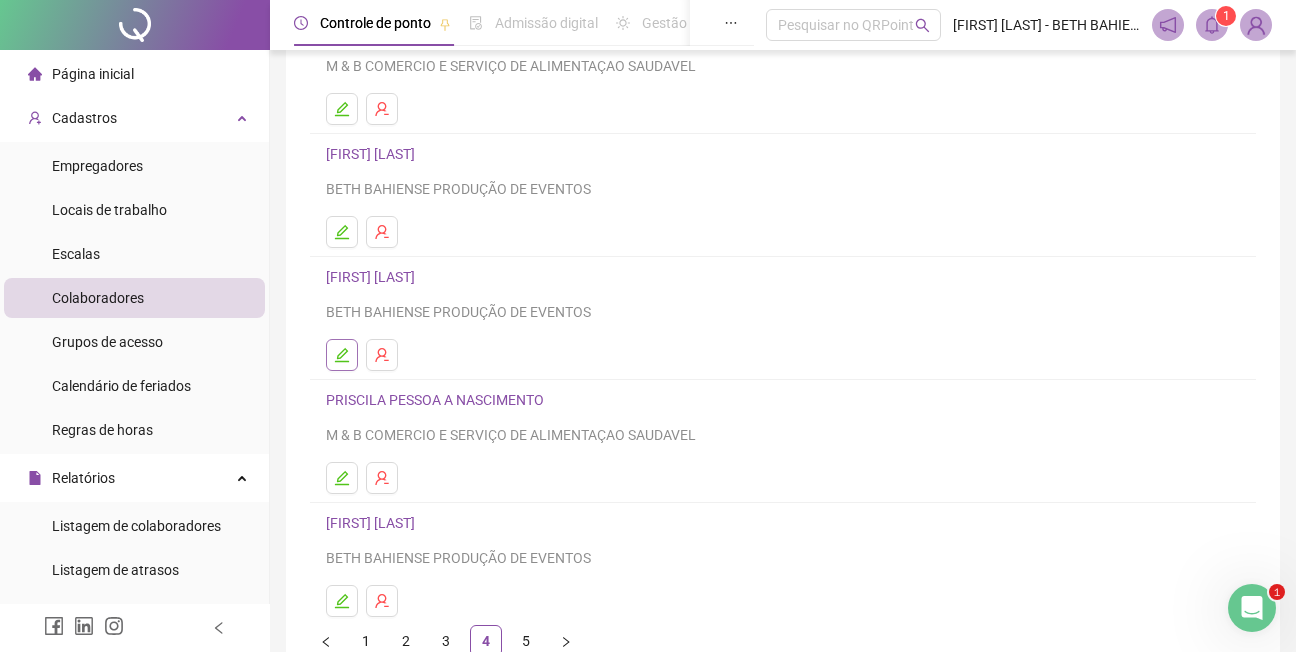 click 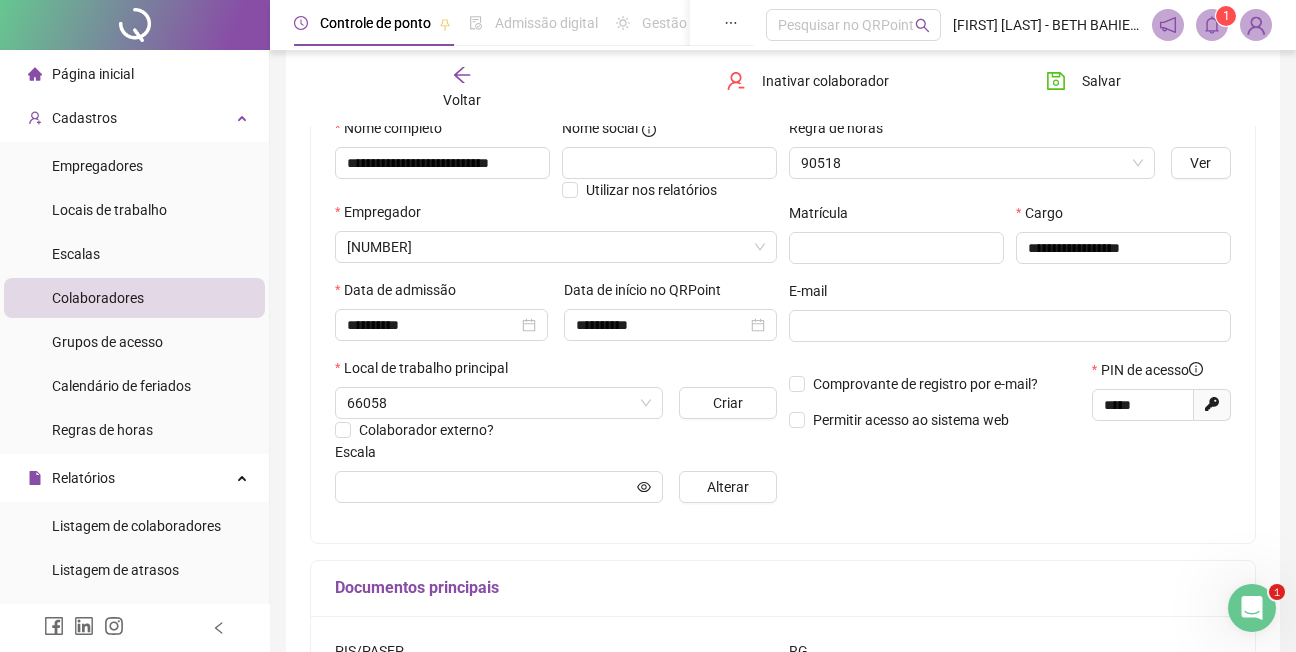 type on "**********" 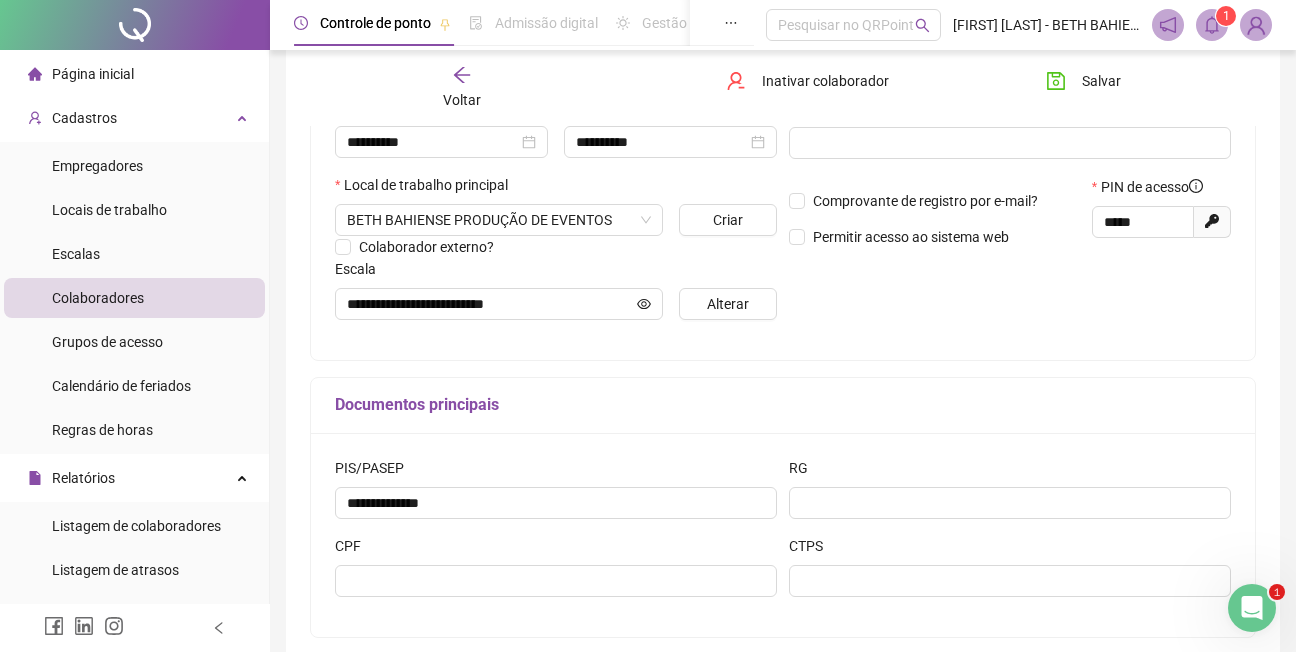 scroll, scrollTop: 0, scrollLeft: 0, axis: both 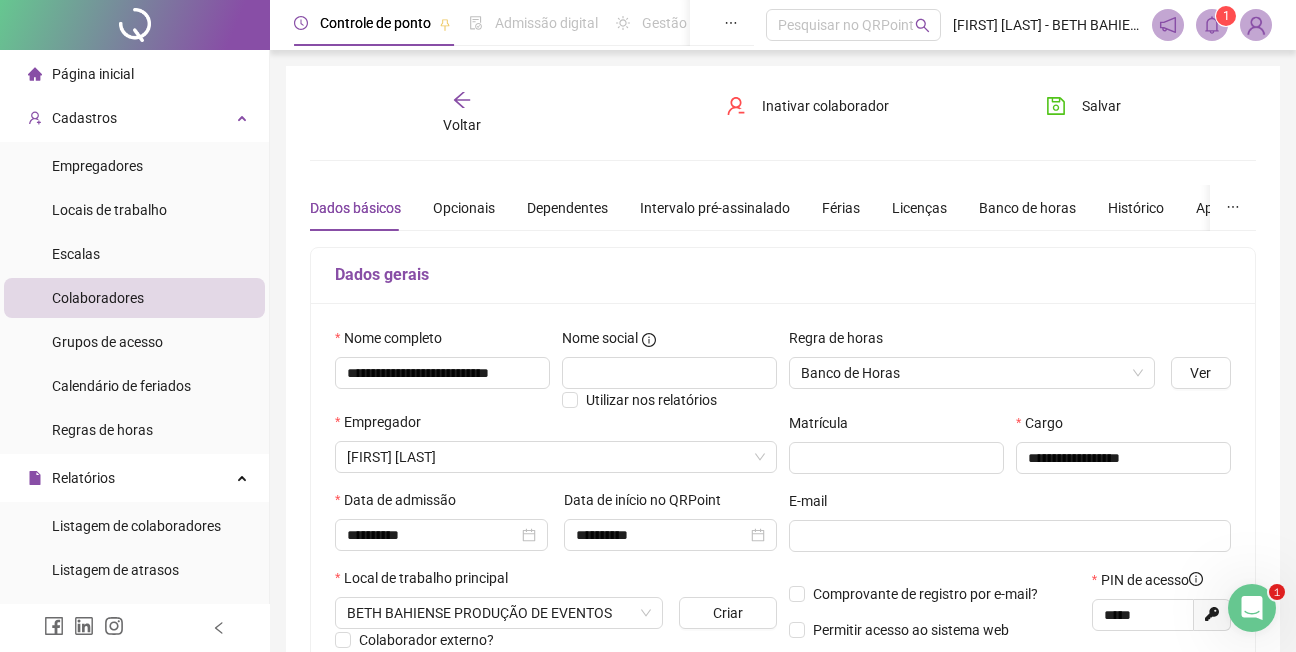click 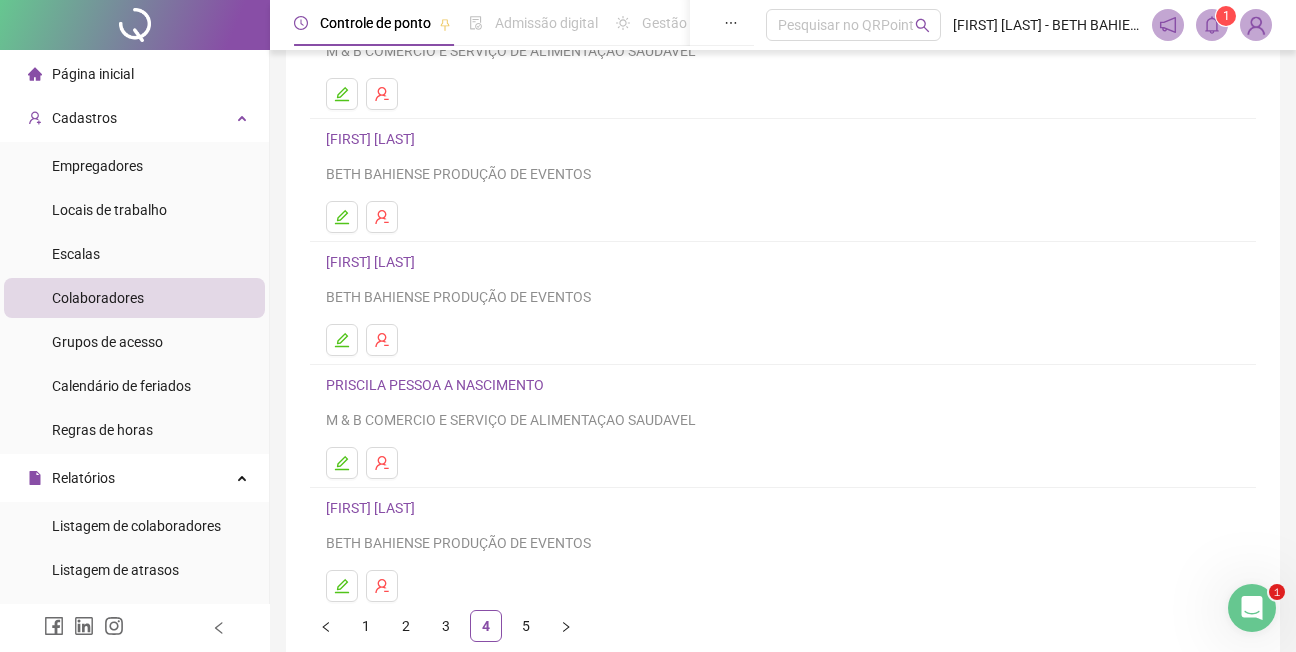 scroll, scrollTop: 300, scrollLeft: 0, axis: vertical 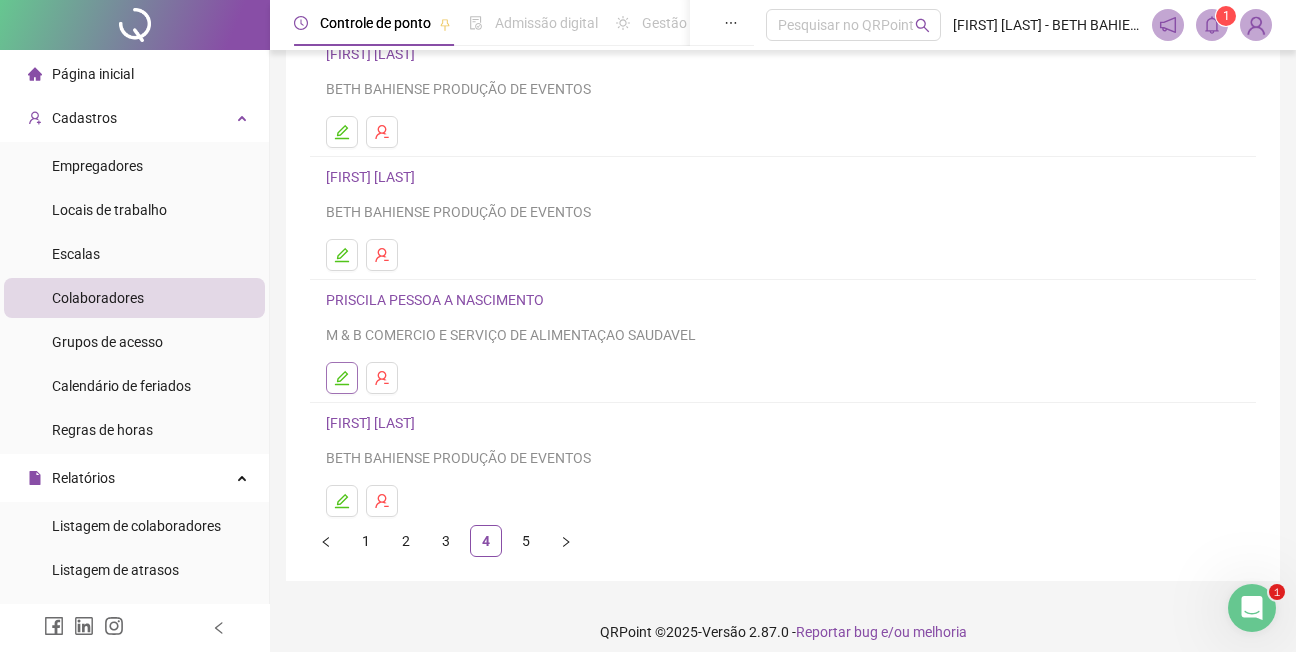 click 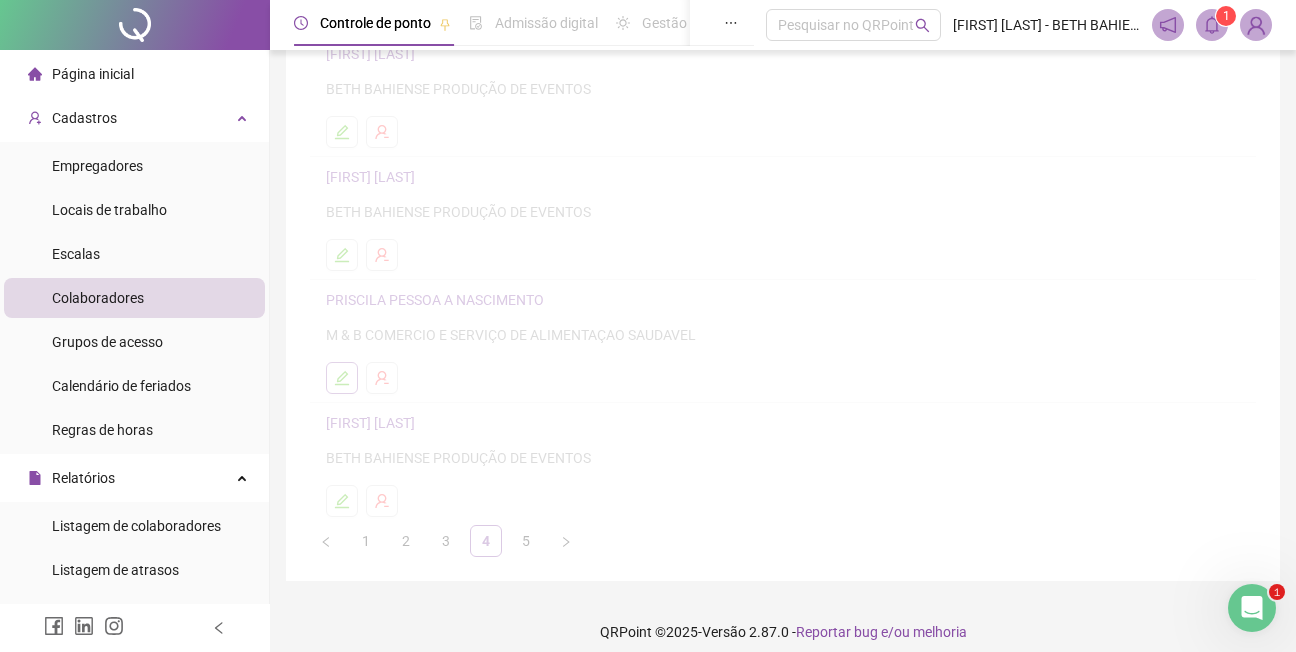 scroll, scrollTop: 310, scrollLeft: 0, axis: vertical 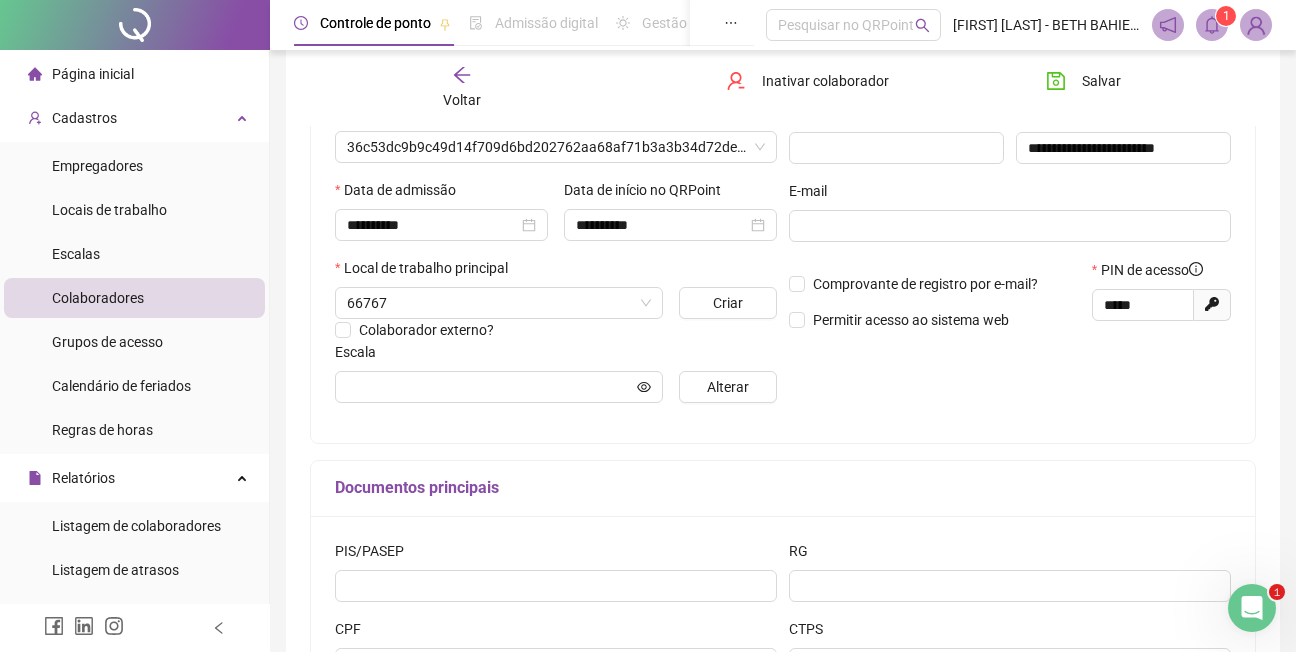 type on "**********" 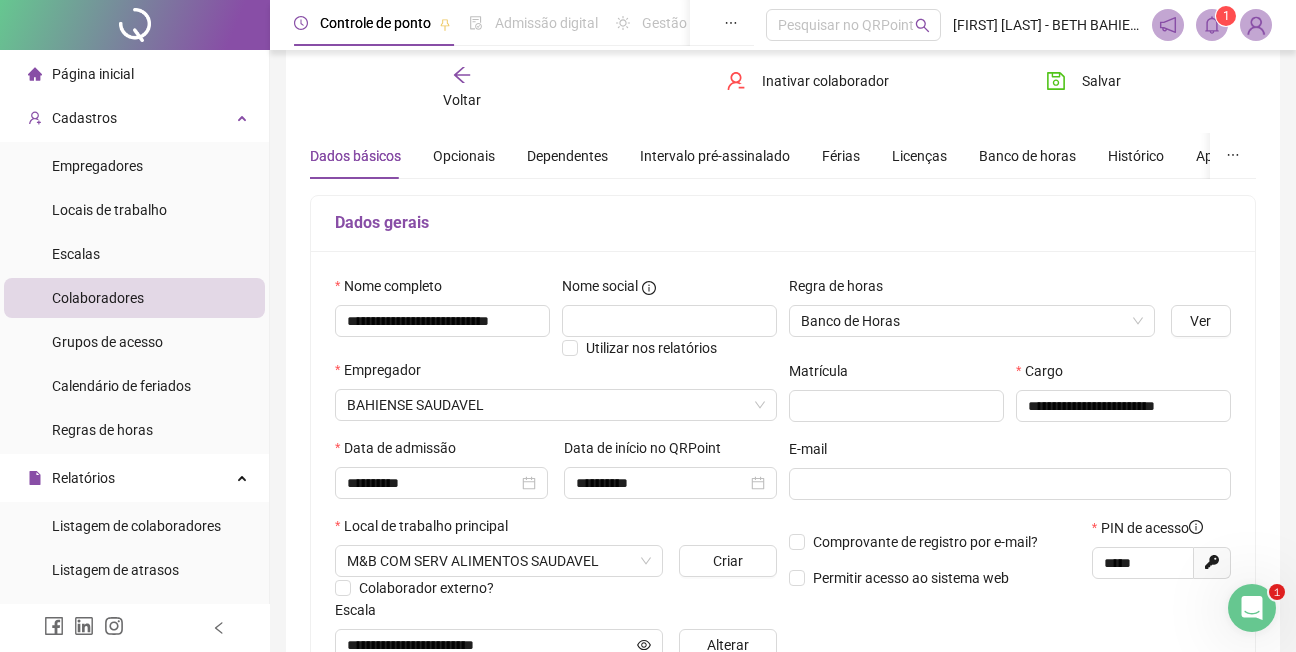 scroll, scrollTop: 0, scrollLeft: 0, axis: both 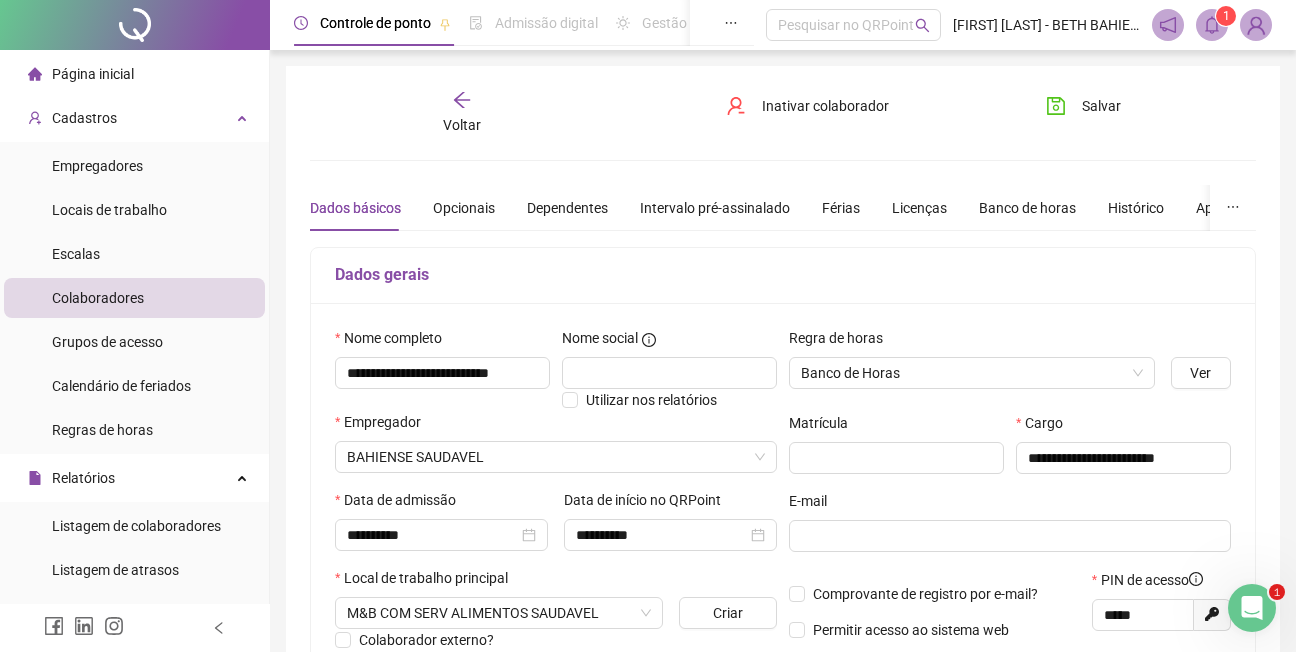 click 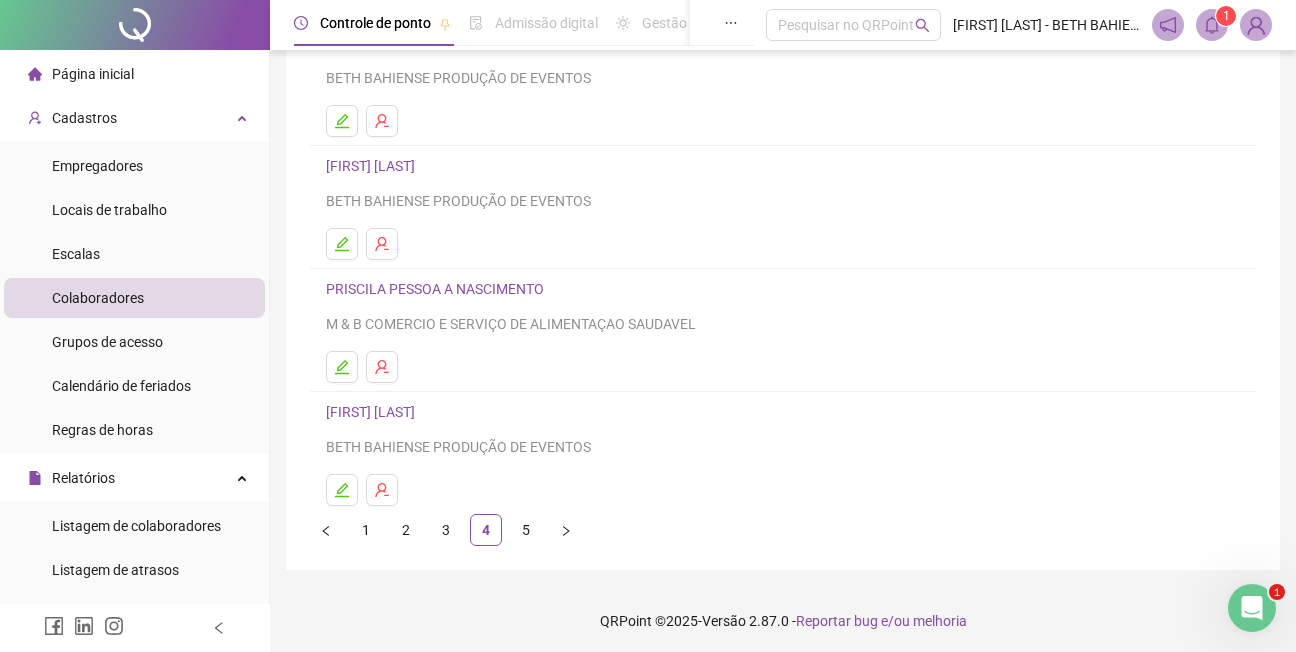 scroll, scrollTop: 315, scrollLeft: 0, axis: vertical 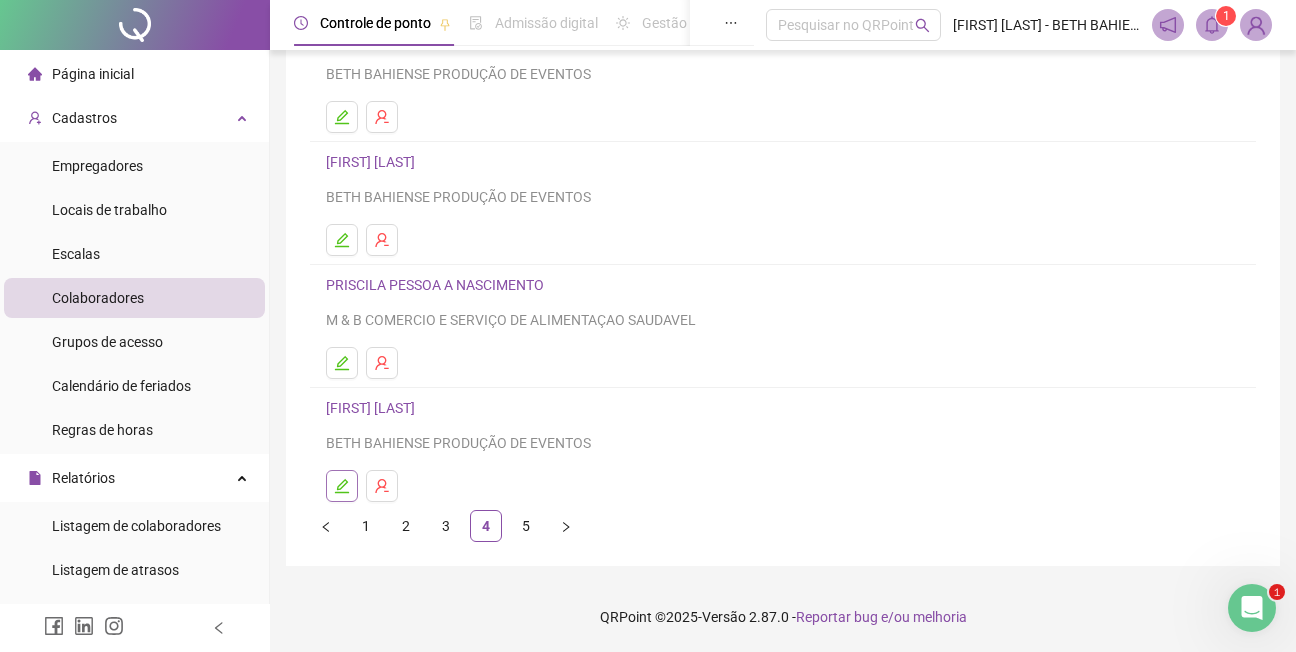 click 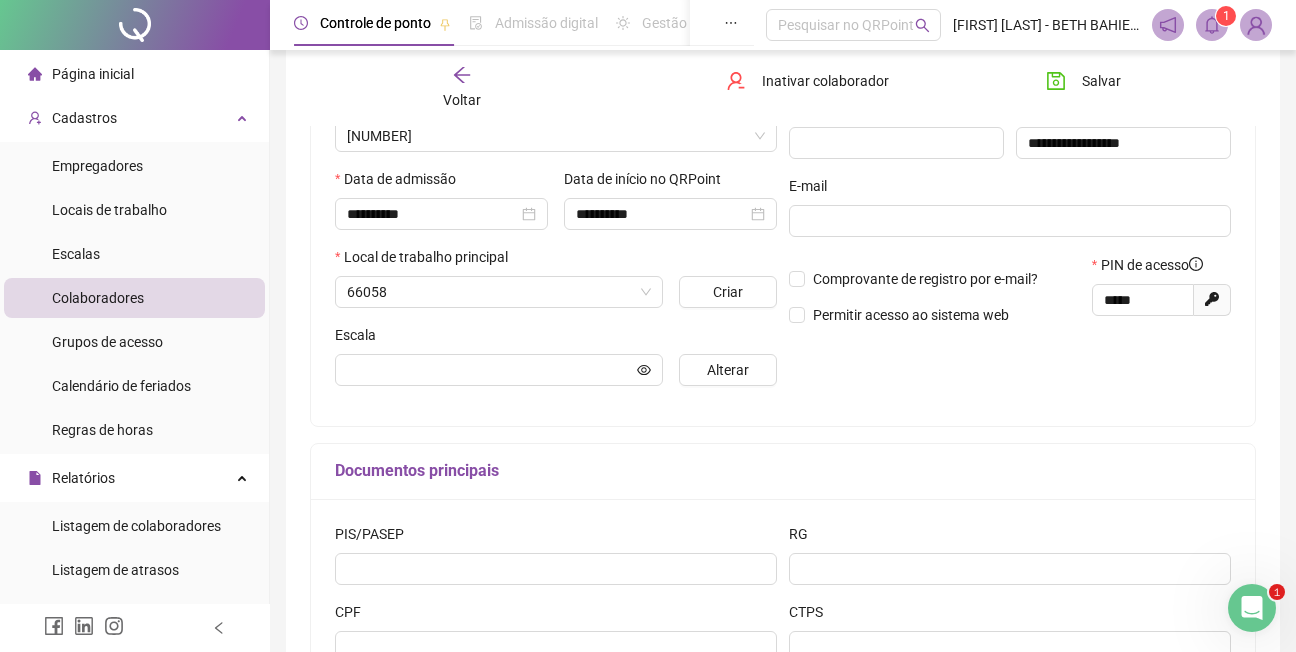 scroll, scrollTop: 325, scrollLeft: 0, axis: vertical 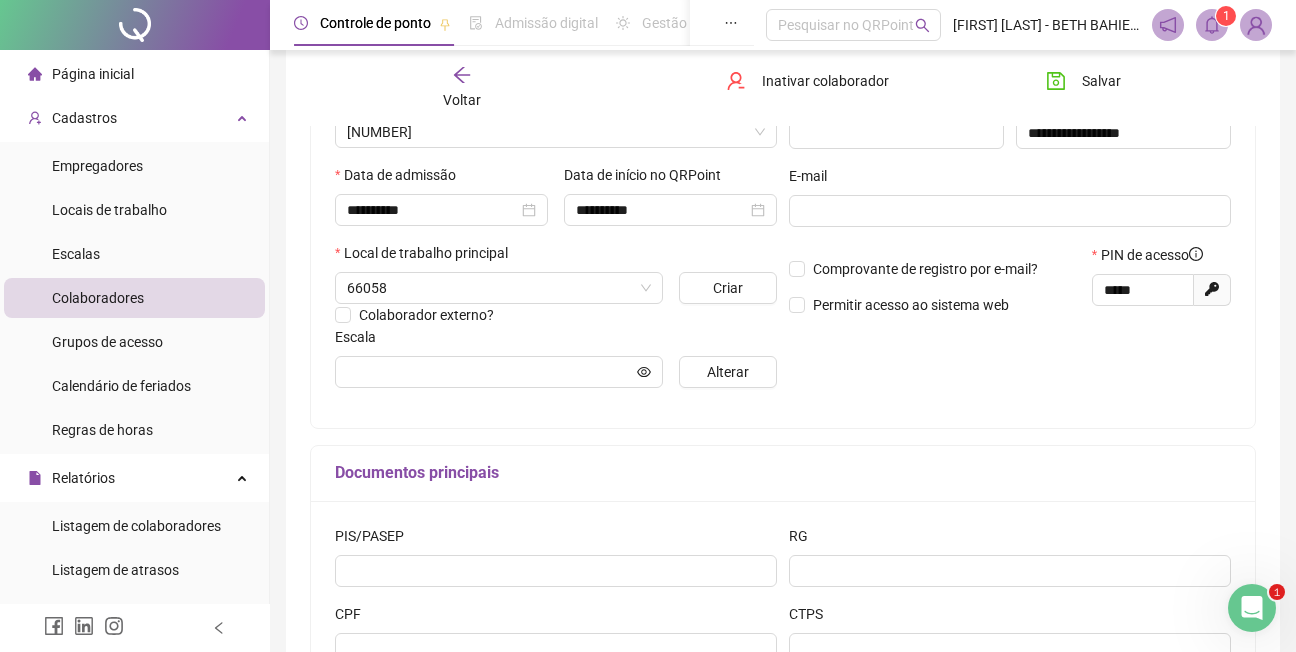 type on "**********" 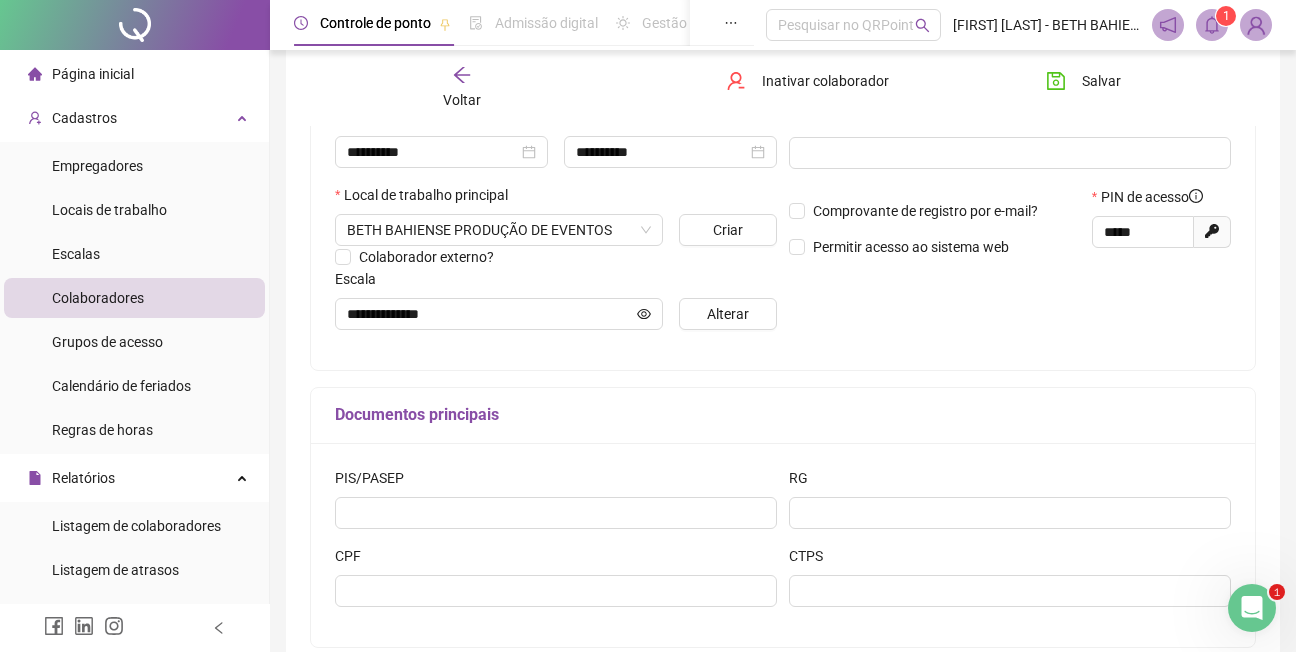 scroll, scrollTop: 425, scrollLeft: 0, axis: vertical 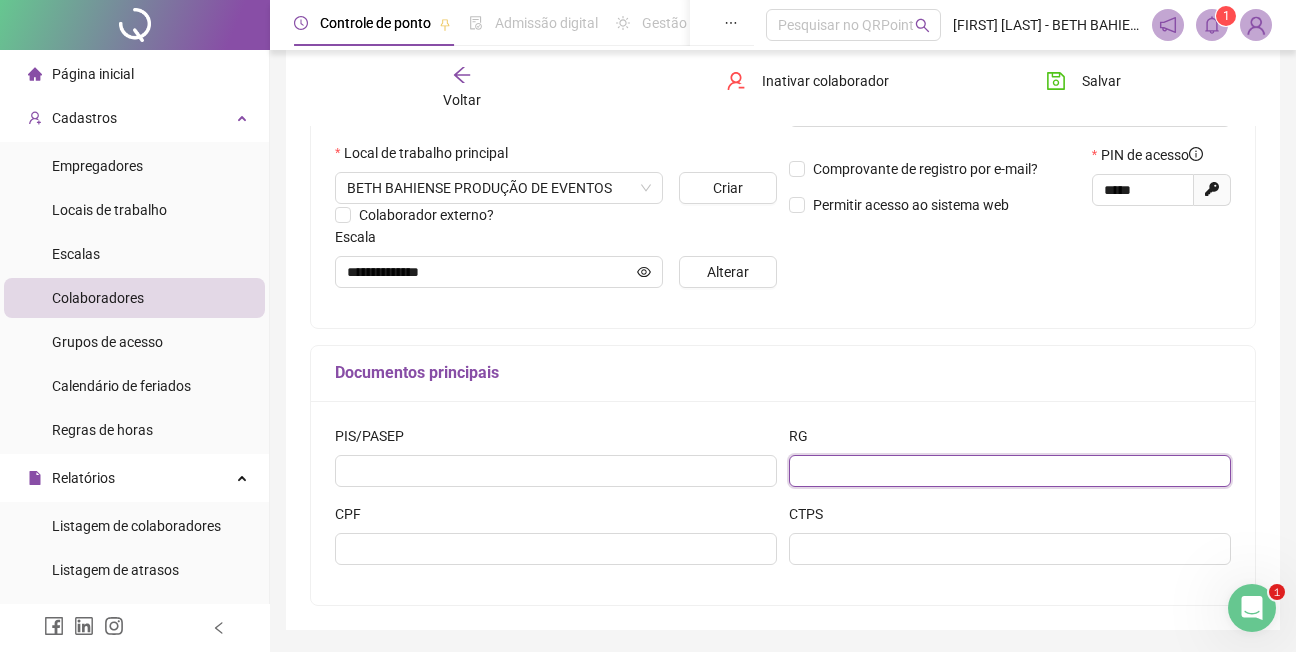 click at bounding box center (1010, 471) 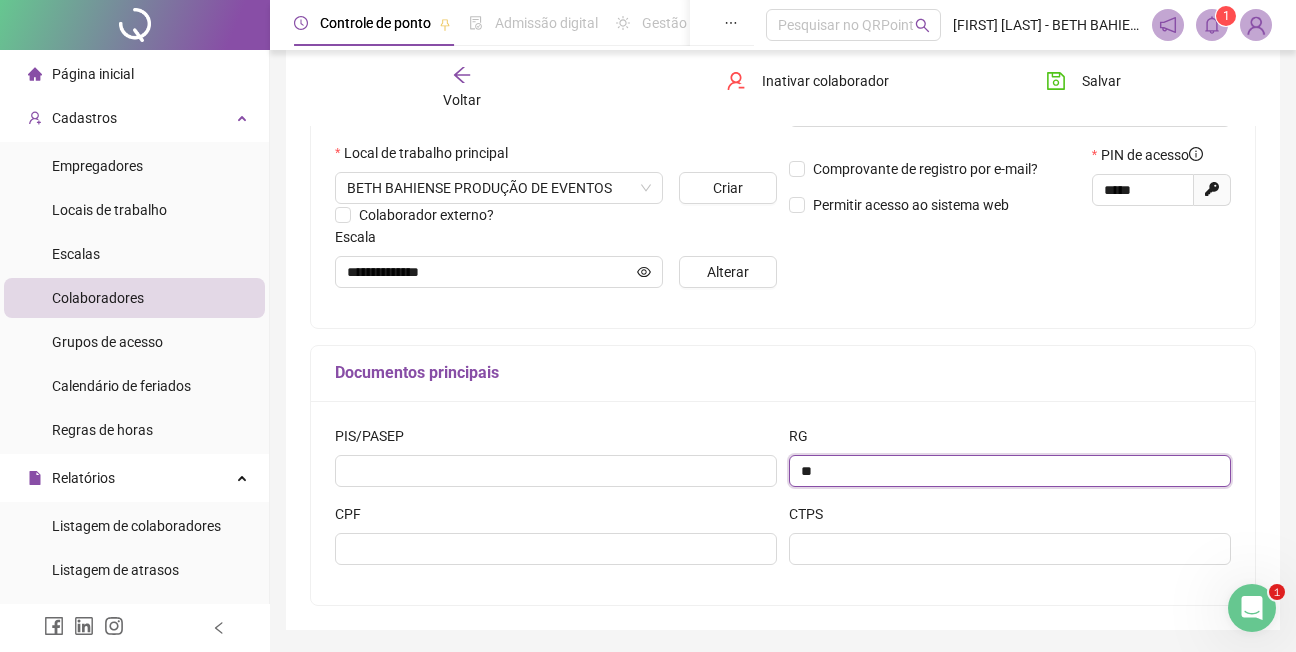 type on "*" 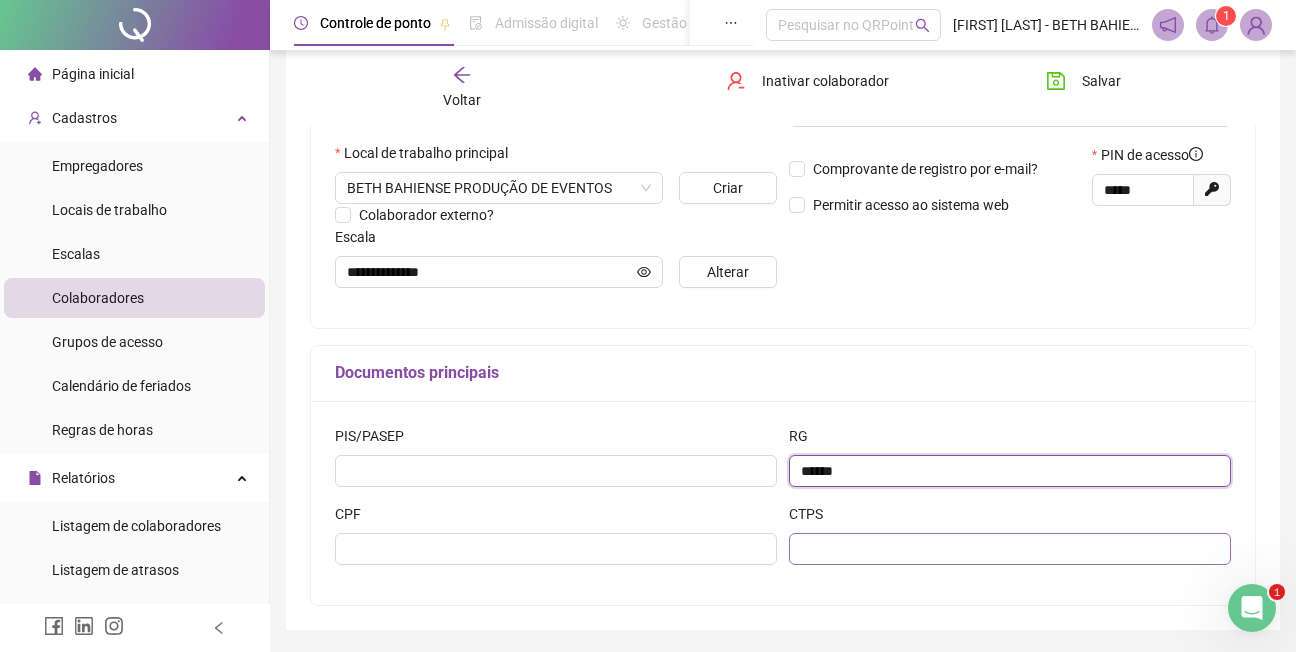 type on "******" 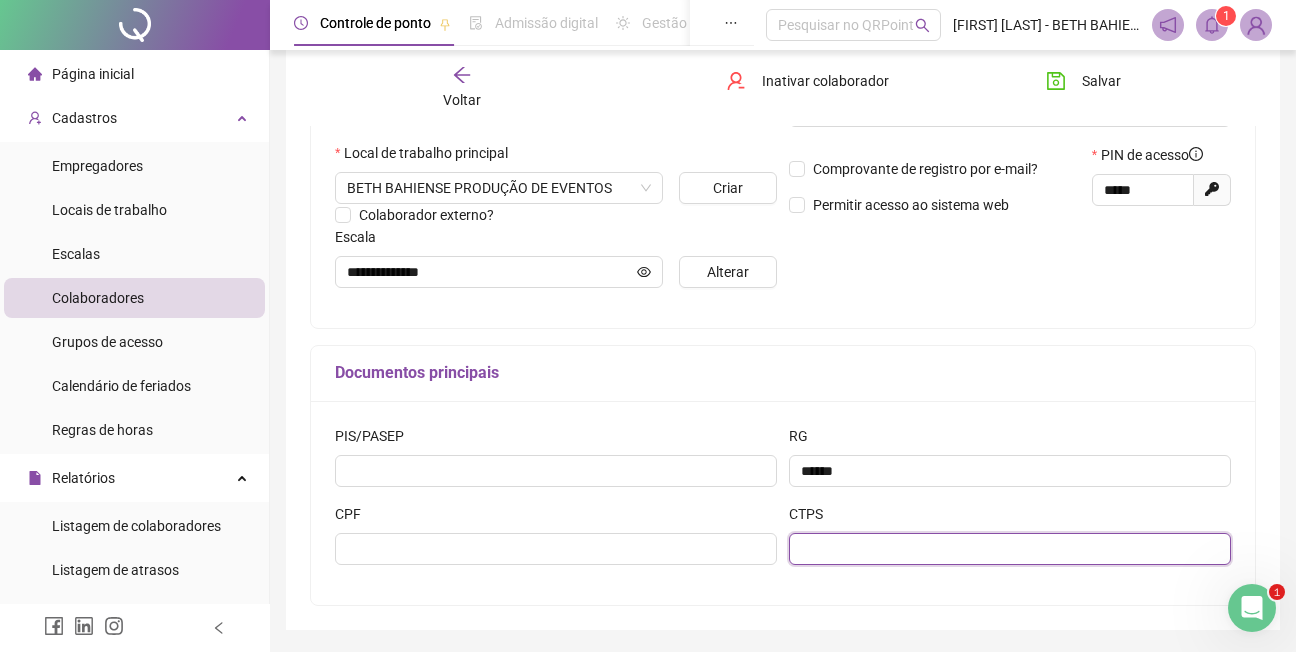 click at bounding box center (1010, 549) 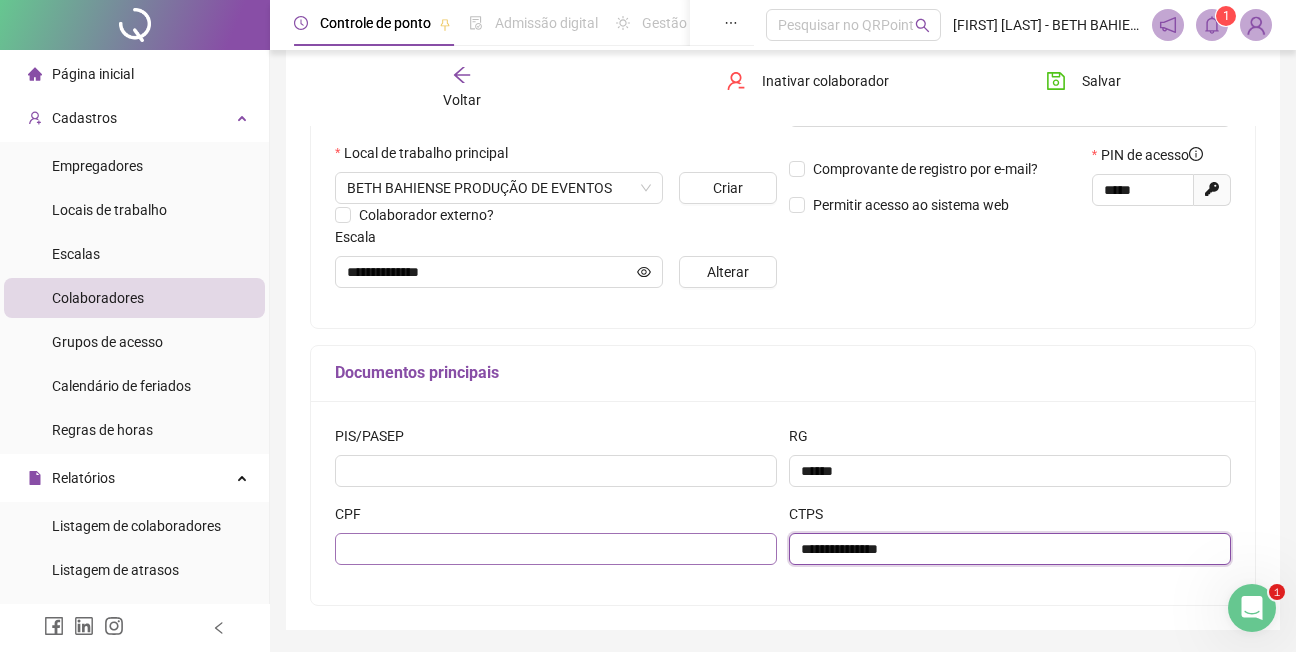 type on "**********" 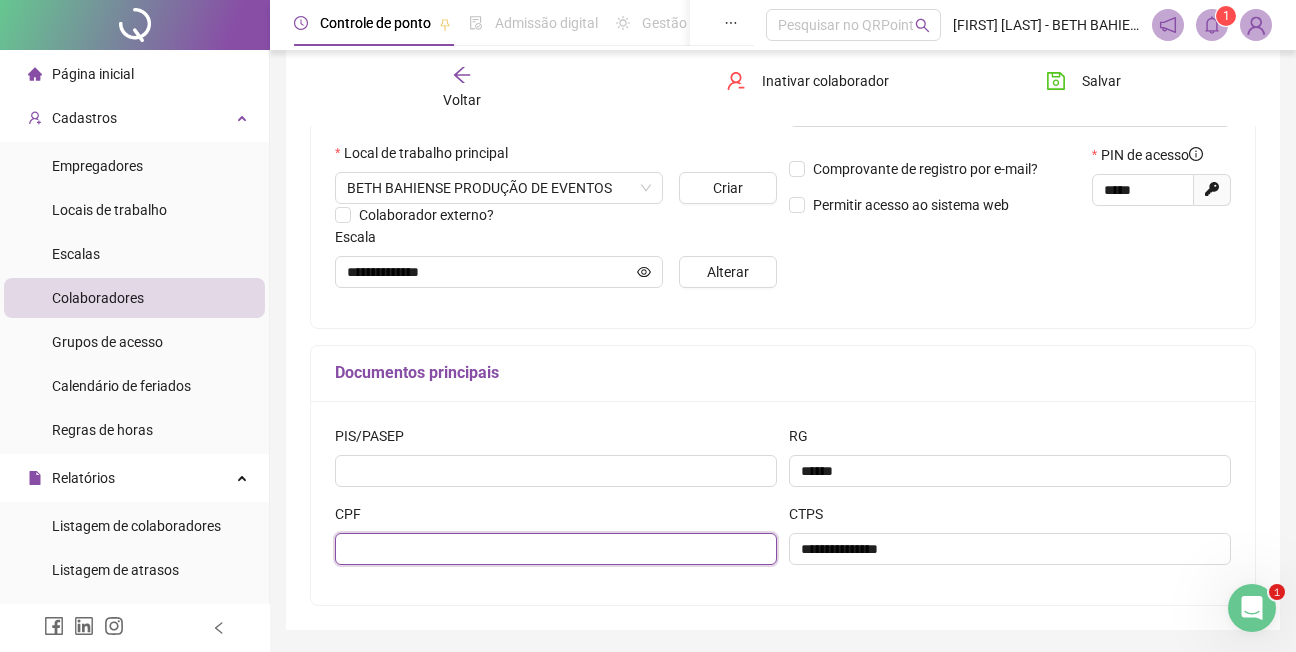click at bounding box center (556, 549) 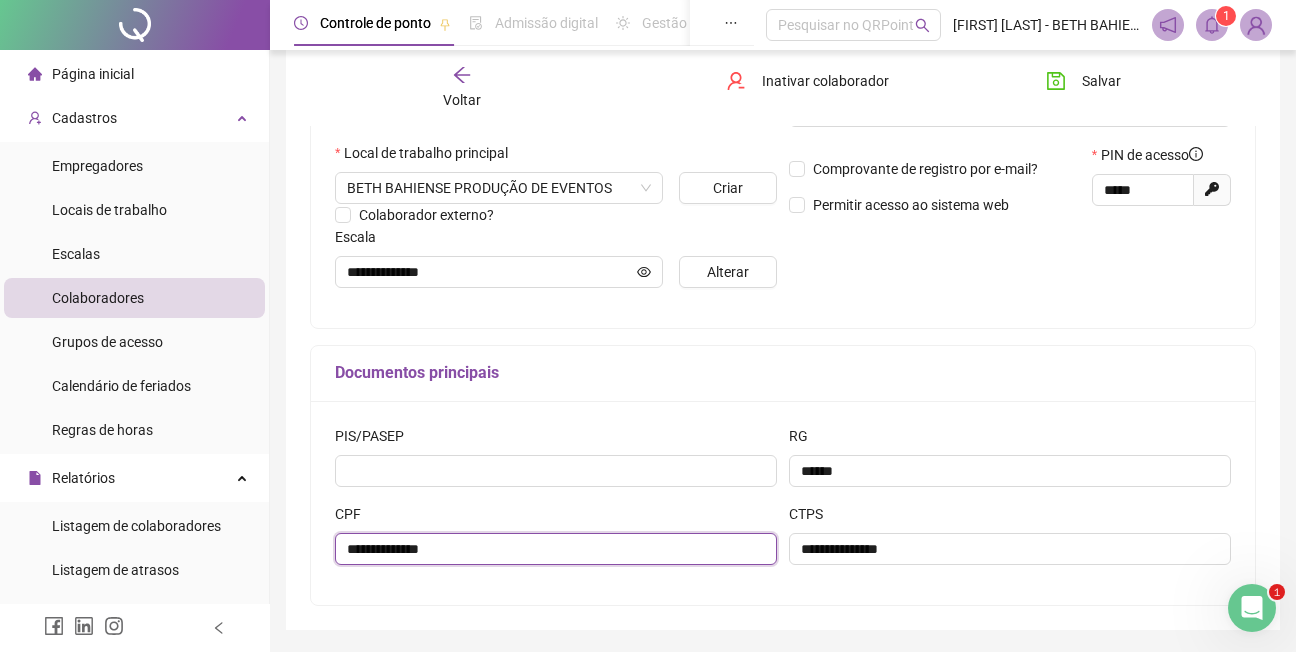 type on "**********" 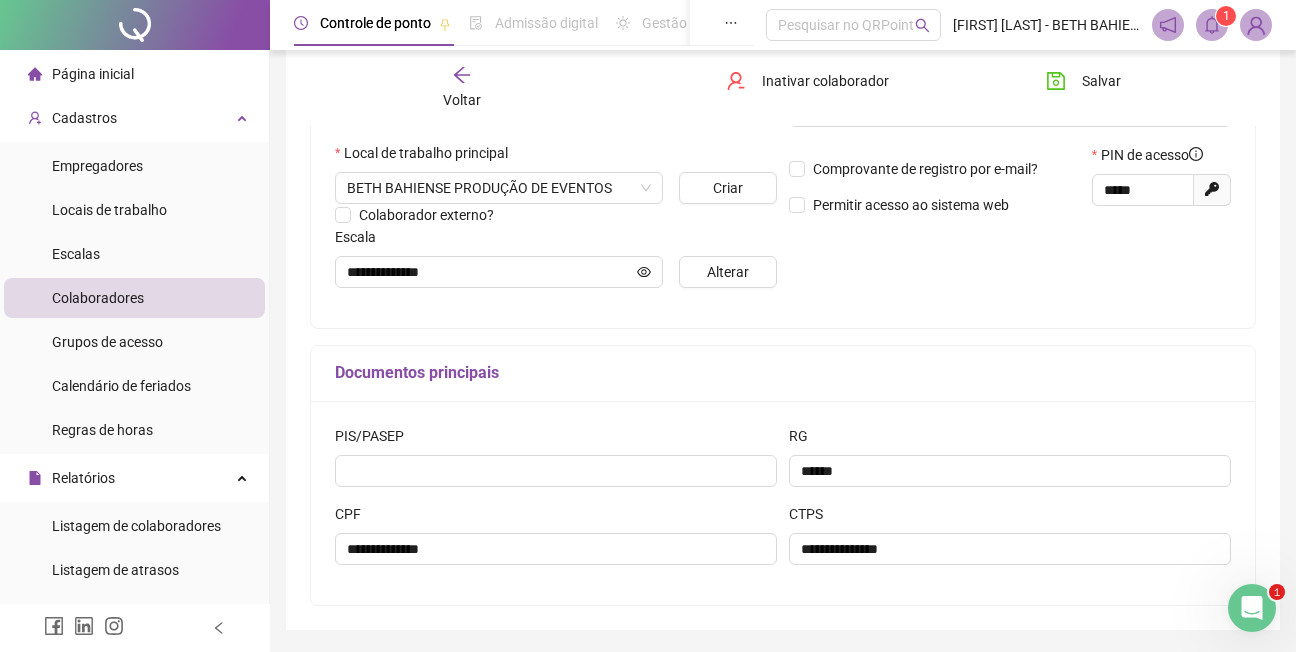 click on "**********" at bounding box center (783, 135) 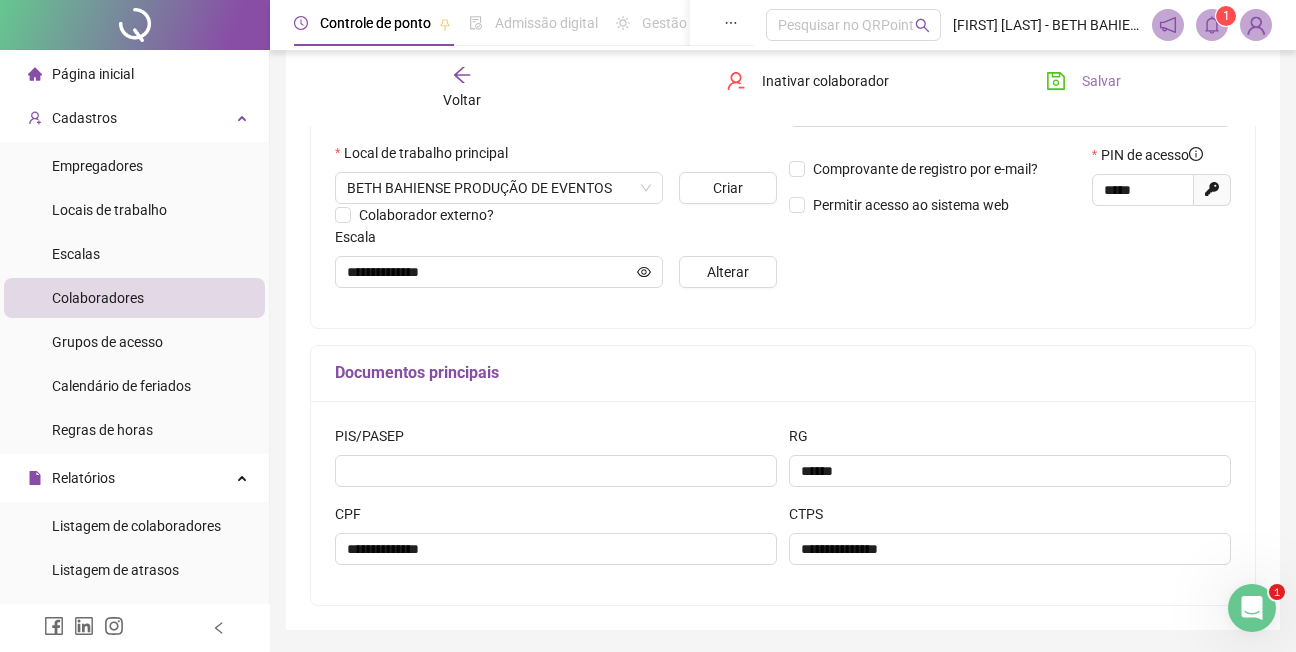 click on "Salvar" at bounding box center [1101, 81] 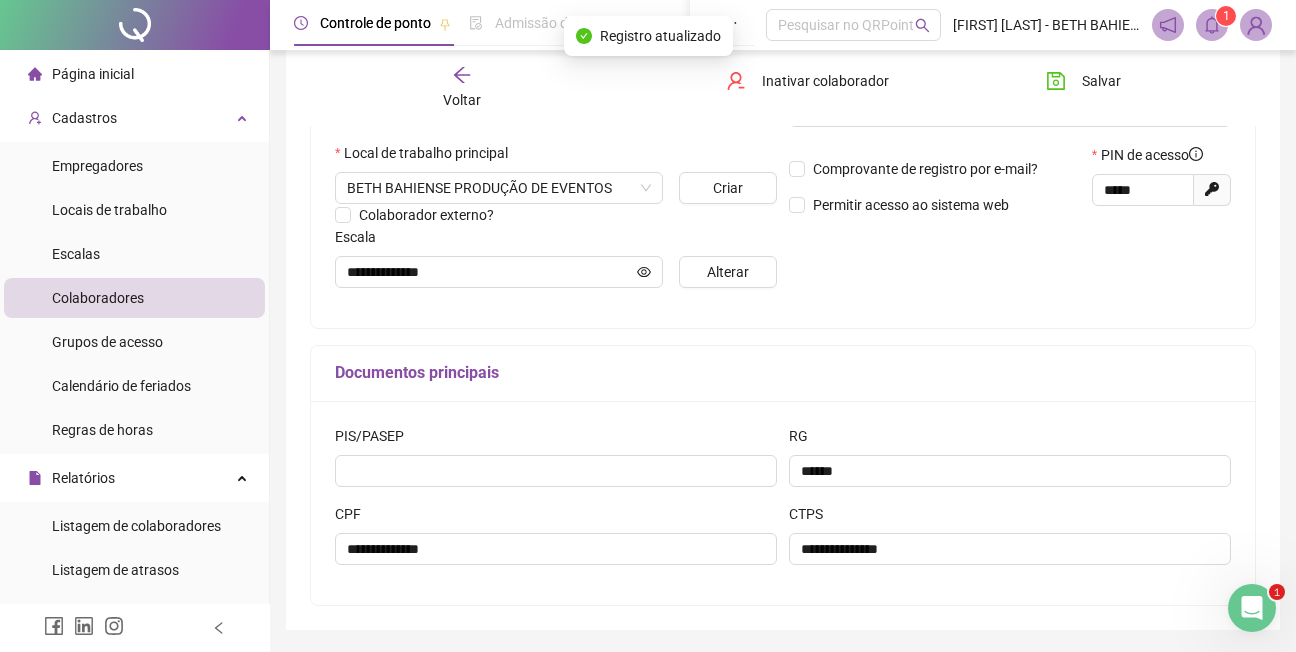 click 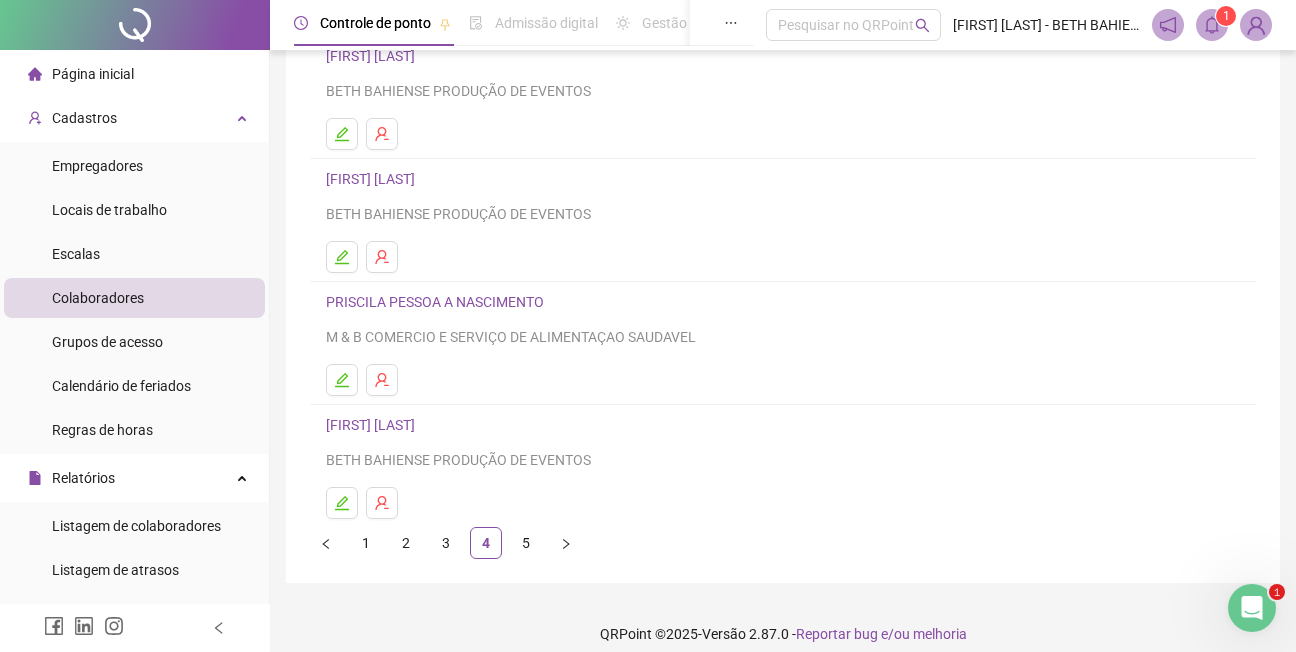 scroll, scrollTop: 300, scrollLeft: 0, axis: vertical 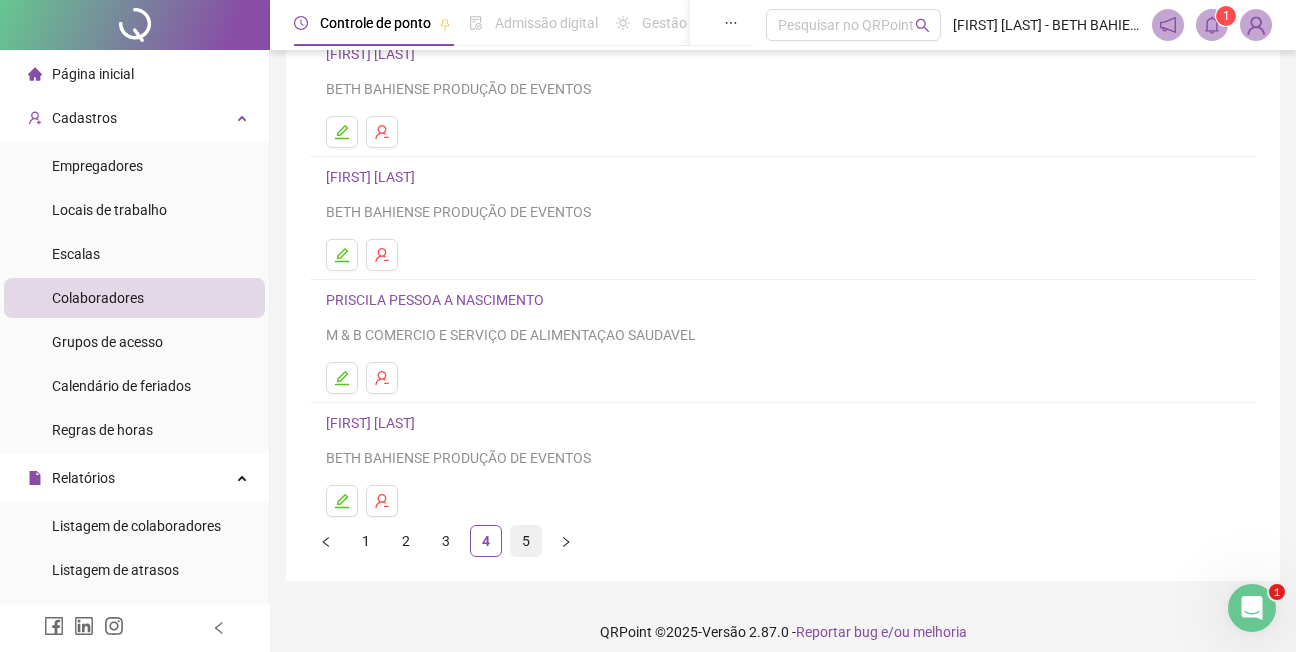 click on "5" at bounding box center (526, 541) 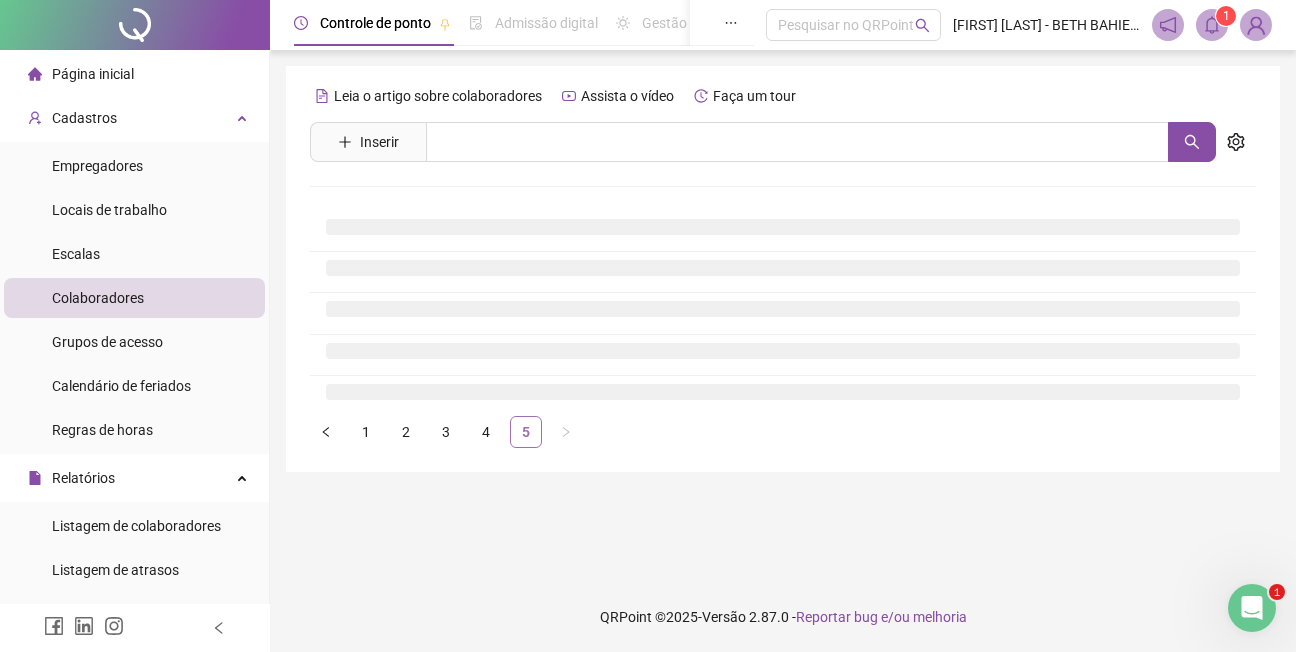 scroll, scrollTop: 0, scrollLeft: 0, axis: both 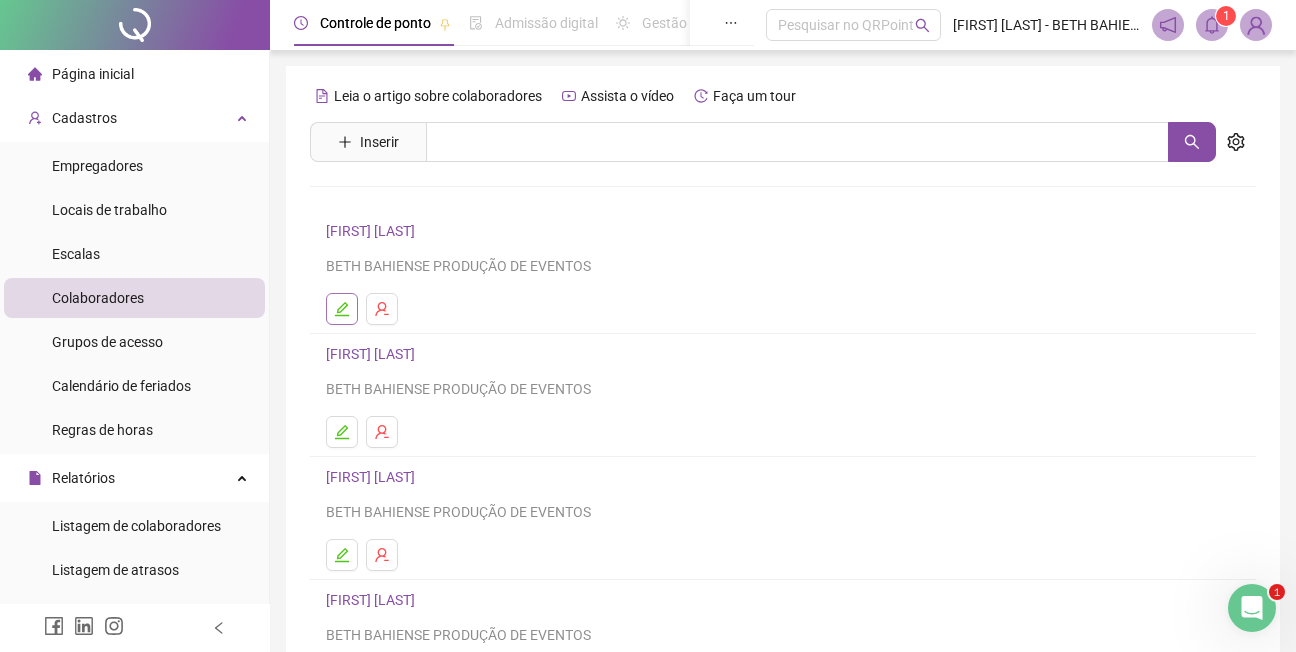 click 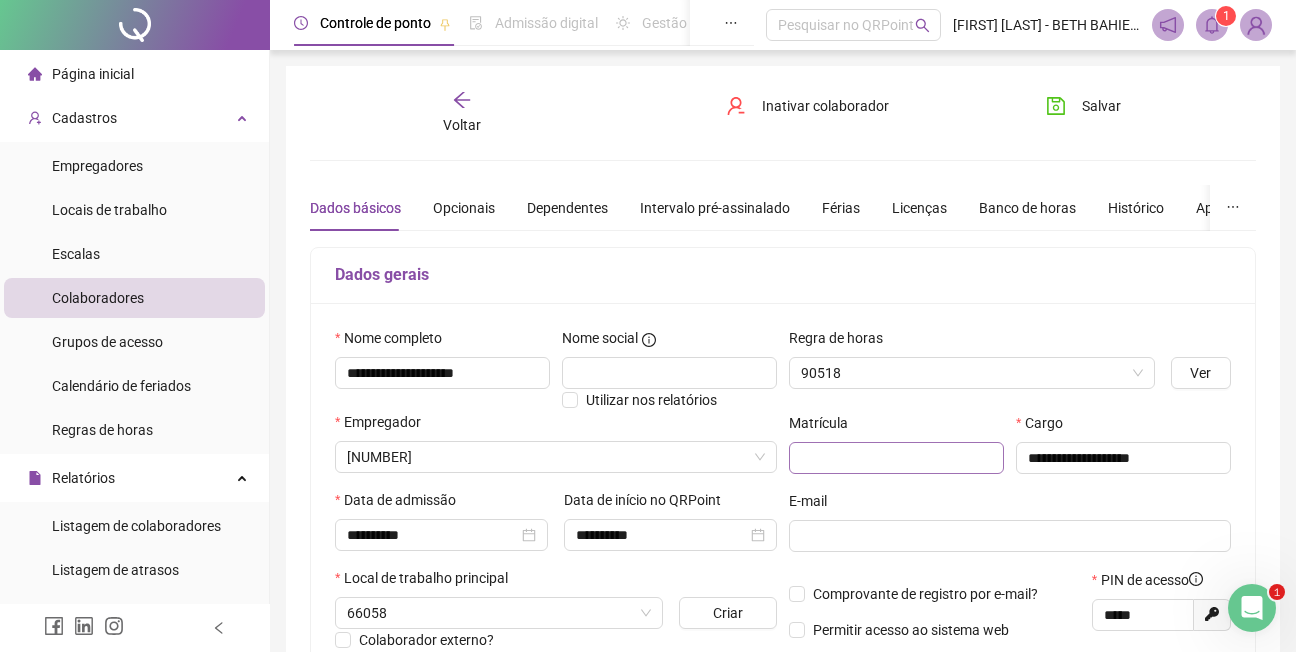 type on "**********" 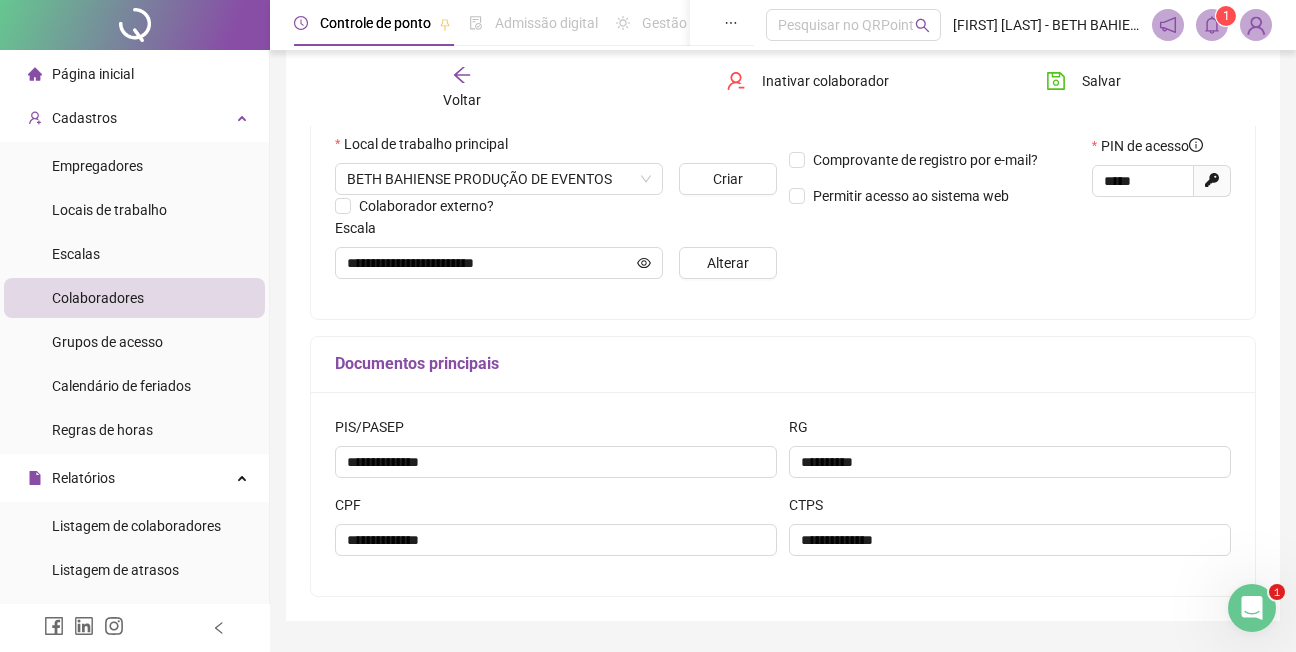scroll, scrollTop: 489, scrollLeft: 0, axis: vertical 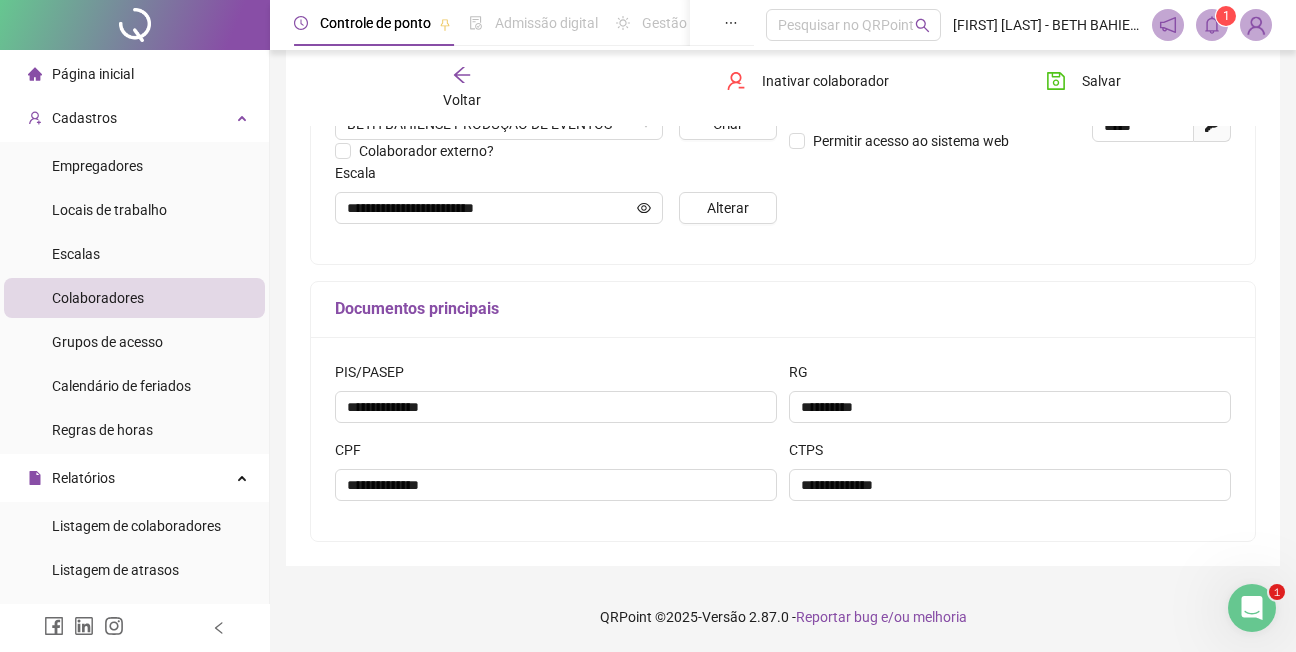 click 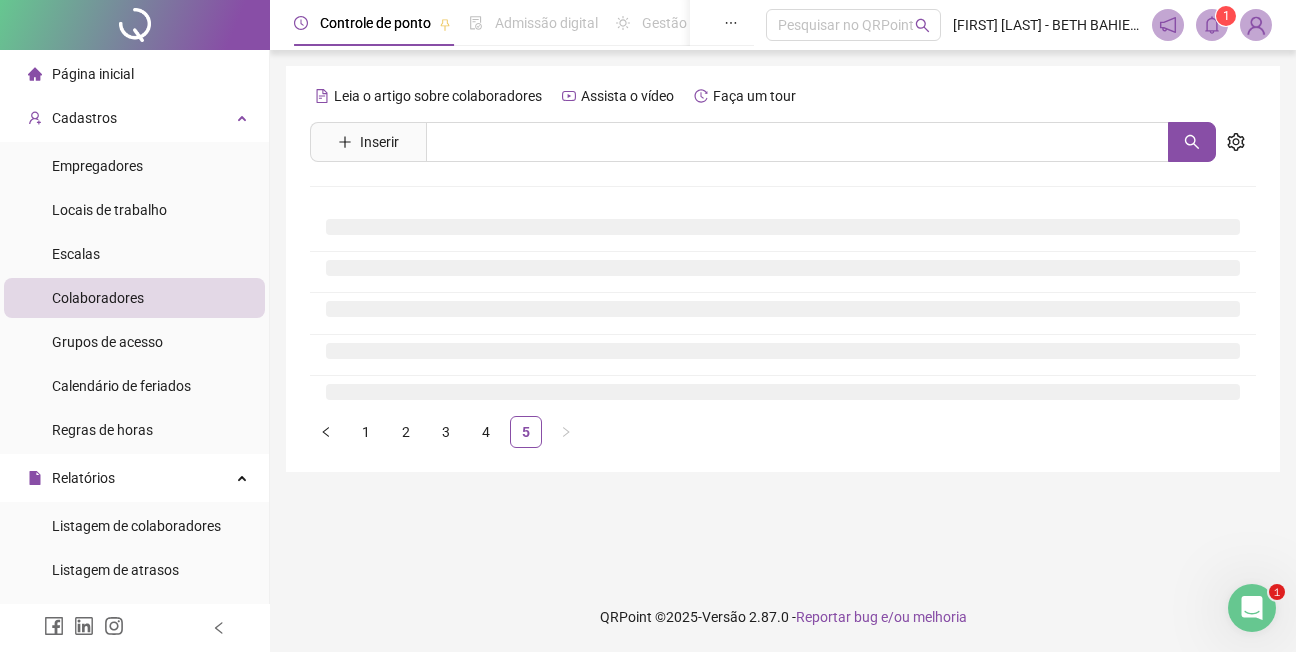 scroll, scrollTop: 0, scrollLeft: 0, axis: both 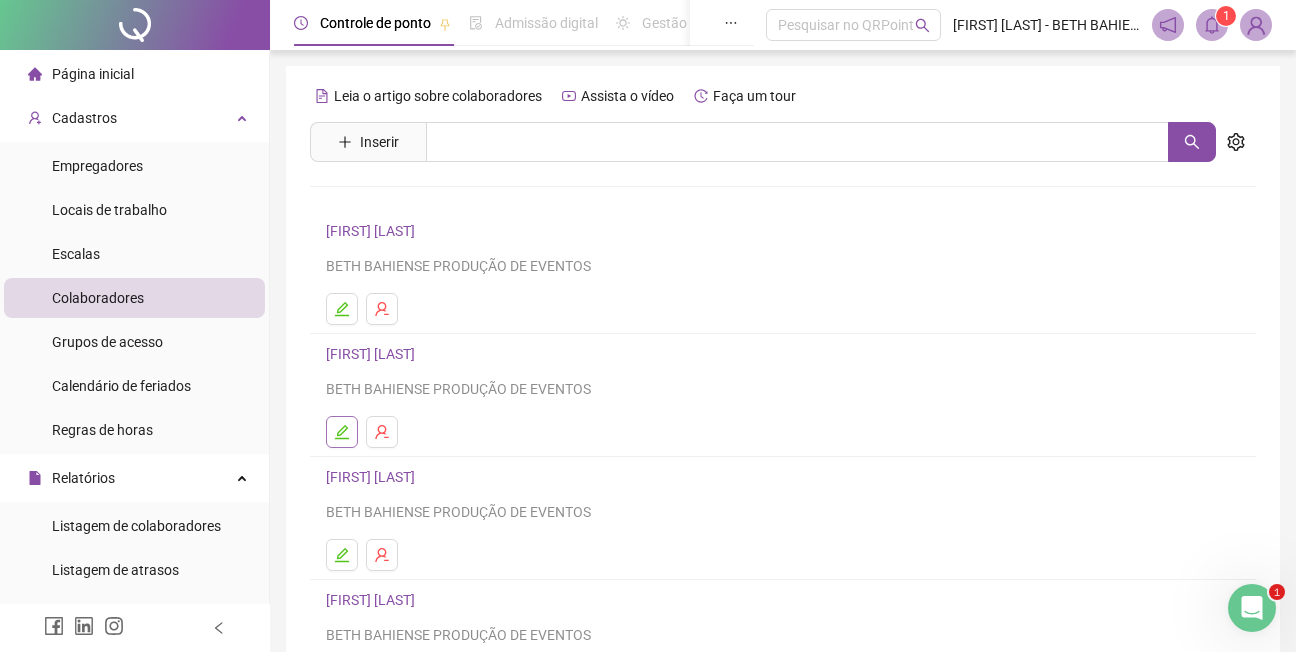 click 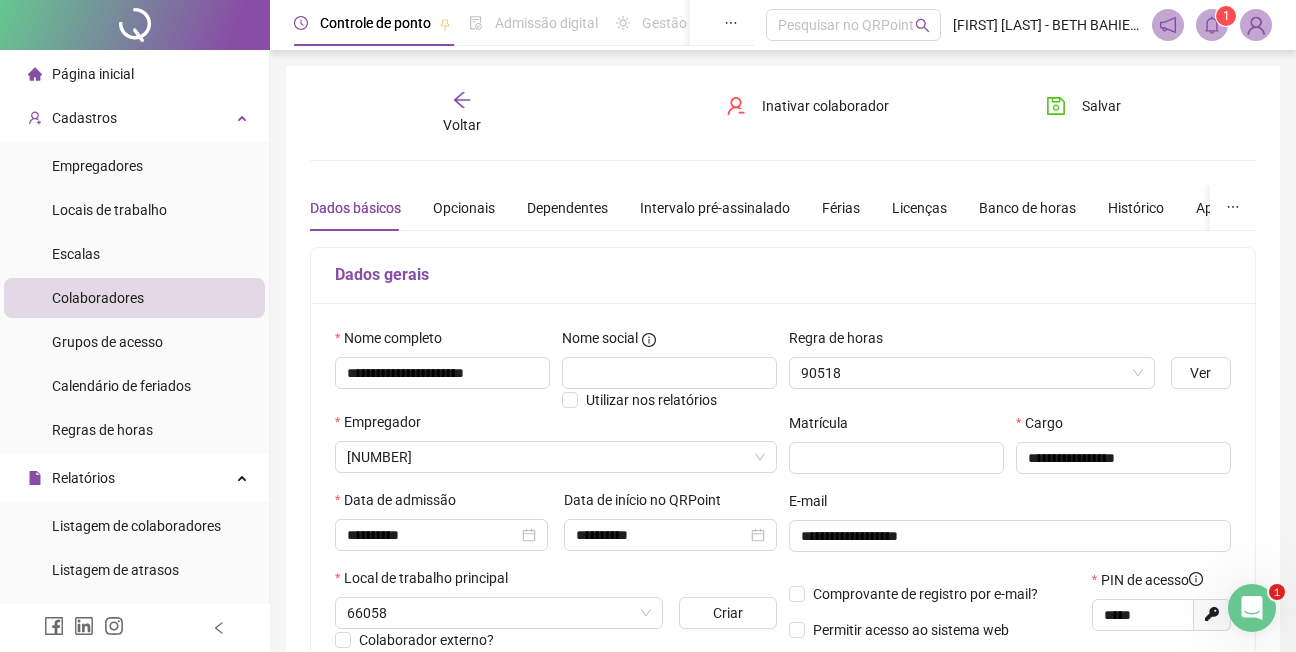type on "**********" 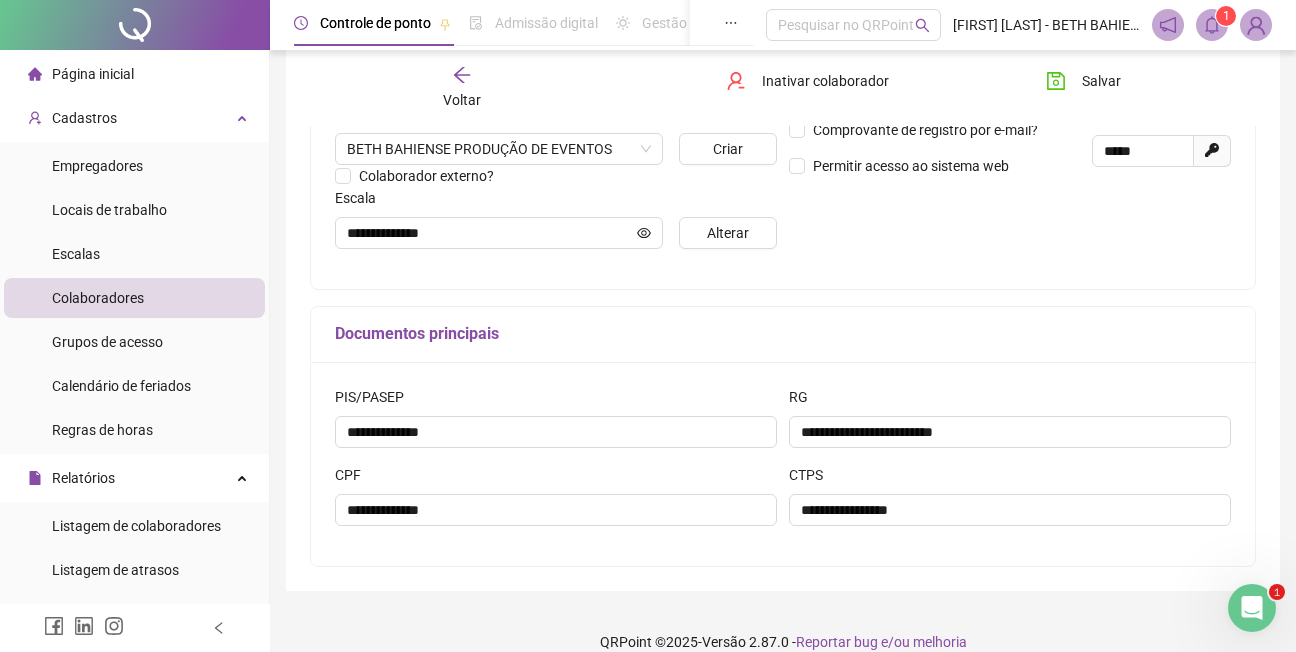 scroll, scrollTop: 489, scrollLeft: 0, axis: vertical 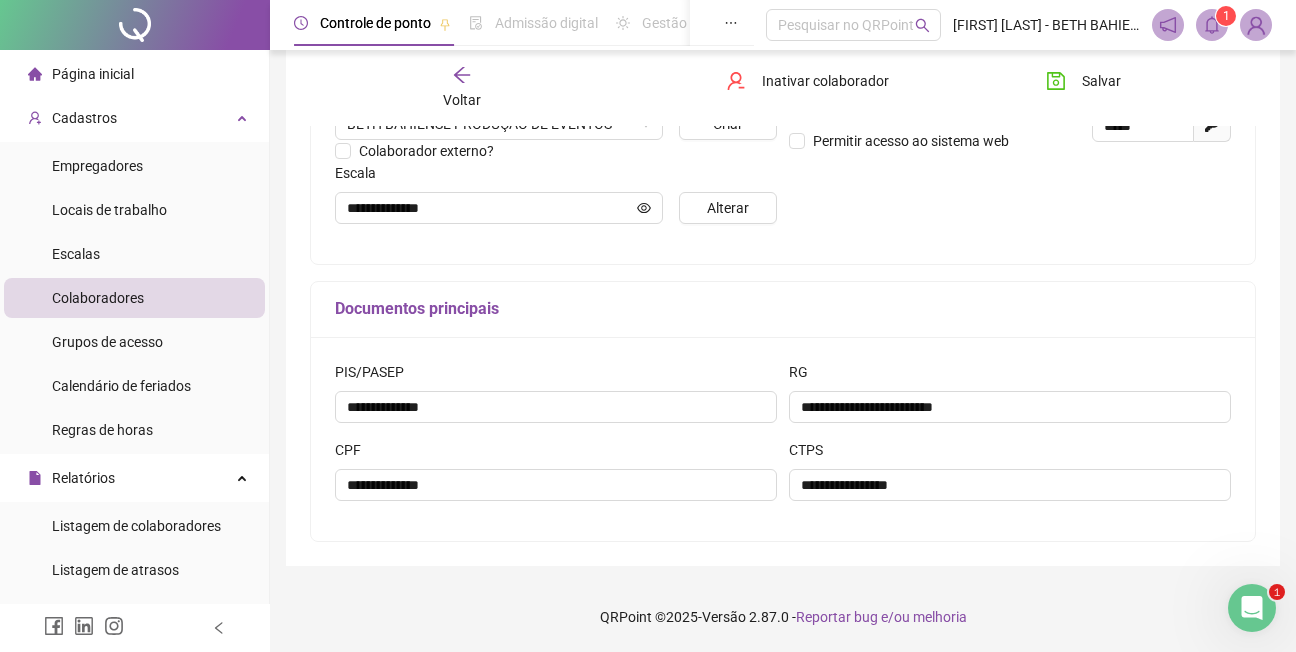 click 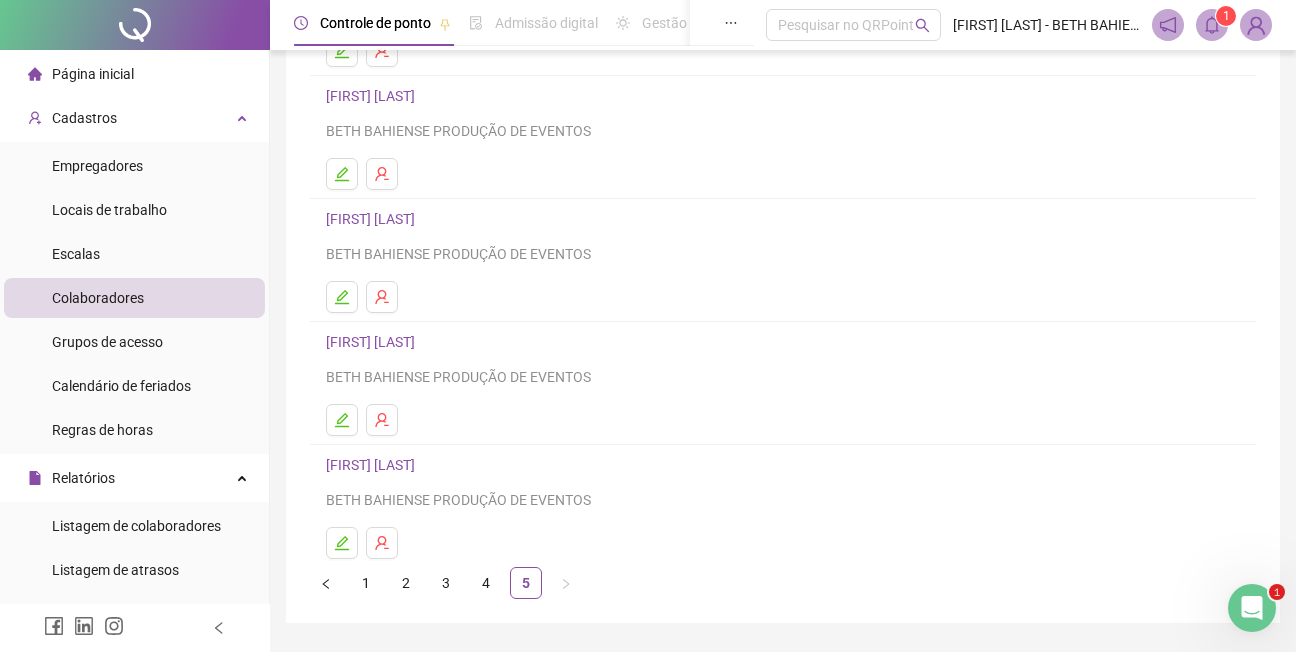 scroll, scrollTop: 300, scrollLeft: 0, axis: vertical 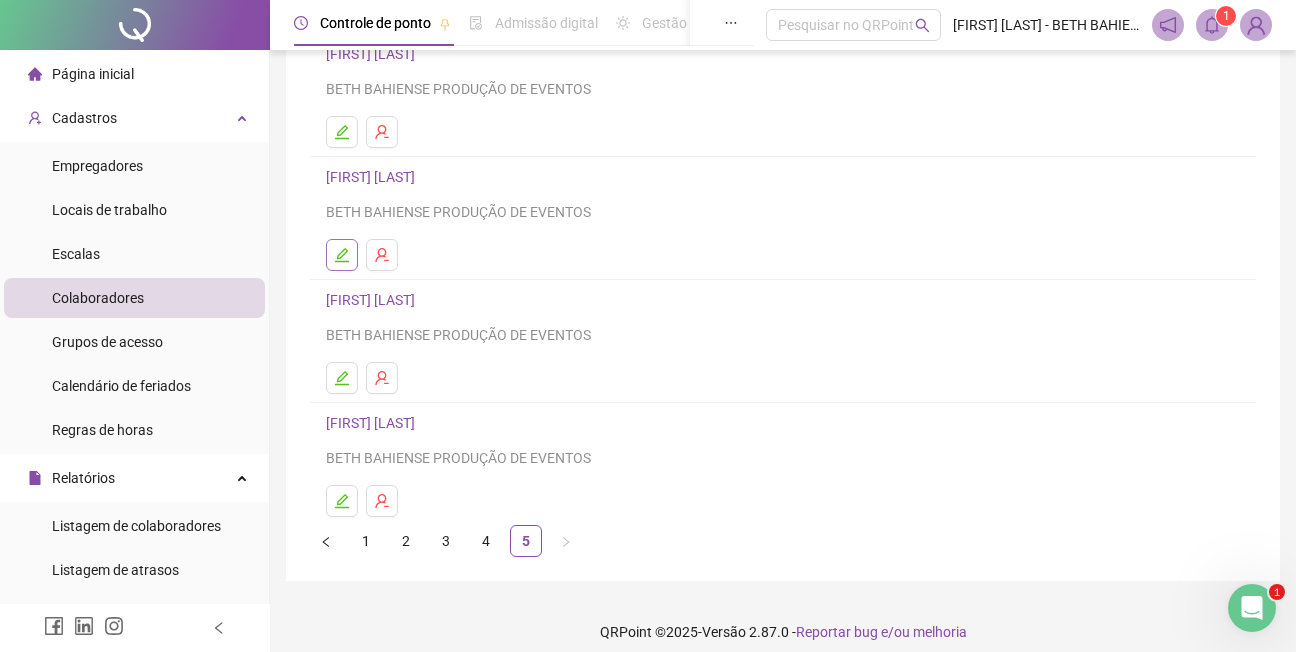 click 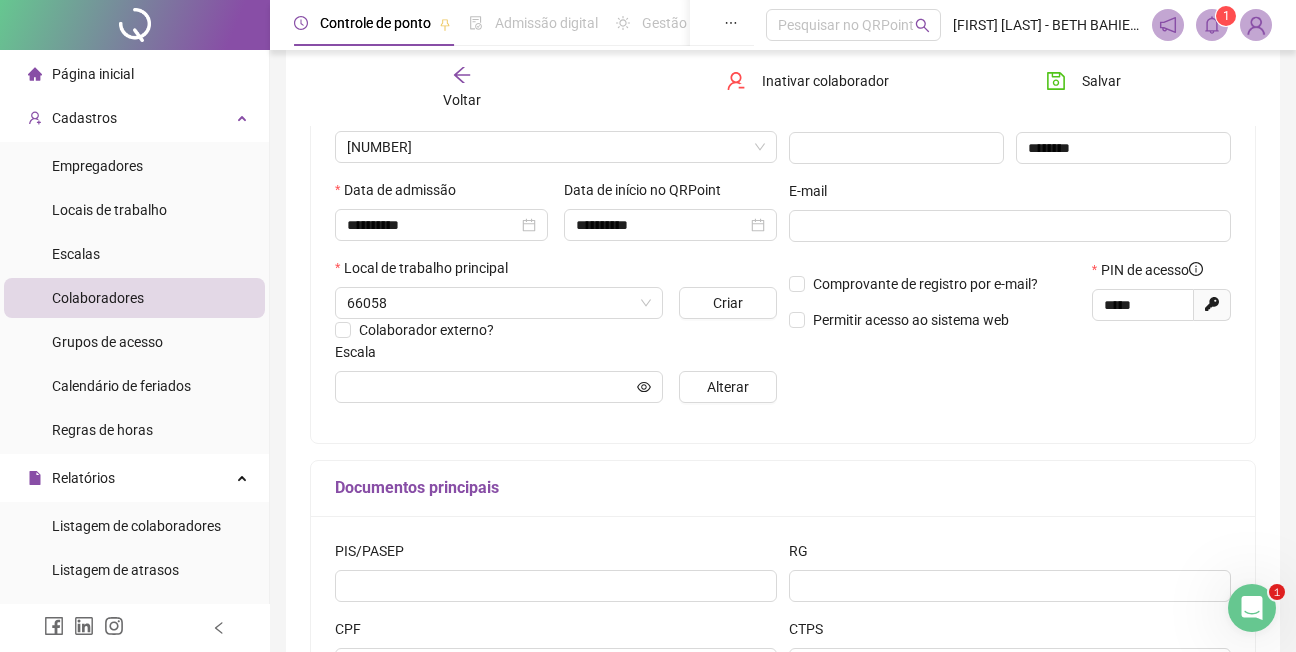 type on "**********" 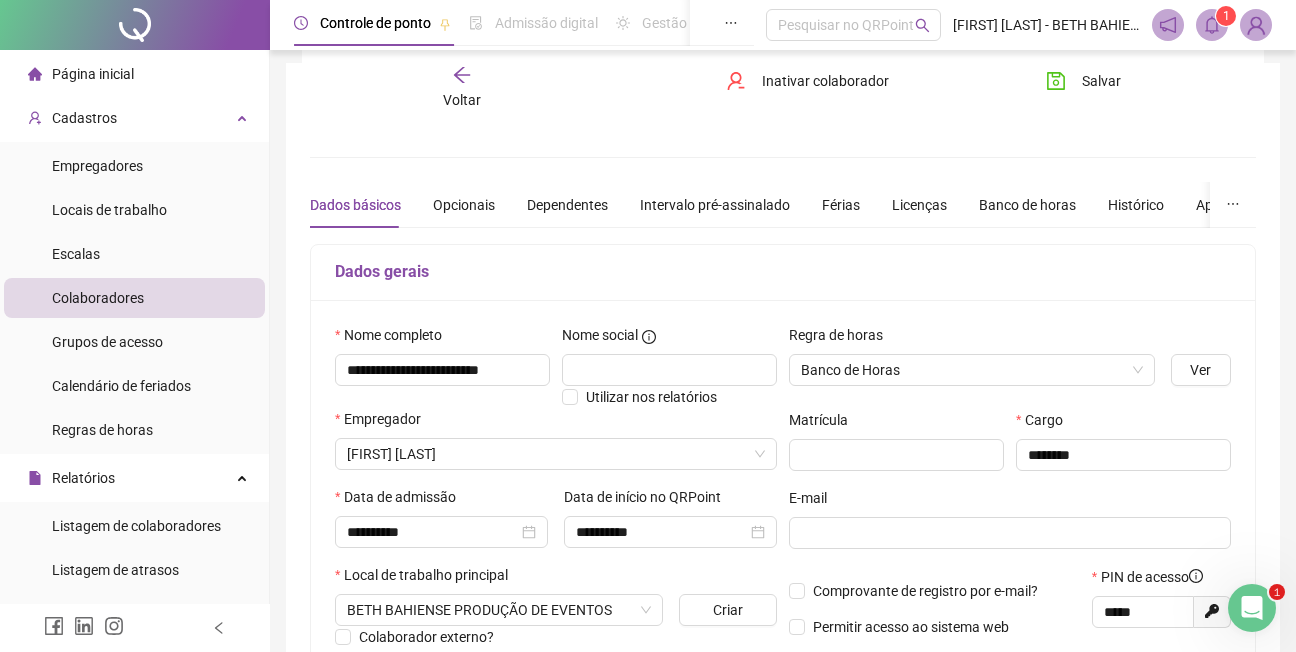 scroll, scrollTop: 0, scrollLeft: 0, axis: both 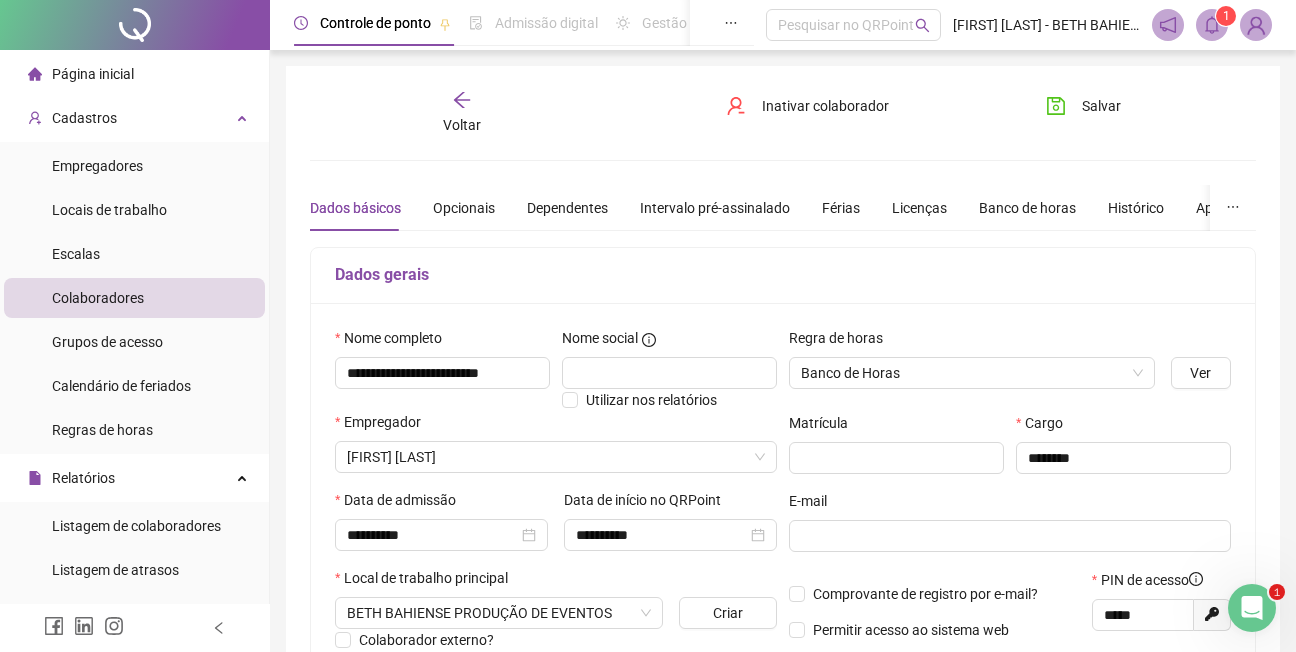 click on "Dados gerais" at bounding box center [783, 276] 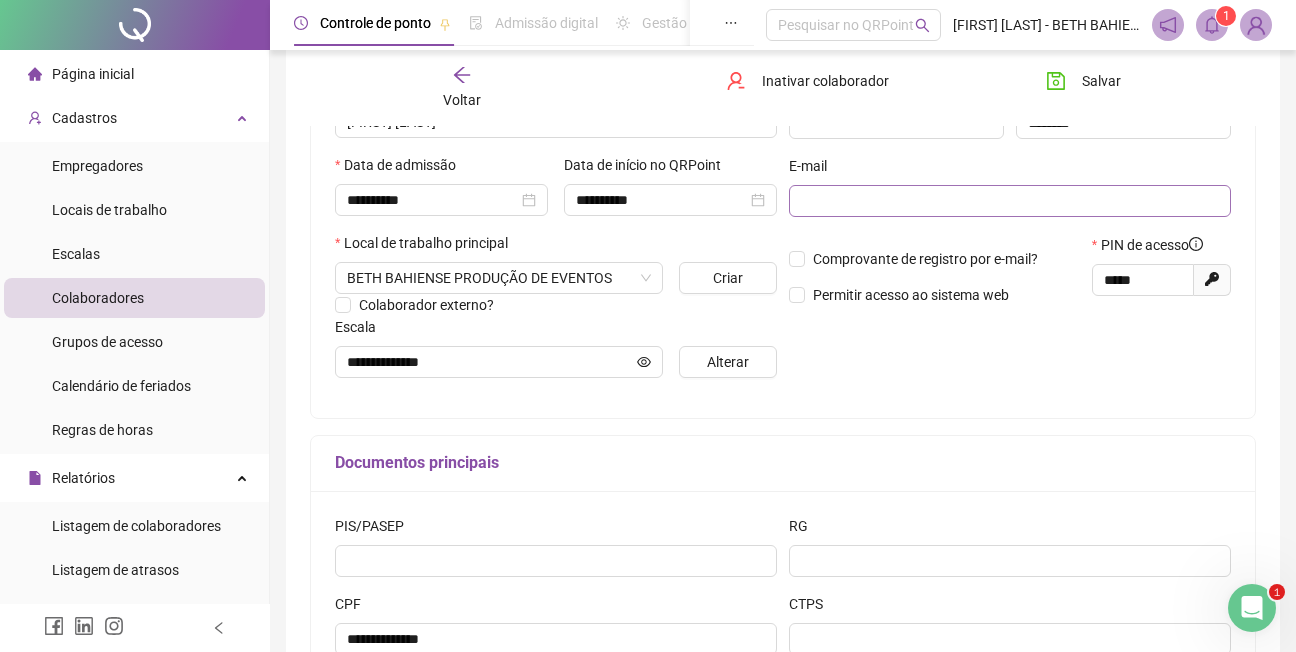 scroll, scrollTop: 400, scrollLeft: 0, axis: vertical 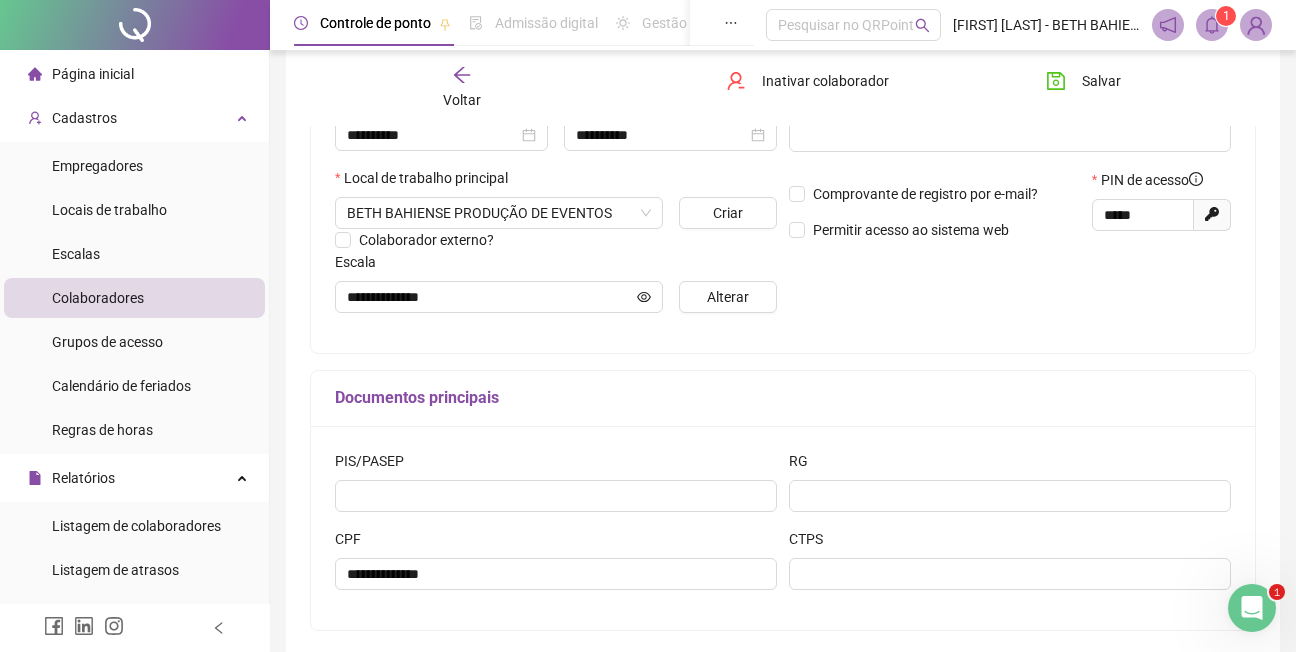 click 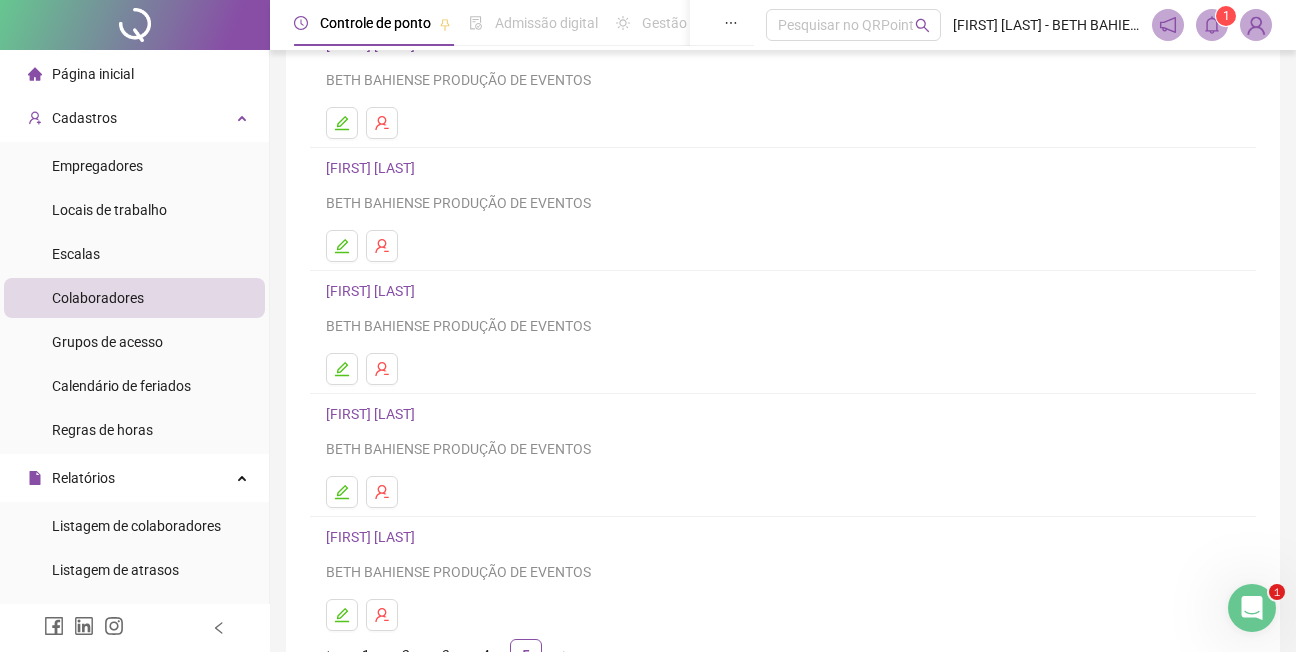 scroll, scrollTop: 200, scrollLeft: 0, axis: vertical 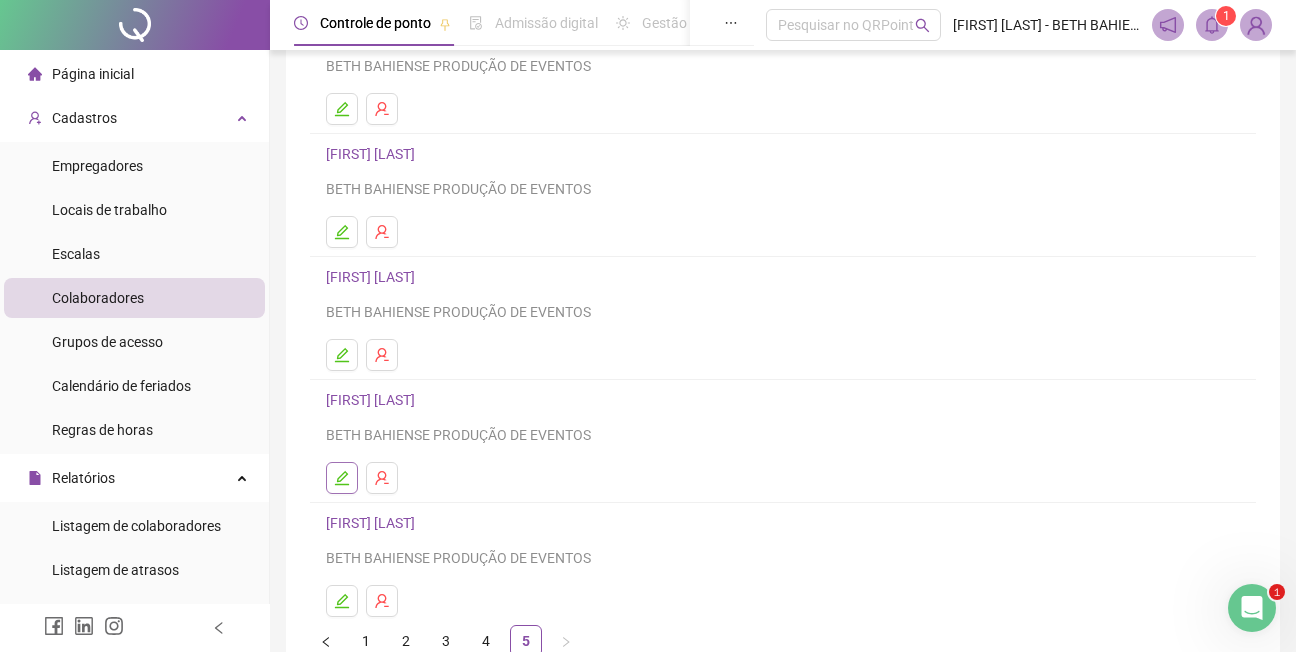 click 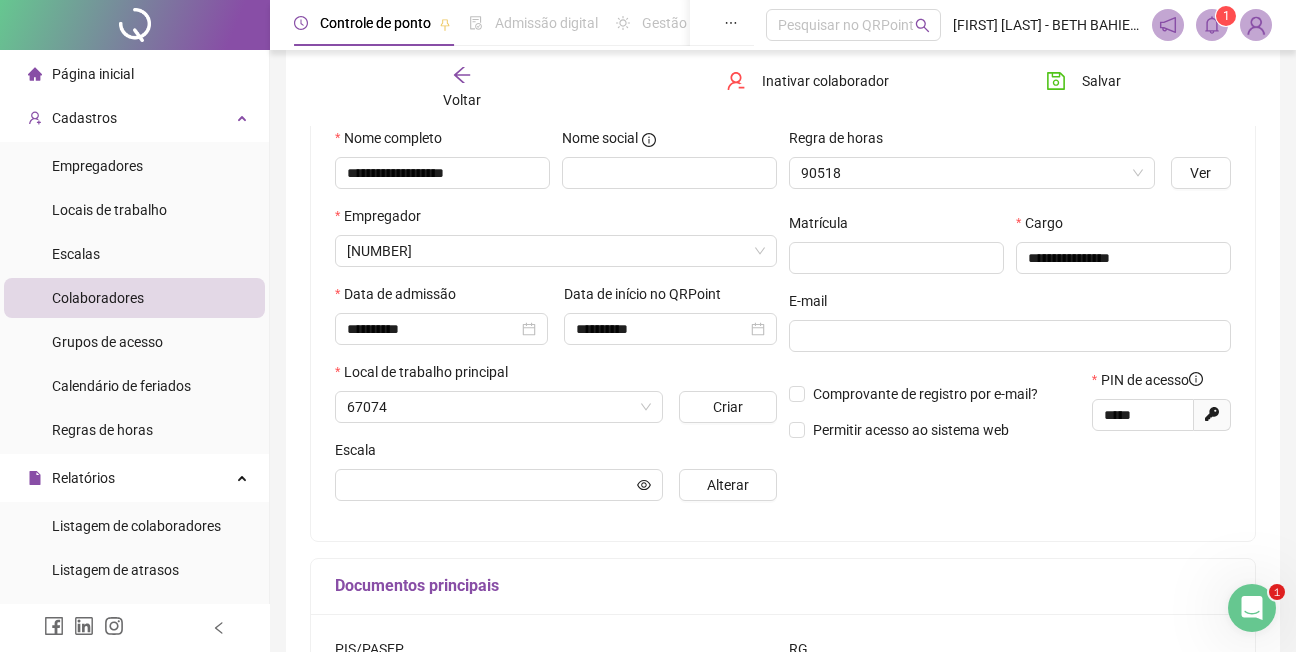 scroll, scrollTop: 210, scrollLeft: 0, axis: vertical 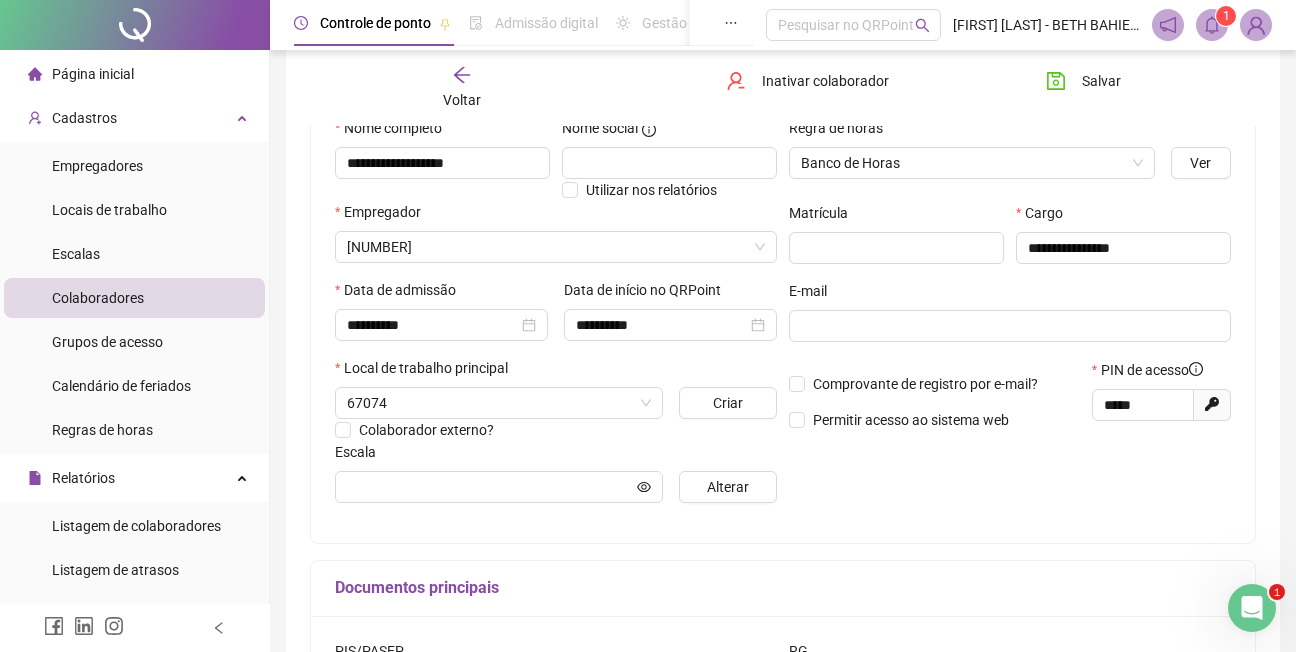 type on "**********" 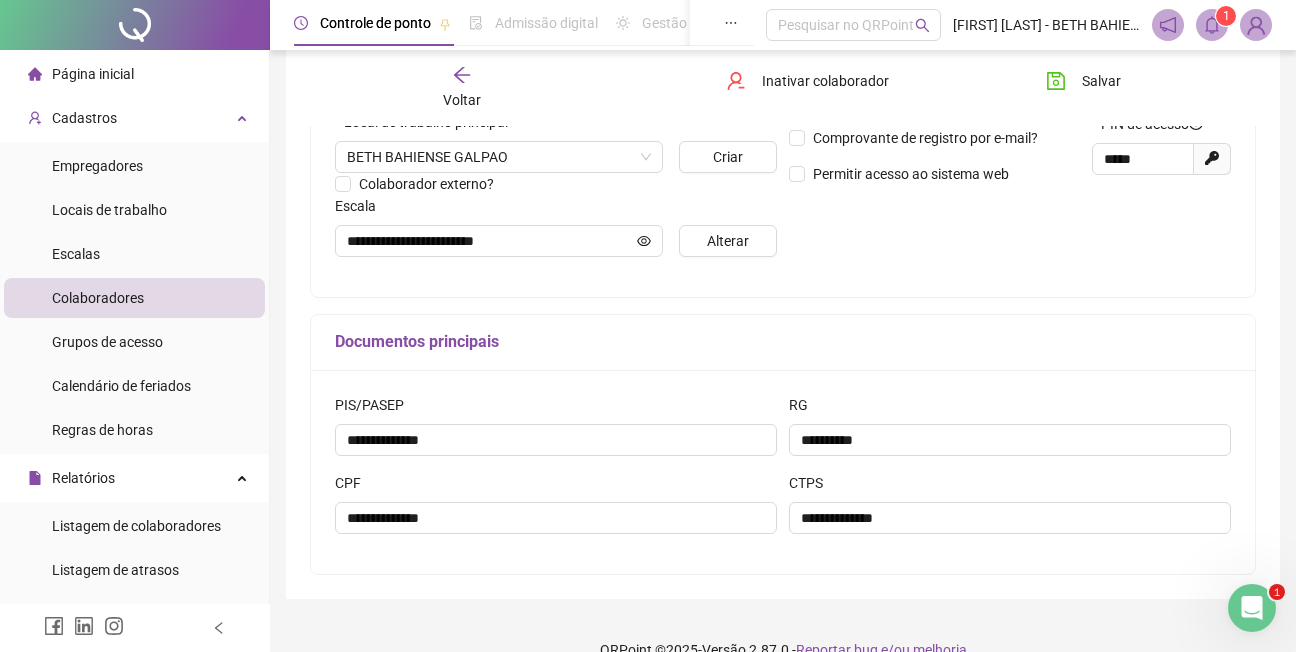 scroll, scrollTop: 489, scrollLeft: 0, axis: vertical 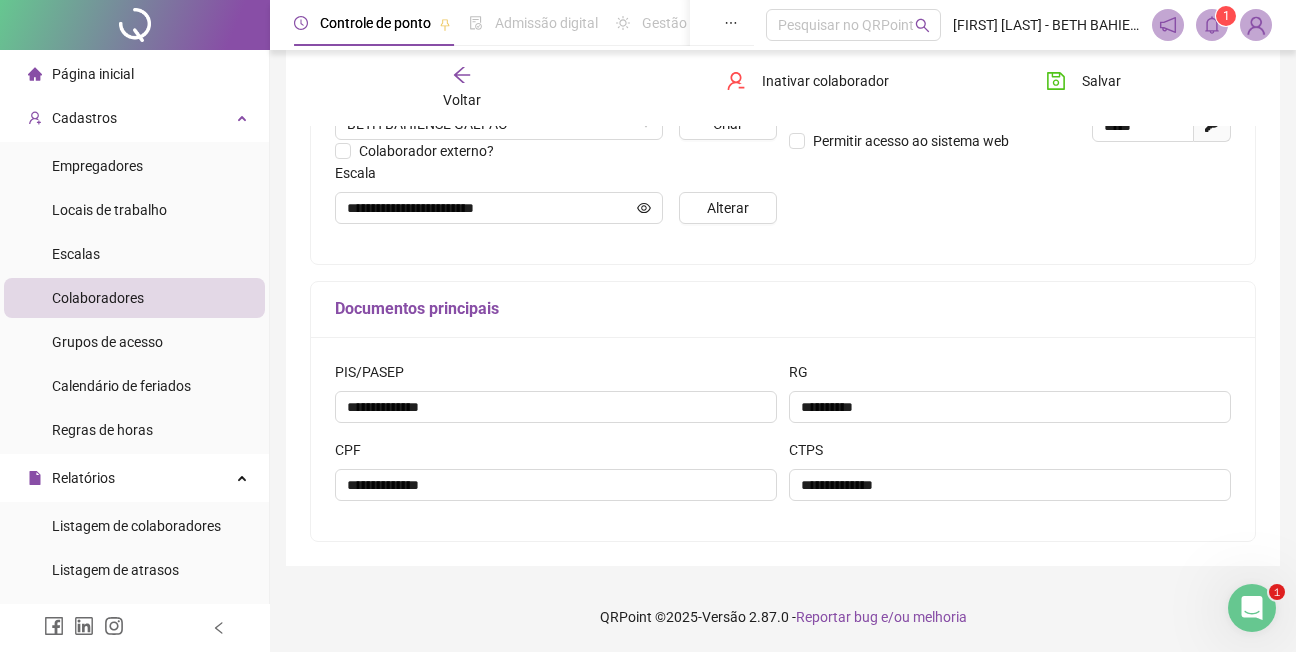 click 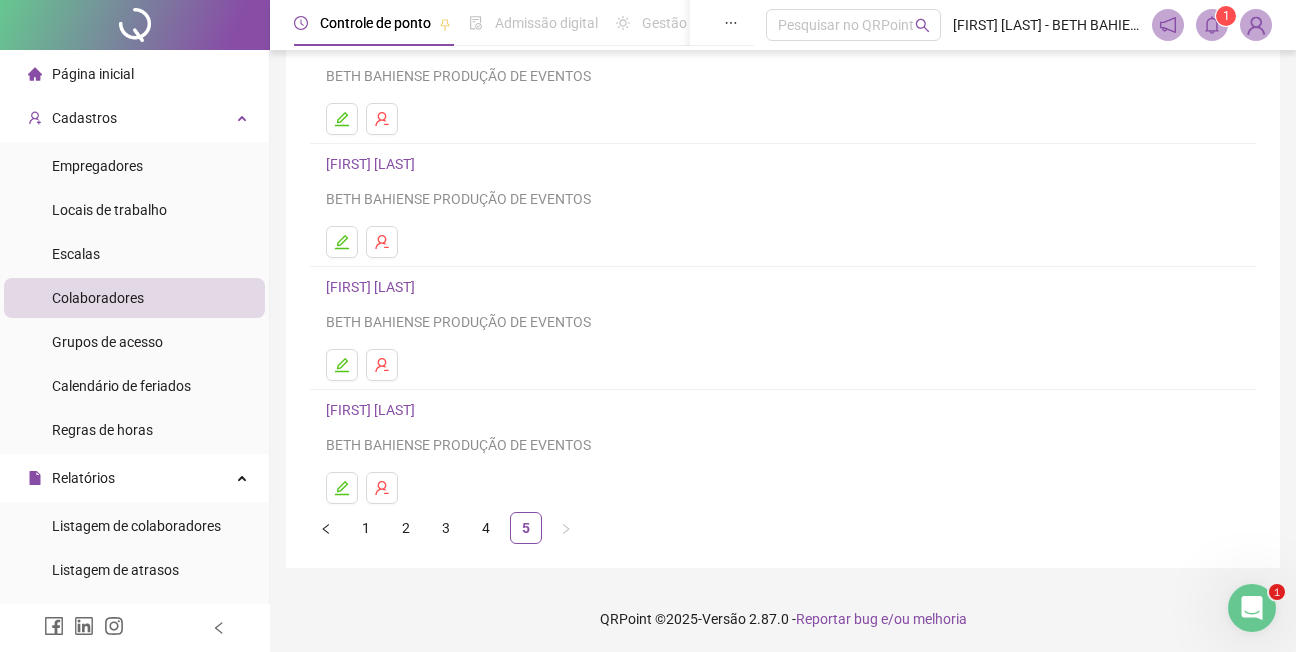 scroll, scrollTop: 315, scrollLeft: 0, axis: vertical 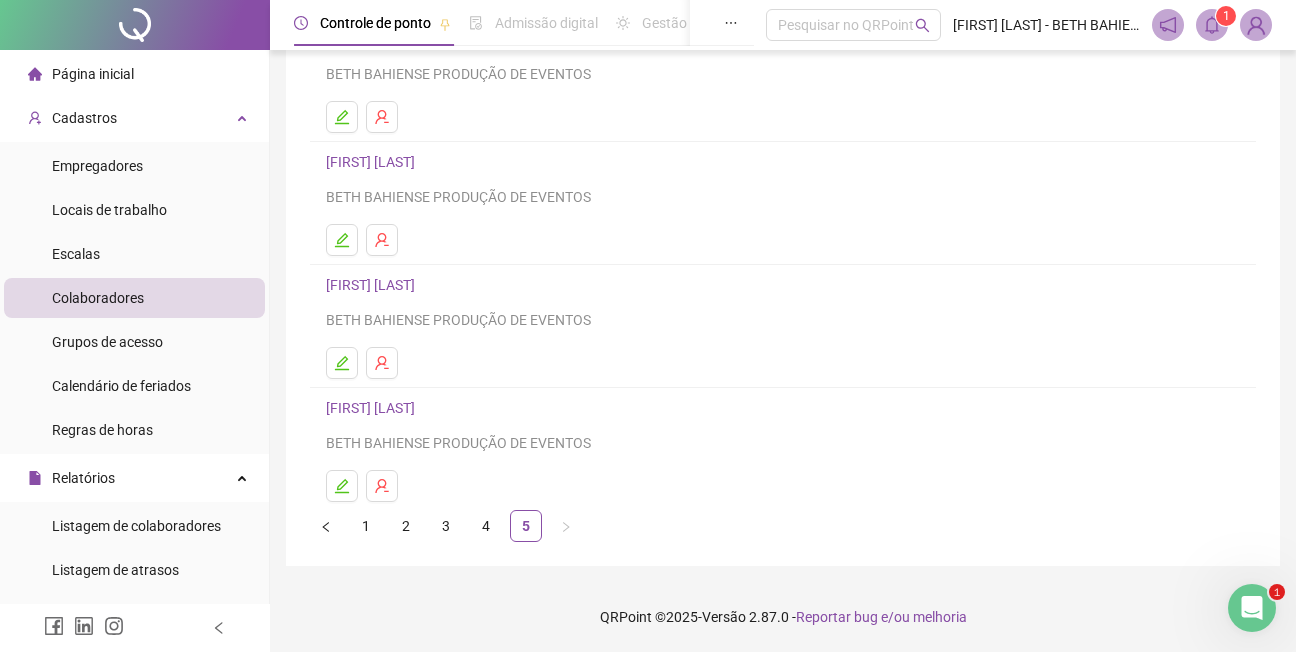 drag, startPoint x: 347, startPoint y: 477, endPoint x: 426, endPoint y: 483, distance: 79.22752 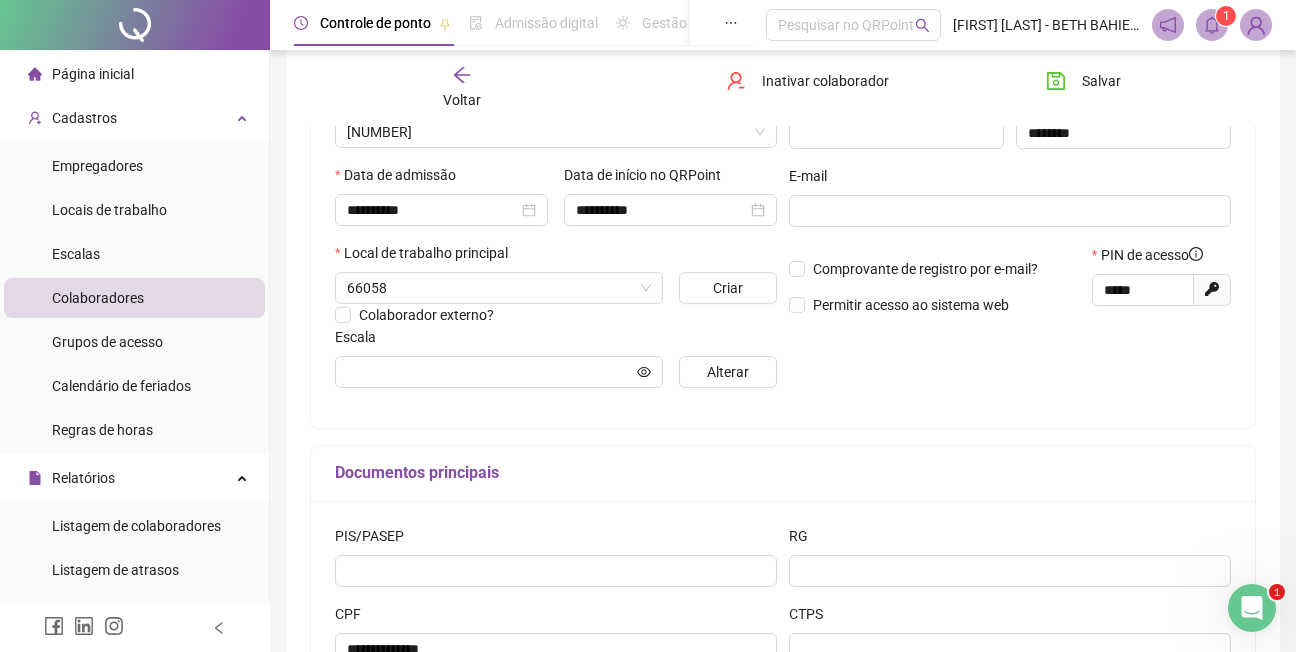 type on "**********" 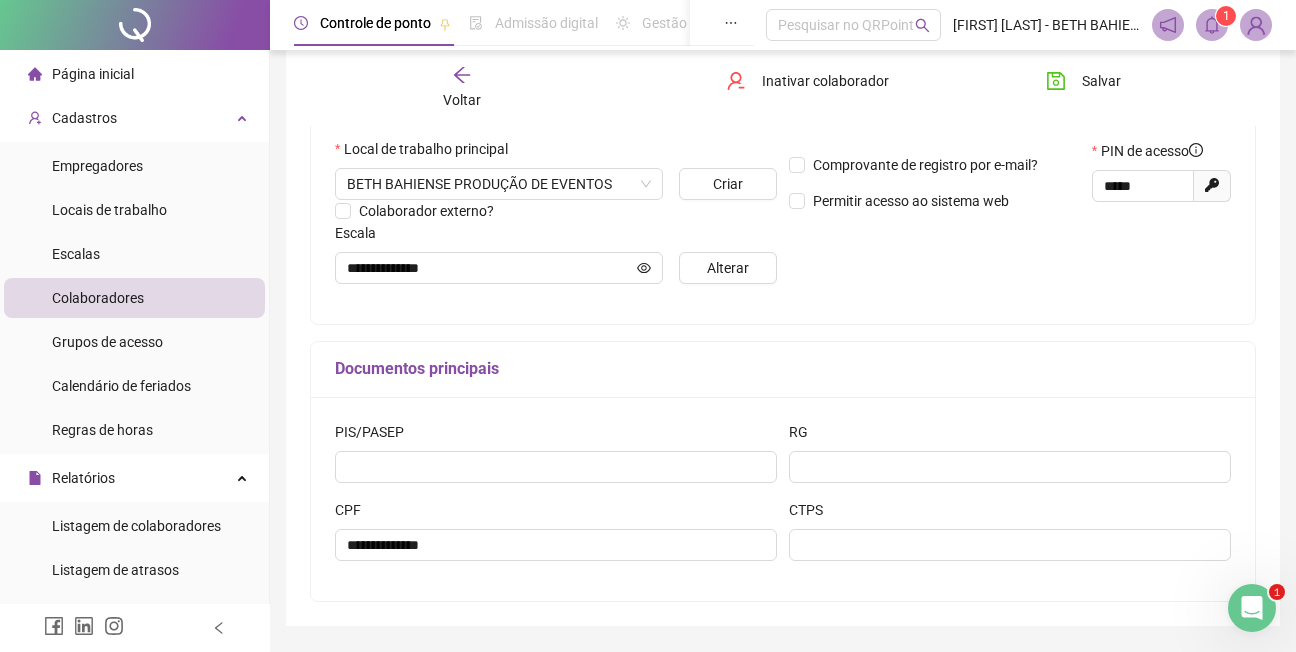 scroll, scrollTop: 489, scrollLeft: 0, axis: vertical 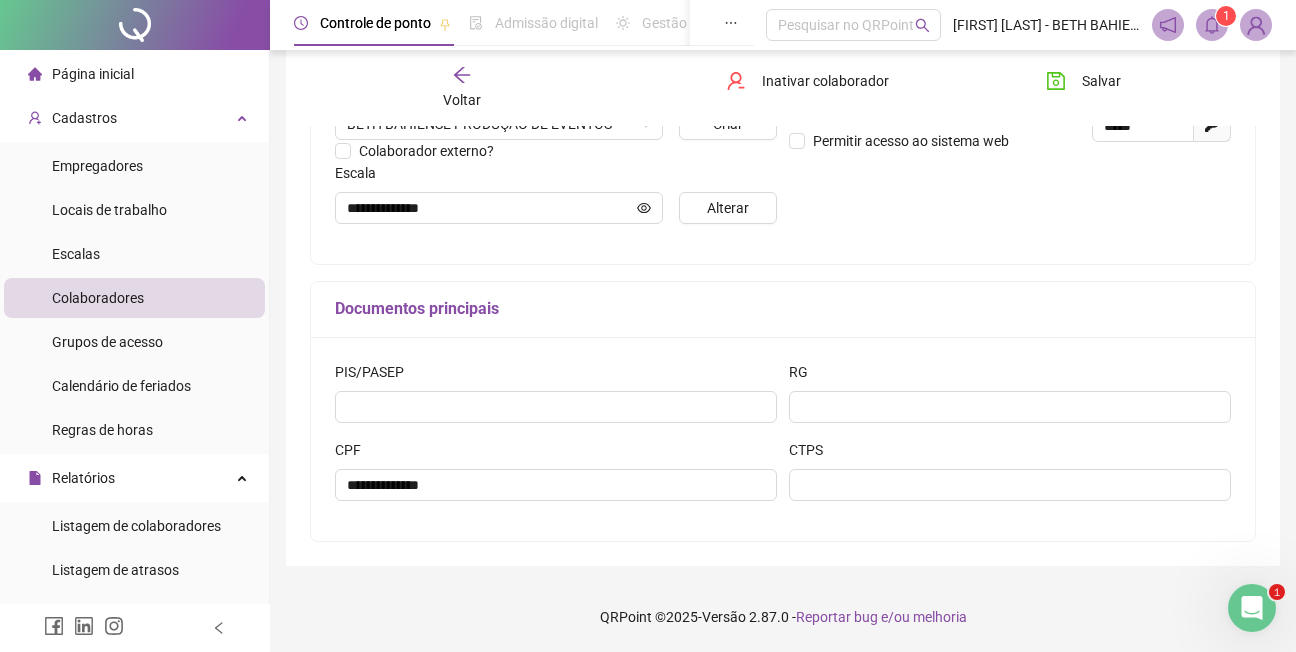 click on "**********" at bounding box center (783, 39) 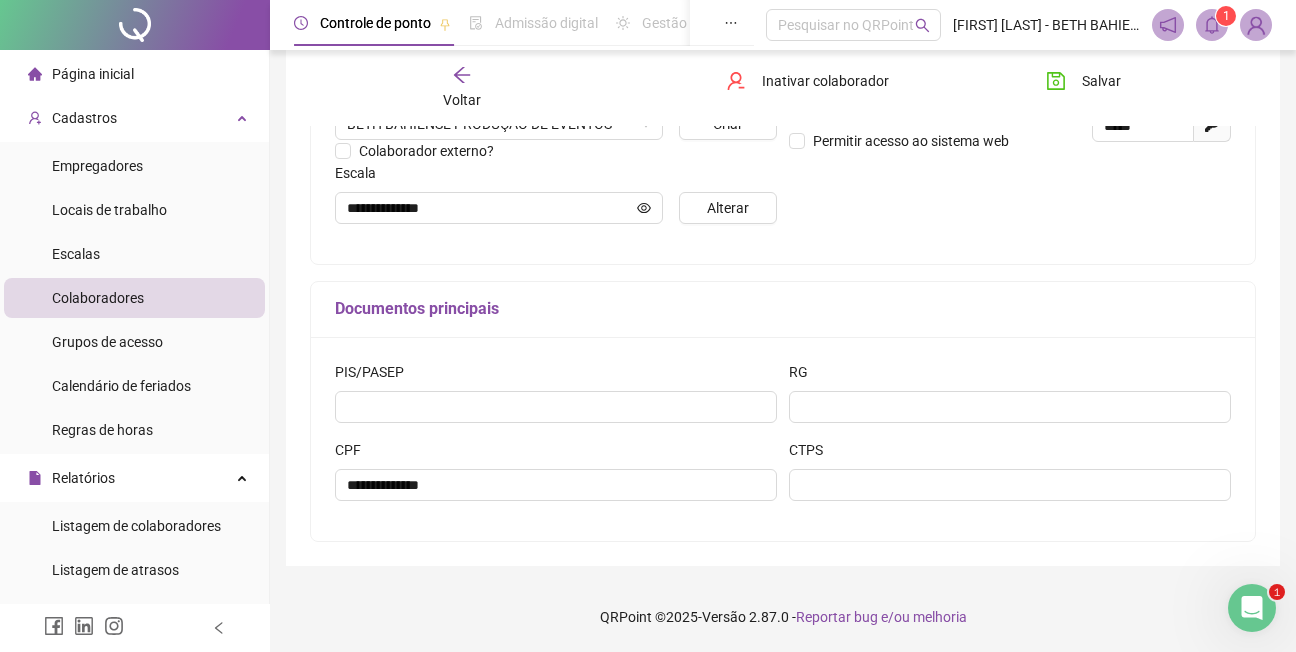click on "Documentos principais" at bounding box center [783, 309] 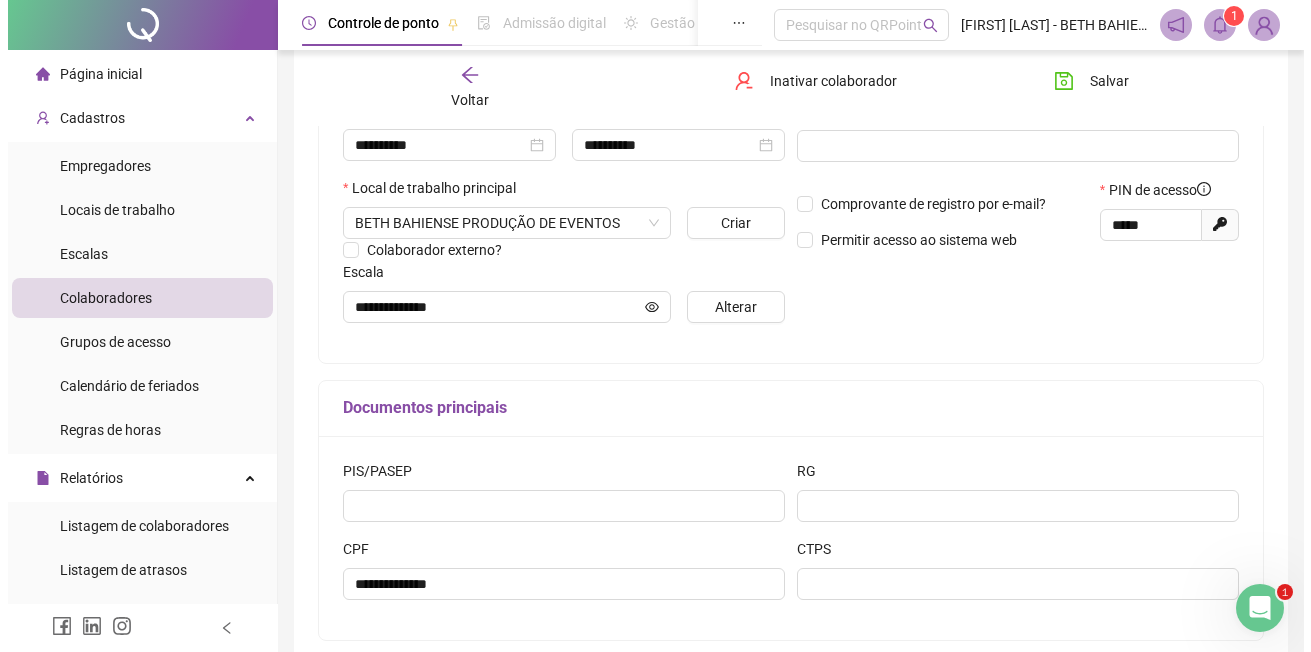 scroll, scrollTop: 0, scrollLeft: 0, axis: both 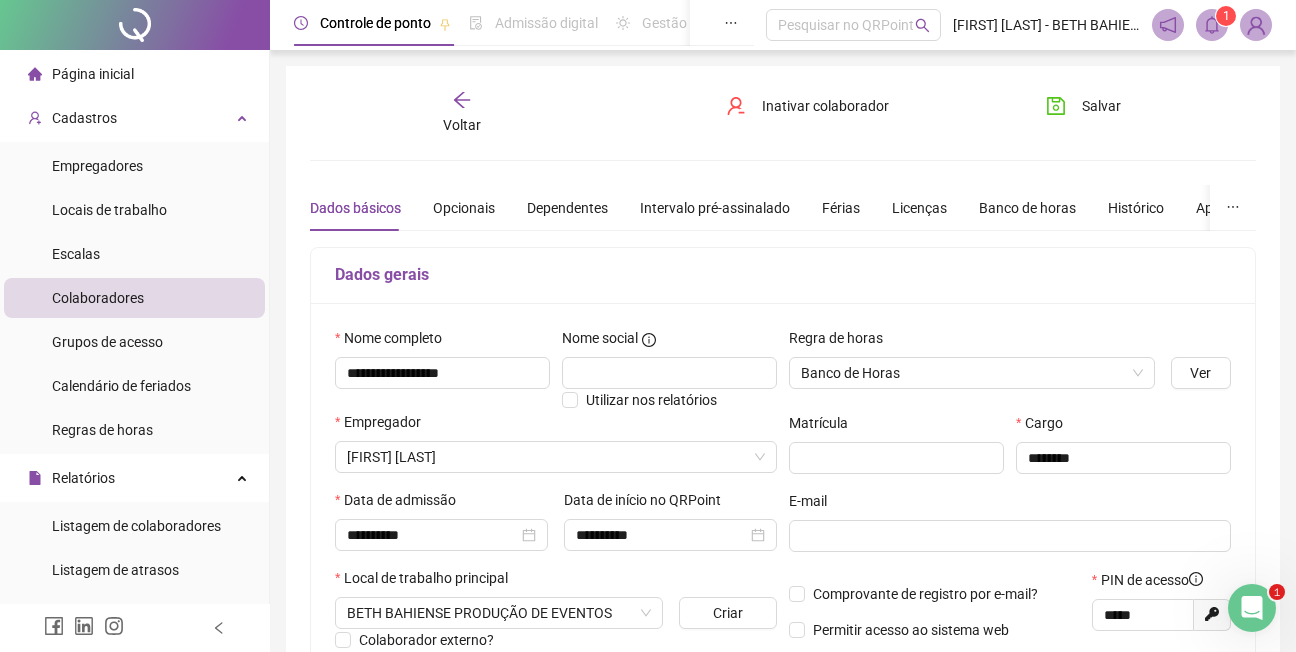 click on "Página inicial" at bounding box center [93, 74] 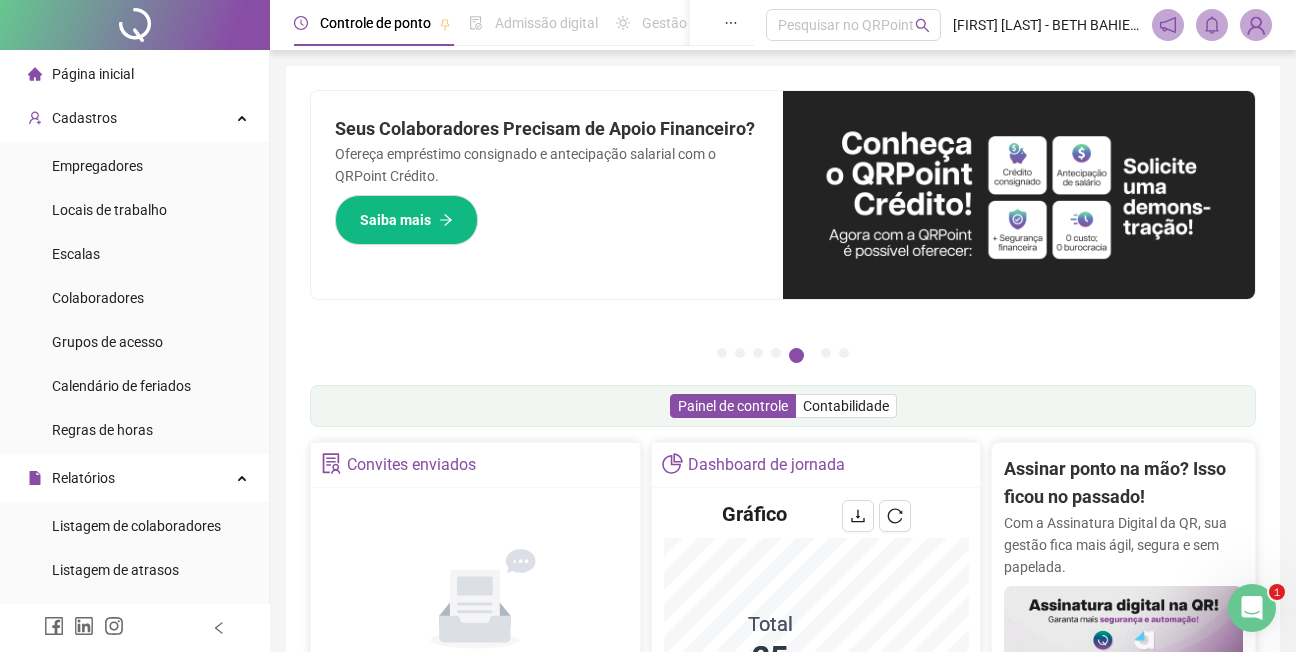 click on "Painel de controle Contabilidade" at bounding box center (783, 406) 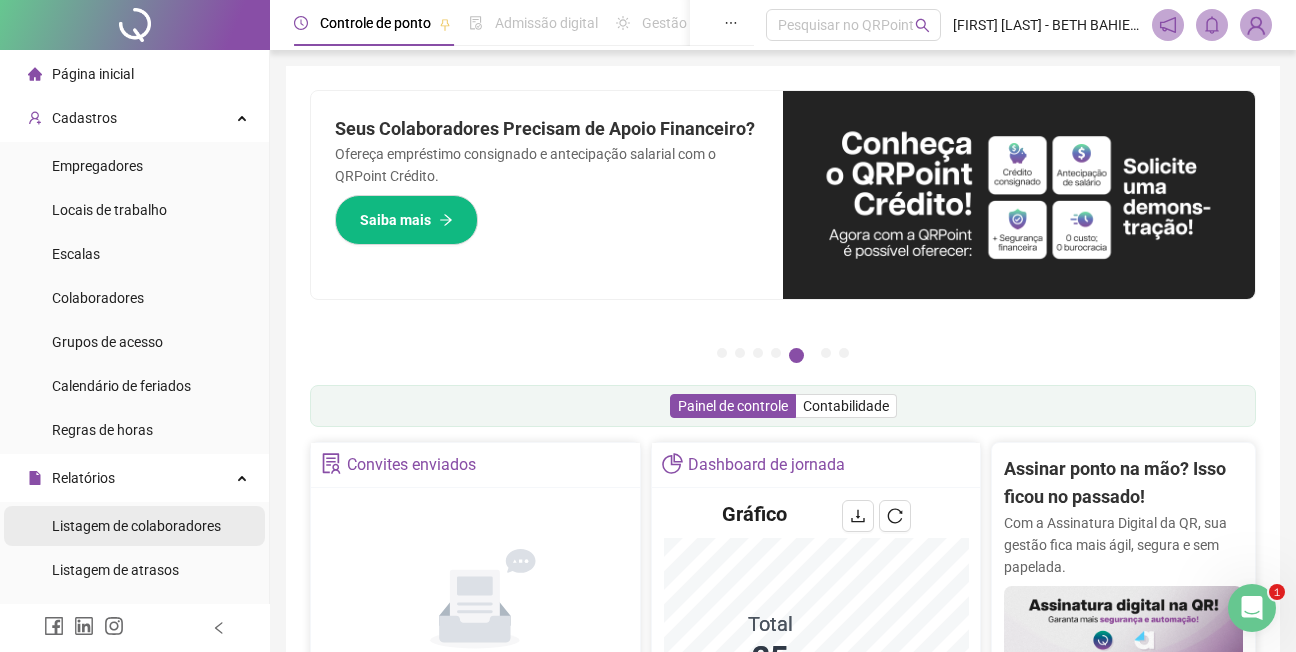 click on "Listagem de colaboradores" at bounding box center [136, 526] 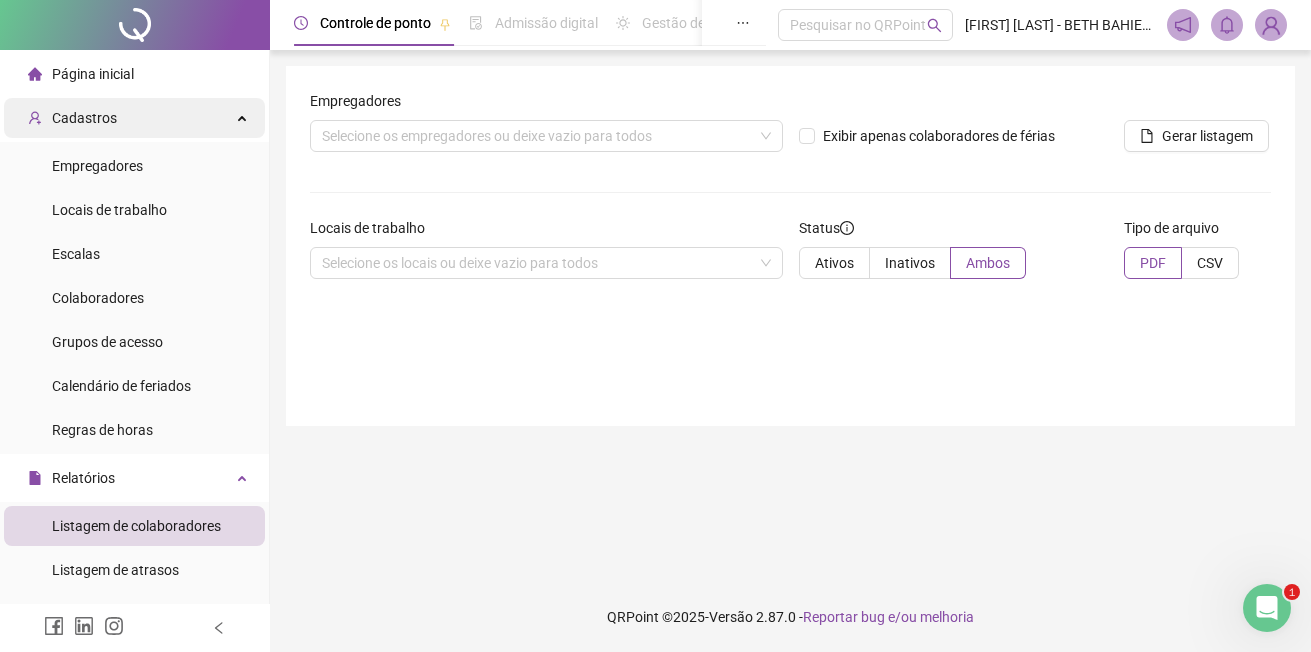 click on "Cadastros" at bounding box center [84, 118] 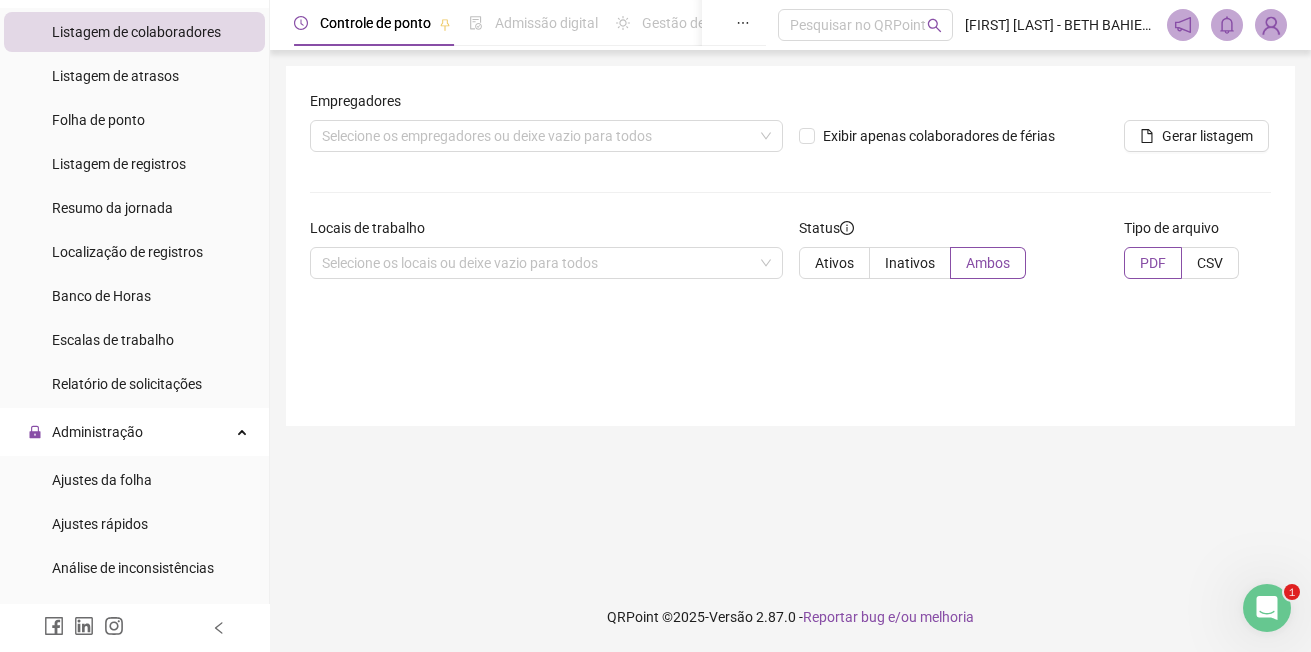 scroll, scrollTop: 191, scrollLeft: 0, axis: vertical 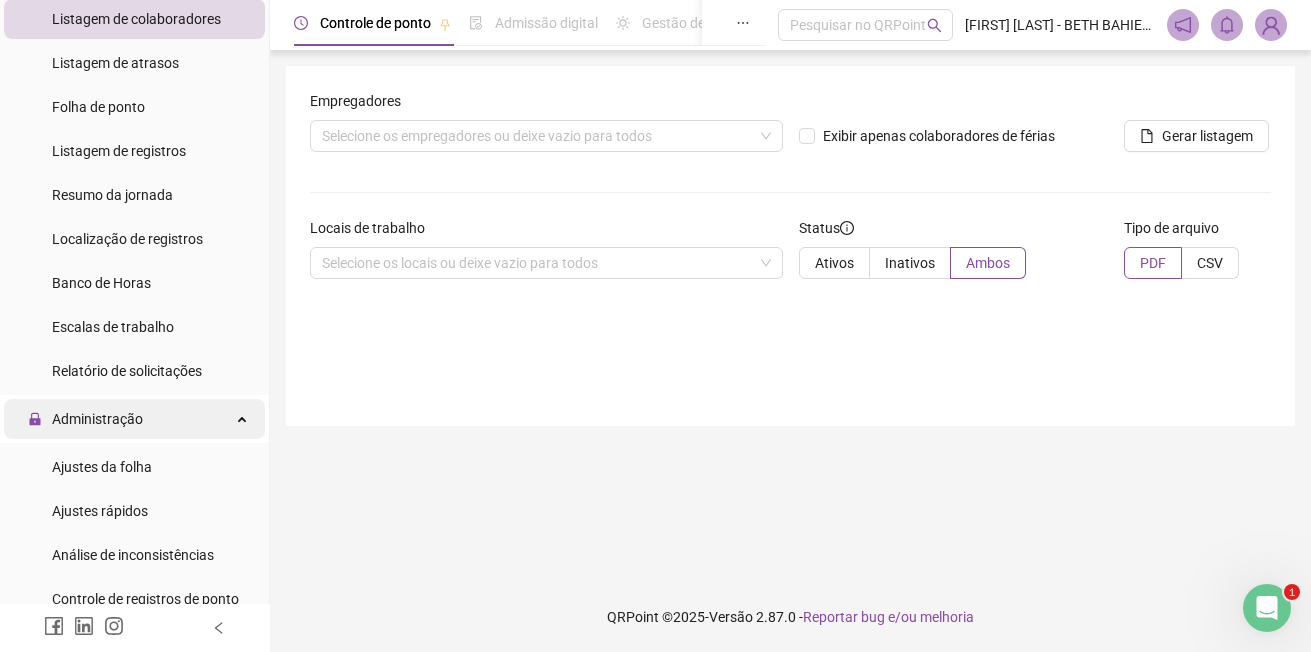 click on "Administração" at bounding box center [97, 419] 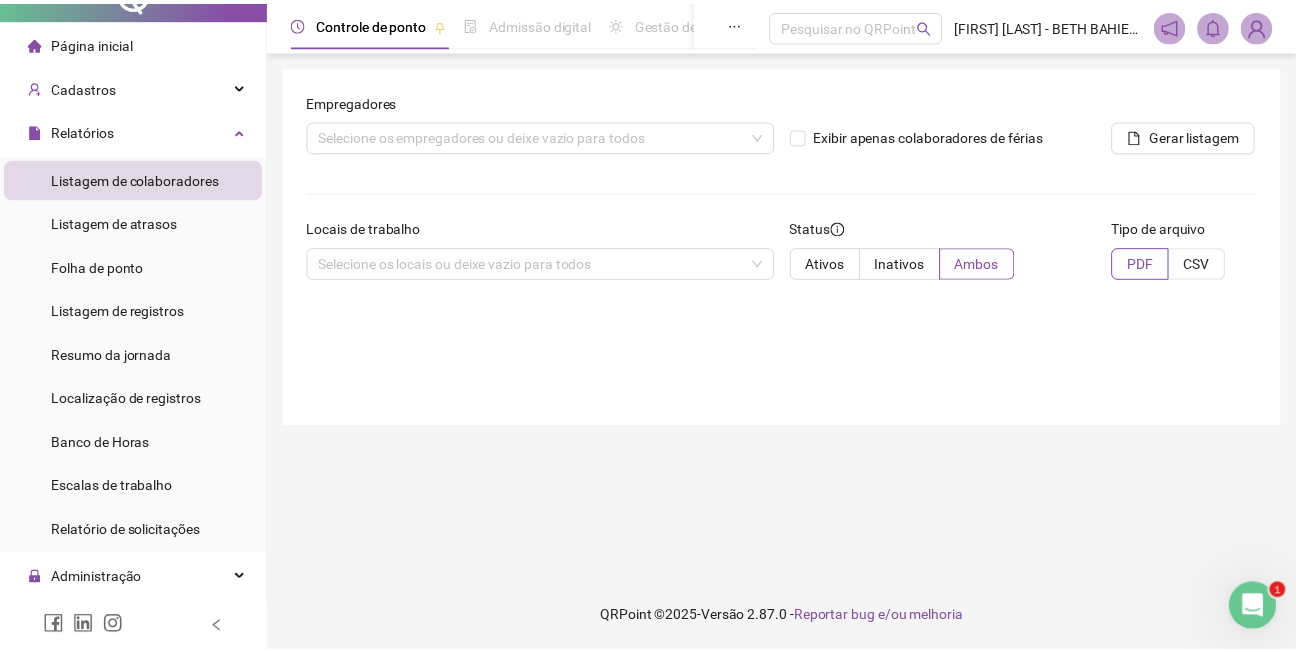 scroll, scrollTop: 0, scrollLeft: 0, axis: both 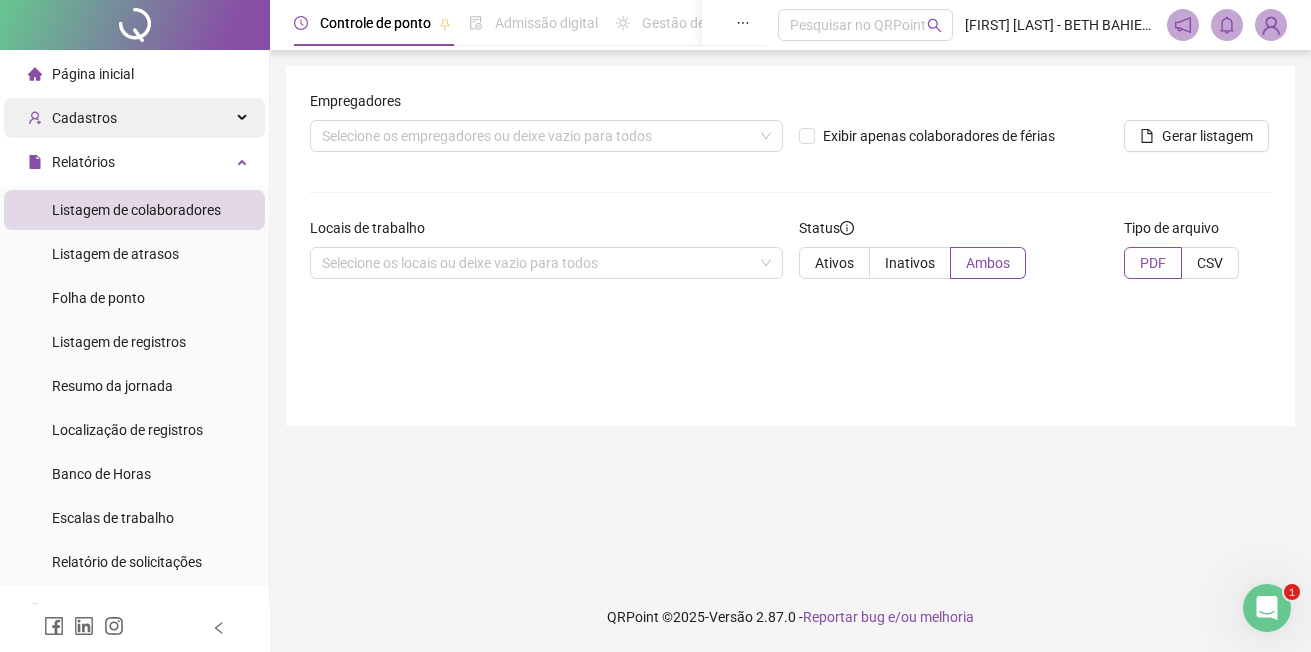 click on "Cadastros" at bounding box center [84, 118] 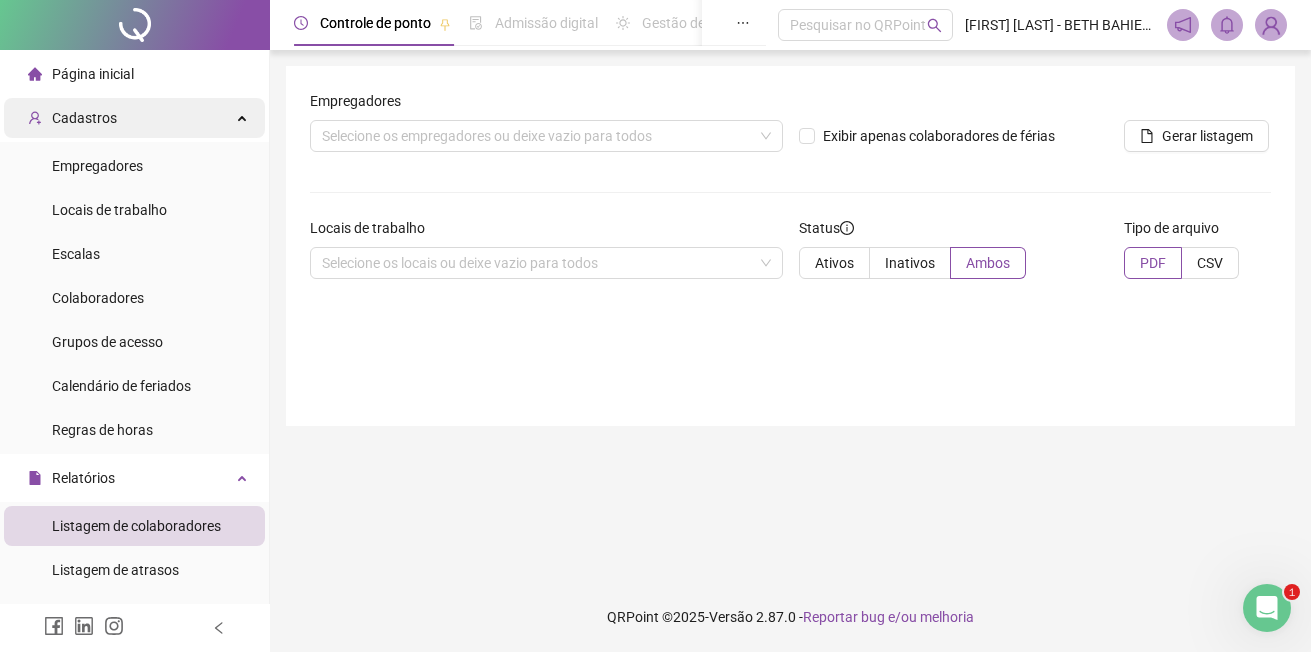 click on "Cadastros" at bounding box center [134, 118] 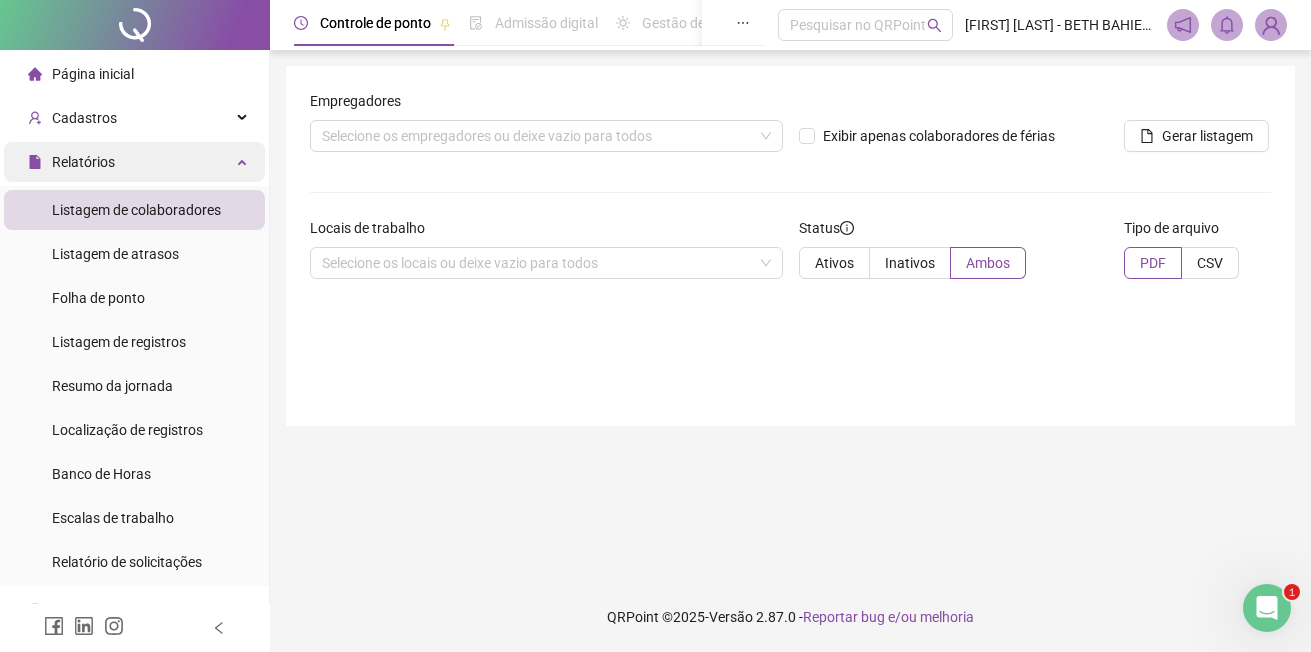click on "Relatórios" at bounding box center (83, 162) 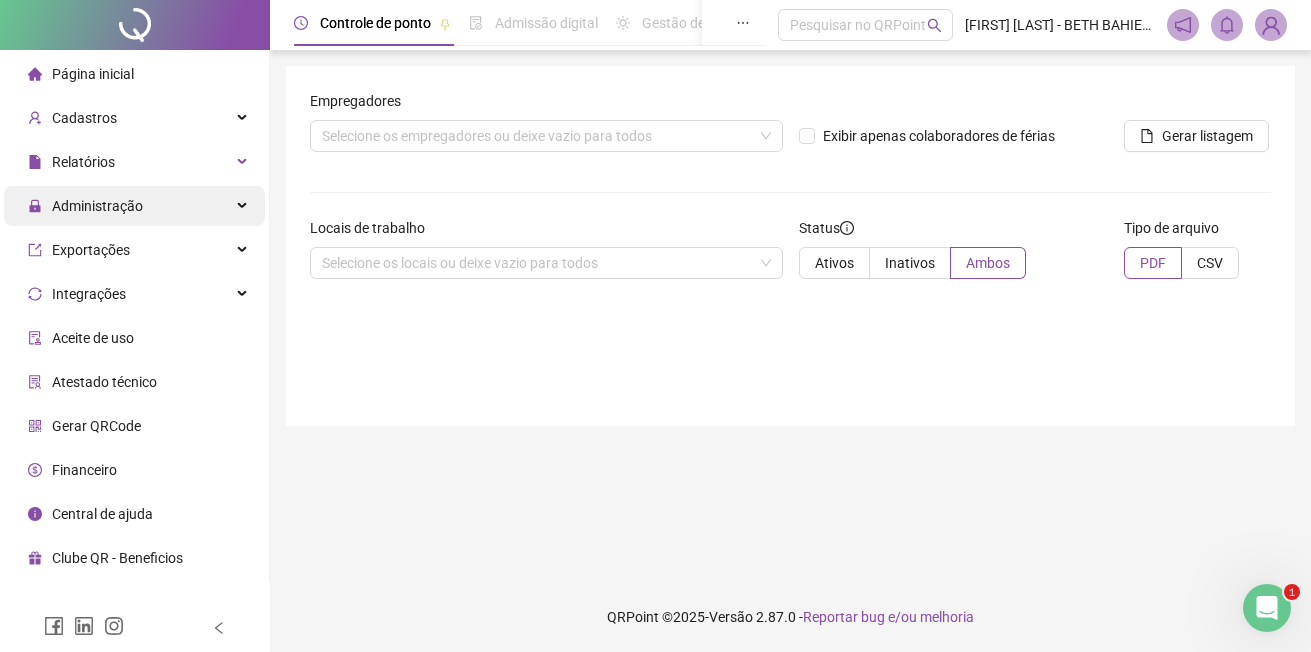 click on "Administração" at bounding box center [134, 206] 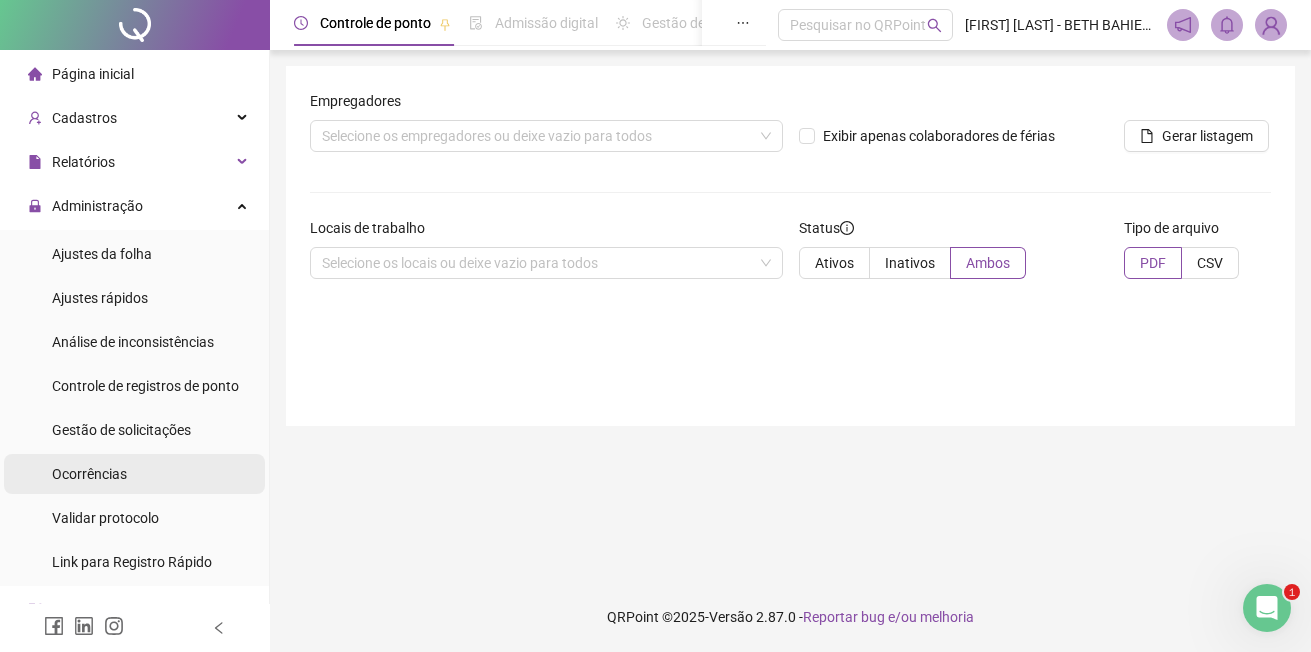 click on "Ocorrências" at bounding box center (89, 474) 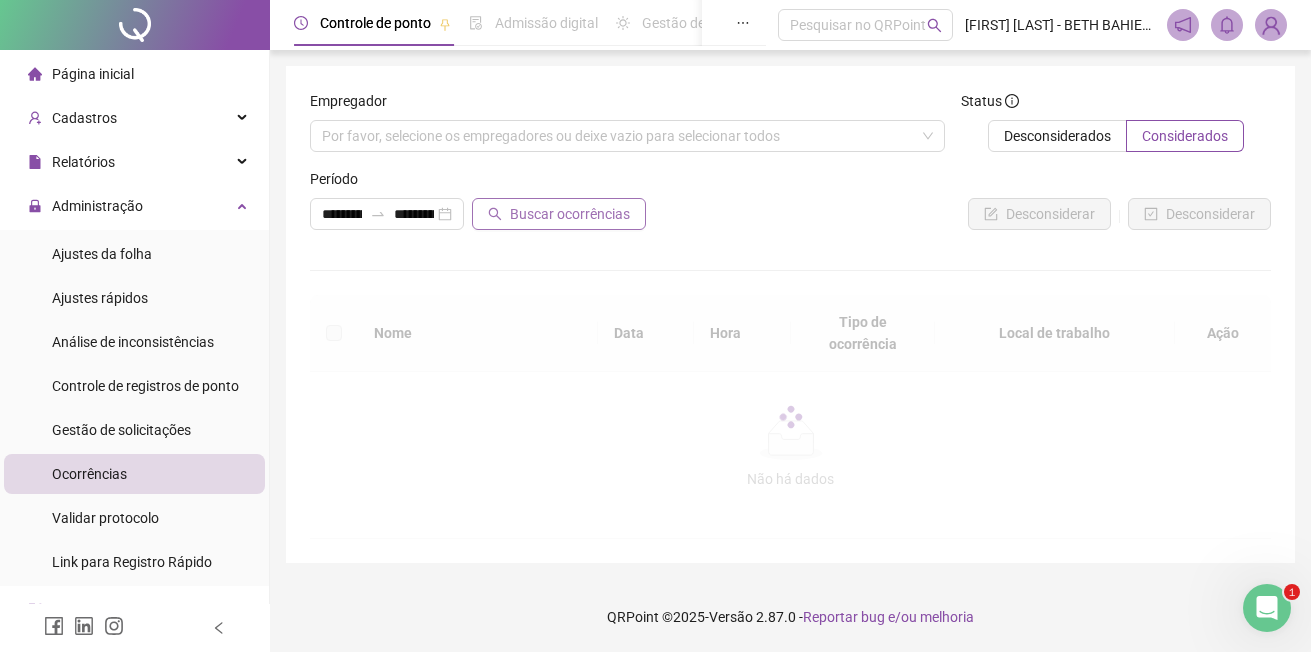 click on "Buscar ocorrências" at bounding box center (570, 214) 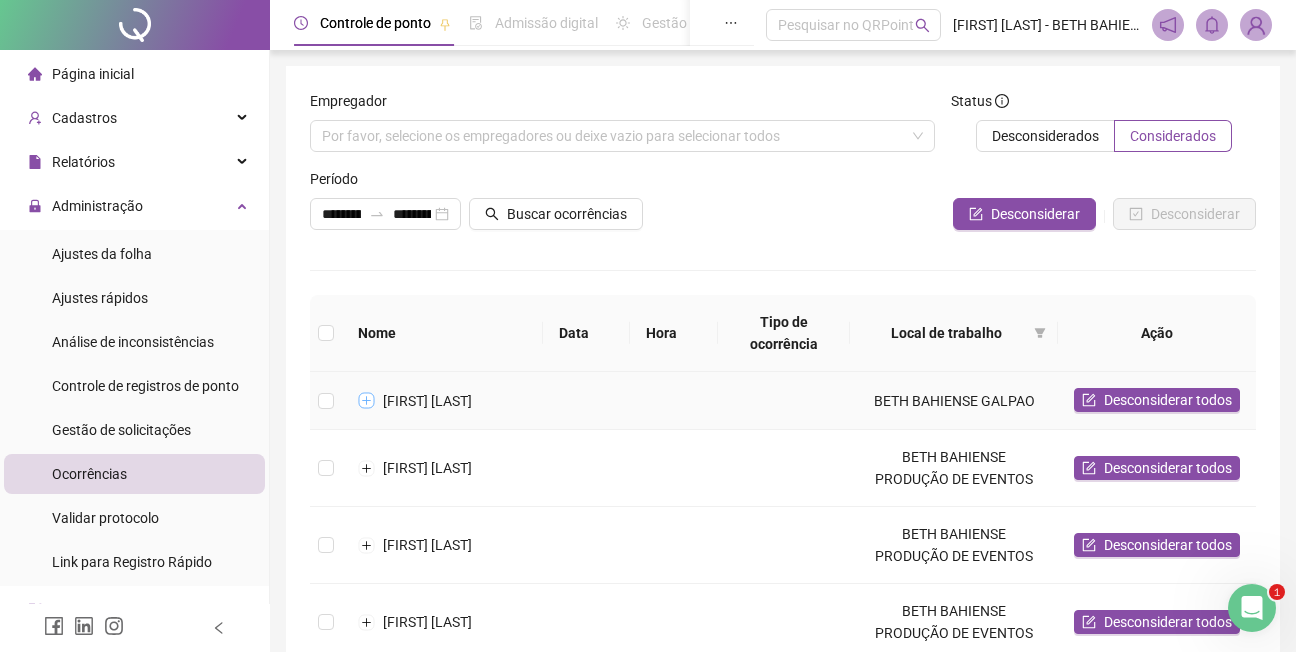 click at bounding box center (367, 401) 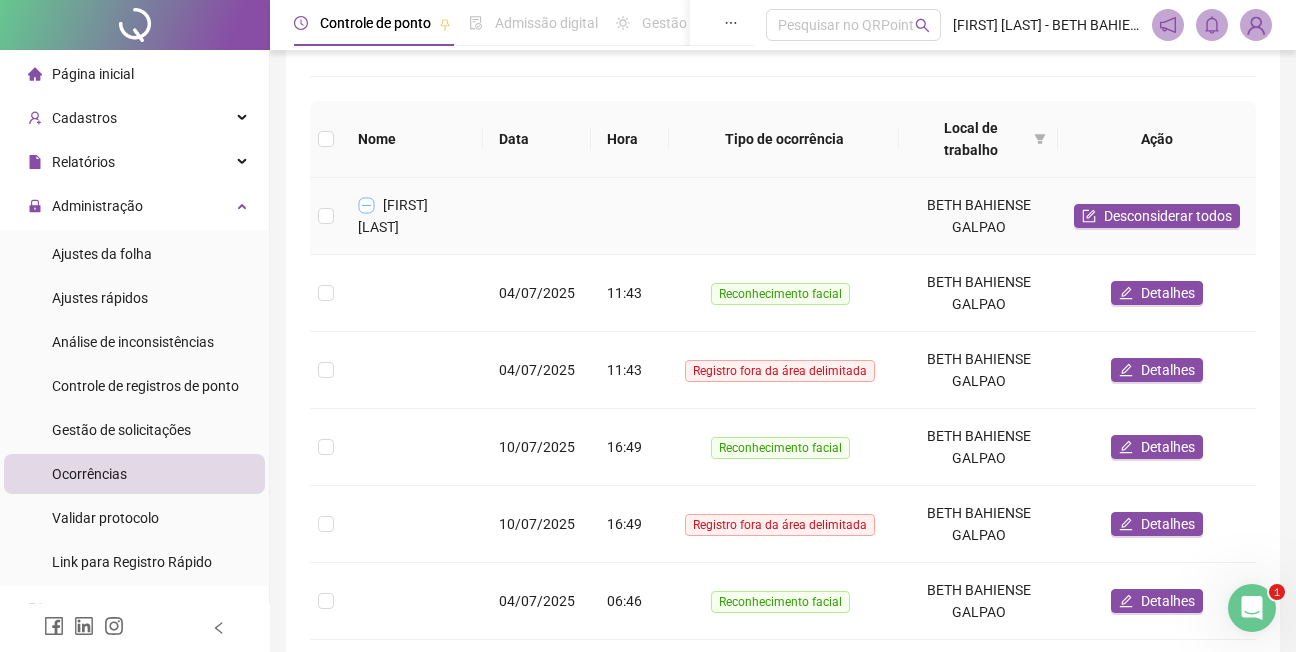 scroll, scrollTop: 200, scrollLeft: 0, axis: vertical 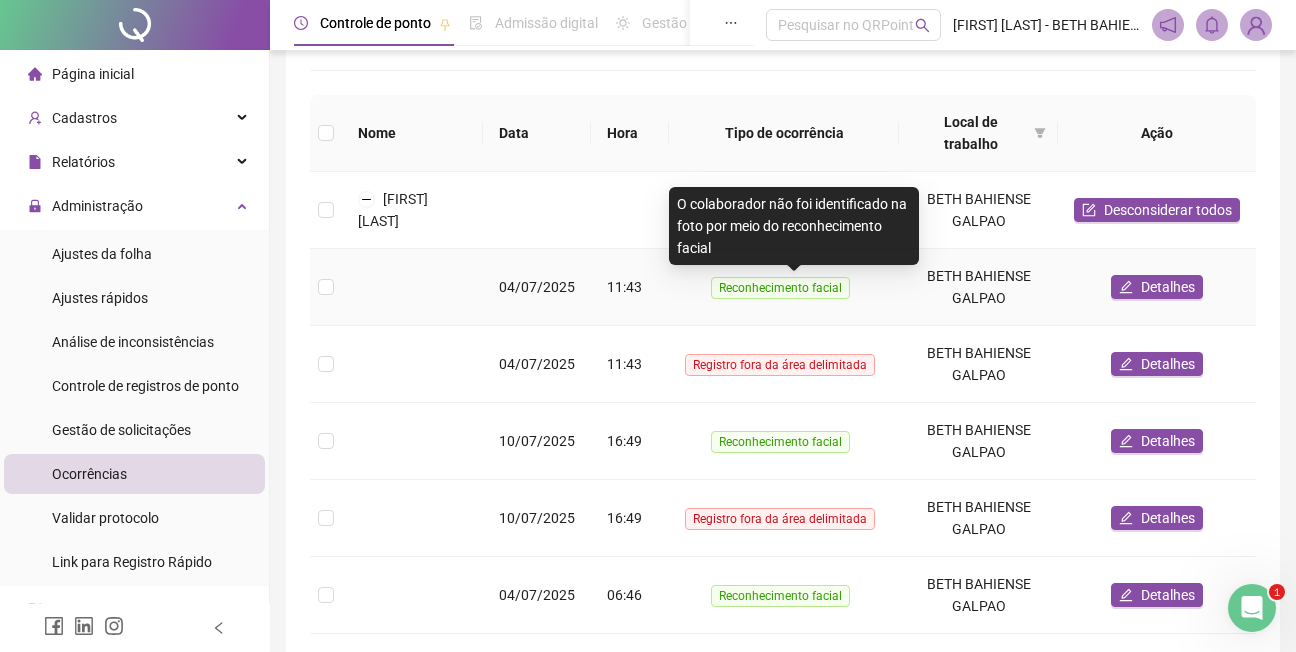 click on "Reconhecimento facial" at bounding box center (780, 288) 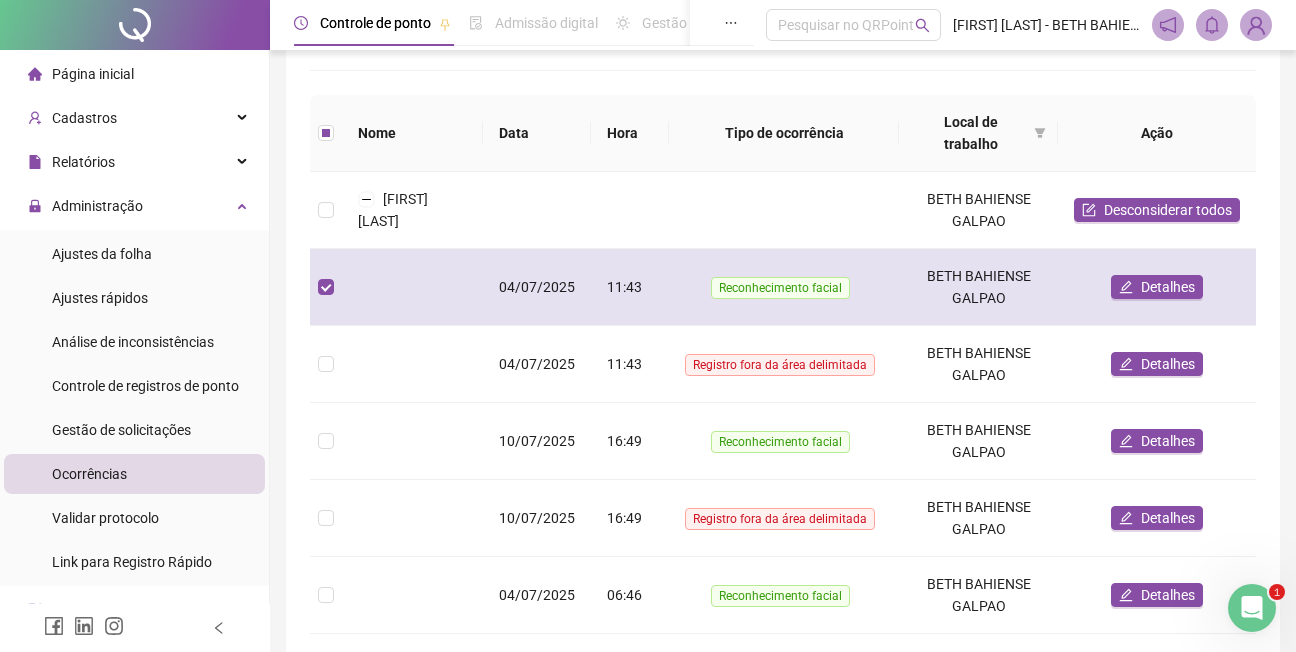 click at bounding box center (326, 287) 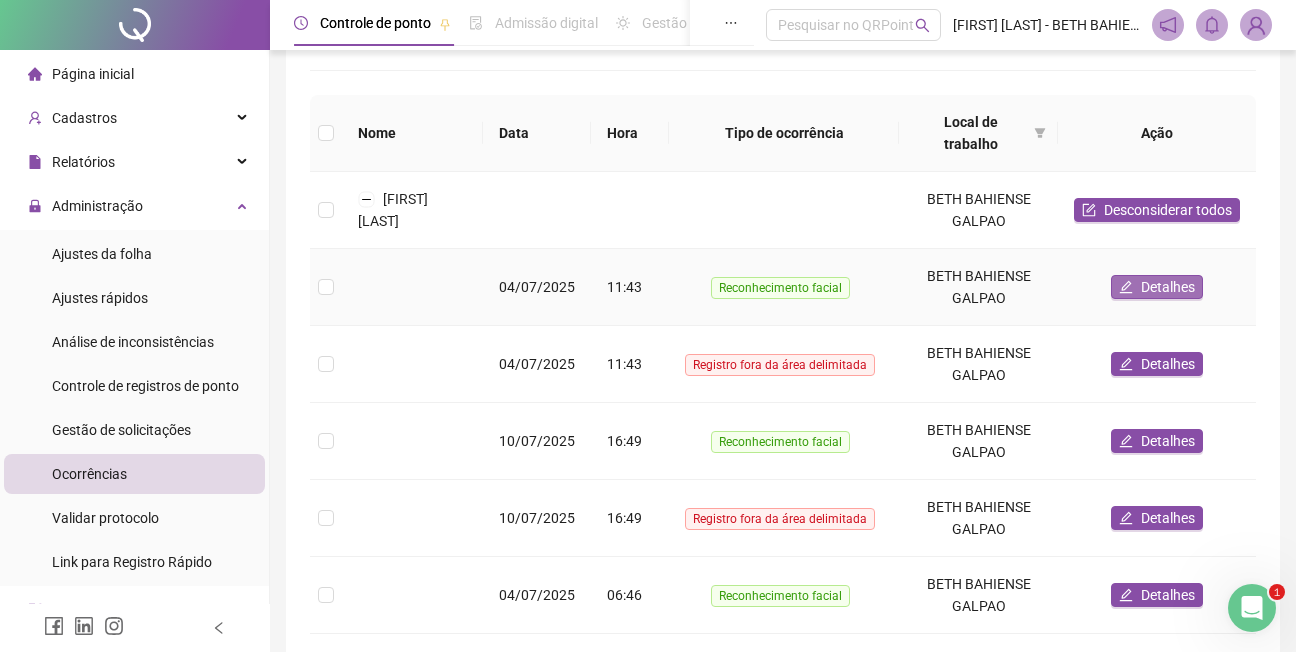 click on "Detalhes" at bounding box center [1168, 287] 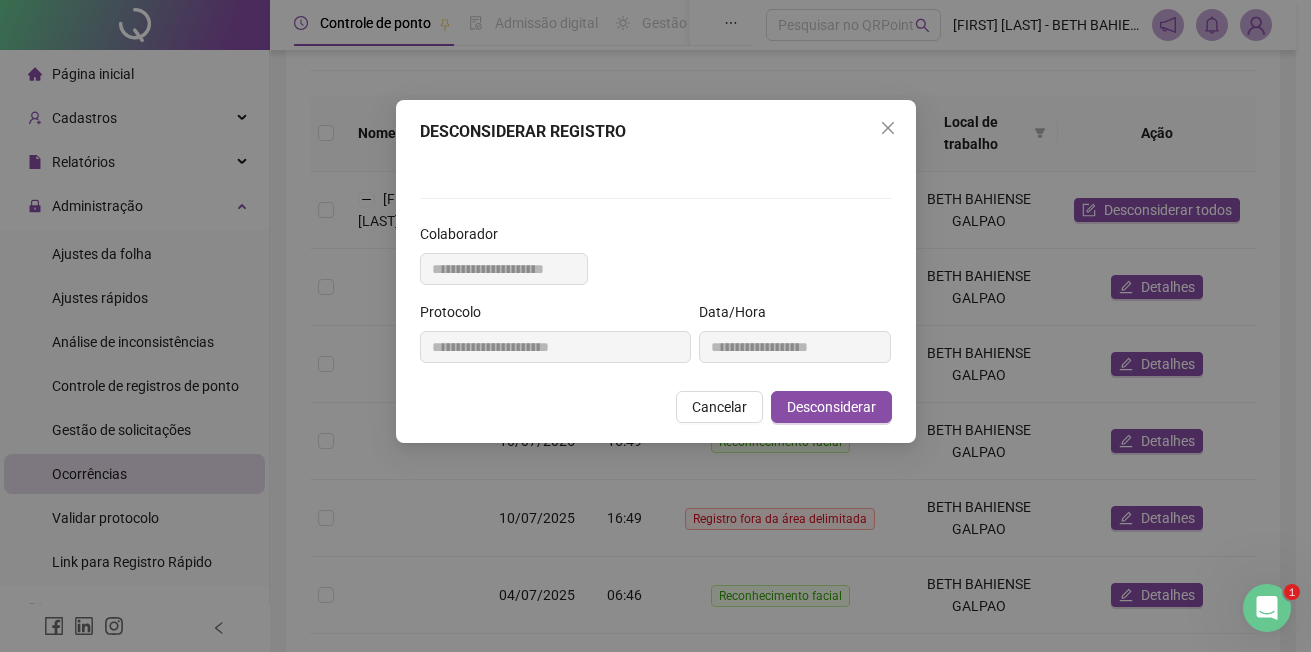 drag, startPoint x: 876, startPoint y: 122, endPoint x: 872, endPoint y: 108, distance: 14.56022 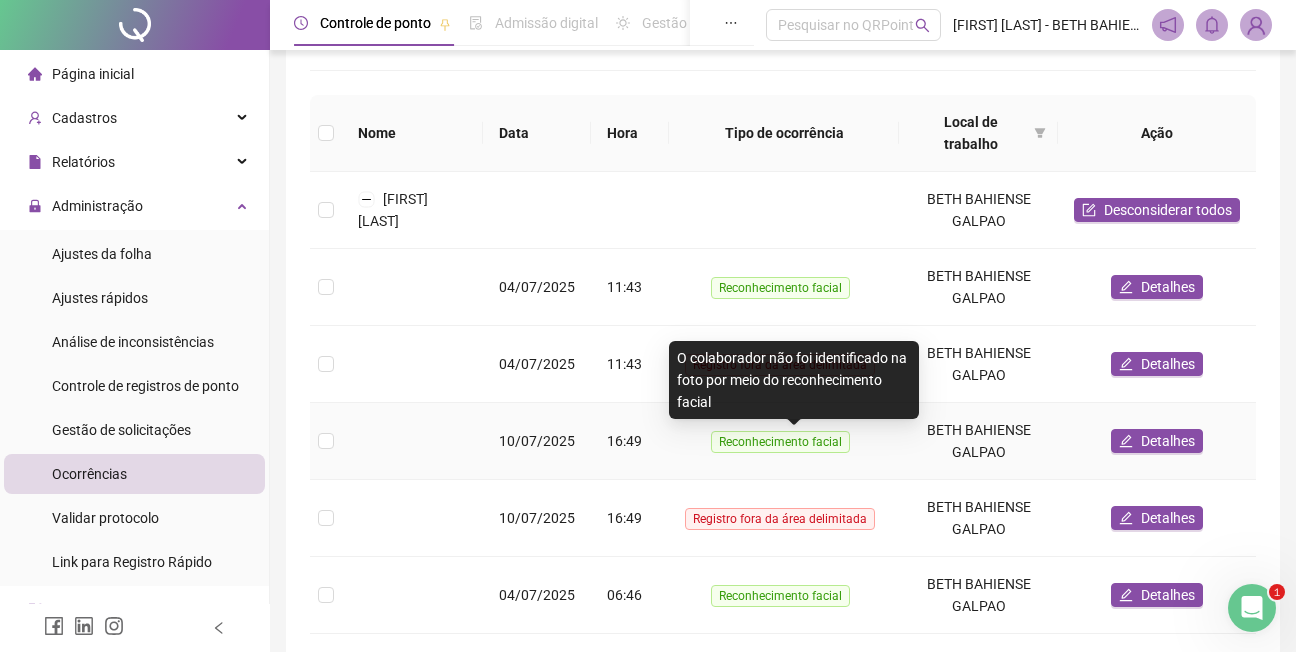 click on "Reconhecimento facial" at bounding box center [780, 442] 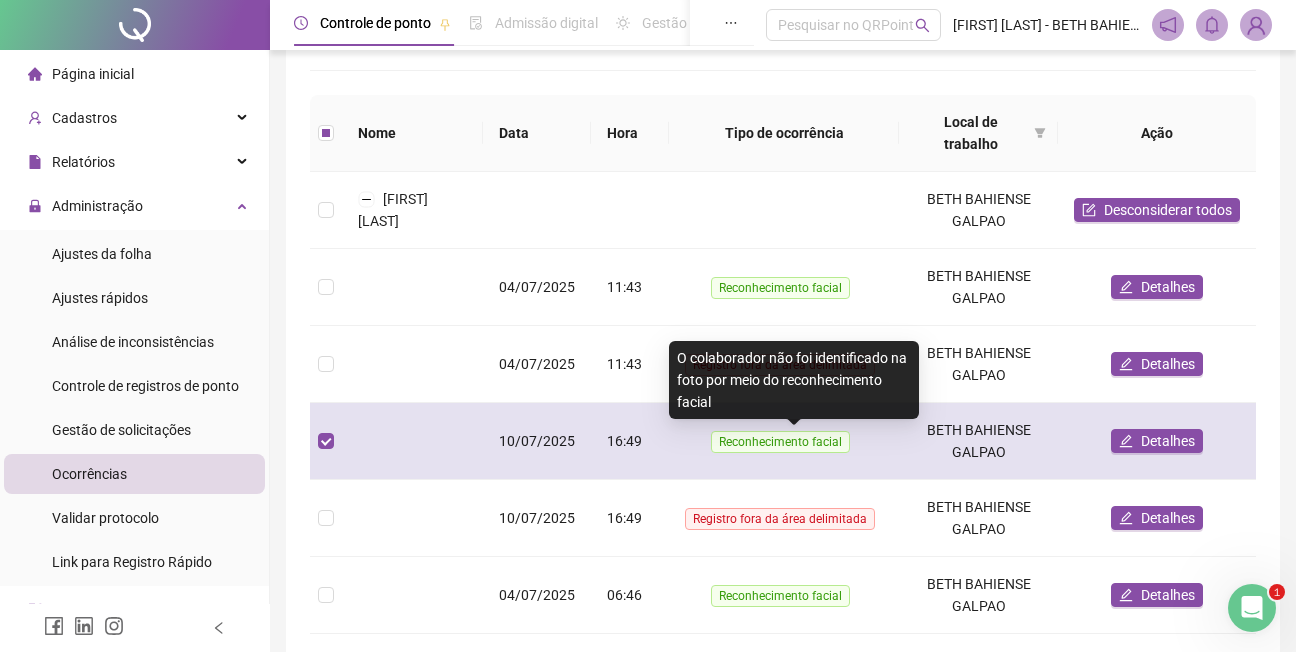 click on "Reconhecimento facial" at bounding box center (780, 442) 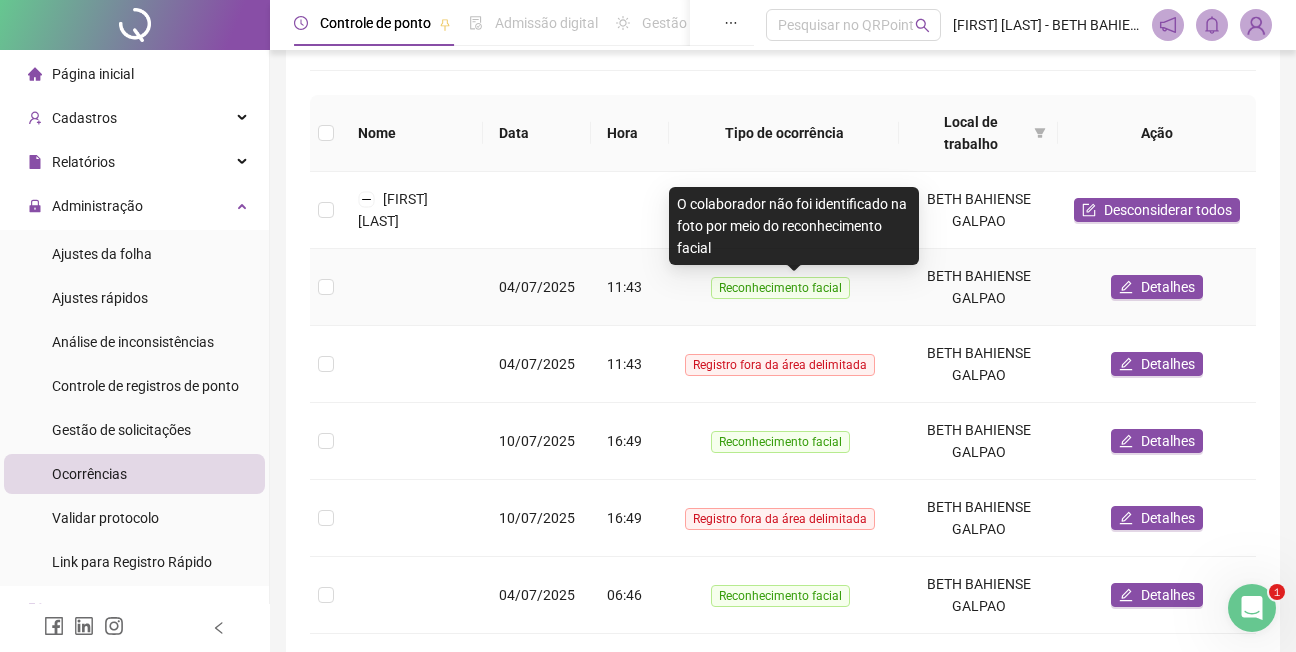 click on "Reconhecimento facial" at bounding box center [780, 288] 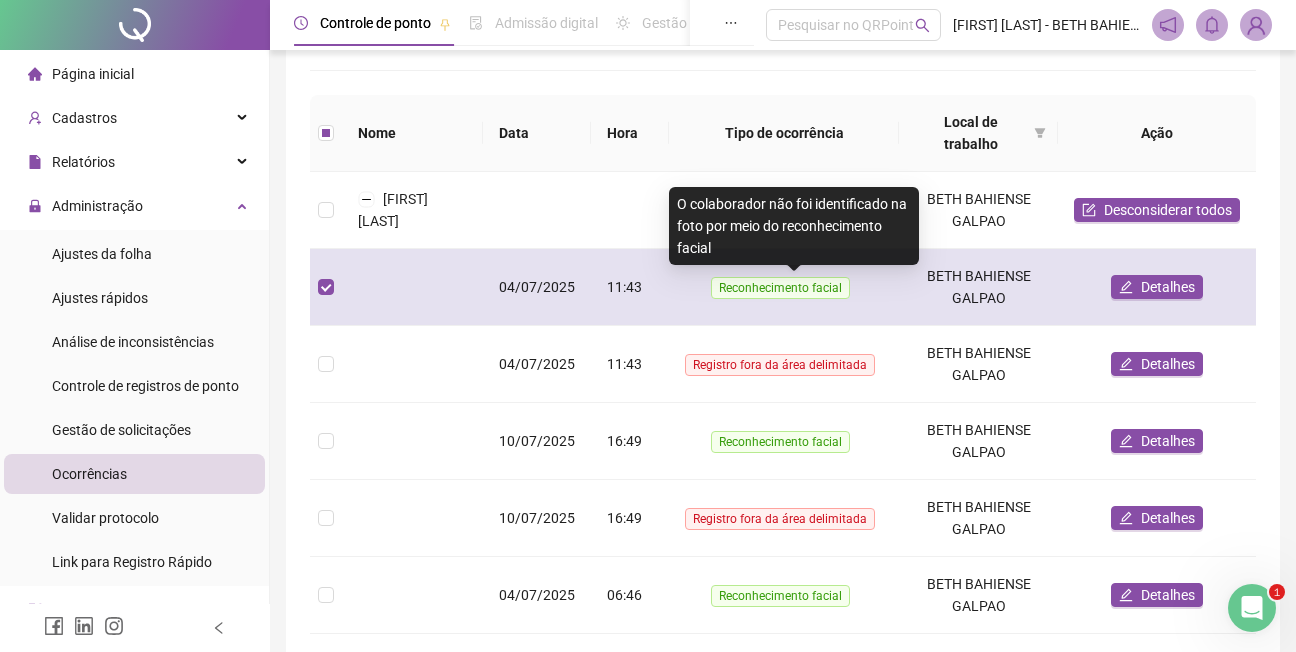 click on "Reconhecimento facial" at bounding box center [780, 288] 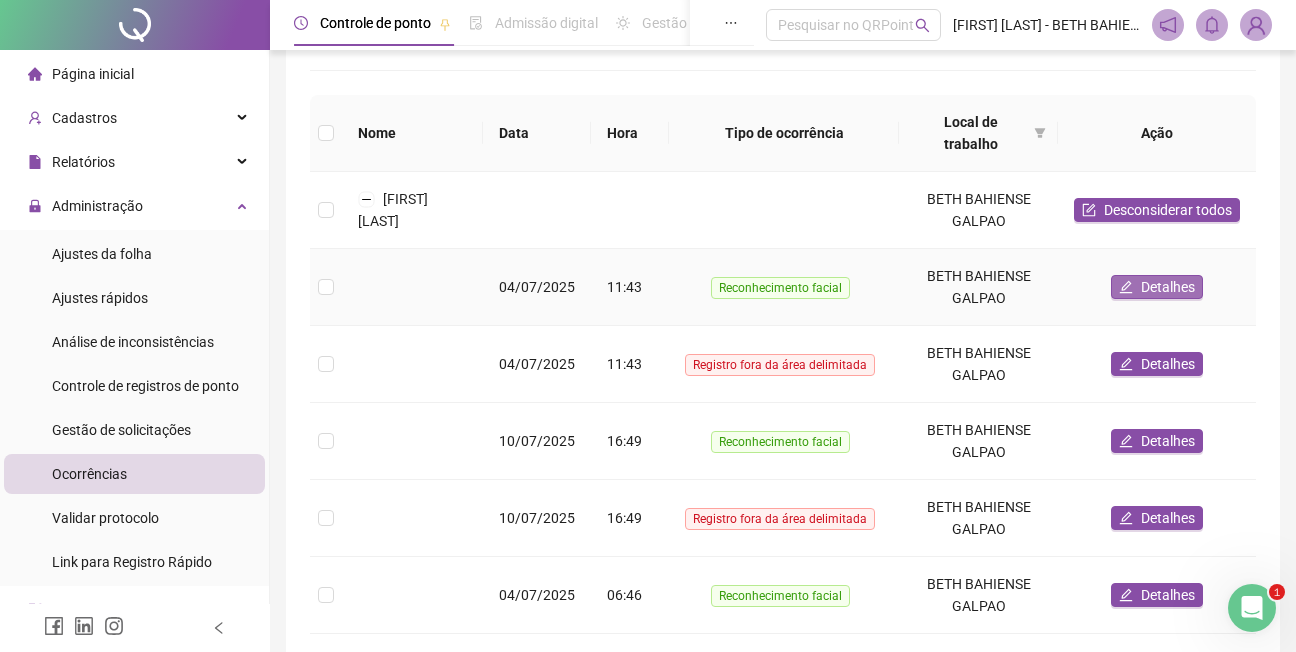 click on "Detalhes" at bounding box center (1168, 287) 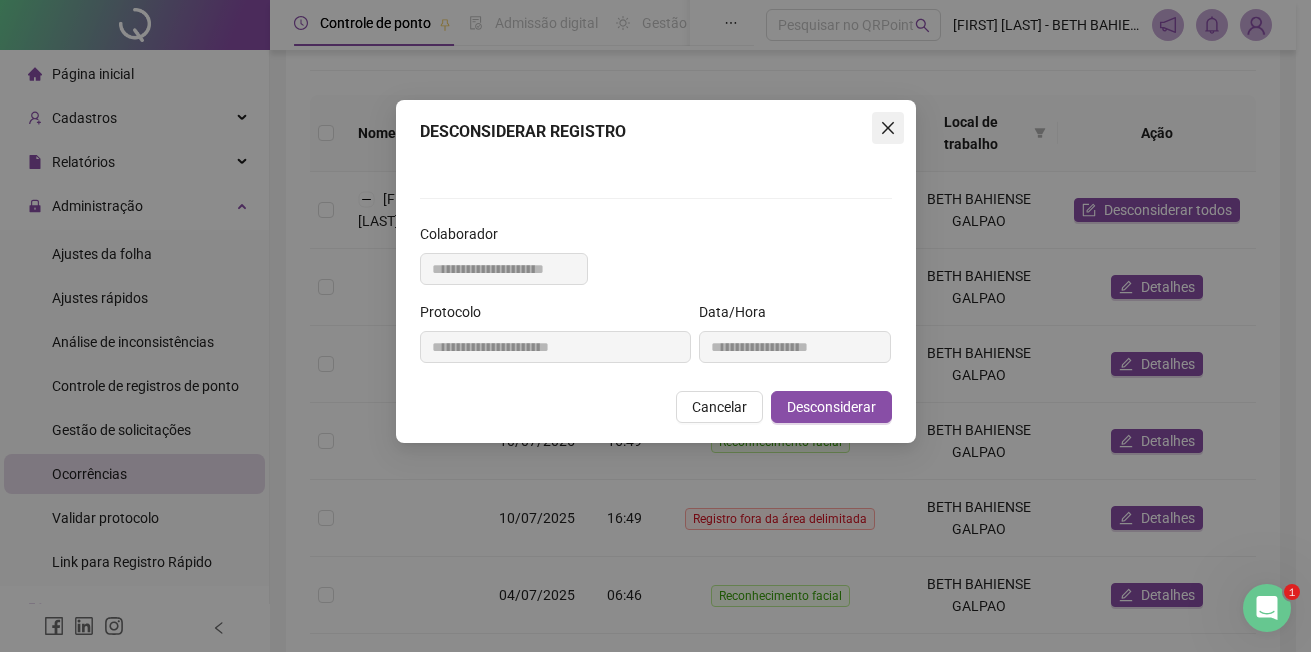 click 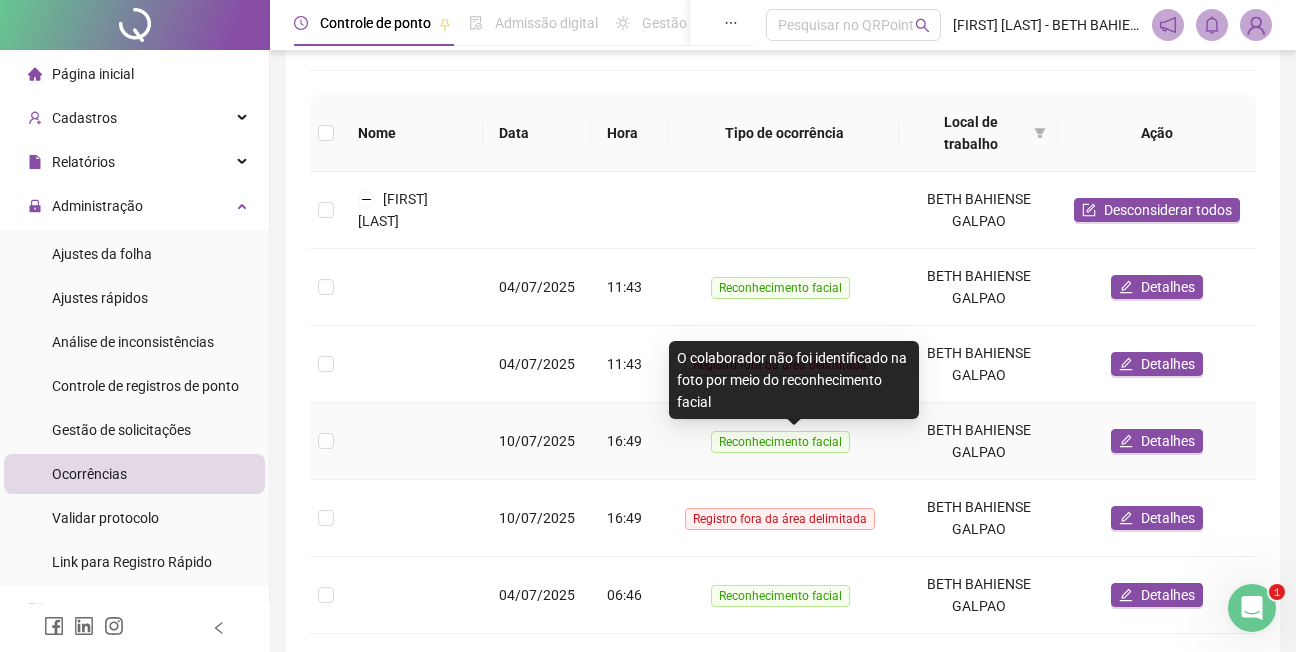 click on "Reconhecimento facial" at bounding box center (780, 442) 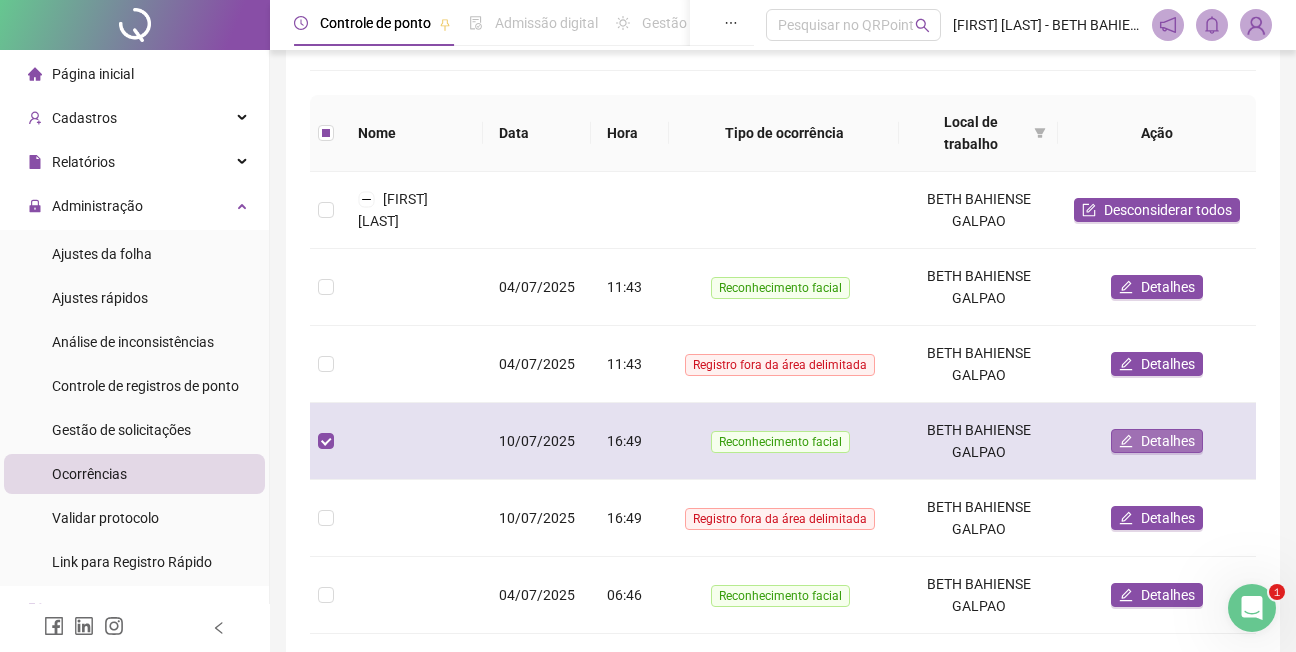 click on "Detalhes" at bounding box center (1168, 441) 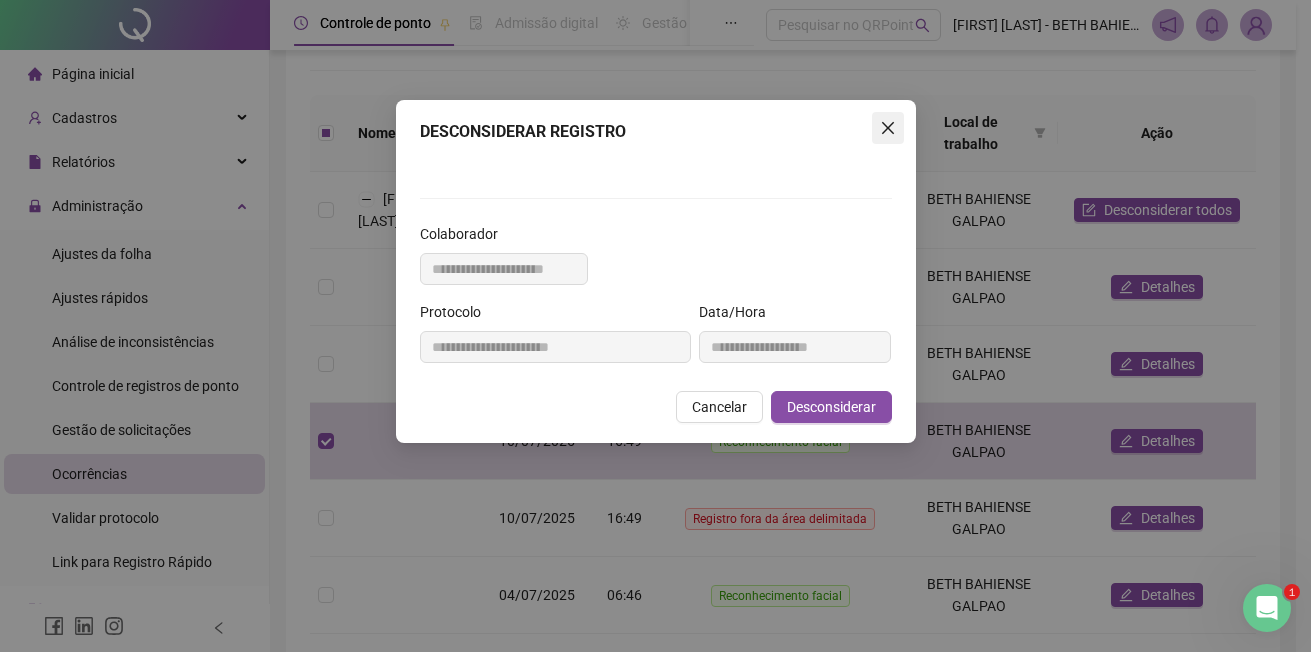 click 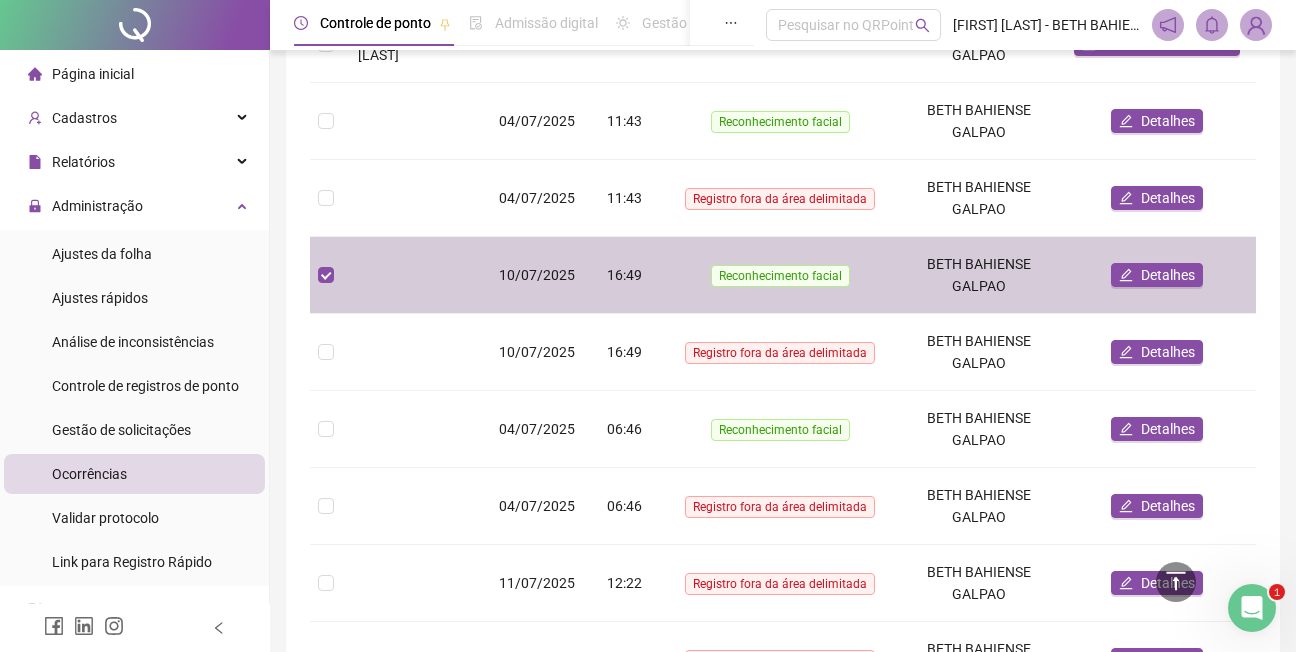 scroll, scrollTop: 300, scrollLeft: 0, axis: vertical 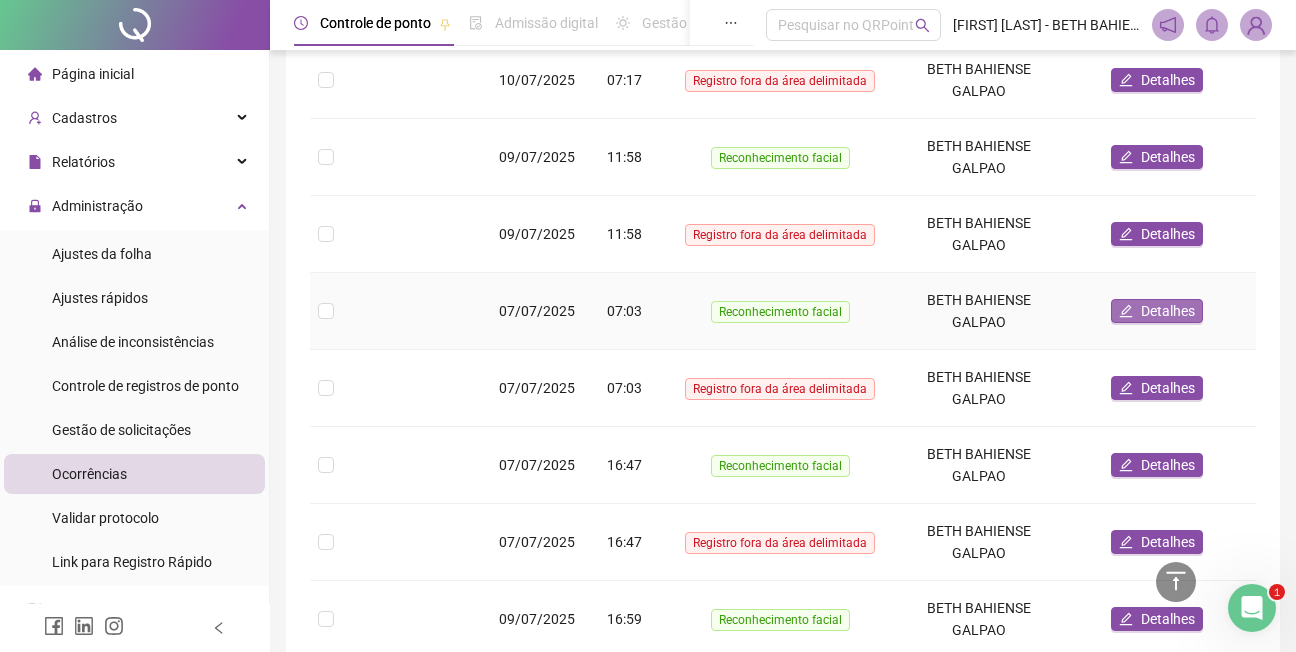 click on "Detalhes" at bounding box center [1168, 311] 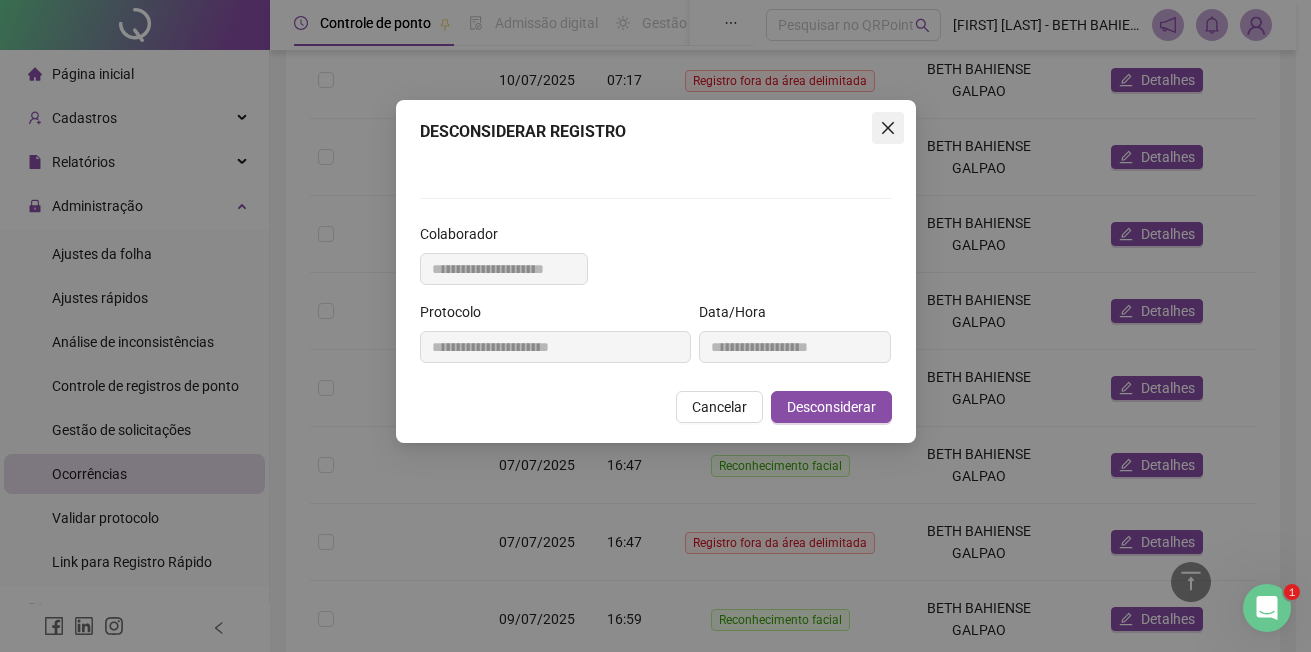 click 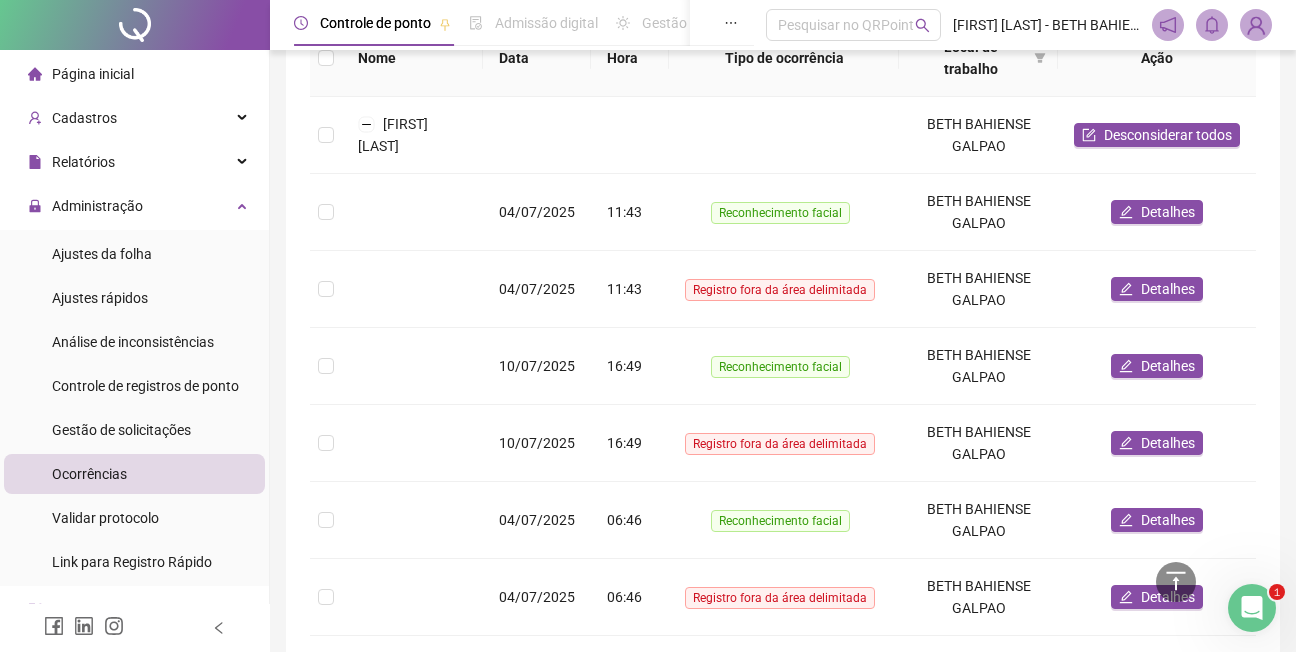 scroll, scrollTop: 0, scrollLeft: 0, axis: both 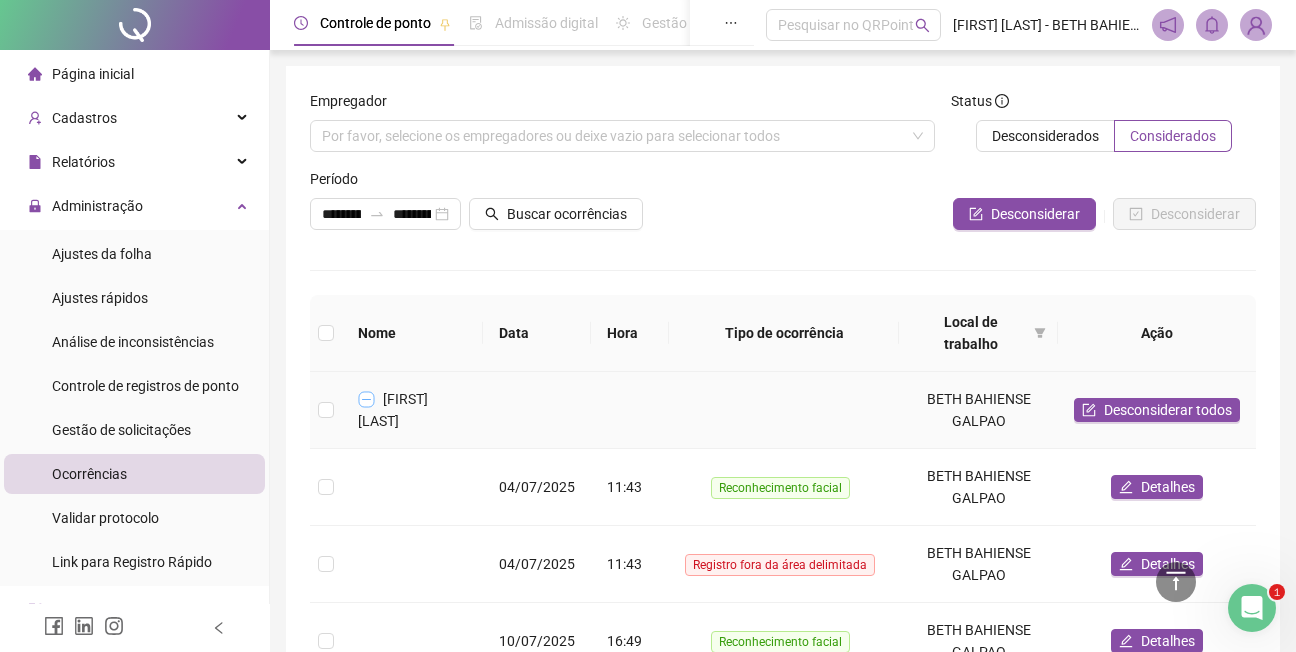 click at bounding box center (367, 399) 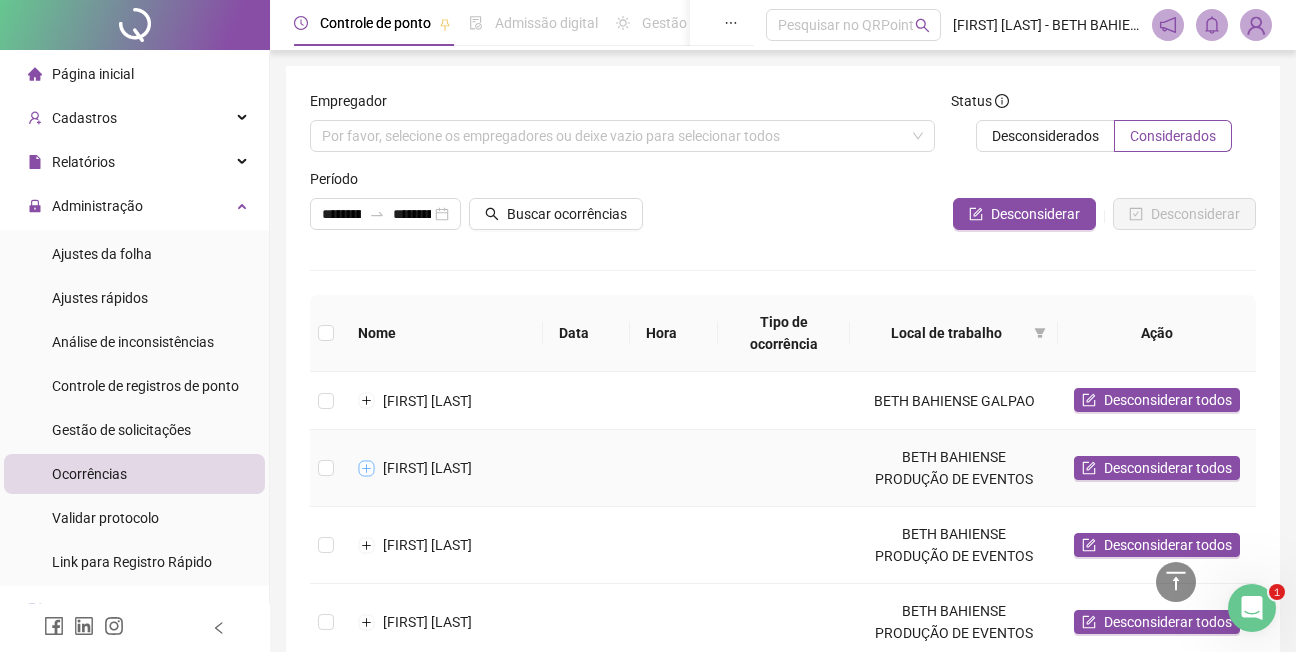 click at bounding box center [367, 468] 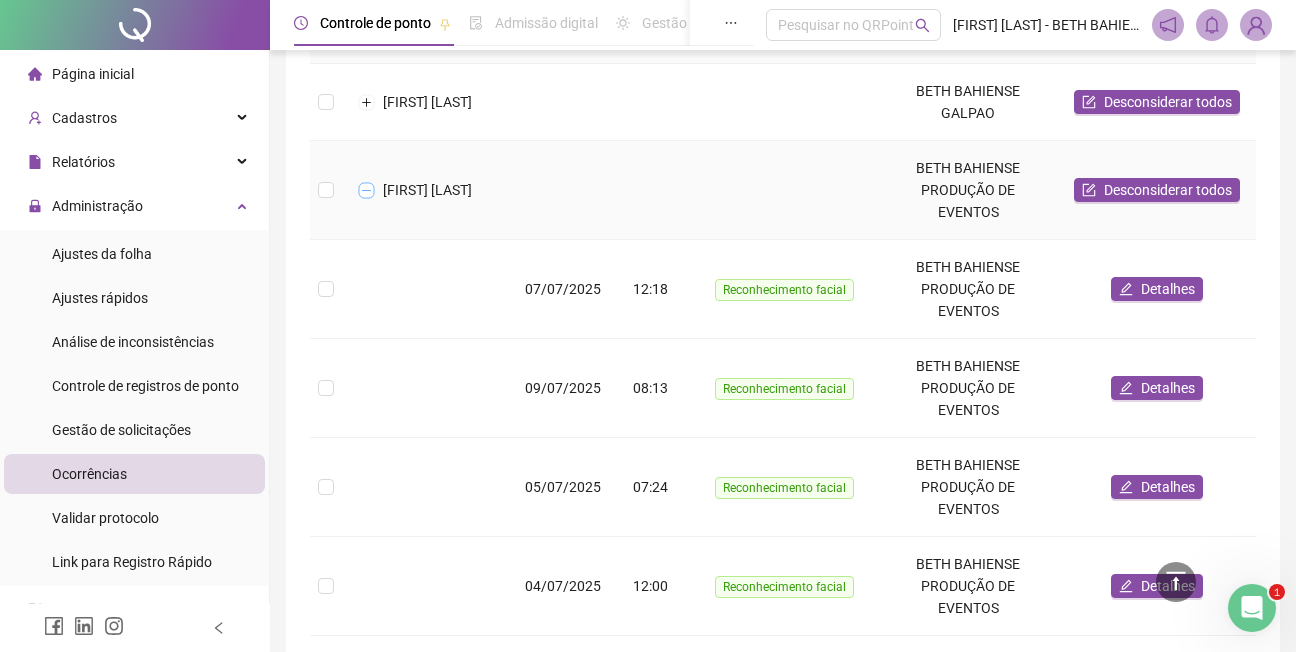 scroll, scrollTop: 300, scrollLeft: 0, axis: vertical 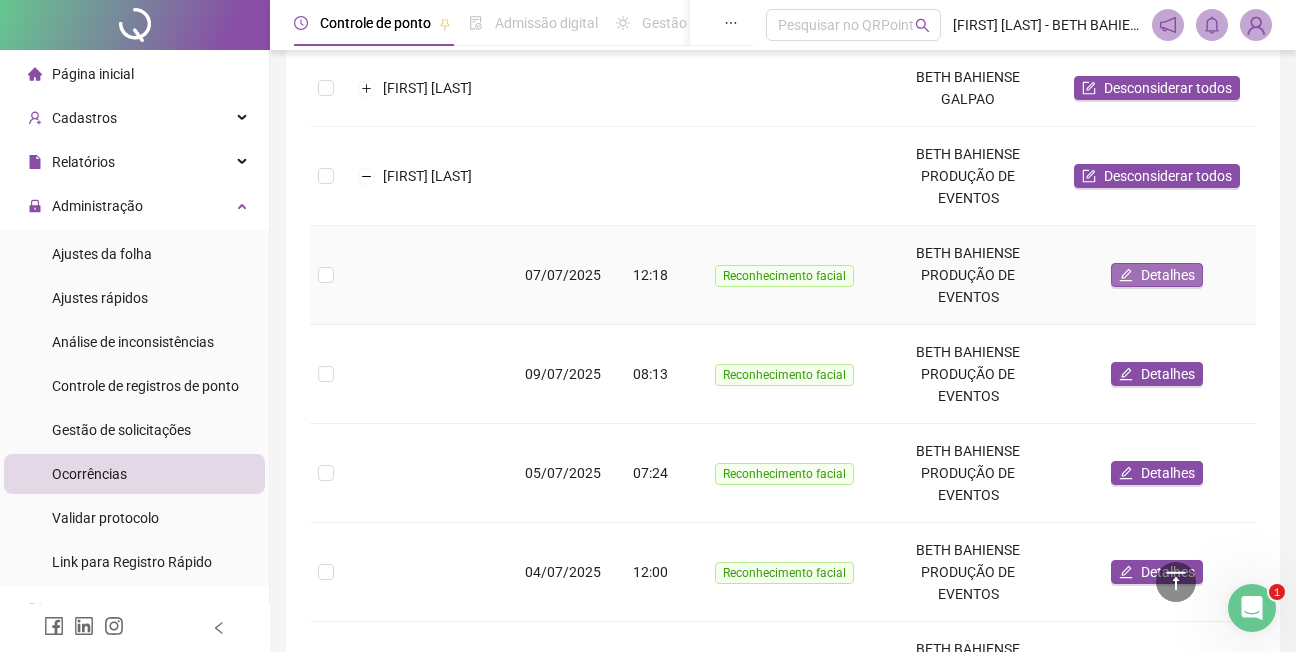 click on "Detalhes" at bounding box center (1168, 275) 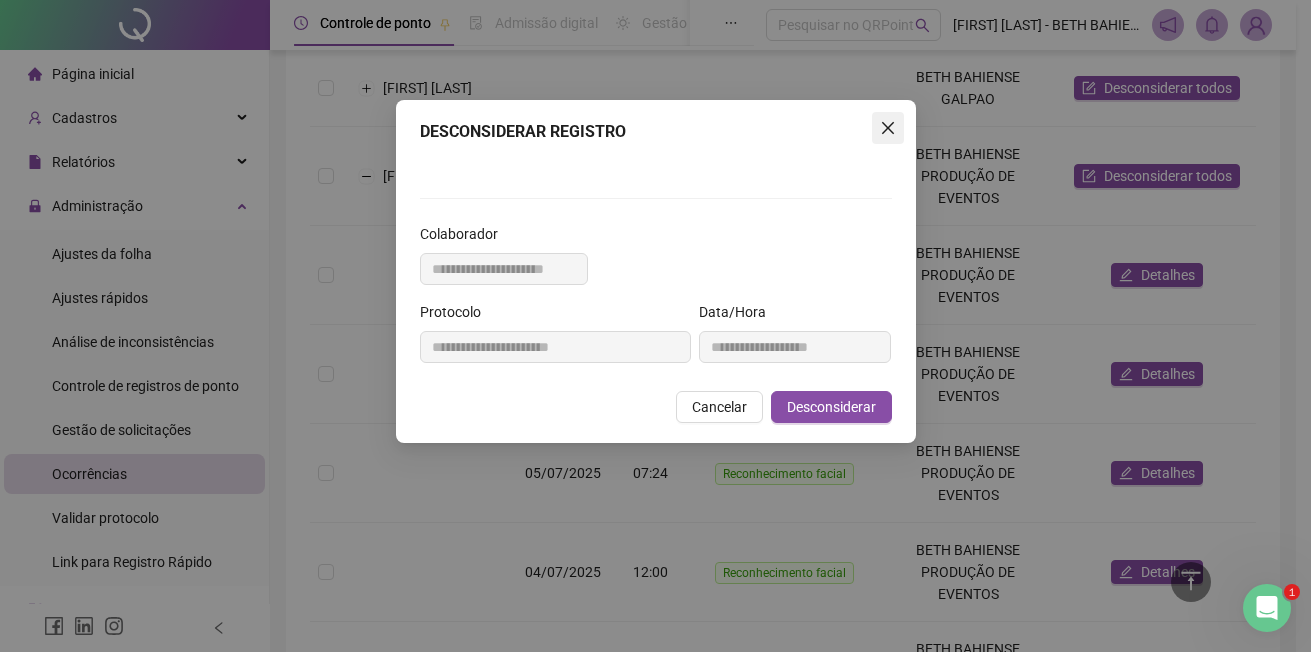 click at bounding box center (888, 128) 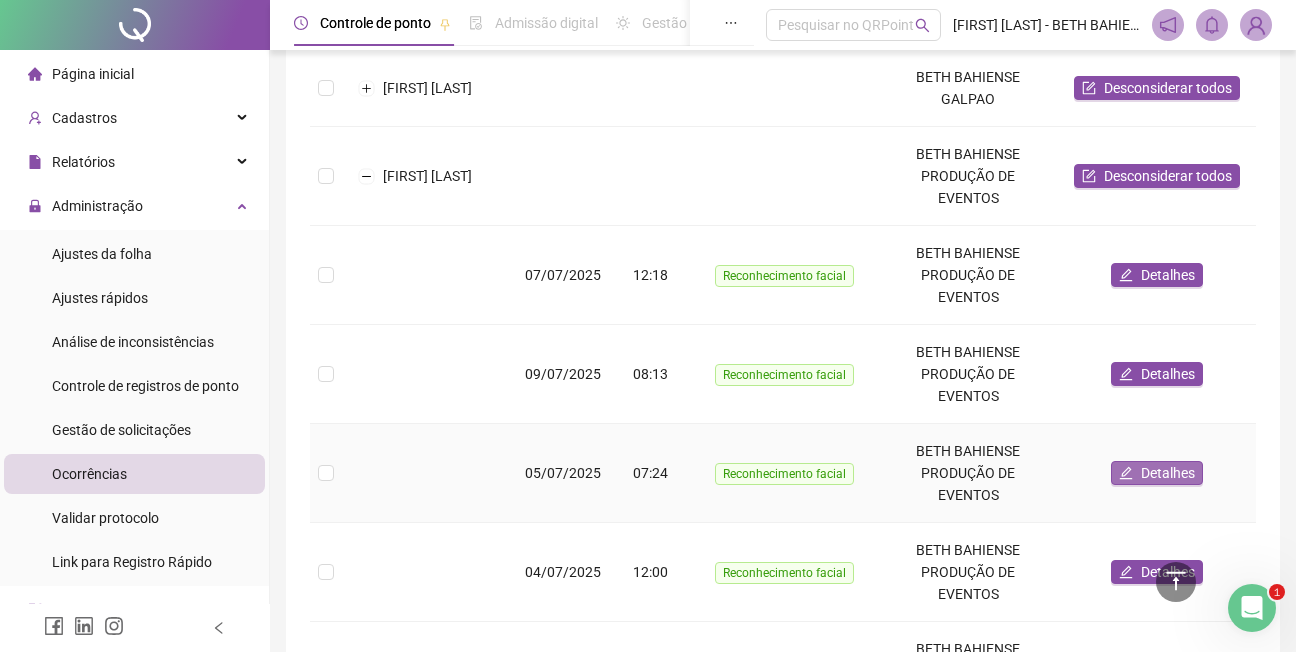 click on "Detalhes" at bounding box center (1168, 473) 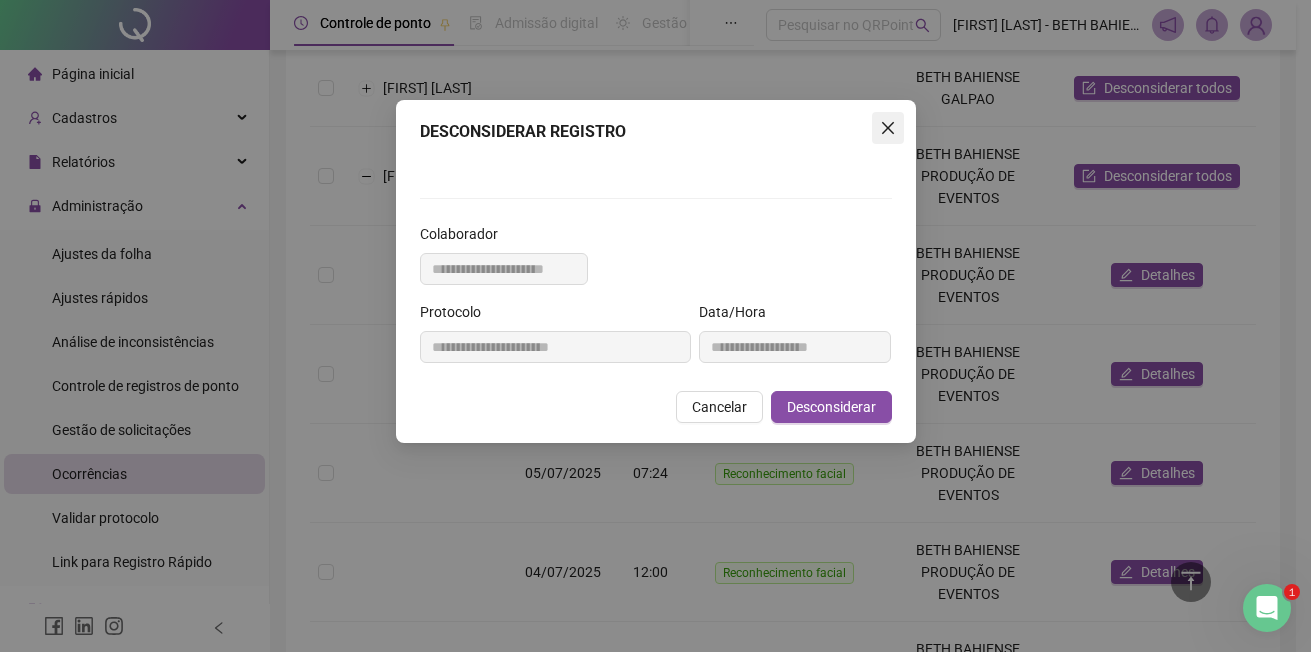 click 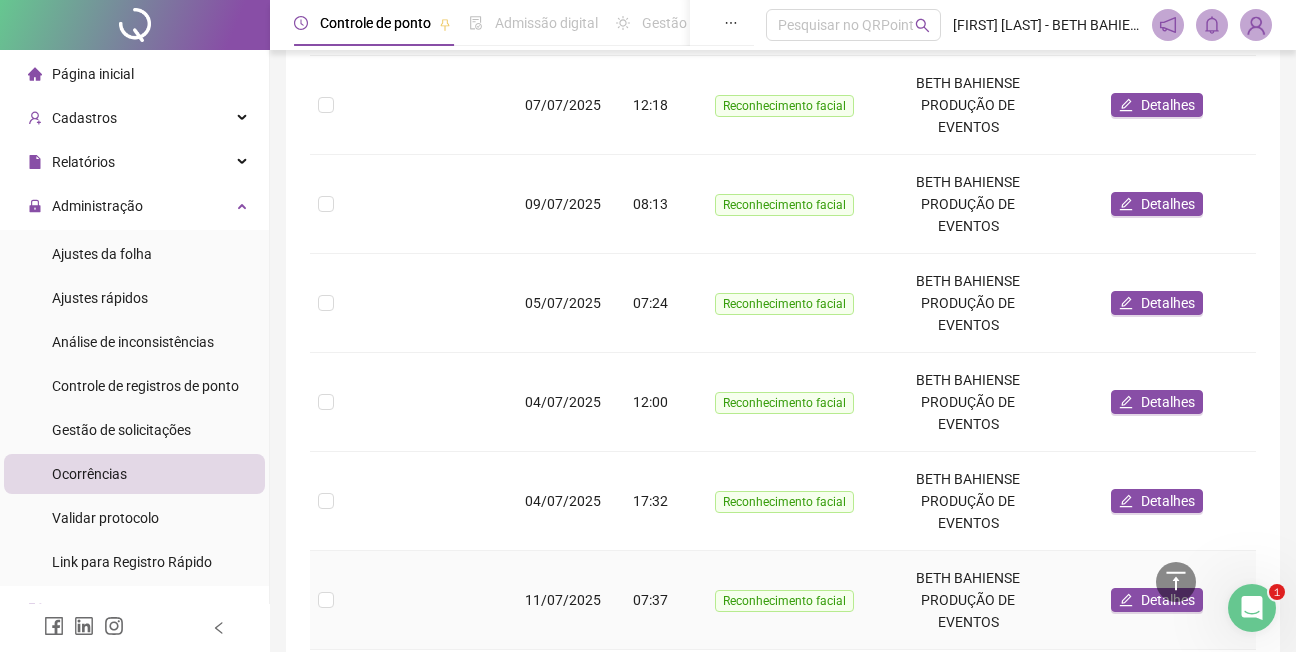 scroll, scrollTop: 500, scrollLeft: 0, axis: vertical 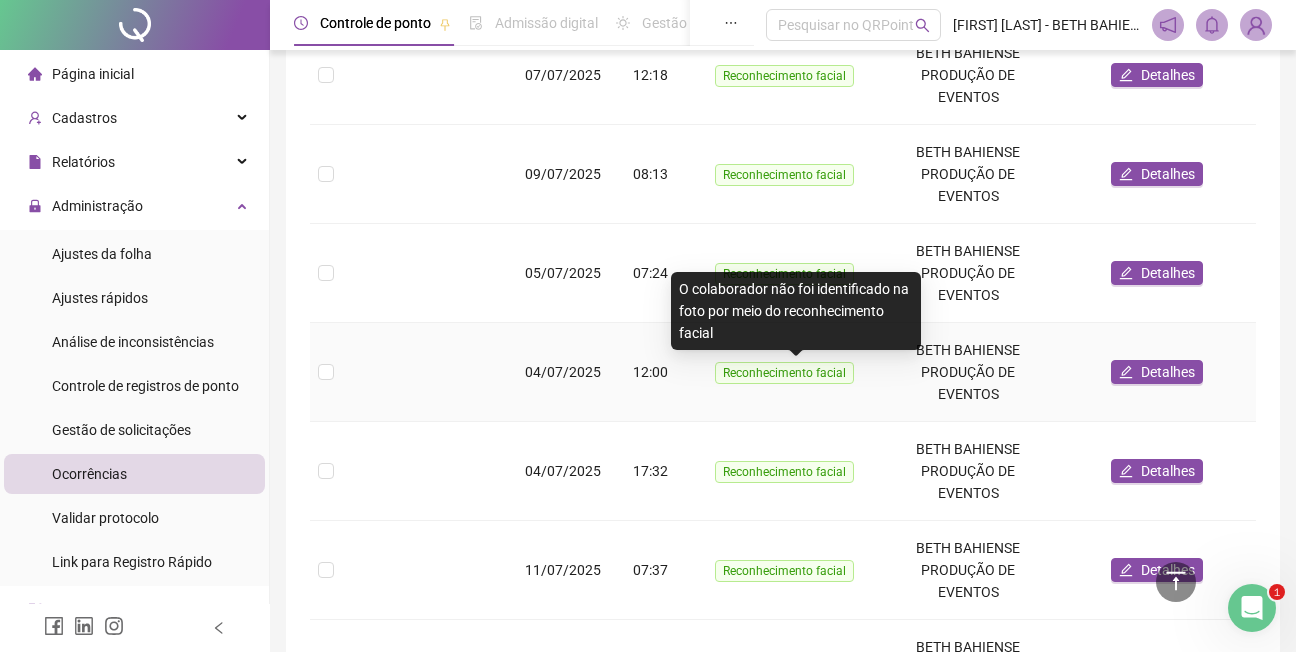 click on "Reconhecimento facial" at bounding box center (784, 373) 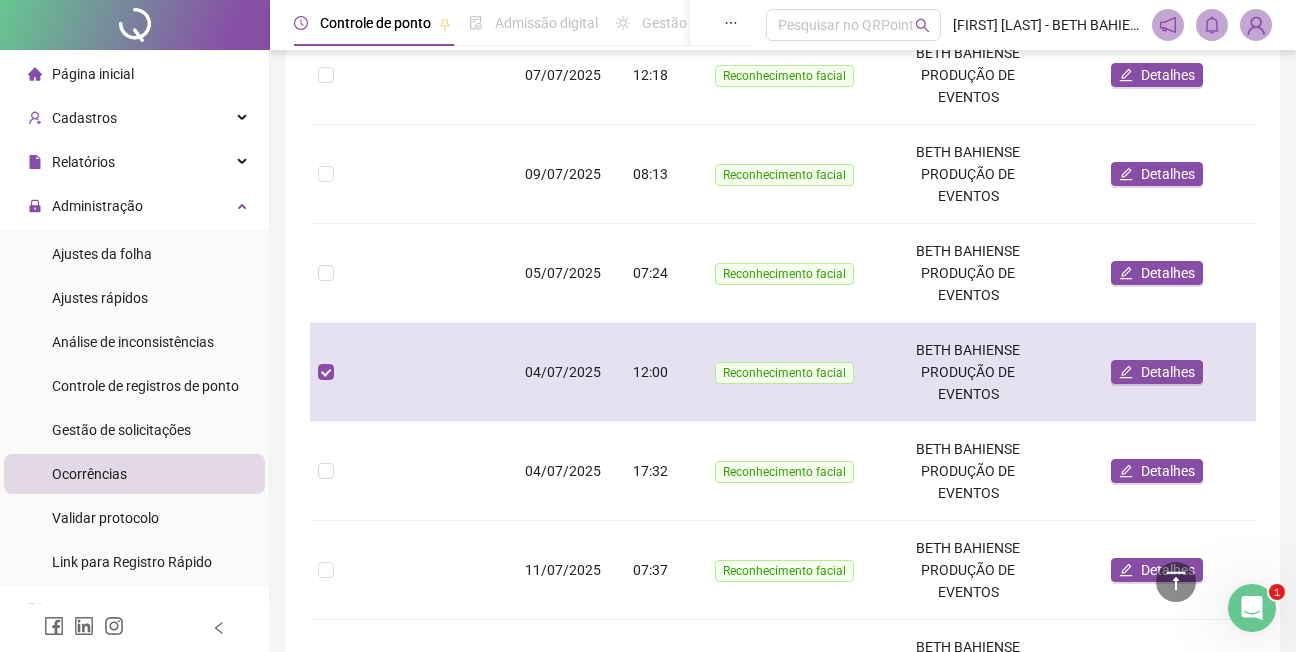 click at bounding box center [326, 372] 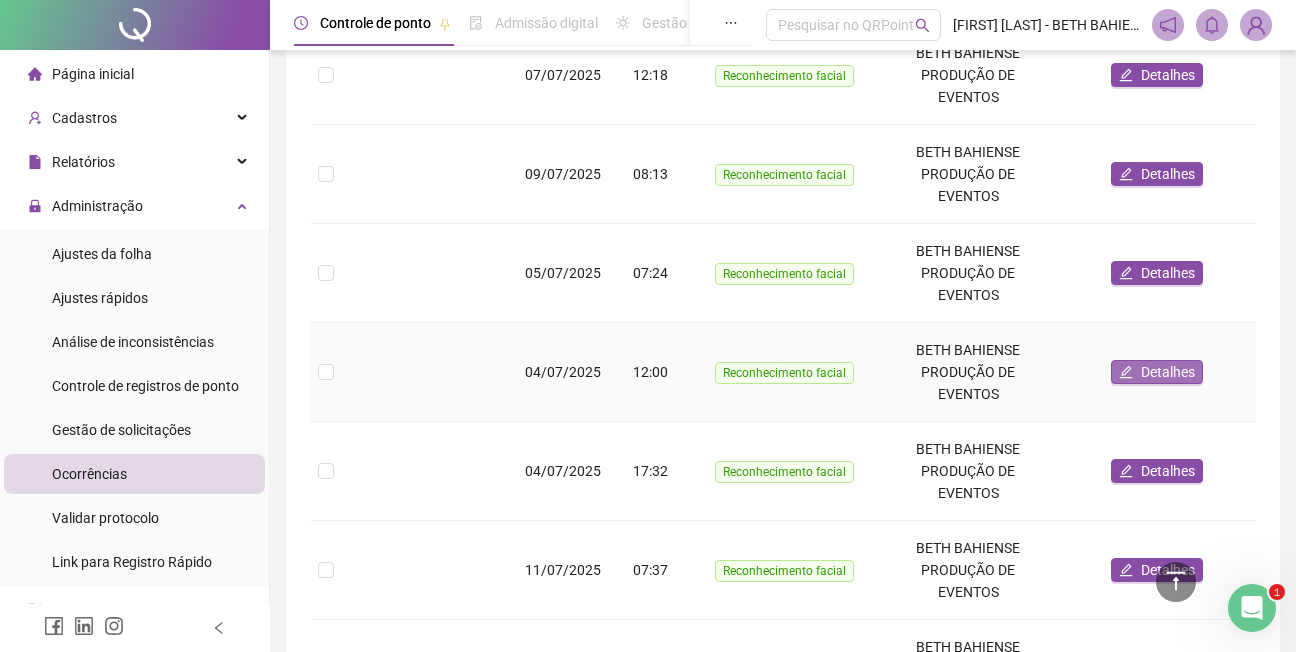 click on "Detalhes" at bounding box center (1168, 372) 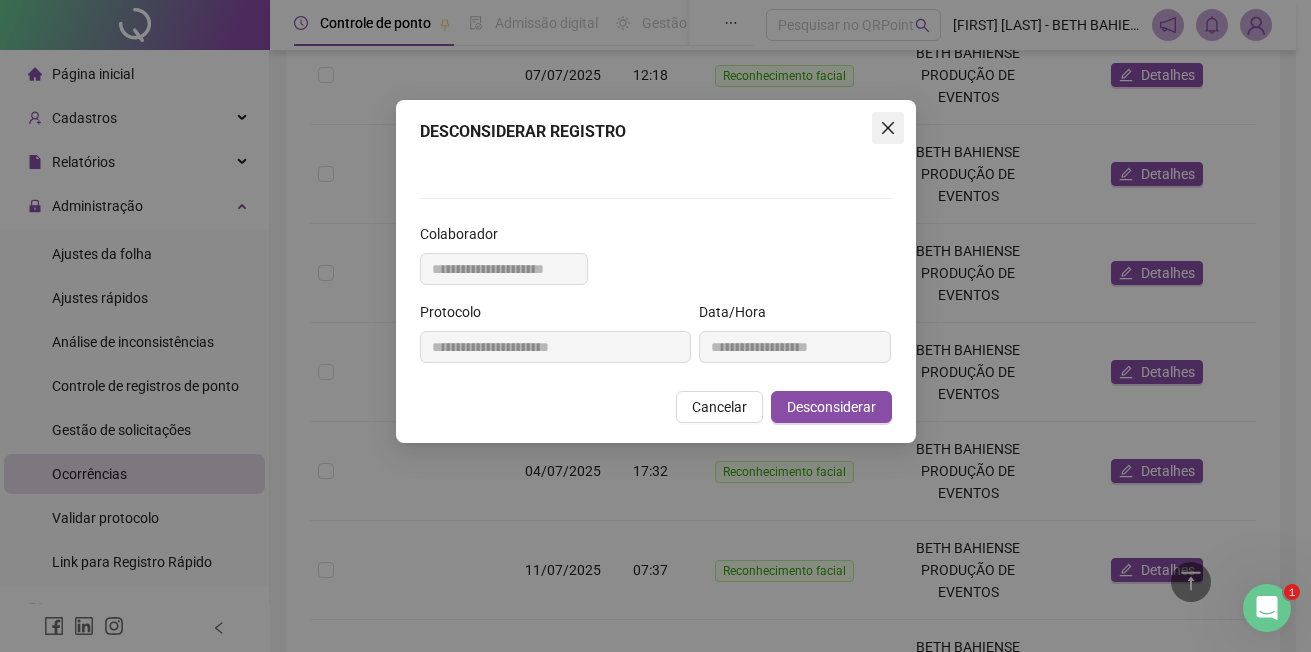 click 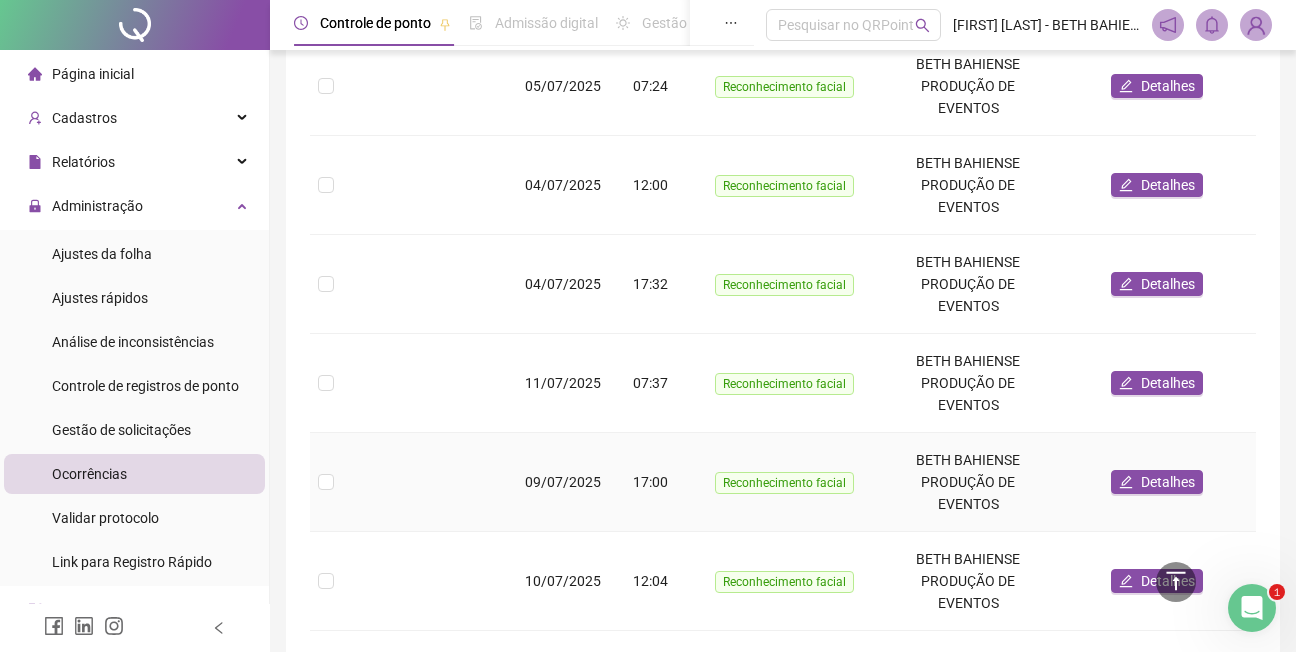 scroll, scrollTop: 700, scrollLeft: 0, axis: vertical 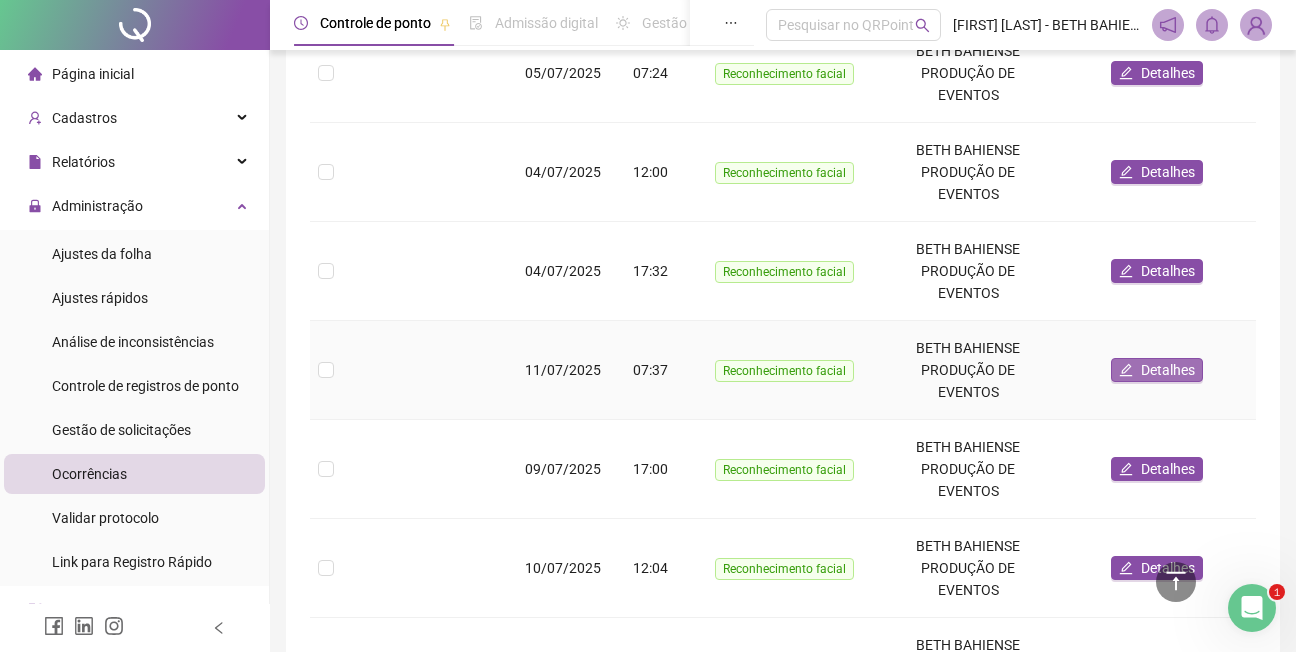click on "Detalhes" at bounding box center (1168, 370) 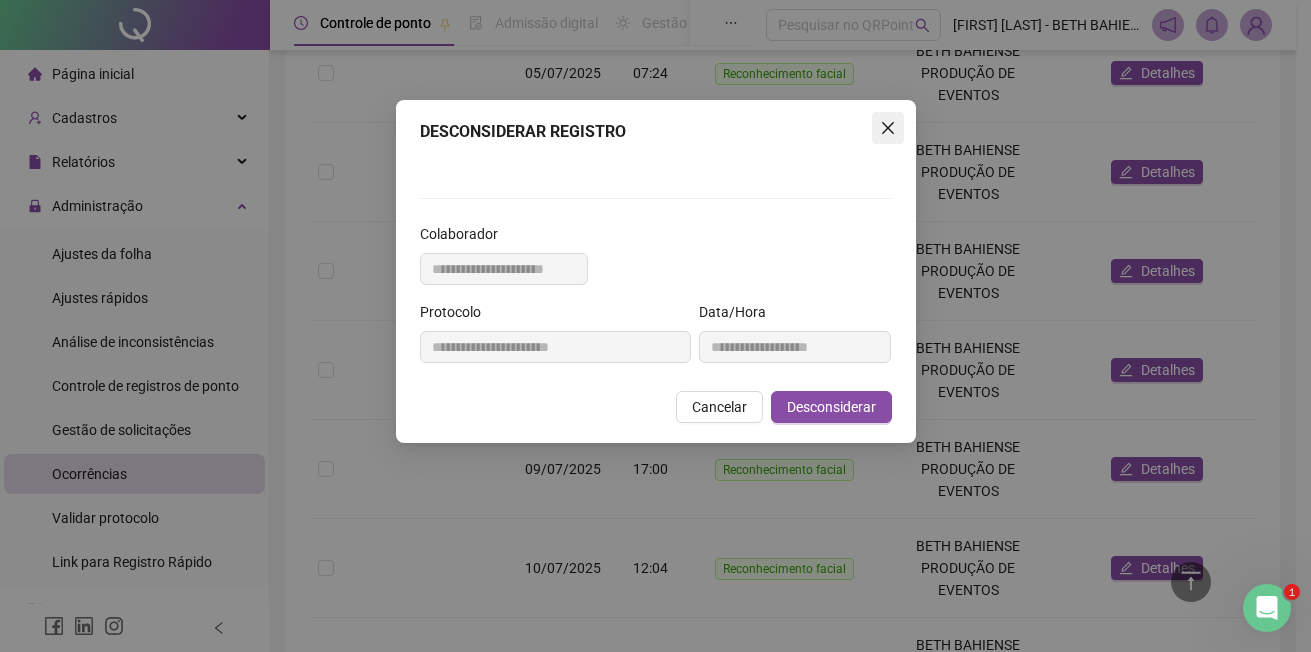 click 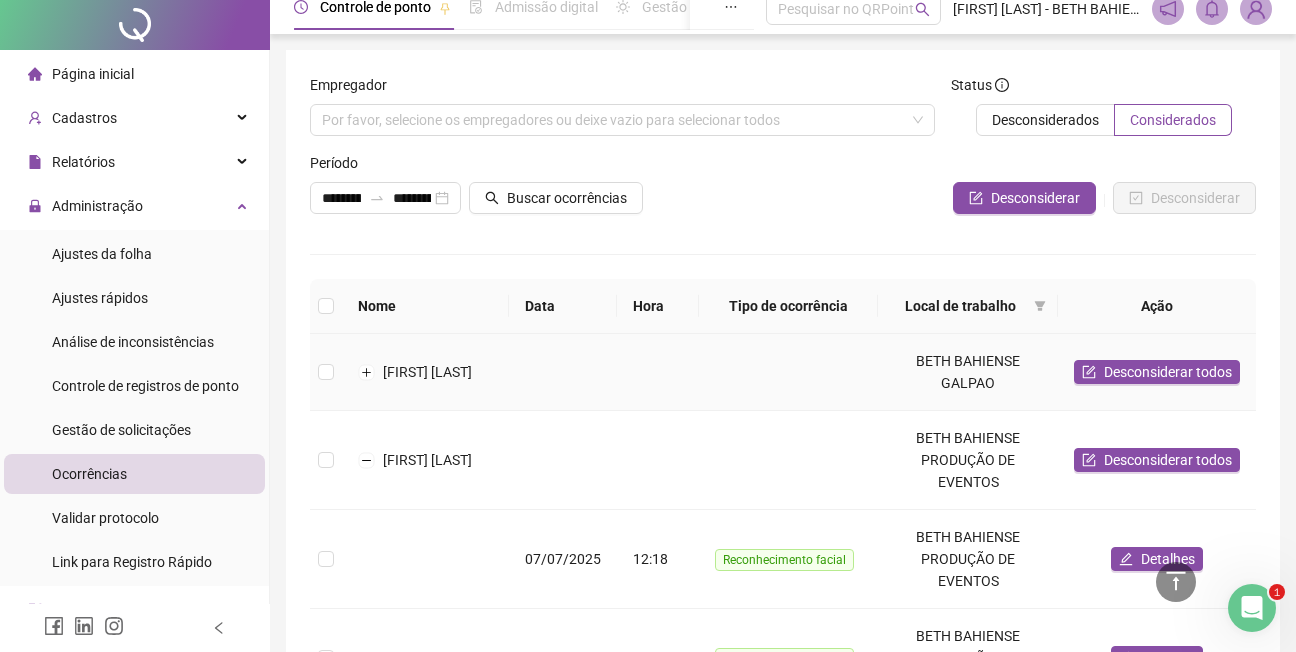 scroll, scrollTop: 0, scrollLeft: 0, axis: both 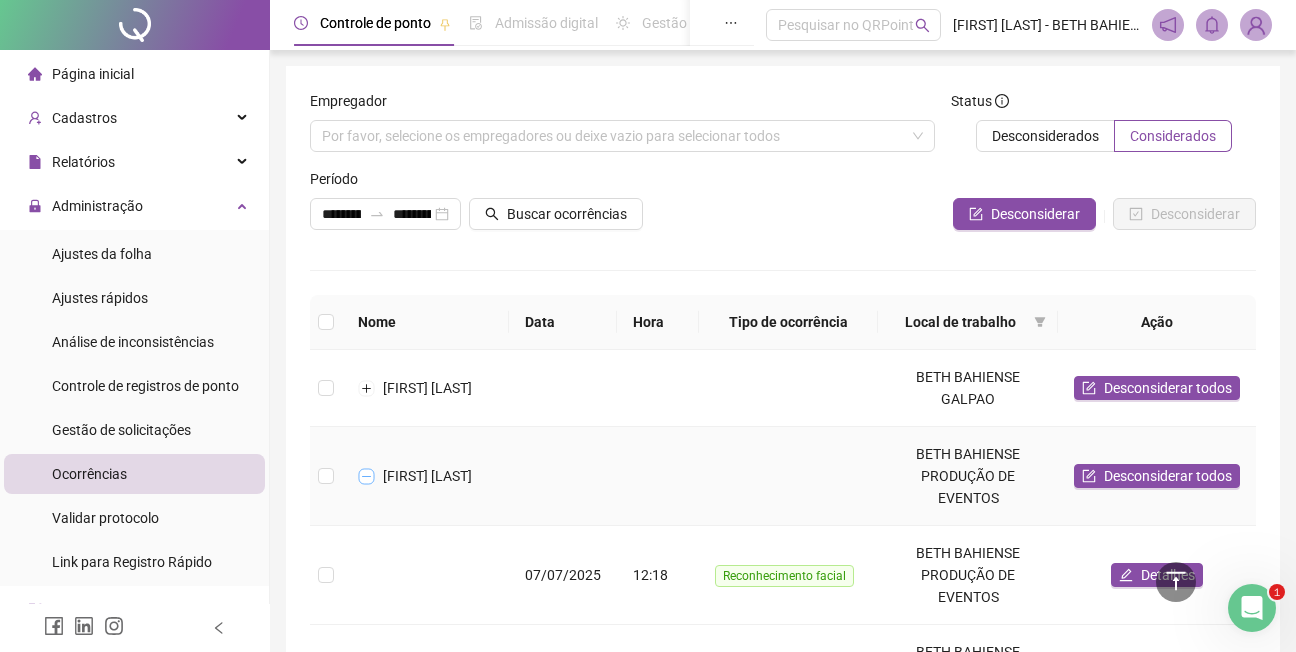 click at bounding box center (367, 476) 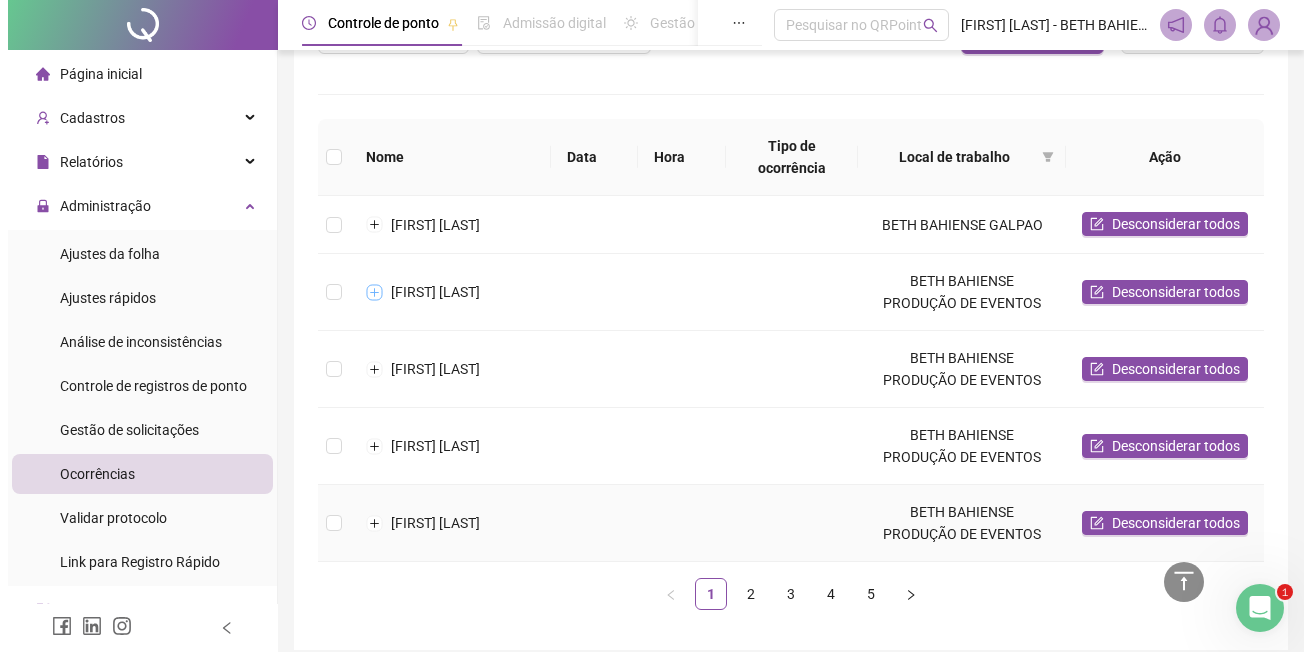 scroll, scrollTop: 279, scrollLeft: 0, axis: vertical 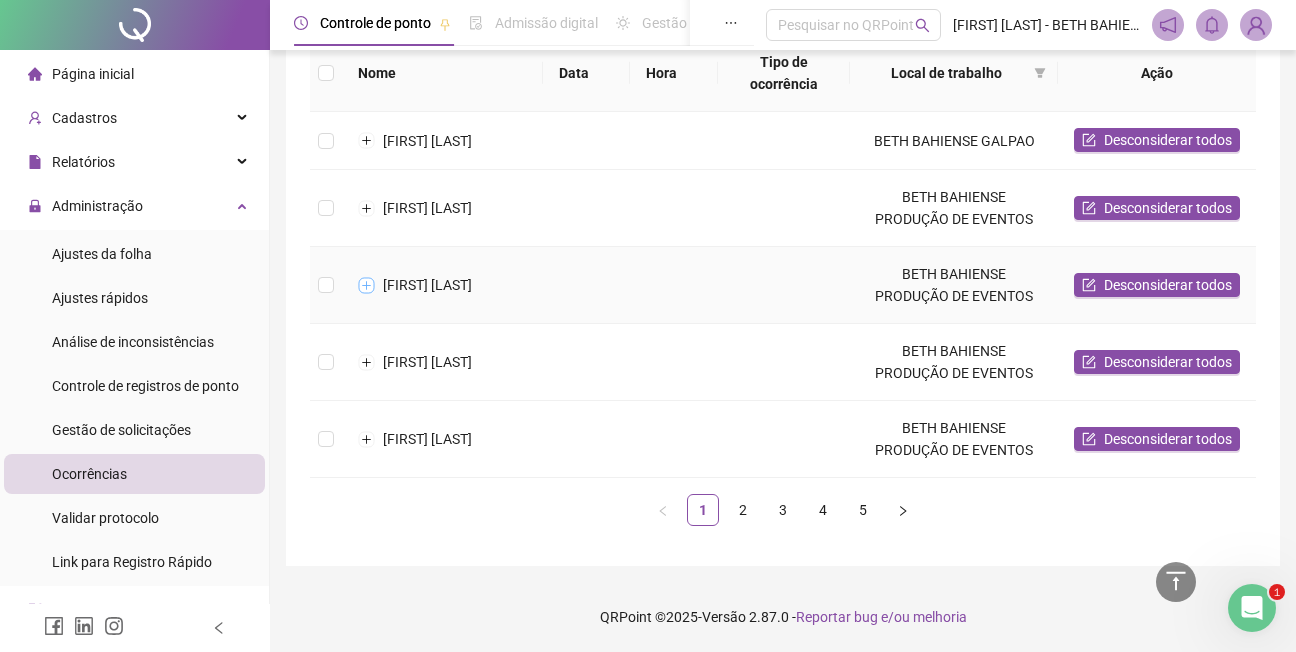 click at bounding box center [367, 285] 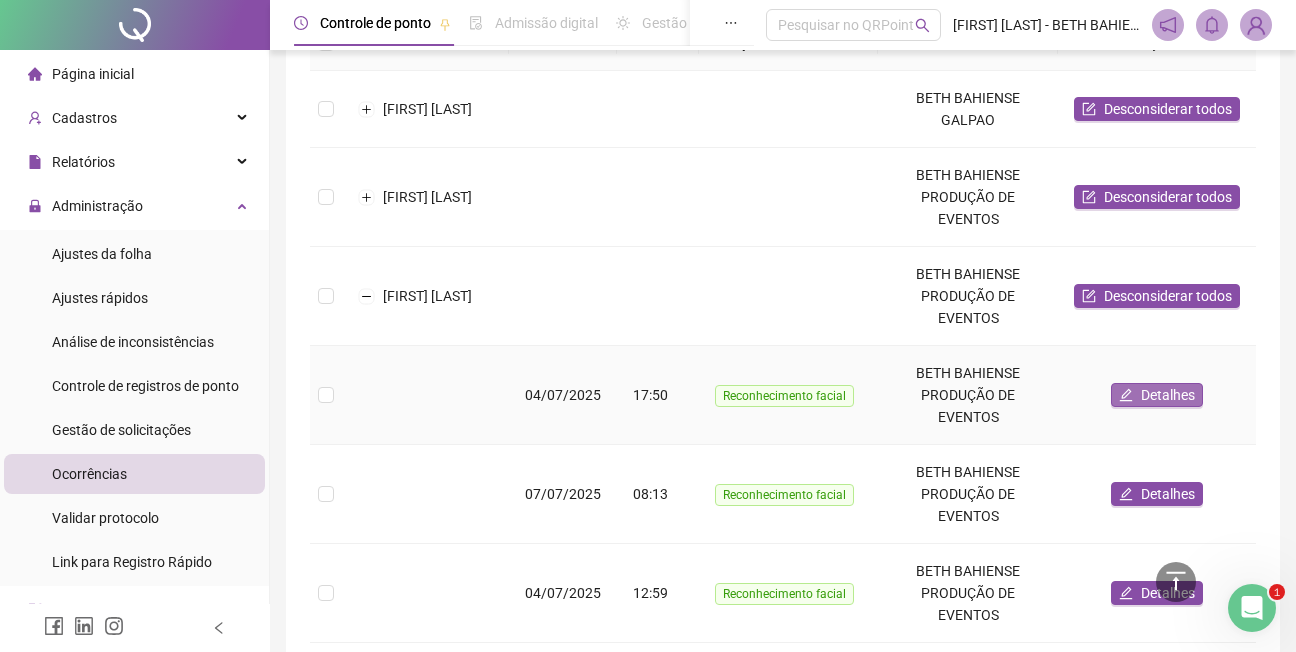 click on "Detalhes" at bounding box center (1168, 395) 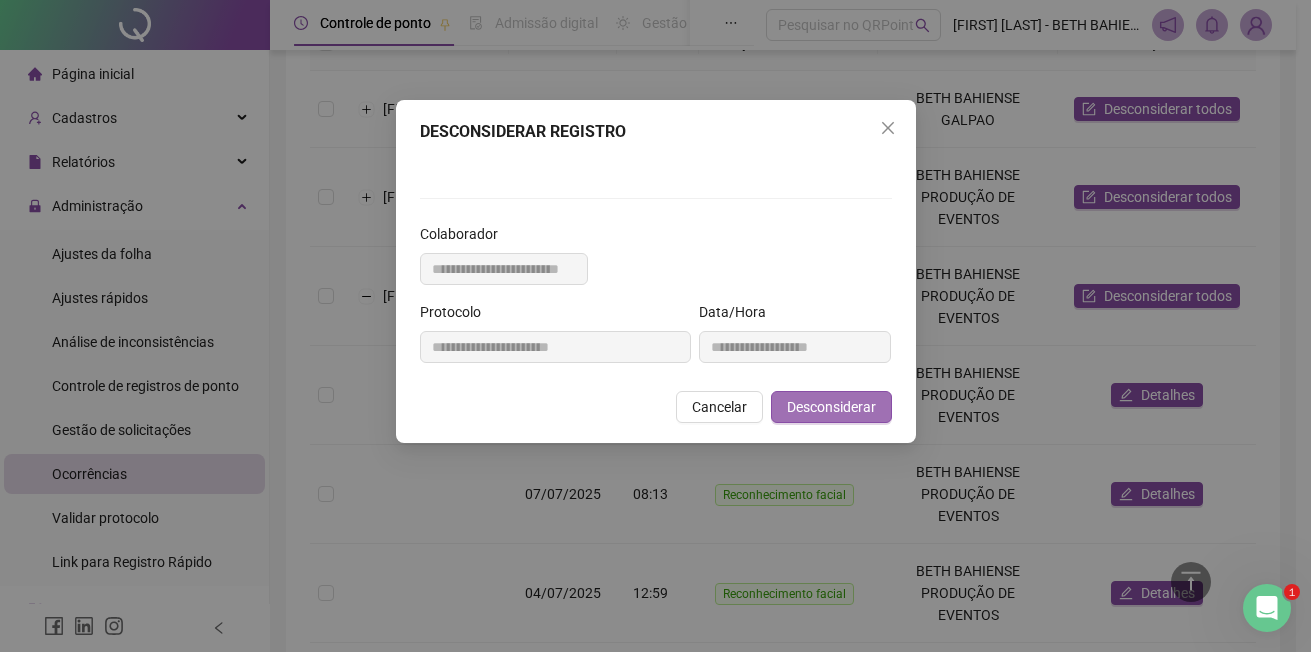 click on "Desconsiderar" at bounding box center [831, 407] 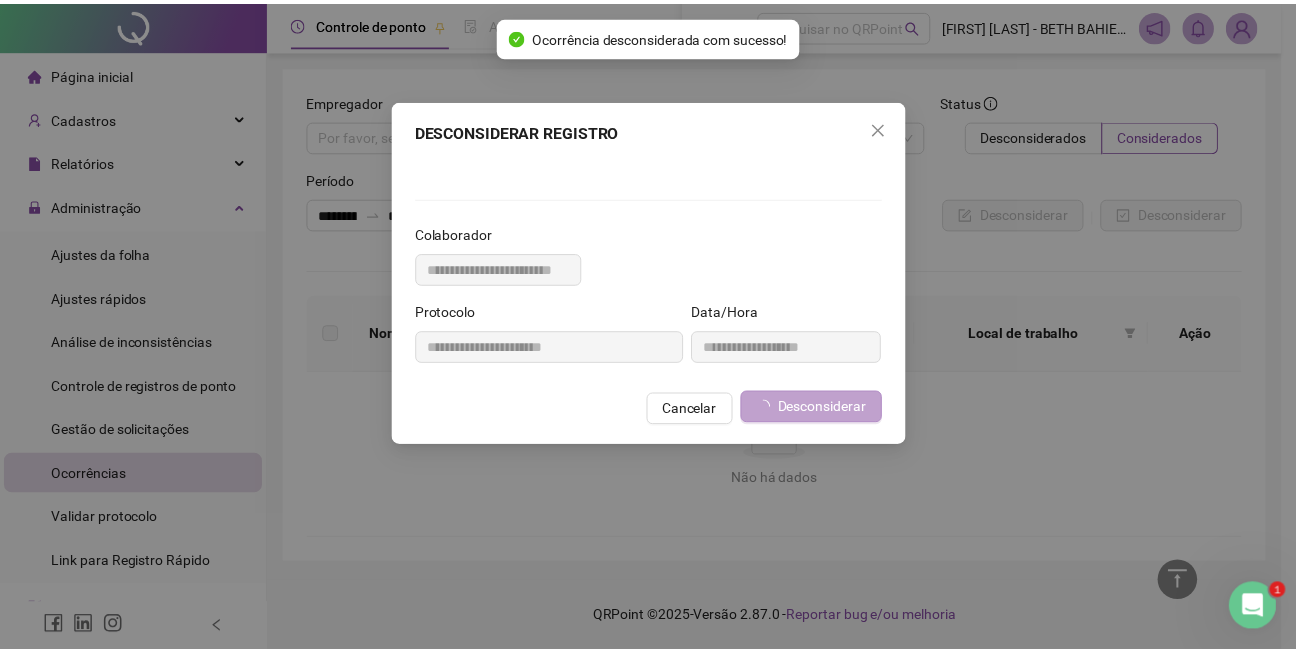 scroll, scrollTop: 0, scrollLeft: 0, axis: both 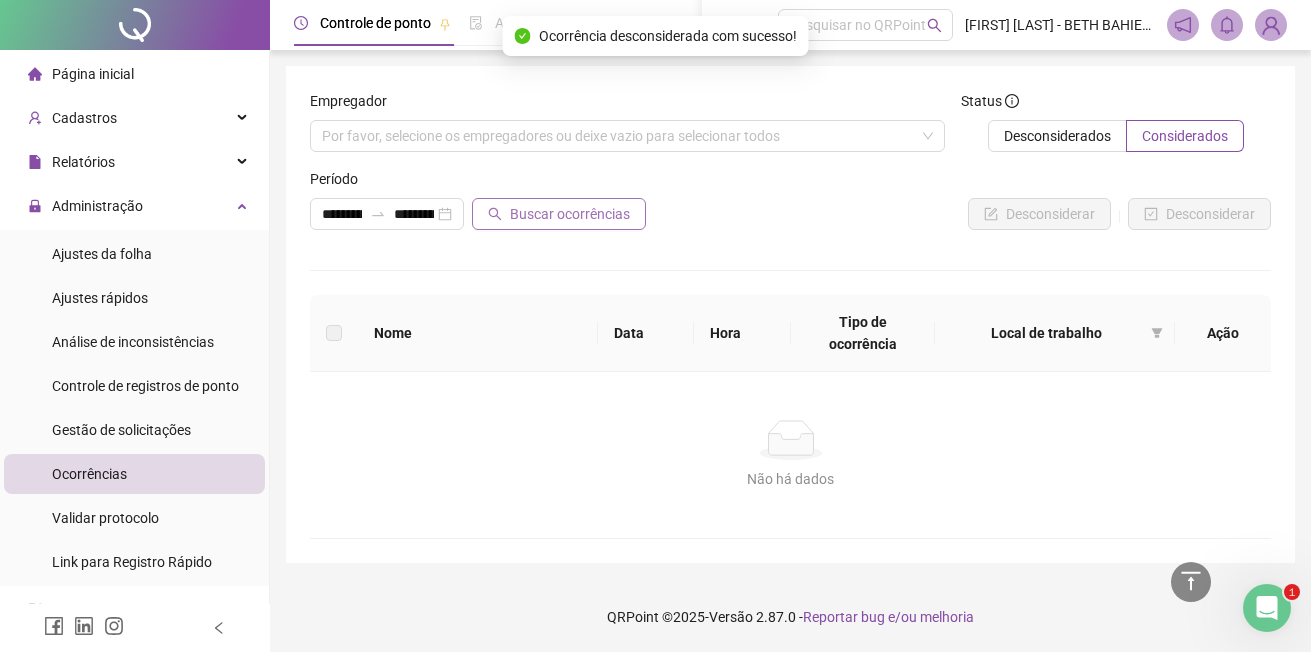 click on "Buscar ocorrências" at bounding box center (570, 214) 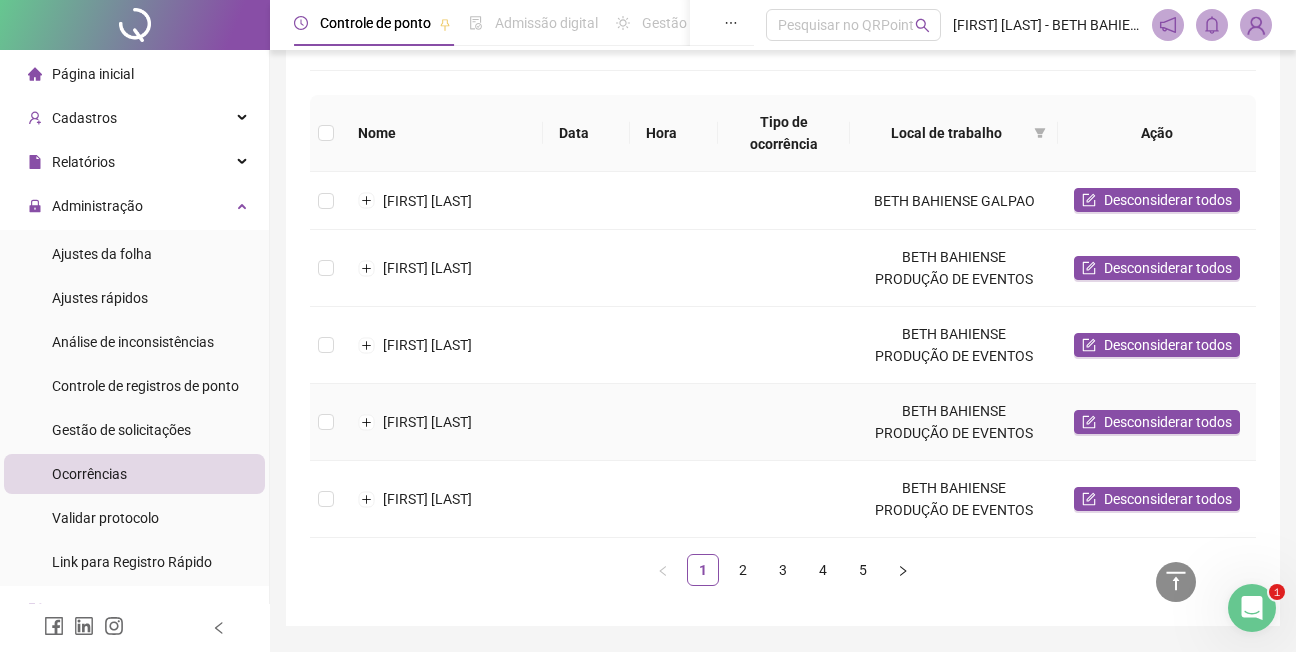 scroll, scrollTop: 279, scrollLeft: 0, axis: vertical 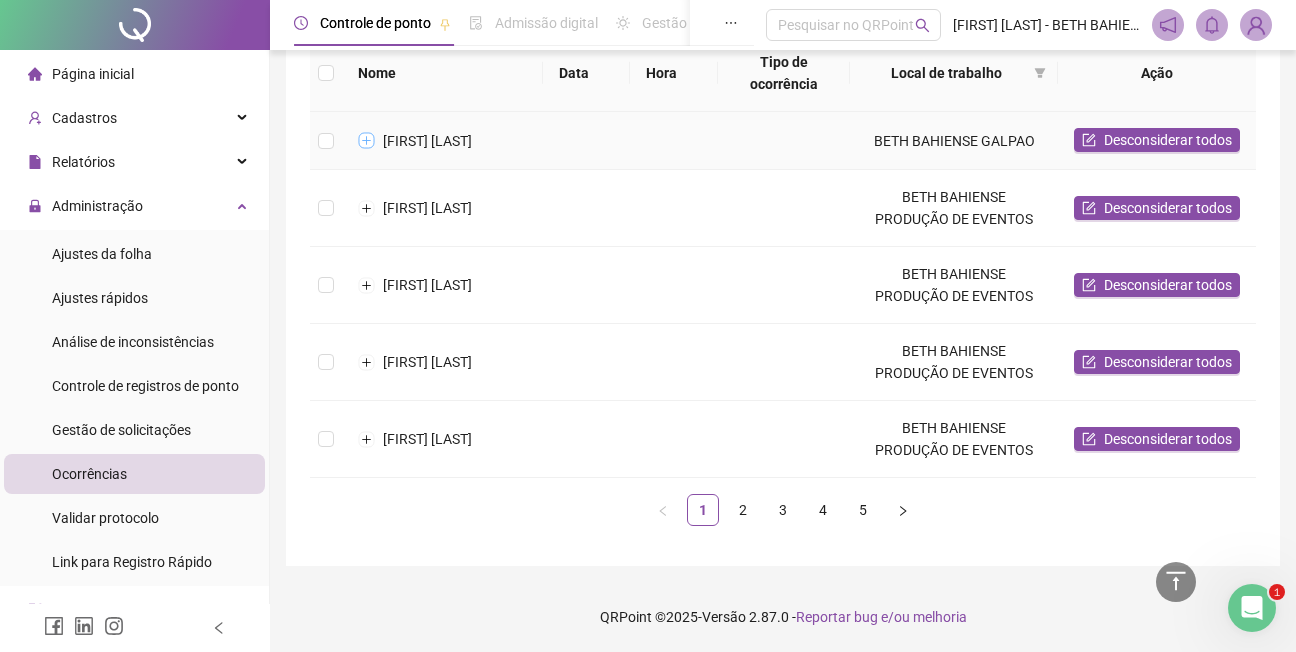 click at bounding box center (367, 141) 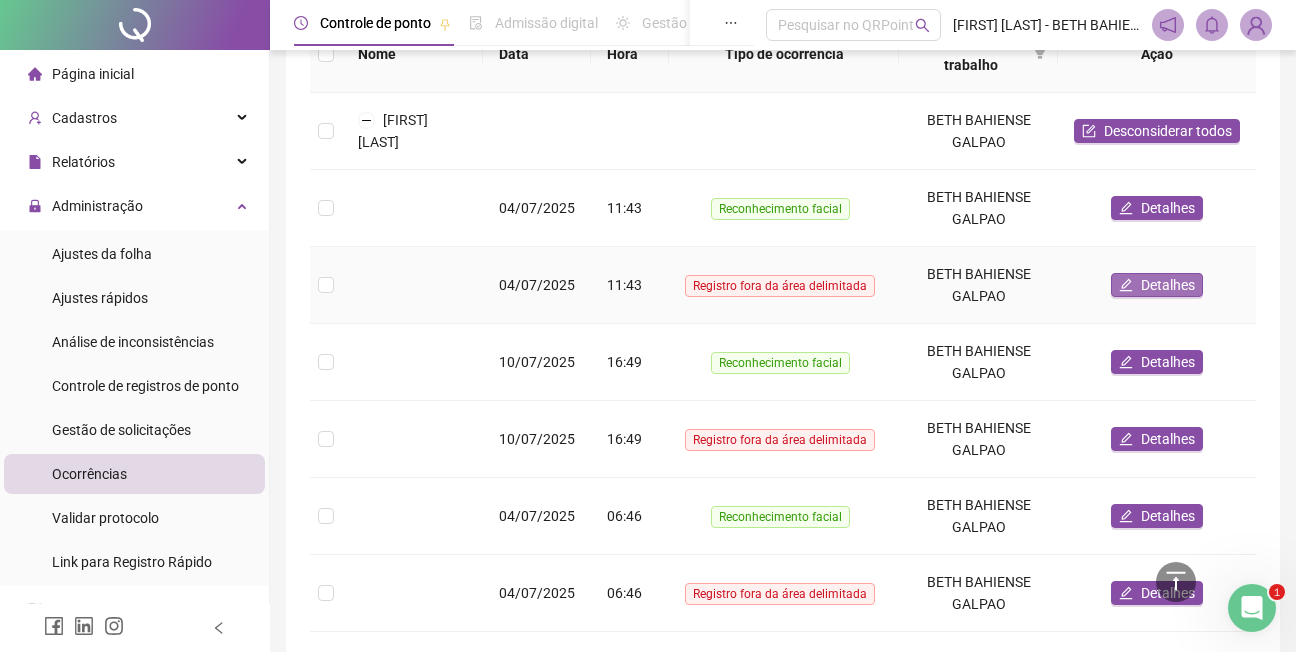 click on "Detalhes" at bounding box center (1168, 285) 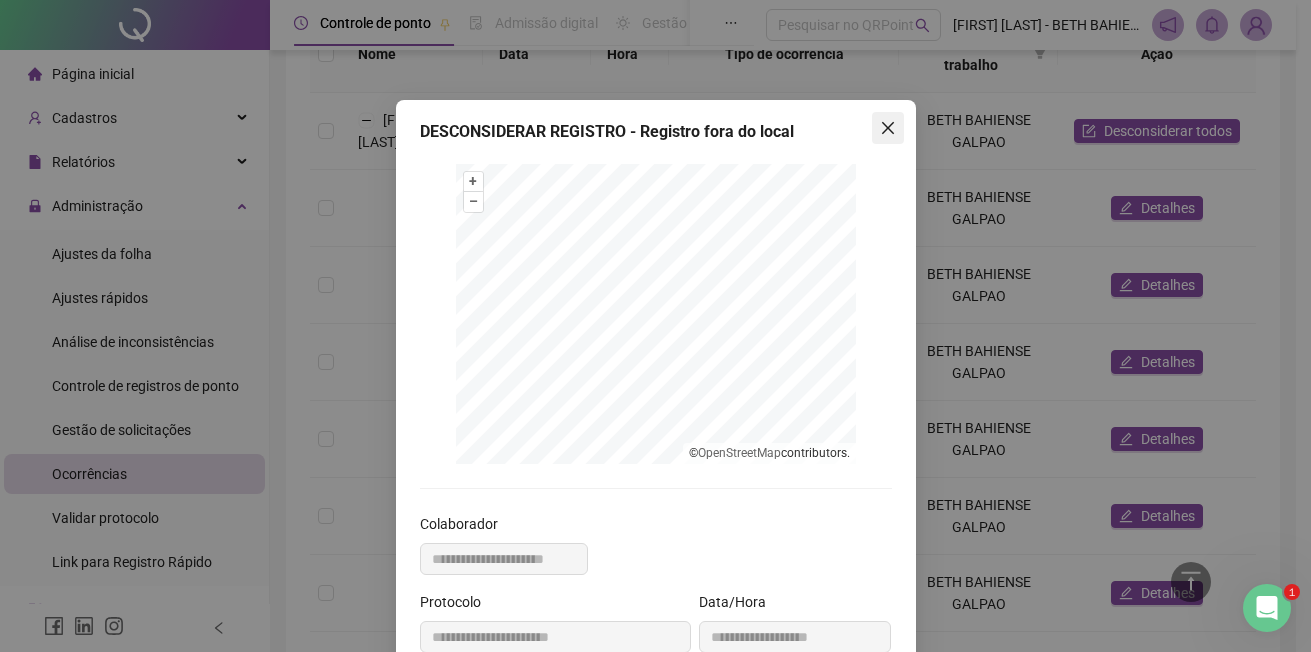 click 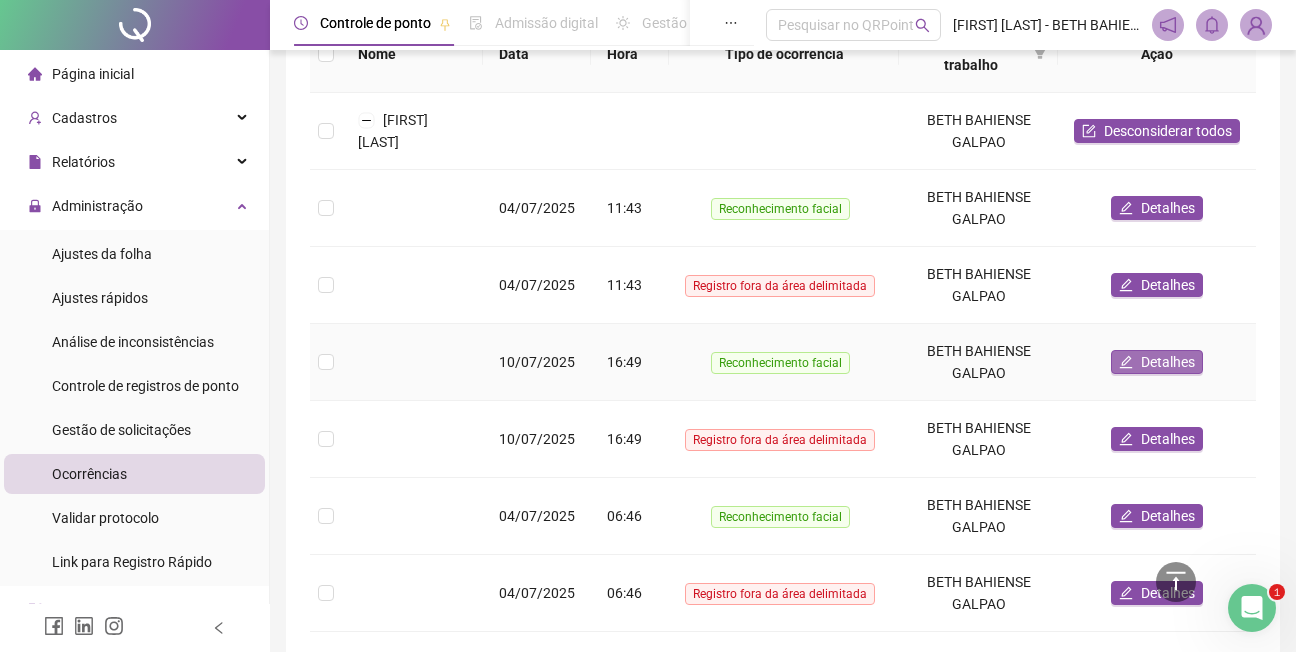 click on "Detalhes" at bounding box center [1168, 362] 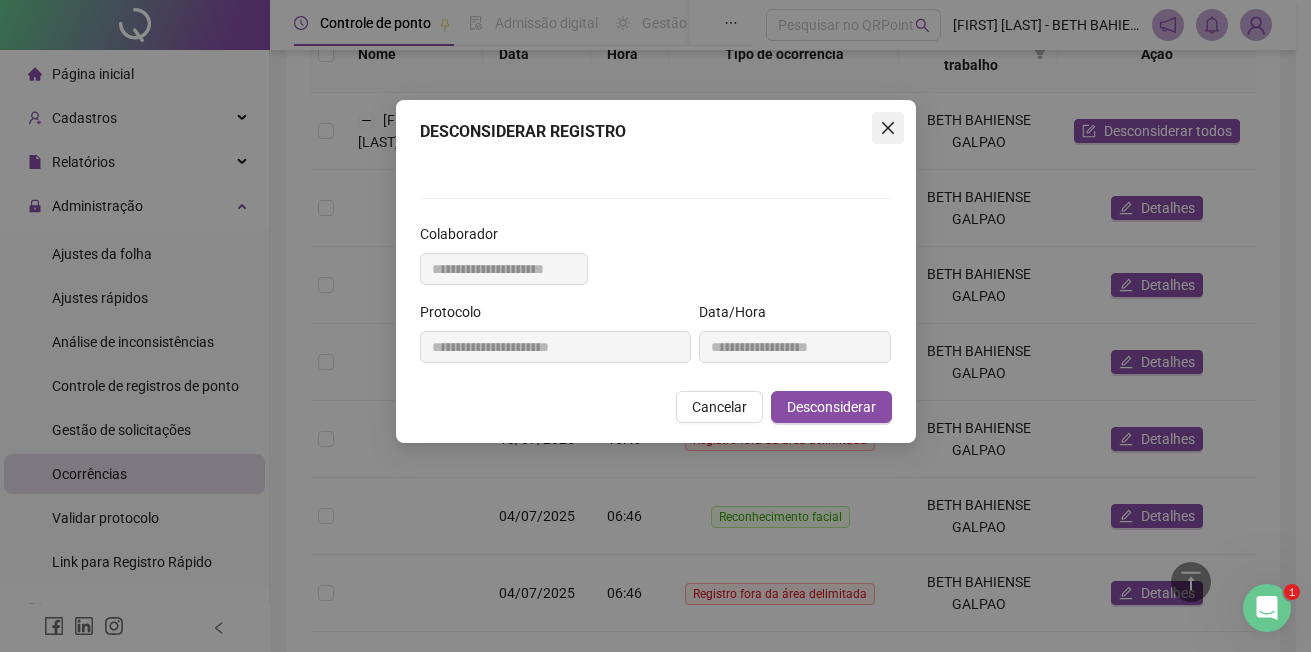 click at bounding box center [888, 128] 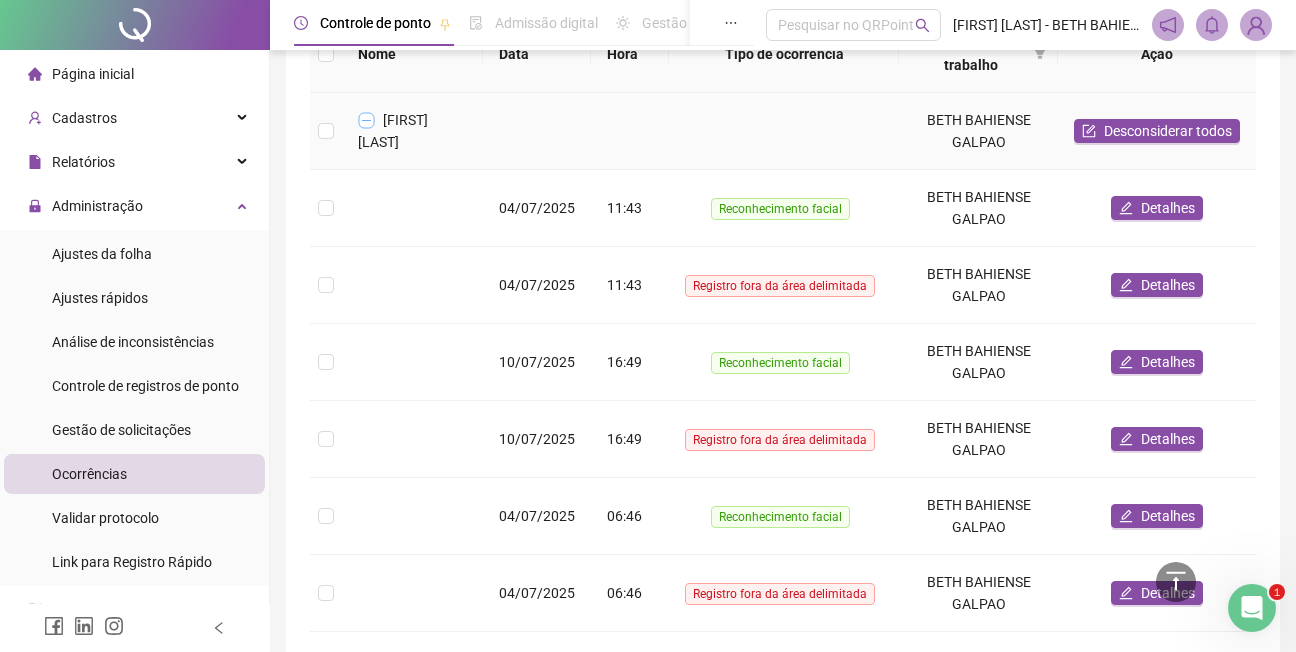 click at bounding box center (367, 120) 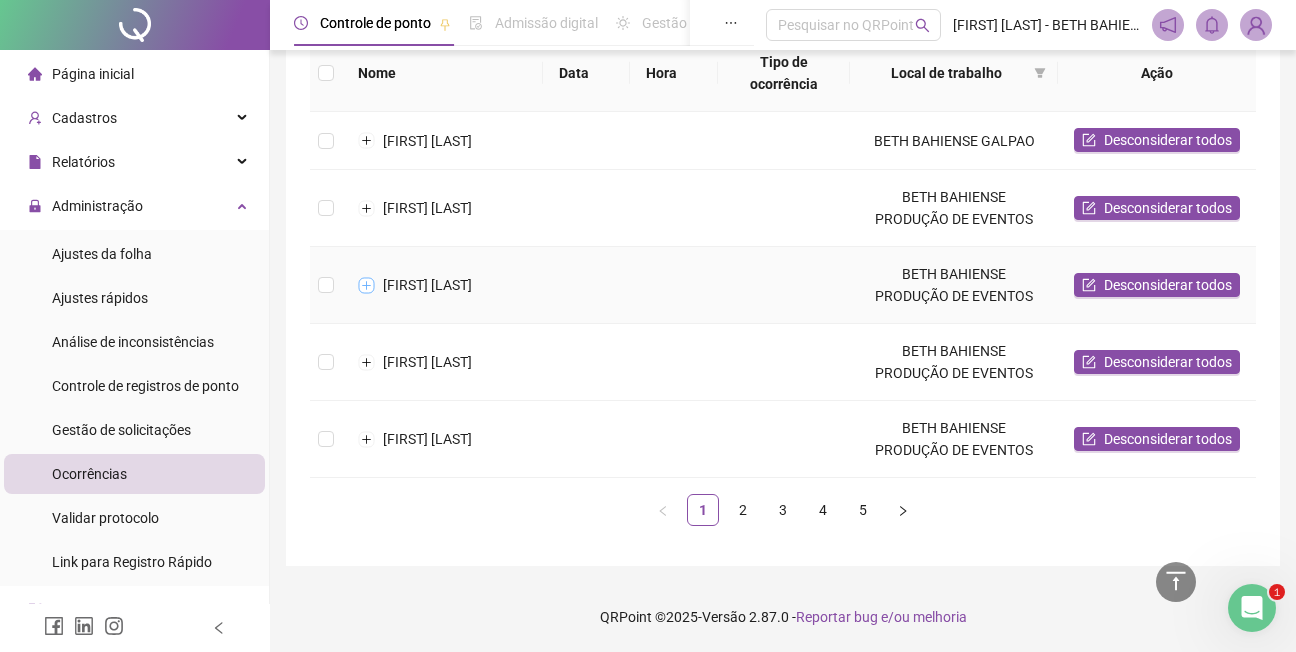 click at bounding box center (367, 285) 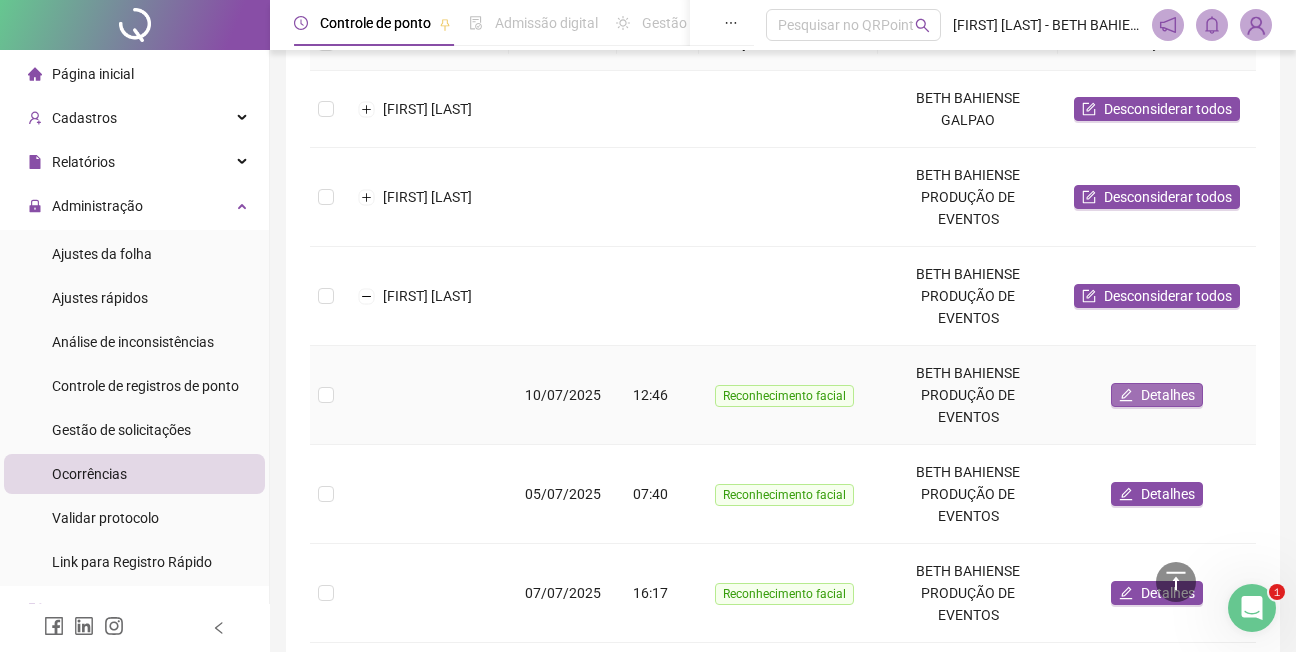 click on "Detalhes" at bounding box center [1168, 395] 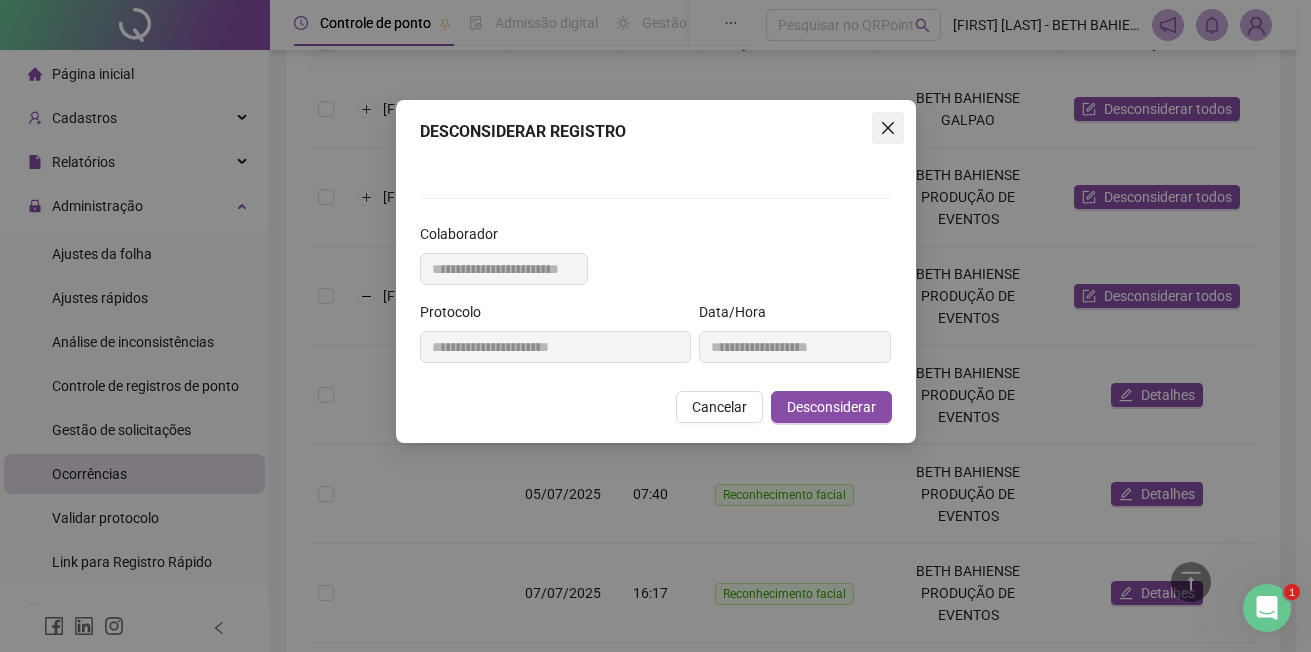 click 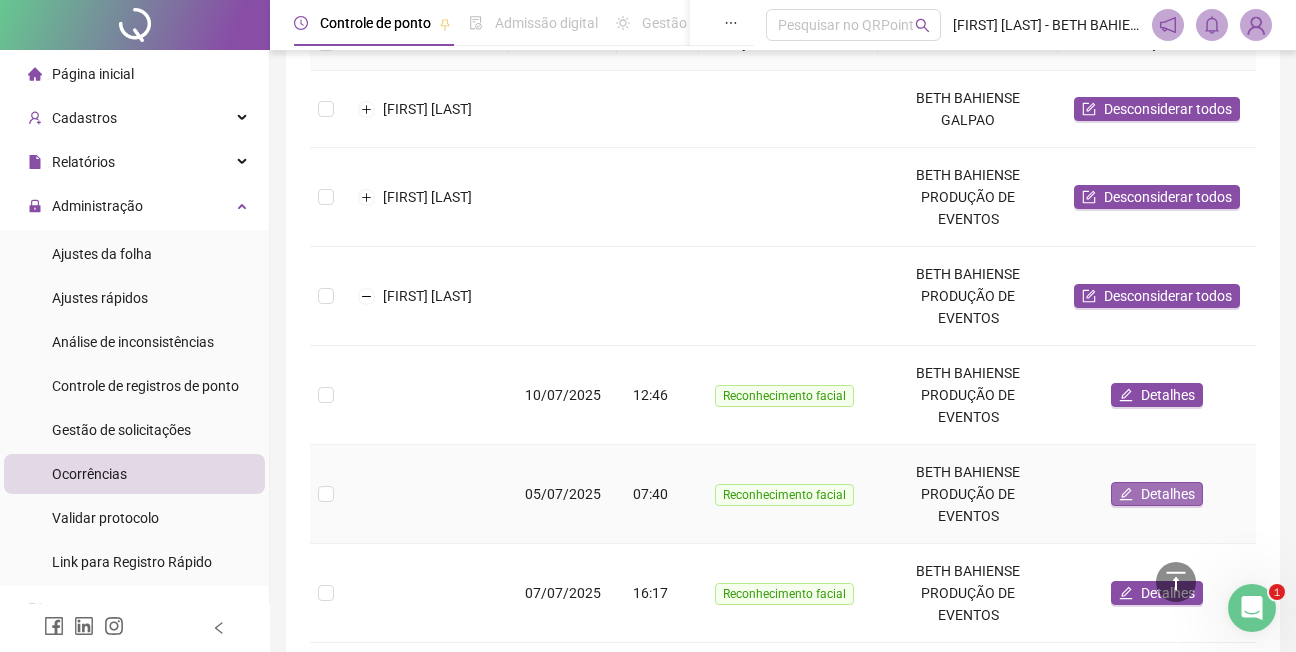 click on "Detalhes" at bounding box center (1168, 494) 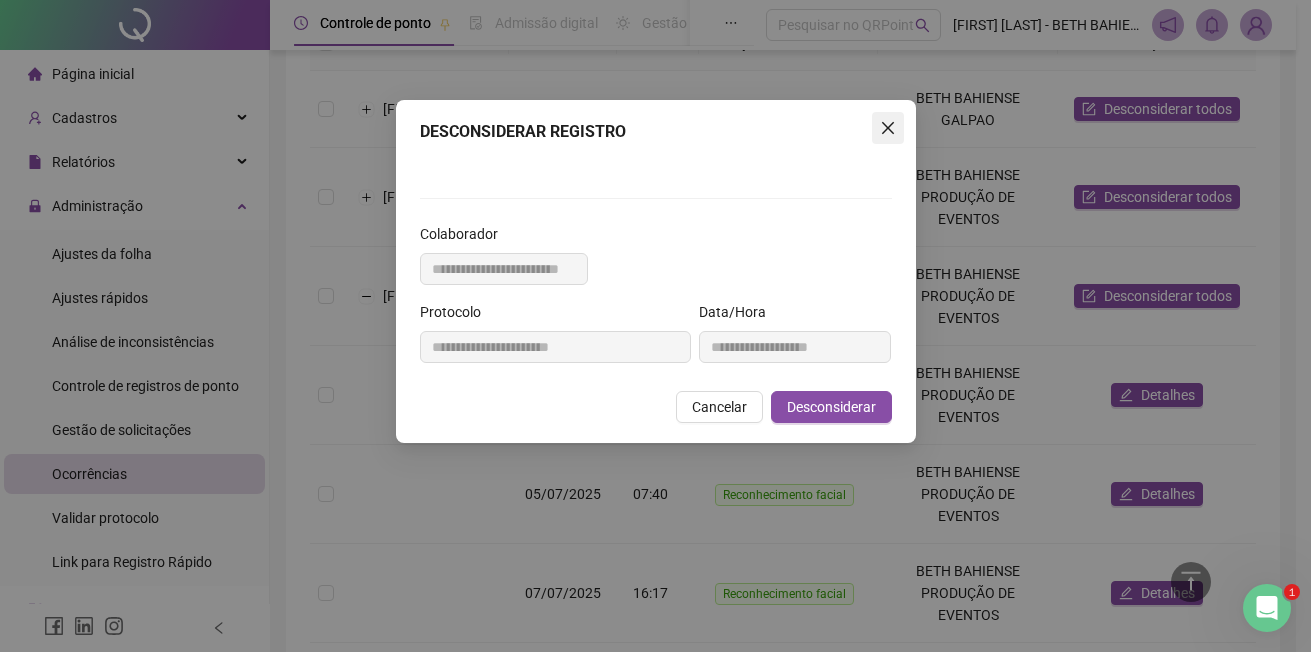 click 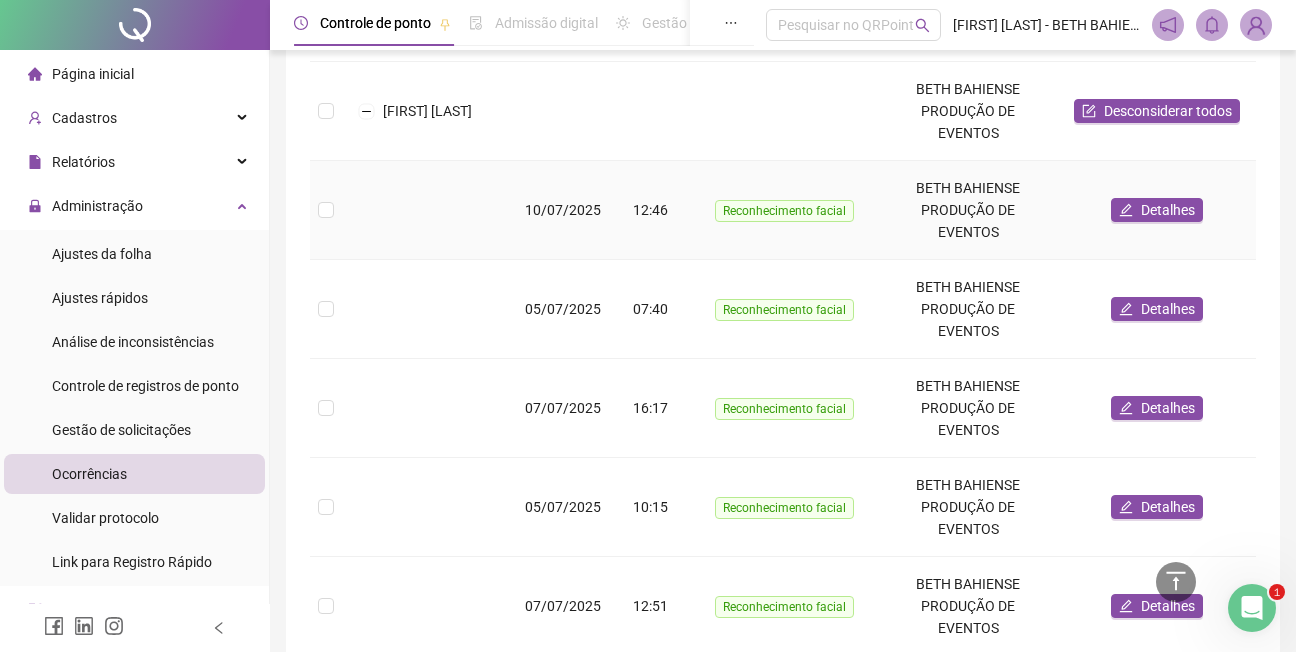 scroll, scrollTop: 479, scrollLeft: 0, axis: vertical 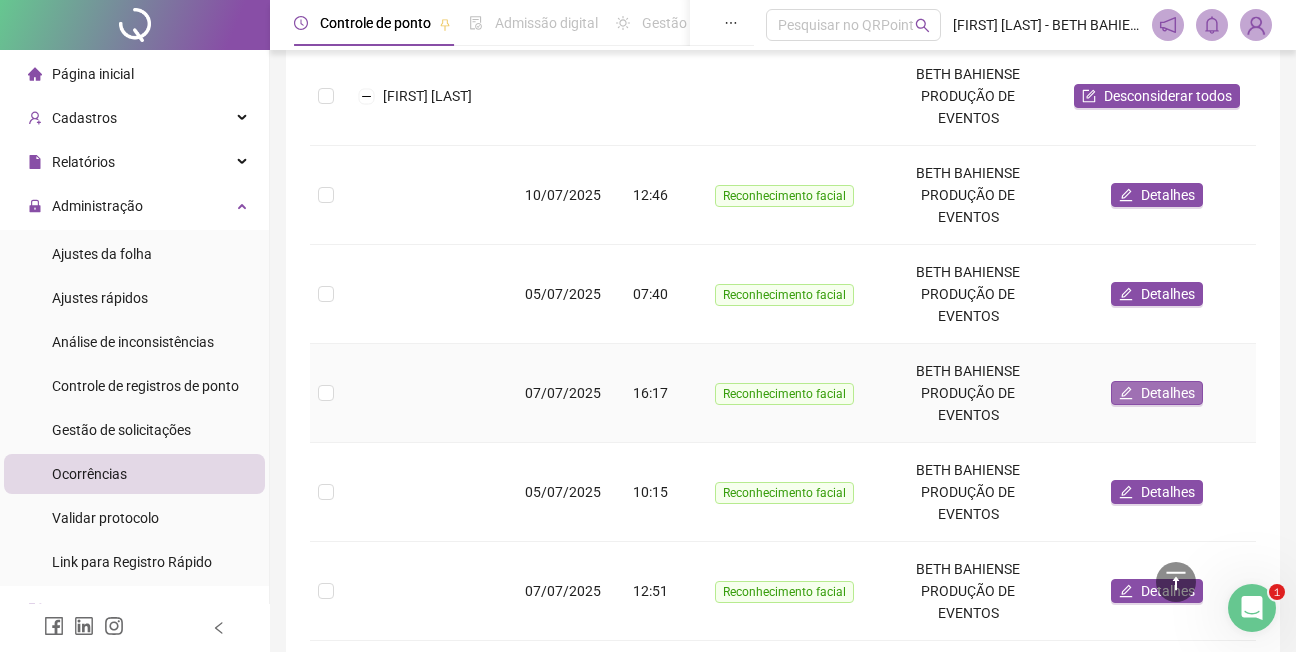 click on "Detalhes" at bounding box center (1168, 393) 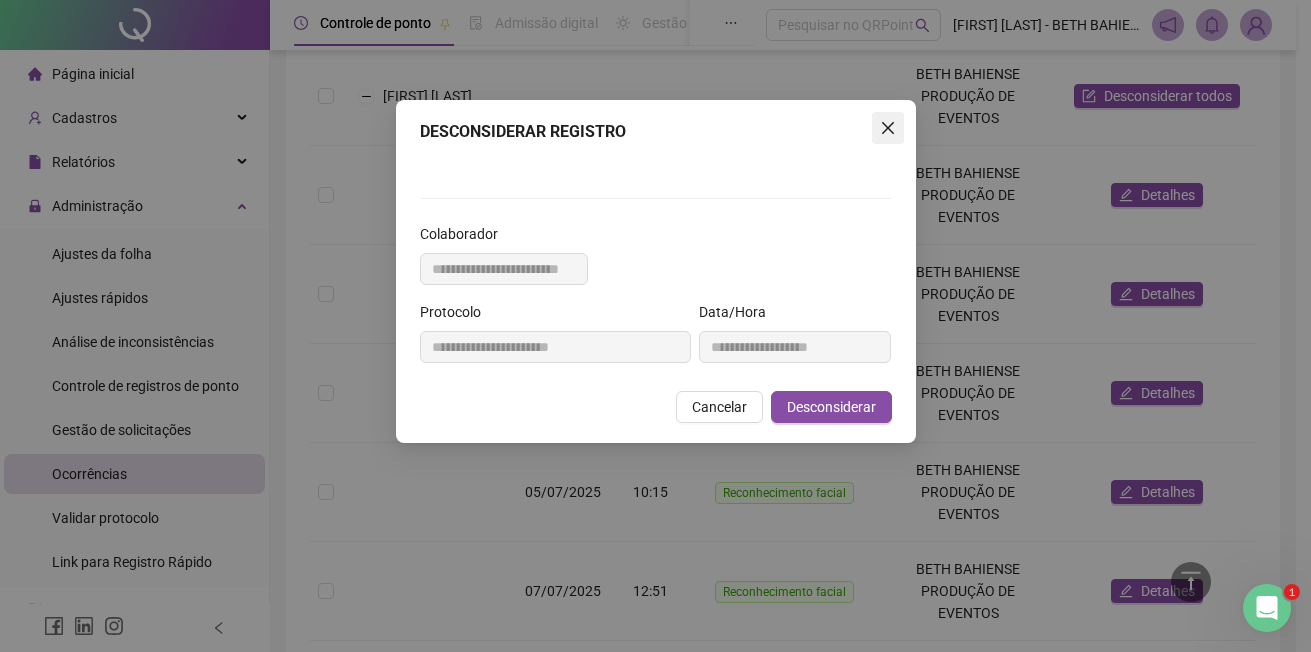 click 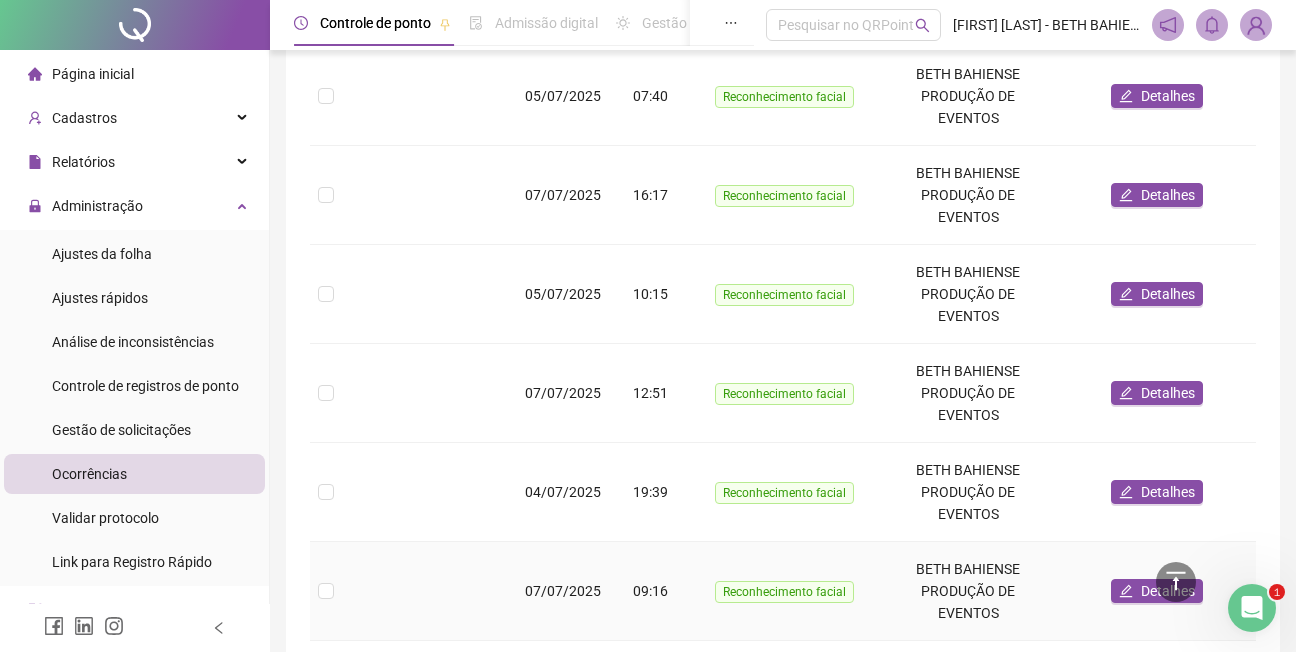scroll, scrollTop: 679, scrollLeft: 0, axis: vertical 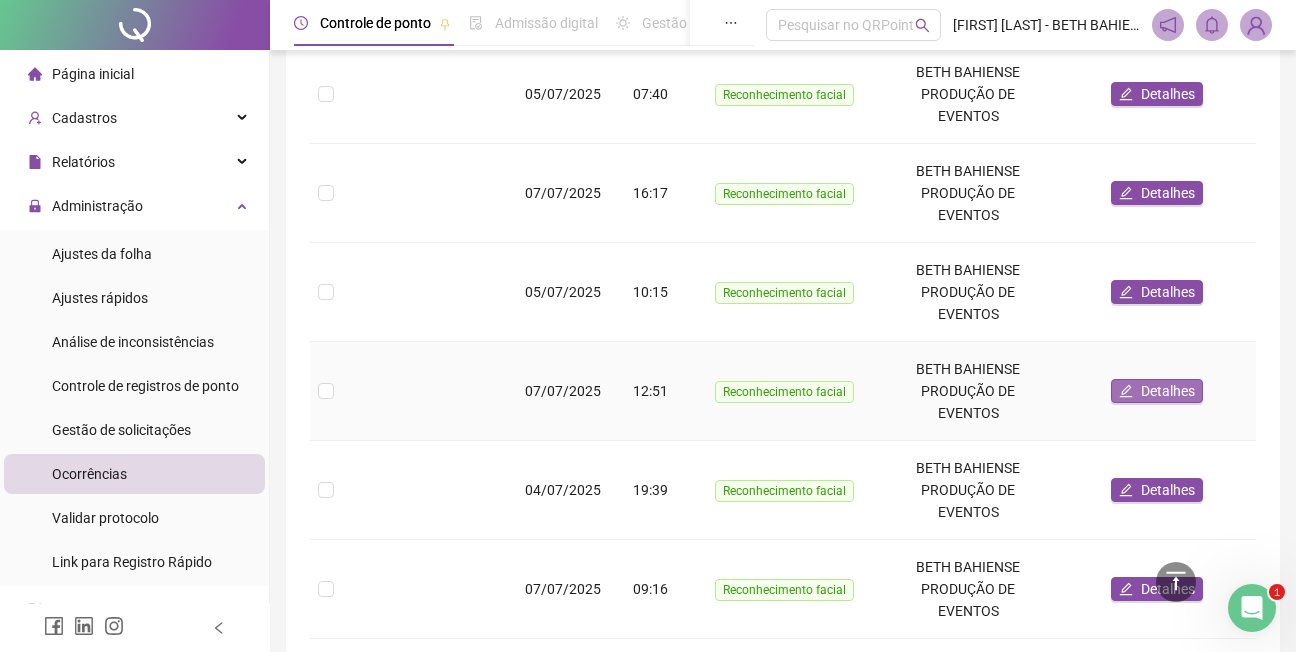 click on "Detalhes" at bounding box center (1168, 391) 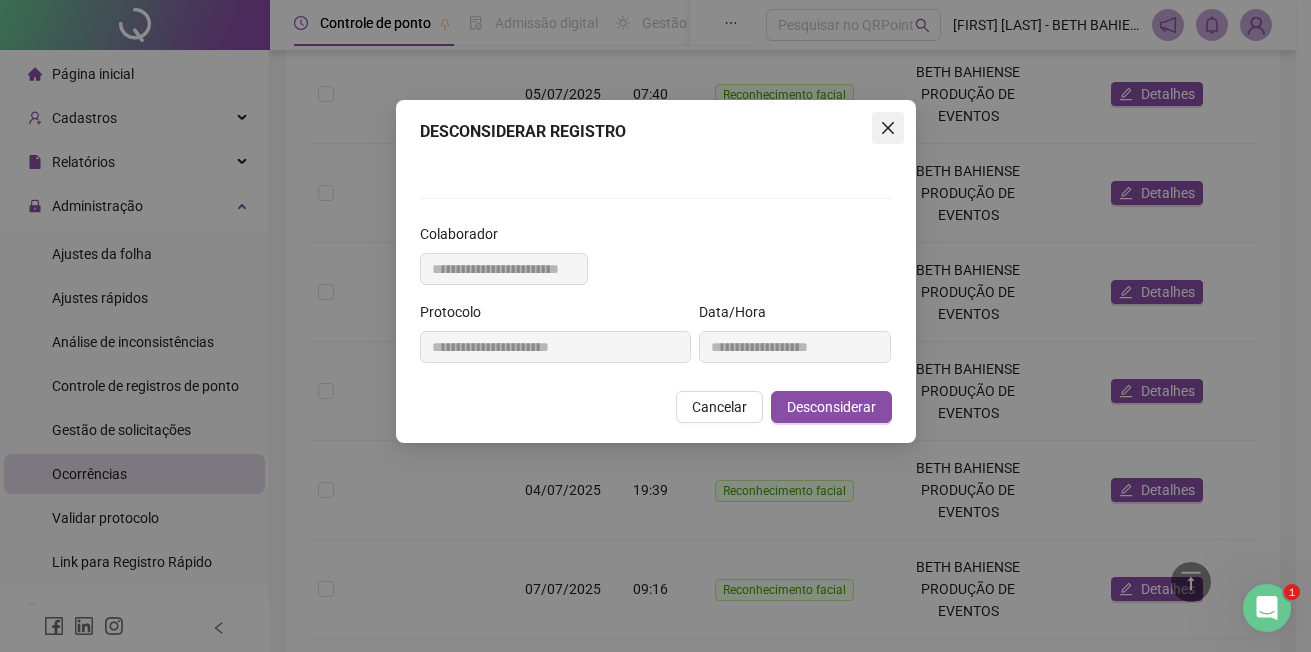 click at bounding box center (888, 128) 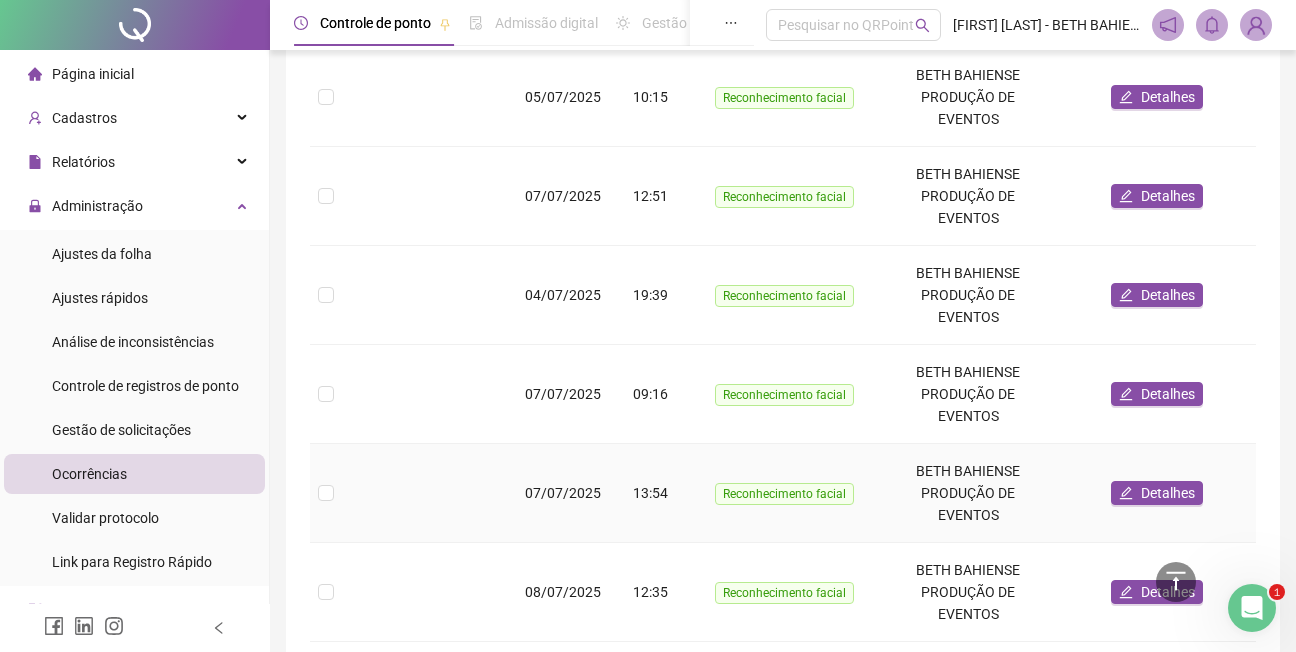 scroll, scrollTop: 879, scrollLeft: 0, axis: vertical 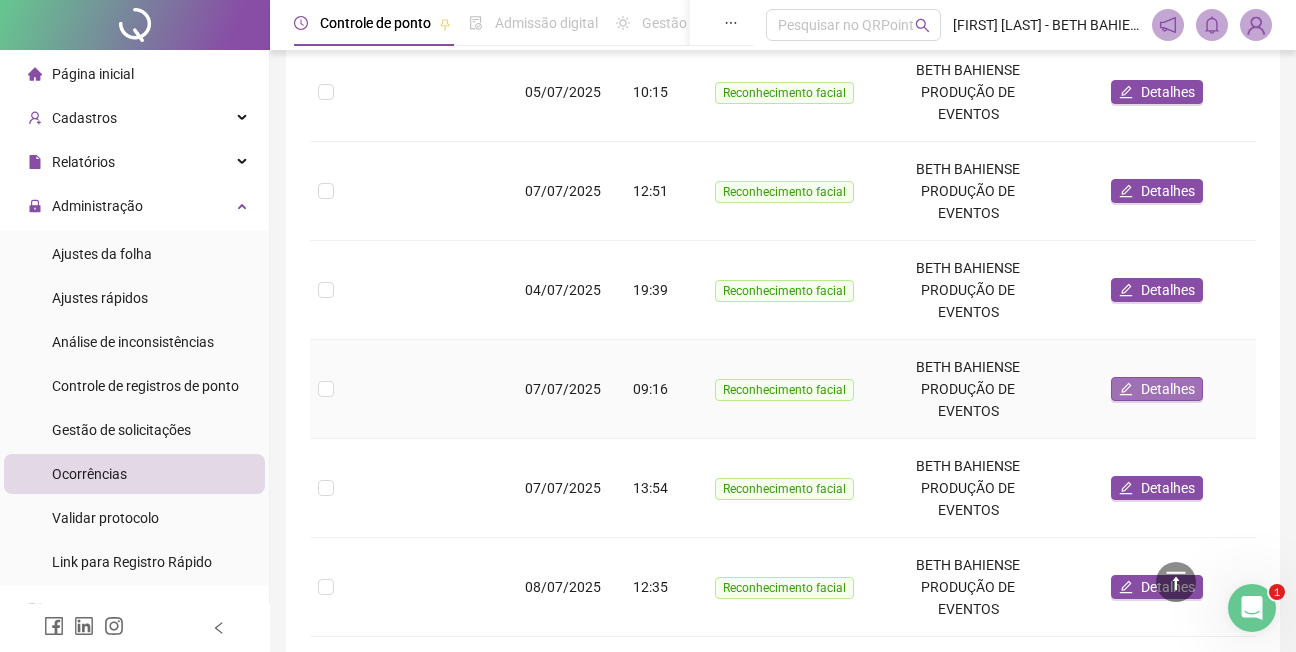 click on "Detalhes" at bounding box center (1168, 389) 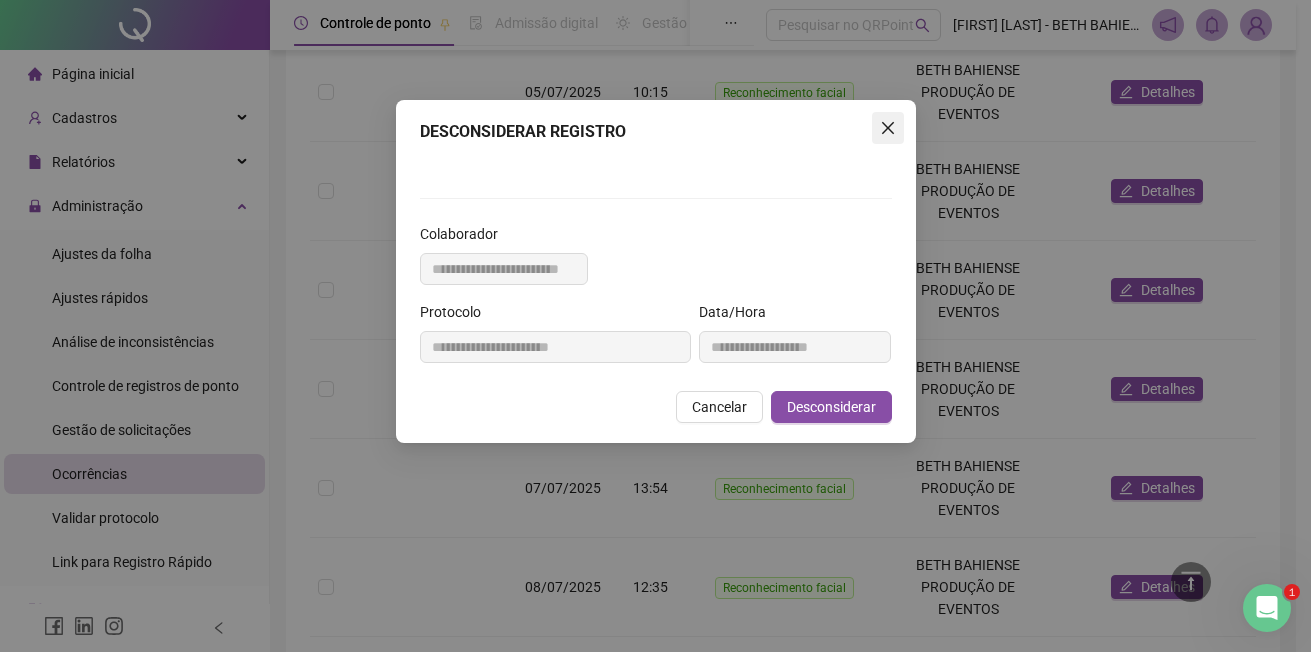 click 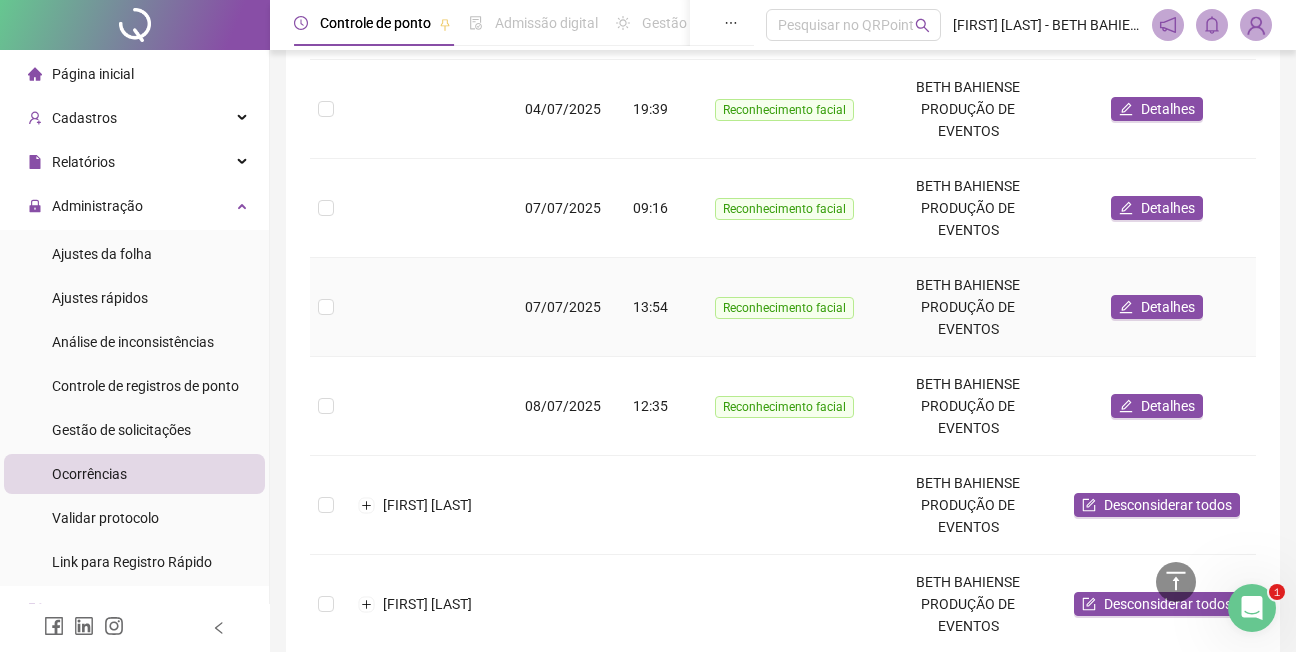 scroll, scrollTop: 1079, scrollLeft: 0, axis: vertical 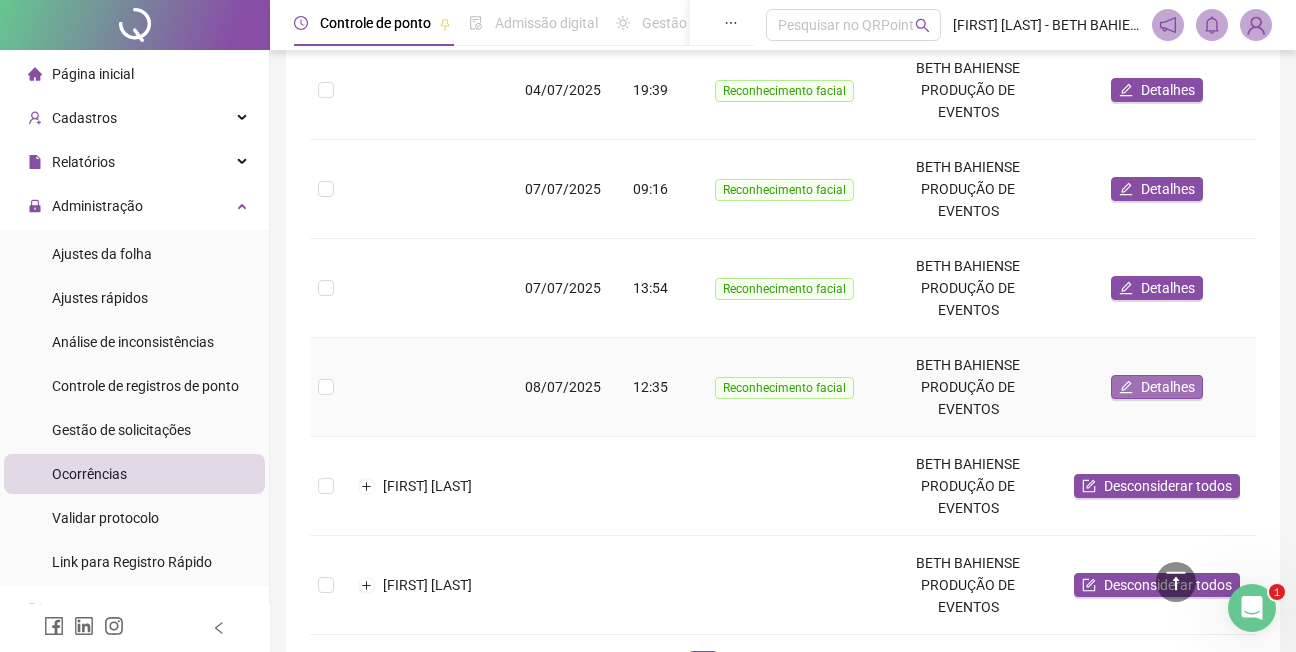click on "Detalhes" at bounding box center [1168, 387] 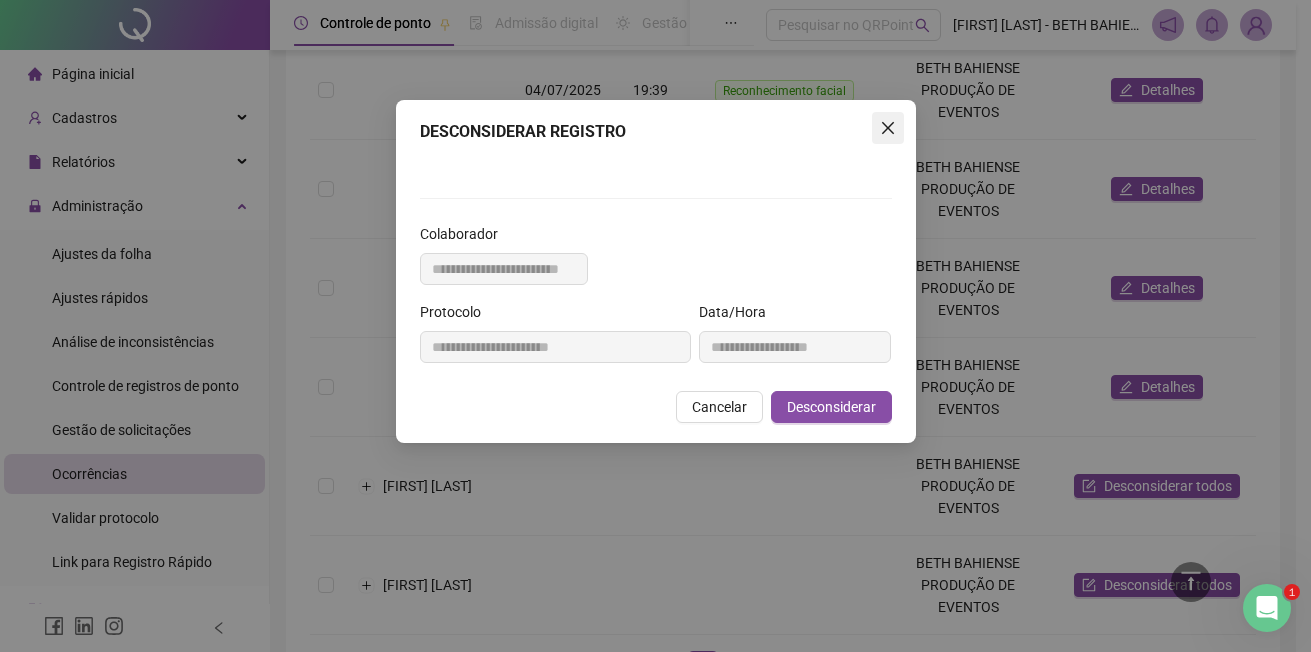 click 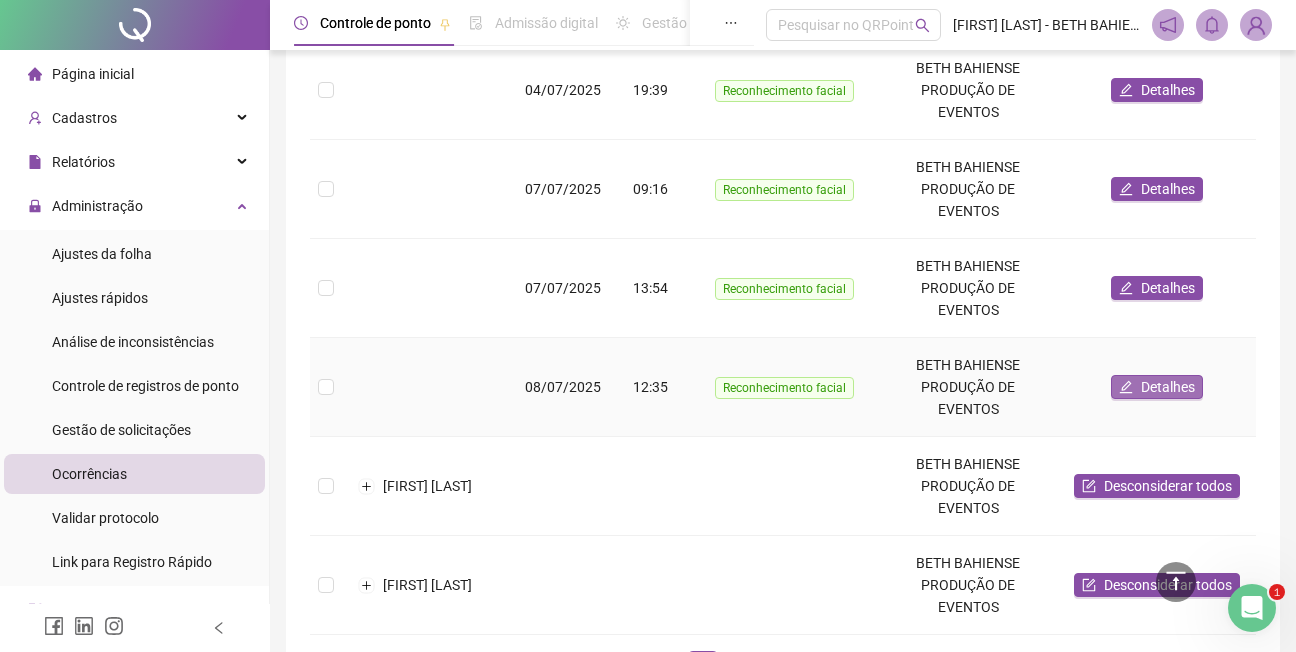 click on "Detalhes" at bounding box center [1168, 387] 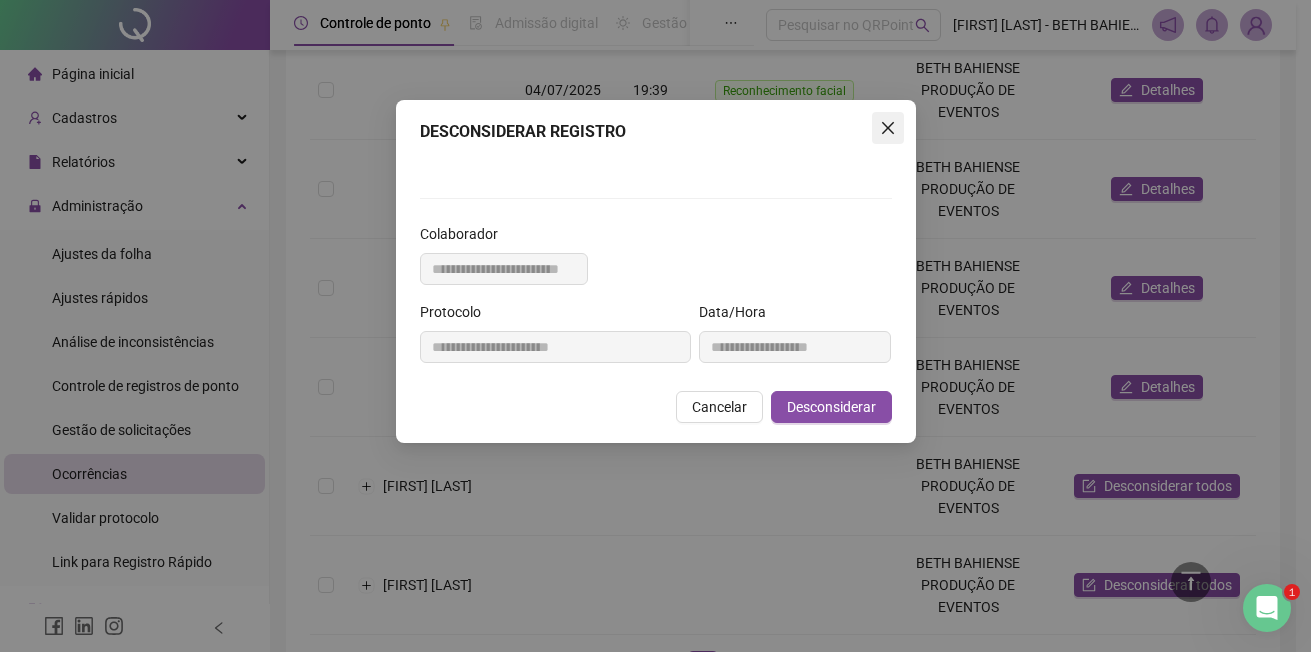click 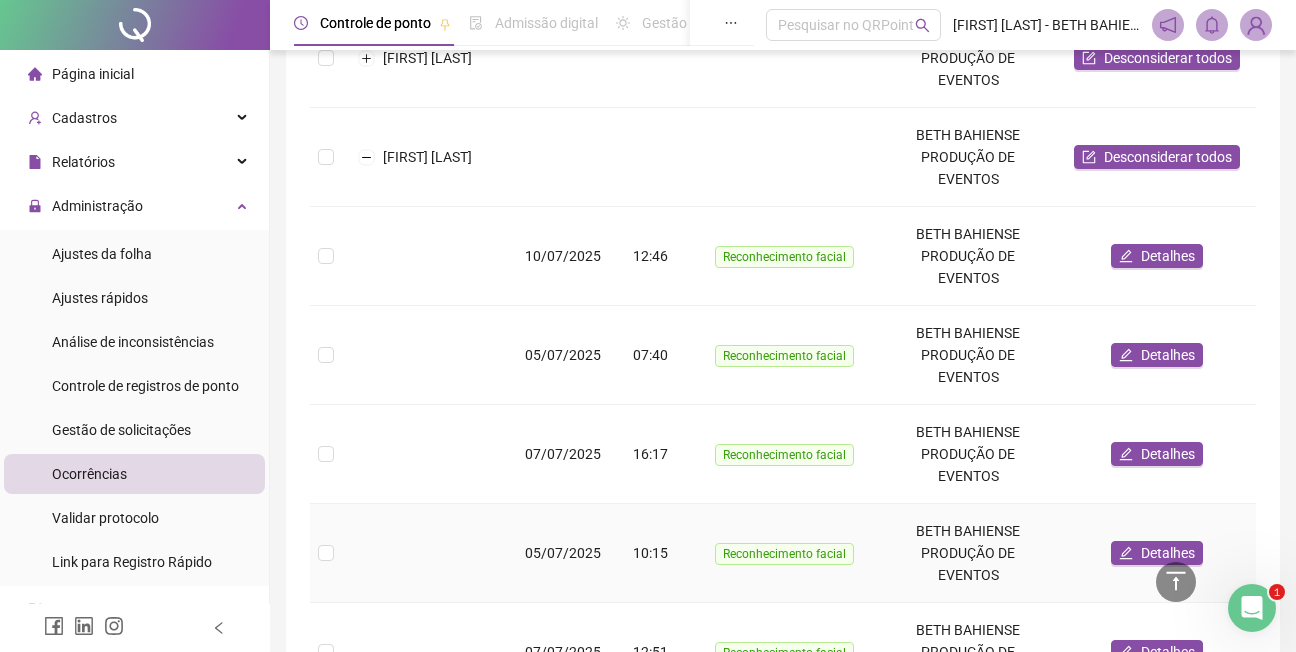 scroll, scrollTop: 379, scrollLeft: 0, axis: vertical 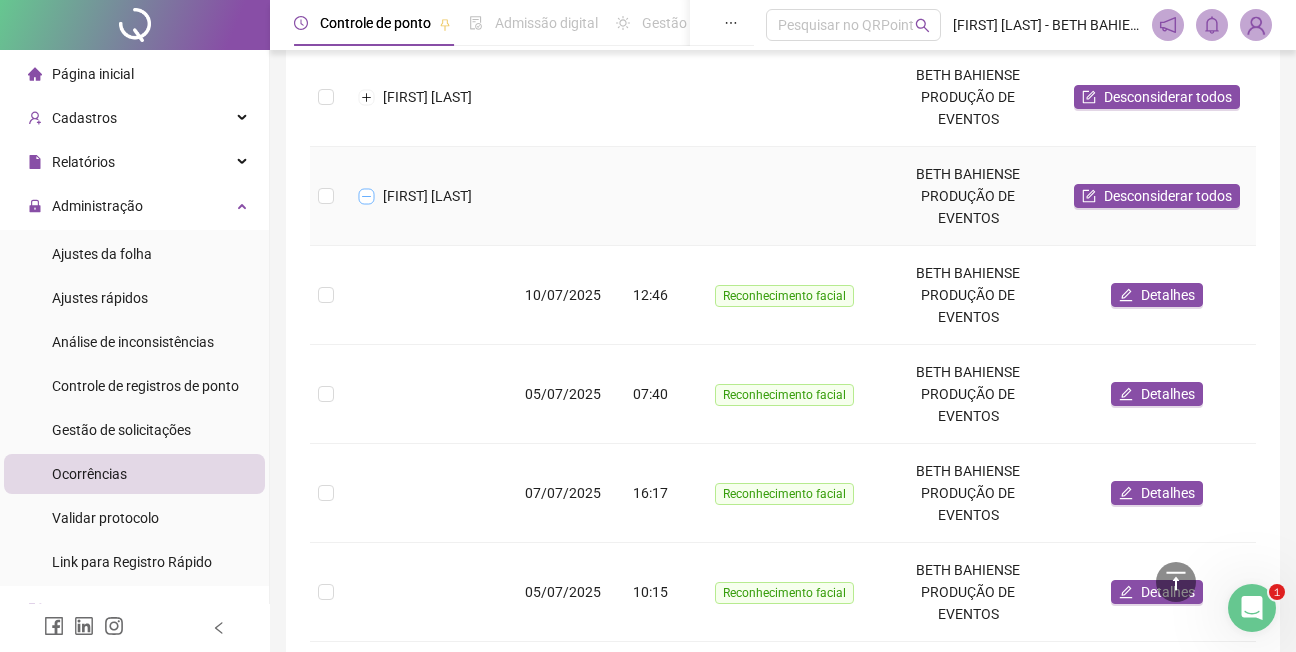 click at bounding box center (367, 196) 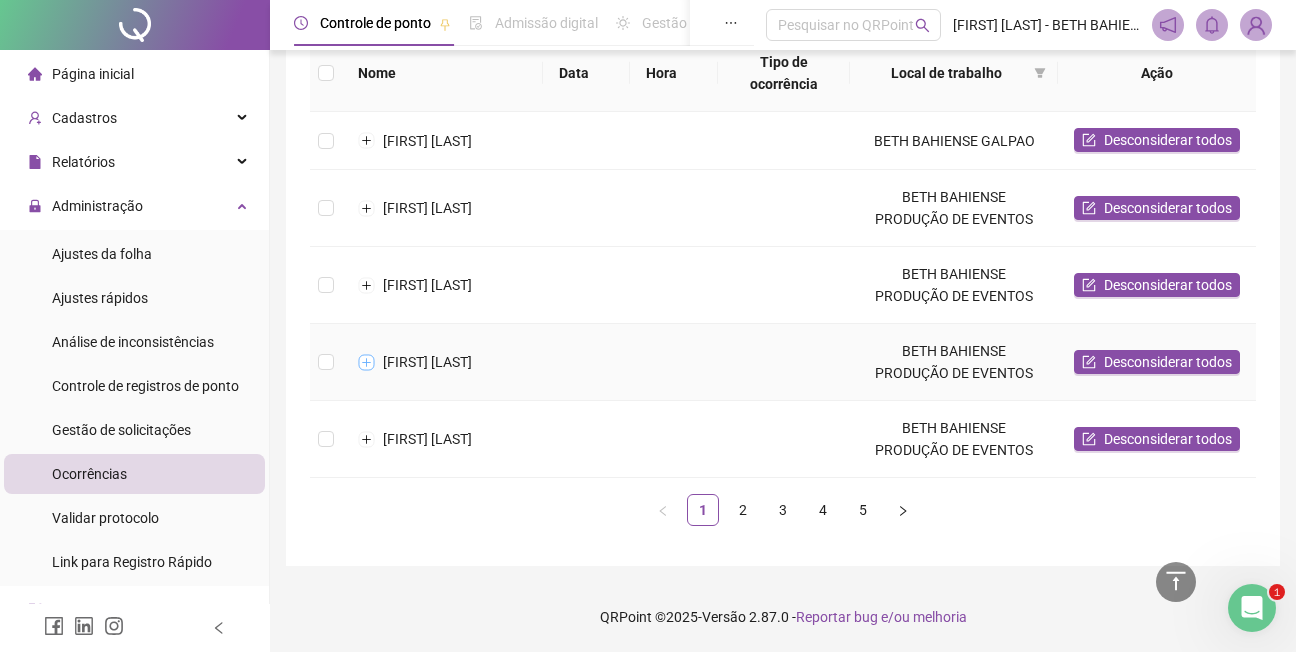 click at bounding box center (367, 362) 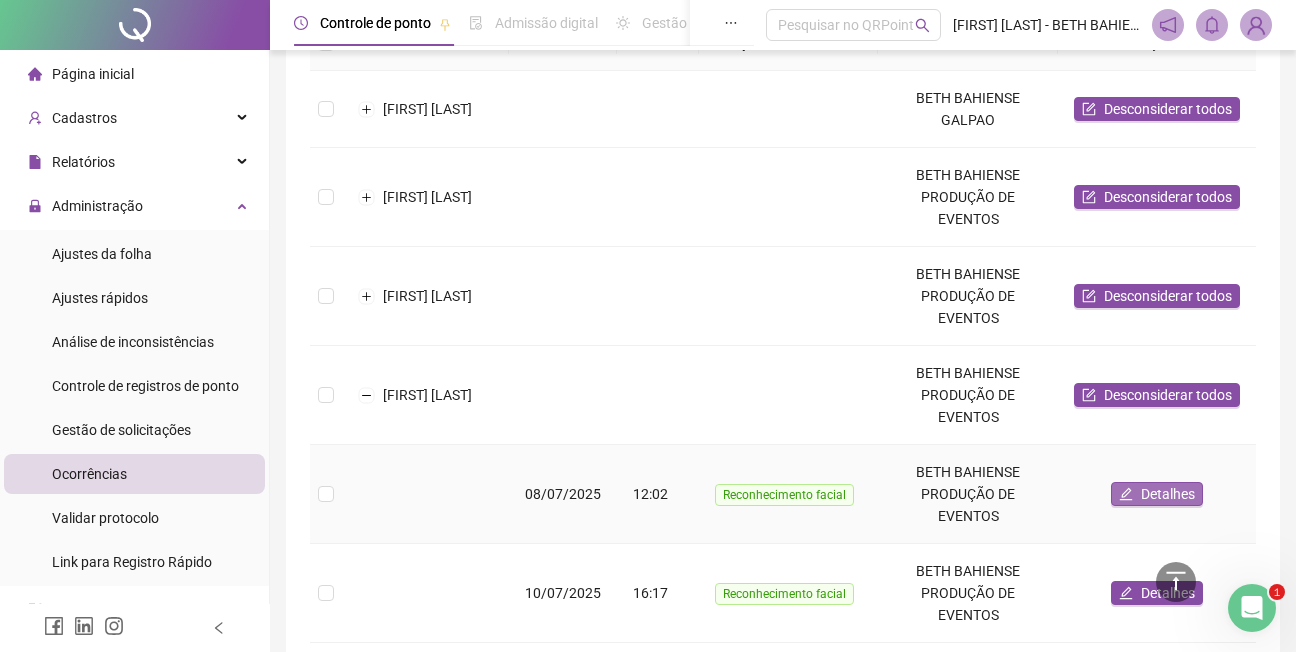 click on "Detalhes" at bounding box center [1168, 494] 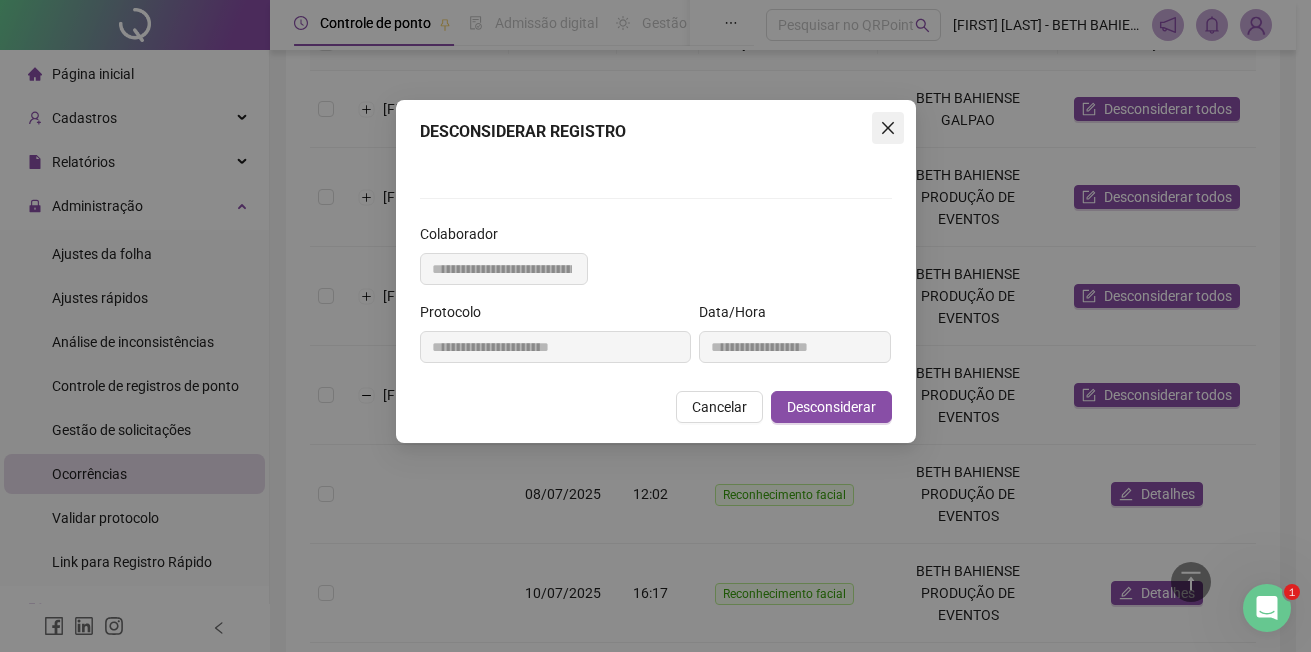 click 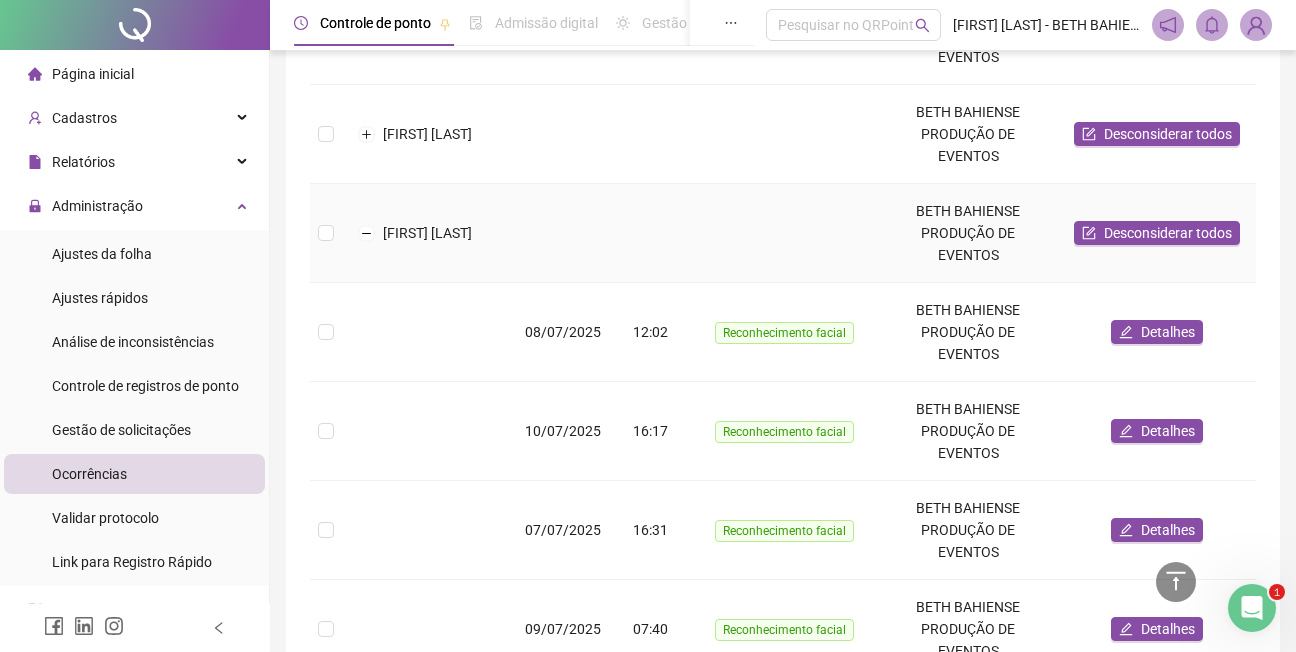 scroll, scrollTop: 479, scrollLeft: 0, axis: vertical 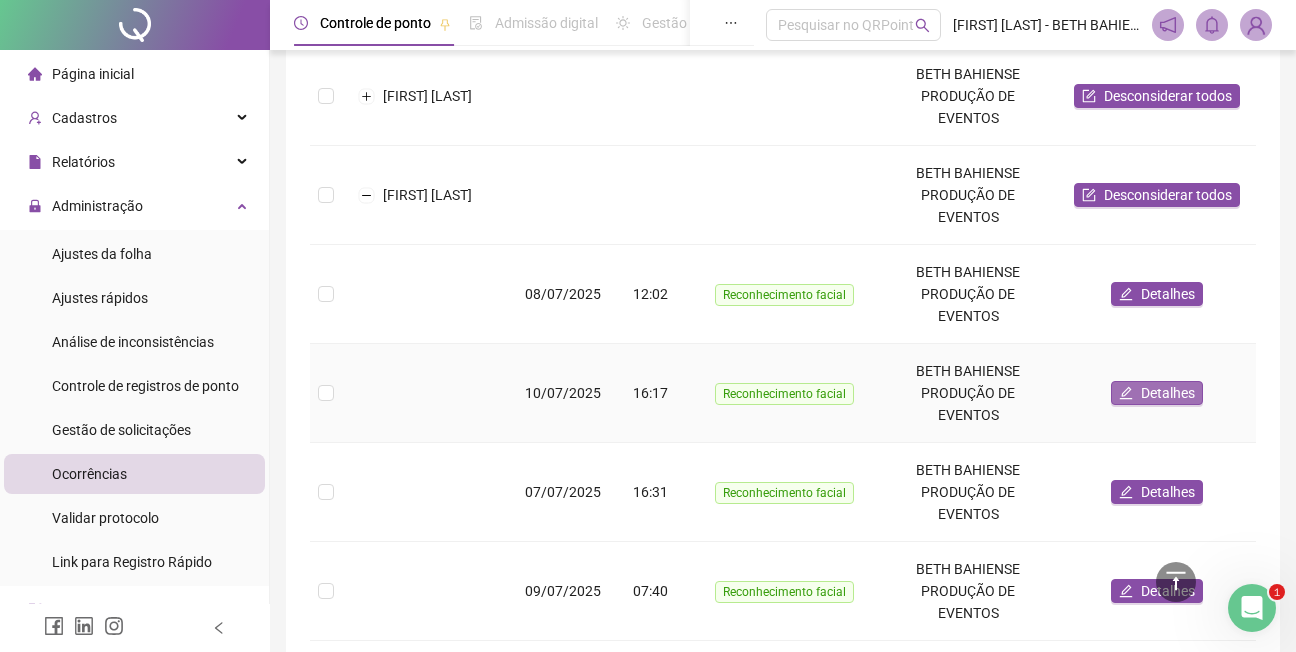 click on "Detalhes" at bounding box center [1157, 393] 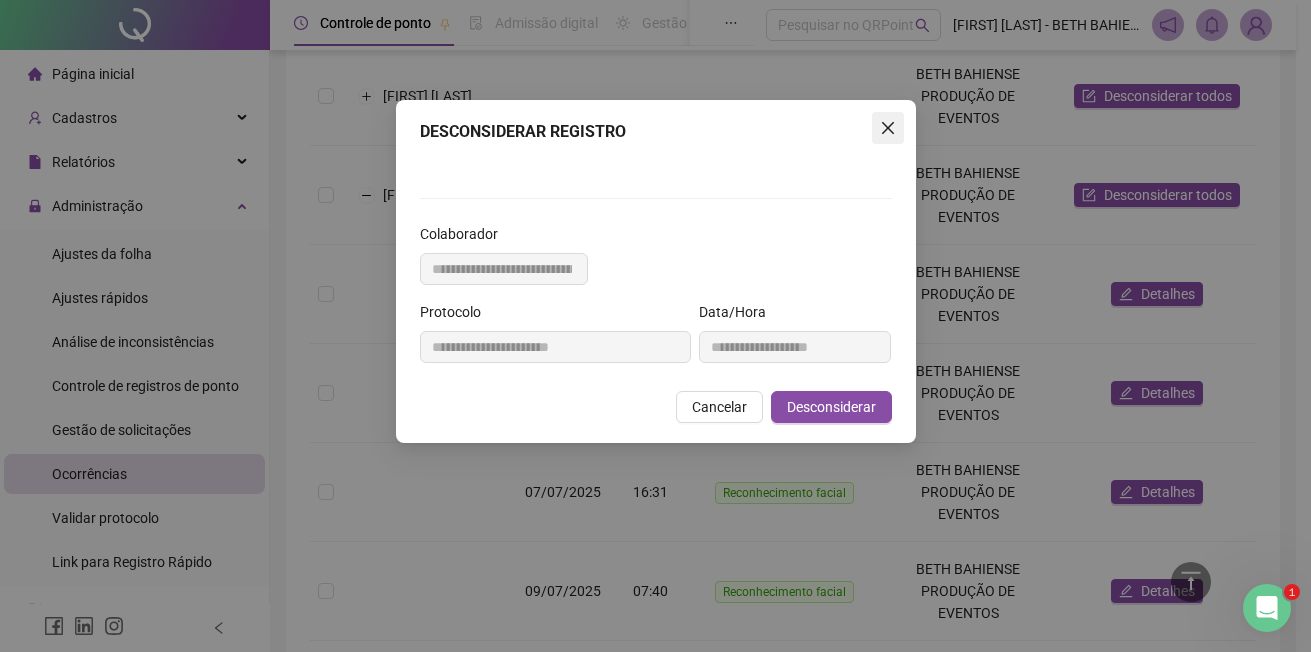 click 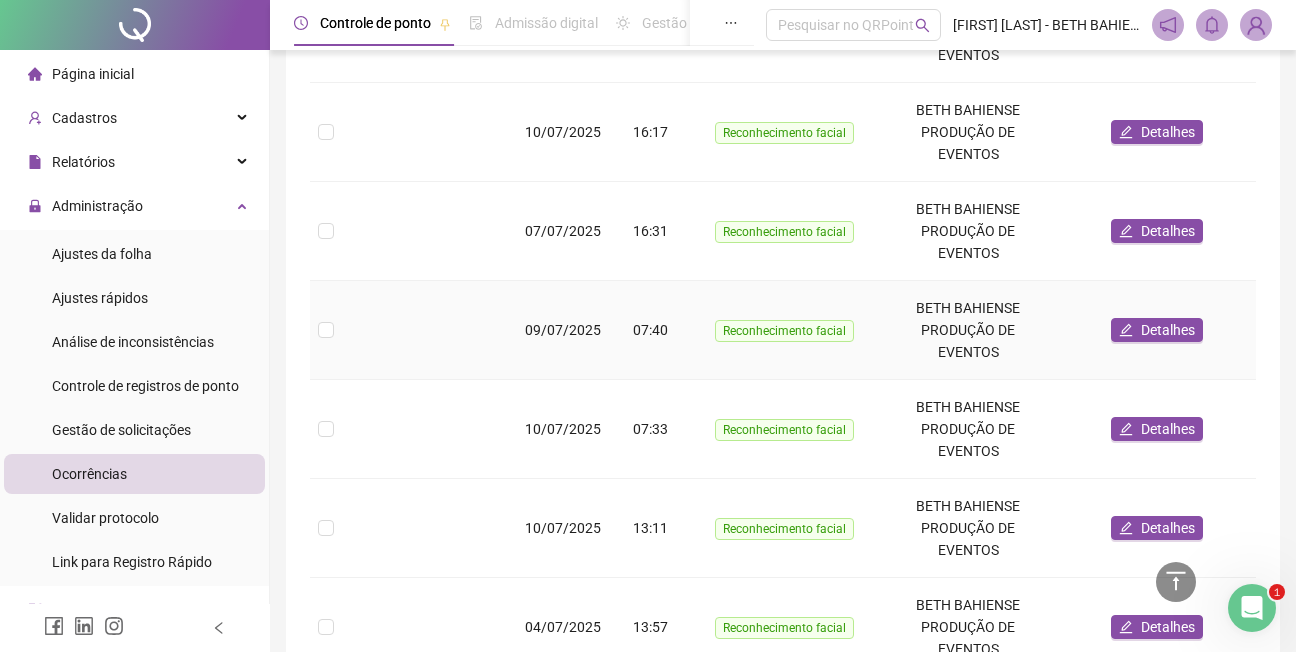 scroll, scrollTop: 779, scrollLeft: 0, axis: vertical 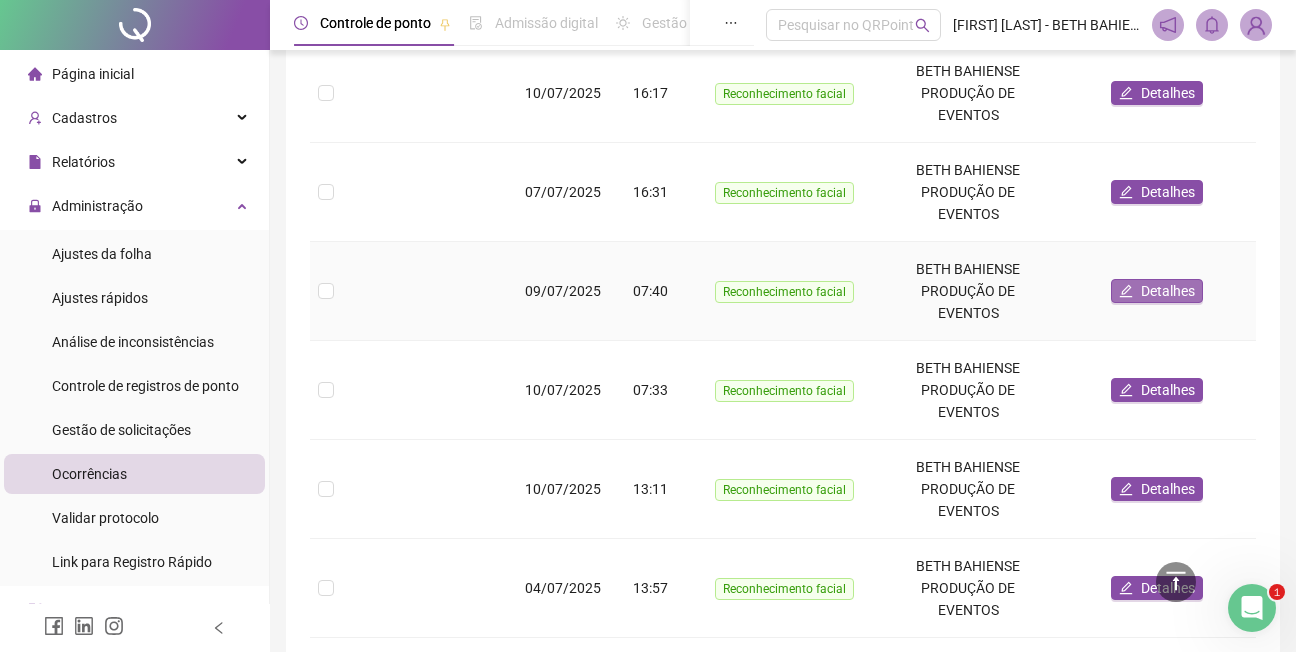 click on "Detalhes" at bounding box center (1168, 291) 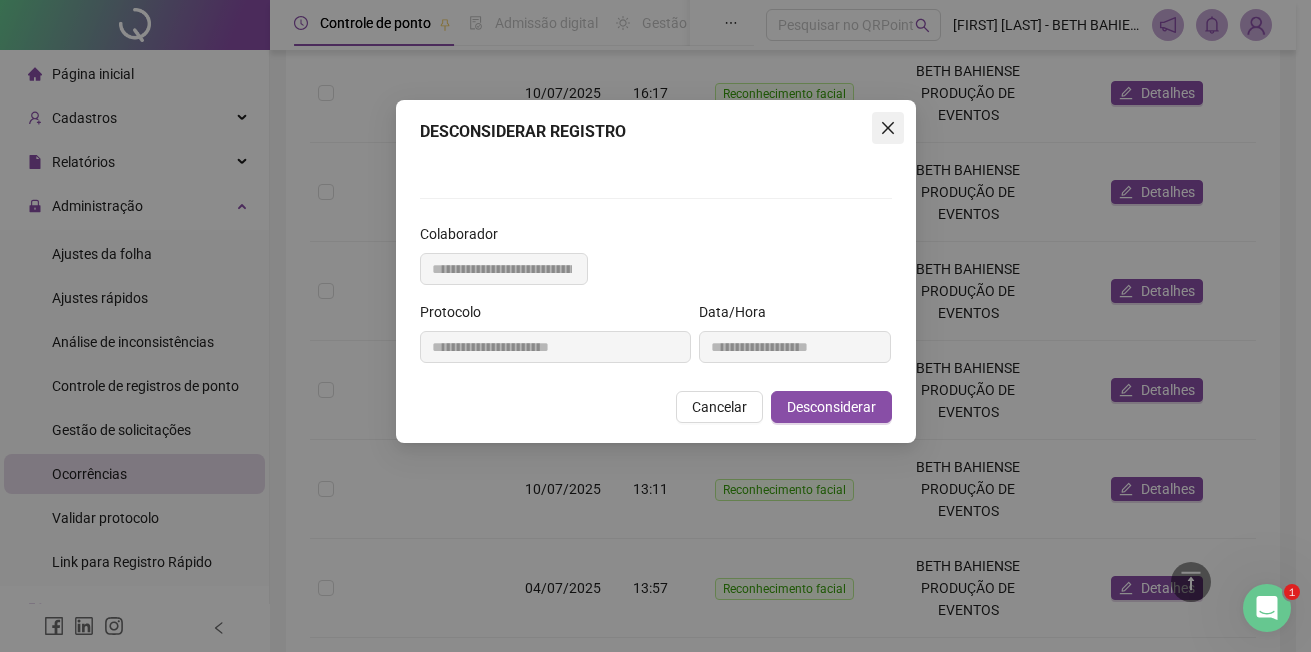 click 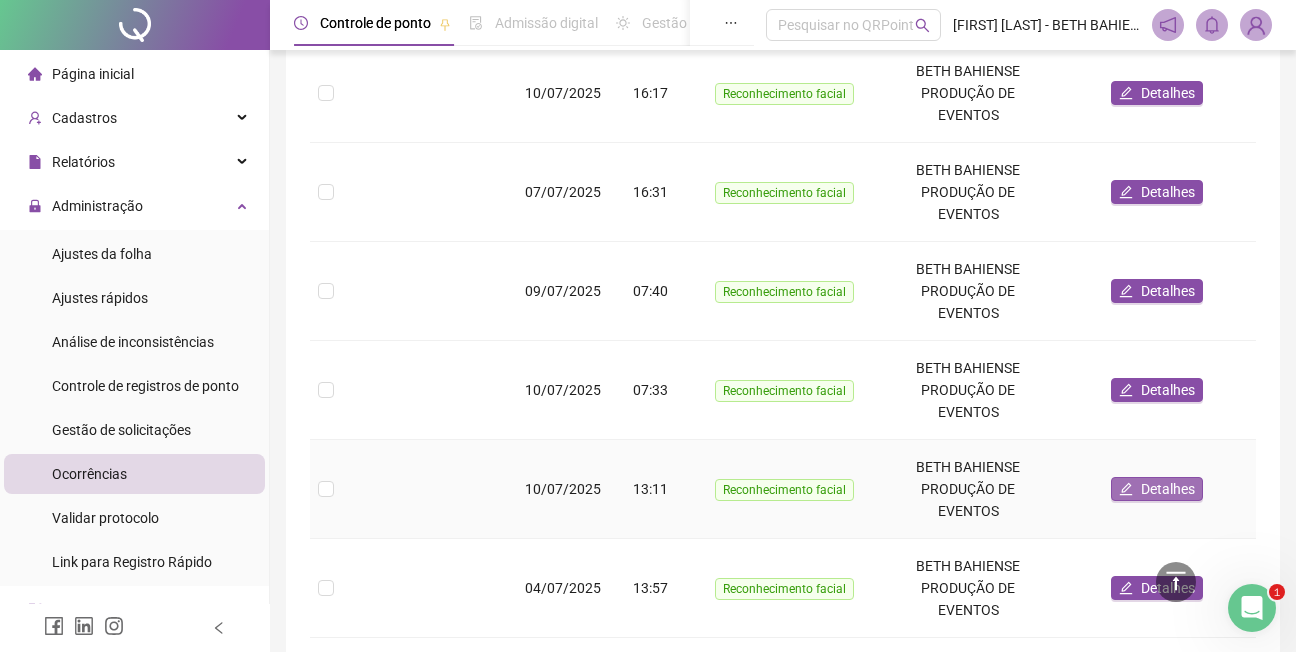click on "Detalhes" at bounding box center [1168, 489] 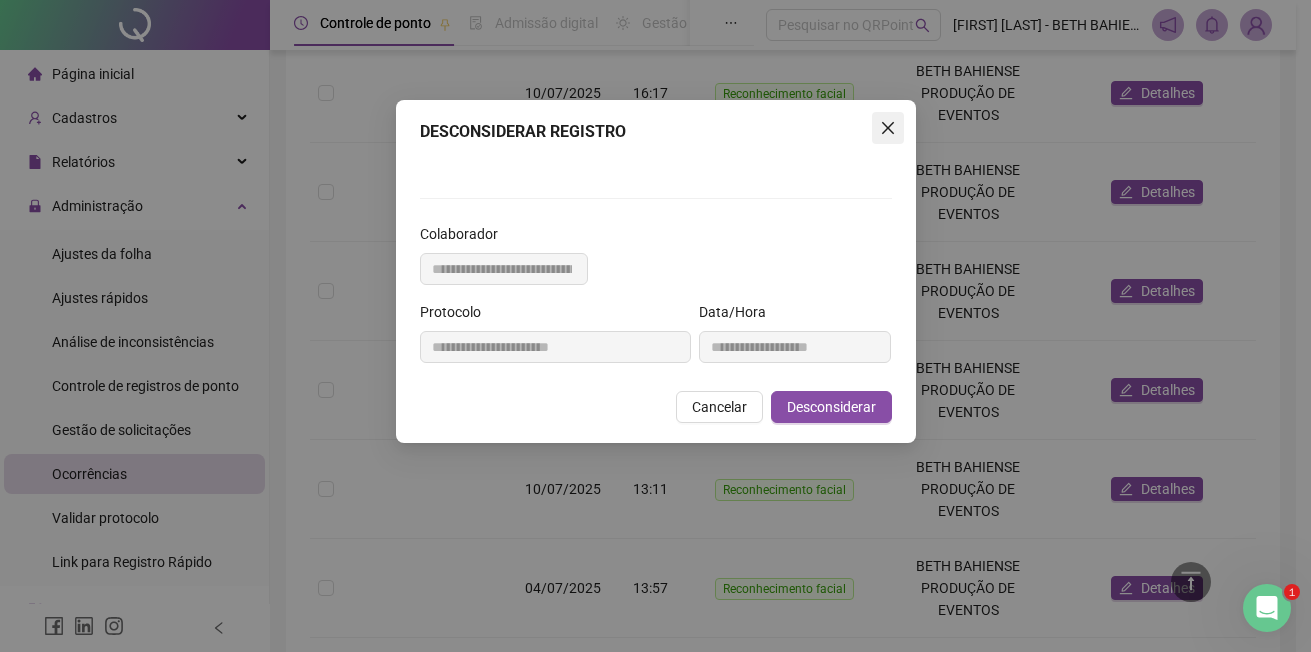 click at bounding box center [888, 128] 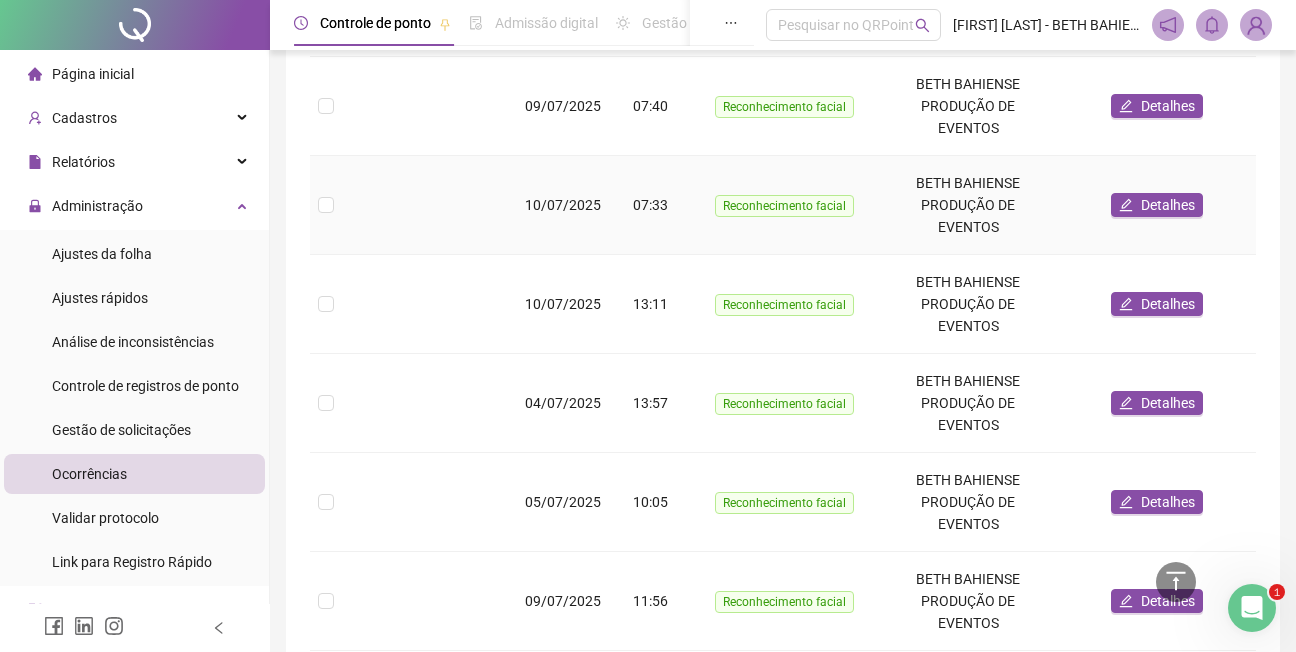 scroll, scrollTop: 979, scrollLeft: 0, axis: vertical 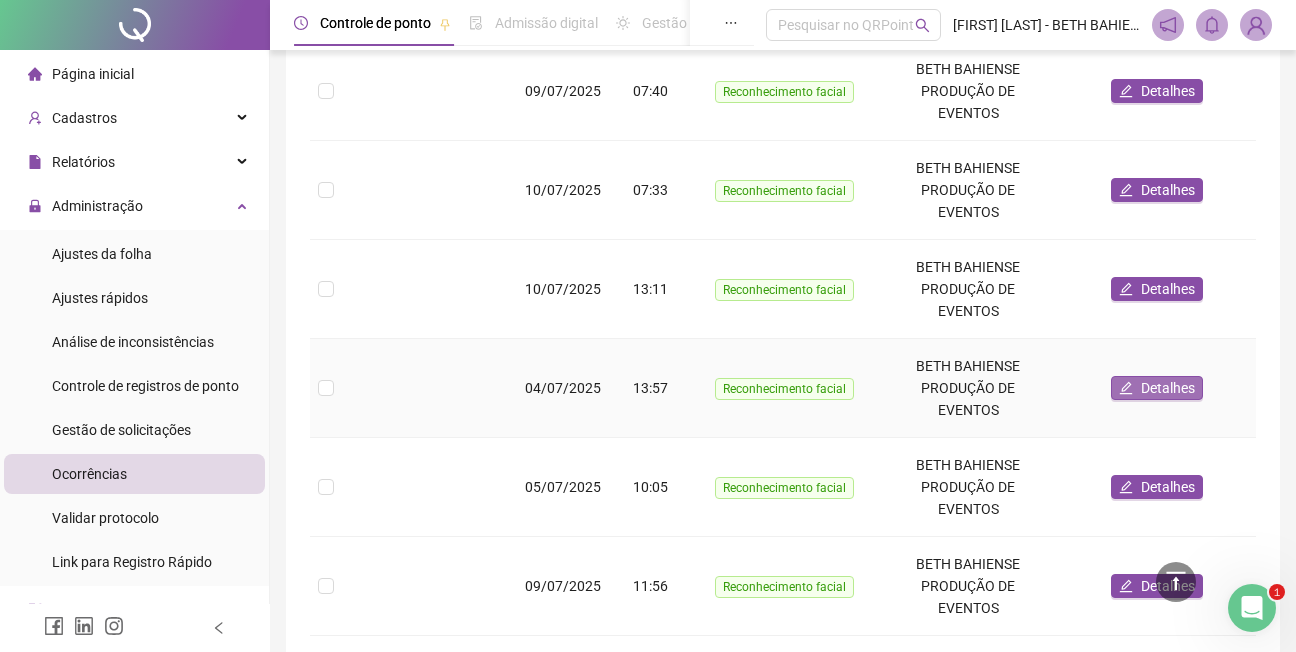 click on "Detalhes" at bounding box center [1168, 388] 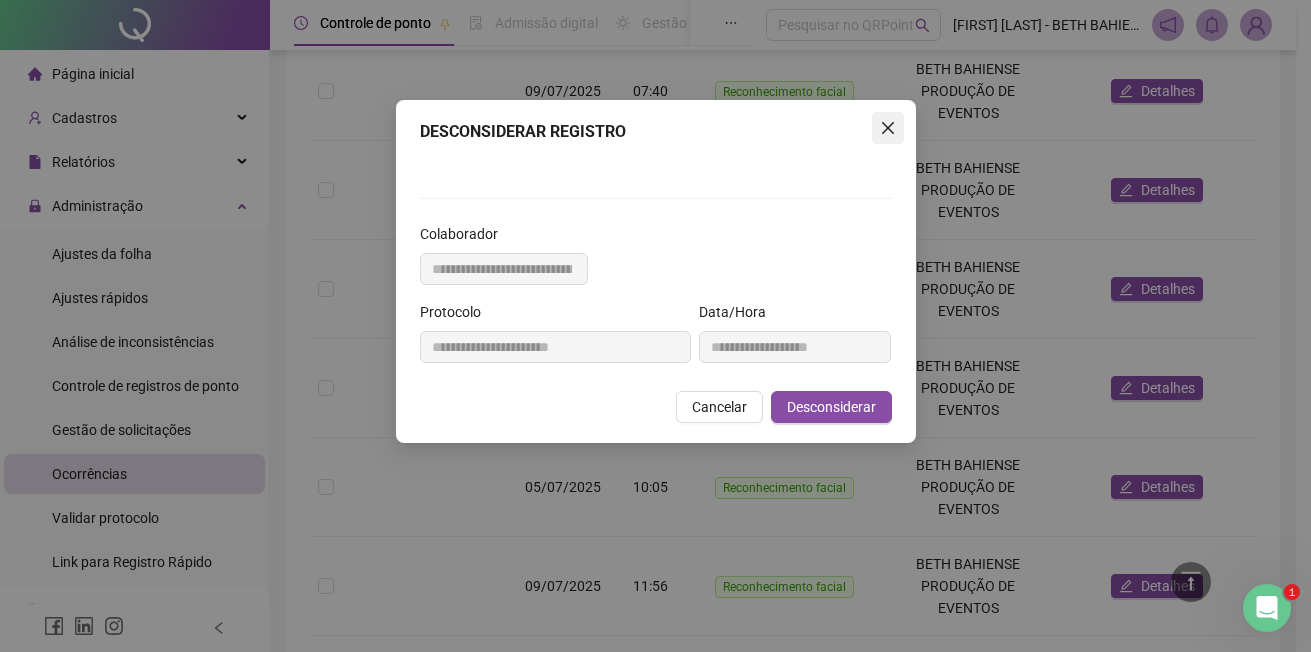 click 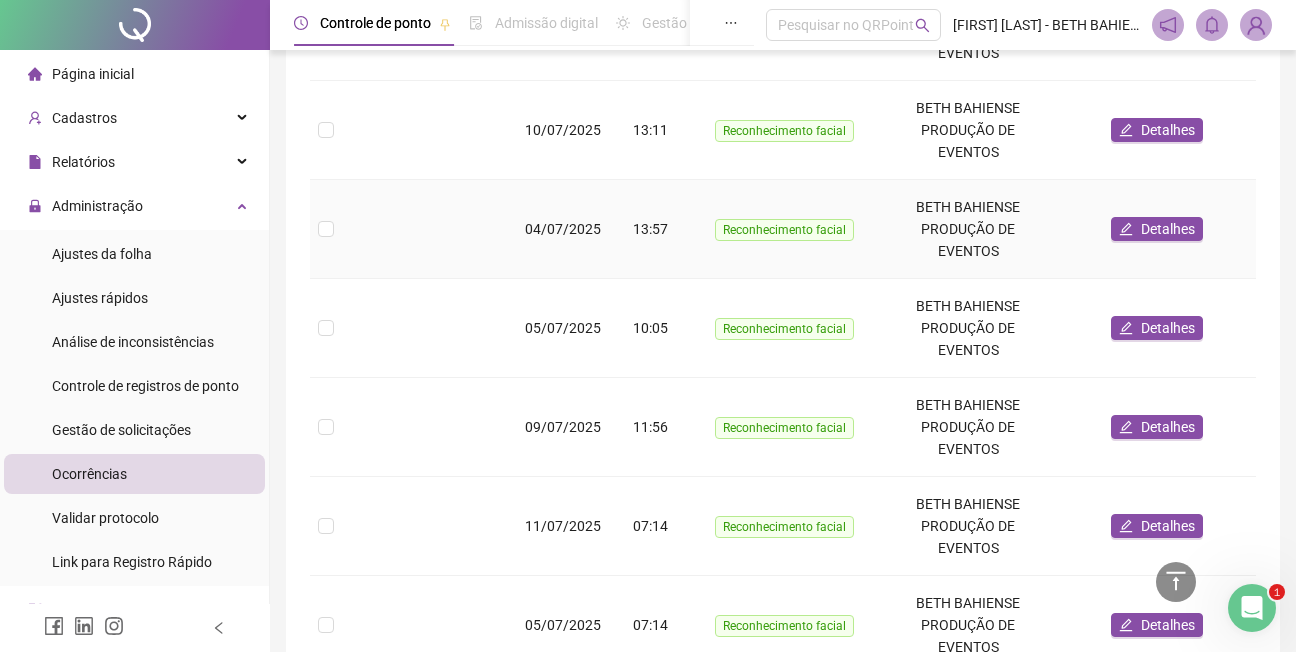 scroll, scrollTop: 1179, scrollLeft: 0, axis: vertical 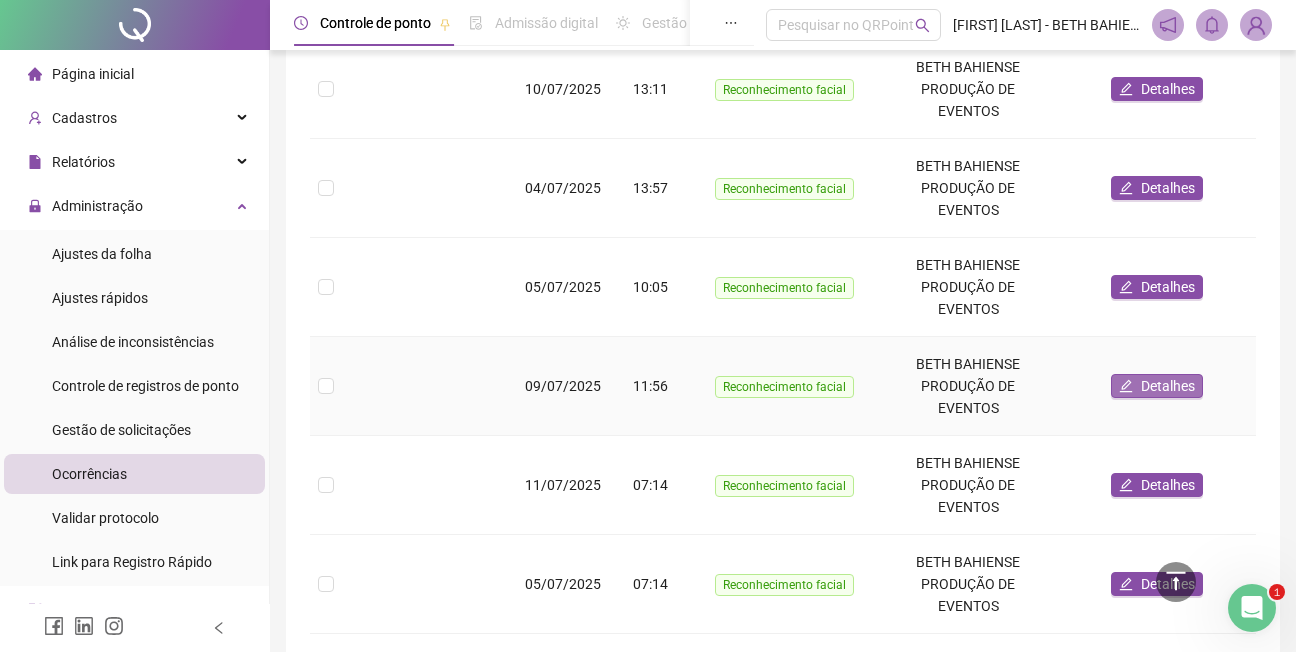 click on "Detalhes" at bounding box center (1168, 386) 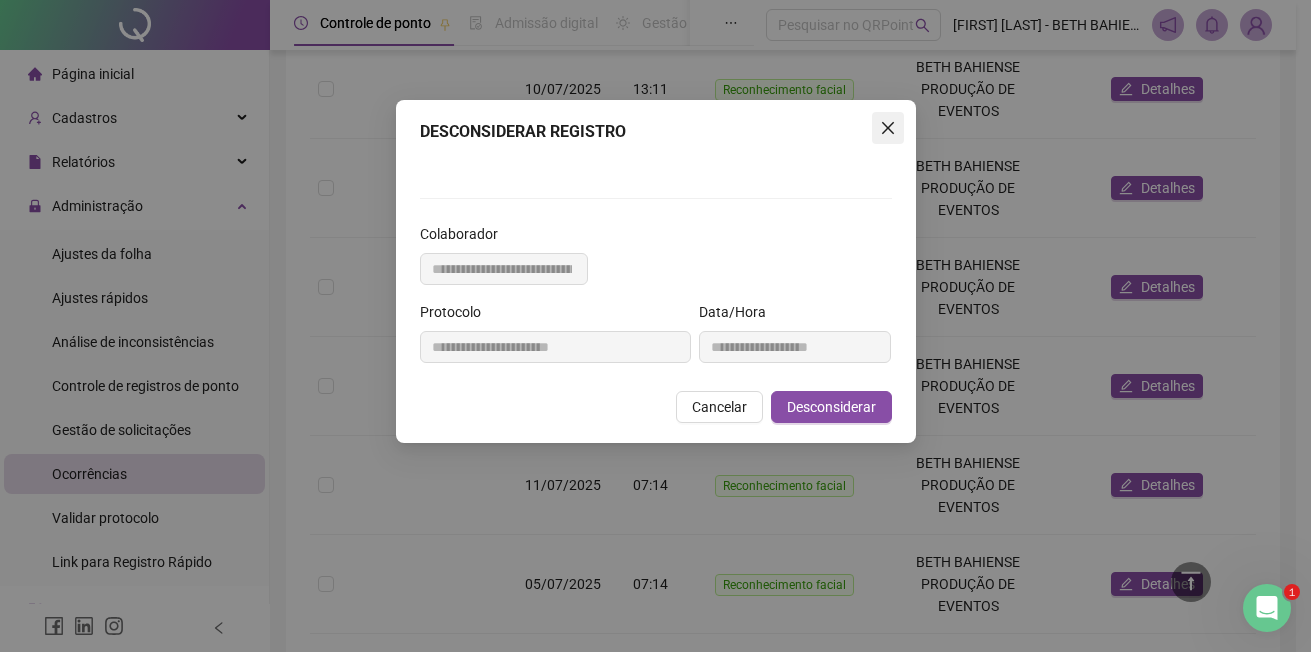 click 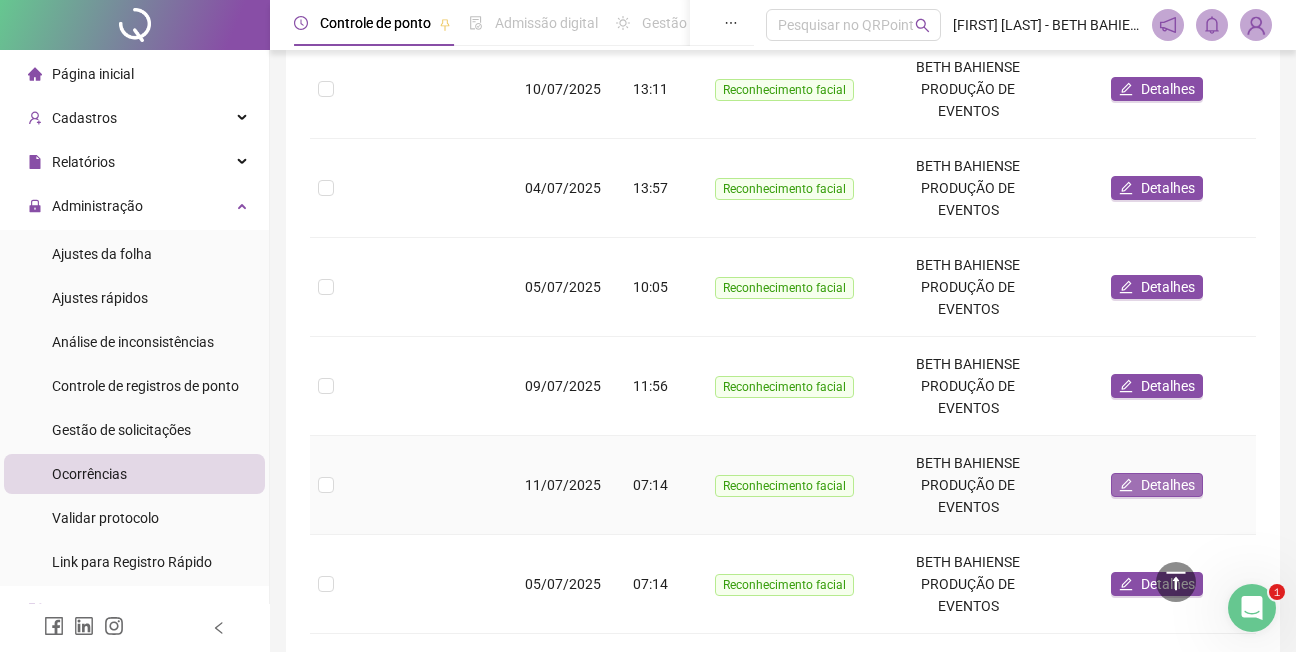 click on "Detalhes" at bounding box center [1168, 485] 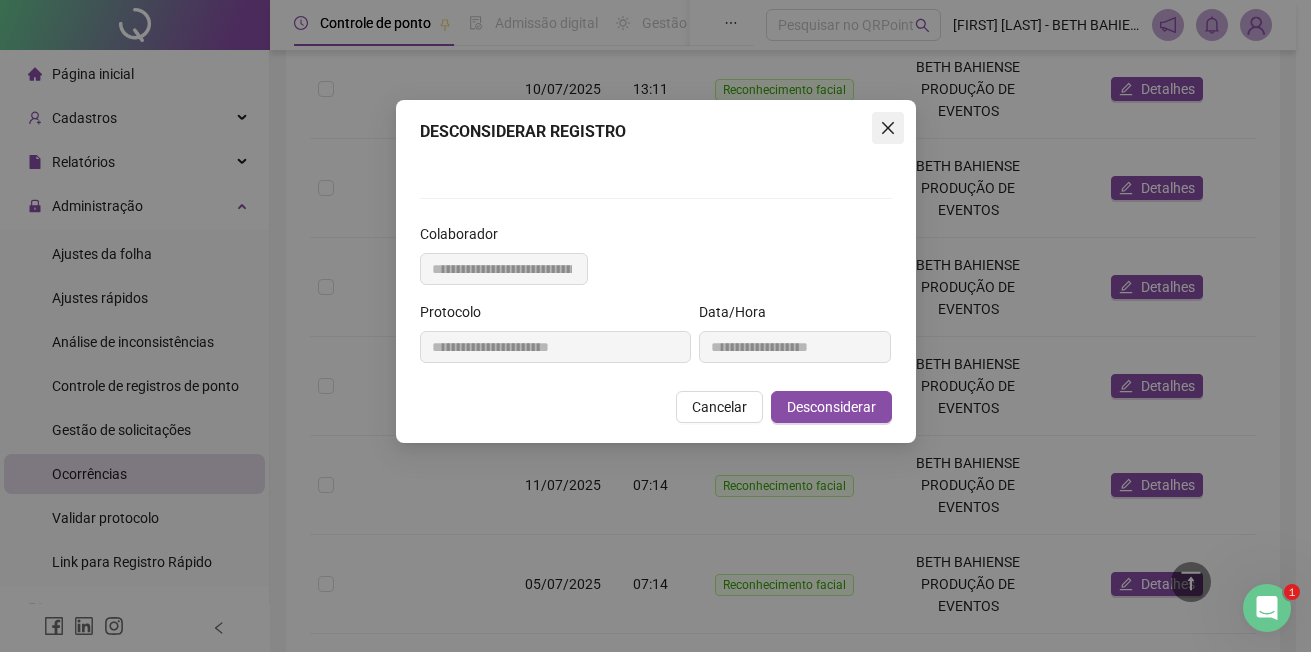 click 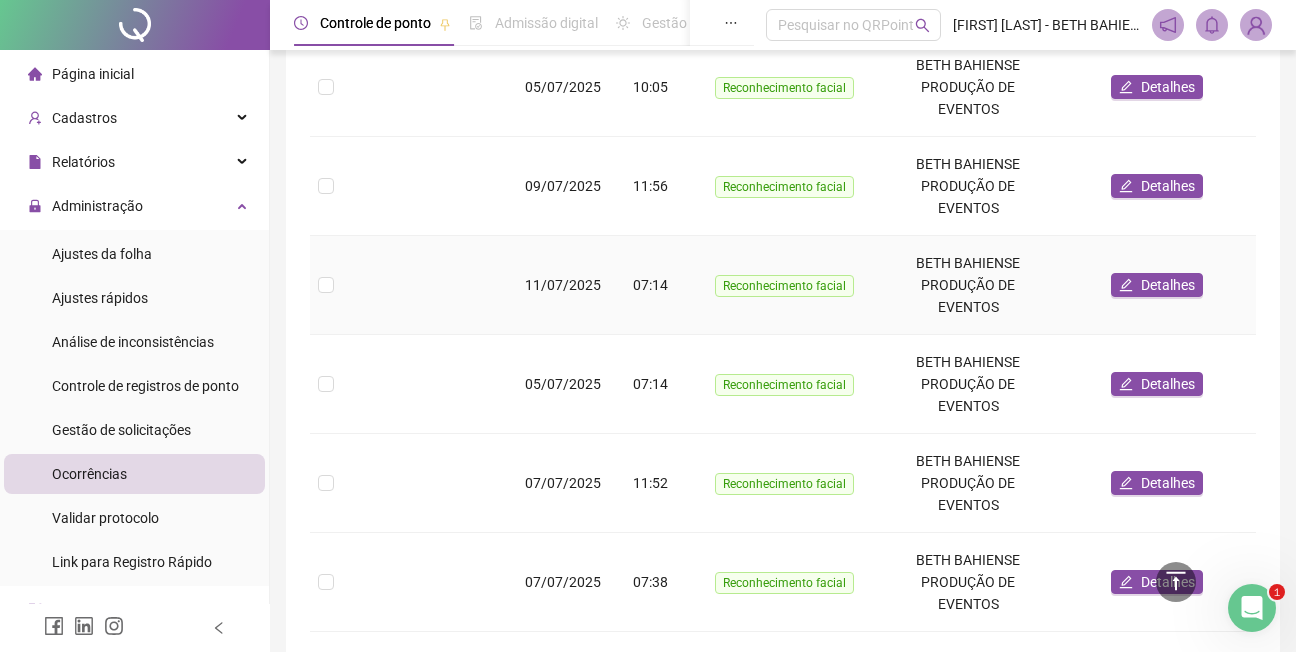 scroll, scrollTop: 1479, scrollLeft: 0, axis: vertical 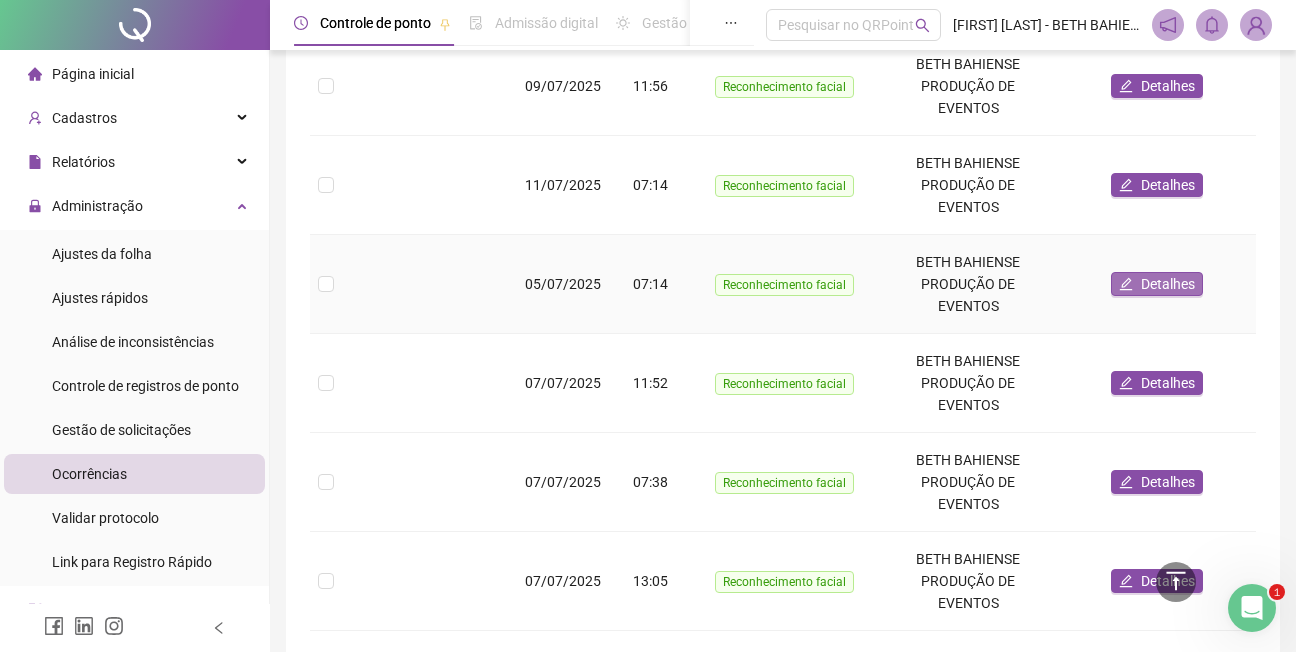 click on "Detalhes" at bounding box center [1168, 284] 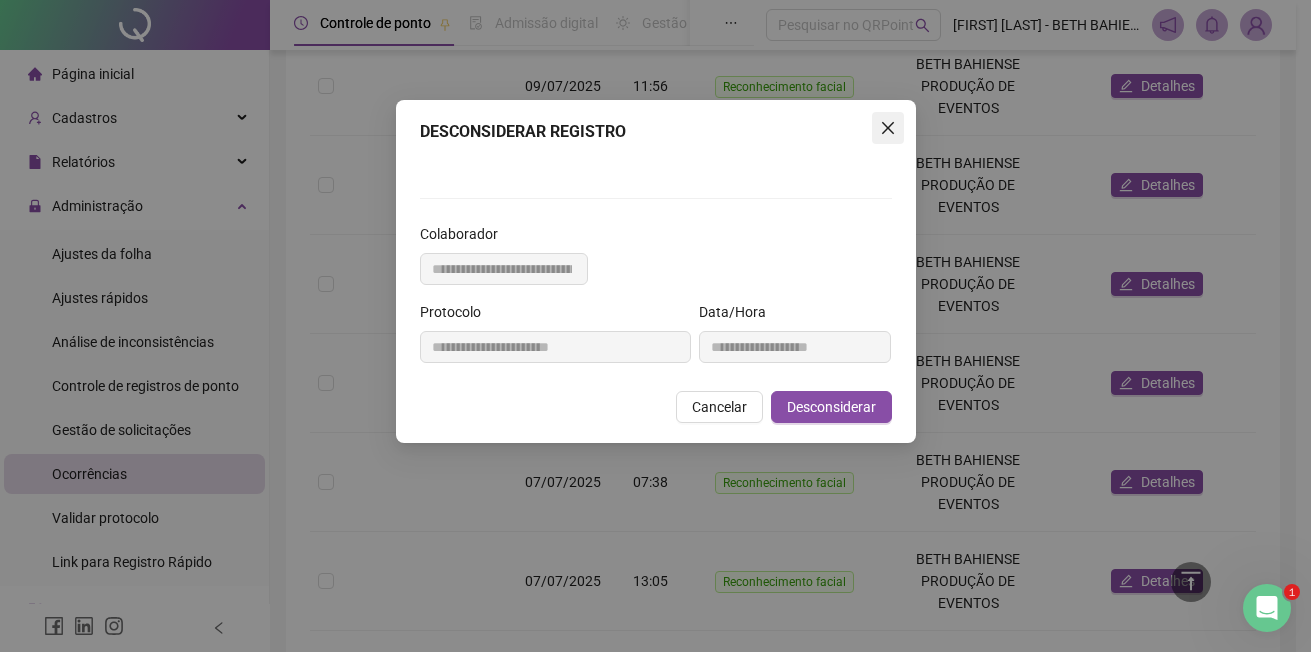 click 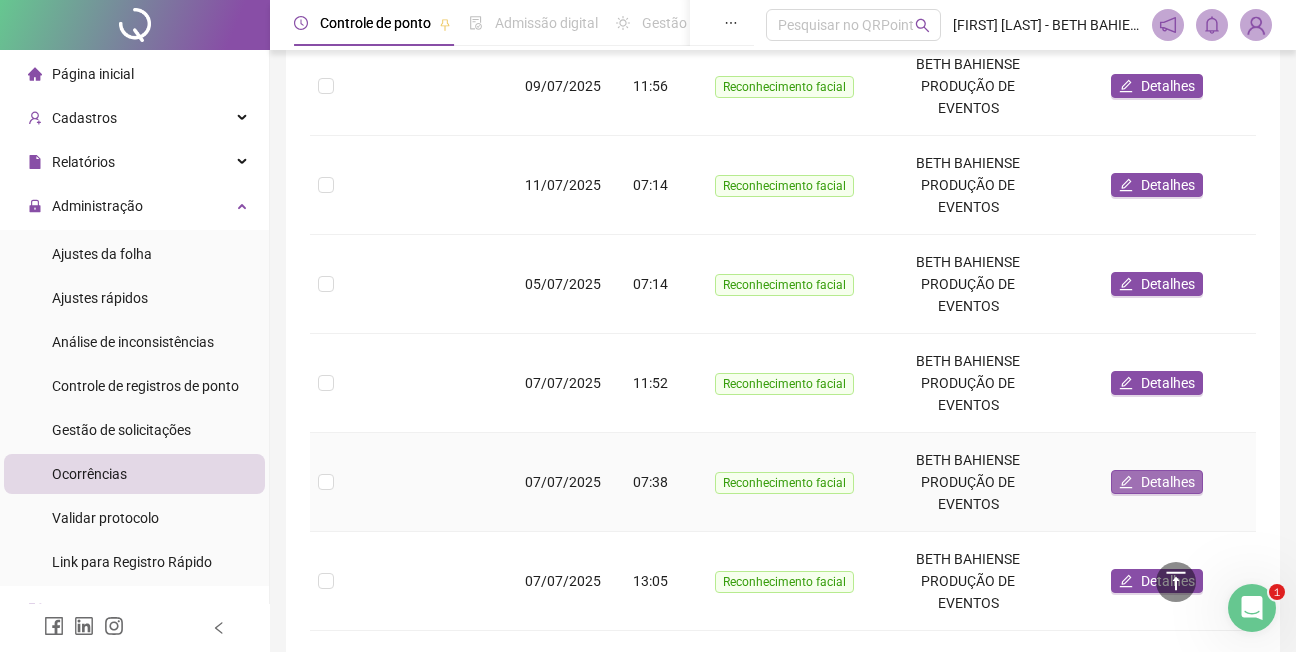 click on "Detalhes" at bounding box center [1168, 482] 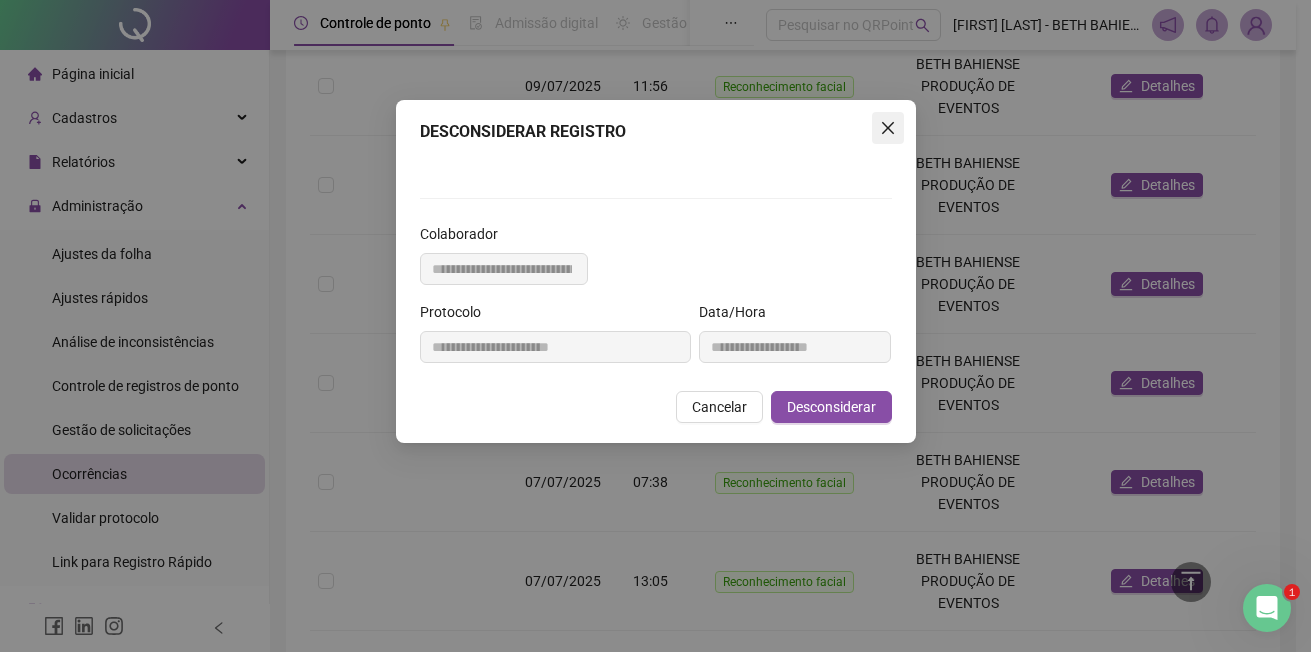 click 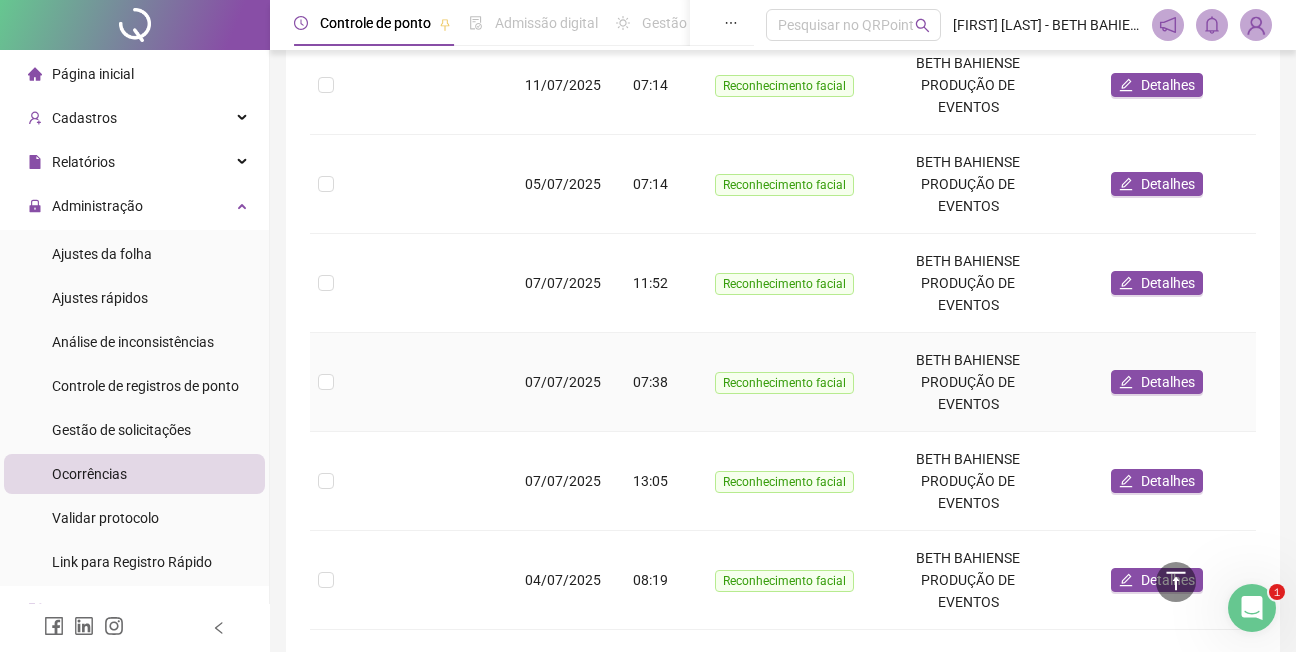 scroll, scrollTop: 1679, scrollLeft: 0, axis: vertical 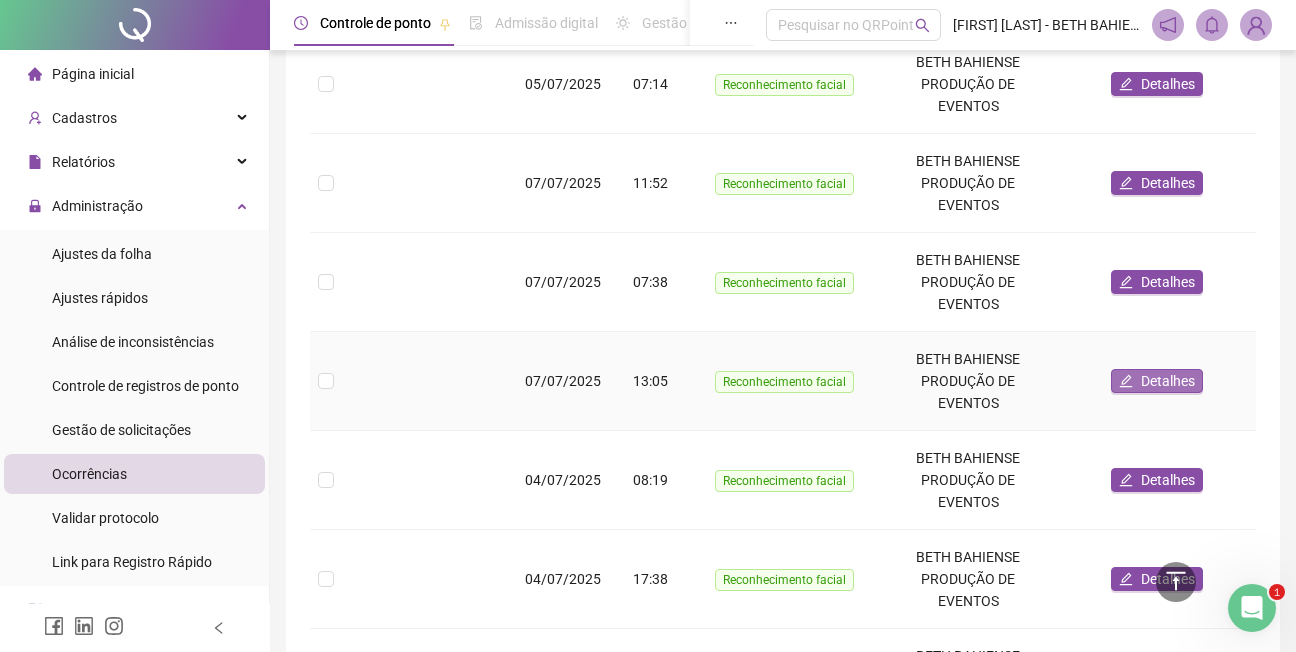 click on "Detalhes" at bounding box center (1168, 381) 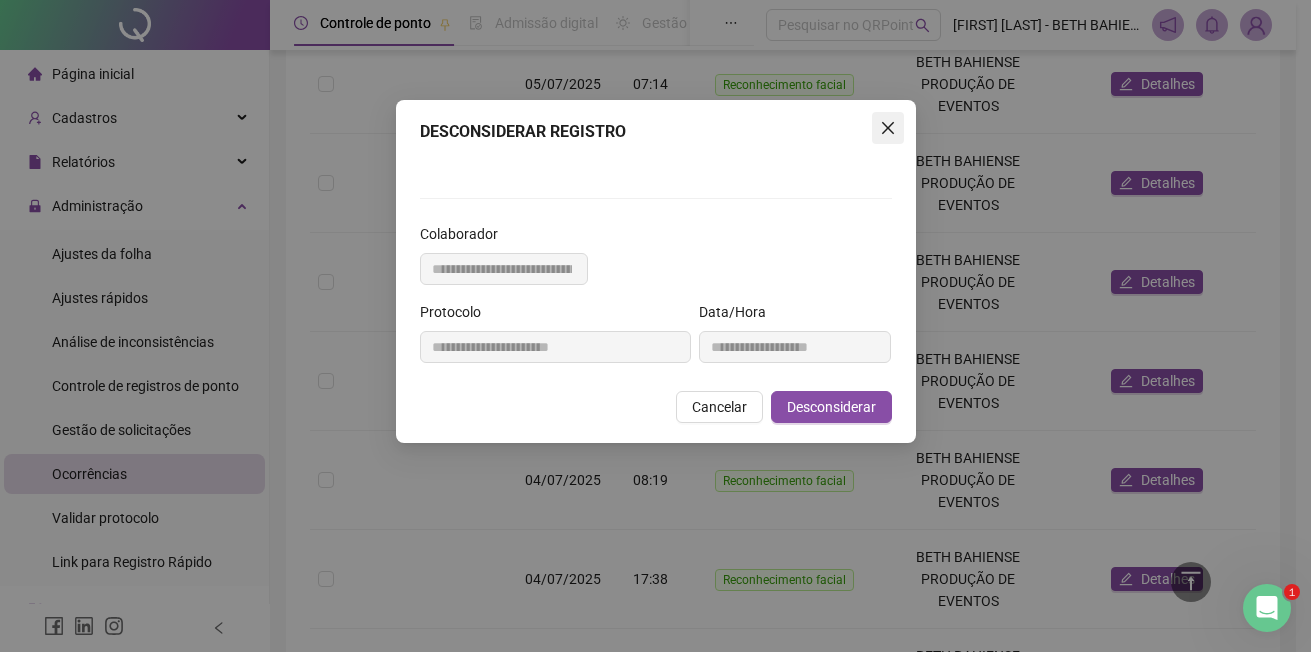 click at bounding box center (888, 128) 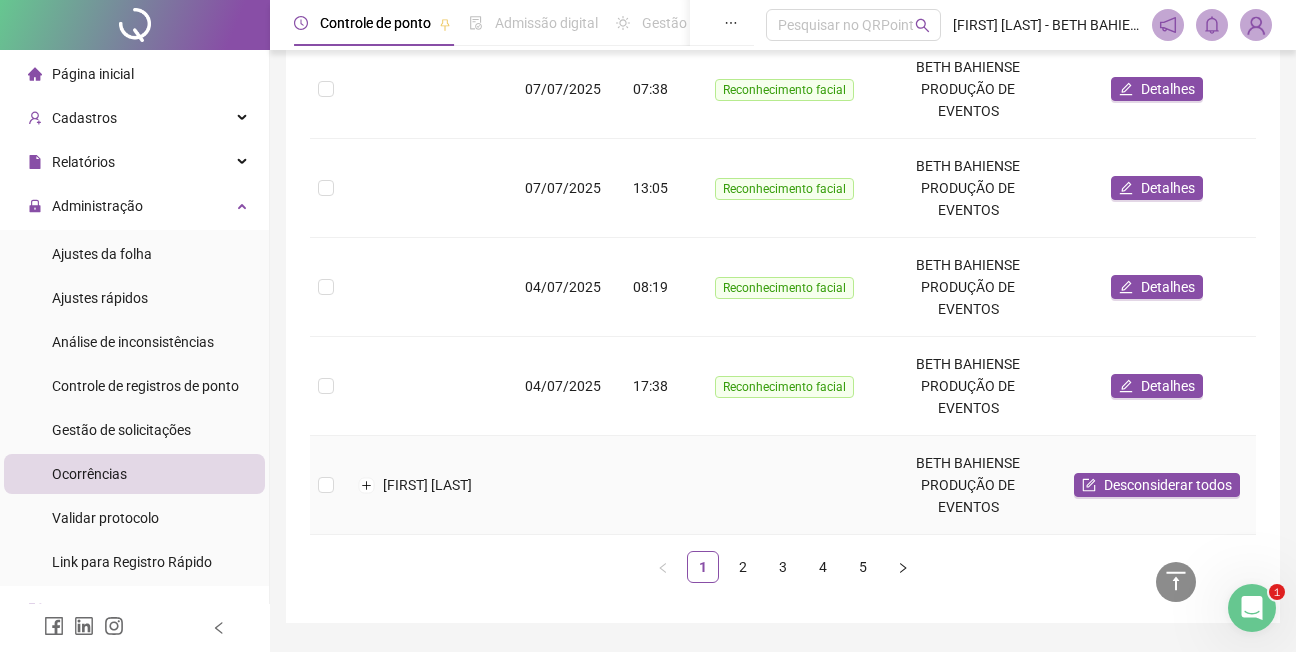 scroll, scrollTop: 1879, scrollLeft: 0, axis: vertical 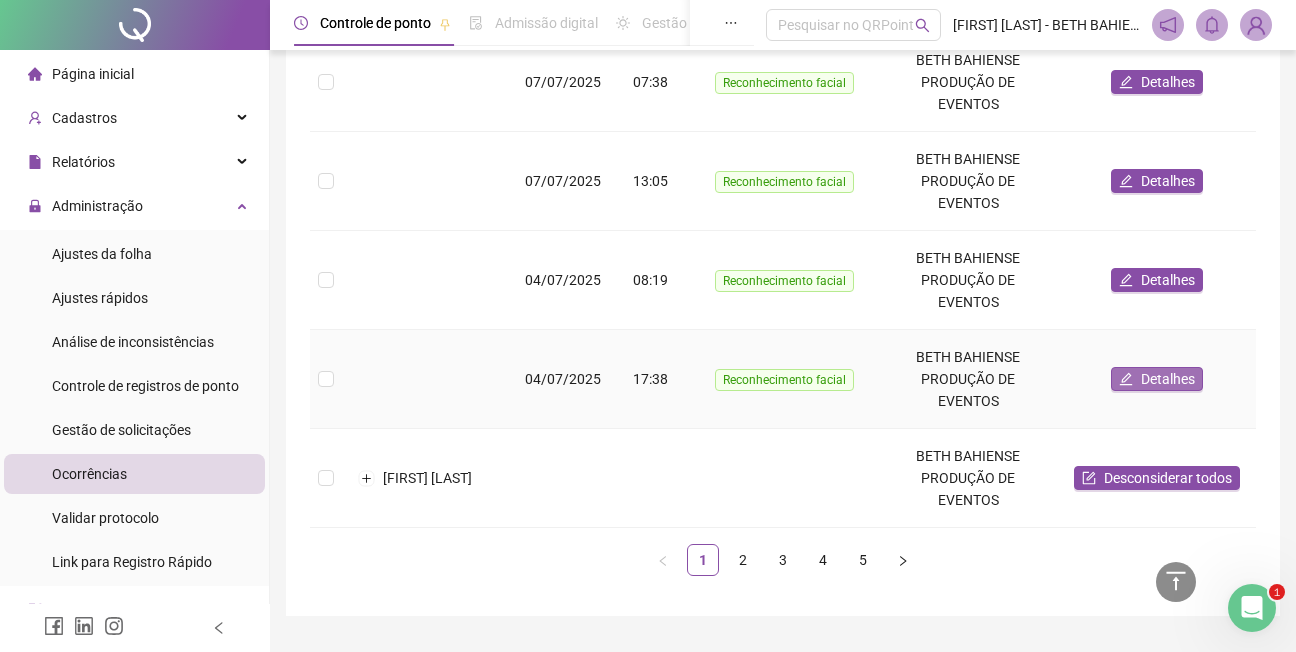 click on "Detalhes" at bounding box center (1168, 379) 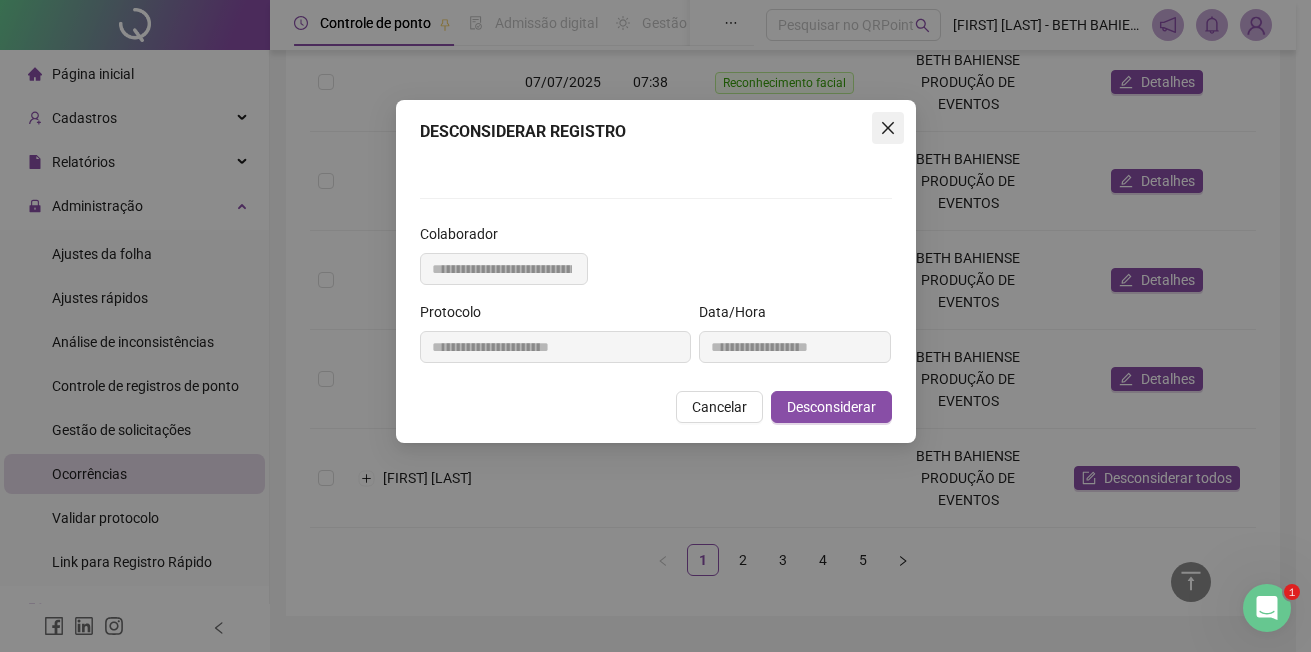 click 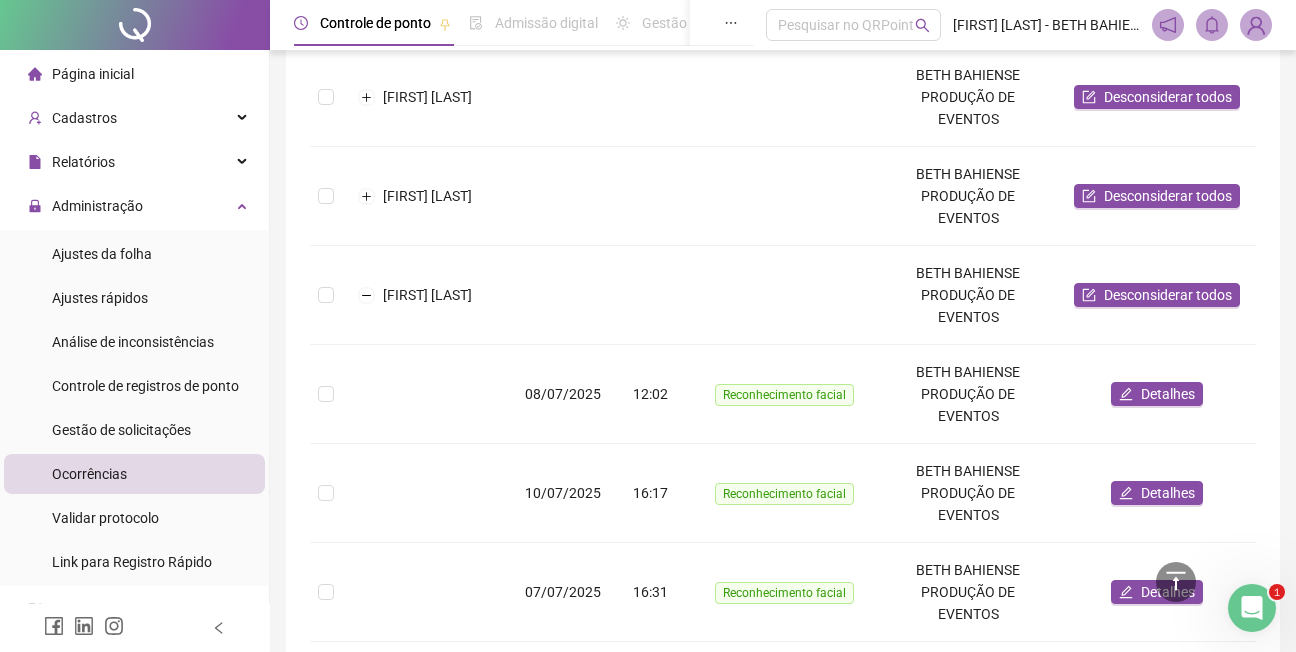 scroll, scrollTop: 279, scrollLeft: 0, axis: vertical 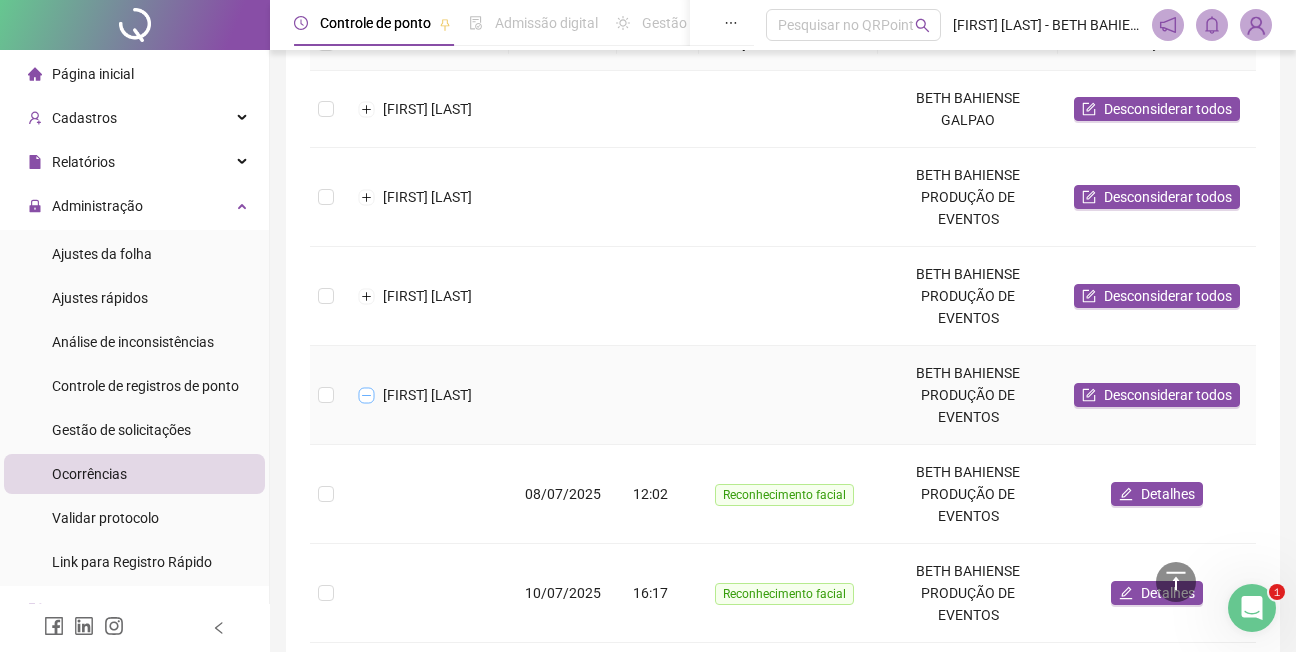 click at bounding box center [367, 395] 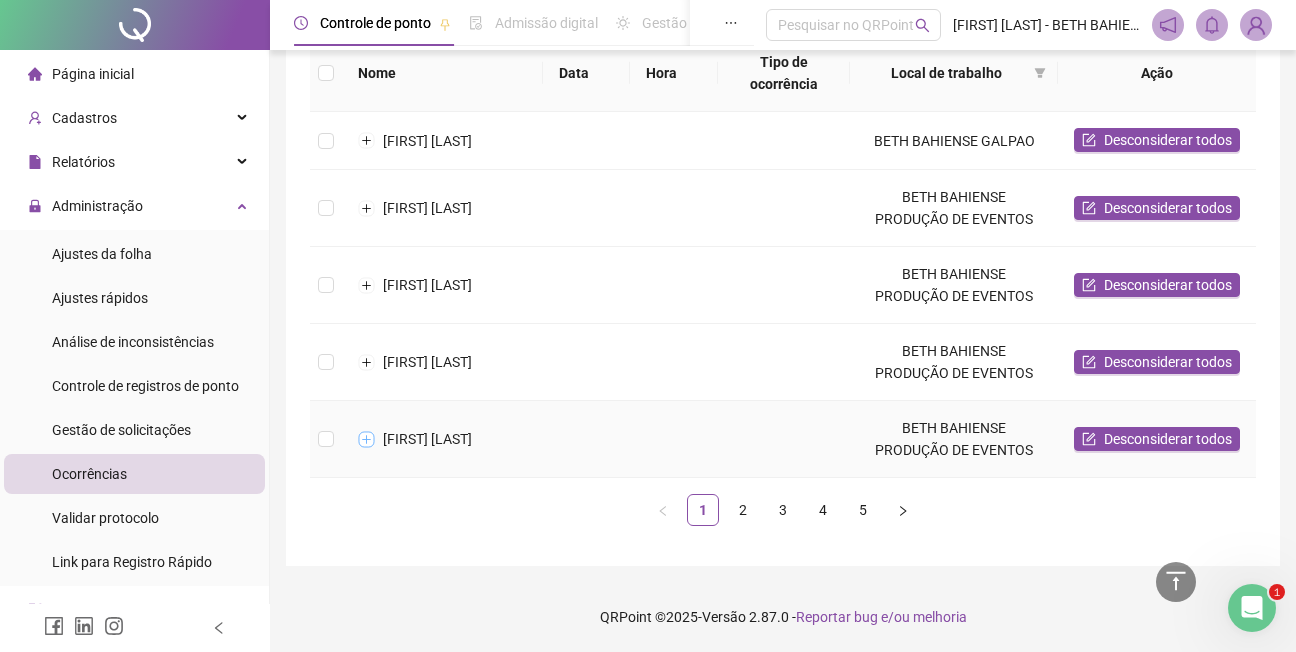 drag, startPoint x: 368, startPoint y: 424, endPoint x: 671, endPoint y: 472, distance: 306.7784 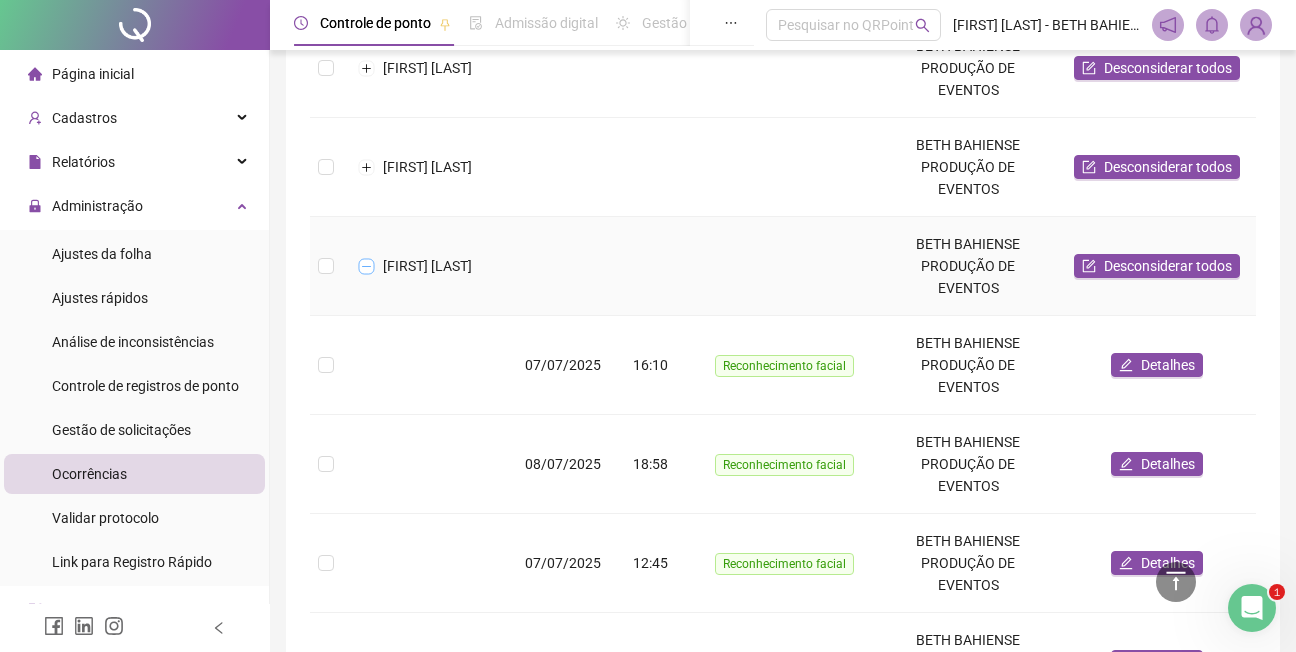 scroll, scrollTop: 579, scrollLeft: 0, axis: vertical 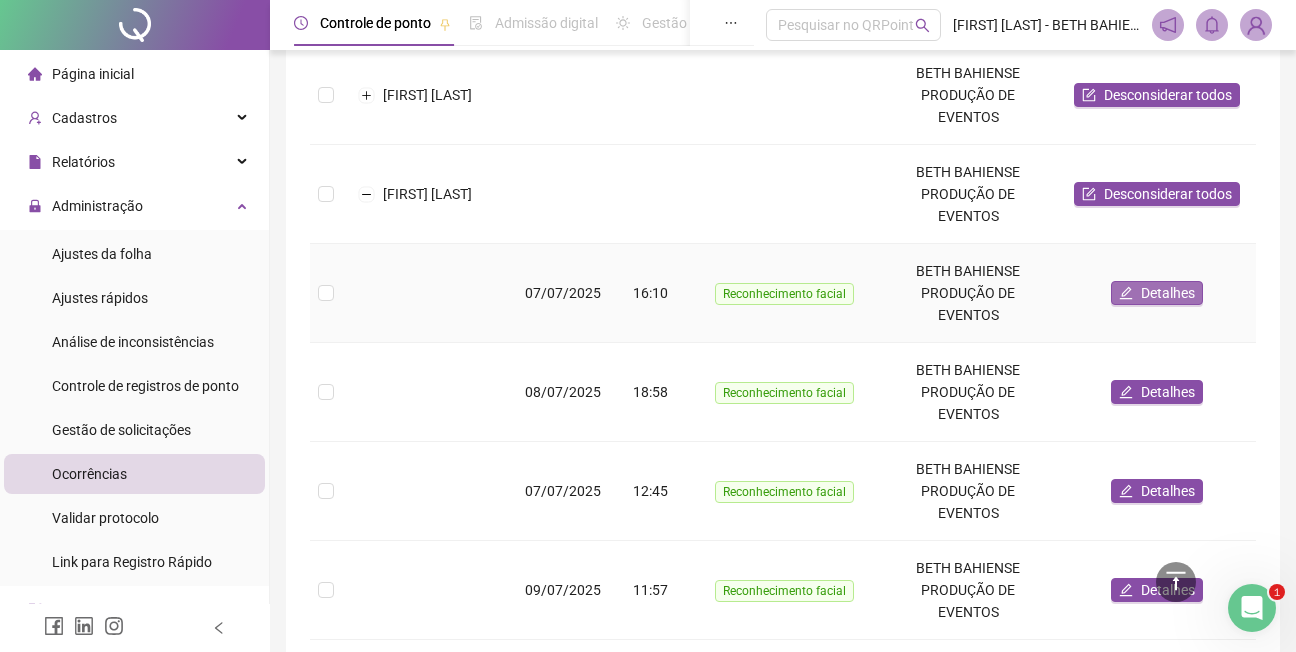 click on "Detalhes" at bounding box center [1168, 293] 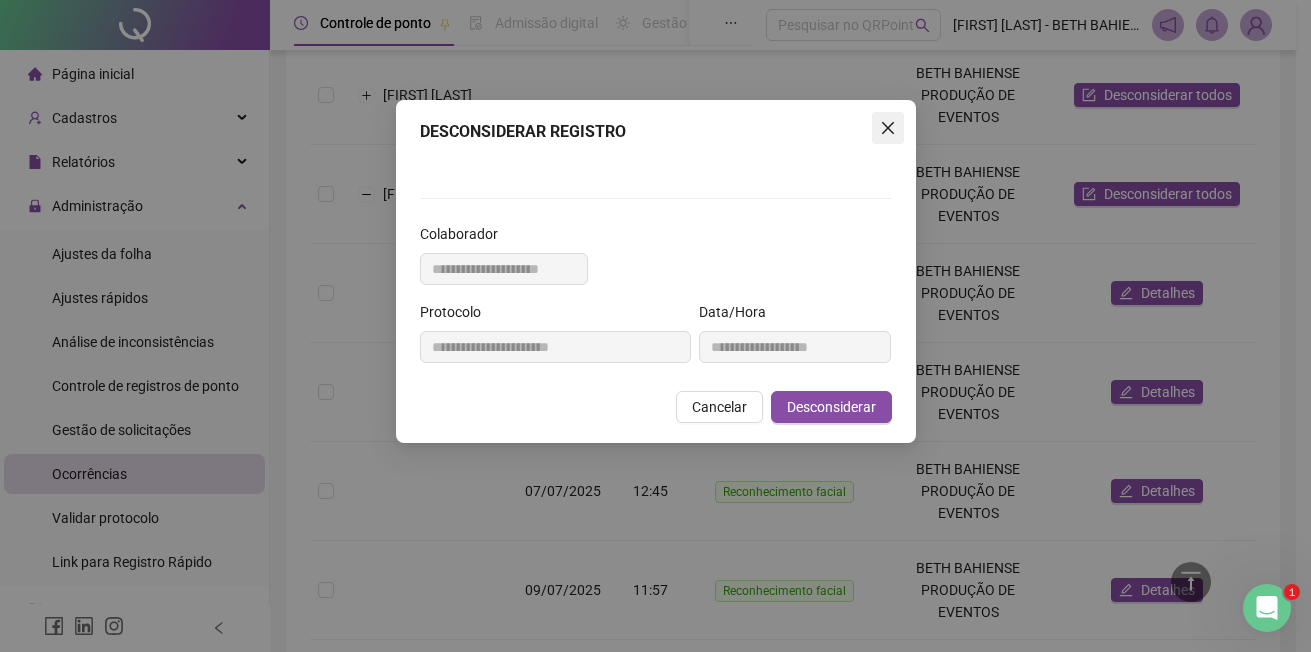 click 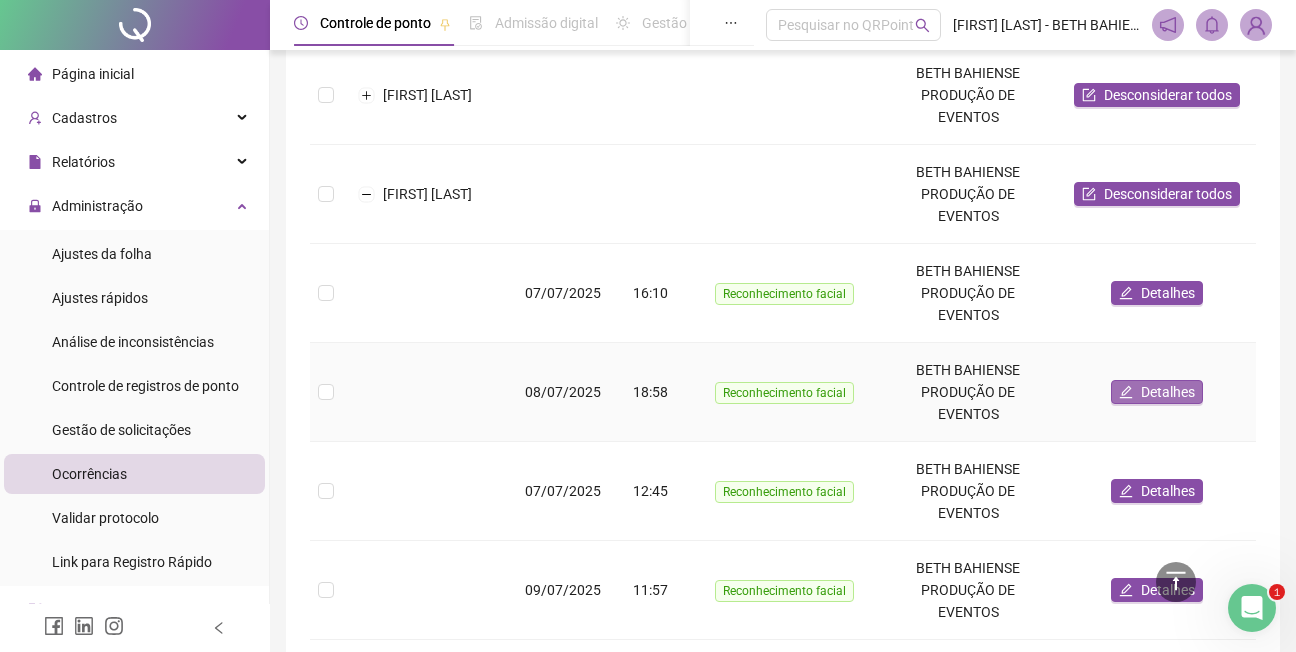 click on "Detalhes" at bounding box center [1168, 392] 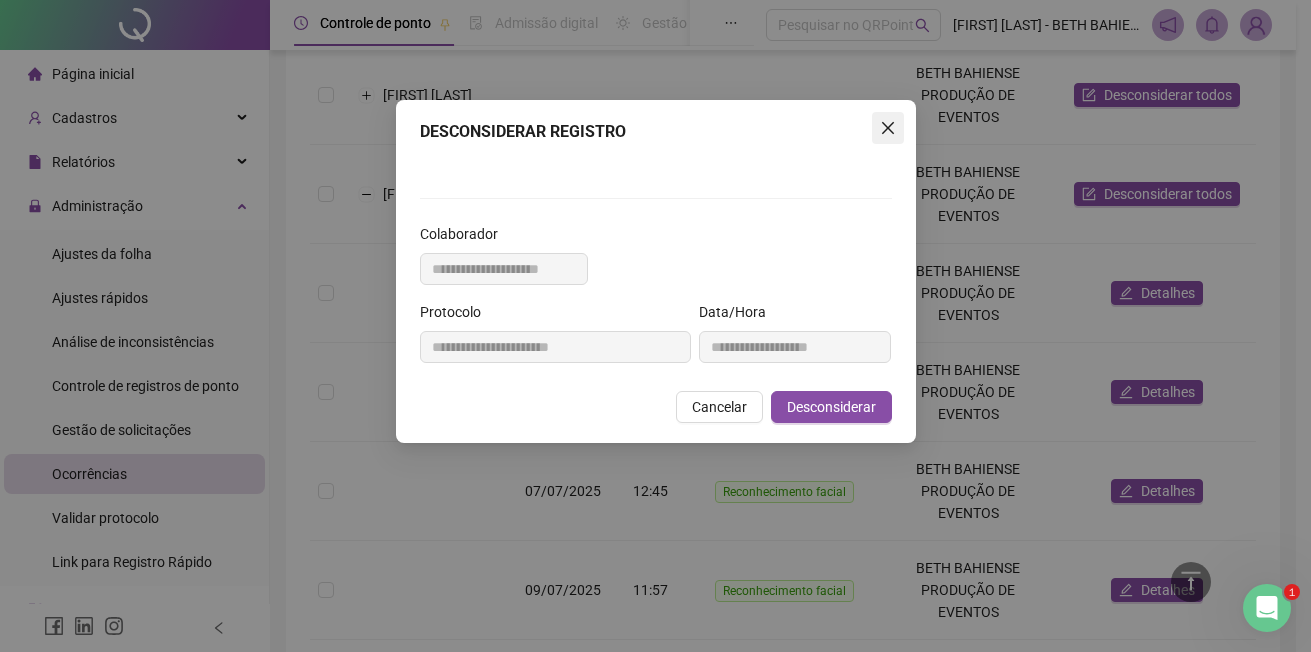 click 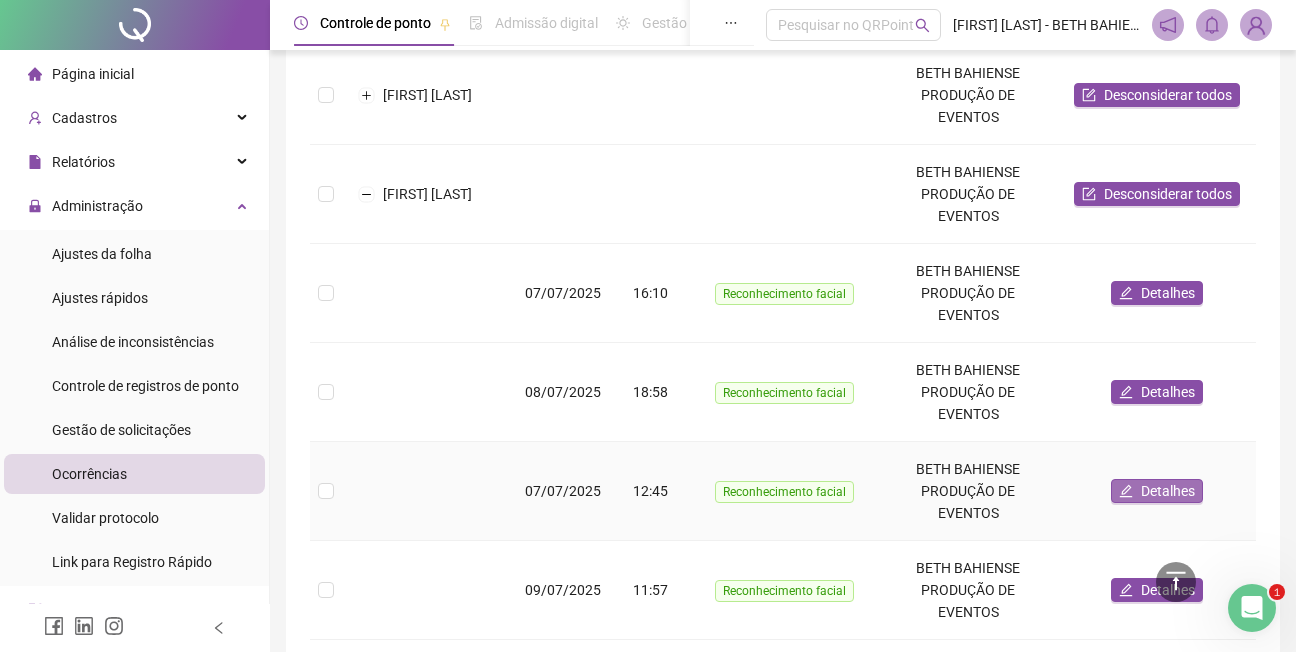 click on "Detalhes" at bounding box center (1168, 491) 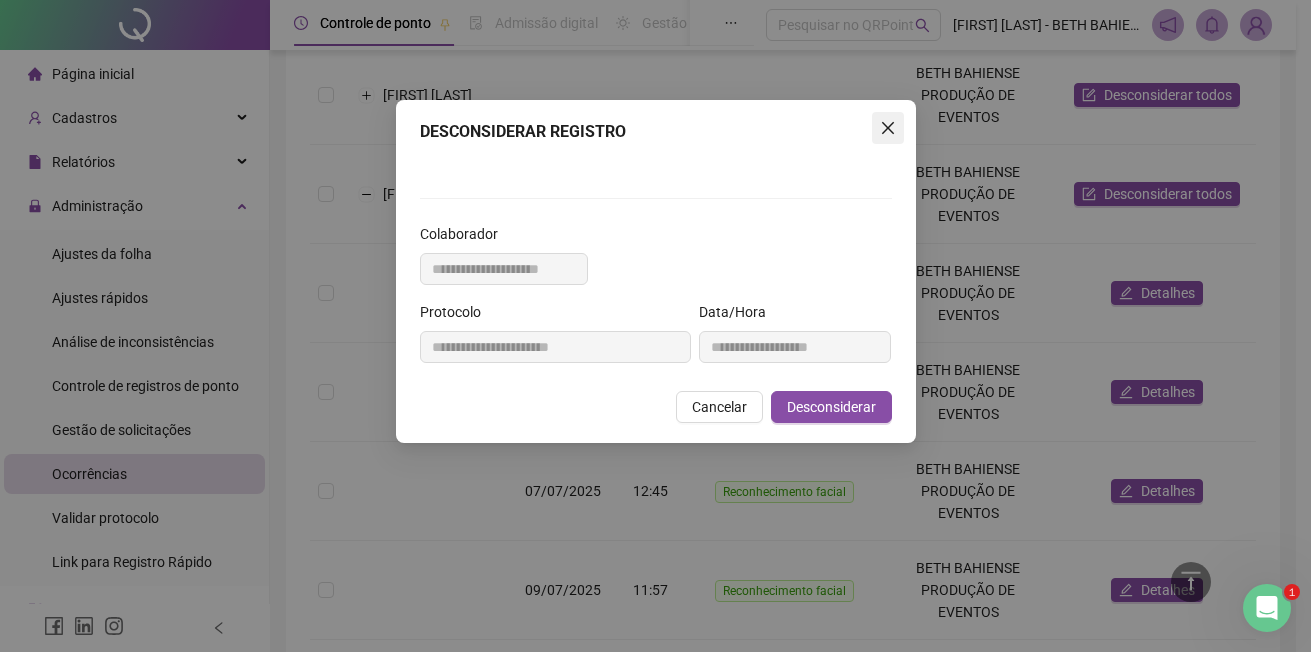 click 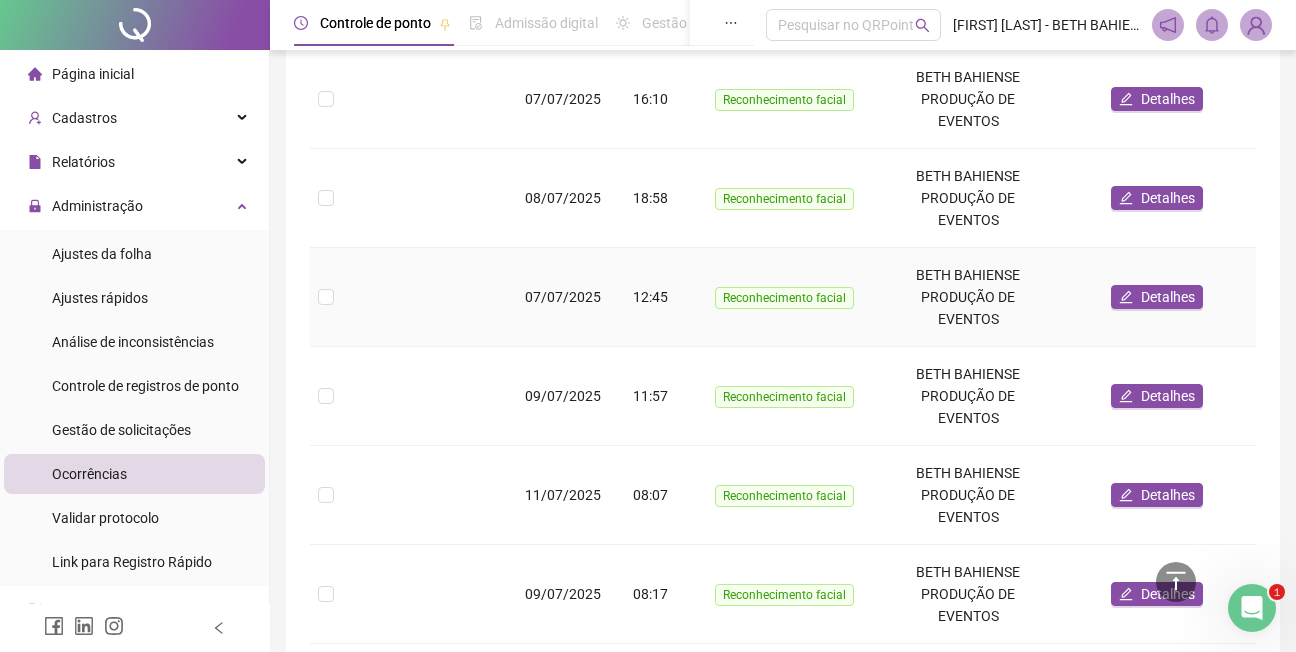 scroll, scrollTop: 779, scrollLeft: 0, axis: vertical 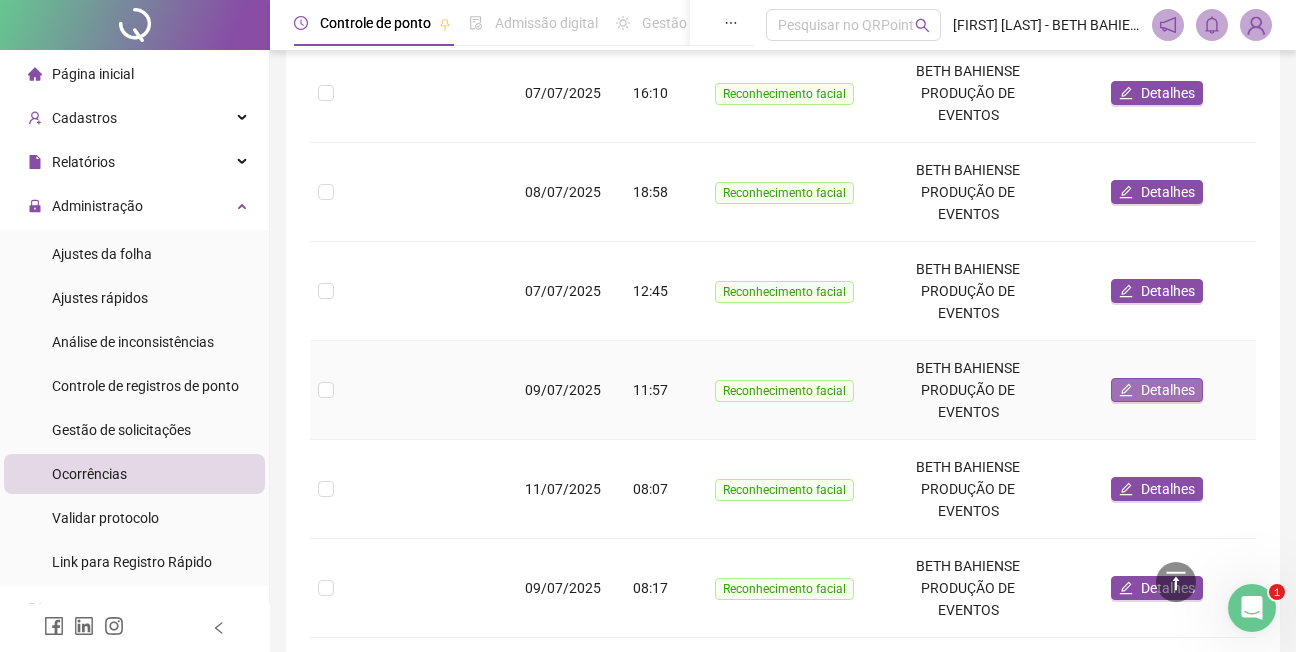 click on "Detalhes" at bounding box center [1168, 390] 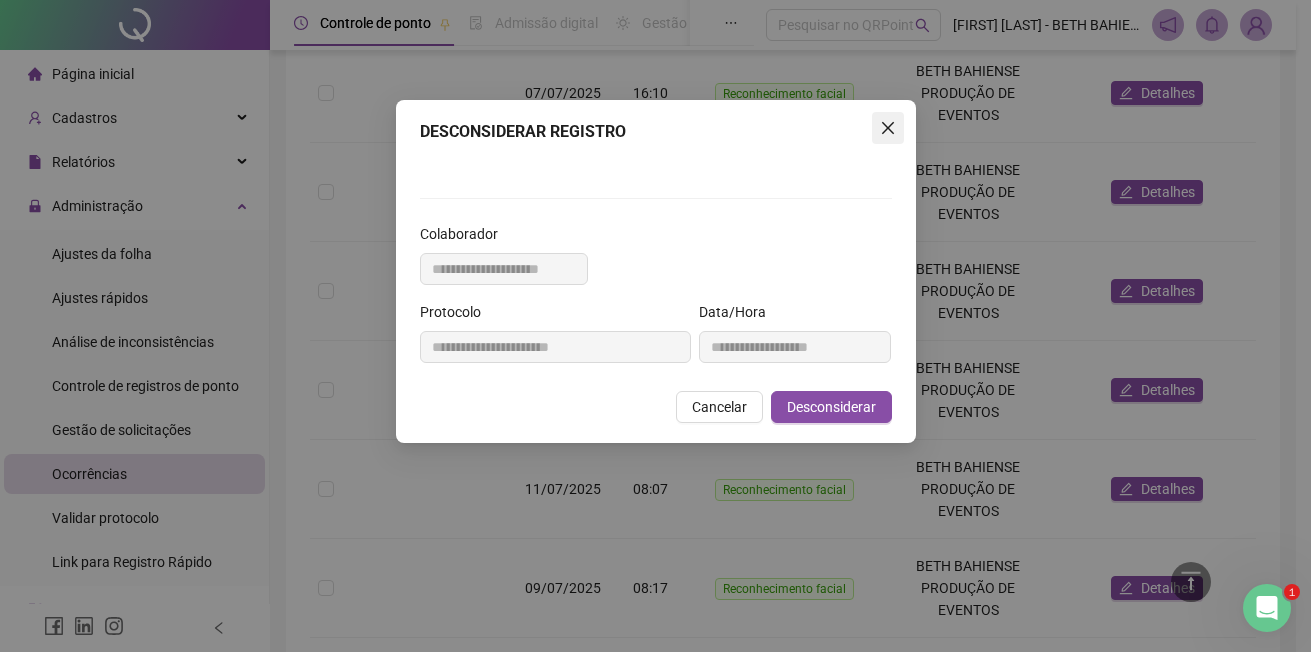 click at bounding box center [888, 128] 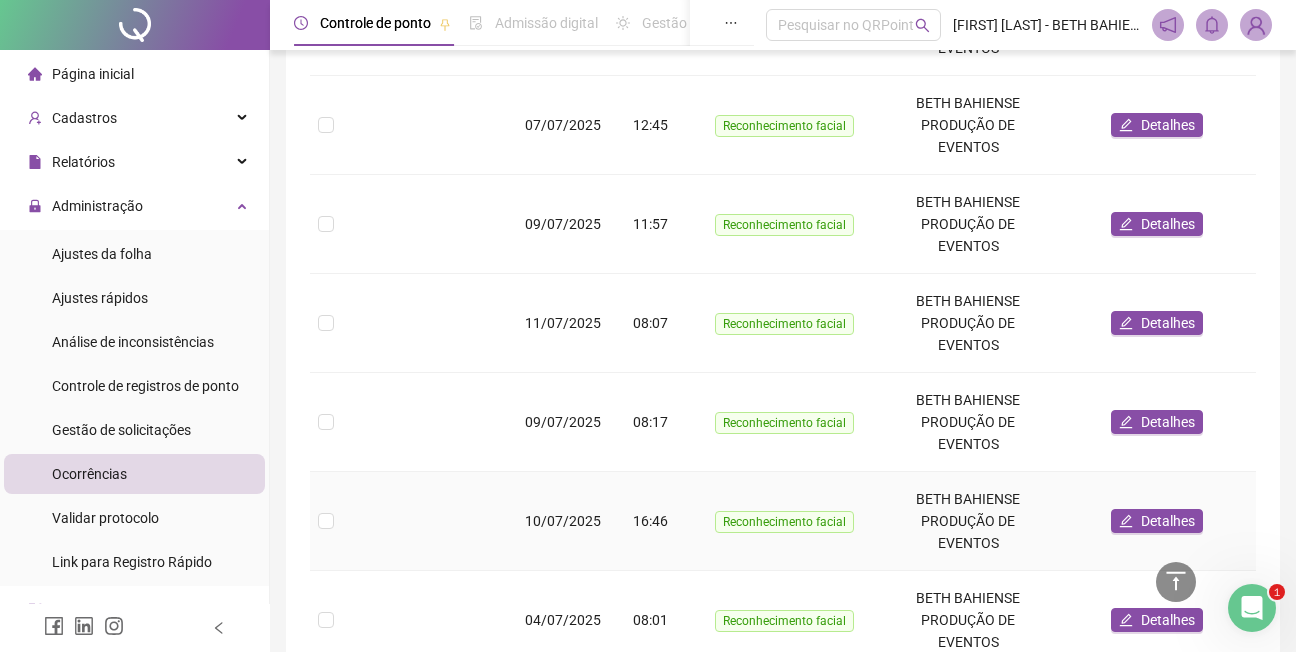 scroll, scrollTop: 979, scrollLeft: 0, axis: vertical 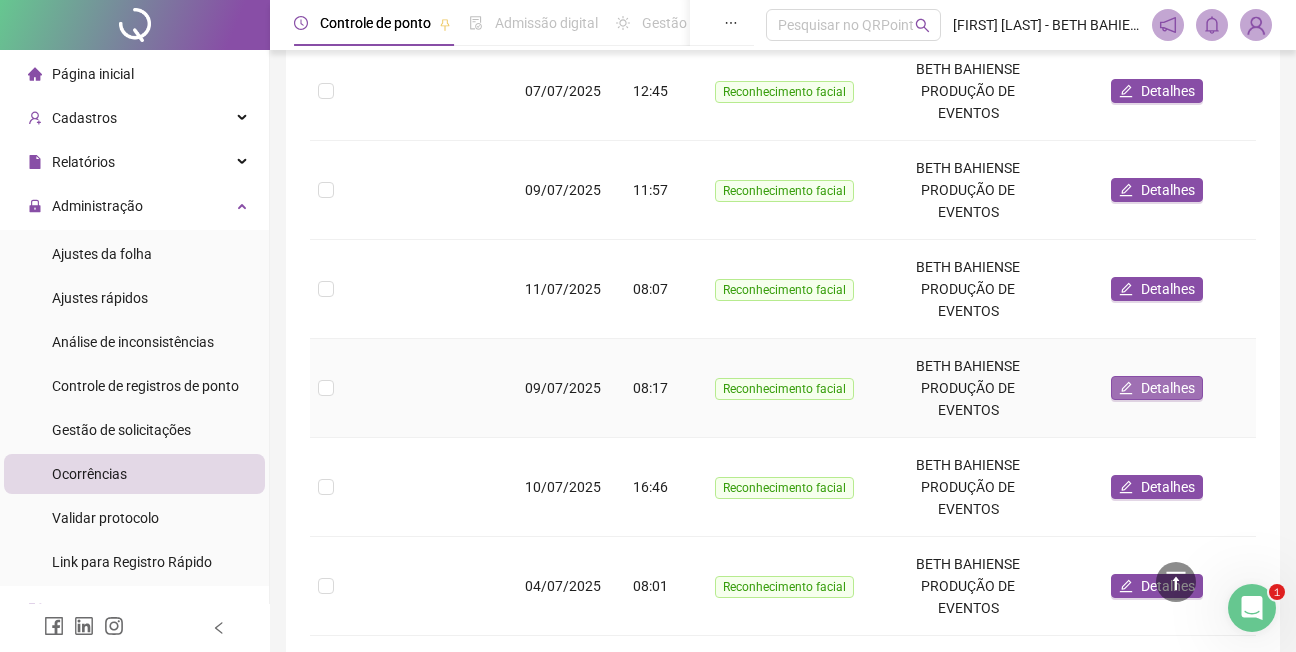 click on "Detalhes" at bounding box center (1168, 388) 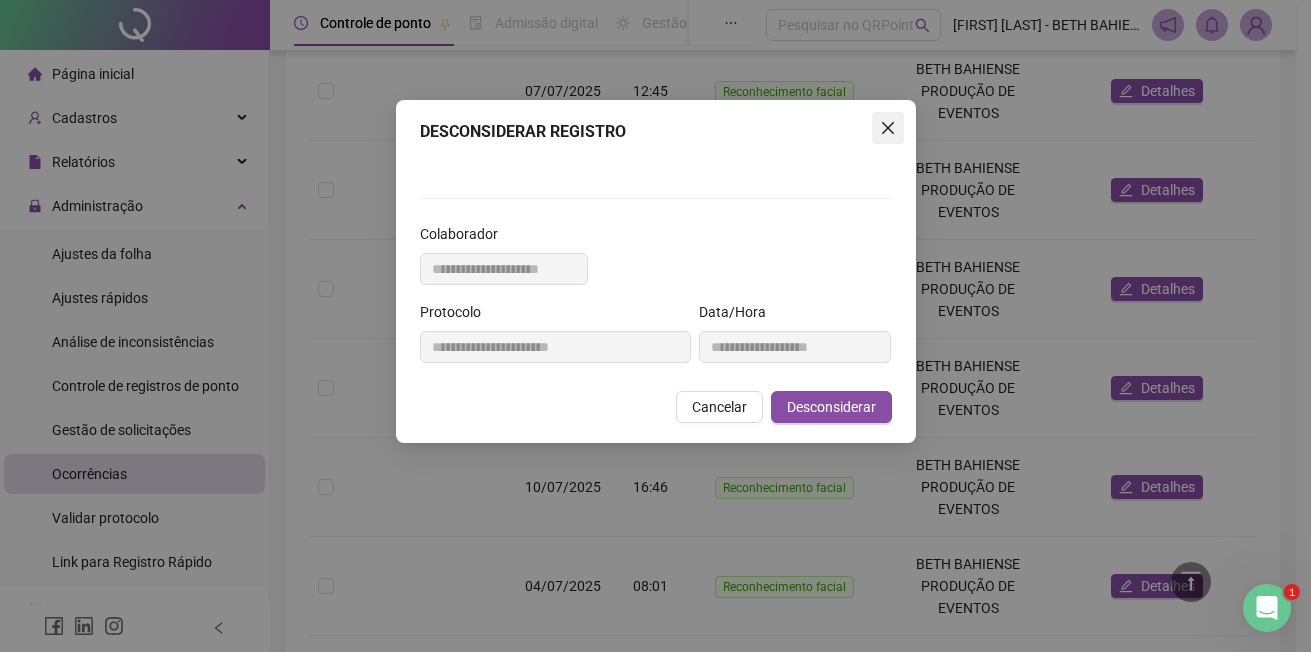 click 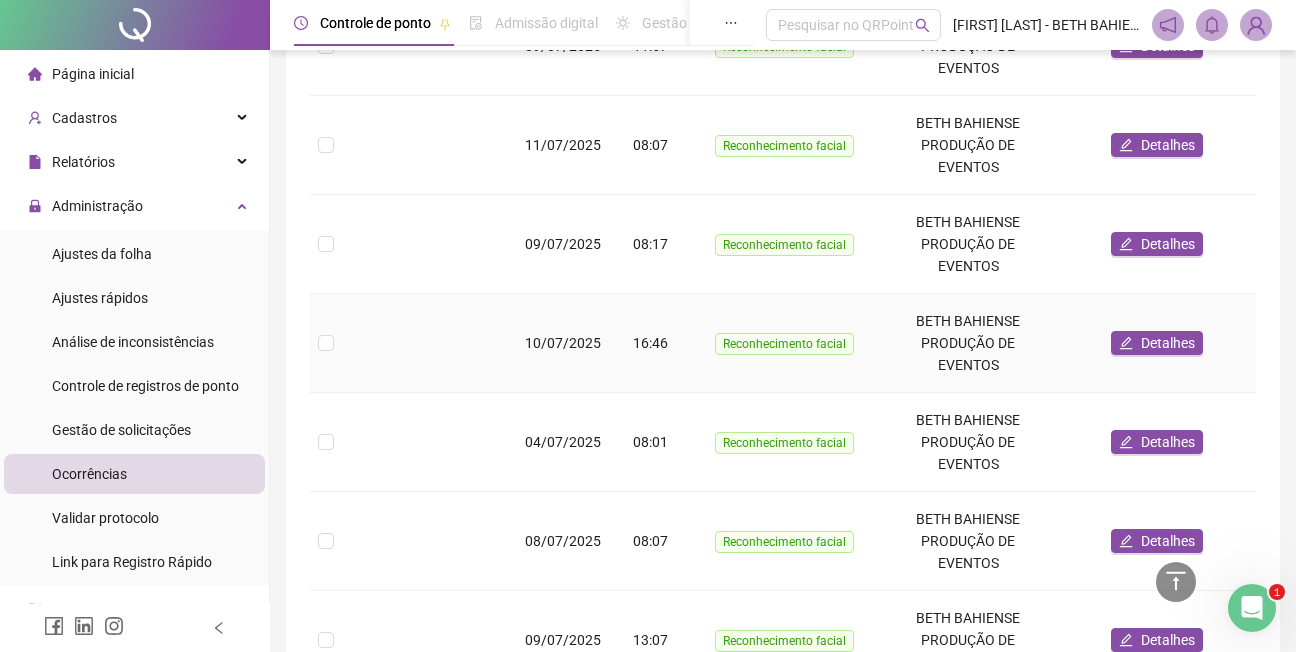 scroll, scrollTop: 1179, scrollLeft: 0, axis: vertical 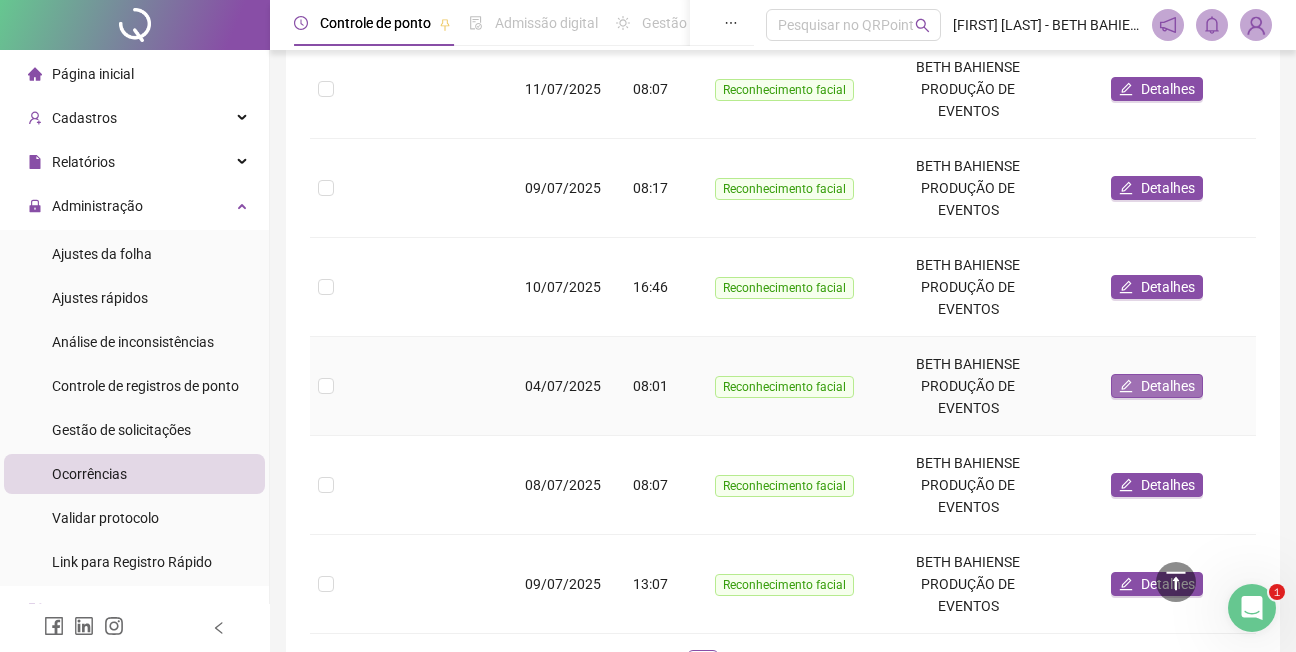 click on "Detalhes" at bounding box center [1168, 386] 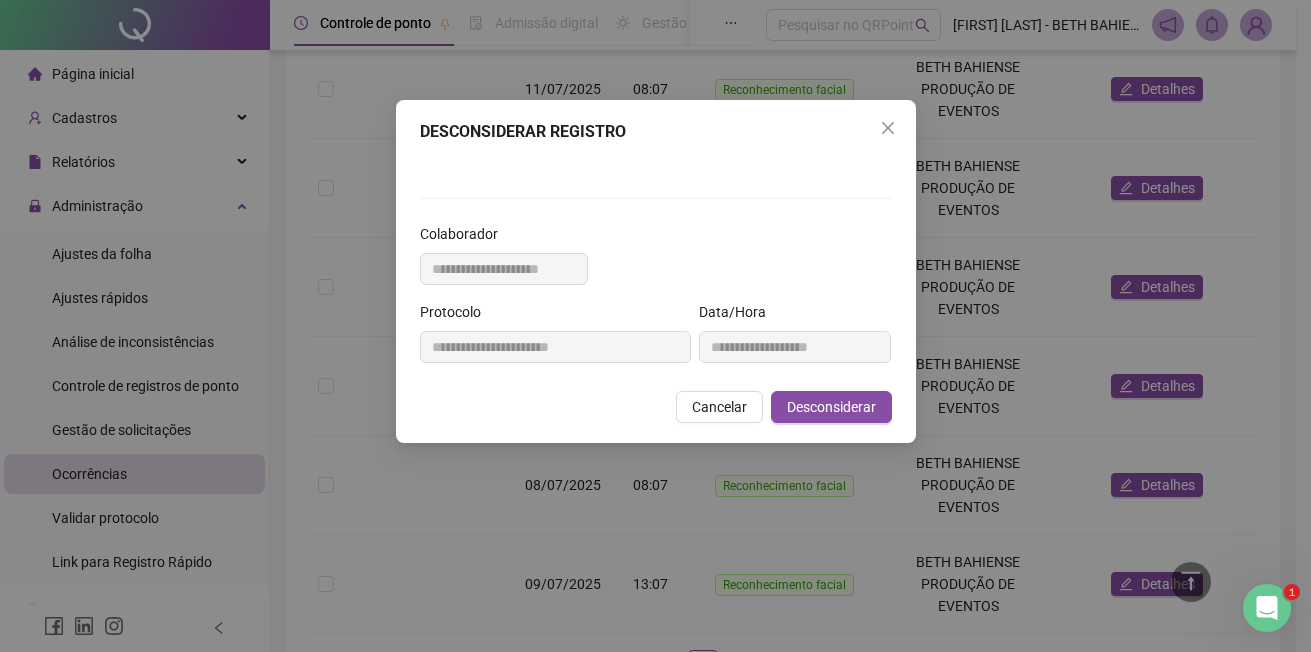 click 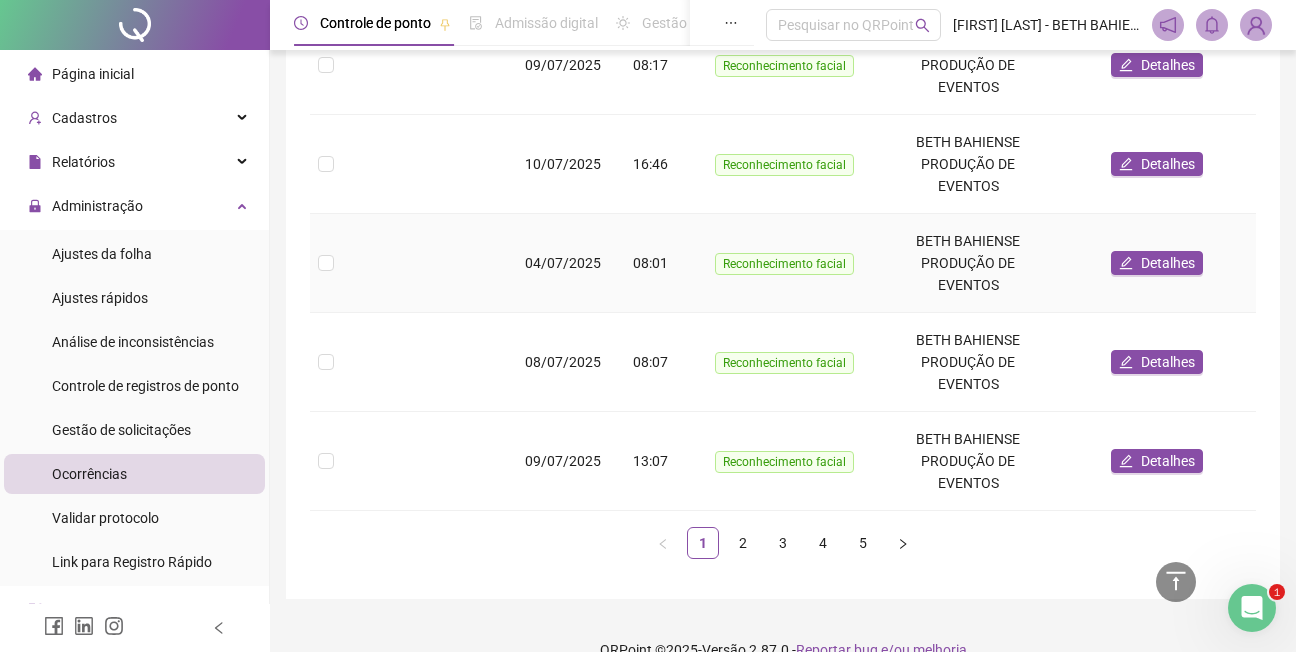 scroll, scrollTop: 1335, scrollLeft: 0, axis: vertical 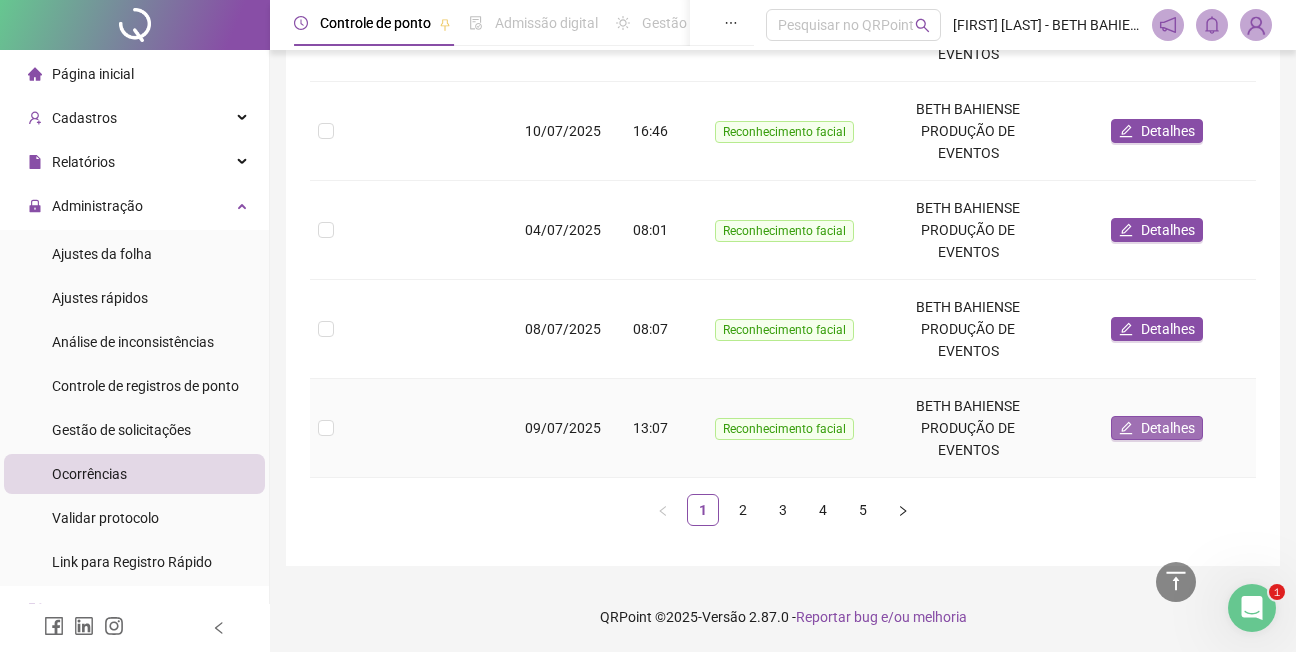 click on "Detalhes" at bounding box center [1168, 428] 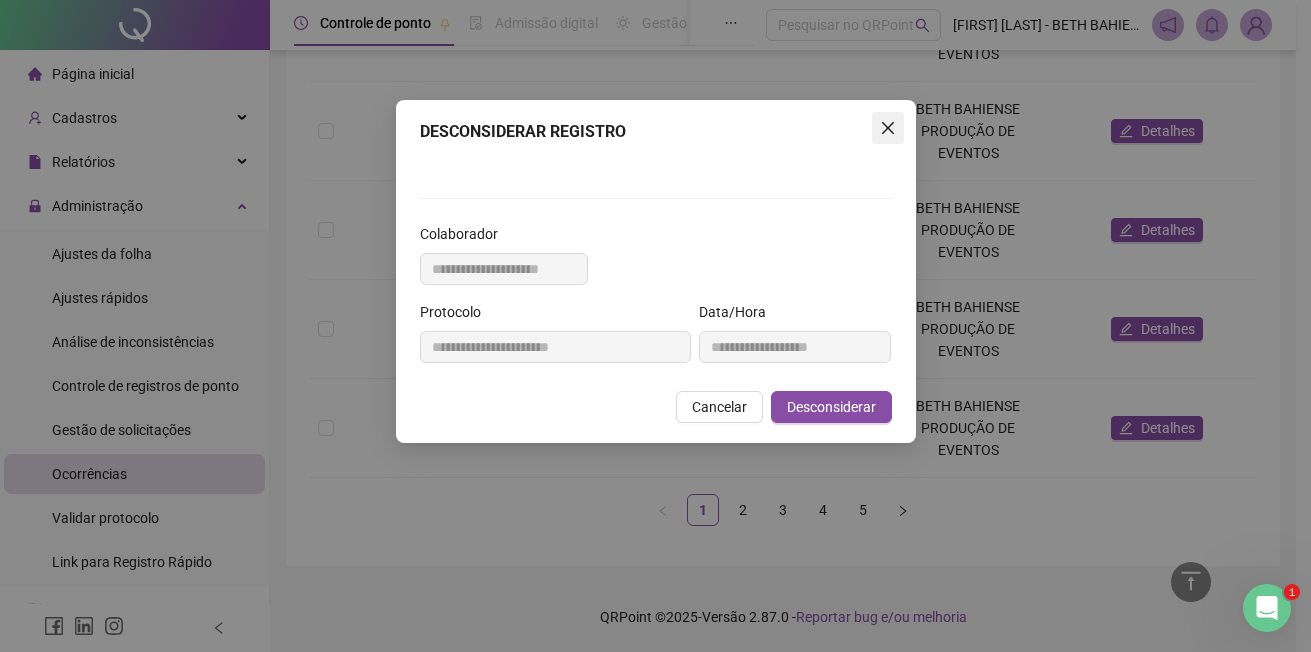 click 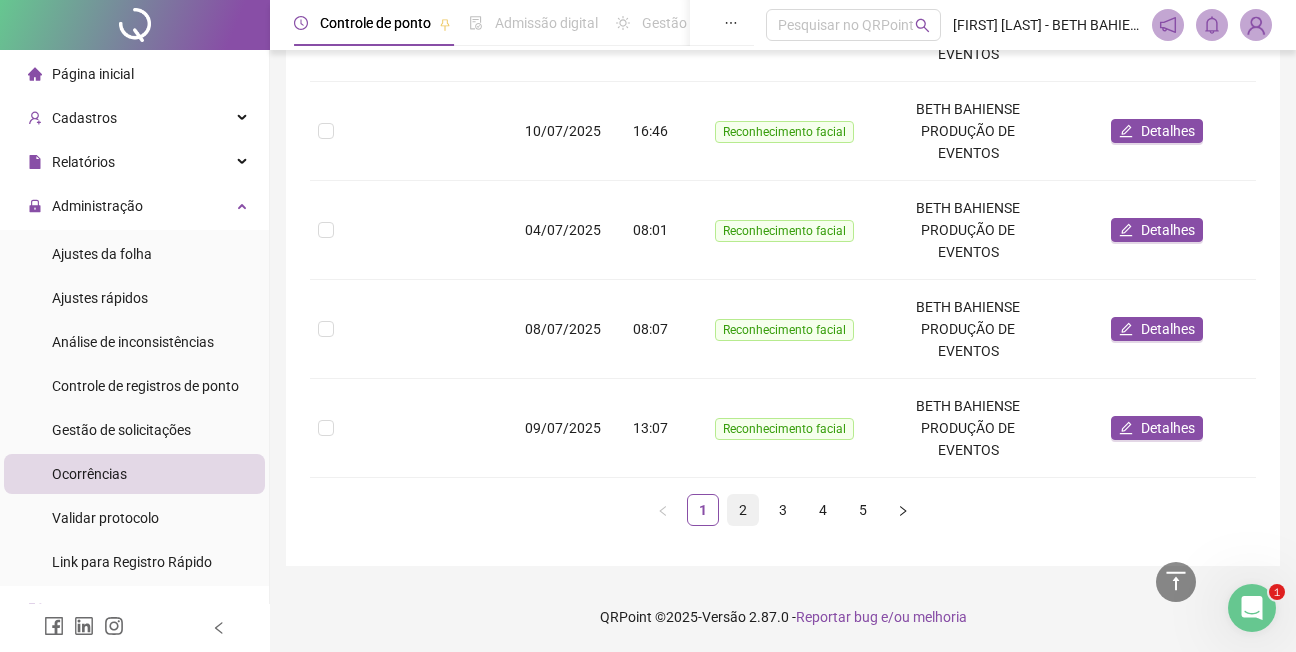 click on "2" at bounding box center [743, 510] 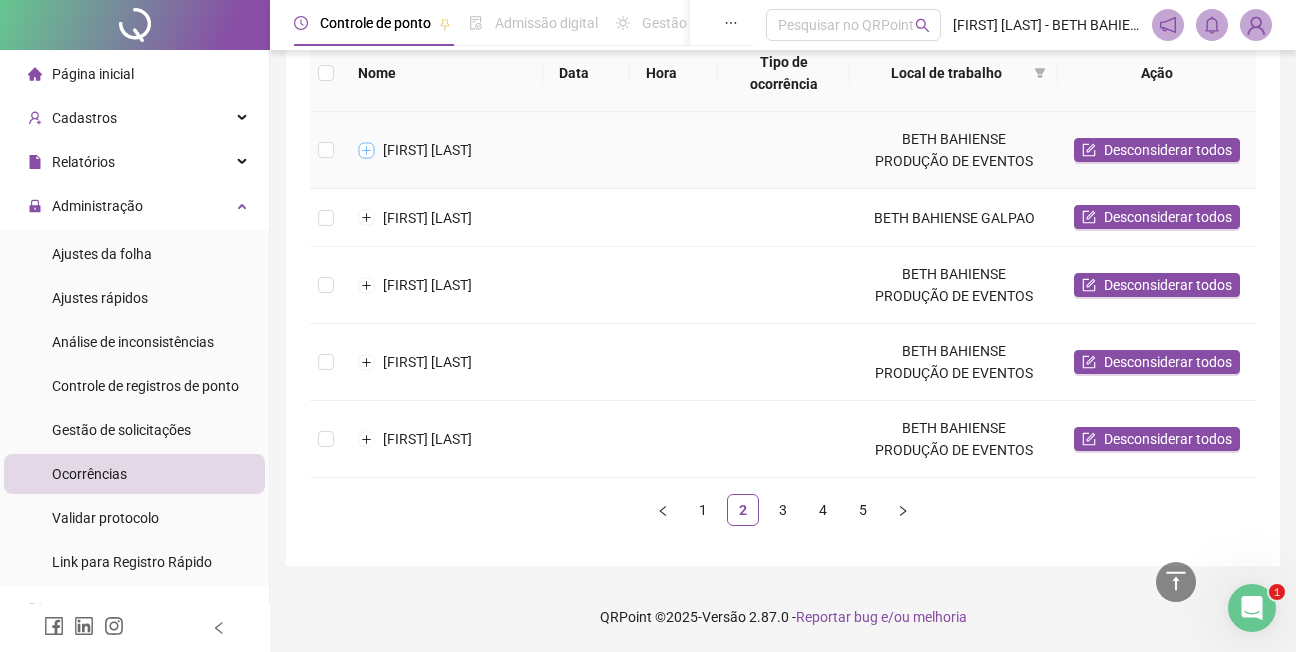 click at bounding box center [367, 150] 